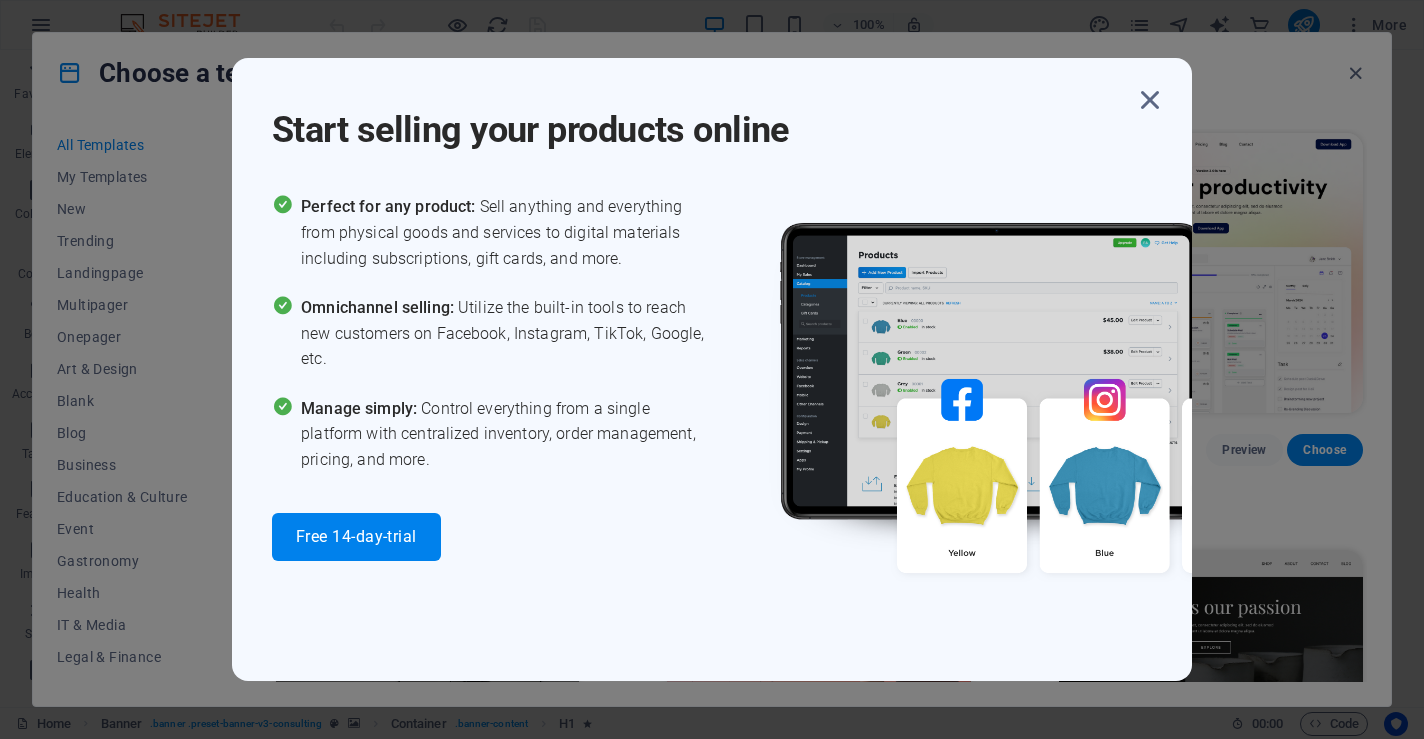 scroll, scrollTop: 0, scrollLeft: 0, axis: both 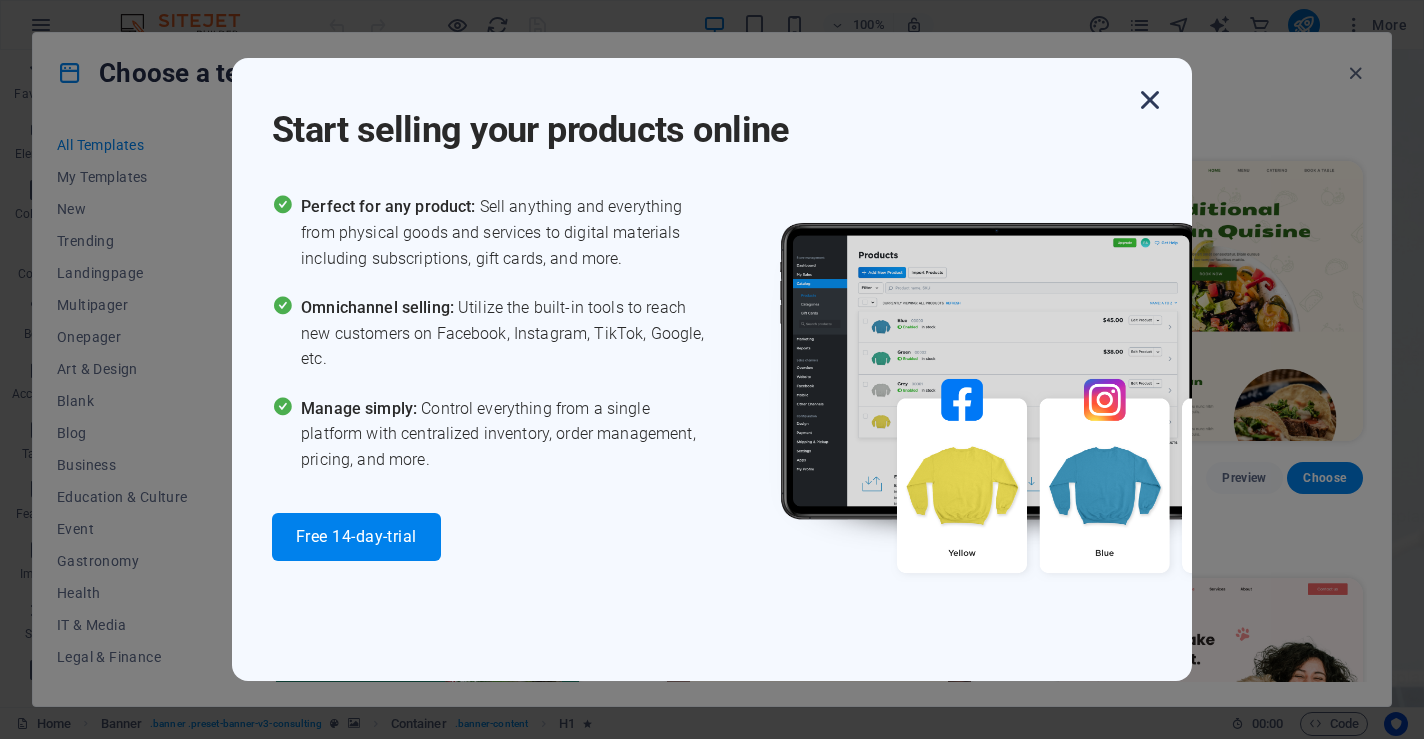 click at bounding box center (1150, 100) 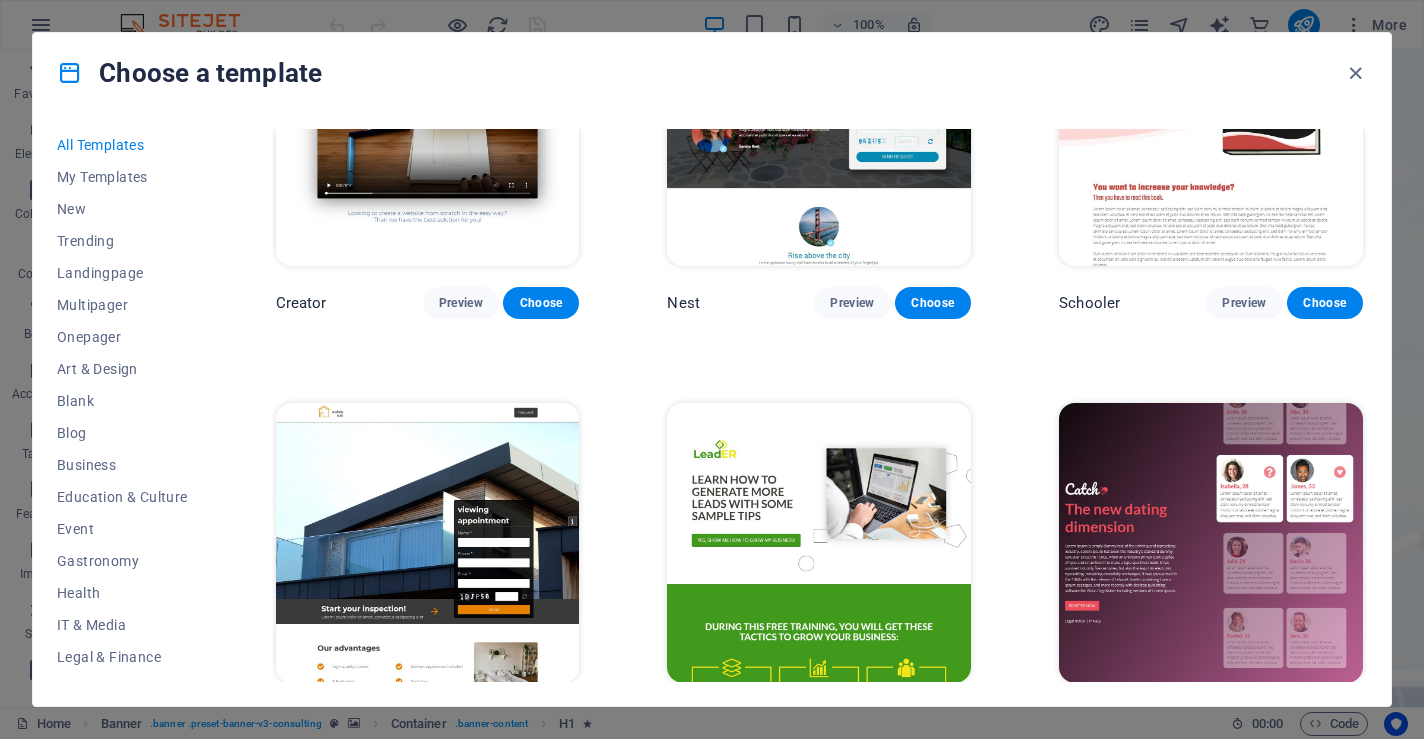 scroll, scrollTop: 22707, scrollLeft: 0, axis: vertical 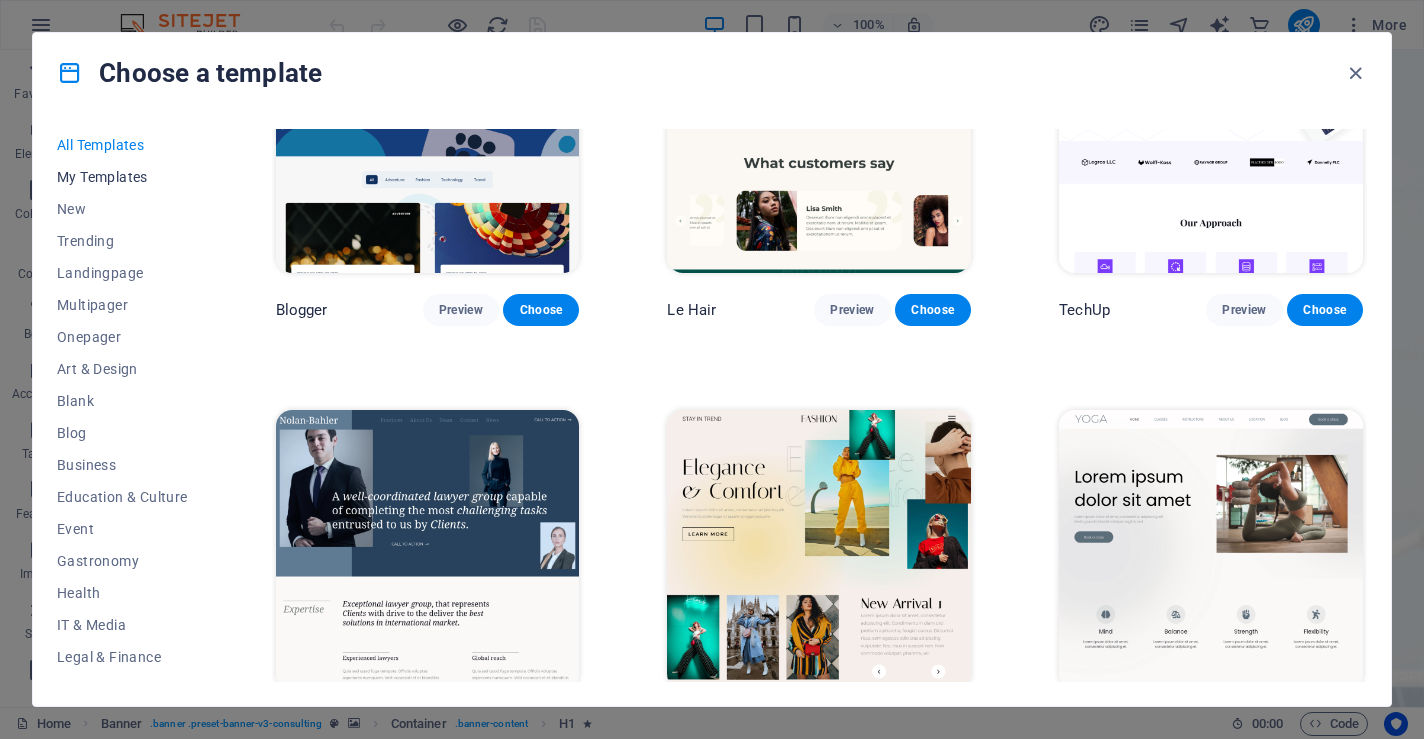 click on "My Templates" at bounding box center [122, 177] 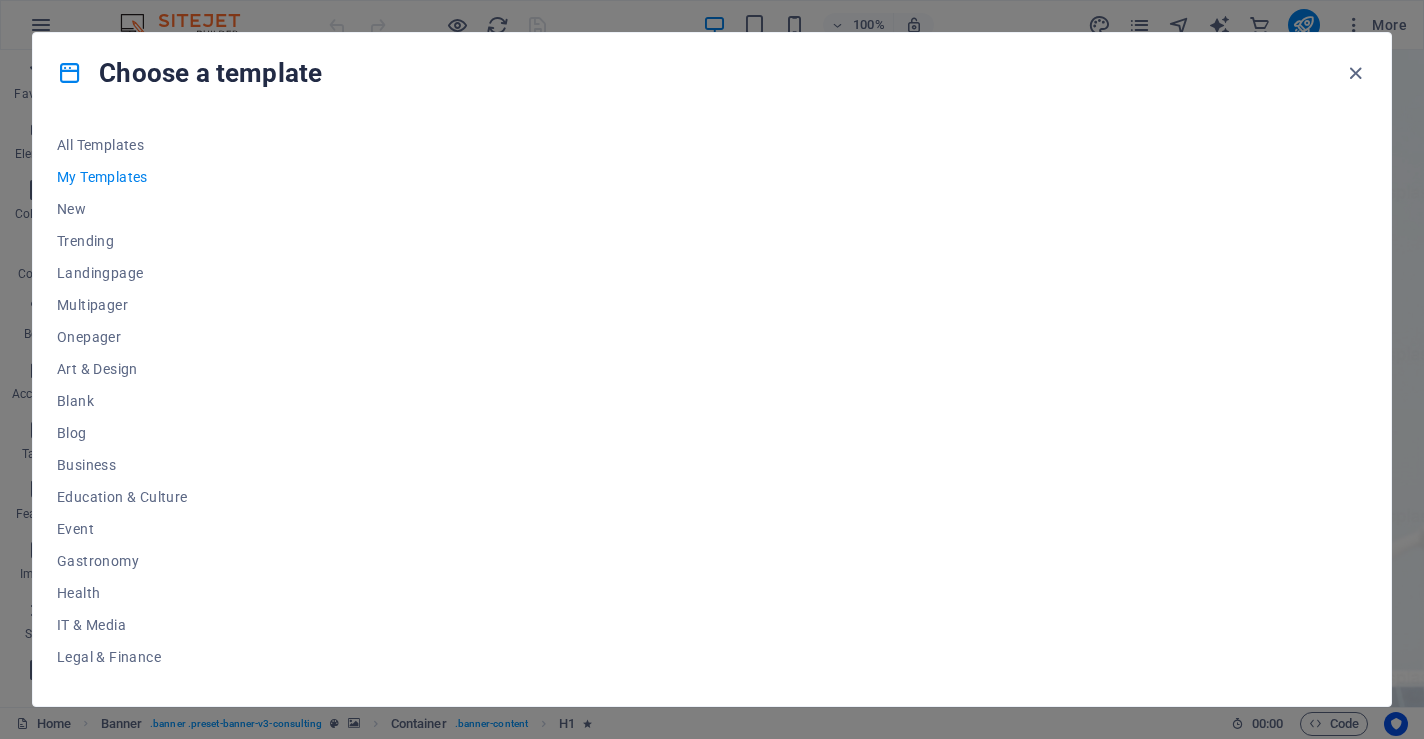 scroll, scrollTop: 0, scrollLeft: 0, axis: both 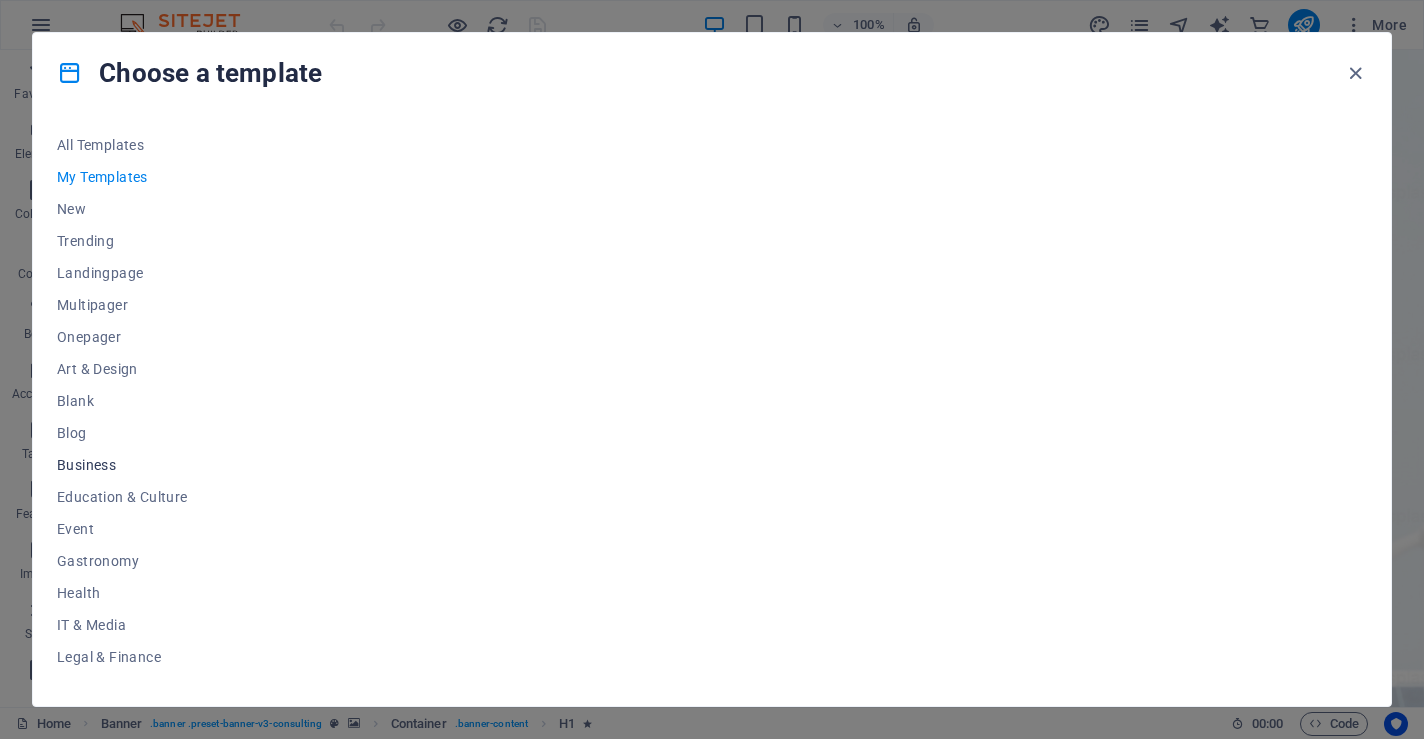 click on "Business" at bounding box center (122, 465) 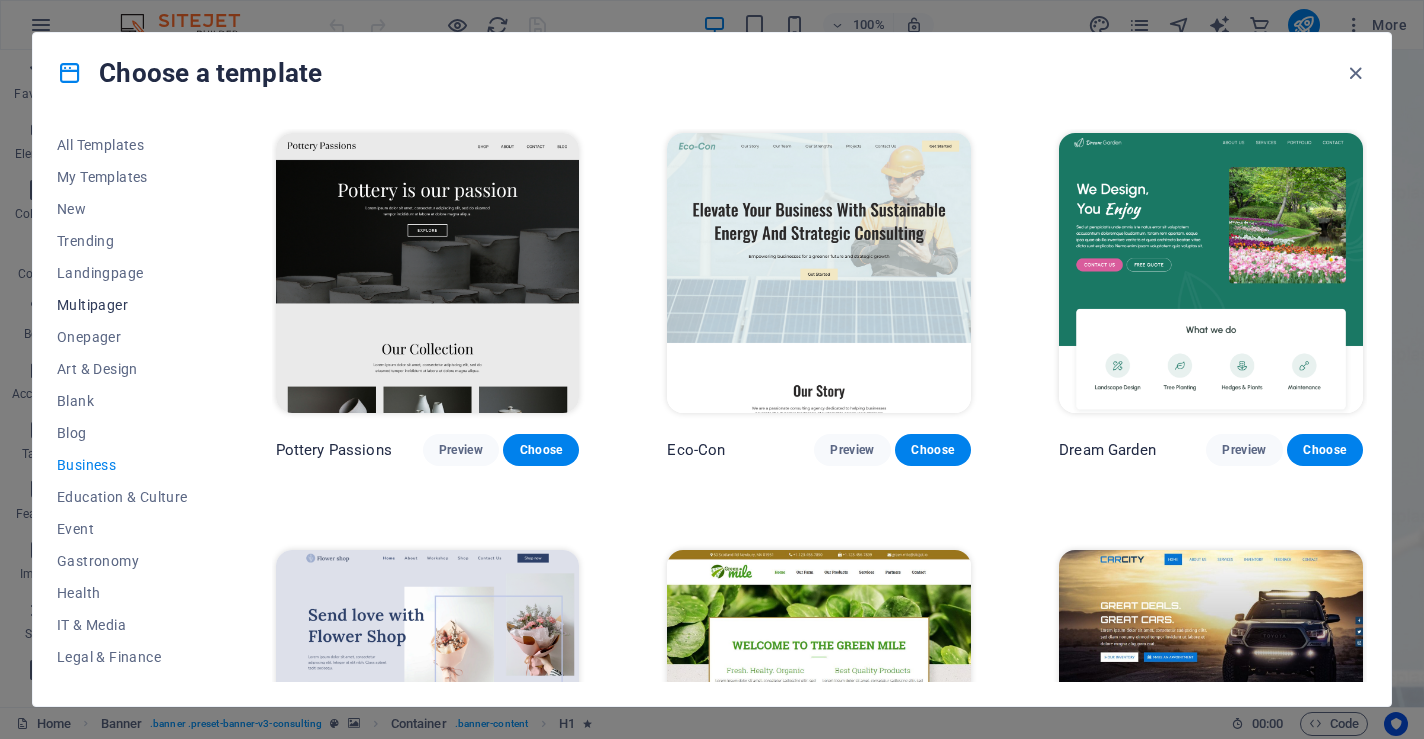 click on "Multipager" at bounding box center (122, 305) 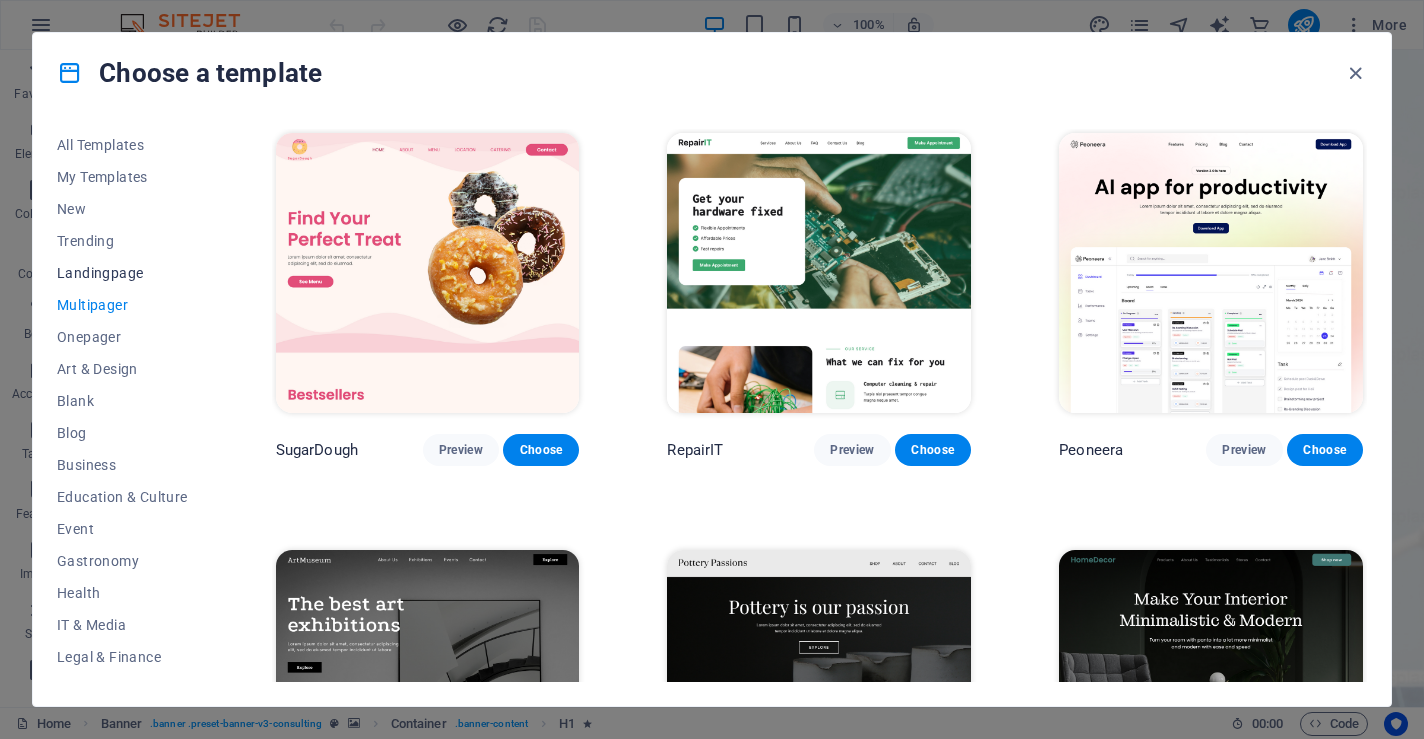 click on "Landingpage" at bounding box center (122, 273) 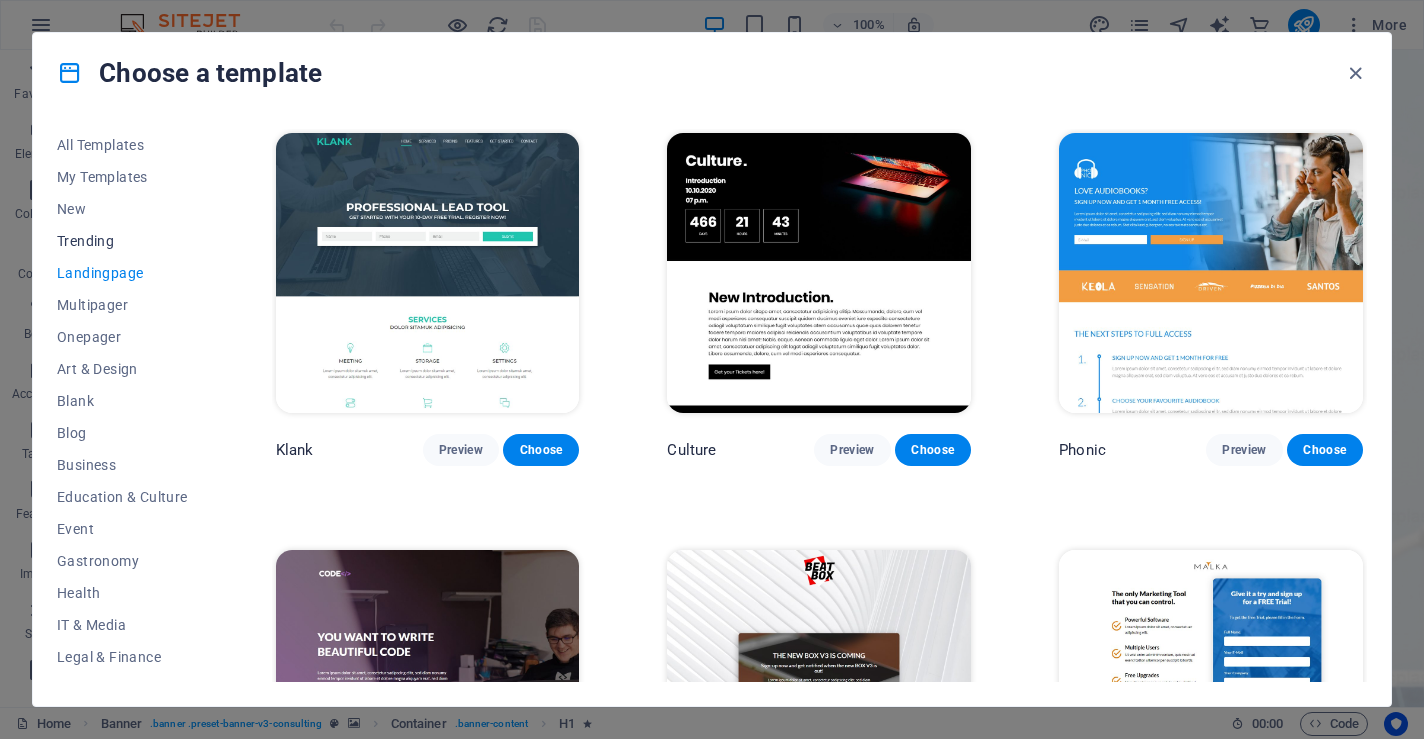 click on "Trending" at bounding box center (122, 241) 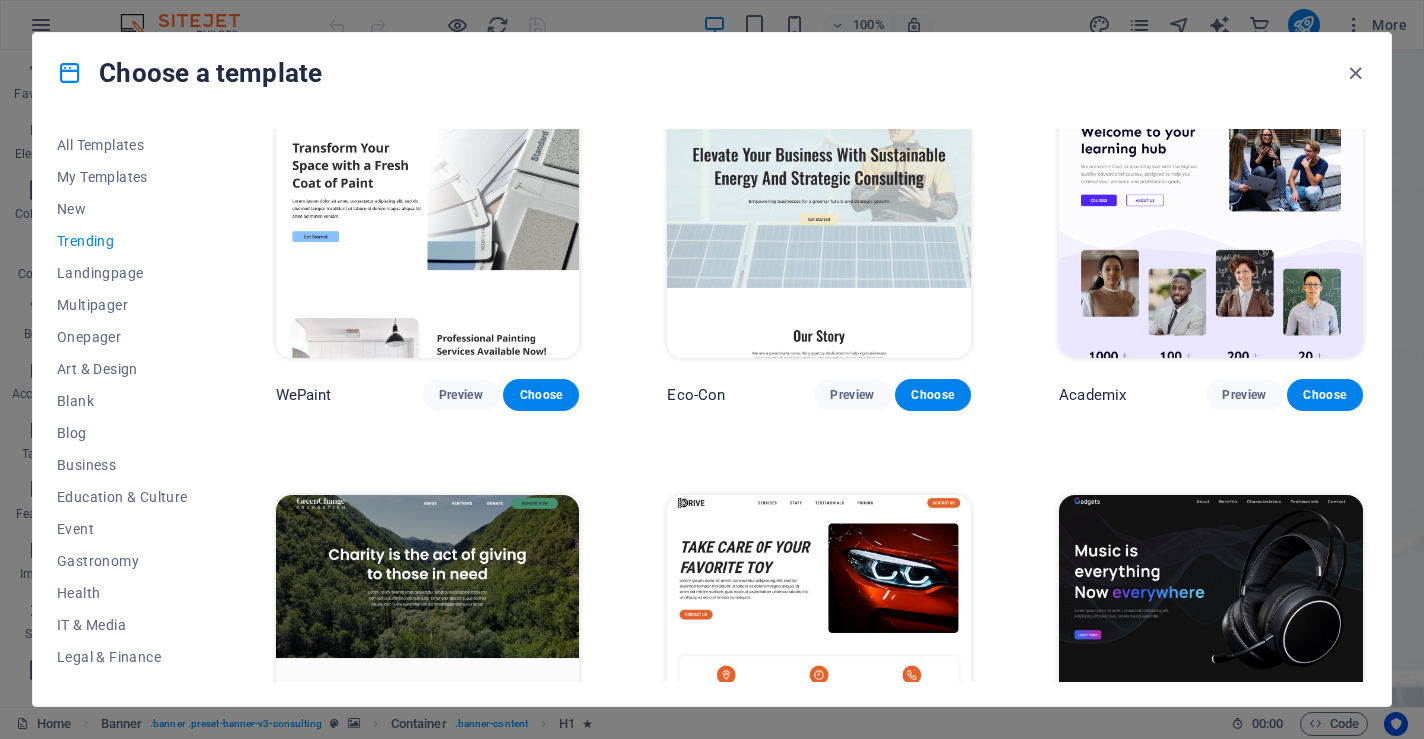 scroll, scrollTop: 0, scrollLeft: 0, axis: both 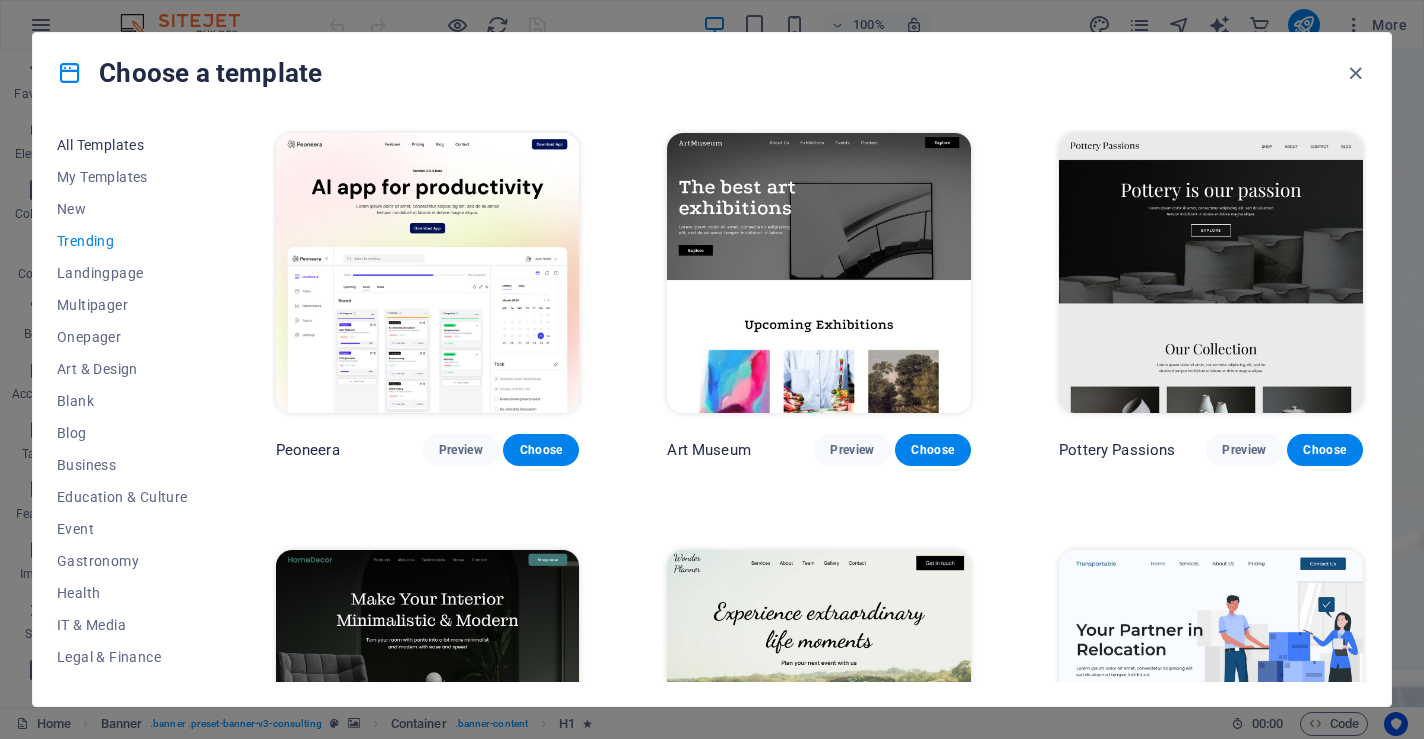 click on "All Templates" at bounding box center (122, 145) 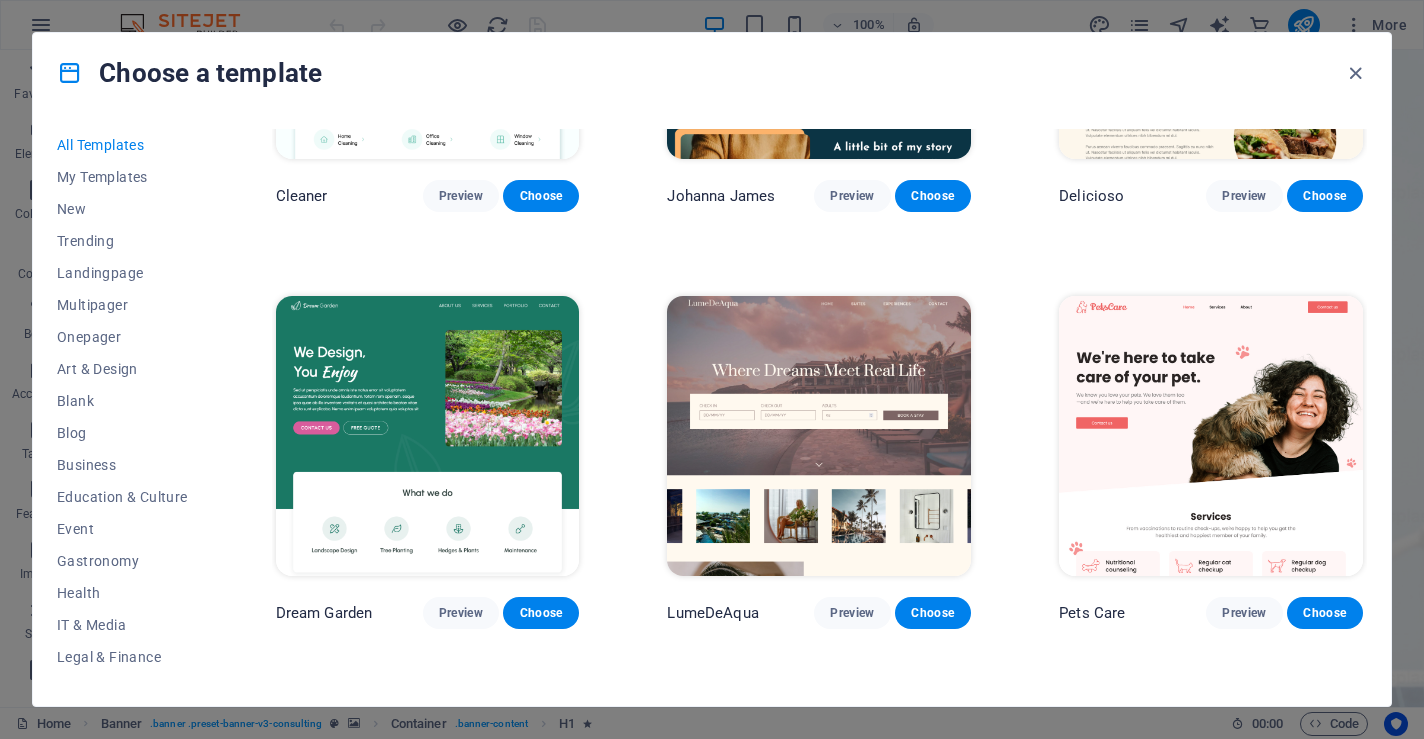 scroll, scrollTop: 3593, scrollLeft: 0, axis: vertical 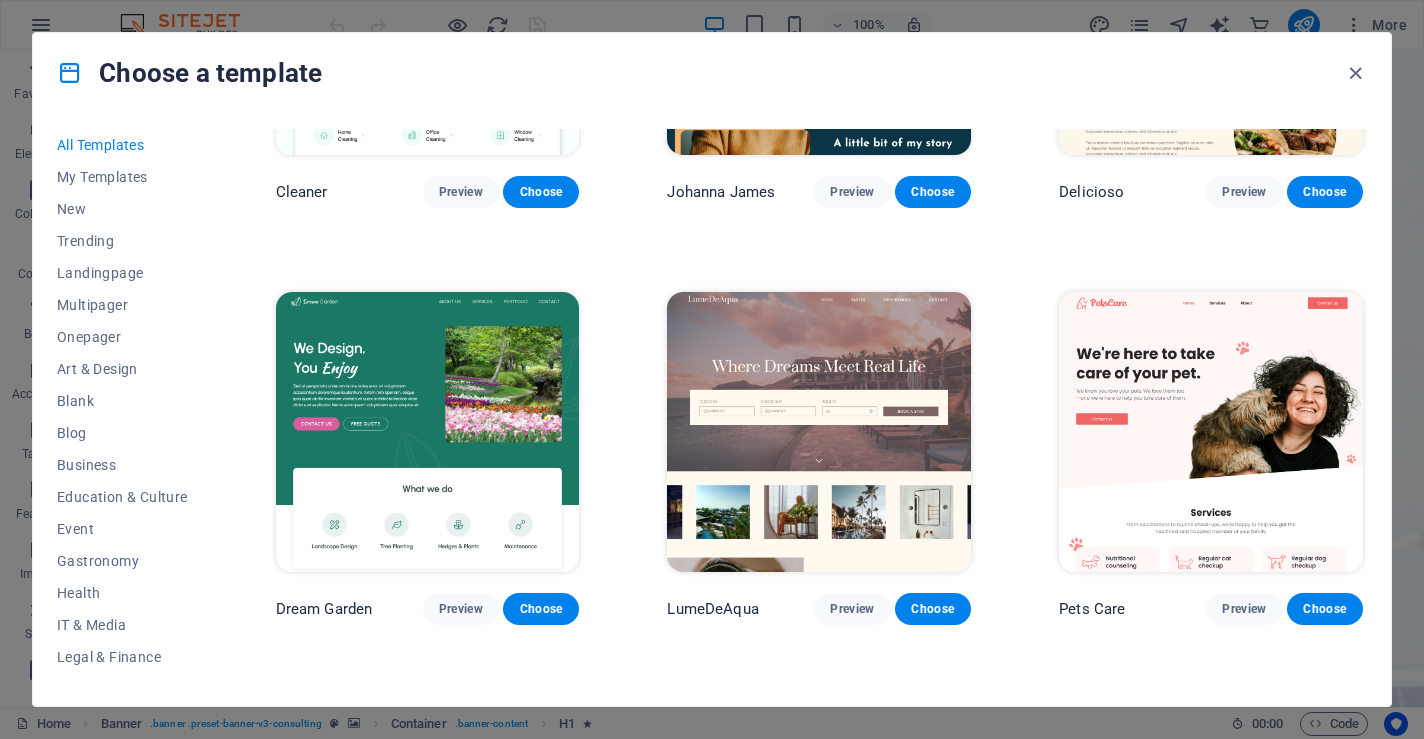 click at bounding box center (819, 432) 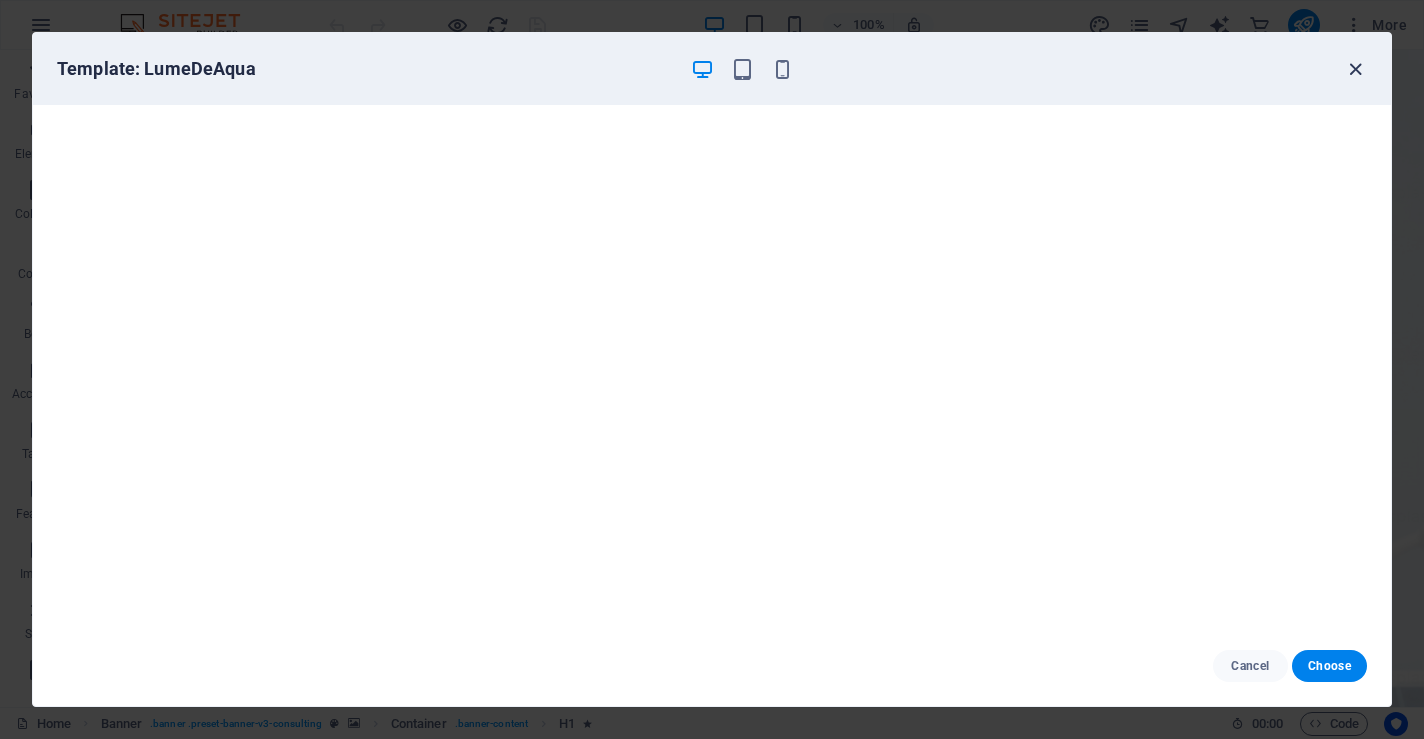 click at bounding box center [1355, 69] 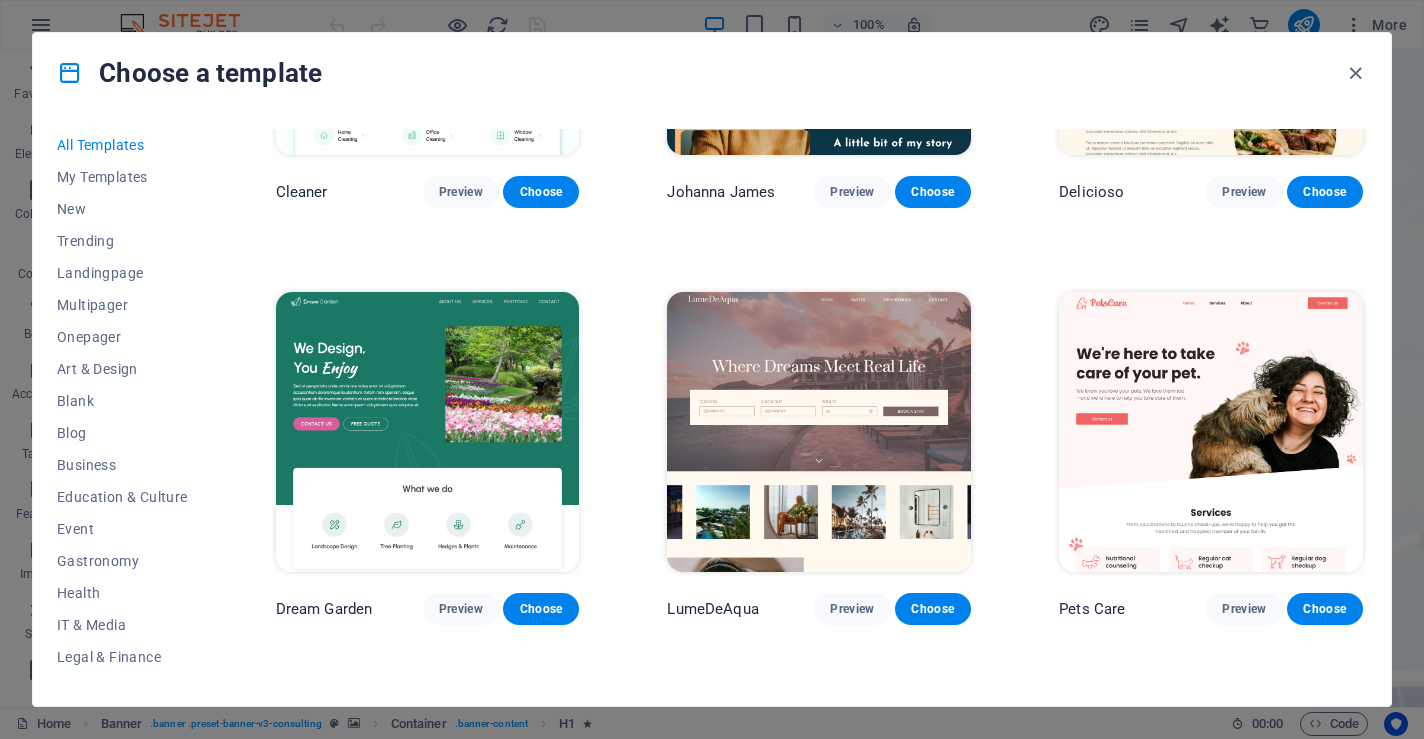 click at bounding box center (428, 432) 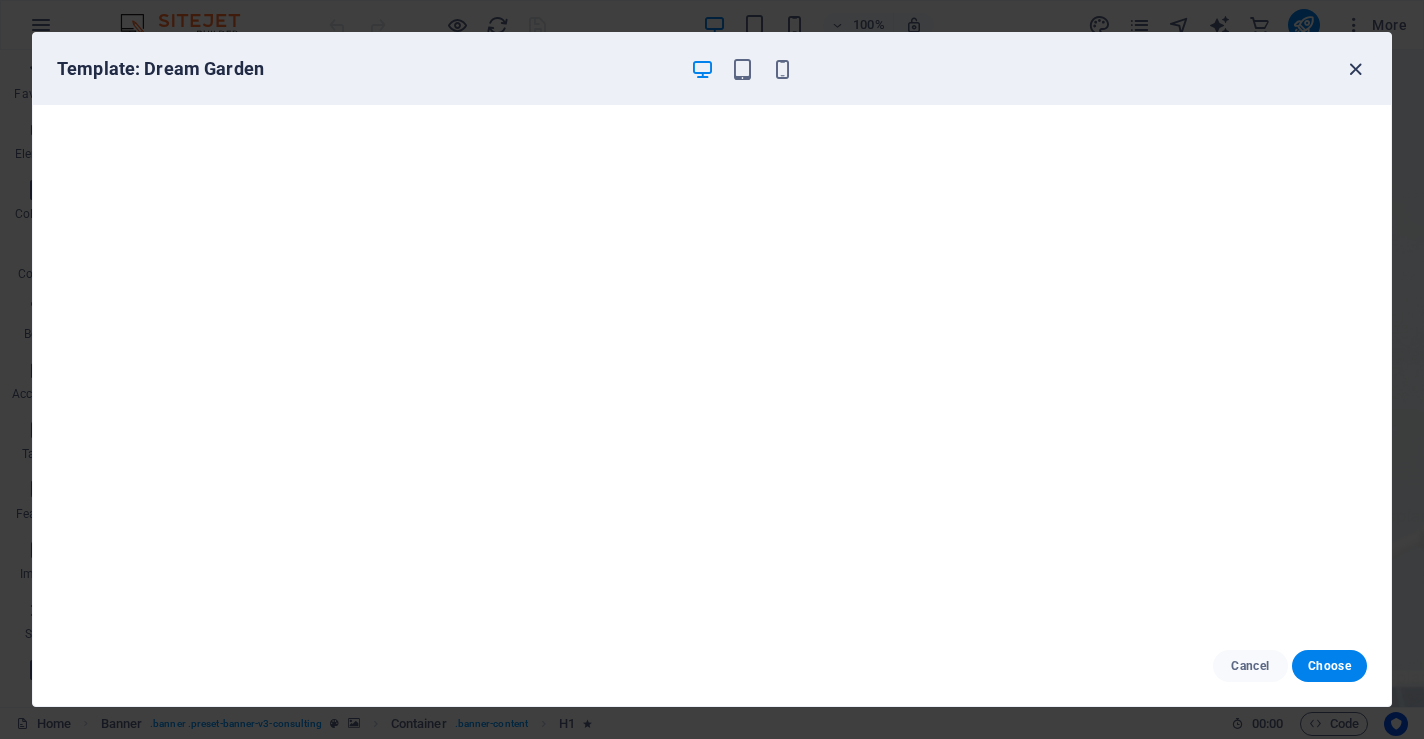 click at bounding box center [1355, 69] 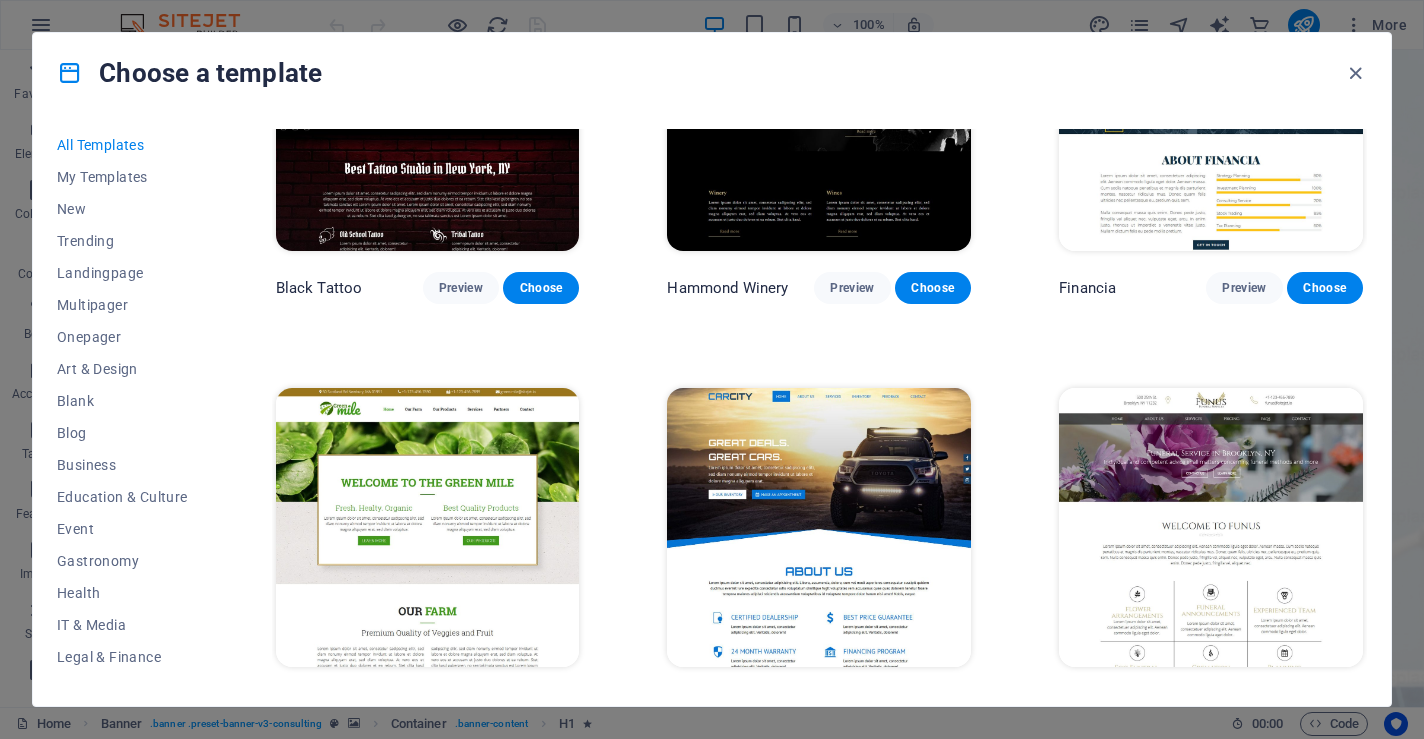 scroll, scrollTop: 13098, scrollLeft: 0, axis: vertical 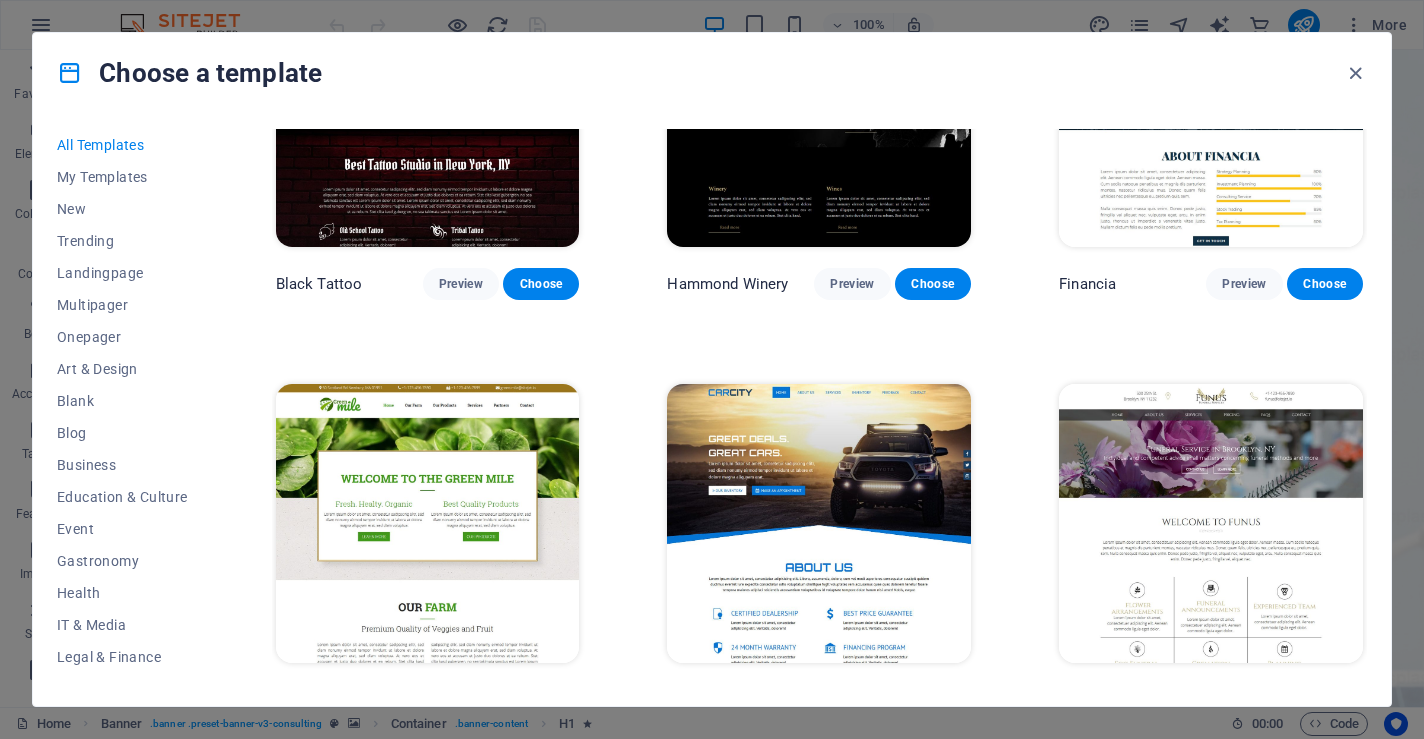 click at bounding box center [428, 524] 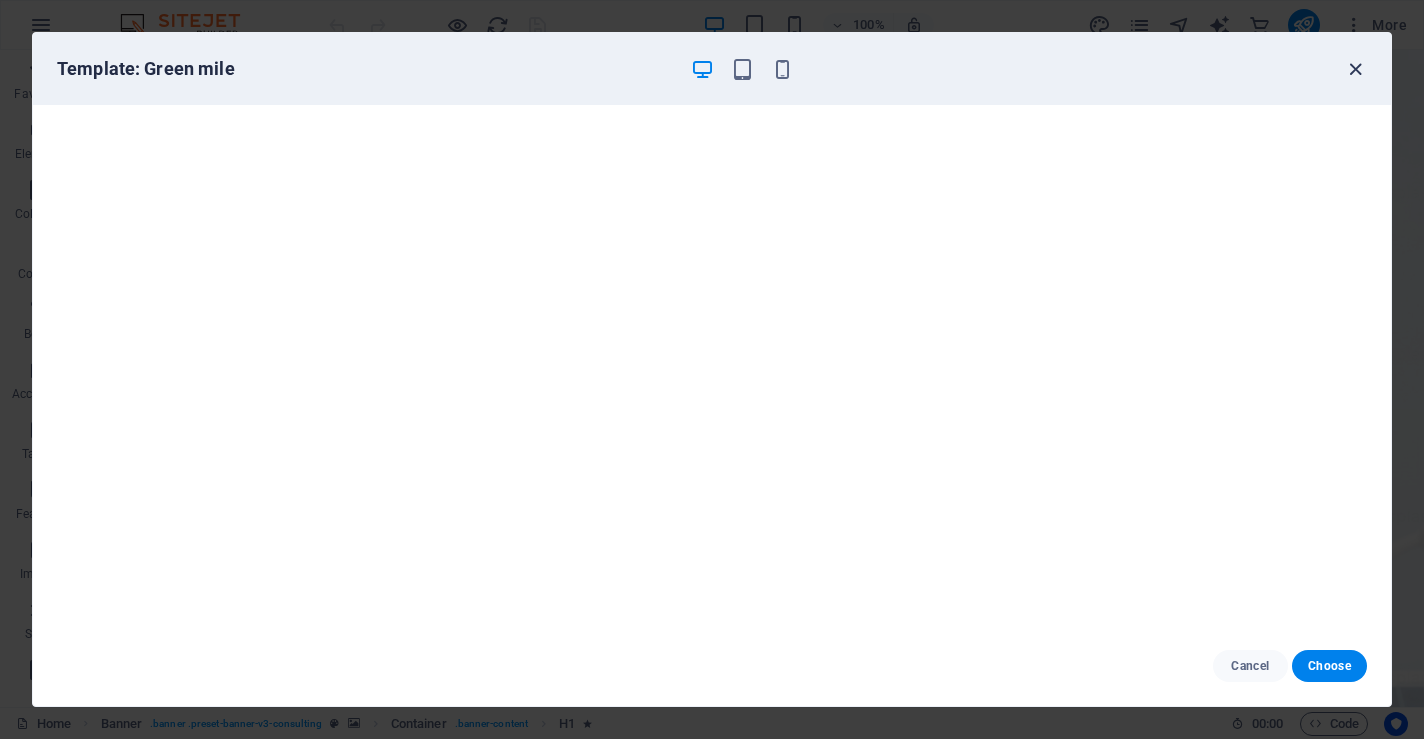 click at bounding box center (1355, 69) 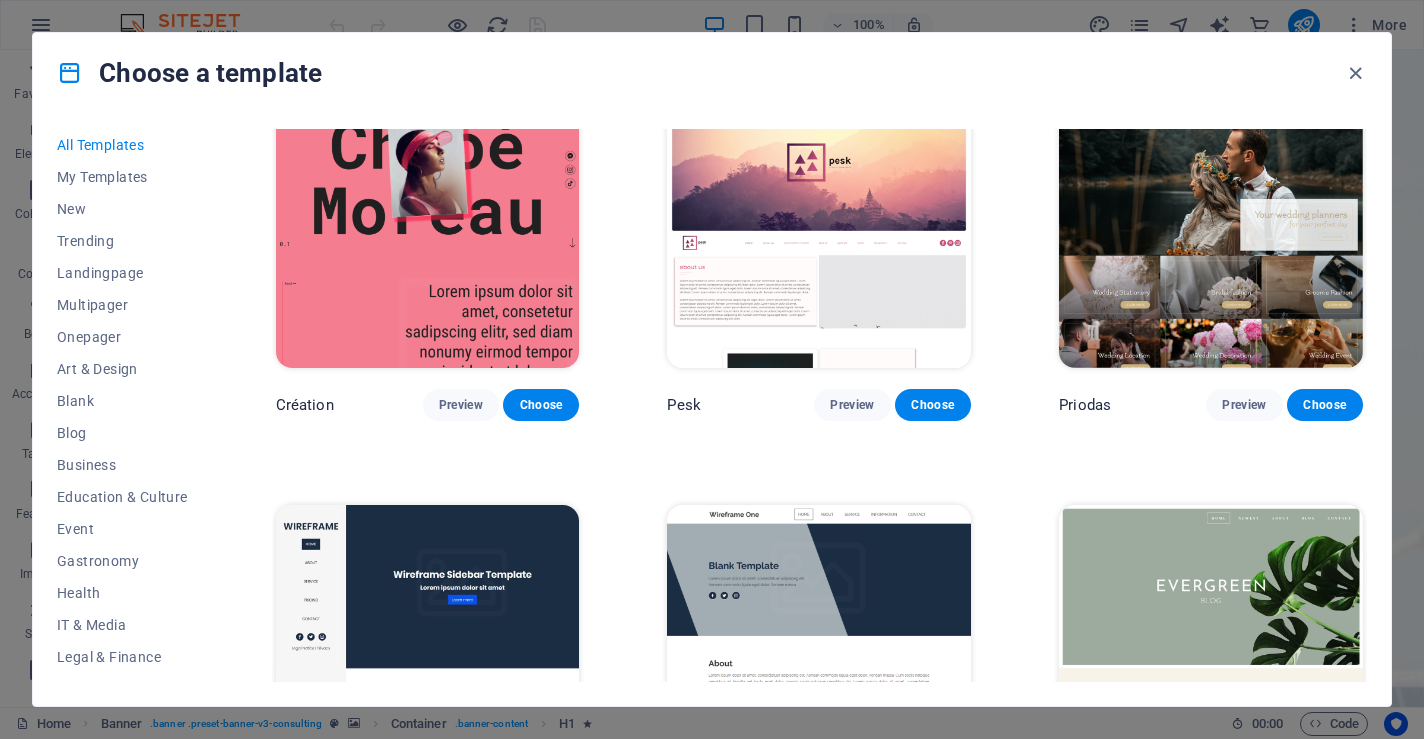 scroll, scrollTop: 7717, scrollLeft: 0, axis: vertical 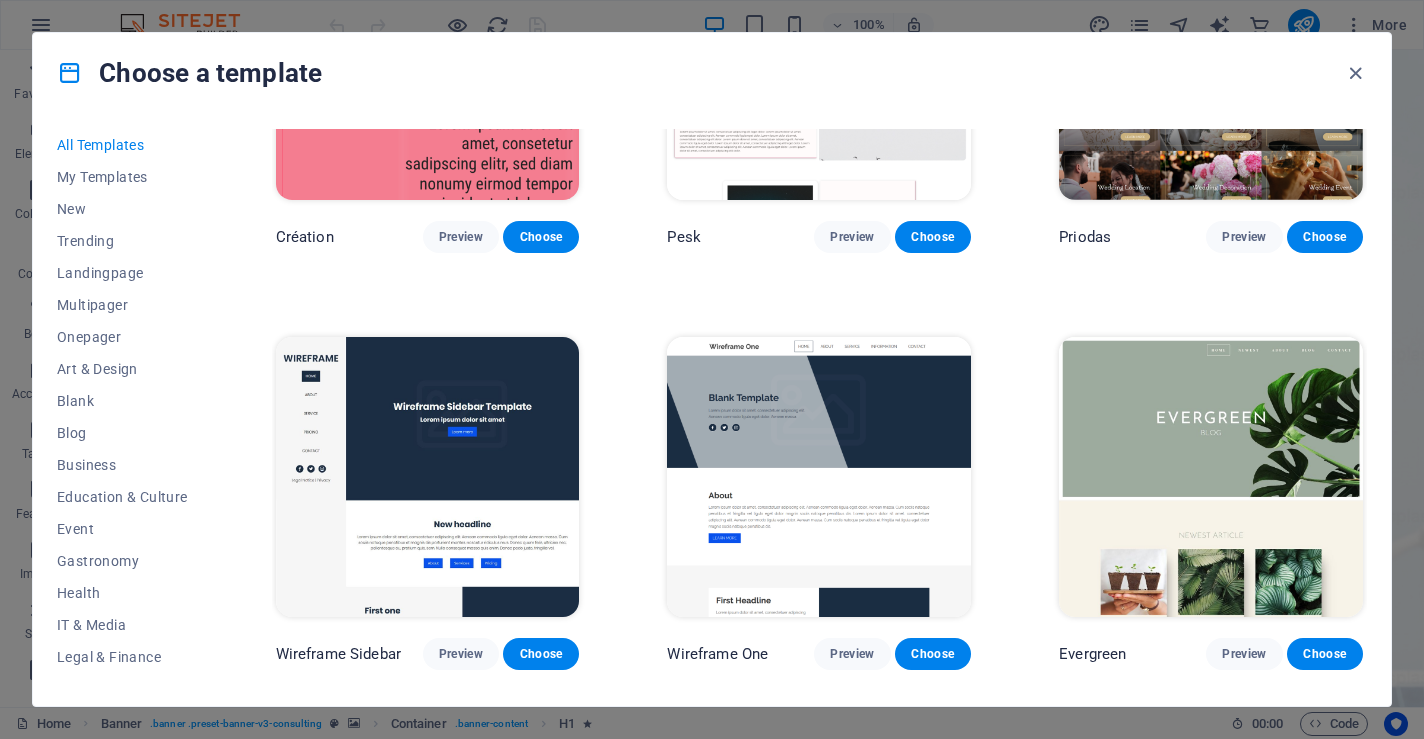 click at bounding box center [1211, 477] 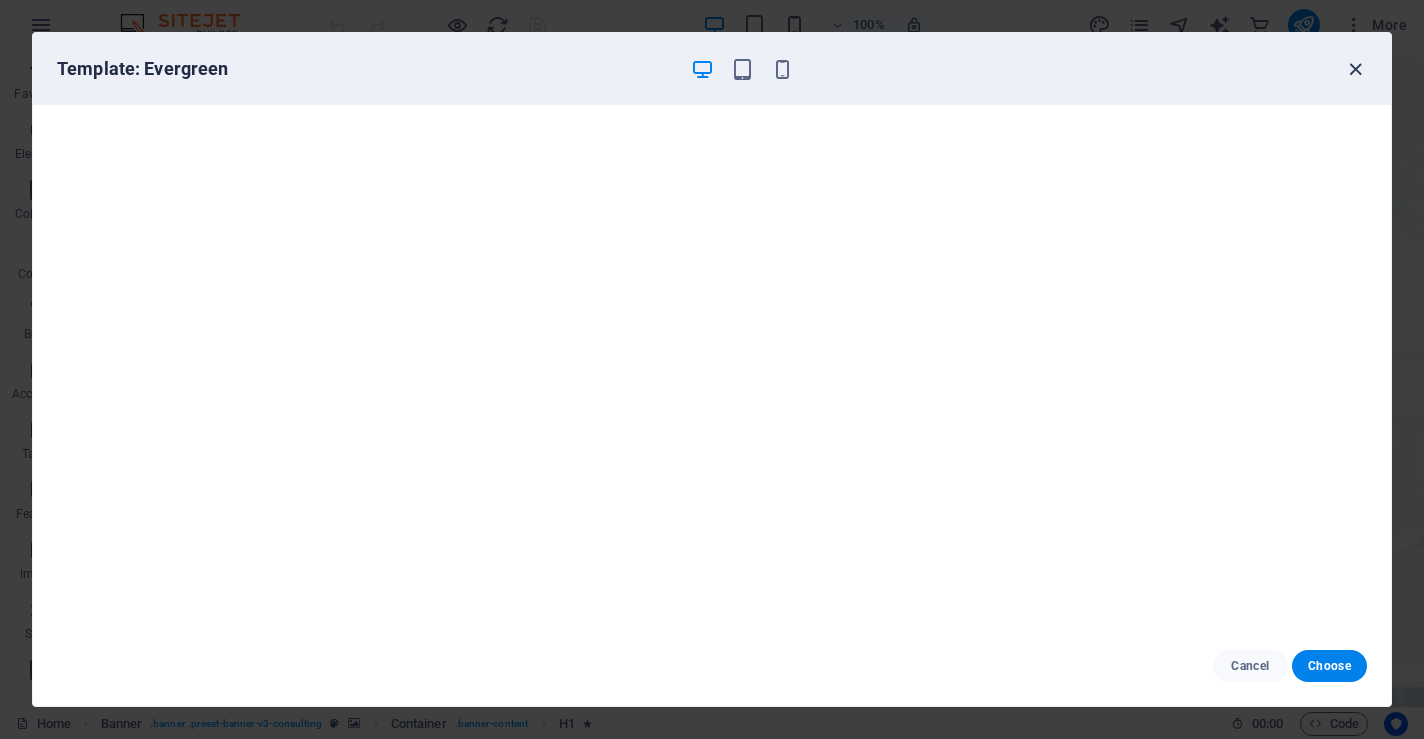 click at bounding box center [1355, 69] 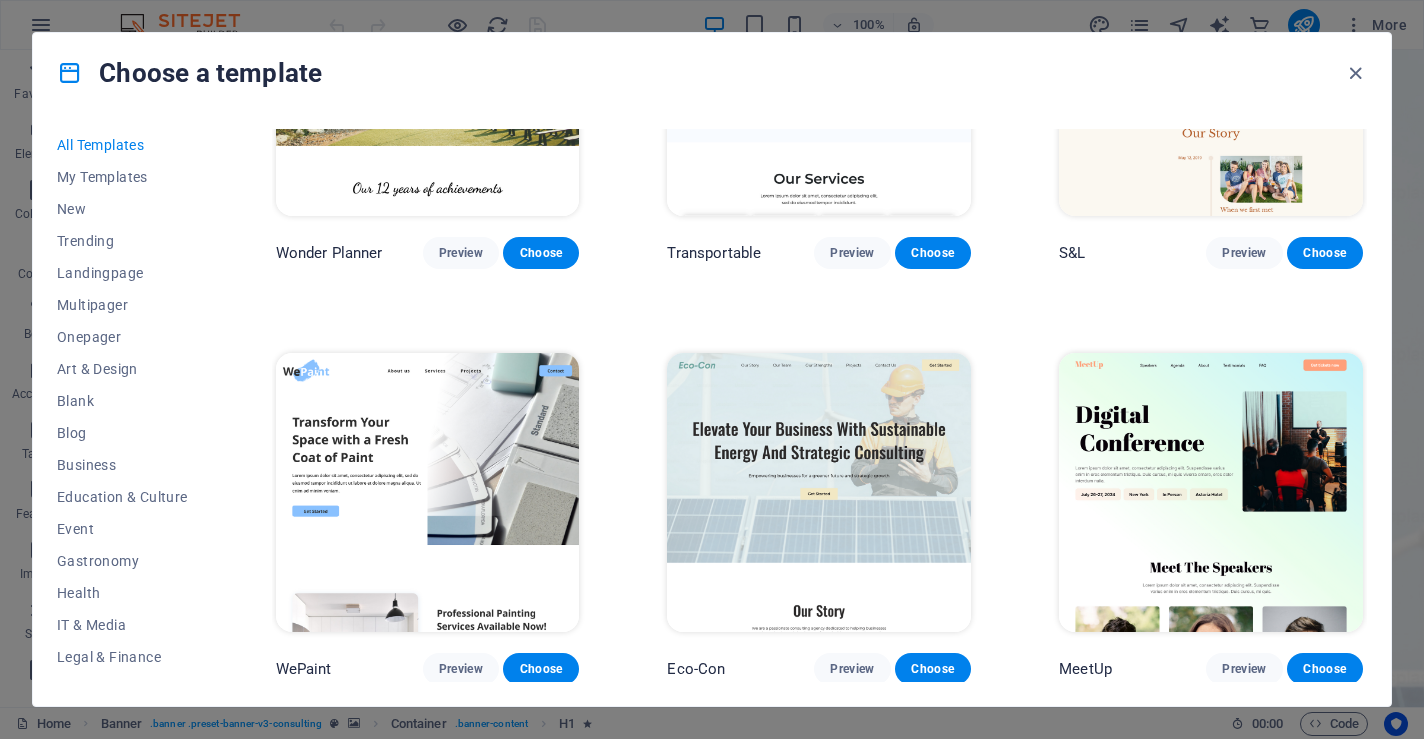 scroll, scrollTop: 1467, scrollLeft: 0, axis: vertical 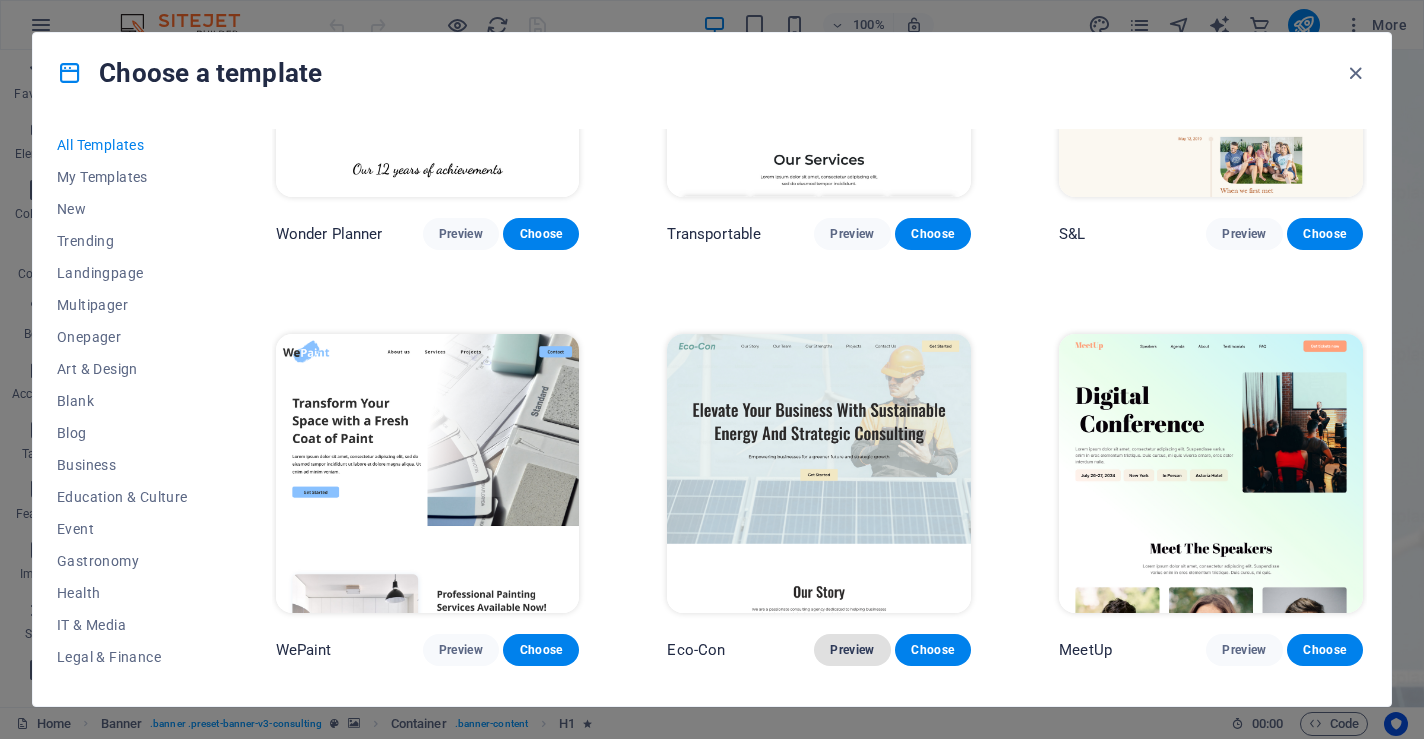 click on "Preview" at bounding box center [852, 650] 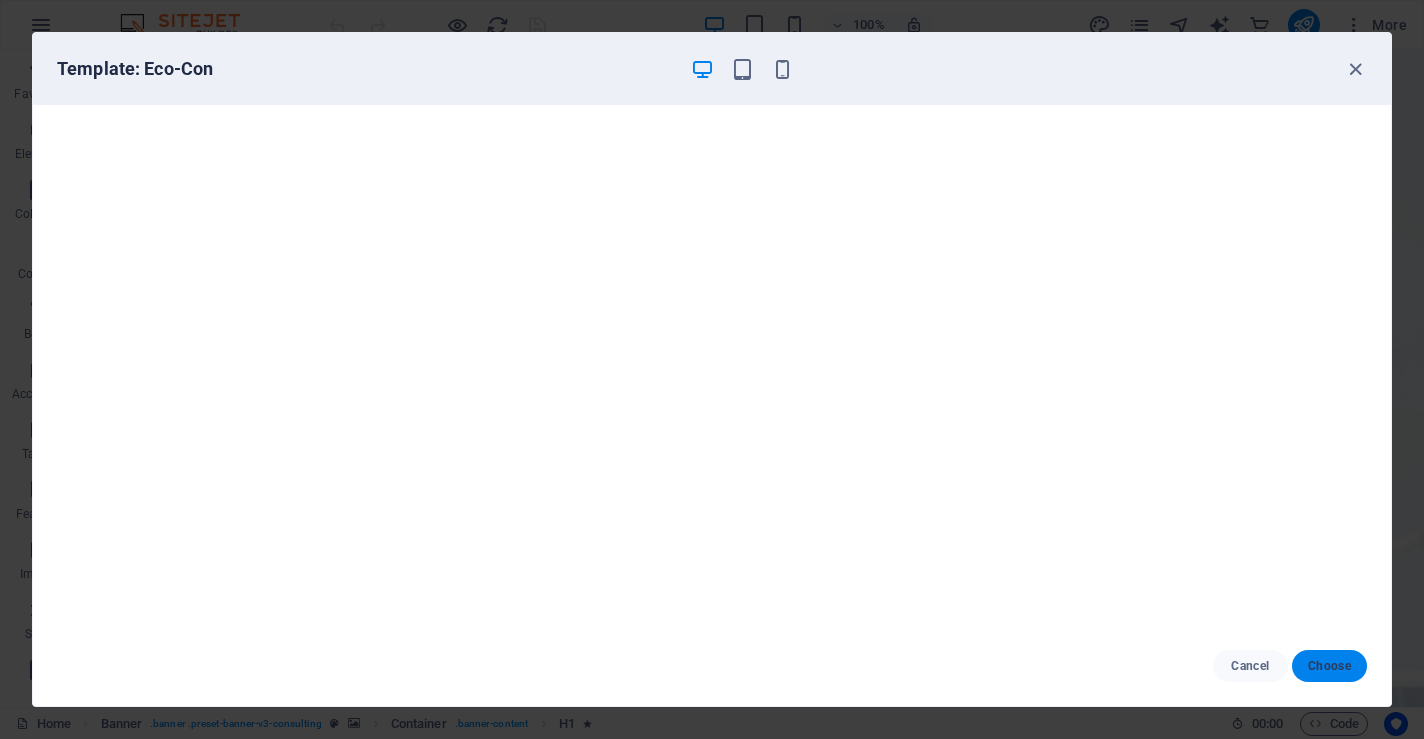 click on "Choose" at bounding box center [1329, 666] 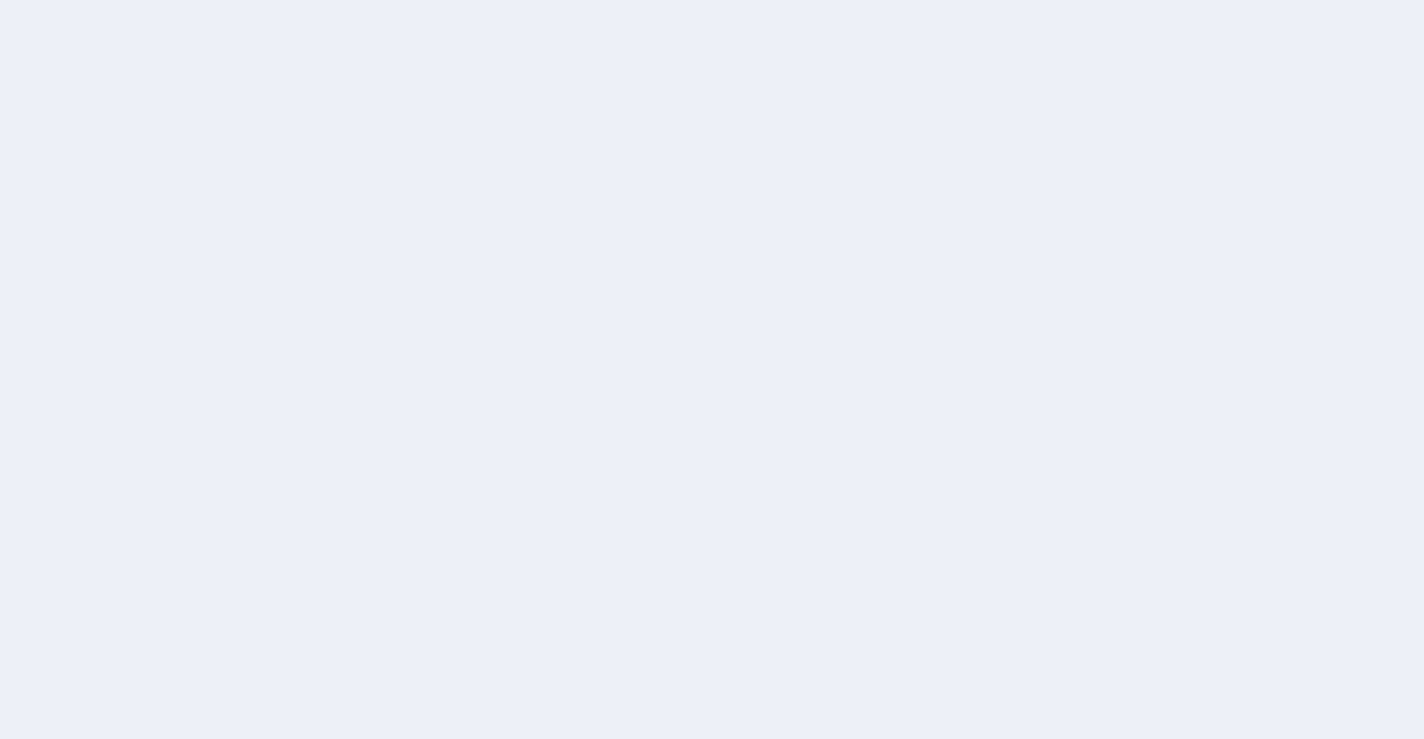 scroll, scrollTop: 0, scrollLeft: 0, axis: both 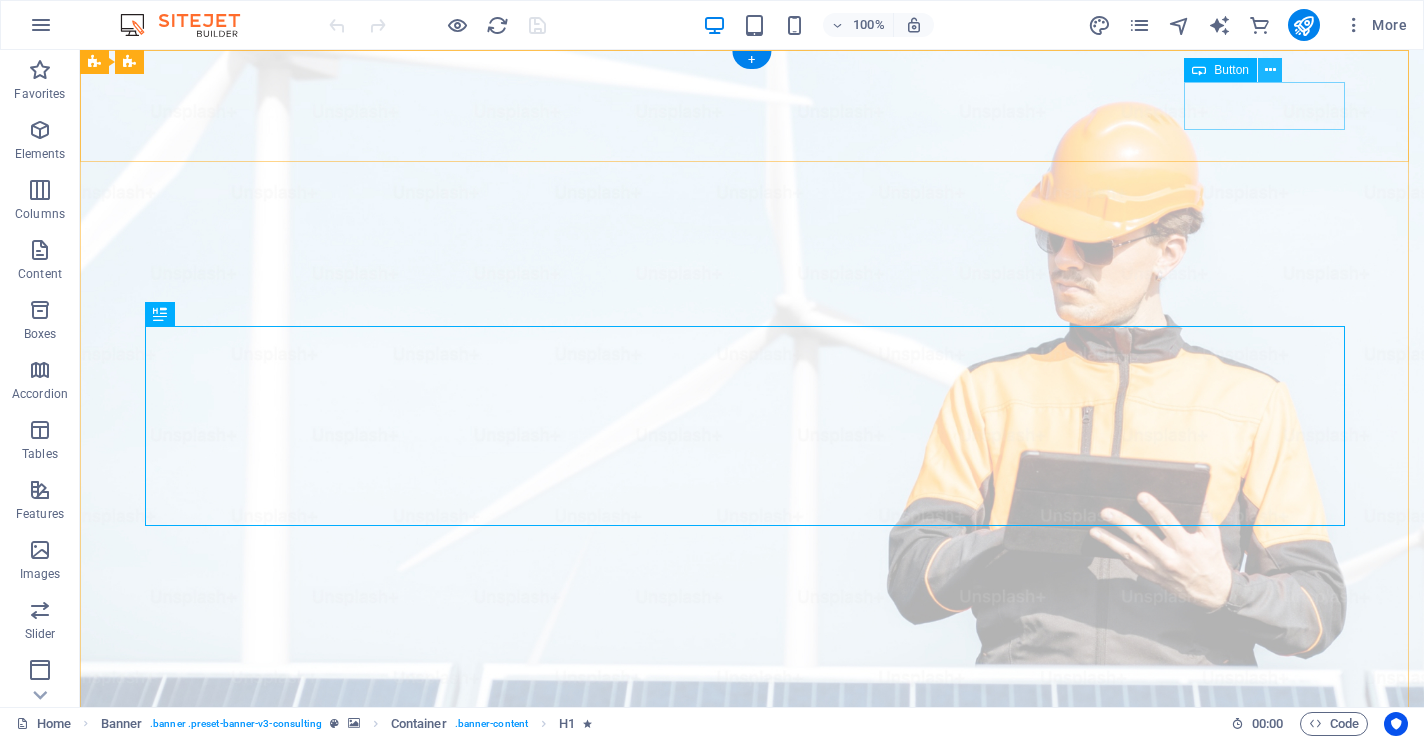 click at bounding box center (1270, 70) 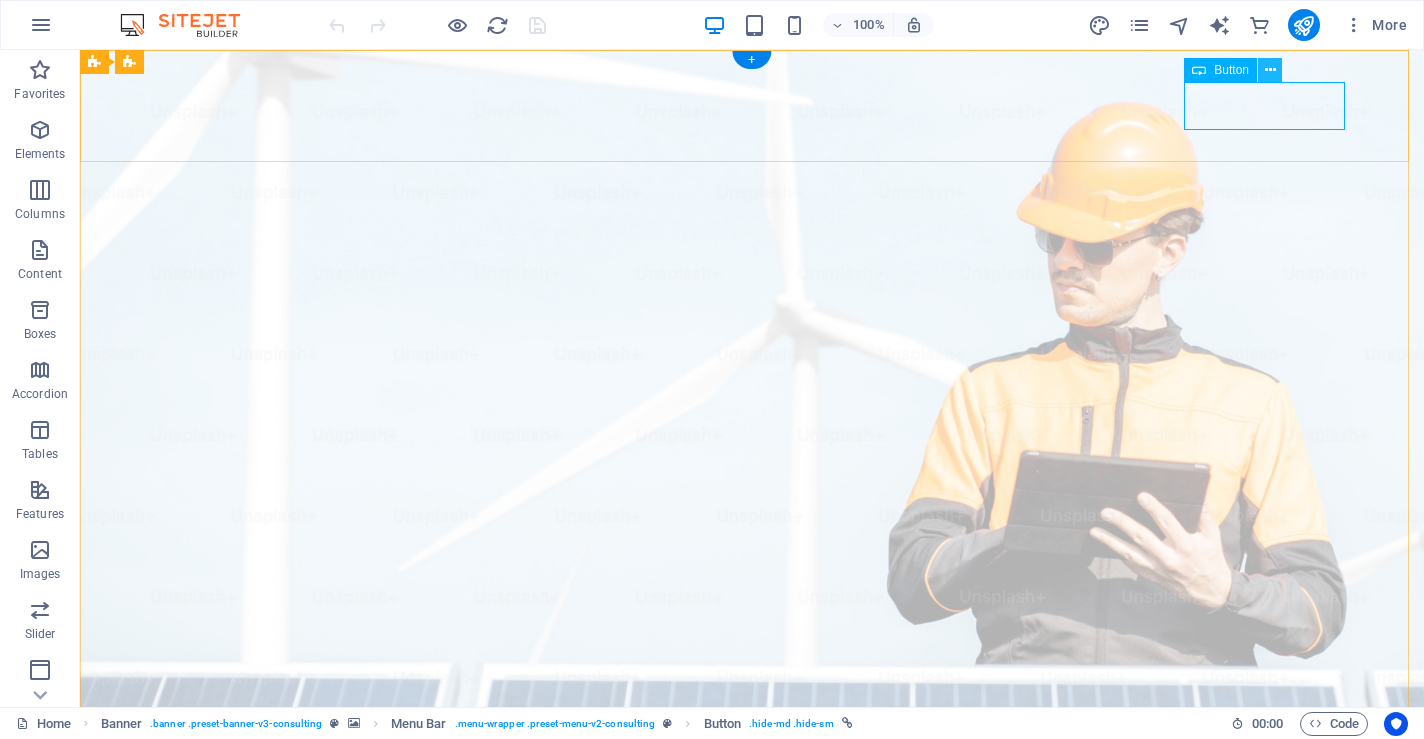 click at bounding box center [1270, 70] 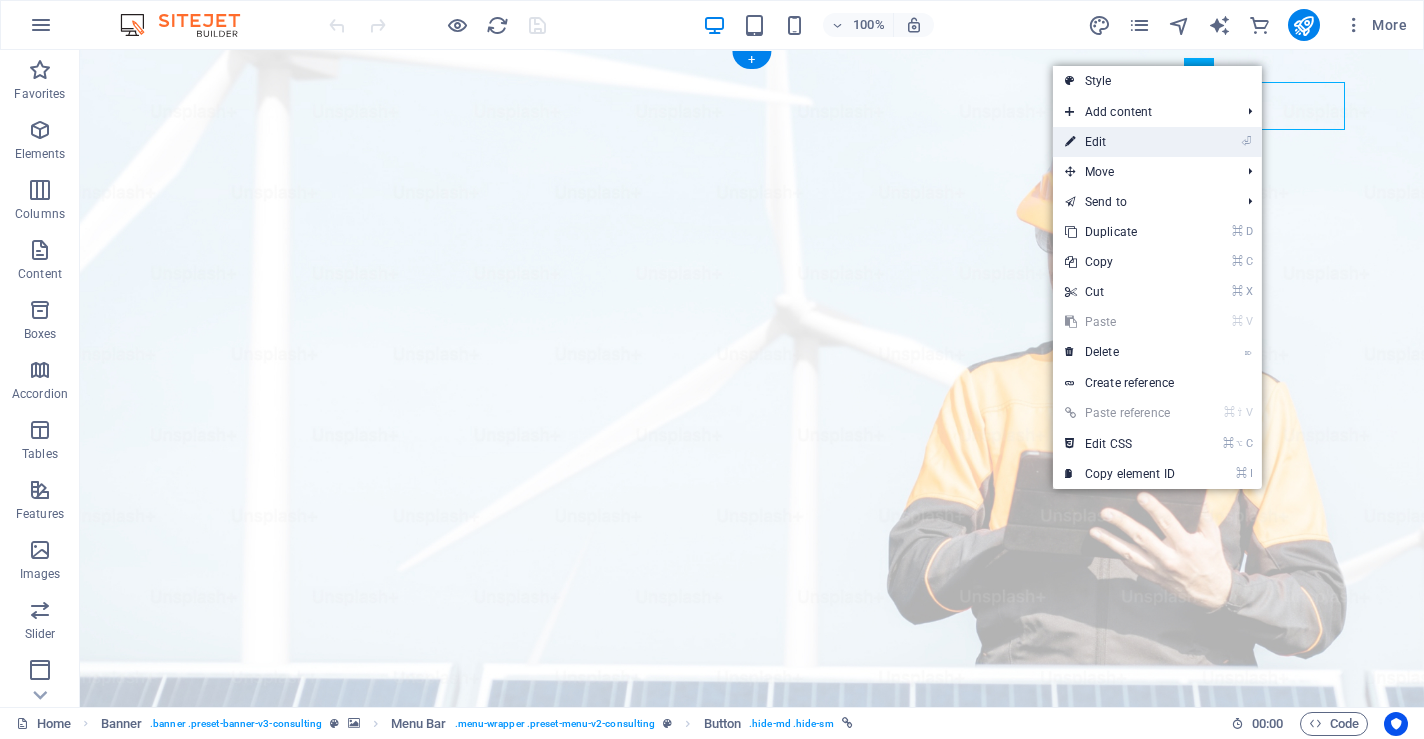 click on "⏎  Edit" at bounding box center (1120, 142) 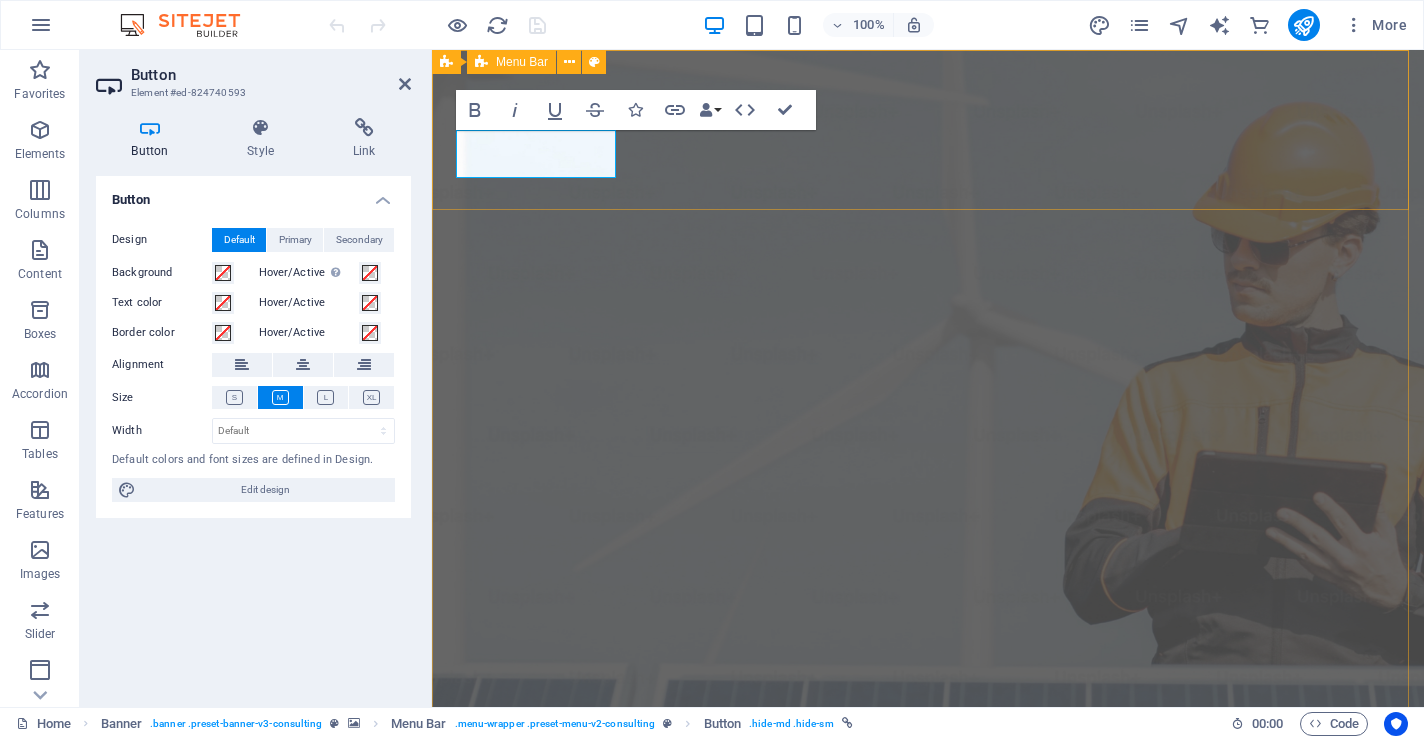 click on "Our Story Our Team Our Strengths Projects Contact Us Get Started" at bounding box center [928, 1045] 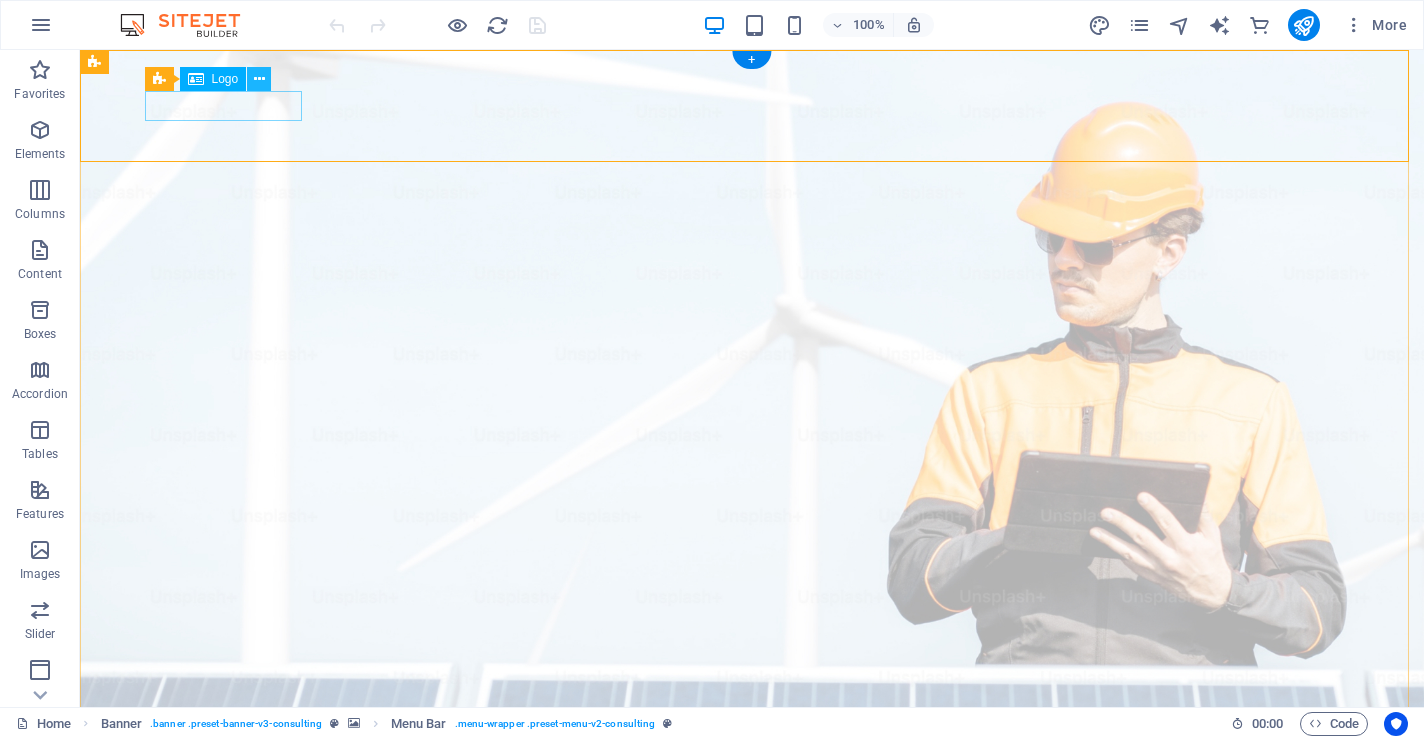 click at bounding box center [259, 79] 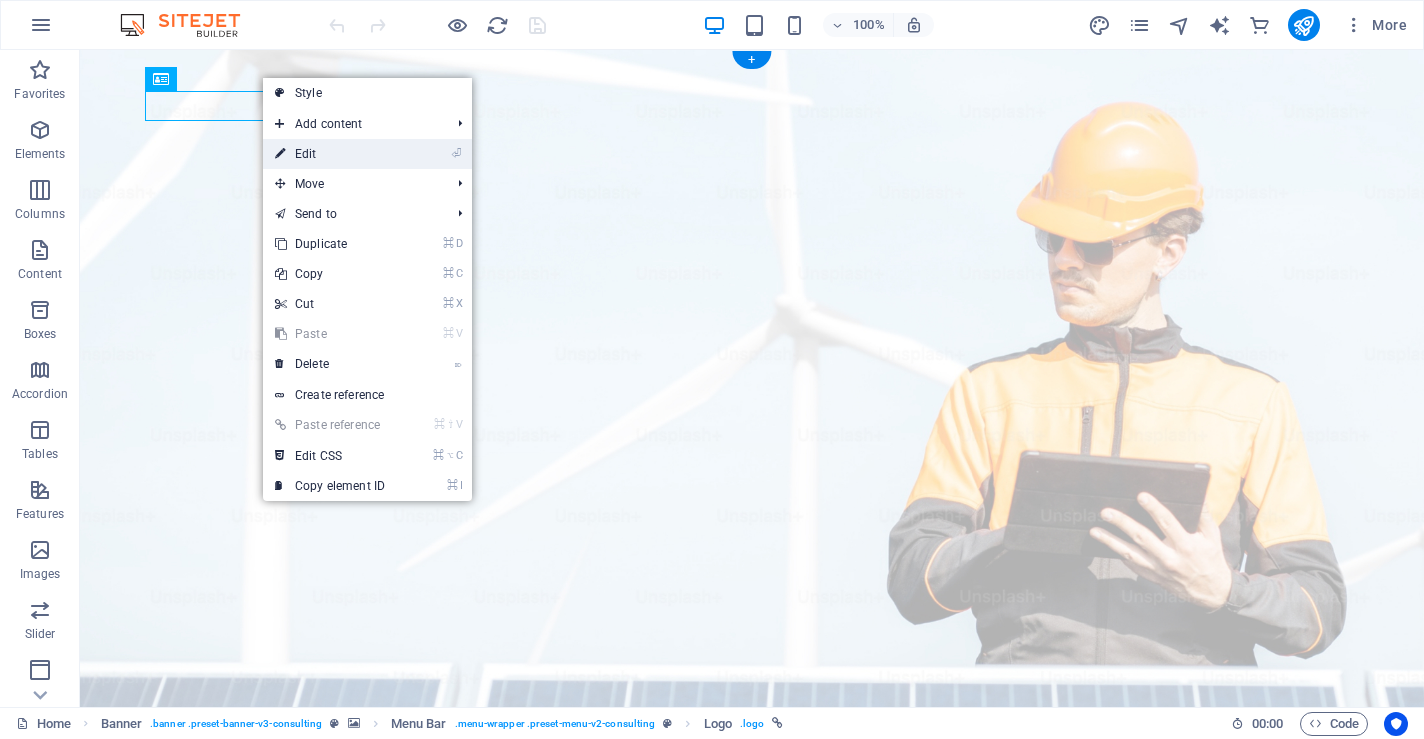 click on "⏎  Edit" at bounding box center (330, 154) 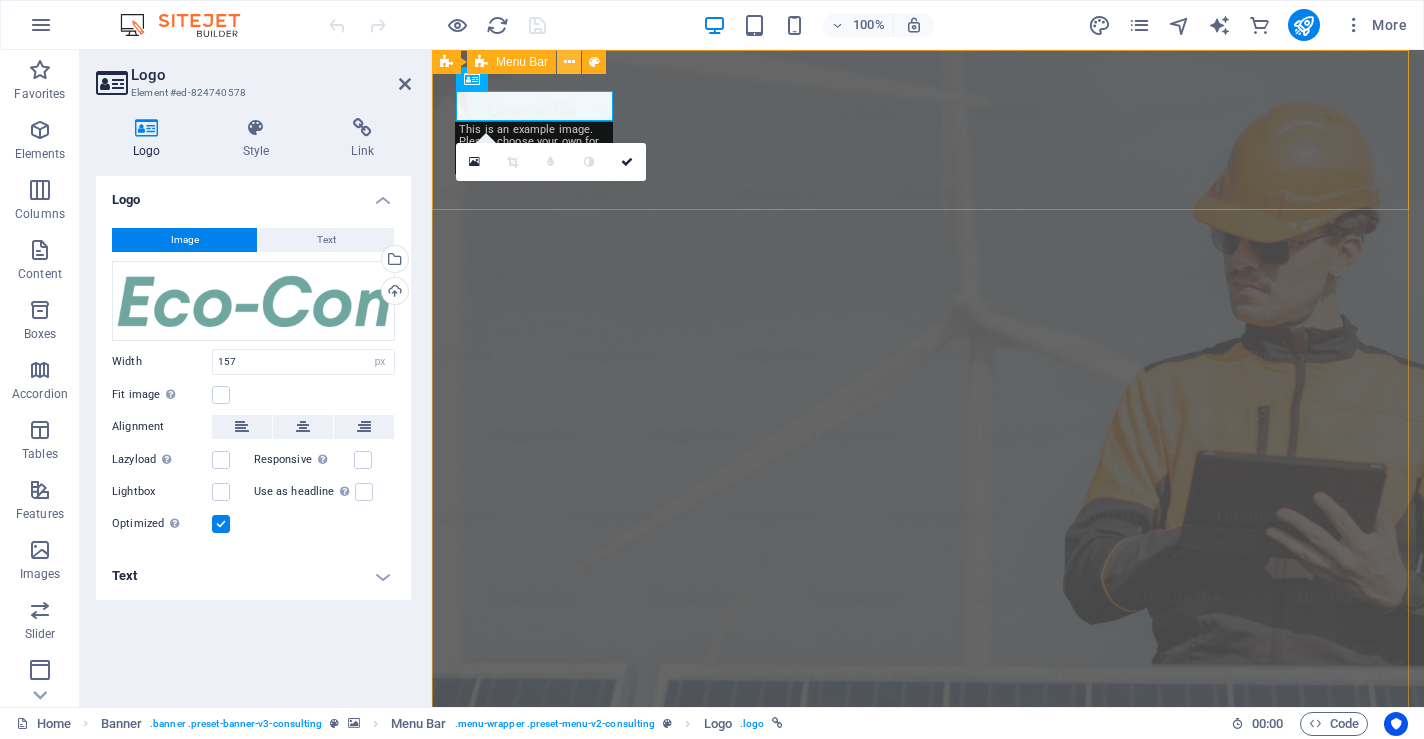 click at bounding box center (569, 62) 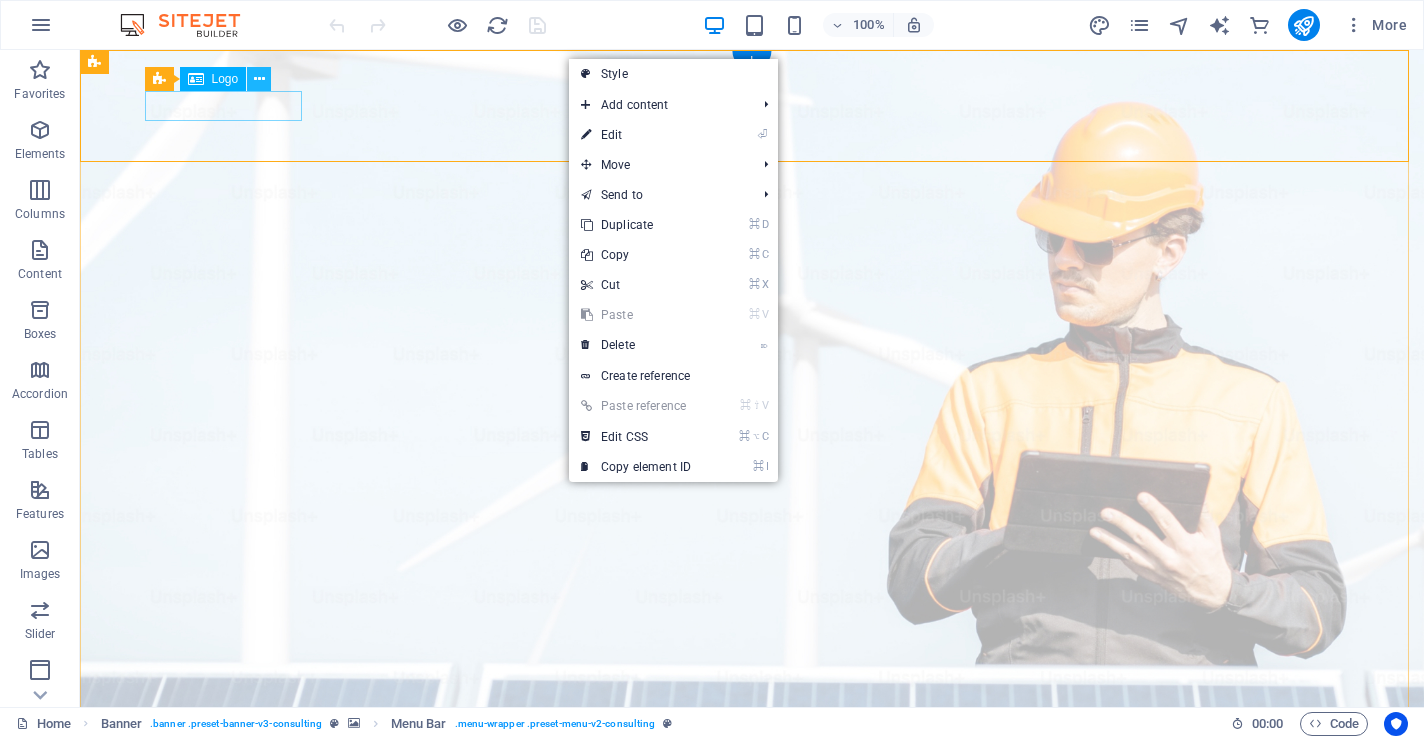 click at bounding box center [259, 79] 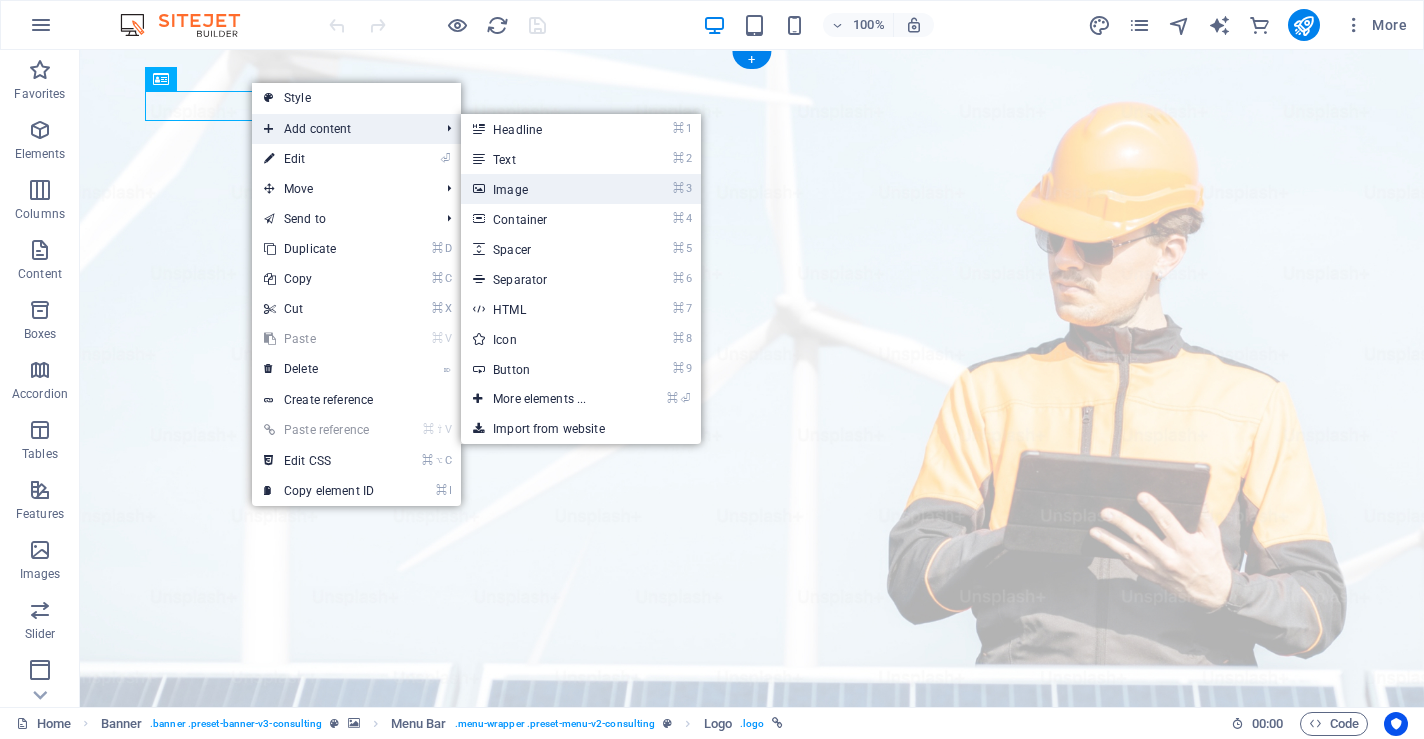 click at bounding box center [478, 189] 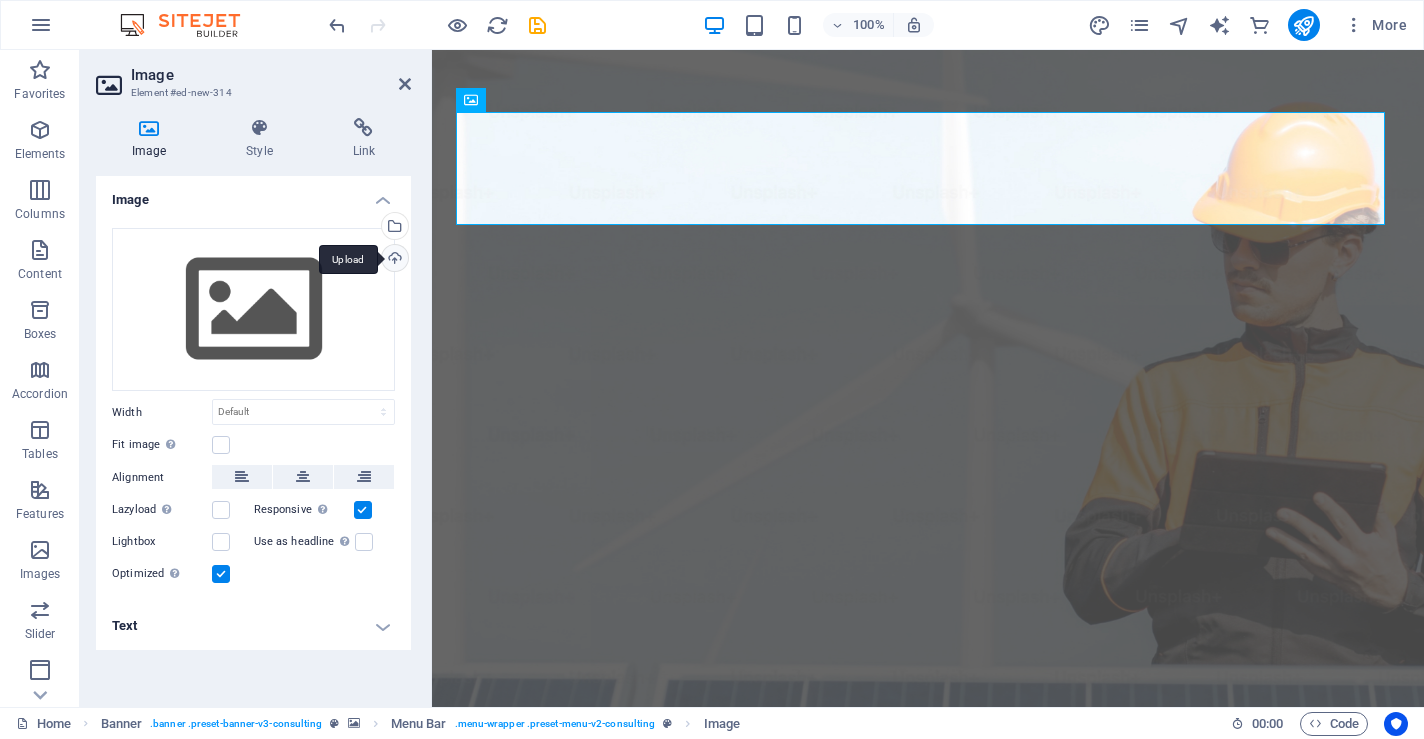 click on "Upload" at bounding box center (393, 260) 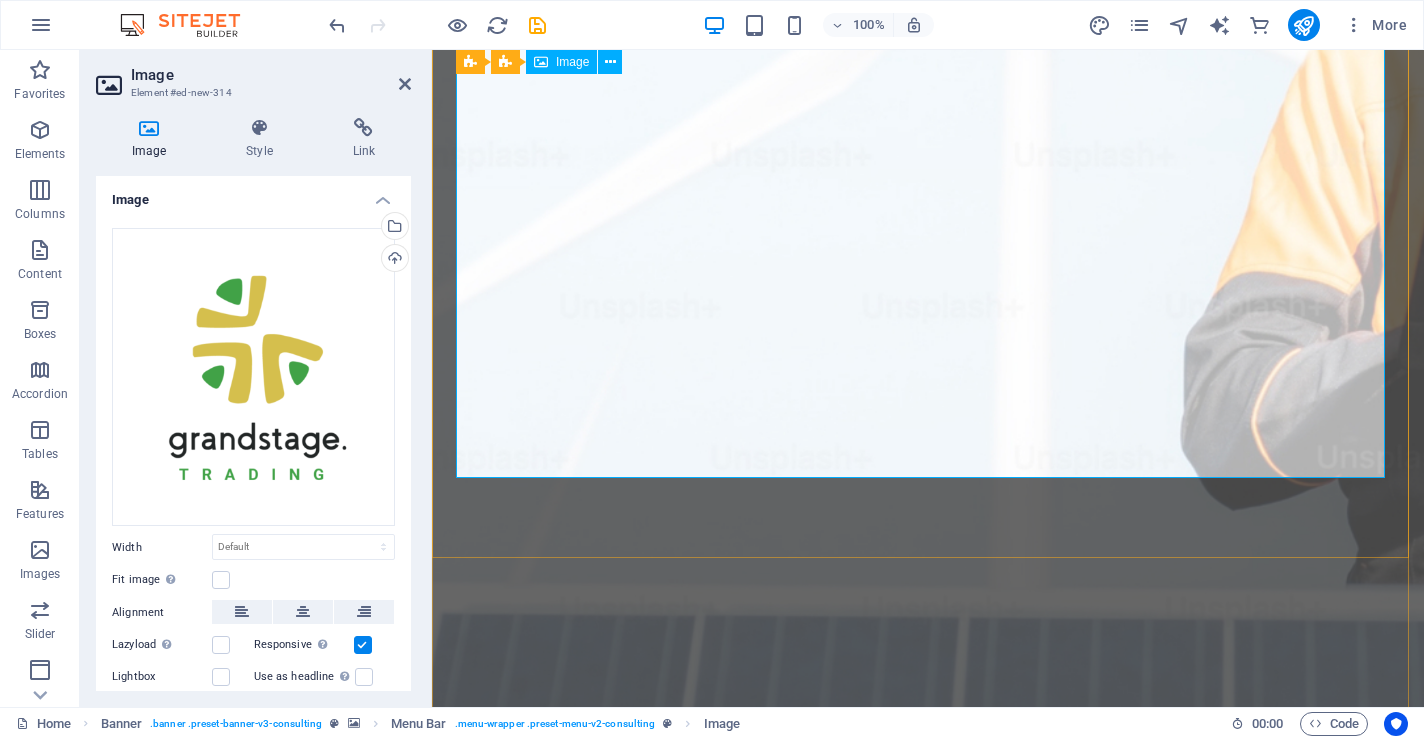 scroll, scrollTop: 0, scrollLeft: 0, axis: both 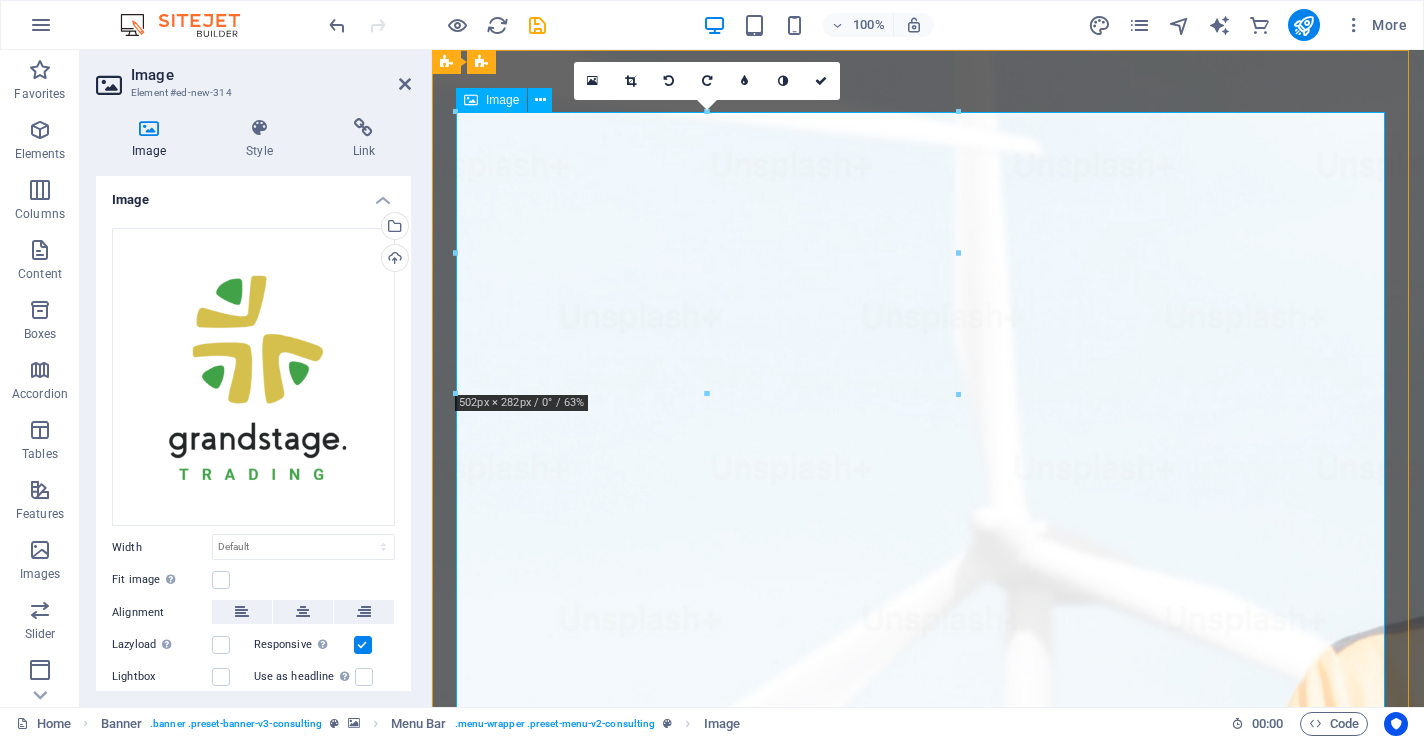 click at bounding box center (928, 2296) 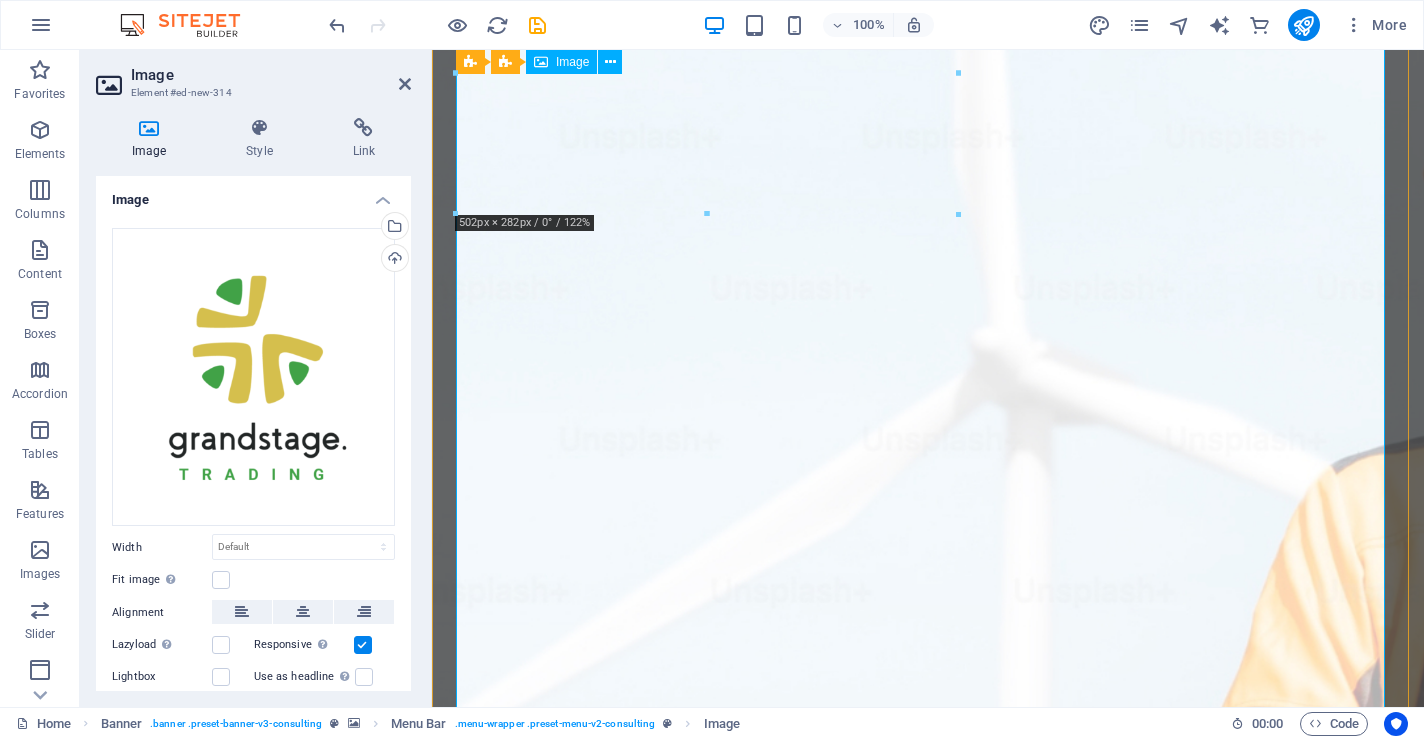 scroll, scrollTop: 184, scrollLeft: 0, axis: vertical 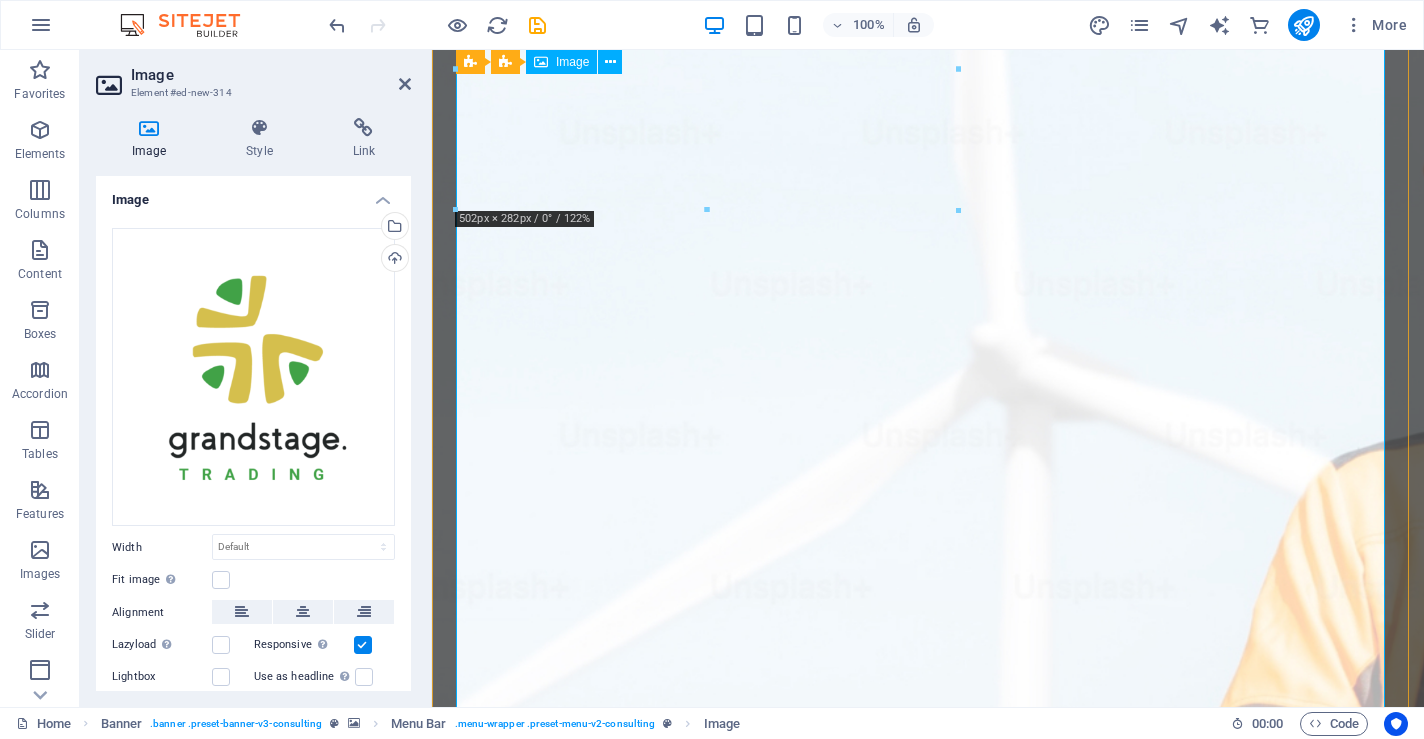 click at bounding box center (928, 2112) 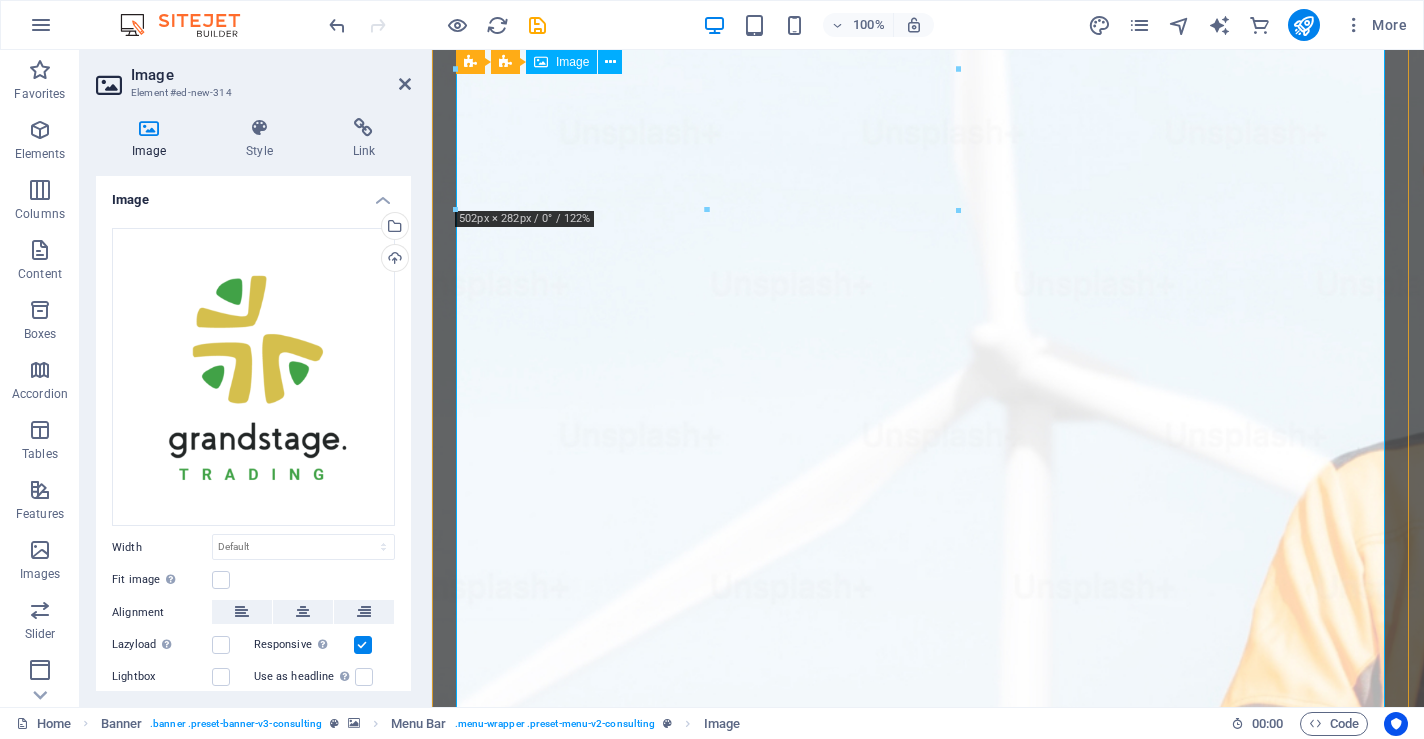 scroll, scrollTop: 0, scrollLeft: 0, axis: both 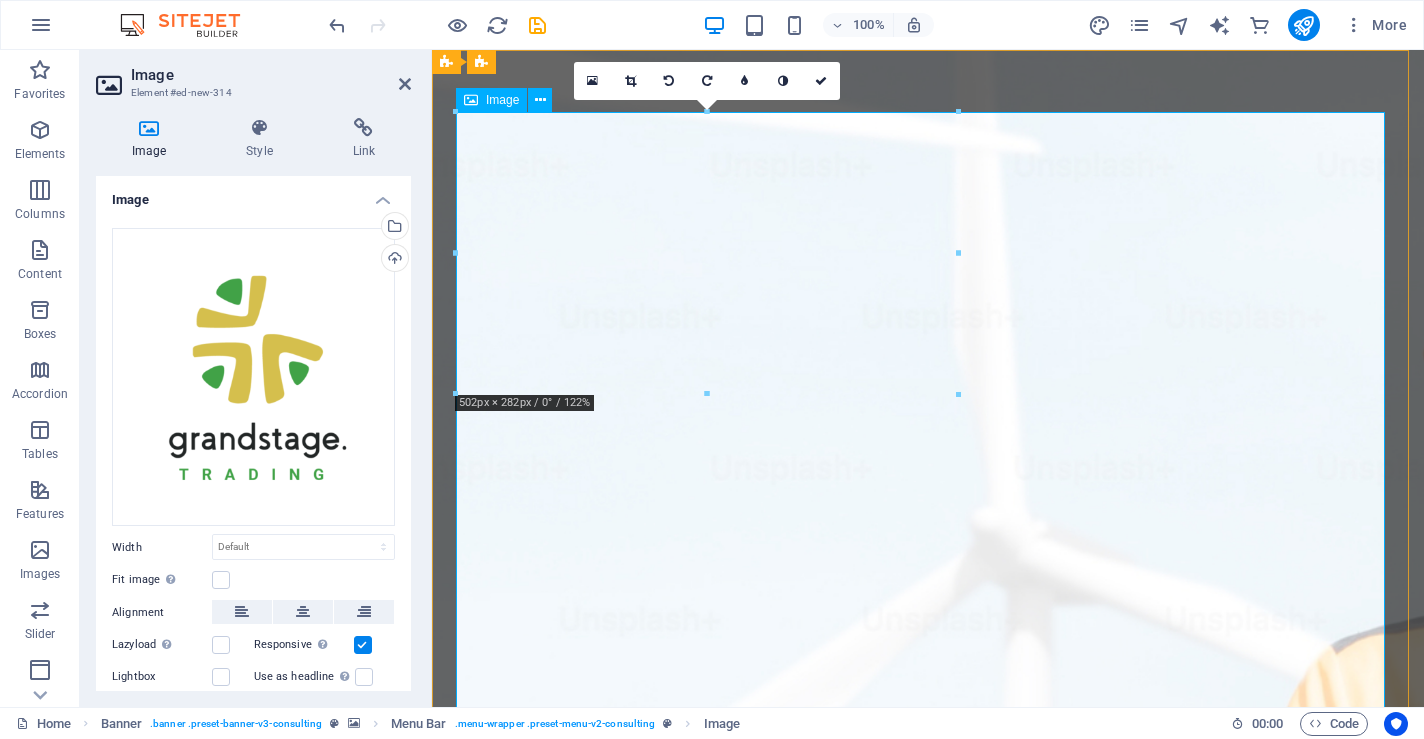 click at bounding box center (928, 2296) 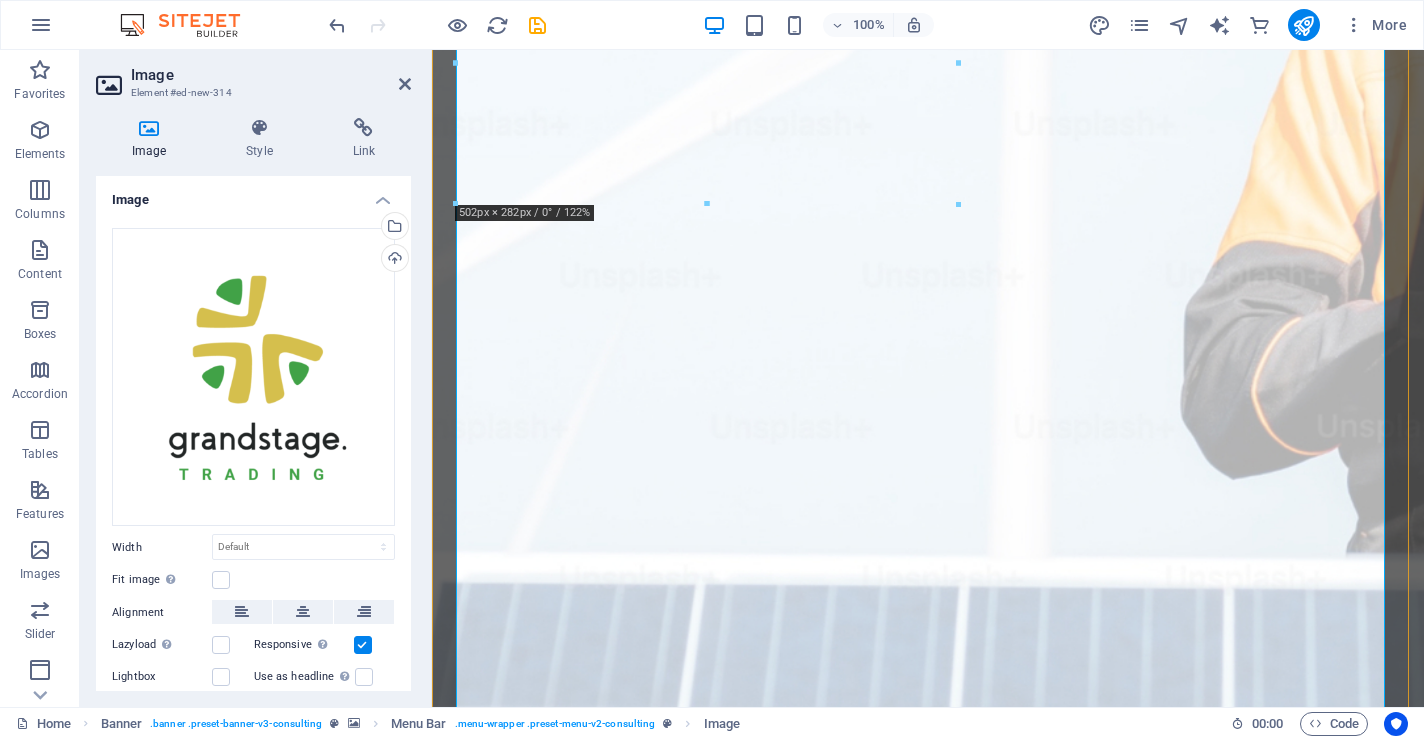 scroll, scrollTop: 912, scrollLeft: 0, axis: vertical 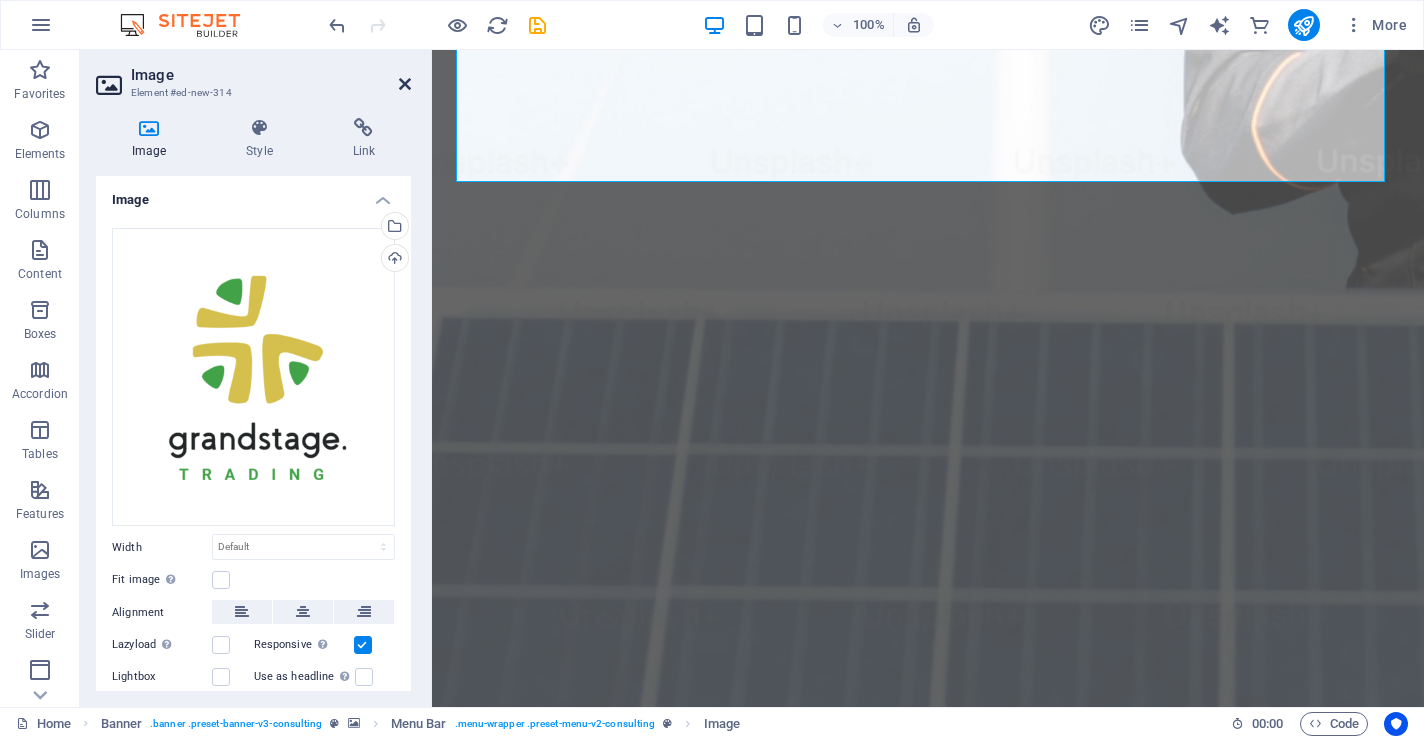 drag, startPoint x: 407, startPoint y: 80, endPoint x: 329, endPoint y: 33, distance: 91.06591 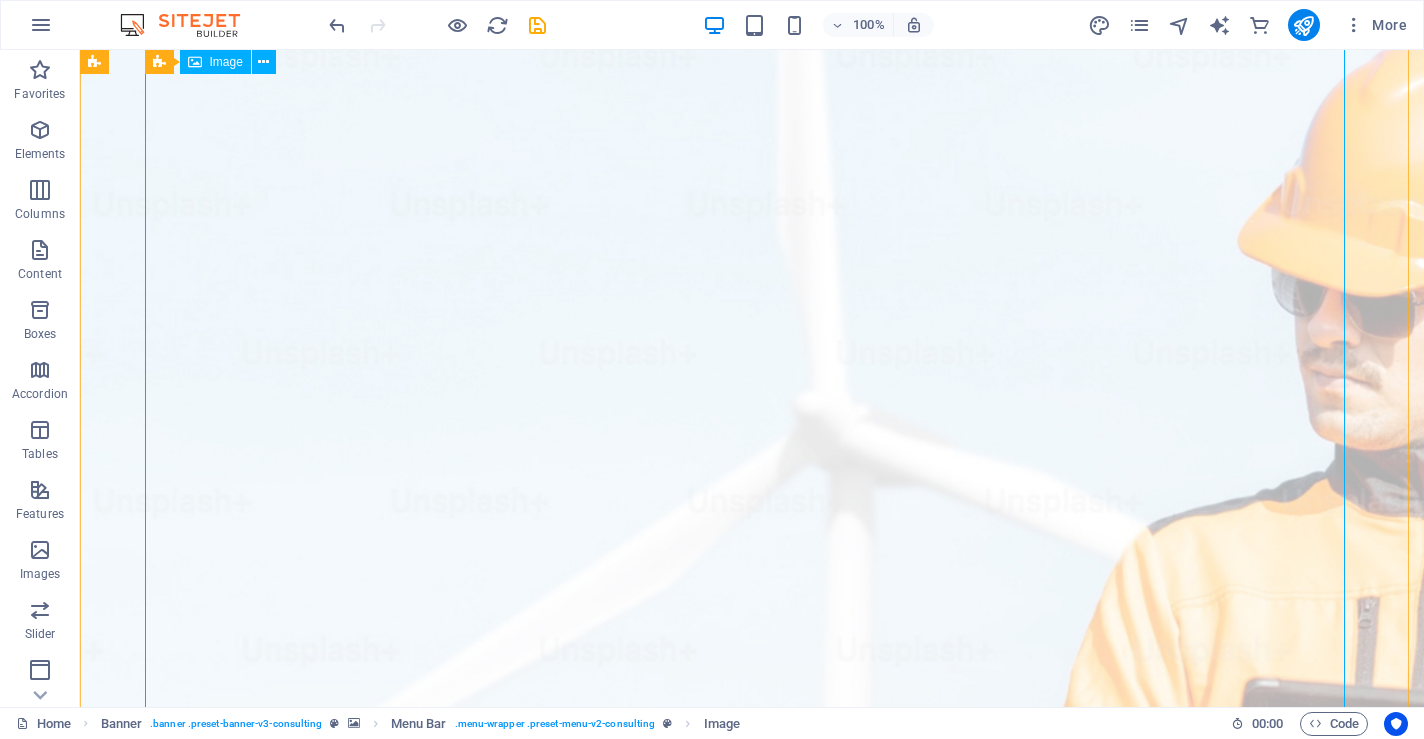 scroll, scrollTop: 146, scrollLeft: 0, axis: vertical 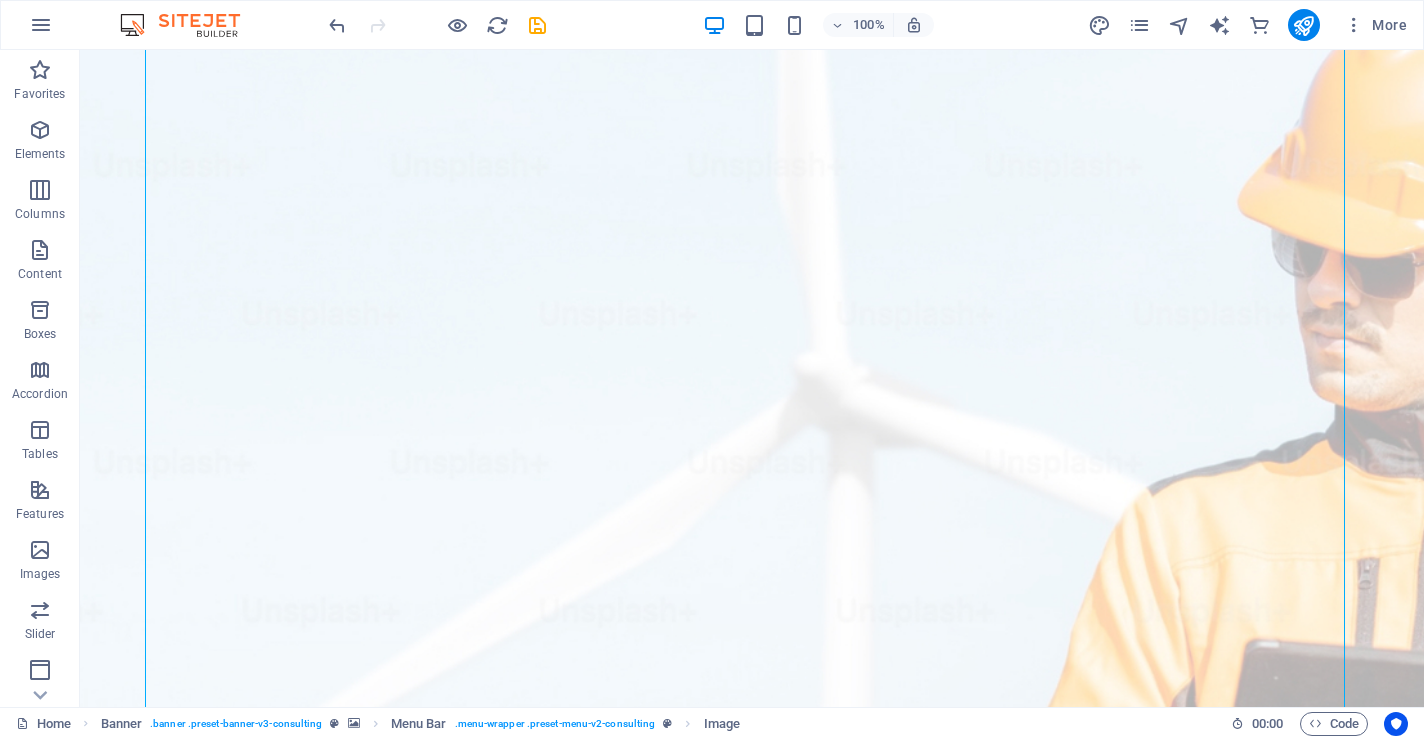 click at bounding box center [752, 2252] 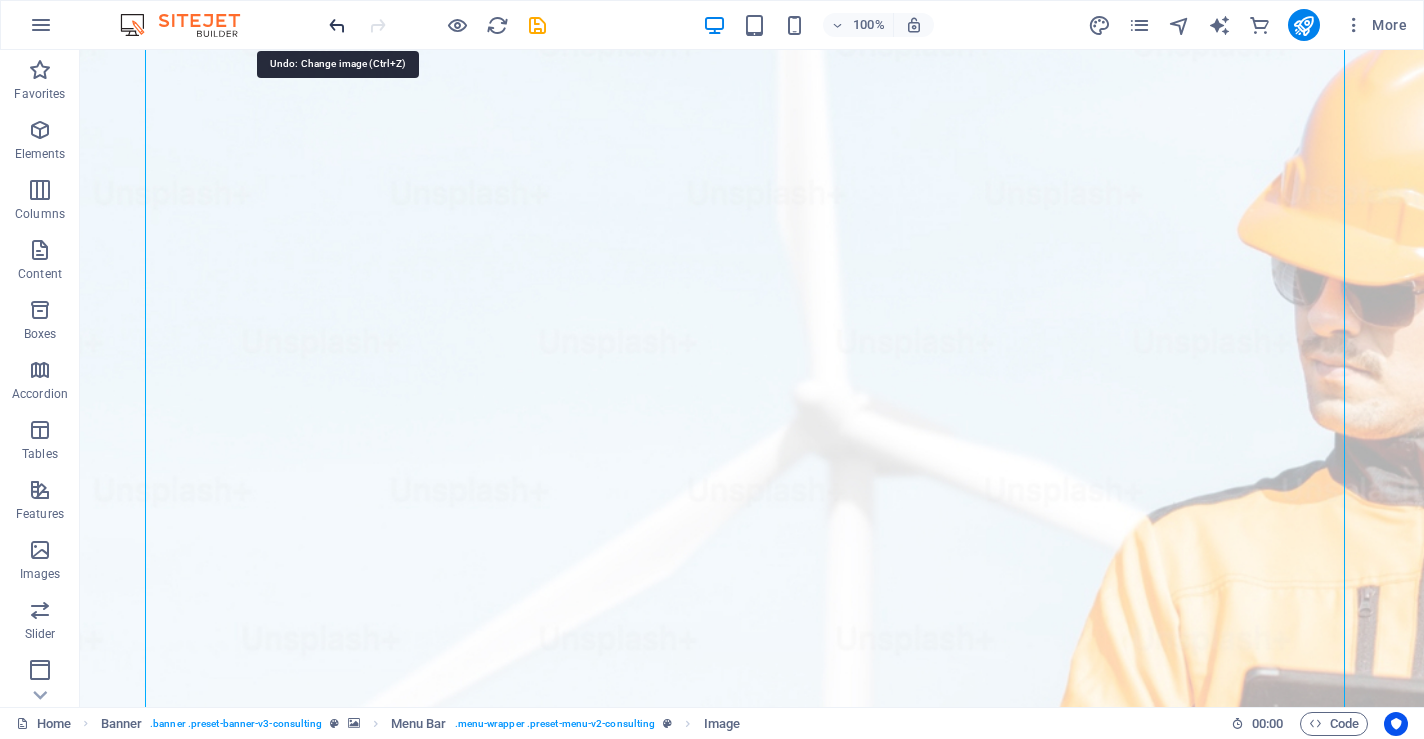 click at bounding box center (337, 25) 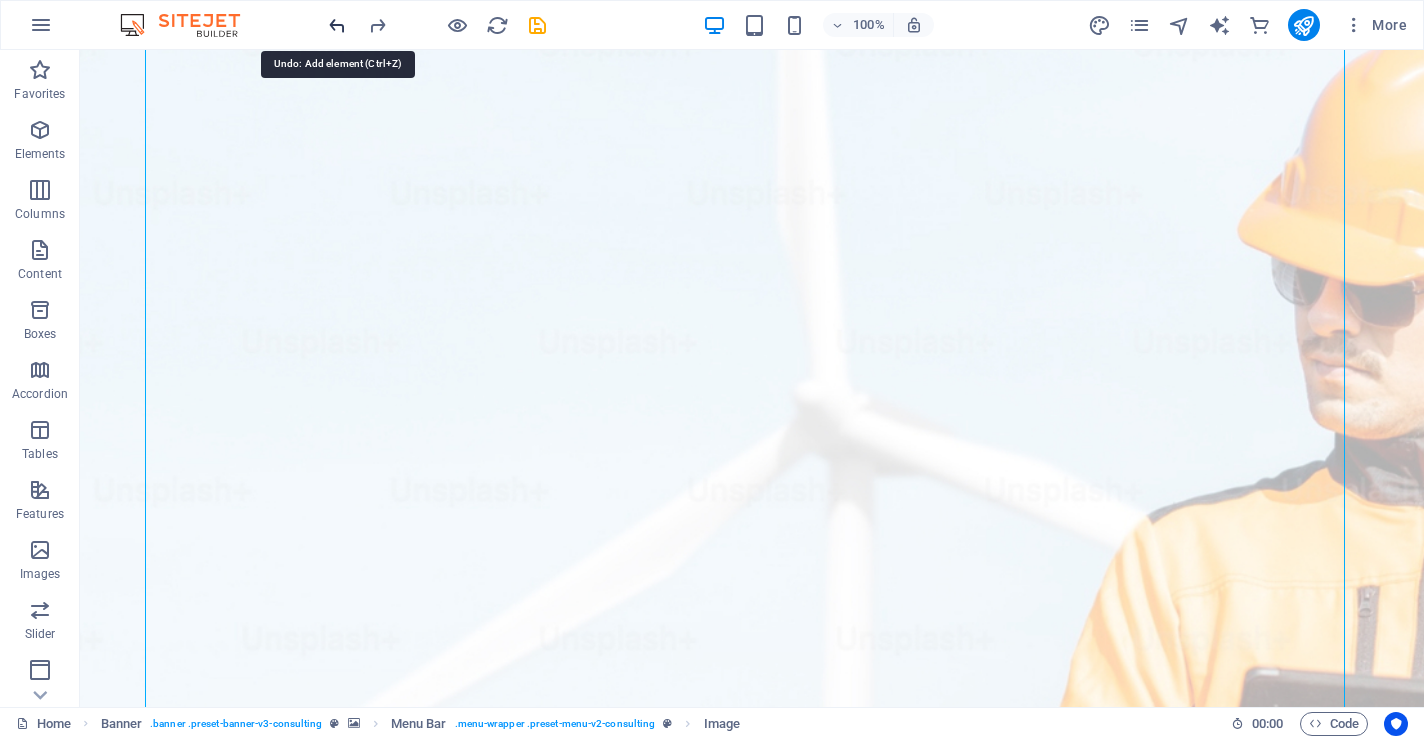 click at bounding box center (337, 25) 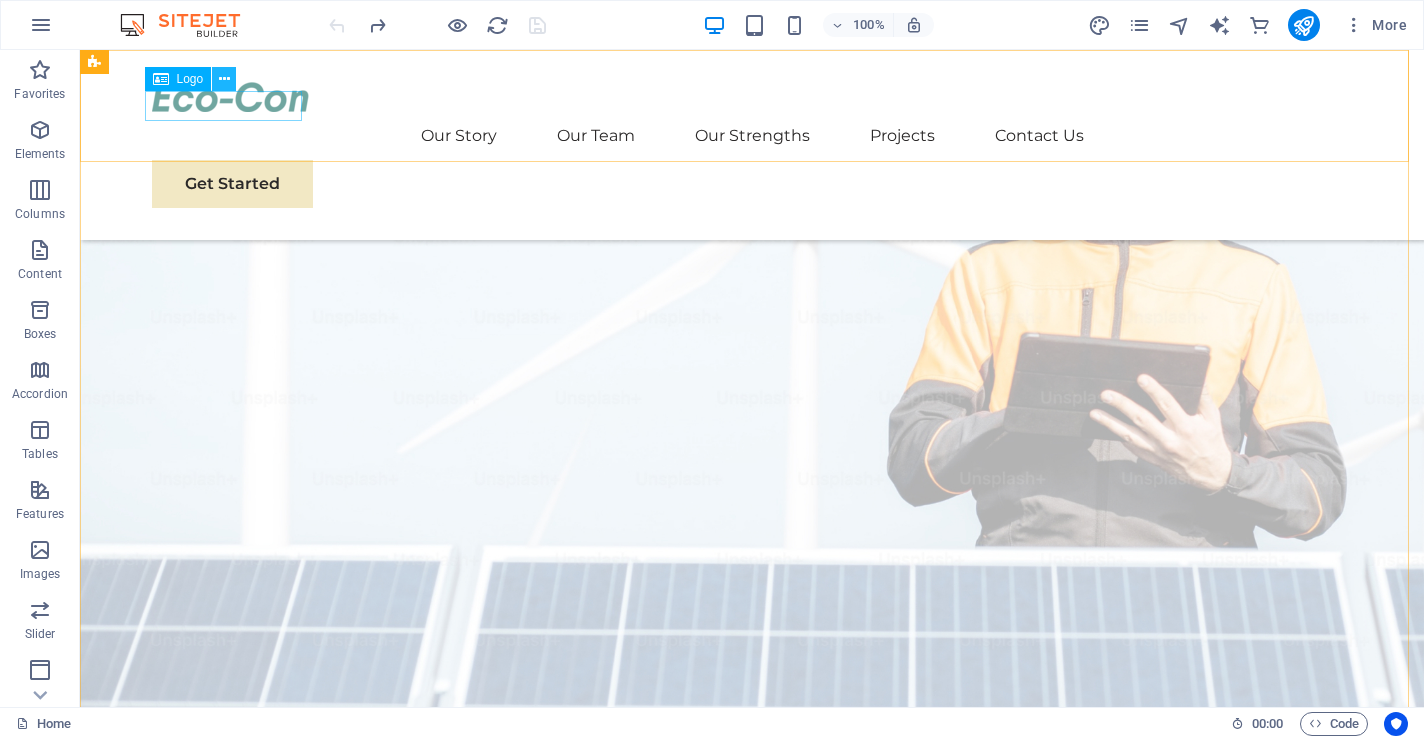 click at bounding box center [224, 79] 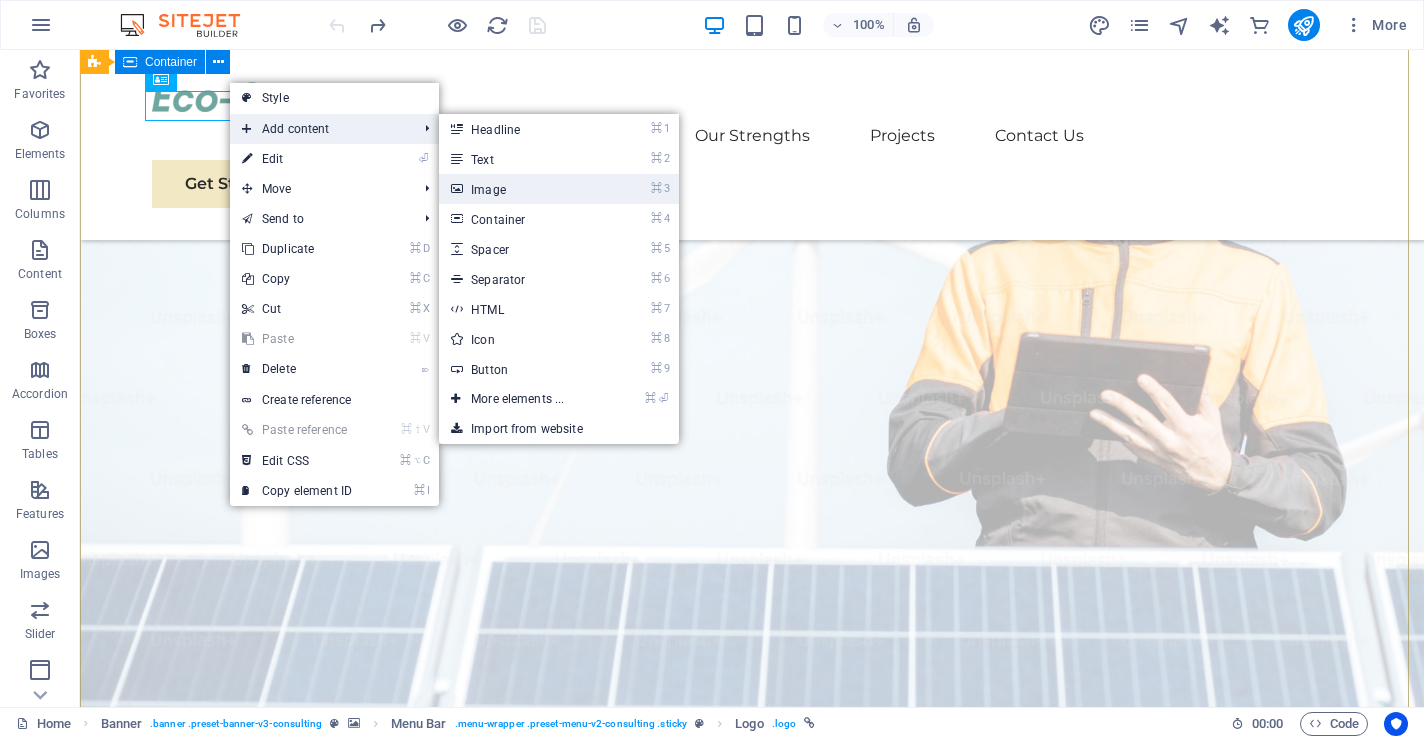 drag, startPoint x: 462, startPoint y: 188, endPoint x: 30, endPoint y: 138, distance: 434.88388 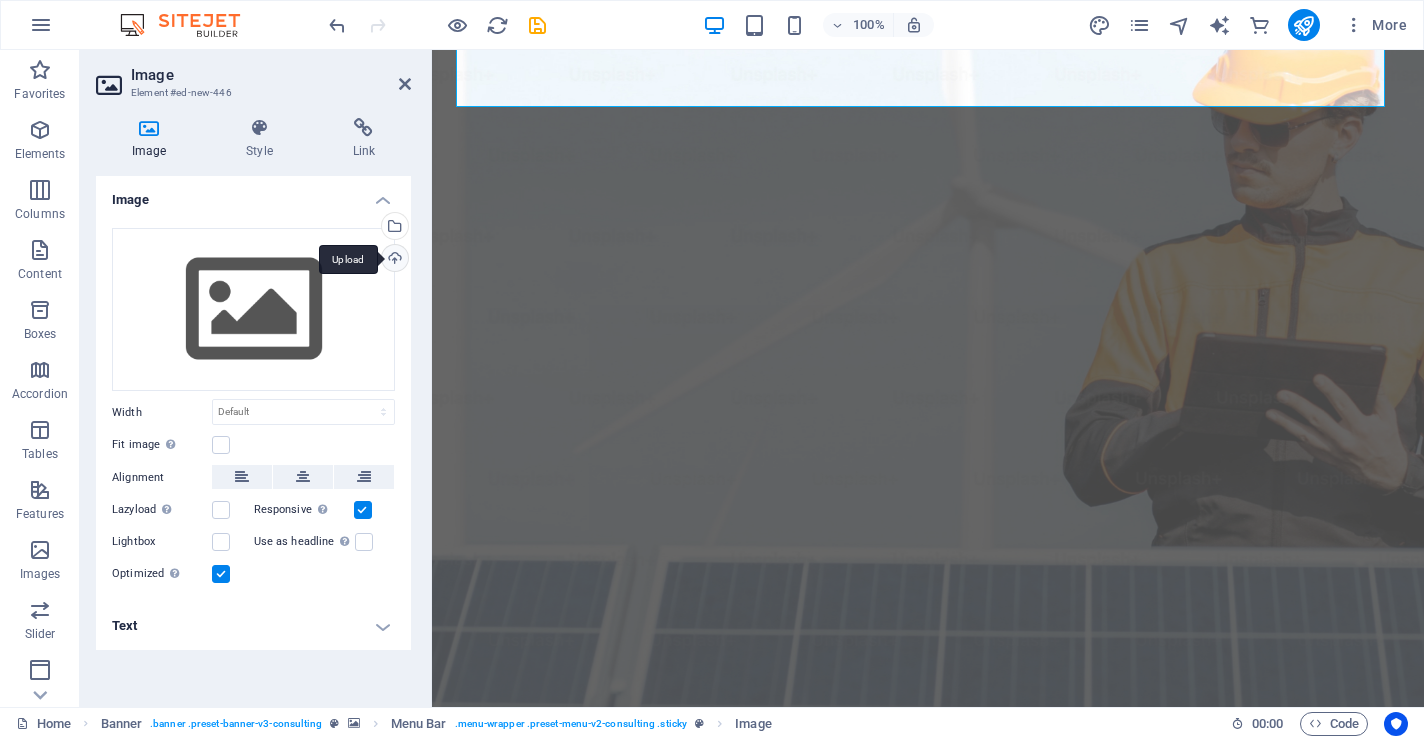 click on "Upload" at bounding box center [393, 260] 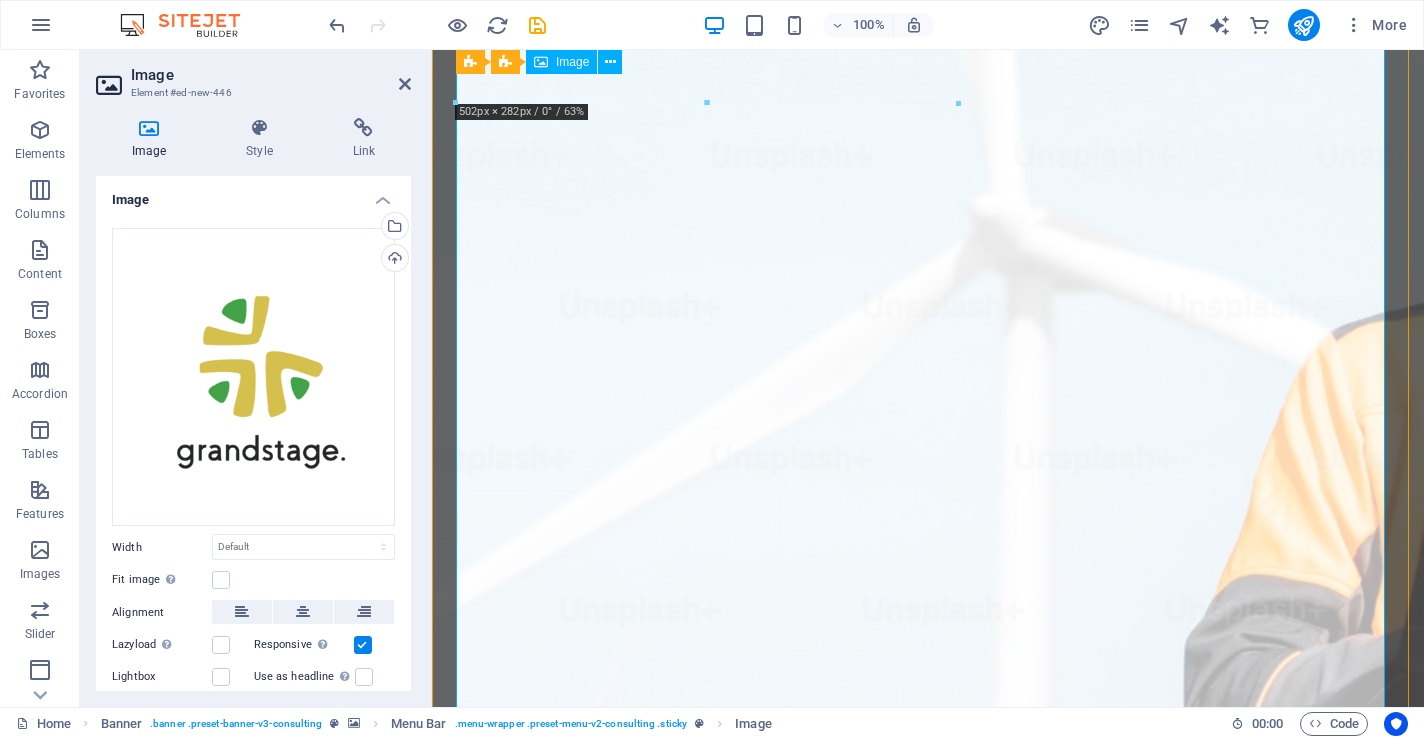 scroll, scrollTop: 470, scrollLeft: 0, axis: vertical 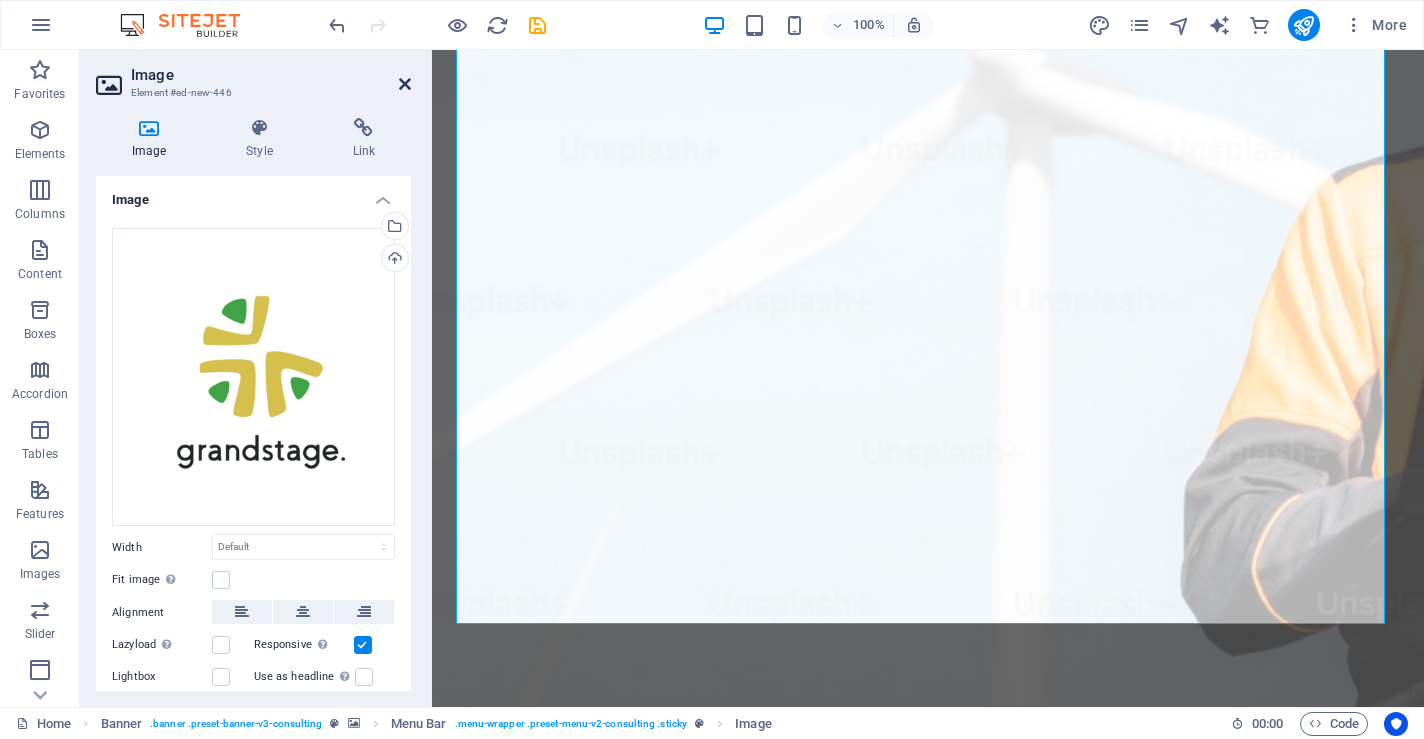 click at bounding box center [405, 84] 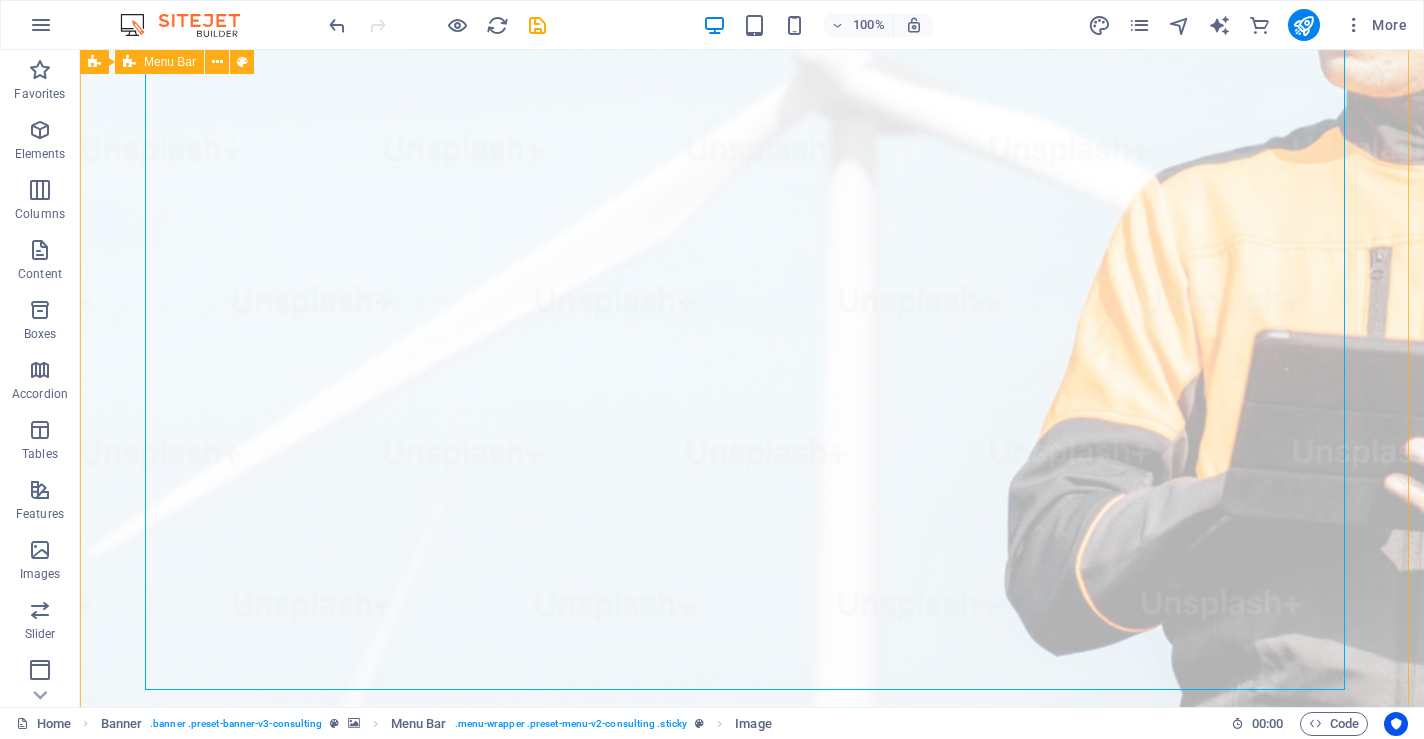 click on "Our Story Our Team Our Strengths Projects Contact Us Get Started" at bounding box center [752, 1994] 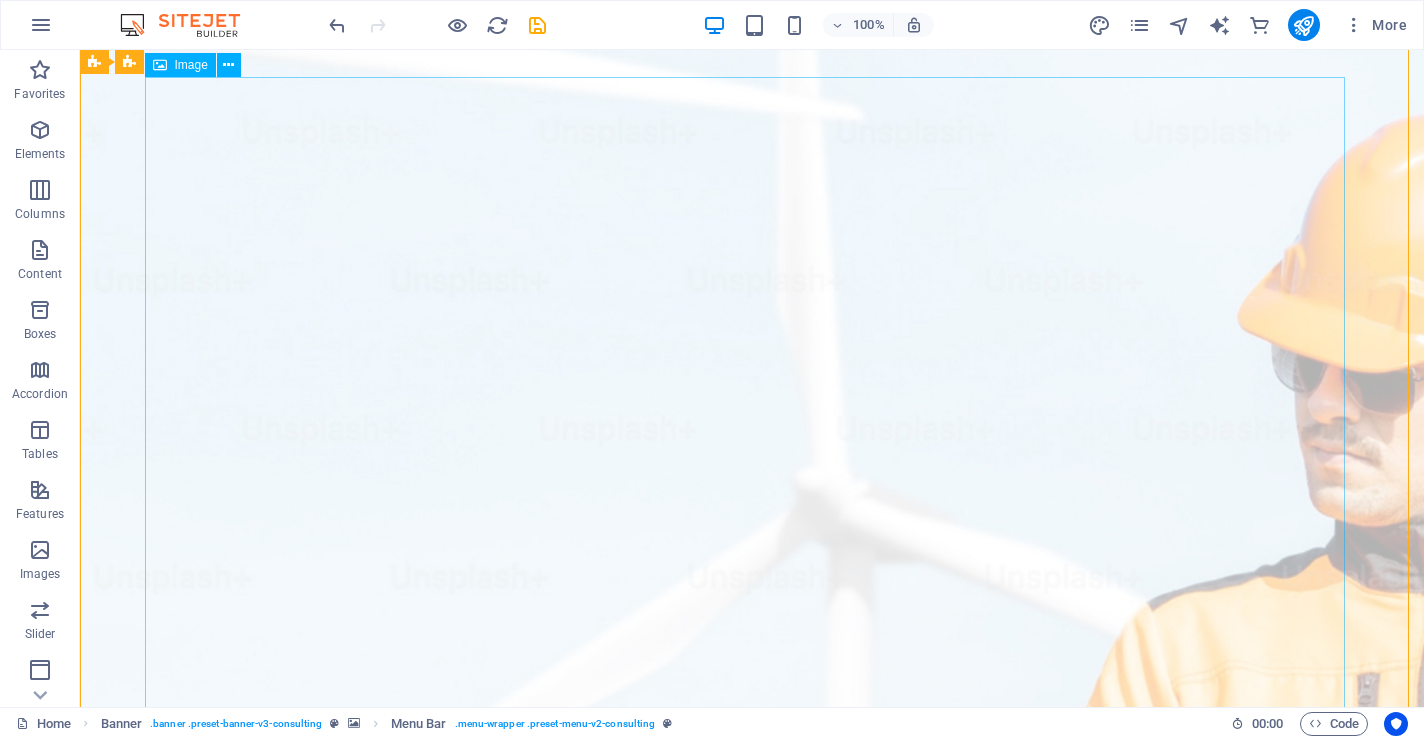 scroll, scrollTop: 0, scrollLeft: 0, axis: both 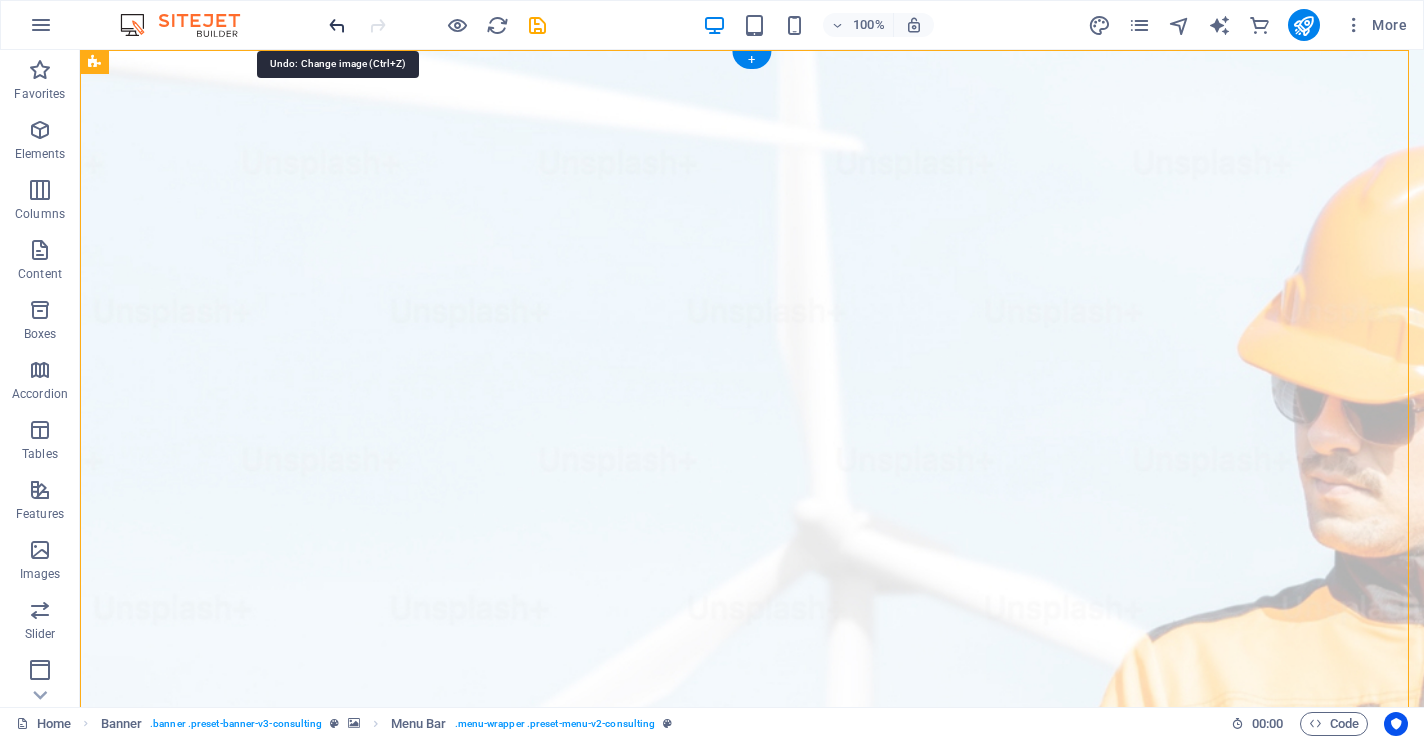 click at bounding box center (337, 25) 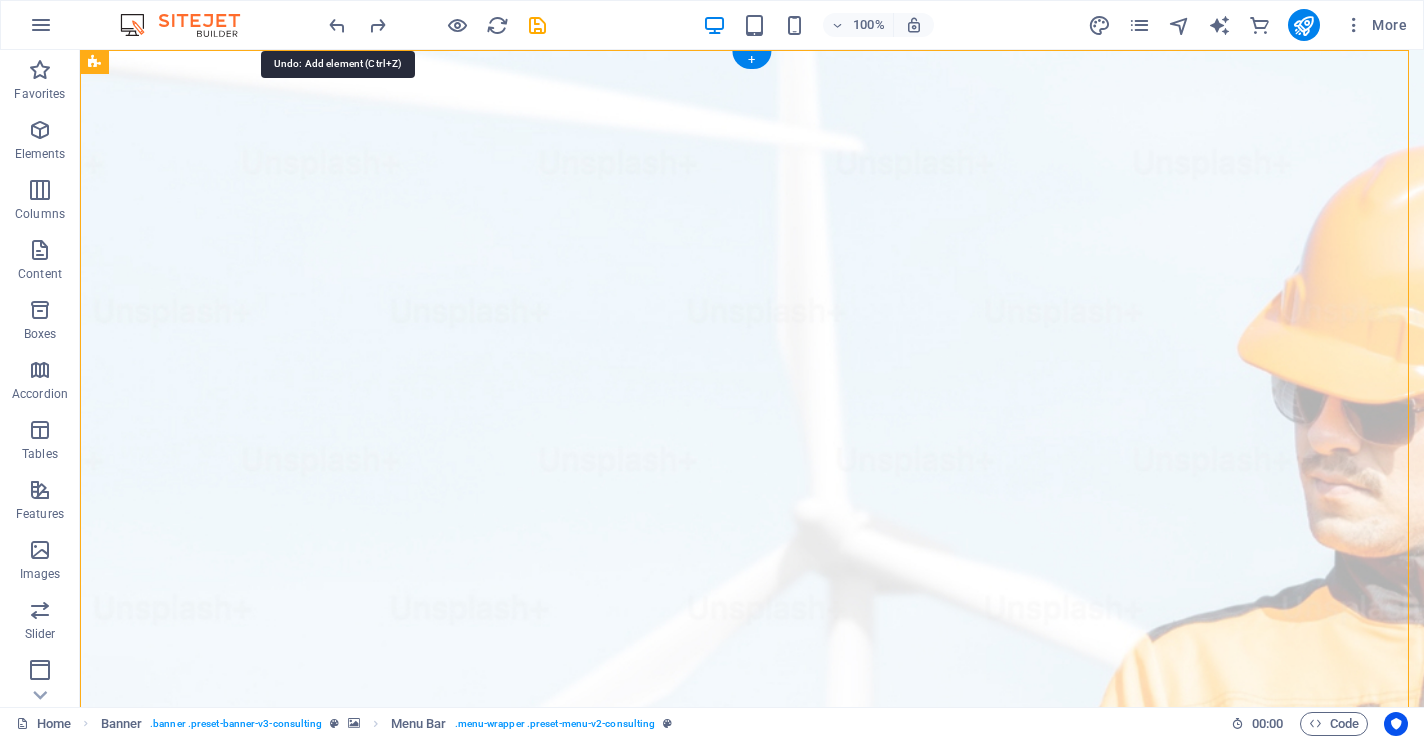 click at bounding box center [337, 25] 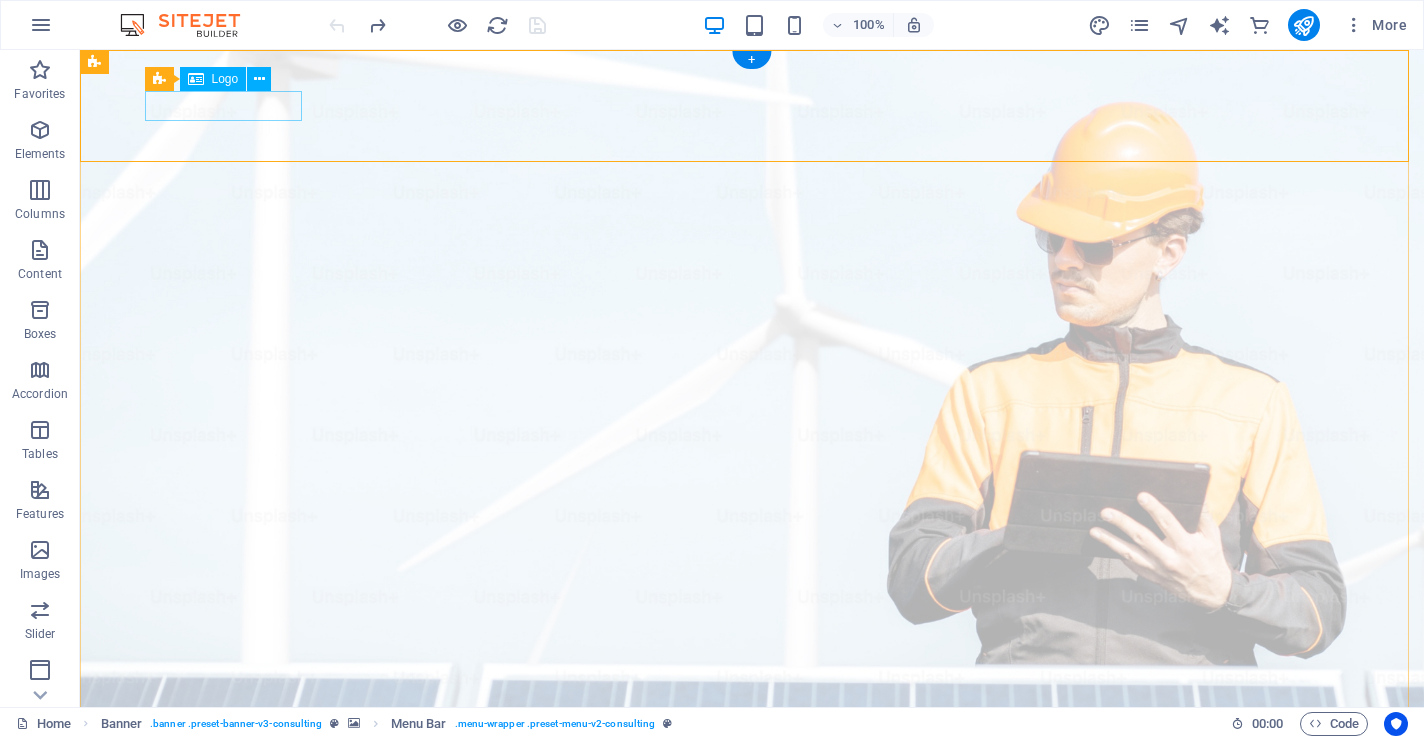 click at bounding box center (752, 997) 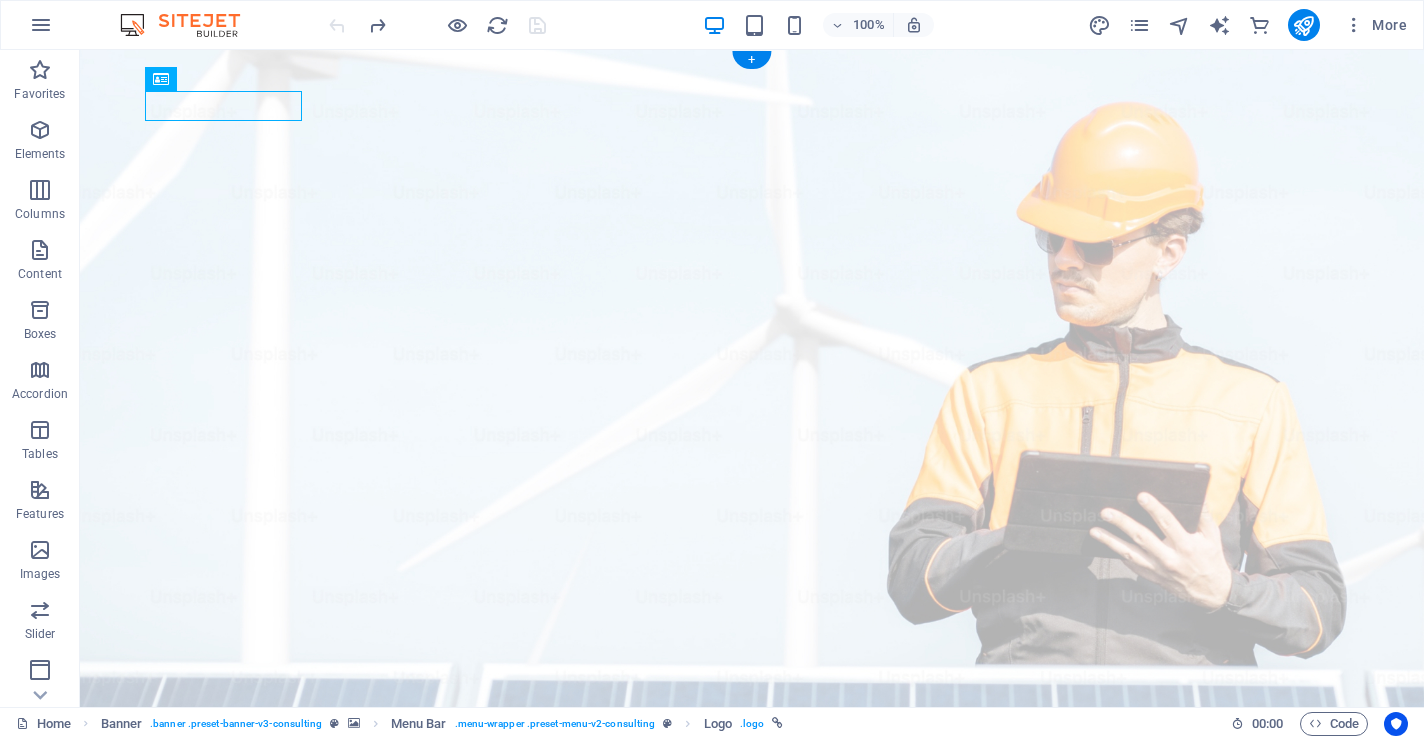 click at bounding box center (752, 997) 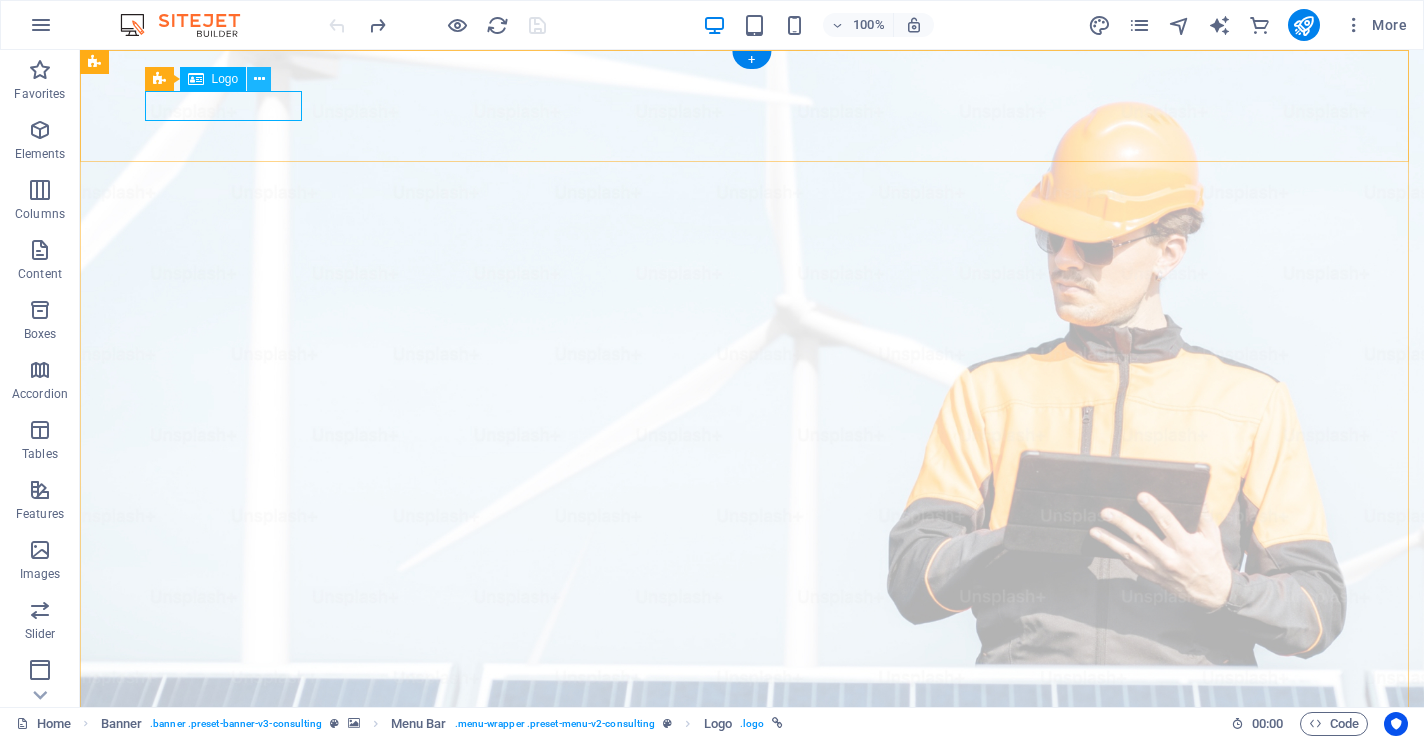 click at bounding box center (259, 79) 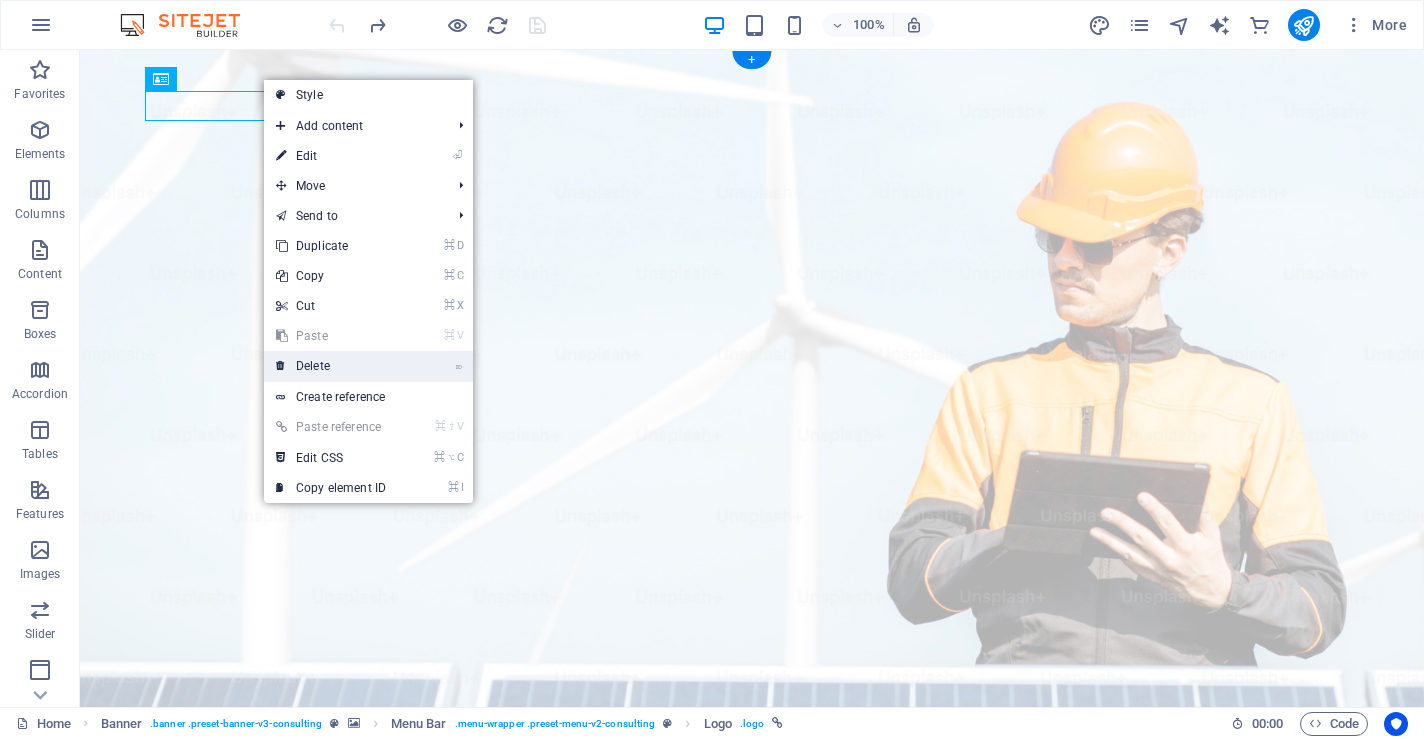 click on "⌦  Delete" at bounding box center (331, 366) 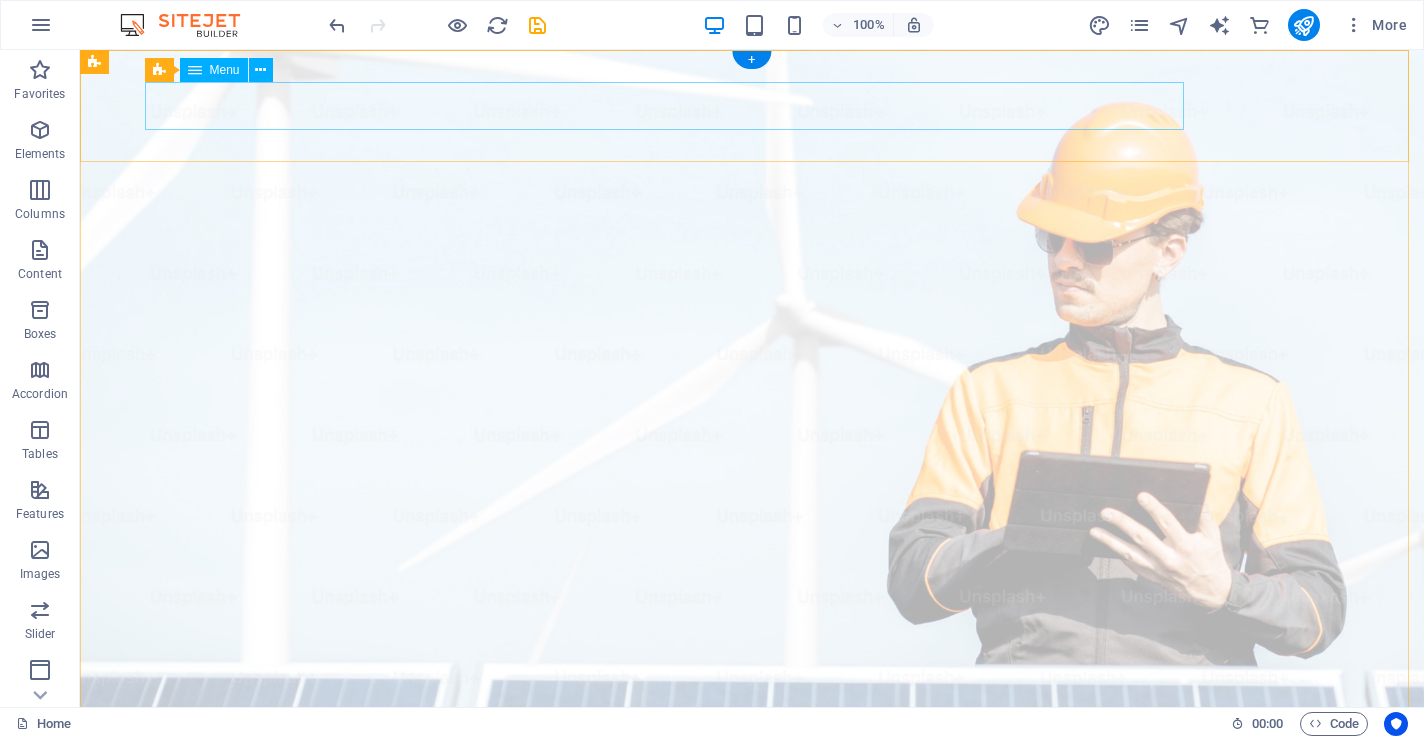 click on "Our Story Our Team Our Strengths Projects Contact Us" at bounding box center [752, 1006] 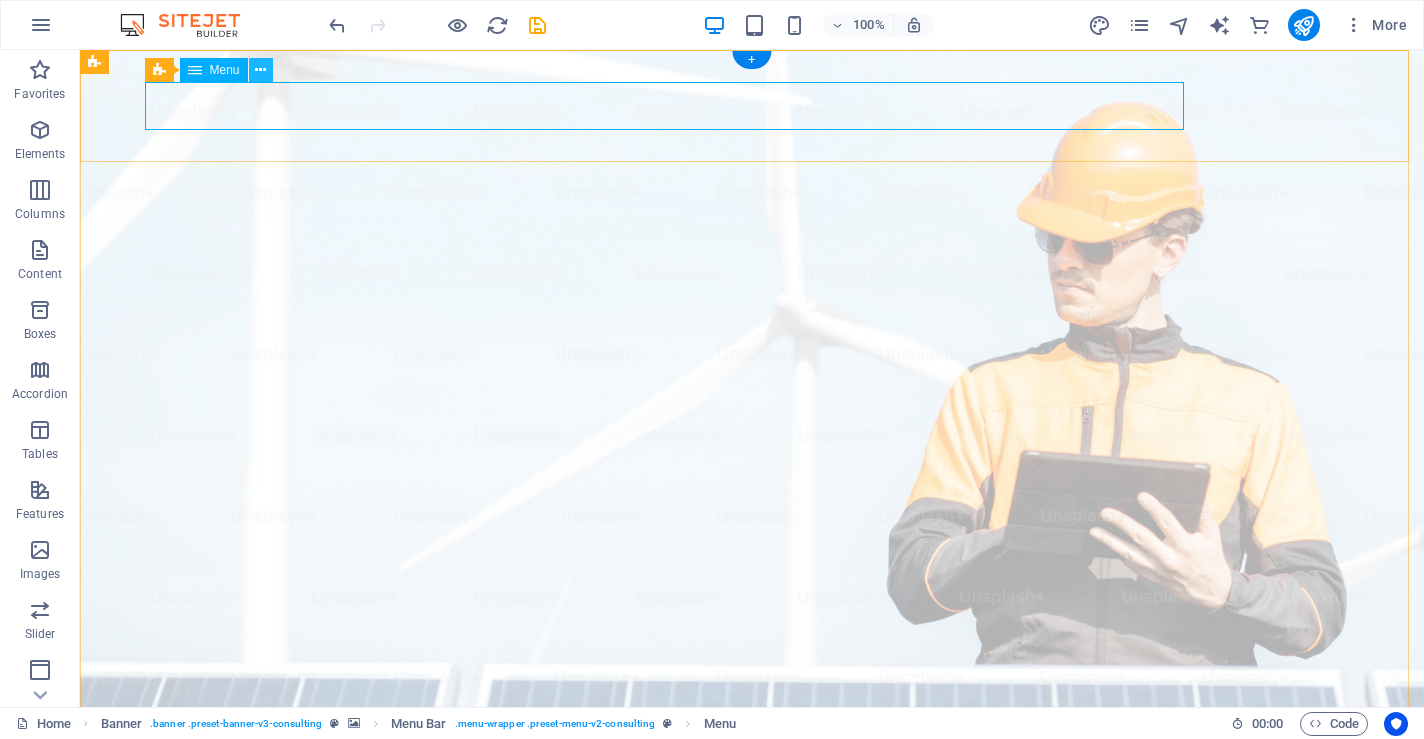 click at bounding box center [260, 70] 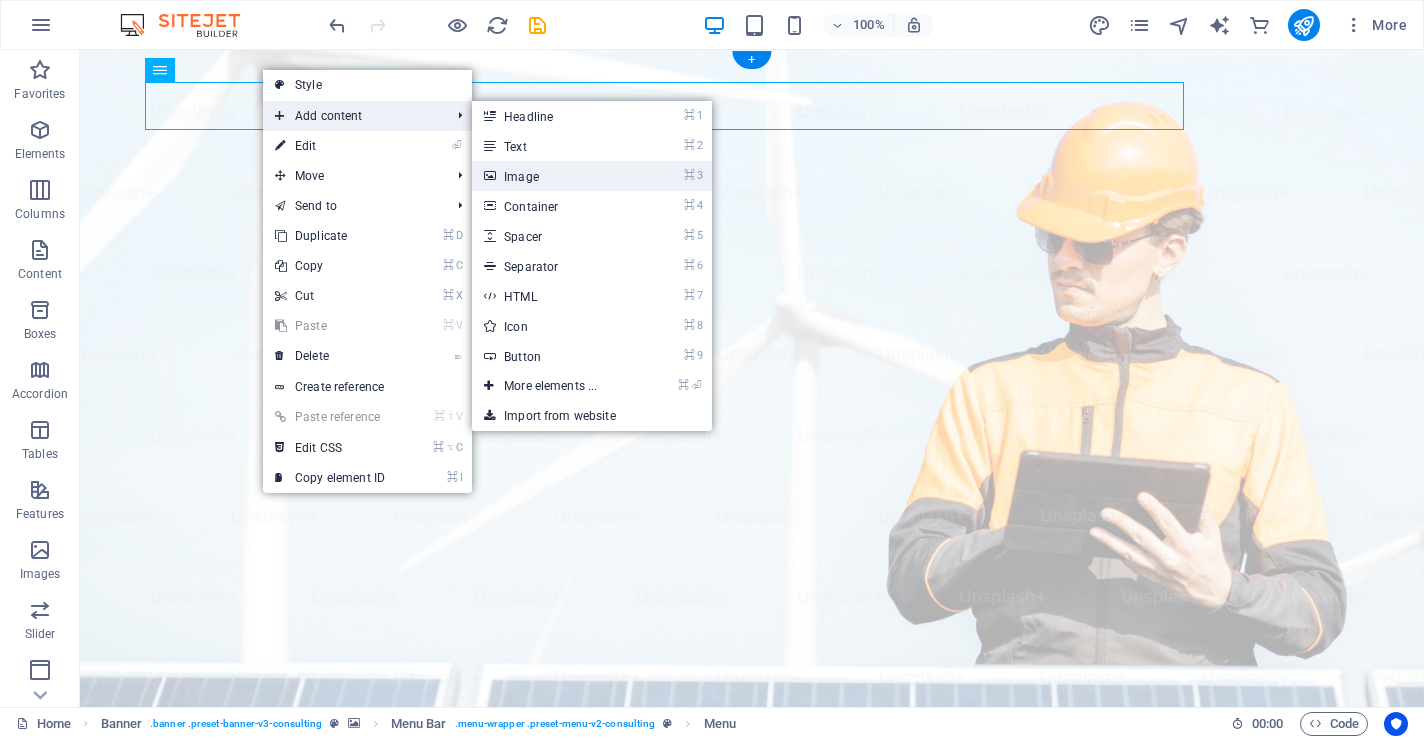click on "⌘ 3  Image" at bounding box center [554, 176] 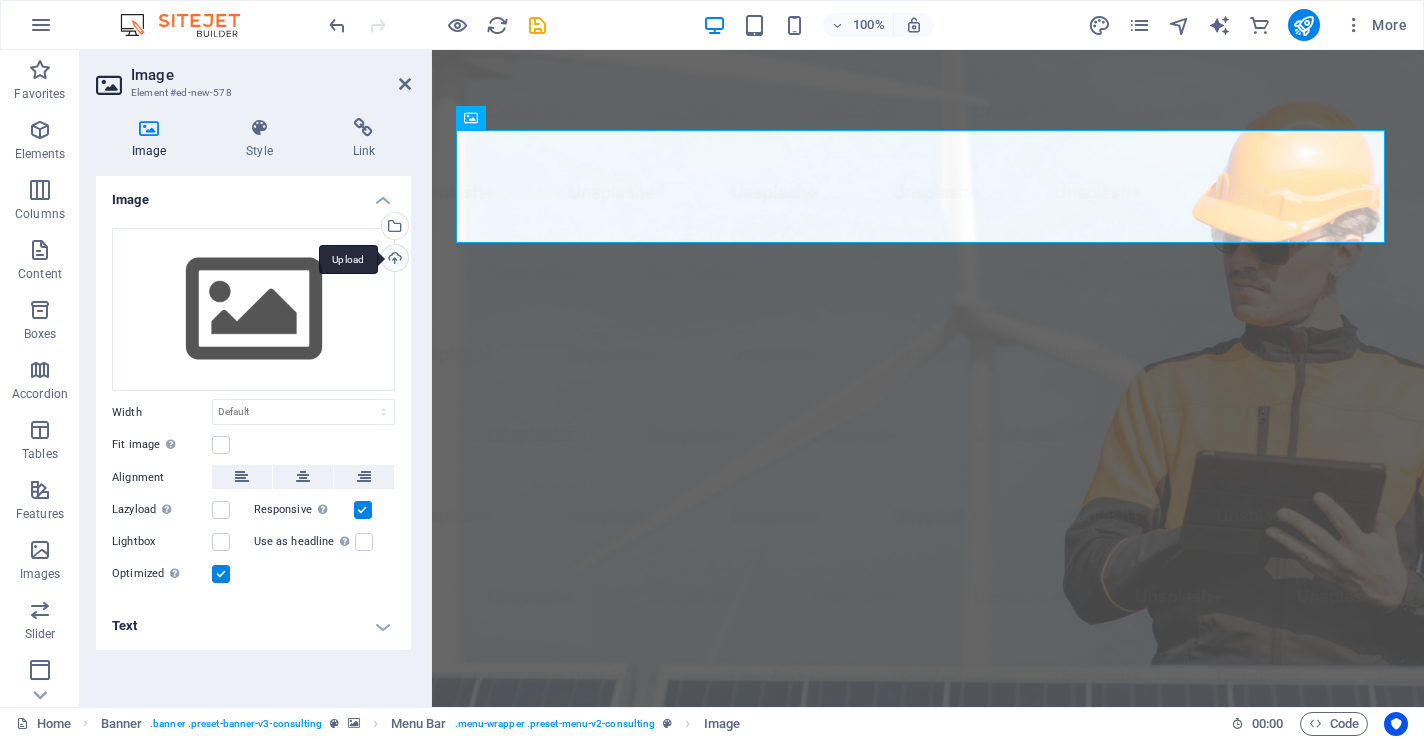 click on "Upload" at bounding box center (393, 260) 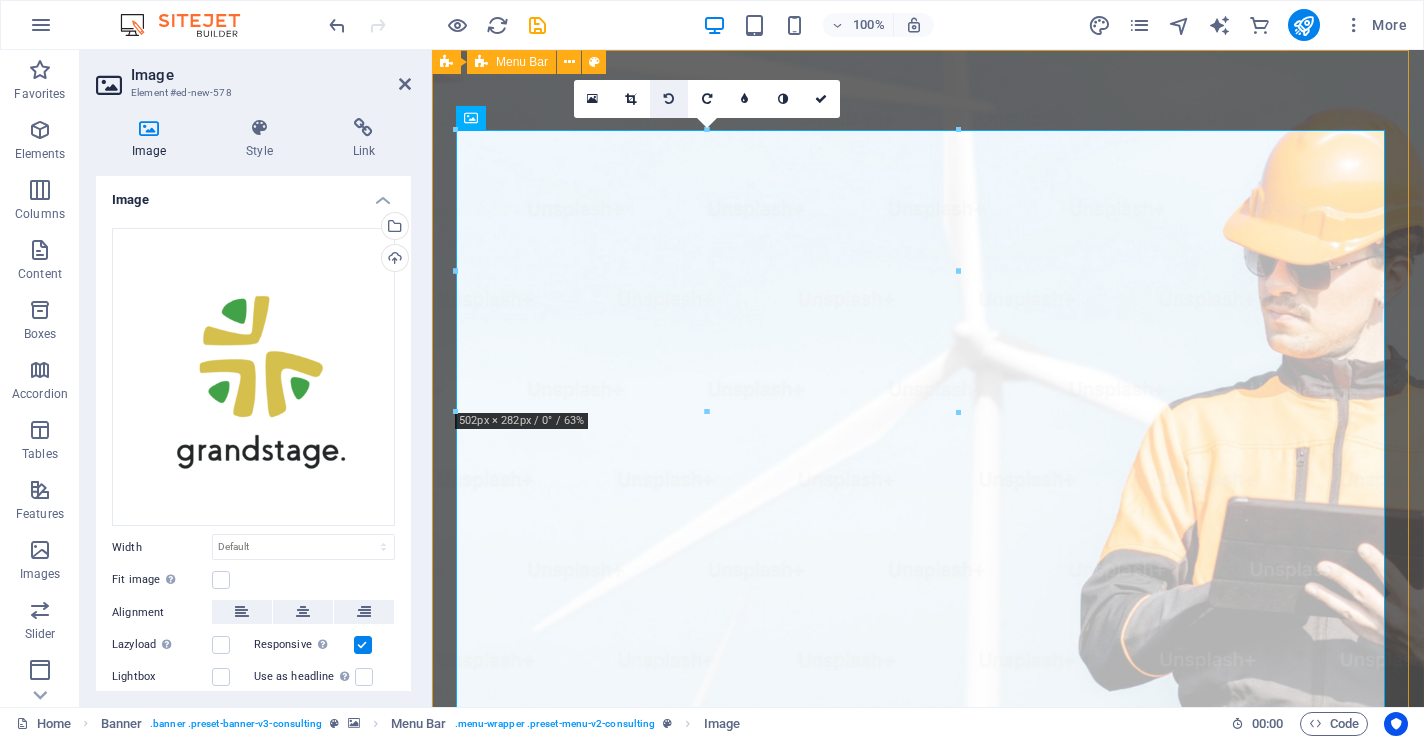 click at bounding box center (669, 99) 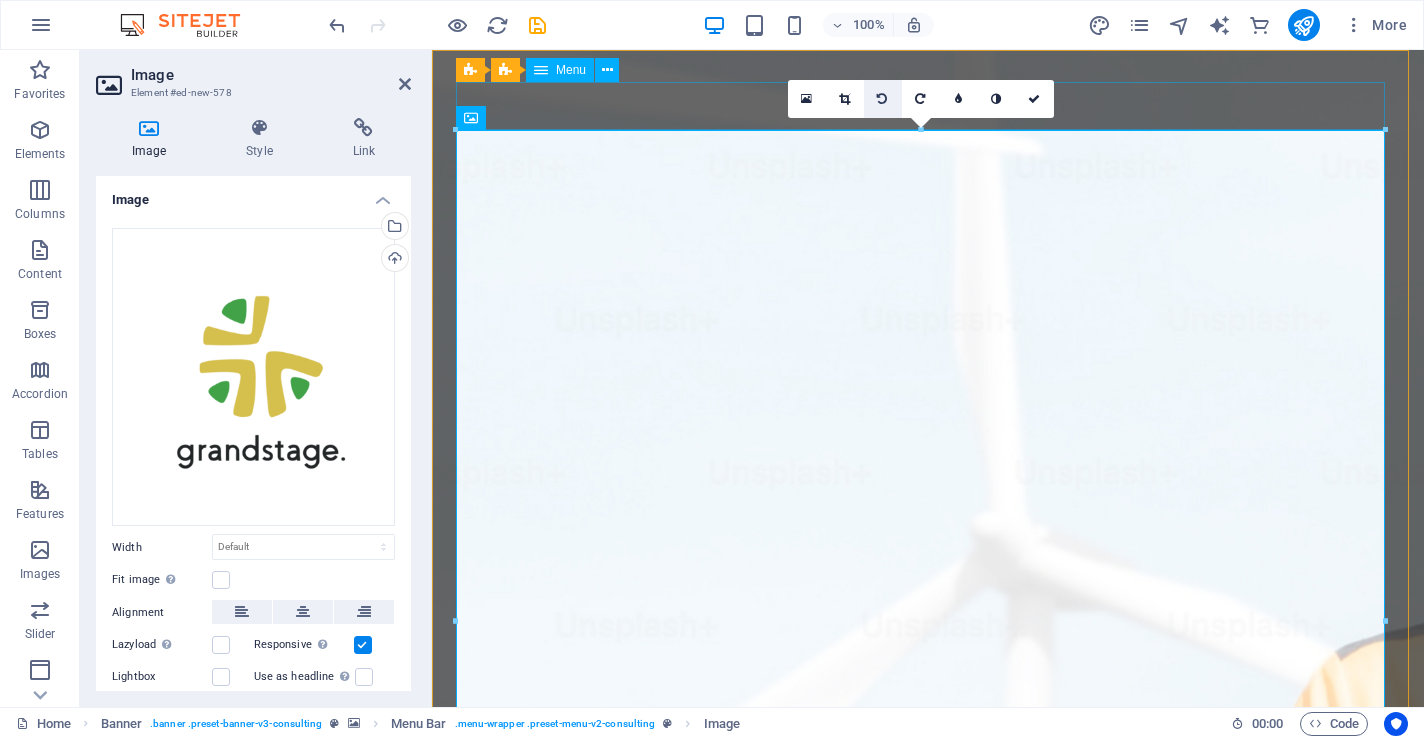 click at bounding box center [882, 99] 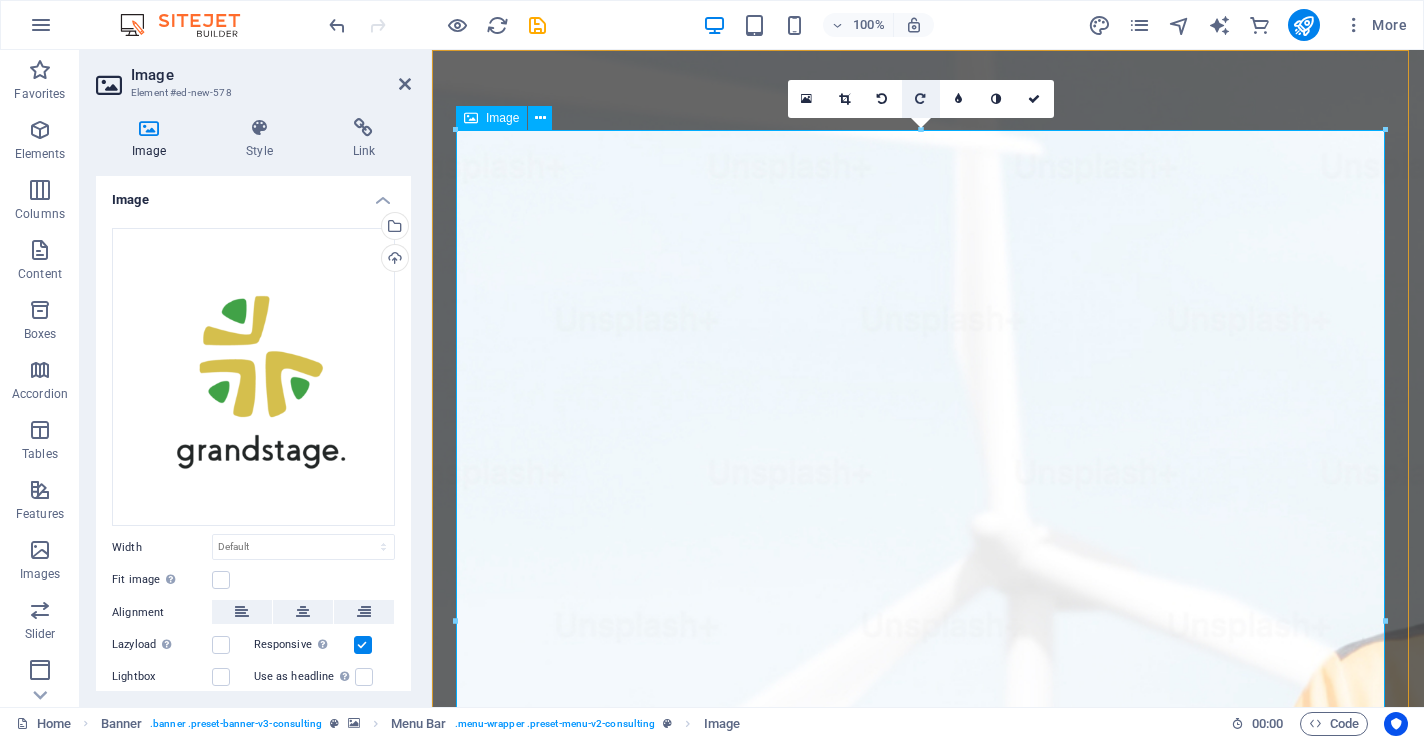 click at bounding box center [921, 99] 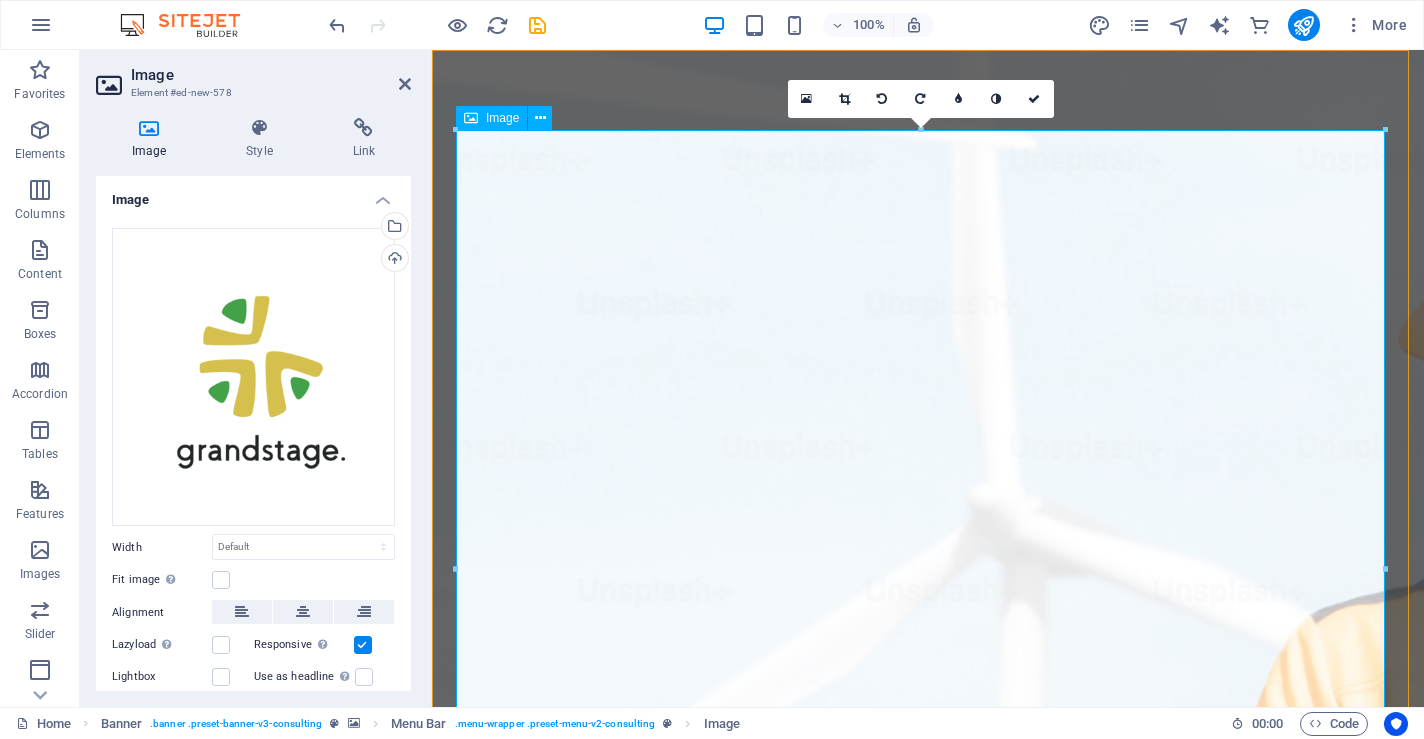click at bounding box center [921, 99] 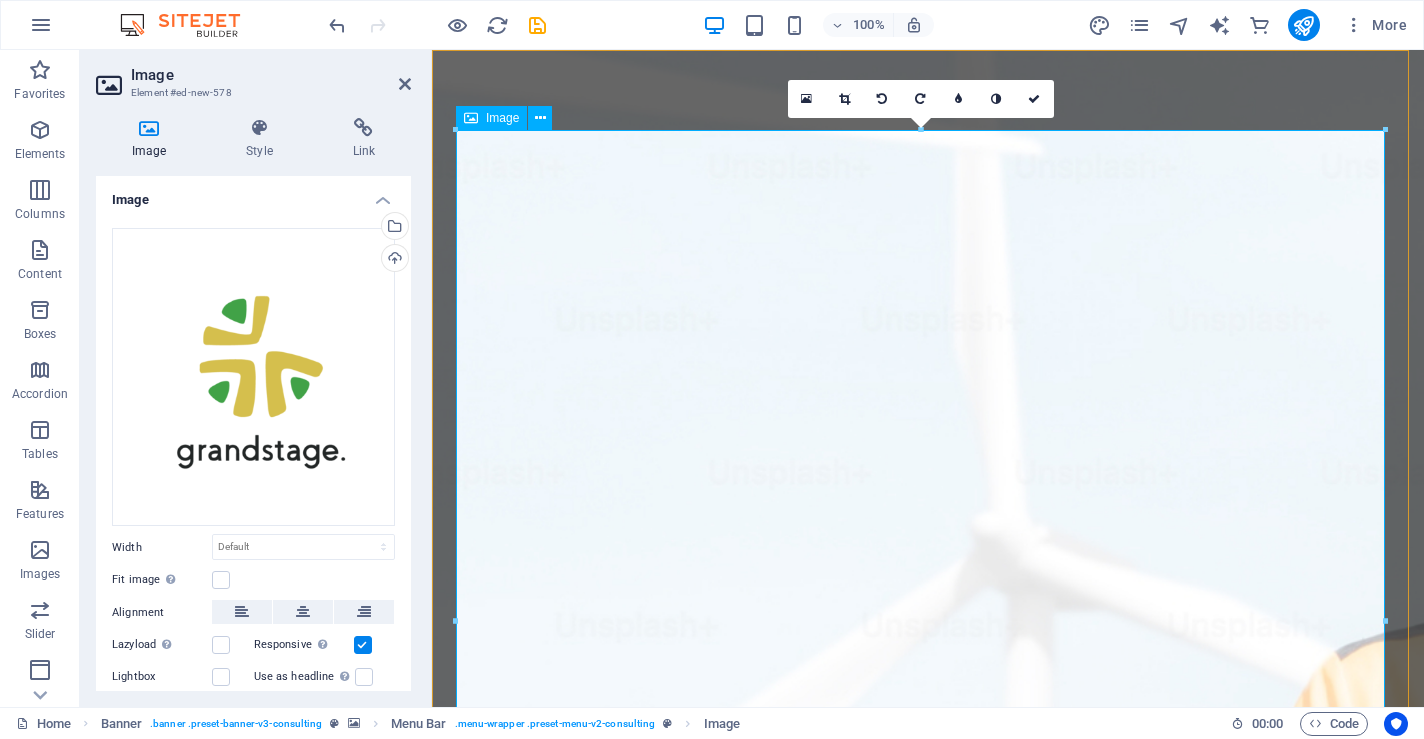 click at bounding box center [928, 2332] 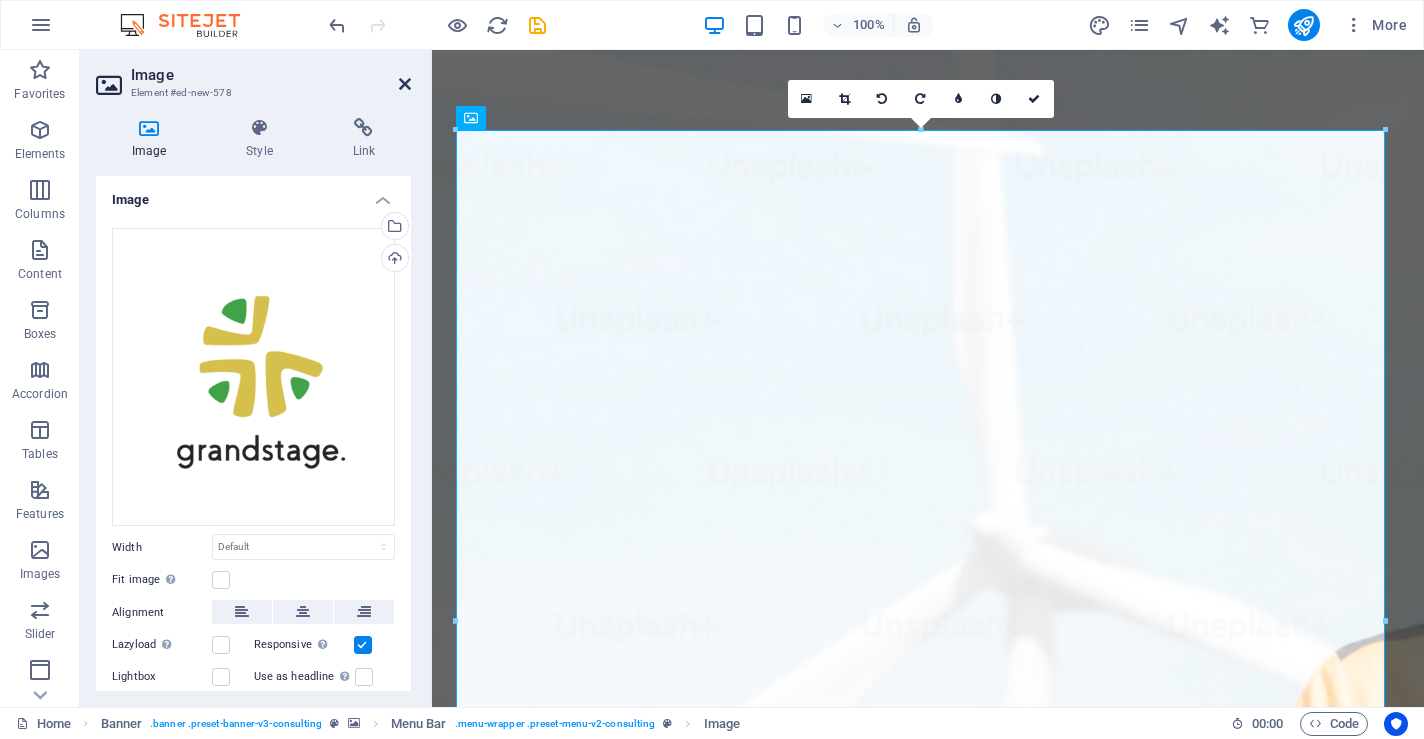 click at bounding box center (405, 84) 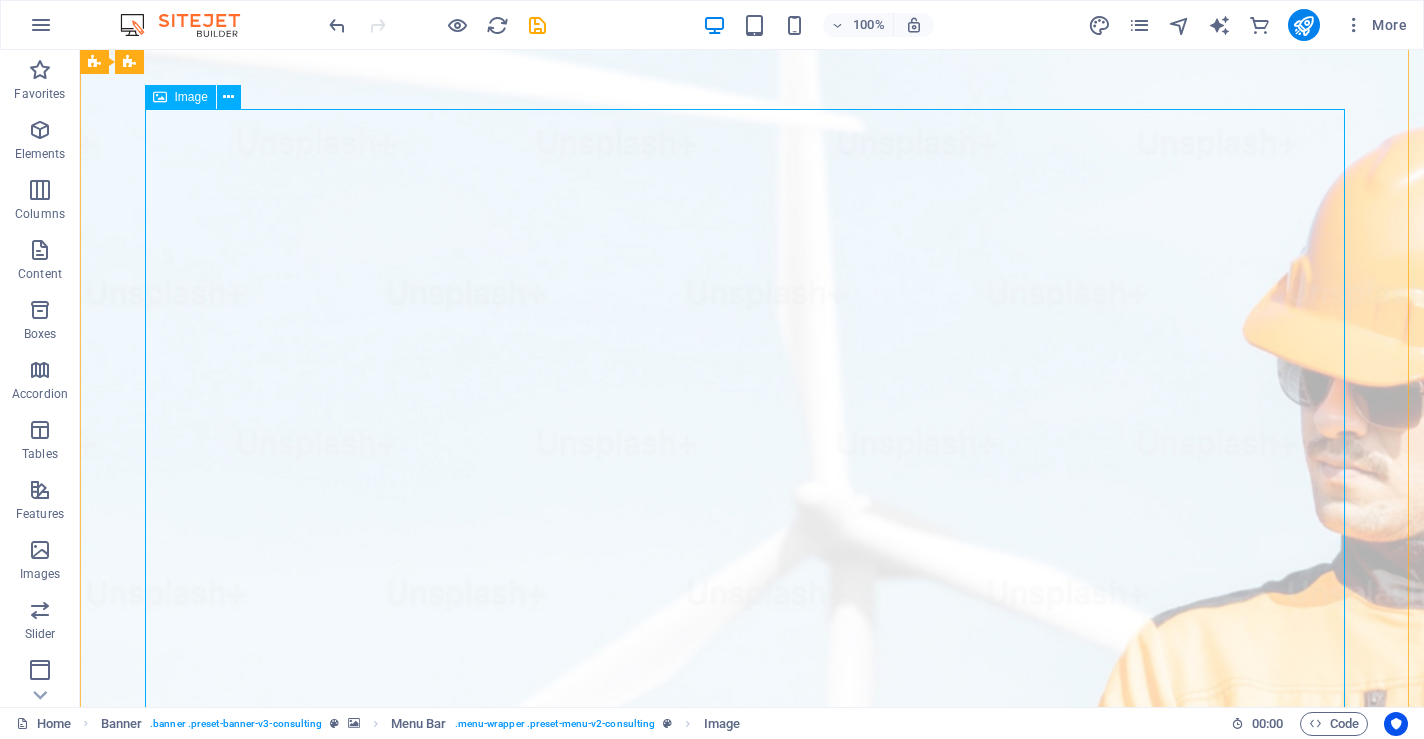 scroll, scrollTop: 0, scrollLeft: 0, axis: both 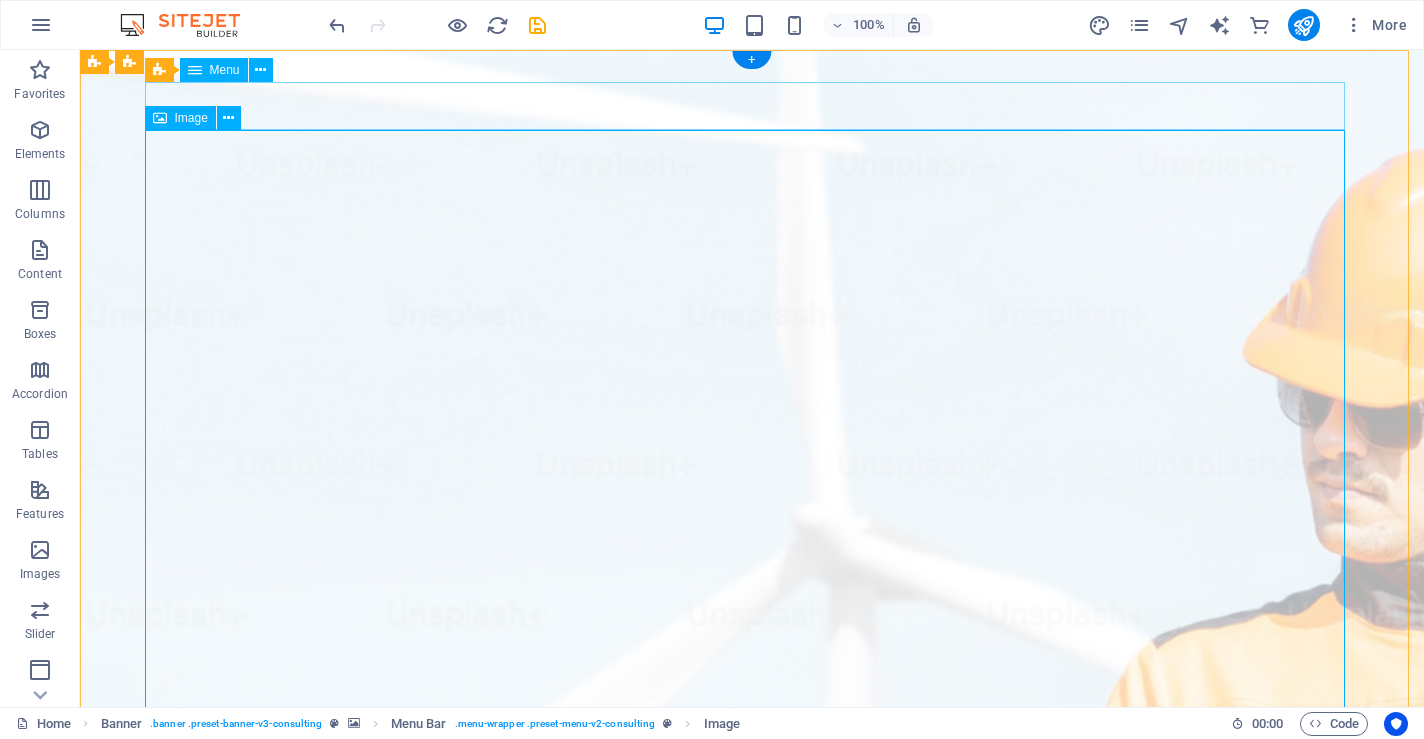 click at bounding box center [160, 118] 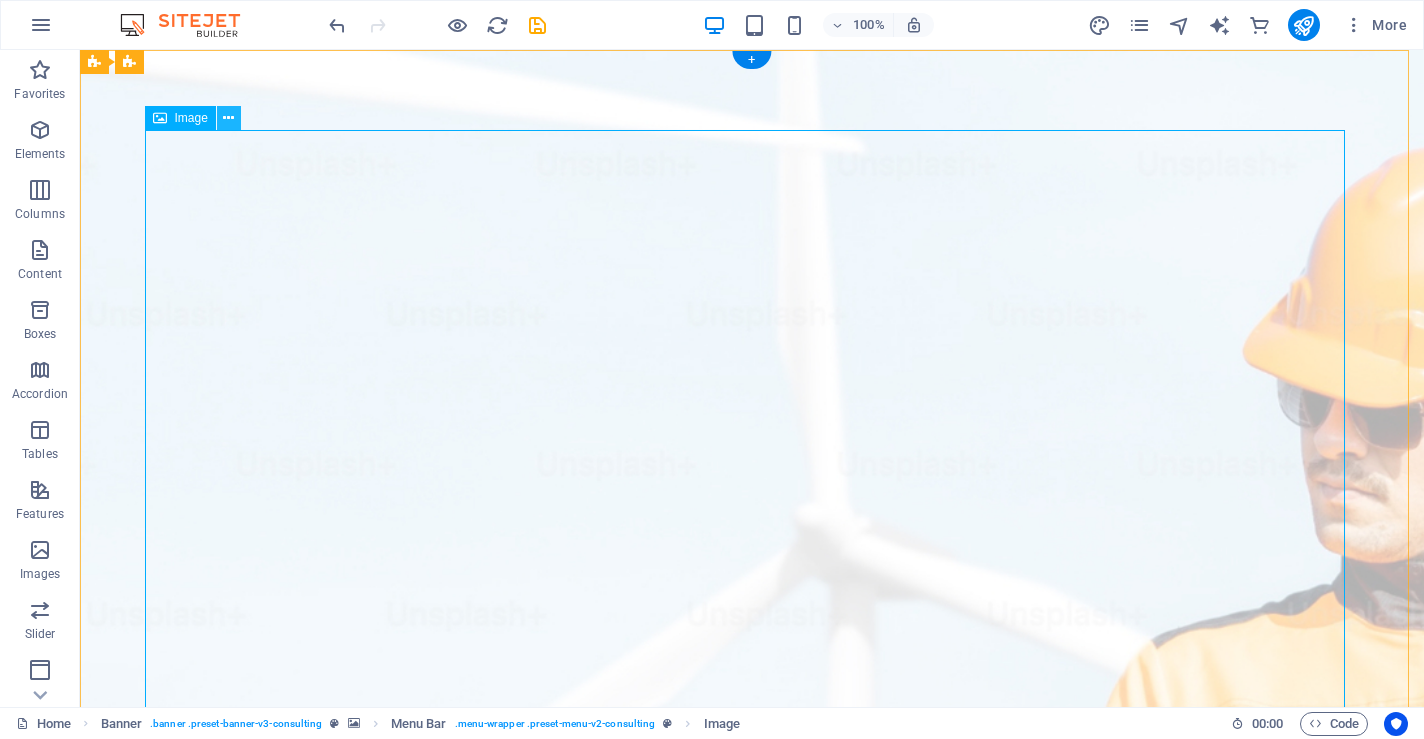 click at bounding box center [228, 118] 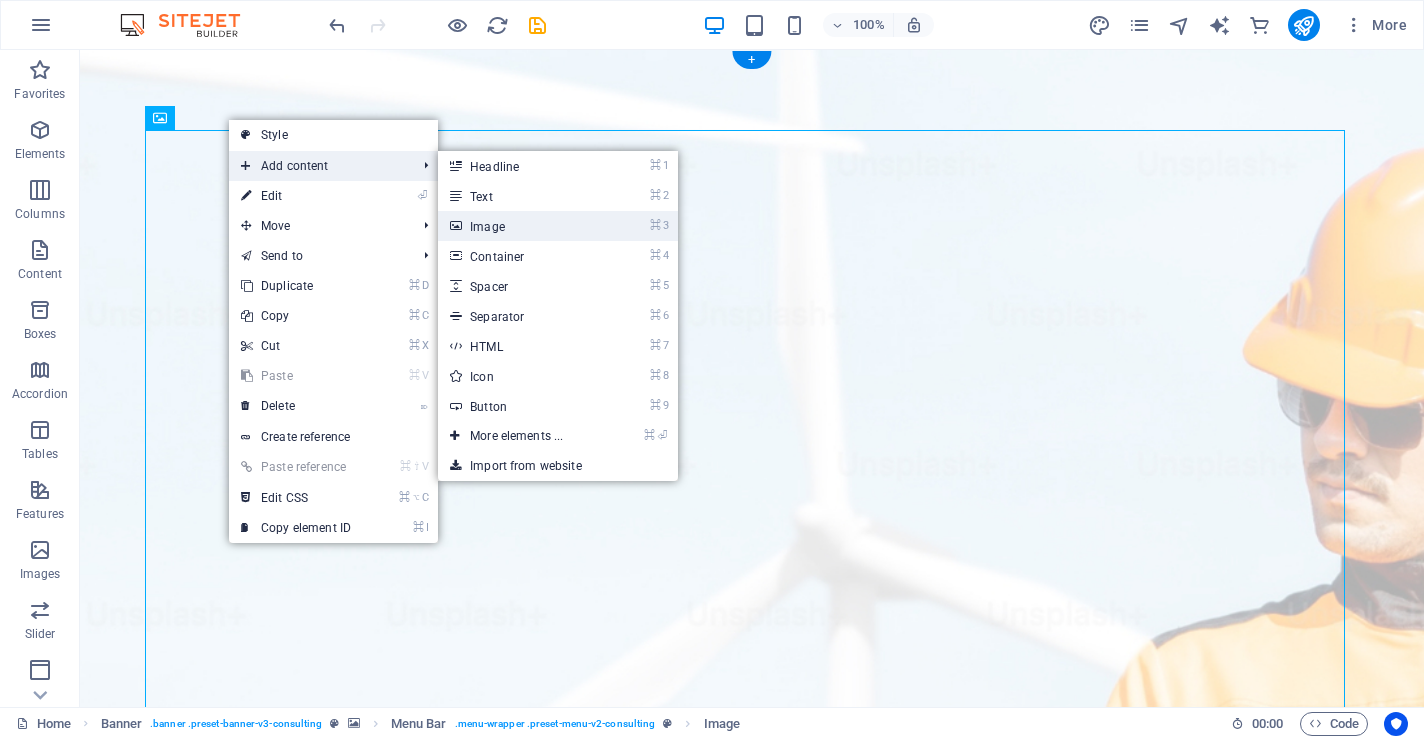 click on "⌘ 3  Image" at bounding box center (520, 226) 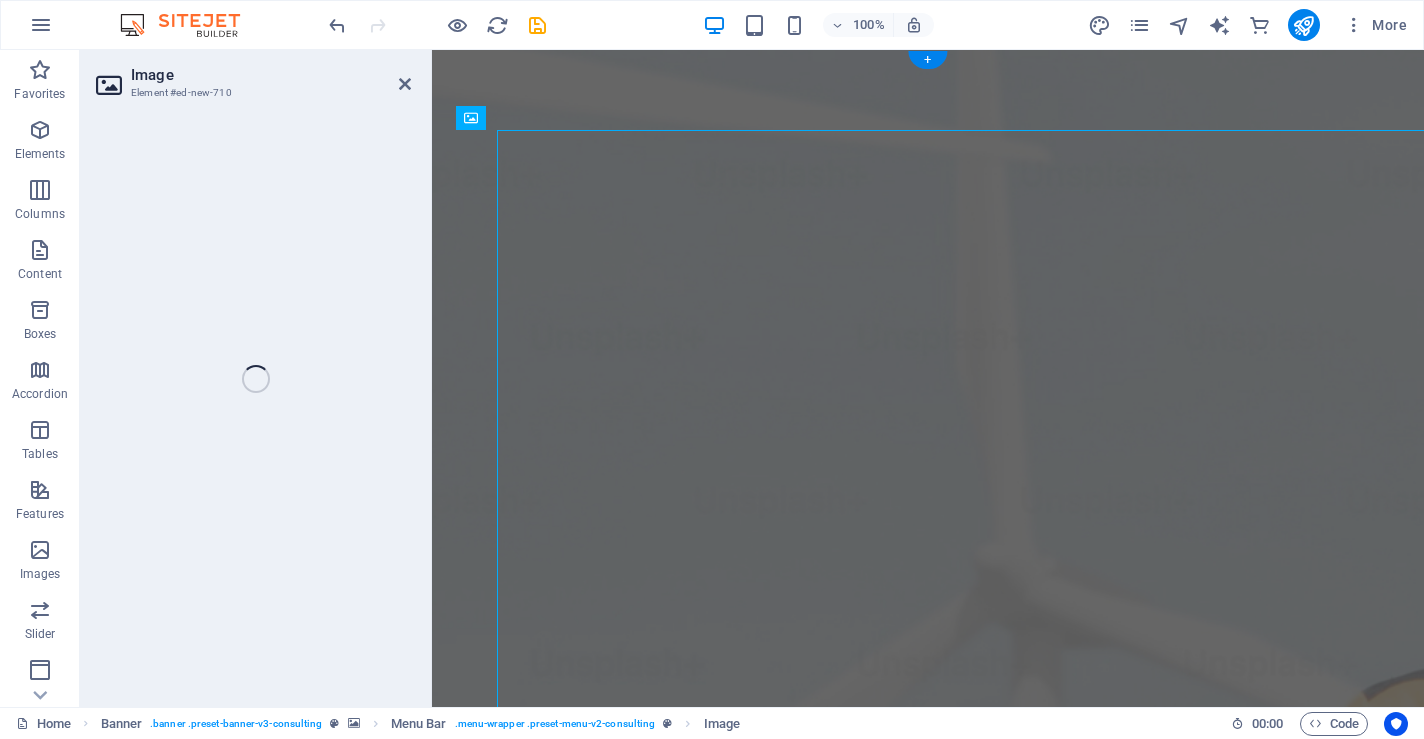 scroll, scrollTop: 789, scrollLeft: 0, axis: vertical 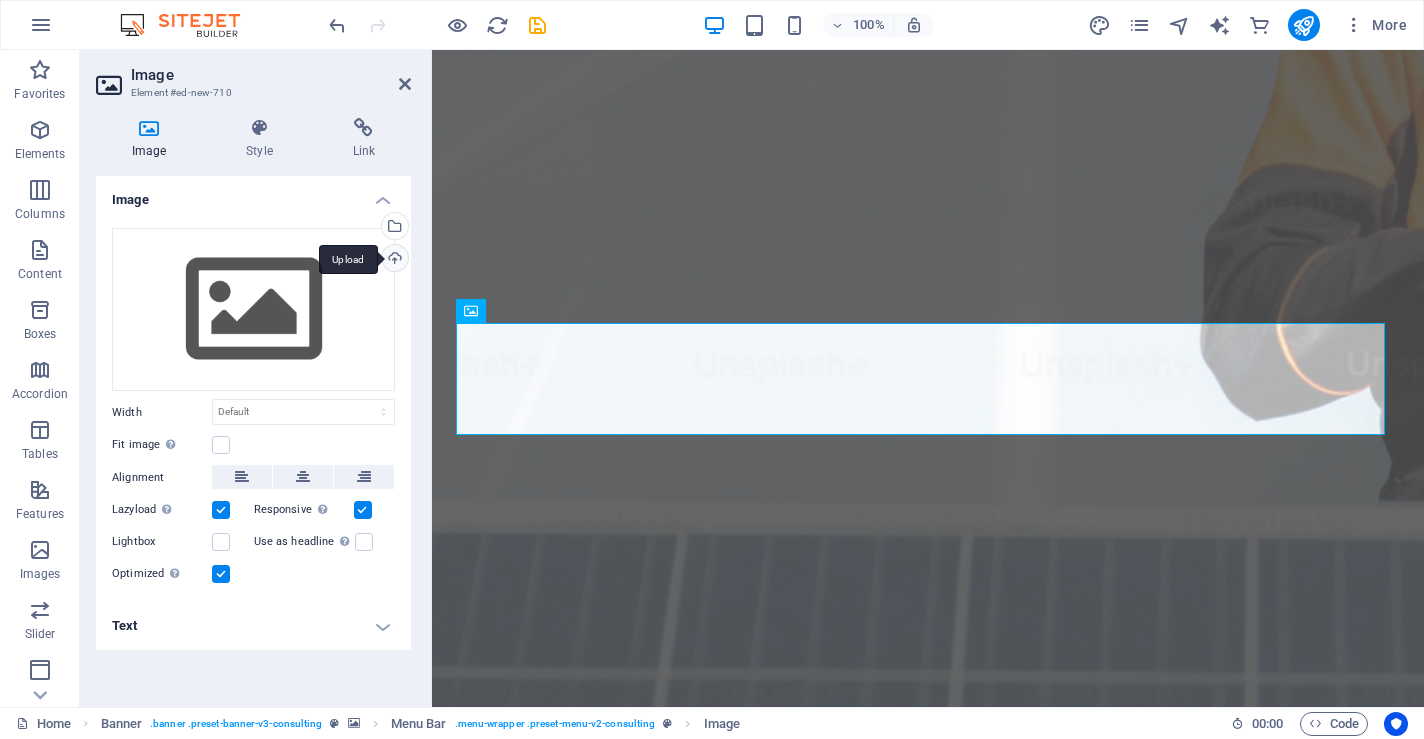 click on "Upload" at bounding box center (393, 260) 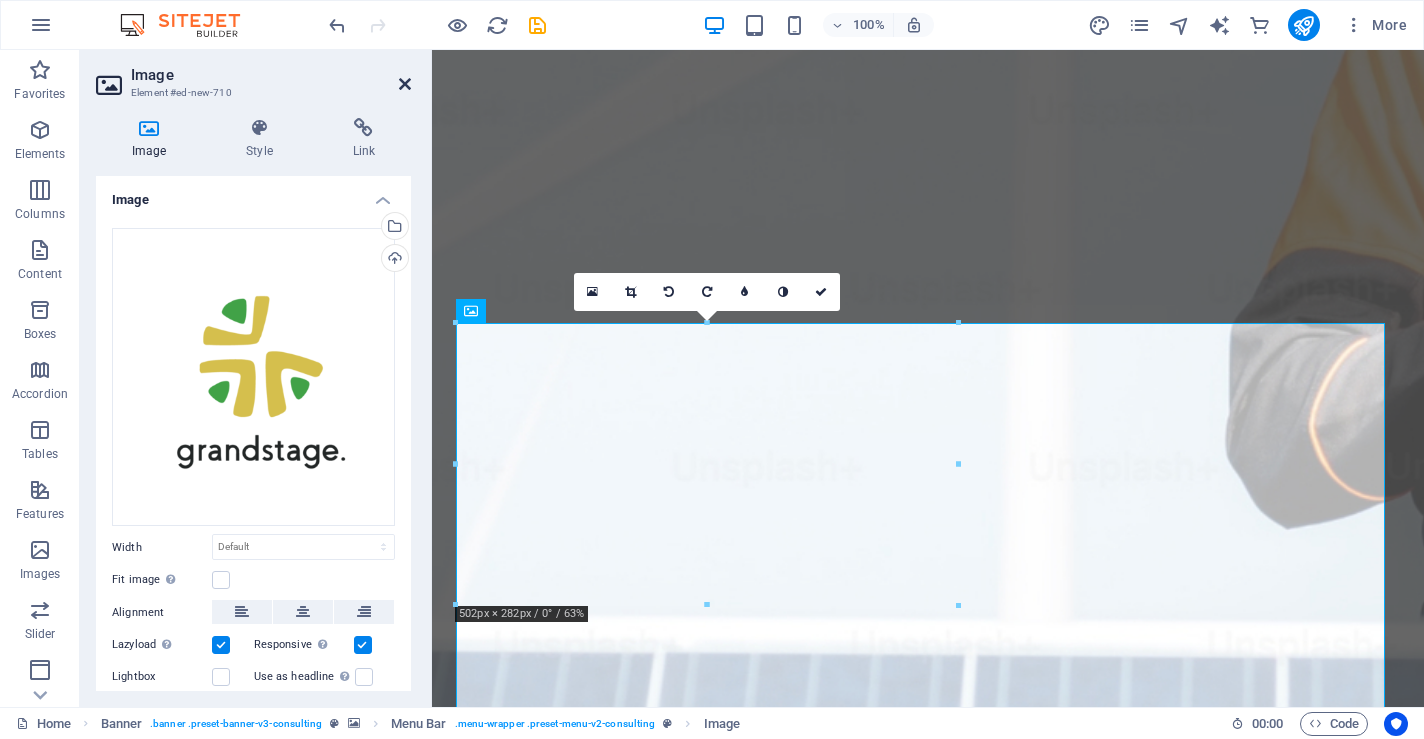 click at bounding box center (405, 84) 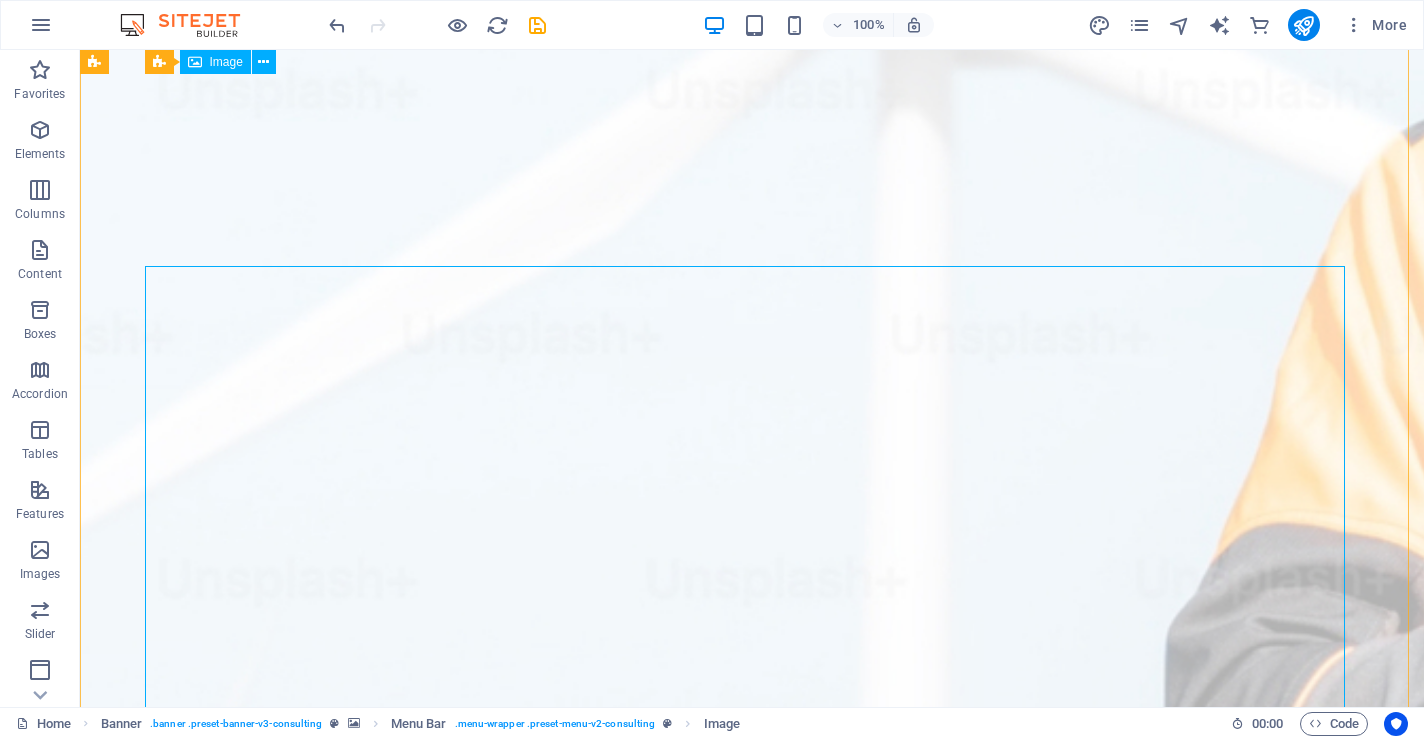 scroll, scrollTop: 703, scrollLeft: 0, axis: vertical 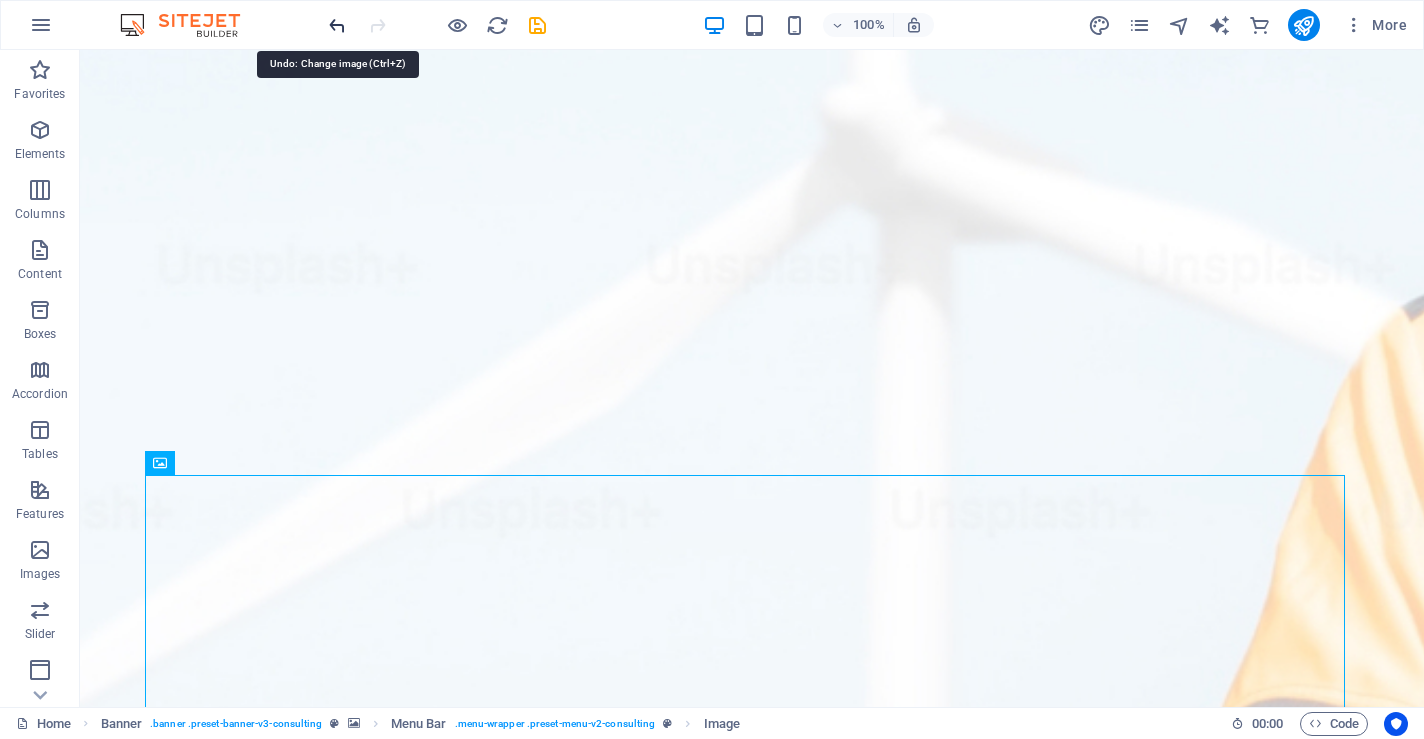 click at bounding box center [337, 25] 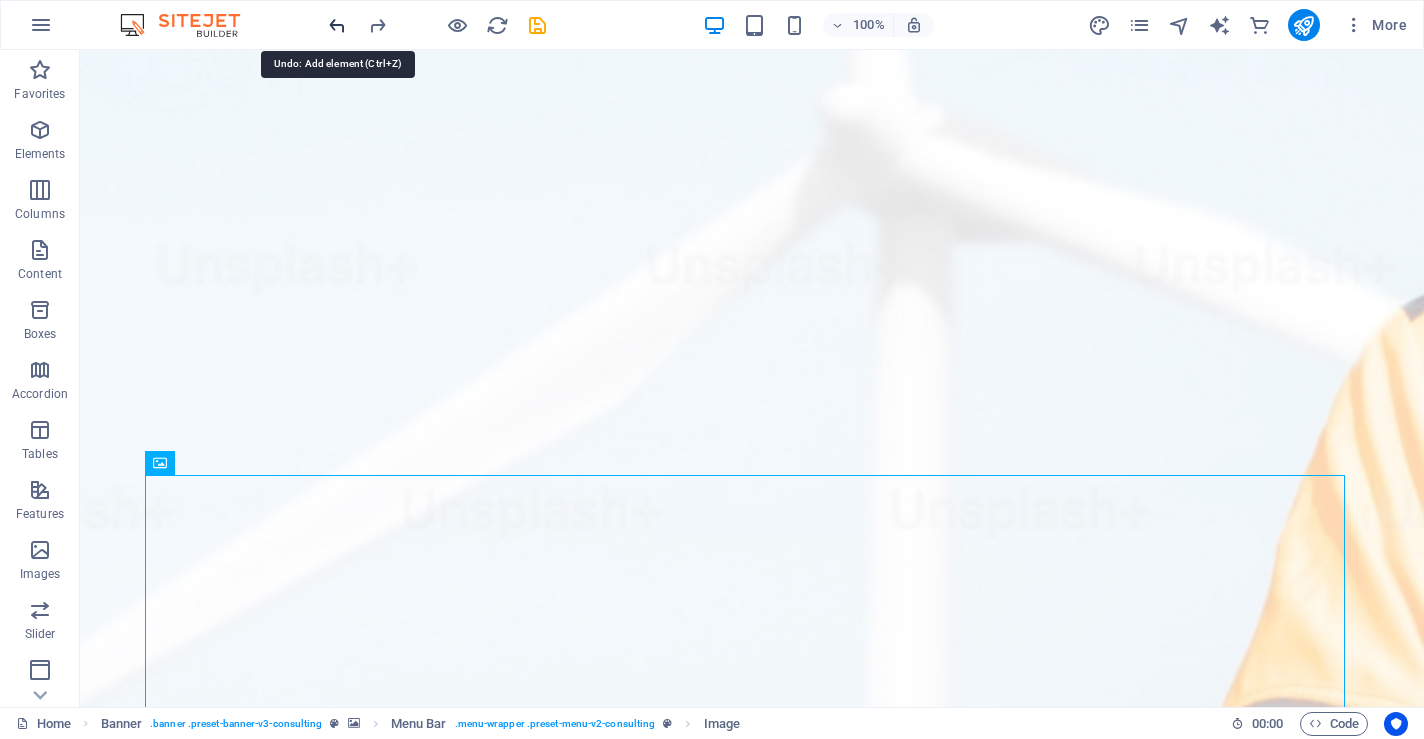 click at bounding box center (337, 25) 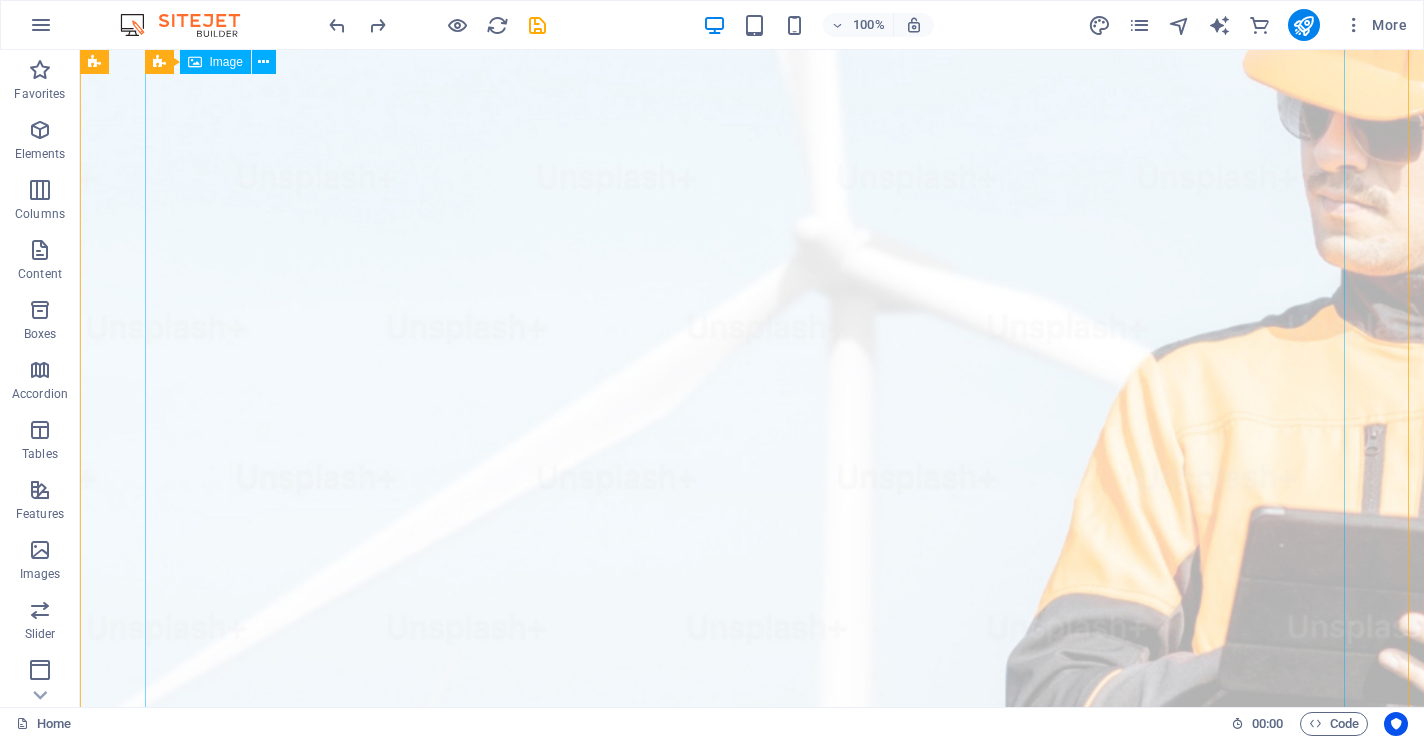 scroll, scrollTop: 128, scrollLeft: 0, axis: vertical 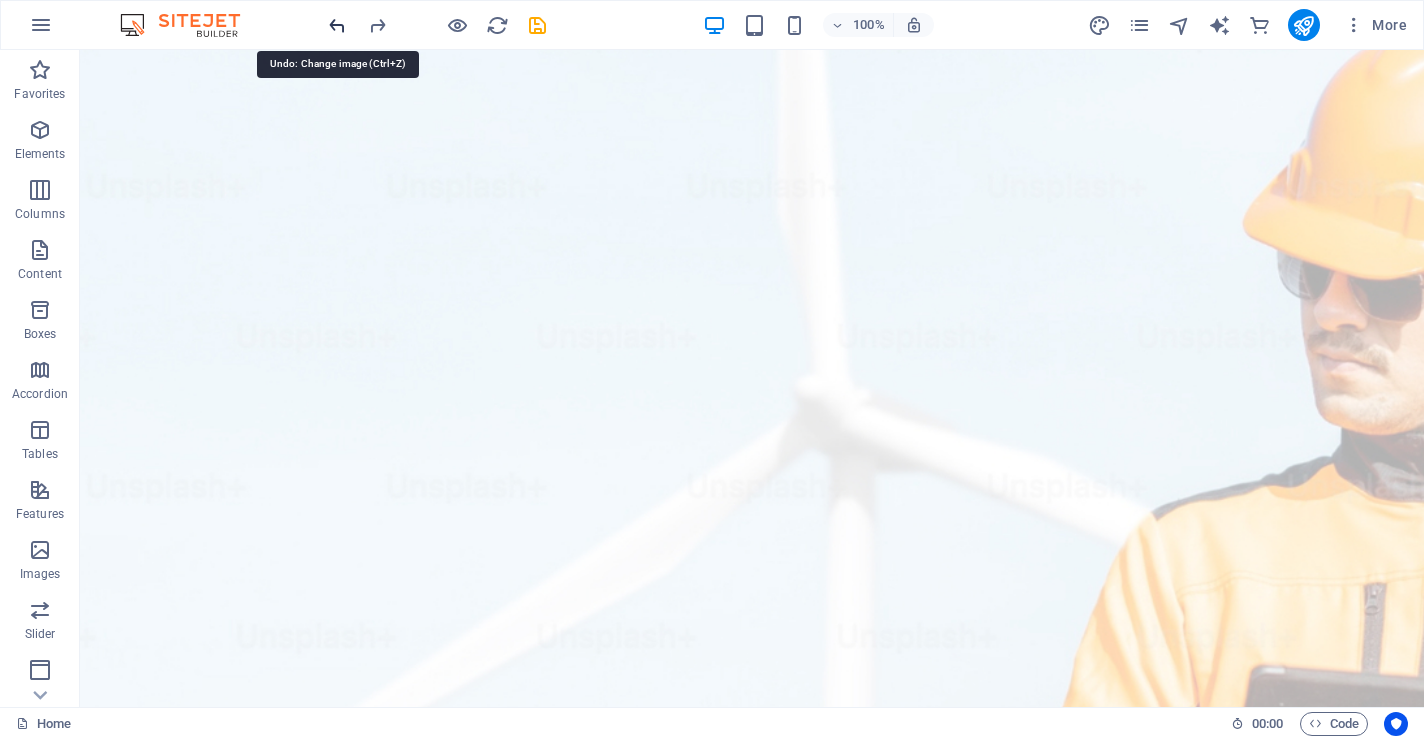 click at bounding box center [337, 25] 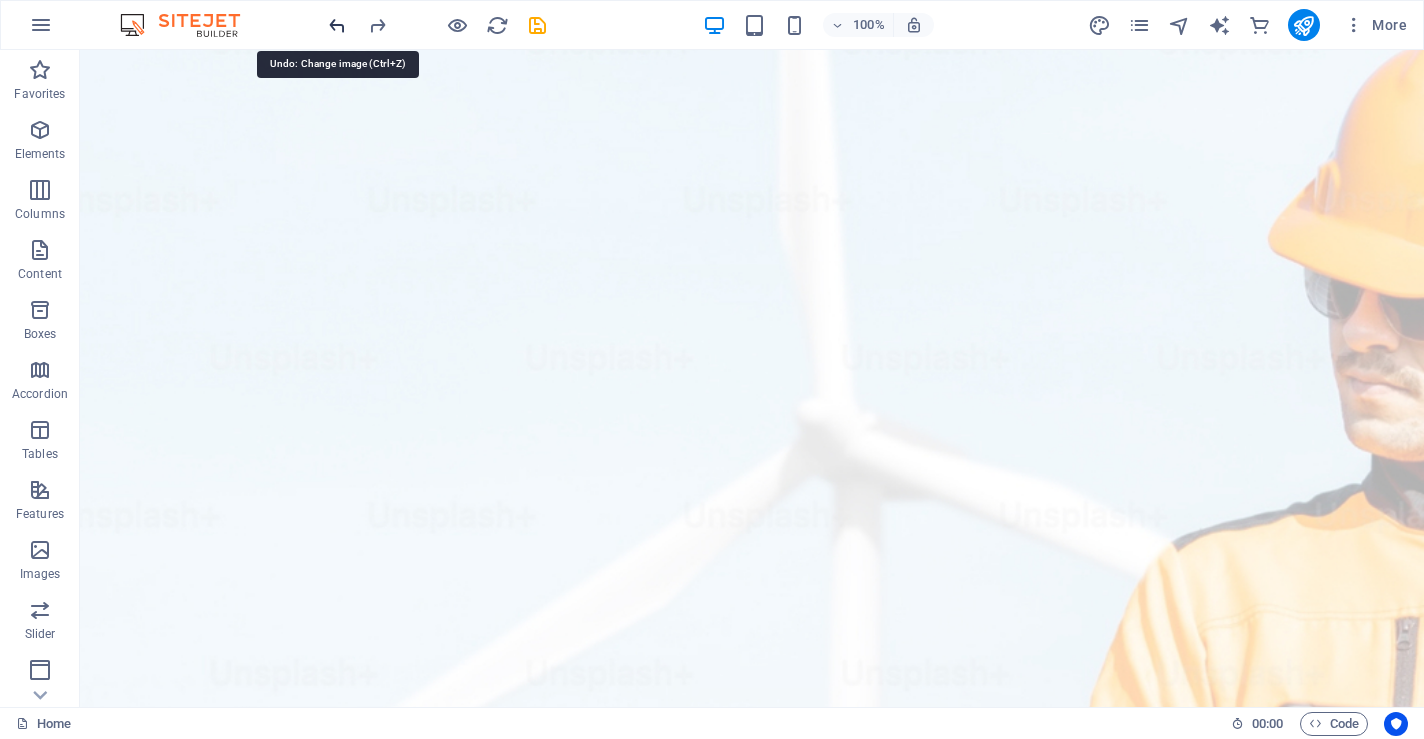 click at bounding box center (337, 25) 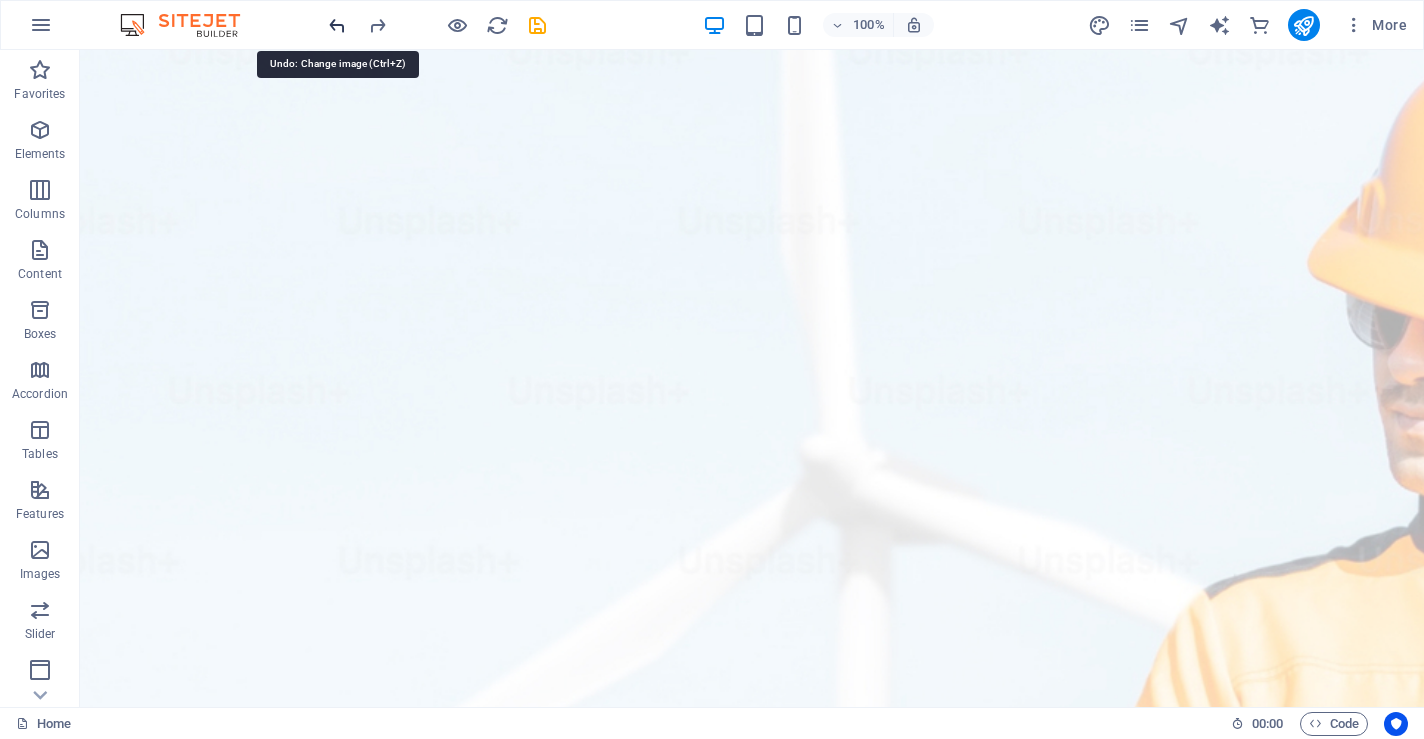 click at bounding box center [337, 25] 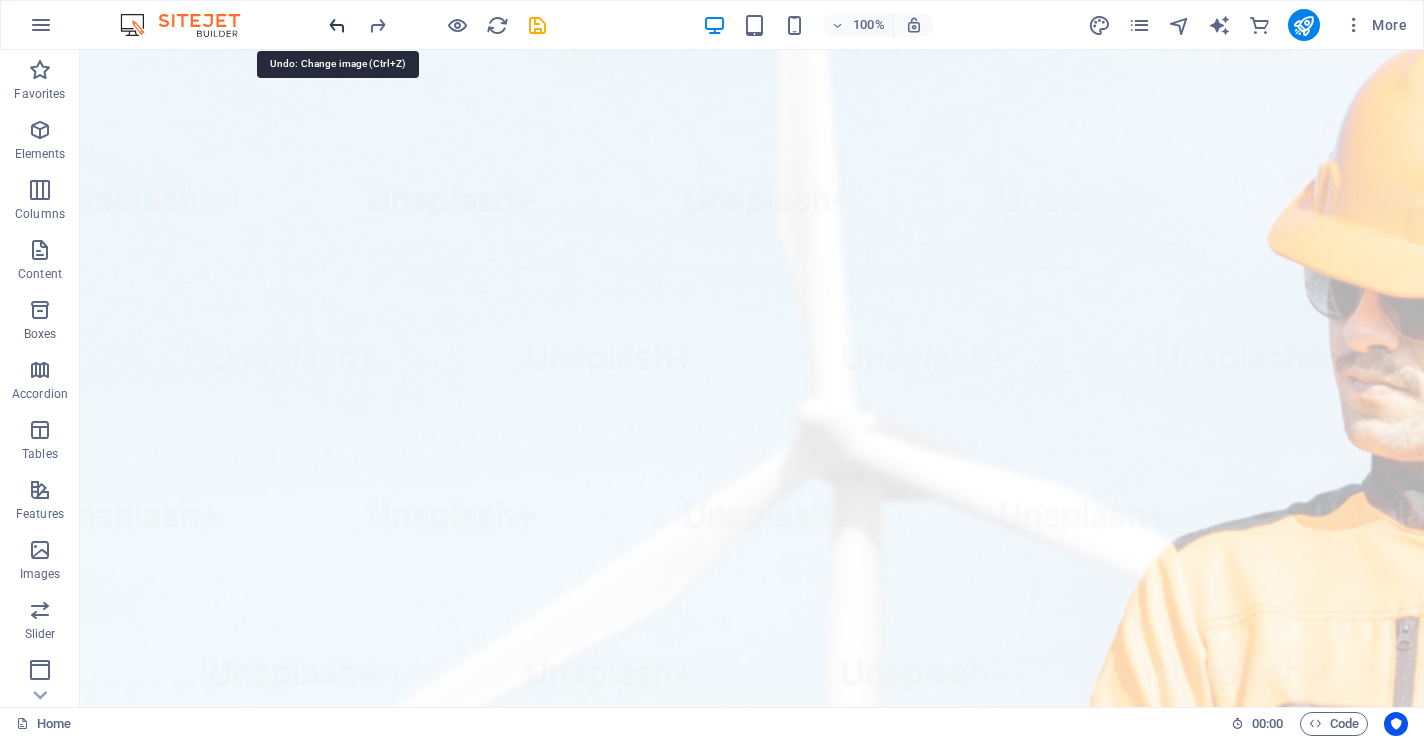 click at bounding box center (337, 25) 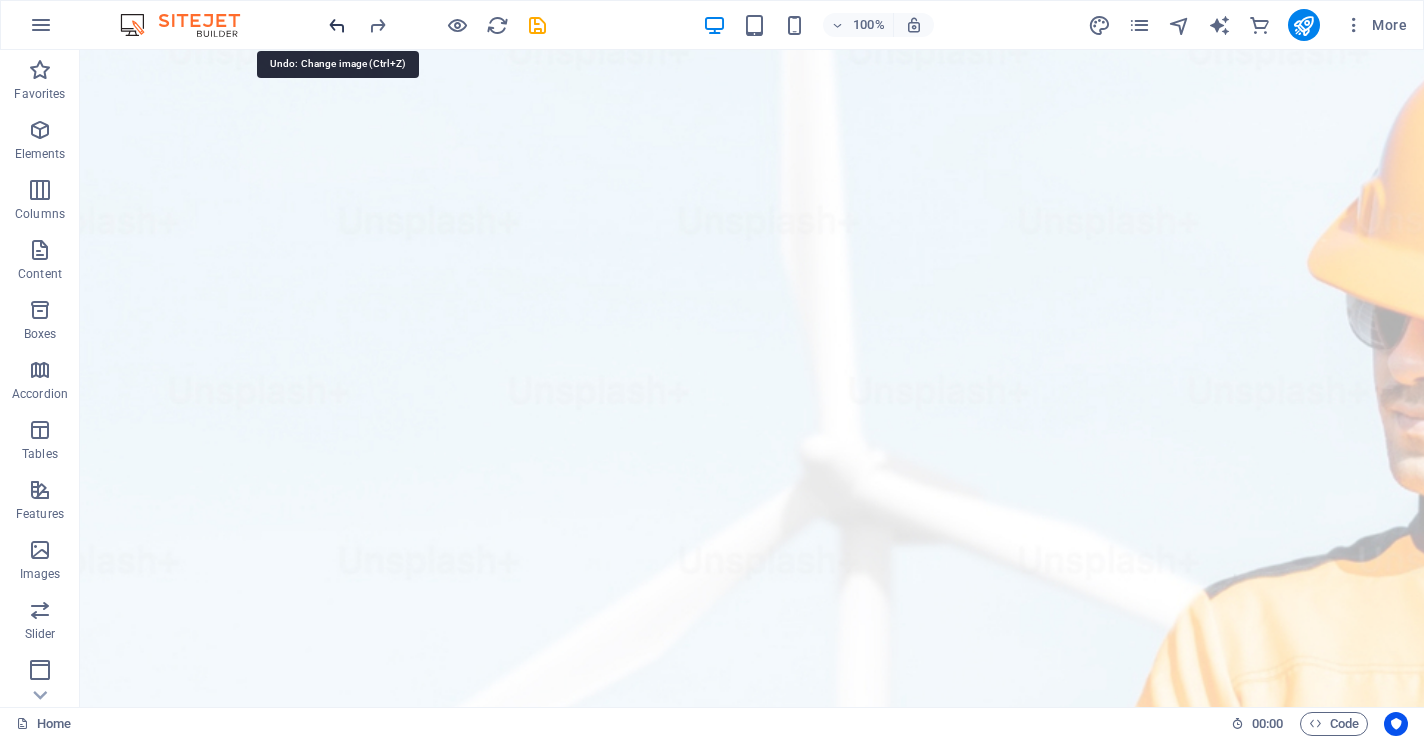 click at bounding box center (337, 25) 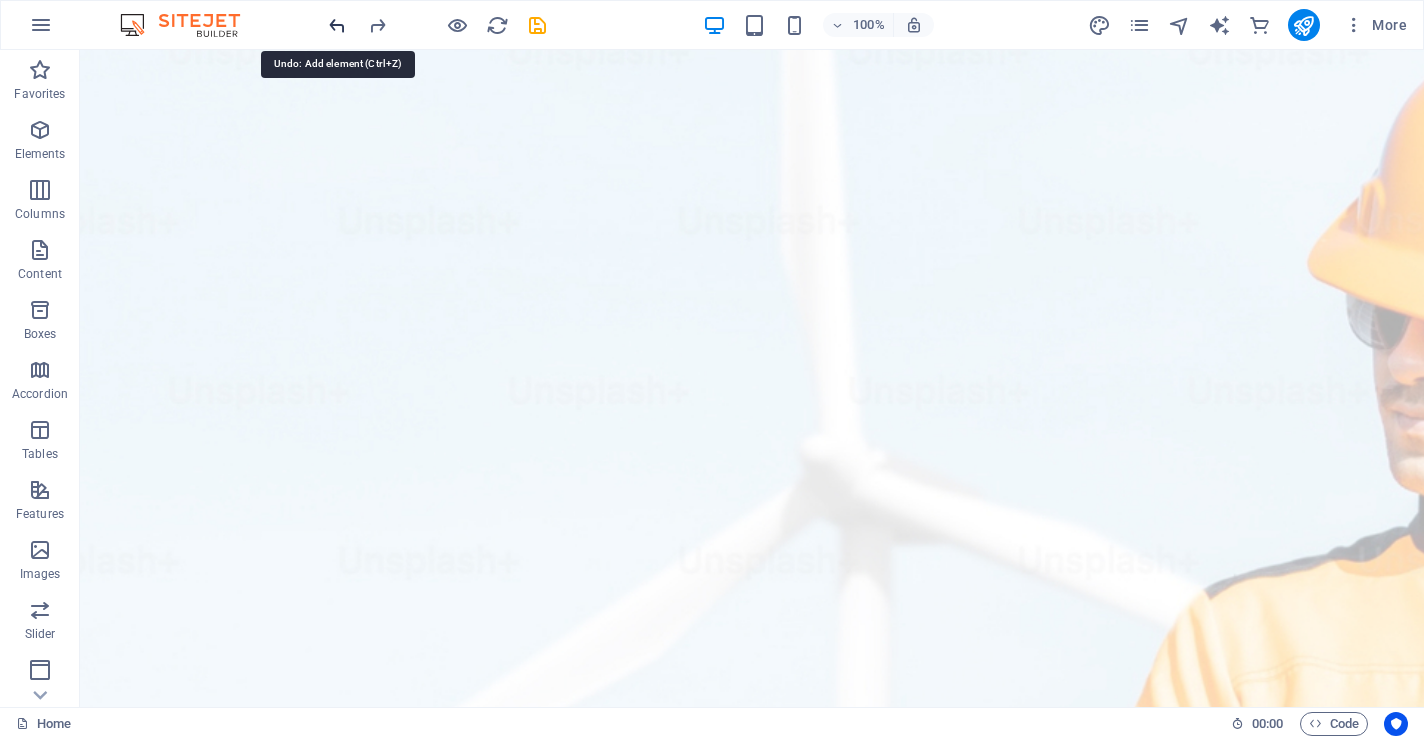 click at bounding box center (337, 25) 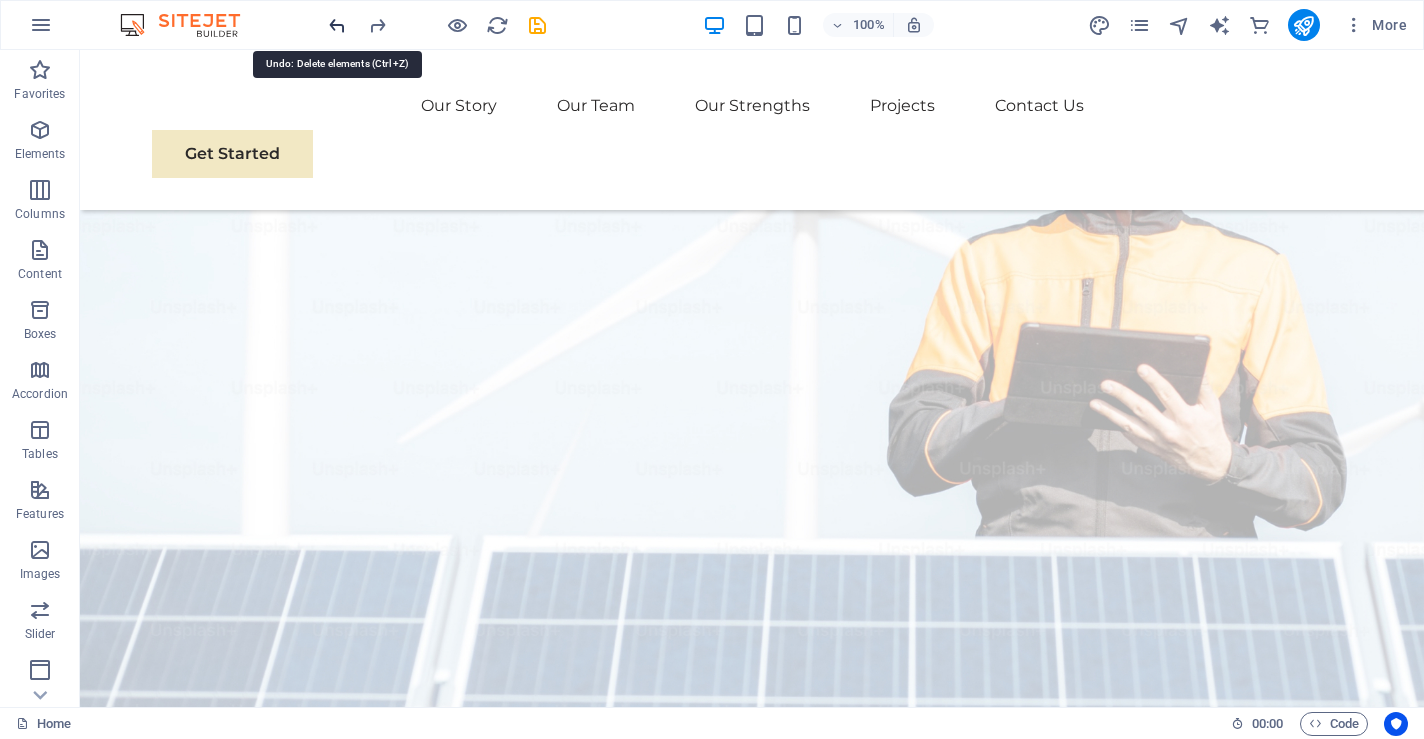 click at bounding box center [337, 25] 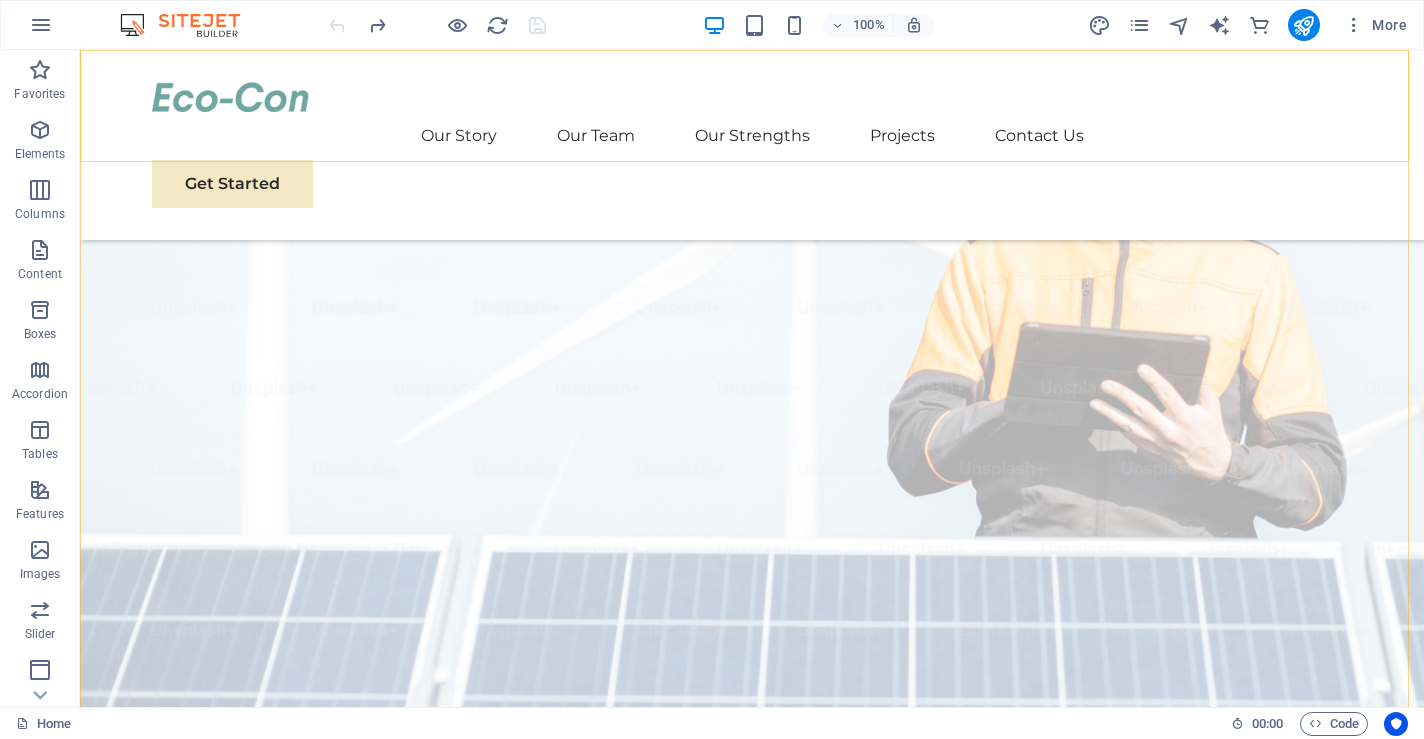 click on "Our Story Our Team Our Strengths Projects Contact Us Get Started" at bounding box center [752, 145] 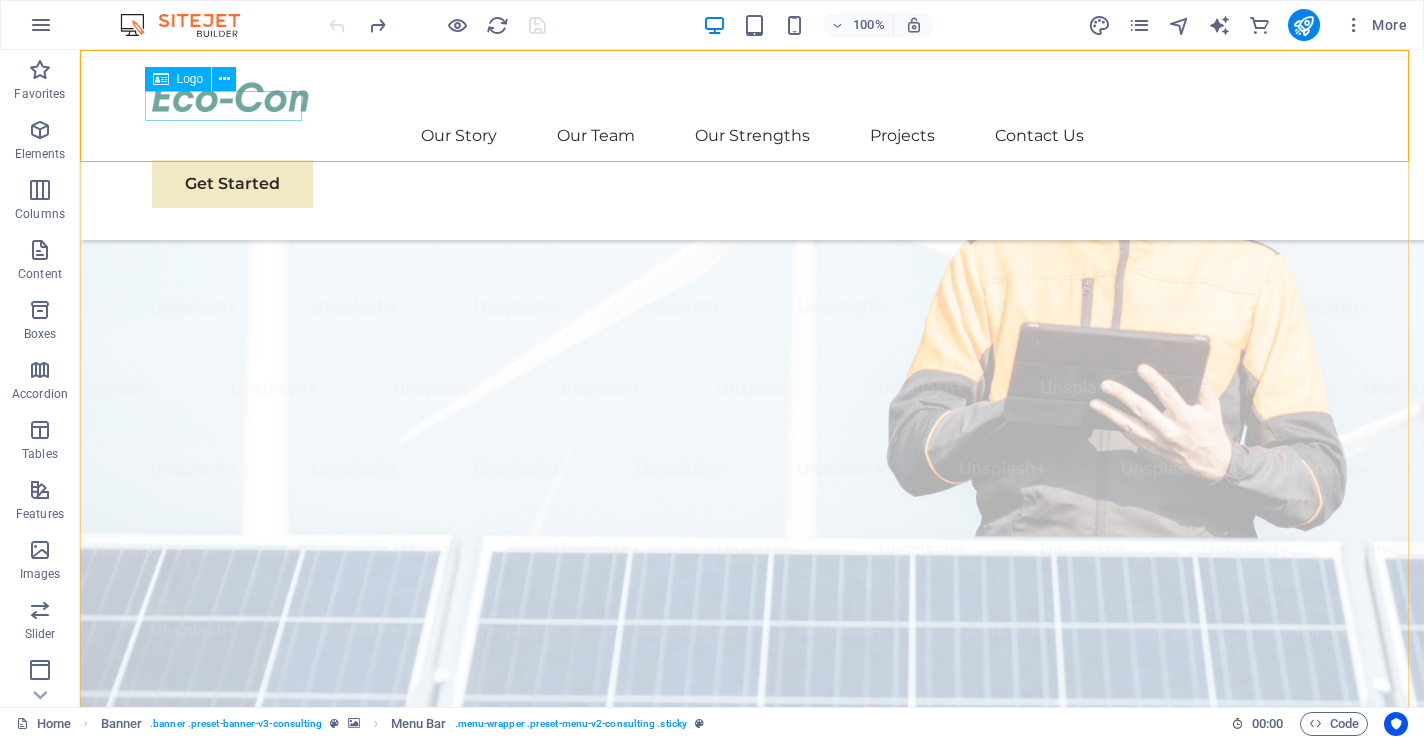 click at bounding box center (752, 97) 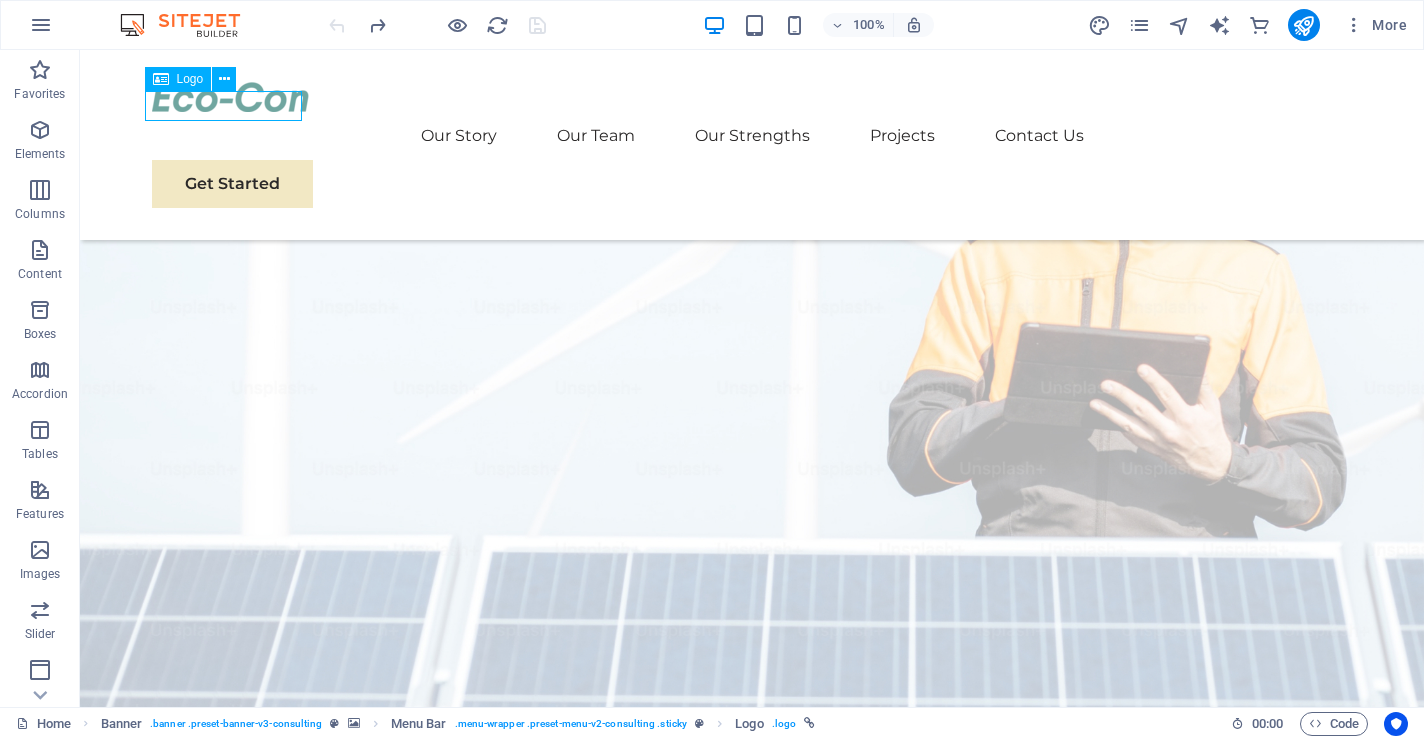 click at bounding box center (752, 97) 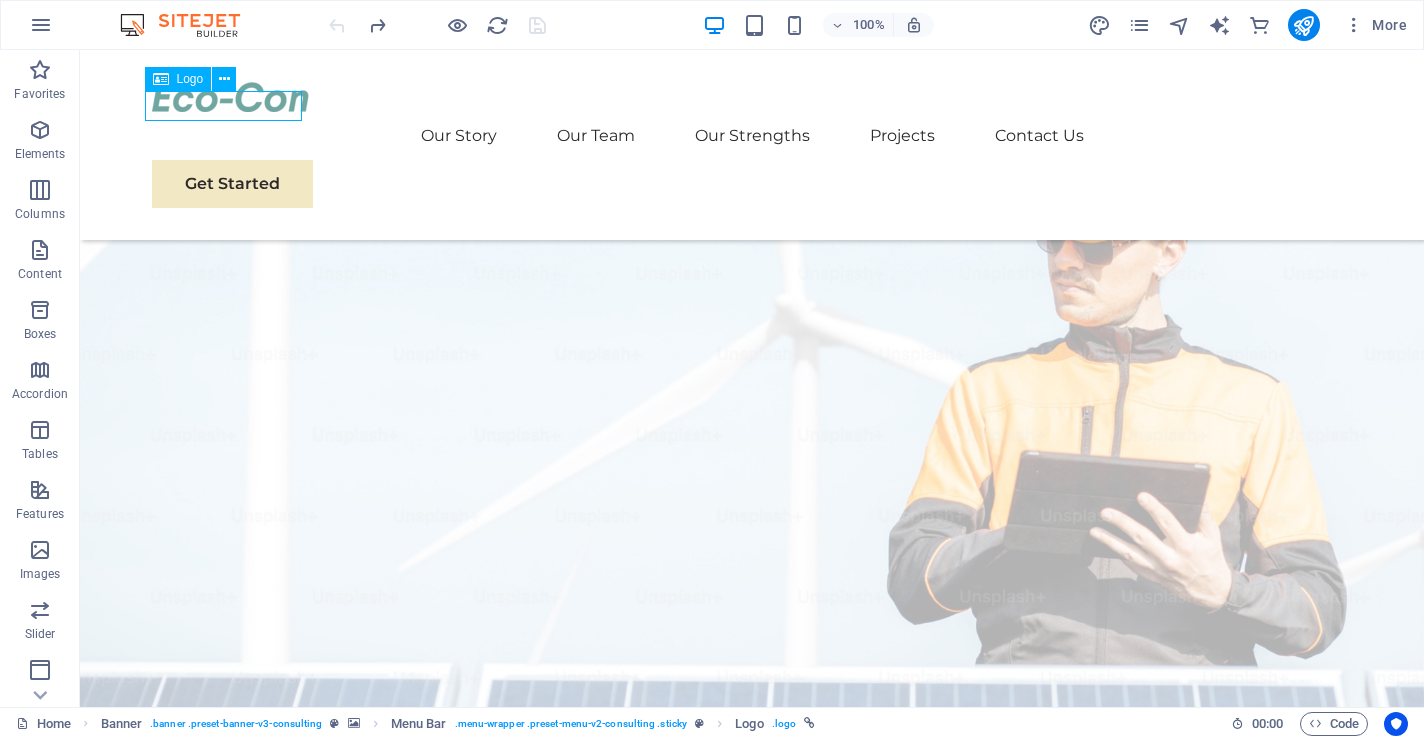 select on "px" 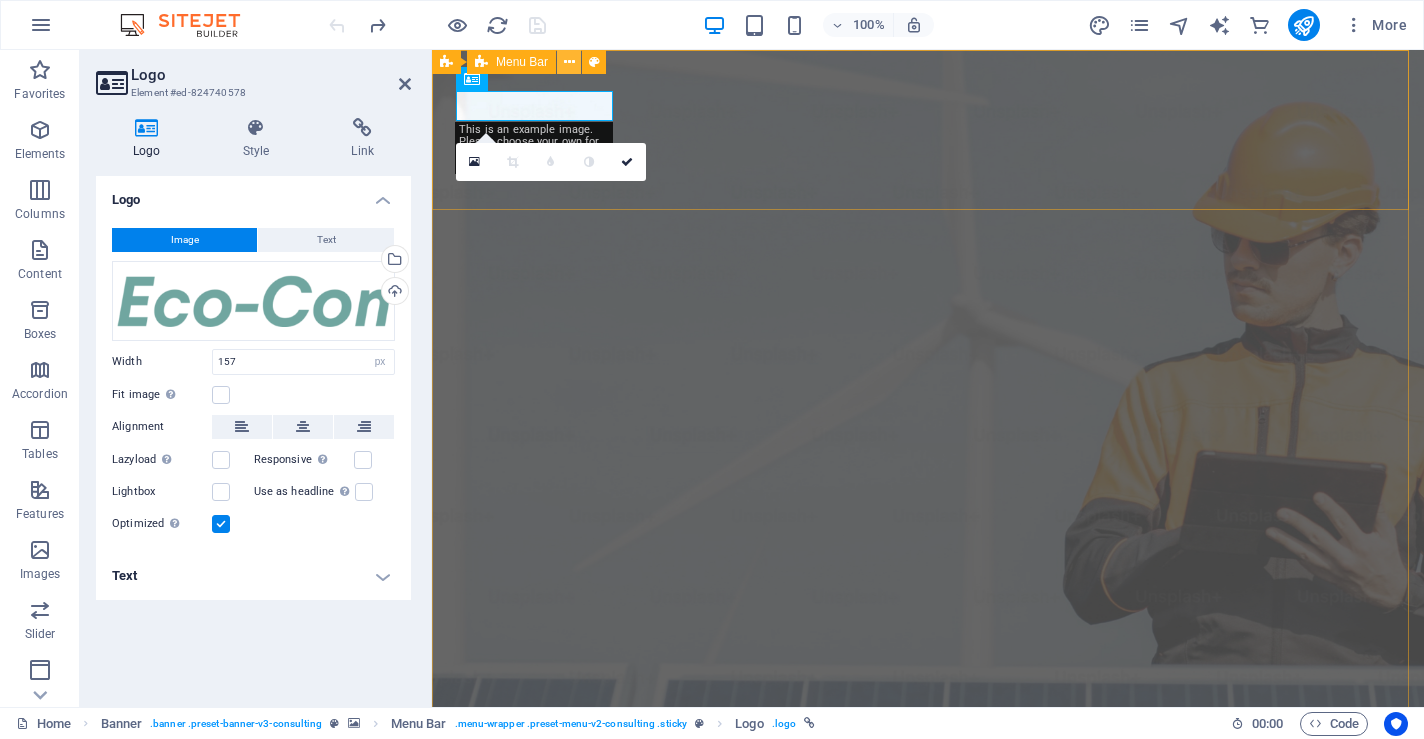 click at bounding box center [569, 62] 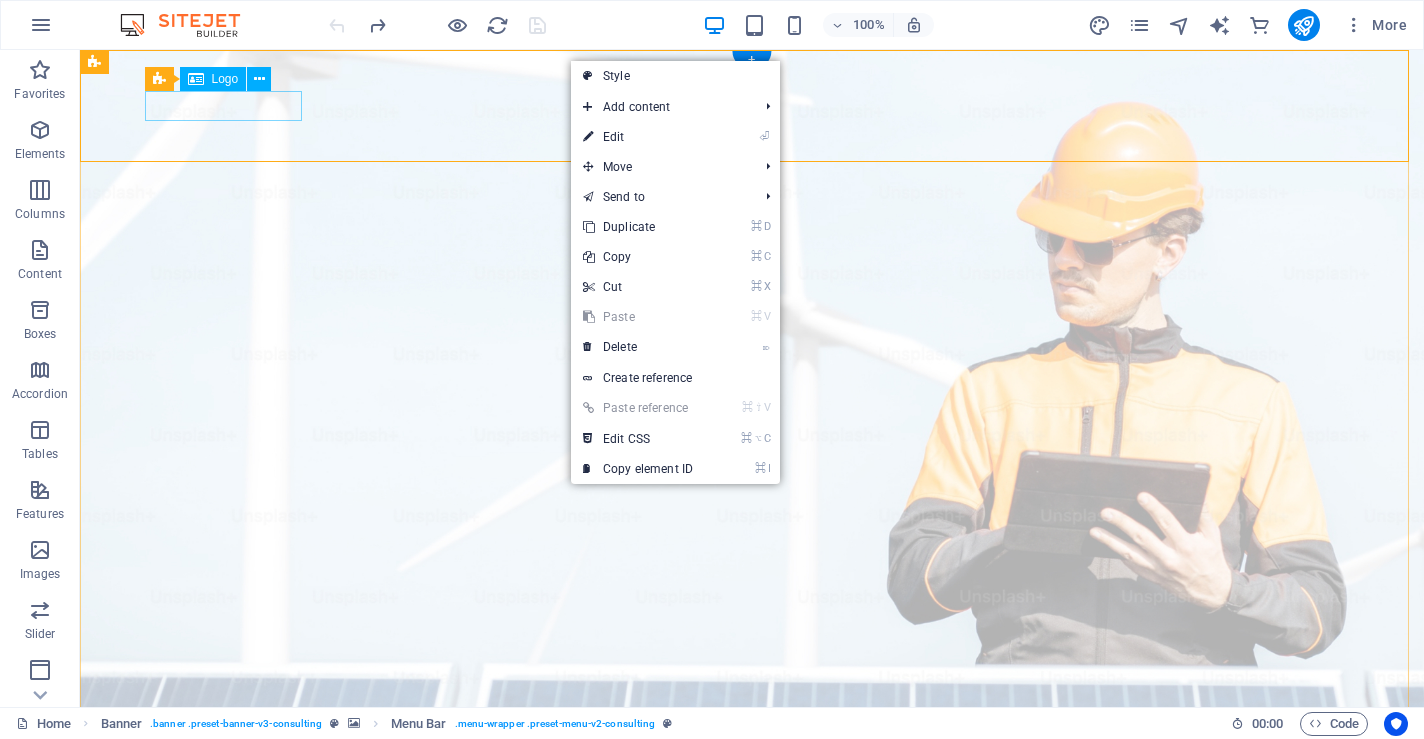 click at bounding box center [752, 997] 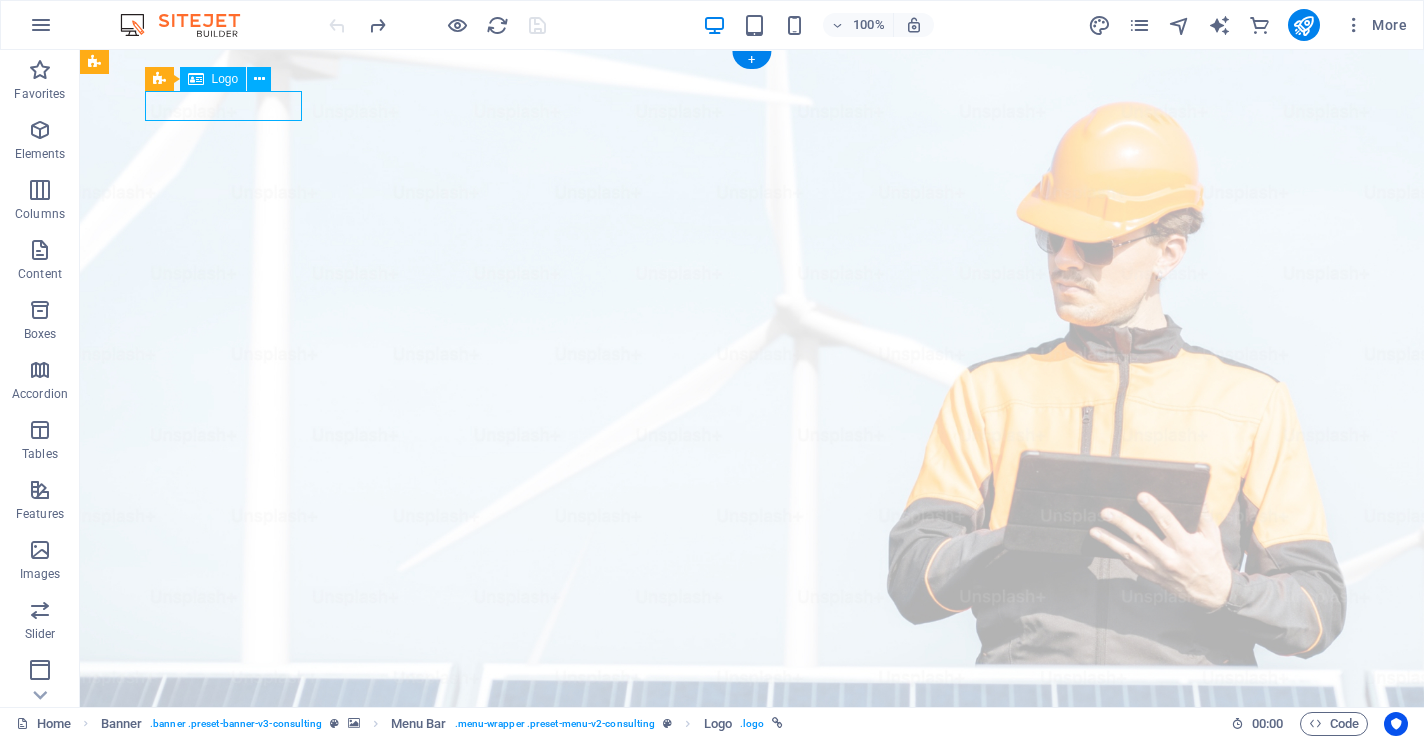 click at bounding box center [752, 997] 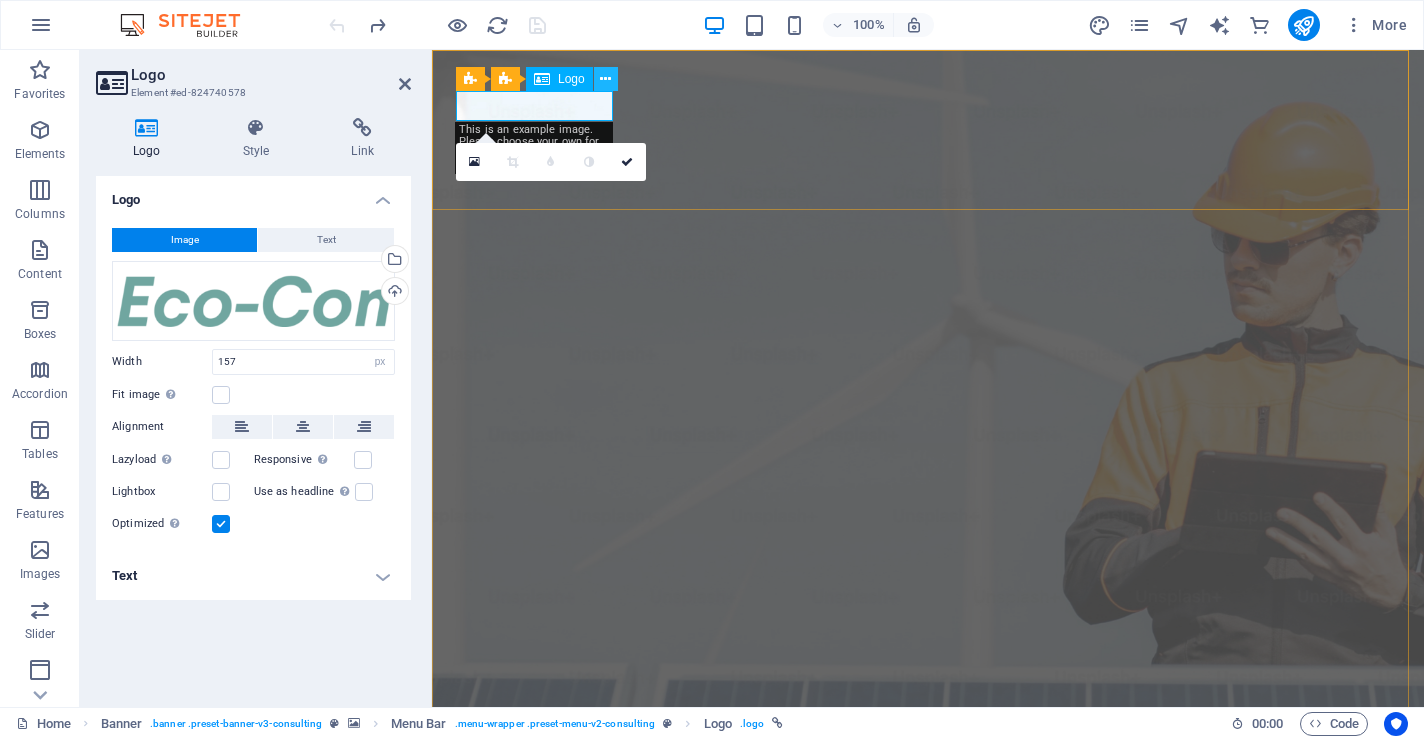 click at bounding box center (605, 79) 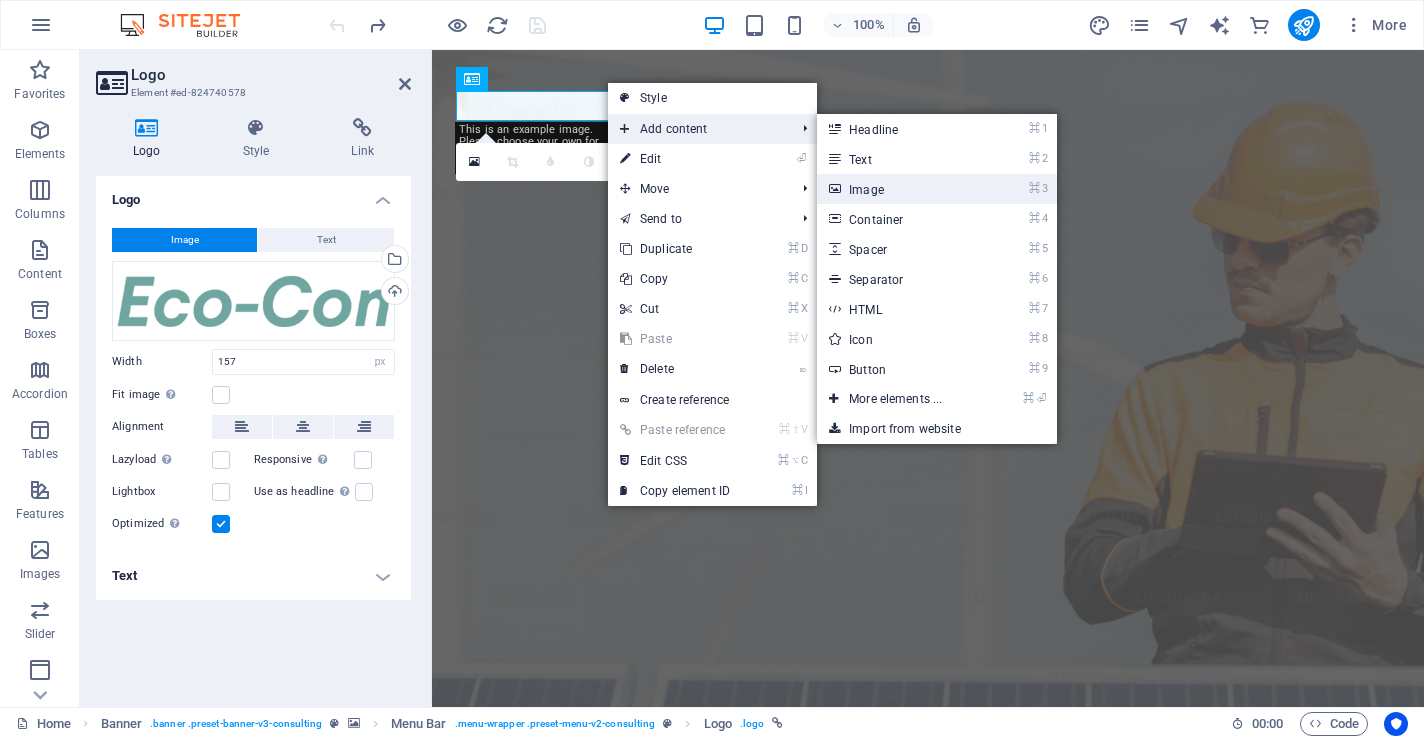 click on "⌘ 3  Image" at bounding box center (899, 189) 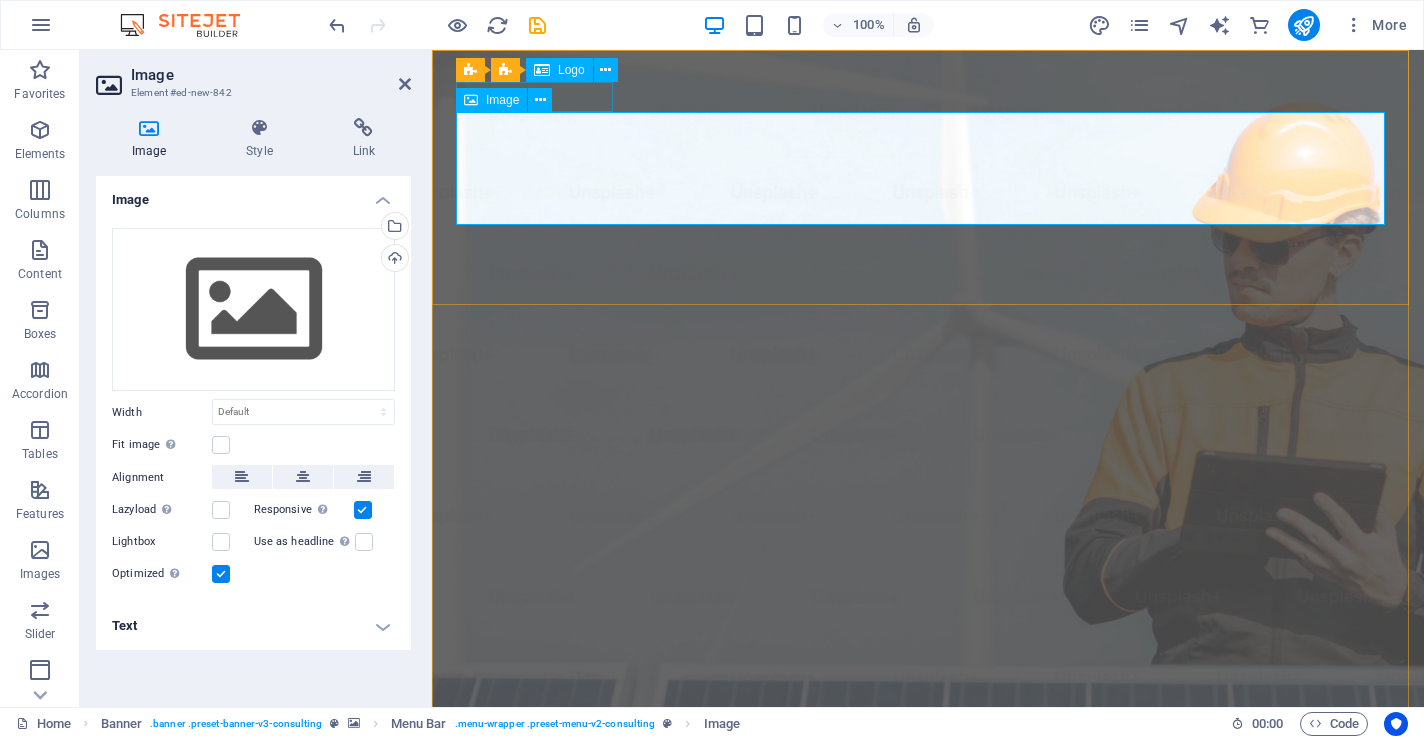 click on "Image" at bounding box center (502, 100) 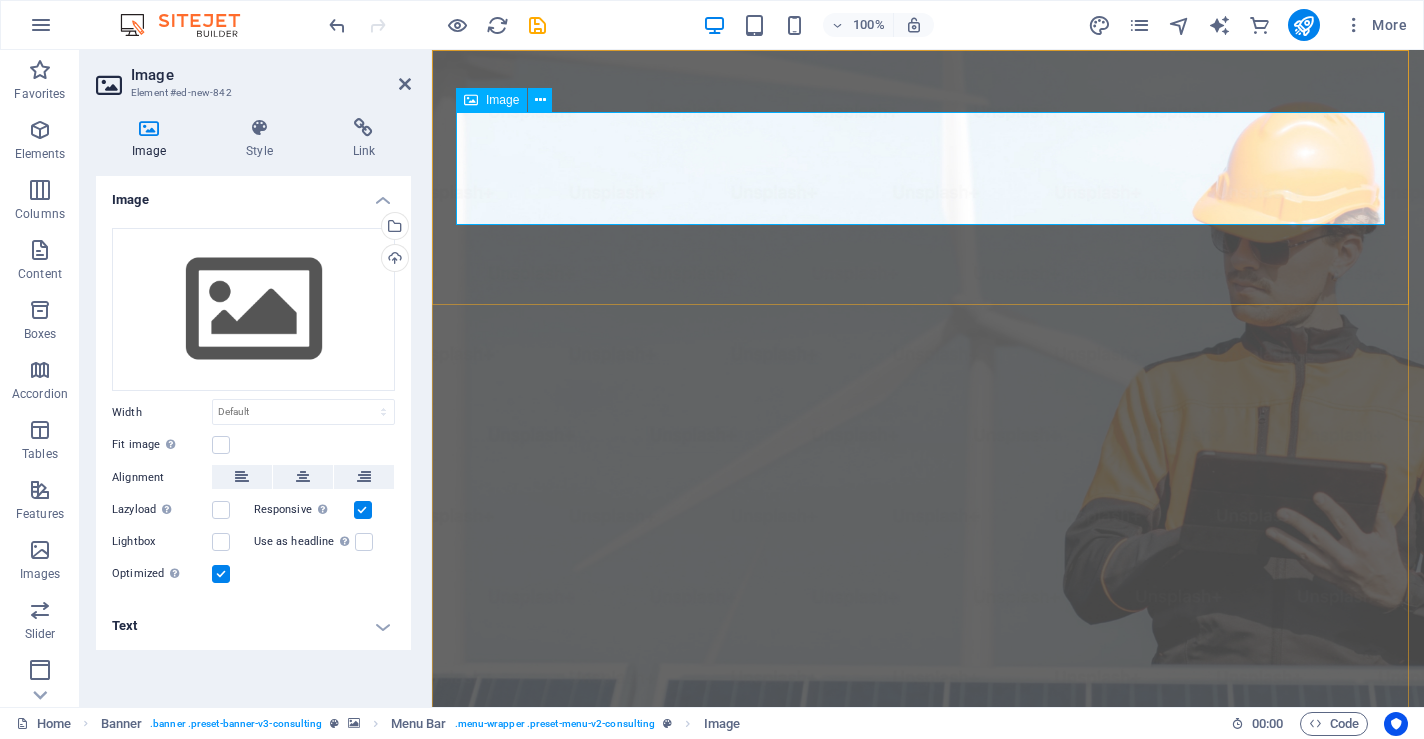 click at bounding box center [928, 1124] 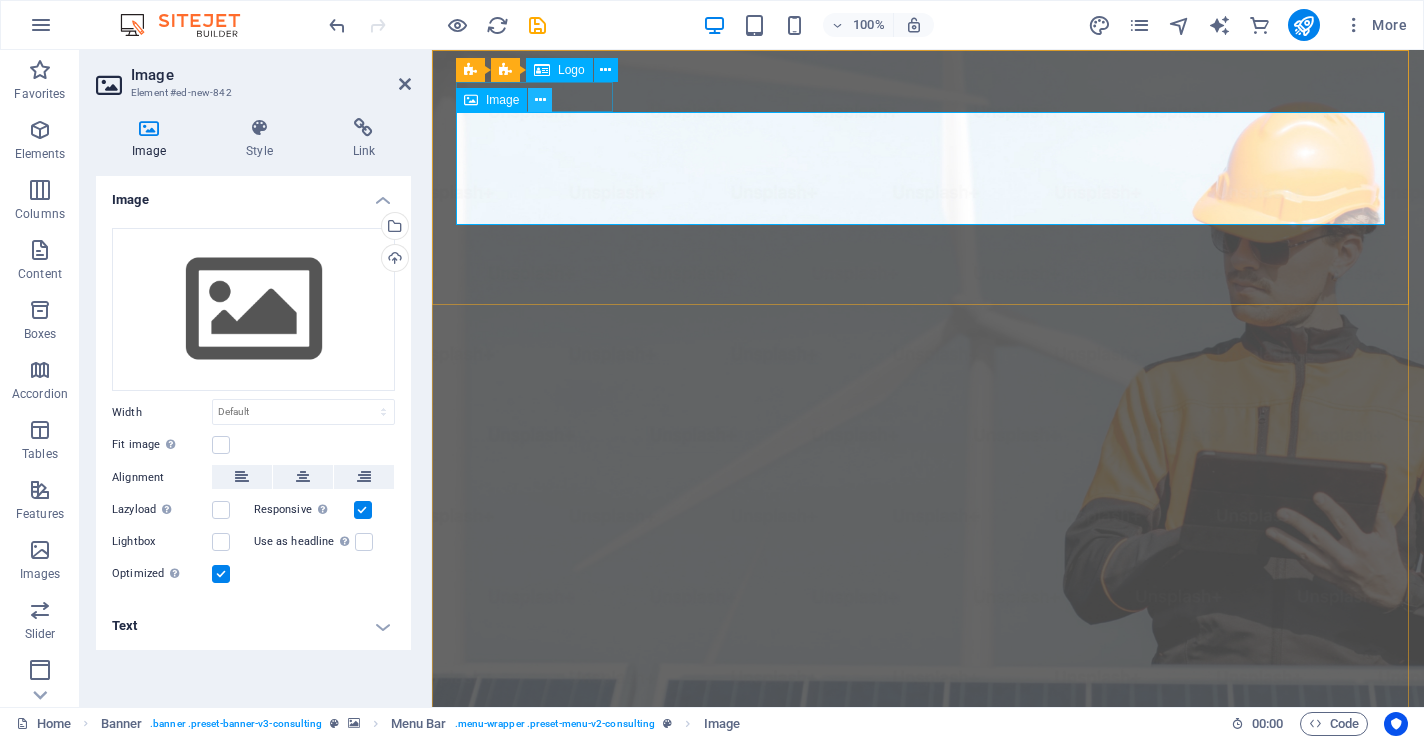 click at bounding box center [540, 100] 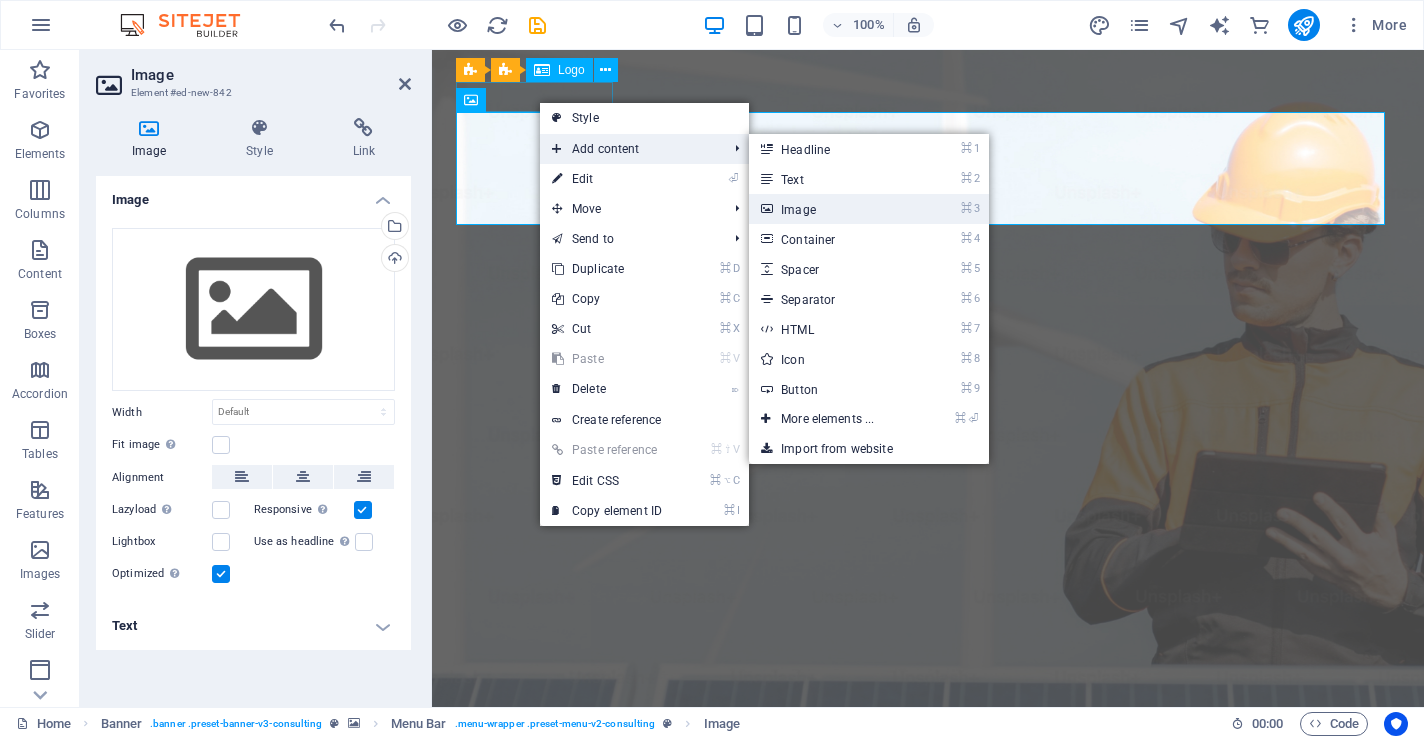 click on "⌘ 3  Image" at bounding box center (831, 209) 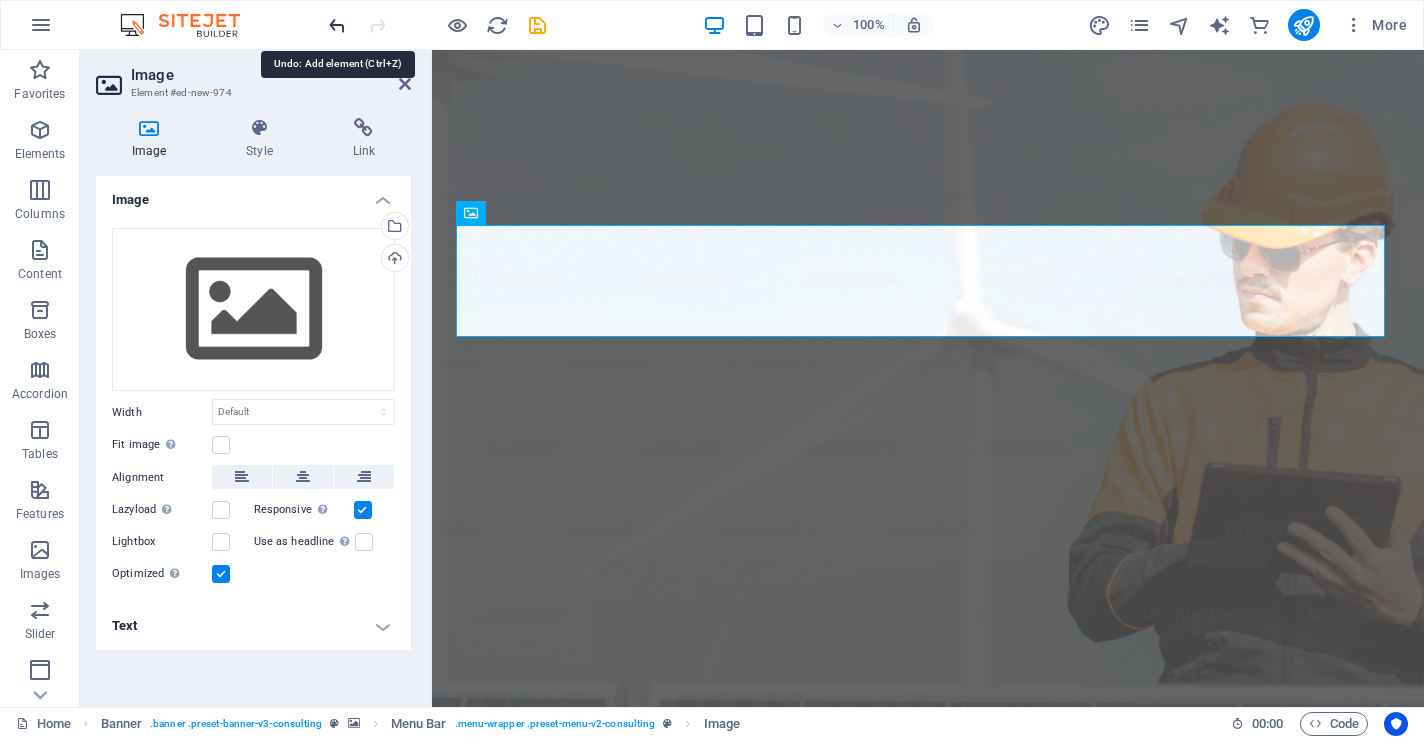 click at bounding box center (337, 25) 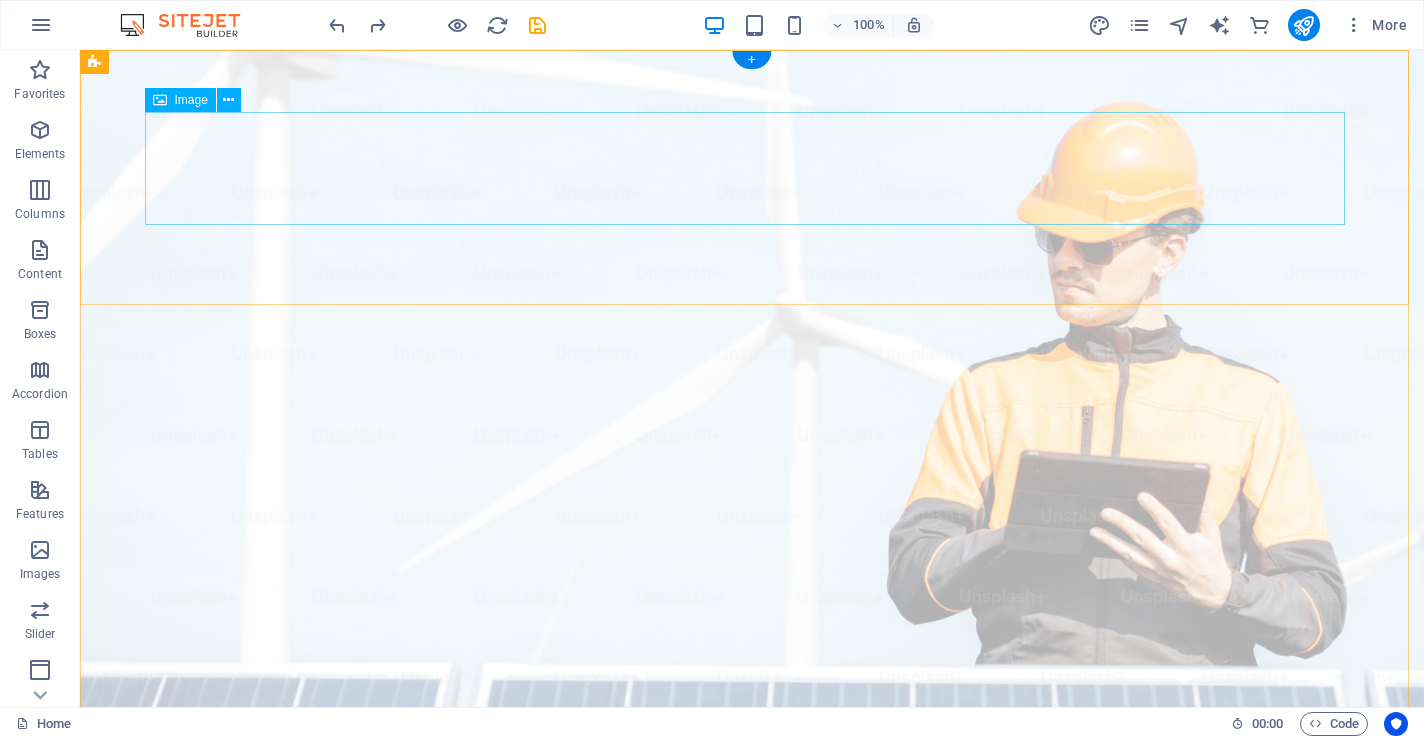 click at bounding box center (752, 1124) 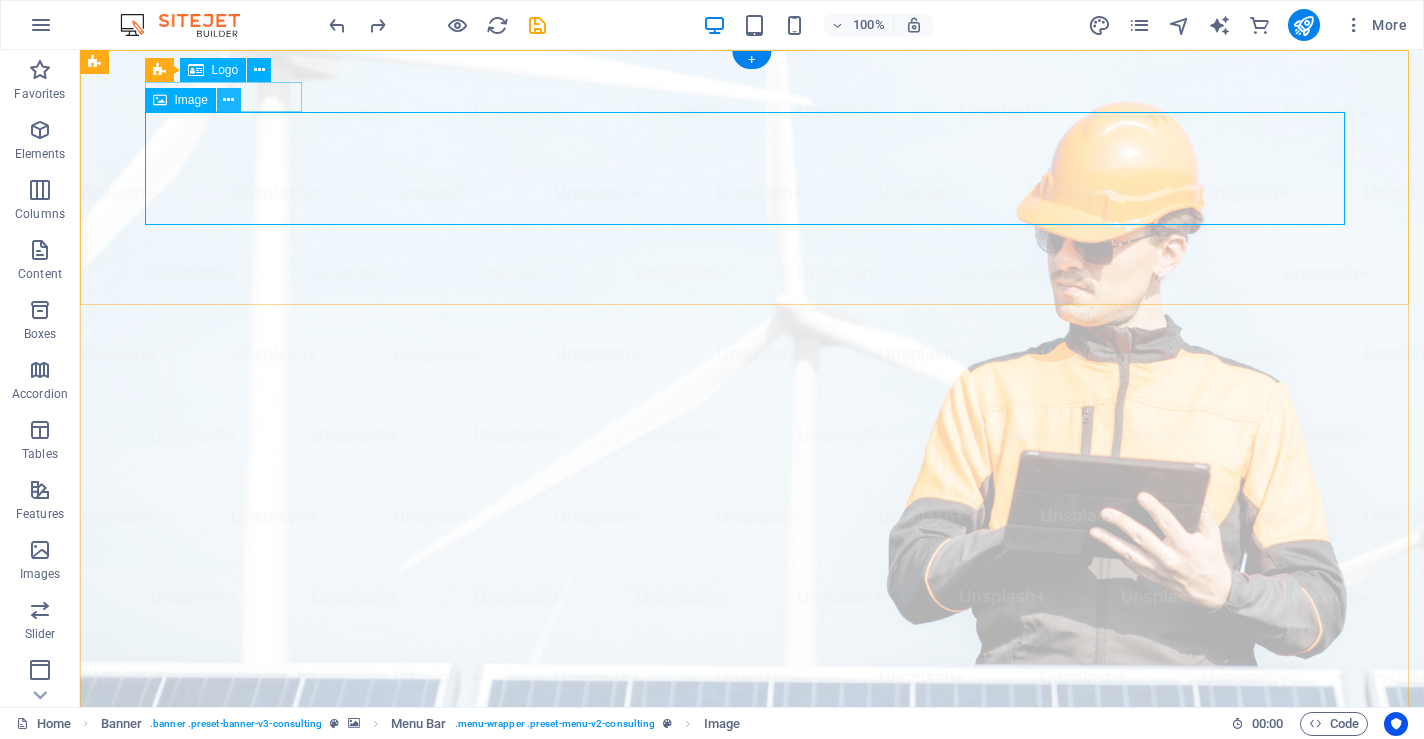 click at bounding box center [228, 100] 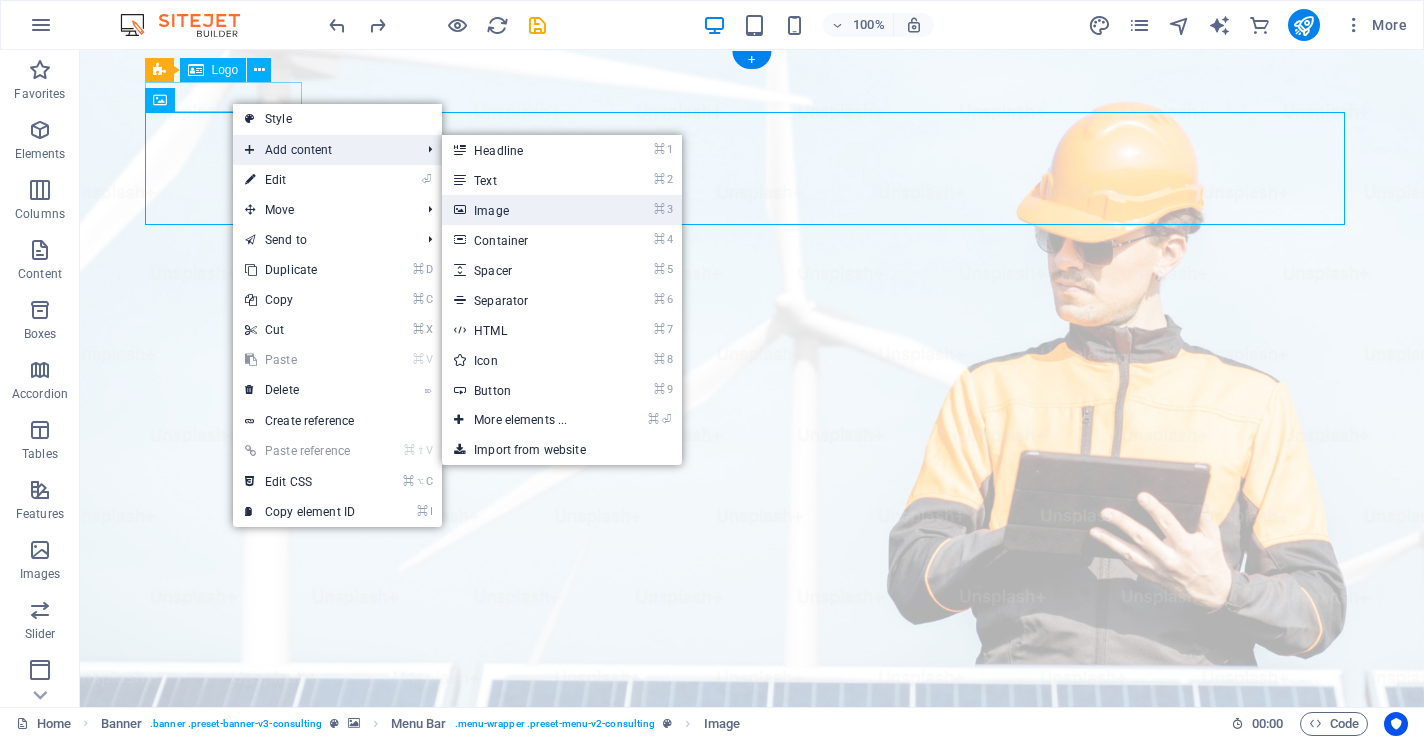 click on "⌘ 3  Image" at bounding box center [524, 210] 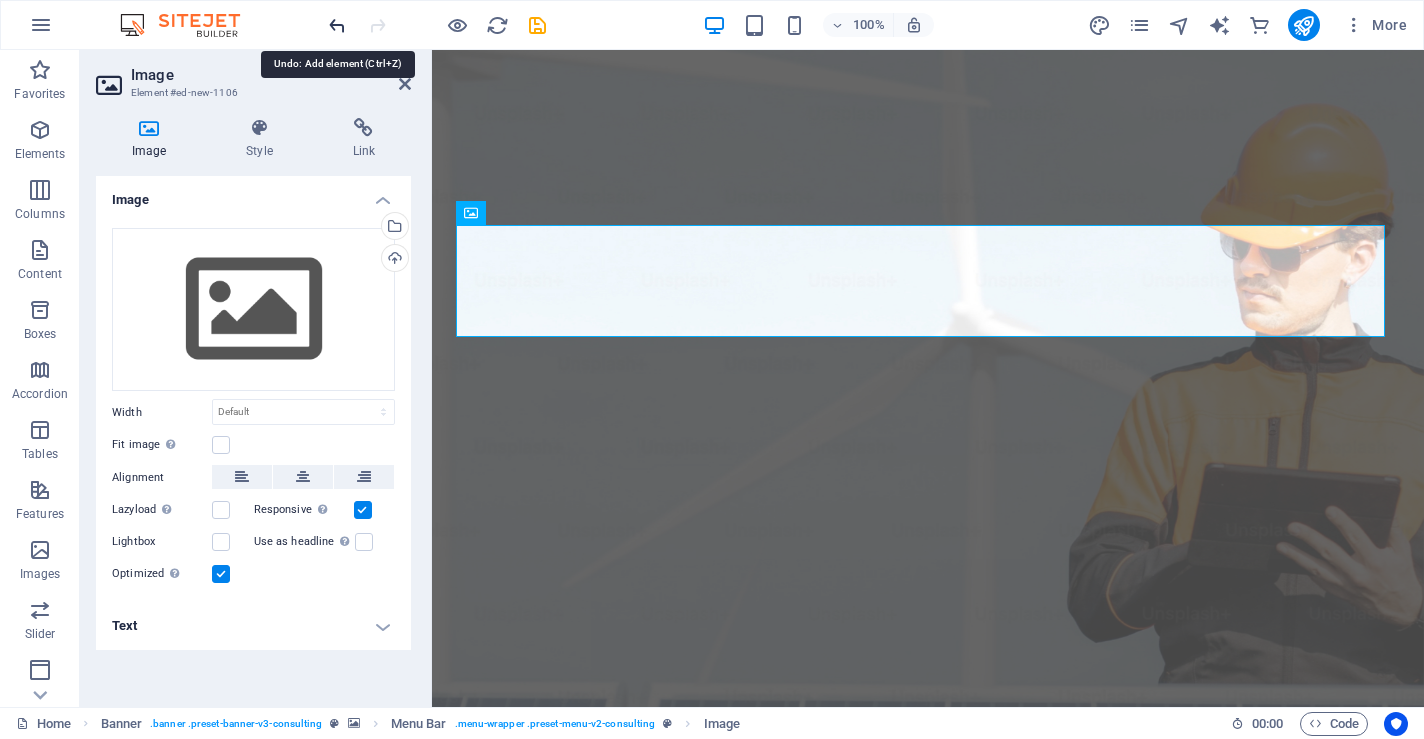 click at bounding box center (337, 25) 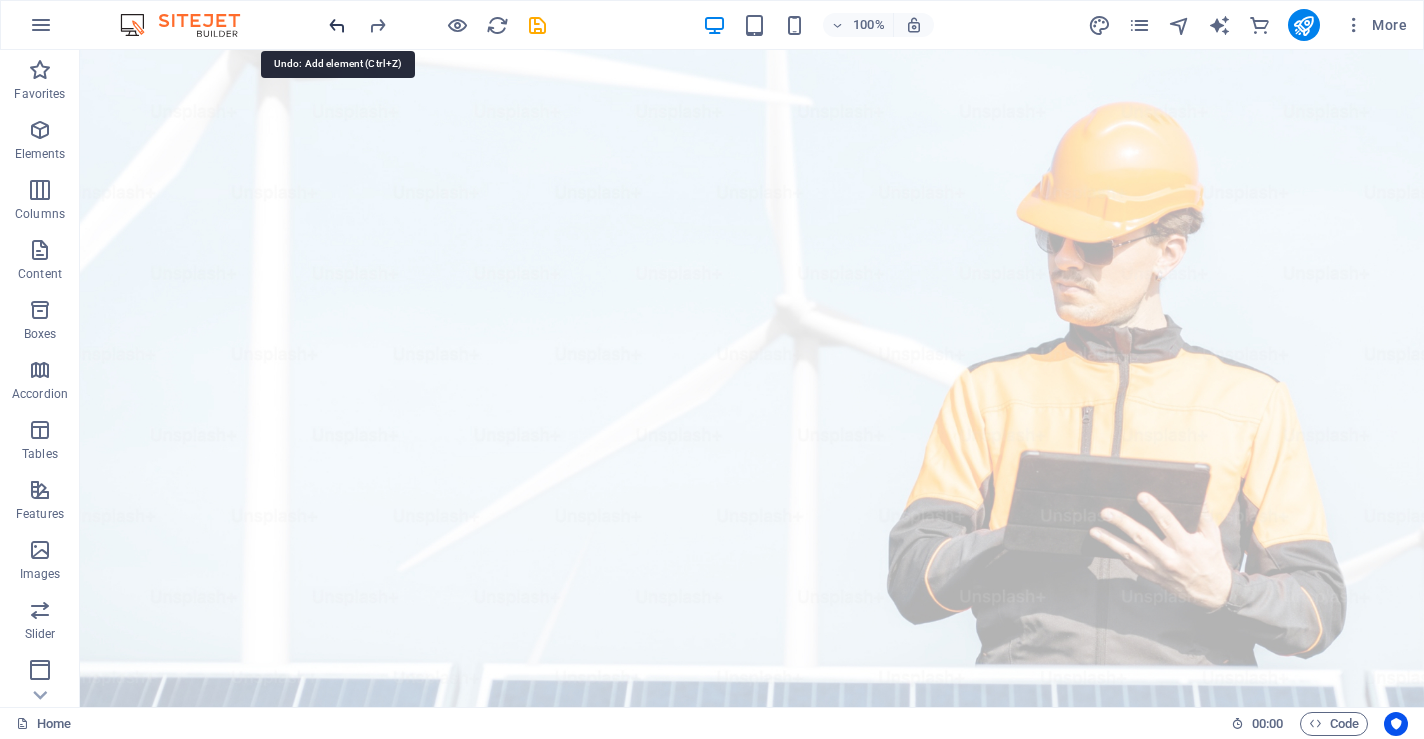 click at bounding box center [337, 25] 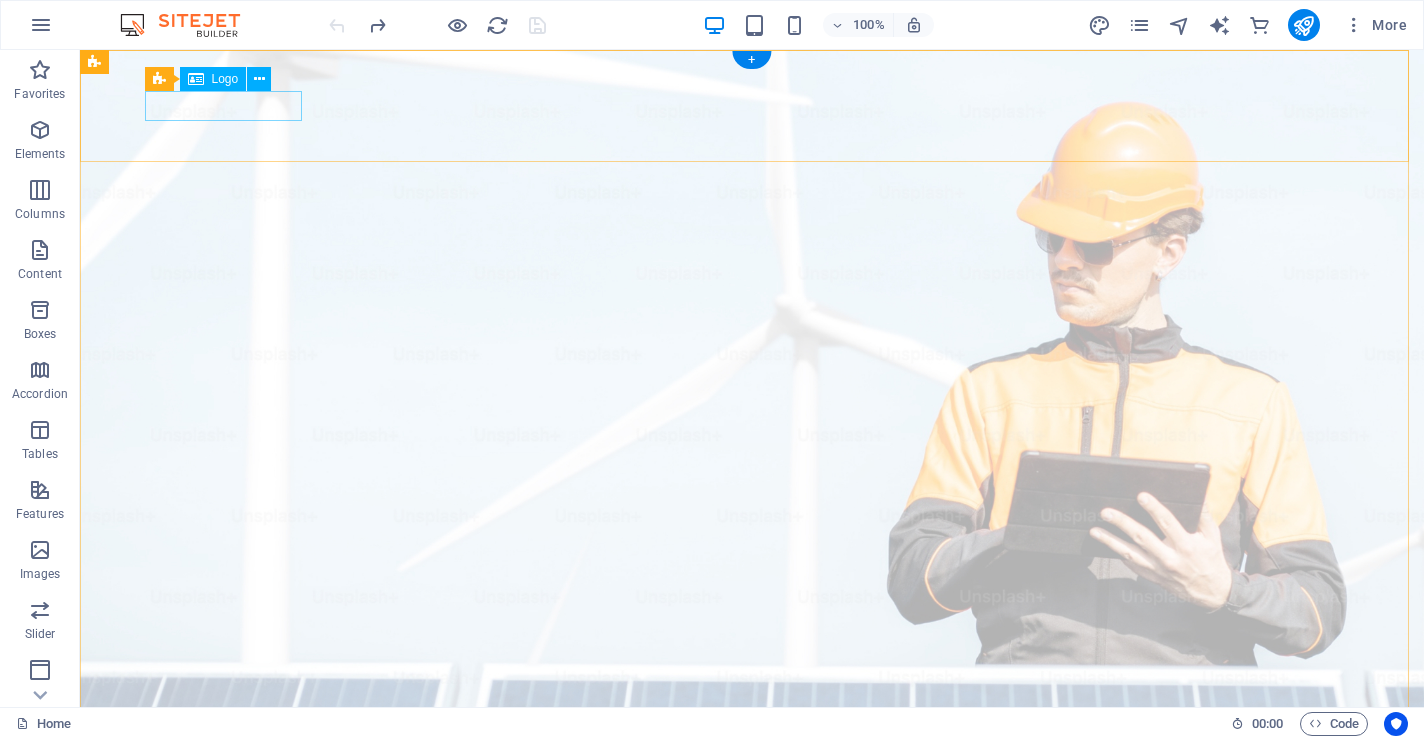 click at bounding box center [752, 997] 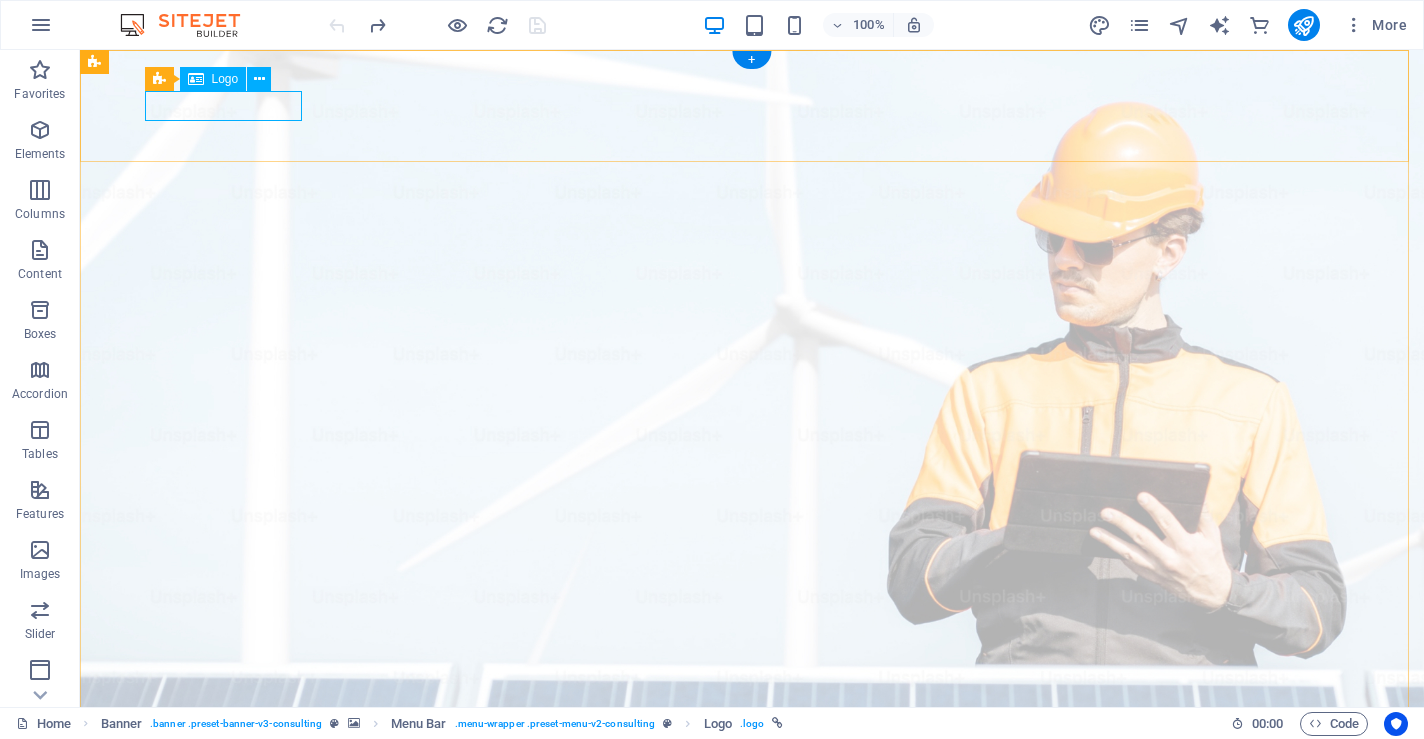 click at bounding box center [752, 997] 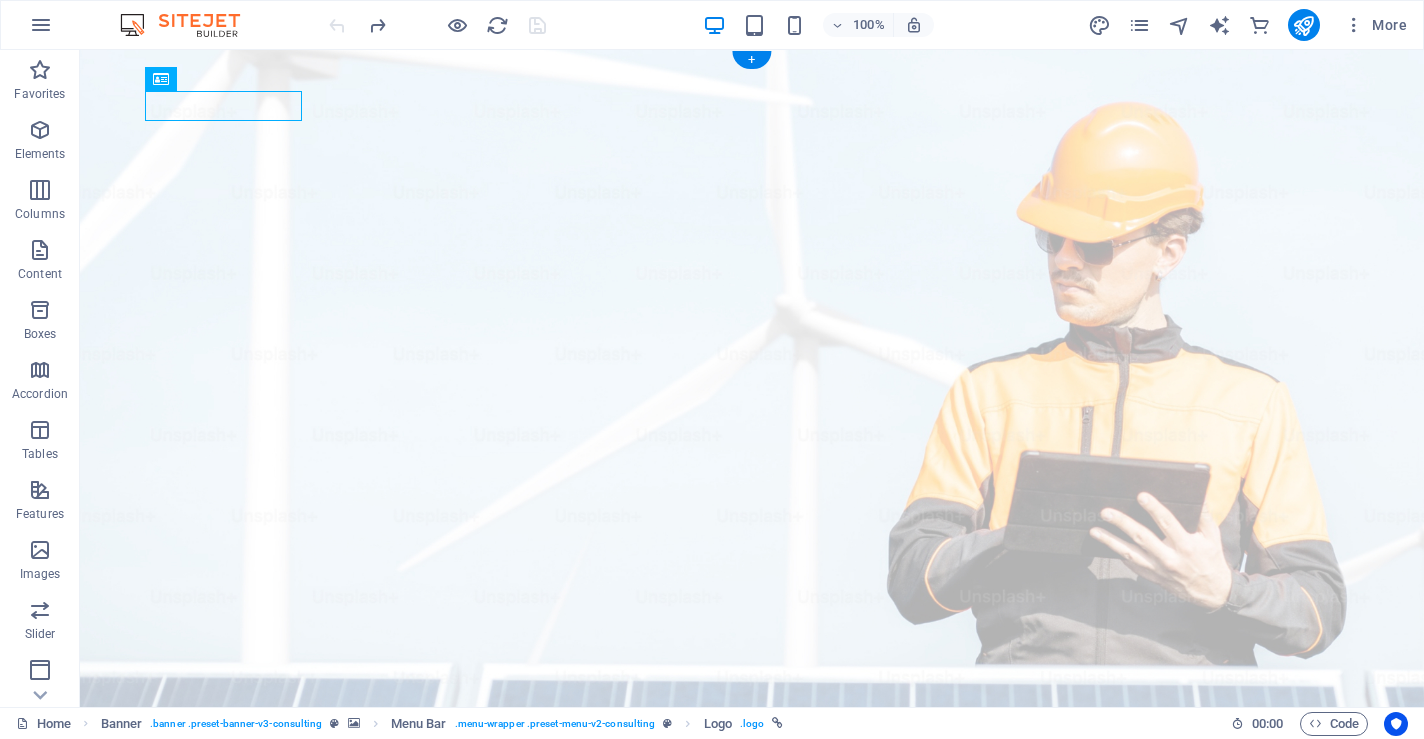 click at bounding box center (752, 997) 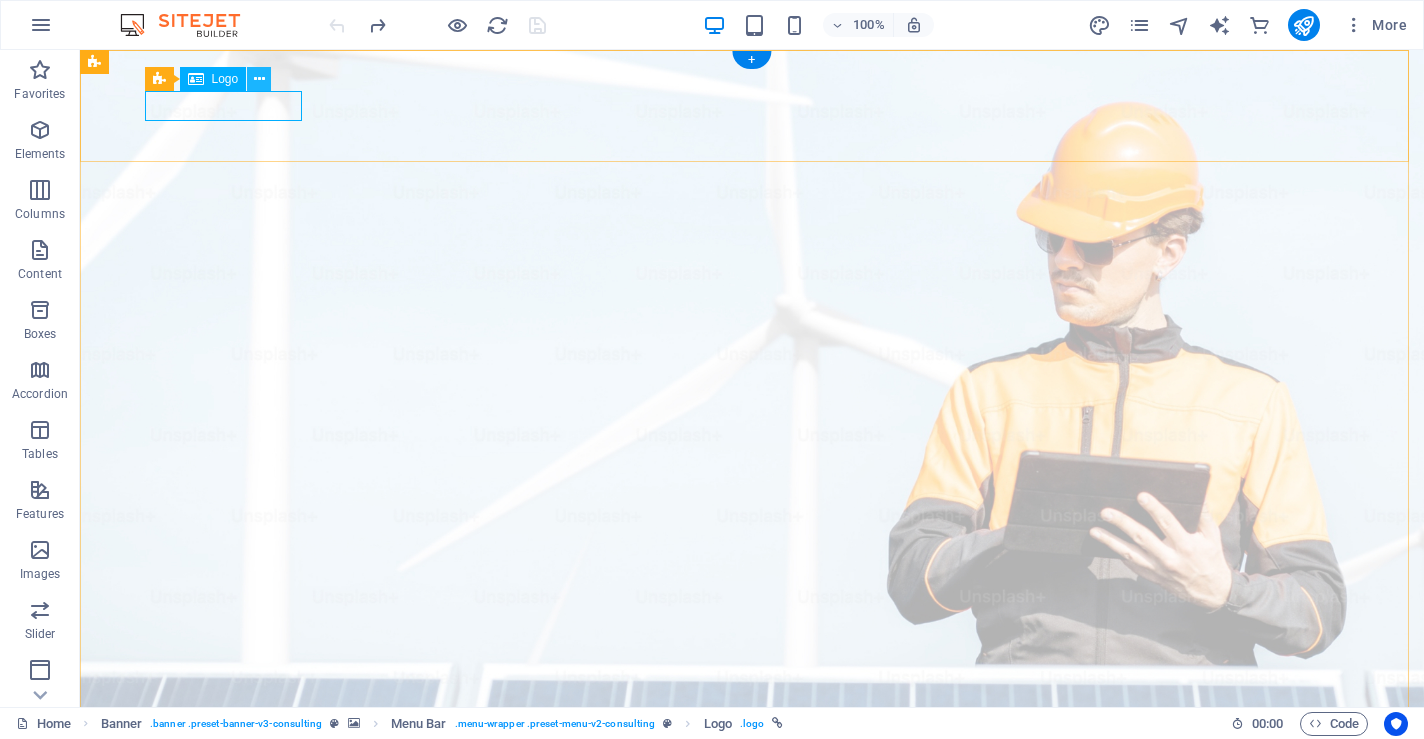 click at bounding box center [259, 79] 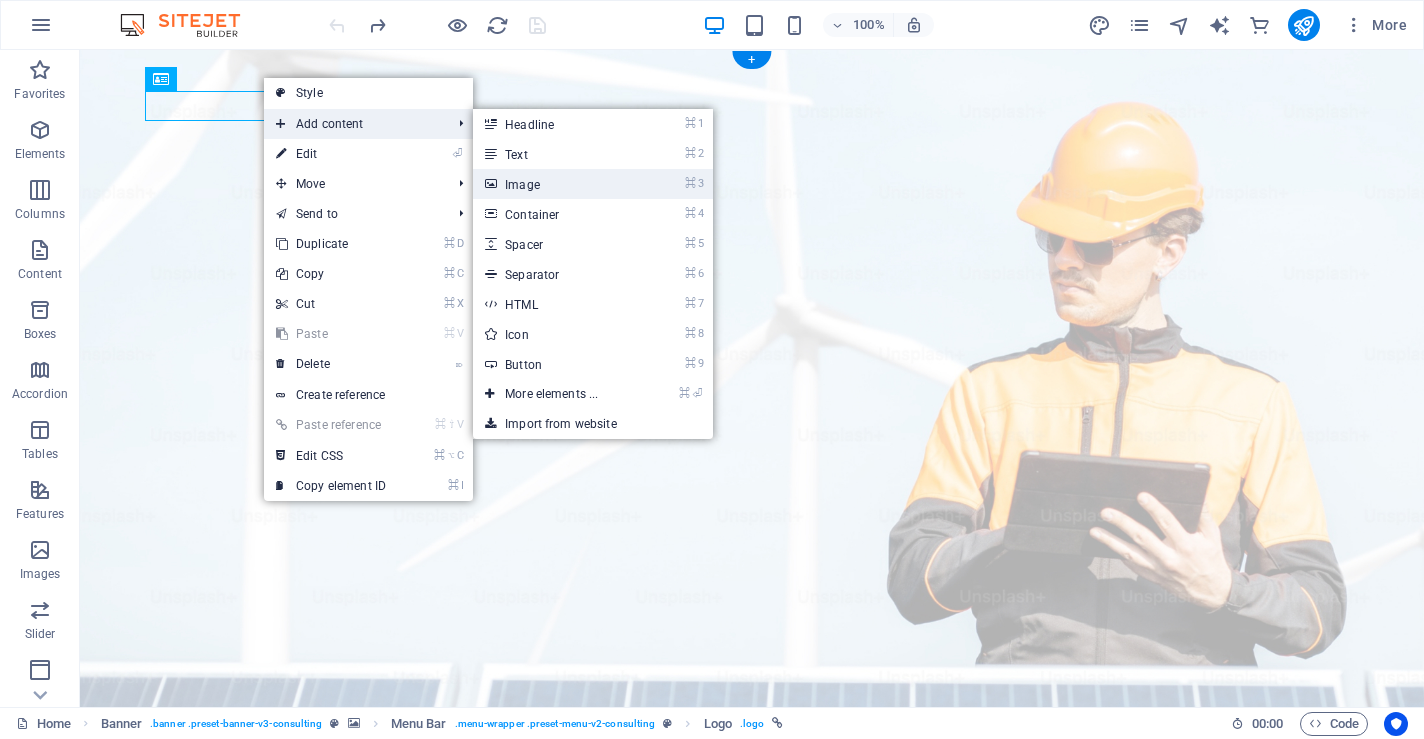 click on "⌘ 3  Image" at bounding box center (555, 184) 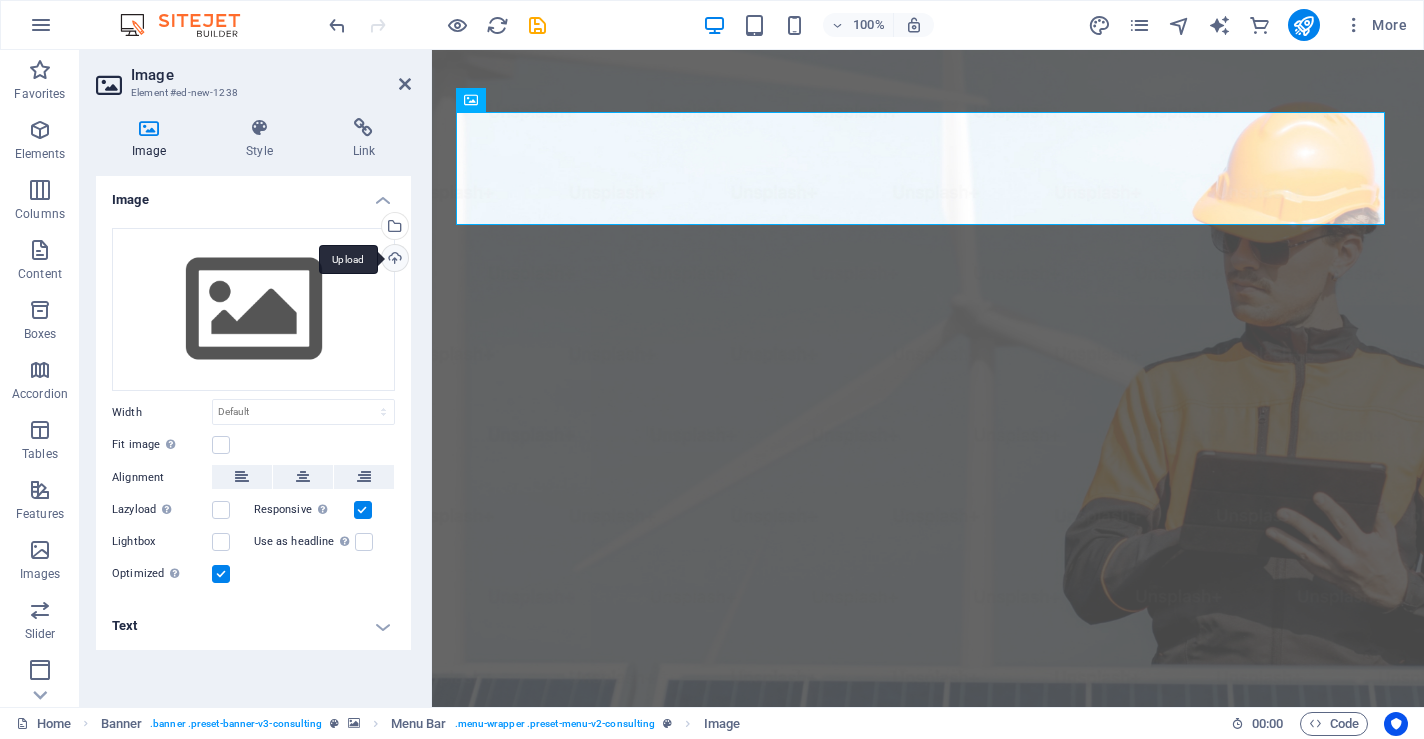 click on "Upload" at bounding box center [393, 260] 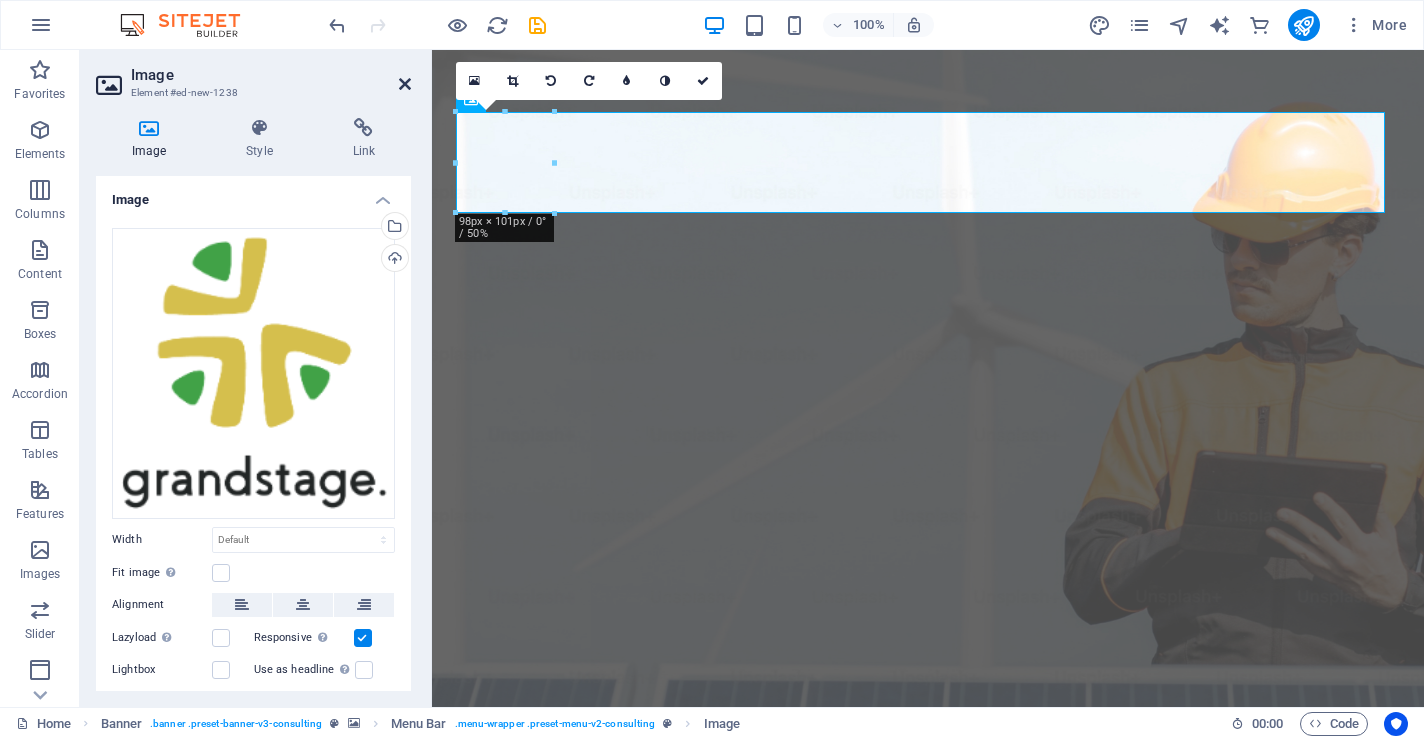 click at bounding box center (405, 84) 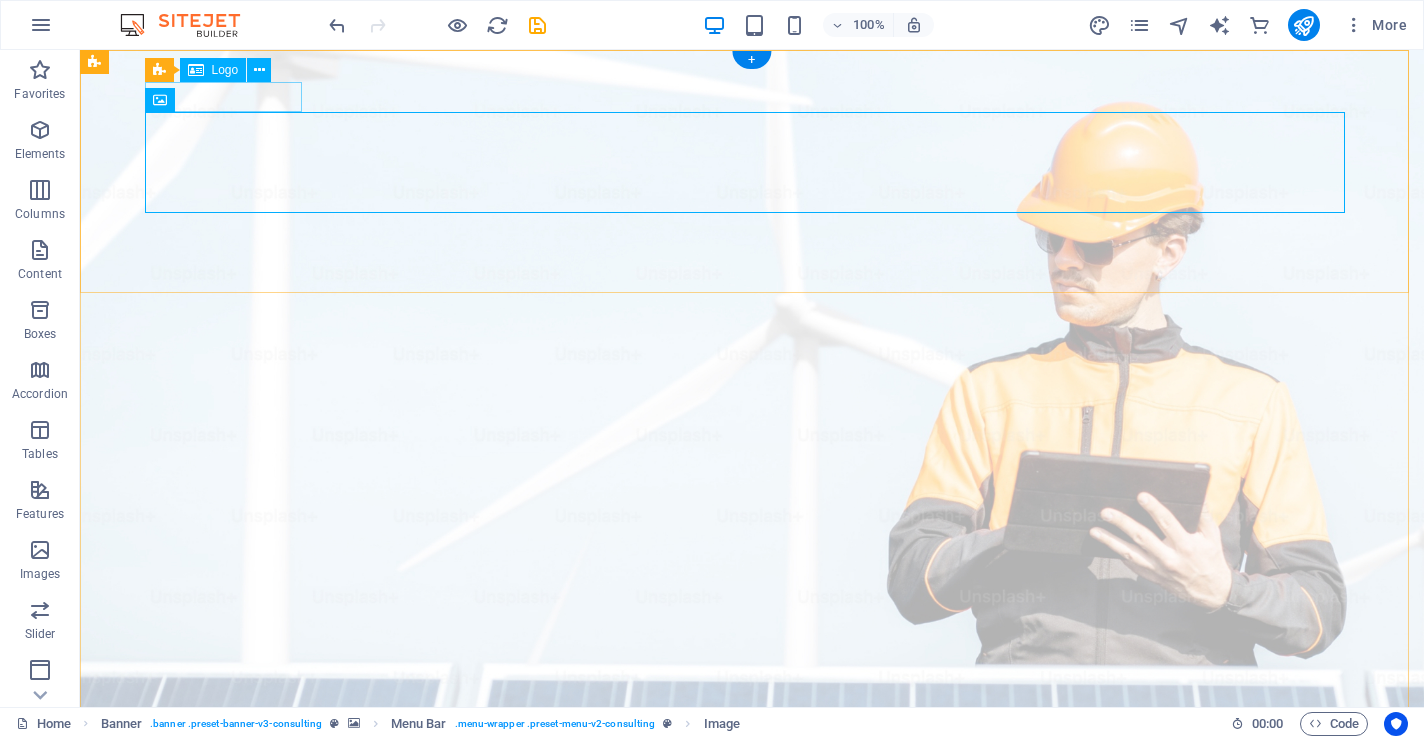 click at bounding box center (752, 997) 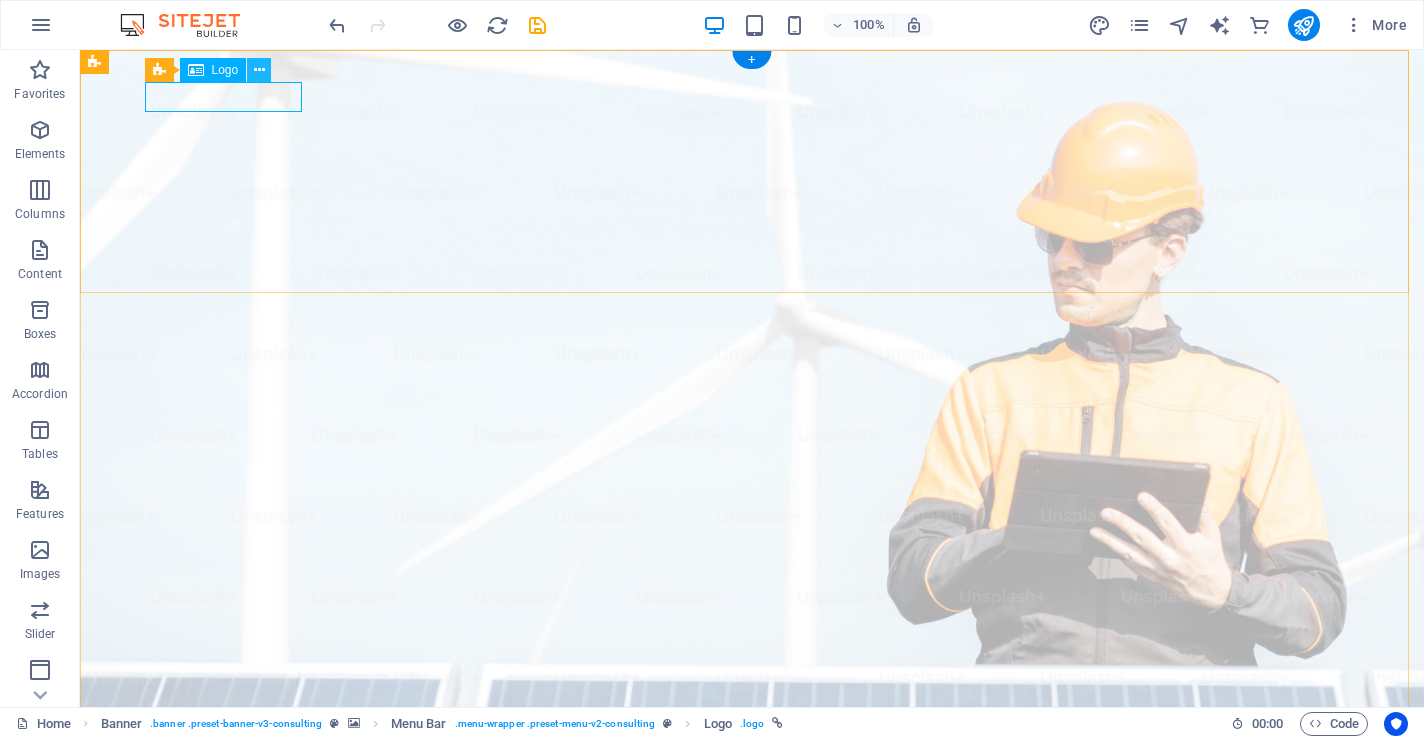 click at bounding box center (259, 70) 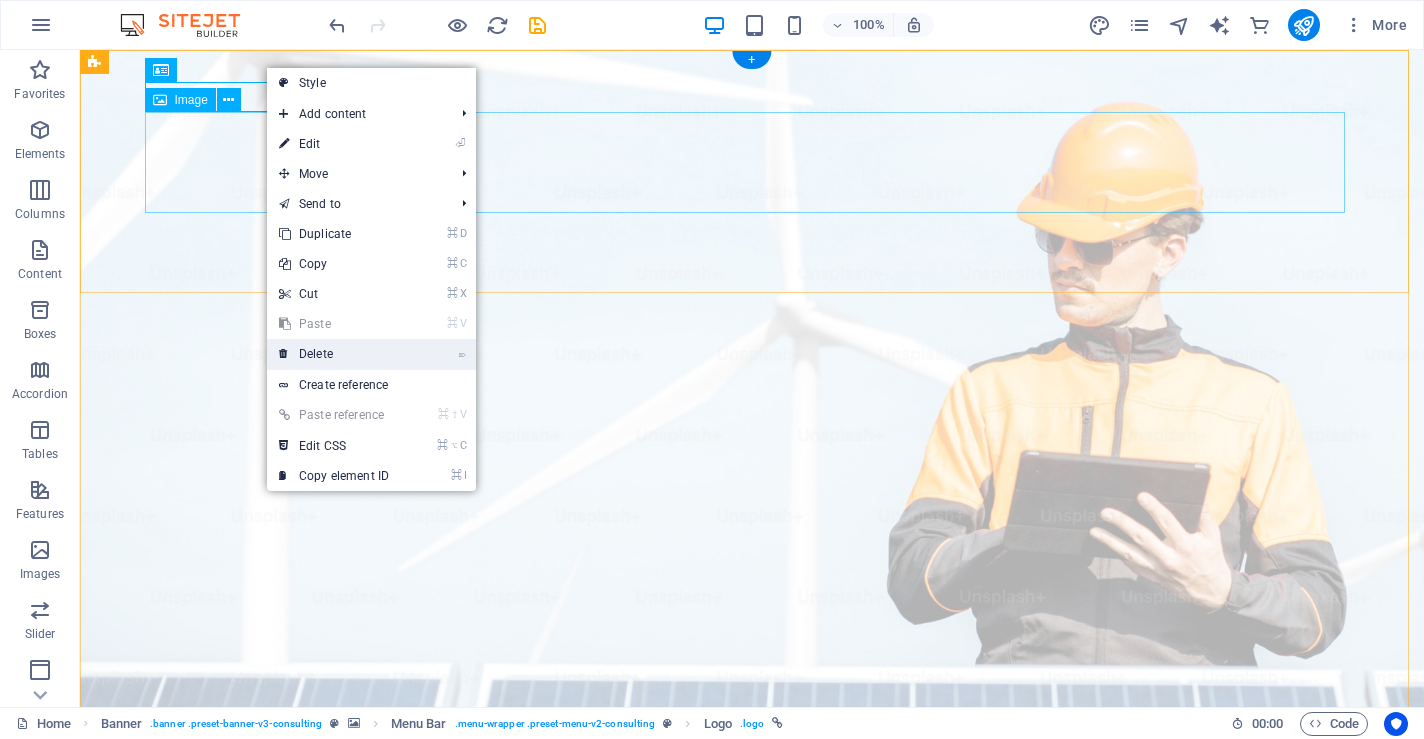 drag, startPoint x: 349, startPoint y: 353, endPoint x: 269, endPoint y: 301, distance: 95.41489 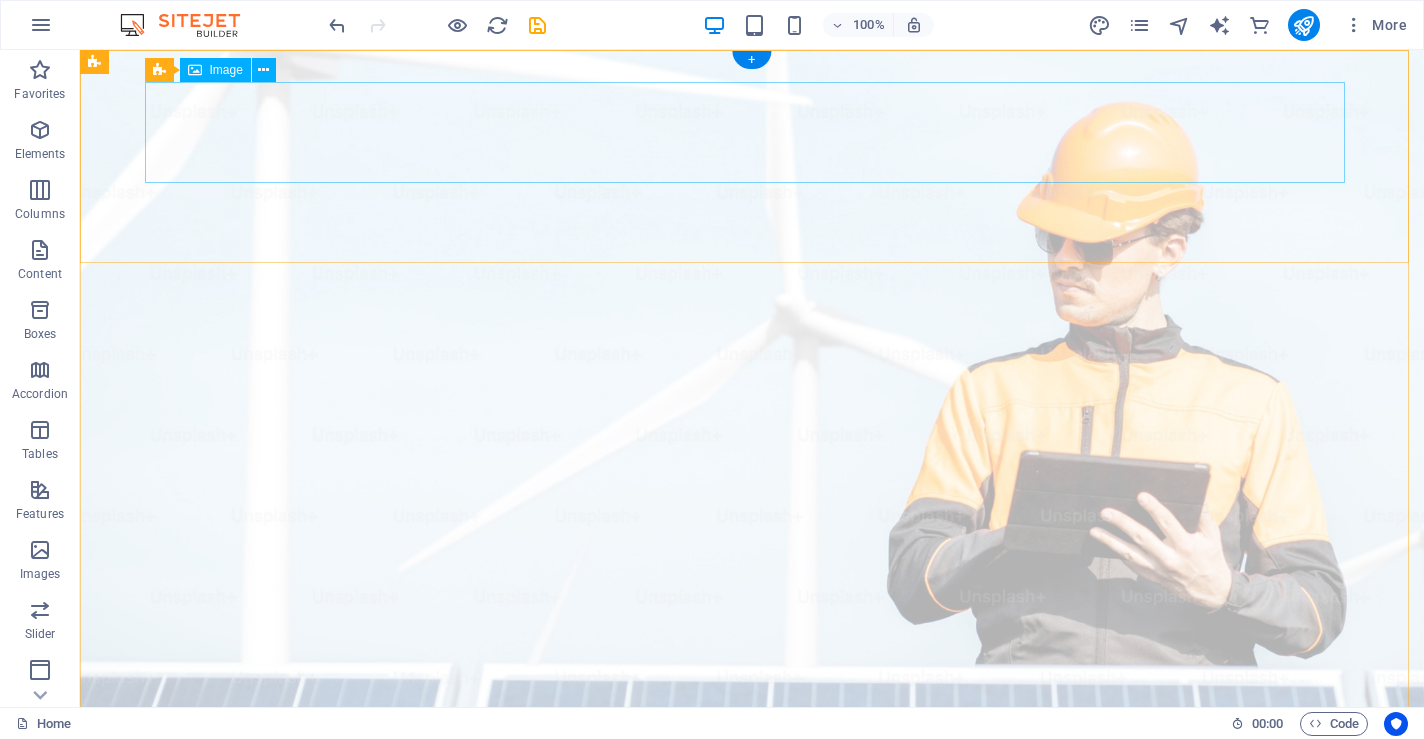 click at bounding box center [752, 1032] 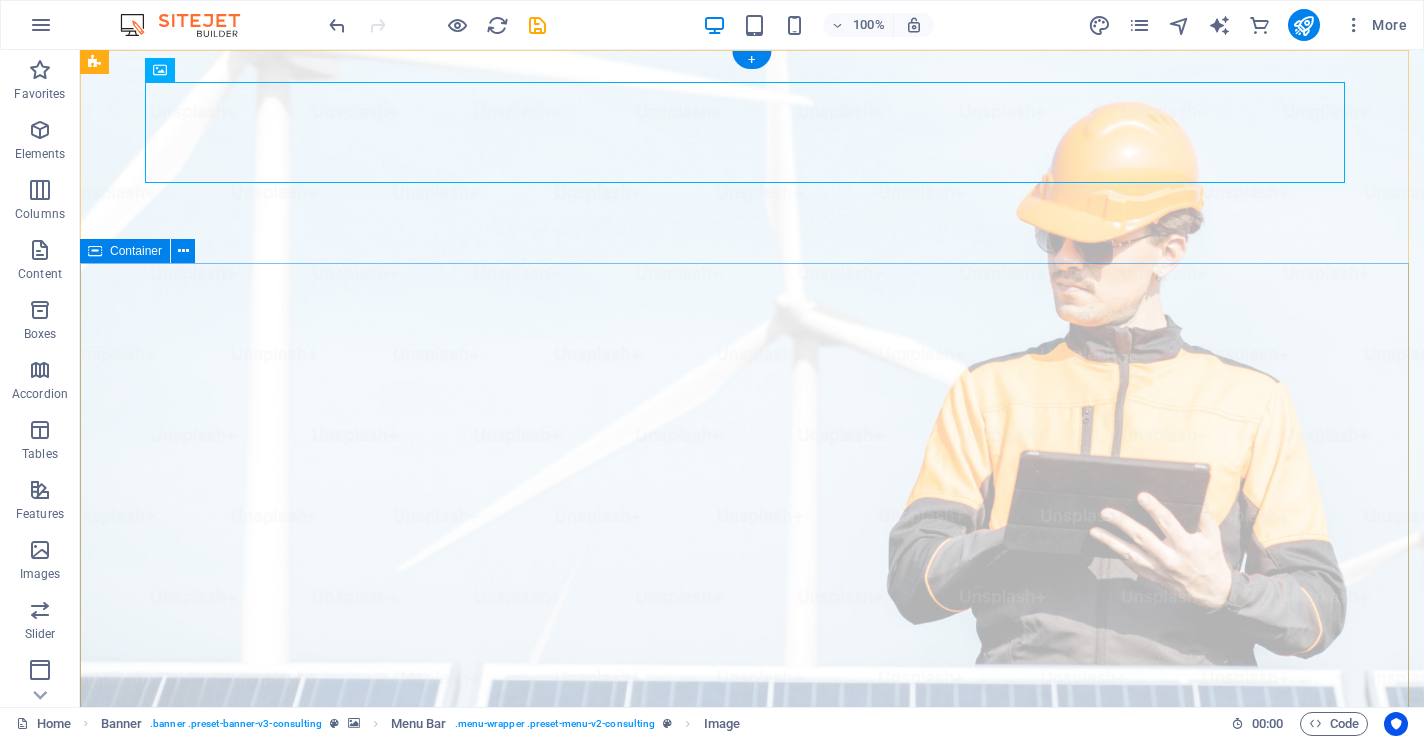 click on "Elevate Your Business With Sustainable Energy And Strategic Consulting Empowering businesses for a greener future and strategic growth Get Started" at bounding box center [752, 1442] 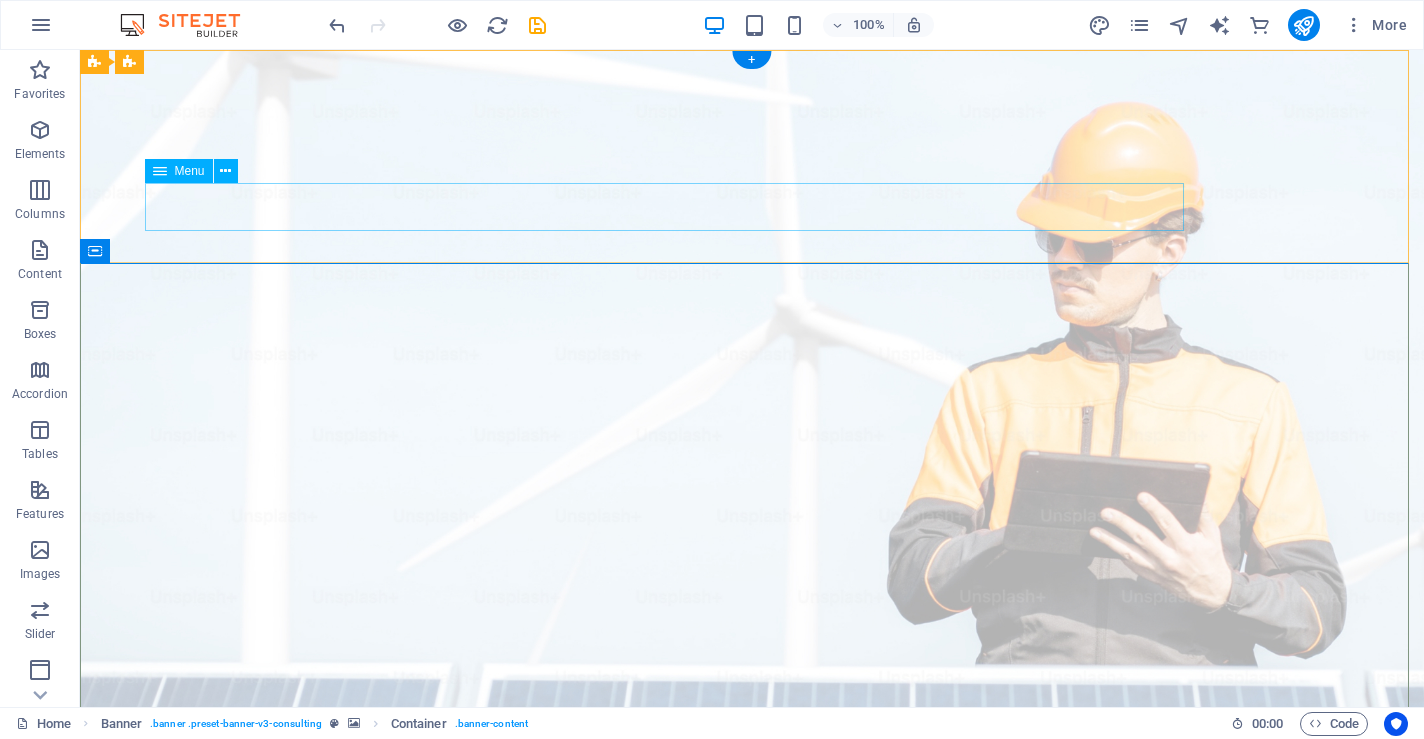 click on "Our Story Our Team Our Strengths Projects Contact Us" at bounding box center (752, 1107) 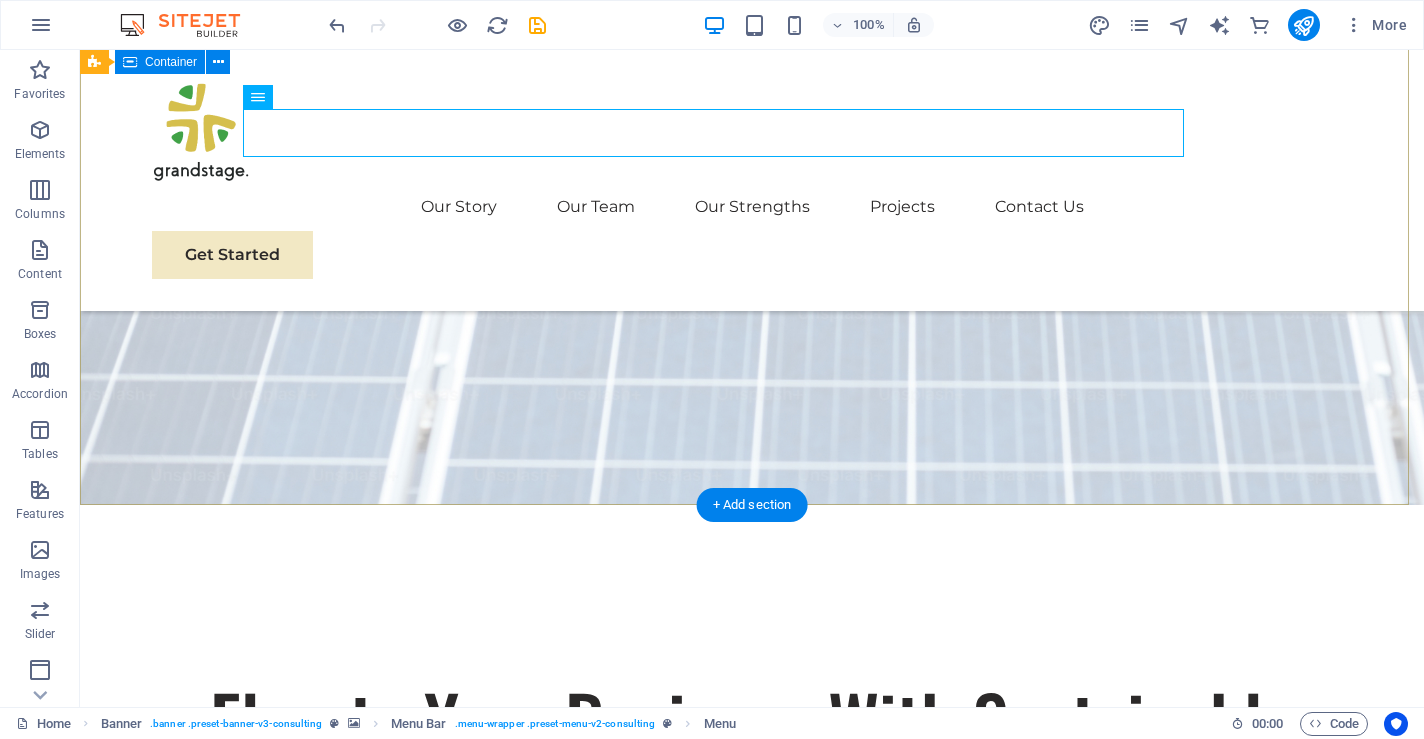 scroll, scrollTop: 441, scrollLeft: 0, axis: vertical 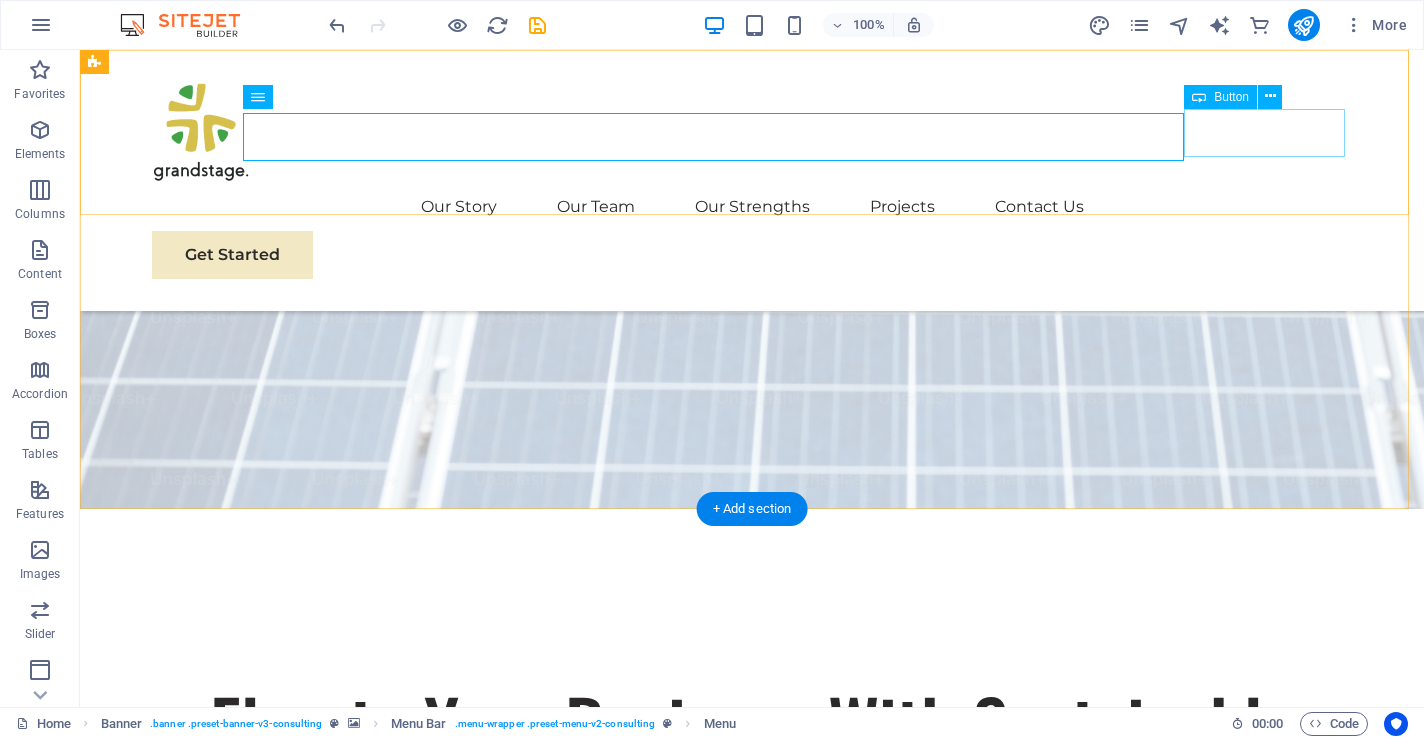click on "Get Started" at bounding box center (752, 255) 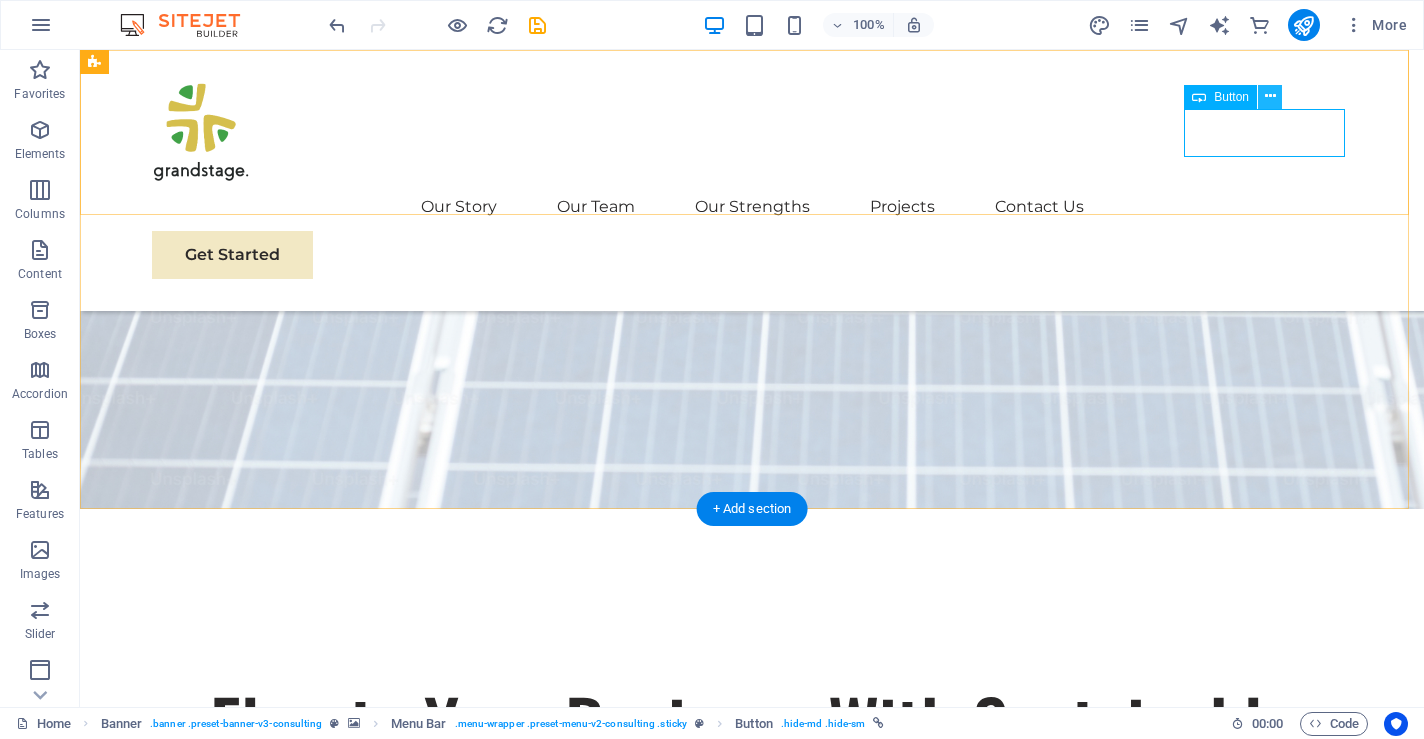 click at bounding box center [1270, 96] 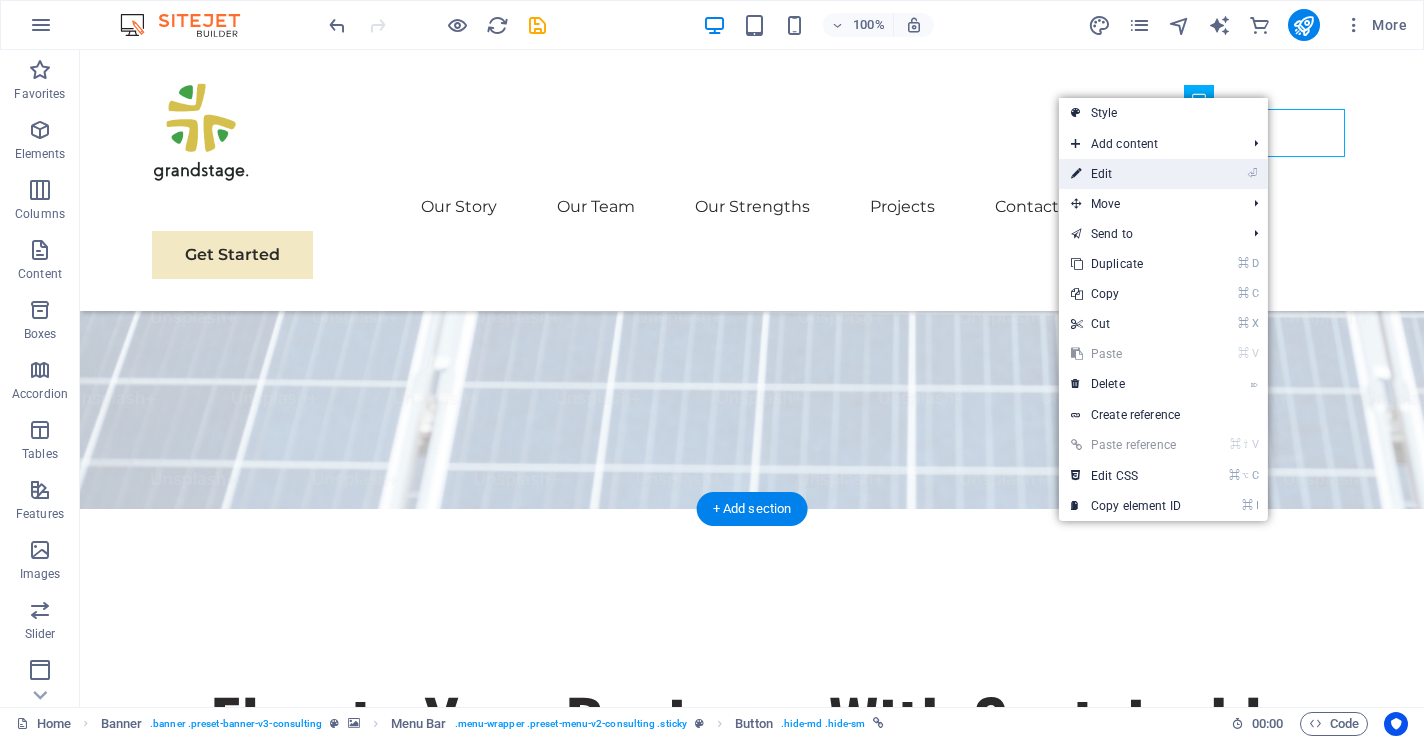 click on "⏎  Edit" at bounding box center [1126, 174] 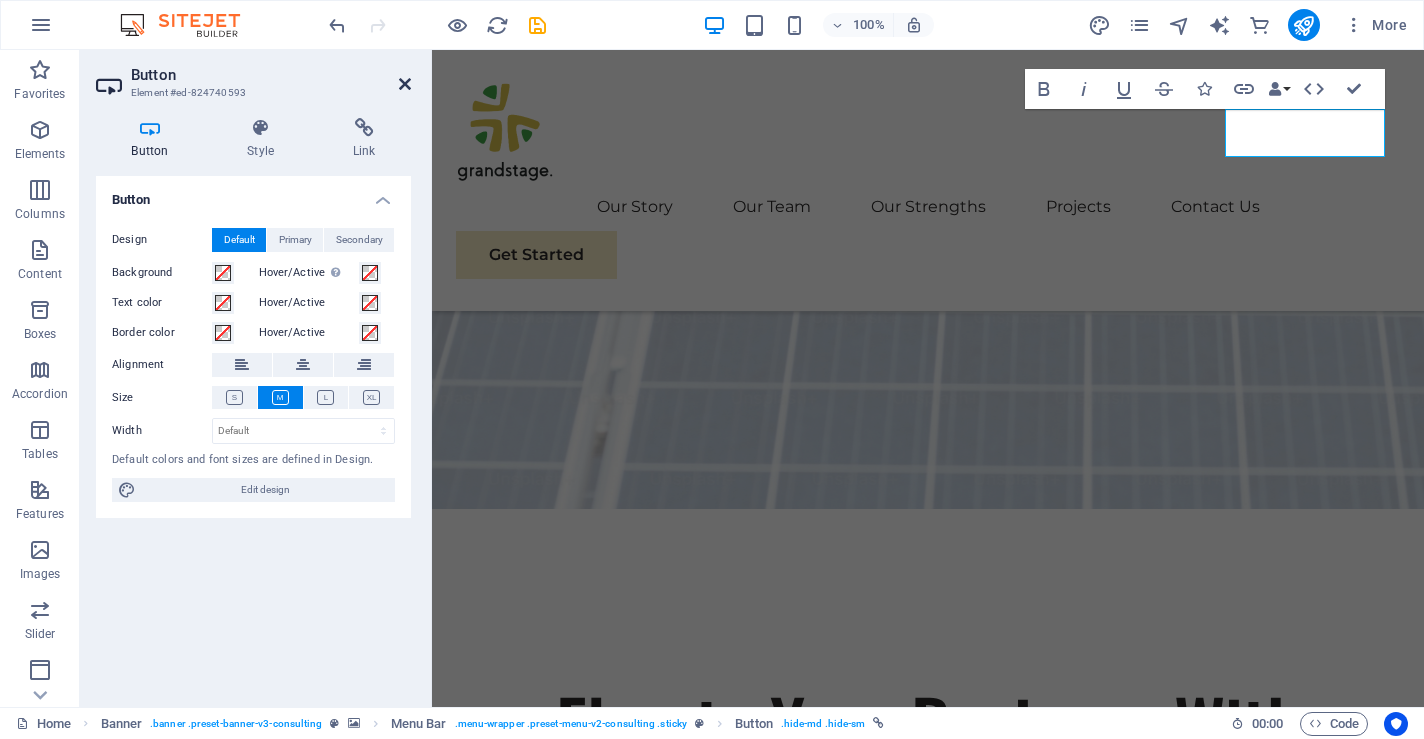 drag, startPoint x: 402, startPoint y: 78, endPoint x: 322, endPoint y: 29, distance: 93.813644 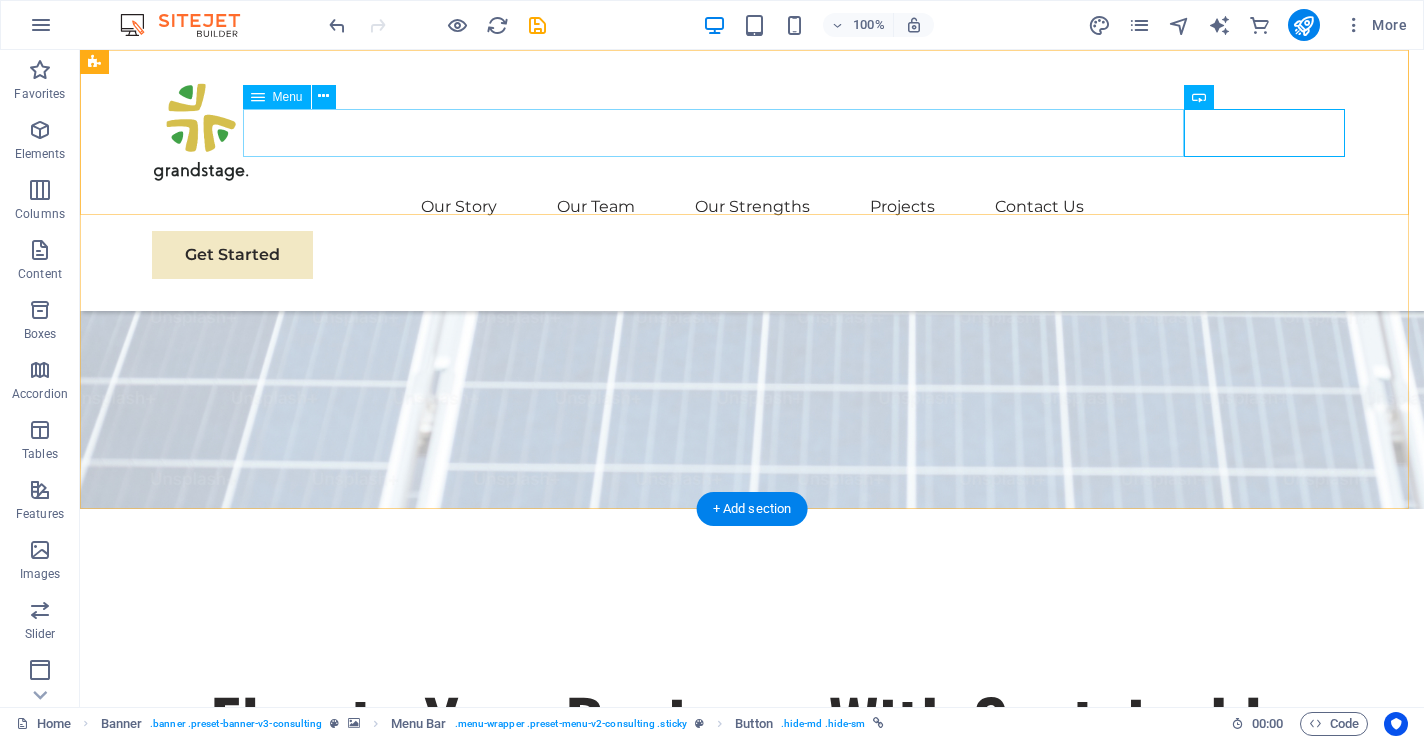 click on "Our Story Our Team Our Strengths Projects Contact Us" at bounding box center (752, 207) 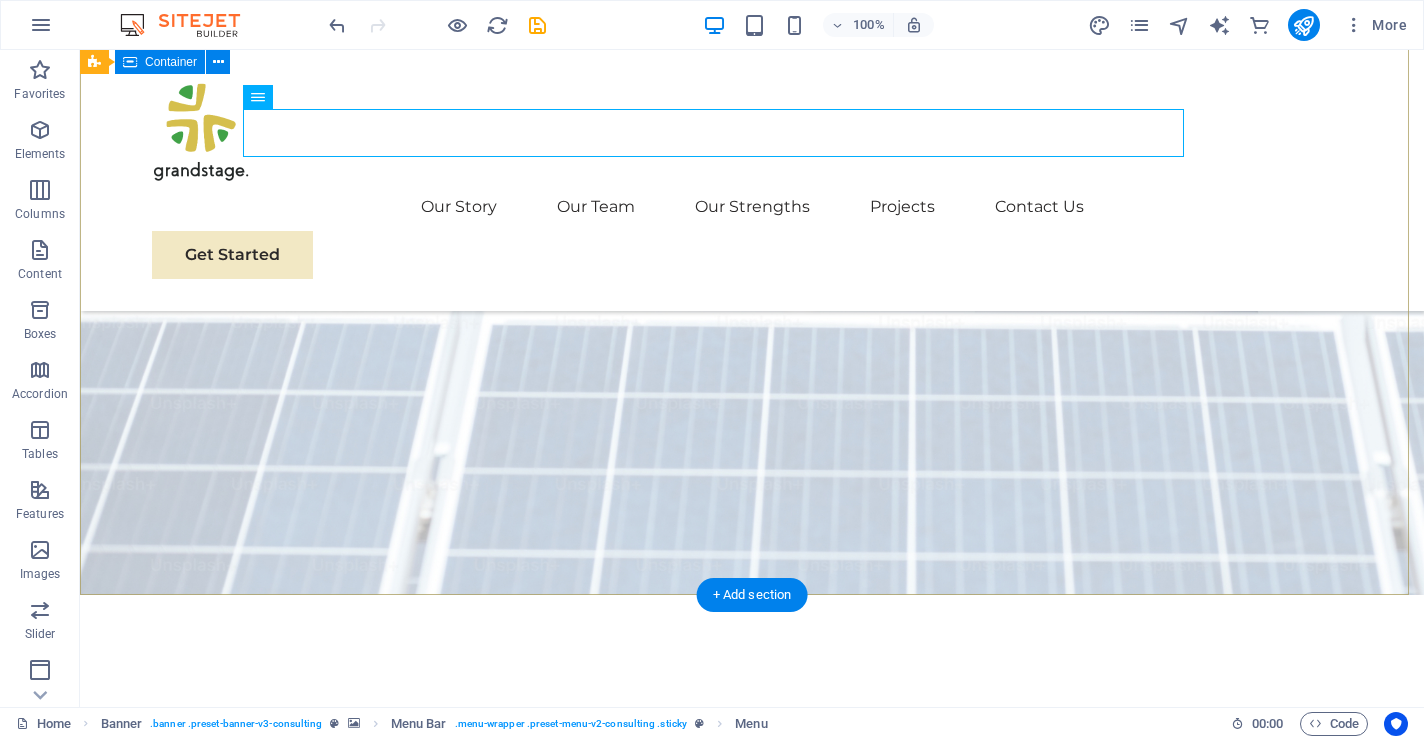 scroll, scrollTop: 0, scrollLeft: 0, axis: both 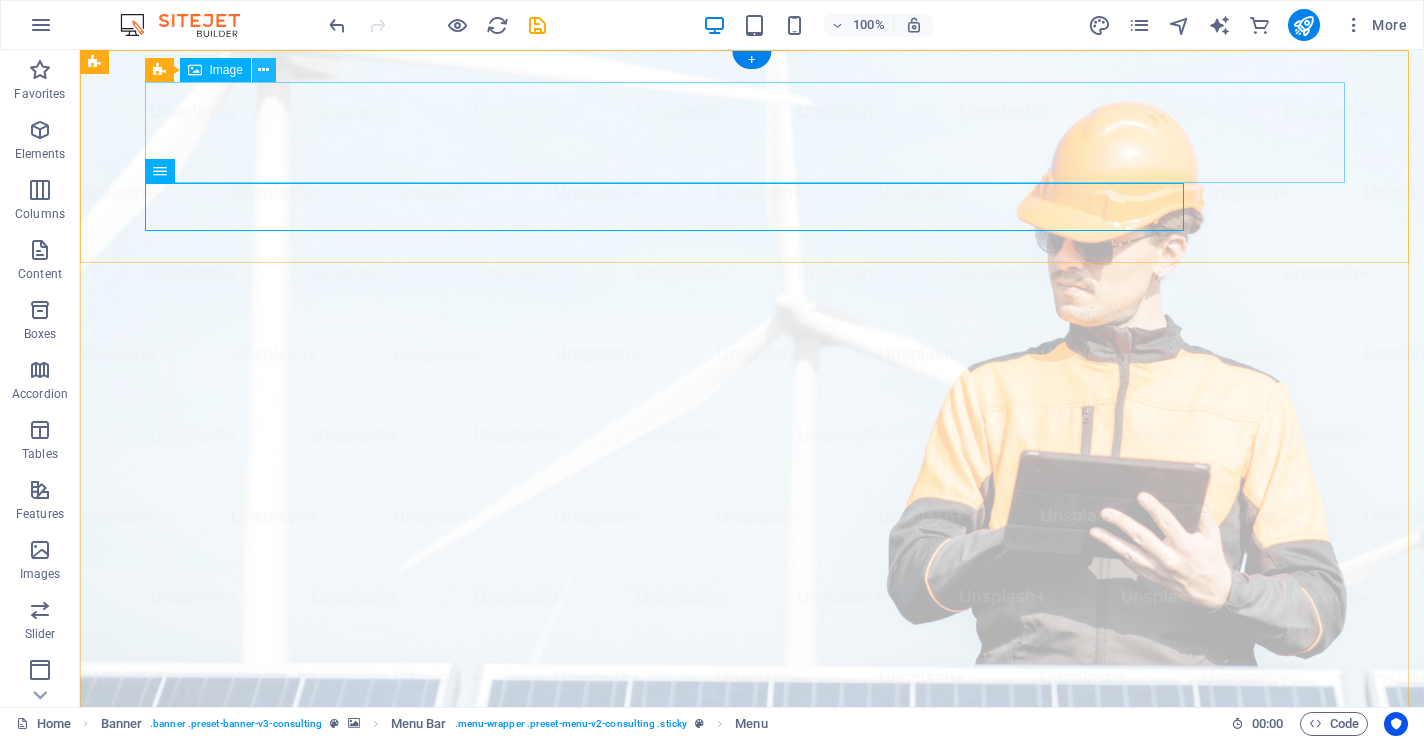 click at bounding box center [263, 70] 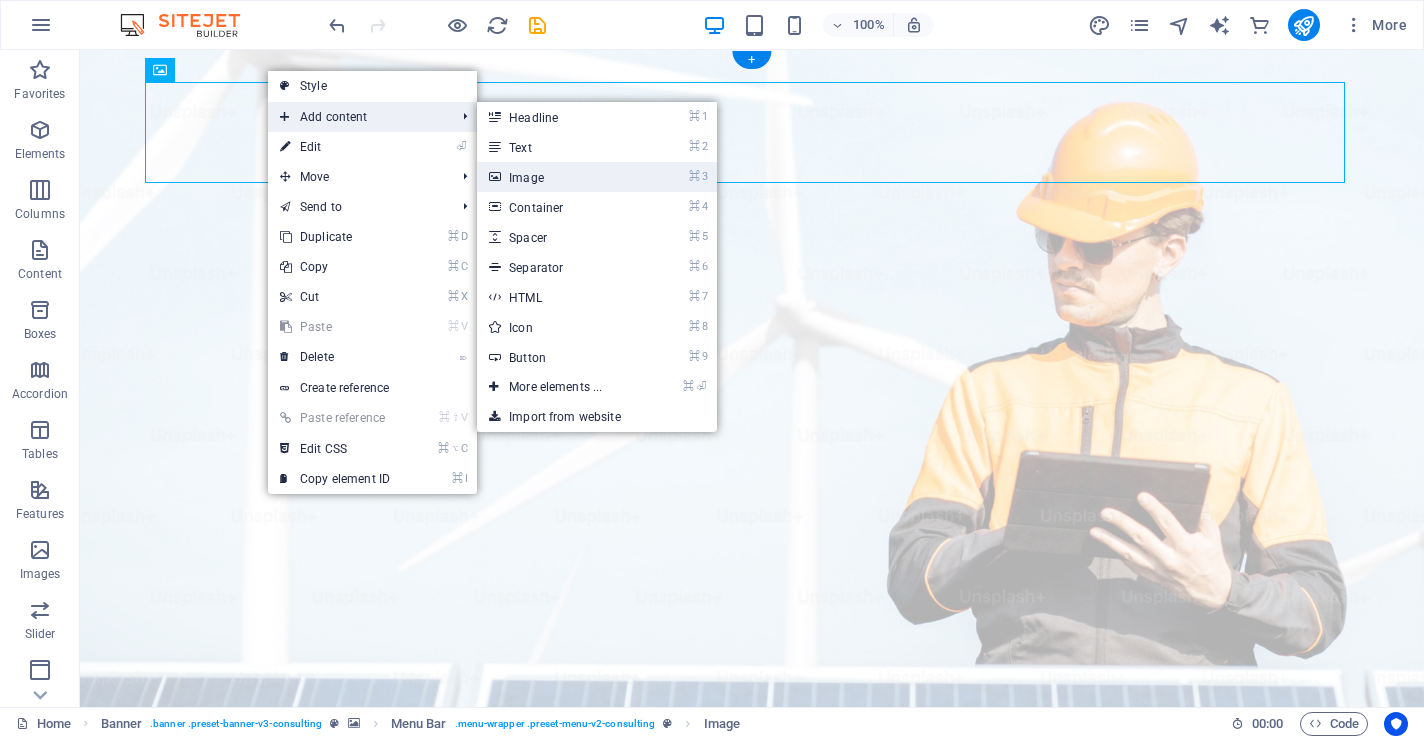 click on "⌘ 3  Image" at bounding box center [559, 177] 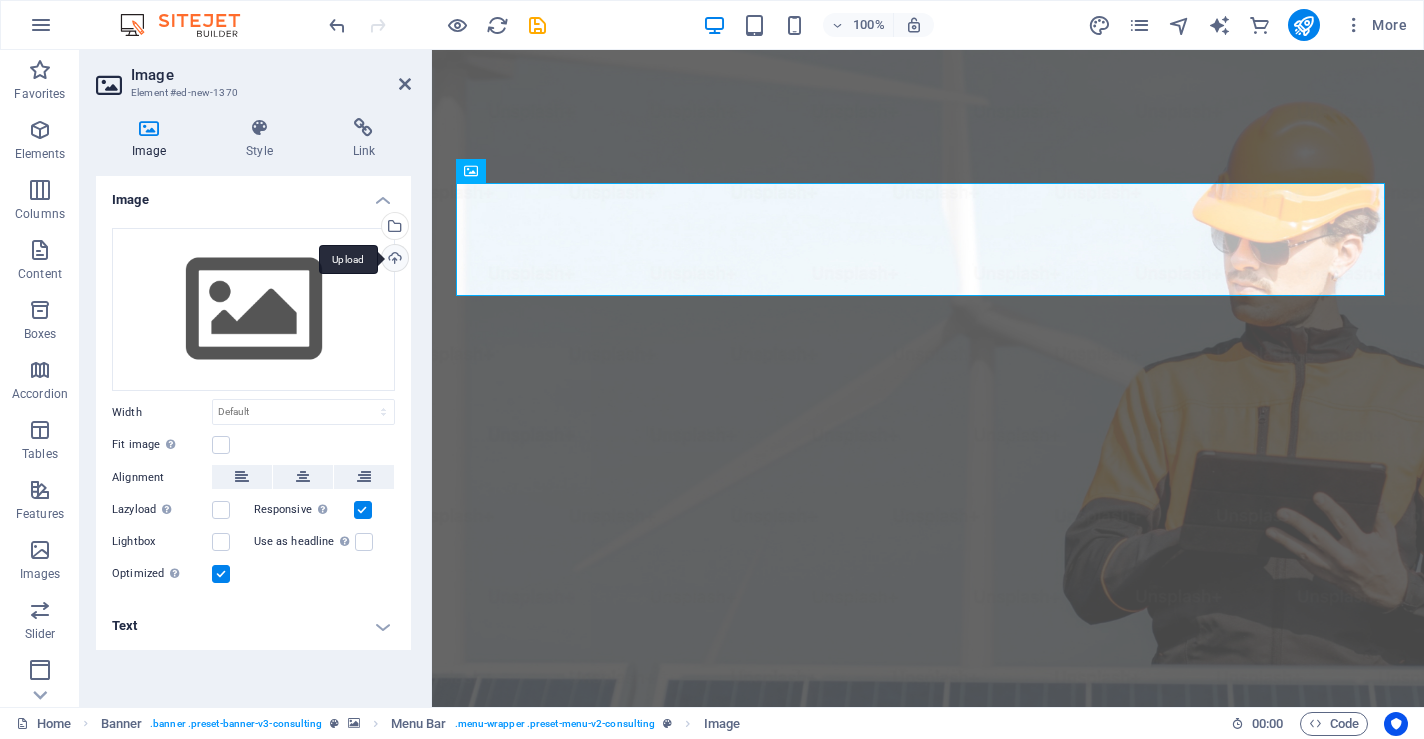 click on "Upload" at bounding box center [393, 260] 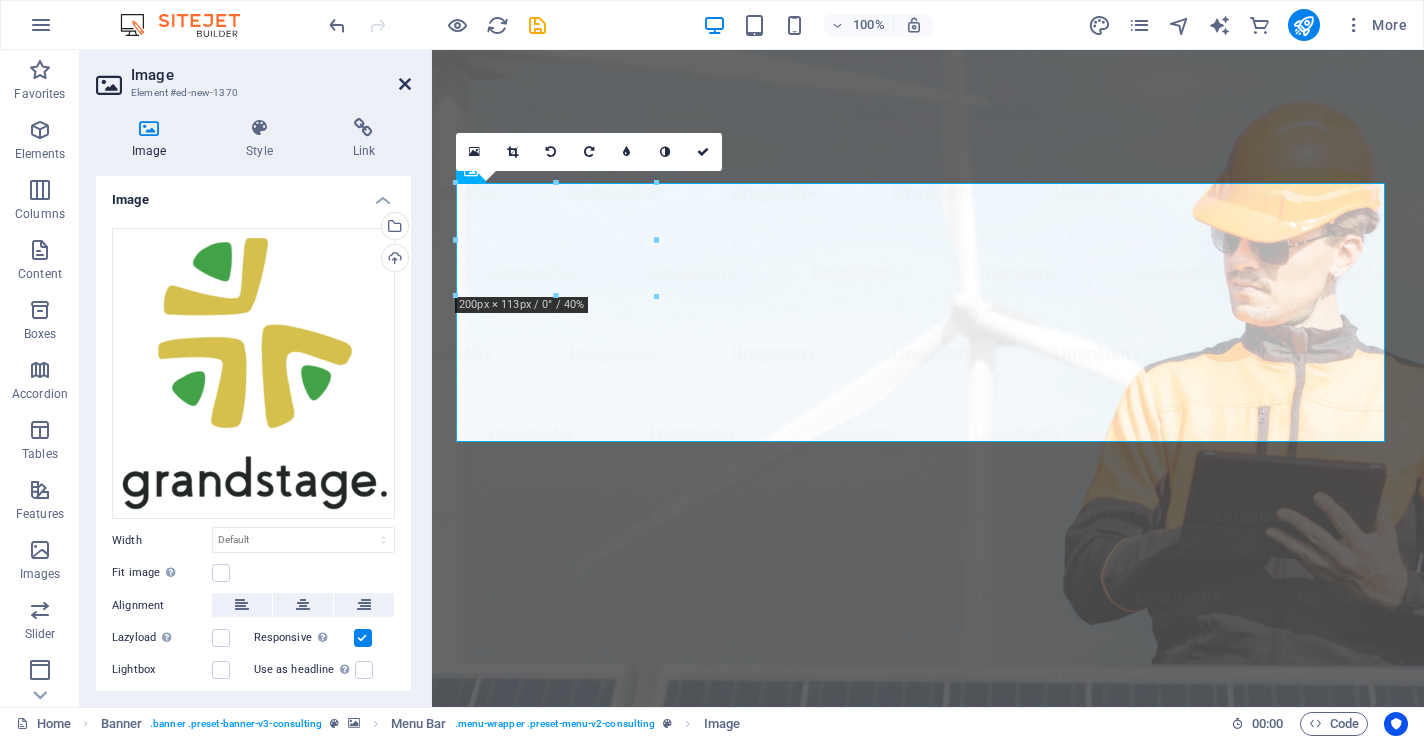 click at bounding box center [405, 84] 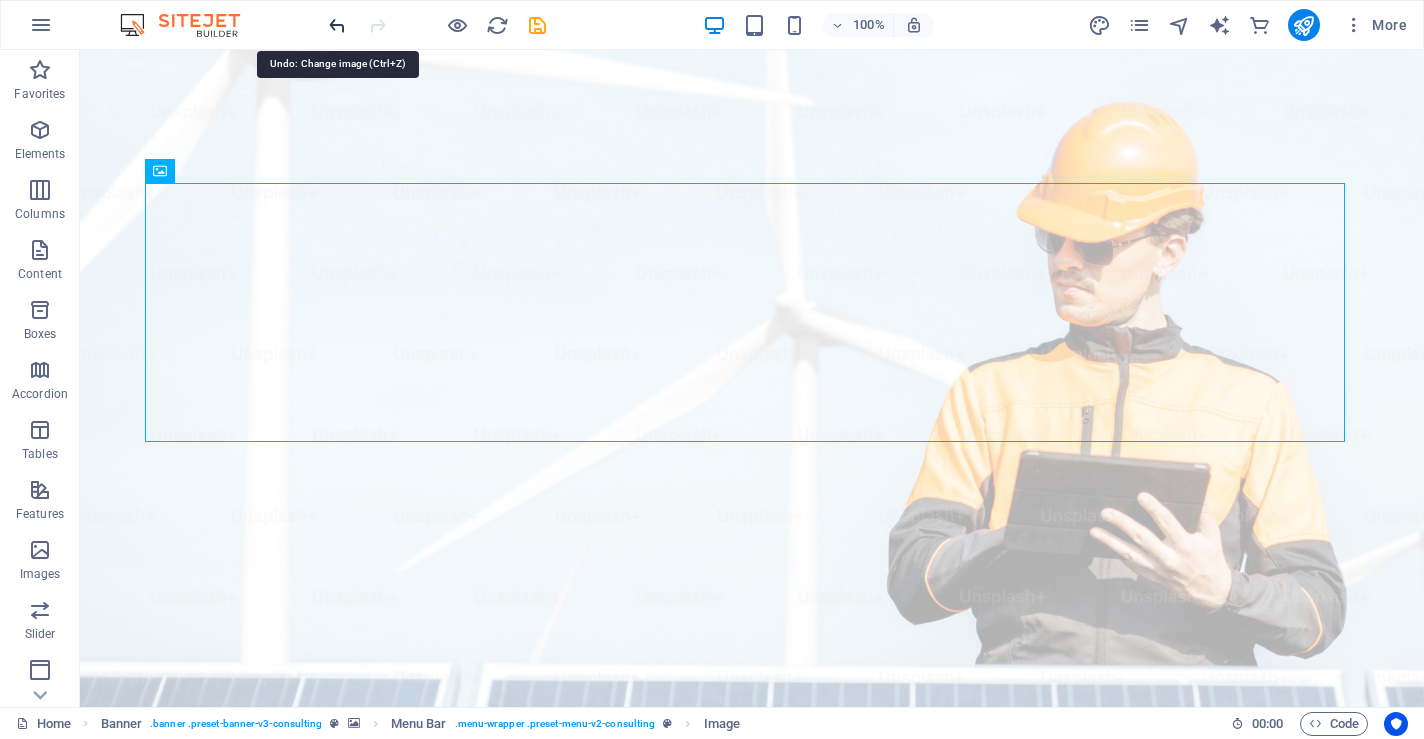 click at bounding box center [337, 25] 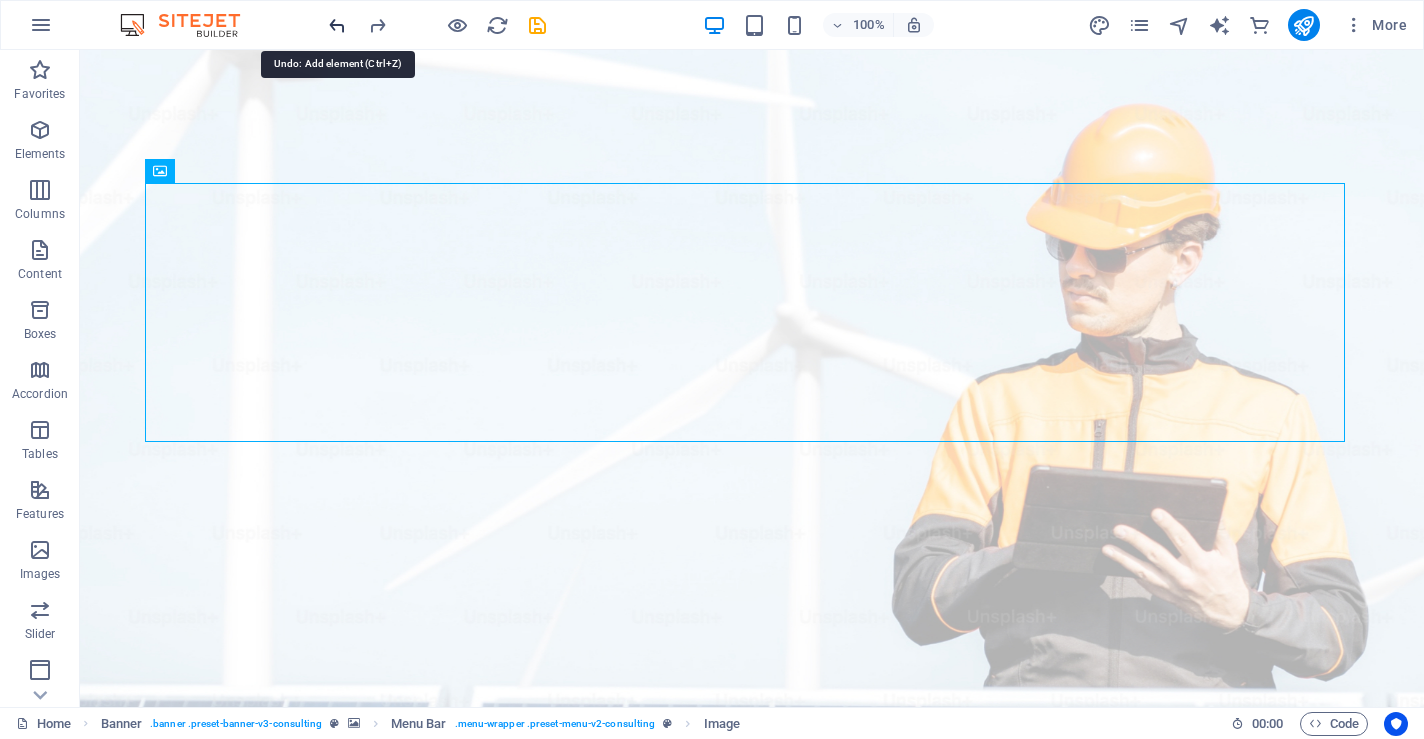 click at bounding box center [337, 25] 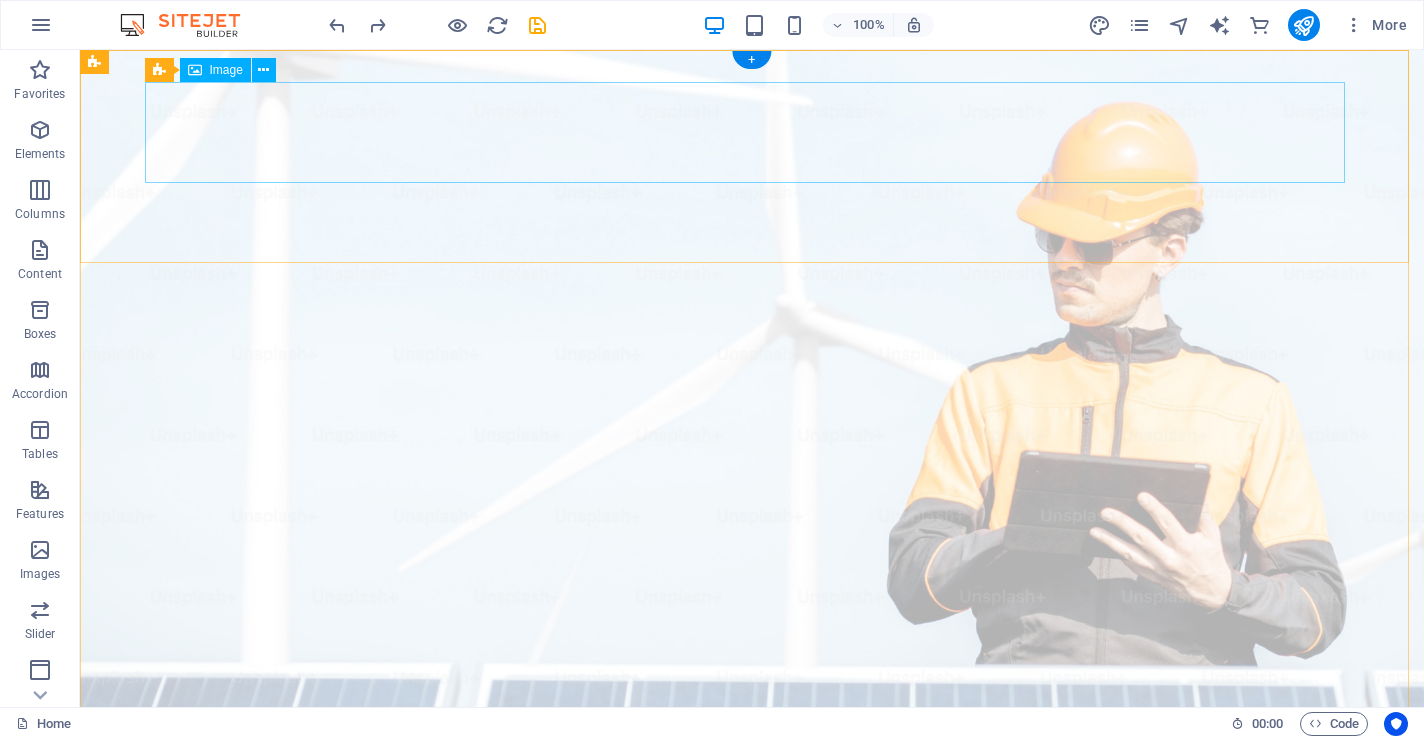 click at bounding box center (752, 1032) 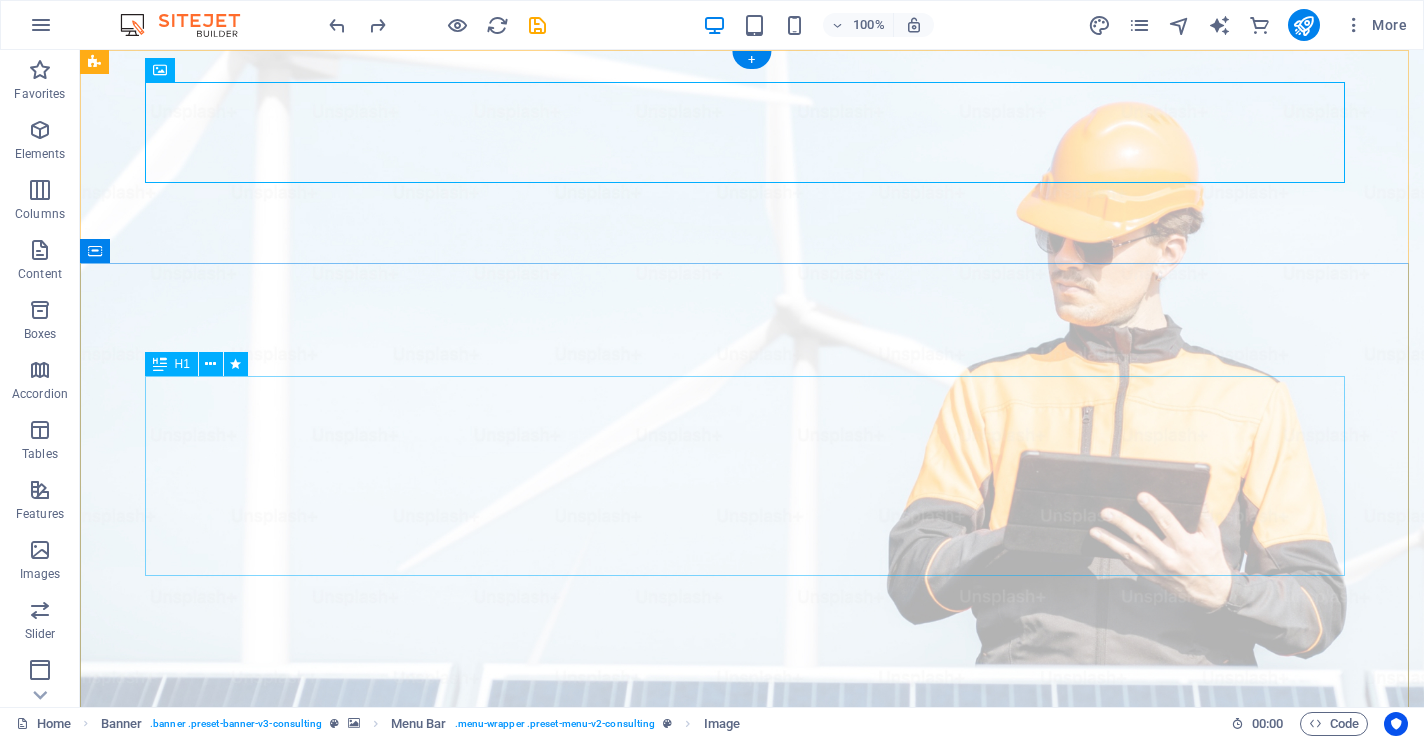 click on "Elevate Your Business With Sustainable Energy And Strategic Consulting" at bounding box center [752, 1312] 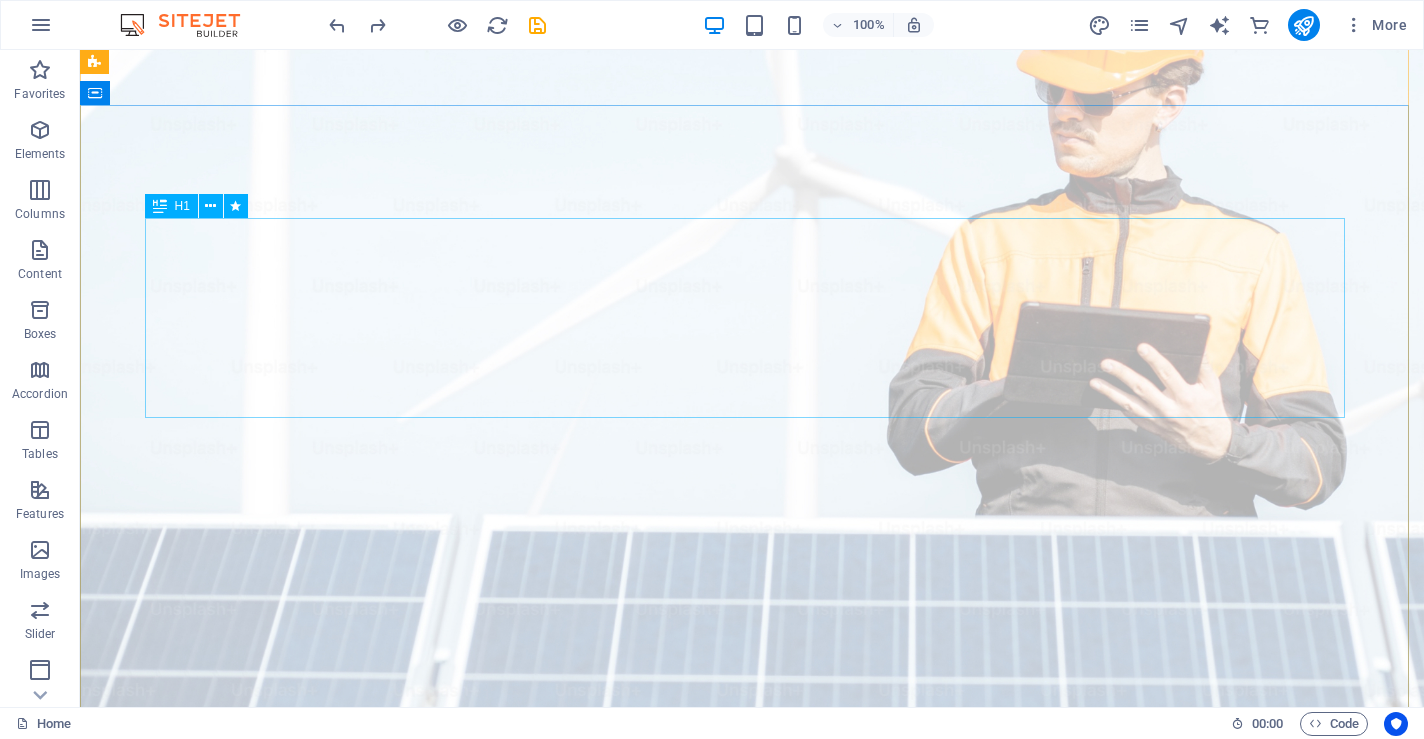 scroll, scrollTop: 158, scrollLeft: 0, axis: vertical 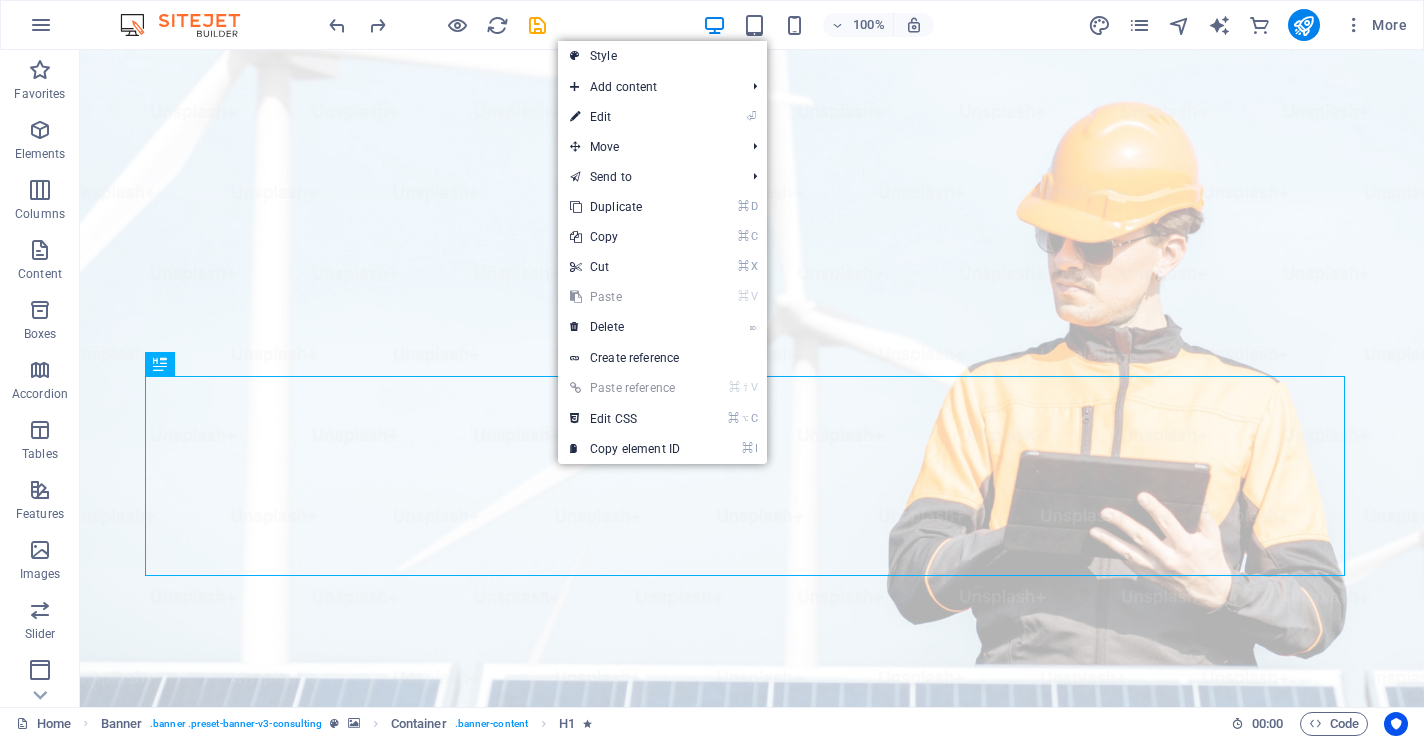 click on "Elevate Your Business With Sustainable Energy And Strategic Consulting Empowering businesses for a greener future and strategic growth Get Started" at bounding box center [752, 1442] 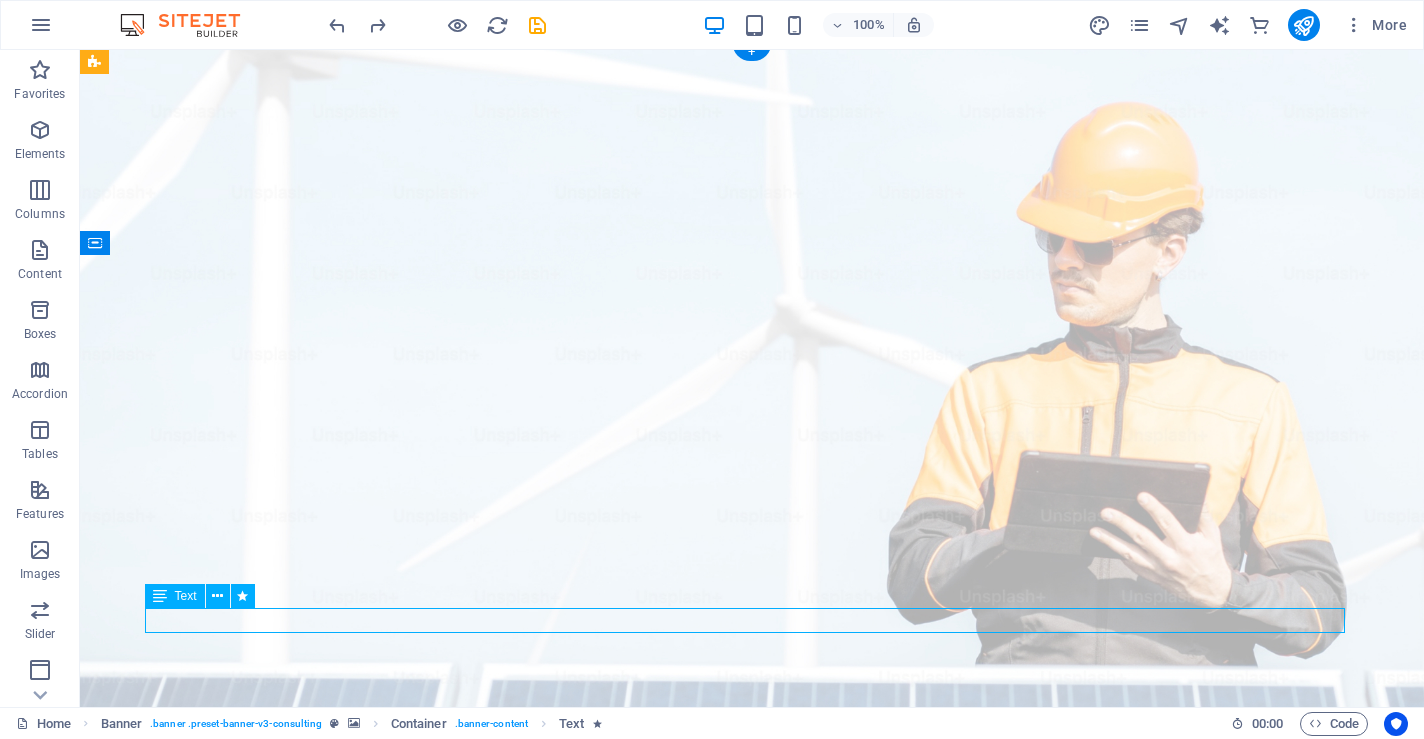 scroll, scrollTop: 20, scrollLeft: 0, axis: vertical 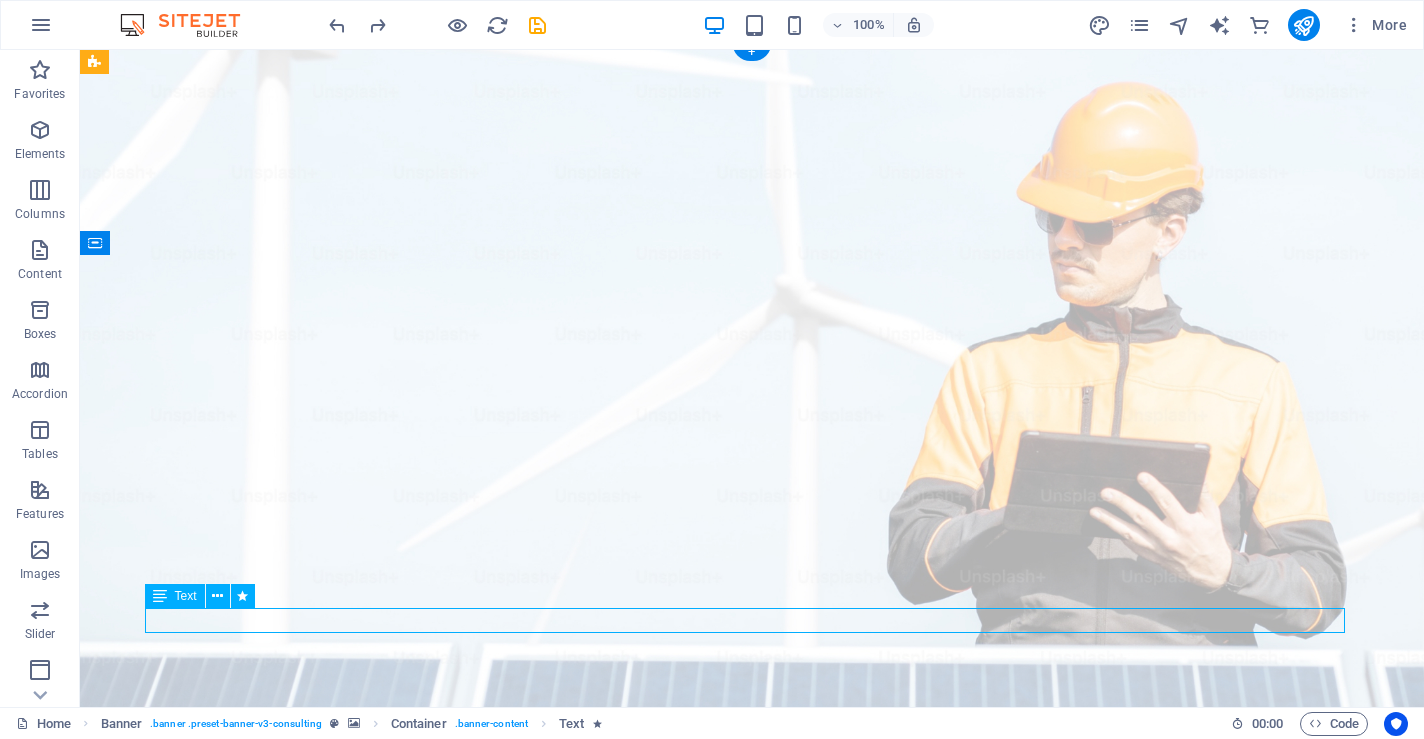 drag, startPoint x: 559, startPoint y: 618, endPoint x: 696, endPoint y: 611, distance: 137.17871 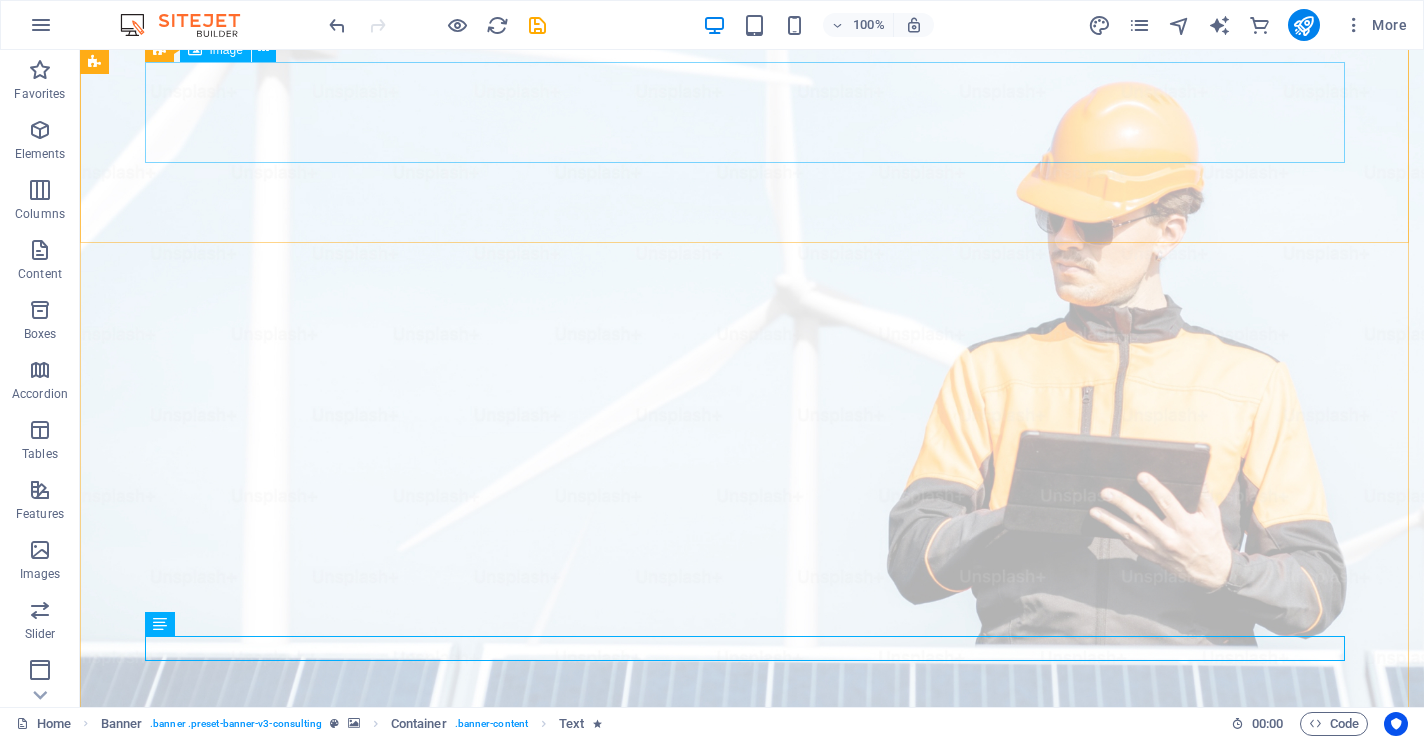 click at bounding box center (752, 1012) 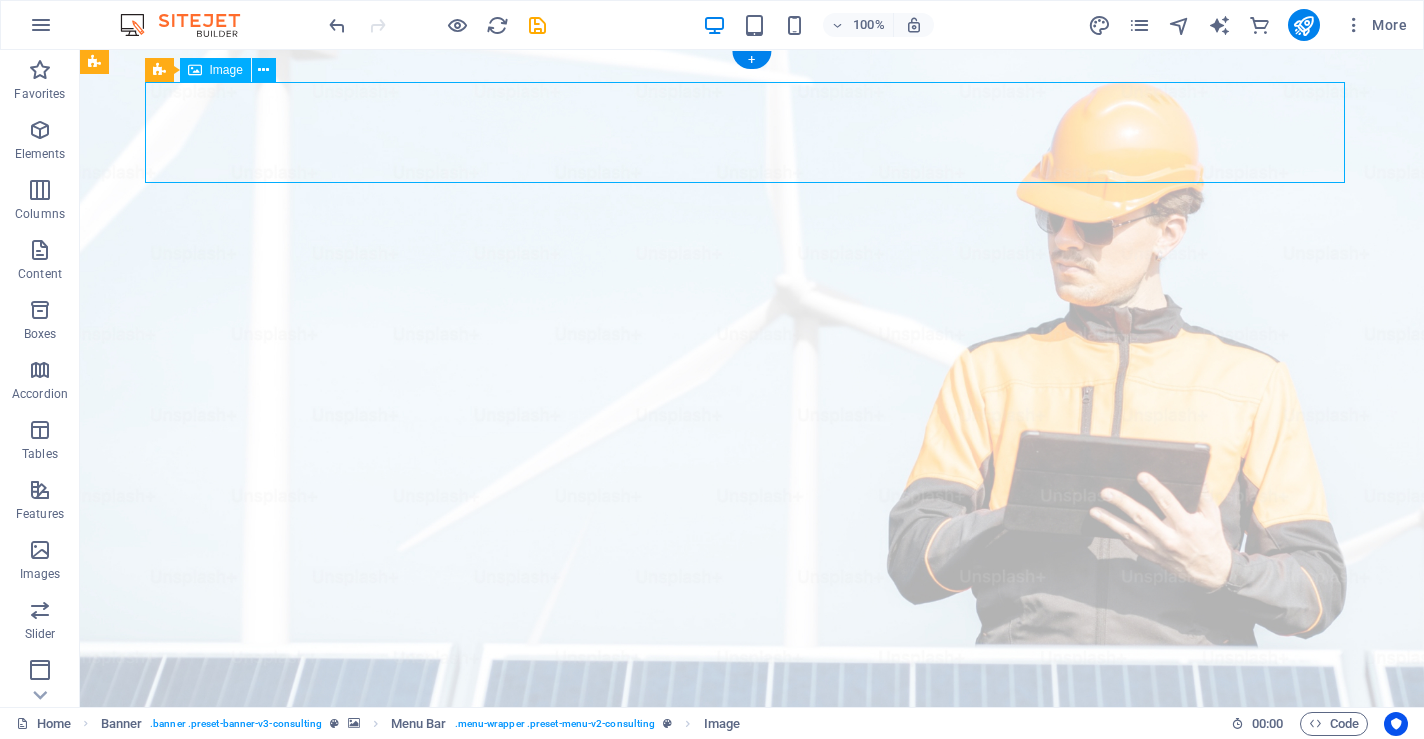 scroll, scrollTop: 0, scrollLeft: 0, axis: both 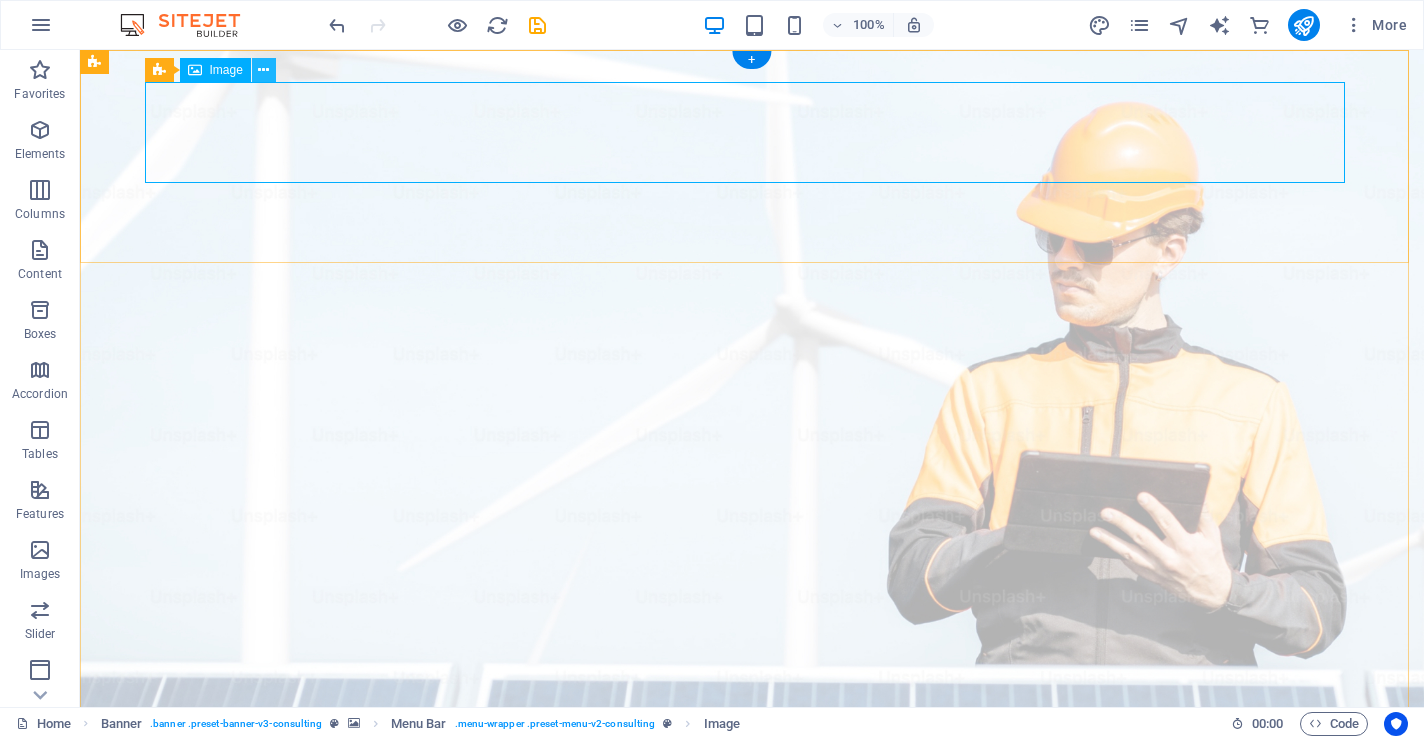click at bounding box center [263, 70] 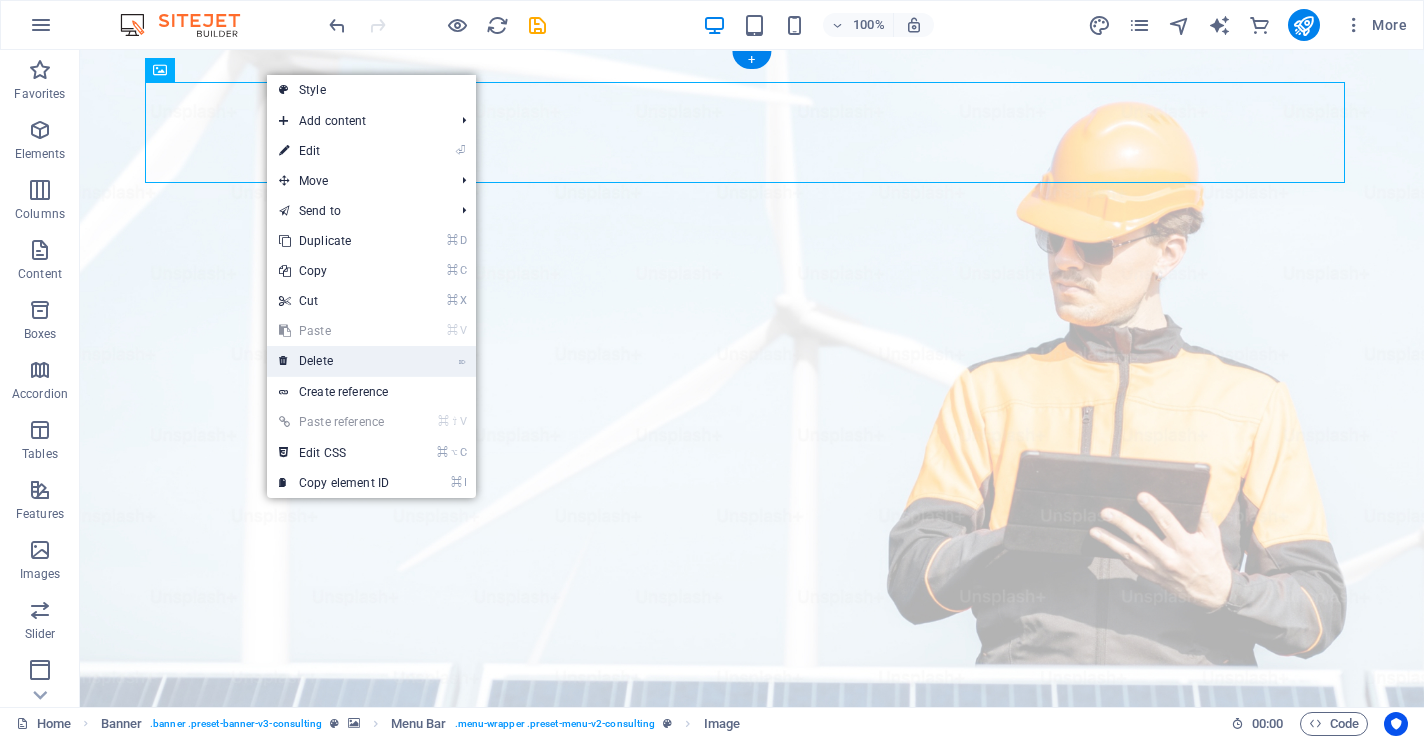 click on "⌦  Delete" at bounding box center (334, 361) 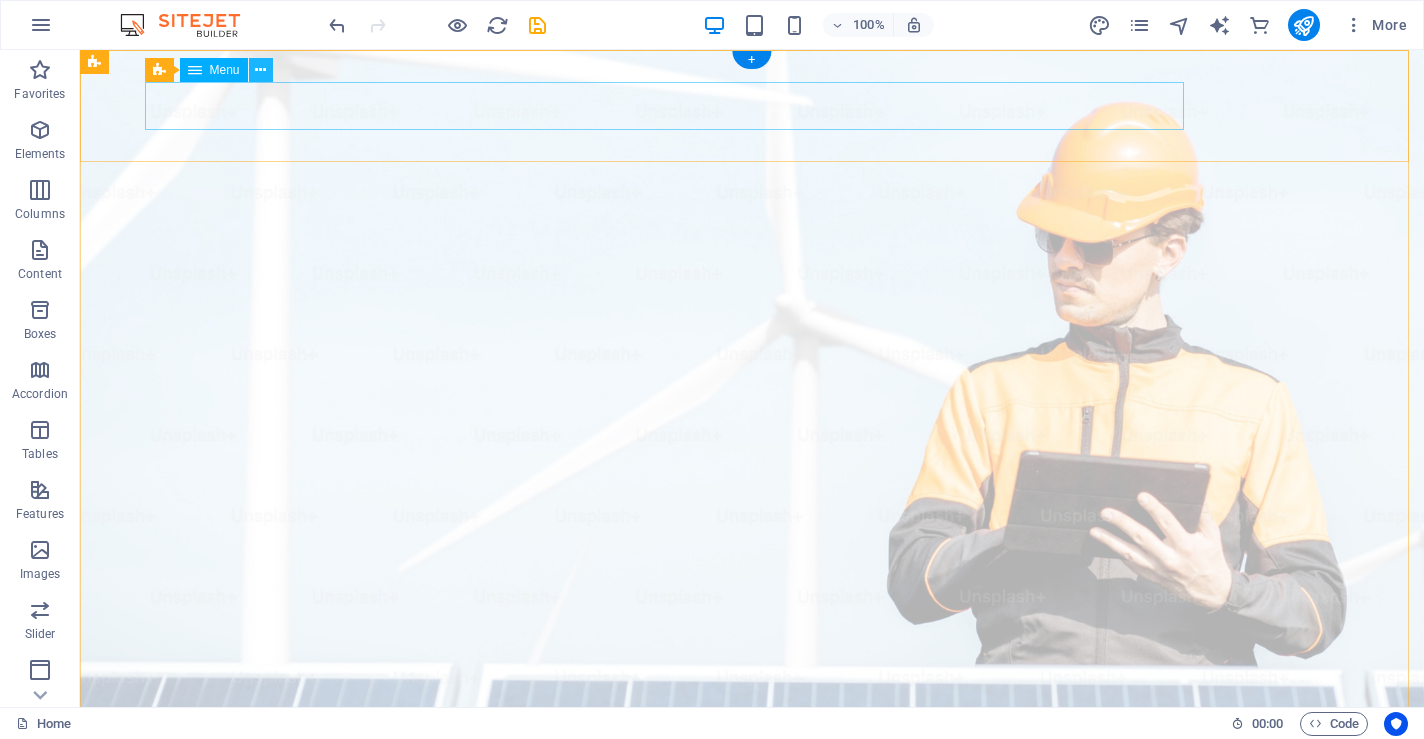 click at bounding box center [260, 70] 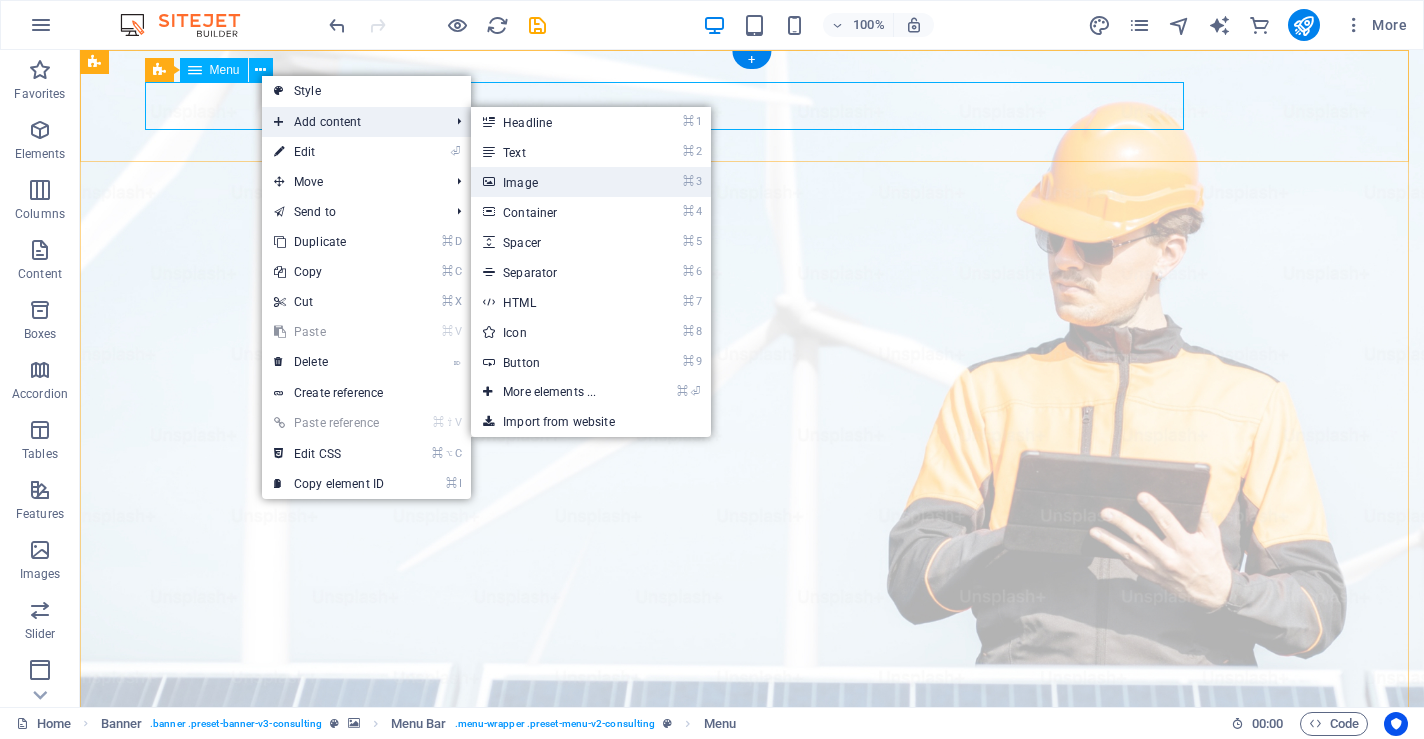 click on "⌘ 3  Image" at bounding box center [553, 182] 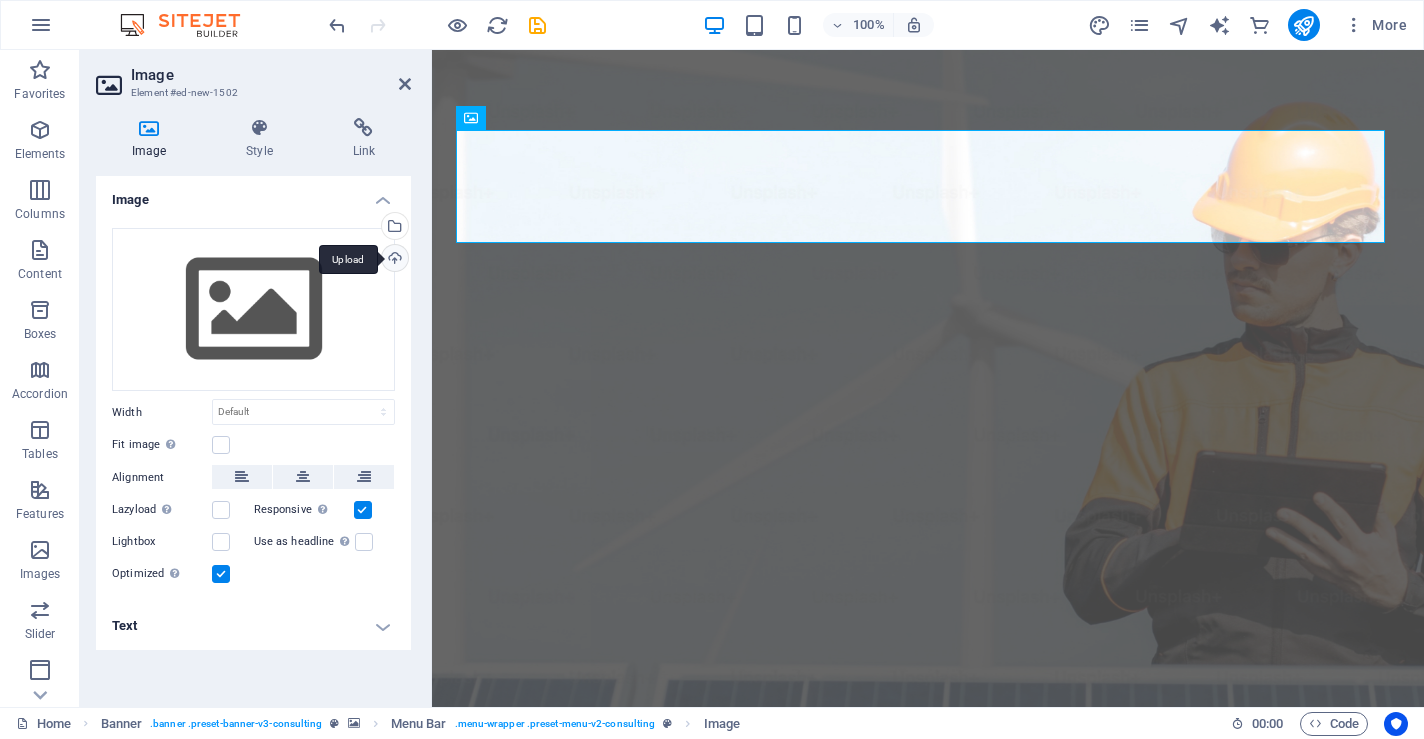 click on "Upload" at bounding box center (393, 260) 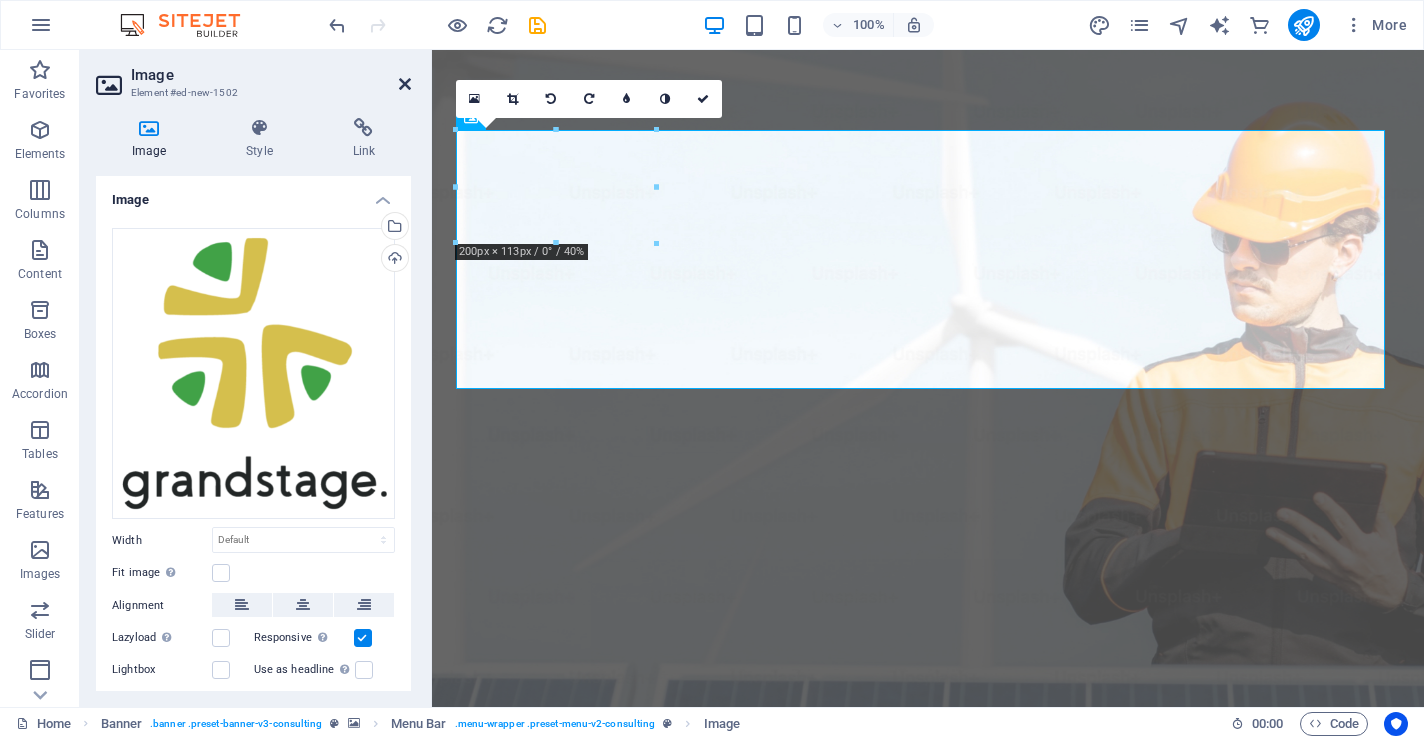 click at bounding box center [405, 84] 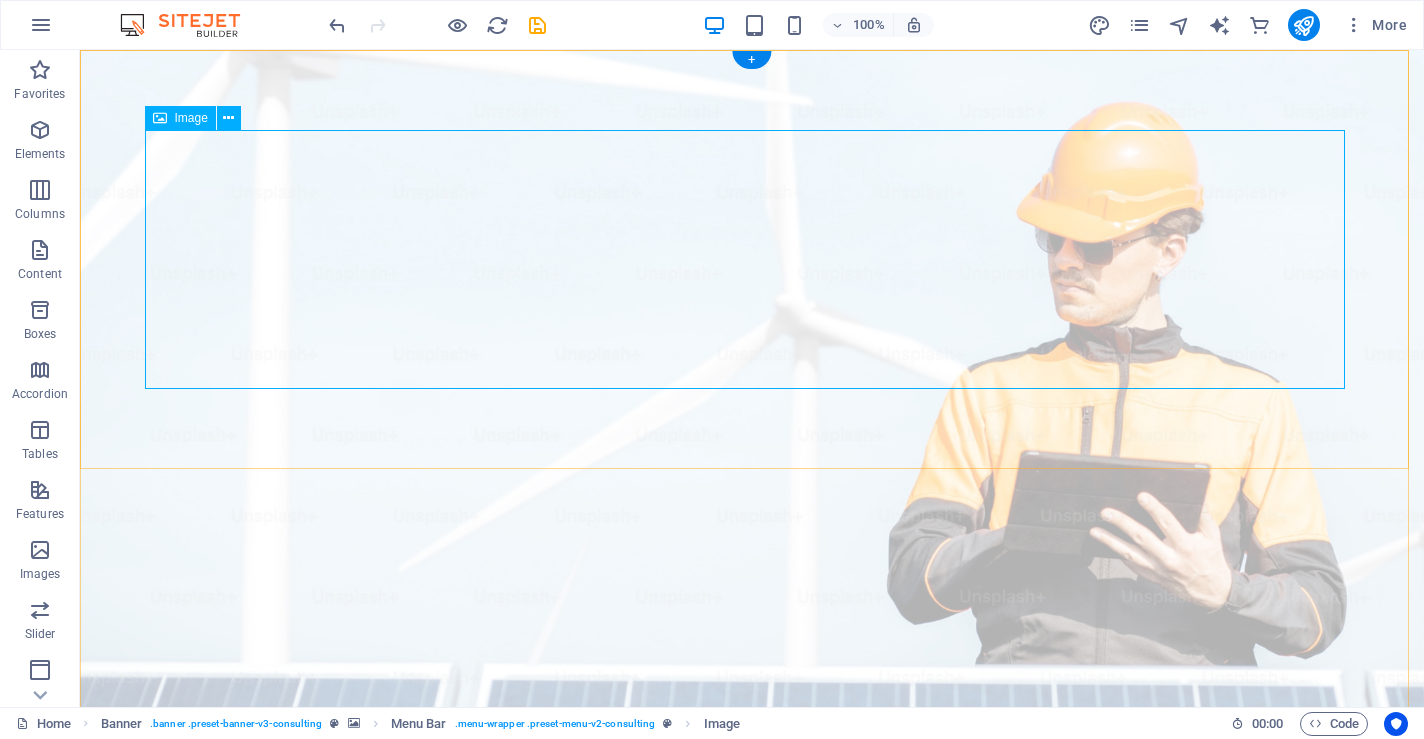 click at bounding box center (752, 1159) 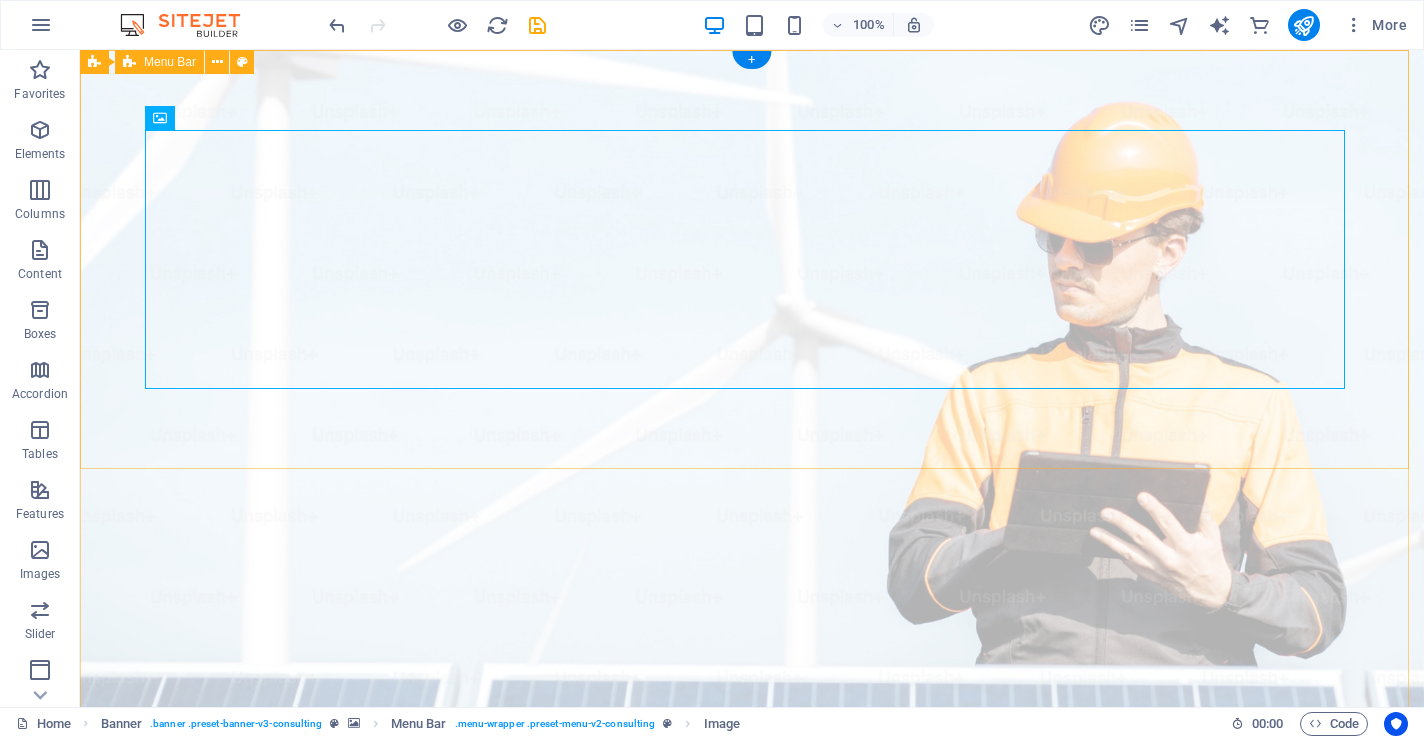 click on "Our Story Our Team Our Strengths Projects Contact Us Get Started" at bounding box center (752, 1159) 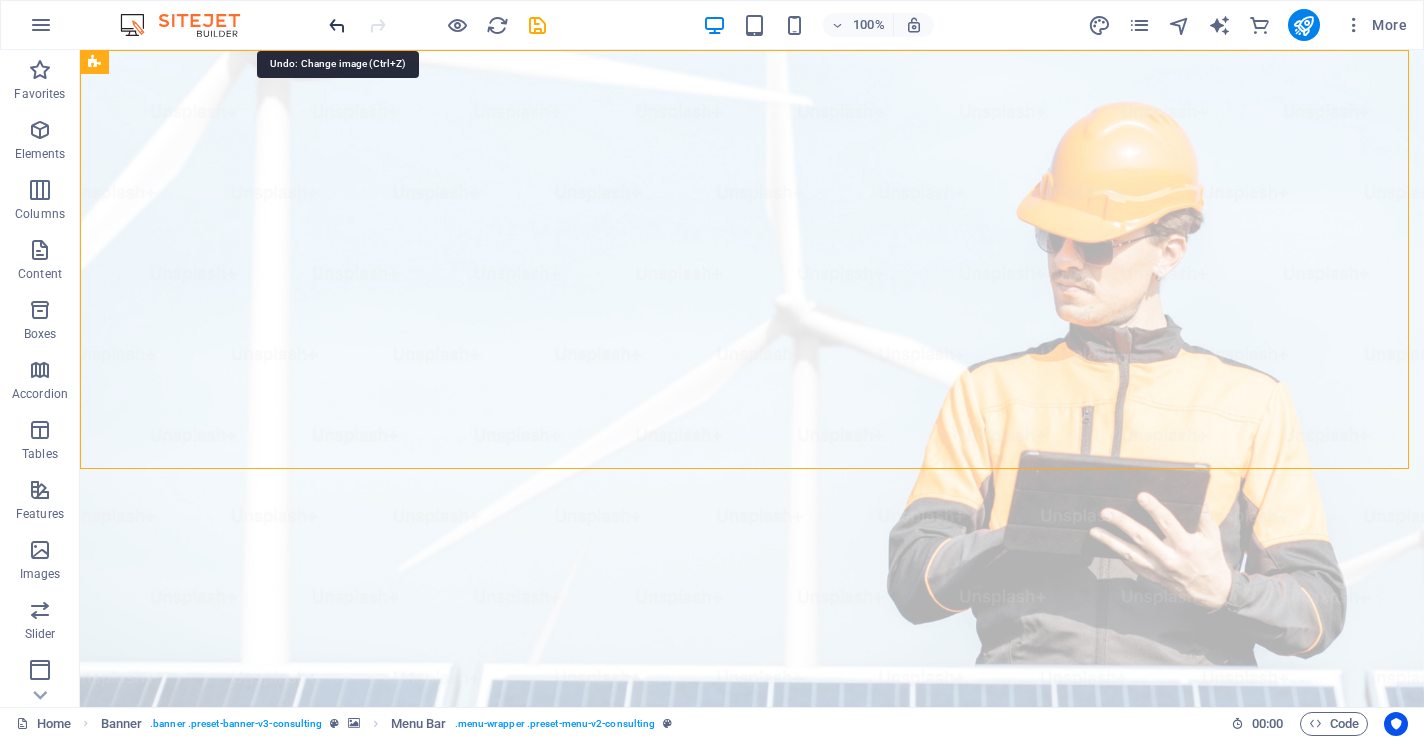 click at bounding box center [337, 25] 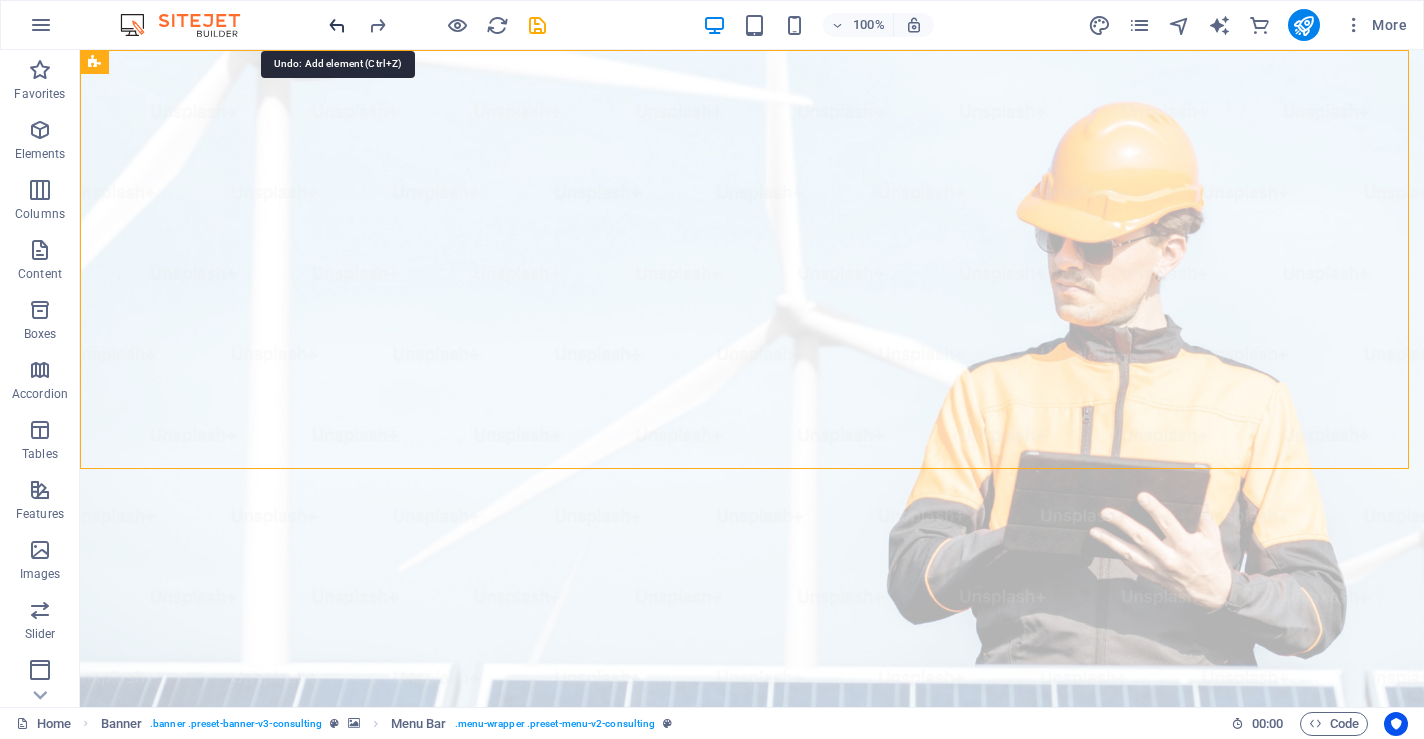 click at bounding box center [337, 25] 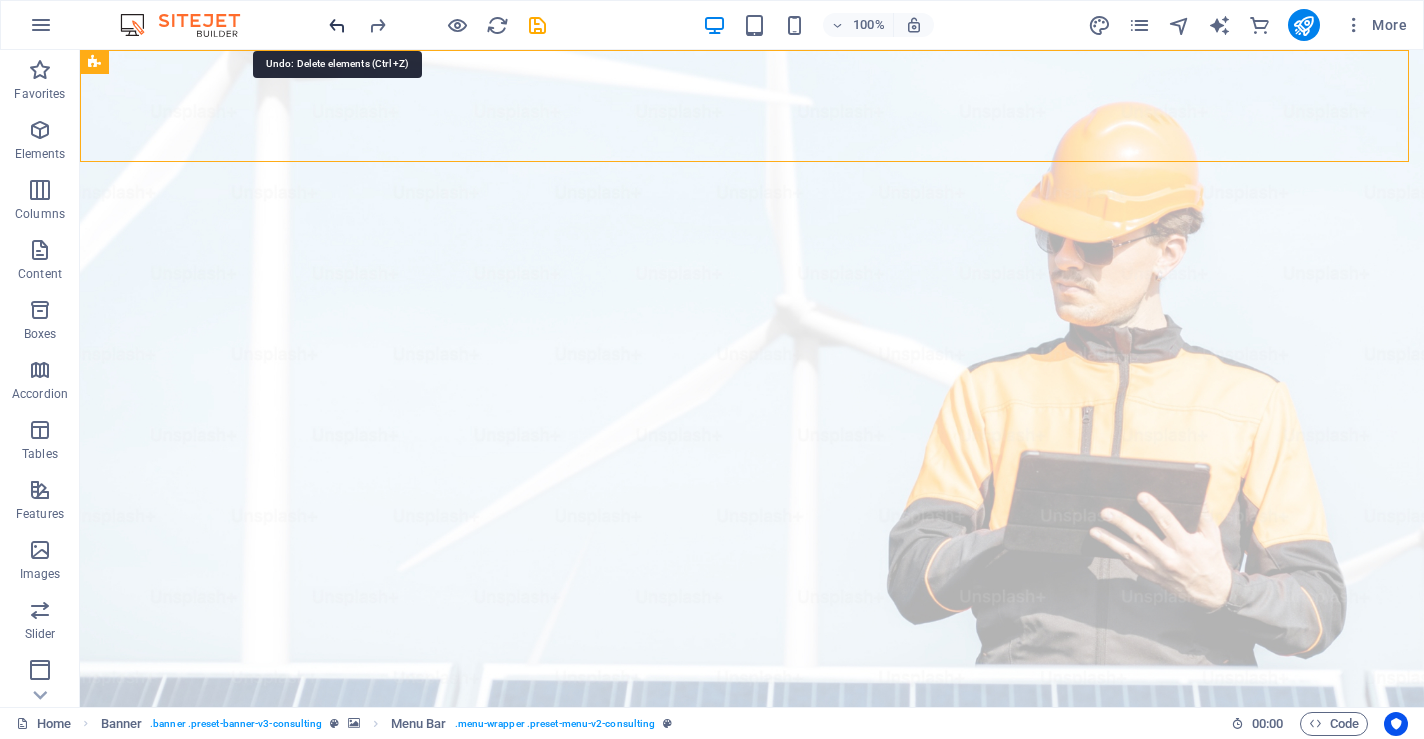 click at bounding box center [337, 25] 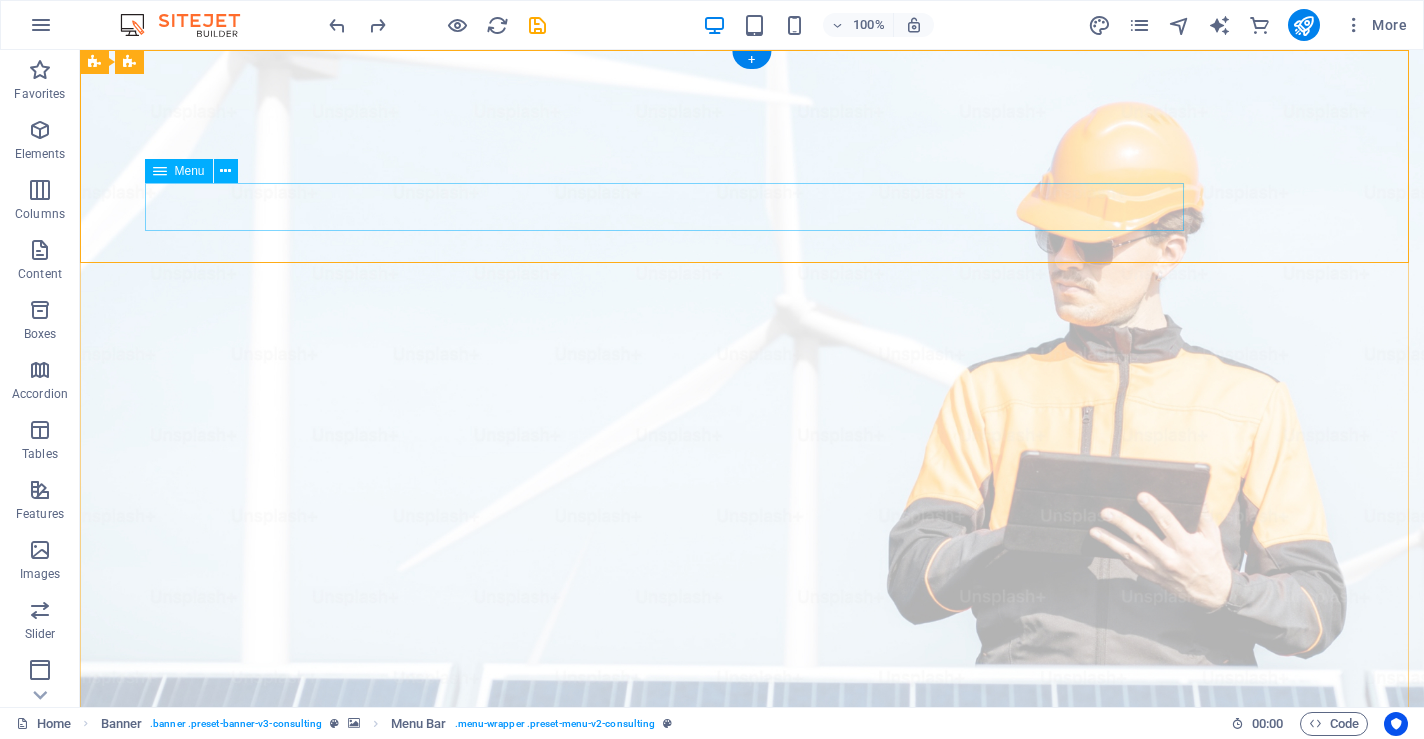click on "Our Story Our Team Our Strengths Projects Contact Us" at bounding box center [752, 1208] 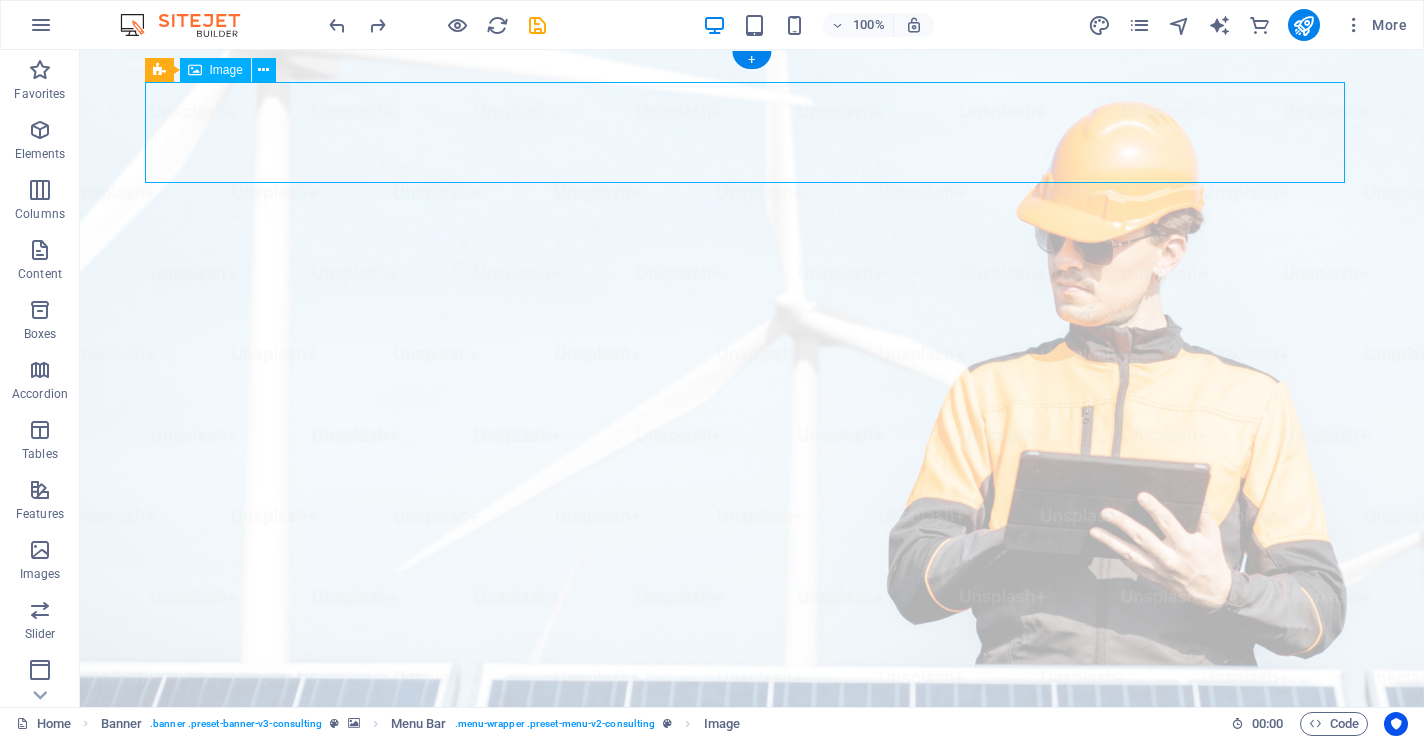 click at bounding box center [752, 1083] 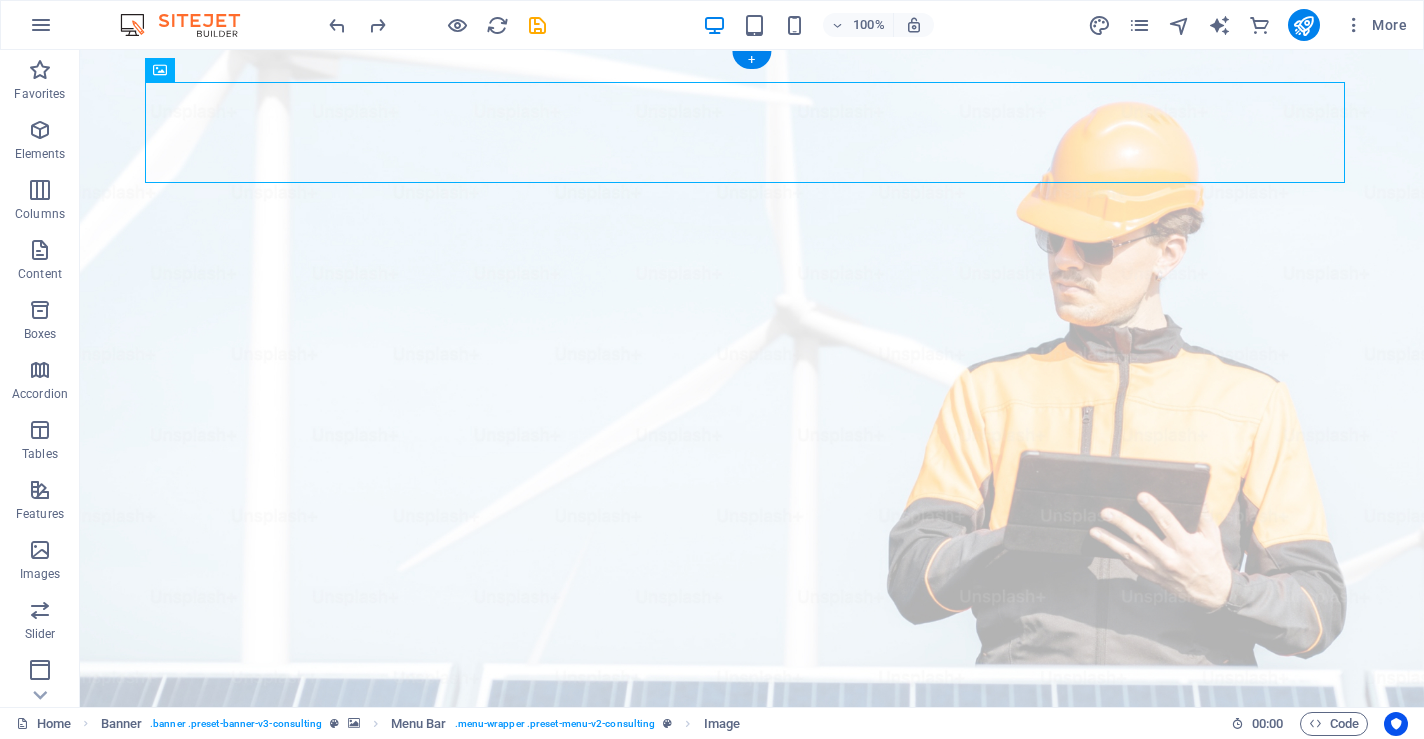 click at bounding box center [752, 1083] 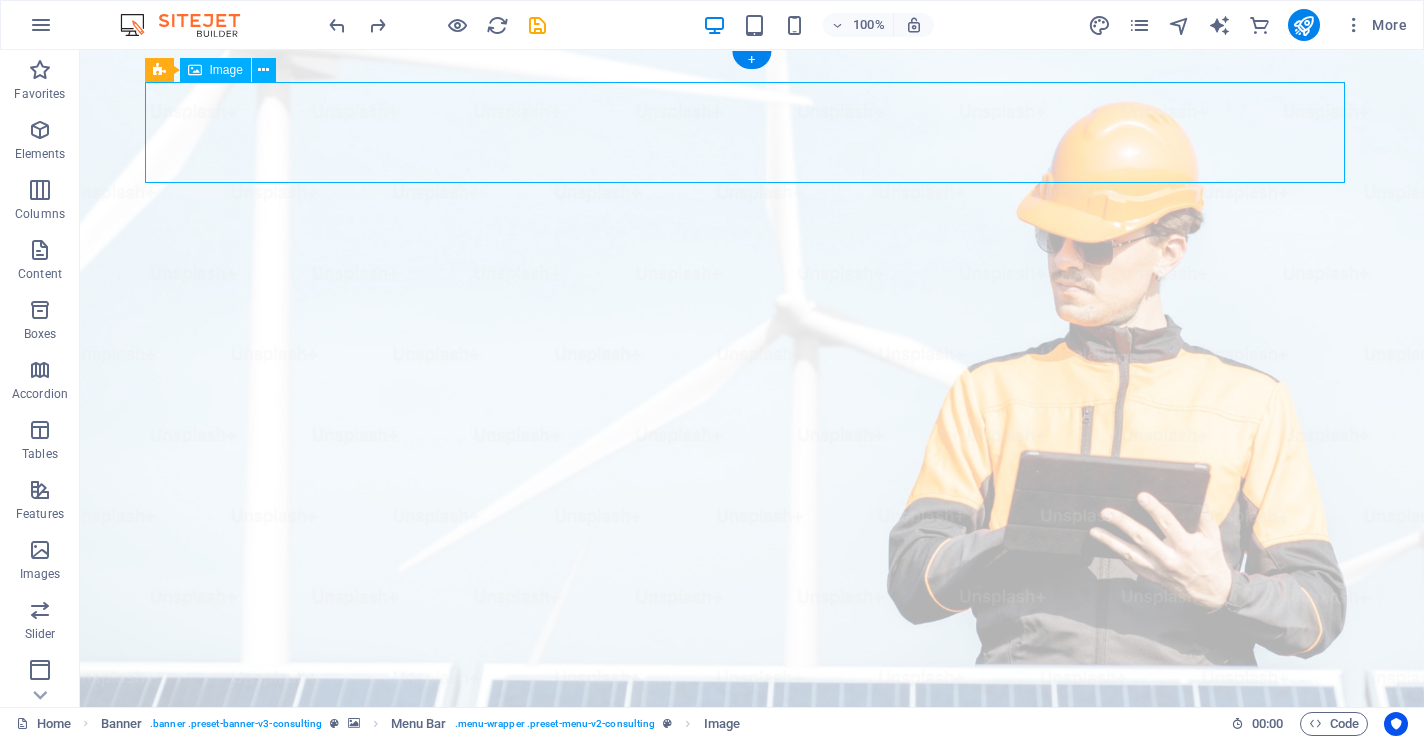 click at bounding box center (752, 1083) 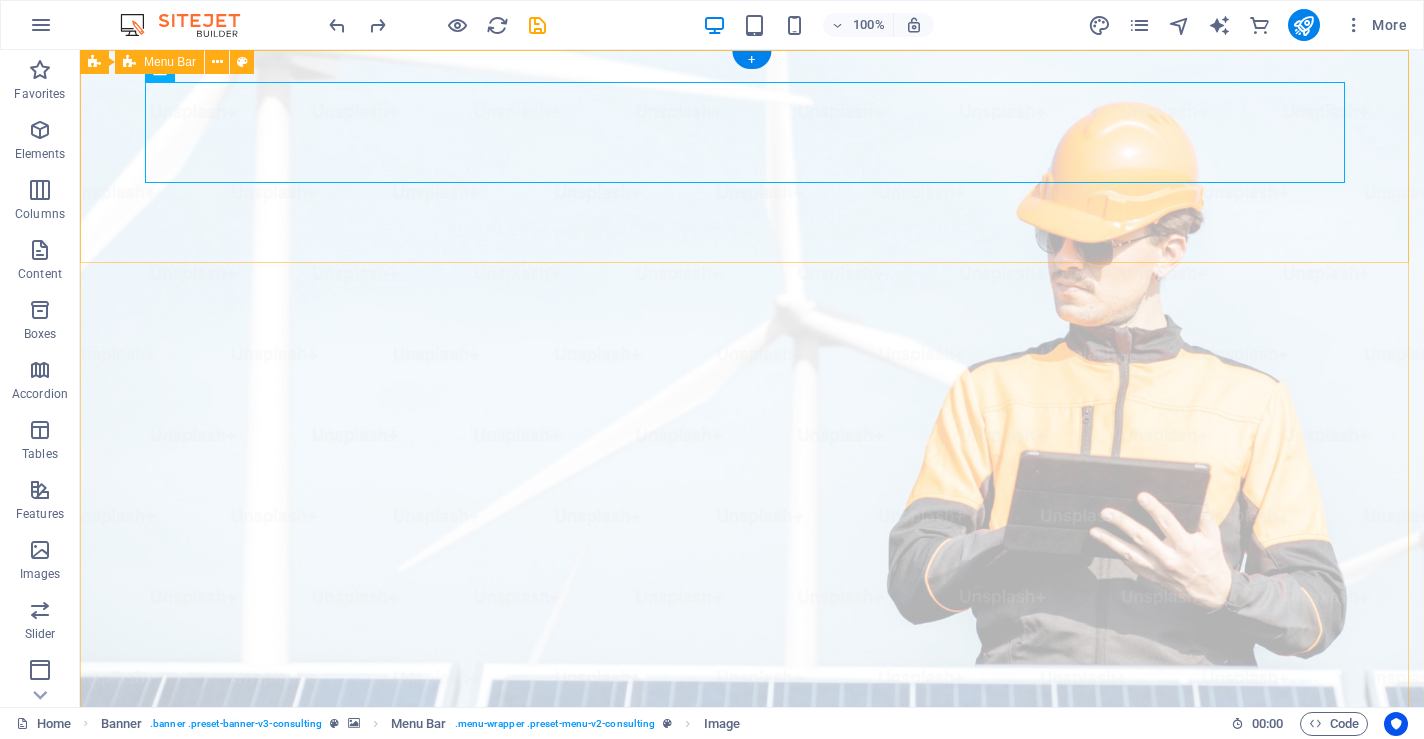 click on "Our Story Our Team Our Strengths Projects Contact Us Get Started" at bounding box center (752, 1131) 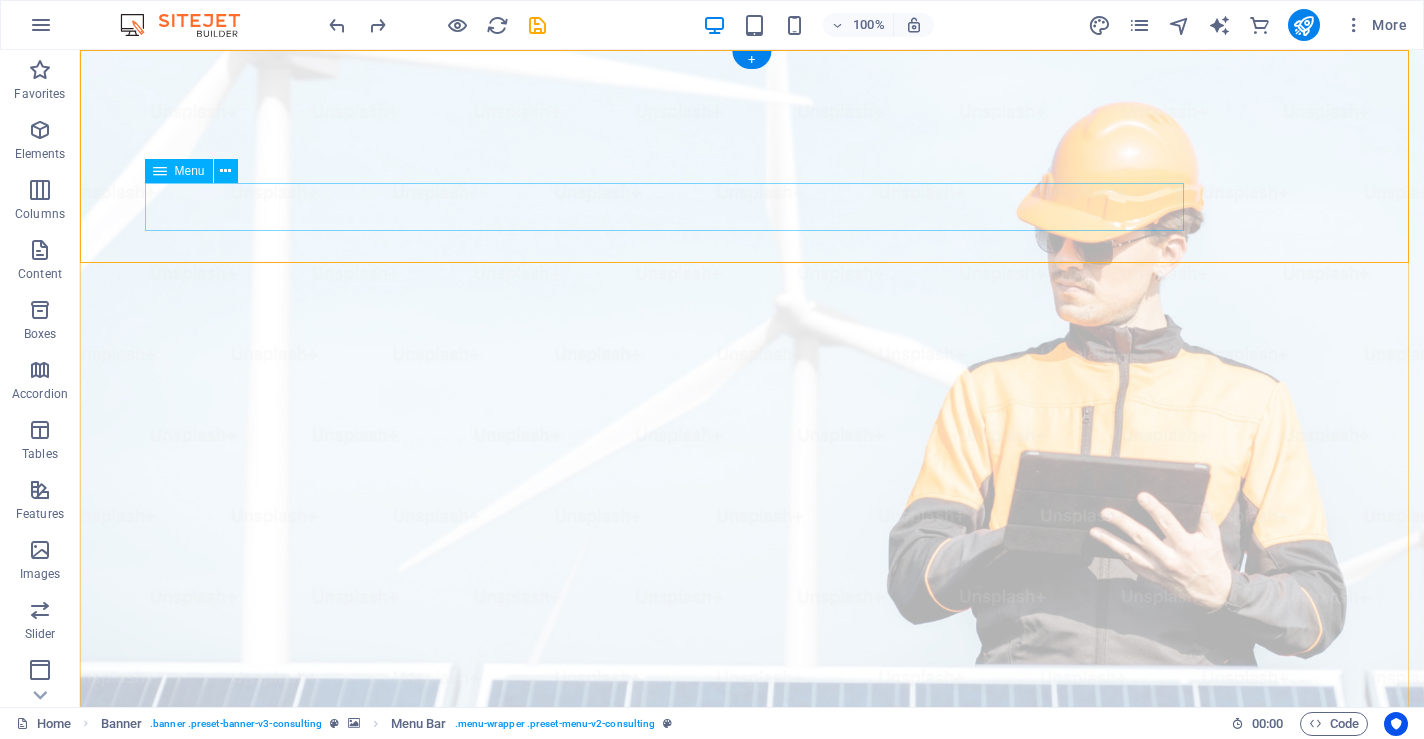 click on "Our Story Our Team Our Strengths Projects Contact Us" at bounding box center [752, 1208] 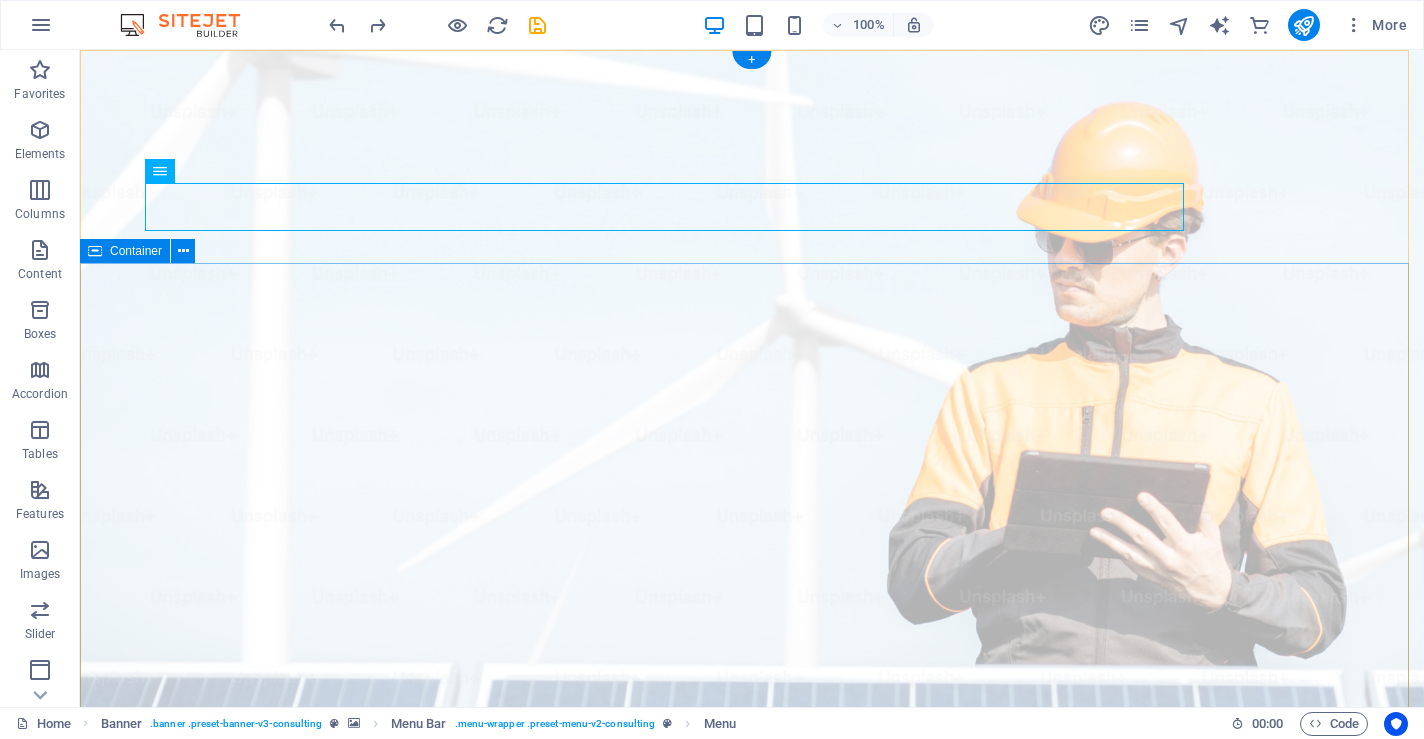 click on "Elevate Your Business With Sustainable Energy And Strategic Consulting Empowering businesses for a greener future and strategic growth Get Started" at bounding box center [752, 1543] 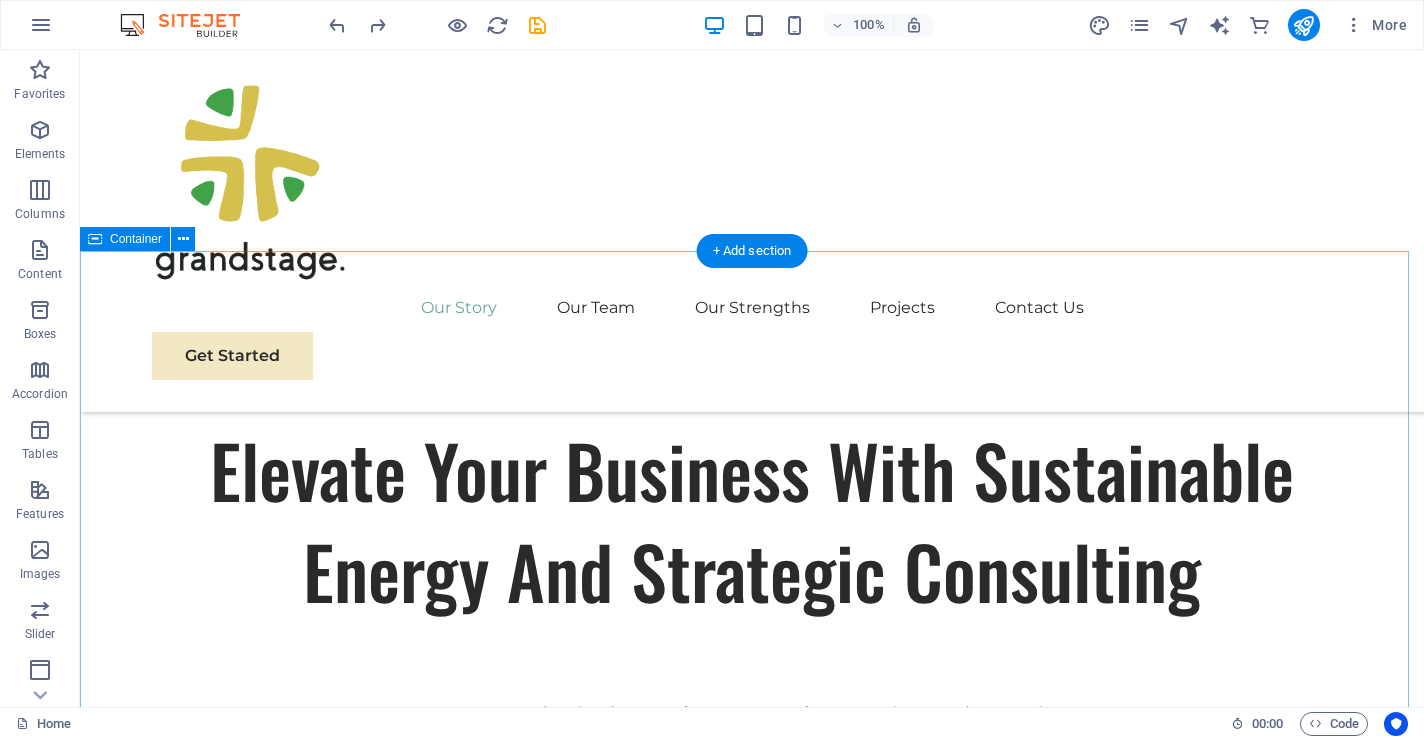 scroll, scrollTop: 699, scrollLeft: 0, axis: vertical 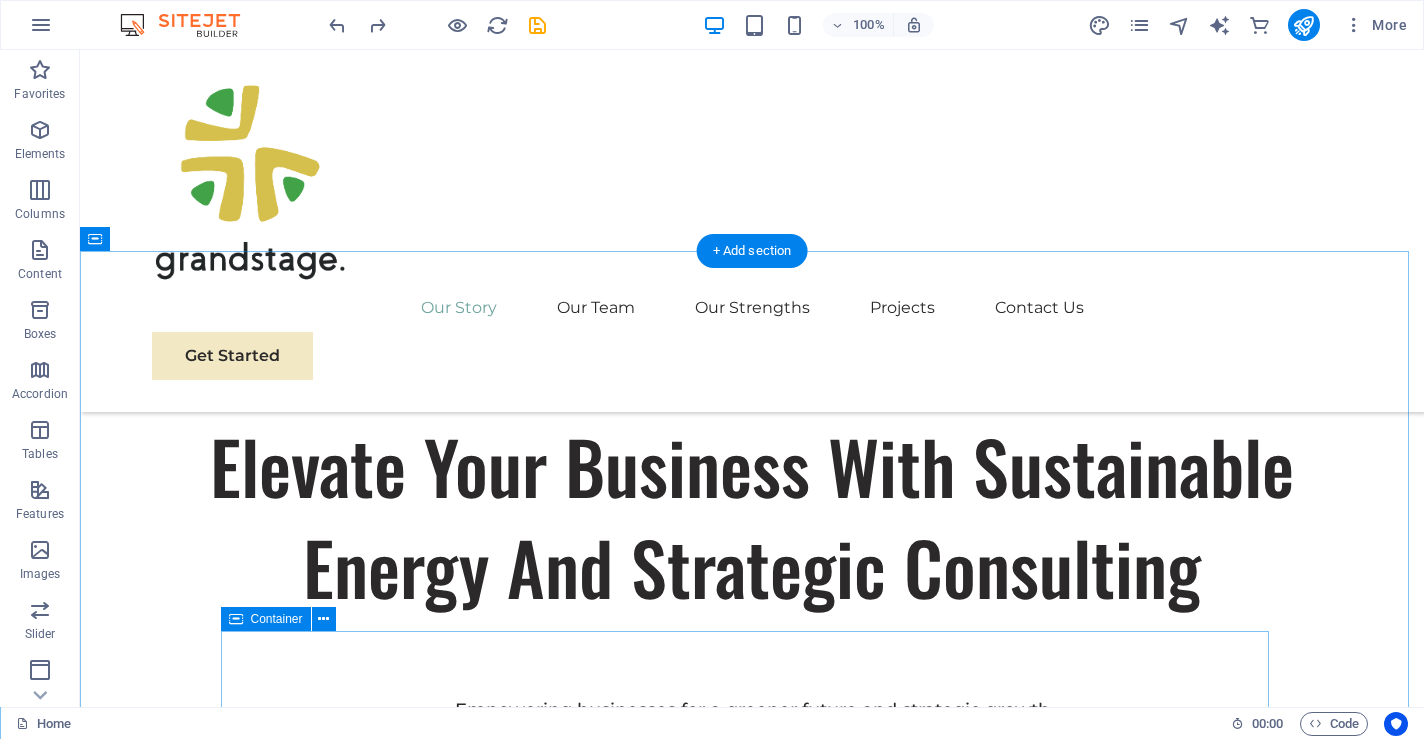 click on "Sustainable Success Partner At Eco-Con, we understand that success is not just about profitability; it's also about sustainability and responsible business practices. With a proven track record of guiding businesses towards greater profitability and environmental responsibility, we have become a trusted partner in the industry. Expertise For Results At Eco-Con, we understand that success is not just about profitability; it's also about sustainability and responsible business practices. With a proven track record of guiding businesses towards greater profitability and environmental responsibility, we have become a trusted partner in the industry." at bounding box center (752, 1996) 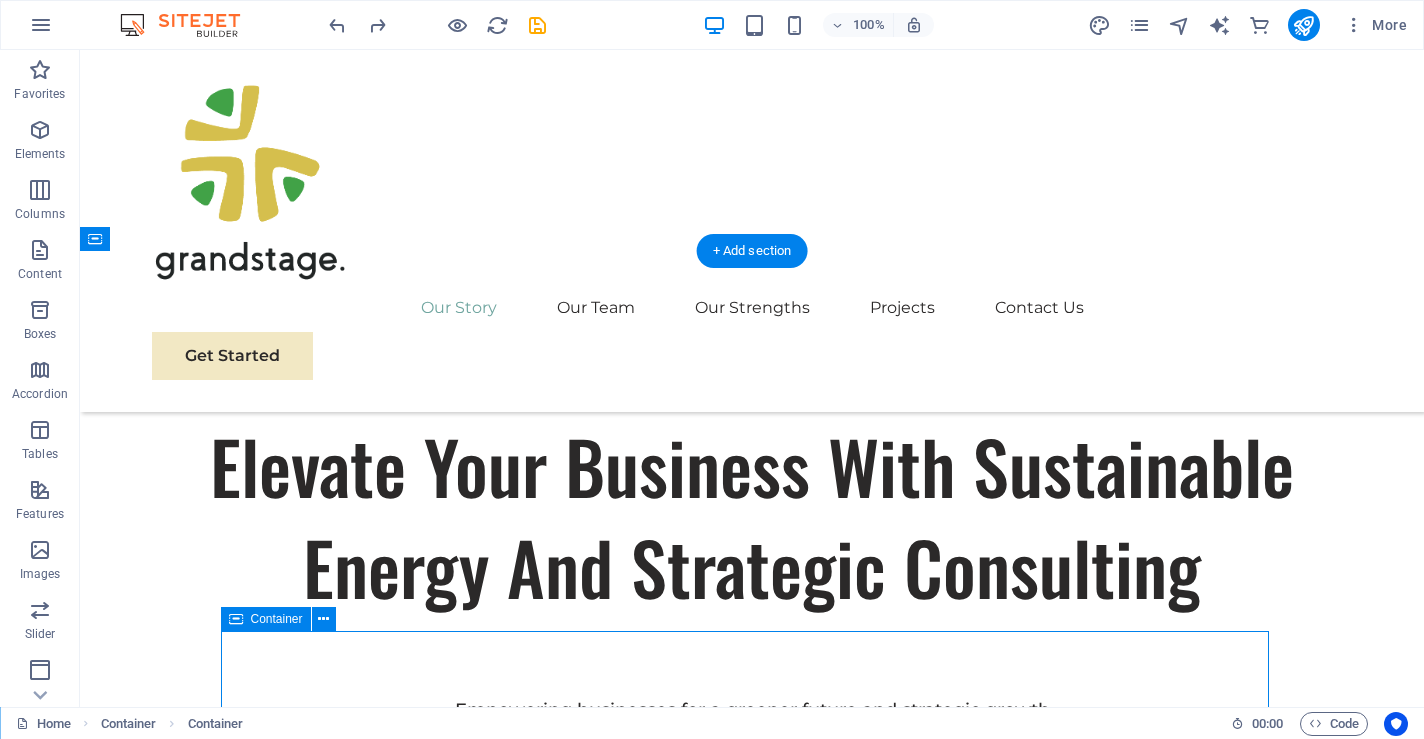 click on "Sustainable Success Partner At Eco-Con, we understand that success is not just about profitability; it's also about sustainability and responsible business practices. With a proven track record of guiding businesses towards greater profitability and environmental responsibility, we have become a trusted partner in the industry. Expertise For Results At Eco-Con, we understand that success is not just about profitability; it's also about sustainability and responsible business practices. With a proven track record of guiding businesses towards greater profitability and environmental responsibility, we have become a trusted partner in the industry." at bounding box center (752, 1996) 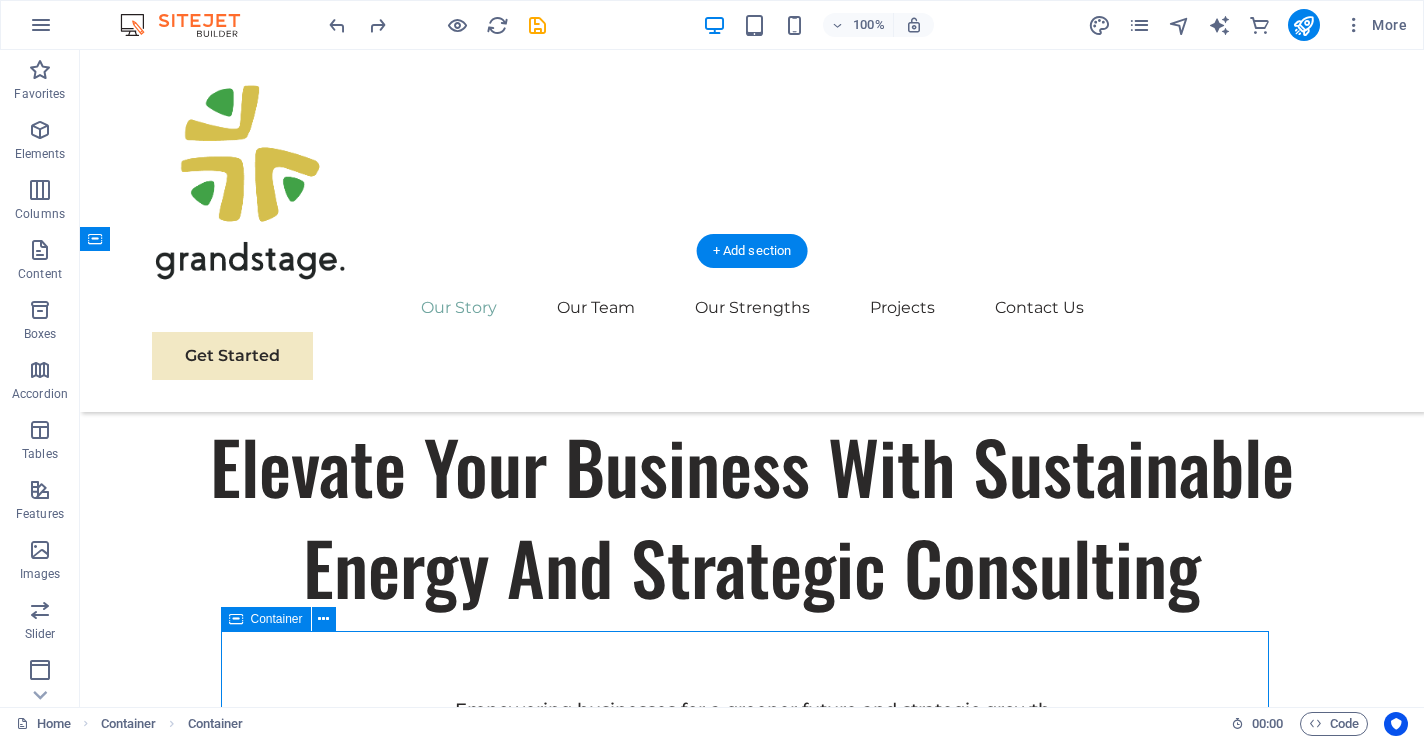 click on "Sustainable Success Partner At Eco-Con, we understand that success is not just about profitability; it's also about sustainability and responsible business practices. With a proven track record of guiding businesses towards greater profitability and environmental responsibility, we have become a trusted partner in the industry. Expertise For Results At Eco-Con, we understand that success is not just about profitability; it's also about sustainability and responsible business practices. With a proven track record of guiding businesses towards greater profitability and environmental responsibility, we have become a trusted partner in the industry." at bounding box center (752, 1996) 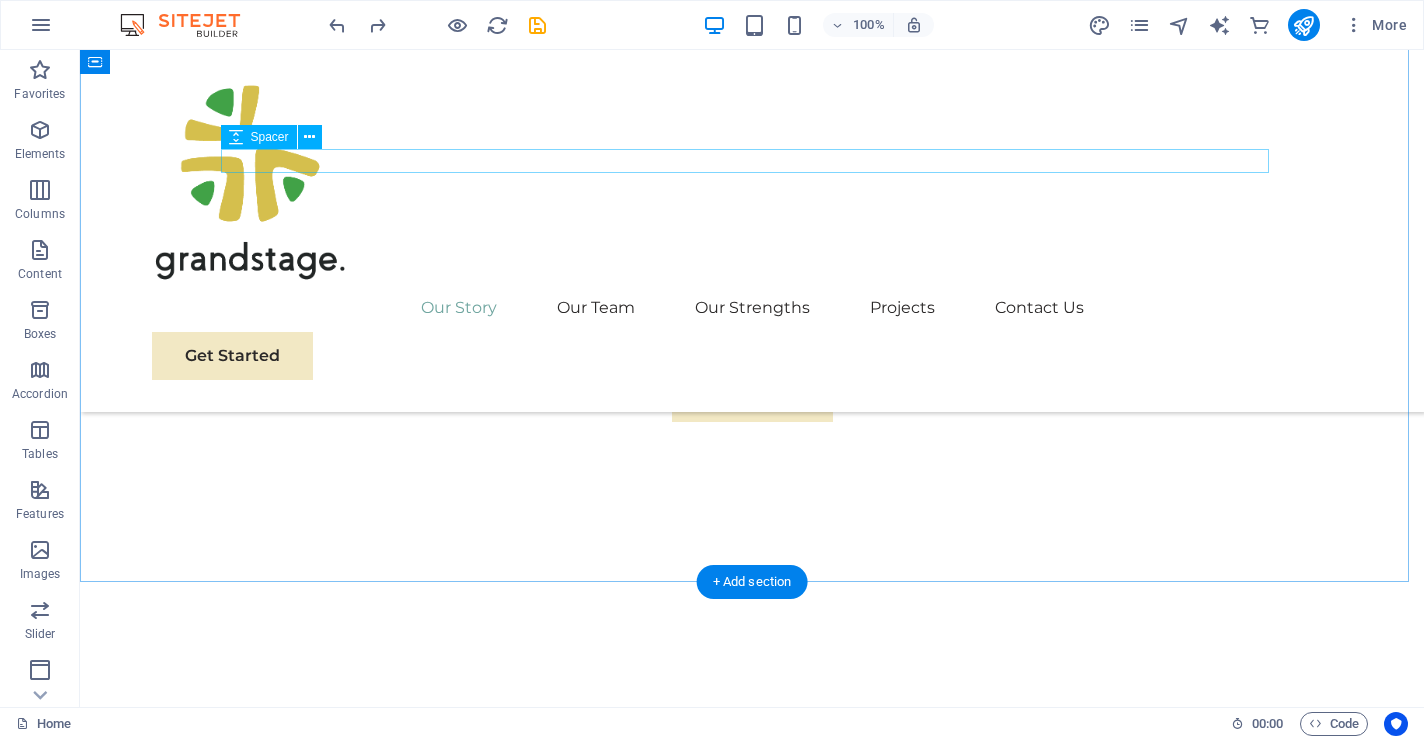 scroll, scrollTop: 1050, scrollLeft: 0, axis: vertical 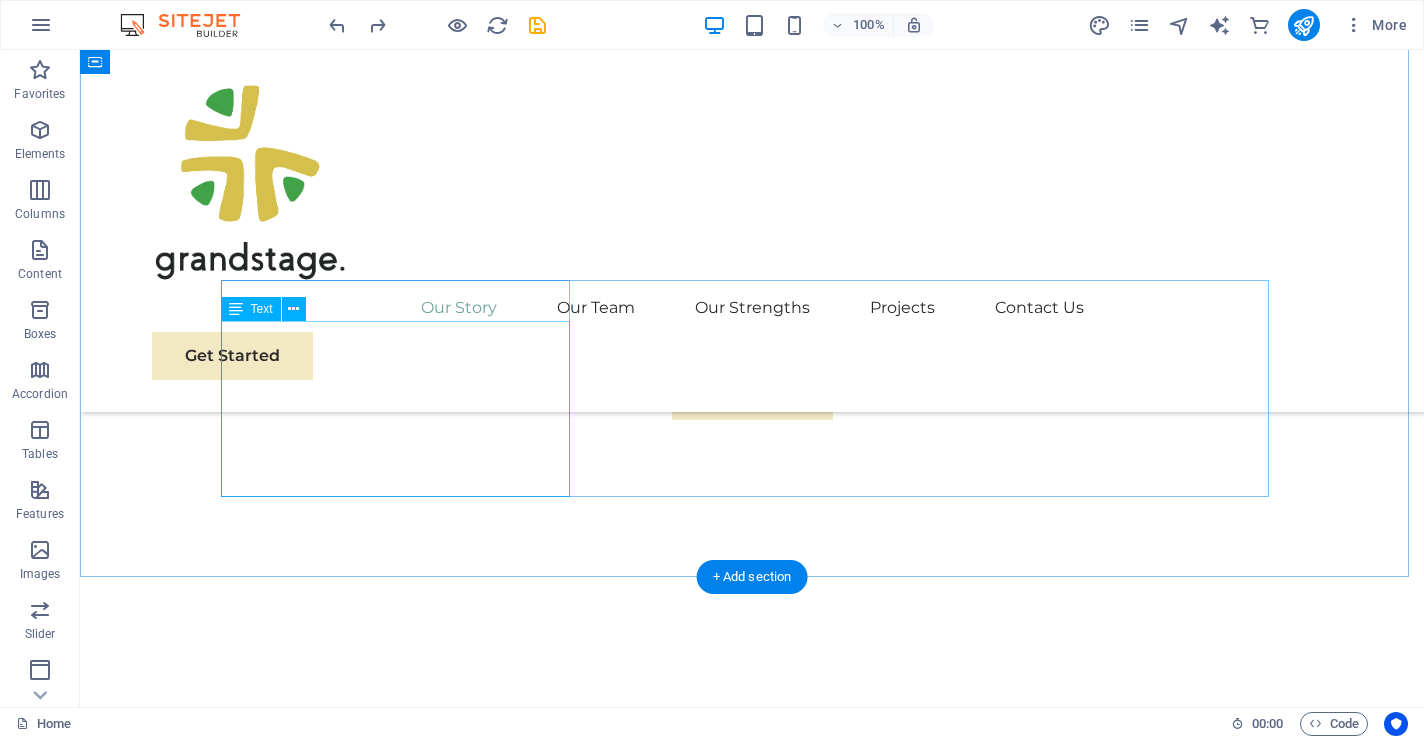 drag, startPoint x: 711, startPoint y: 634, endPoint x: 378, endPoint y: 330, distance: 450.89355 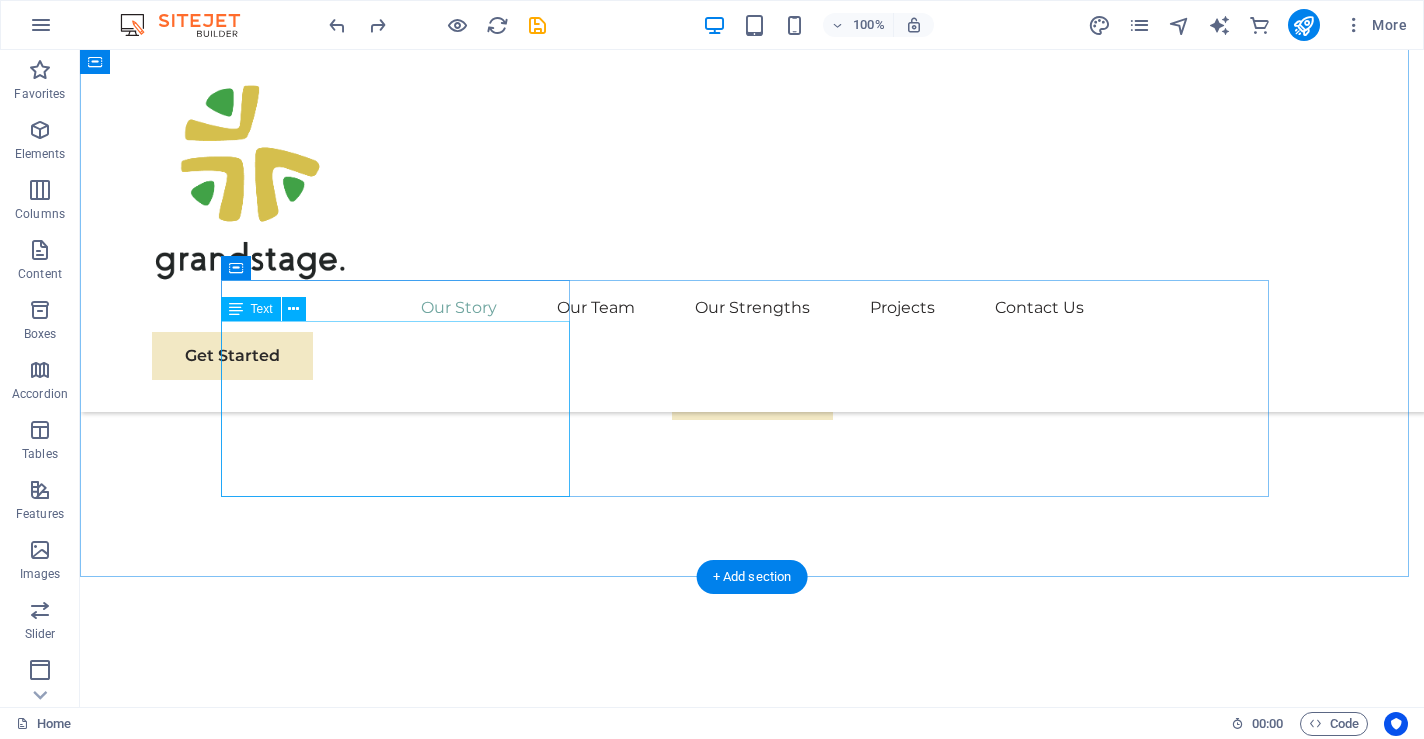 click on "At Eco-Con, we understand that success is not just about profitability; it's also about sustainability and responsible business practices. With a proven track record of guiding businesses towards greater profitability and environmental responsibility, we have become a trusted partner in the industry." at bounding box center [752, 939] 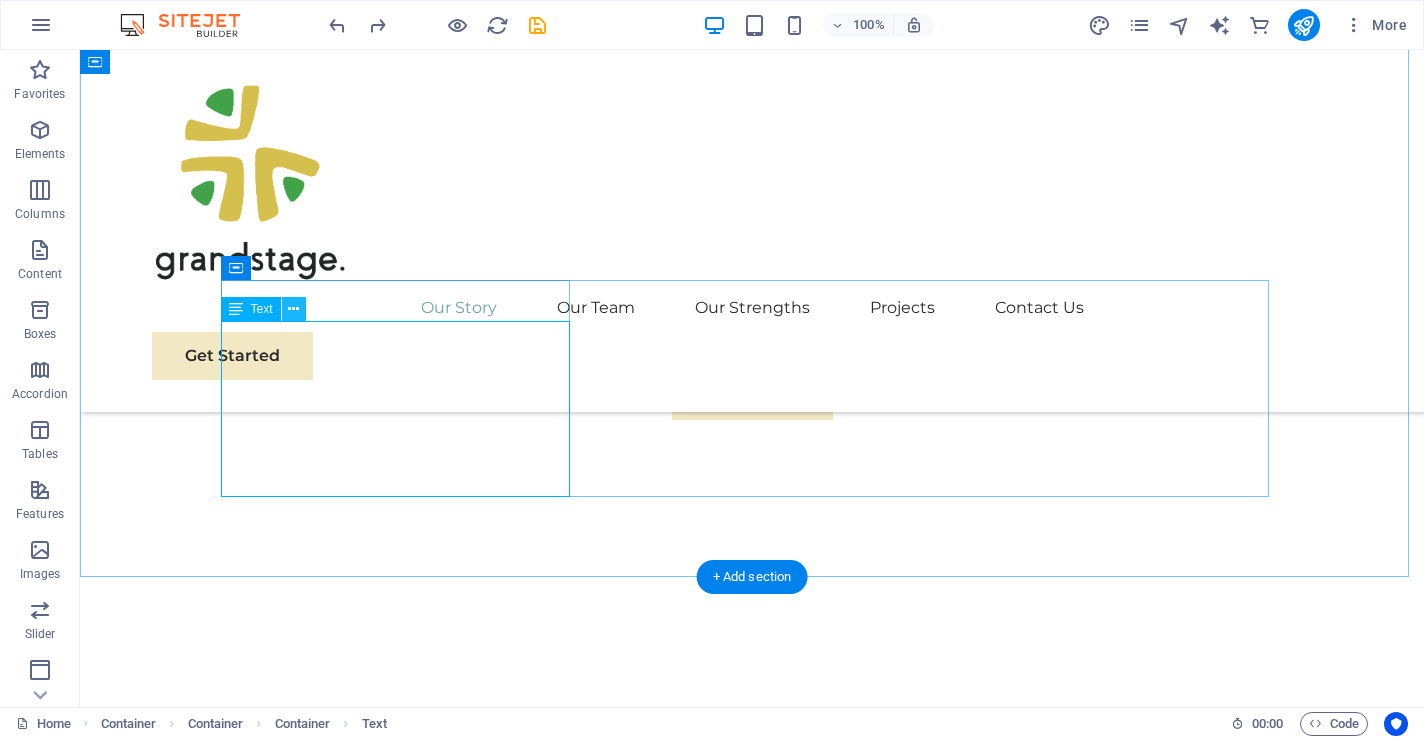 click at bounding box center (293, 309) 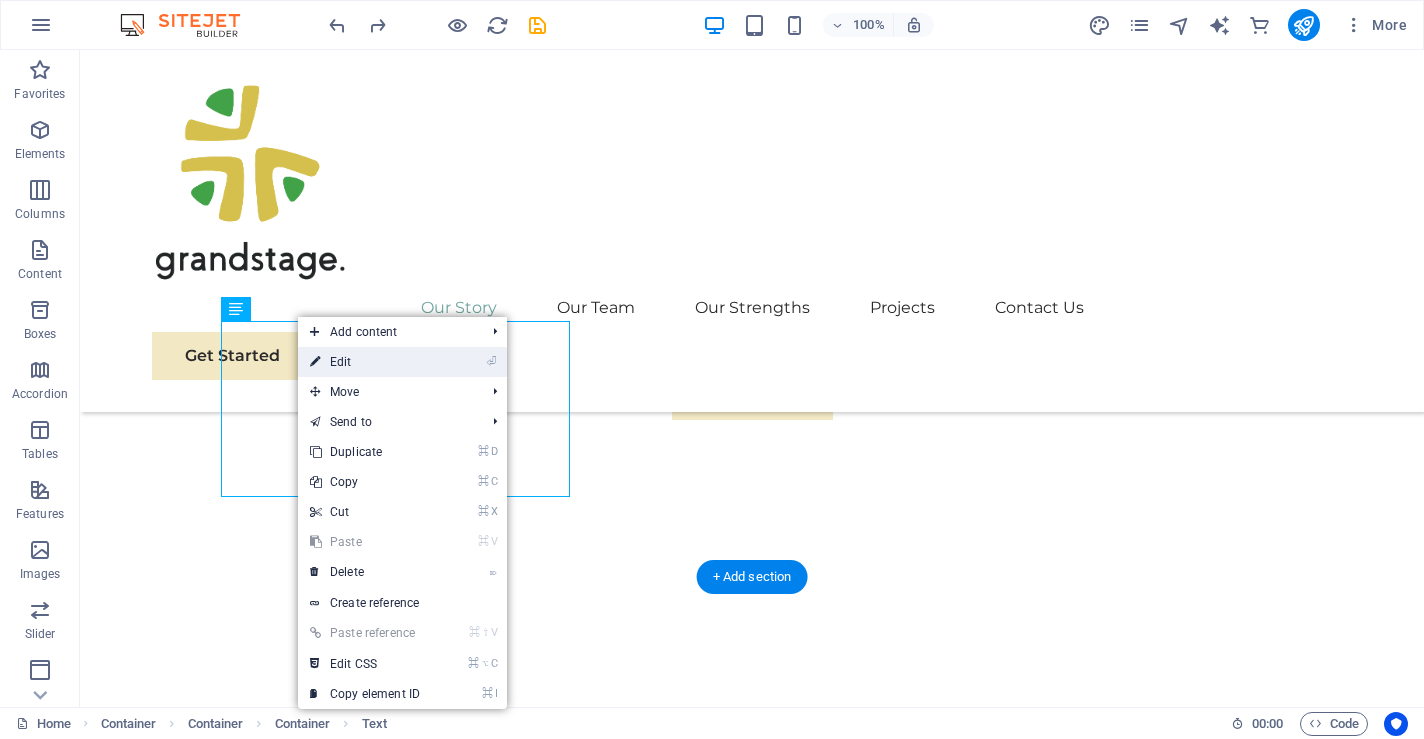 click on "⏎  Edit" at bounding box center [365, 362] 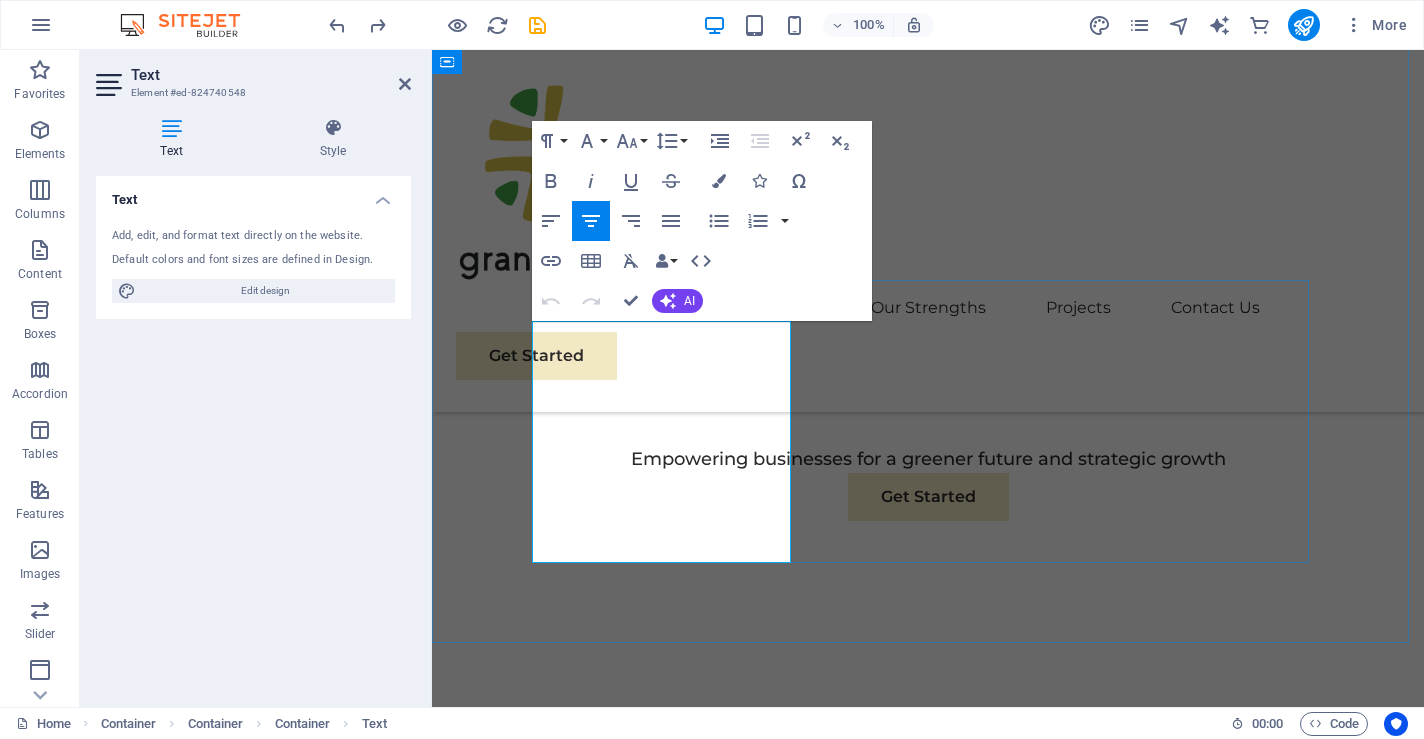 drag, startPoint x: 619, startPoint y: 336, endPoint x: 558, endPoint y: 332, distance: 61.13101 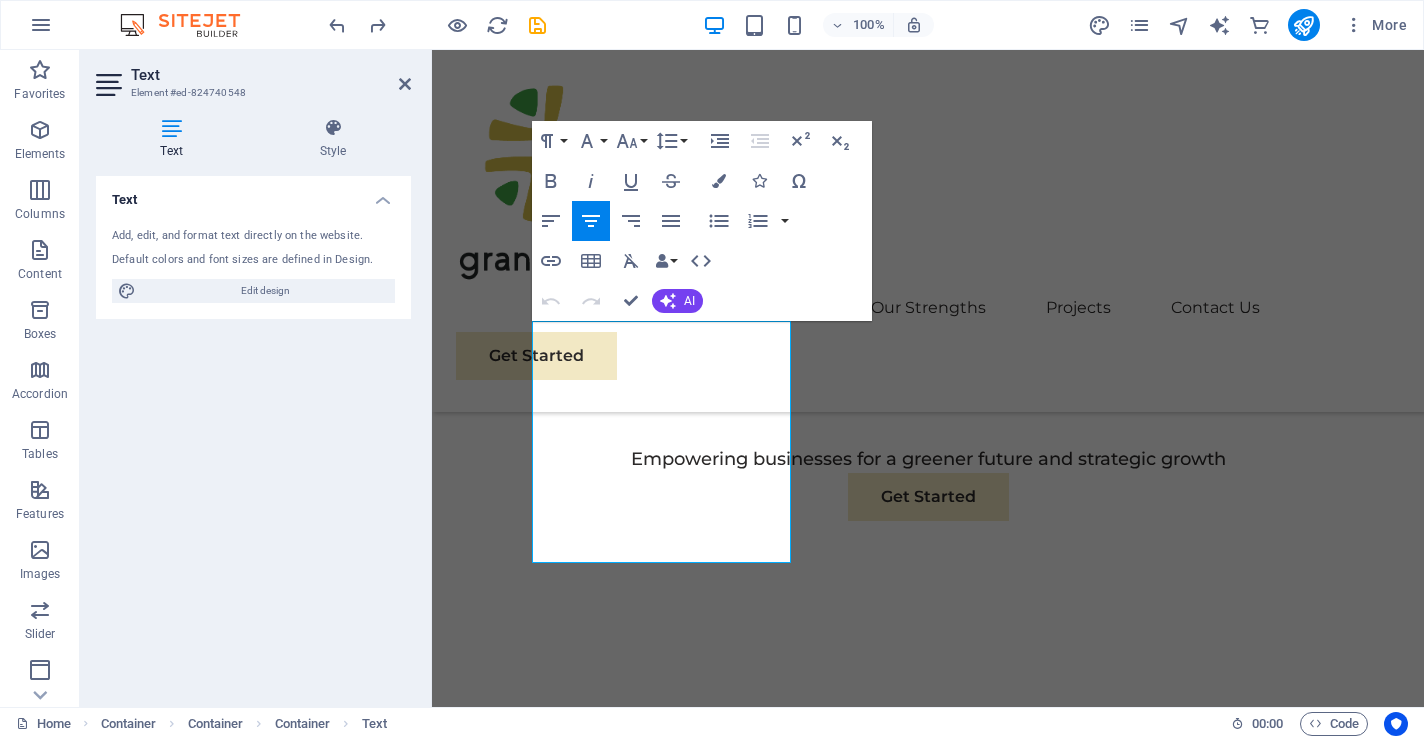 type 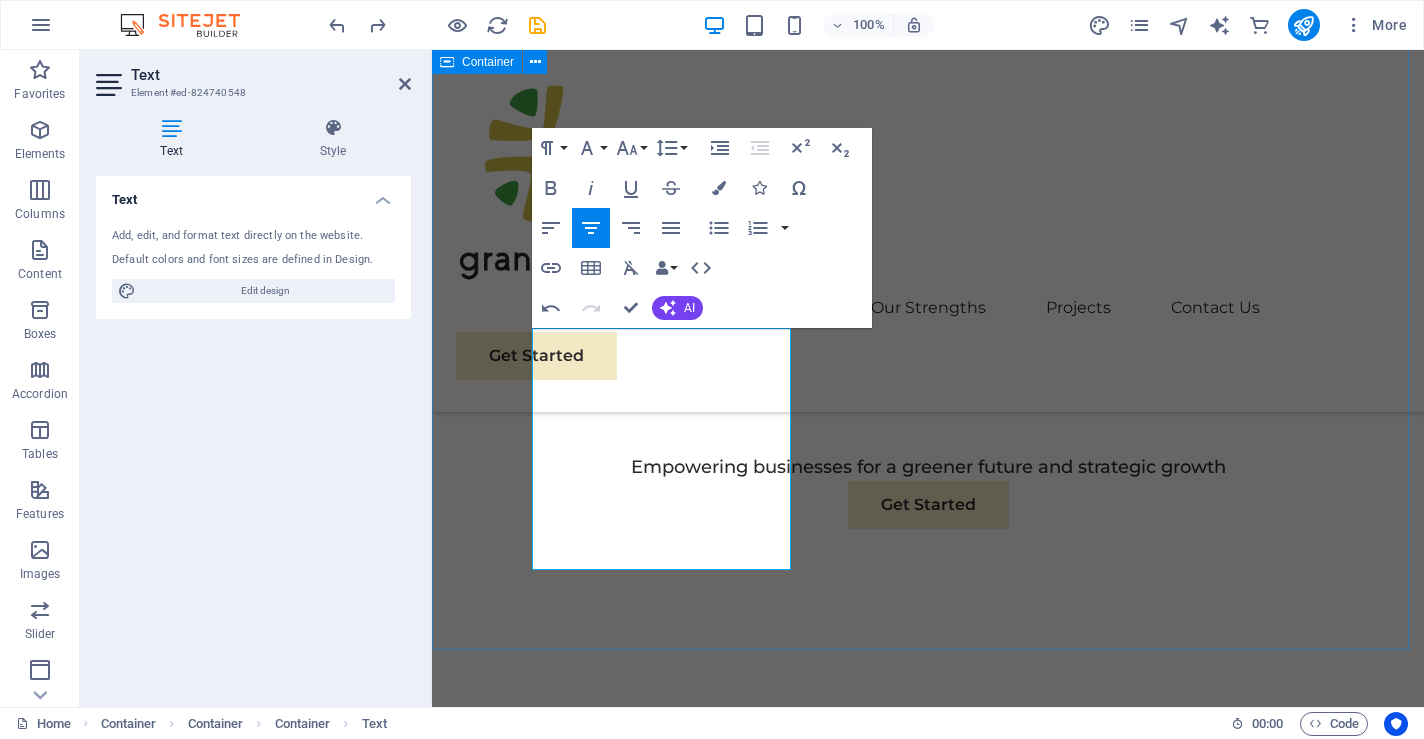 scroll, scrollTop: 1043, scrollLeft: 0, axis: vertical 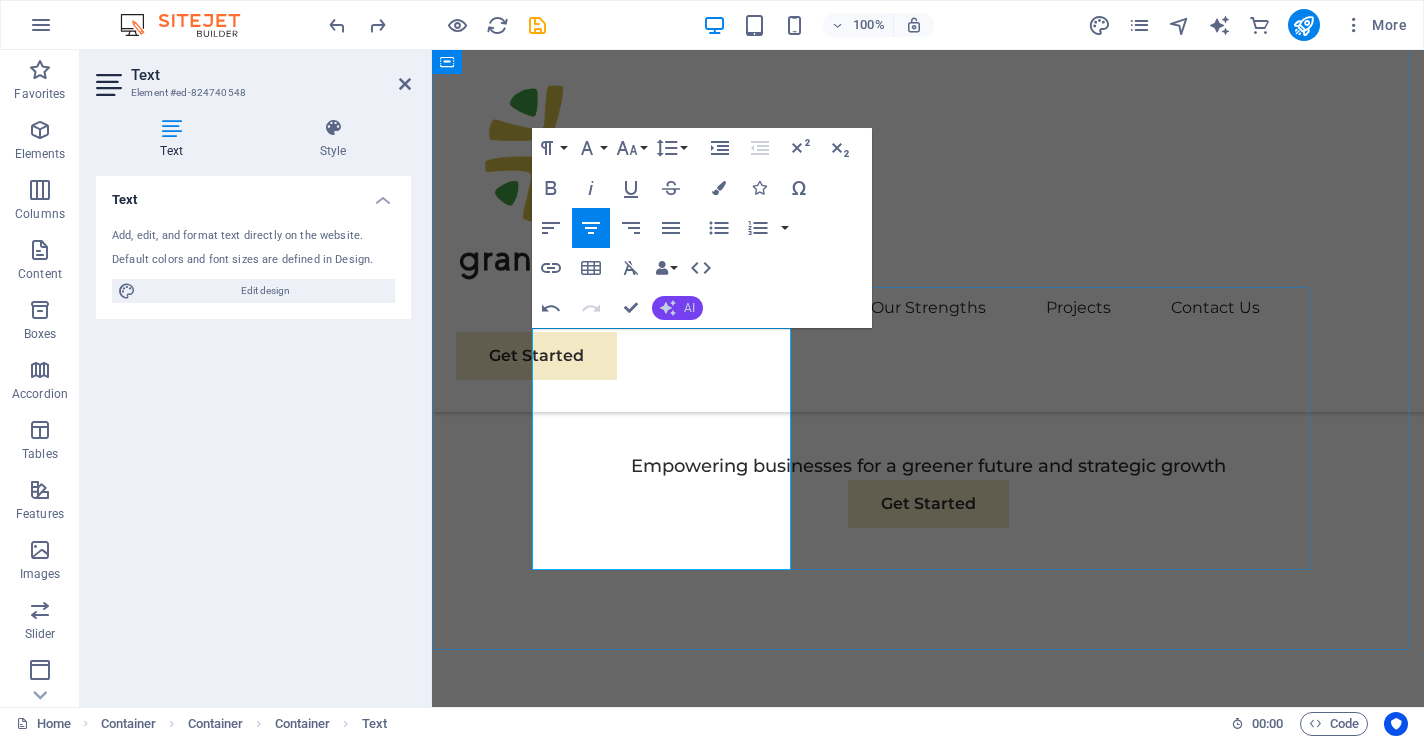 click on "AI" at bounding box center [677, 308] 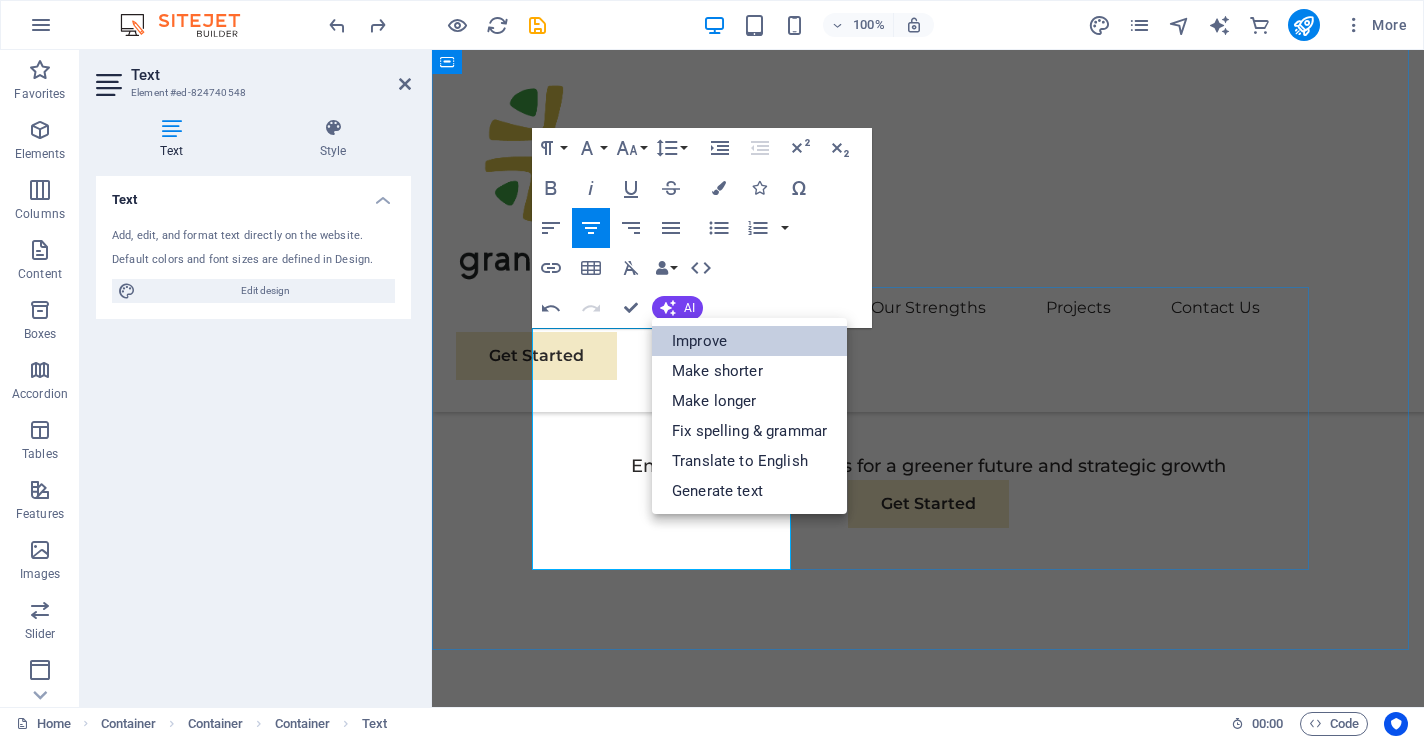click on "Improve" at bounding box center [749, 341] 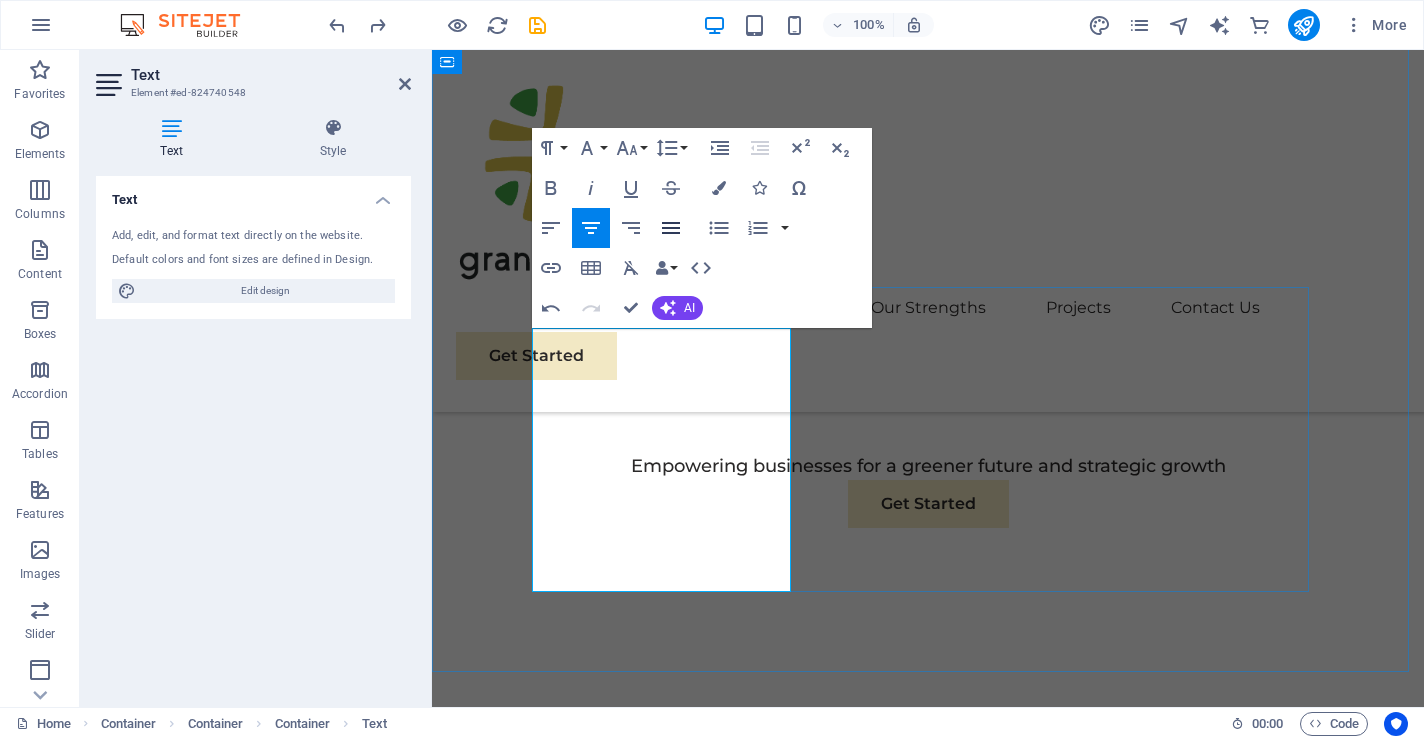 click 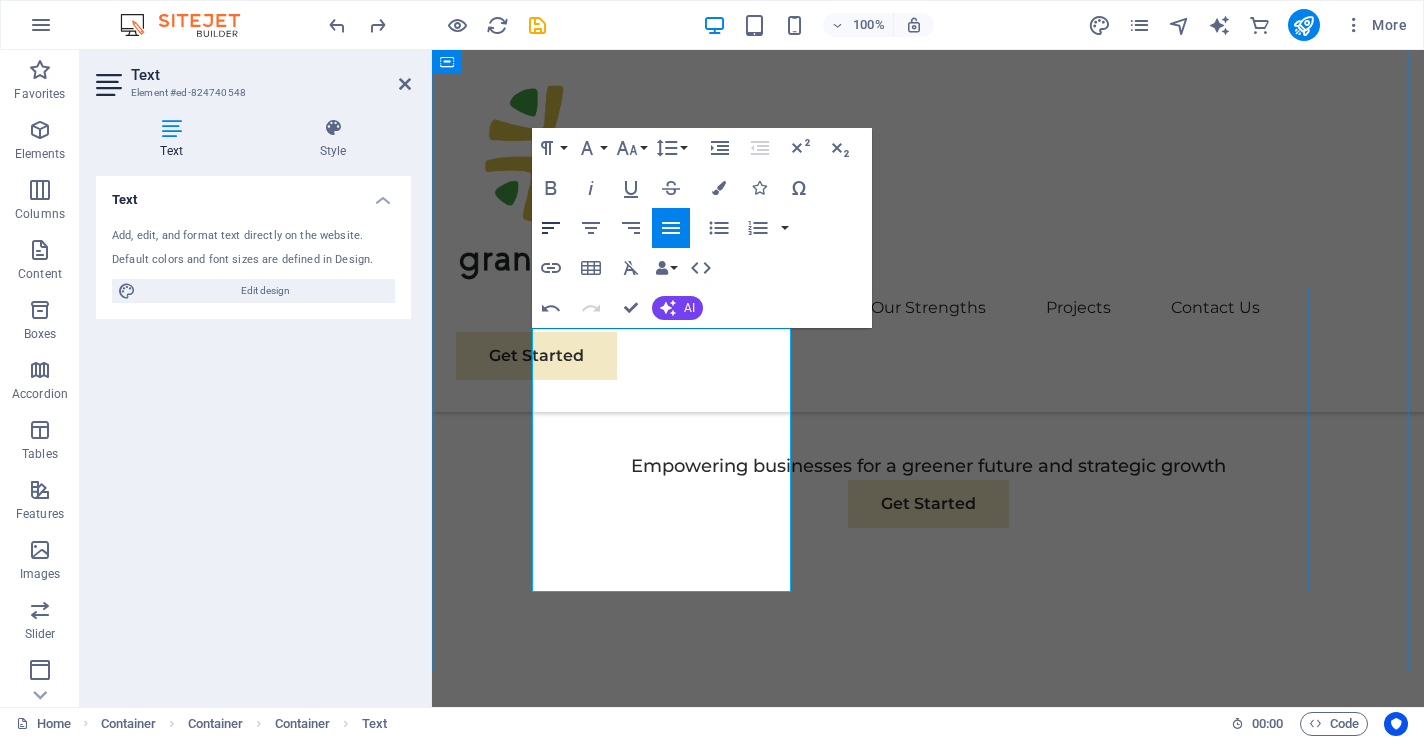click 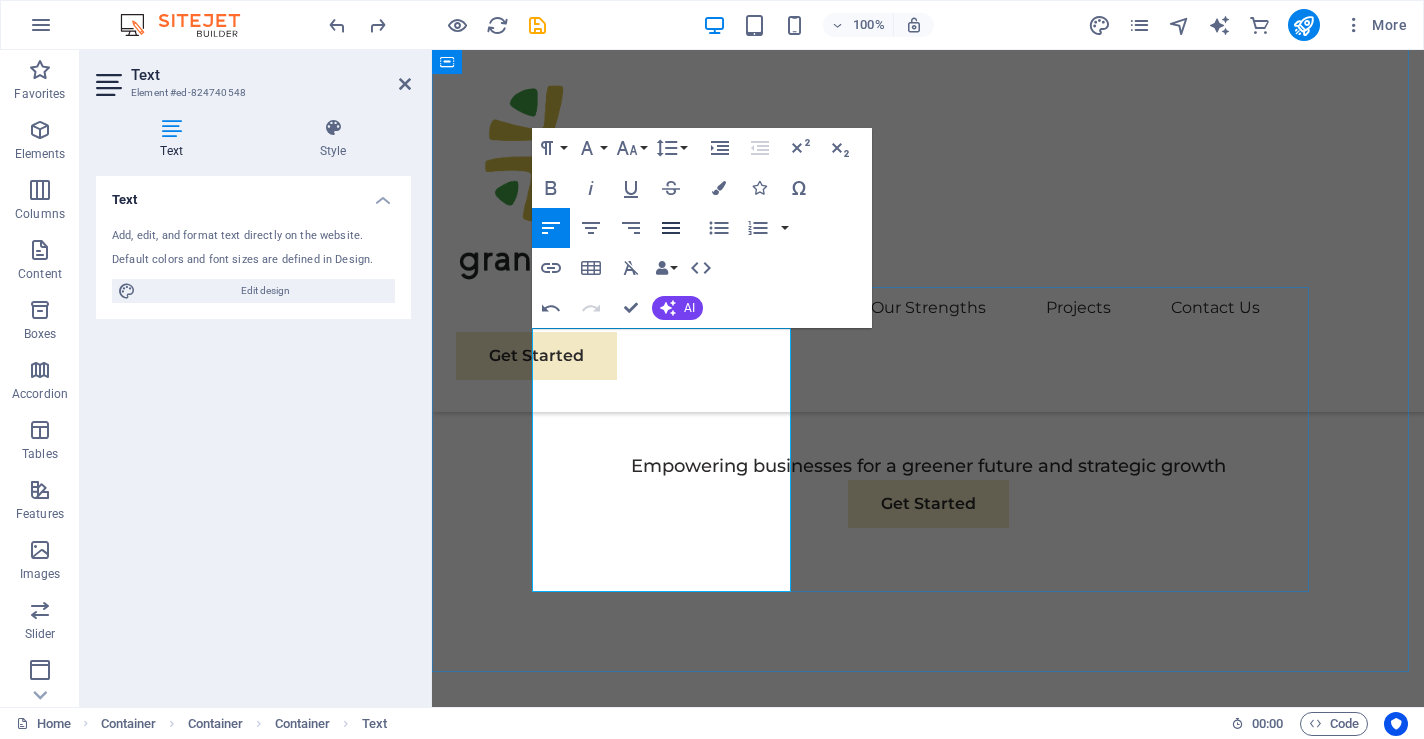 click 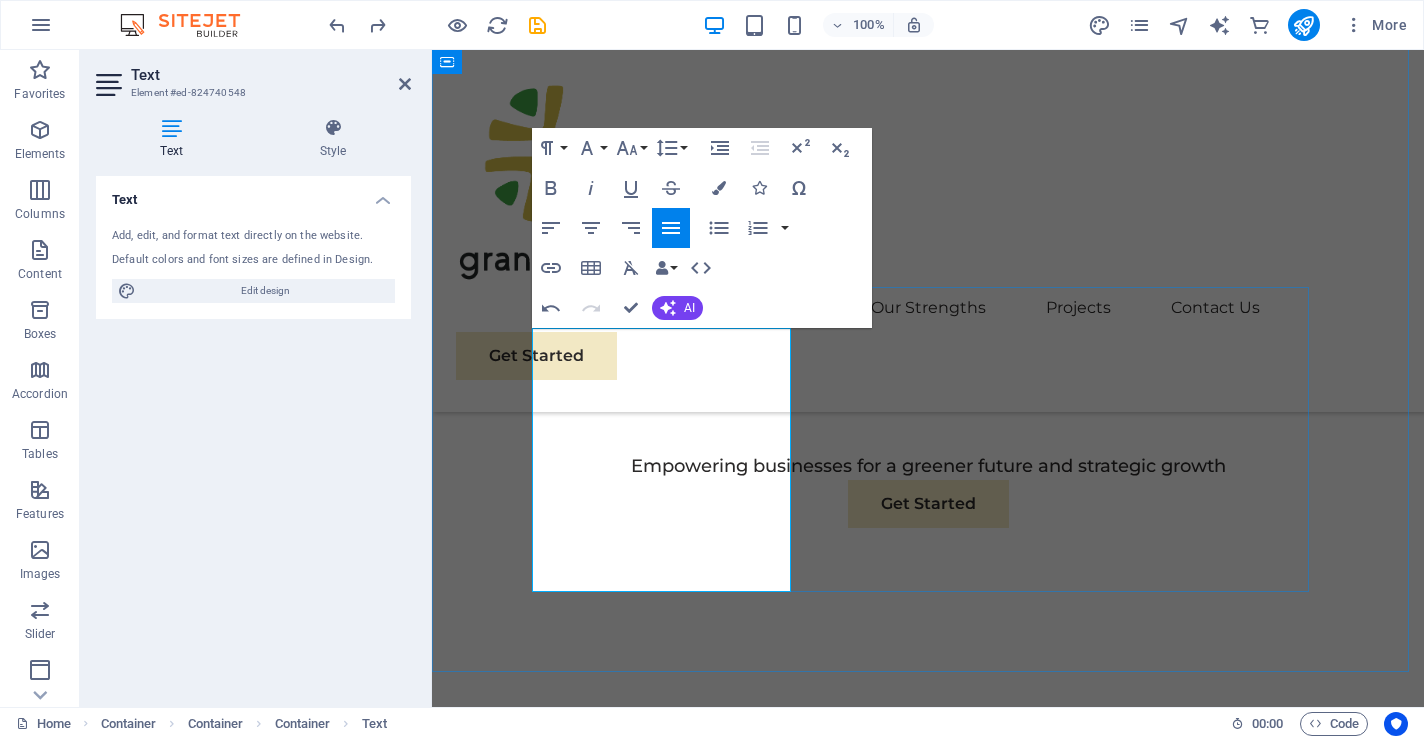 click on "Project manager: [FIRST] [LAST] Project duration: [NUMBER] months Read Less 02 Strategic Sustainability Roadmap Read More Project manager: [FIRST] [LAST] Project duration: [NUMBER] months Read Less 03 Global Market Expansion Strategy Read More Project manager: [FIRST] [LAST] Project duration: [NUMBER] months Read Less 04 Renewable Energy Optimization Read More Project manager: [FIRST] [LAST] Project duration: [NUMBER] months Read Less" at bounding box center (928, 1622) 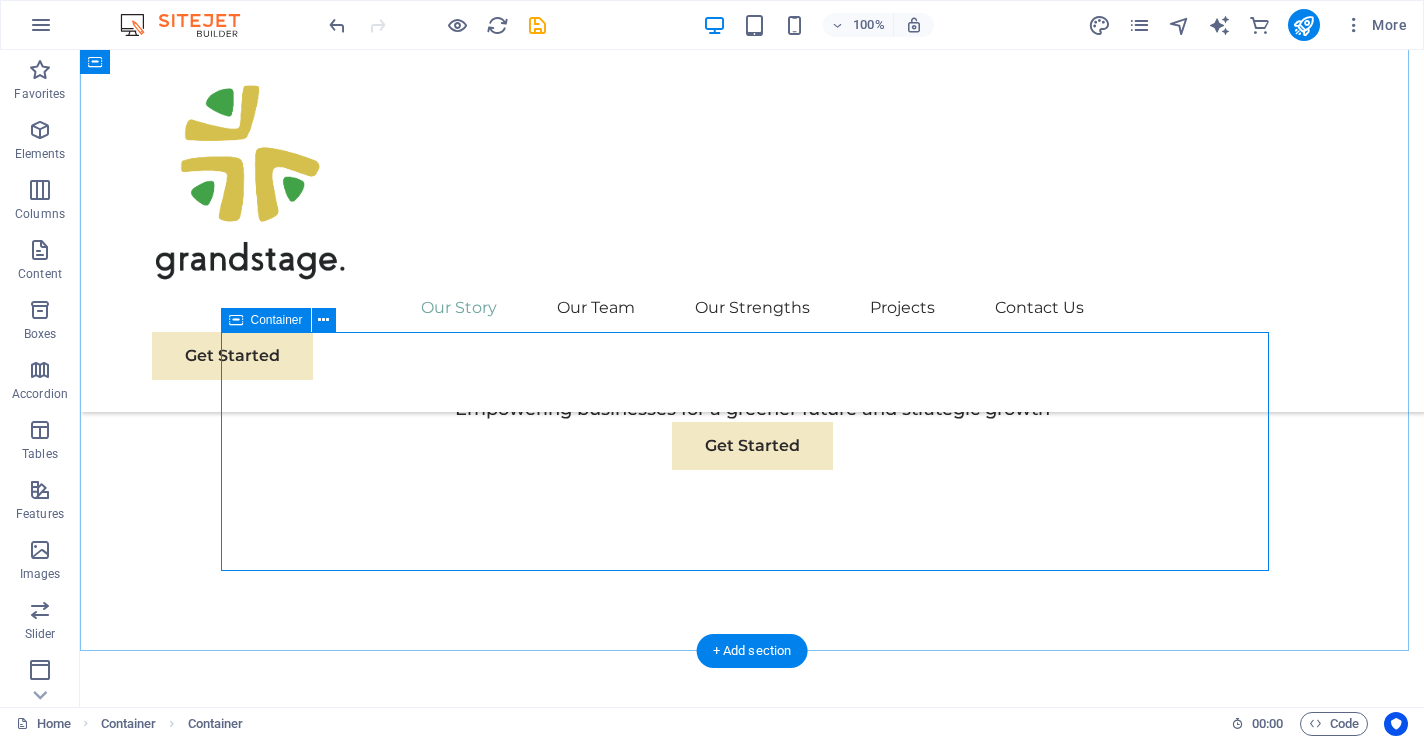 scroll, scrollTop: 998, scrollLeft: 0, axis: vertical 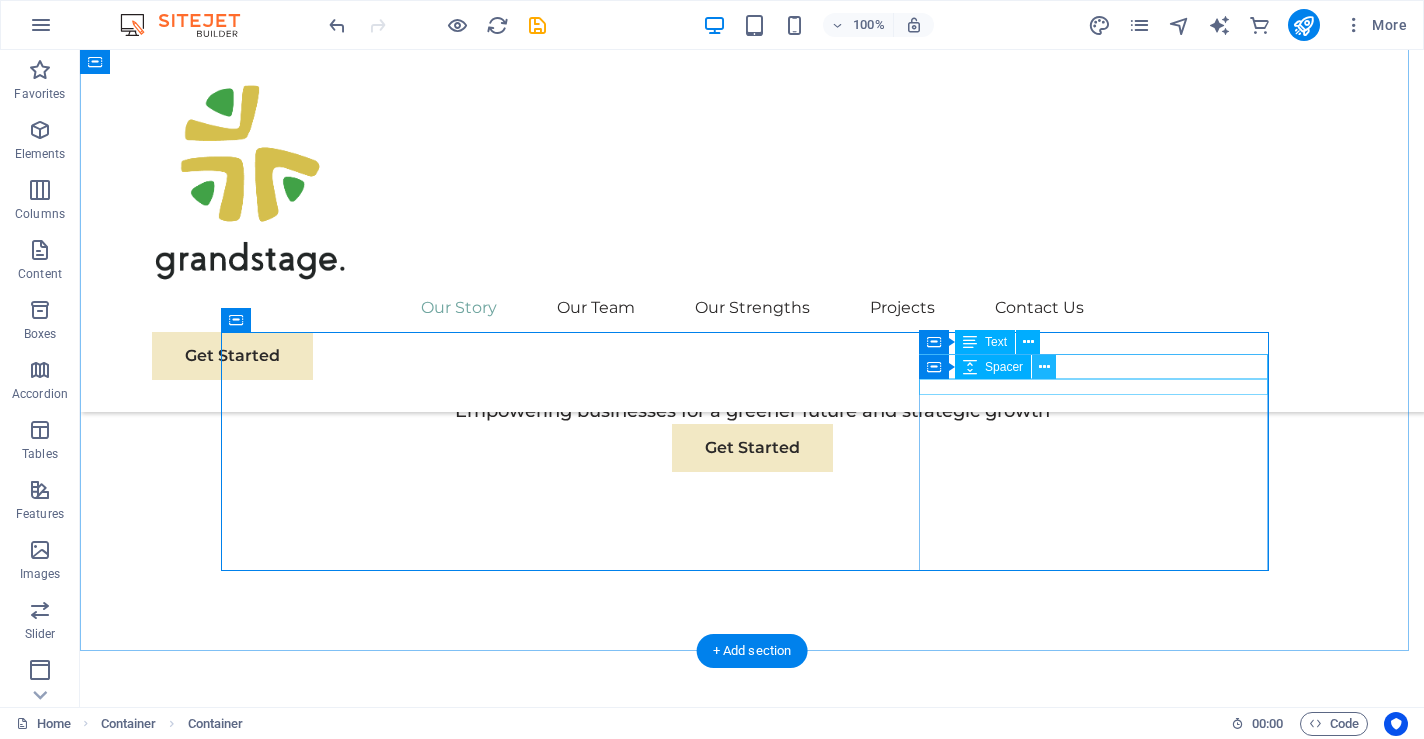 click at bounding box center [1044, 367] 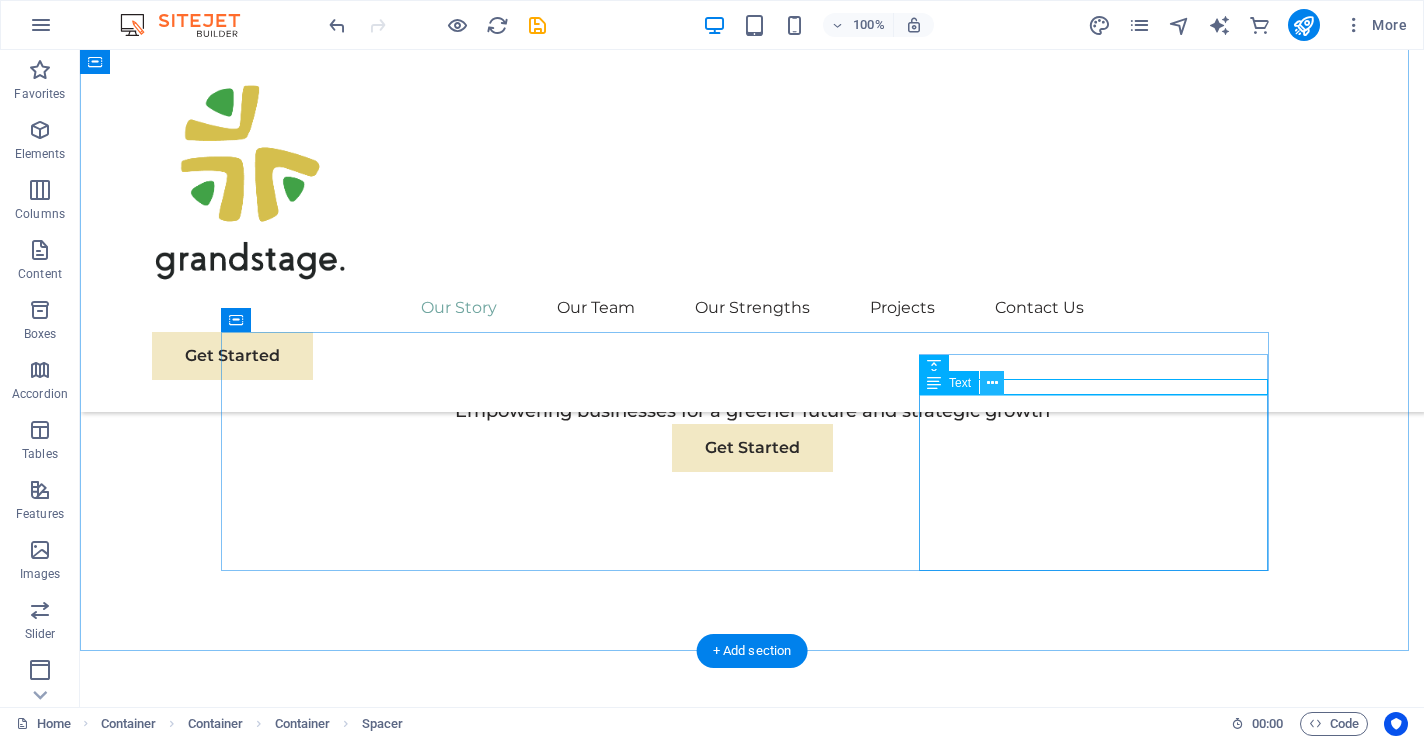 click at bounding box center (992, 383) 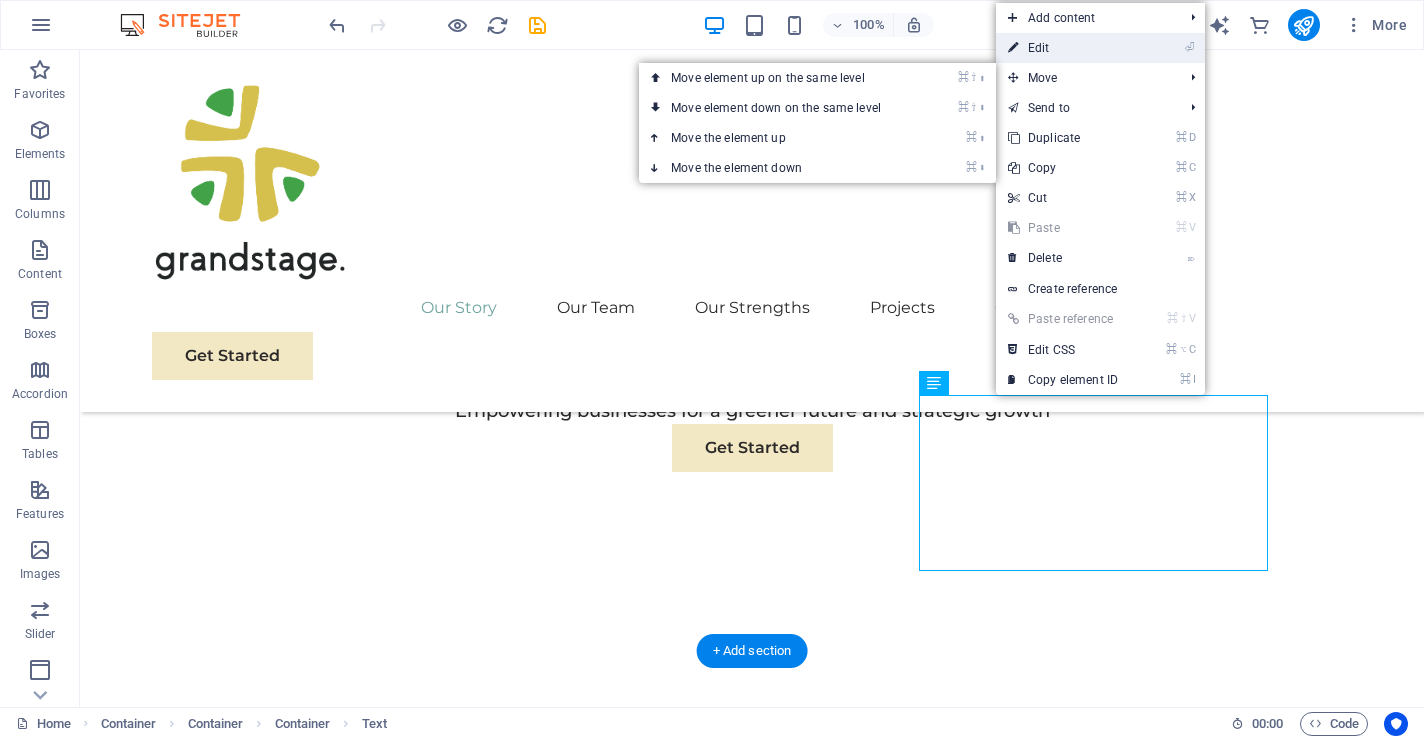 click on "⏎  Edit" at bounding box center (1063, 48) 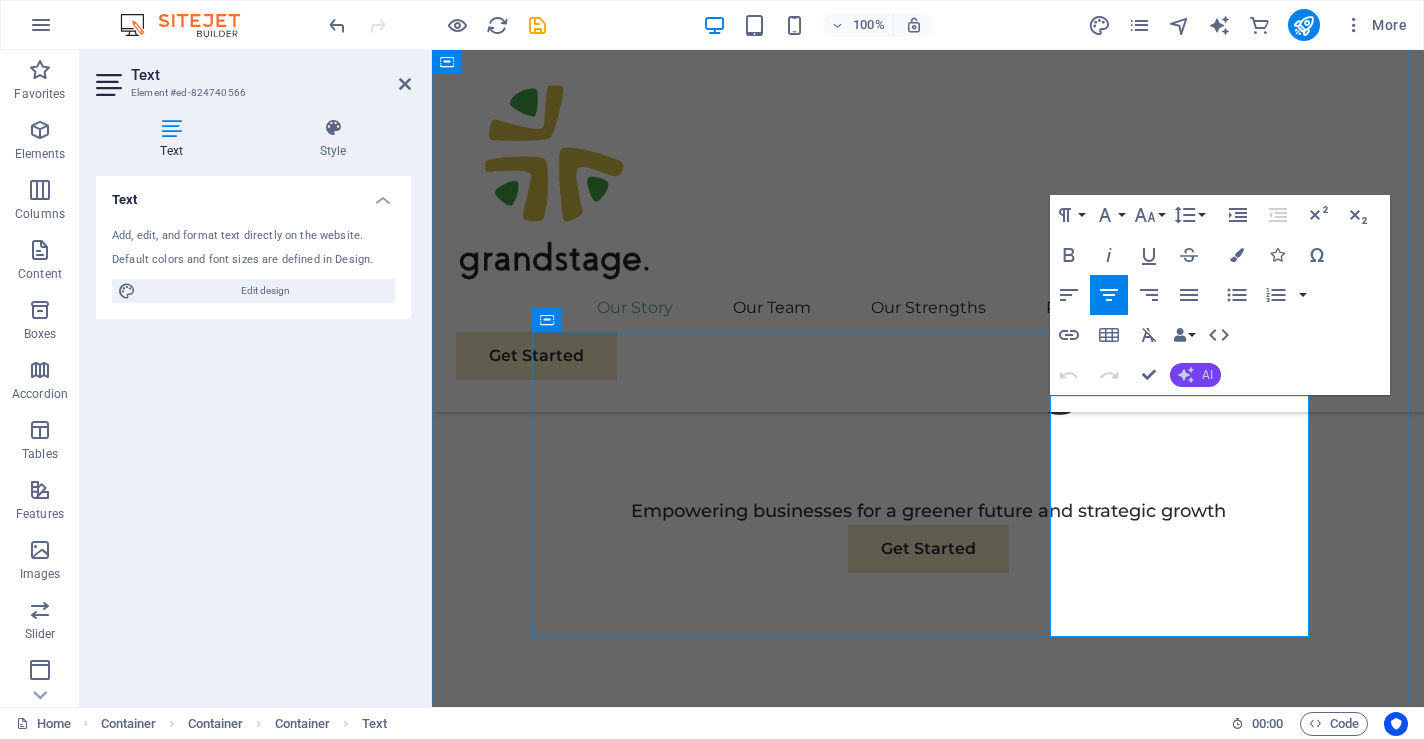 click on "AI" at bounding box center [1195, 375] 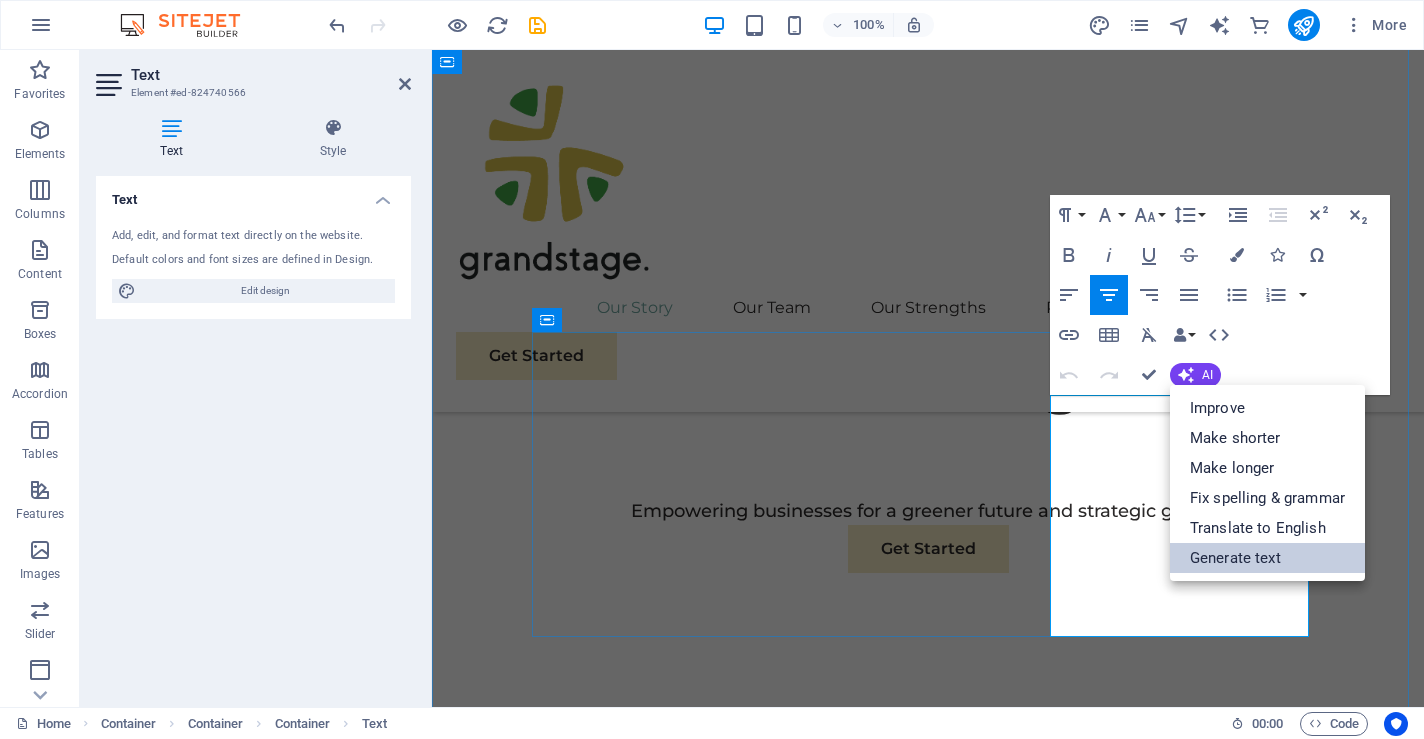 click on "Generate text" at bounding box center (1267, 558) 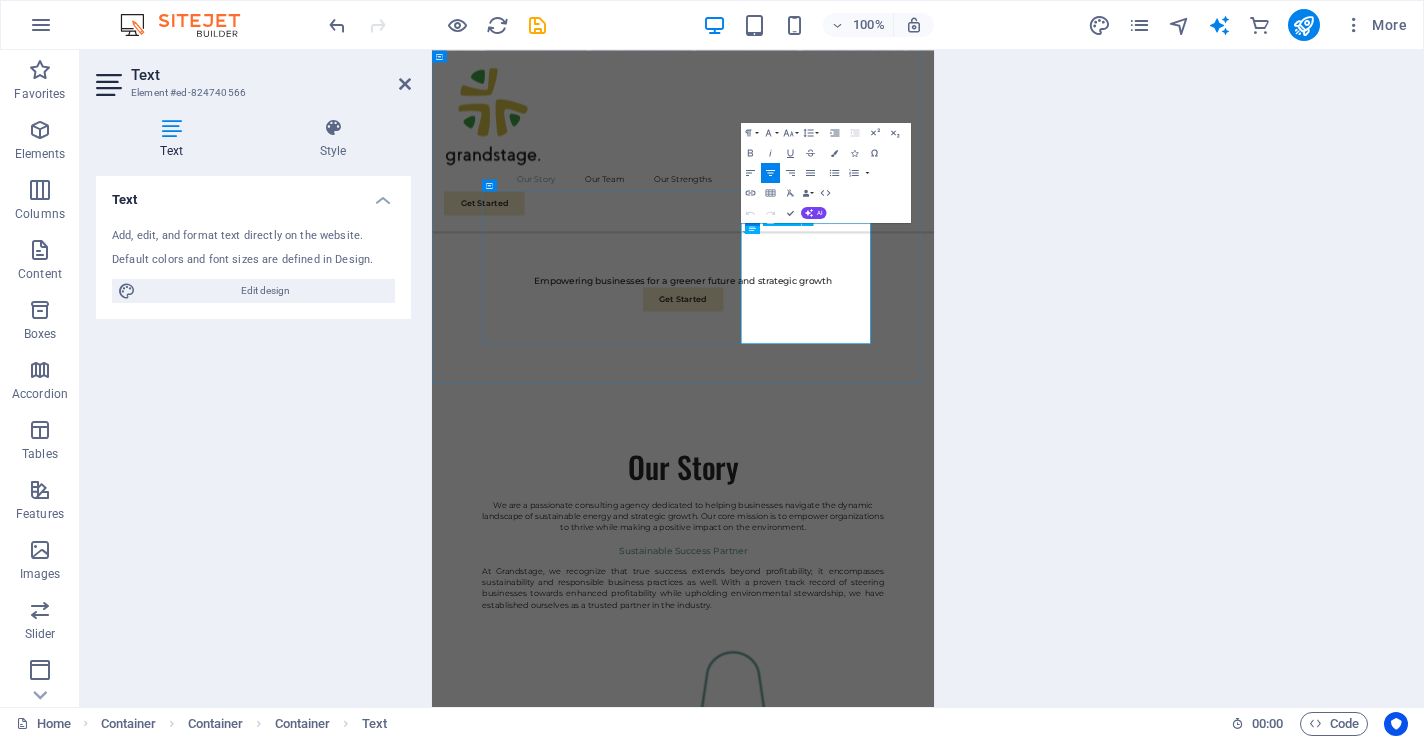 select on "English" 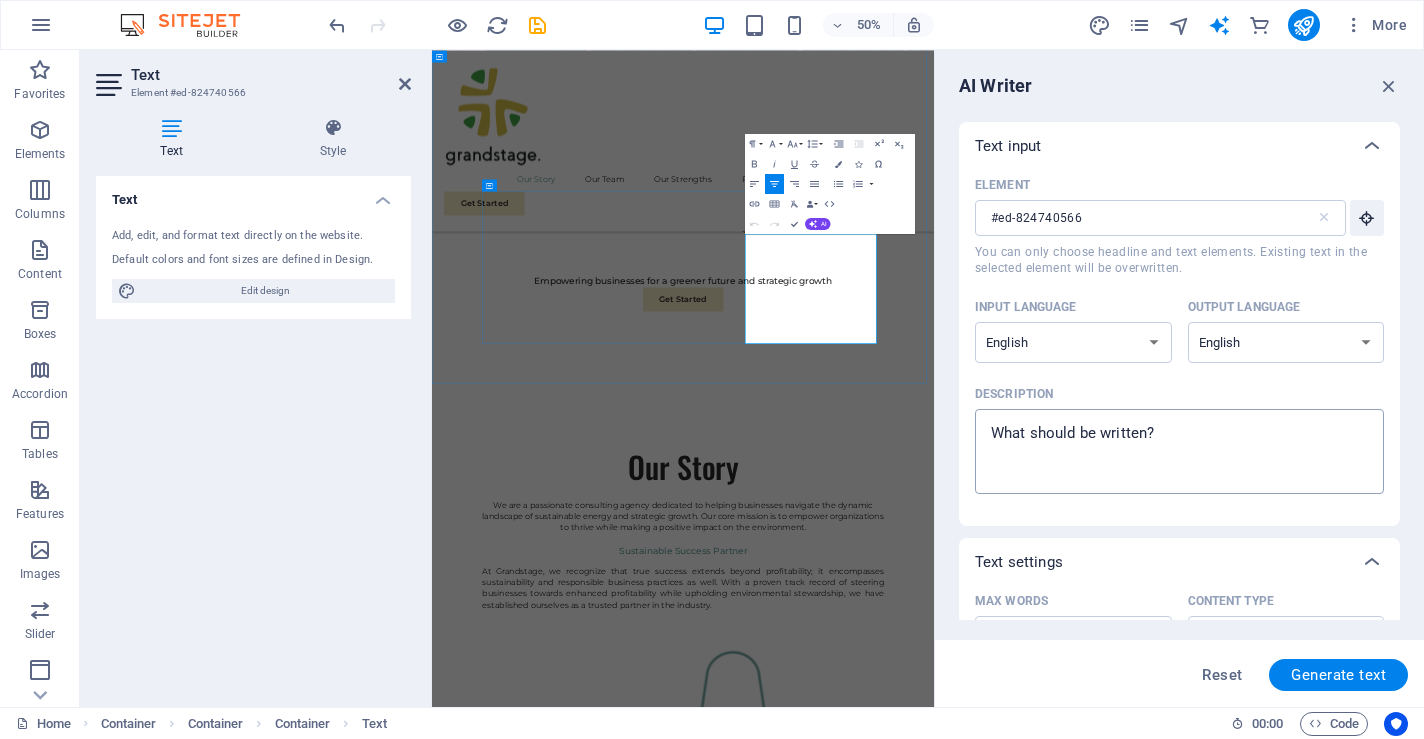 scroll, scrollTop: 416, scrollLeft: 0, axis: vertical 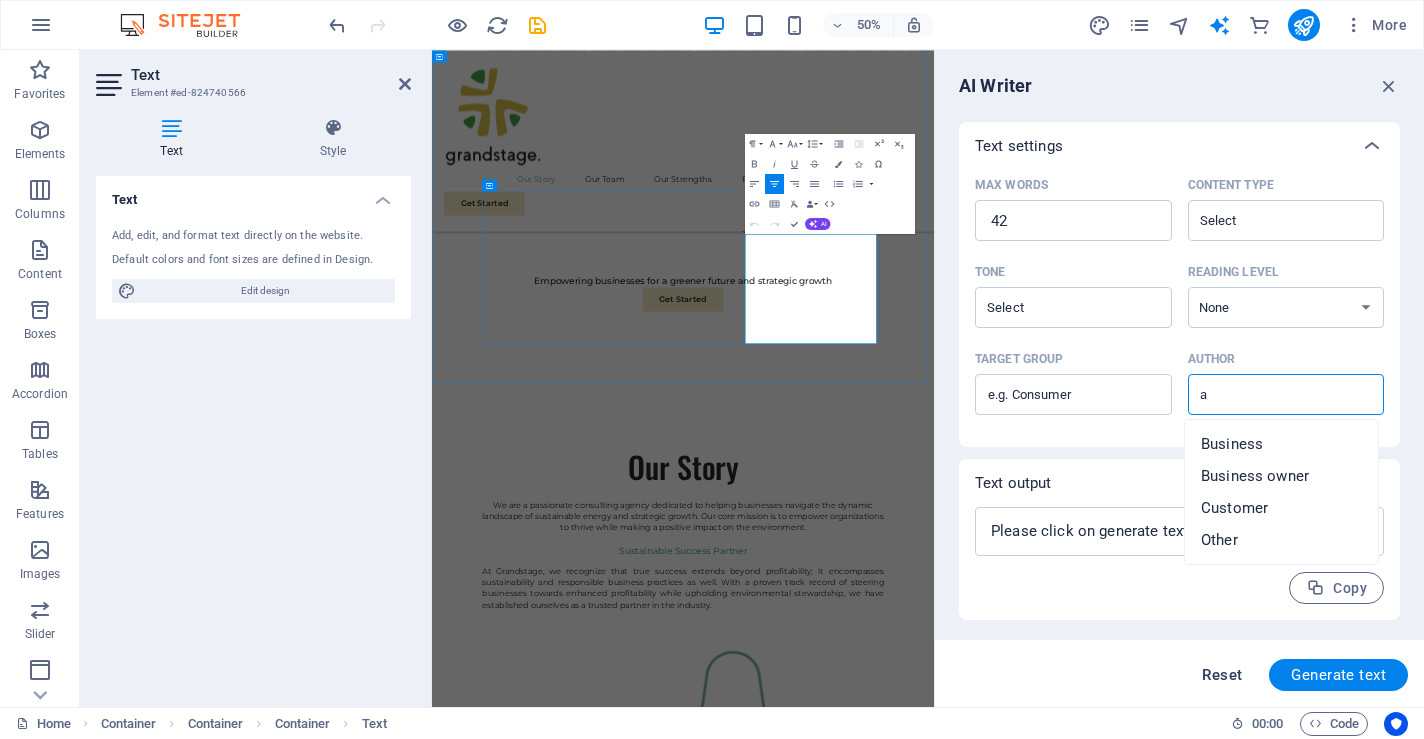 type on "a" 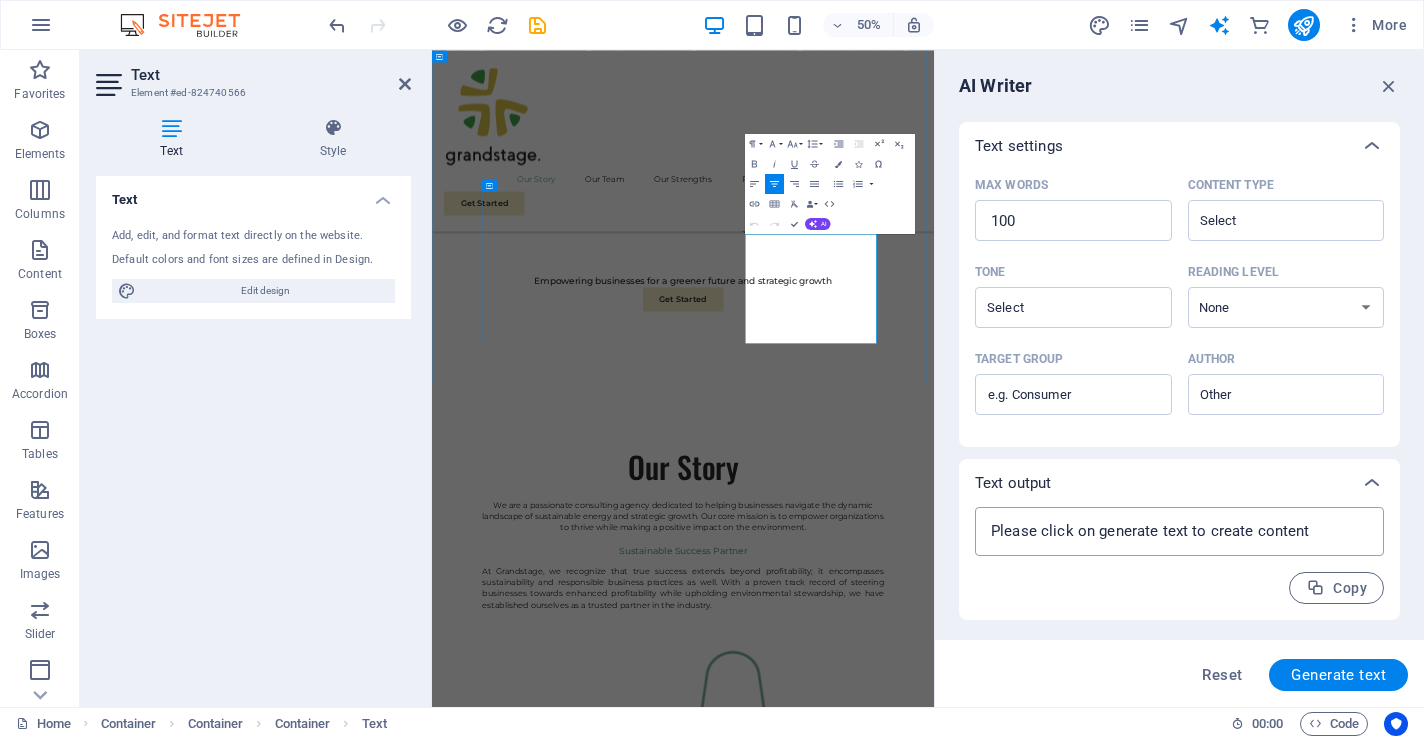 click on "x ​" at bounding box center [1179, 531] 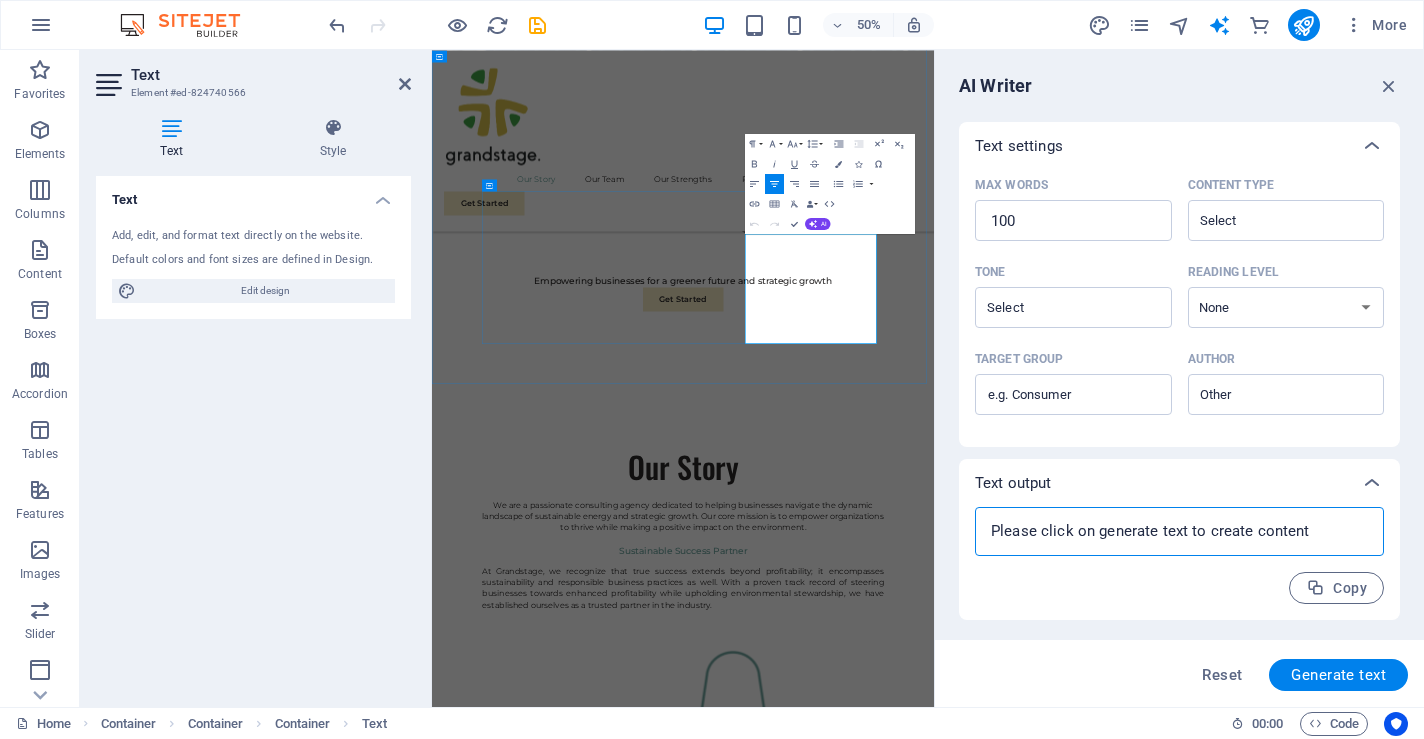 type 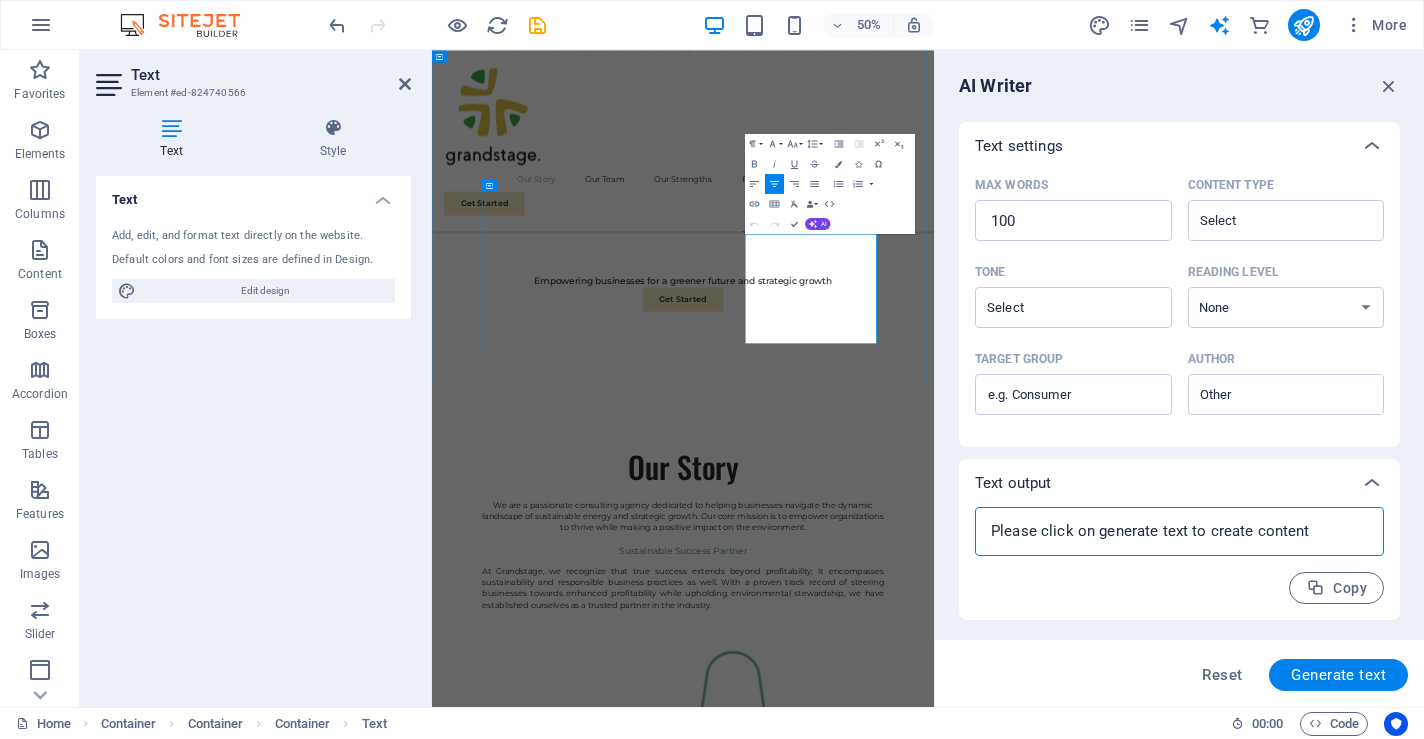 click at bounding box center [1179, 531] 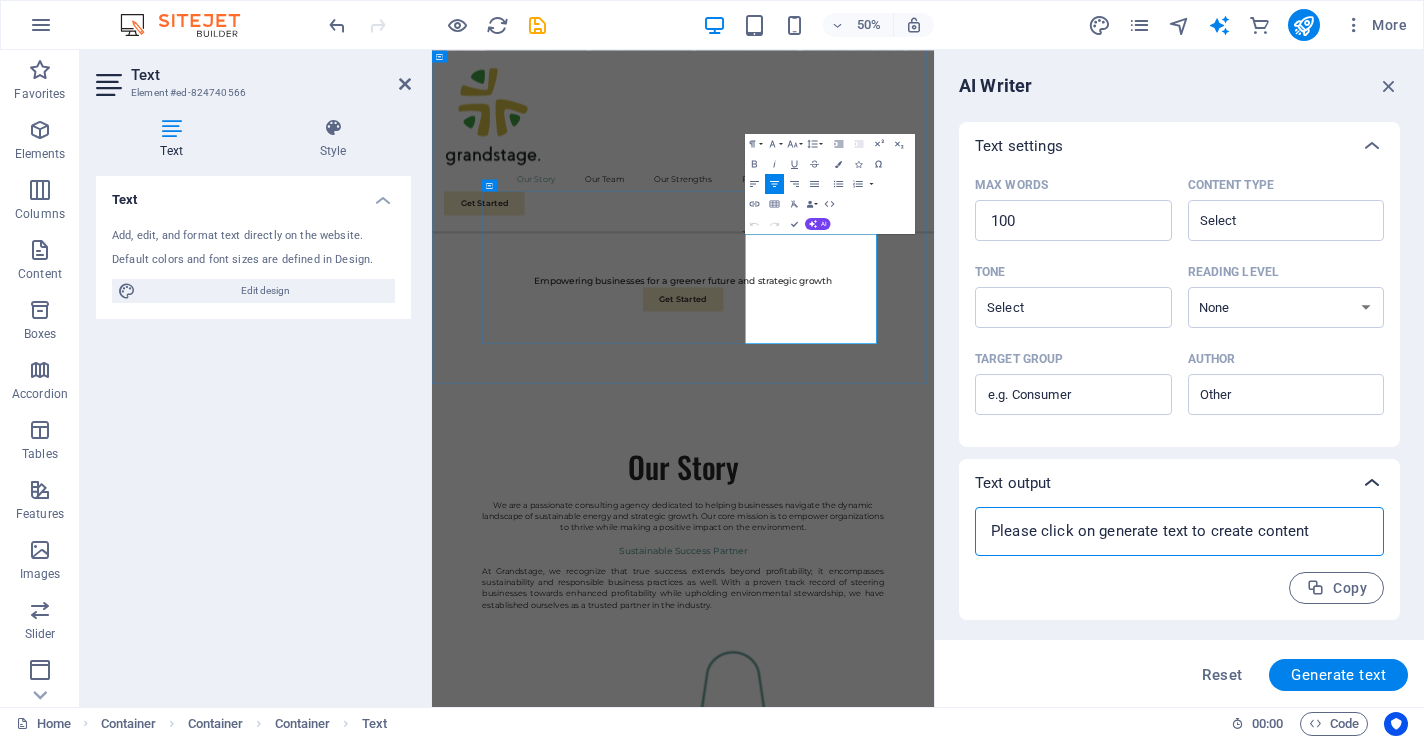 type on "x" 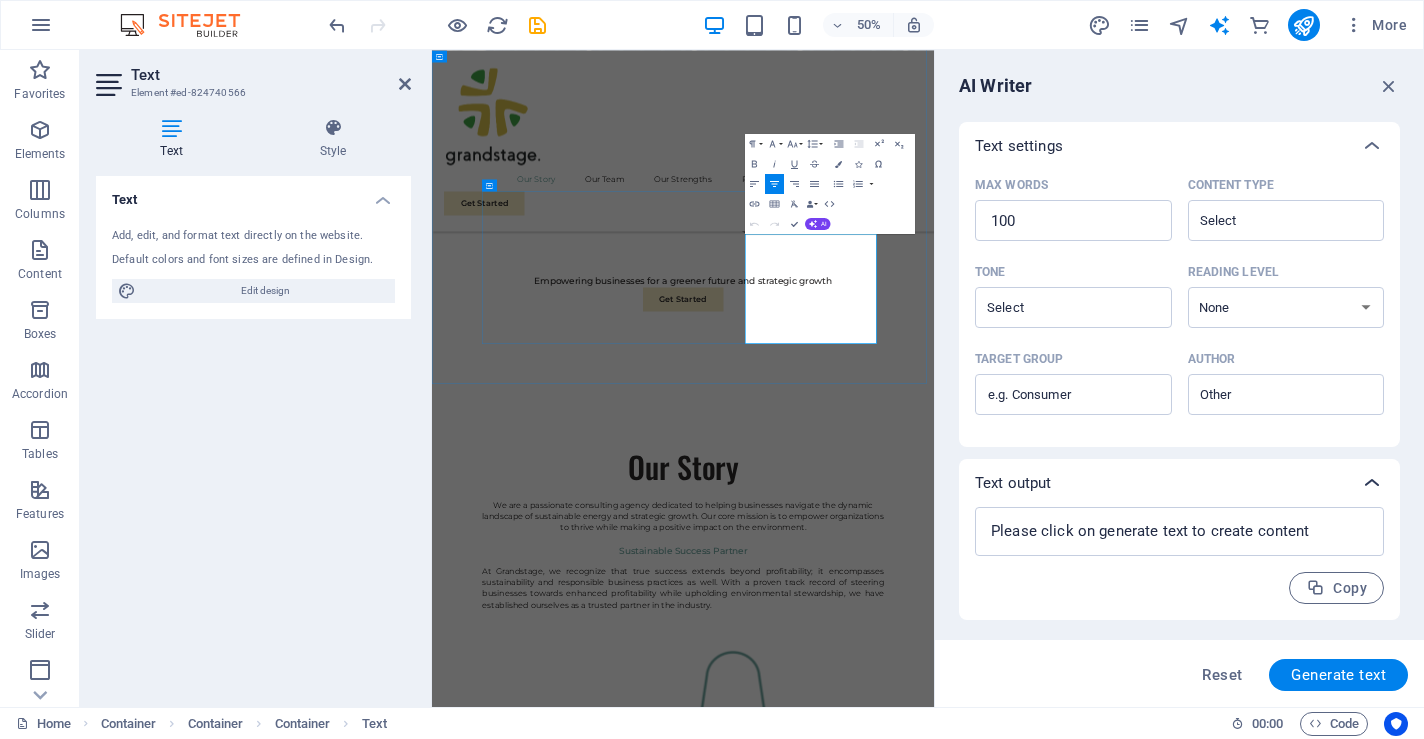 click at bounding box center [1372, 483] 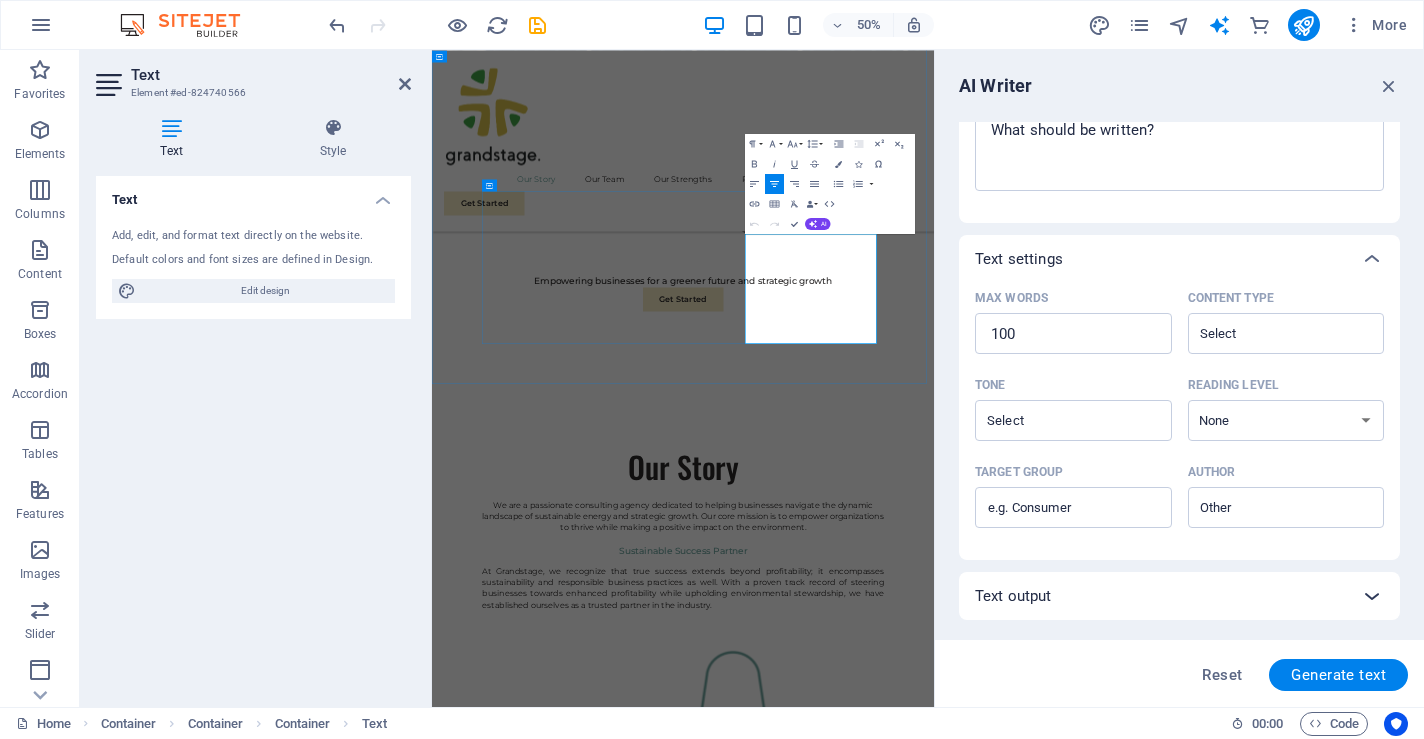 scroll, scrollTop: 303, scrollLeft: 0, axis: vertical 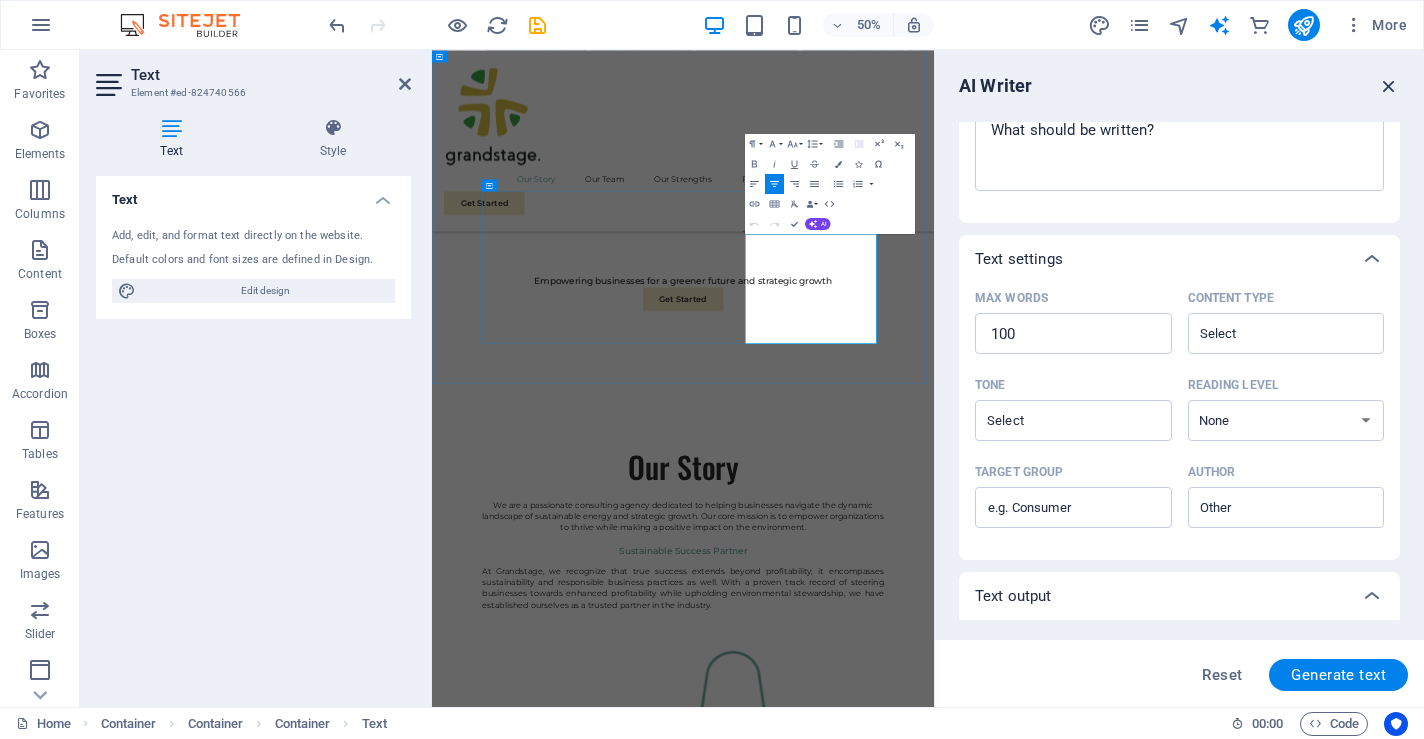 click at bounding box center (1389, 86) 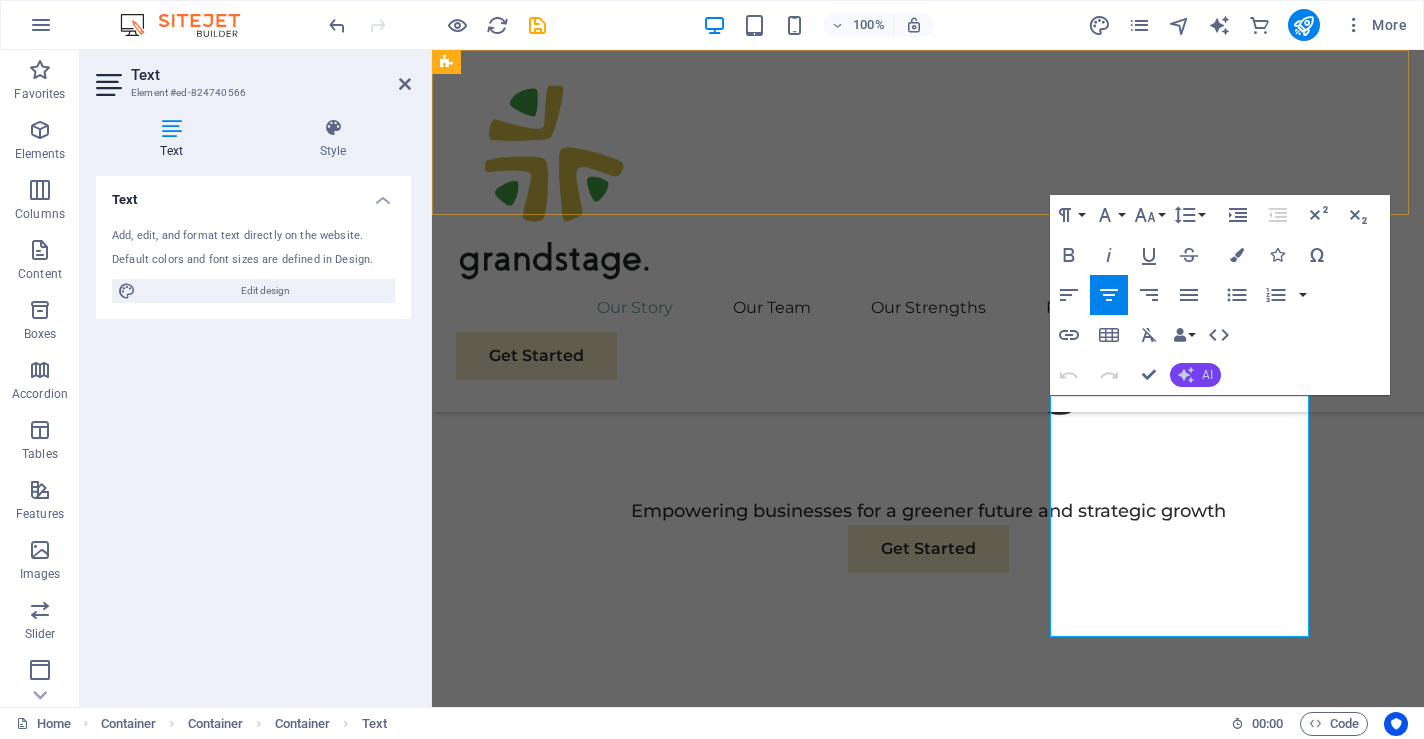 click 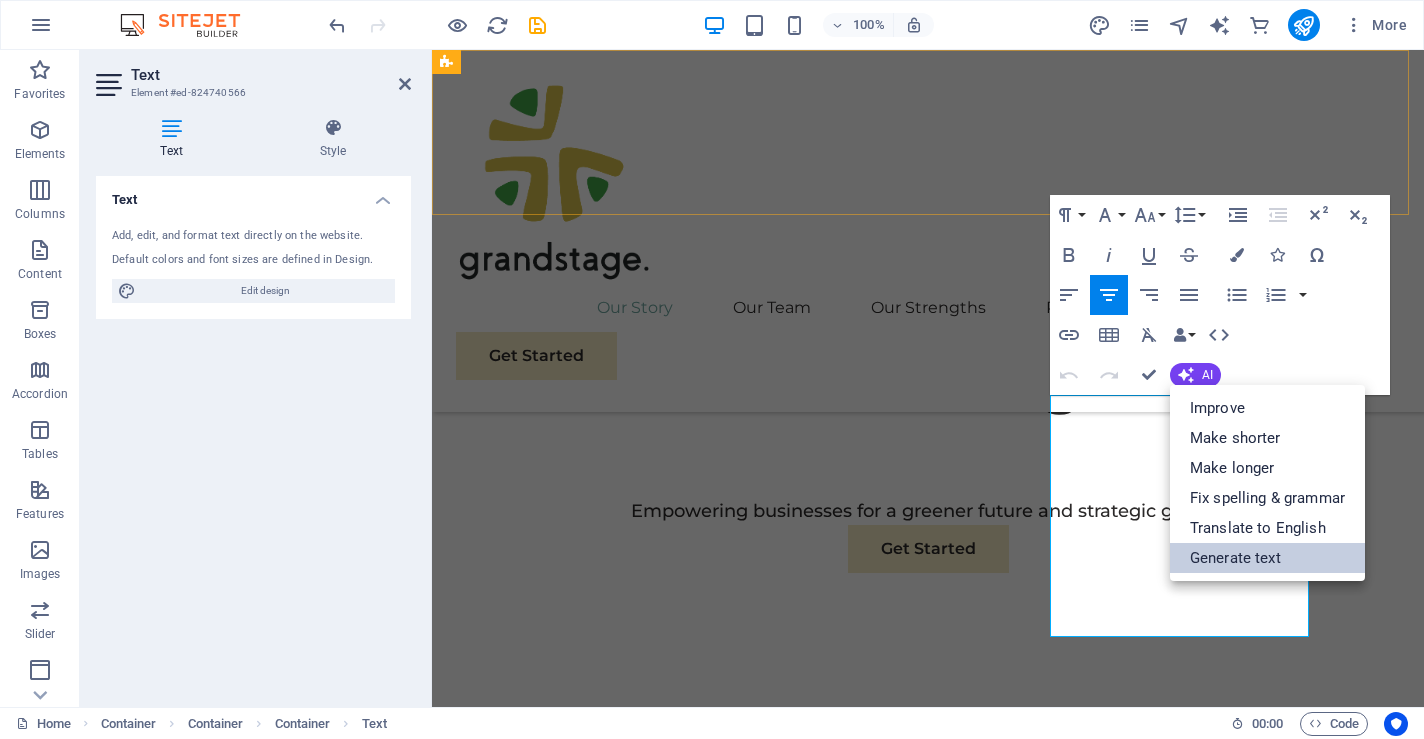 click on "Generate text" at bounding box center [1267, 558] 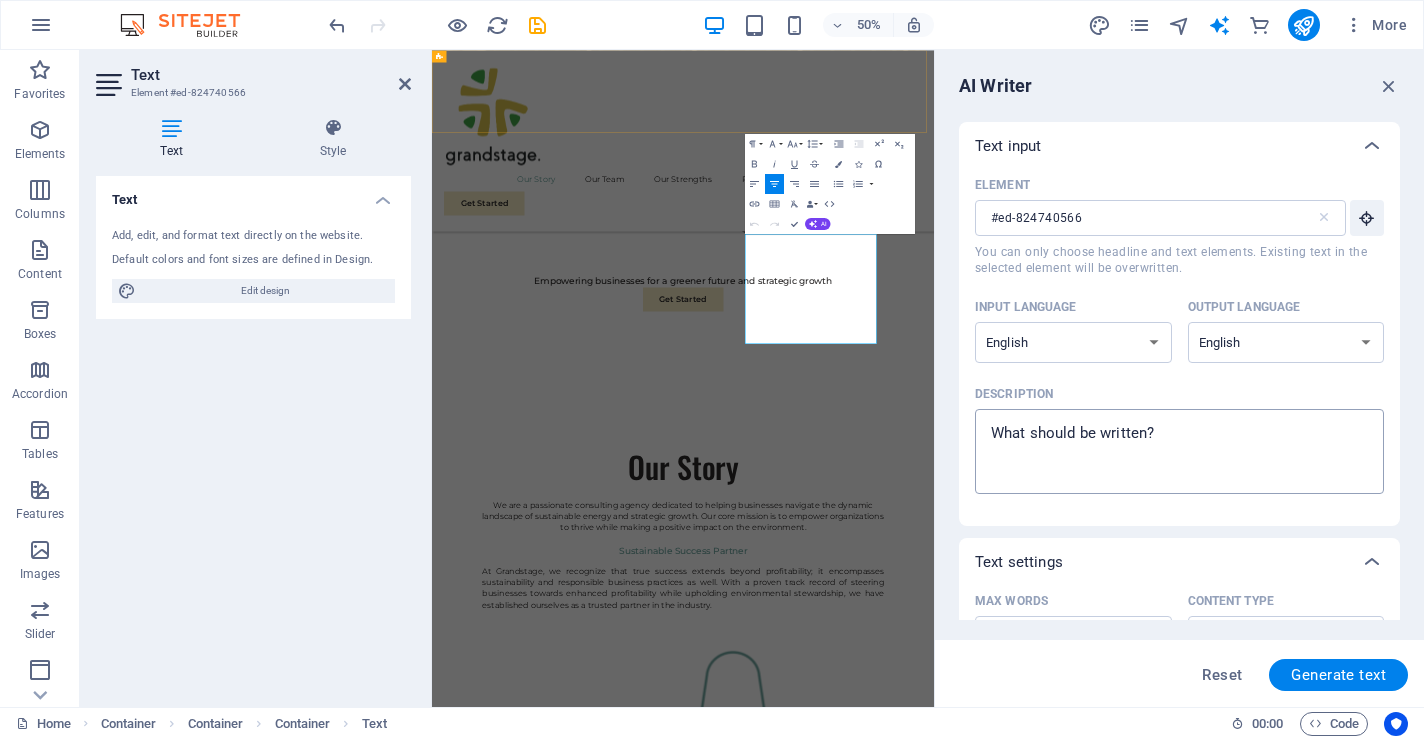 type on "x" 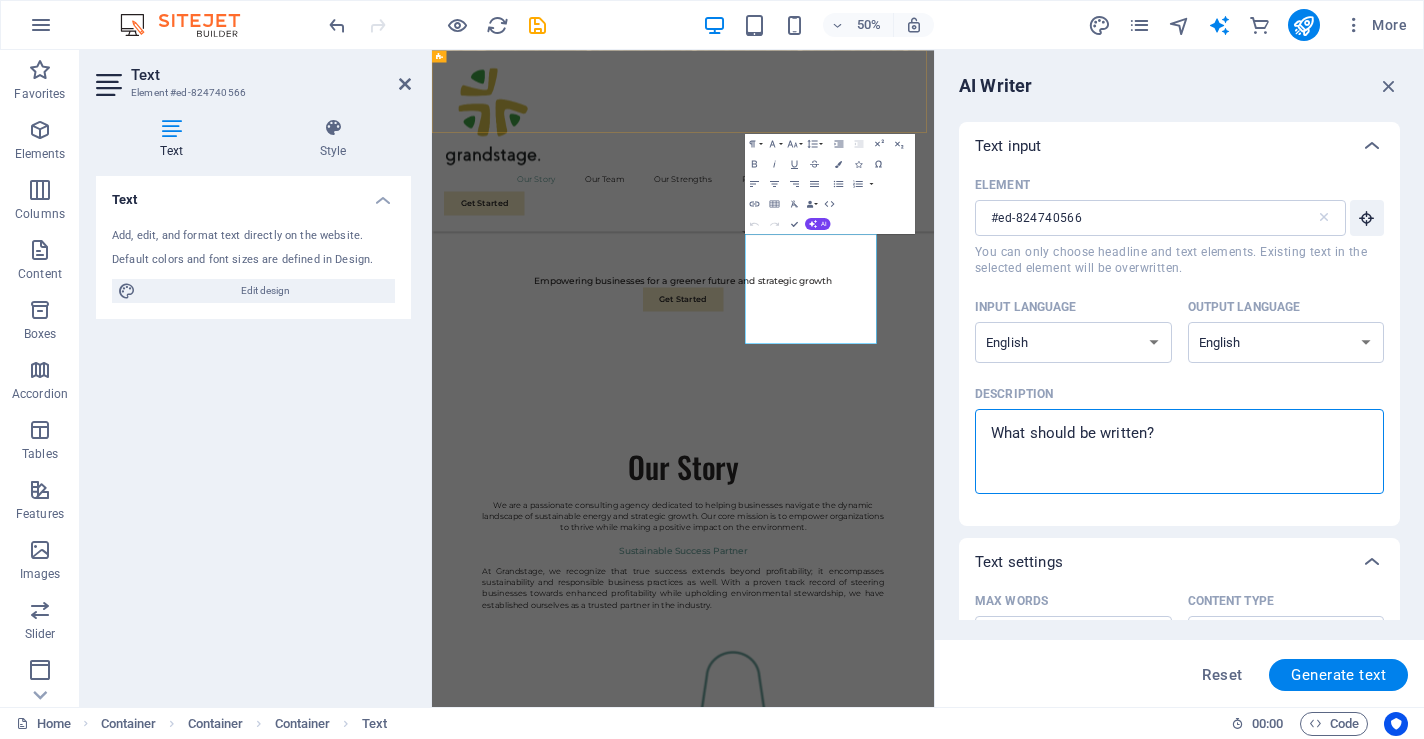 click on "Description x ​" at bounding box center (1179, 451) 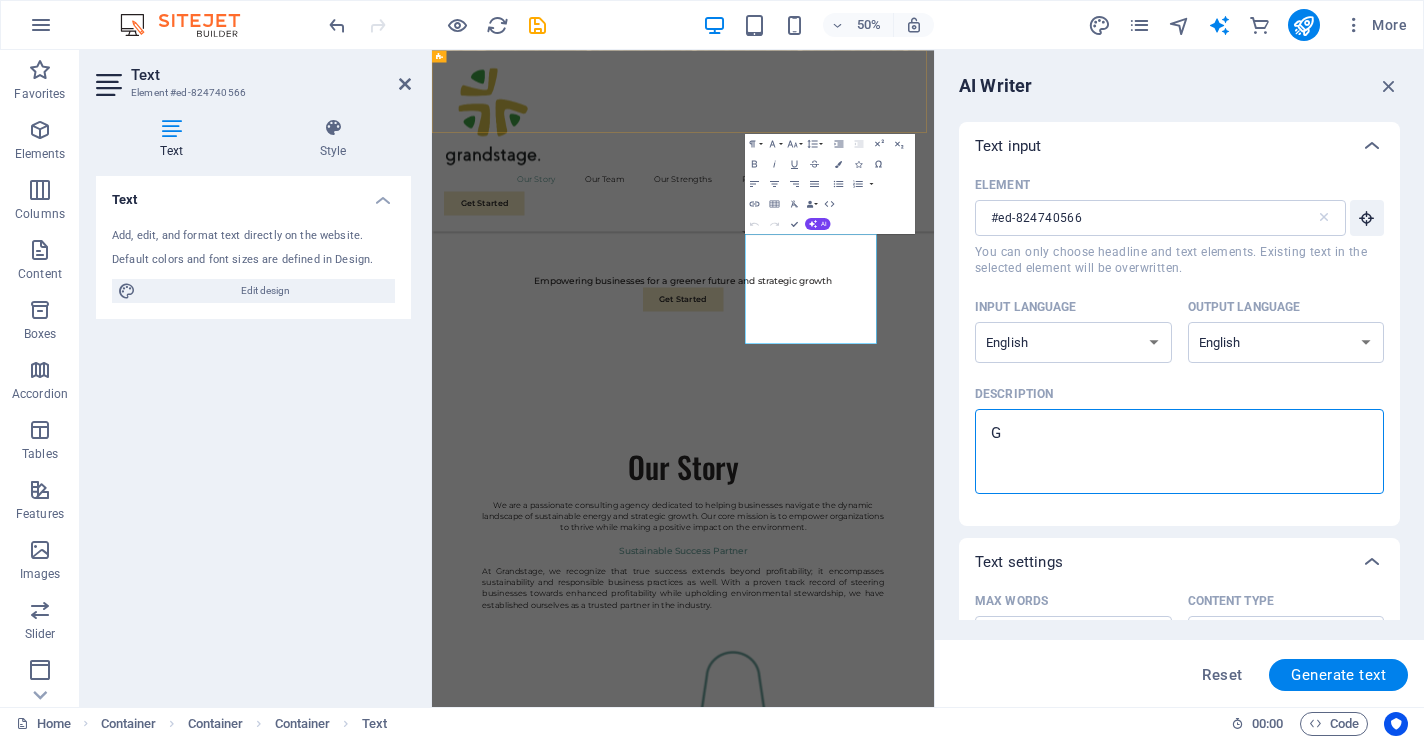 type on "Gr" 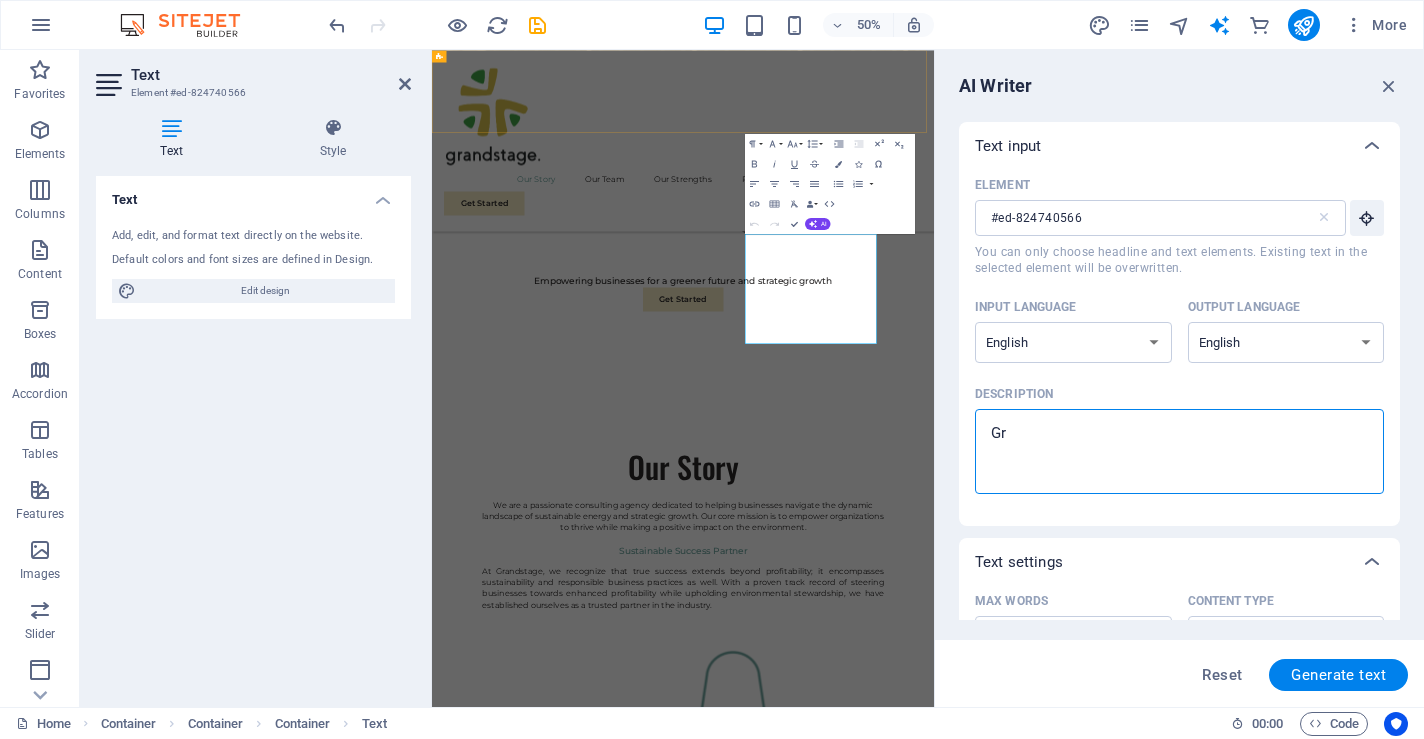 type on "Gra" 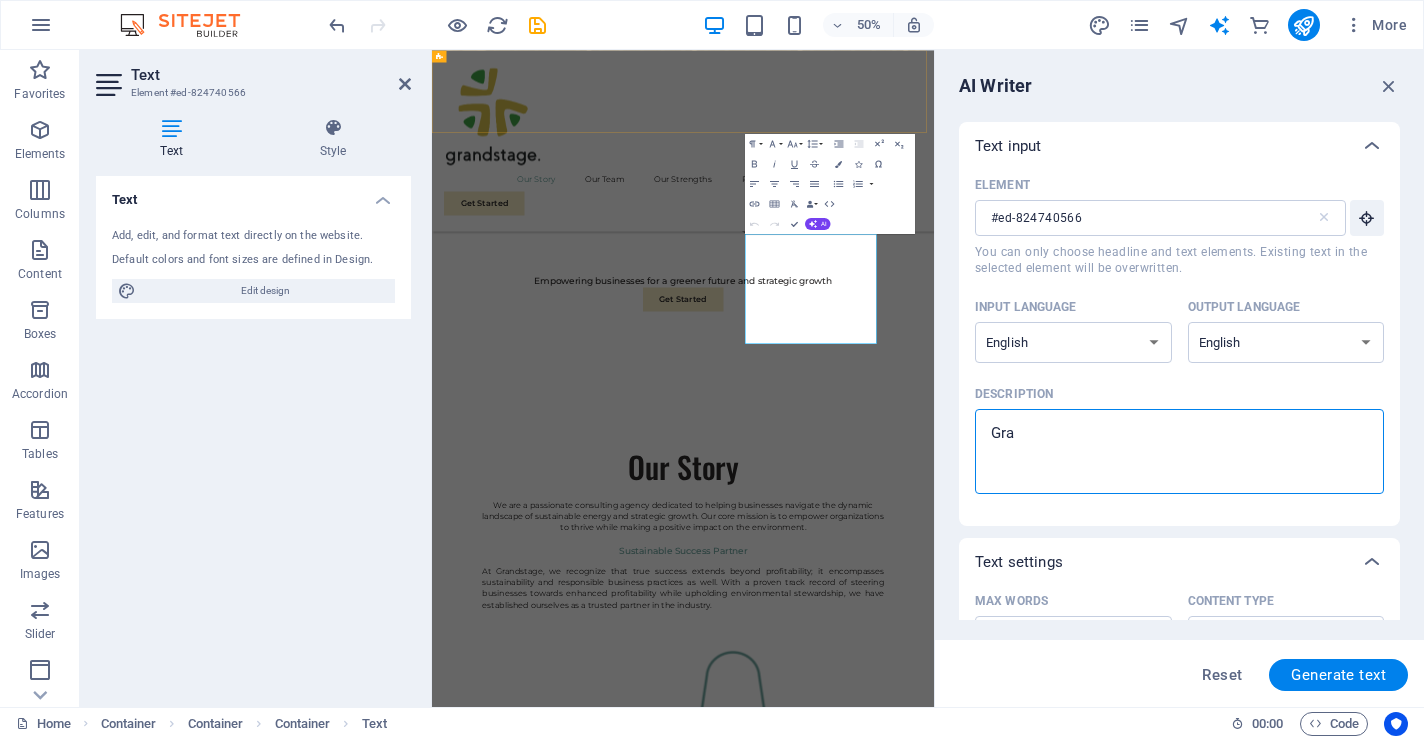 type on "Gran" 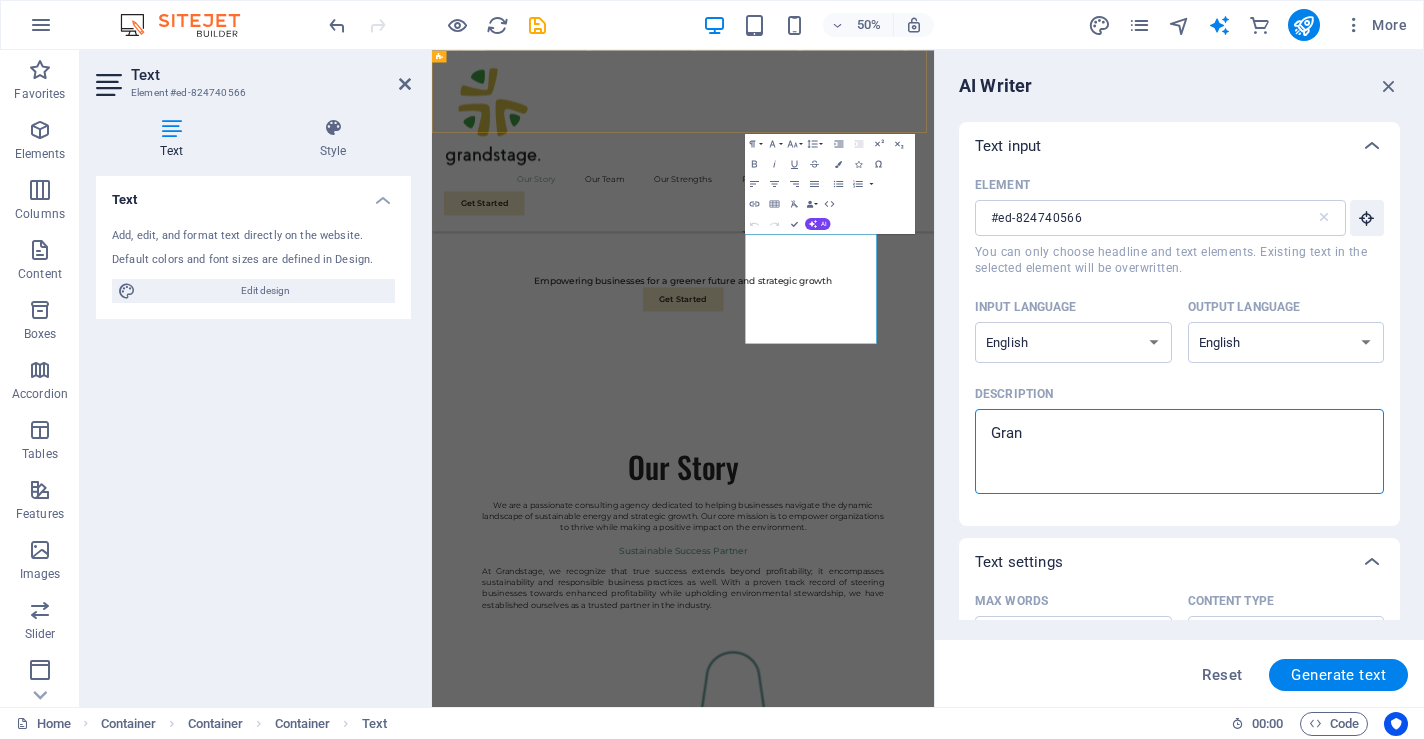 type on "Grand" 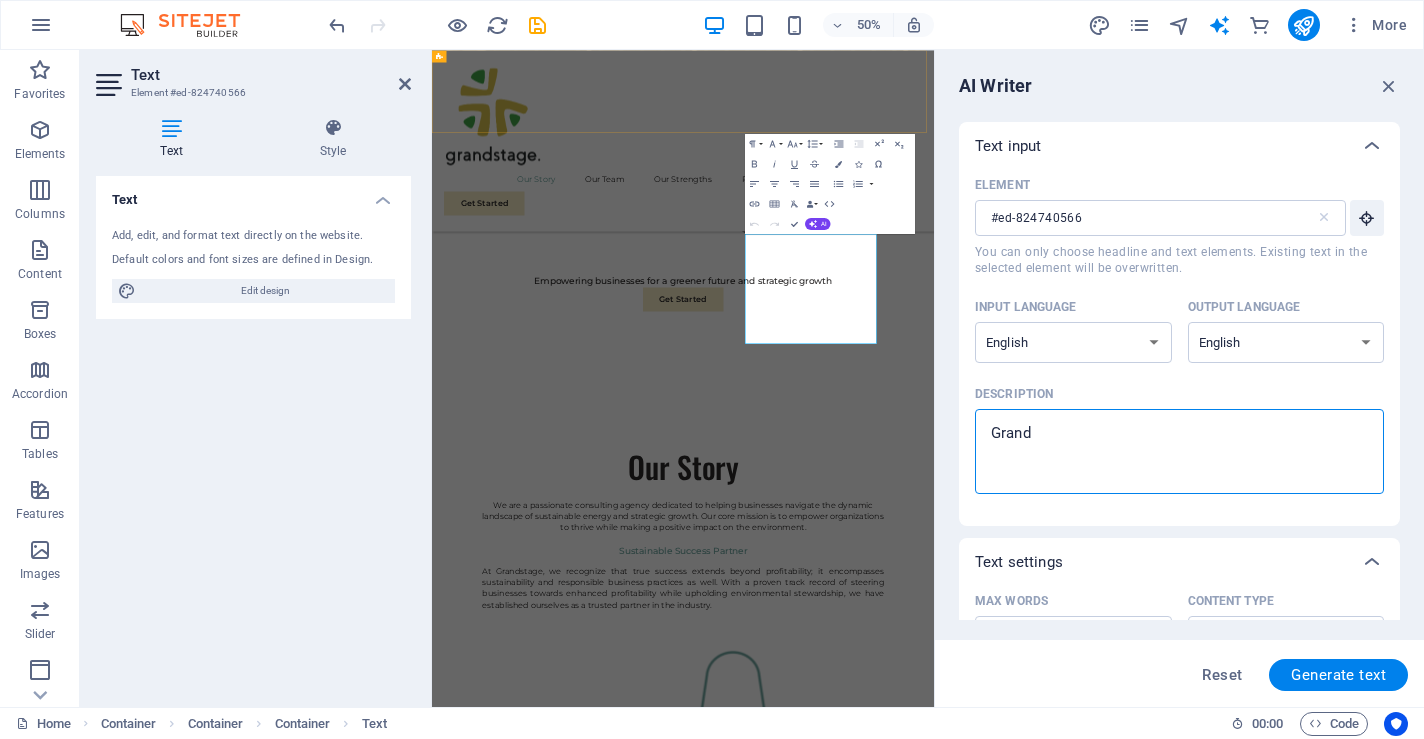 type on "Grands" 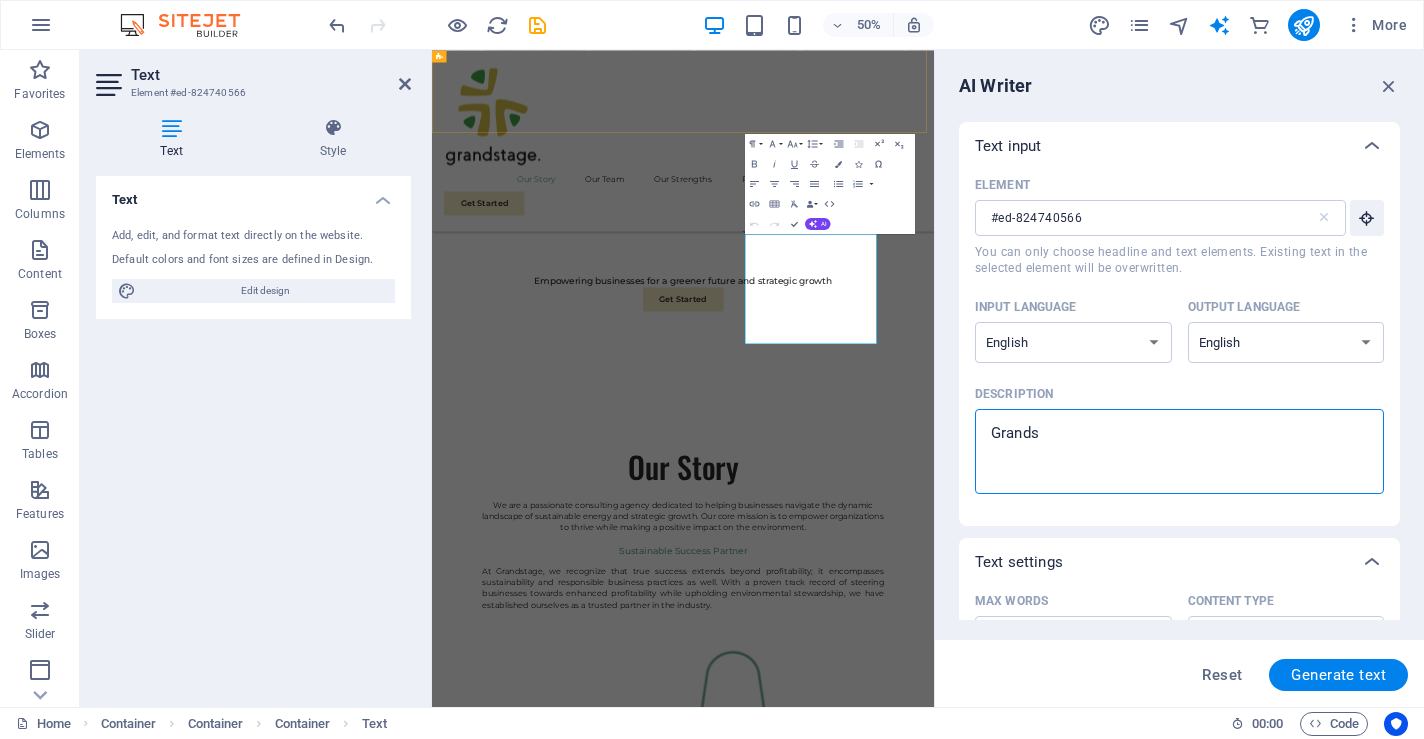 type on "Grandst" 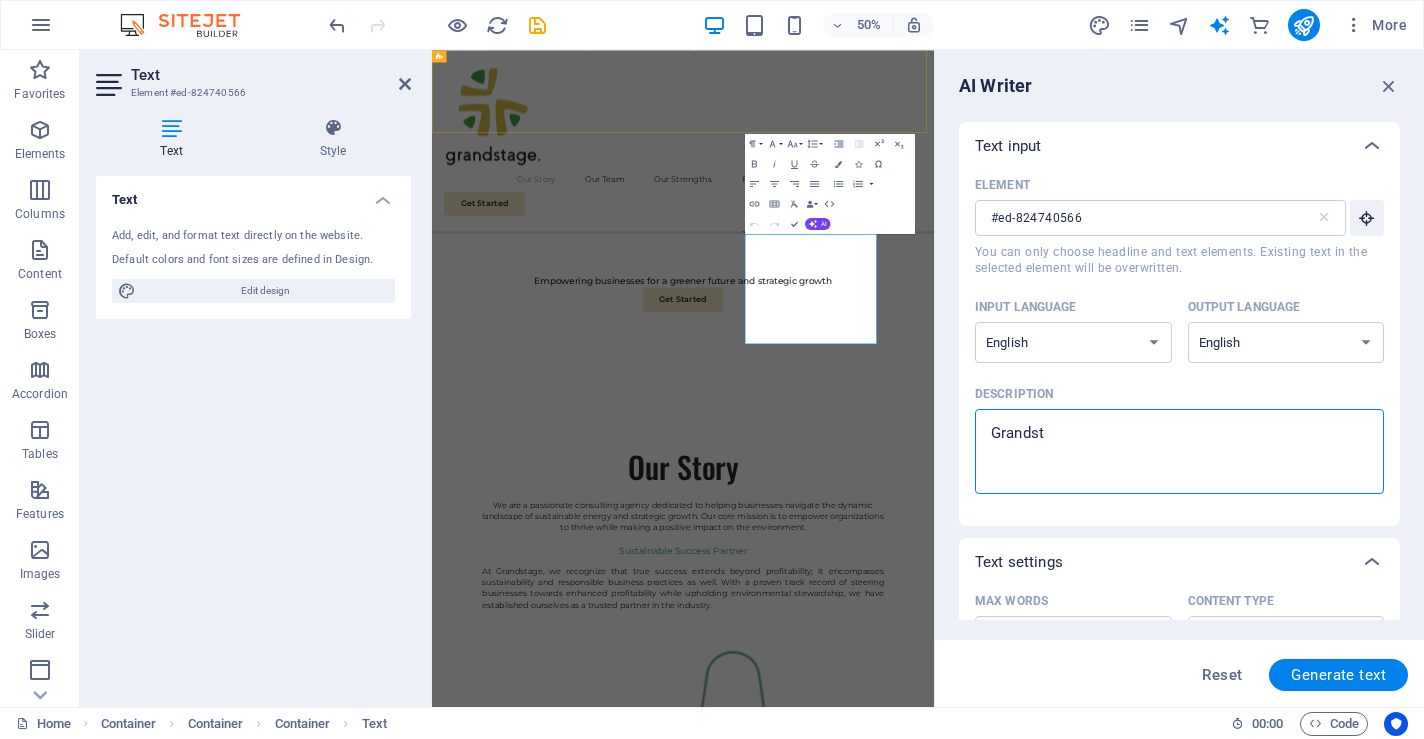 type on "Grandsta" 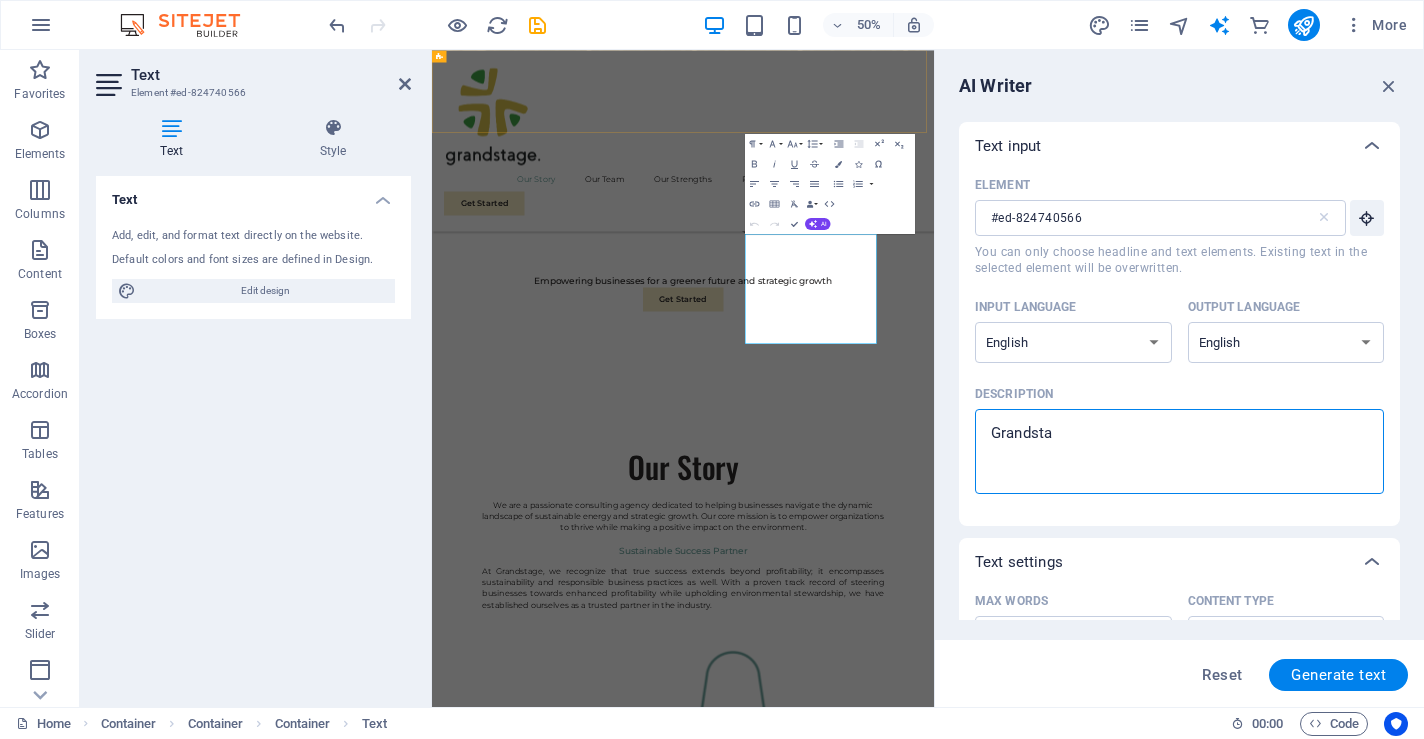type on "Grandstag" 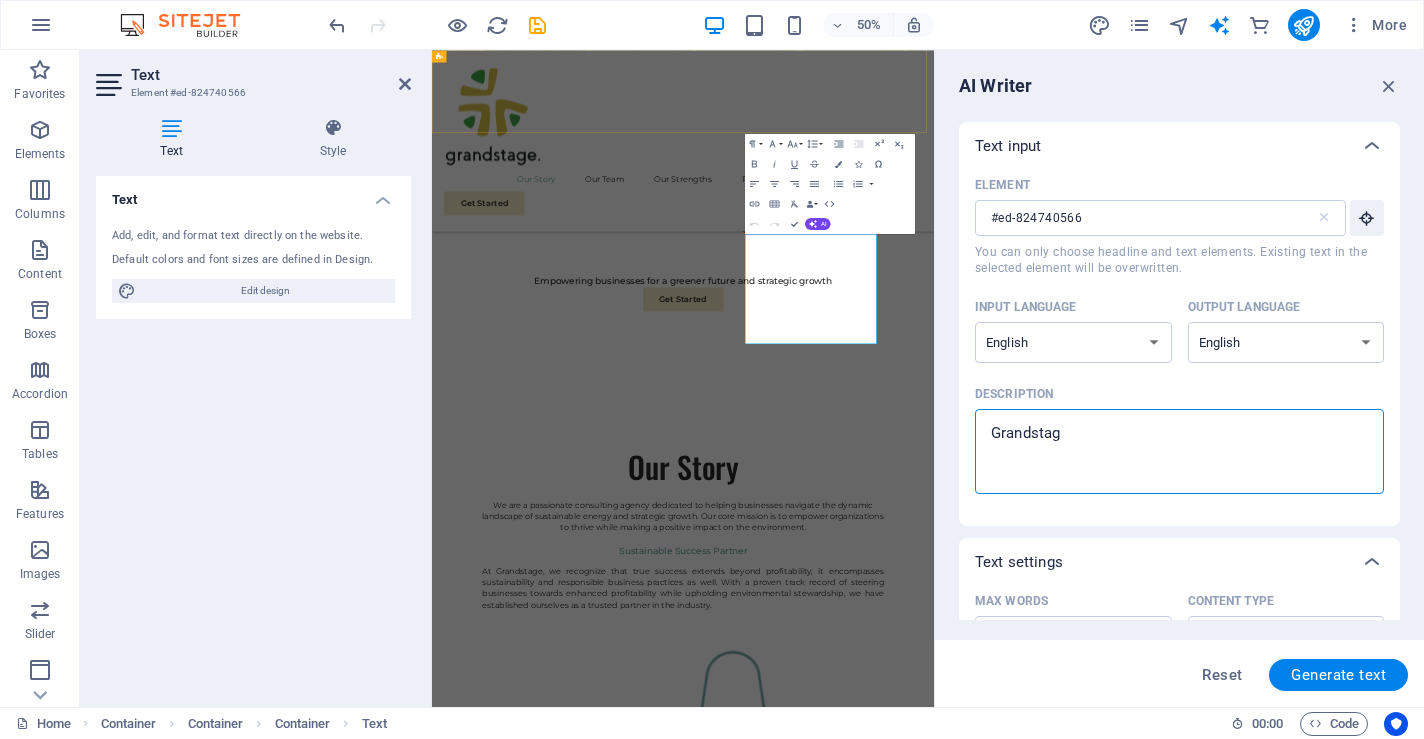type on "Grandstage" 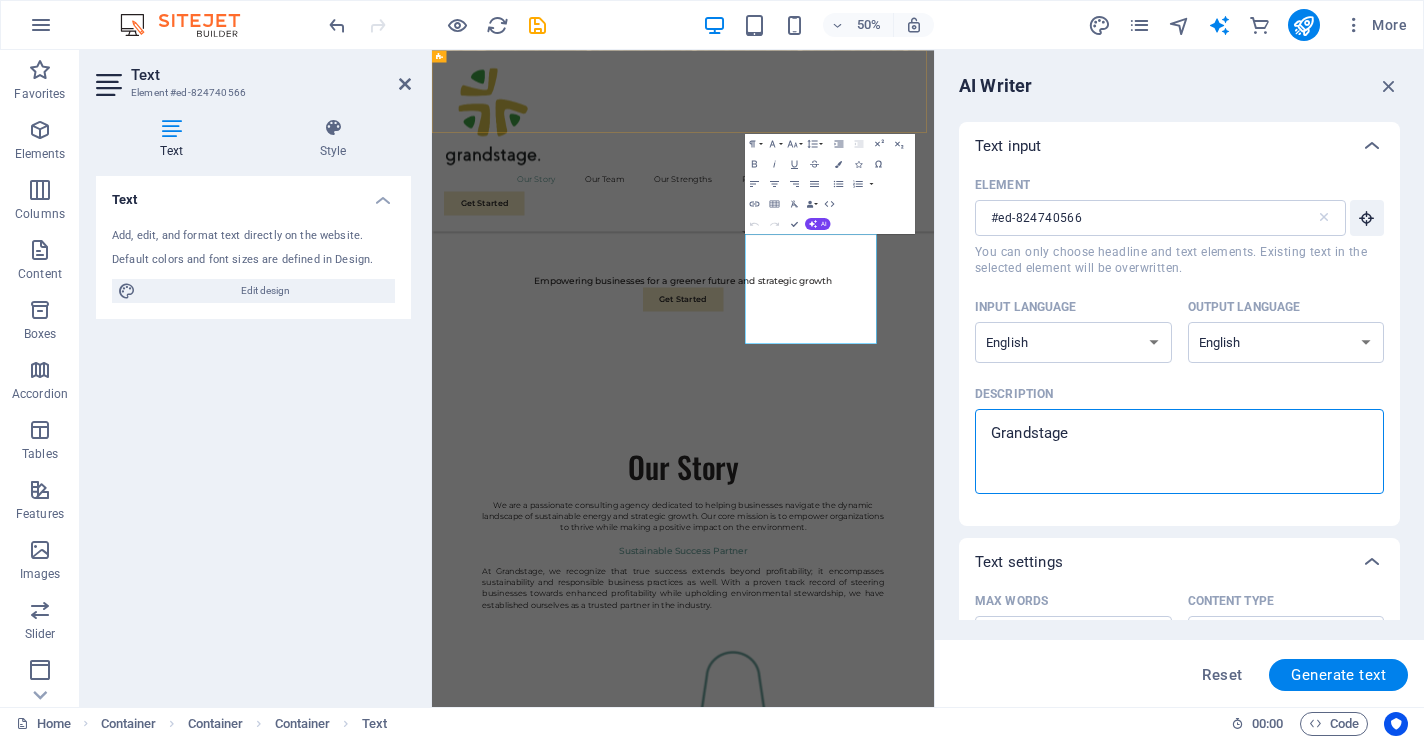 type on "Grandstage" 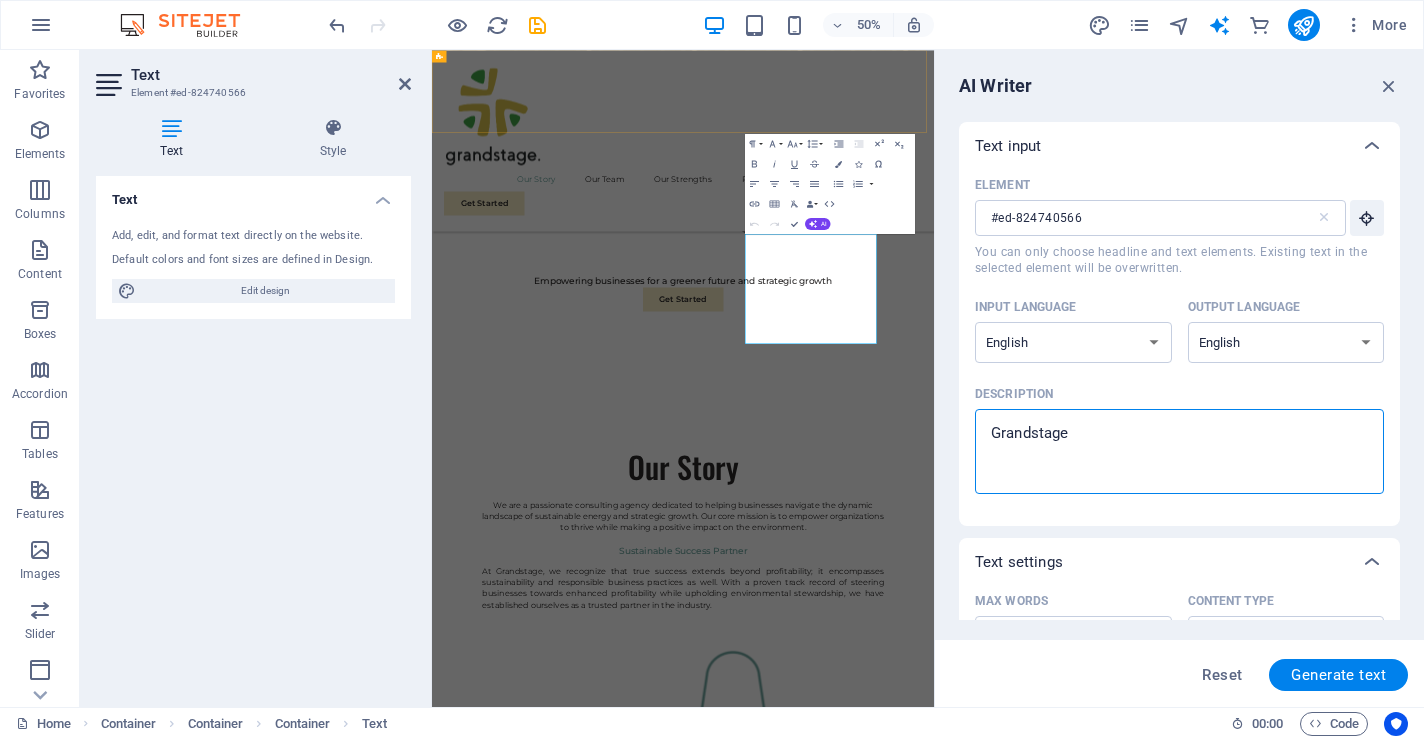 type on "Grandstage" 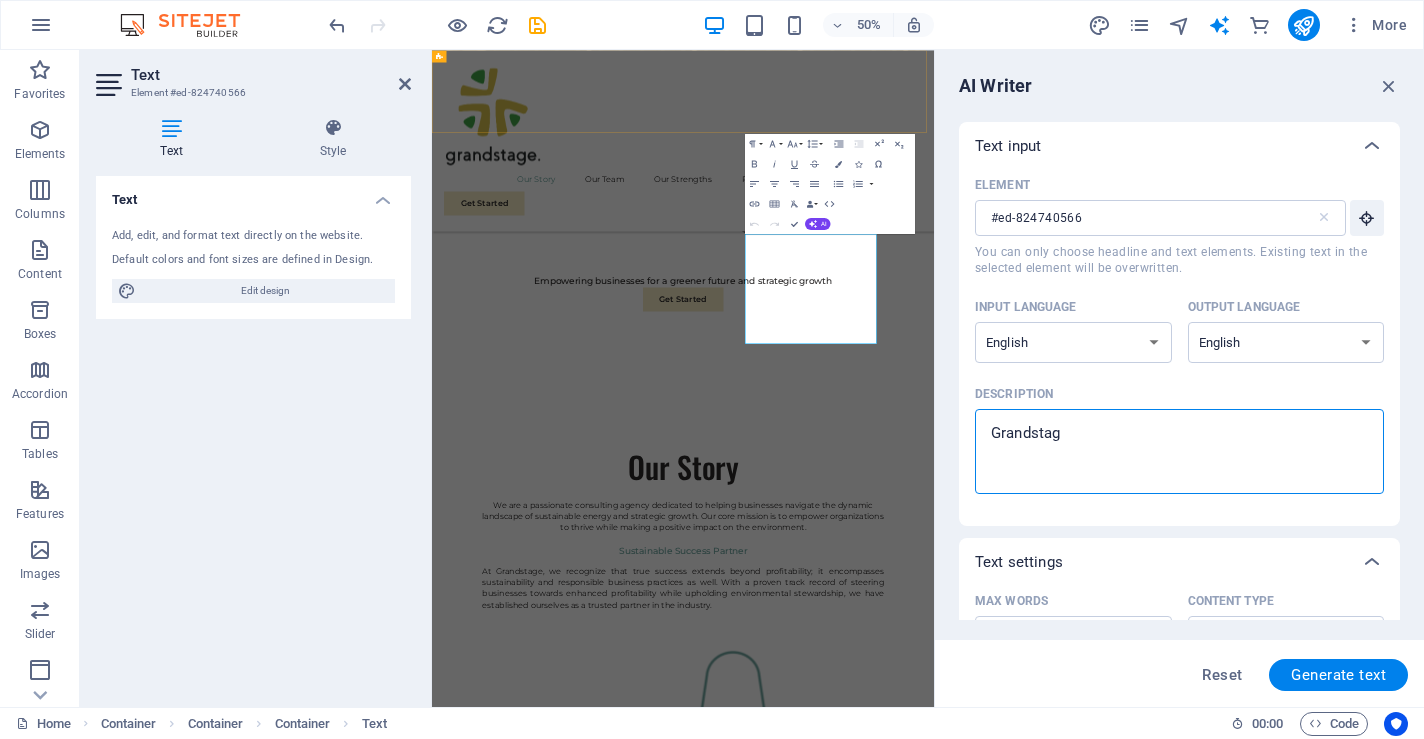 type on "Grandsta" 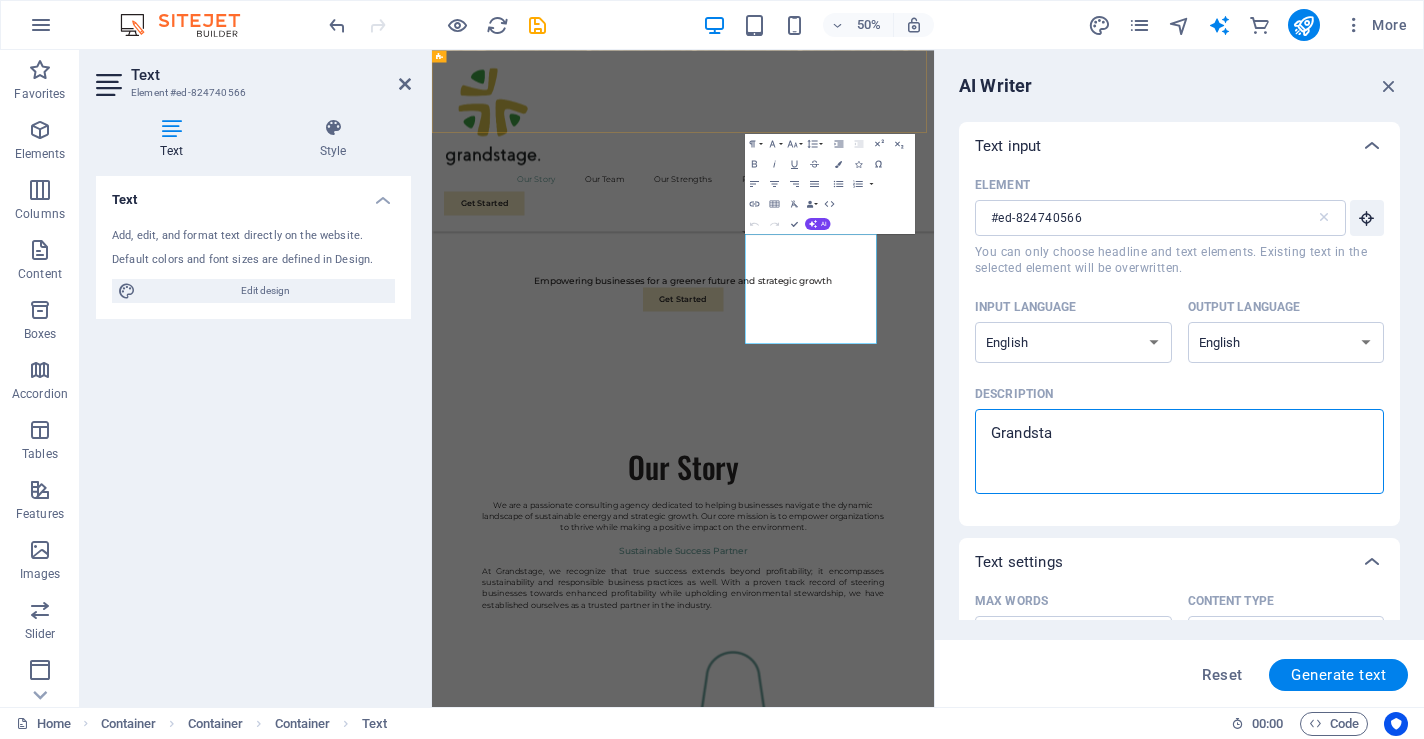 type on "Grandst" 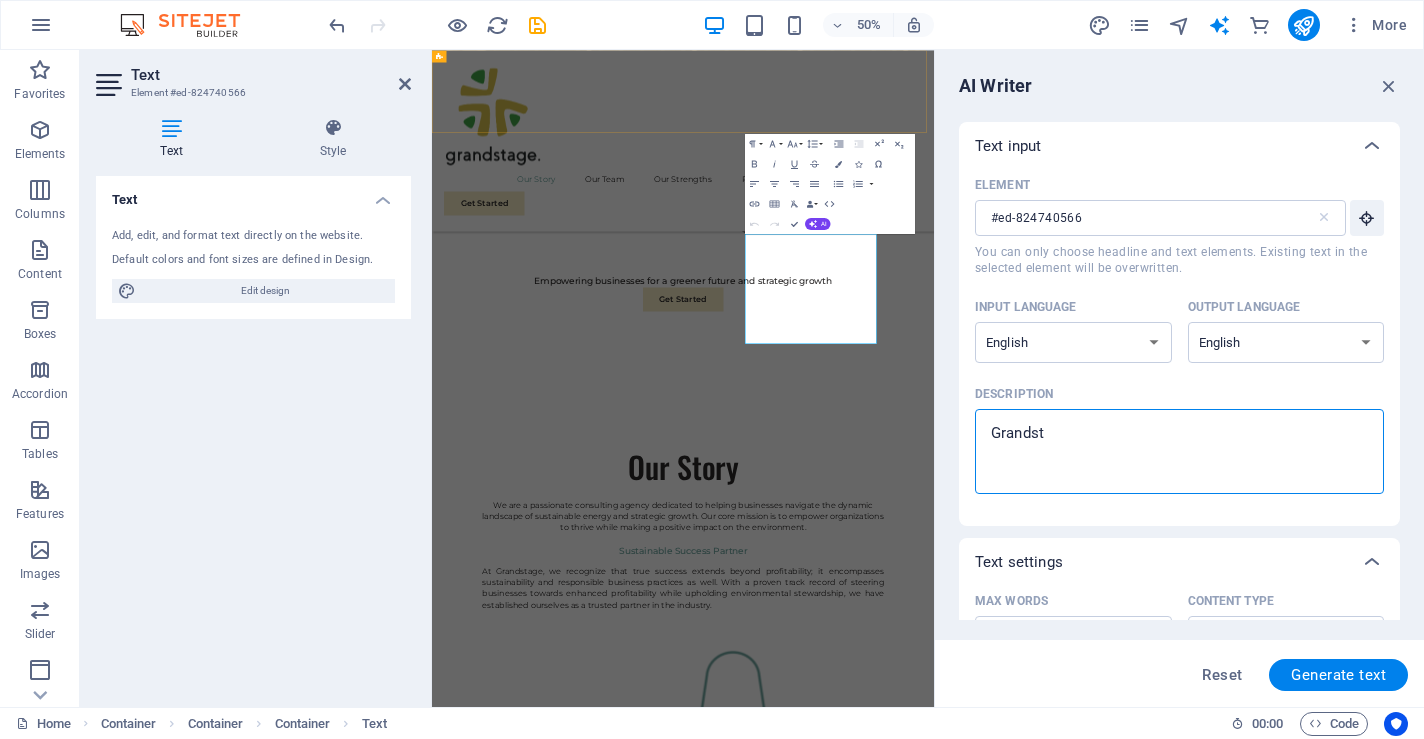 type on "Grands" 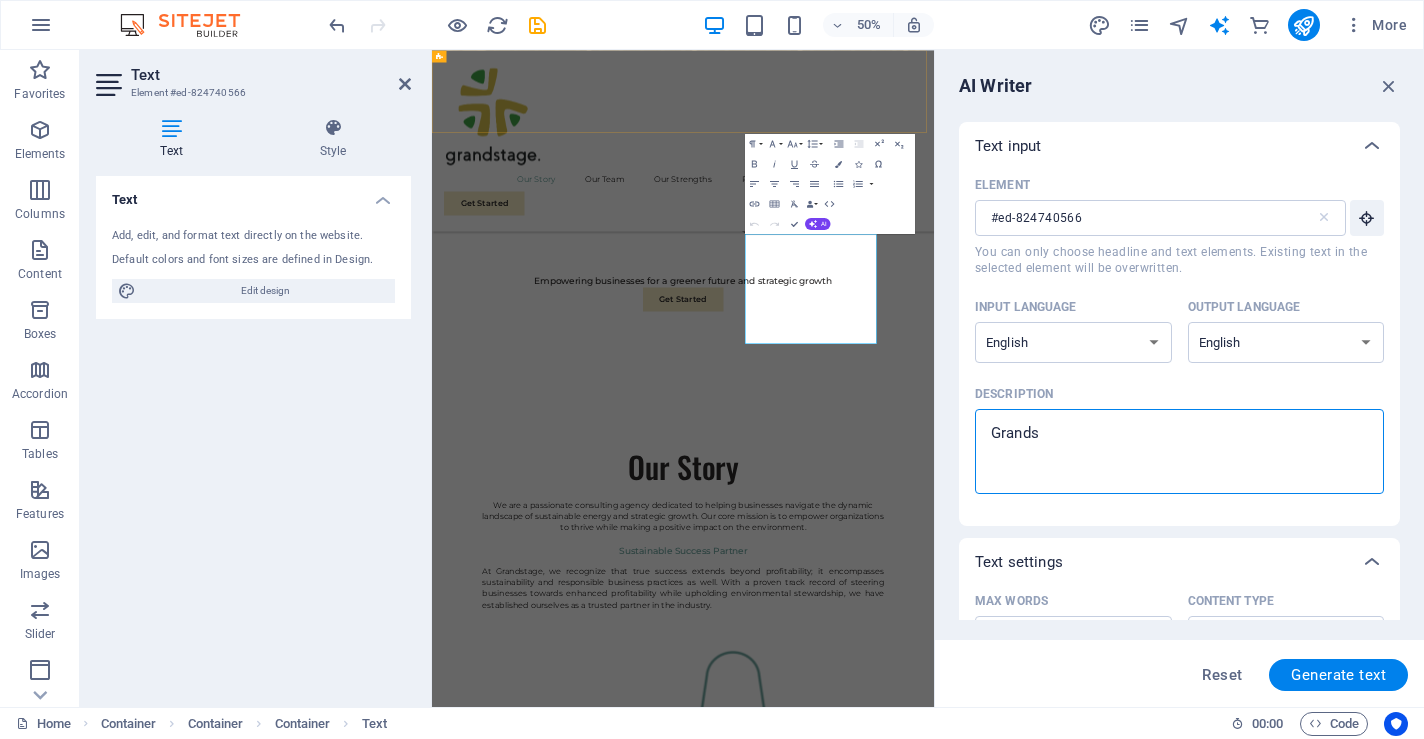 type on "Grand" 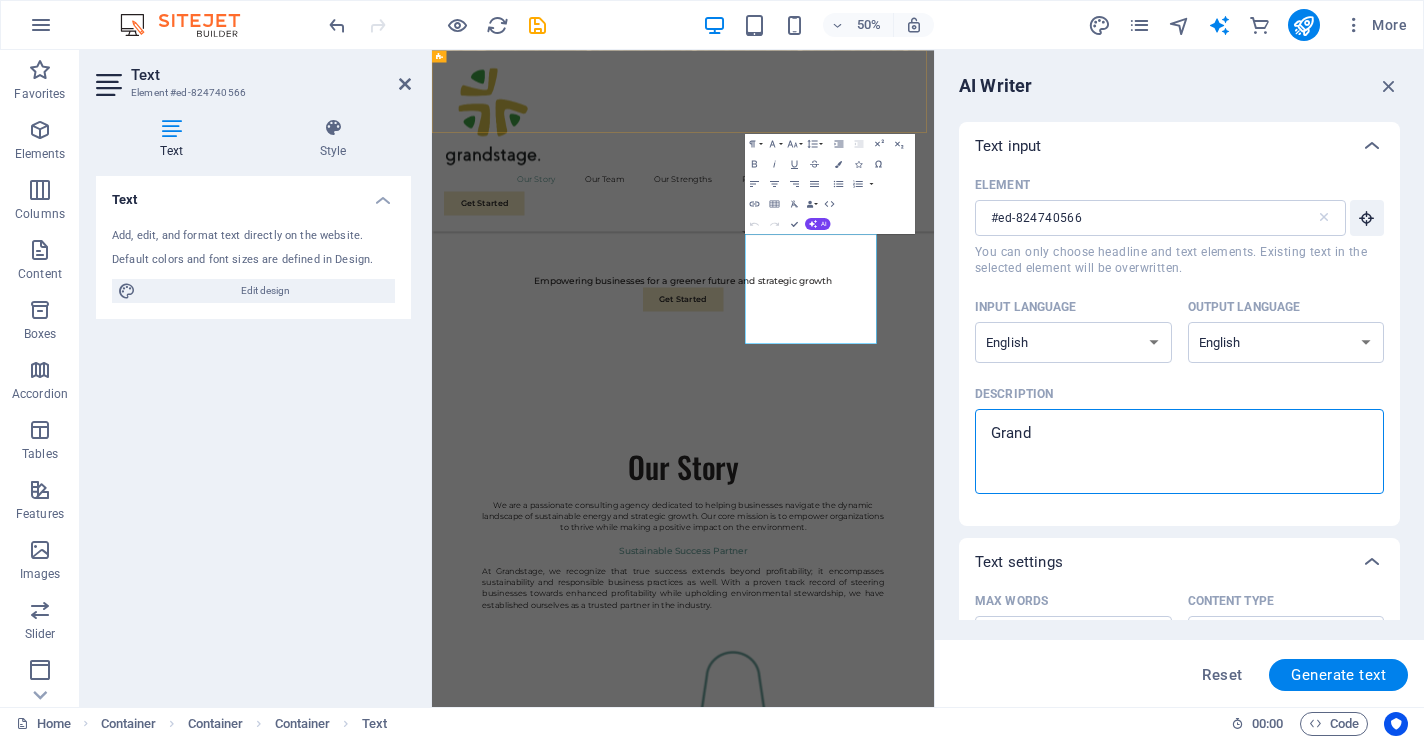 type on "Gran" 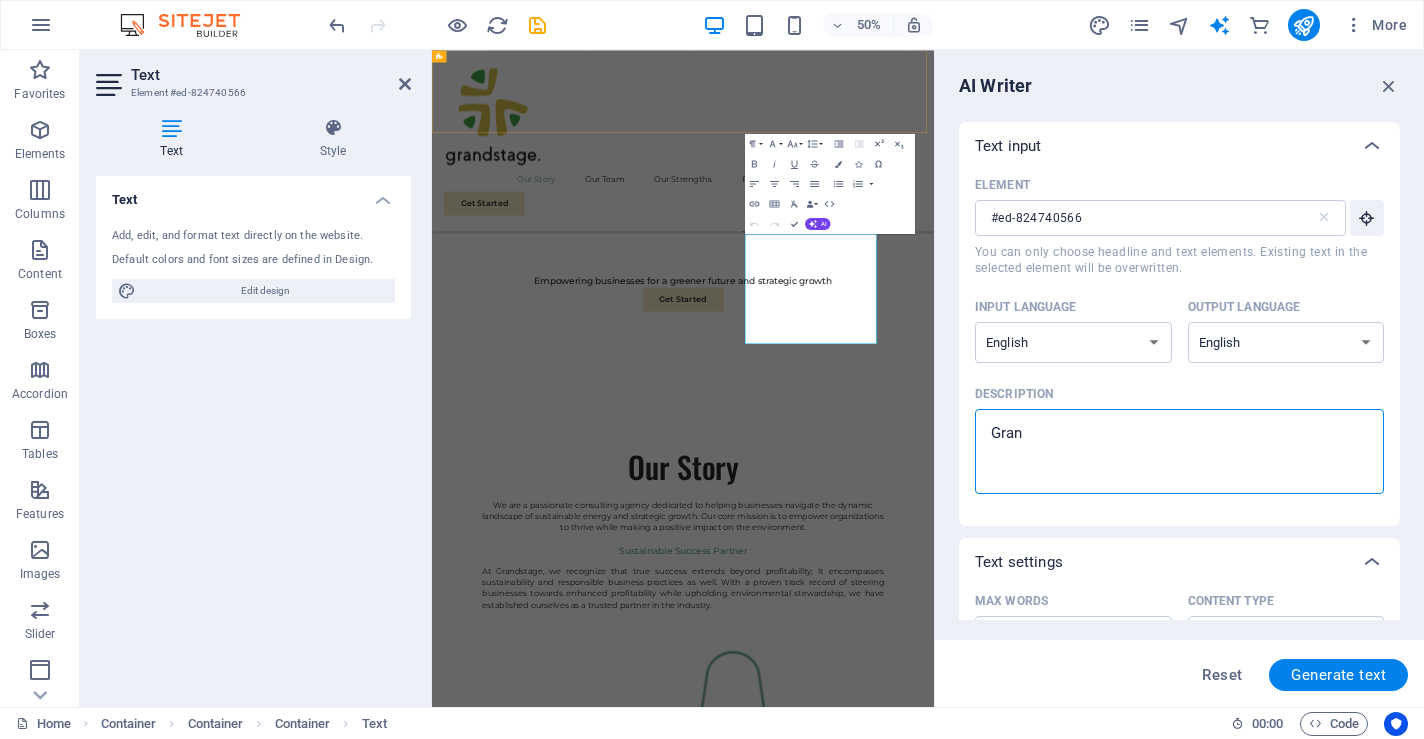type on "Gra" 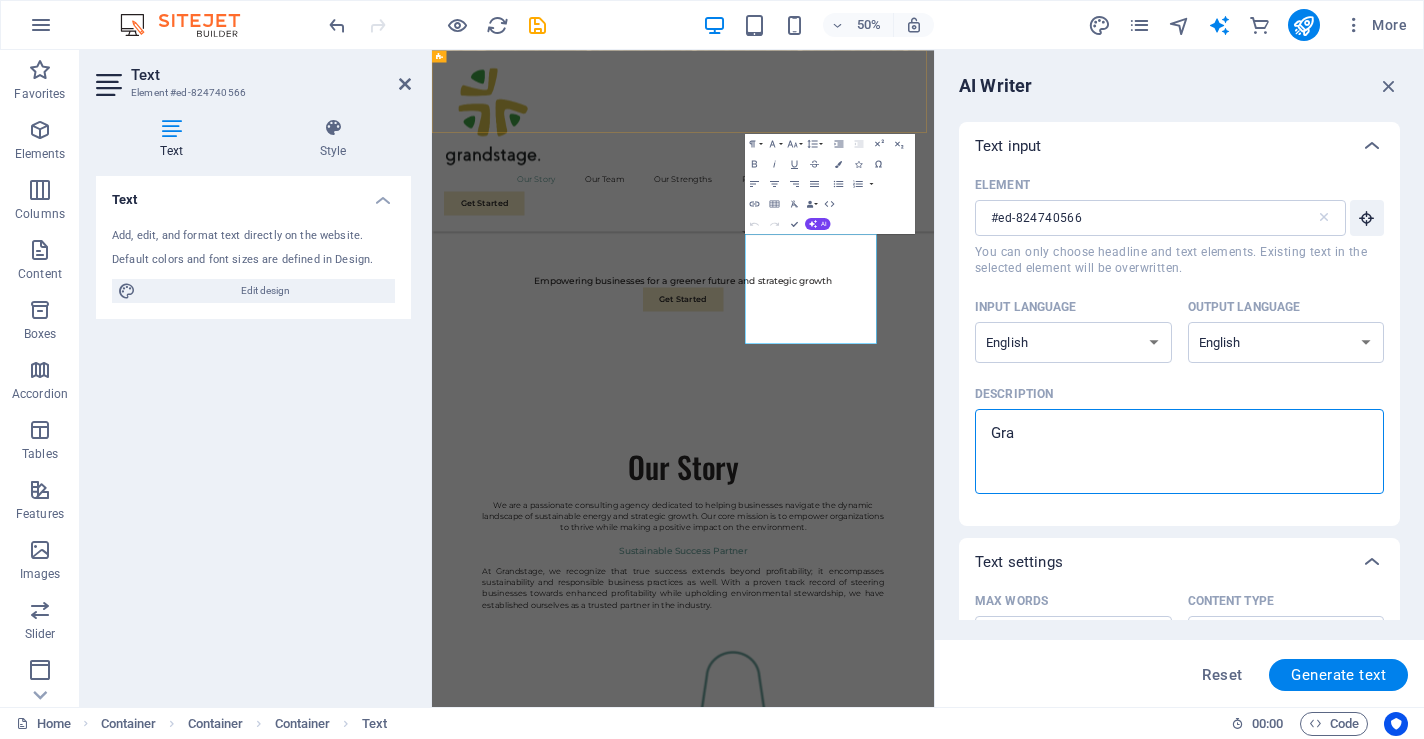type on "Gr" 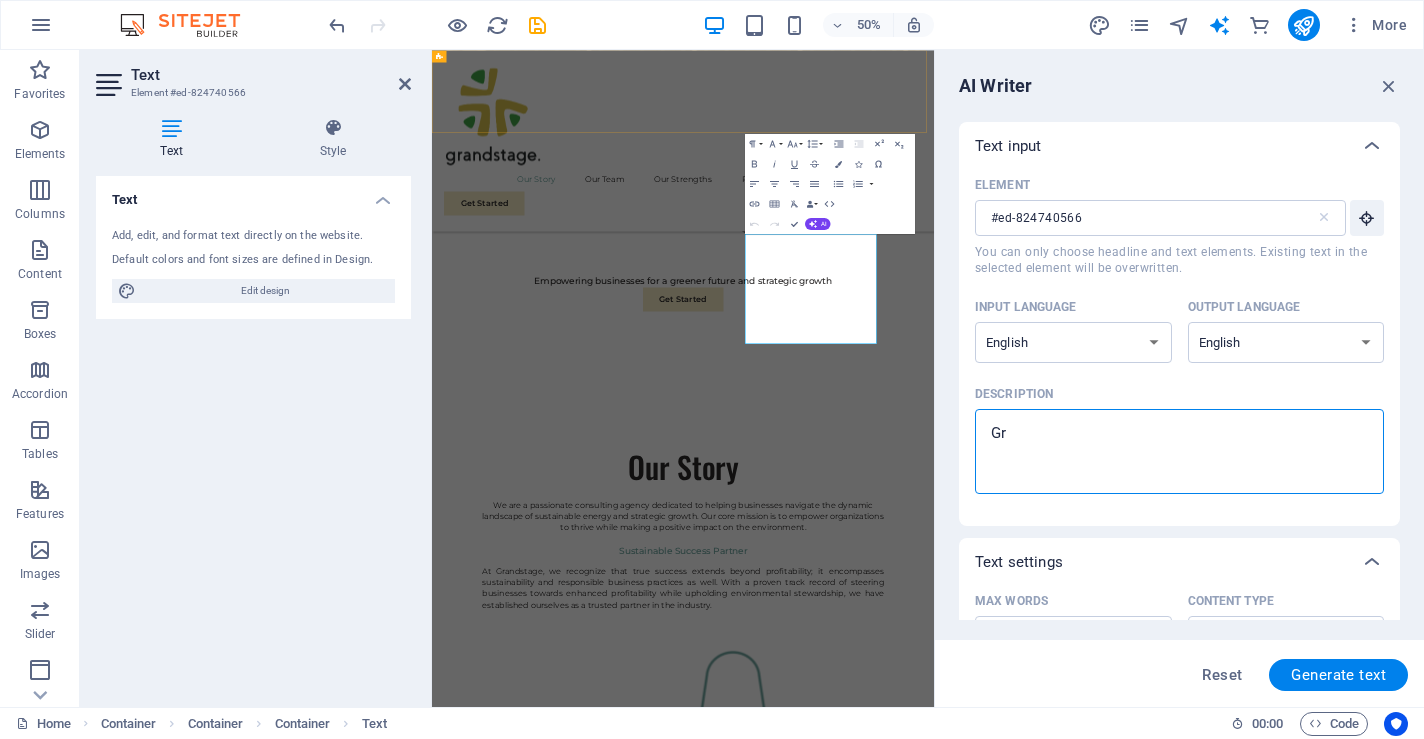 type on "G" 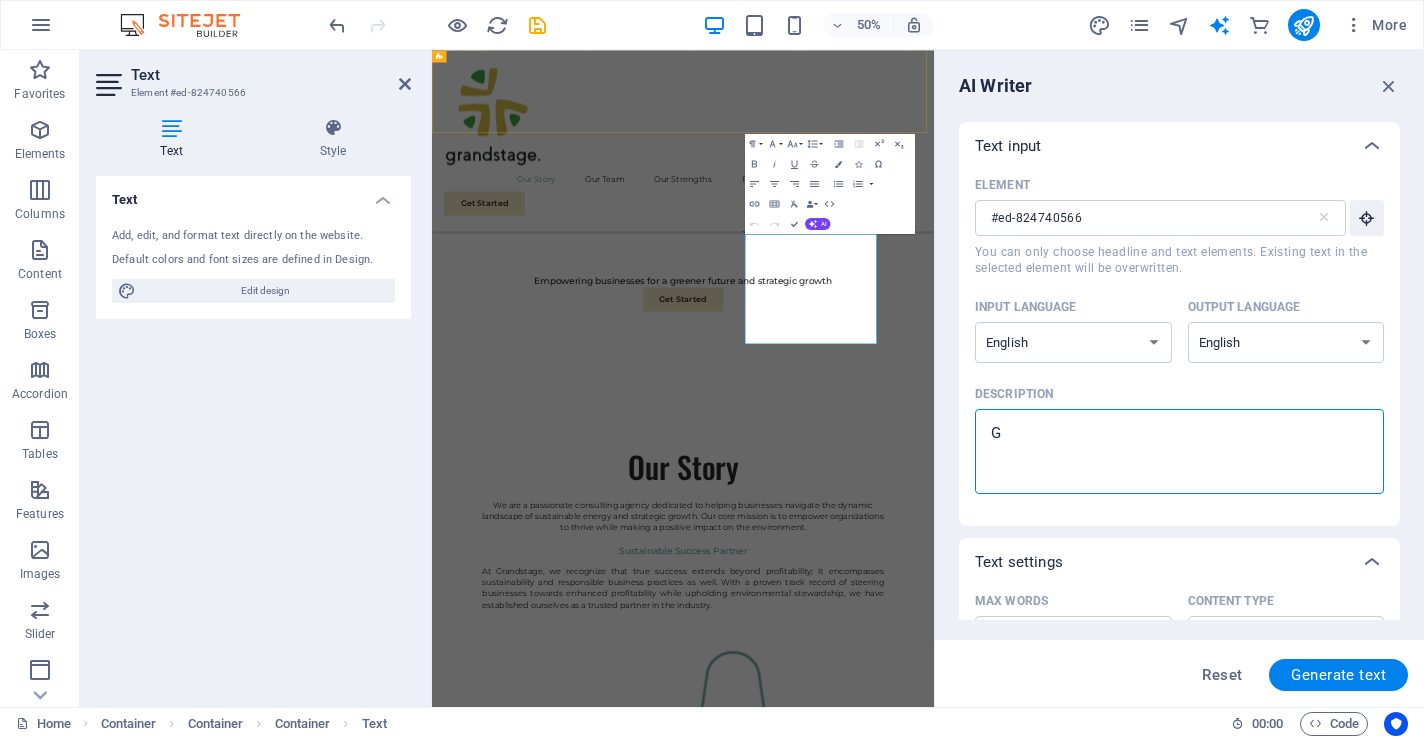 type 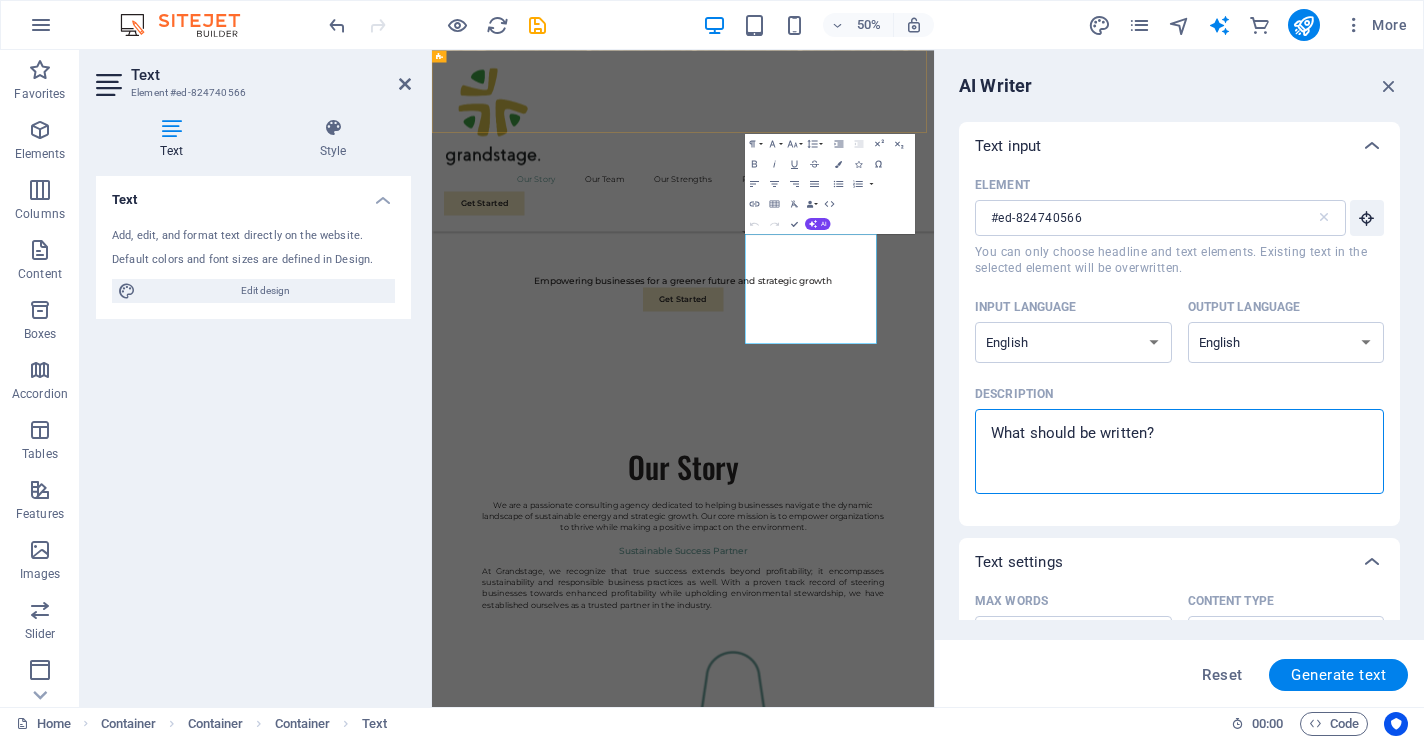 type on "c" 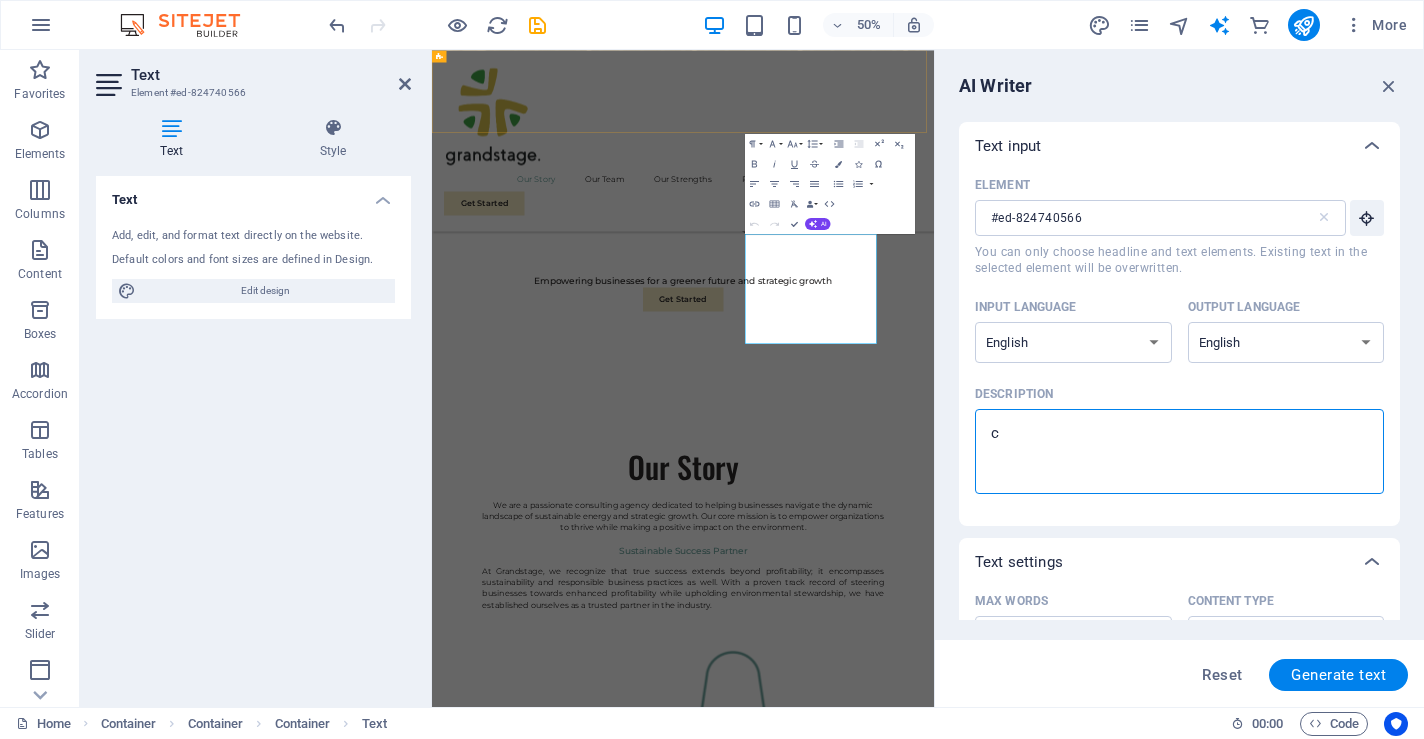 type on "cr" 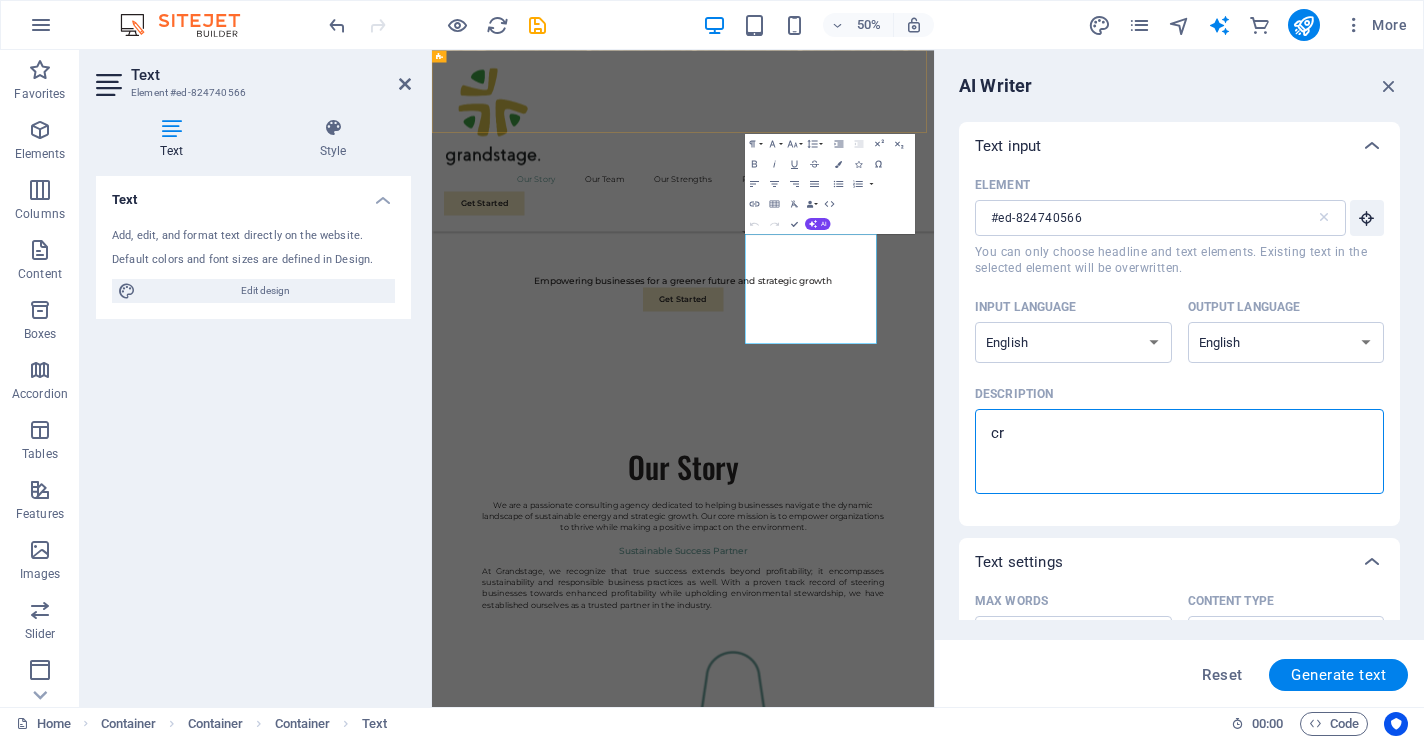 type on "cre" 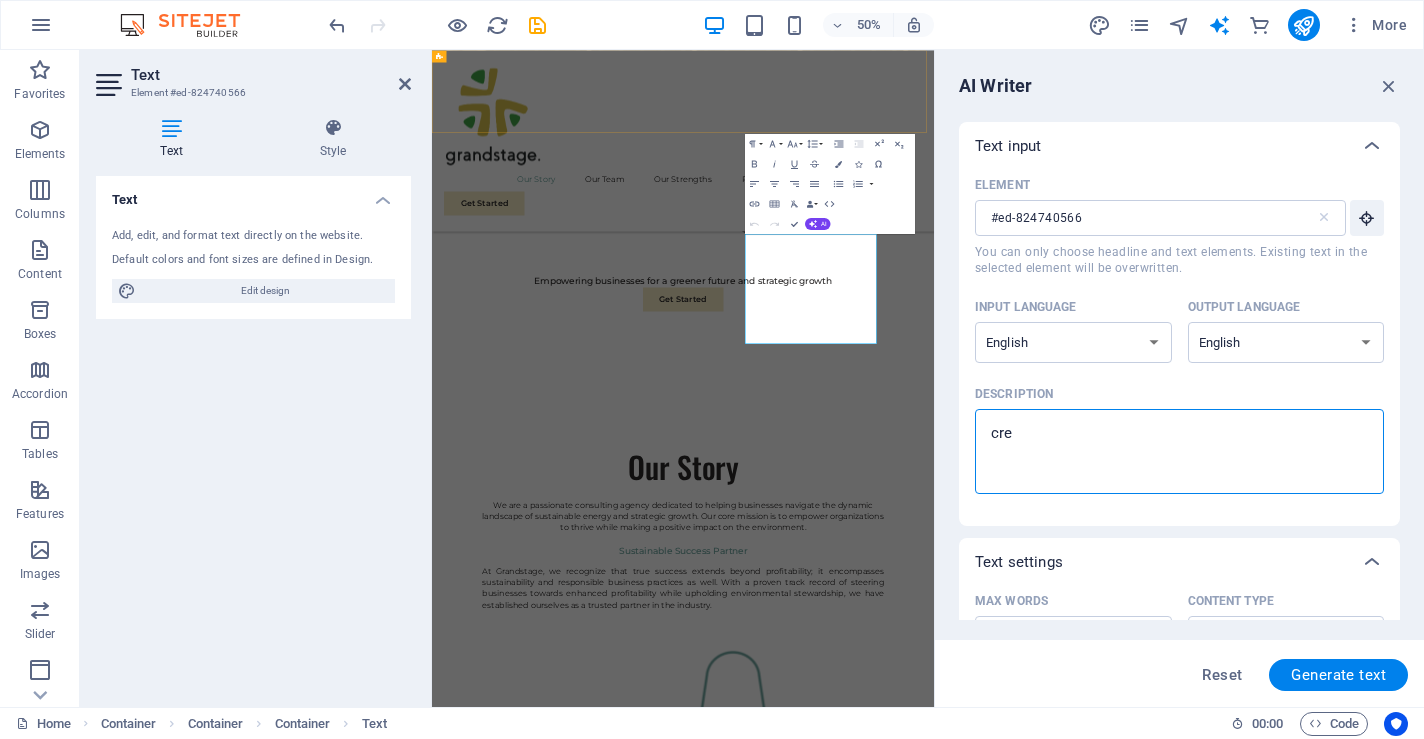 type on "crea" 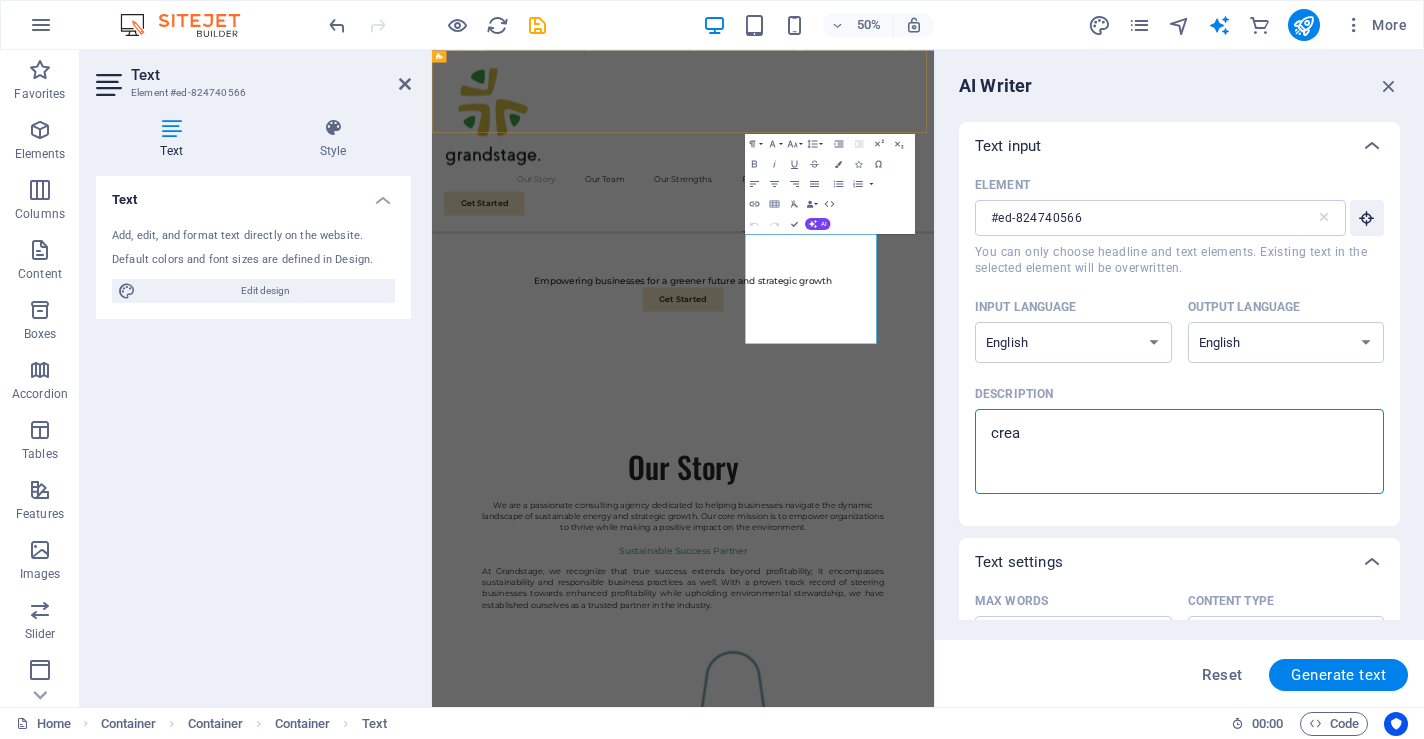 type on "creat" 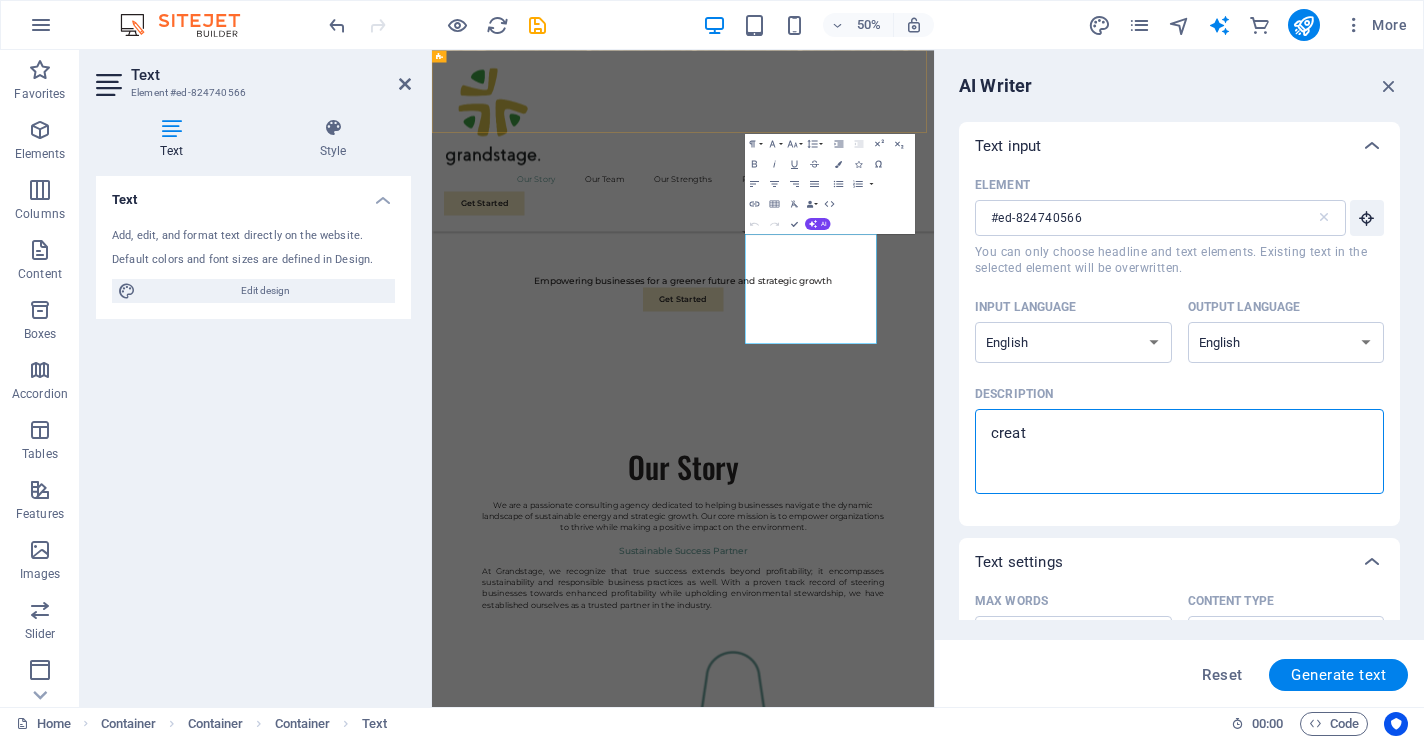 type on "create" 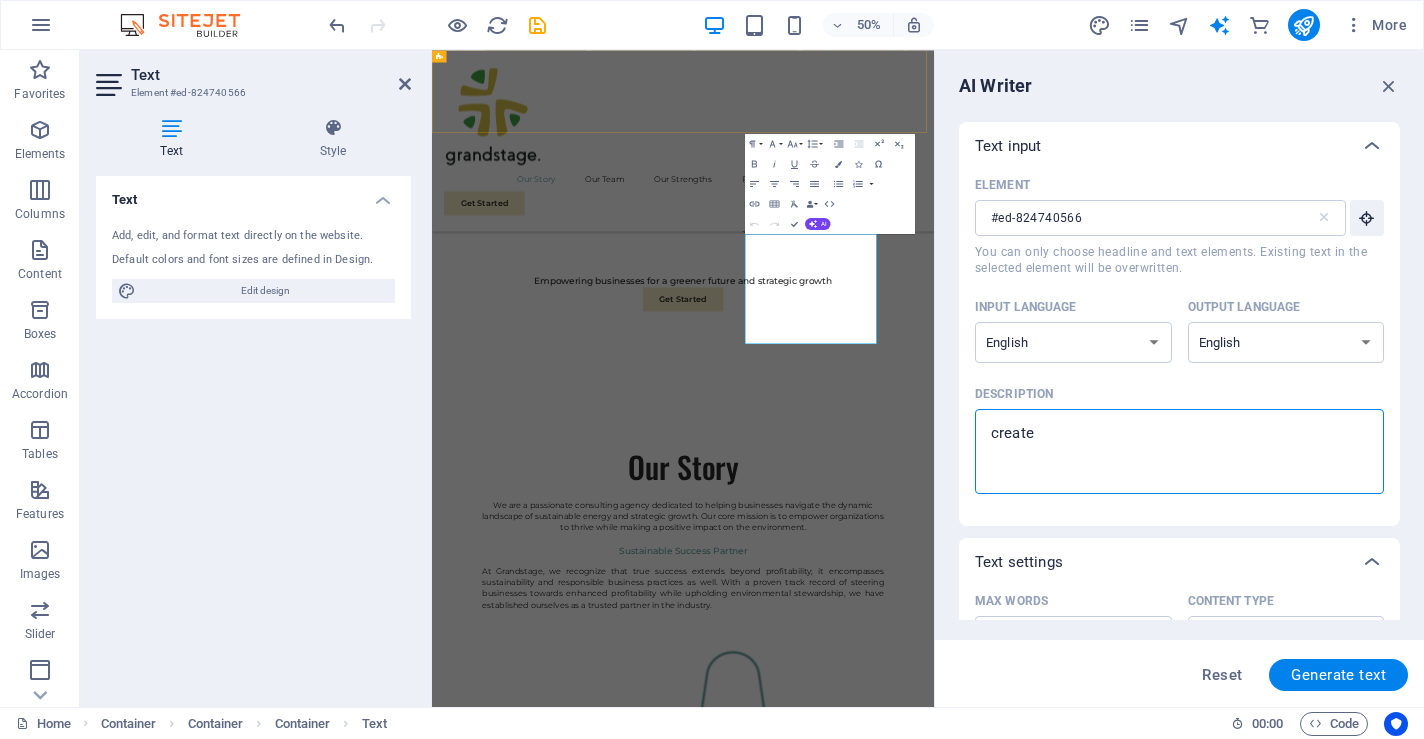 type on "create" 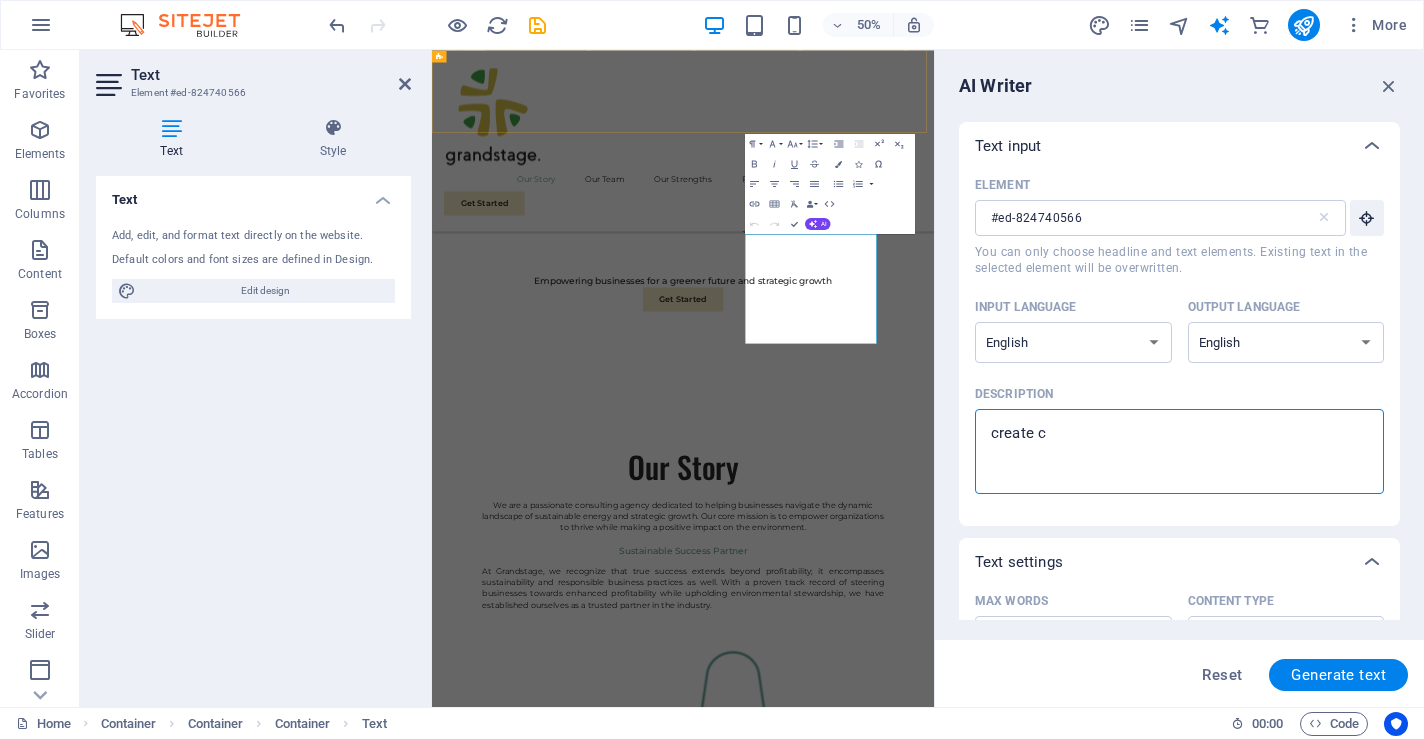 type on "create co" 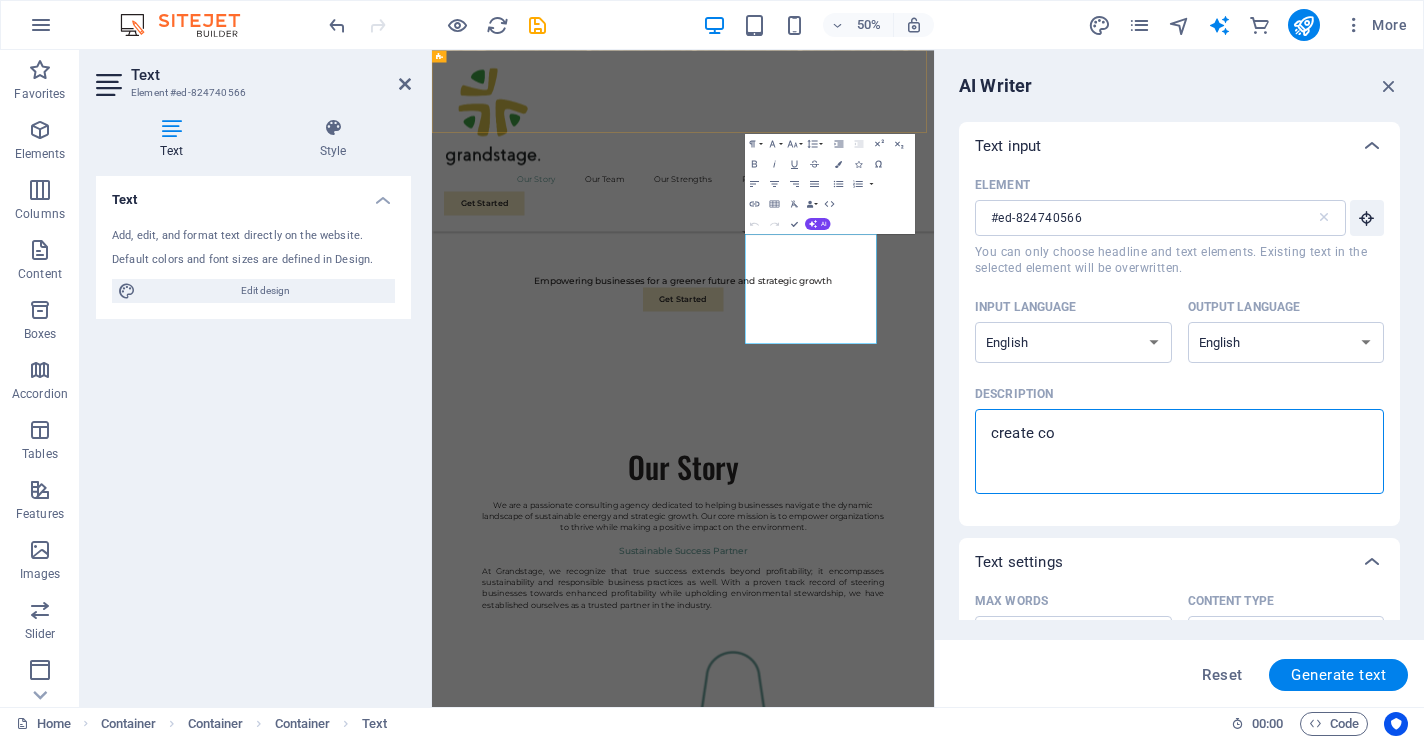 type on "create con" 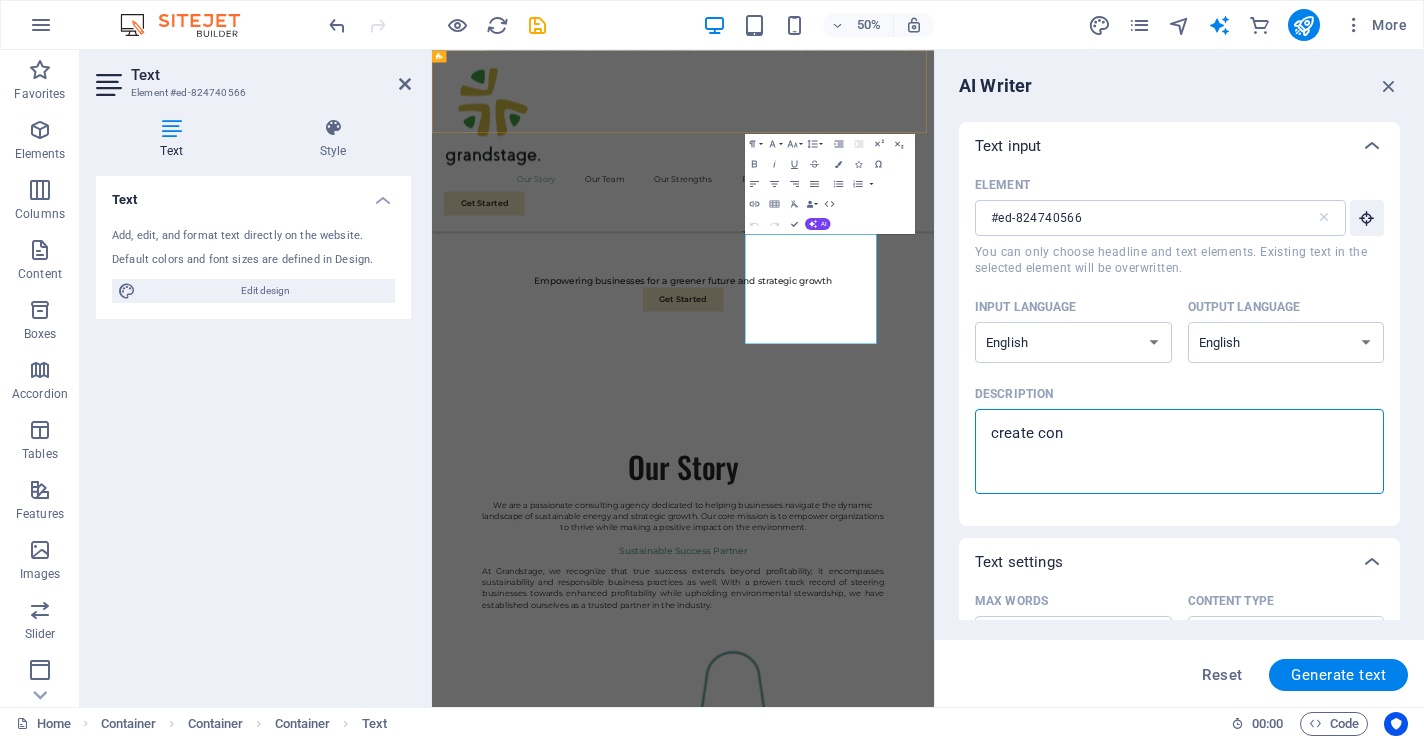 type on "create cont" 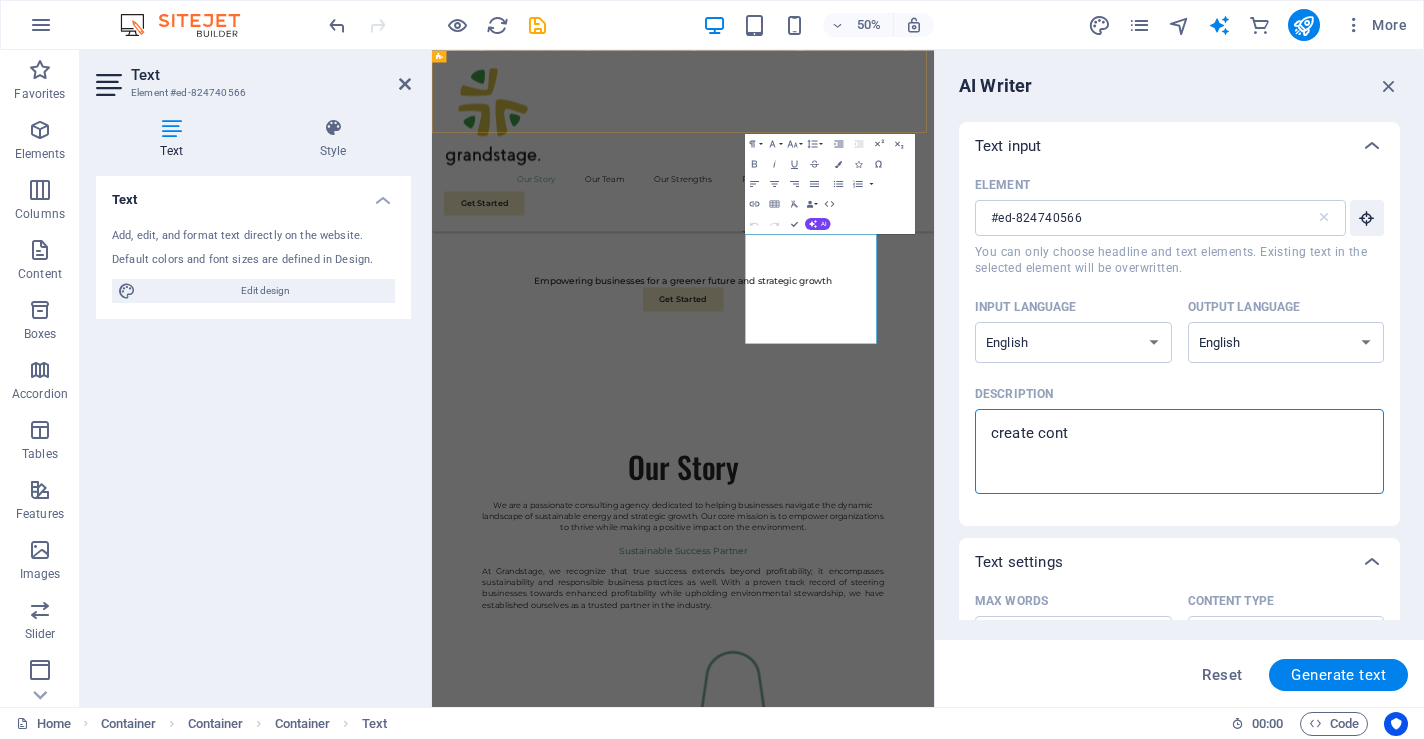 type on "create conte" 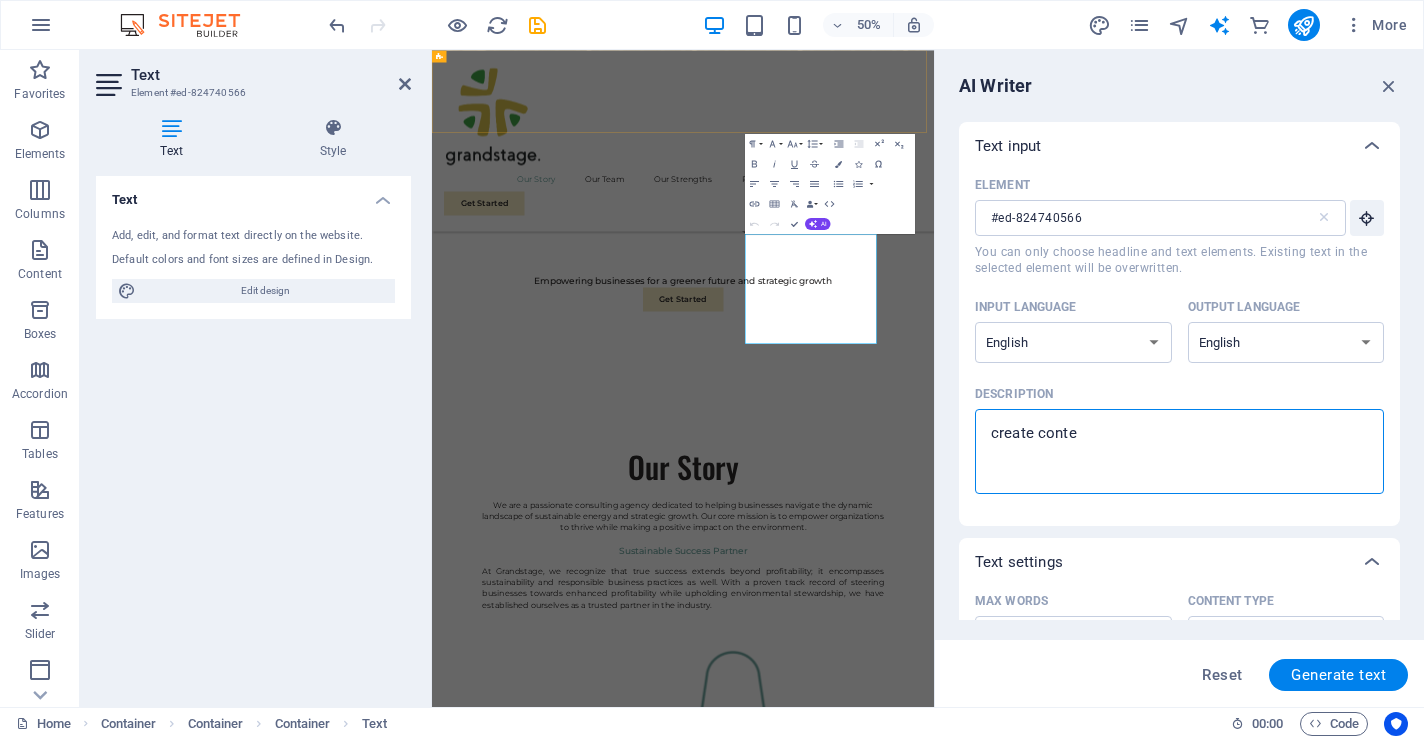 type on "create conten" 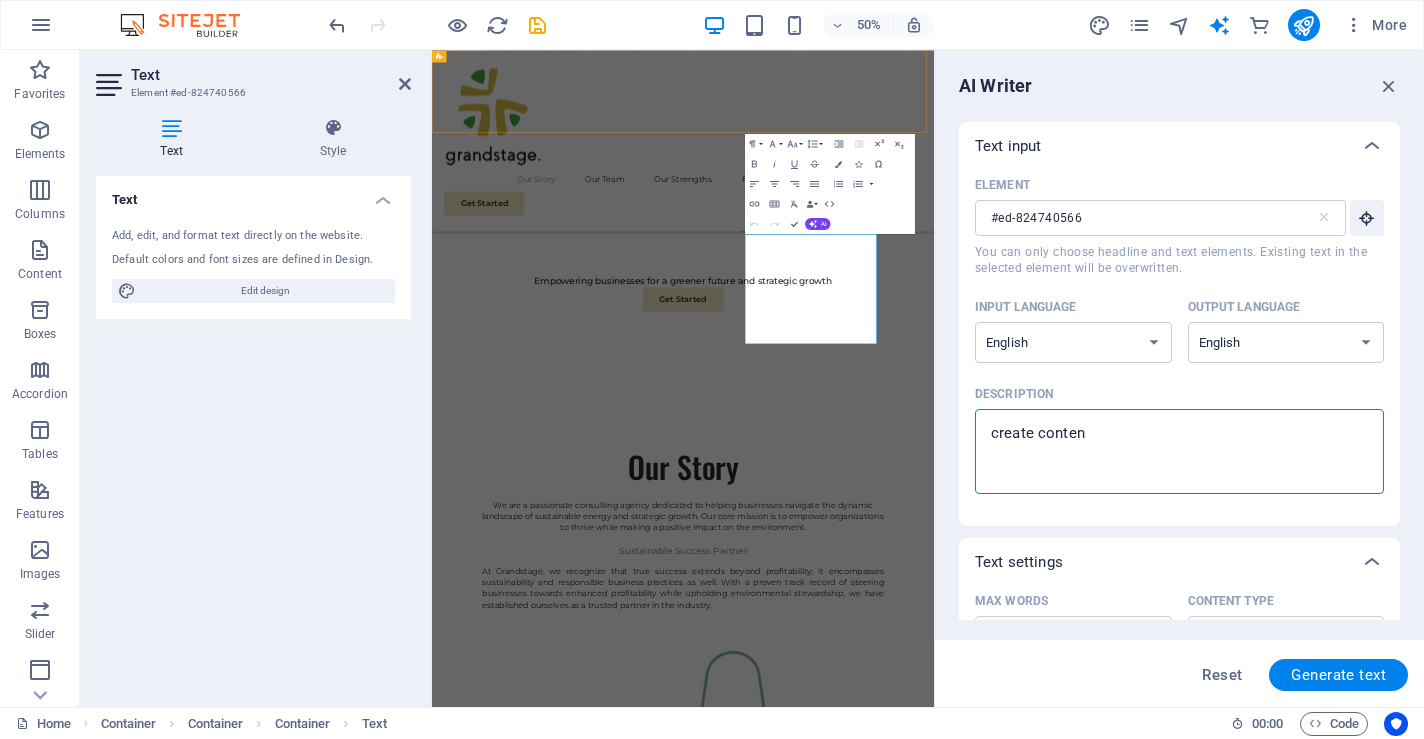 type on "create content" 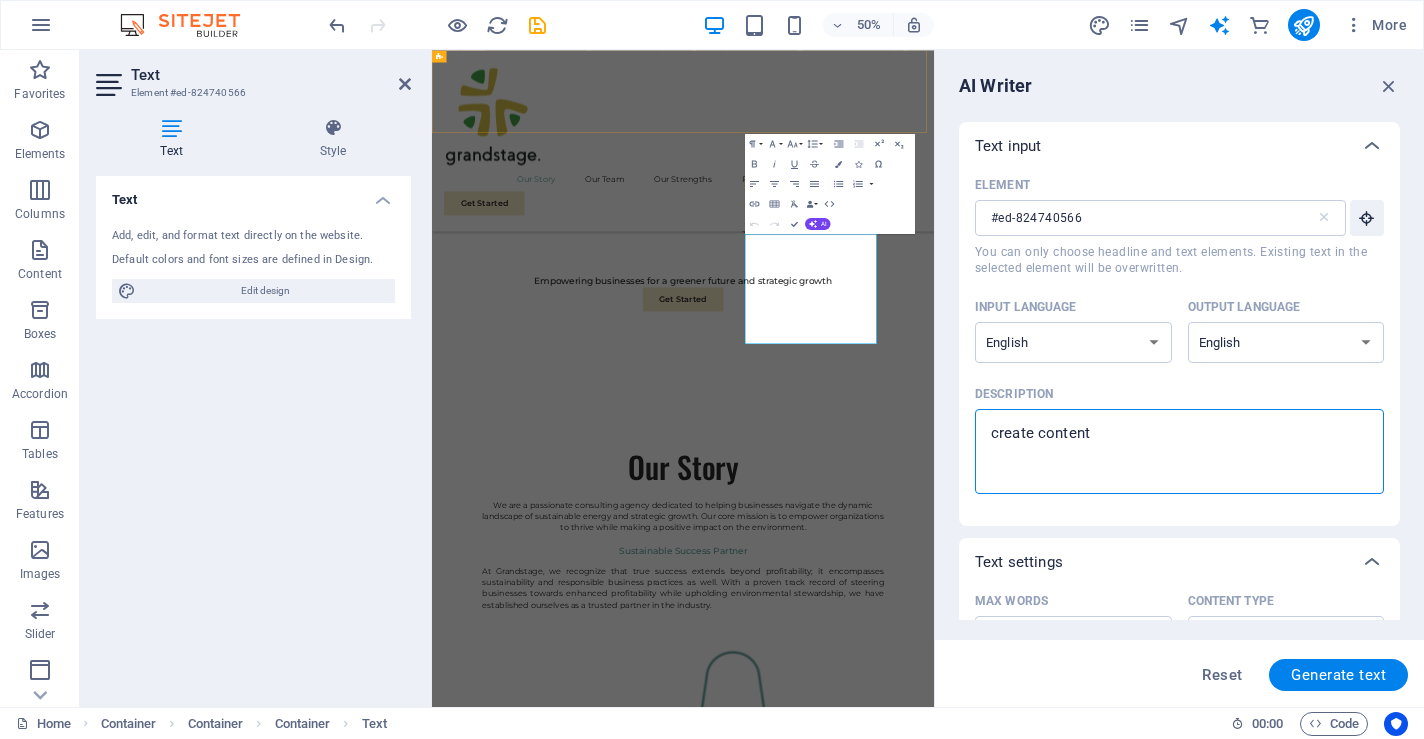 type on "create content" 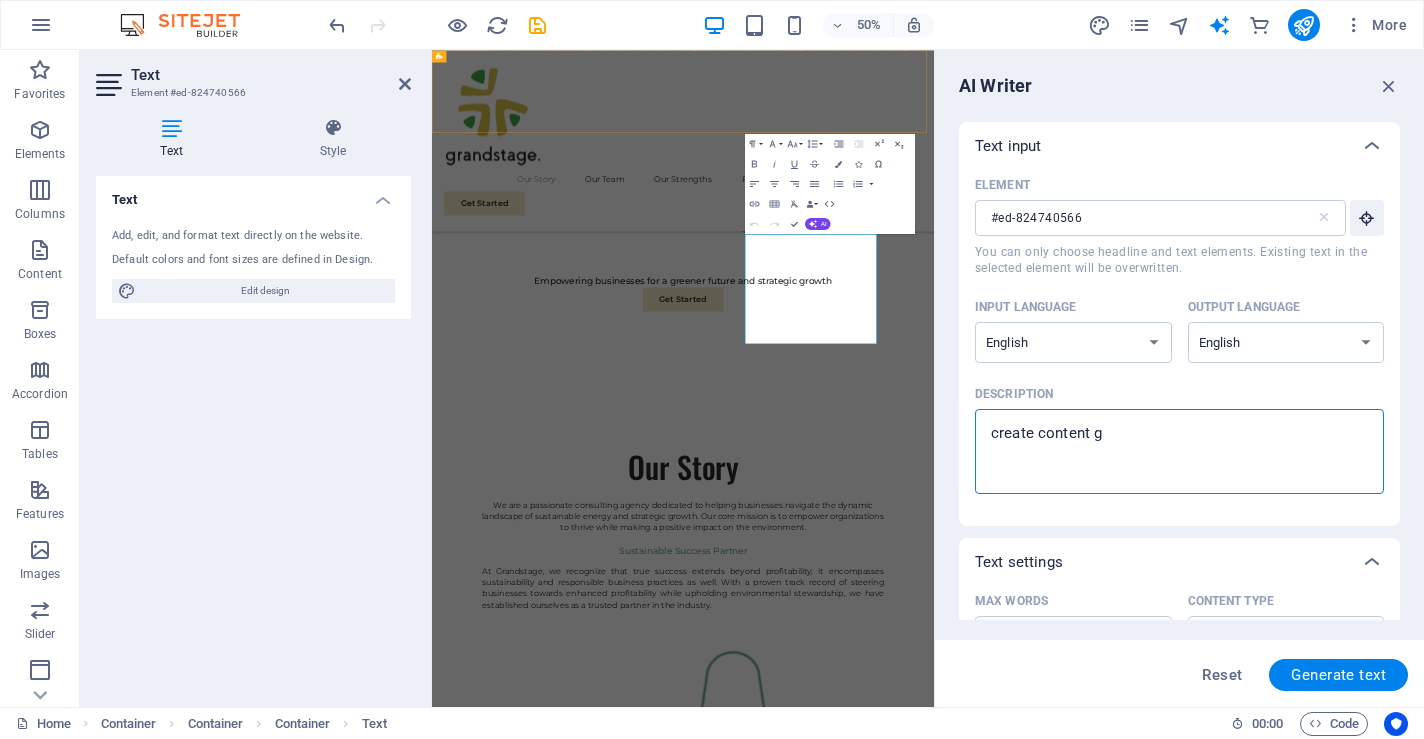 type on "create content" 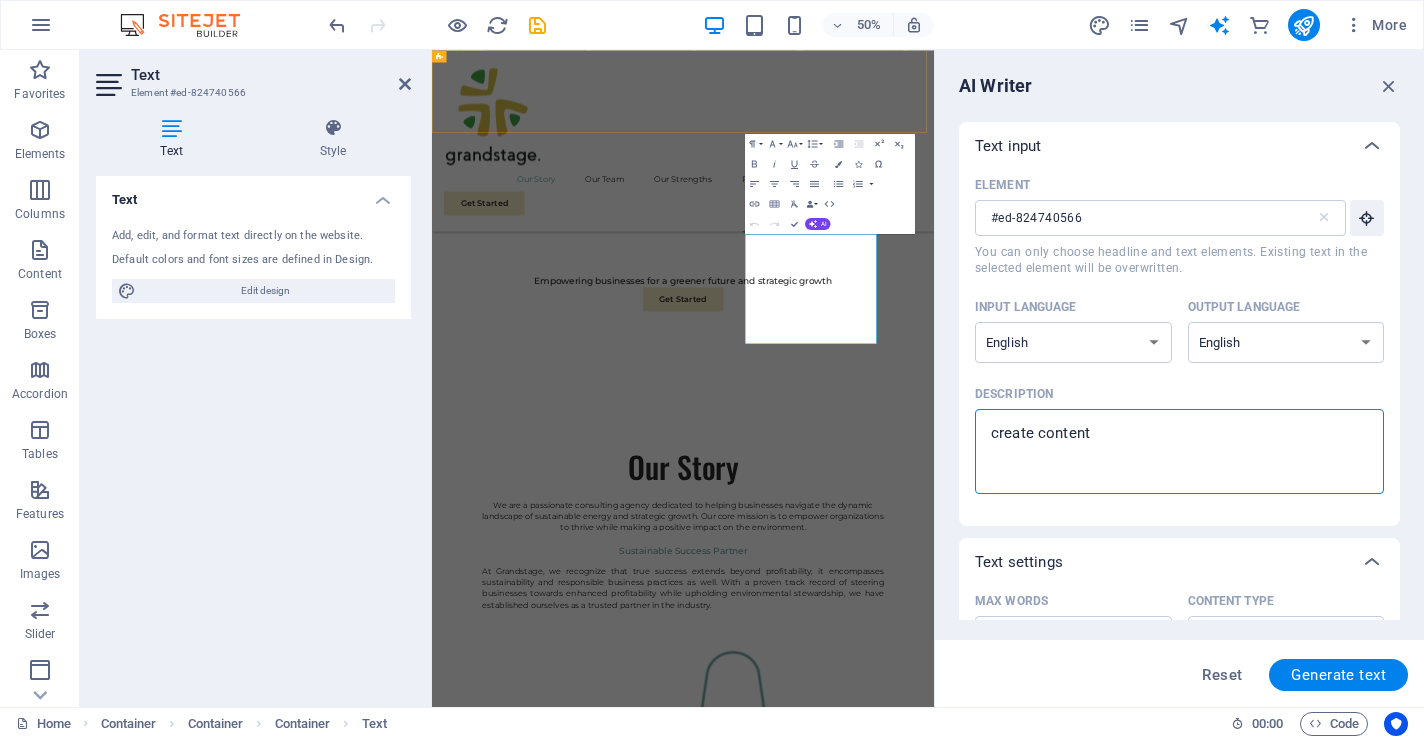 type on "create content f" 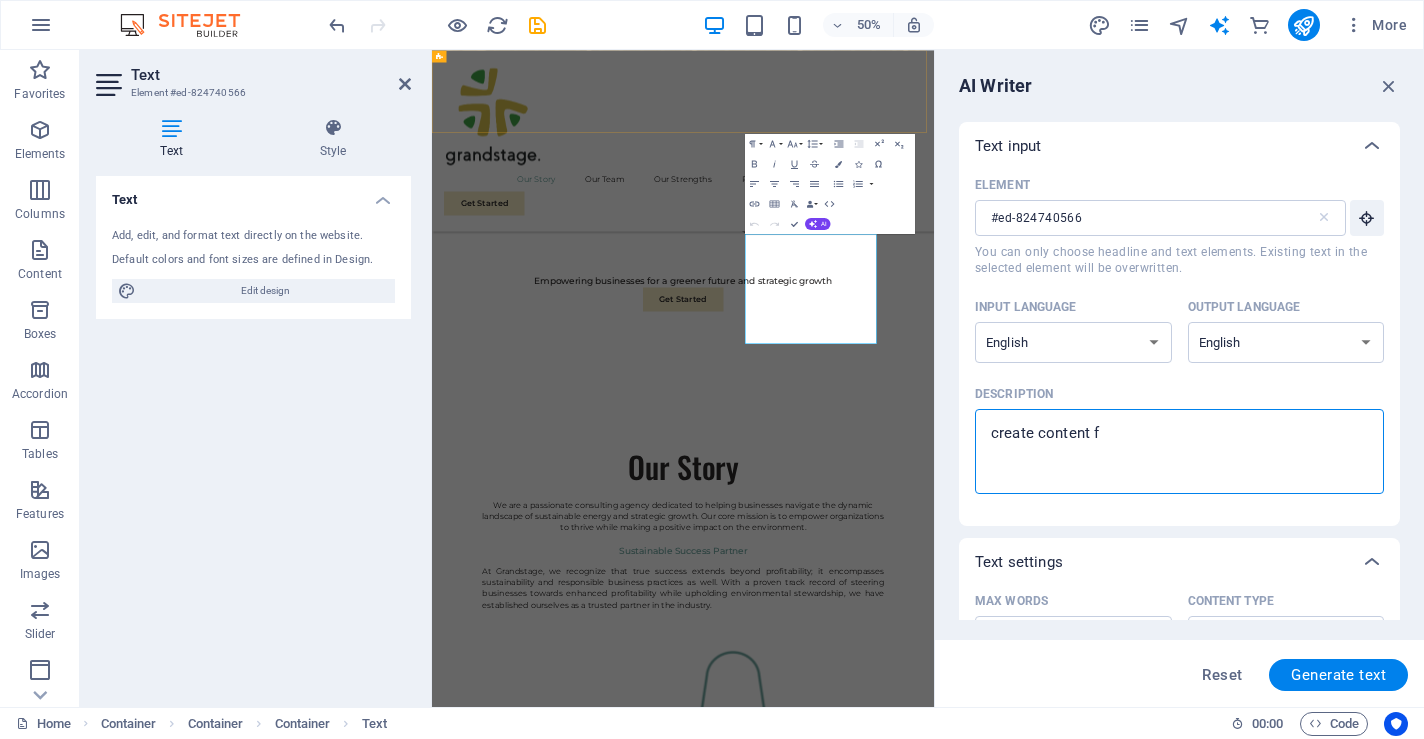 type on "create content fo" 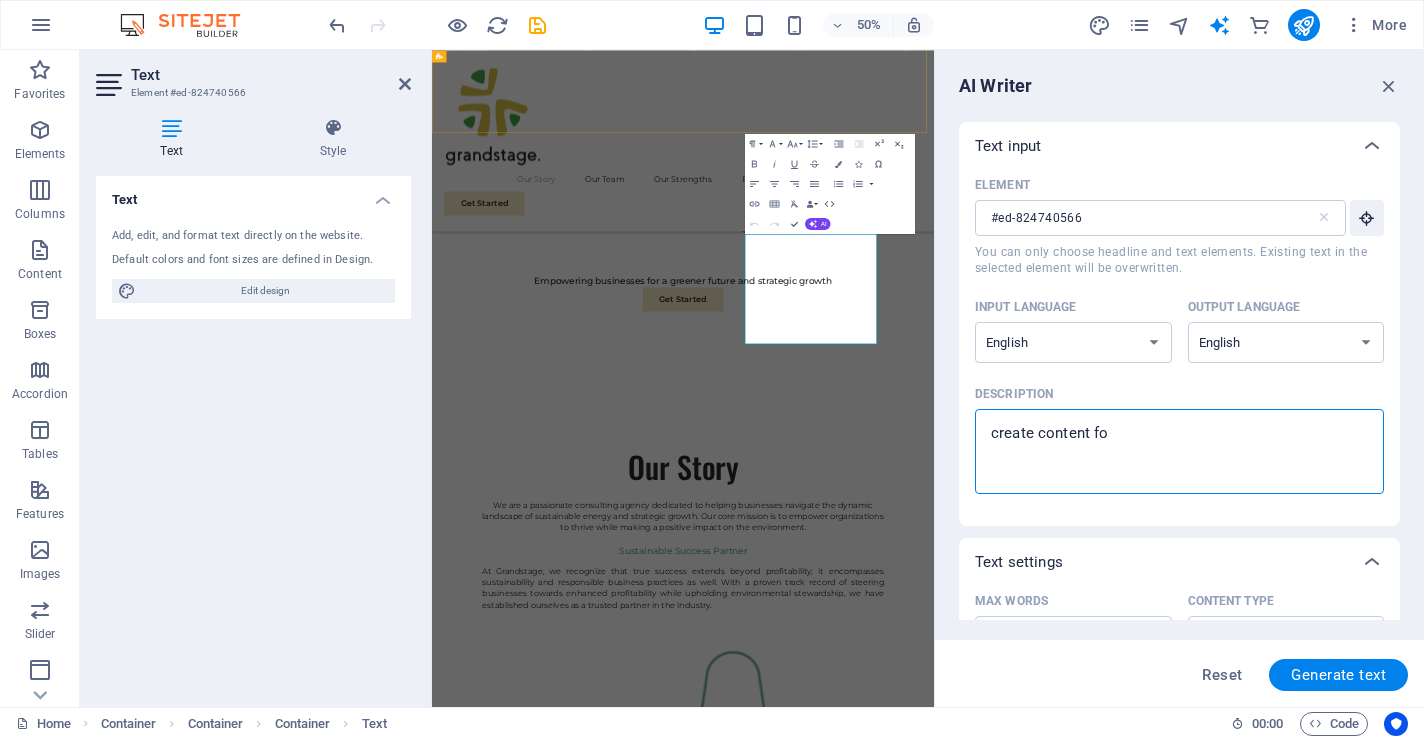 type on "create content for" 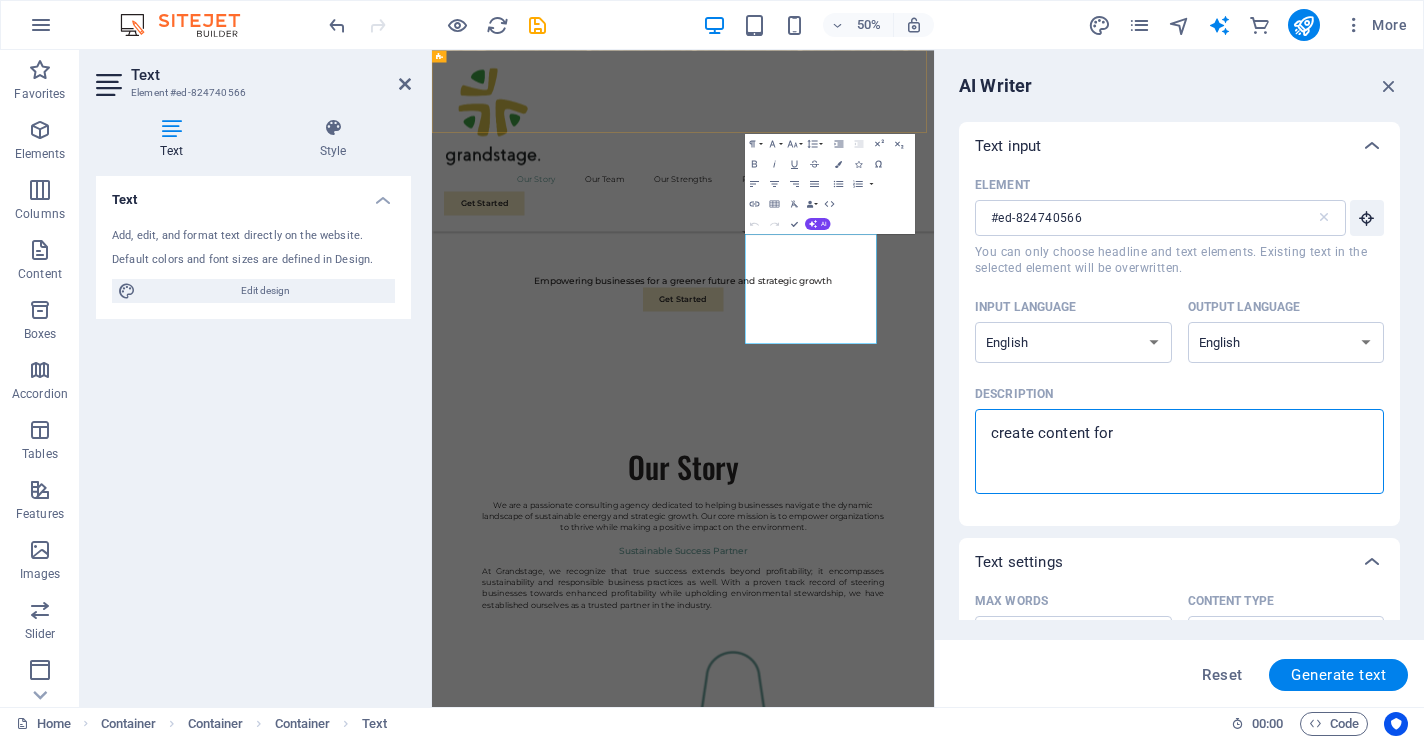 type on "create content for" 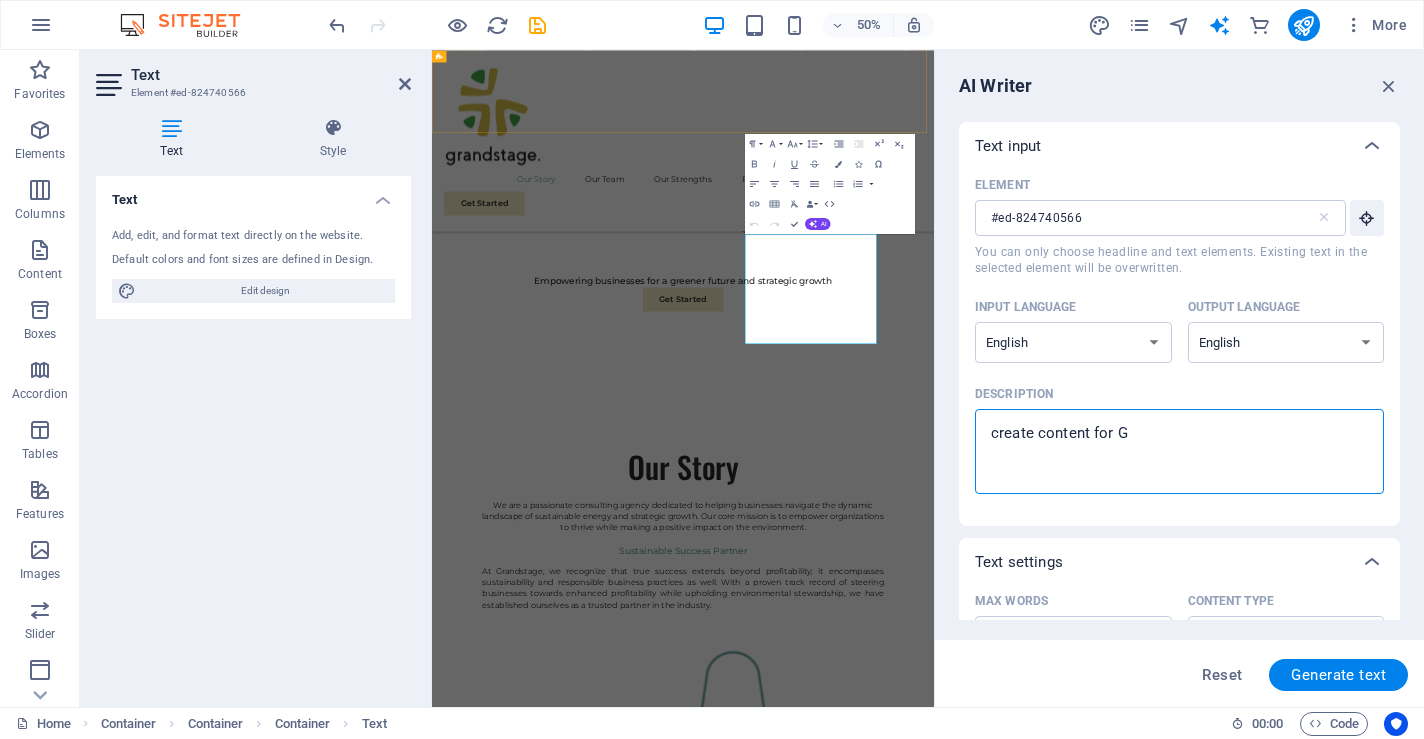 type on "create content for [BRAND]" 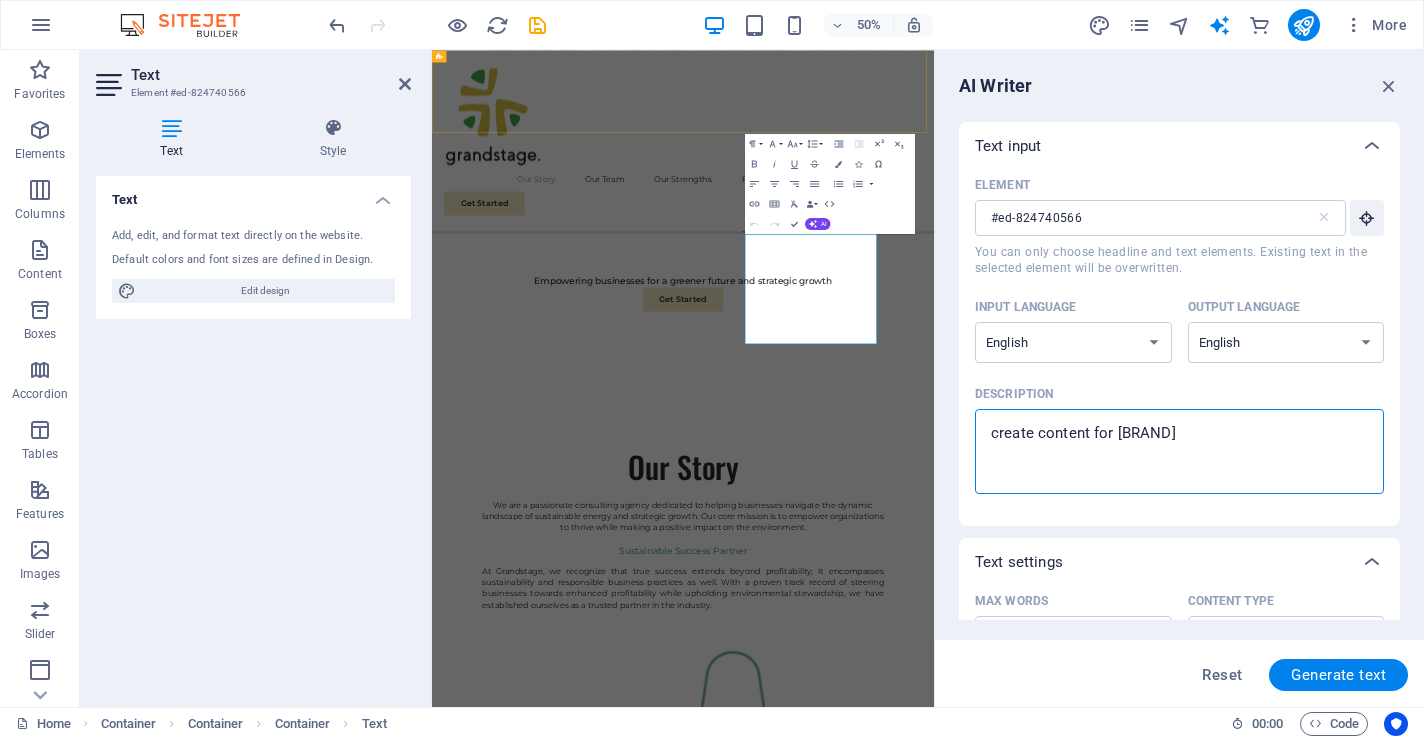 type on "create content for Gra" 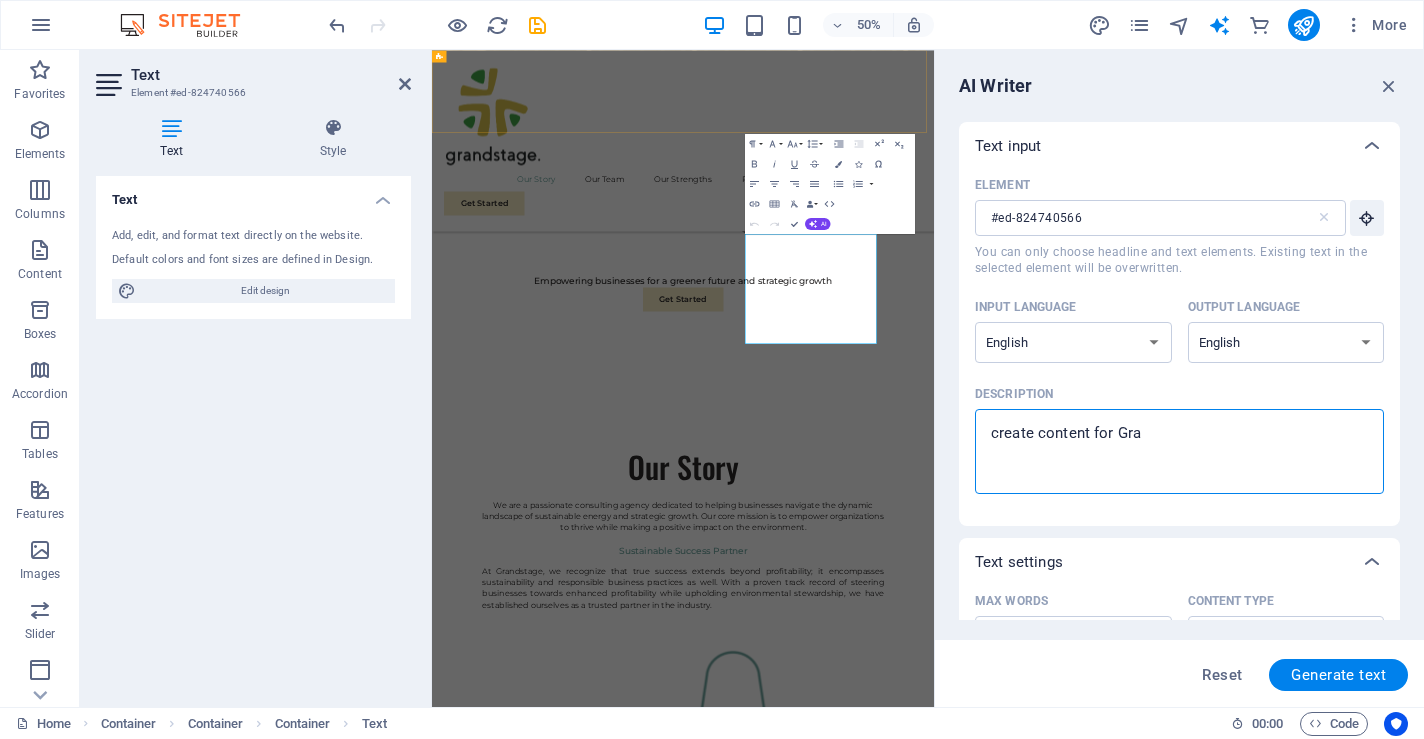 type on "create content for Gran" 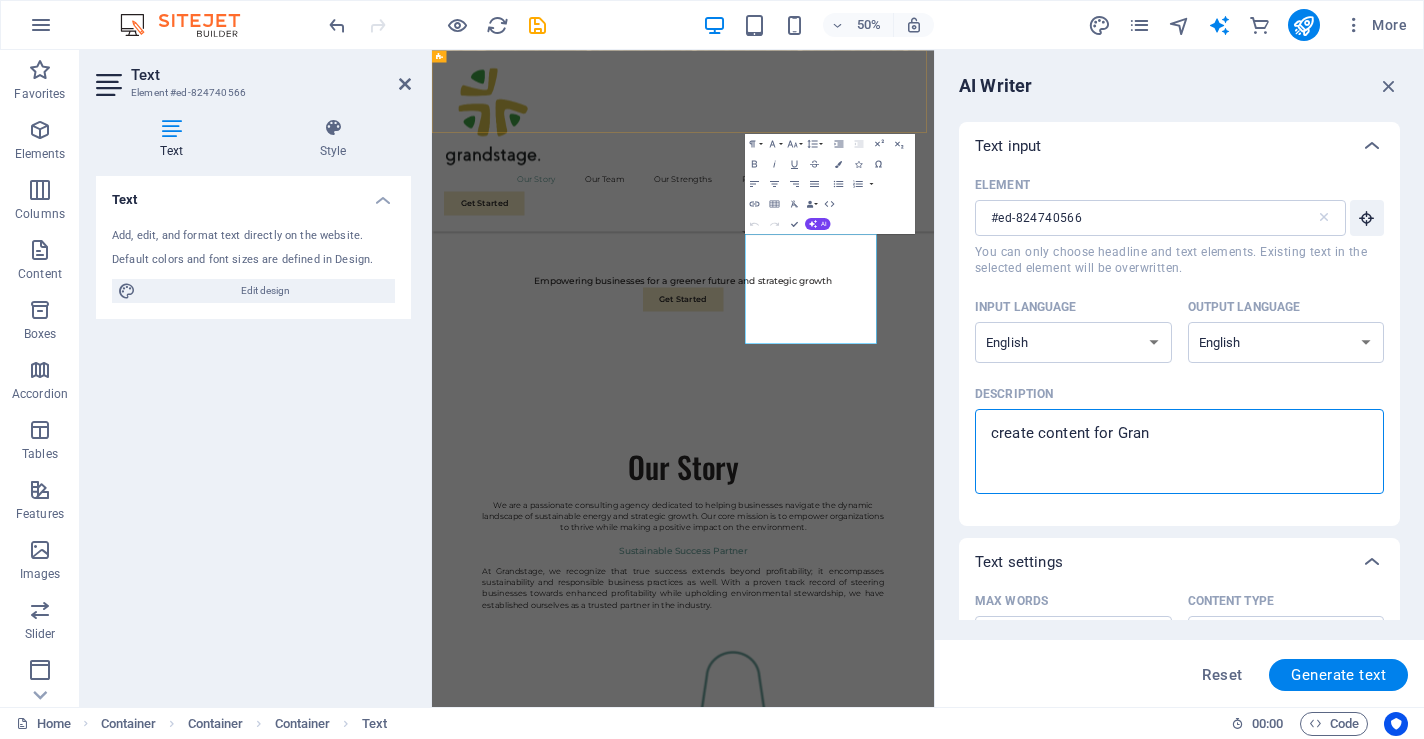 type on "create content for Grand" 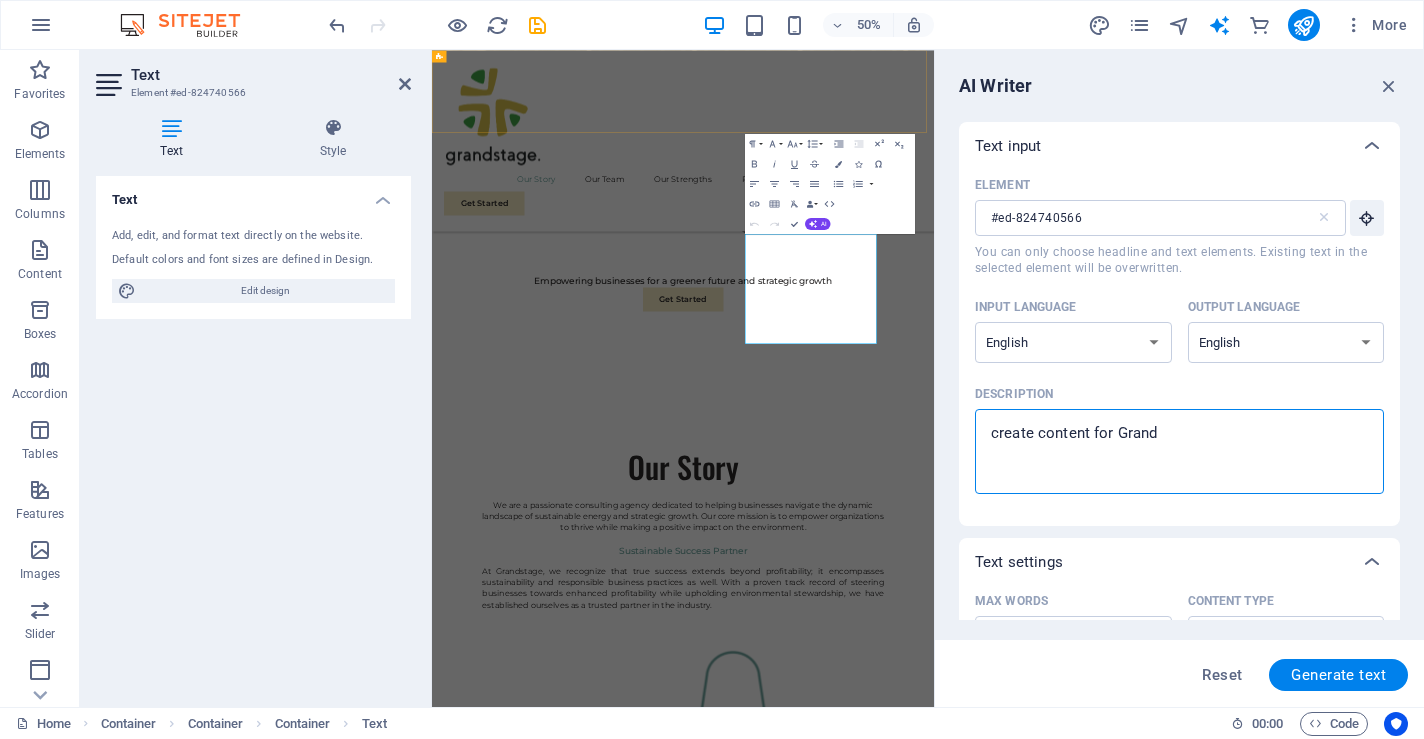 type on "create content for Grands" 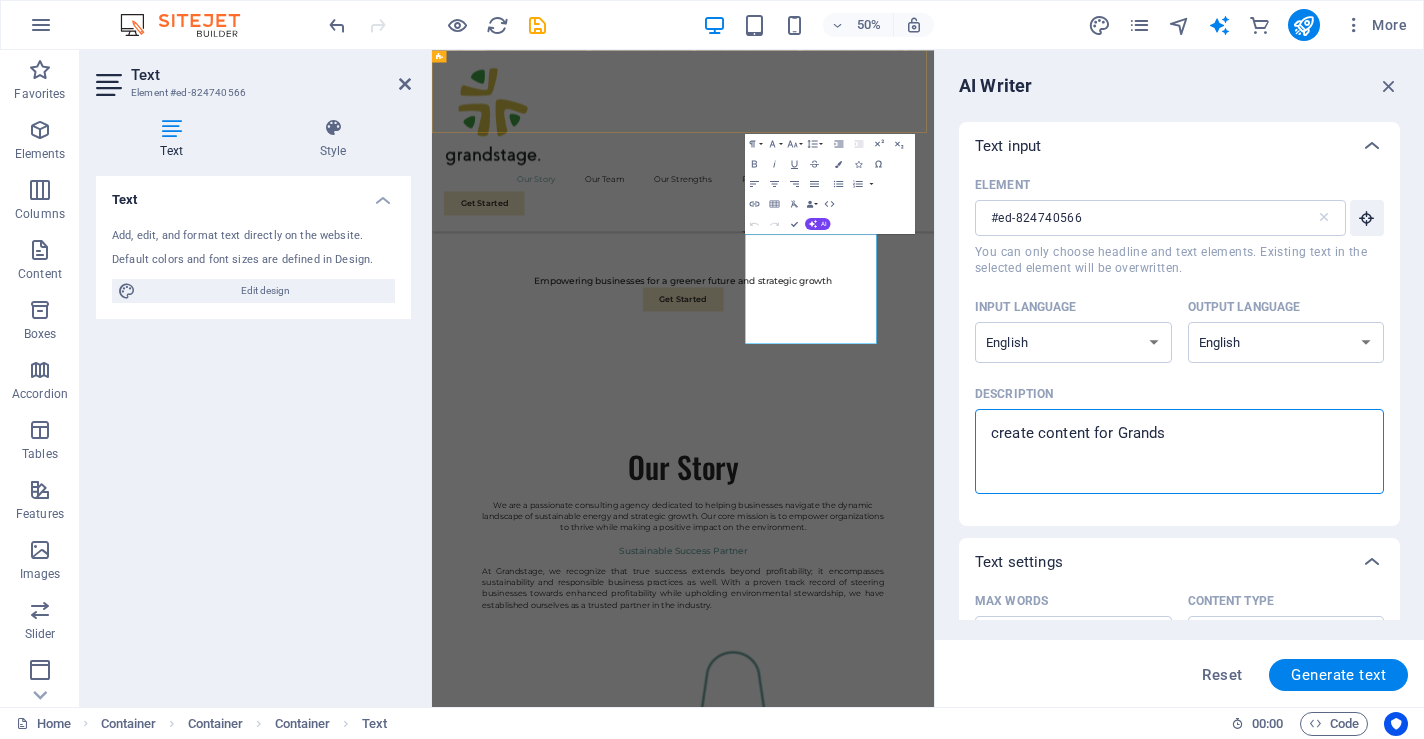 type on "create content for Grandst" 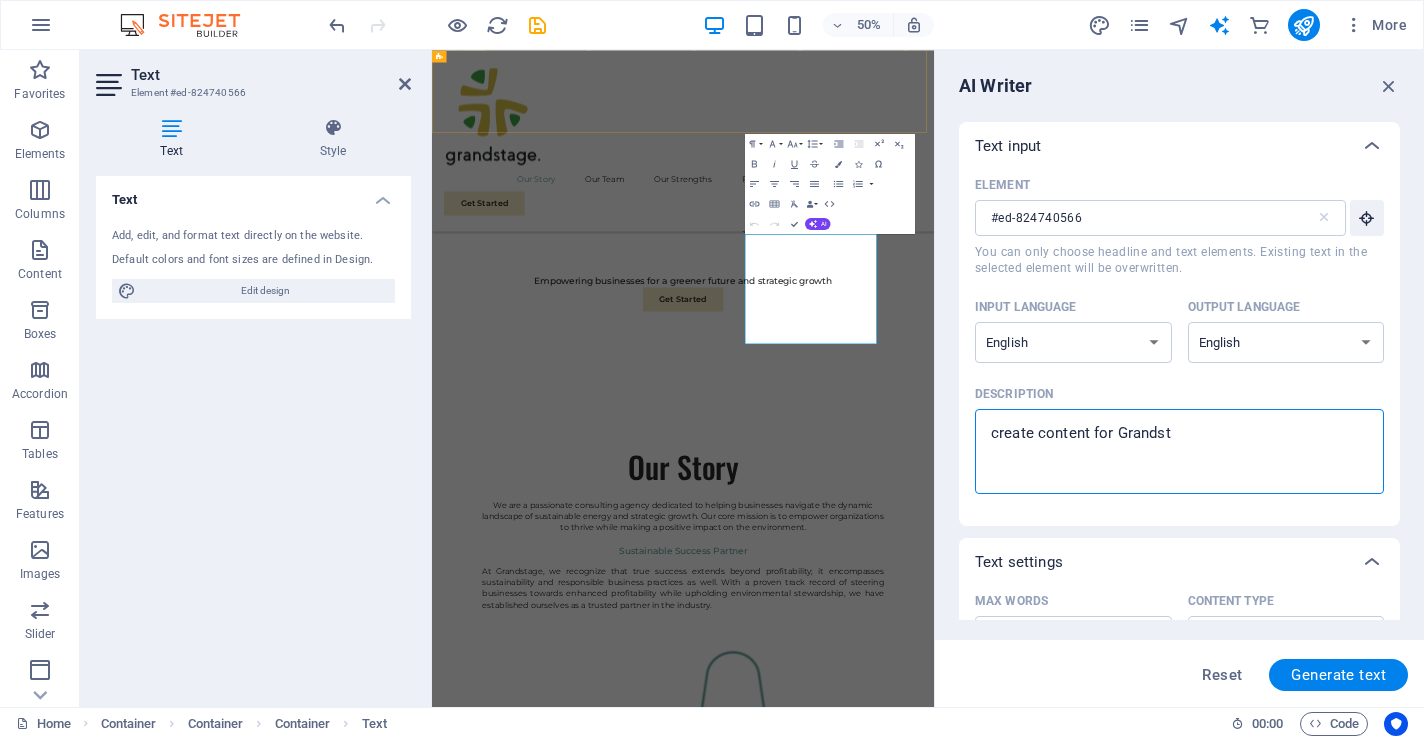 type on "create content for Grandsta" 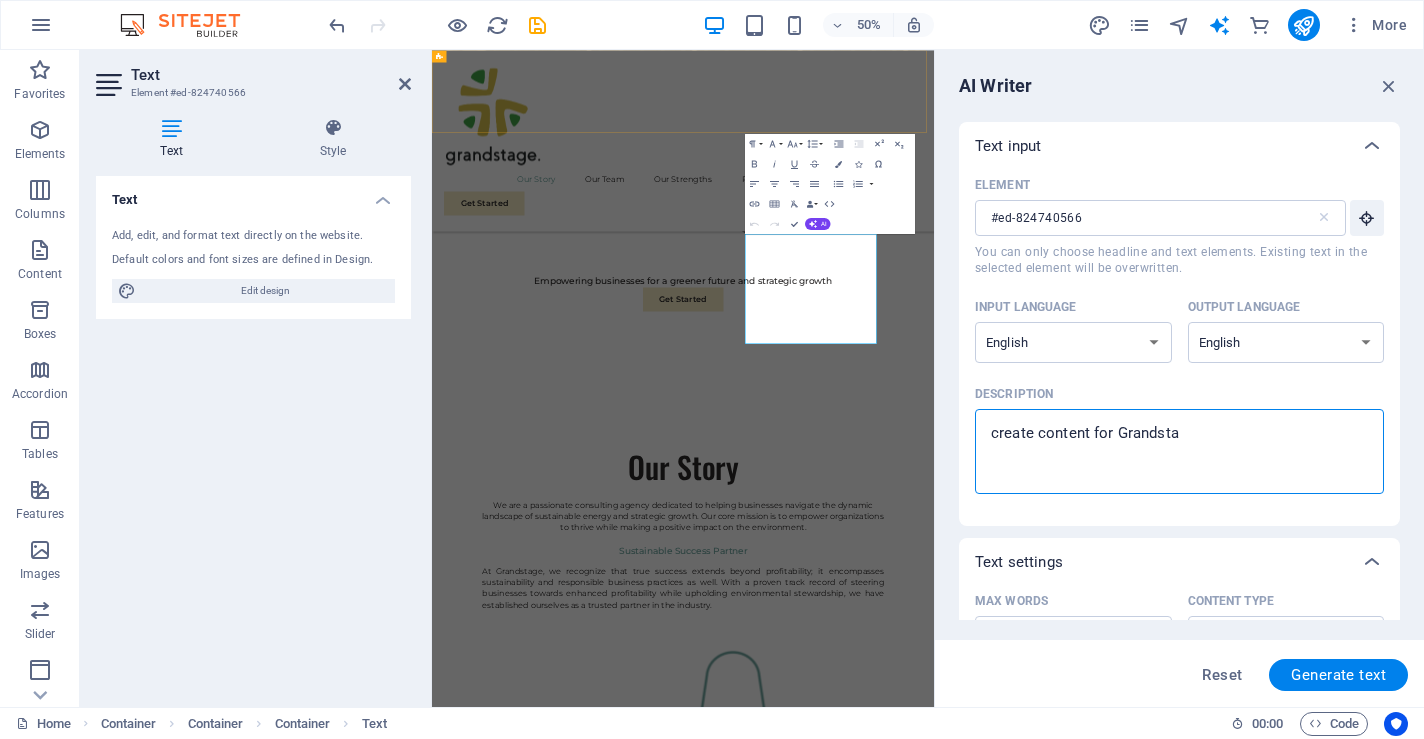 type on "create content for Grandstag" 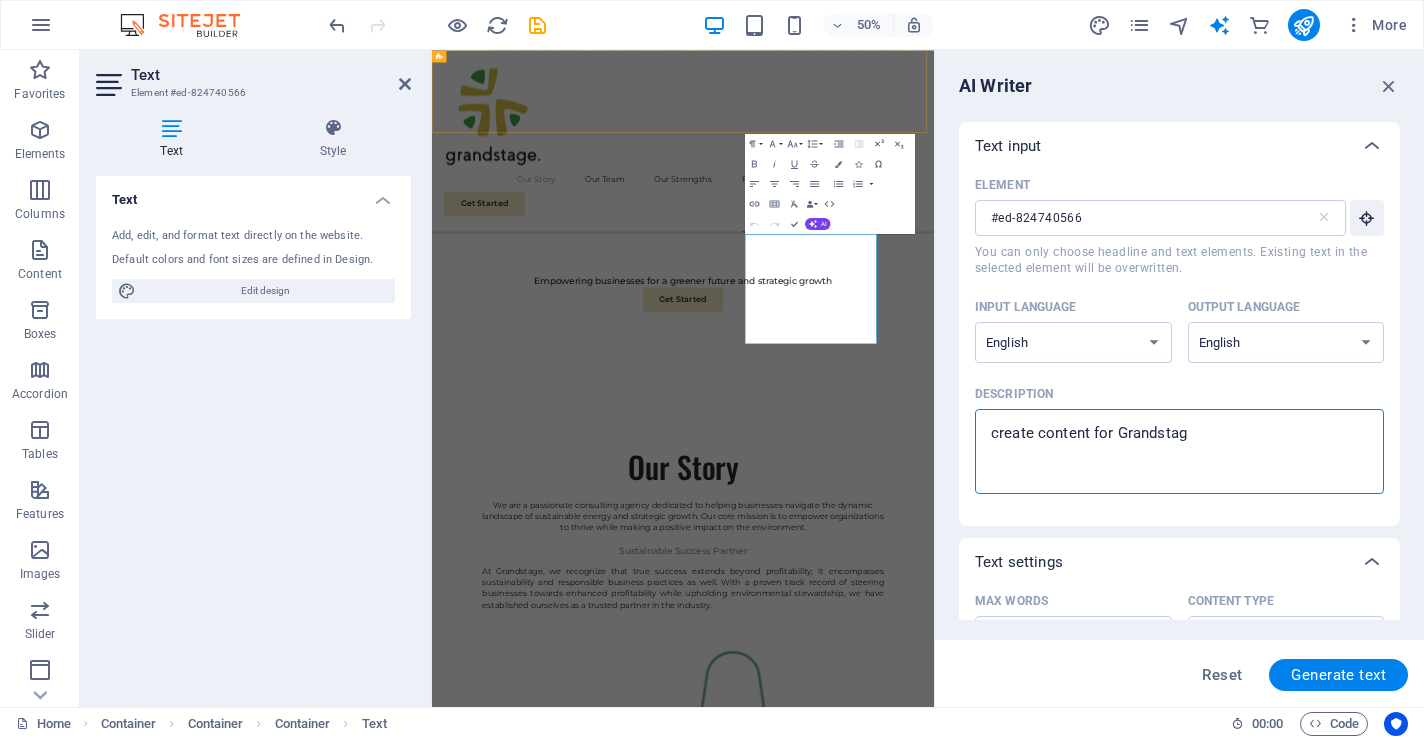 type on "create content for Grandstage" 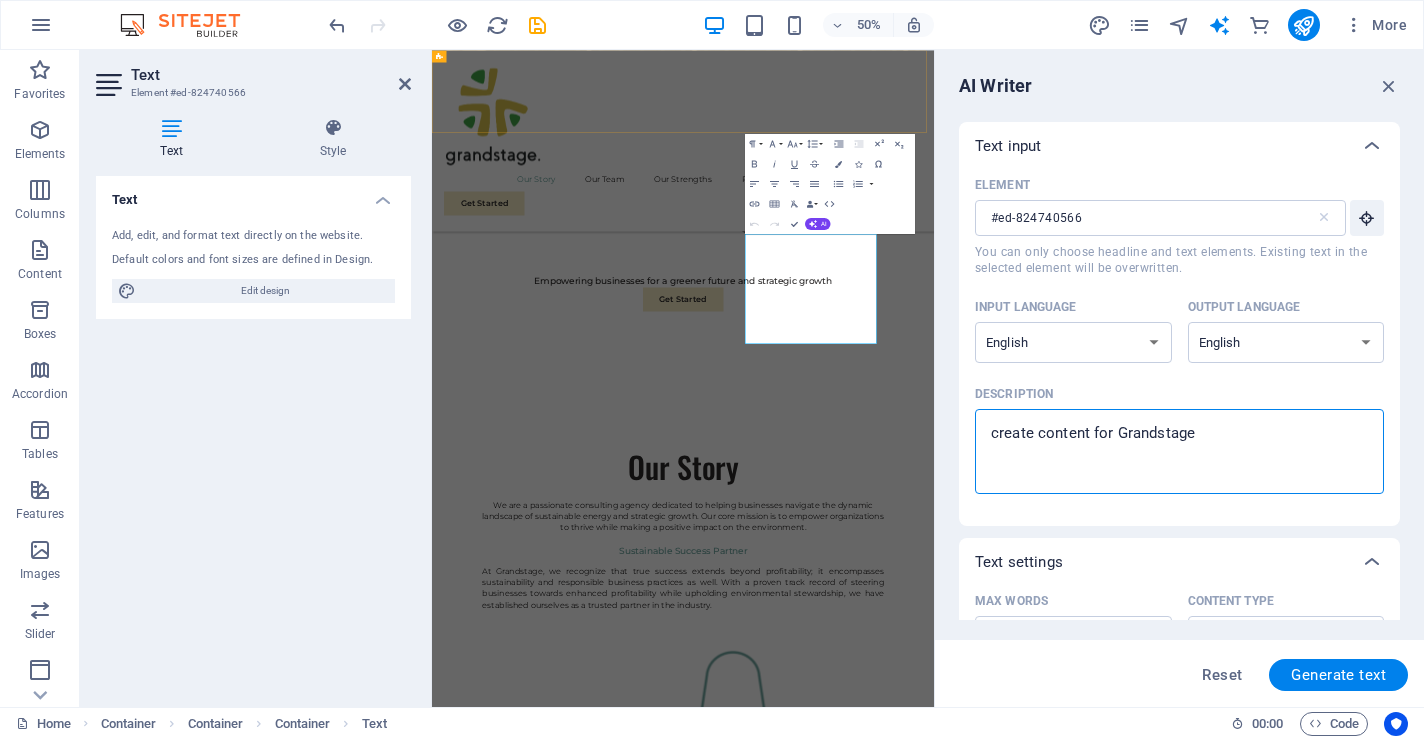 type on "create content for Grandstage'" 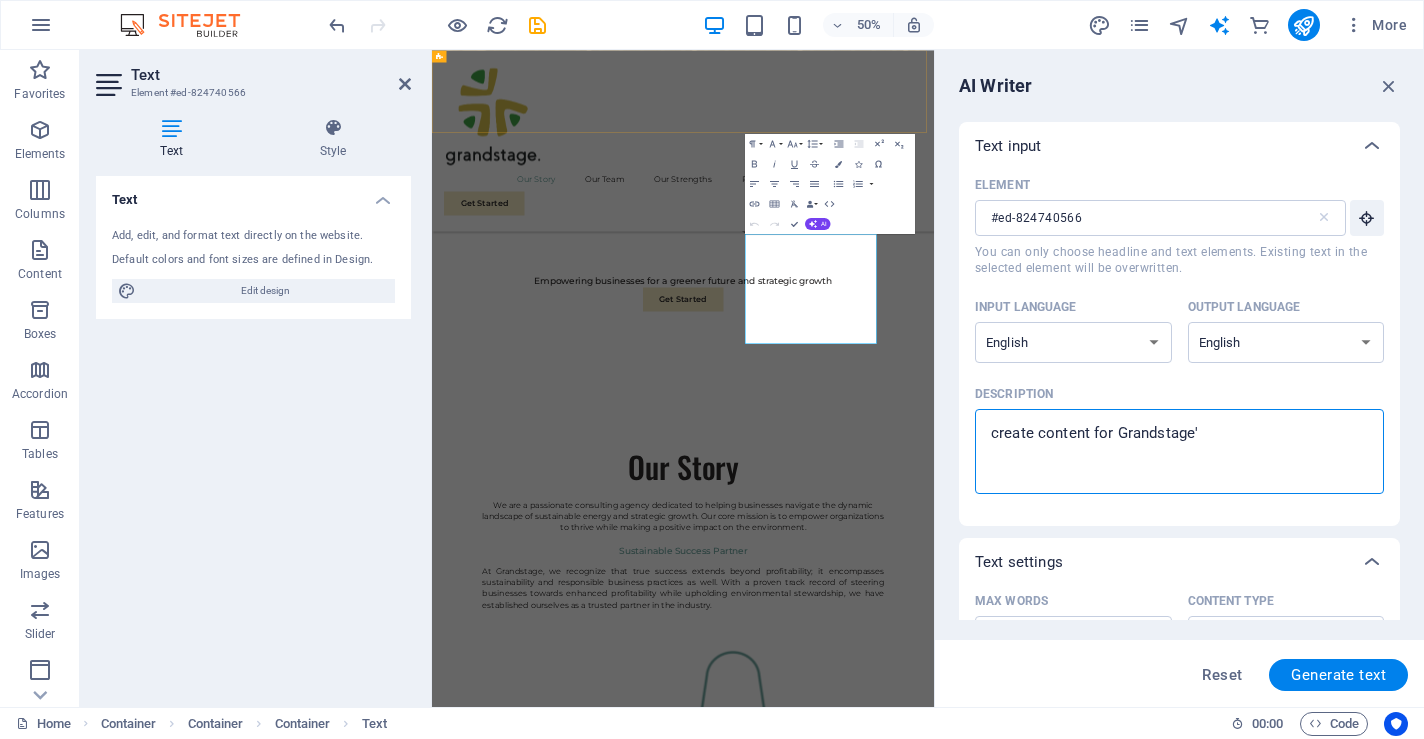 type on "create content for Grandstage's" 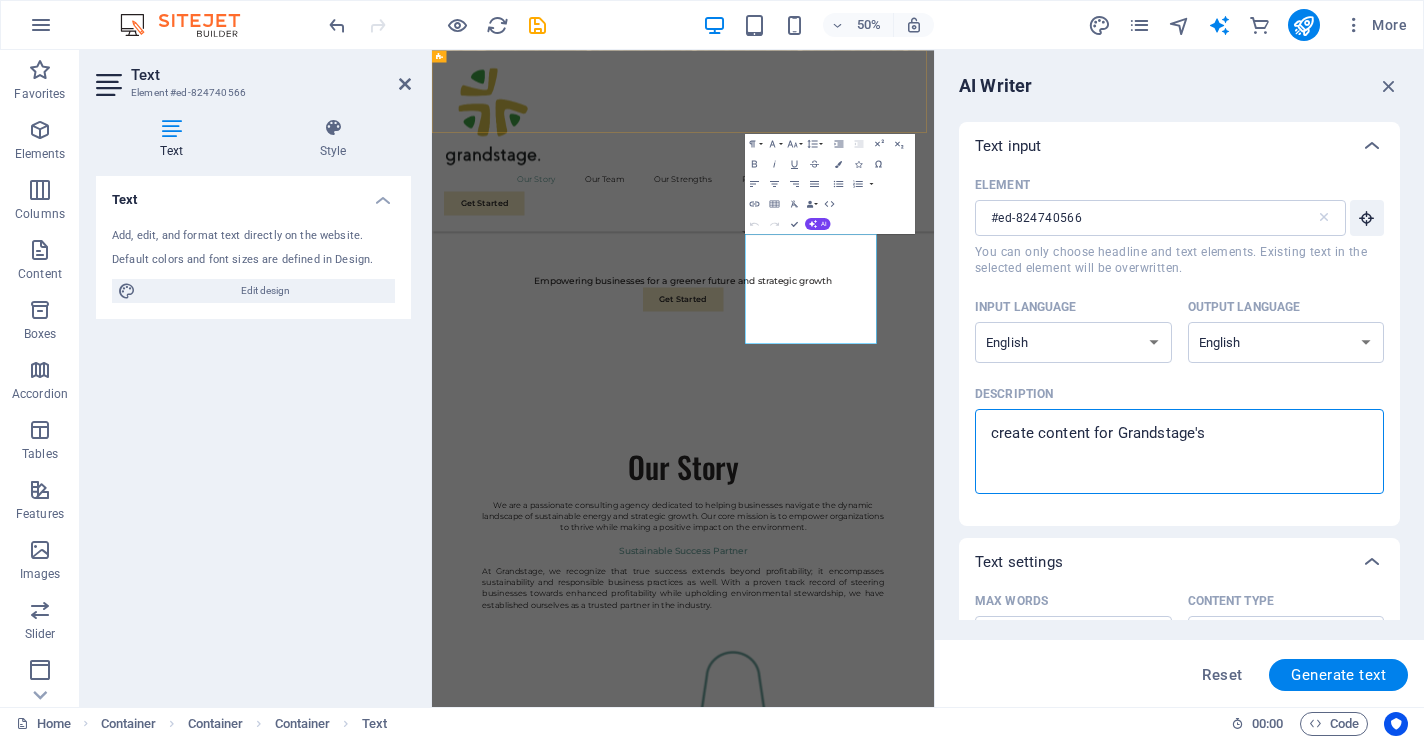 type on "create content for Grandstage's" 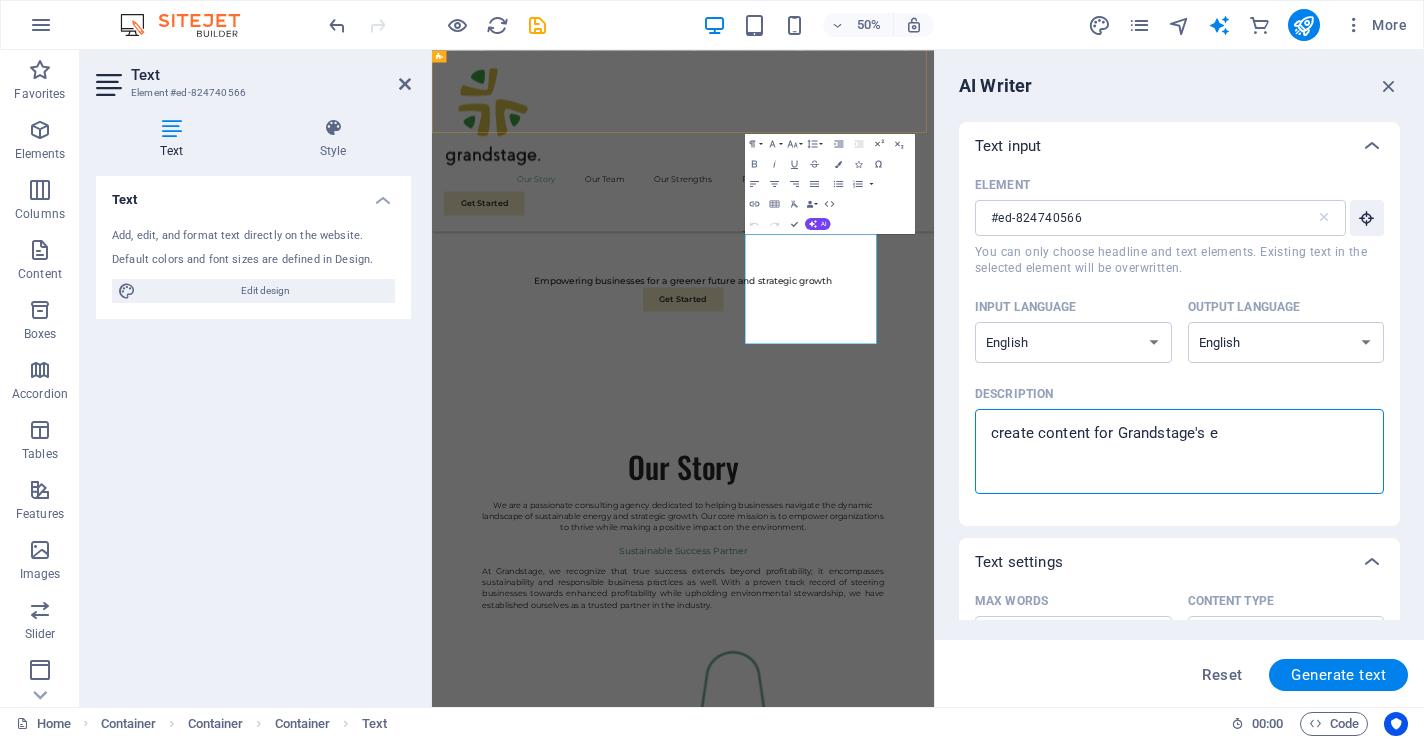 type on "create content for Grandstage's ex" 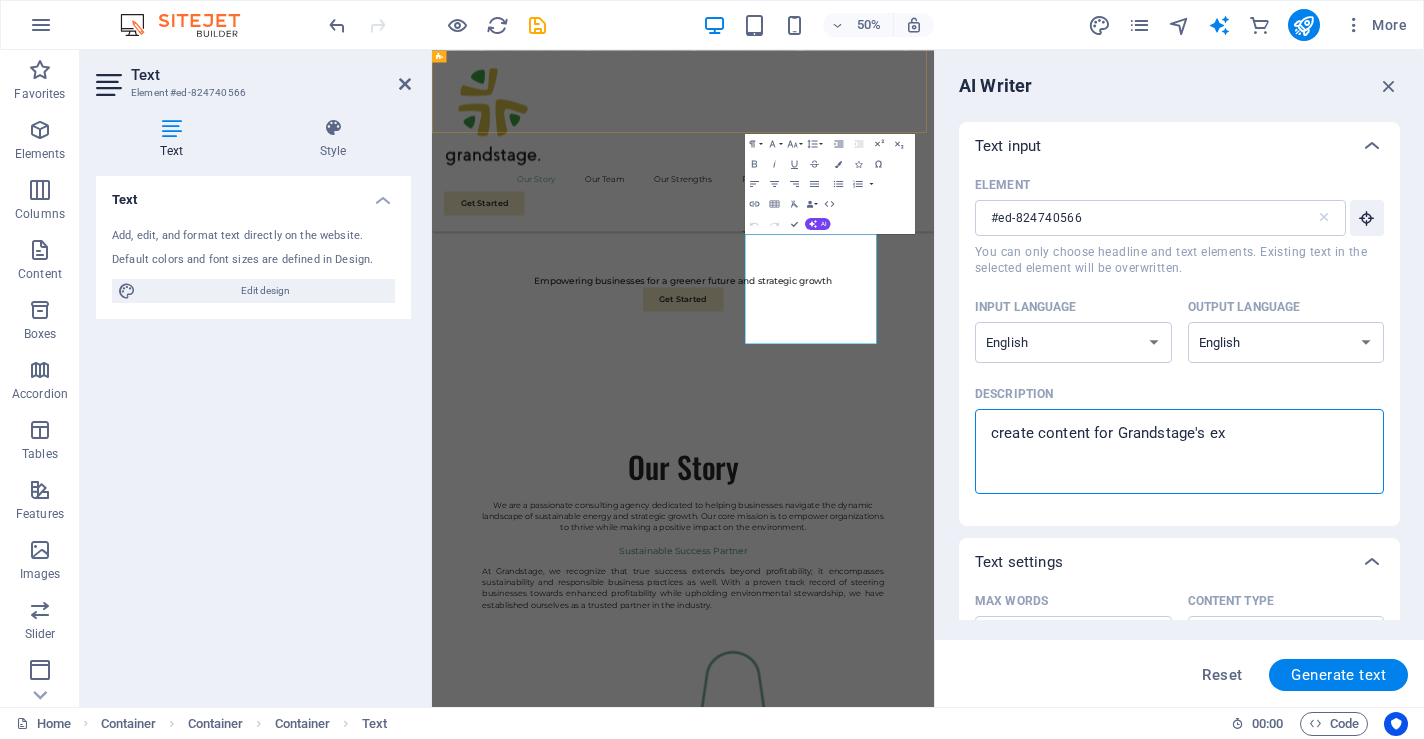 type on "create content for Grandstage's exp" 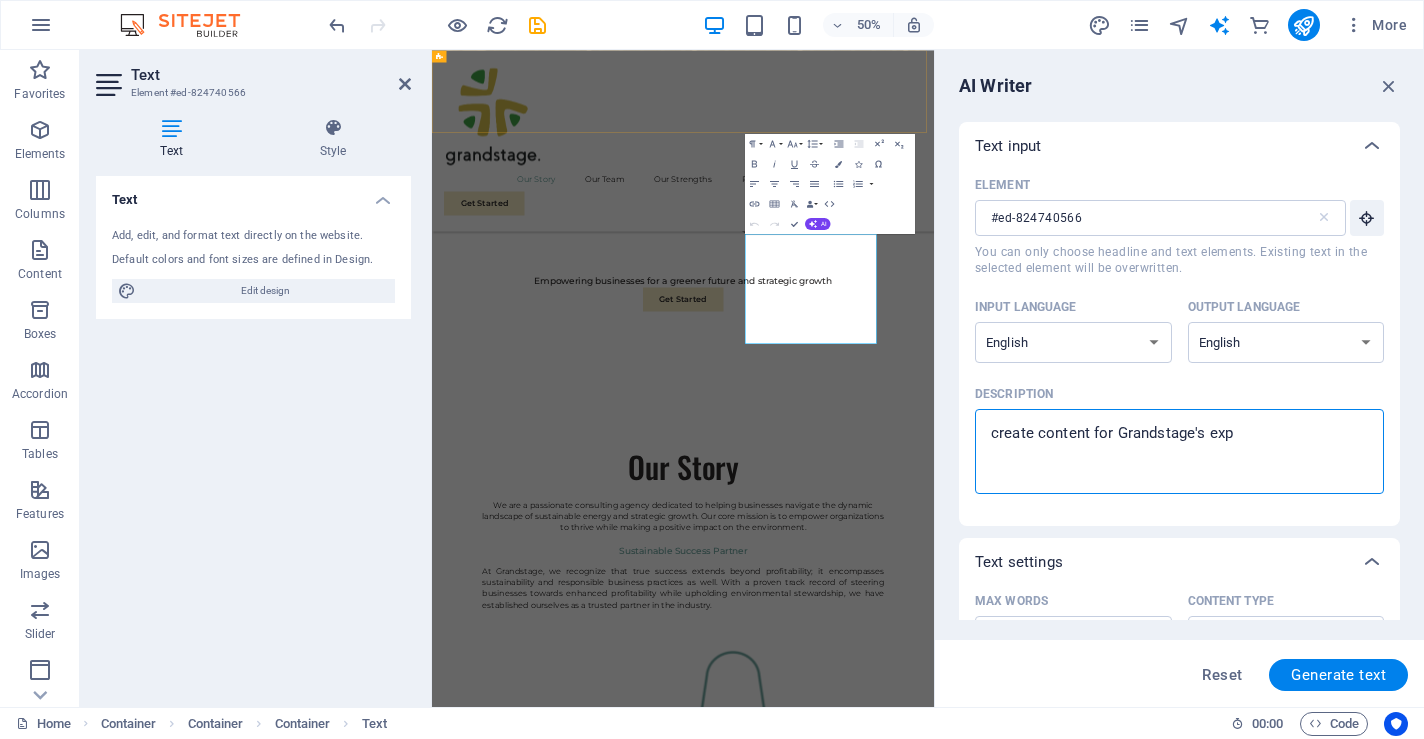 type on "create content for Grandstage's expe" 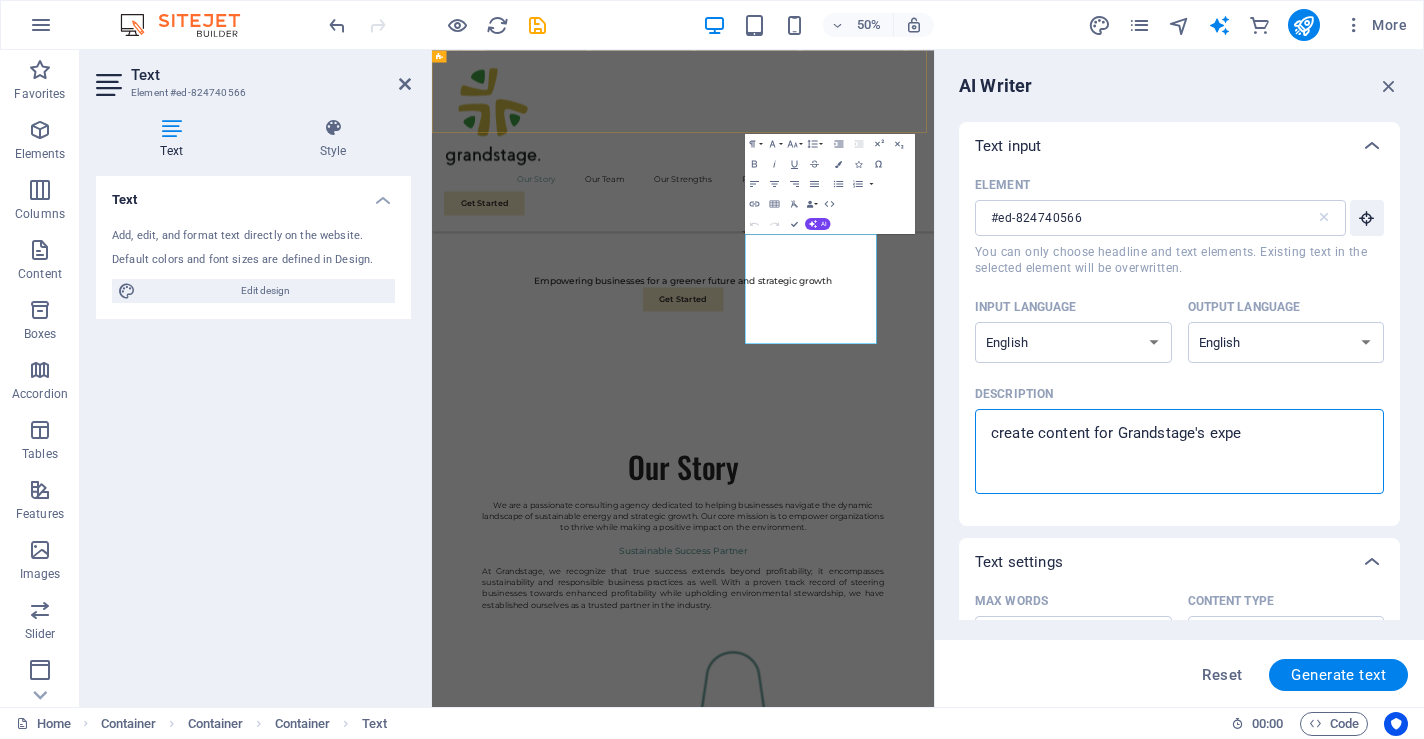 type on "create content for [BRAND]'s exper" 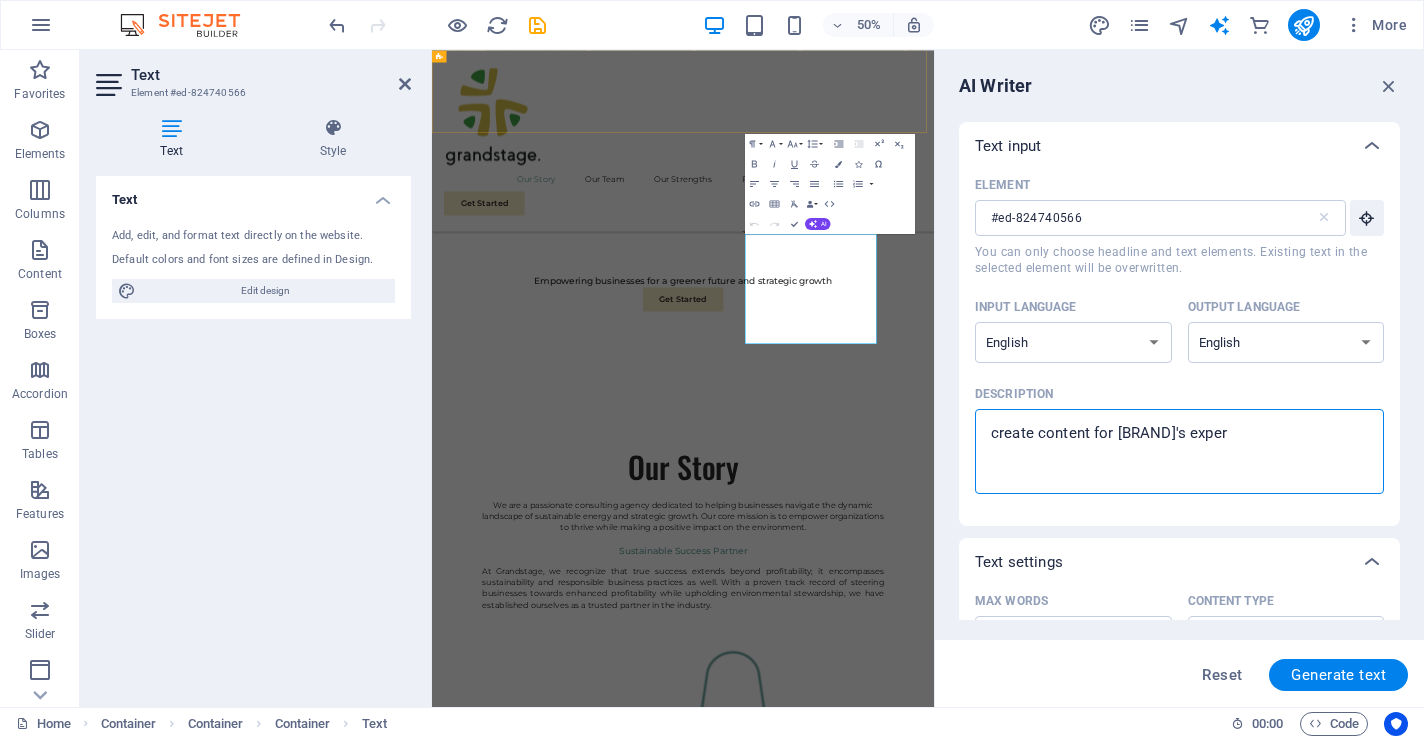 type on "create content for [BRAND]'s expert" 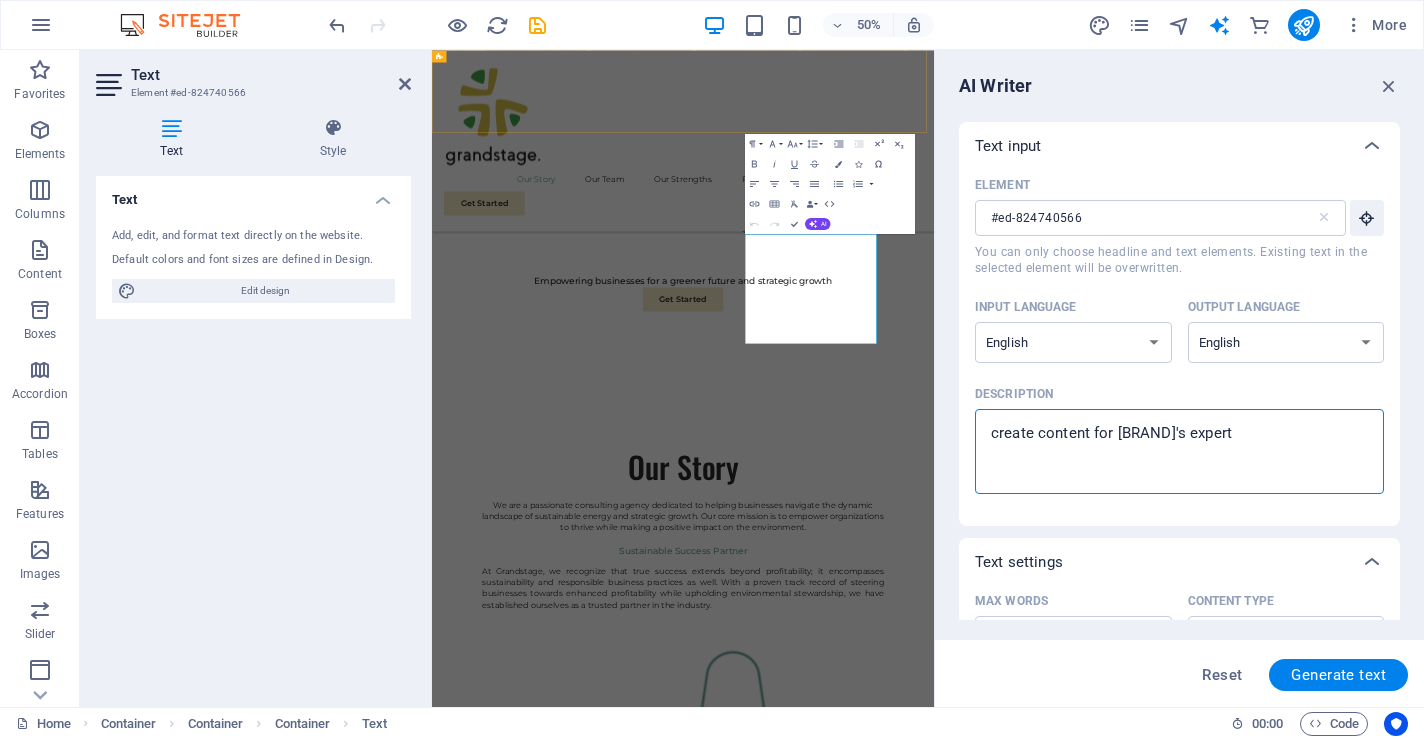 type on "create content for Grandstage's experti" 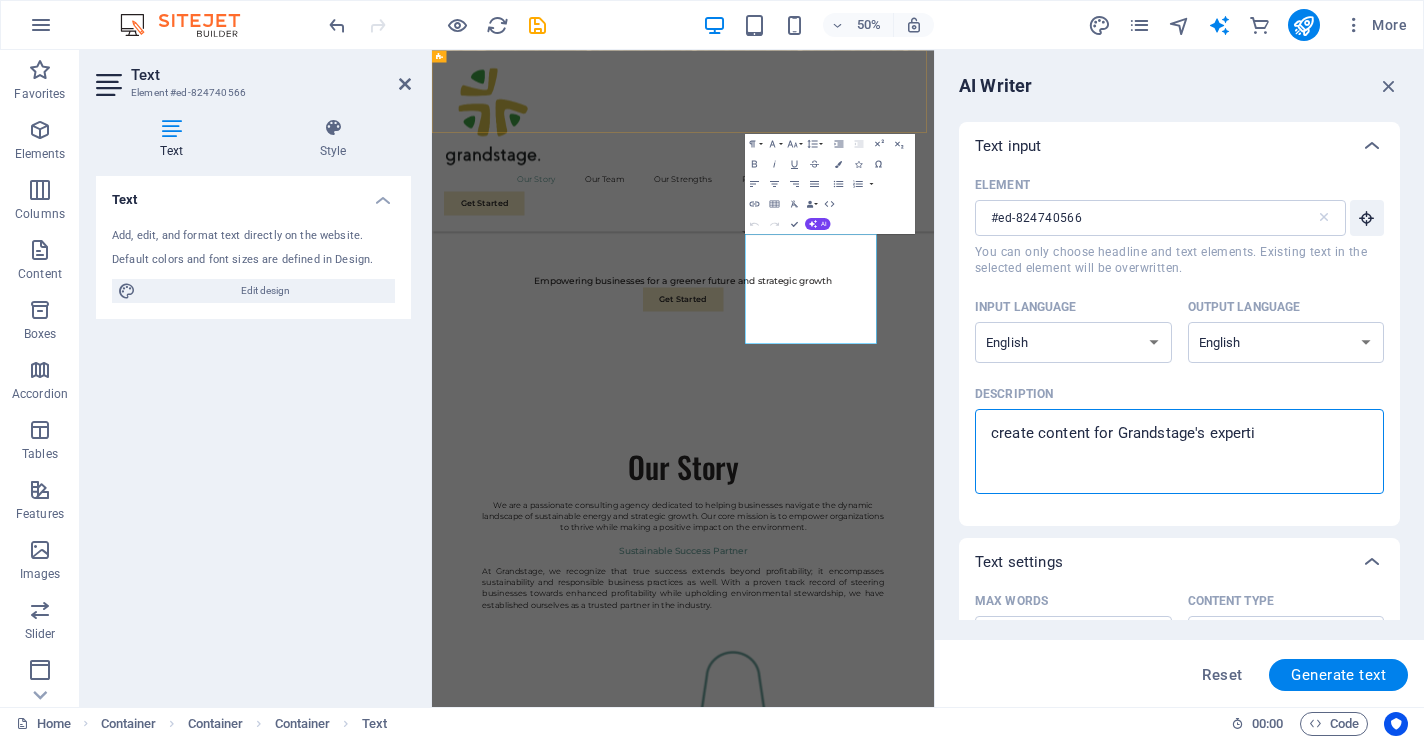 type on "create content for Grandstage's expertis" 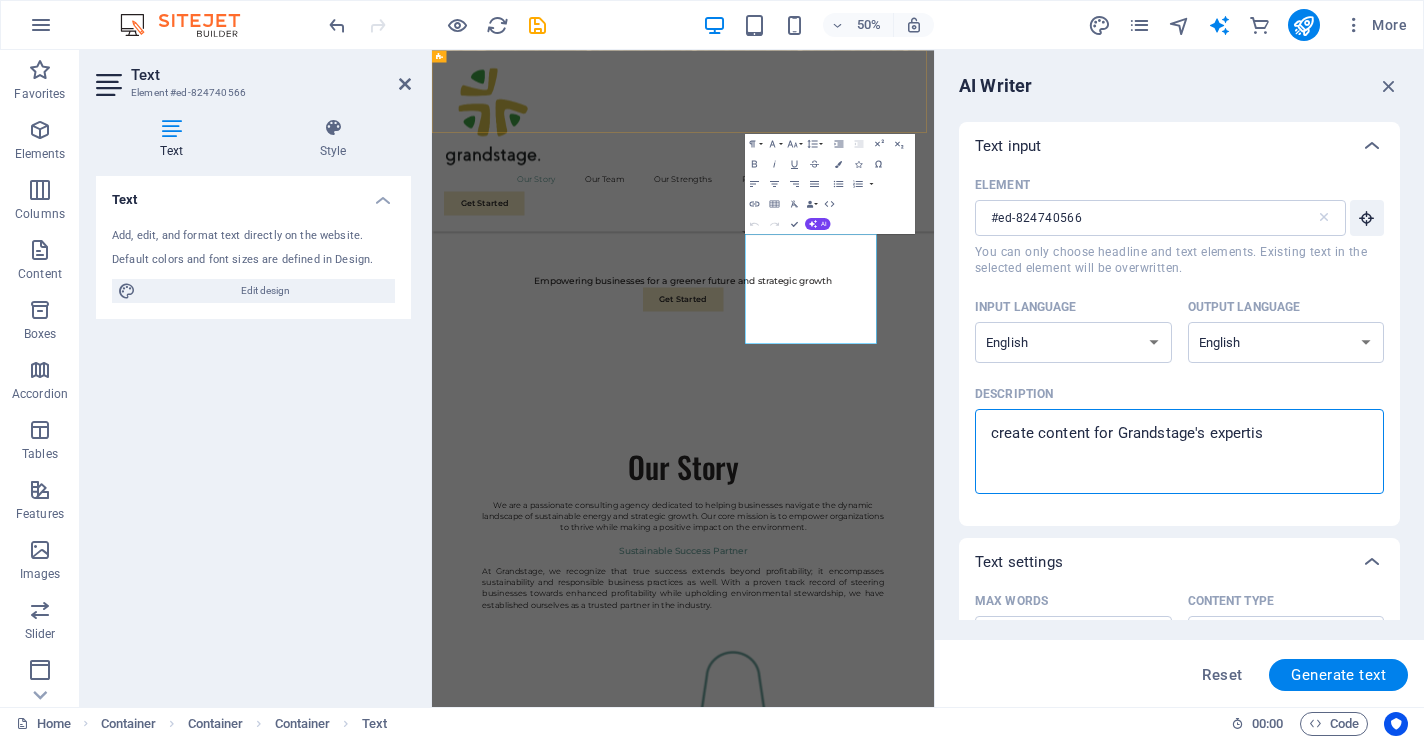type on "create content for Grandstage's expertise" 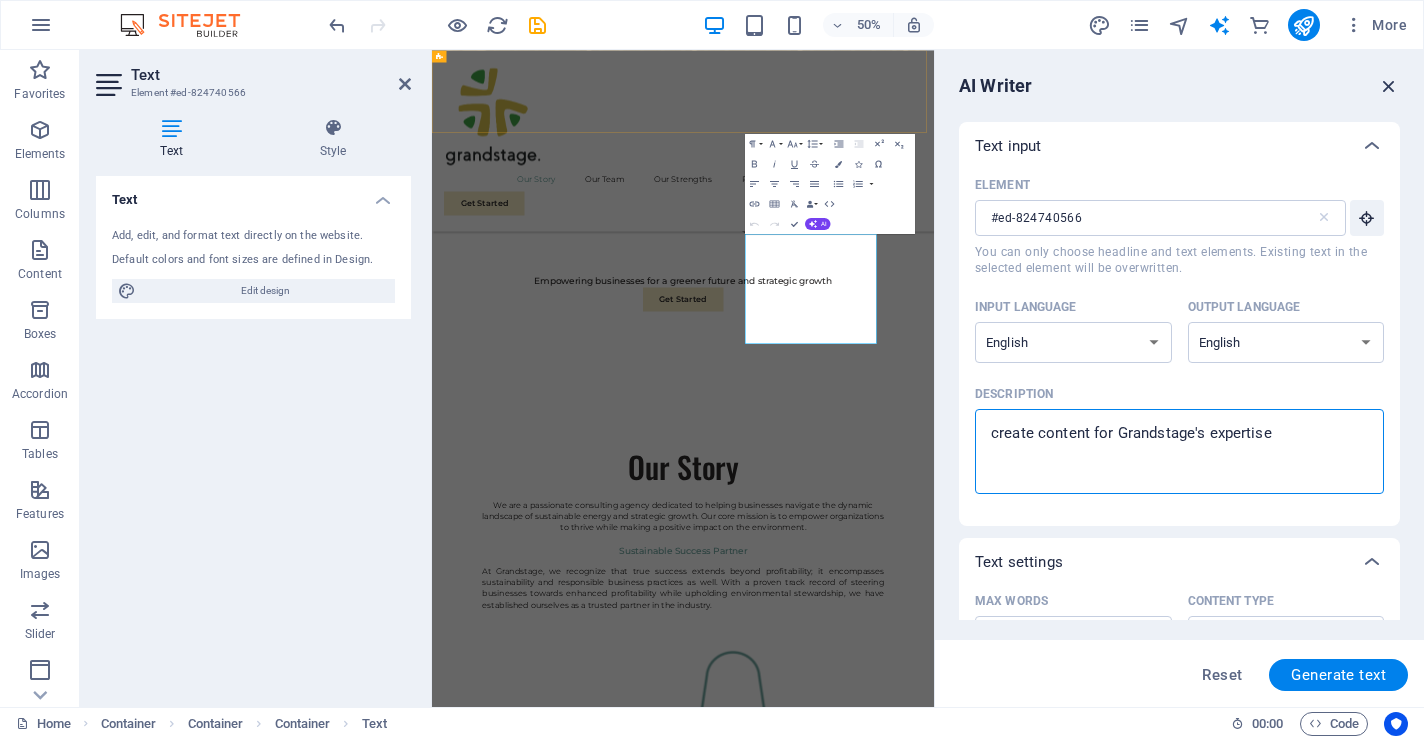 type on "create content for Grandstage's expertise" 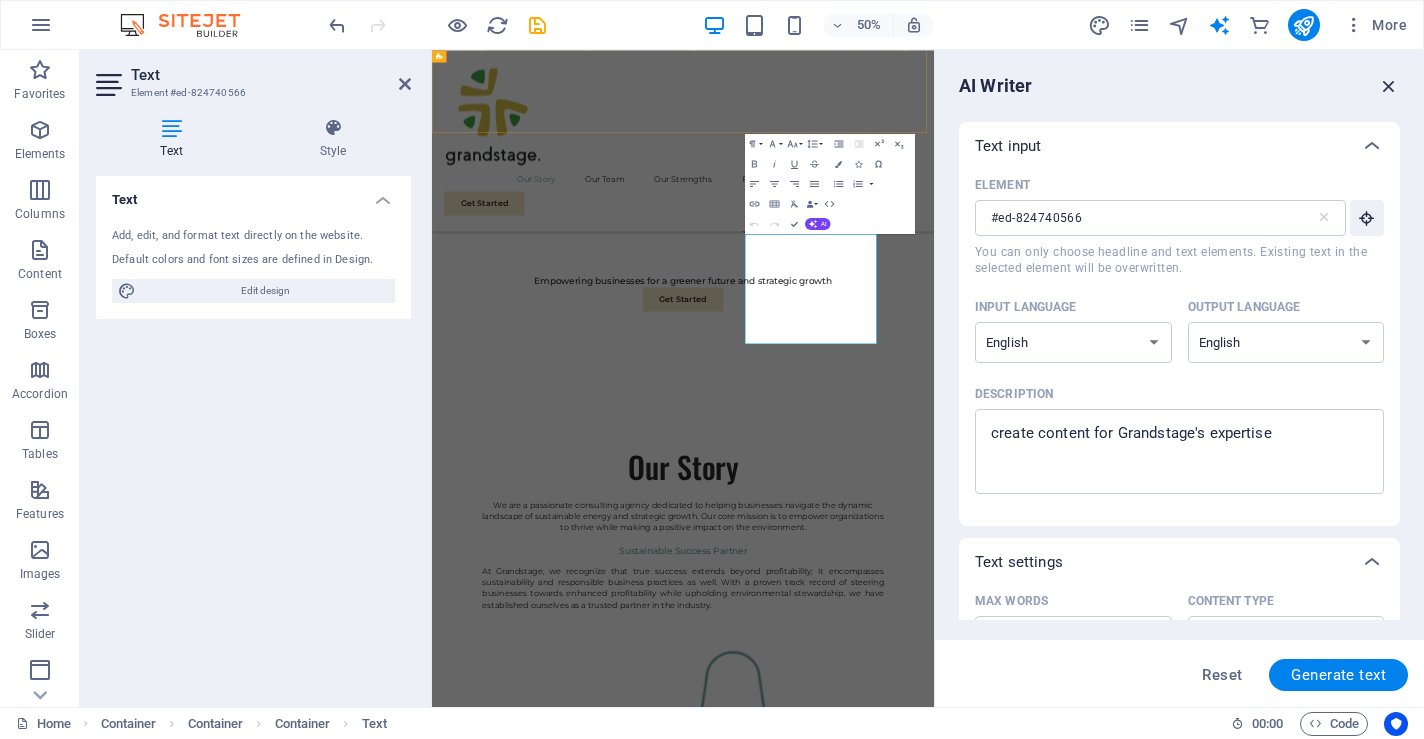 click at bounding box center [1389, 86] 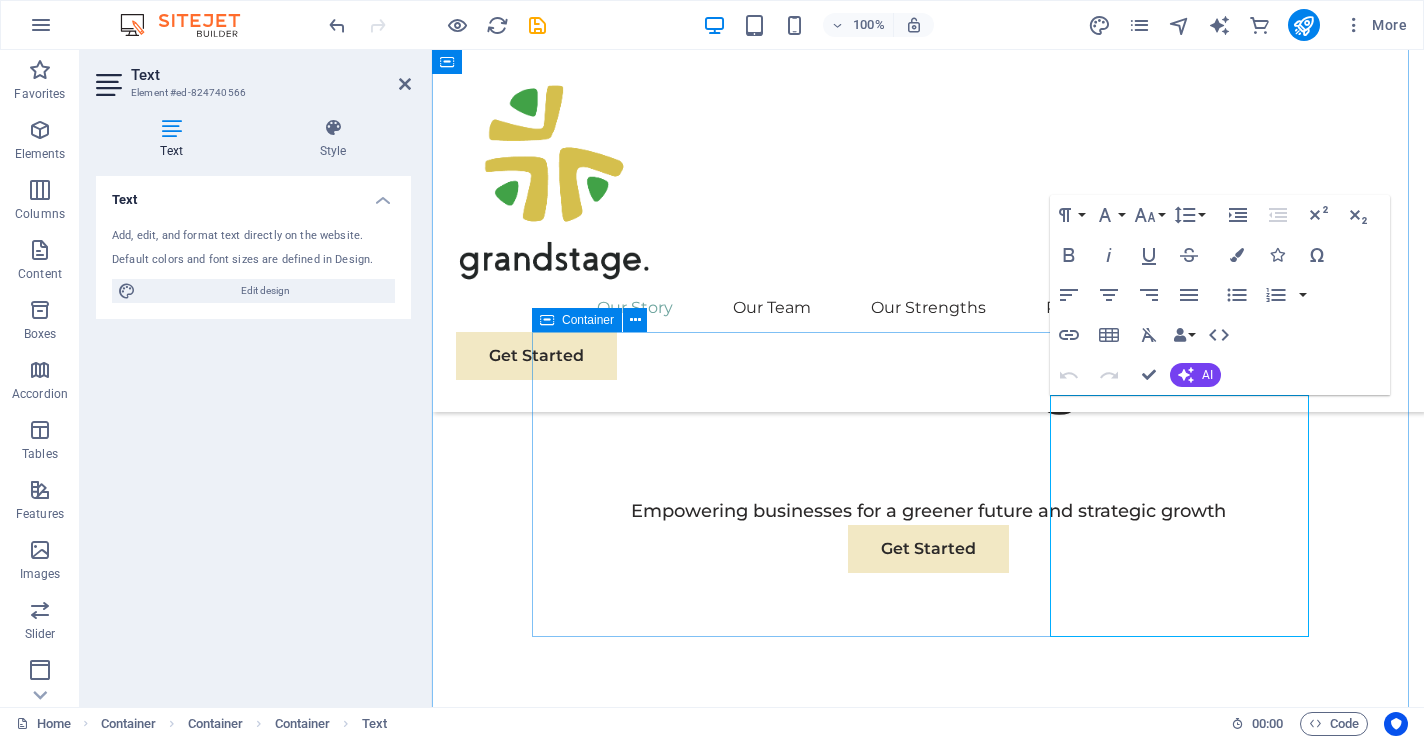 click on "Project manager: [FIRST] [LAST] Project duration: [NUMBER] months Read Less 02 Strategic Sustainability Roadmap Read More Project manager: [FIRST] [LAST] Project duration: [NUMBER] months Read Less 03 Global Market Expansion Strategy Read More Project manager: [FIRST] [LAST] Project duration: [NUMBER] months Read Less 04 Renewable Energy Optimization Read More Project manager: [FIRST] [LAST] Project duration: [NUMBER] months Read Less" at bounding box center [928, 1667] 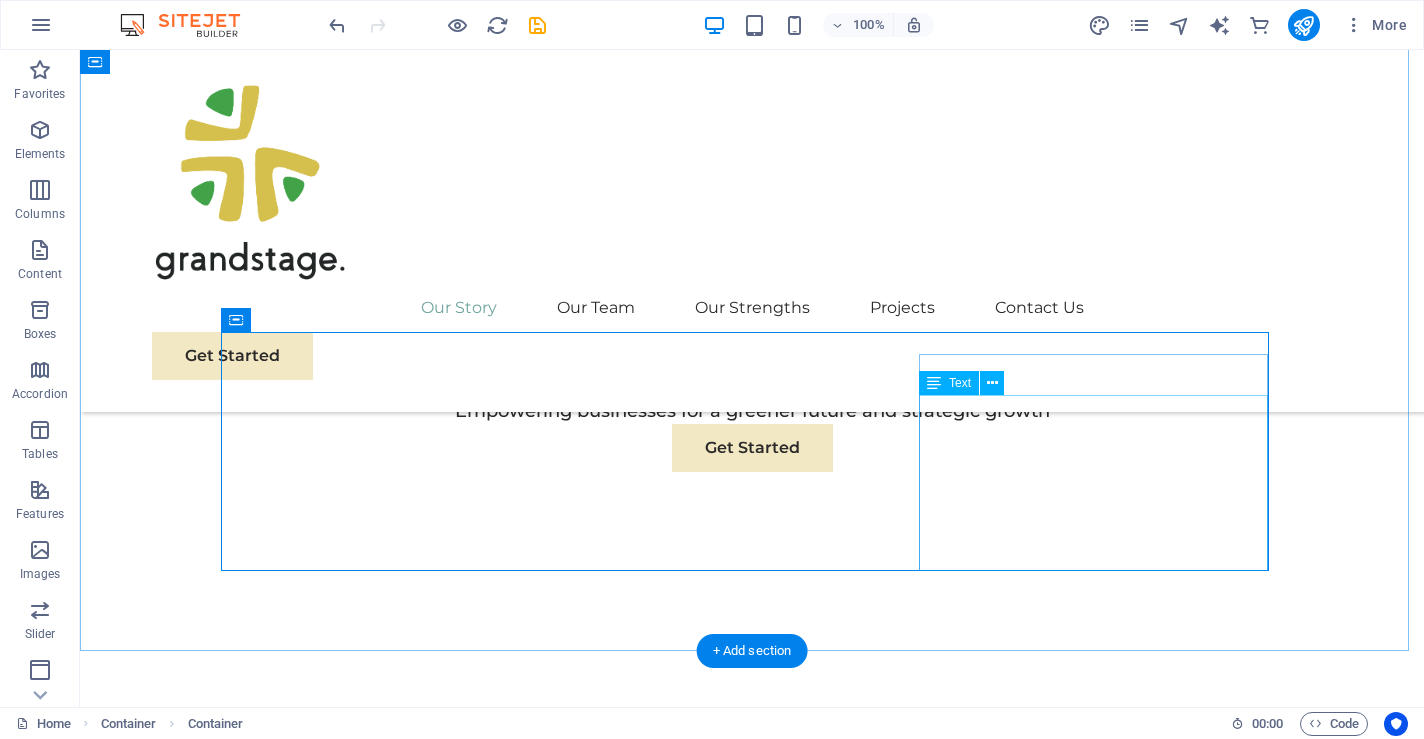 click on "At Eco-Con, we understand that success is not just about profitability; it's also about sustainability and responsible business practices. With a proven track record of guiding businesses towards greater profitability and environmental responsibility, we have become a trusted partner in the industry." at bounding box center [752, 2444] 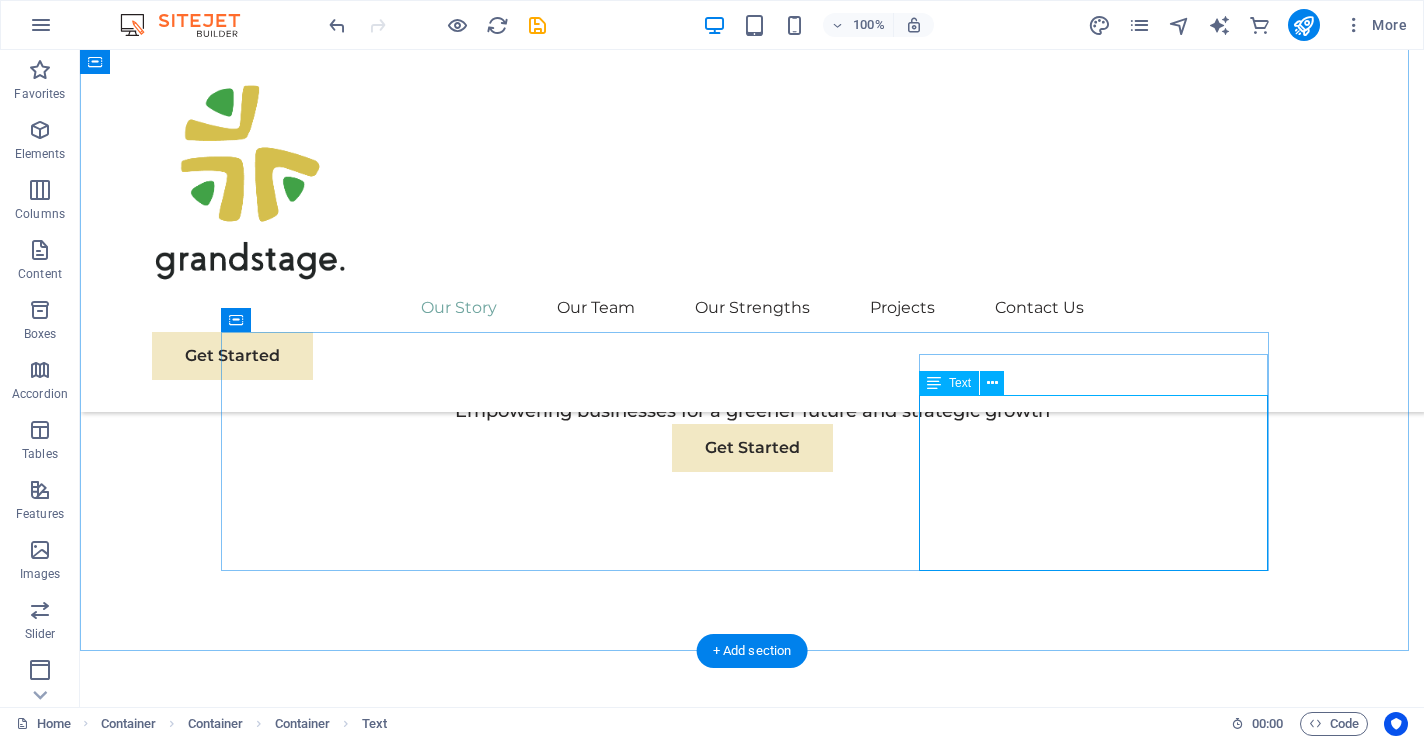 click on "At Eco-Con, we understand that success is not just about profitability; it's also about sustainability and responsible business practices. With a proven track record of guiding businesses towards greater profitability and environmental responsibility, we have become a trusted partner in the industry." at bounding box center [752, 2444] 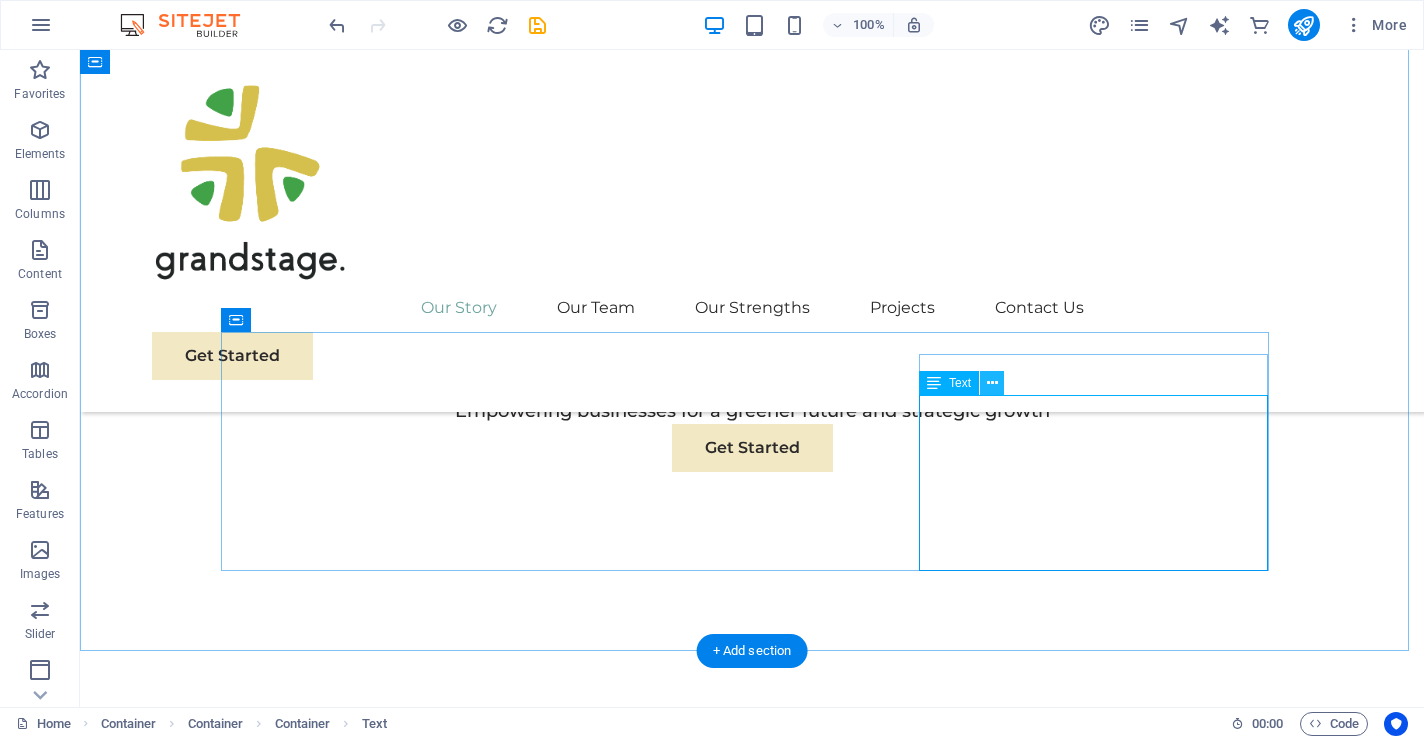 click at bounding box center [992, 383] 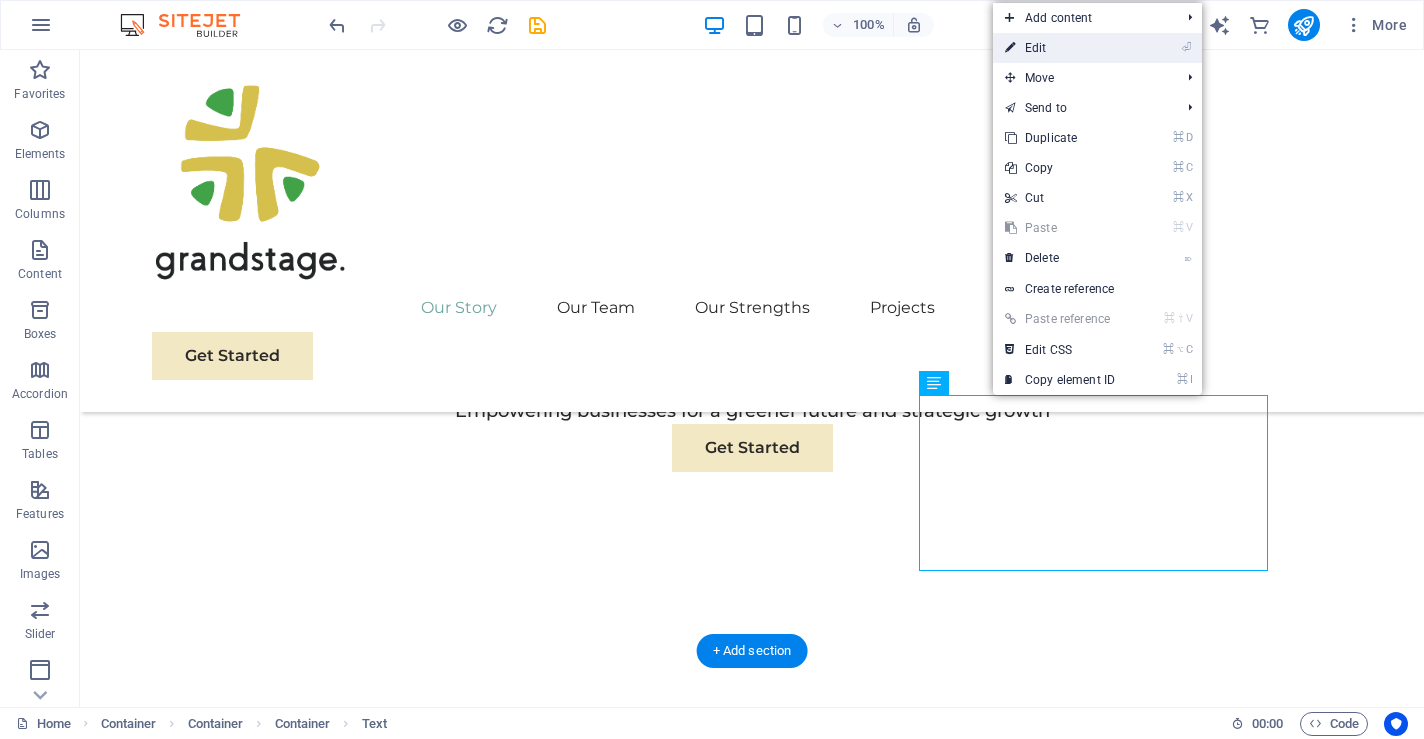 click on "⏎  Edit" at bounding box center (1060, 48) 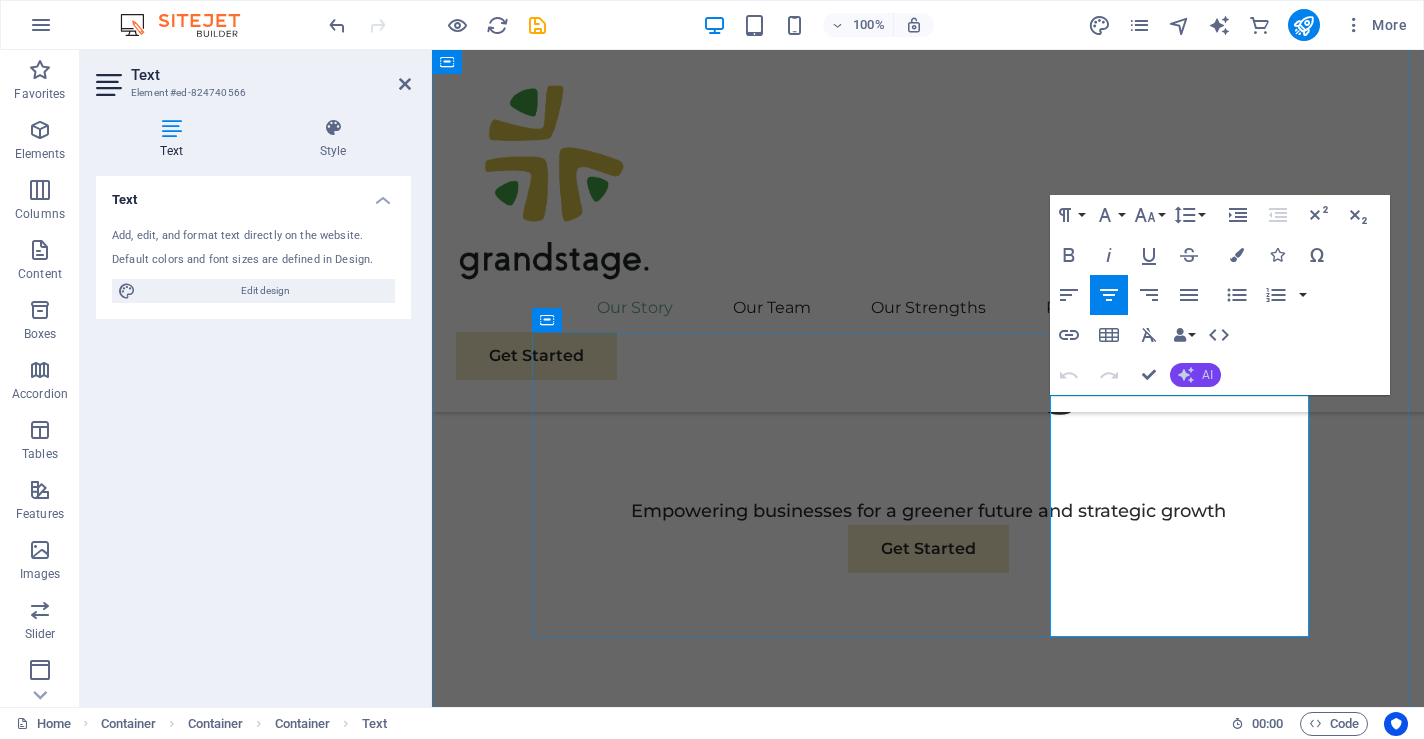 click on "AI" at bounding box center [1207, 375] 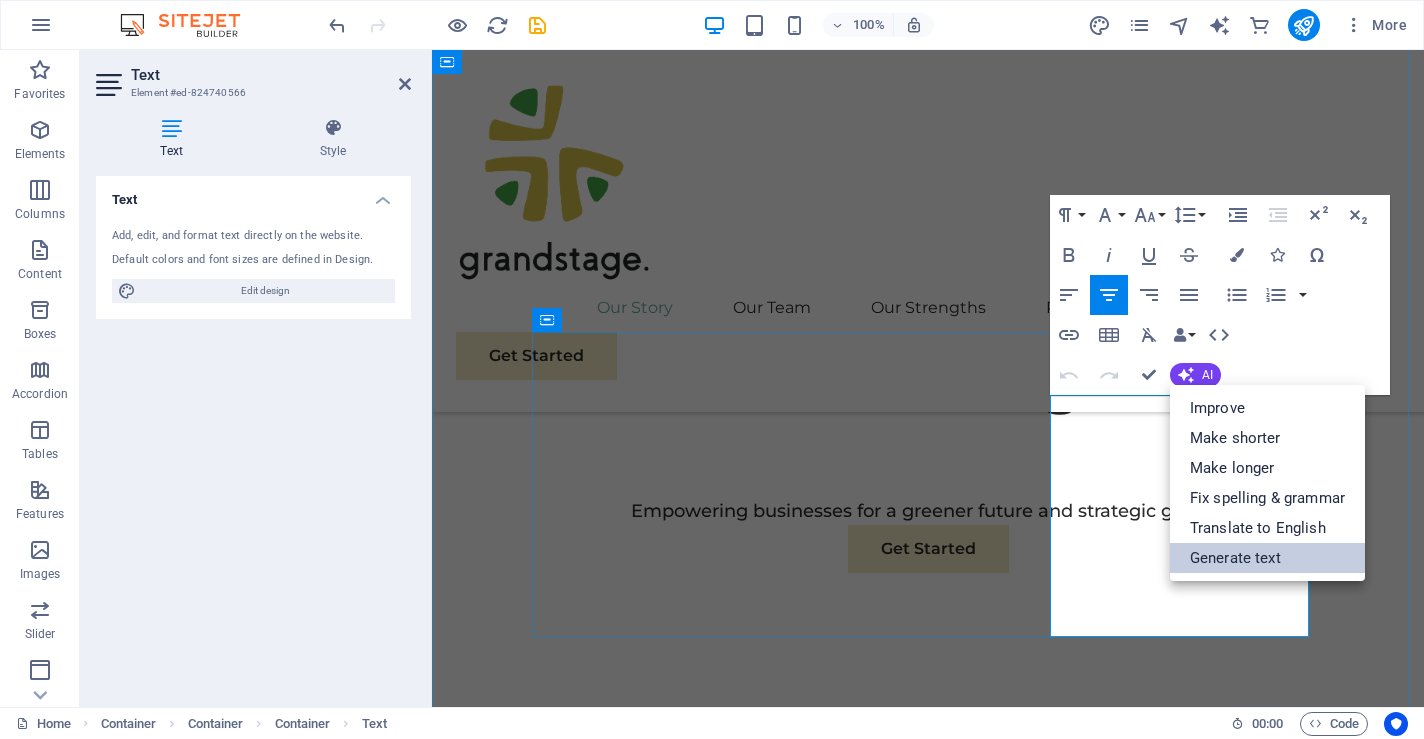 click on "Generate text" at bounding box center (1267, 558) 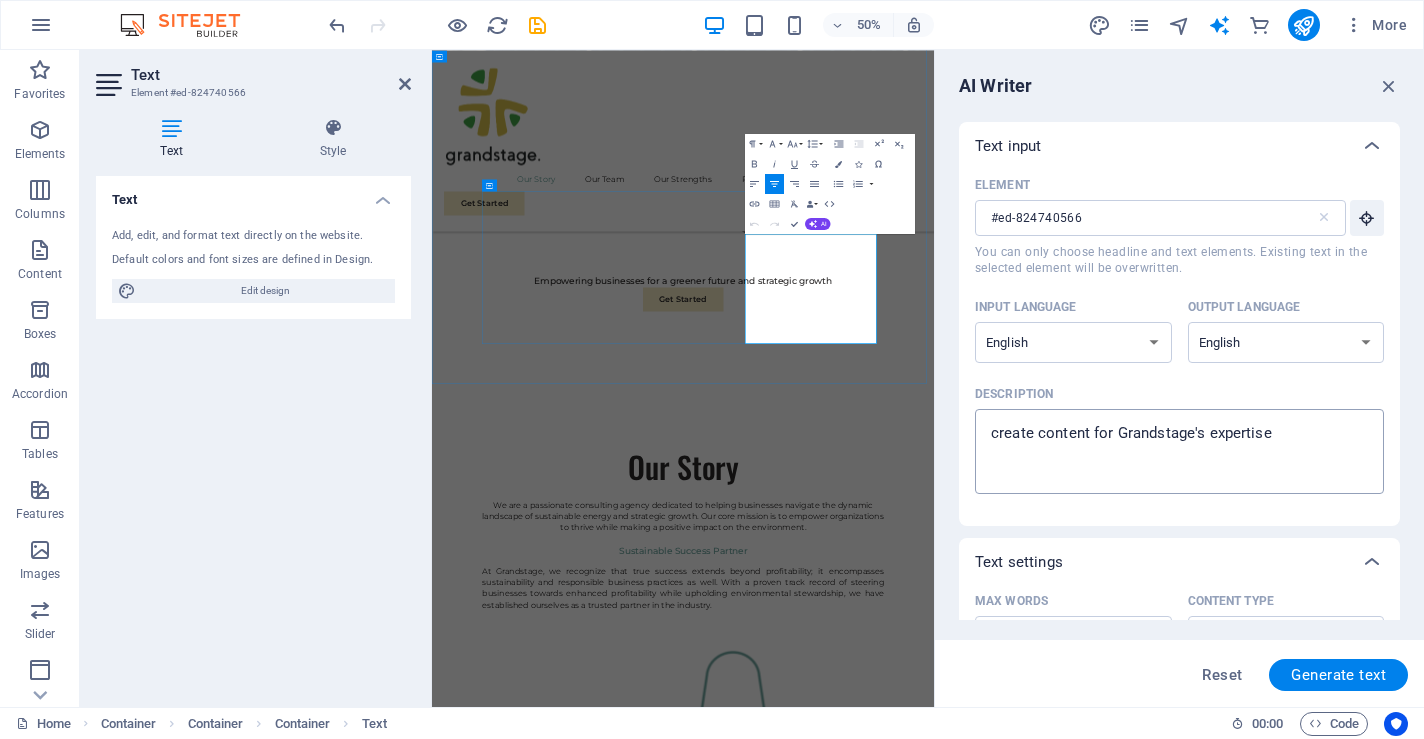 type on "x" 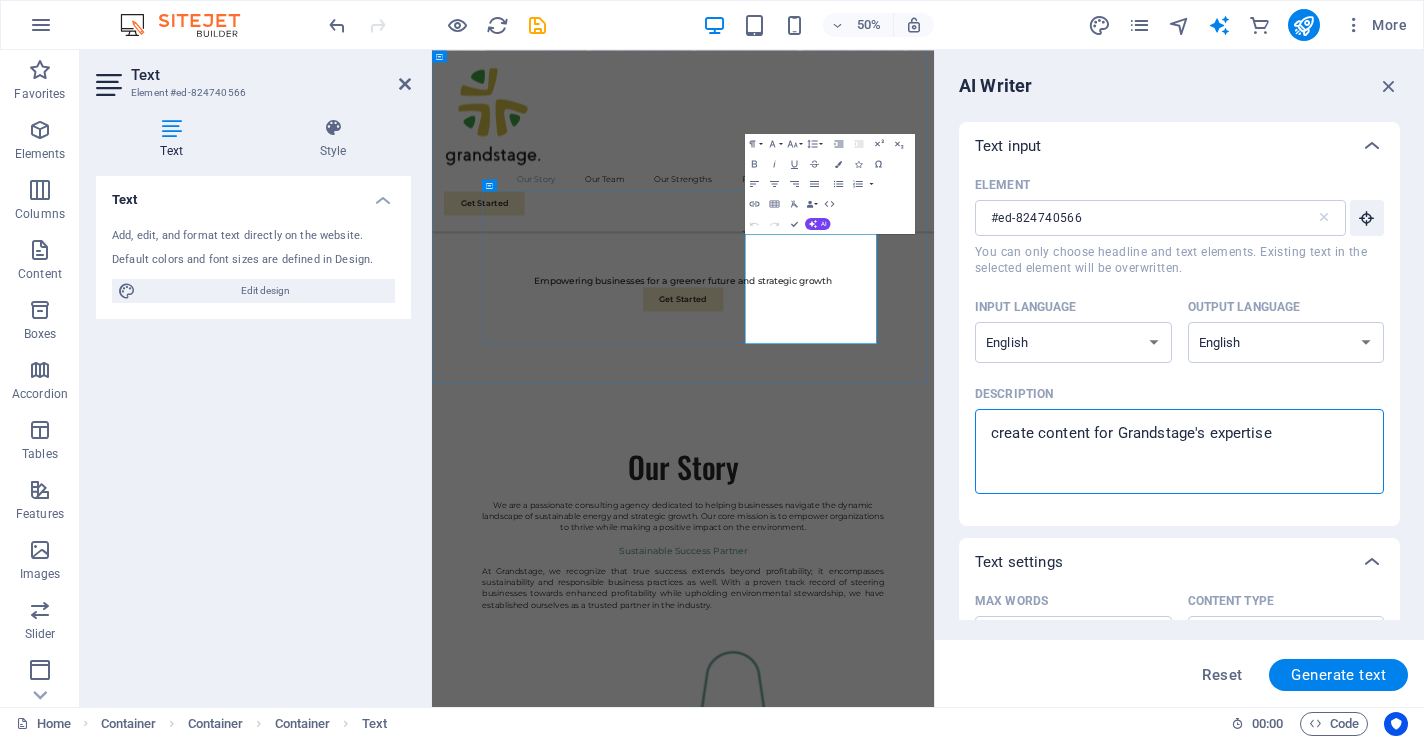 drag, startPoint x: 1272, startPoint y: 434, endPoint x: 976, endPoint y: 437, distance: 296.0152 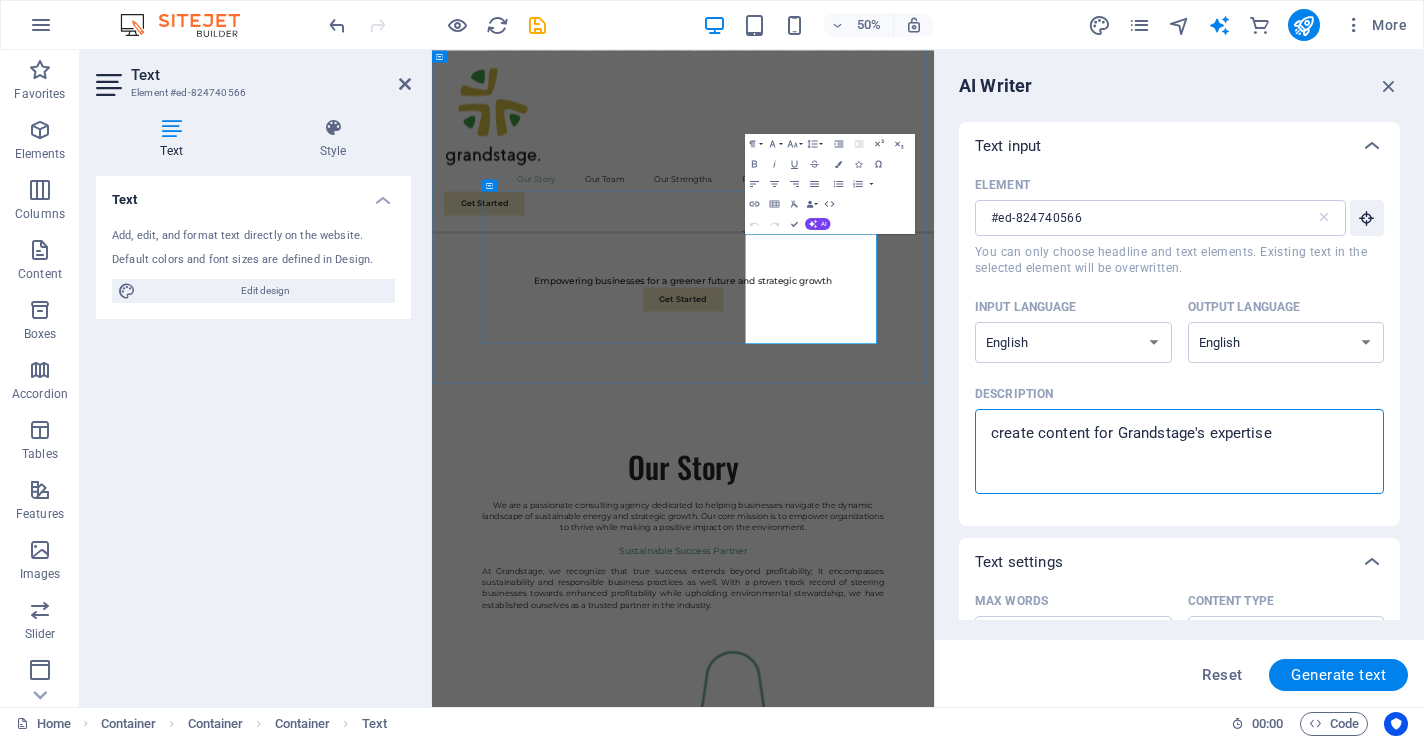 type on "C" 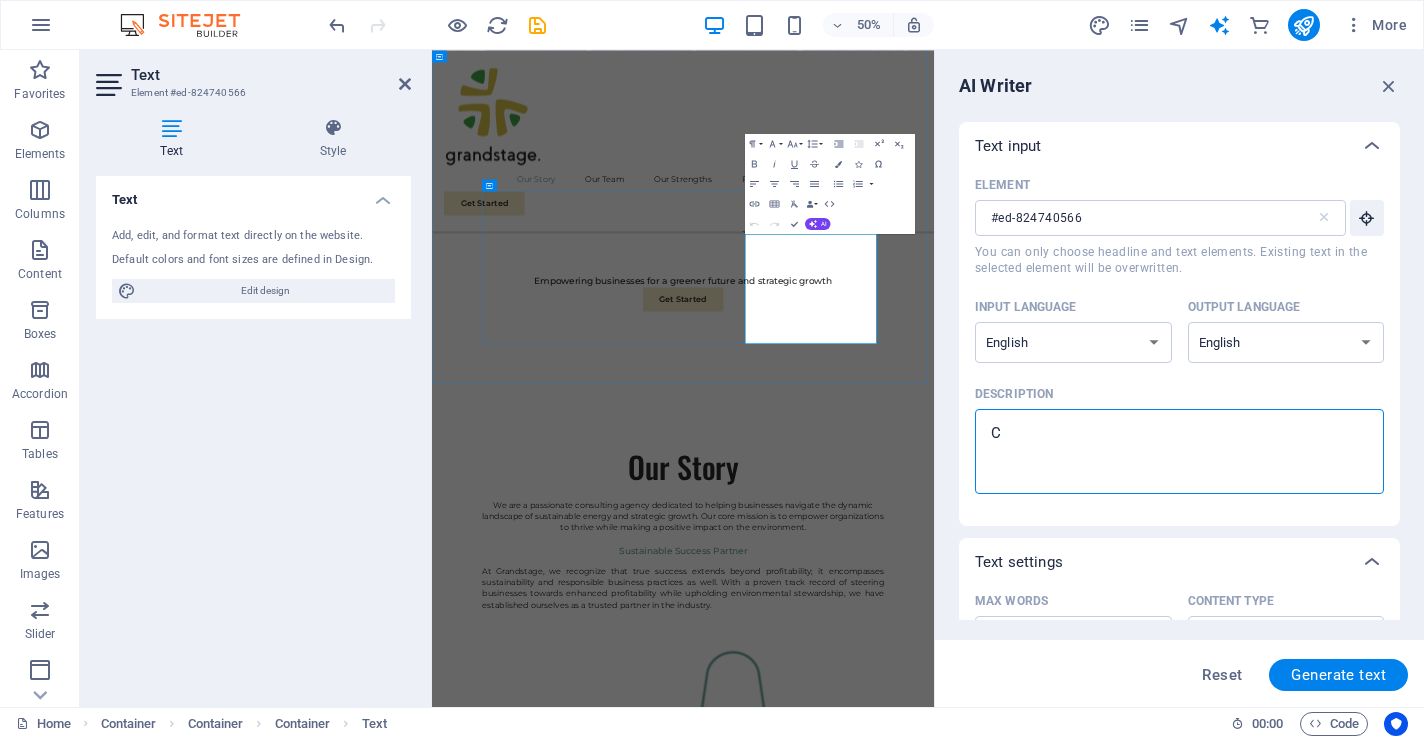 type on "Cr" 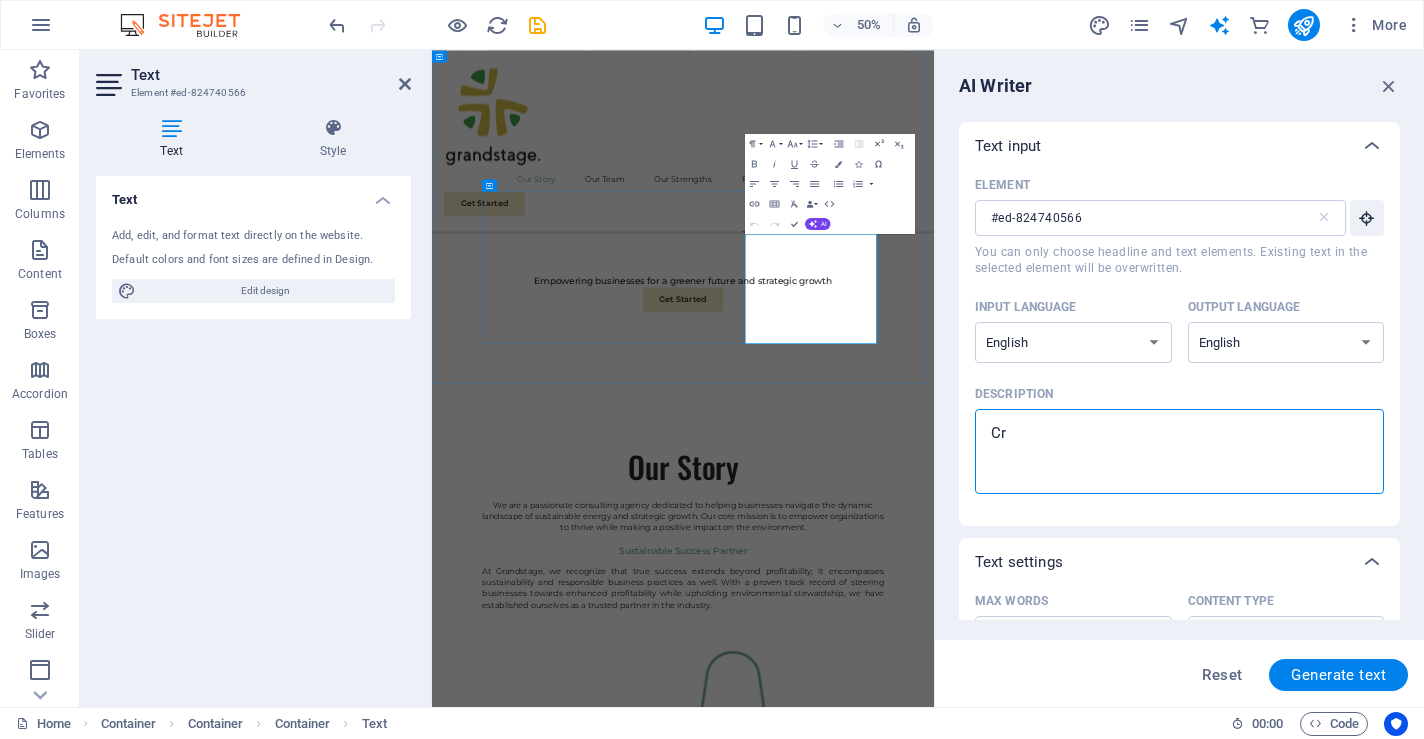 type on "Cre" 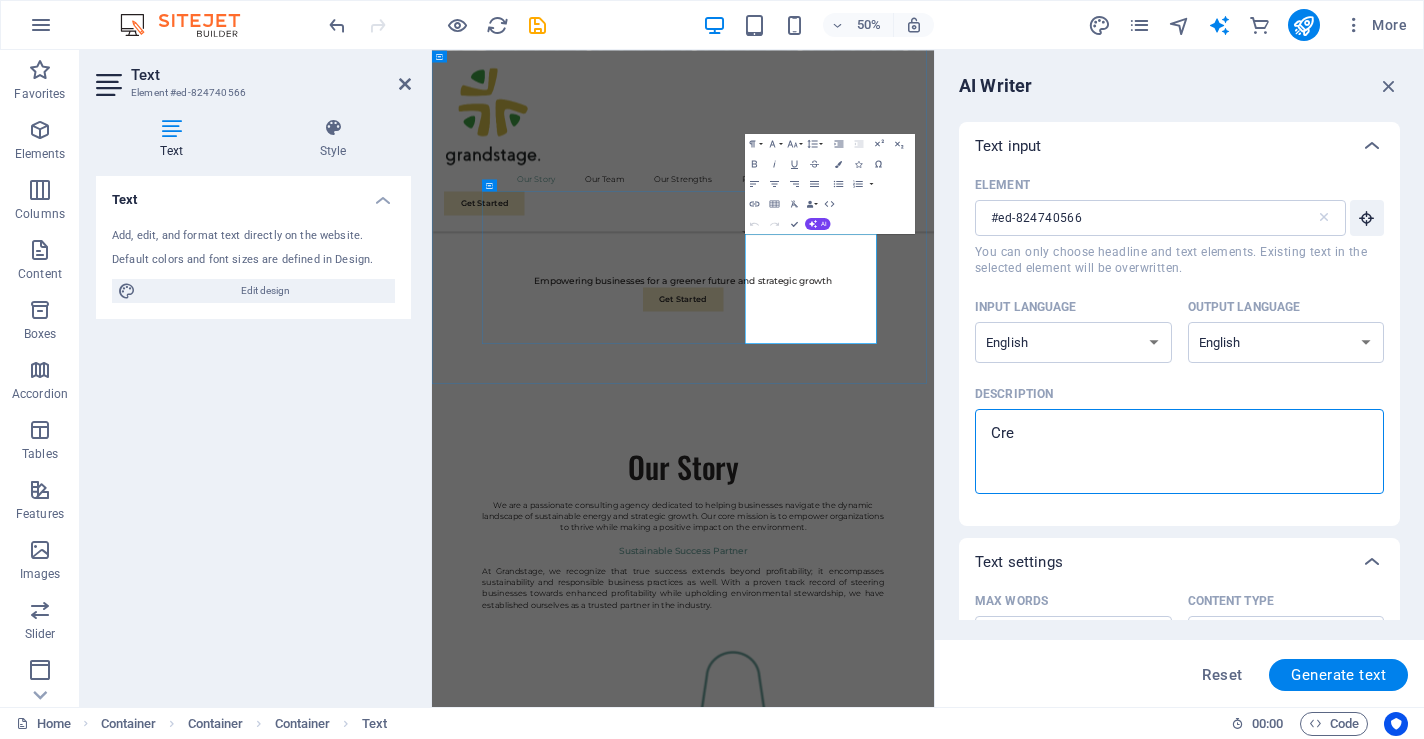 type on "Crea" 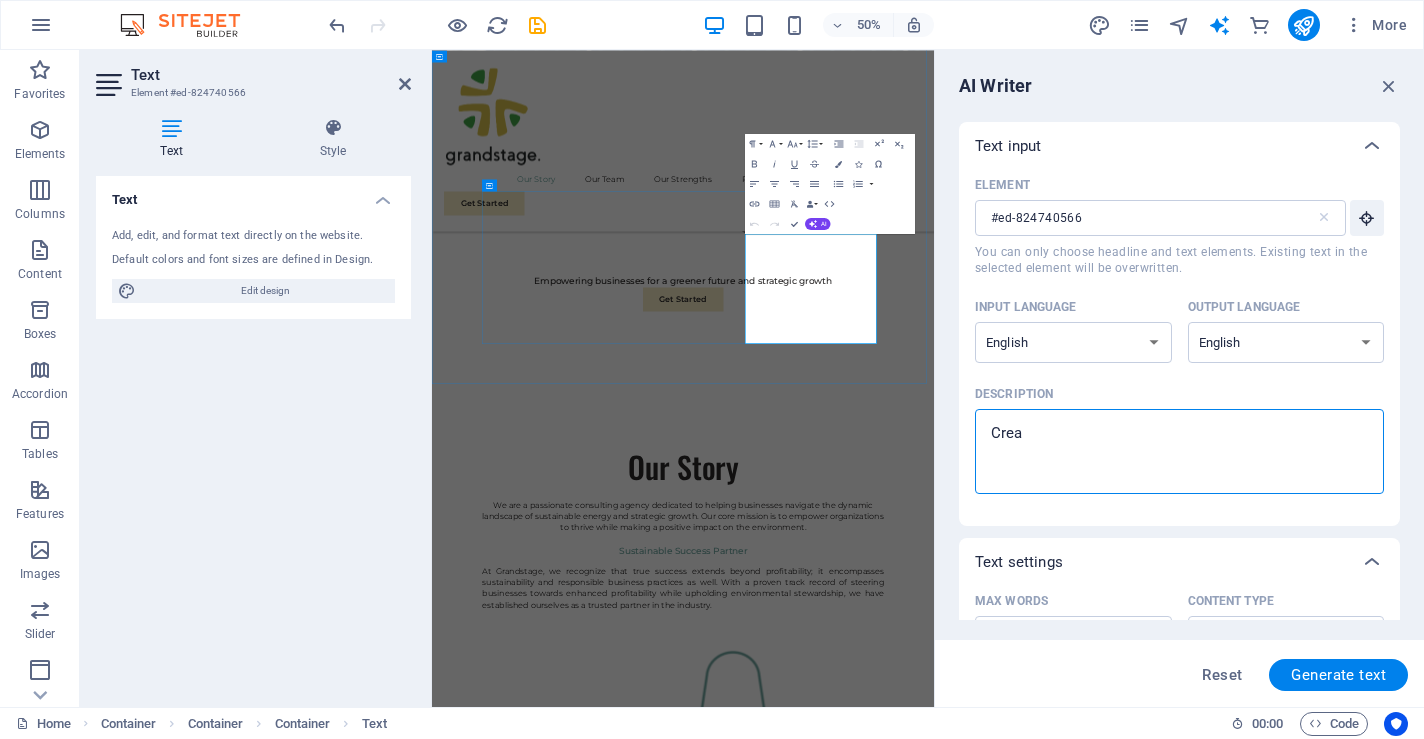 type on "Creat" 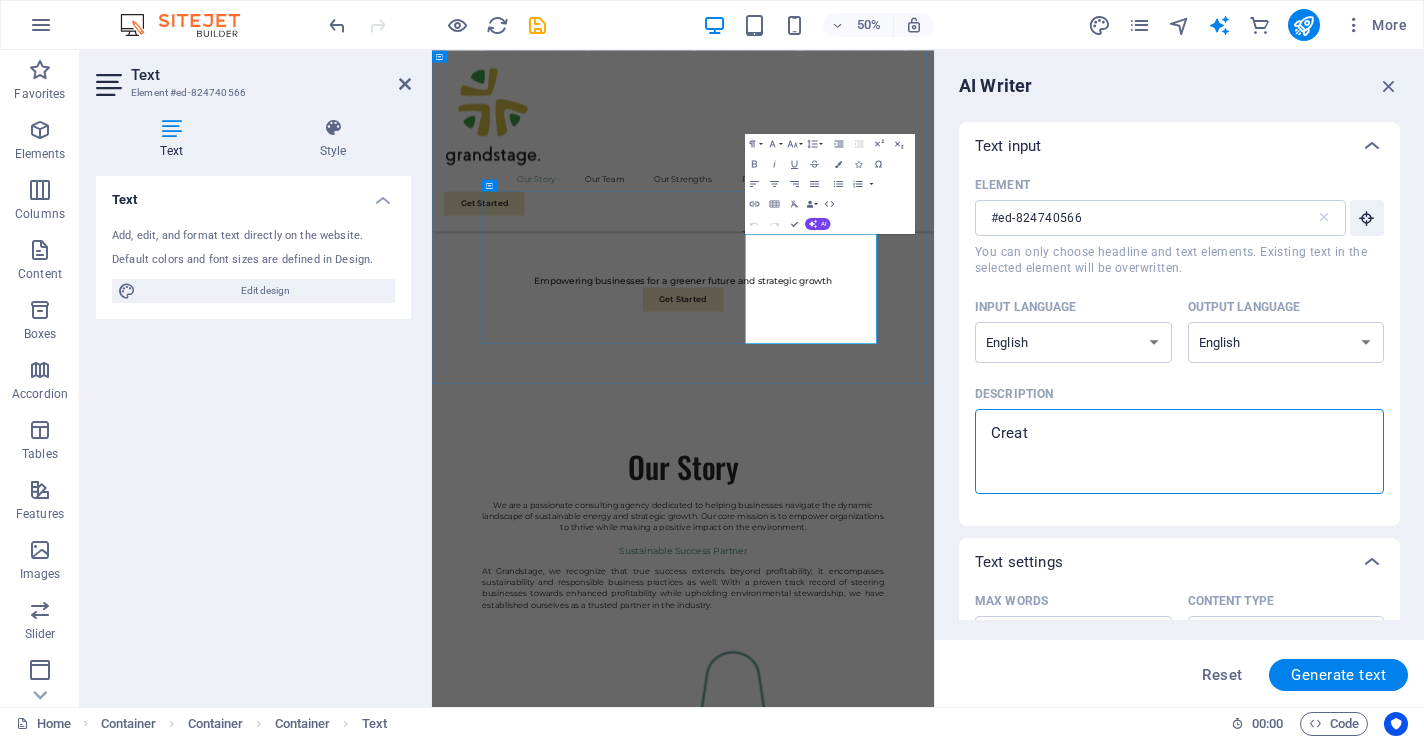 type on "Create" 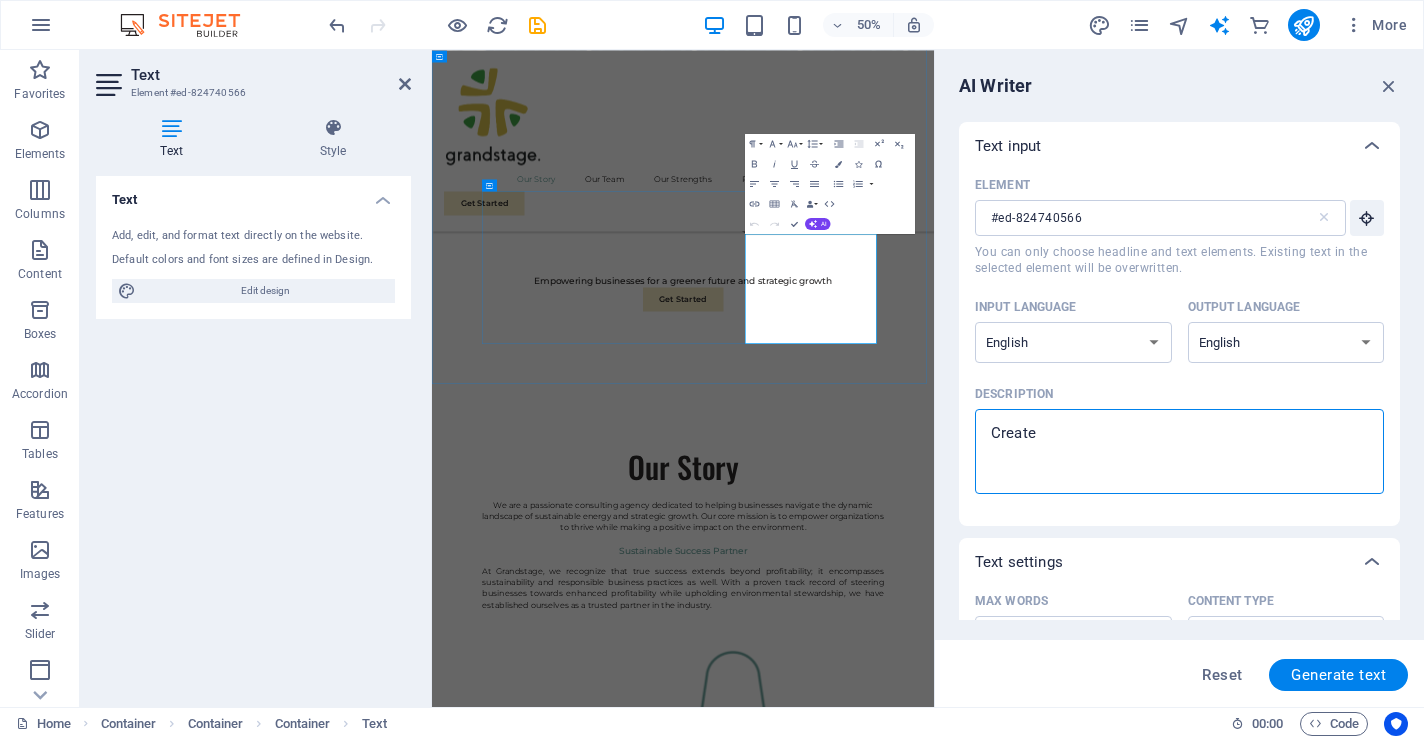 type on "Create" 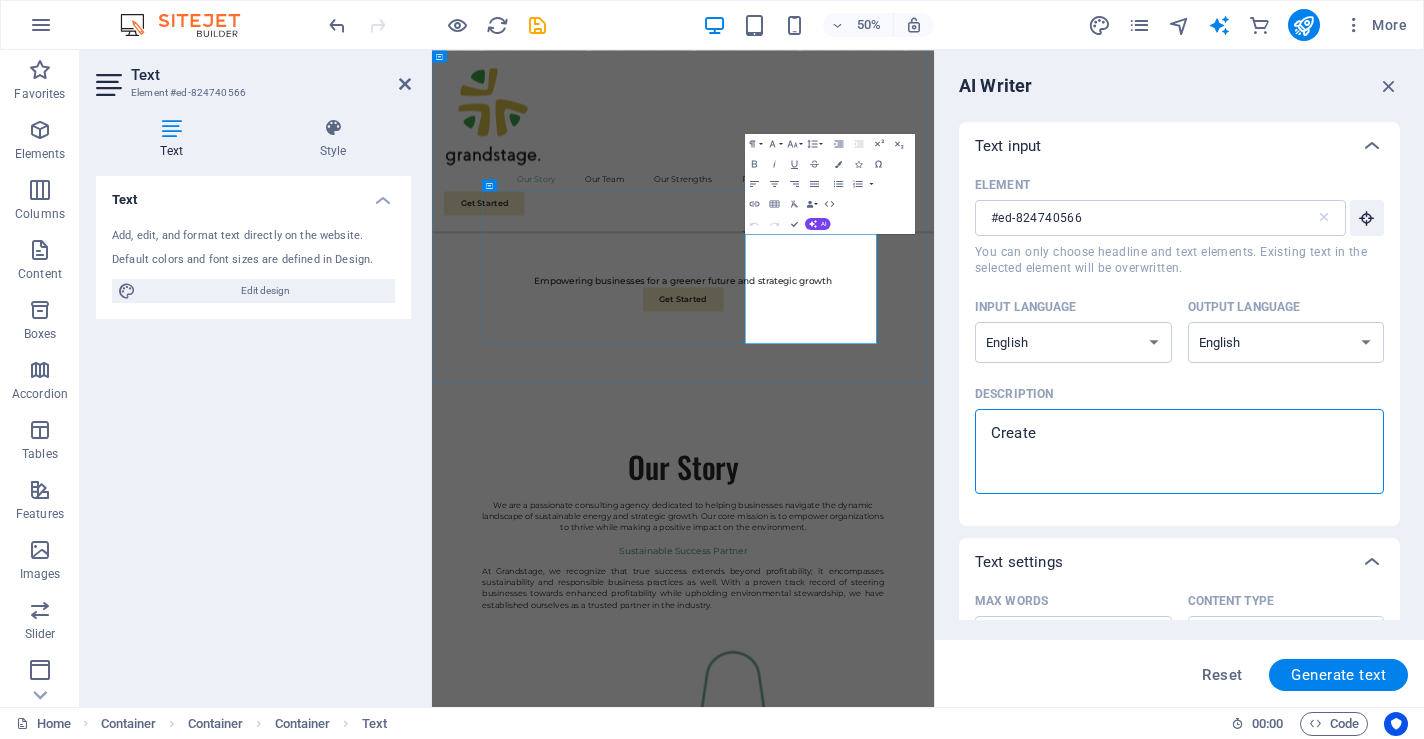 type on "Create c" 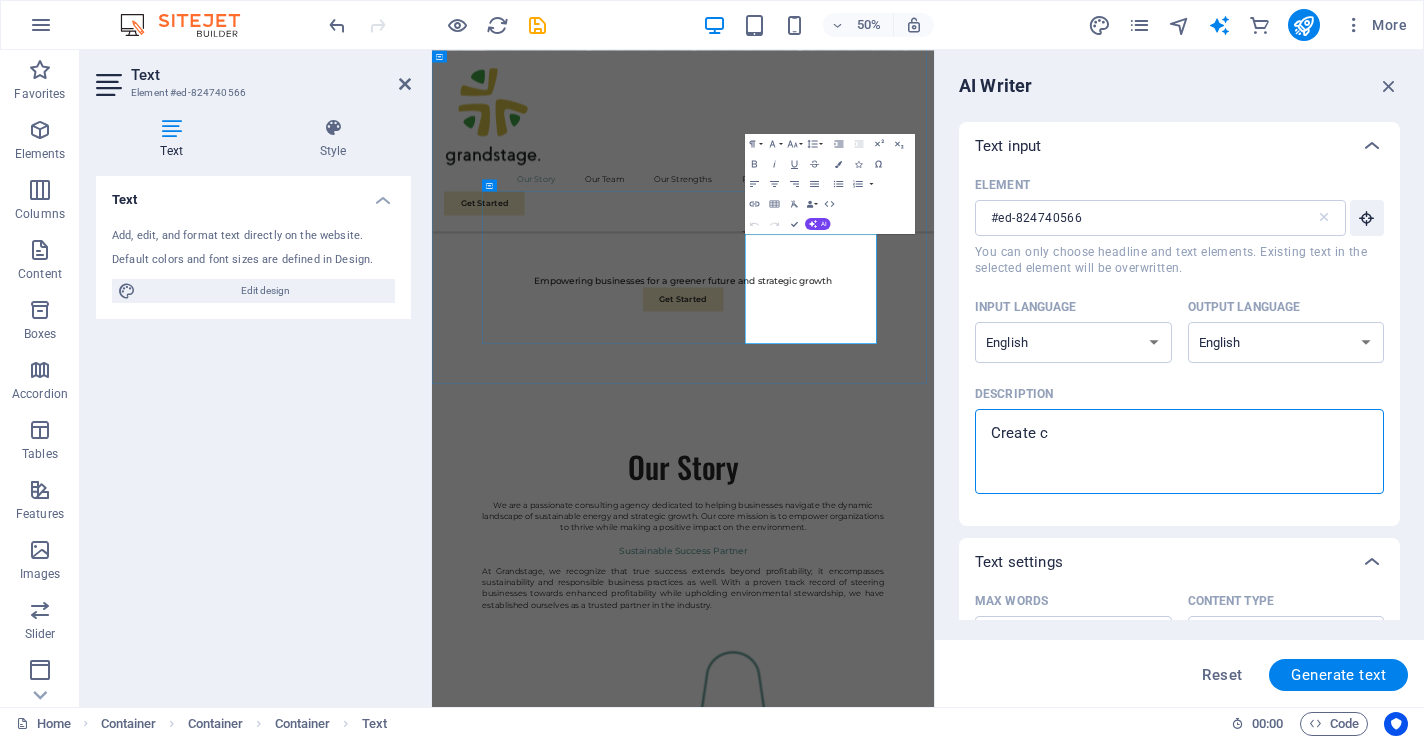 type on "Create co" 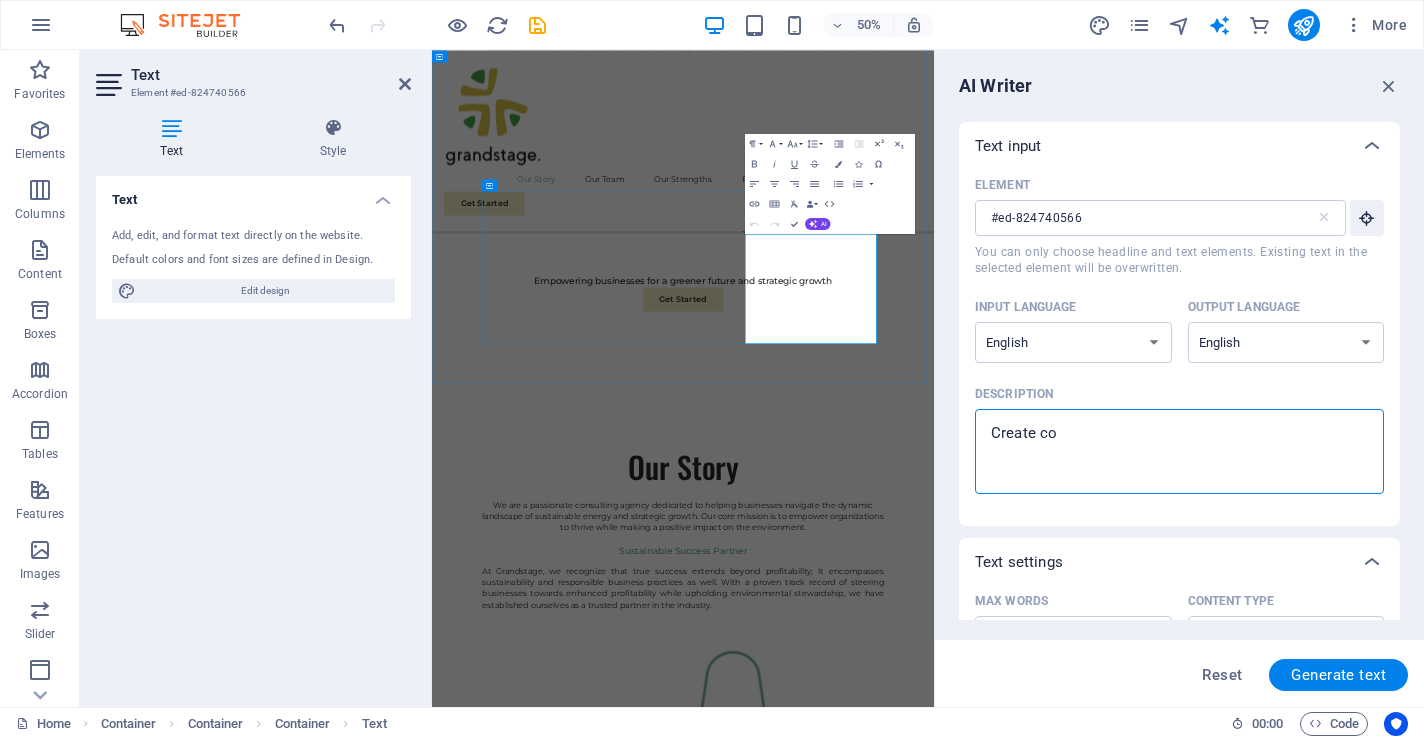 type on "Create con" 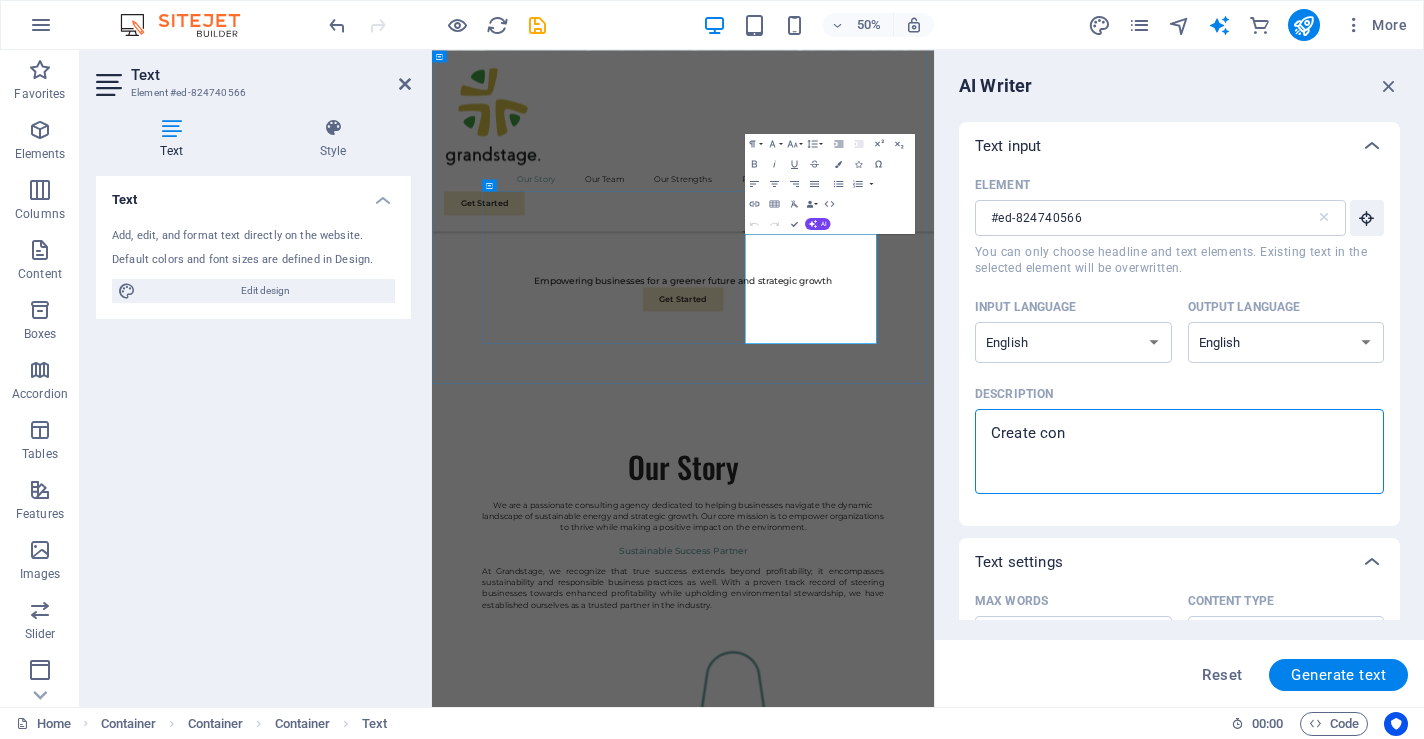 type on "Create cont" 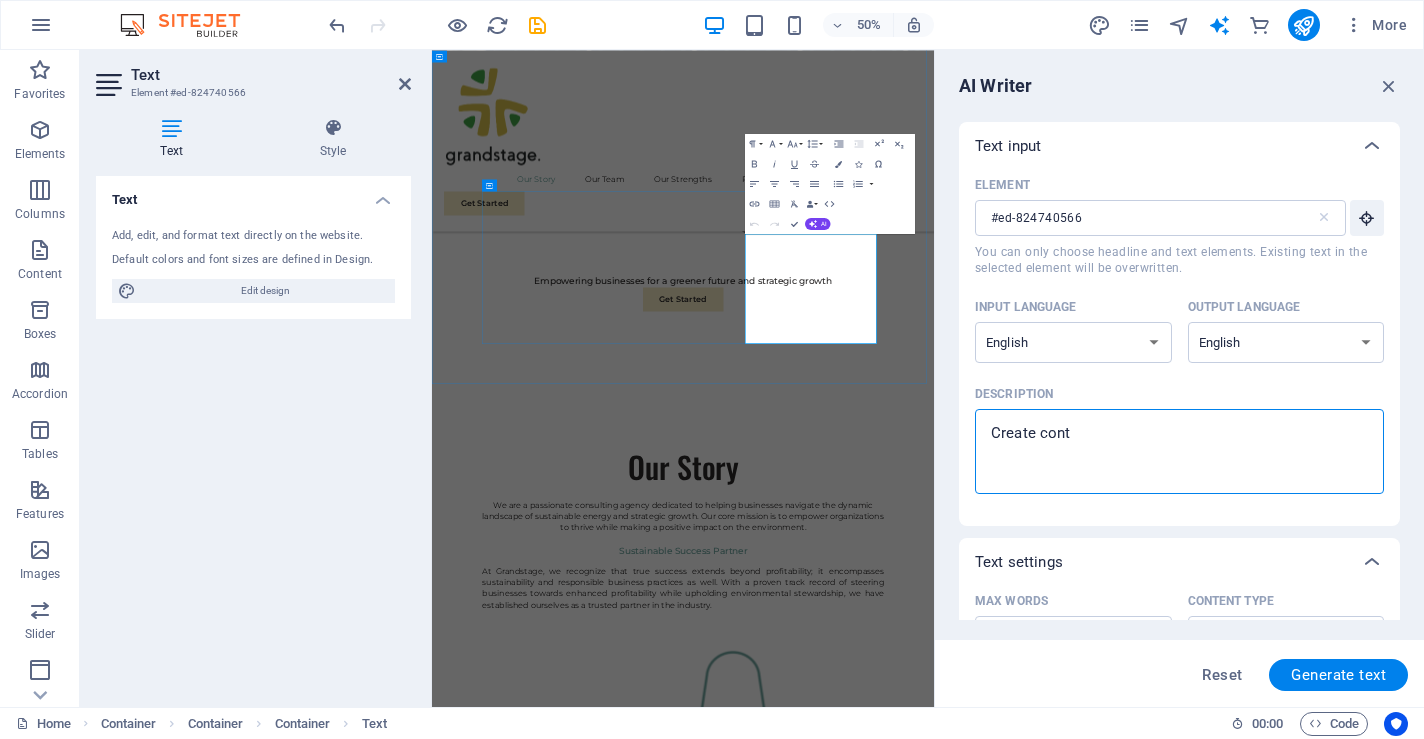 type on "Create conte" 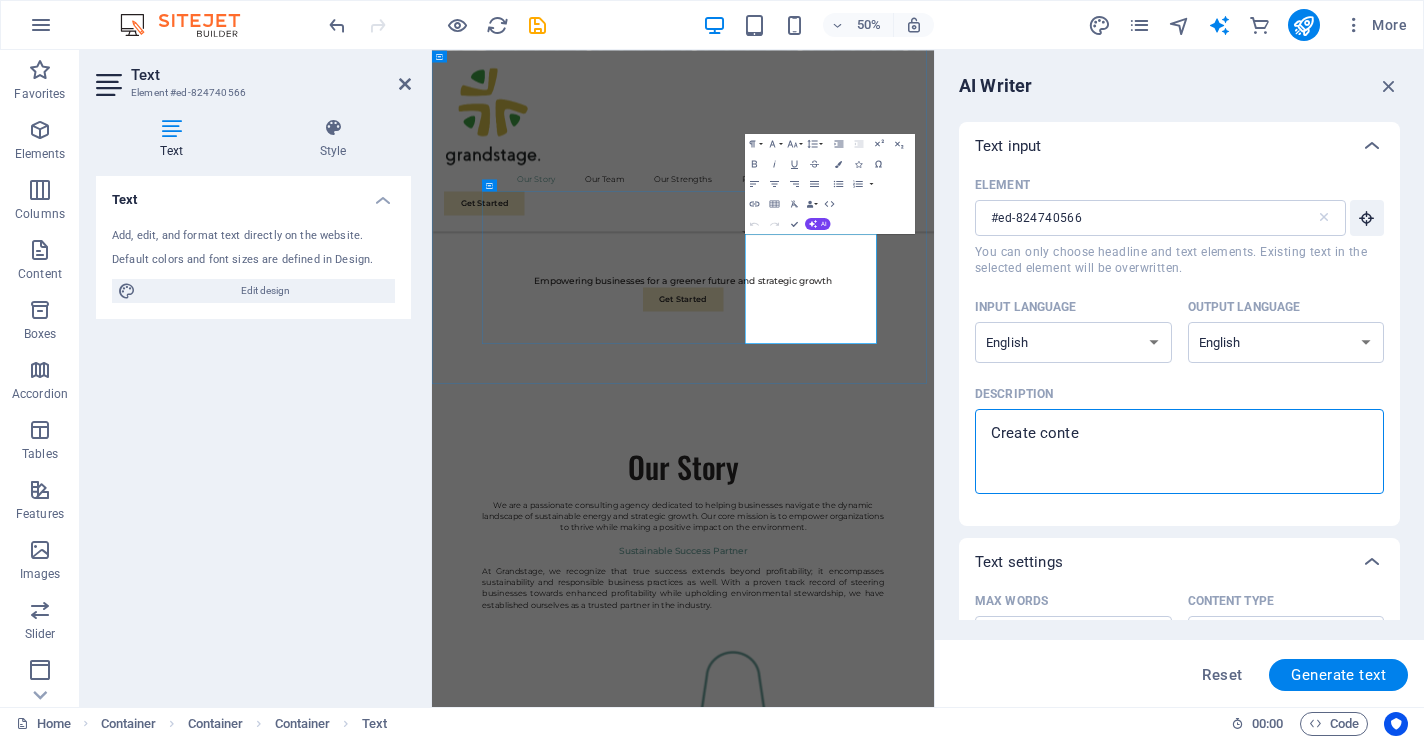 type on "Create conten" 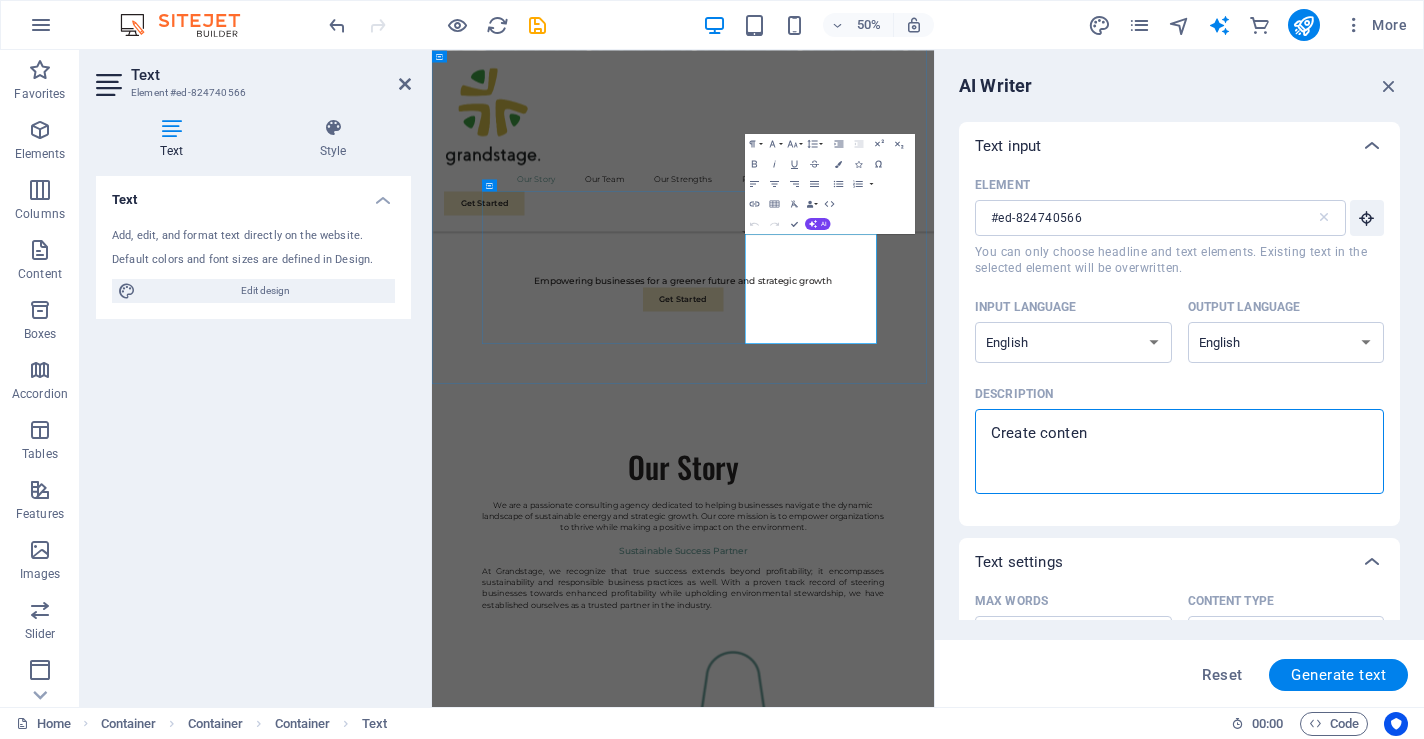 type on "Create content" 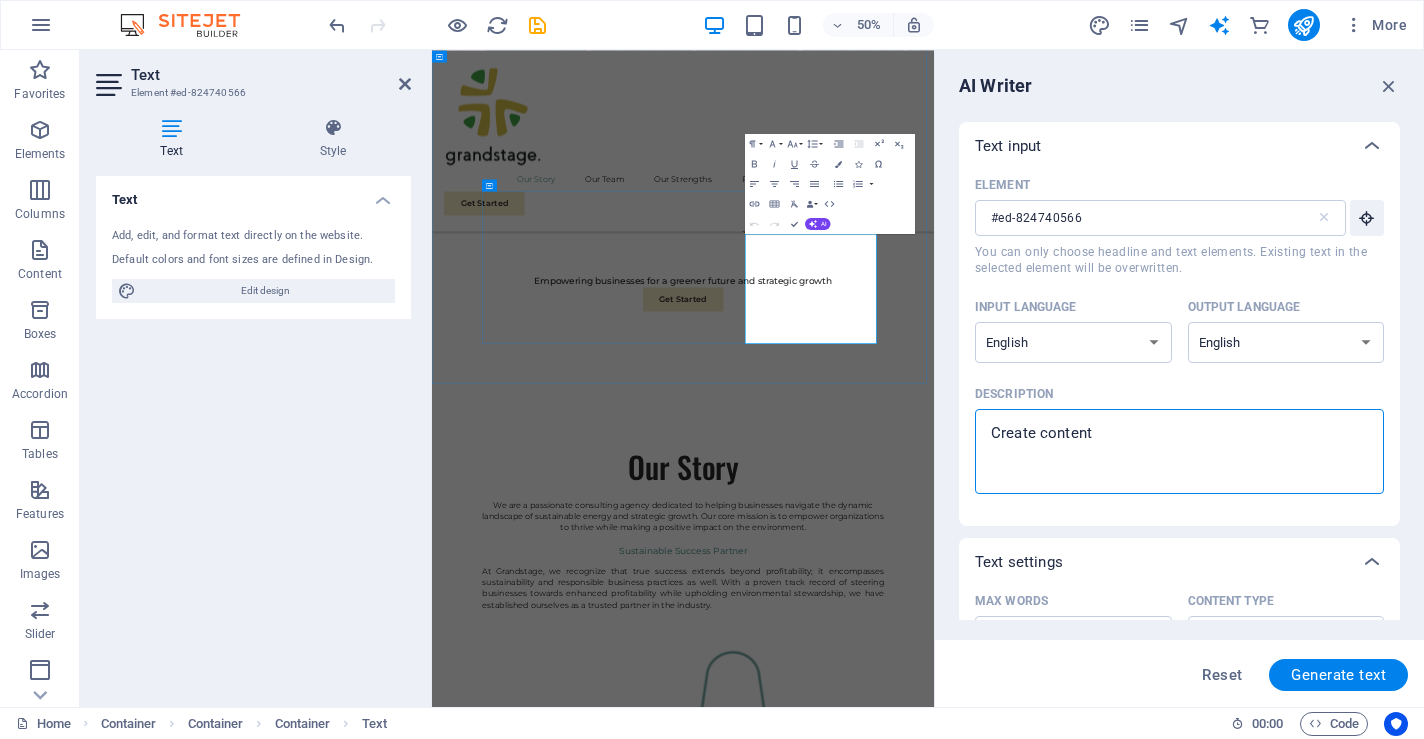type on "Create content" 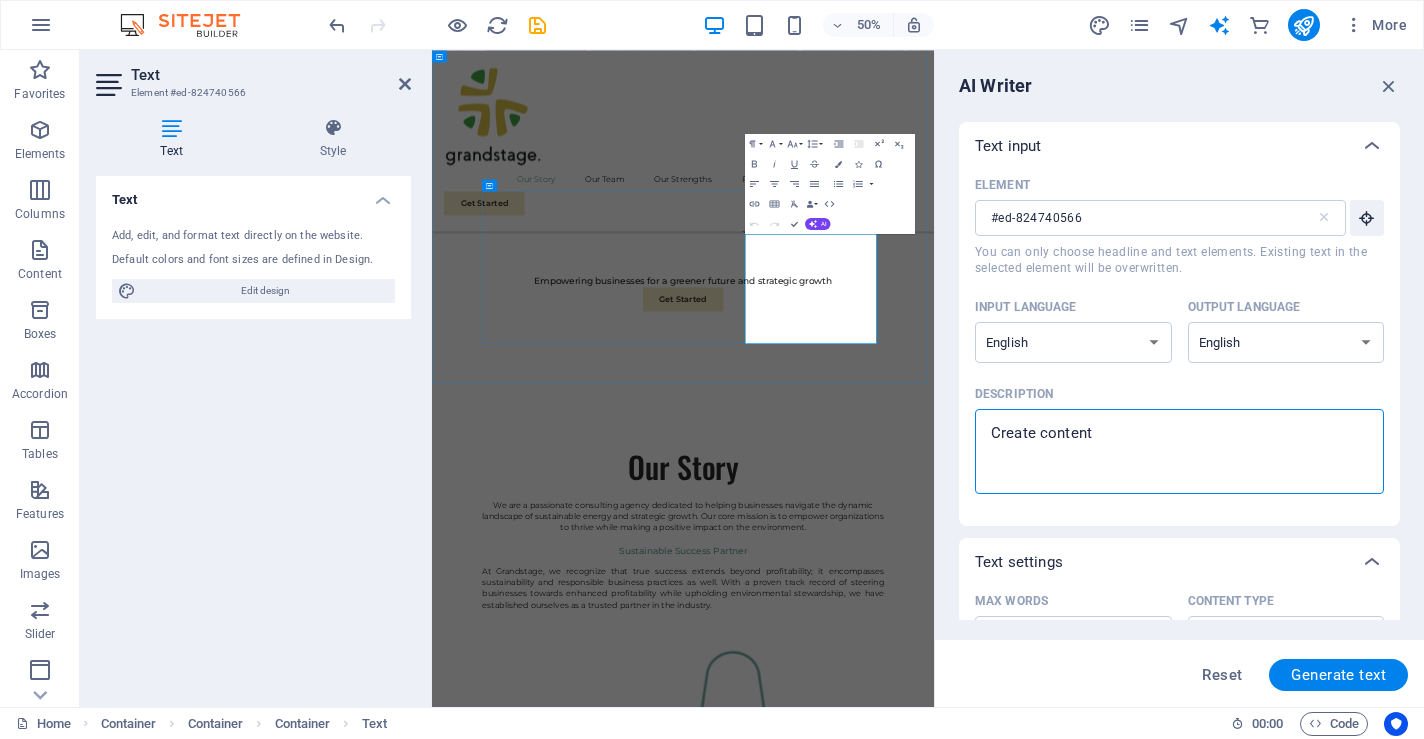 type on "Create content o" 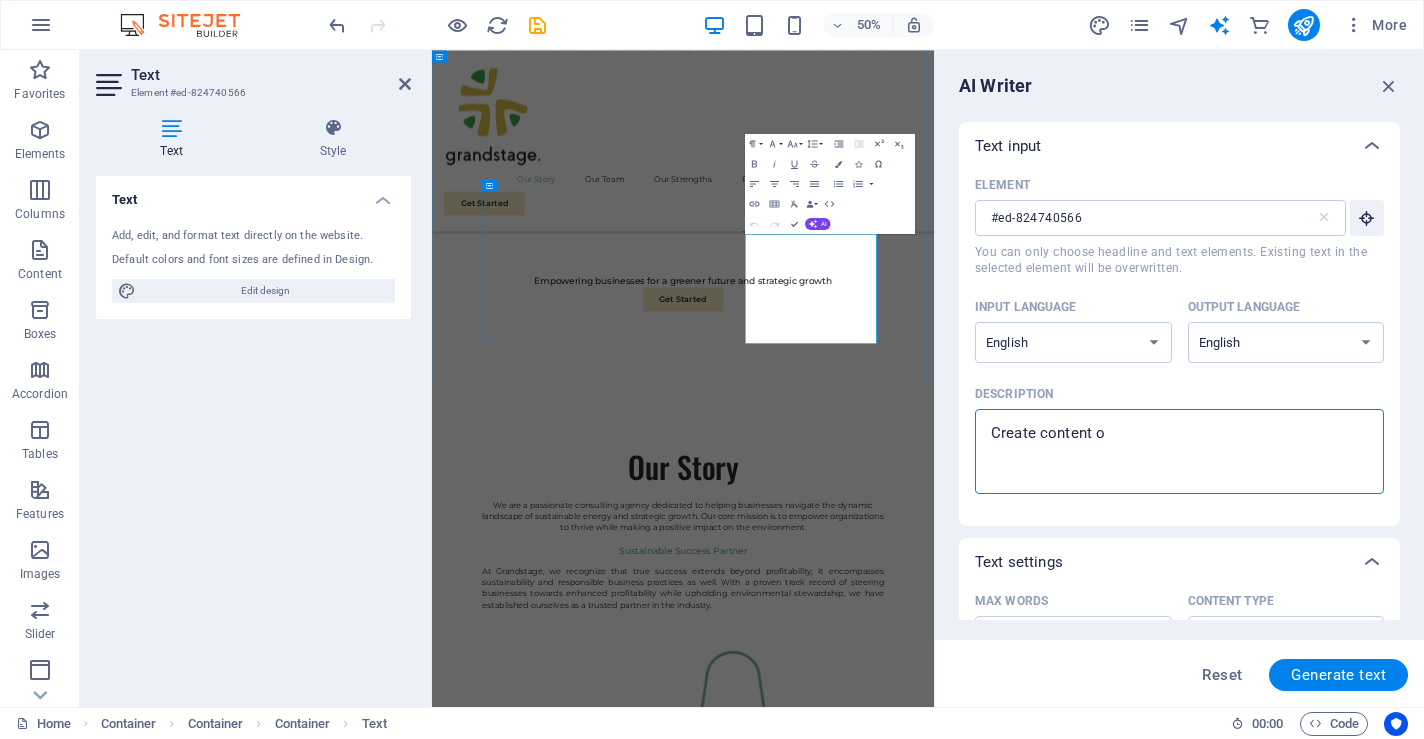 type on "Create content on" 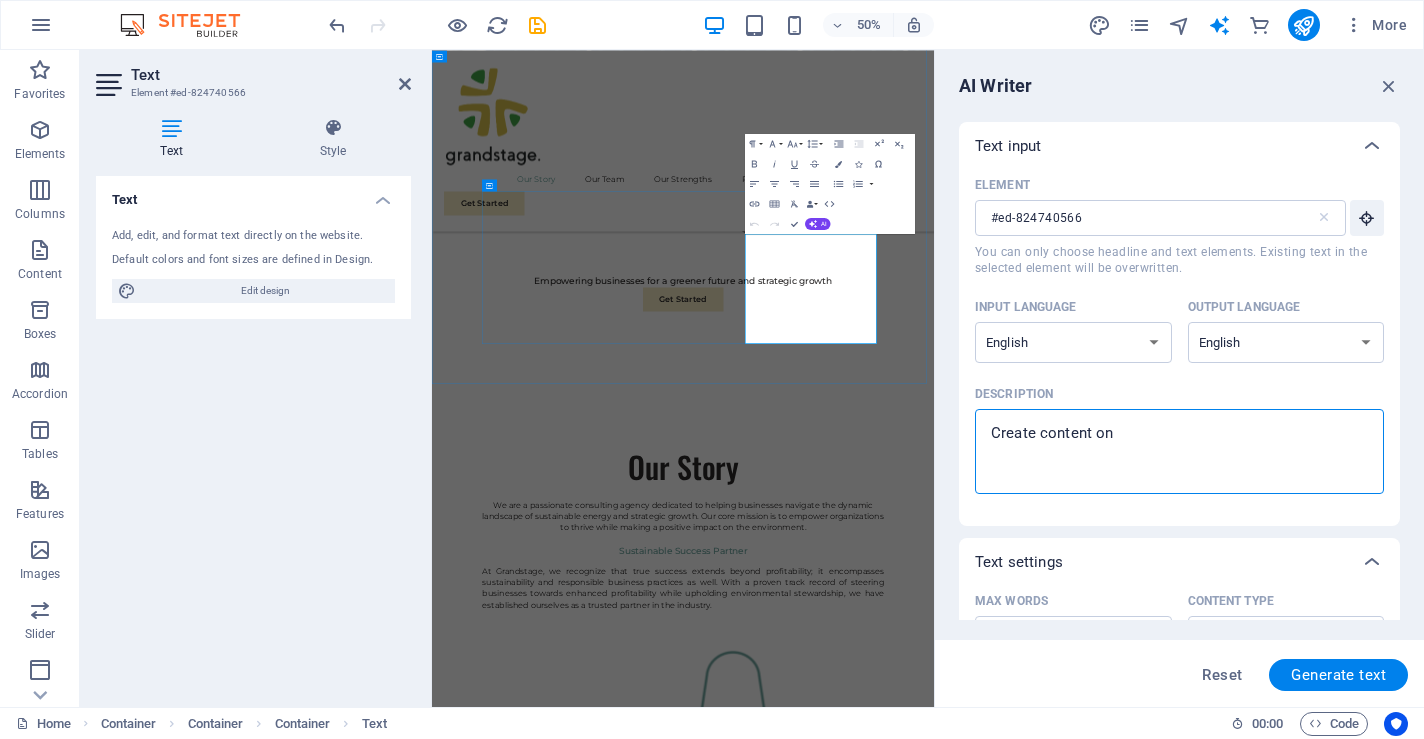 type on "Create content on" 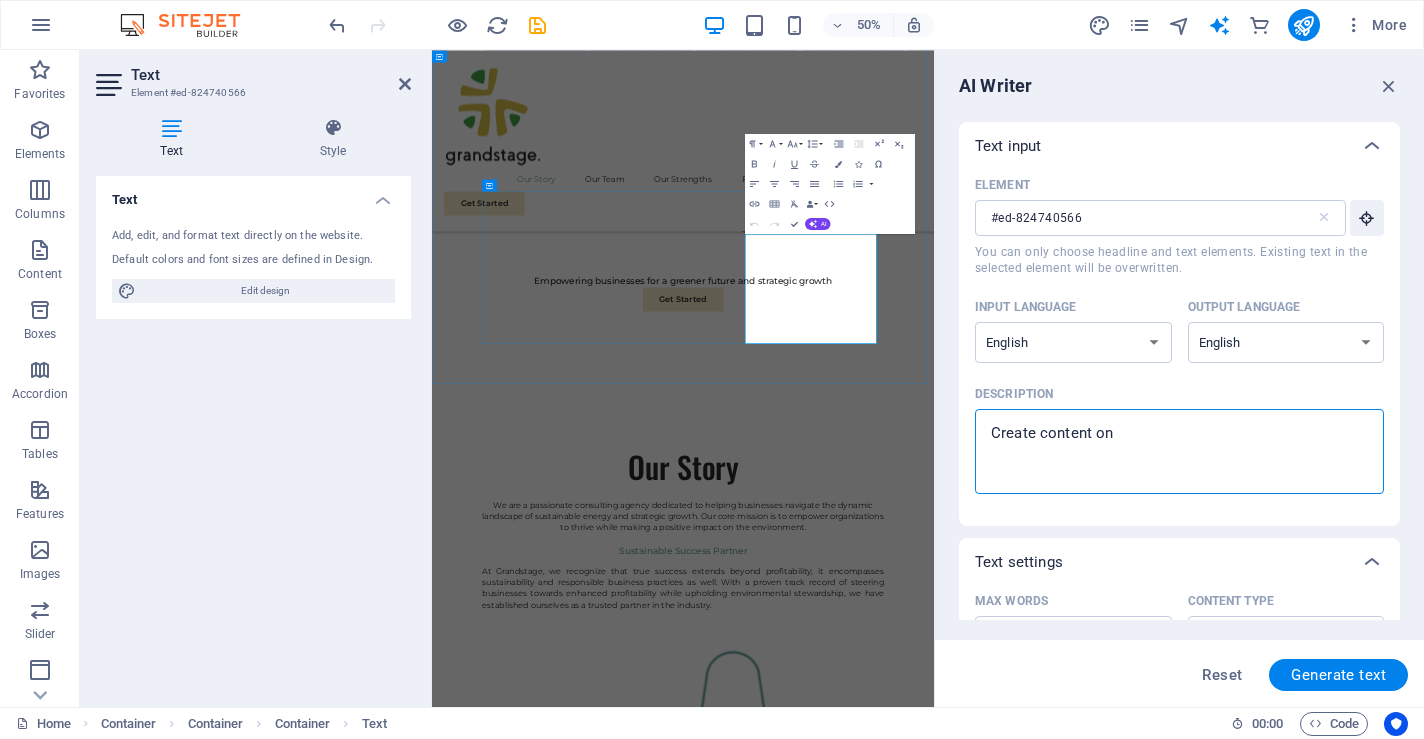 type on "Create content on G" 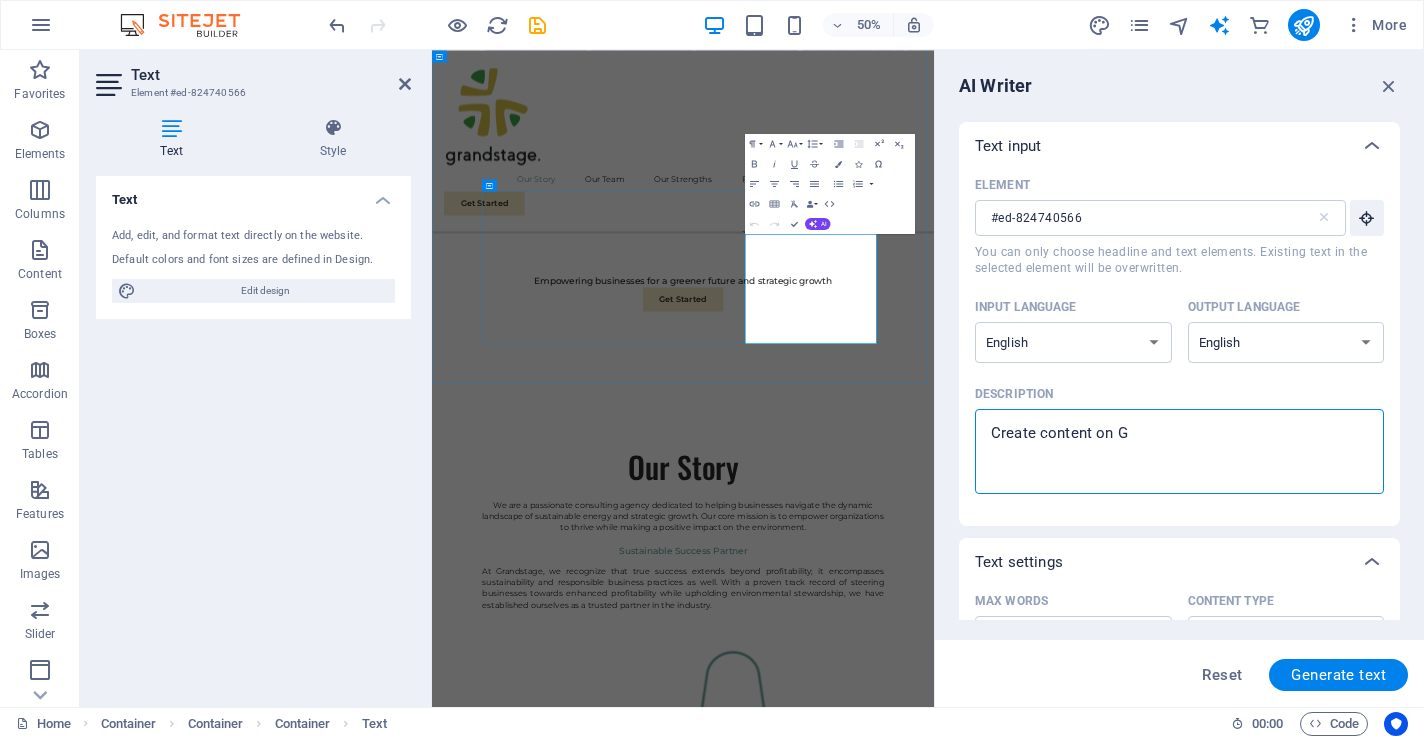 type on "Create content on Gr" 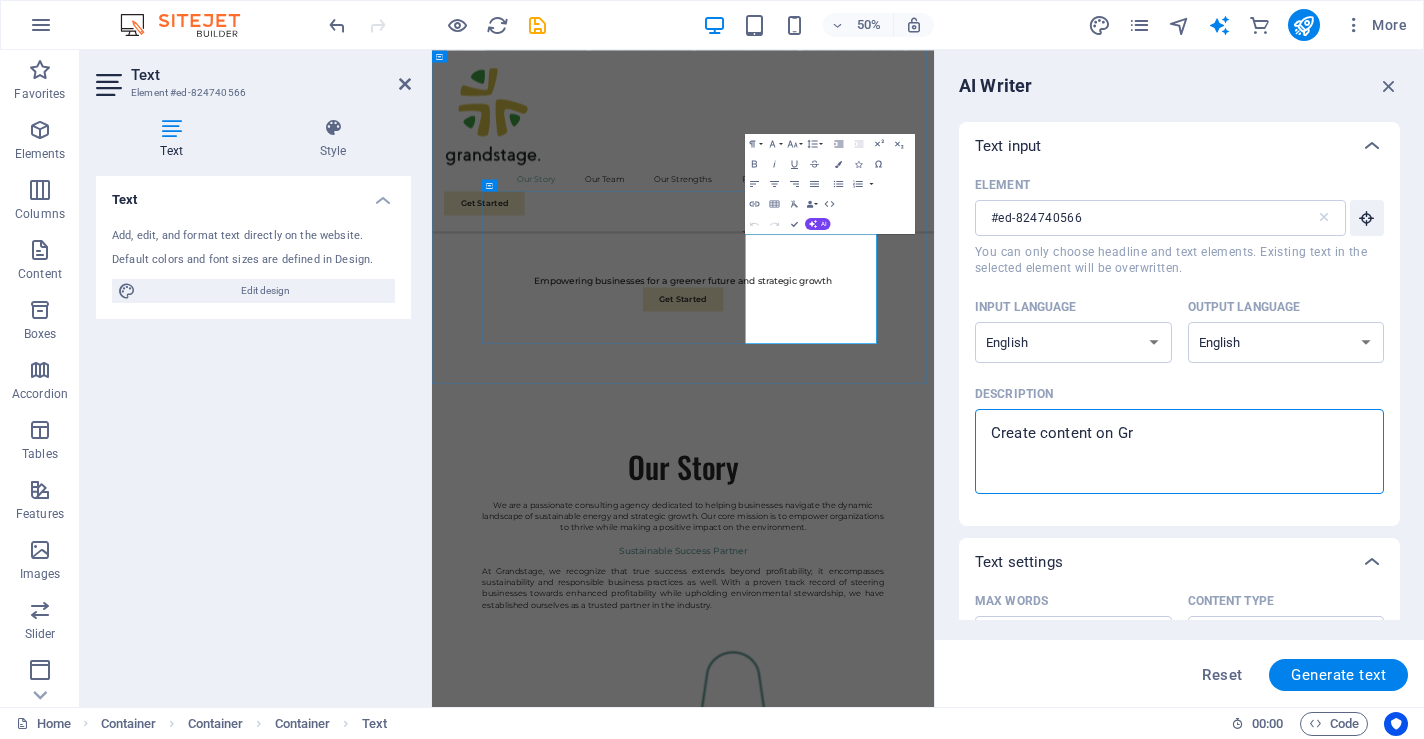 type on "Create content on Gra" 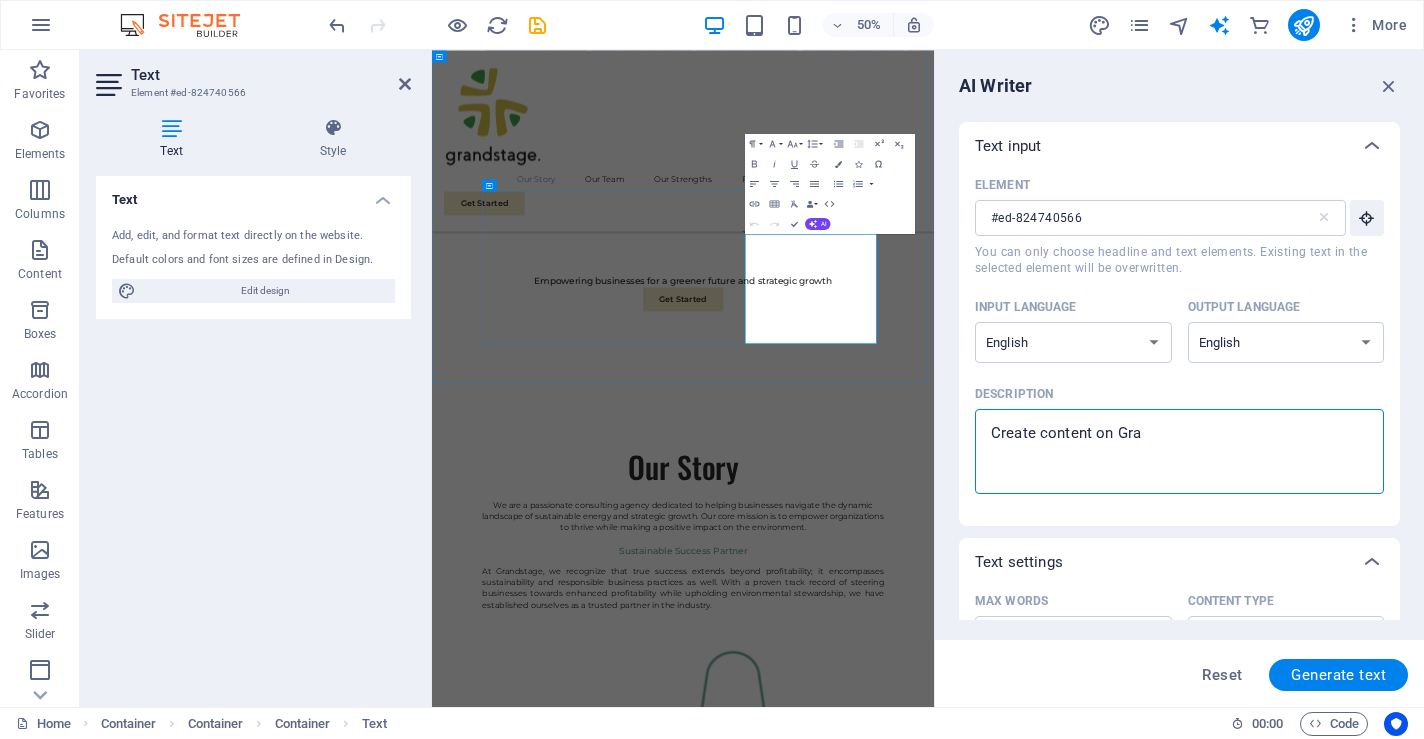 type on "Create content on Gran" 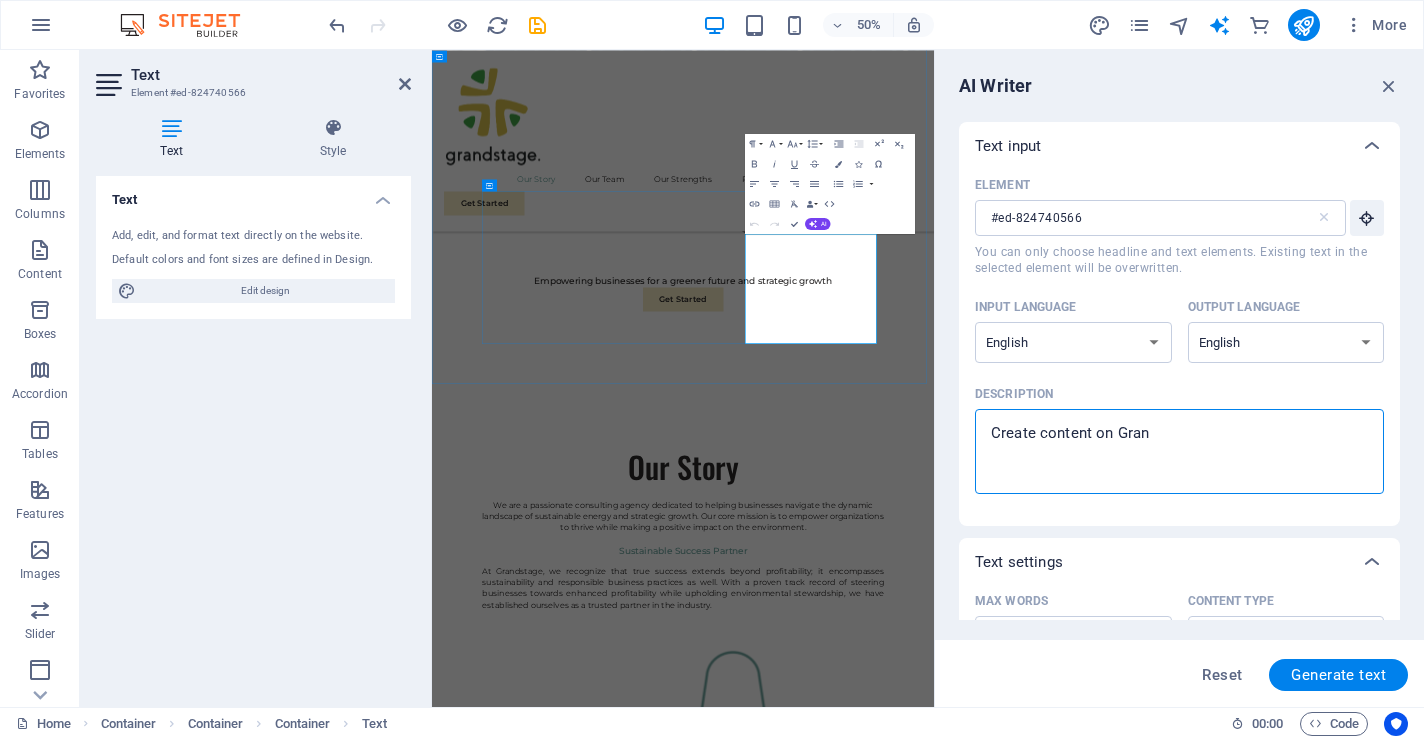 type on "Create content on Grand" 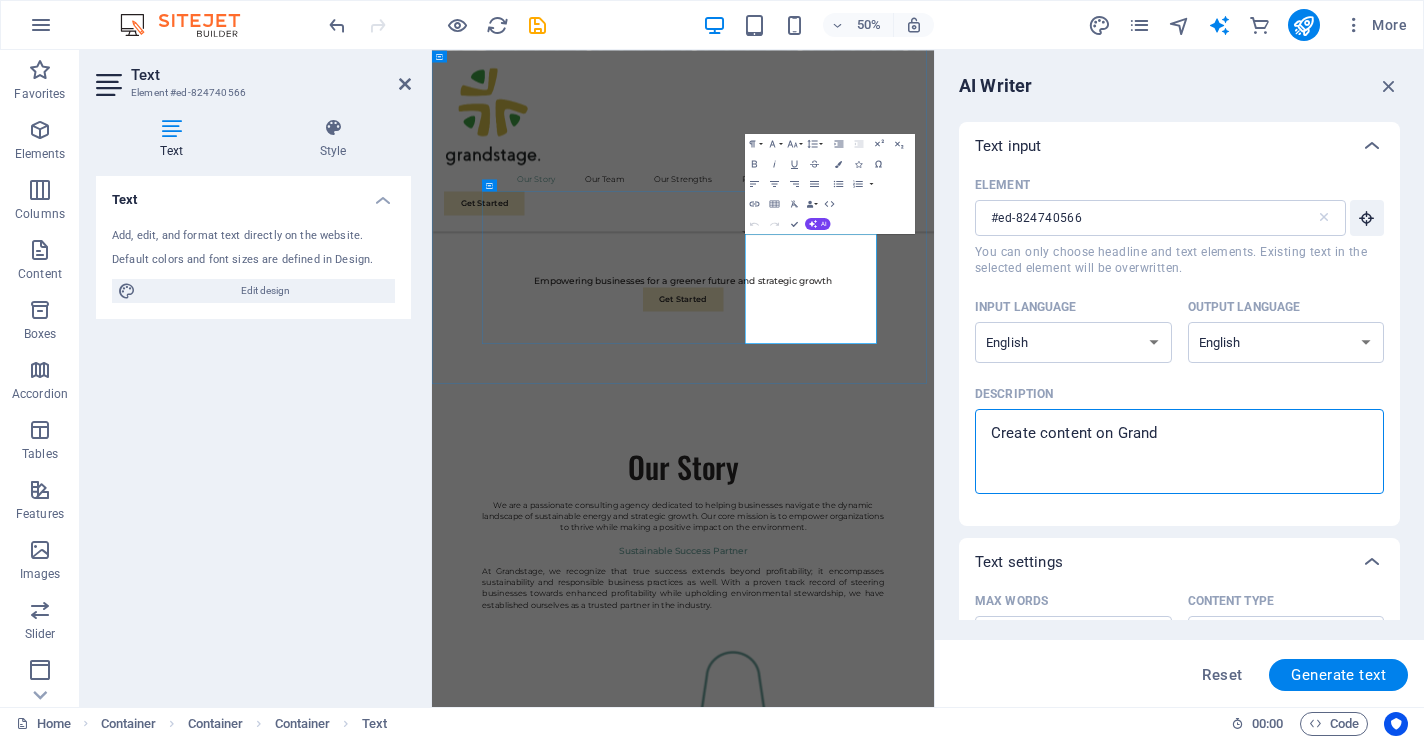 type on "Create content on Grands" 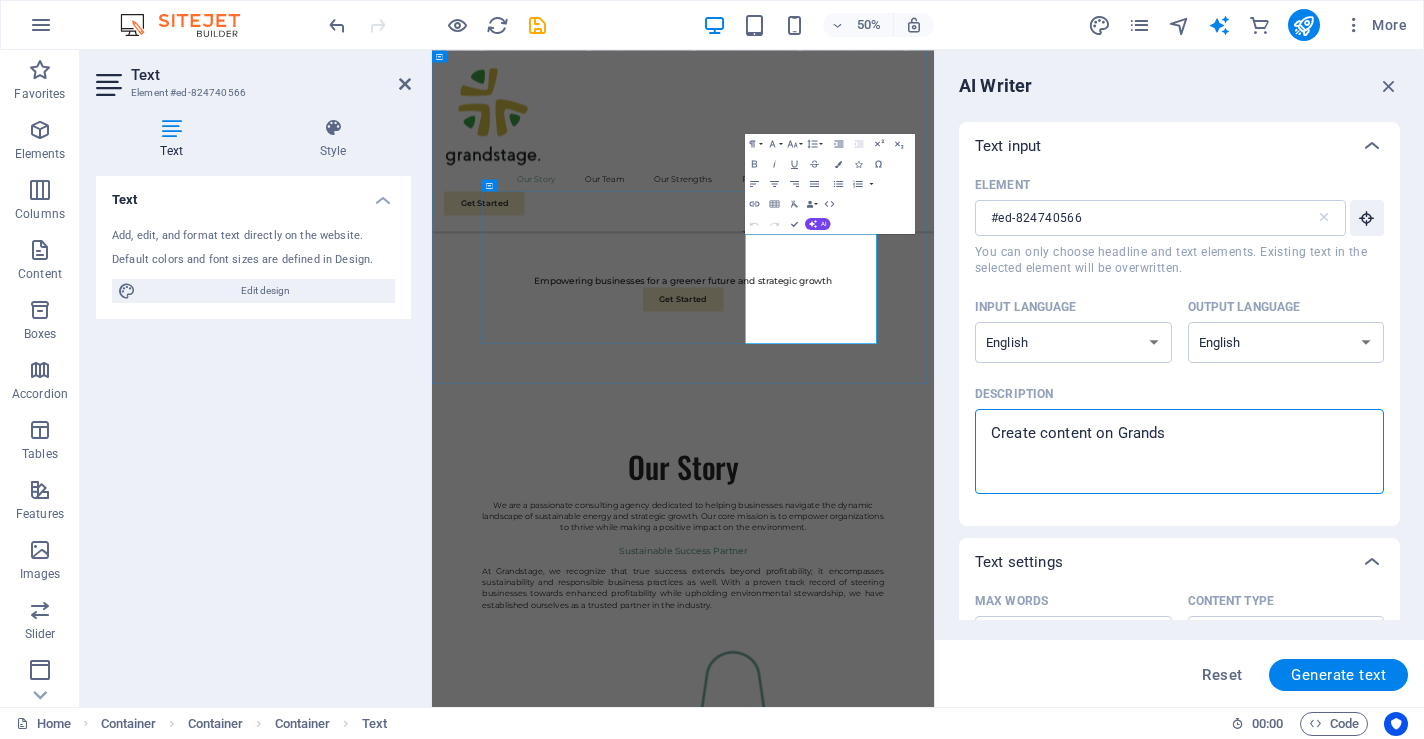 type on "Create content on Grandst" 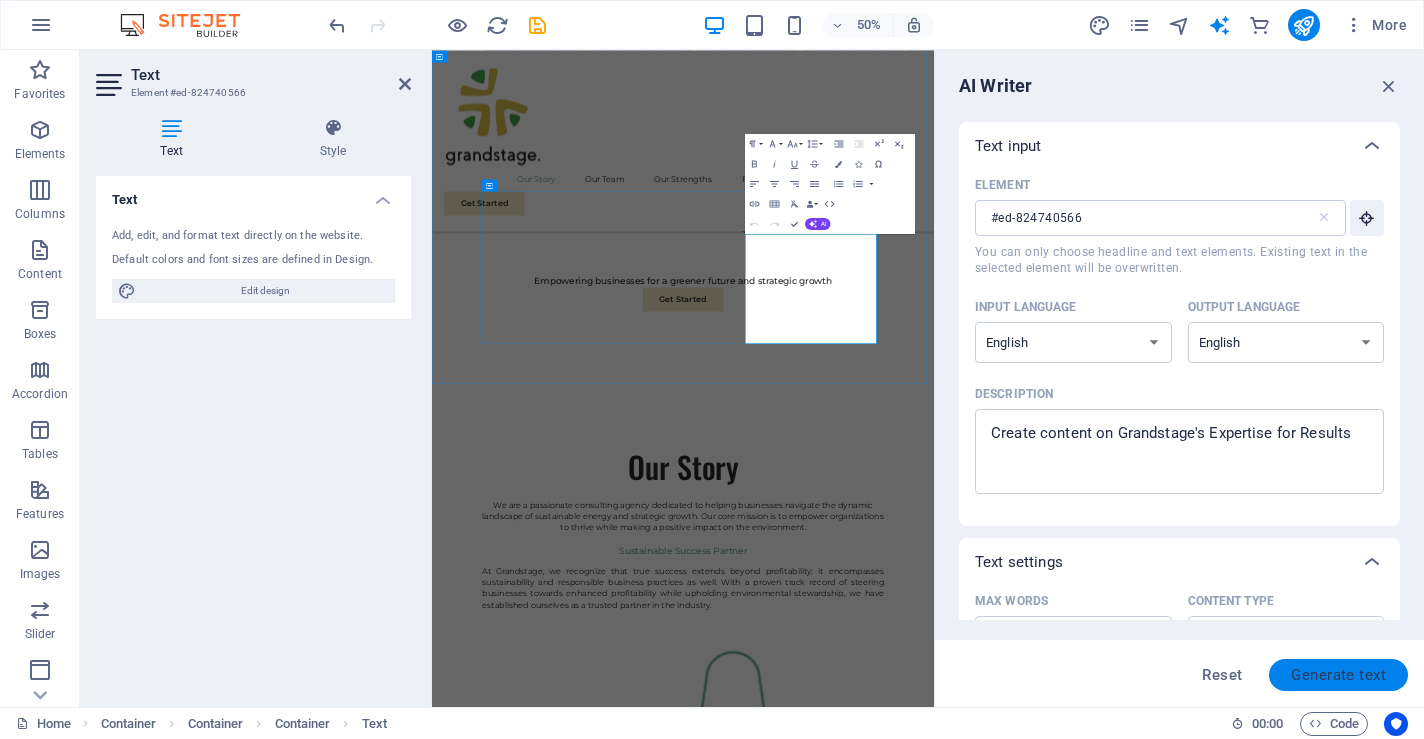 click on "Generate text" at bounding box center [1338, 675] 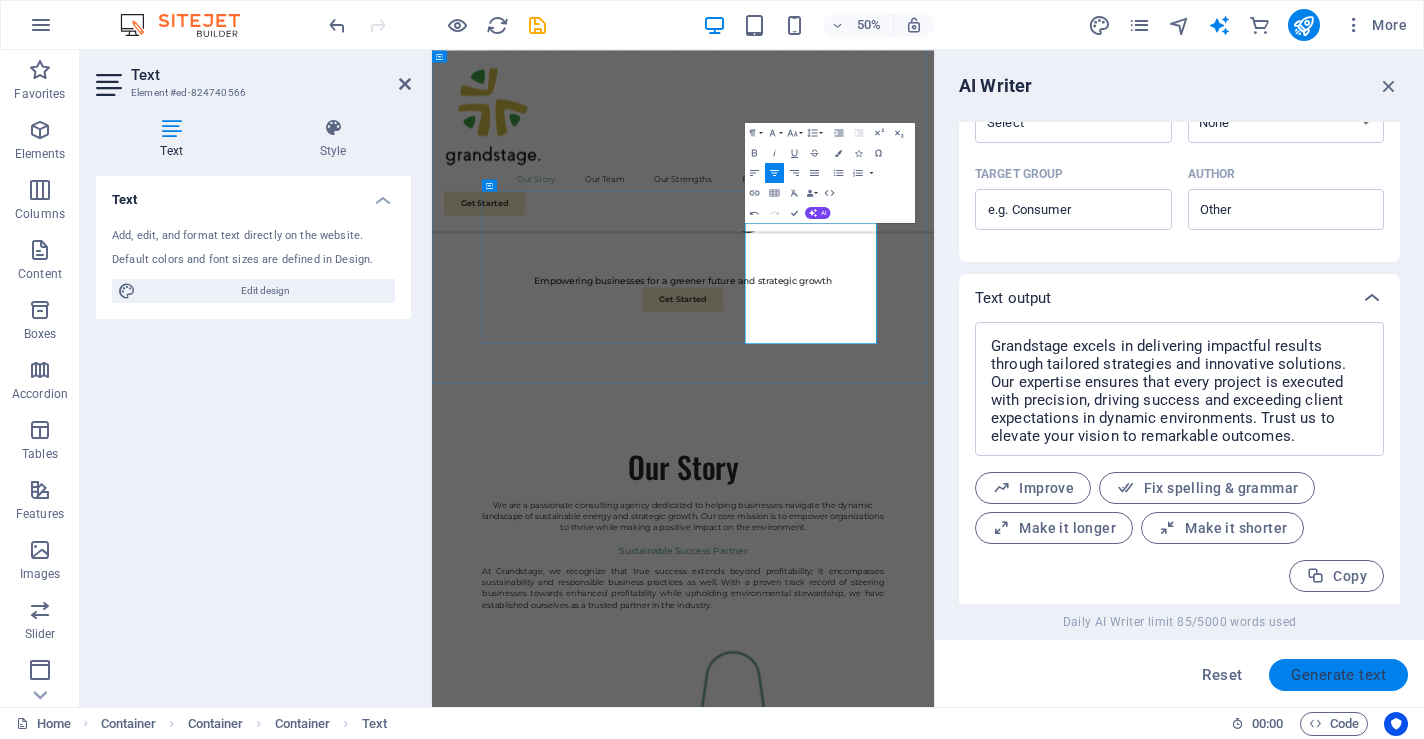 scroll, scrollTop: 605, scrollLeft: 0, axis: vertical 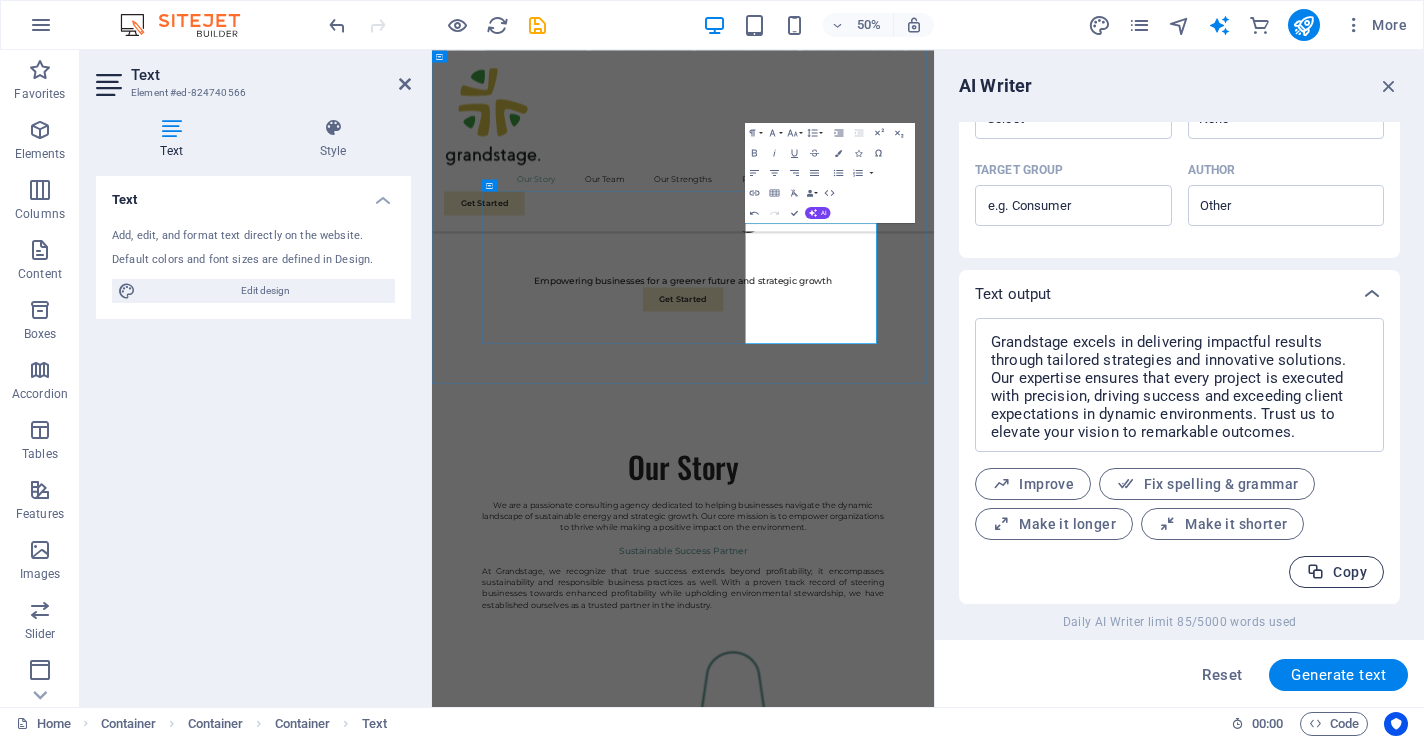 click on "Copy" at bounding box center (1336, 572) 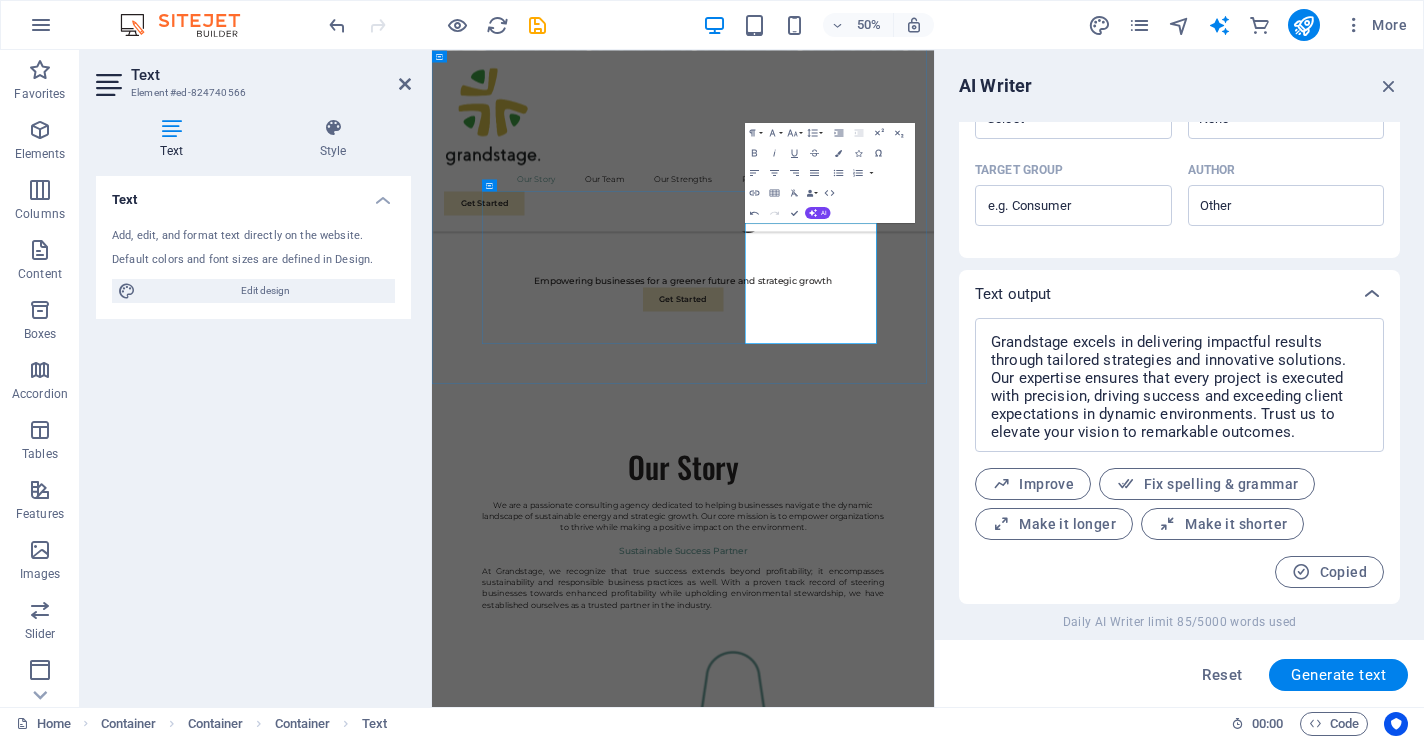 click on "Grandstage excels in delivering impactful results through tailored strategies and innovative solutions. Our expertise ensures that every project is executed with precision, driving success and exceeding client expectations in dynamic environments. Trust us to elevate your vision to remarkable outcomes." at bounding box center (934, 2261) 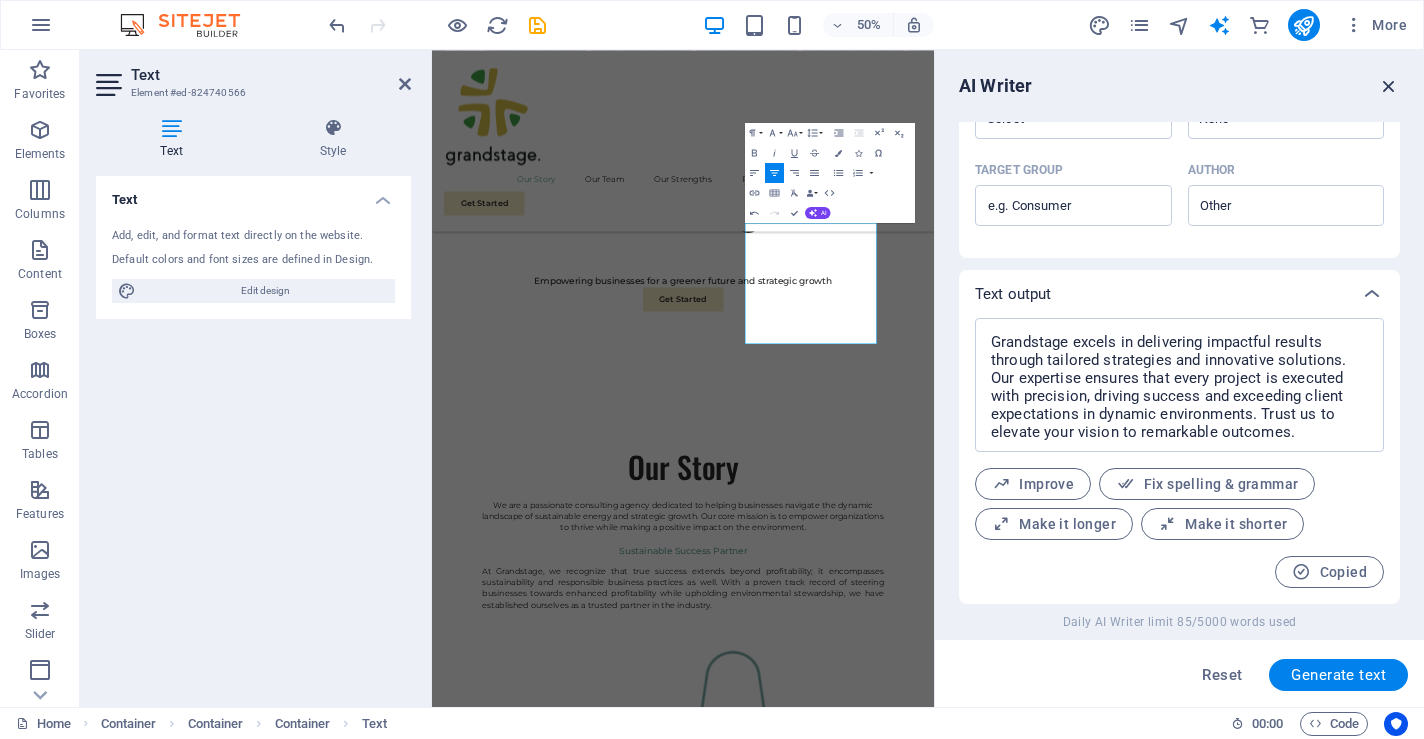click at bounding box center (1389, 86) 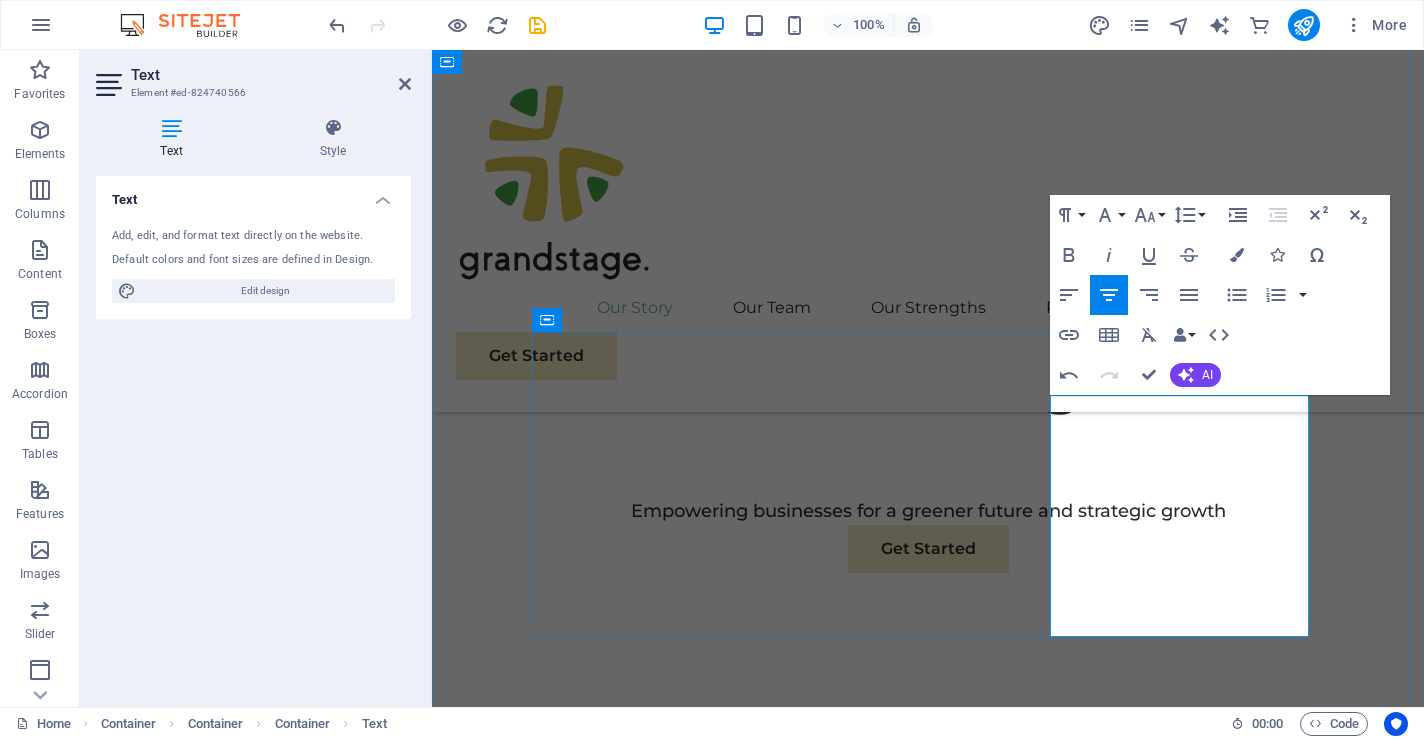 click on "Grandstage excels in delivering impactful results through tailored strategies and innovative solutions. Our expertise ensures that every project is executed with precision, driving success and exceeding client expectations in dynamic environments. Trust us to elevate your vision to remarkable outcomes." at bounding box center [928, 2249] 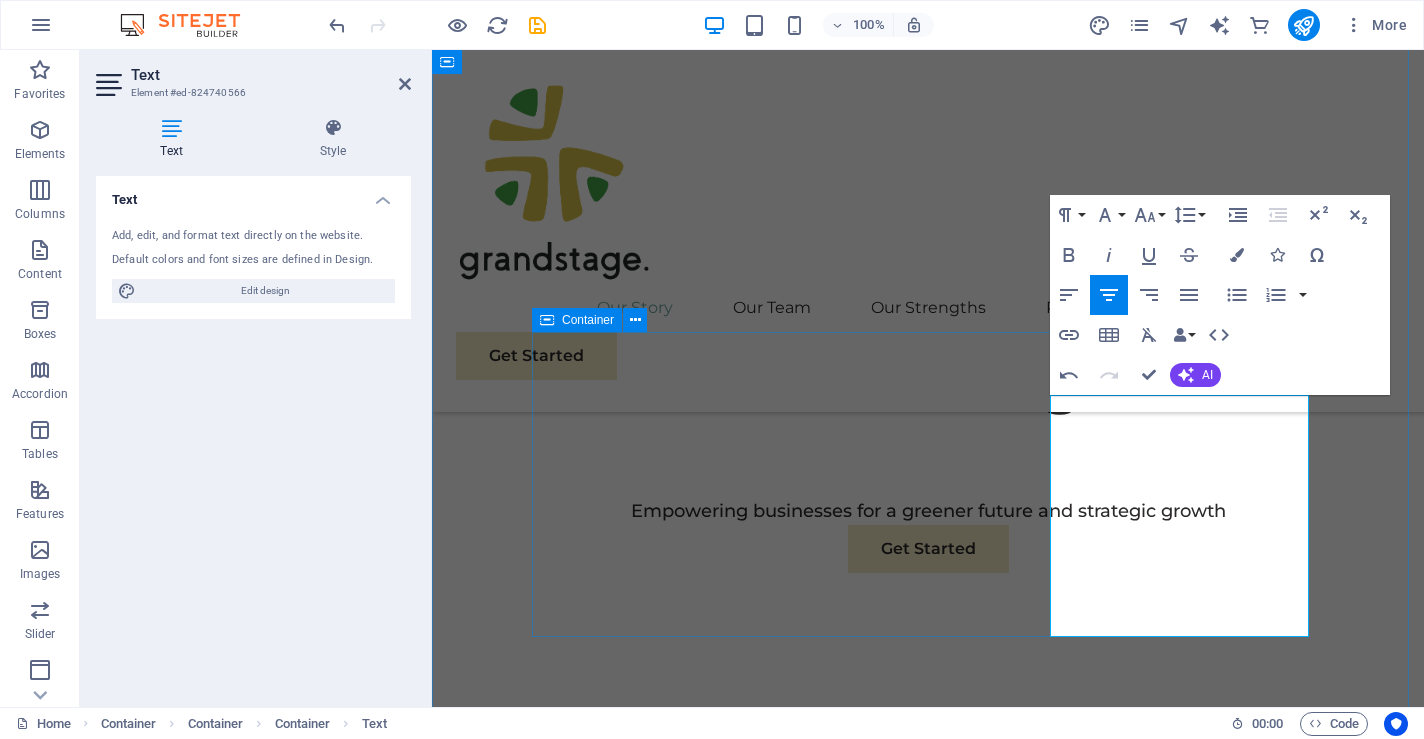 click on "Sustainable Success Partner At Grandstage, we recognize that true success extends beyond profitability; it encompasses sustainability and responsible business practices as well. With a proven track record of steering businesses towards enhanced profitability while upholding environmental stewardship, we have established ourselves as a trusted partner in the industry. Expertise For Results Grandstage excels in delivering impactful results through tailored strategies and innovative solutions. Our expertise ensures that every project is executed with precision, driving success and exceeding client expectations in dynamic environments. Trust us to elevate your vision to remarkable outcomes." at bounding box center [928, 1667] 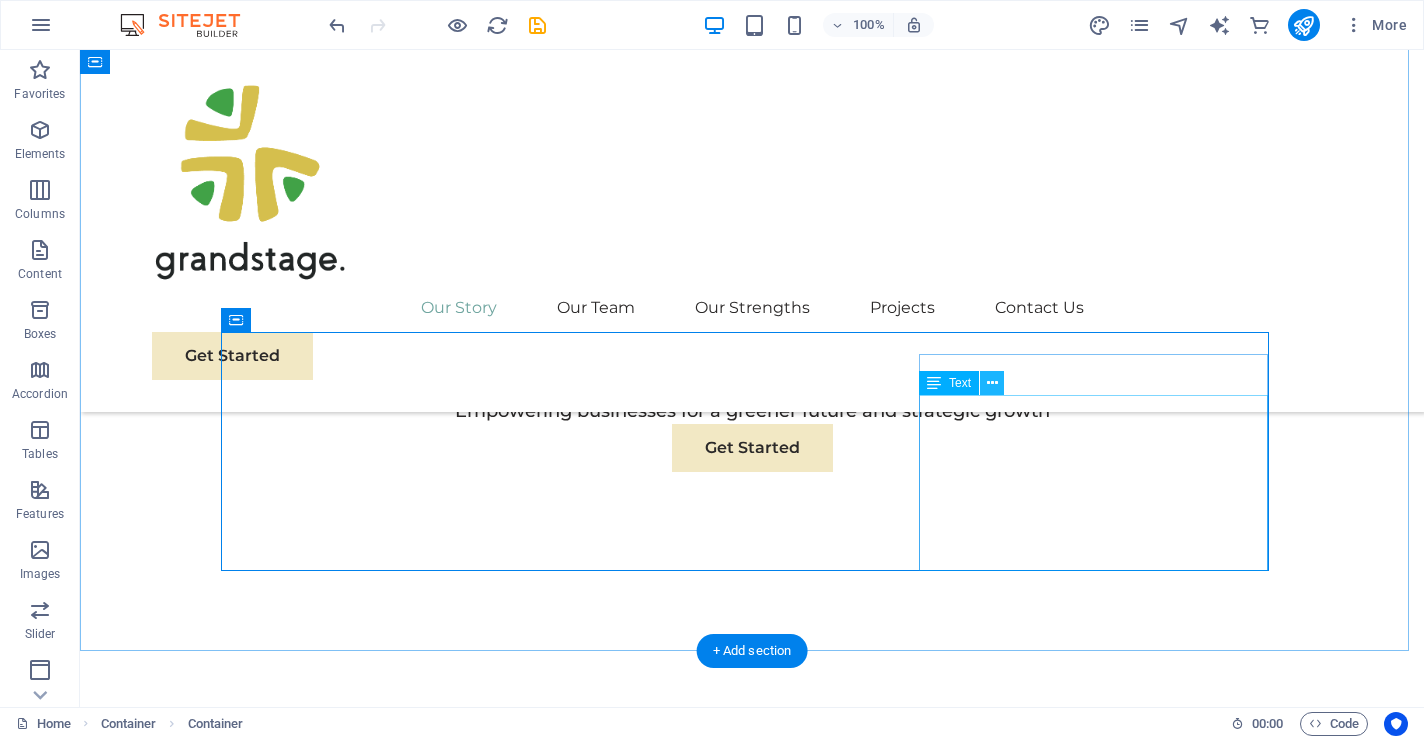 click at bounding box center [992, 383] 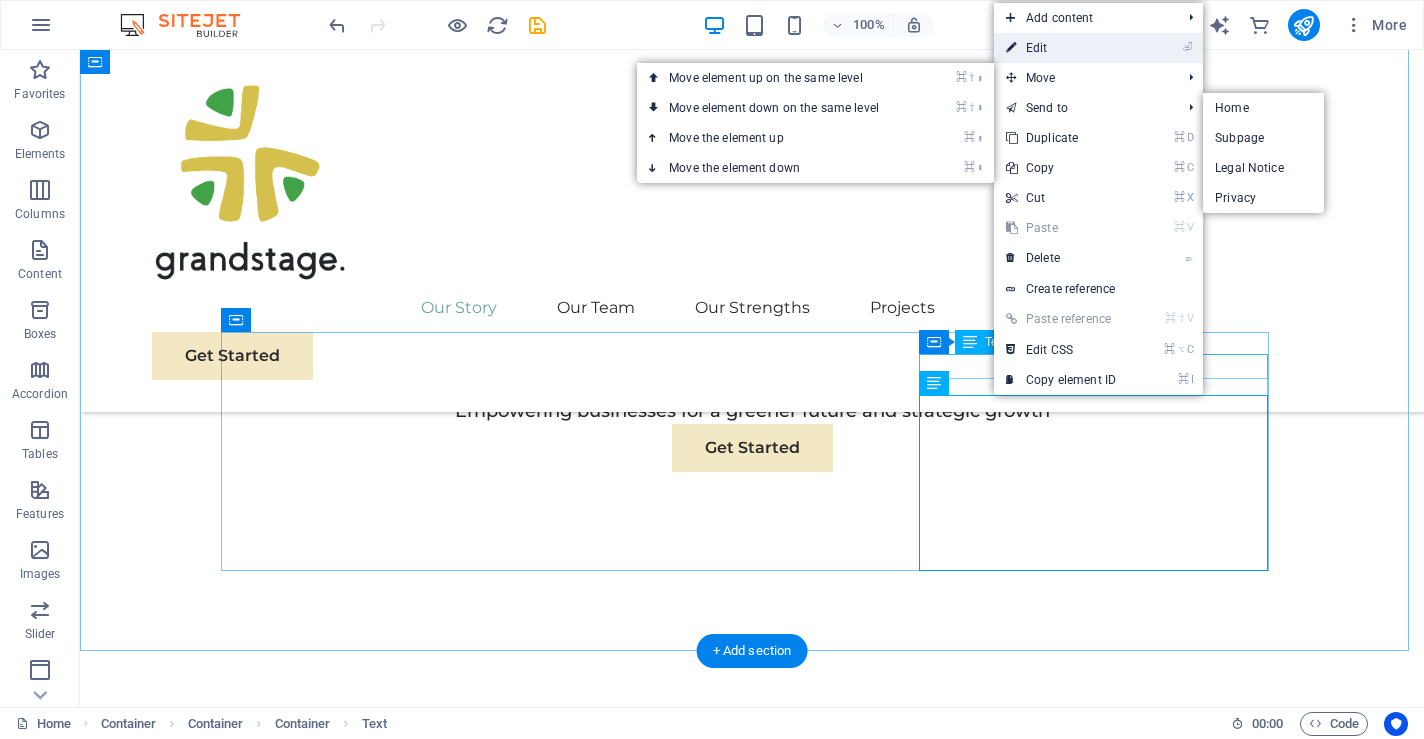 click on "⏎  Edit" at bounding box center [1061, 48] 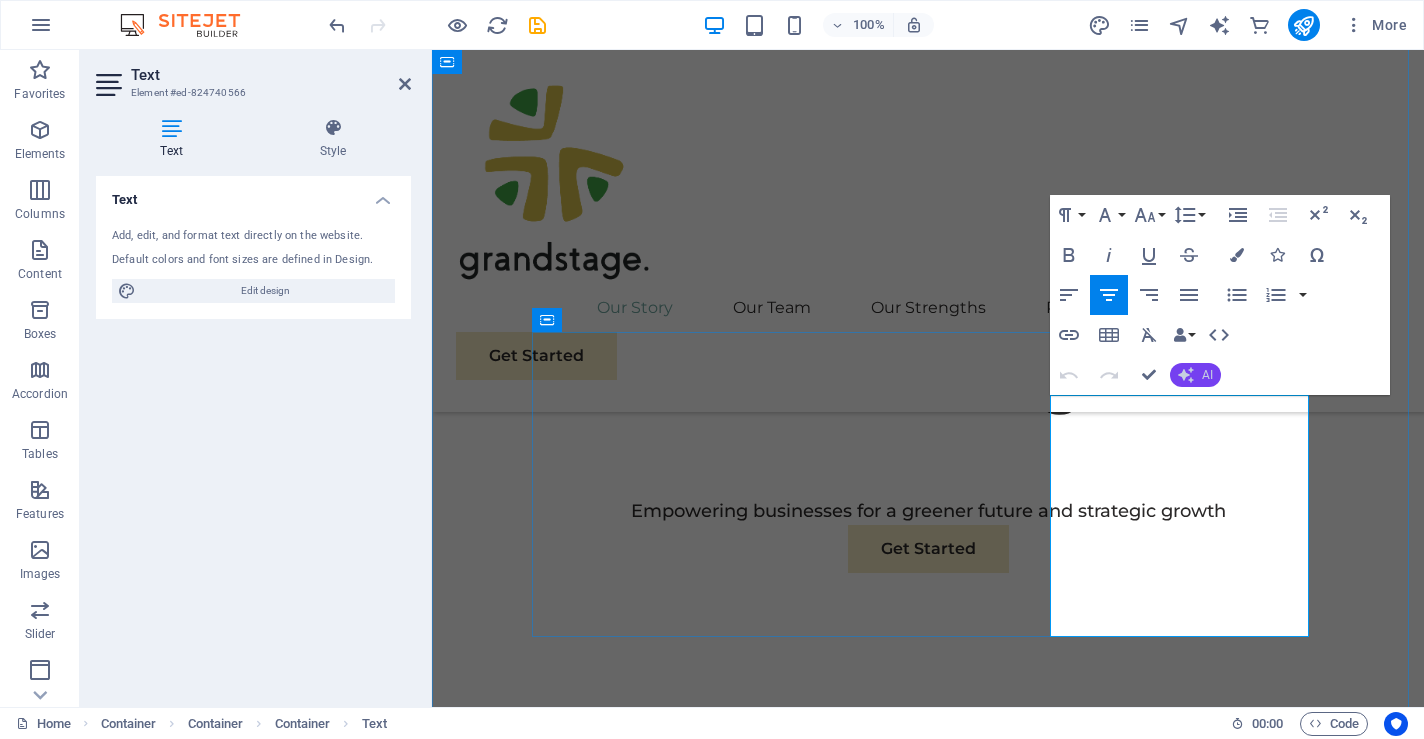 click on "AI" at bounding box center (1195, 375) 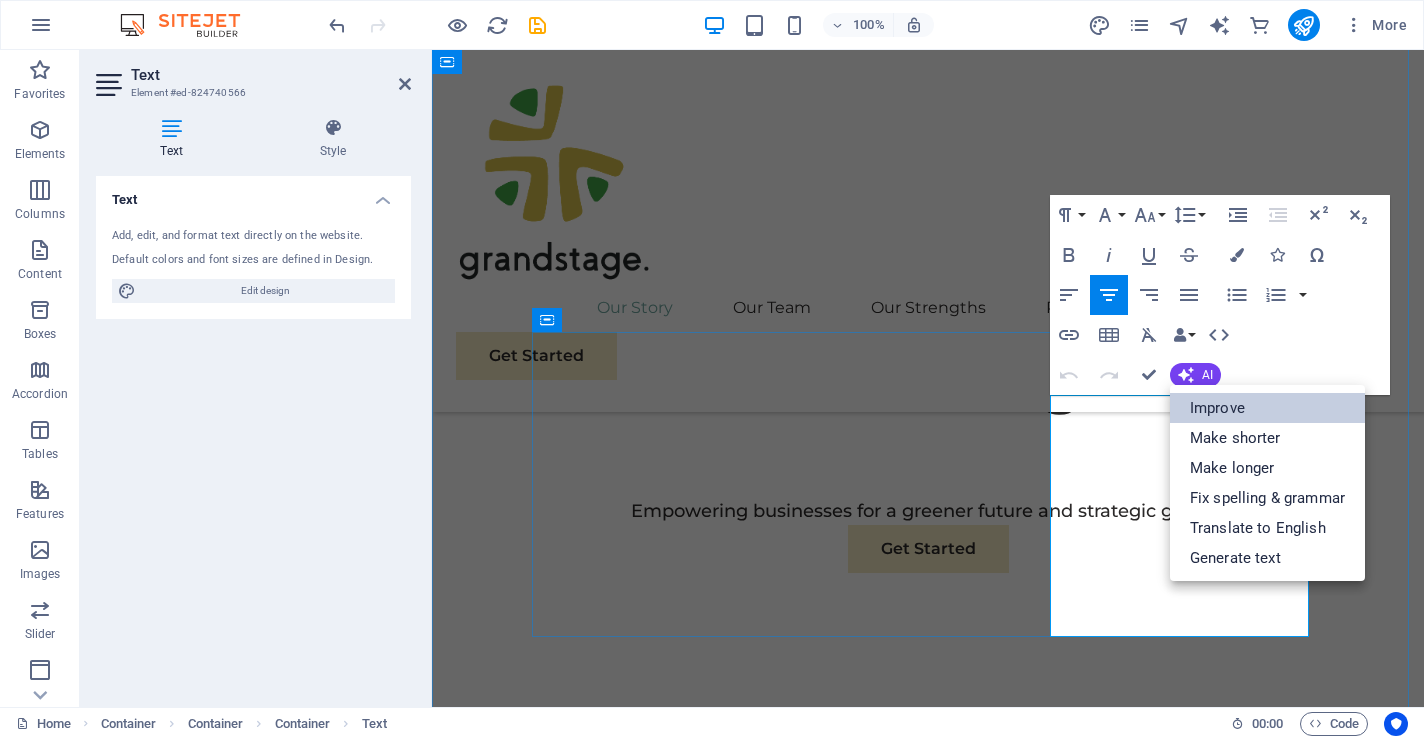 click on "Improve" at bounding box center (1267, 408) 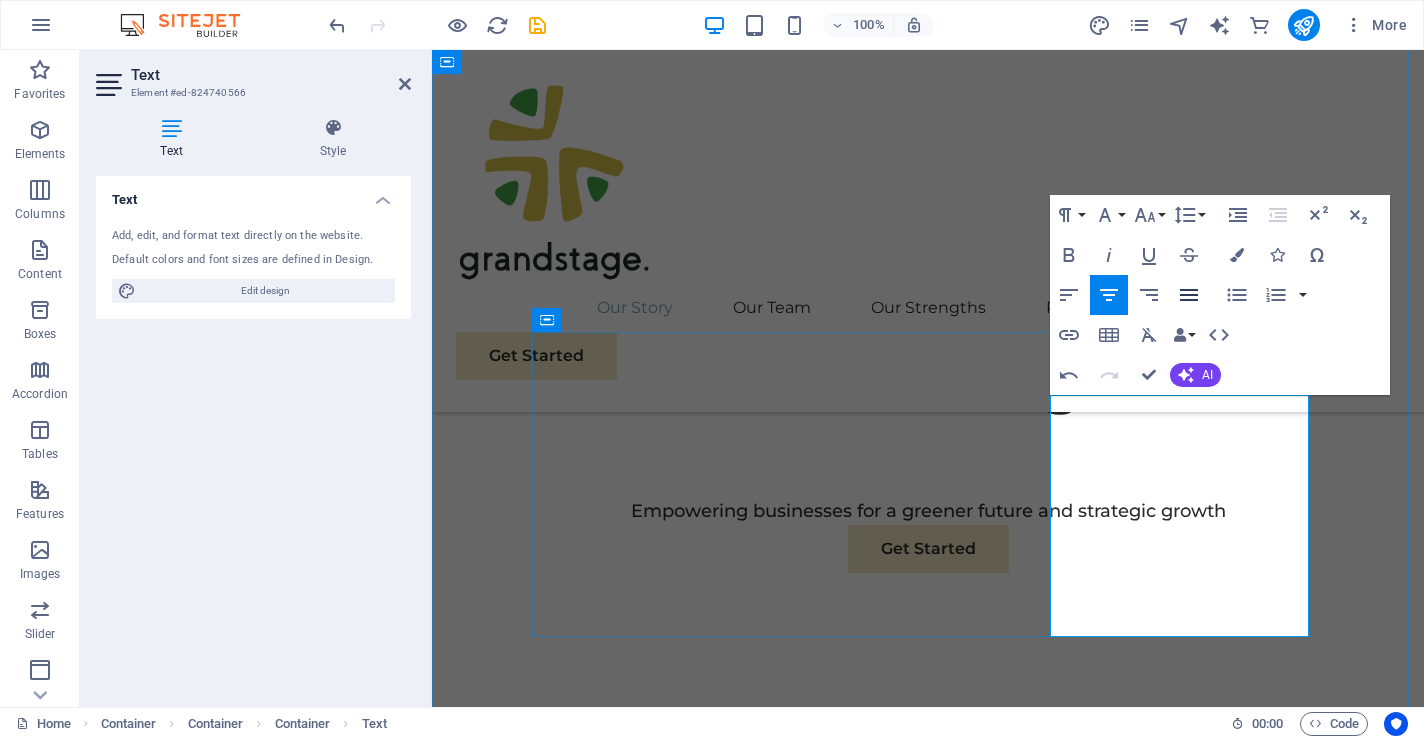 click 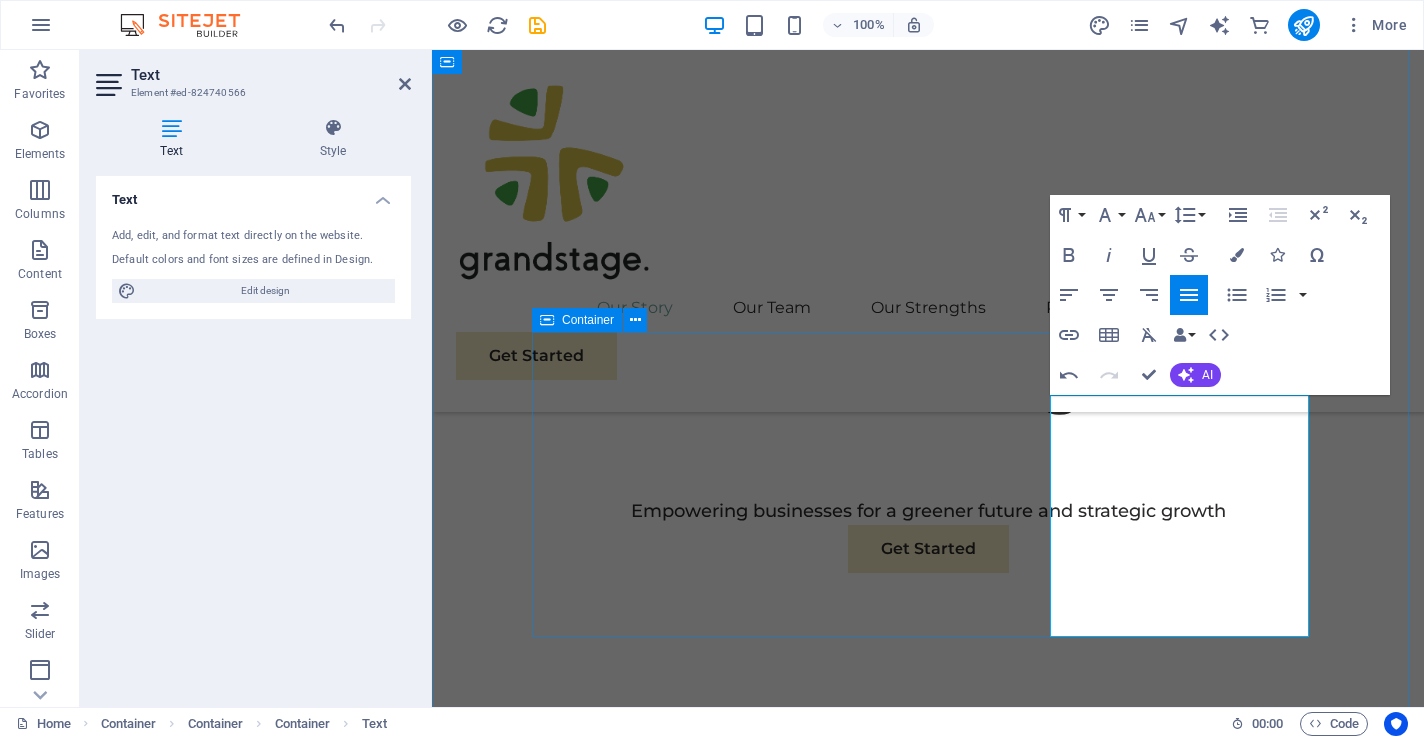 click on "Sustainable Success Partner At Grandstage, we recognize that true success extends beyond profitability; it encompasses sustainability and responsible business practices as well. With a proven track record of steering businesses towards enhanced profitability while upholding environmental stewardship, we have established ourselves as a trusted partner in the industry. Expertise For Results Grandstage excels in delivering impactful results through customized strategies and innovative solutions. Our expertise guarantees that every project is executed with precision, driving success and surpassing client expectations in dynamic environments. Trust us to elevate your vision to extraordinary outcomes." at bounding box center (928, 1667) 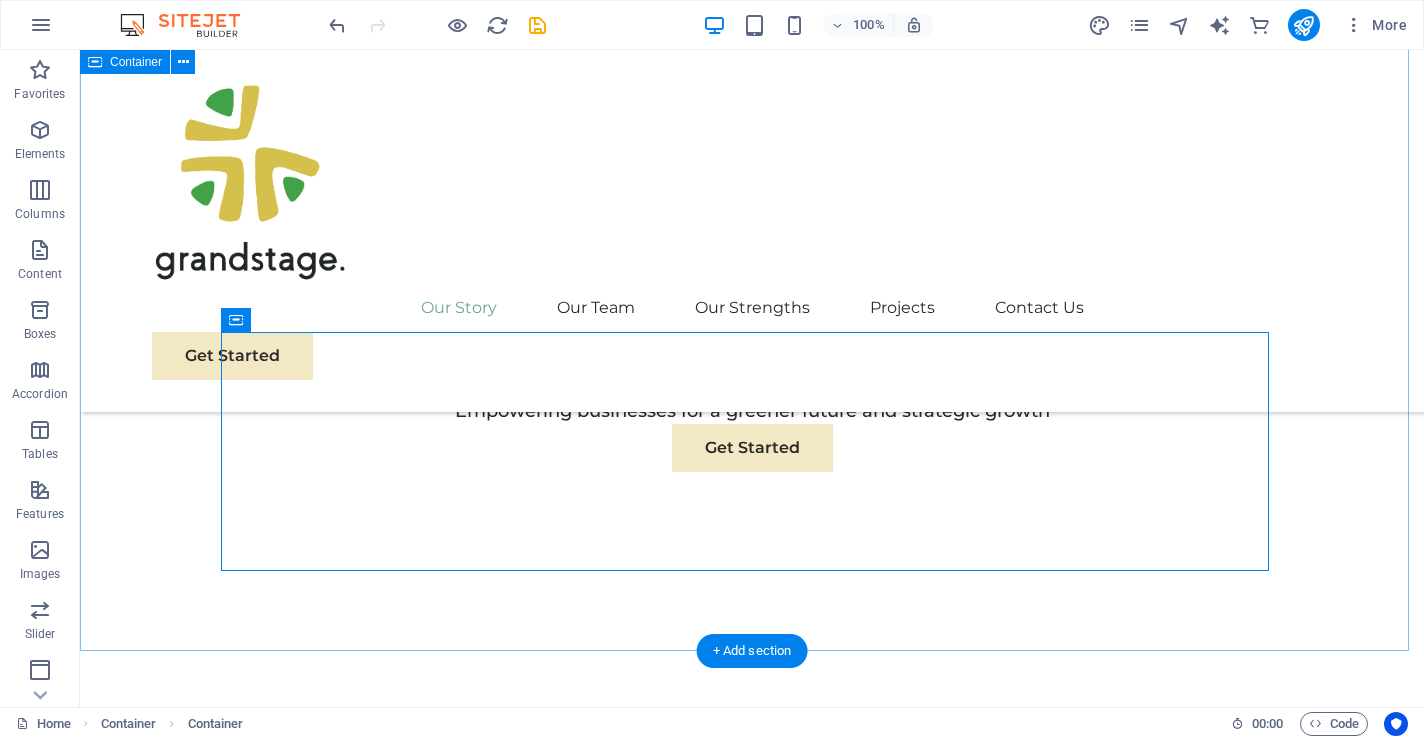 click on "Our Story We are a passionate consulting agency dedicated to helping businesses navigate the dynamic landscape of sustainable energy and strategic growth. Our core mission is to empower organizations to thrive while making a positive impact on the environment. Sustainable Success Partner At Grandstage, we recognize that true success extends beyond profitability; it encompasses sustainability and responsible business practices as well. With a proven track record of steering businesses towards enhanced profitability while upholding environmental stewardship, we have established ourselves as a trusted partner in the industry. Expertise For Results Grandstage excels in delivering impactful results through customized strategies and innovative solutions. Our expertise guarantees that every project is executed with precision, driving success and surpassing client expectations in dynamic environments. Trust us to elevate your vision to extraordinary outcomes." at bounding box center (752, 1569) 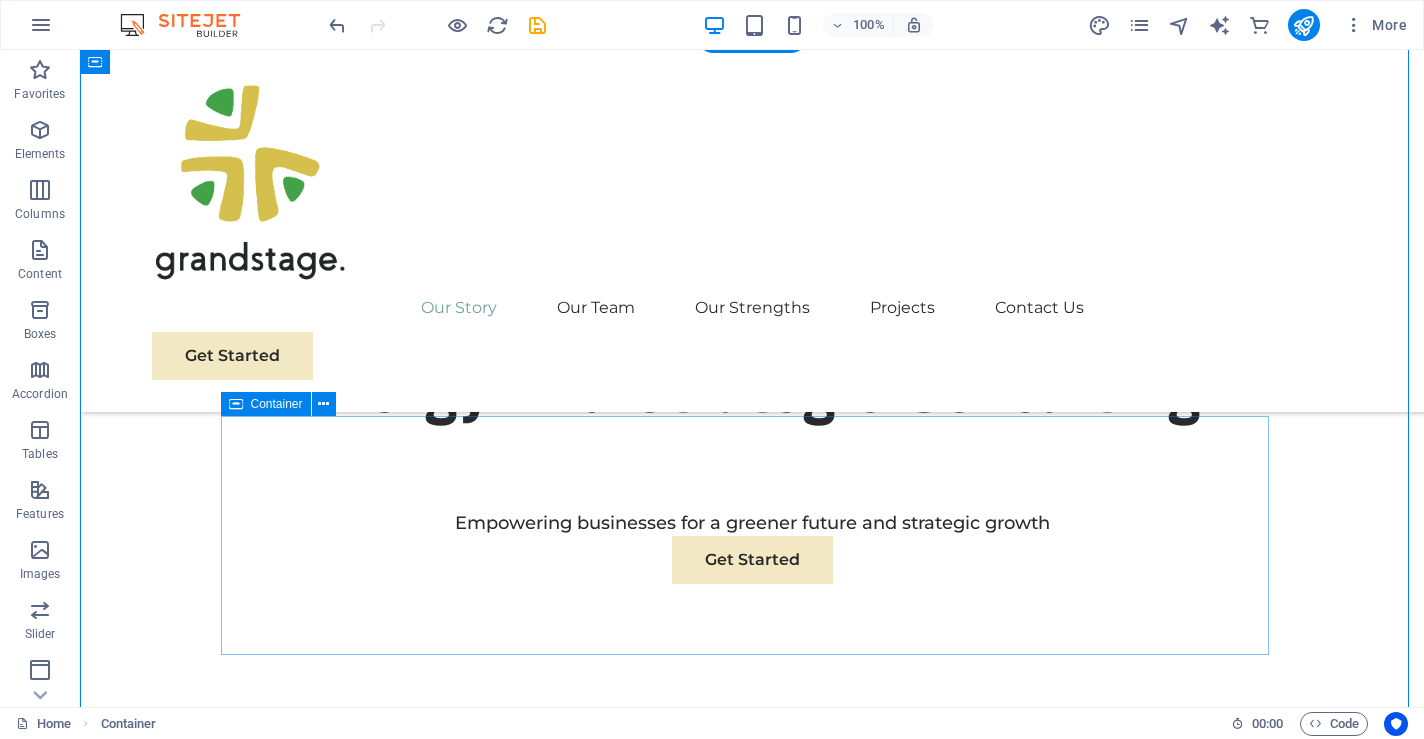 scroll, scrollTop: 879, scrollLeft: 0, axis: vertical 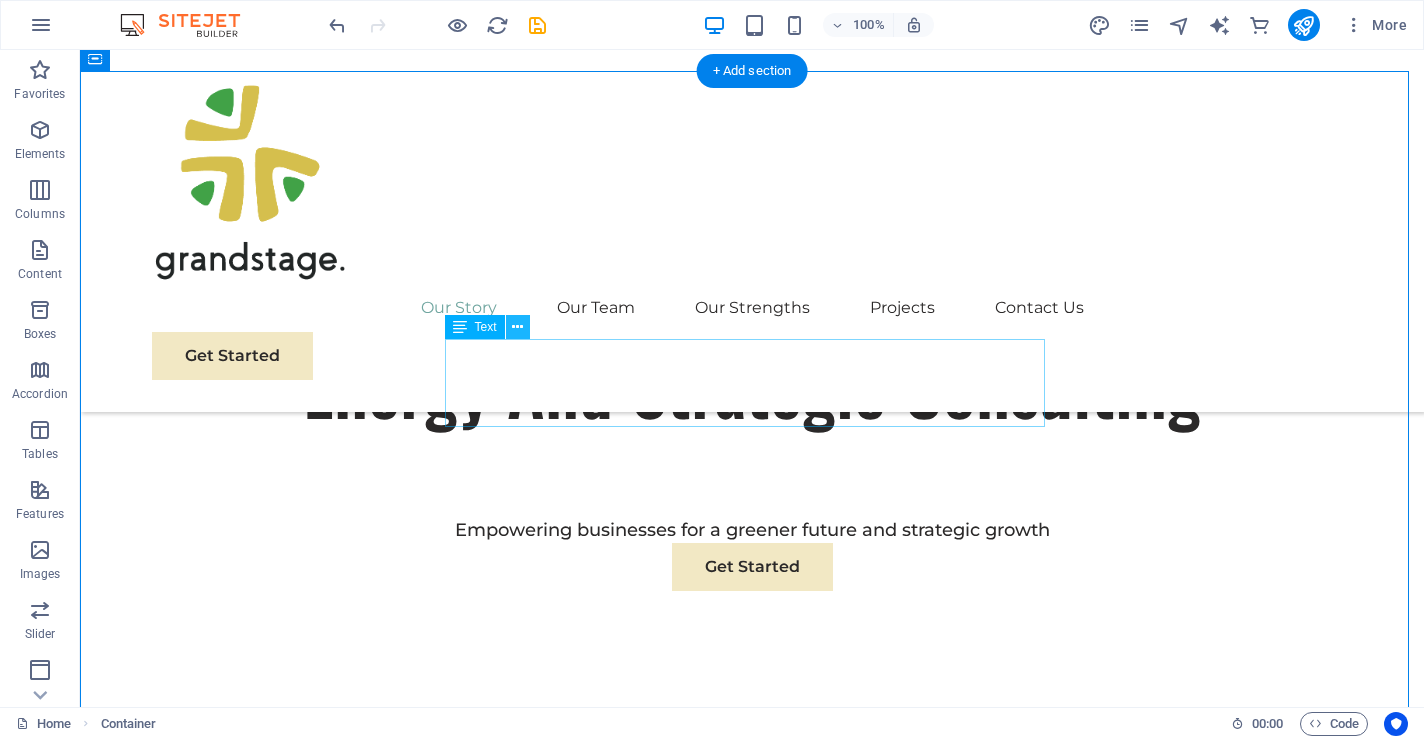 click at bounding box center (517, 327) 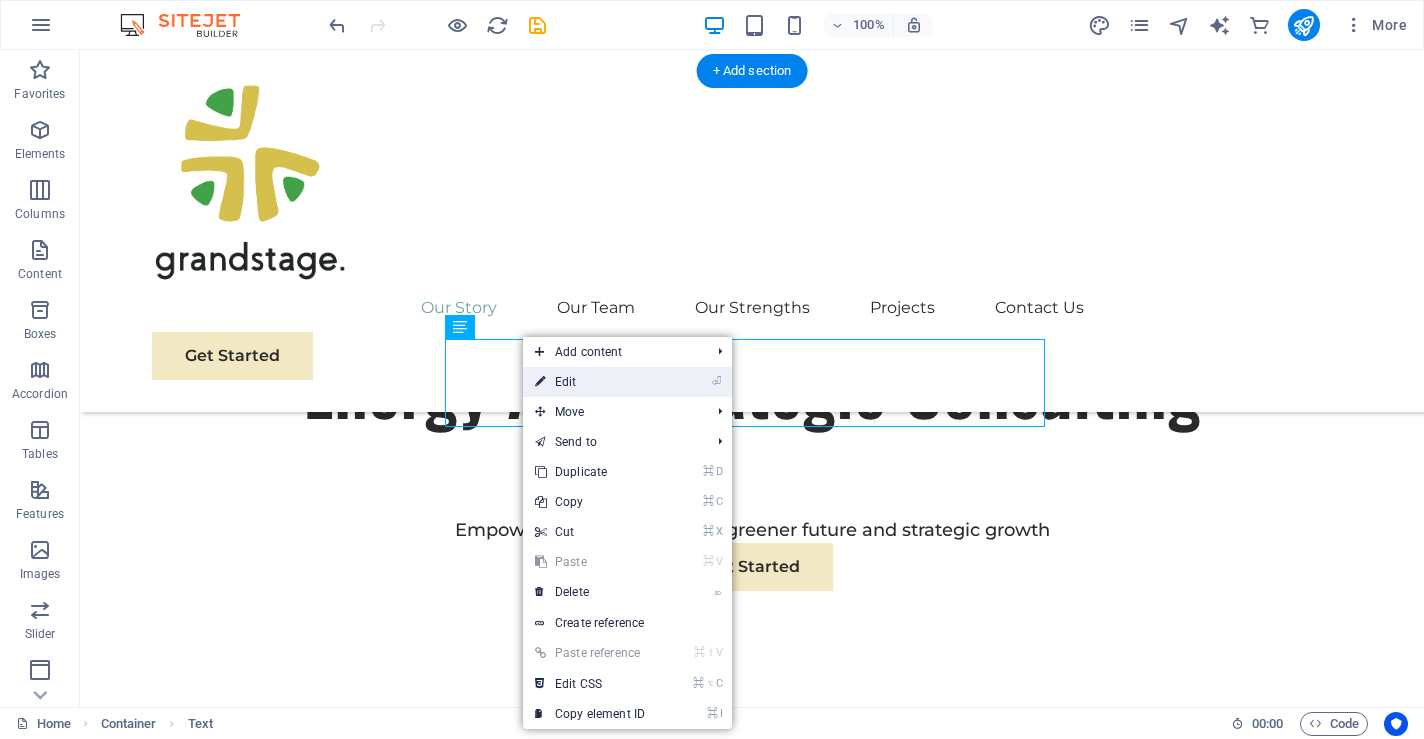 click on "⏎  Edit" at bounding box center [590, 382] 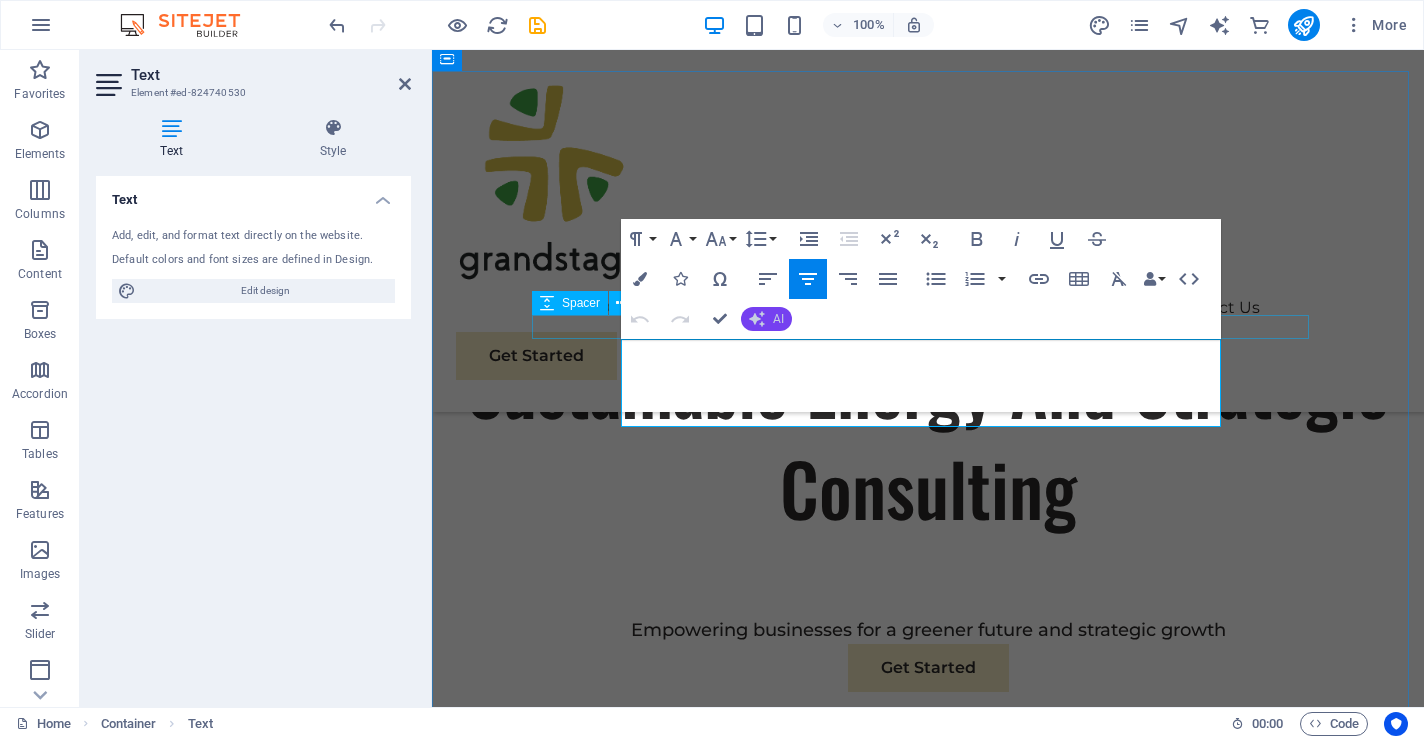 click on "AI" at bounding box center [766, 319] 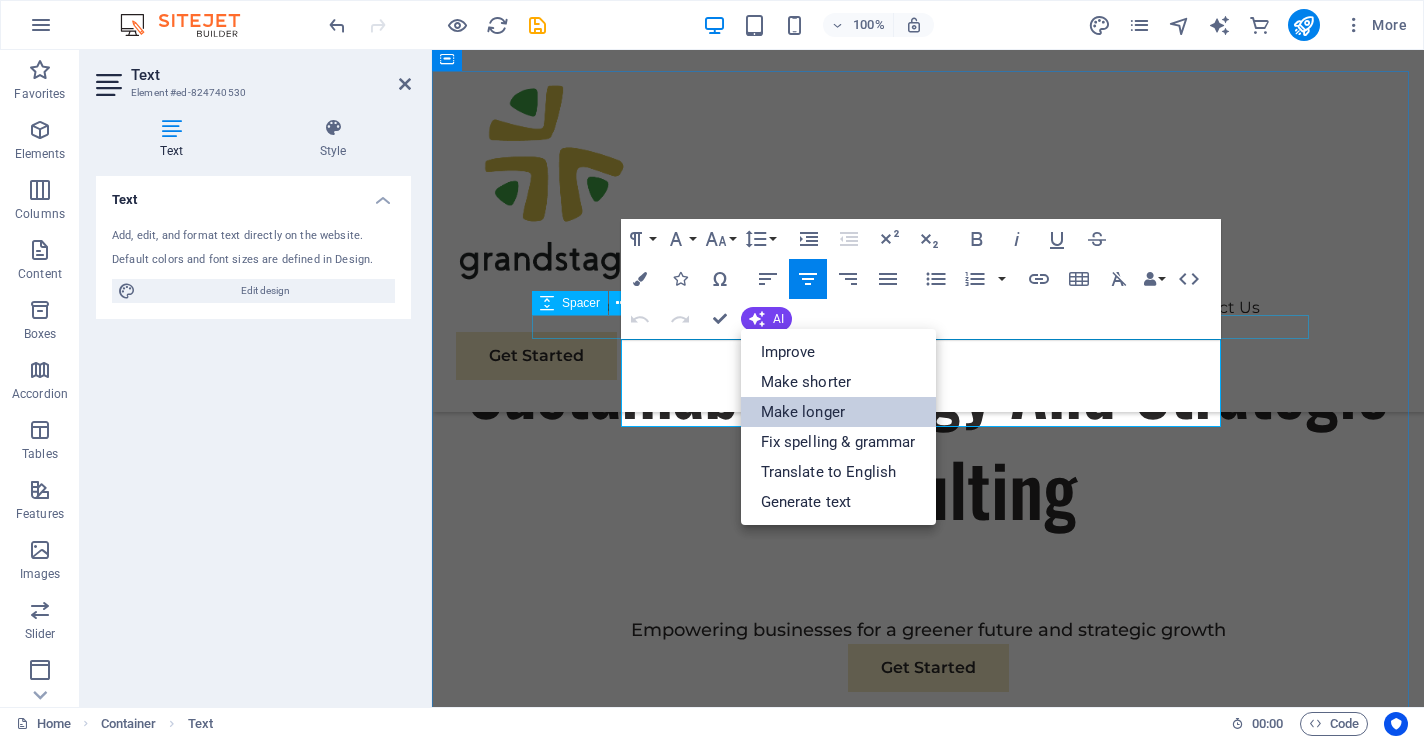 click on "Make longer" at bounding box center [838, 412] 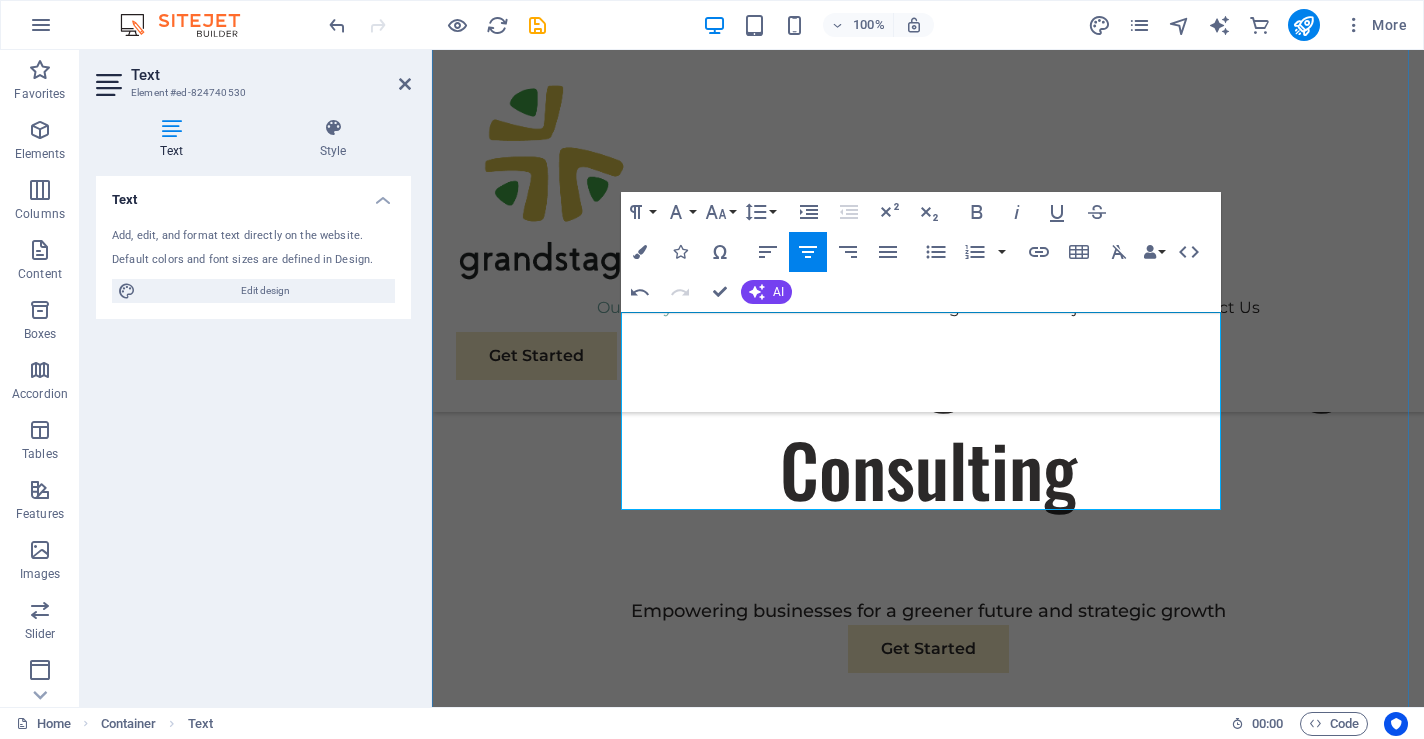 scroll, scrollTop: 906, scrollLeft: 0, axis: vertical 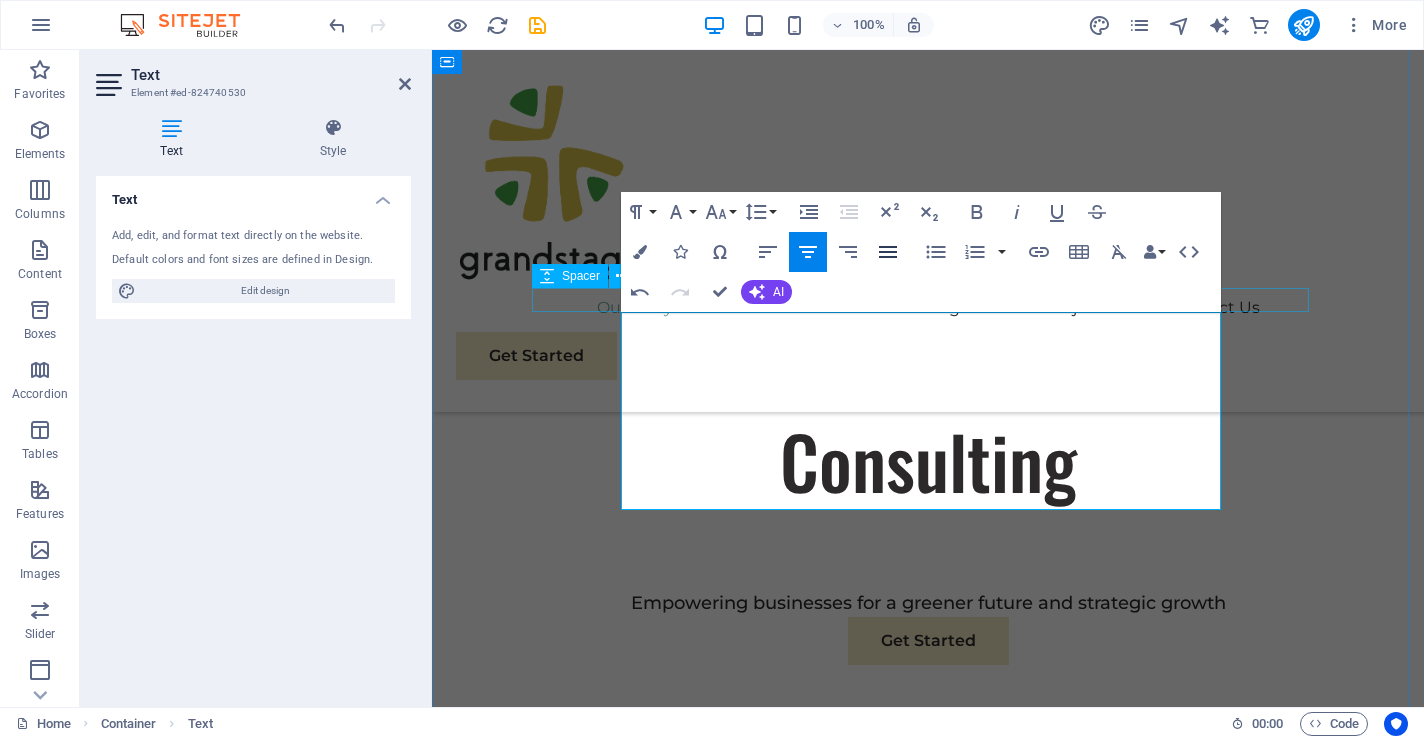 click 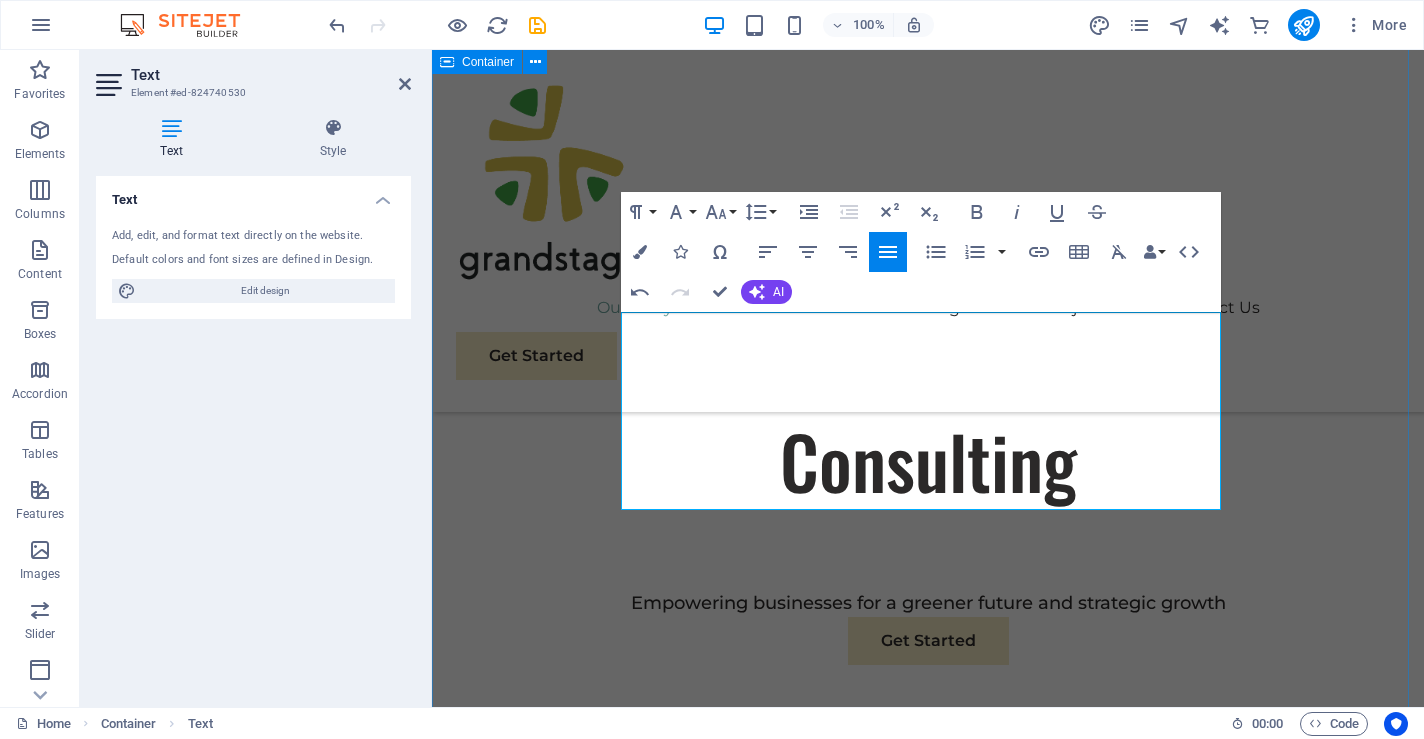 click on "Our Story At our consulting agency, we are driven by a deep passion for supporting businesses as they navigate the ever-evolving landscape of sustainable energy and strategic growth. Our primary mission is to empower organizations not just to survive, but to truly thrive in today’s competitive market, all while making a meaningful and positive impact on the environment. We believe that with the right guidance and insights, businesses can successfully integrate sustainable practices into their operations, fostering a healthier planet for future generations while achieving their growth objectives. Sustainable Success Partner At Grandstage, we recognize that true success extends beyond profitability; it encompasses sustainability and responsible business practices as well. With a proven track record of steering businesses towards enhanced profitability while upholding environmental stewardship, we have established ourselves as a trusted partner in the industry. Expertise For Results" at bounding box center [928, 1664] 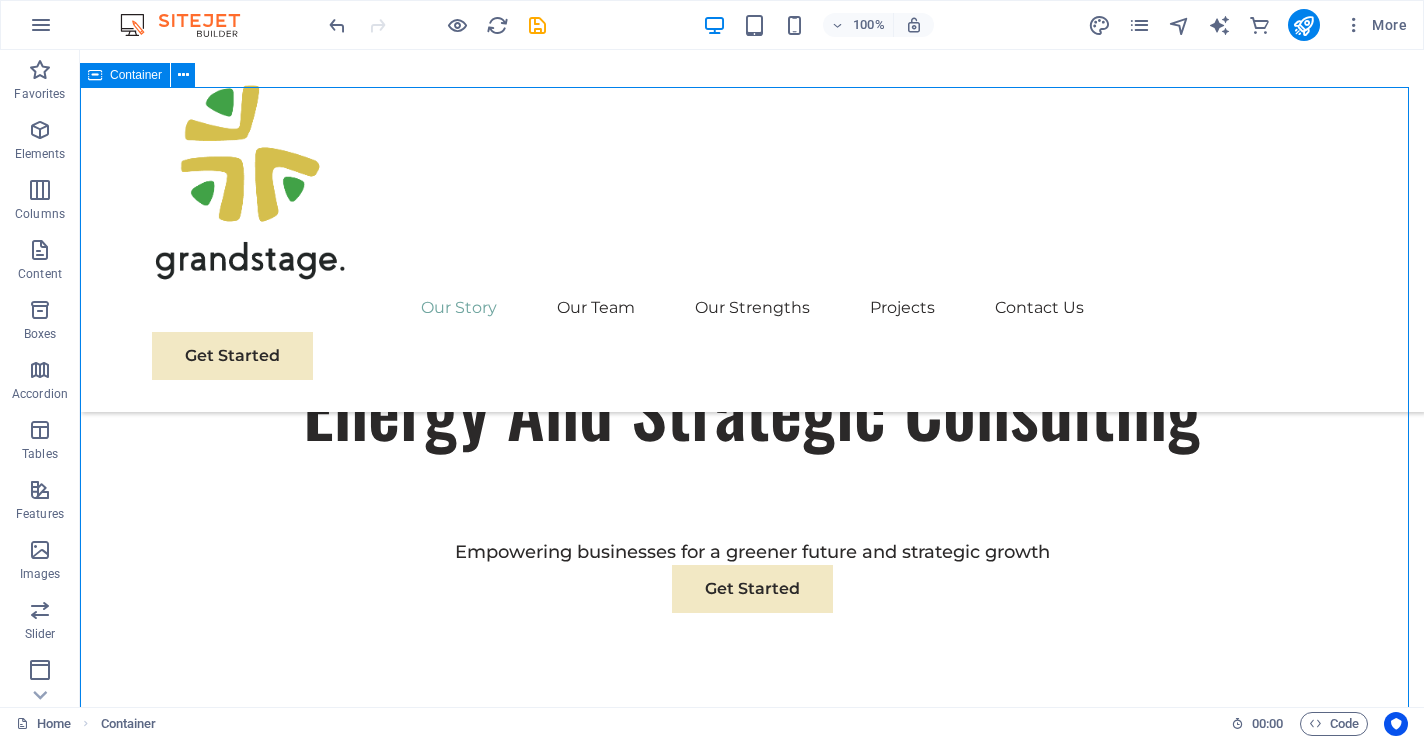 scroll, scrollTop: 864, scrollLeft: 0, axis: vertical 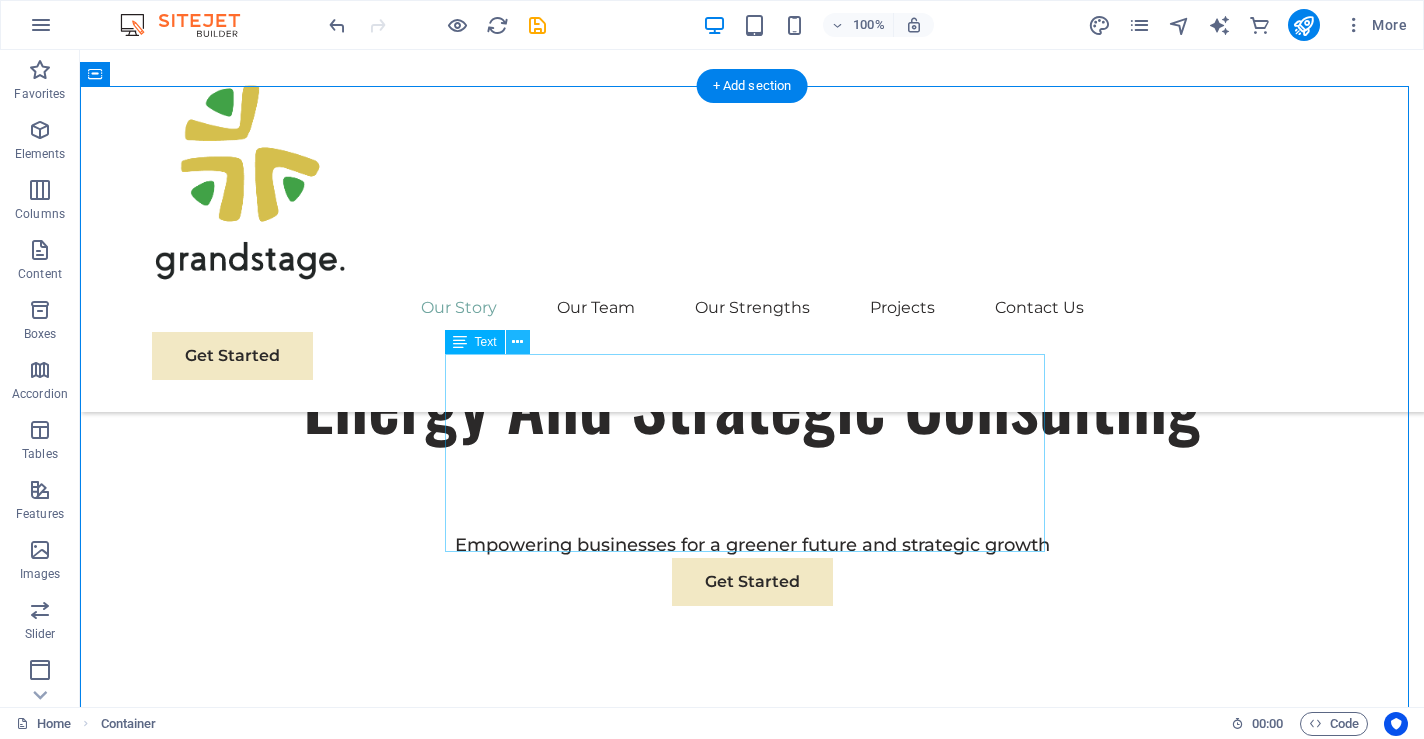 click at bounding box center (517, 342) 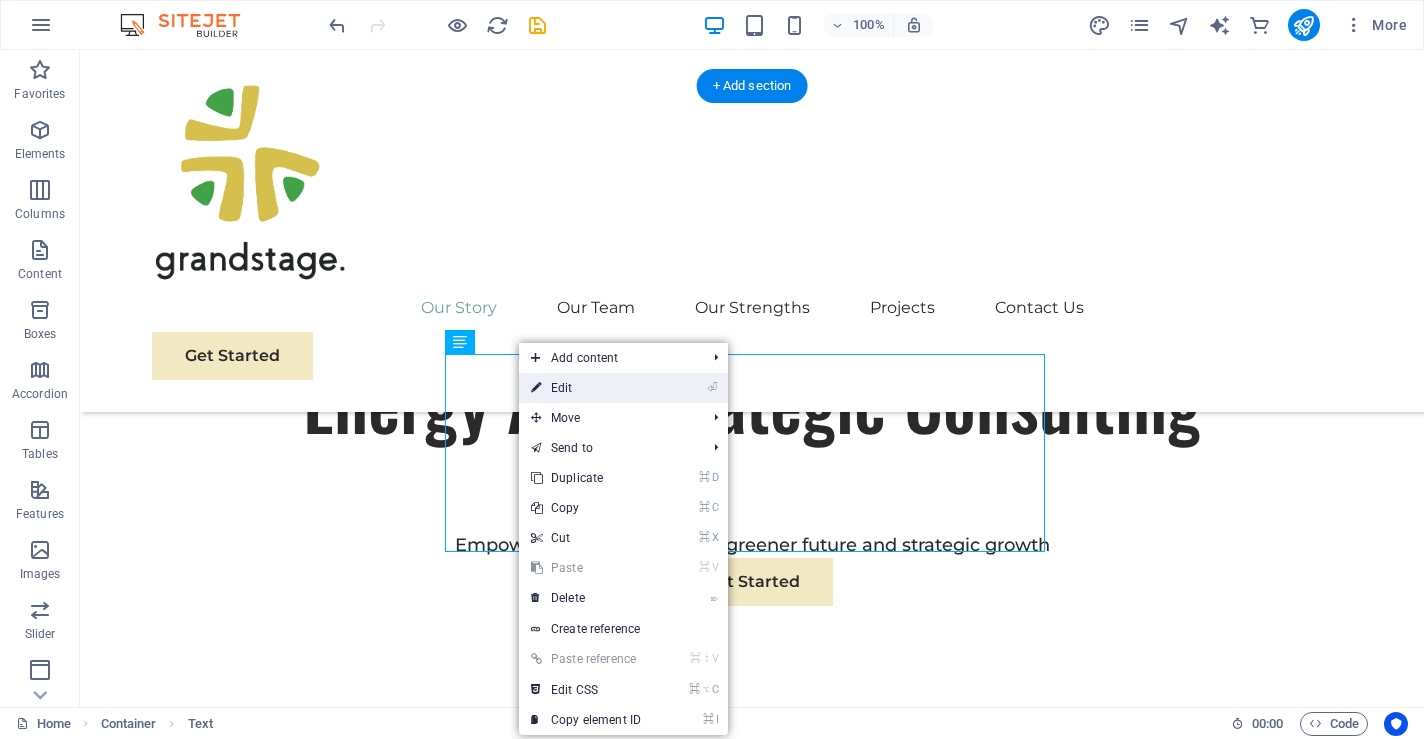 click on "⏎  Edit" at bounding box center (586, 388) 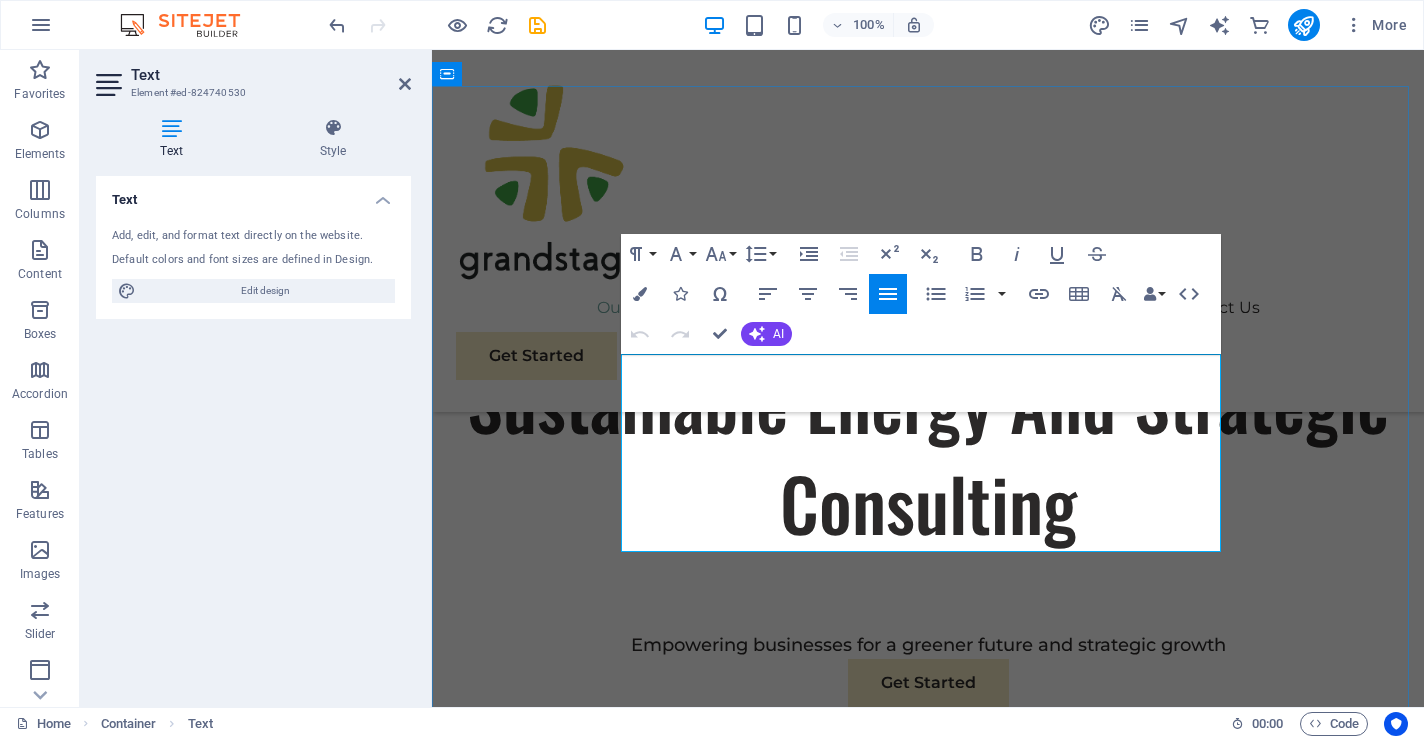 drag, startPoint x: 824, startPoint y: 370, endPoint x: 645, endPoint y: 363, distance: 179.13683 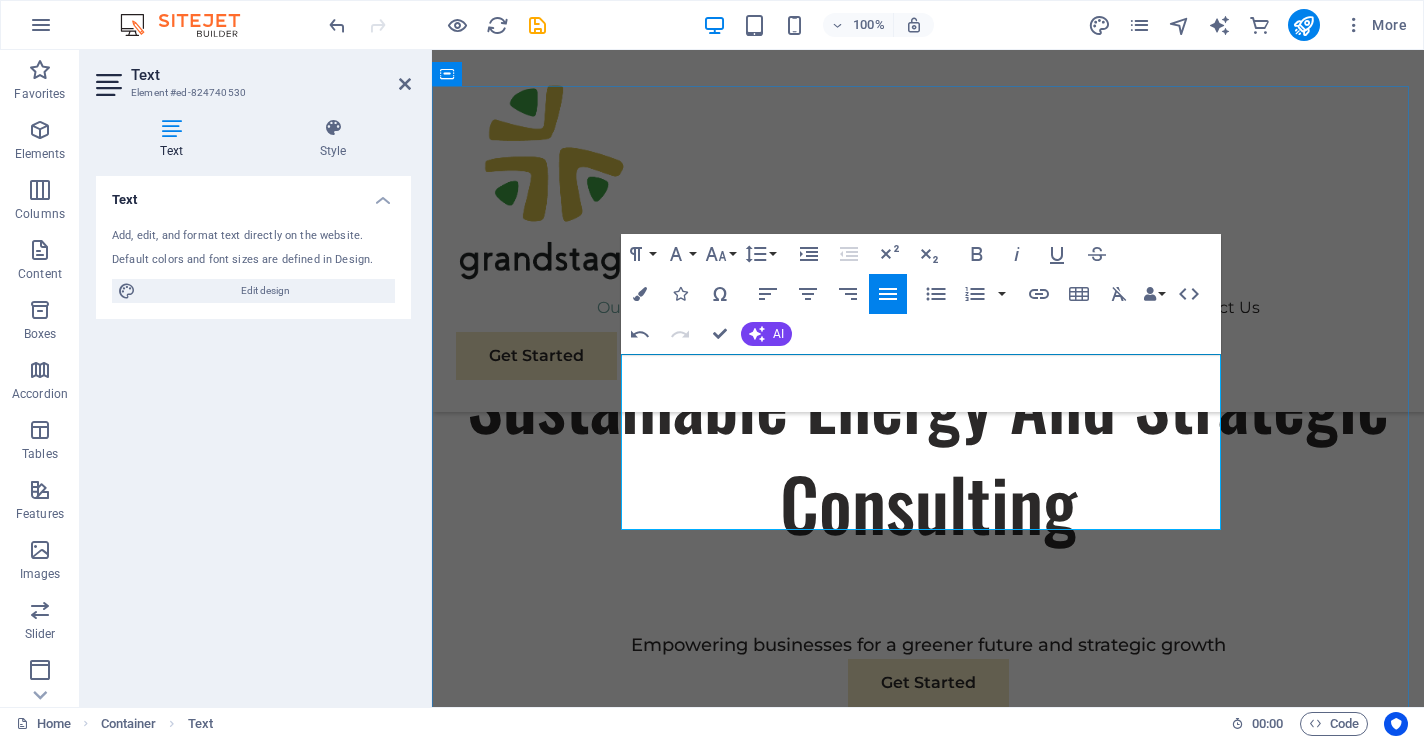 click on "At Grandstage, we are driven by a deep passion for supporting businesses as they navigate the ever-evolving landscape of sustainable energy and strategic growth. Our primary mission is to empower organizations not just to survive, but to truly thrive in today’s competitive market, all while making a meaningful and positive impact on the environment. We believe that with the right guidance and insights, businesses can successfully integrate sustainable practices into their operations, fostering a healthier planet for future generations while achieving their growth objectives." at bounding box center [928, 1161] 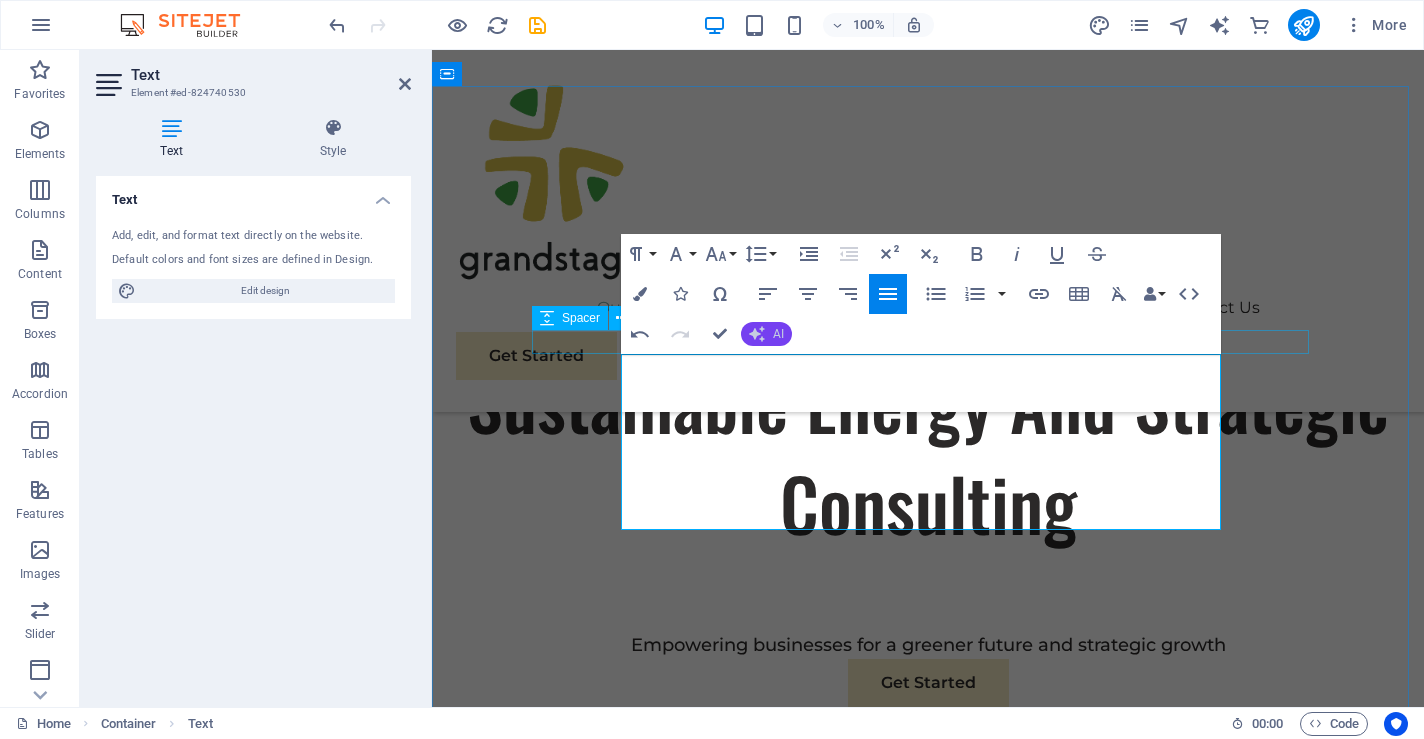 click 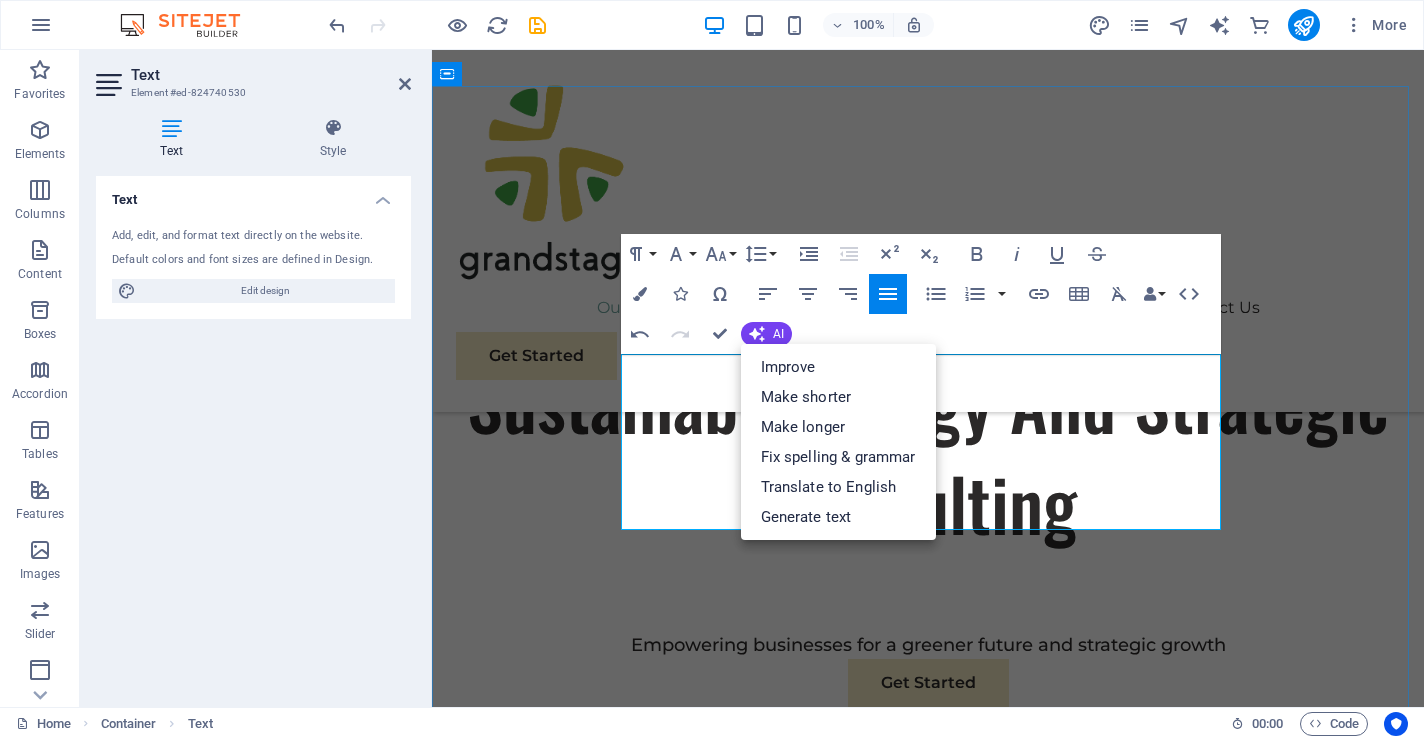 click on "At Grandstage, we are driven by a deep passion for supporting businesses as they navigate the ever-evolving landscape of sustainable energy and strategic growth. Our primary mission is to empower organizations not just to survive, but to truly thrive in today’s competitive market, all while making a meaningful and positive impact on the environment. We believe that with the right guidance and insights, businesses can successfully integrate sustainable practices into their operations, fostering a healthier planet for future generations while achieving their growth objectives." at bounding box center (928, 1161) 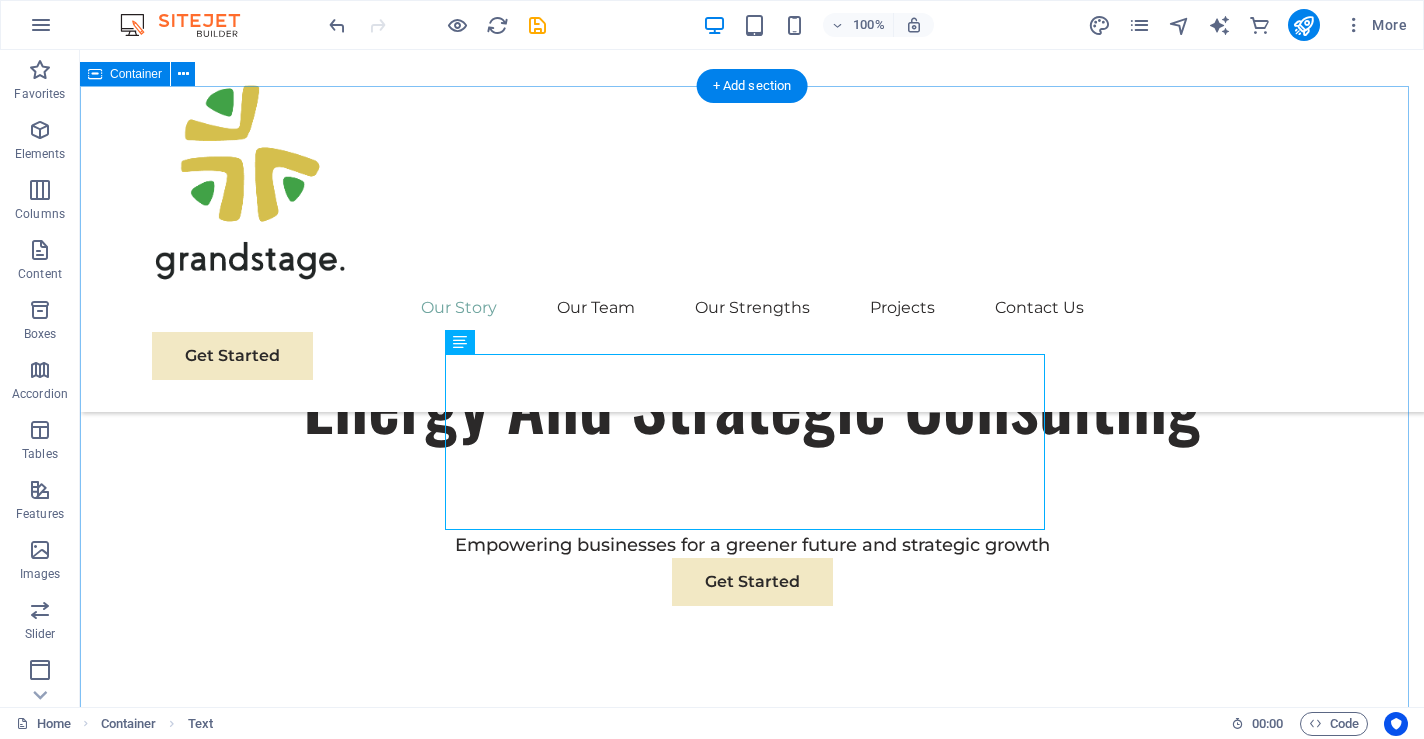 click on "Project manager: [FIRST] [LAST] Project duration: [NUMBER] months Read Less 02 Strategic Sustainability Roadmap Read More Project manager: [FIRST] [LAST] Project duration: [NUMBER] months Read Less 03 Read More" at bounding box center (752, 1736) 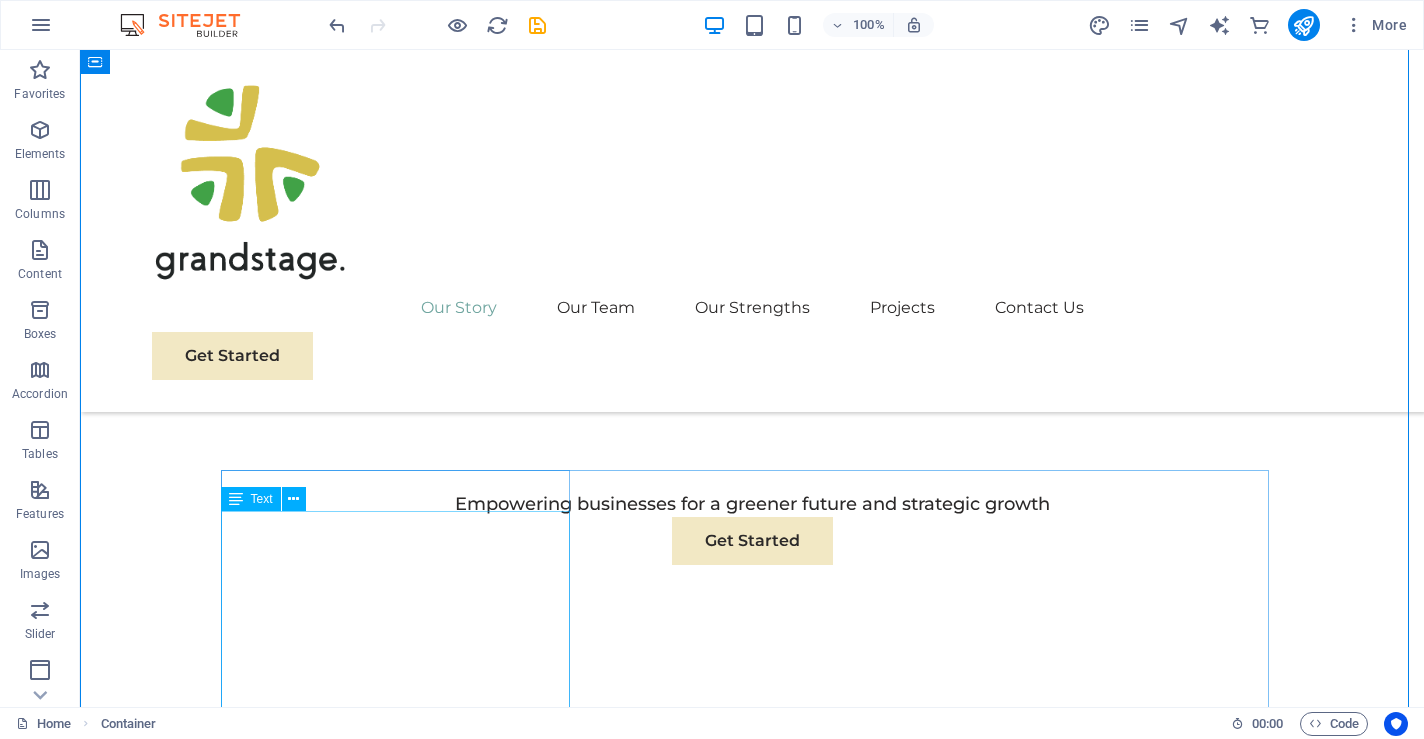 scroll, scrollTop: 901, scrollLeft: 0, axis: vertical 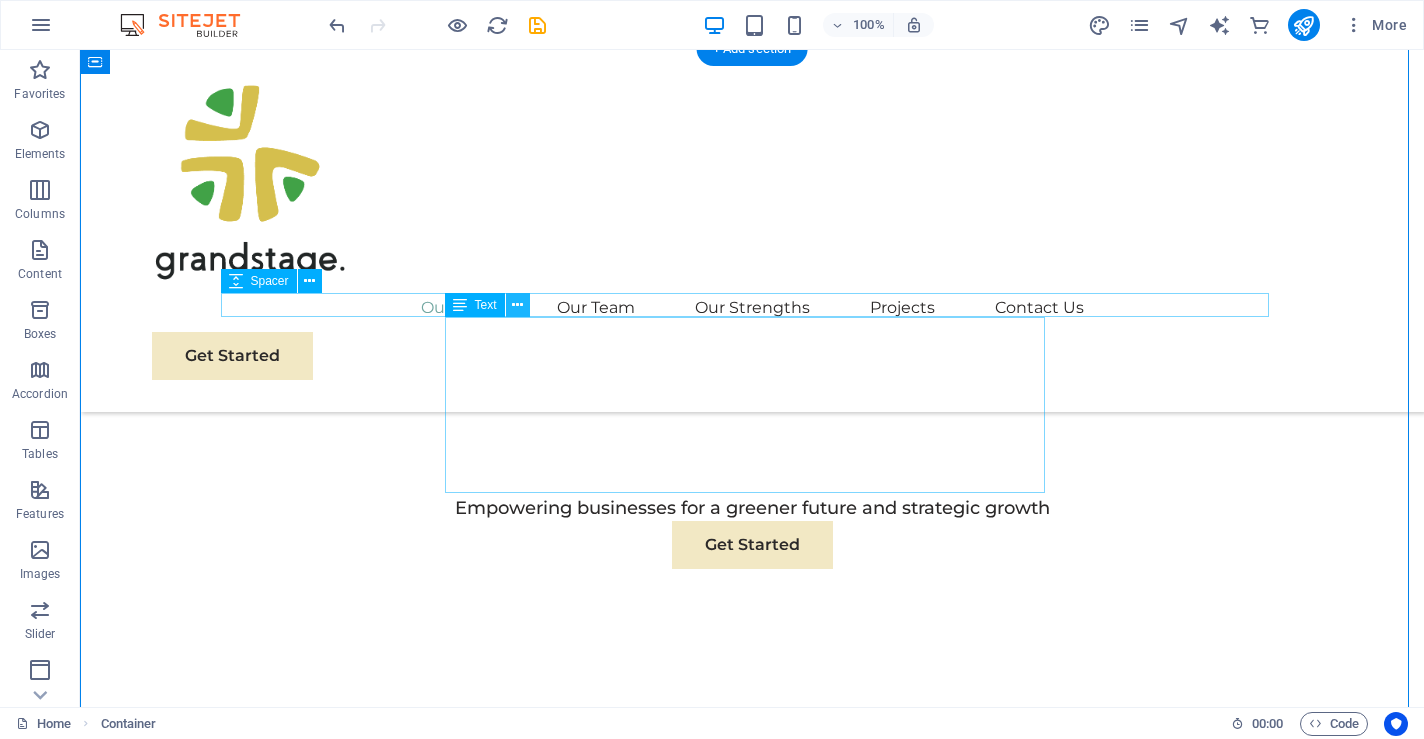click at bounding box center (517, 305) 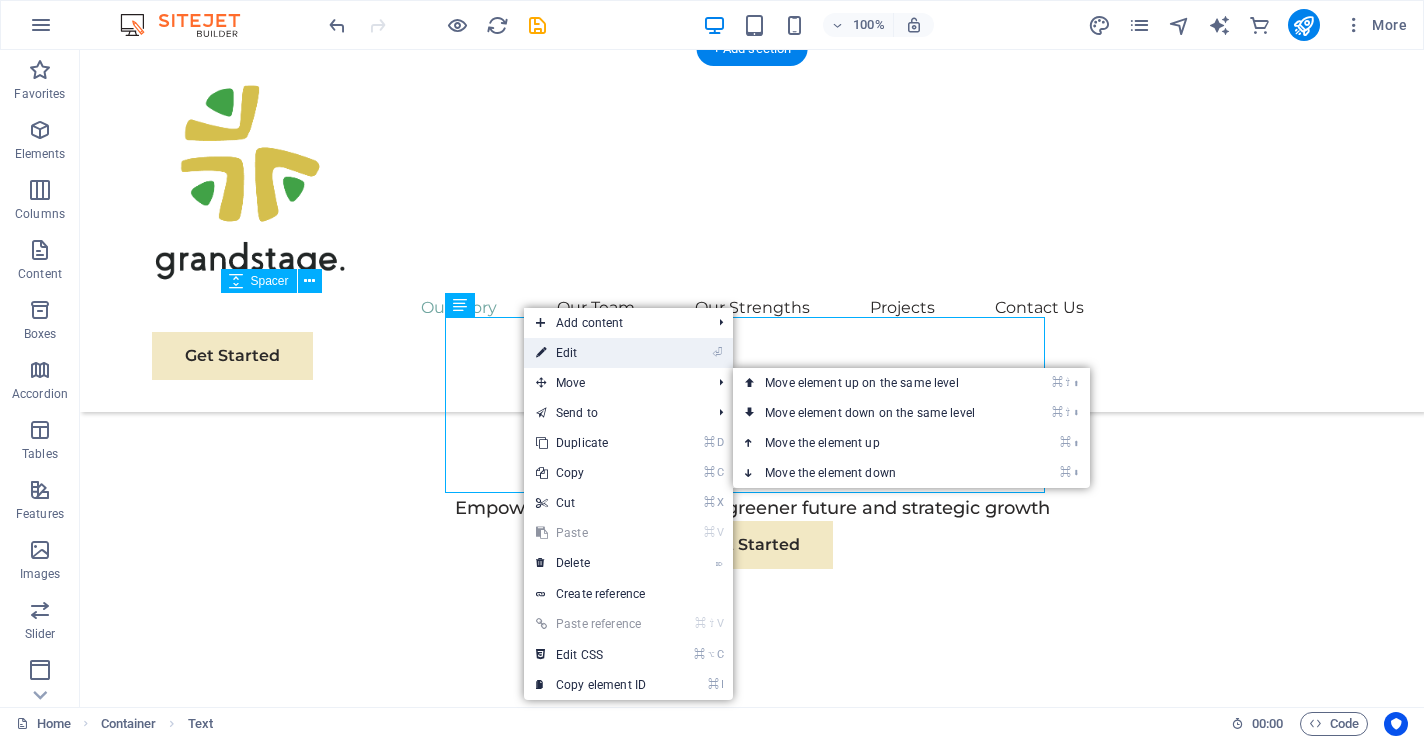 click on "⏎  Edit" at bounding box center (591, 353) 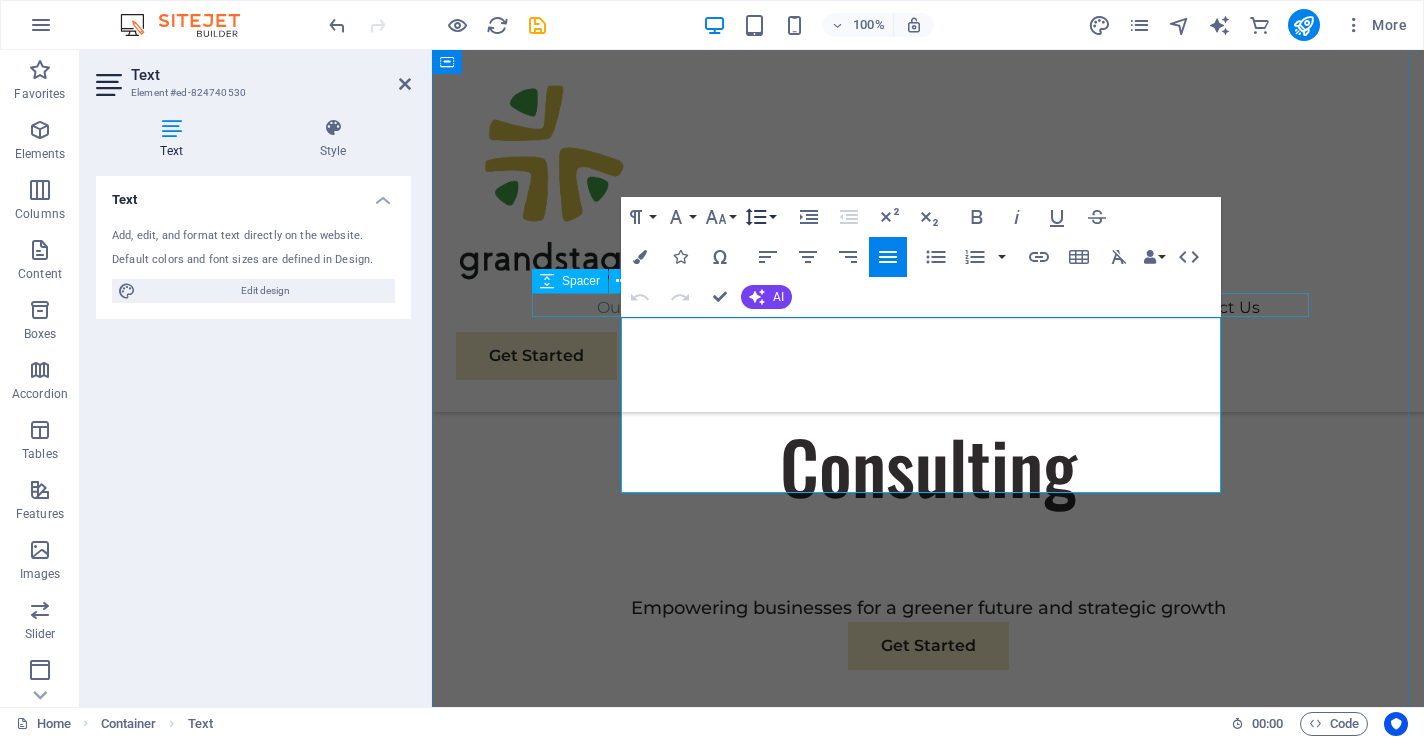 click on "Line Height" at bounding box center [760, 217] 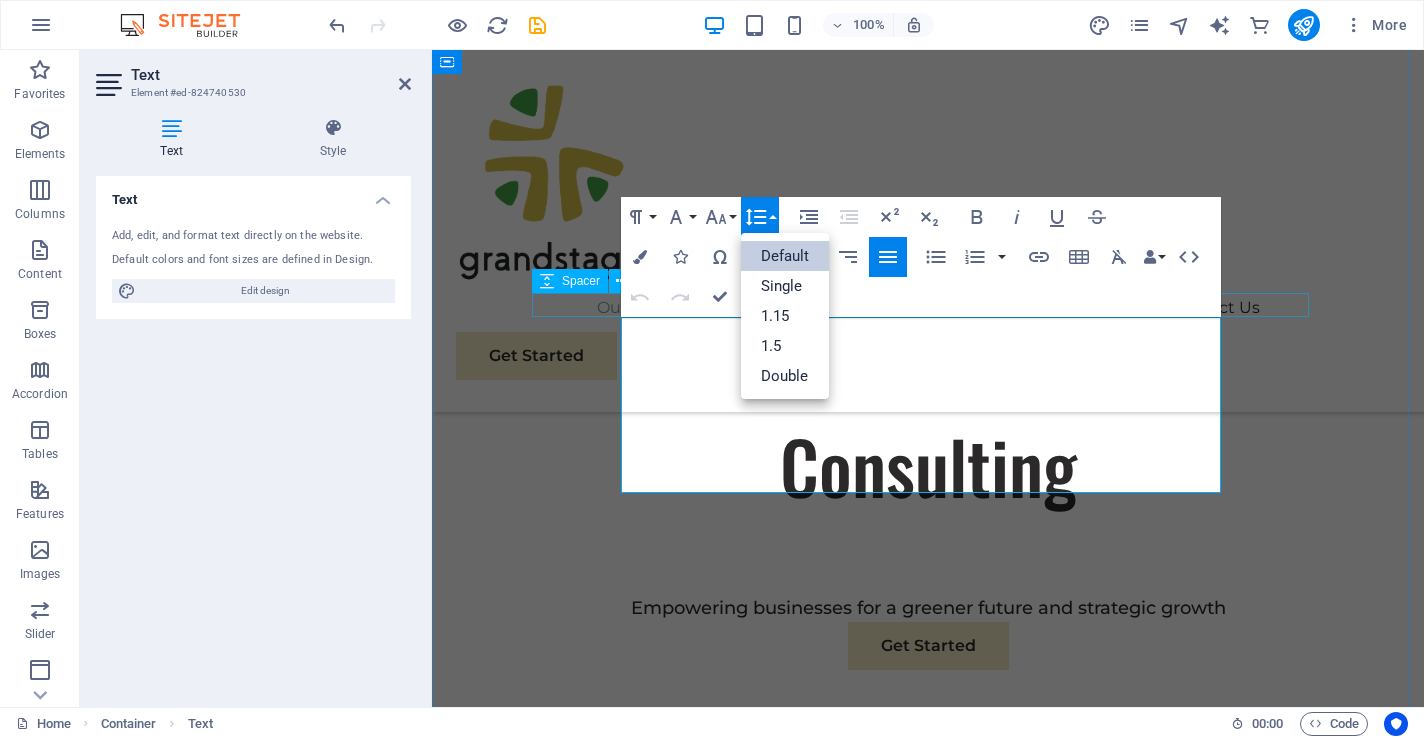 scroll, scrollTop: 0, scrollLeft: 0, axis: both 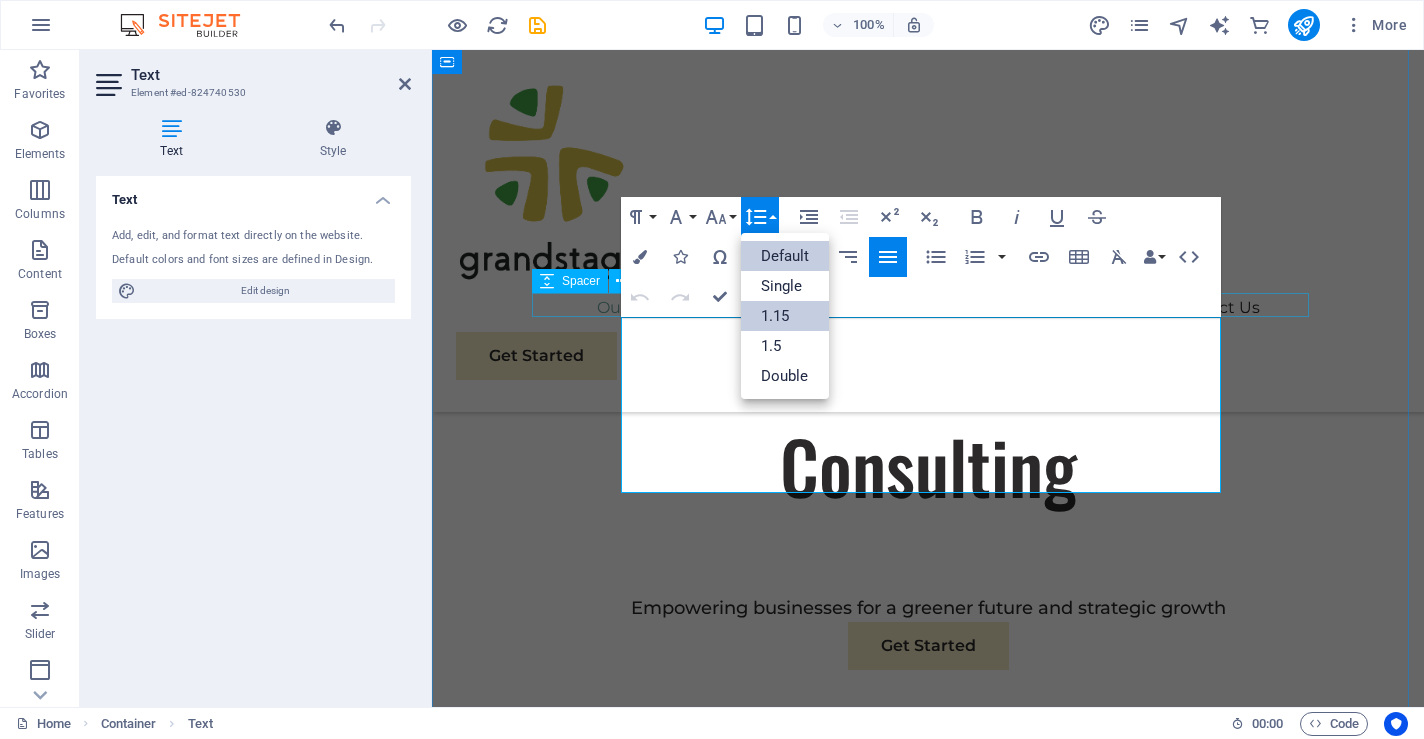 click on "1.15" at bounding box center (785, 316) 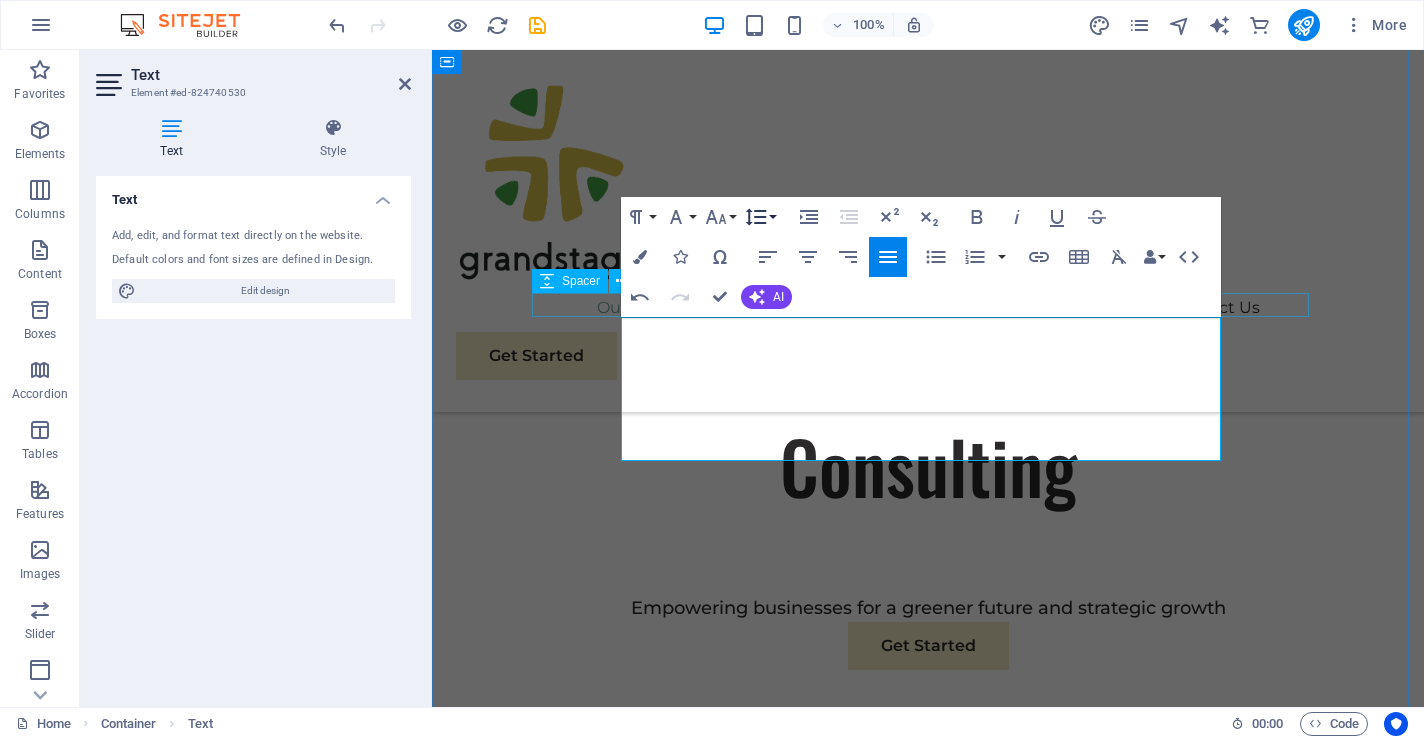 click on "Line Height" at bounding box center (760, 217) 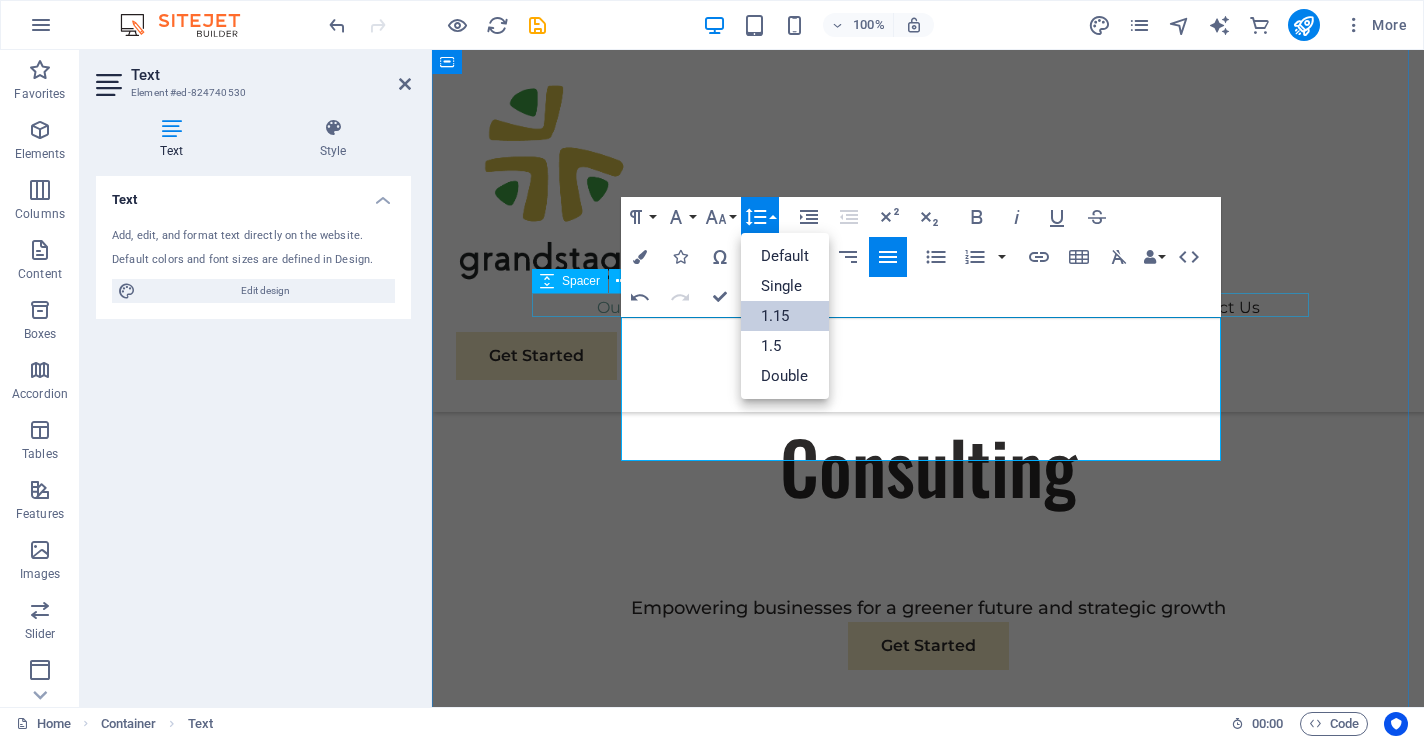 scroll, scrollTop: 0, scrollLeft: 0, axis: both 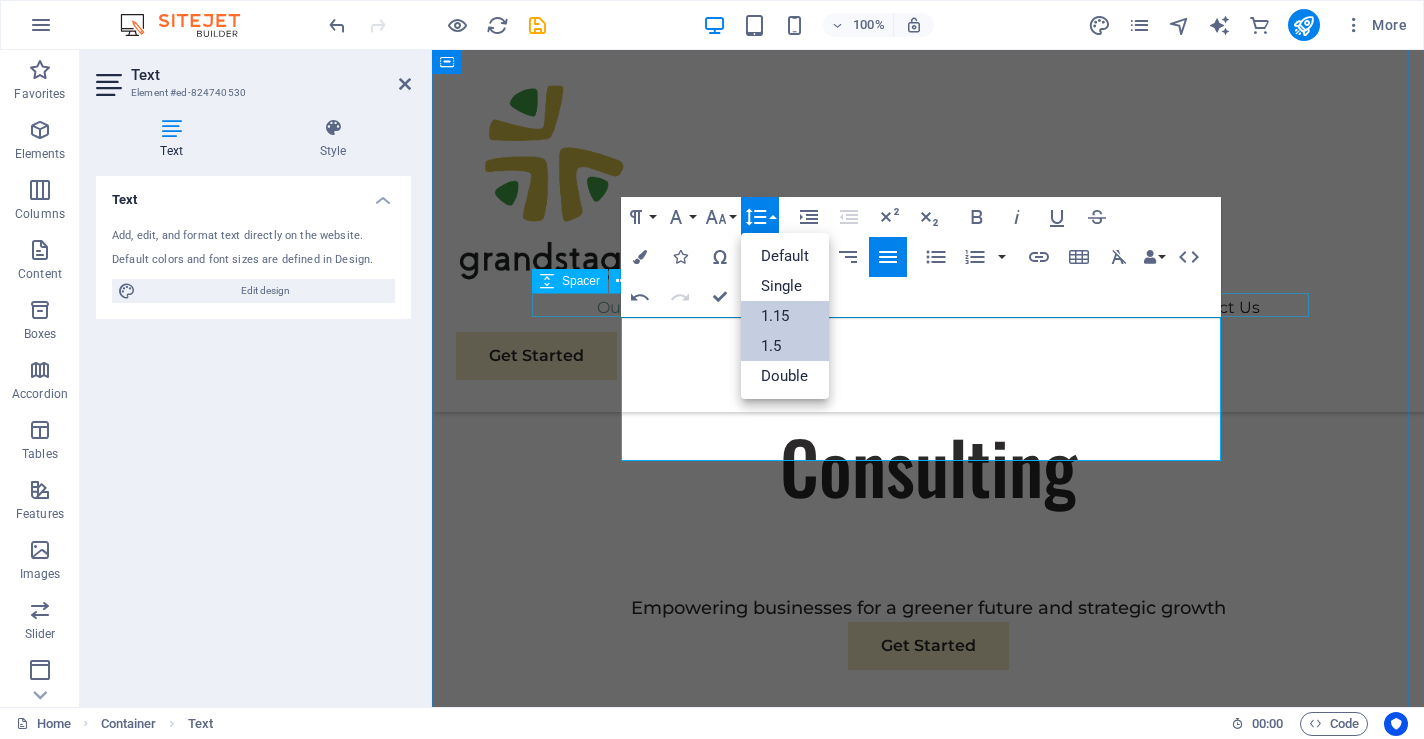 click on "1.5" at bounding box center [785, 346] 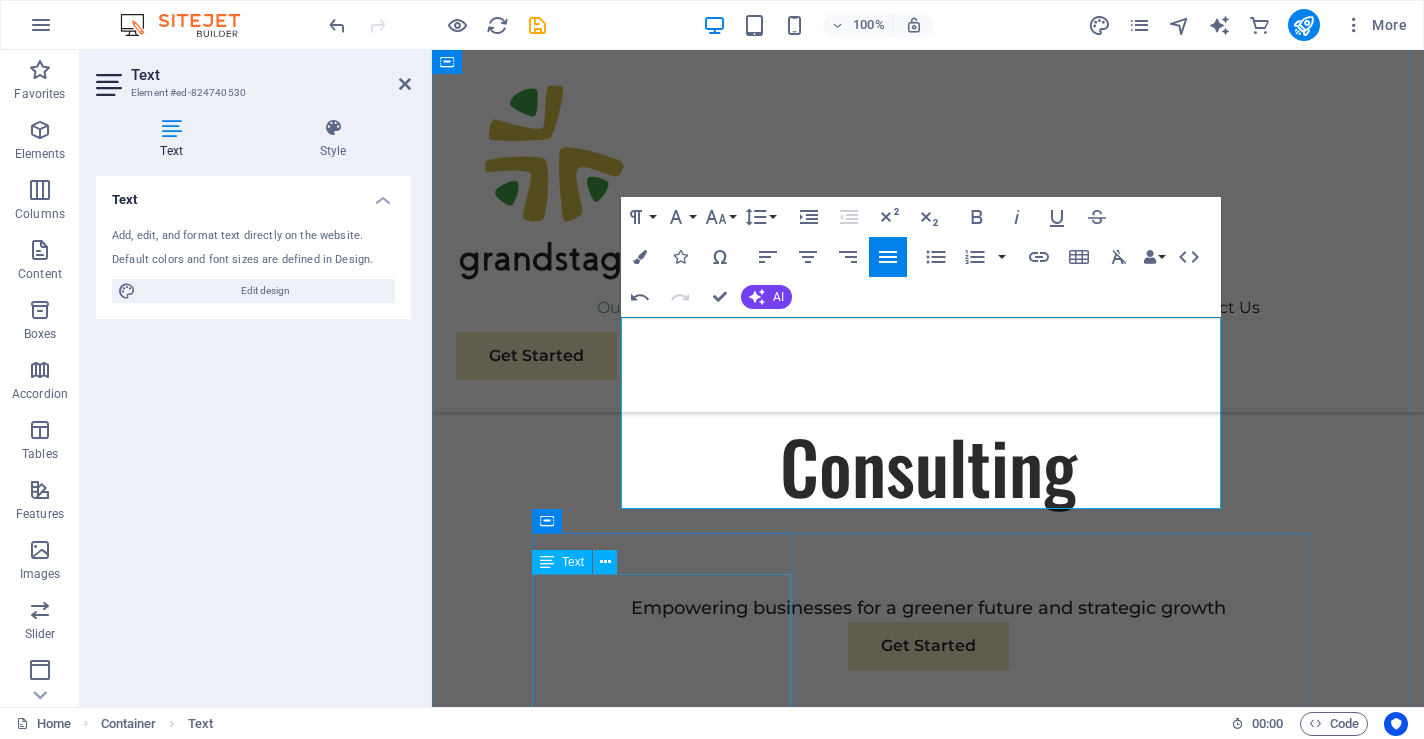 click on "At Grandstage, we recognize that true success extends beyond profitability; it encompasses sustainability and responsible business practices as well. With a proven track record of steering businesses towards enhanced profitability while upholding environmental stewardship, we have established ourselves as a trusted partner in the industry." at bounding box center (928, 1324) 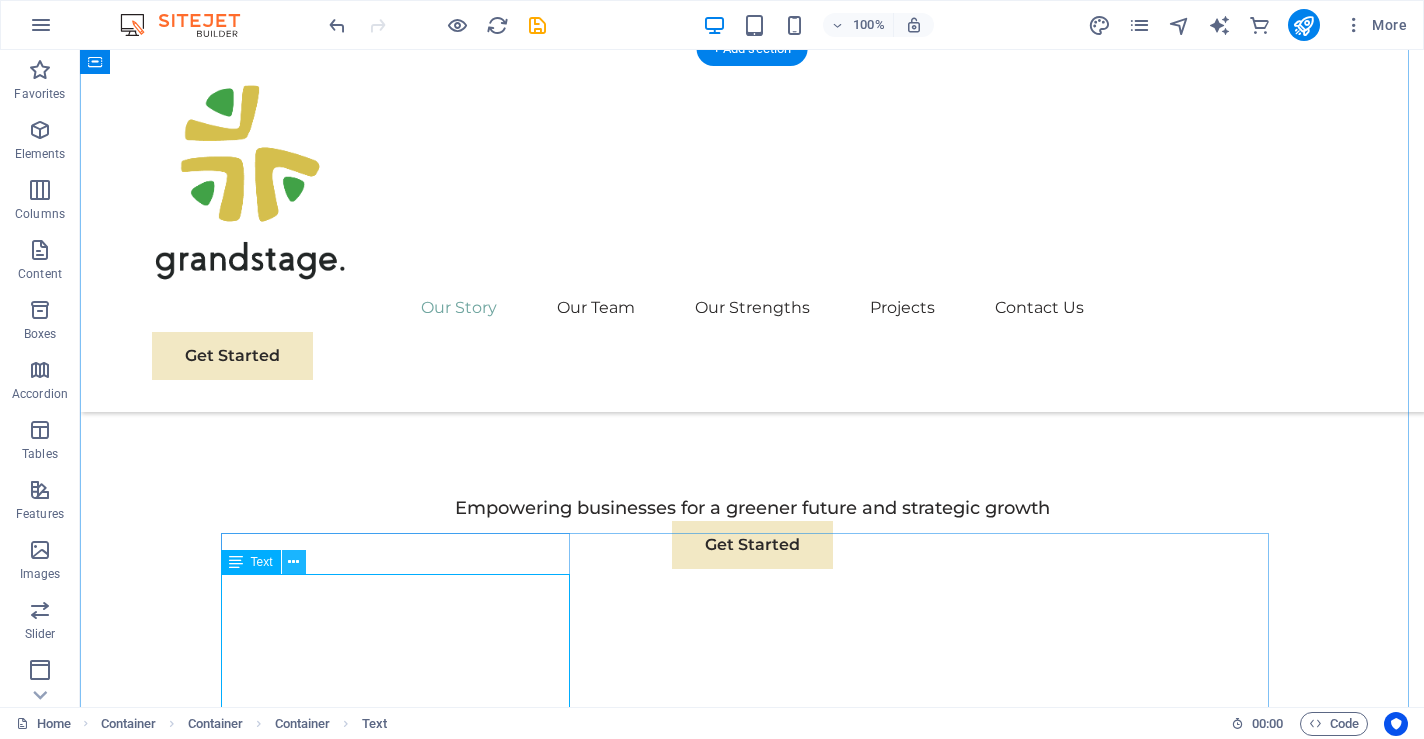 click at bounding box center [293, 562] 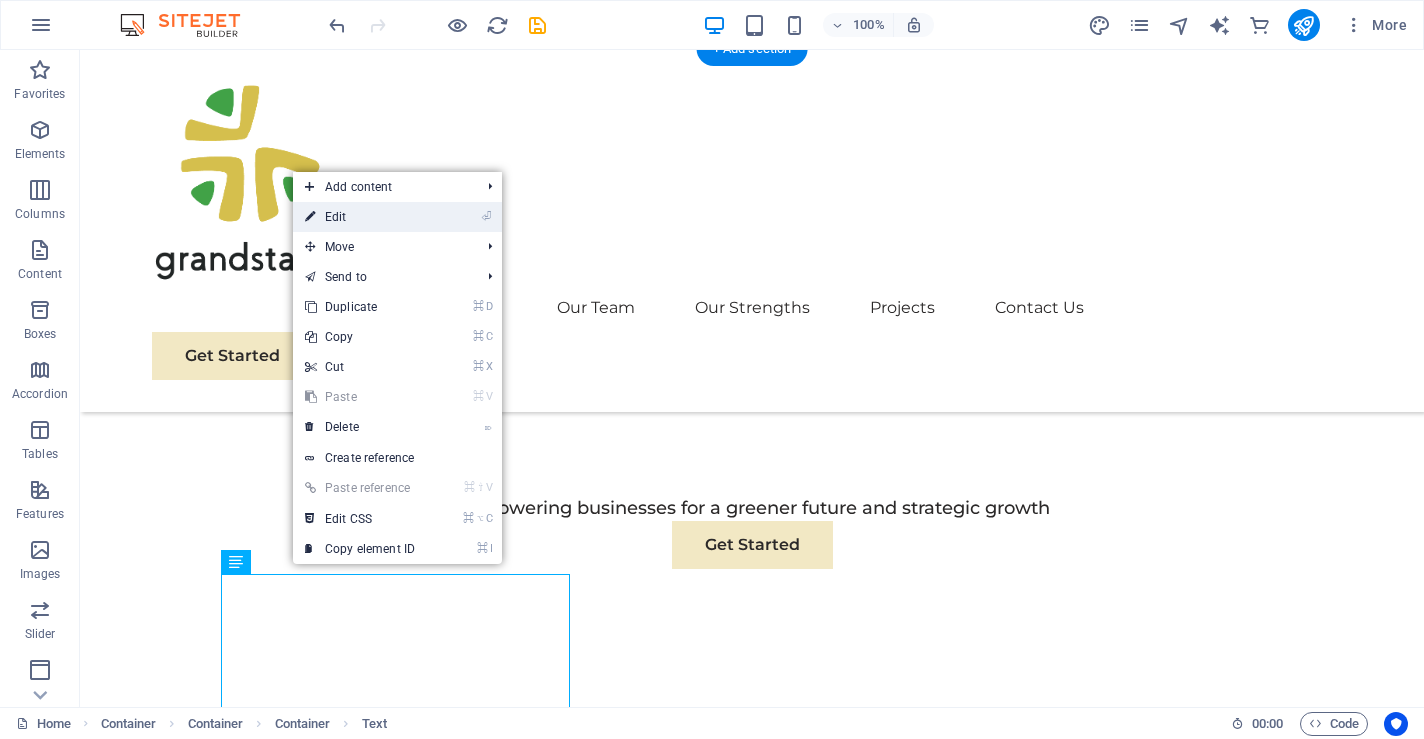 click on "⏎  Edit" at bounding box center [360, 217] 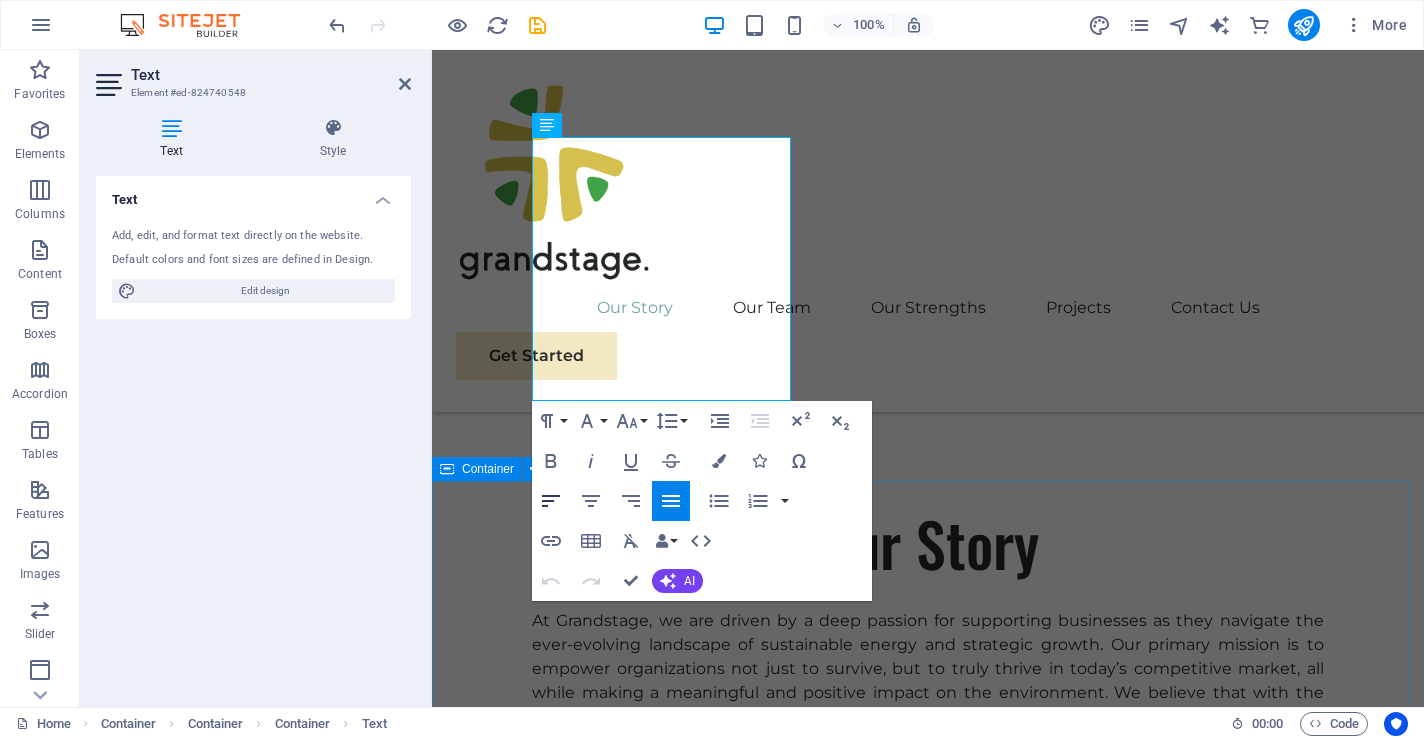 click 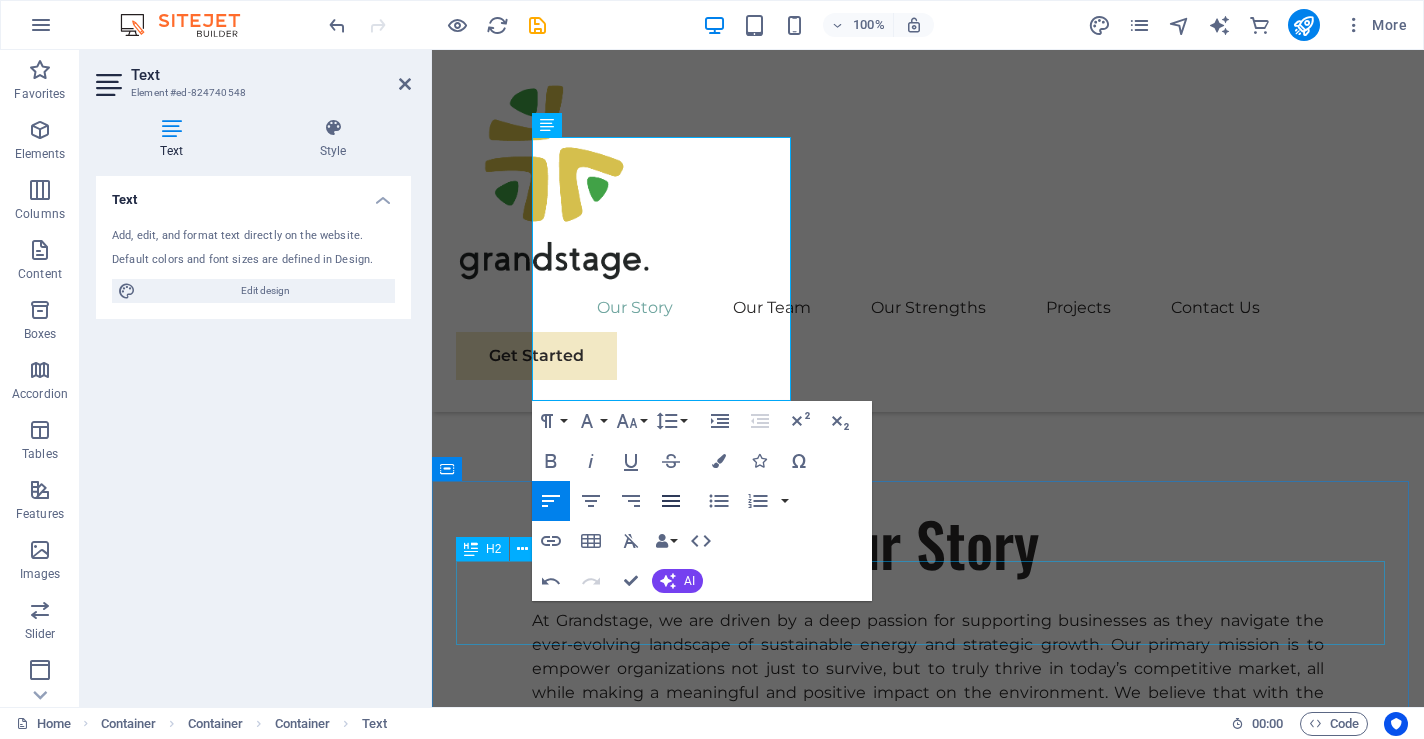 click 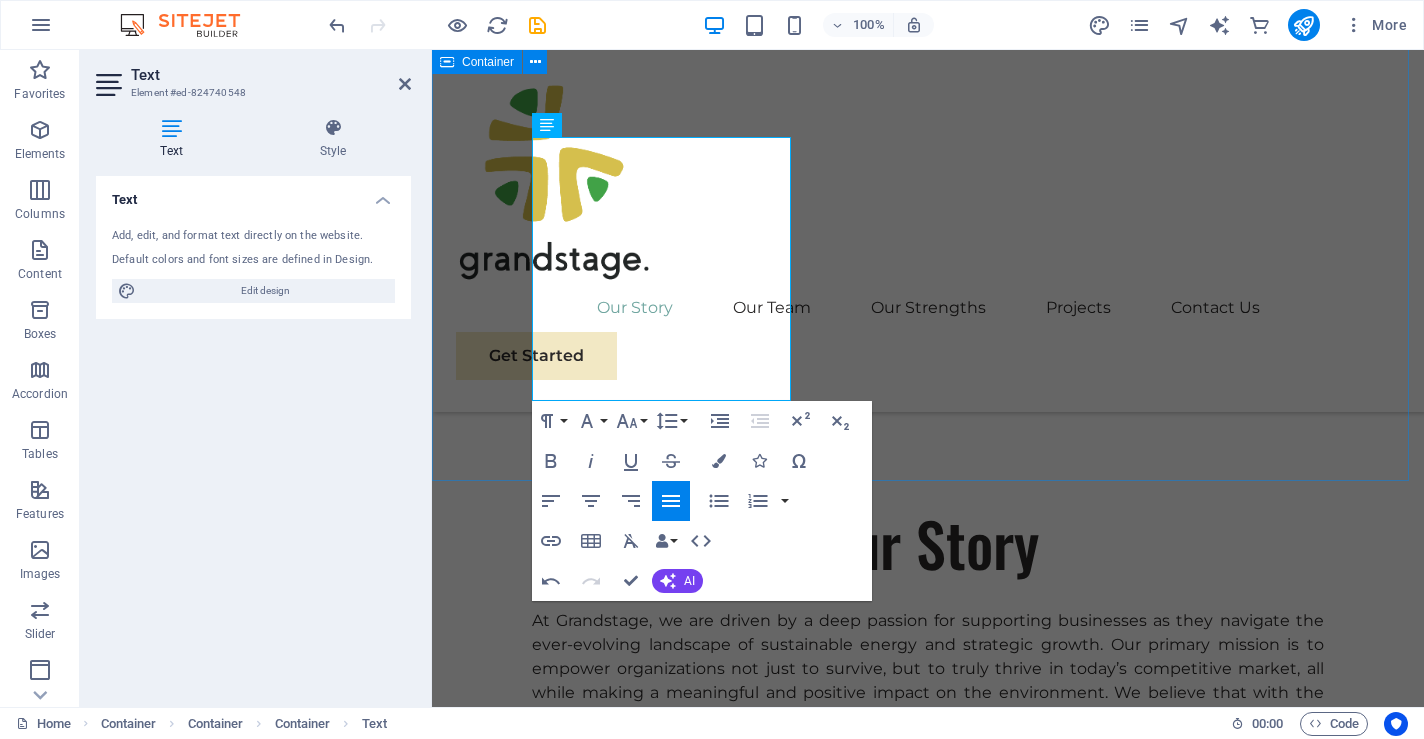 click on "Project manager: [FIRST] [LAST] Project duration: [NUMBER] months Read Less 02 Strategic Sustainability Roadmap Read More Project manager: [FIRST] [LAST] Project duration: [NUMBER] months Read Less 03 Read More" at bounding box center (928, 1238) 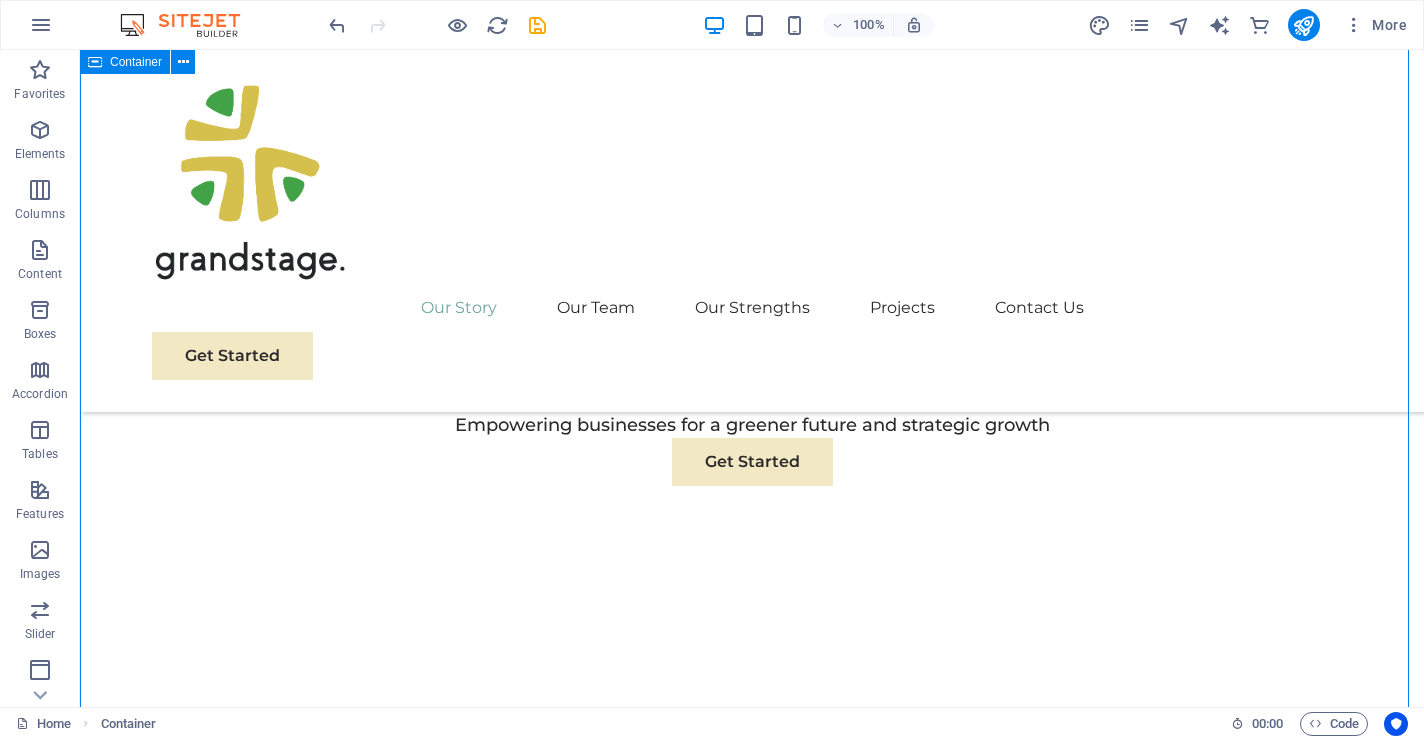 scroll, scrollTop: 954, scrollLeft: 0, axis: vertical 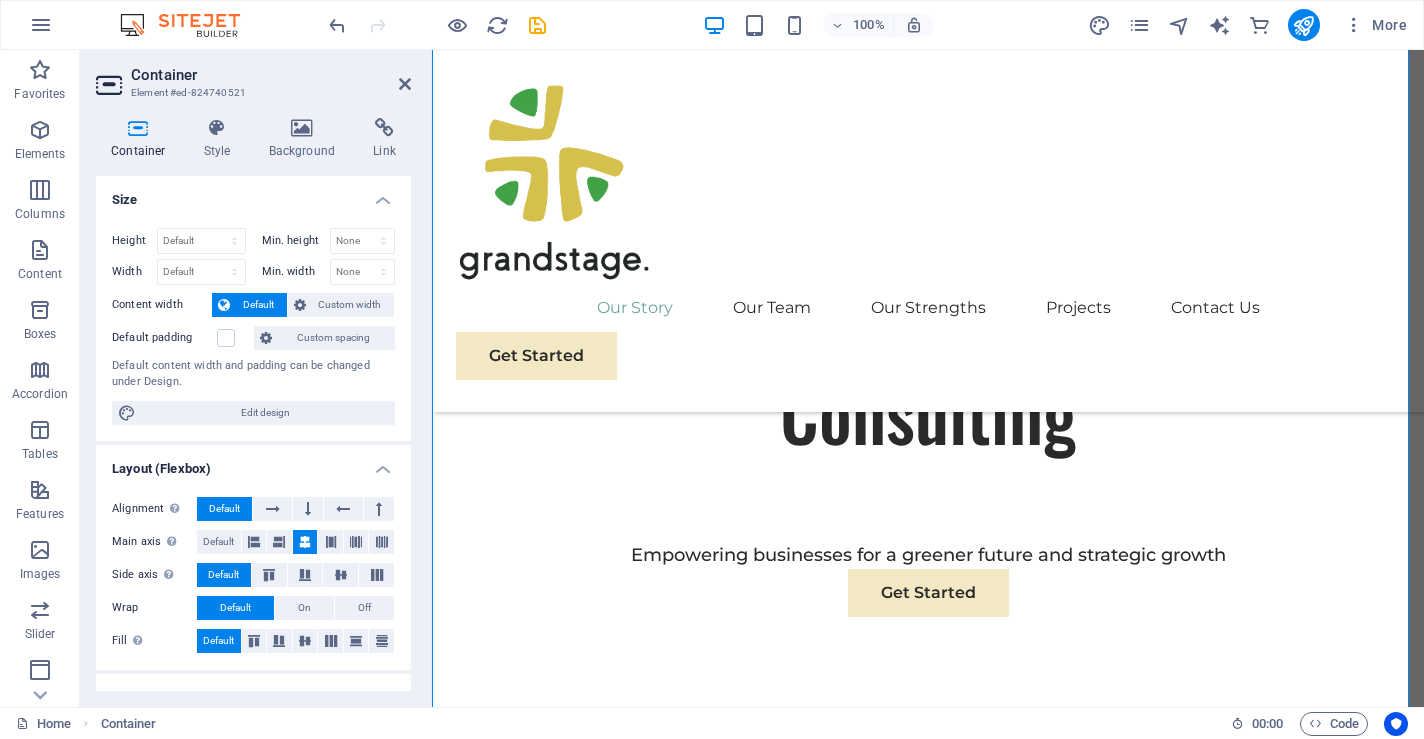 click on "Container Element #[ID]
Container Style Background Link Size Height Default px rem % vh vw Min. height None px rem % vh vw Width Default px rem % em vh vw Min. width None px rem % vh vw Content width Default Custom width Width Default px rem % em vh vw Min. width None px rem % vh vw Default padding Custom spacing Default content width and padding can be changed under Design. Edit design Layout (Flexbox) Alignment Determines the flex direction. Default Main axis Determine how elements should behave along the main axis inside this container (justify content). Default Side axis Control the vertical direction of the element inside of the container (align items). Default Wrap Default On Off Fill Controls the distances and direction of elements on the y-axis across several lines (align content). Default Accessibility ARIA helps assistive technologies (like screen readers) to understand the role, state, and behavior of web elements Role The ARIA role defines the purpose of an element.  None" at bounding box center [256, 378] 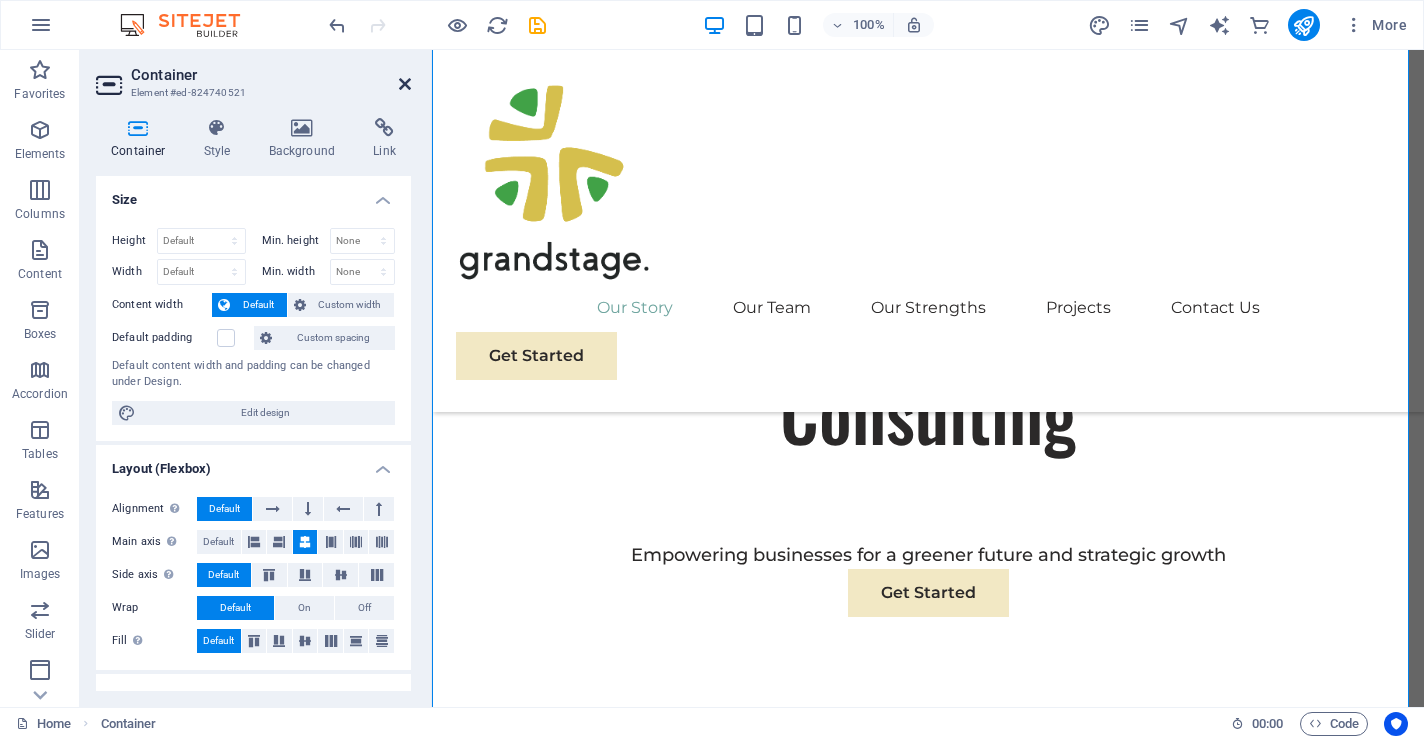 click at bounding box center [405, 84] 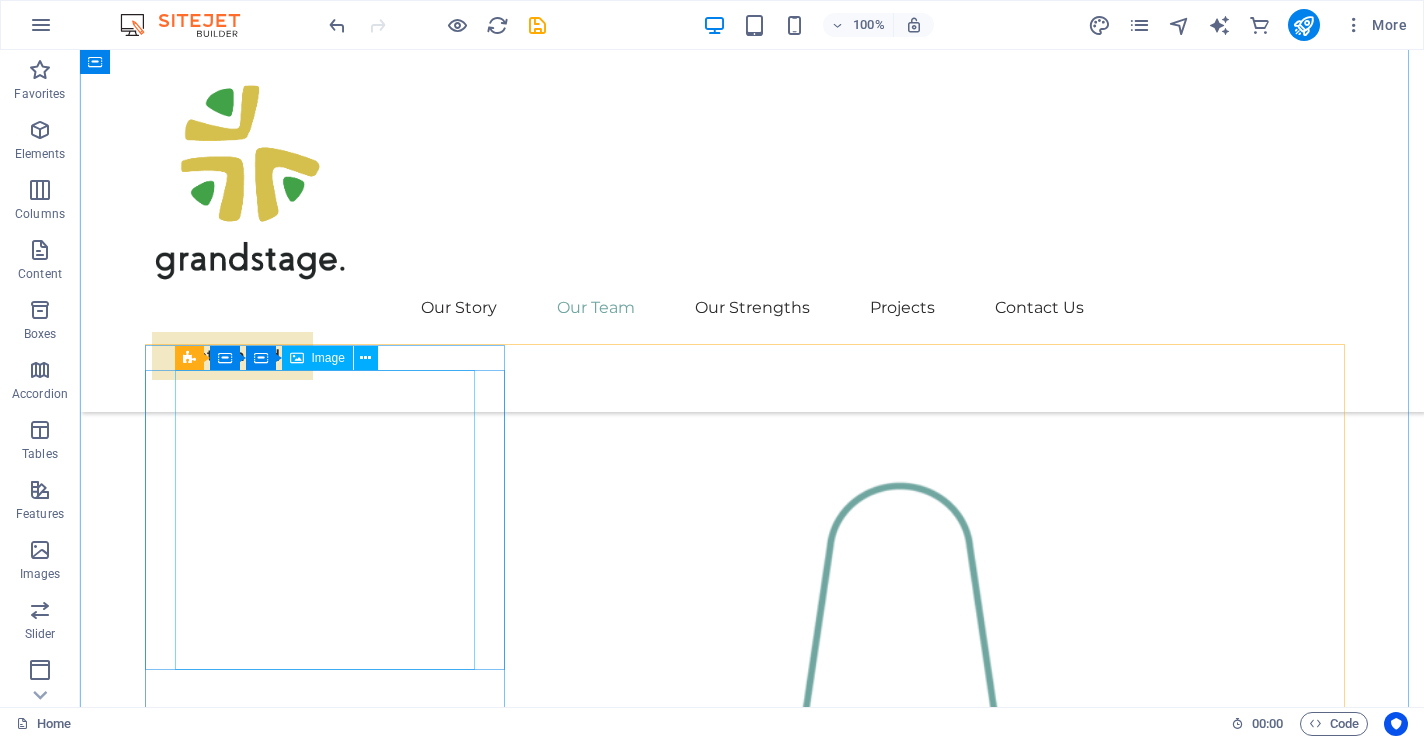 scroll, scrollTop: 1544, scrollLeft: 0, axis: vertical 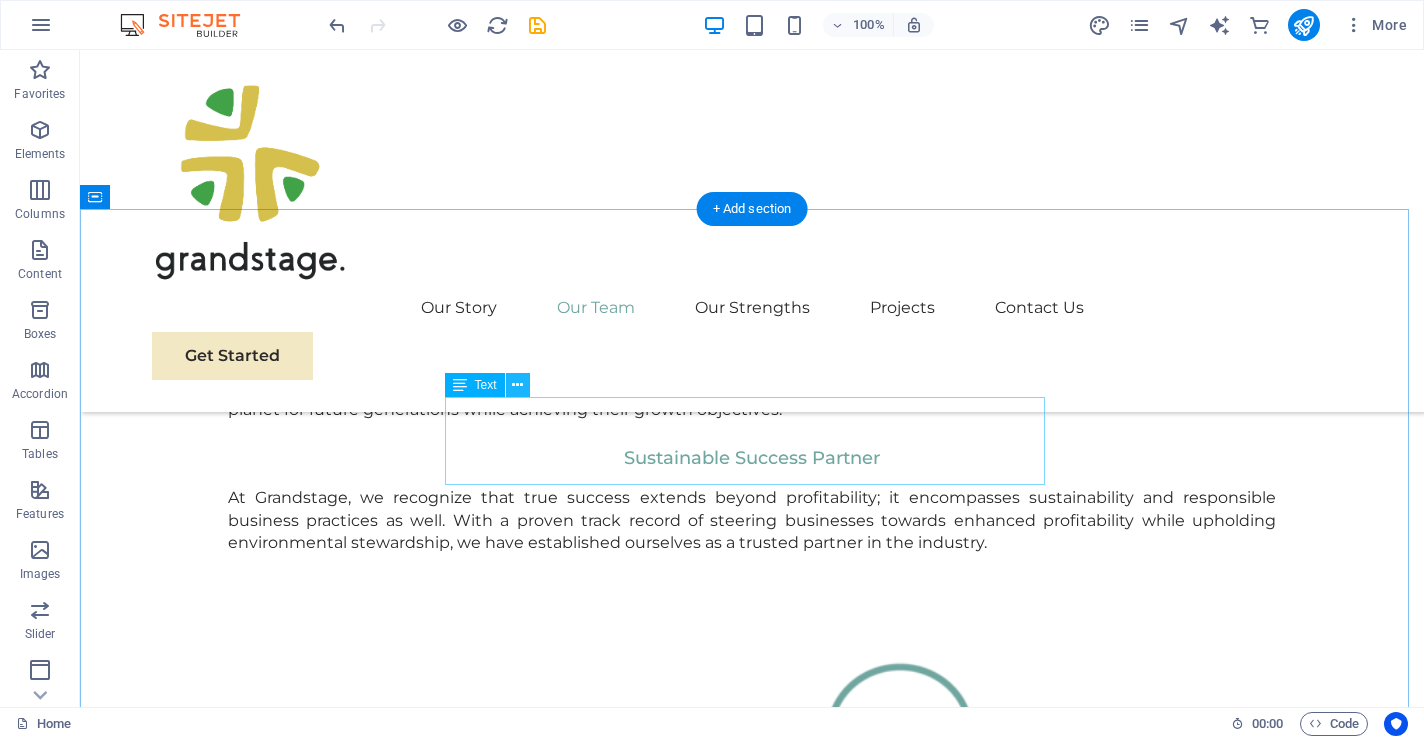 click at bounding box center [517, 385] 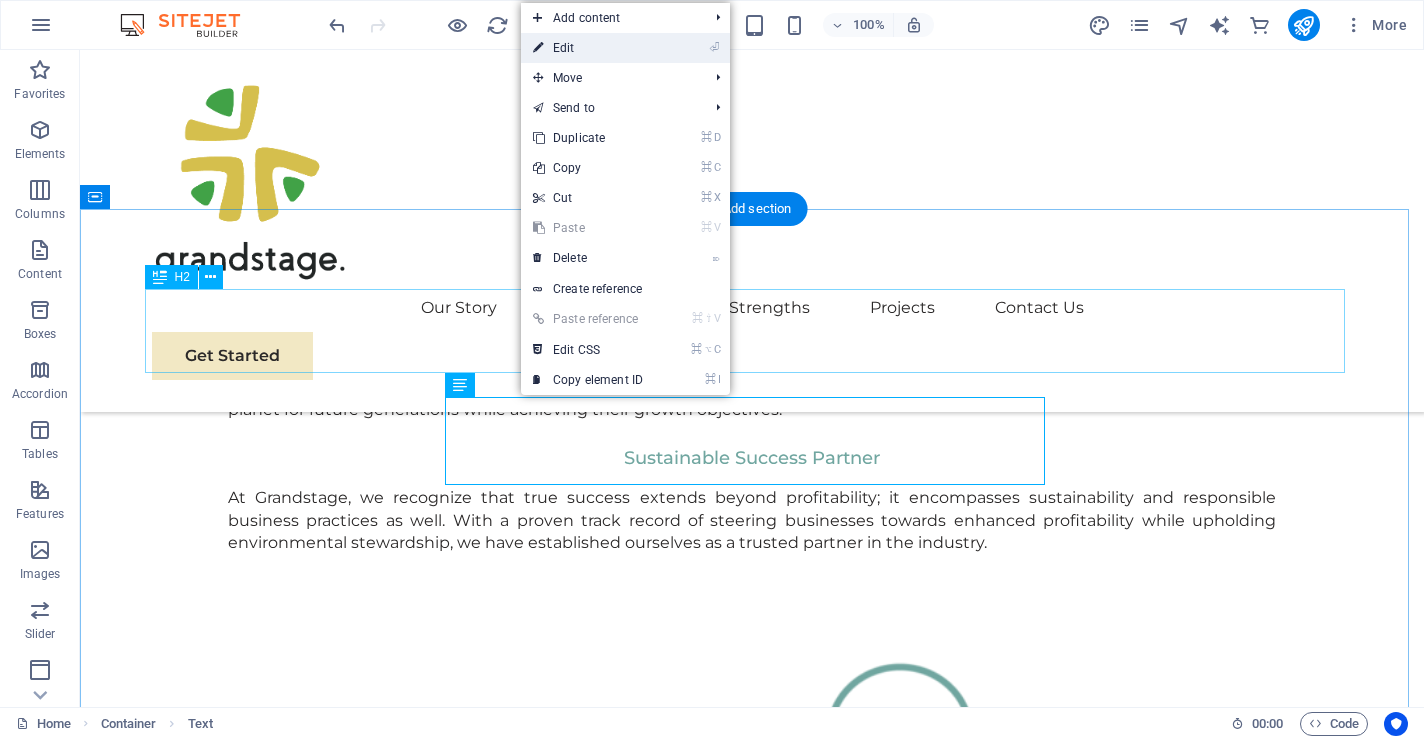 click on "⏎  Edit" at bounding box center (588, 48) 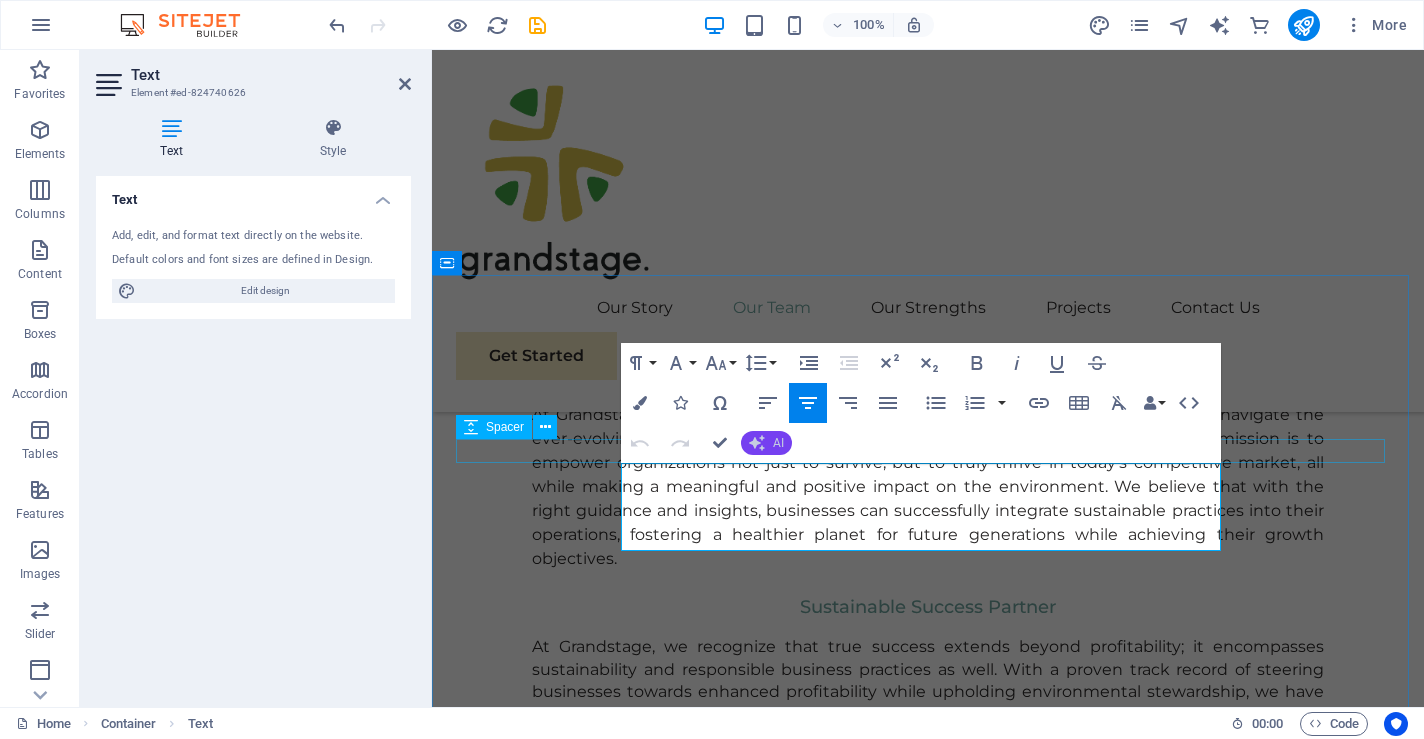click on "AI" at bounding box center [766, 443] 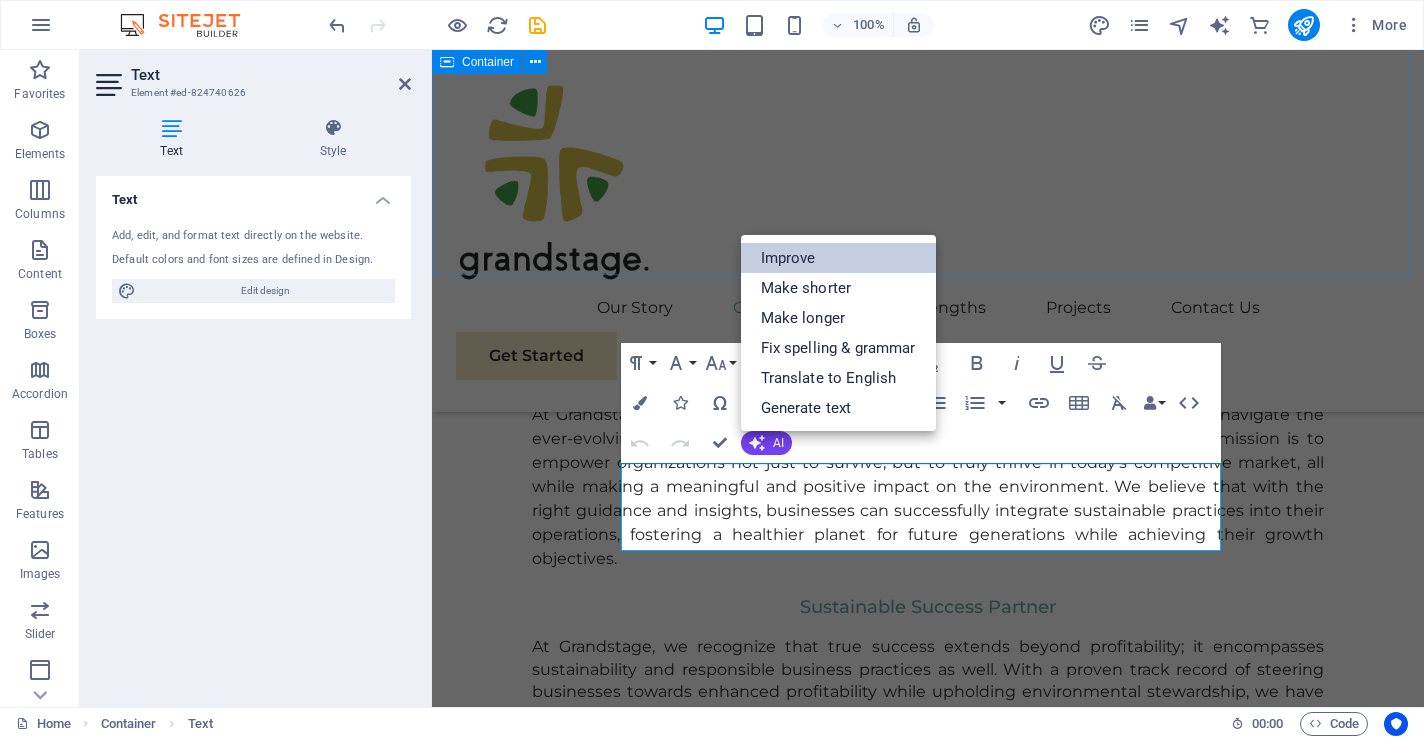 click on "Improve" at bounding box center [838, 258] 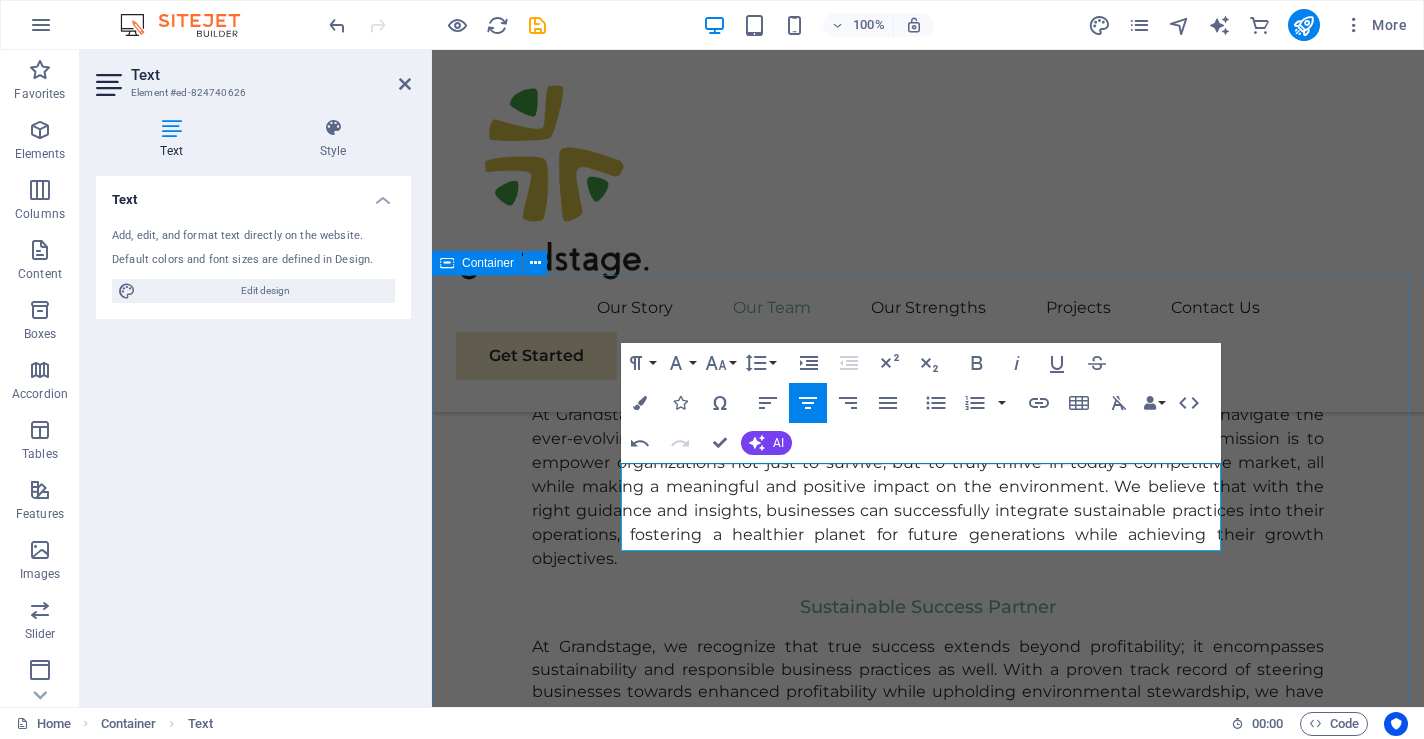 click on "Our Team Our dedicated team is committed to guiding you at every step of your journey toward sustainable success. Together, we will develop a strategy that aligns your business goals with a greener and more prosperous future. Floris Redford Sustainable Advisor Our Sustainable Advisor specializes in sustainable energy solutions, guiding clients toward eco-friendly and successful practices. Benjamin Creek Business Analyst Our Business Analyst extracts insights from data, helping clients make informed decisions and optimize strategies. Margaret Smith Strategy Consultant Our Strategy Consultant crafts innovative plans and strategy to drive growth and profitability for clients world wide." at bounding box center (928, 2875) 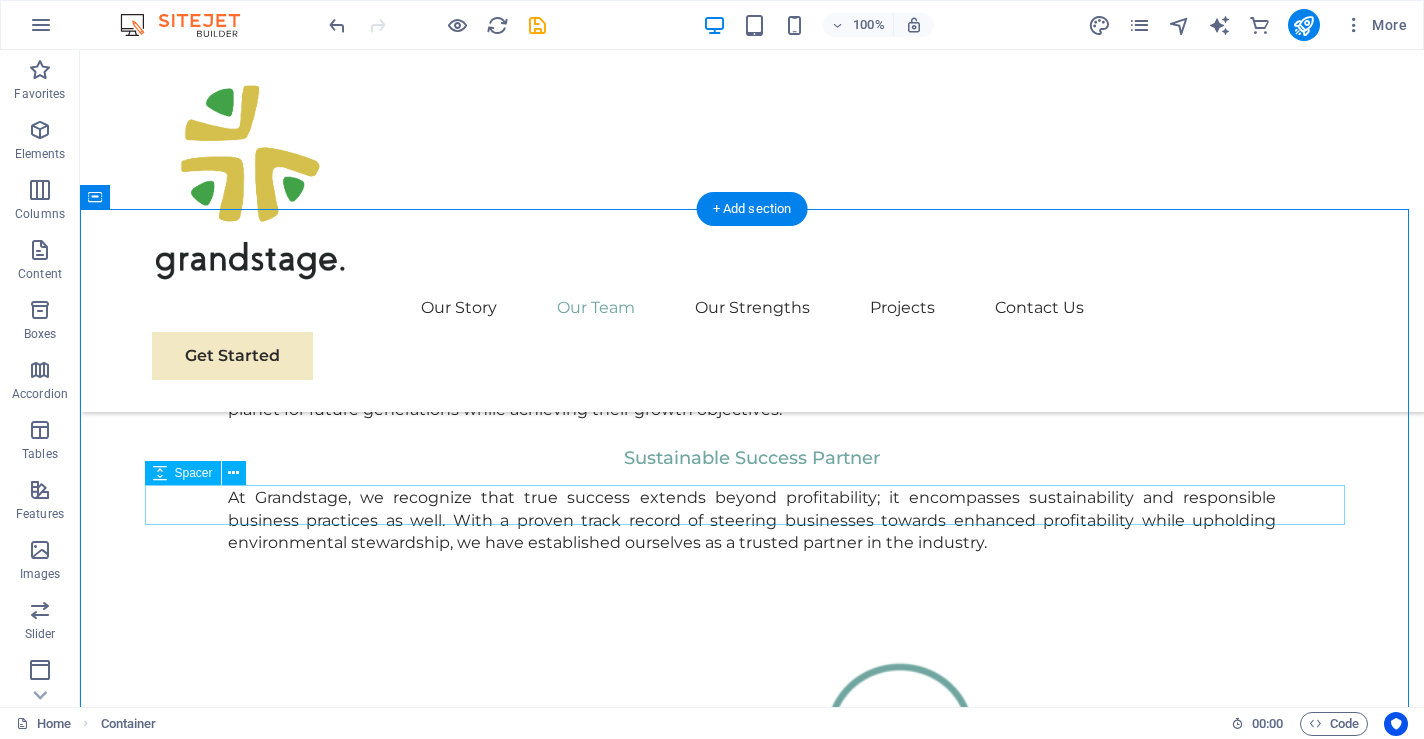 scroll, scrollTop: 894, scrollLeft: 0, axis: vertical 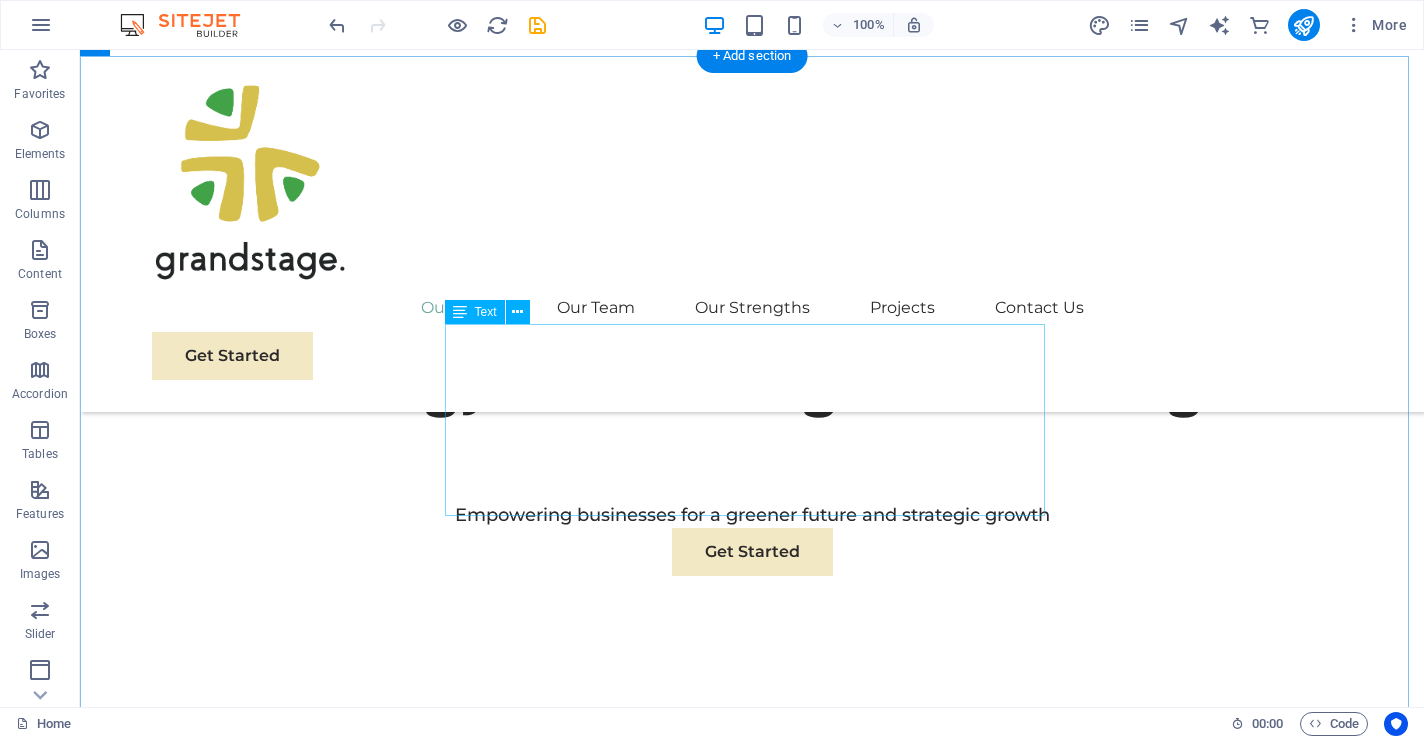 click on "At Grandstage, we are driven by a deep passion for supporting businesses as they navigate the ever-evolving landscape of sustainable energy and strategic growth. Our primary mission is to empower organizations not just to survive, but to truly thrive in today’s competitive market, all while making a meaningful and positive impact on the environment. We believe that with the right guidance and insights, businesses can successfully integrate sustainable practices into their operations, fostering a healthier planet for future generations while achieving their growth objectives." at bounding box center [752, 1012] 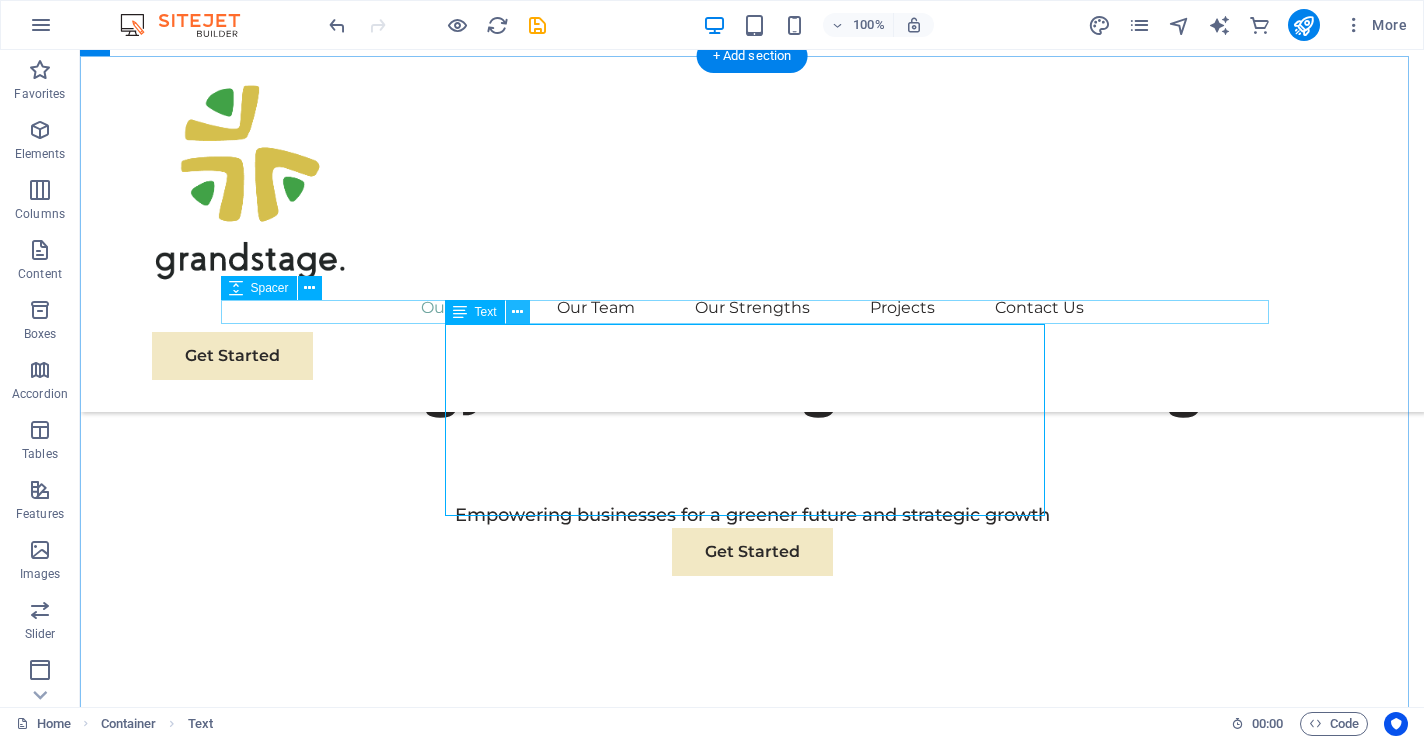 click at bounding box center [517, 312] 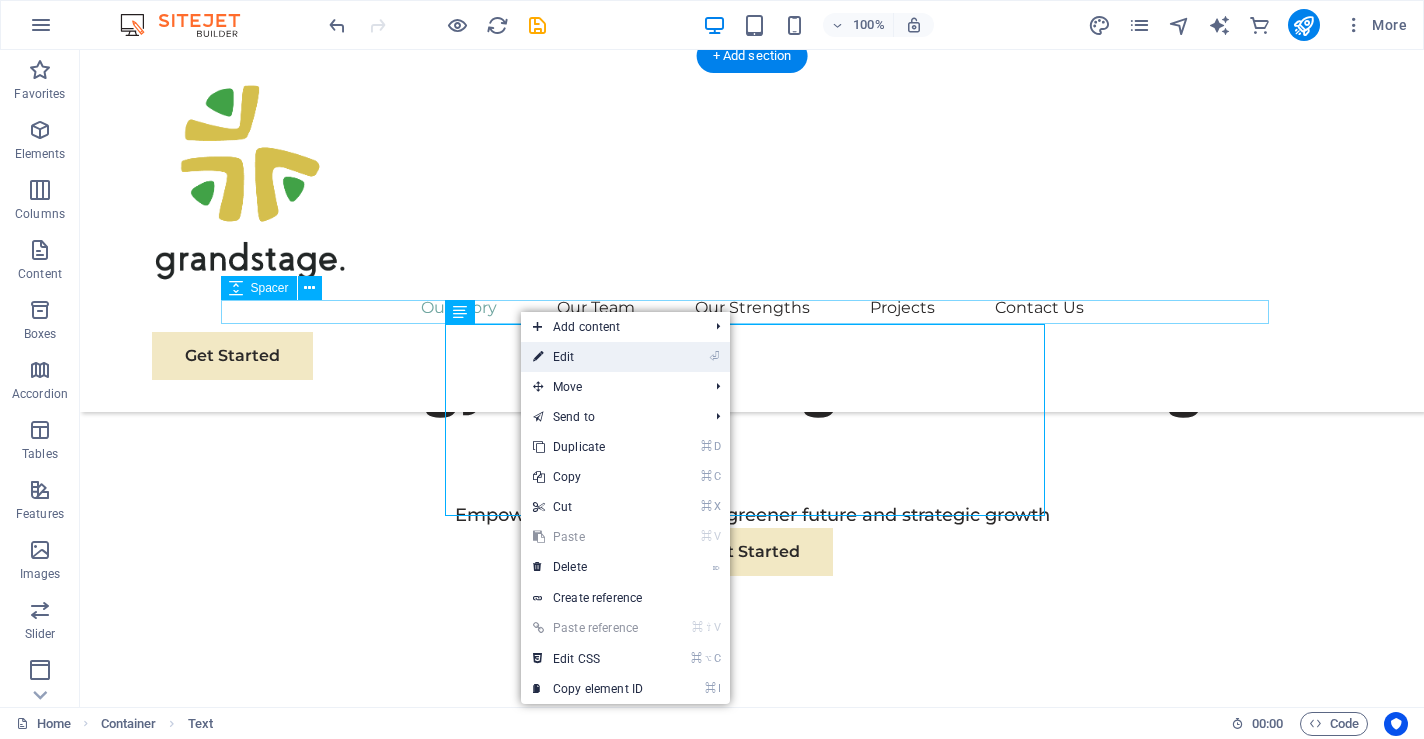 click on "⏎  Edit" at bounding box center (588, 357) 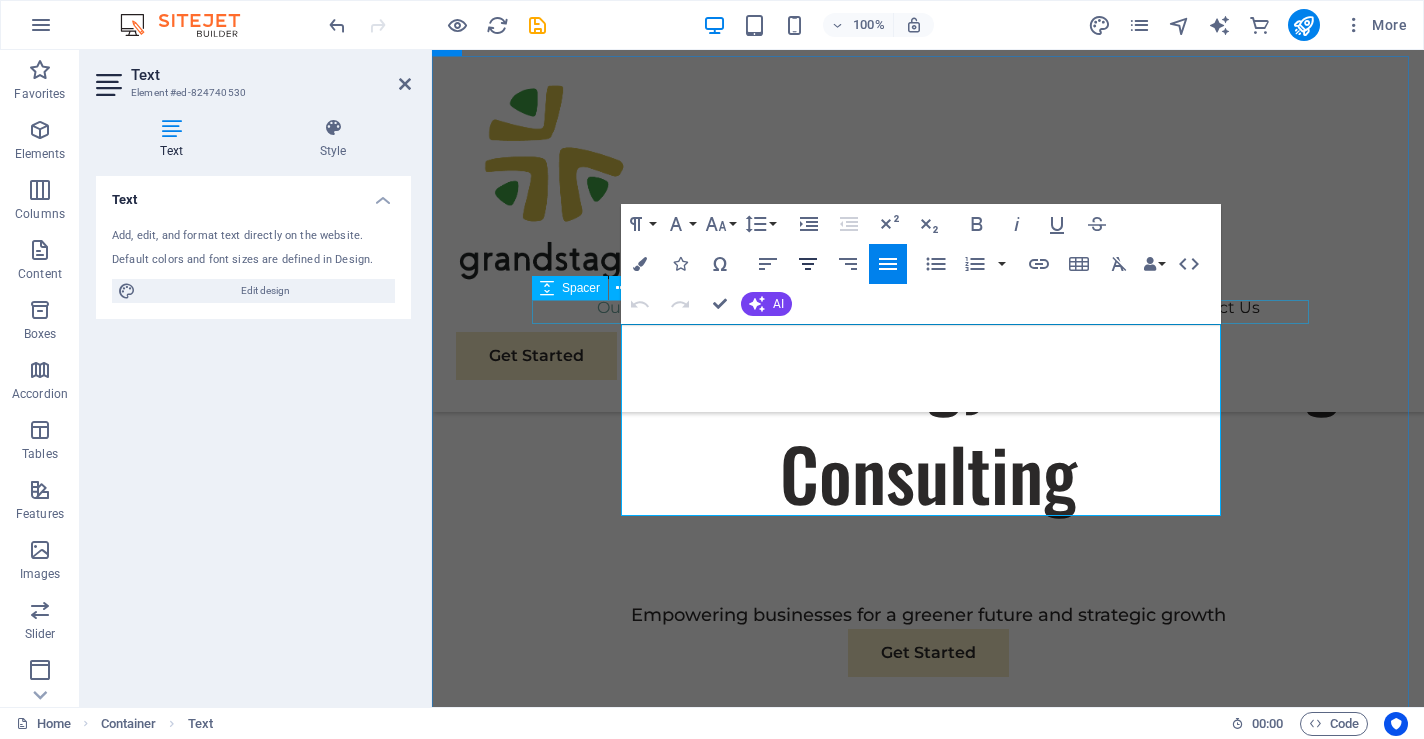 click 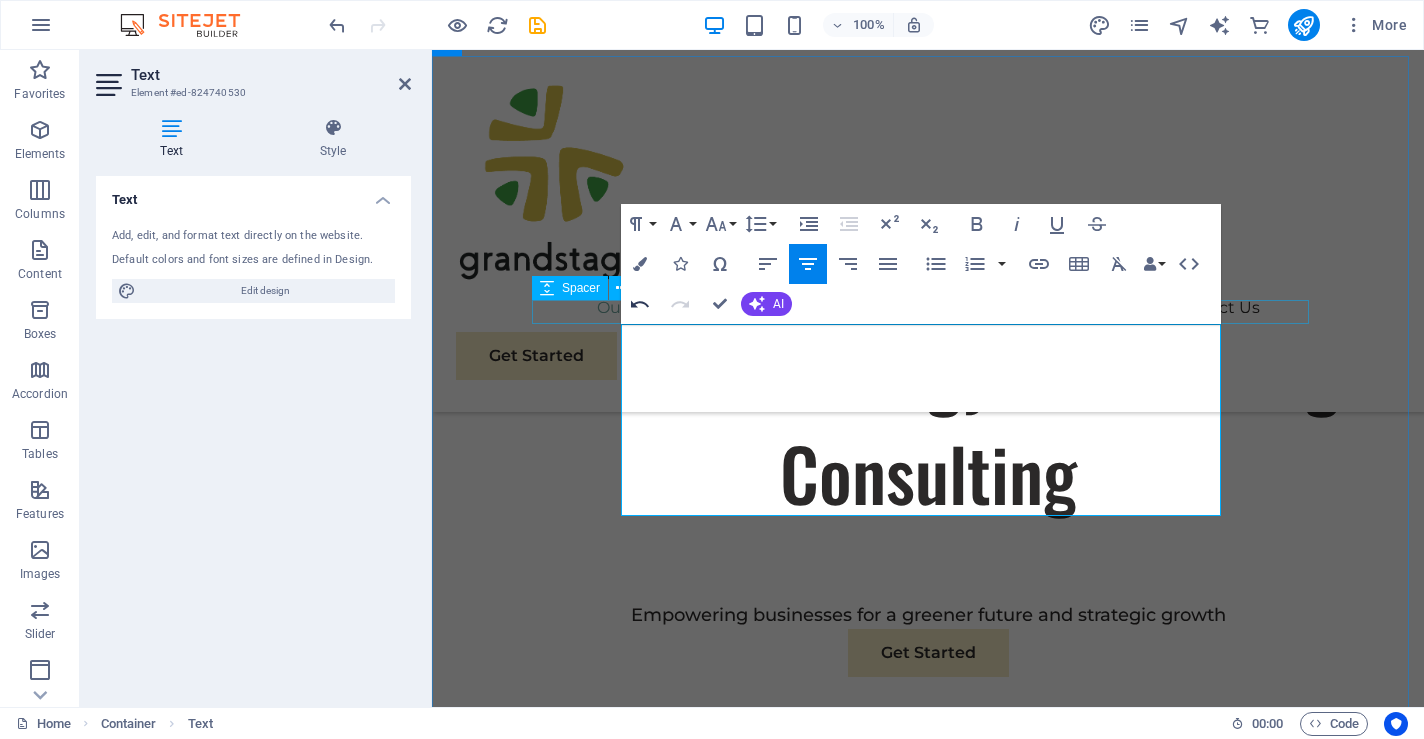 click 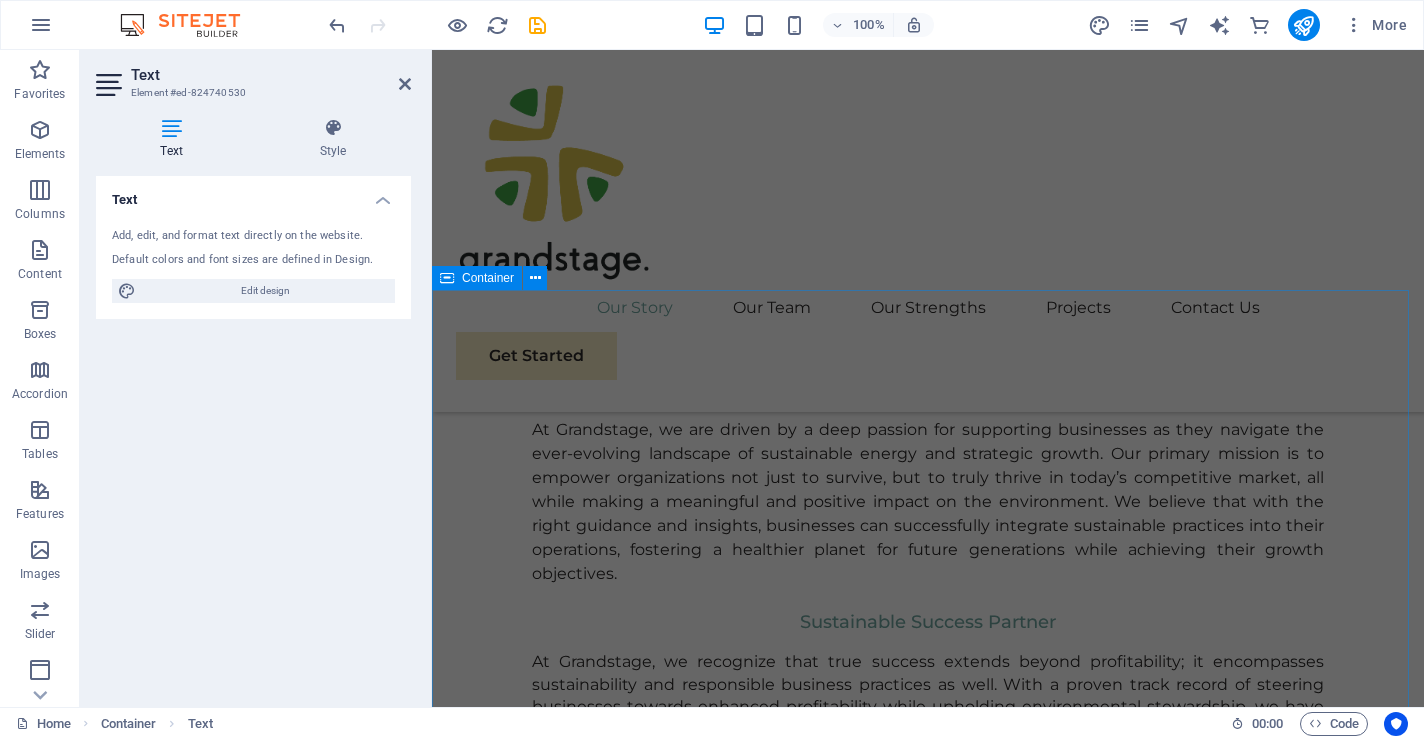 scroll, scrollTop: 1651, scrollLeft: 0, axis: vertical 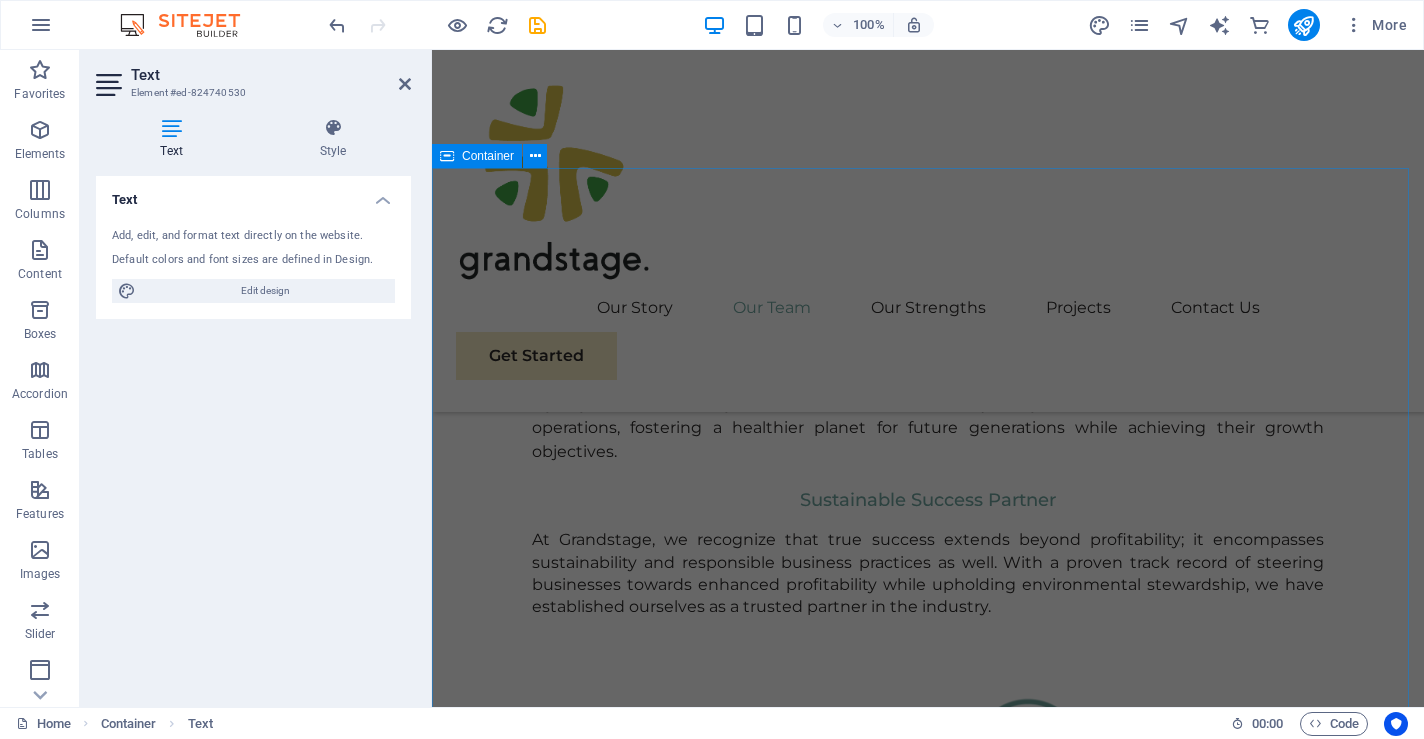 click on "Our Team Our dedicated team is committed to guiding you at every step of your journey toward sustainable success. Together, we will develop a strategy that aligns your business goals with a greener and more prosperous future. Floris Redford Sustainable Advisor Our Sustainable Advisor specializes in sustainable energy solutions, guiding clients toward eco-friendly and successful practices. Benjamin Creek Business Analyst Our Business Analyst extracts insights from data, helping clients make informed decisions and optimize strategies. Margaret Smith Strategy Consultant Our Strategy Consultant crafts innovative plans and strategy to drive growth and profitability for clients world wide." at bounding box center [928, 2768] 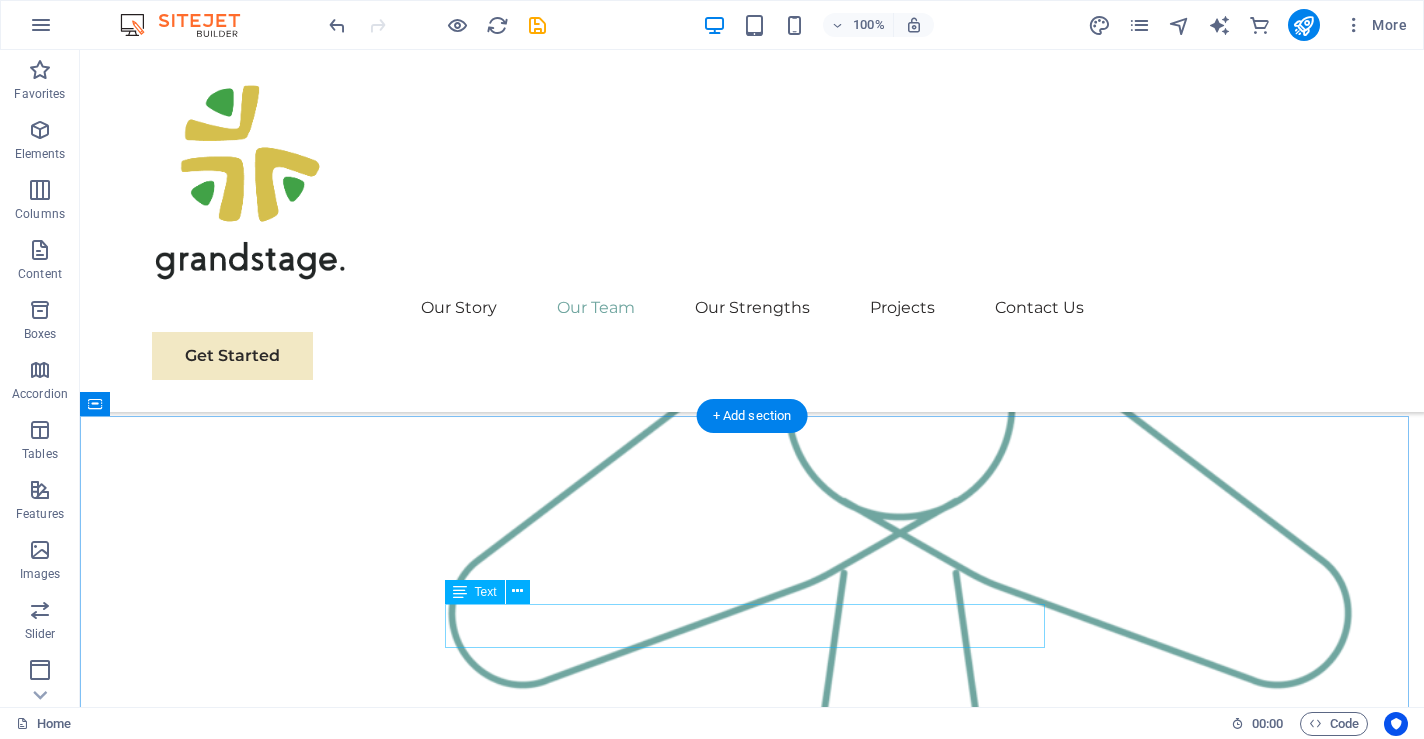 scroll, scrollTop: 2314, scrollLeft: 0, axis: vertical 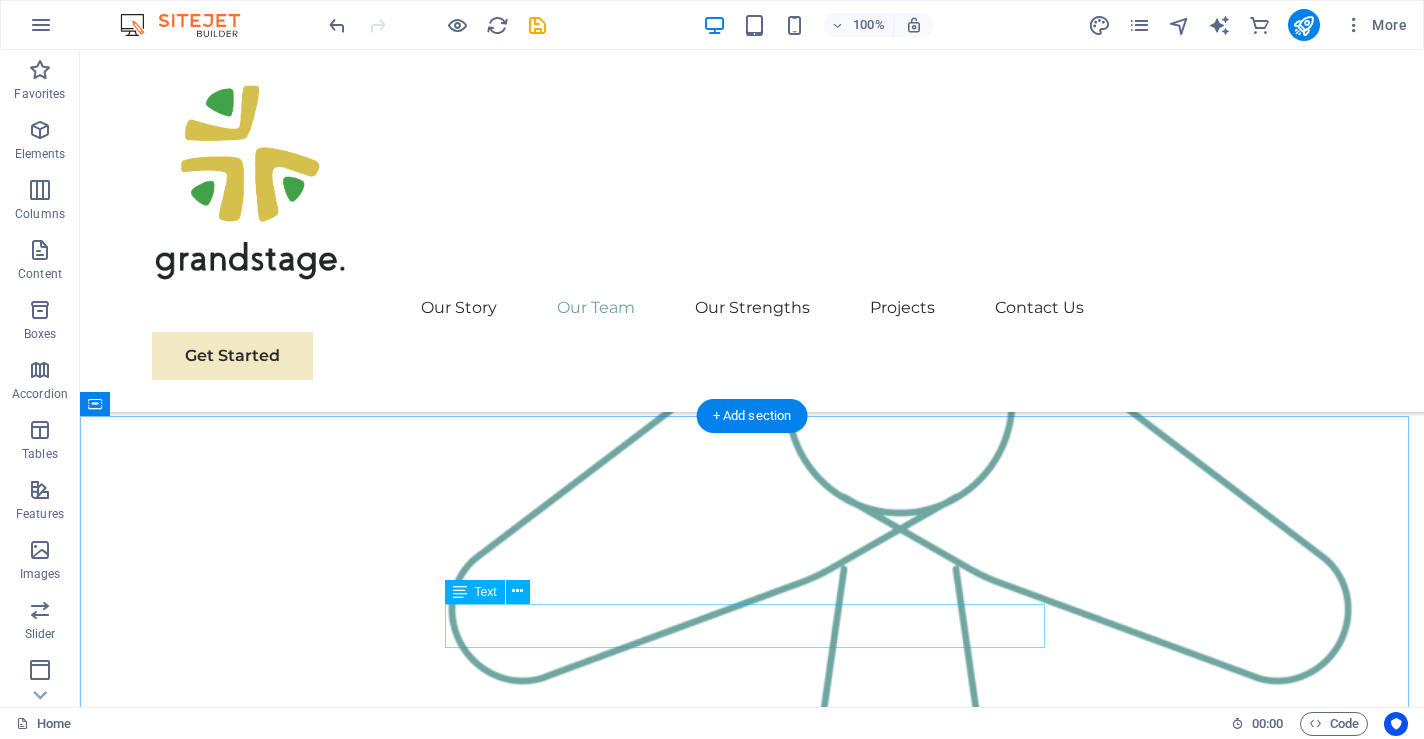 click on "Explore our full range of services to discover how we can tailor our expertise to meet your unique business needs." at bounding box center [752, 3599] 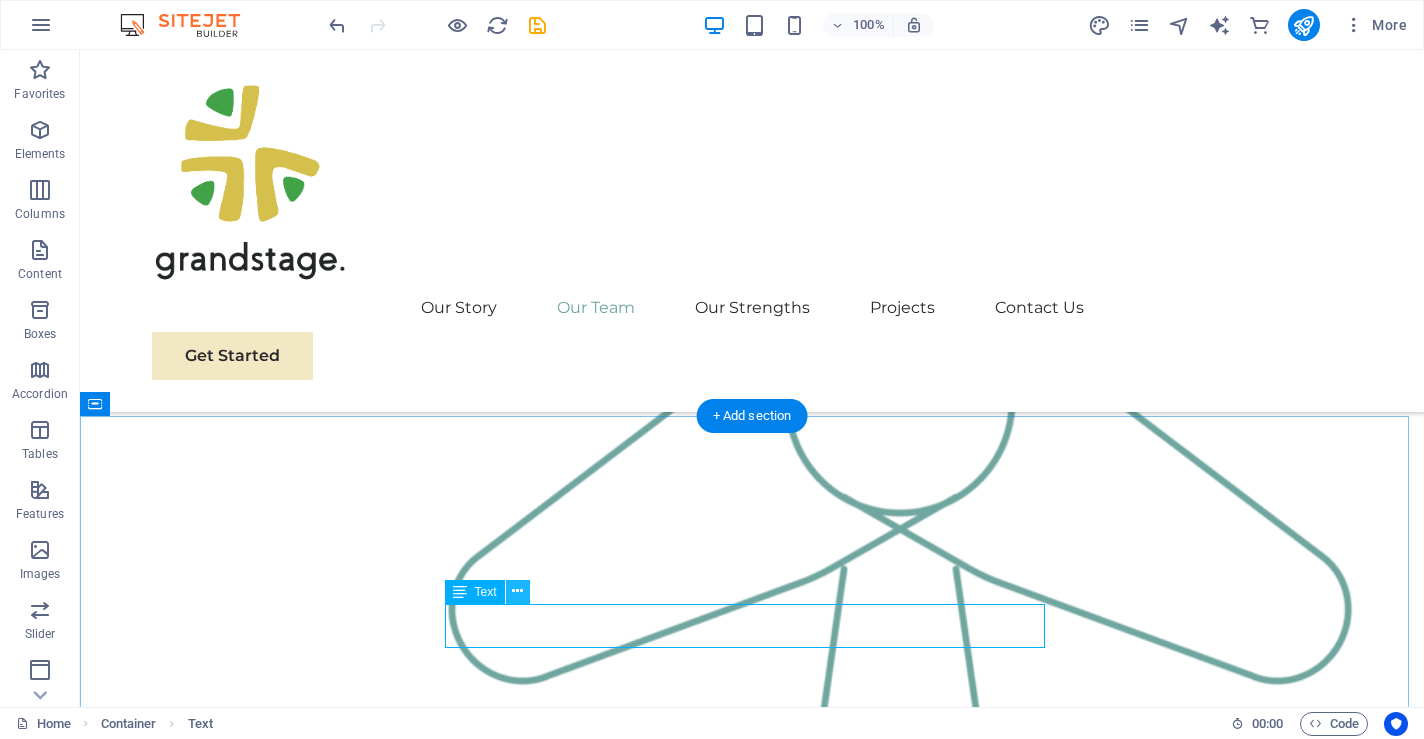 click at bounding box center (517, 591) 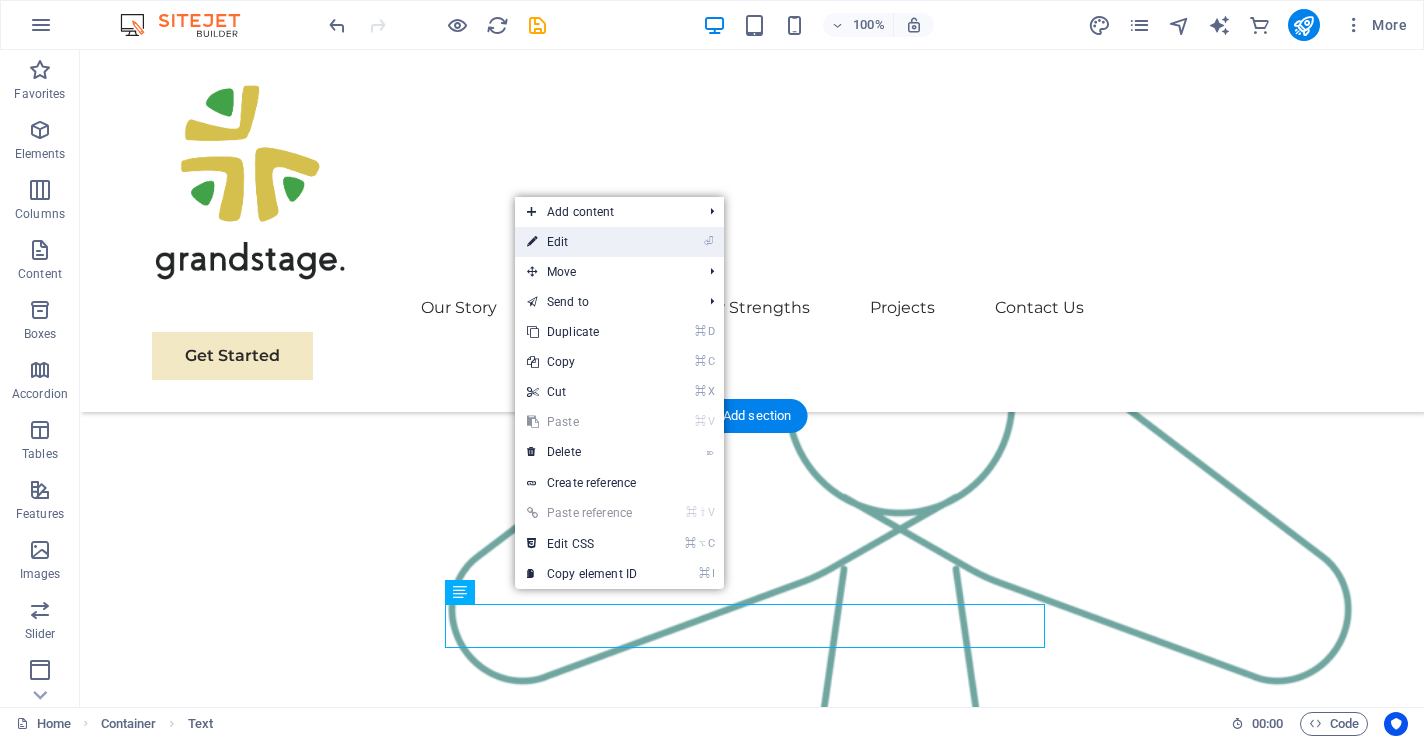 drag, startPoint x: 607, startPoint y: 244, endPoint x: 176, endPoint y: 194, distance: 433.89053 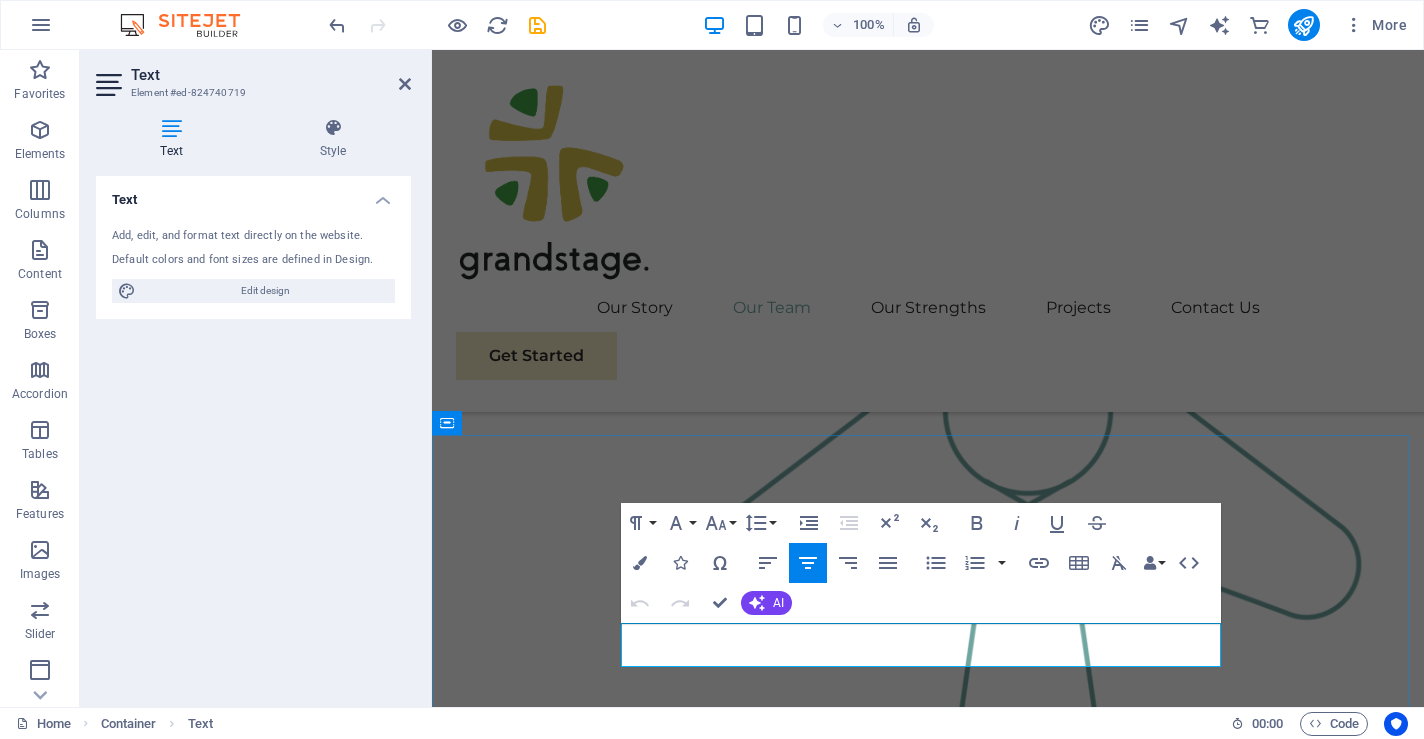 click on "Explore our full range of services to discover how we can tailor our expertise to meet your unique business needs." at bounding box center (928, 3252) 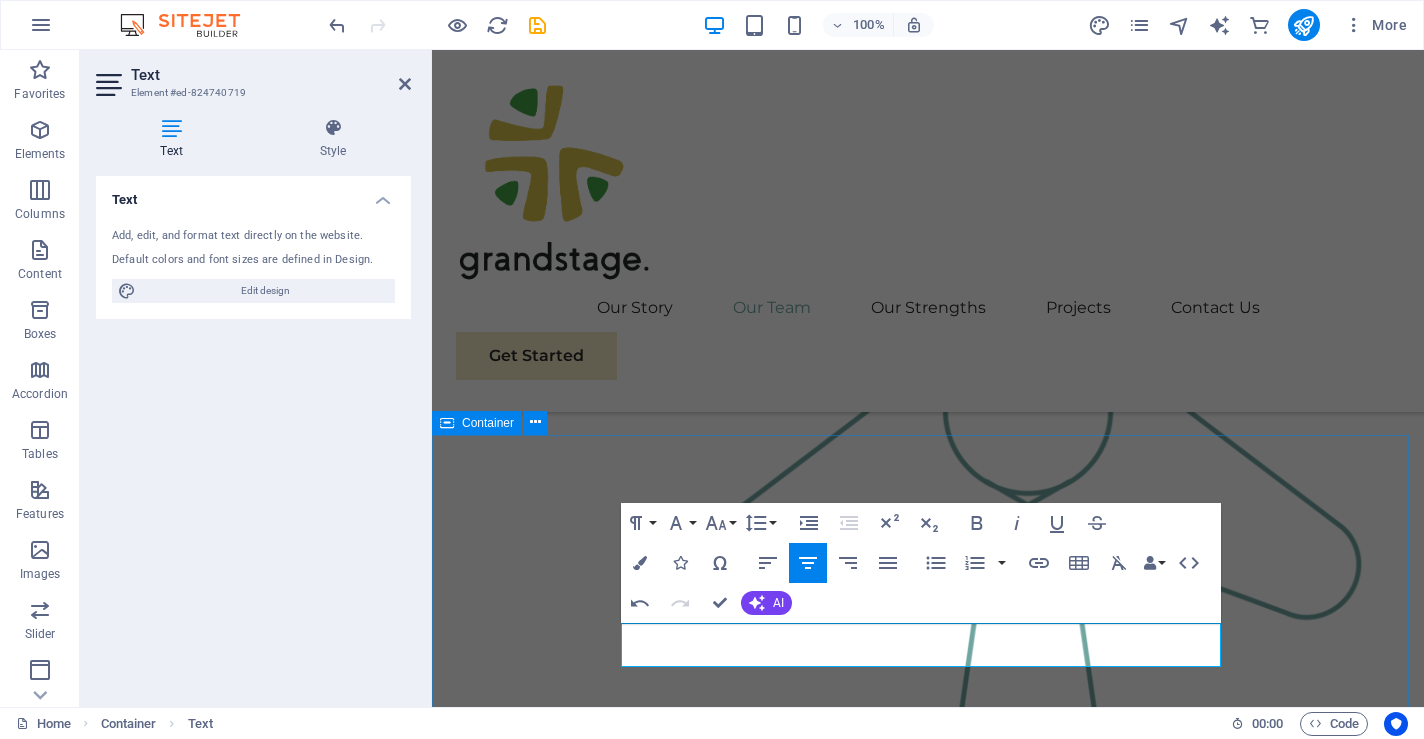 click on "Our Strengths Explore our full range of products and  services to discover how we can tailor our expertise to meet your unique business needs. Sustainable Energy Strategy Strategic Business Planning Market Research and Analysis Sustainability Integration" at bounding box center (928, 3672) 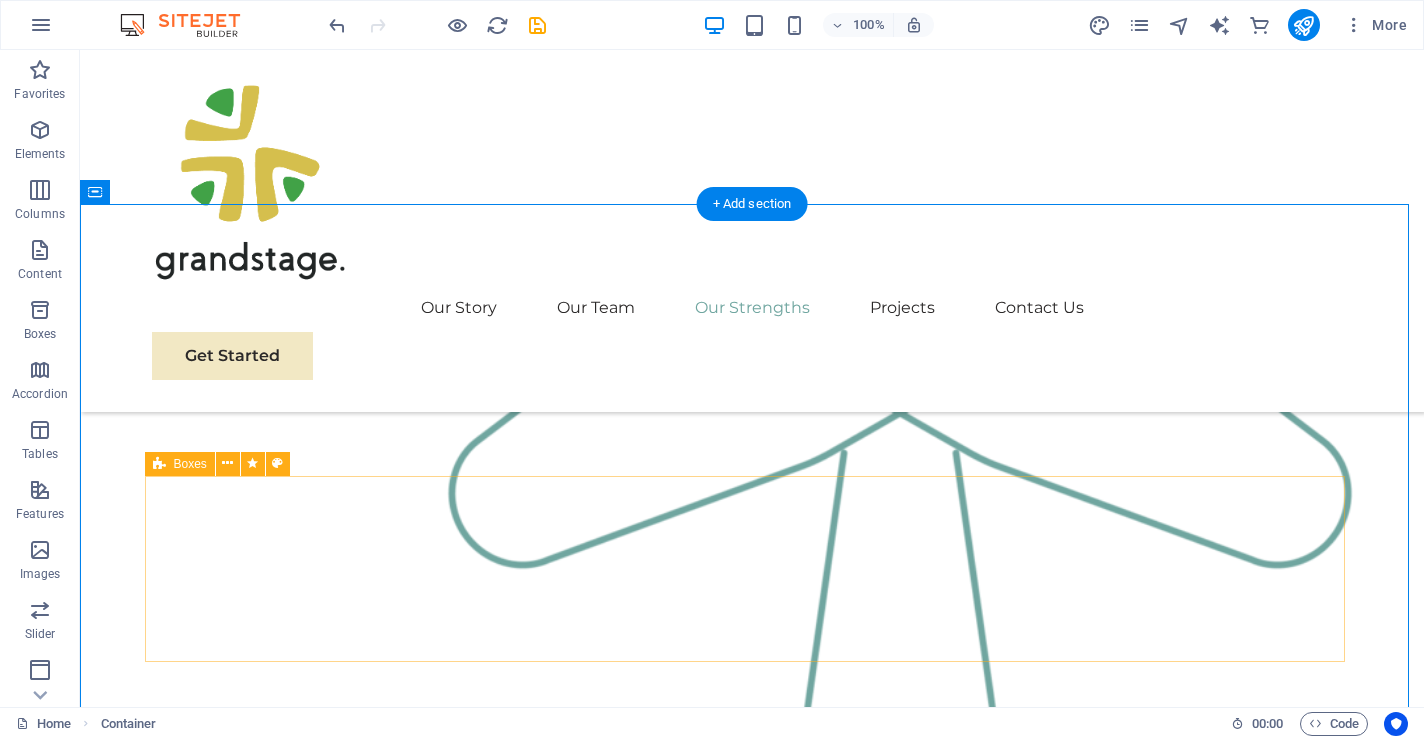 scroll, scrollTop: 2643, scrollLeft: 0, axis: vertical 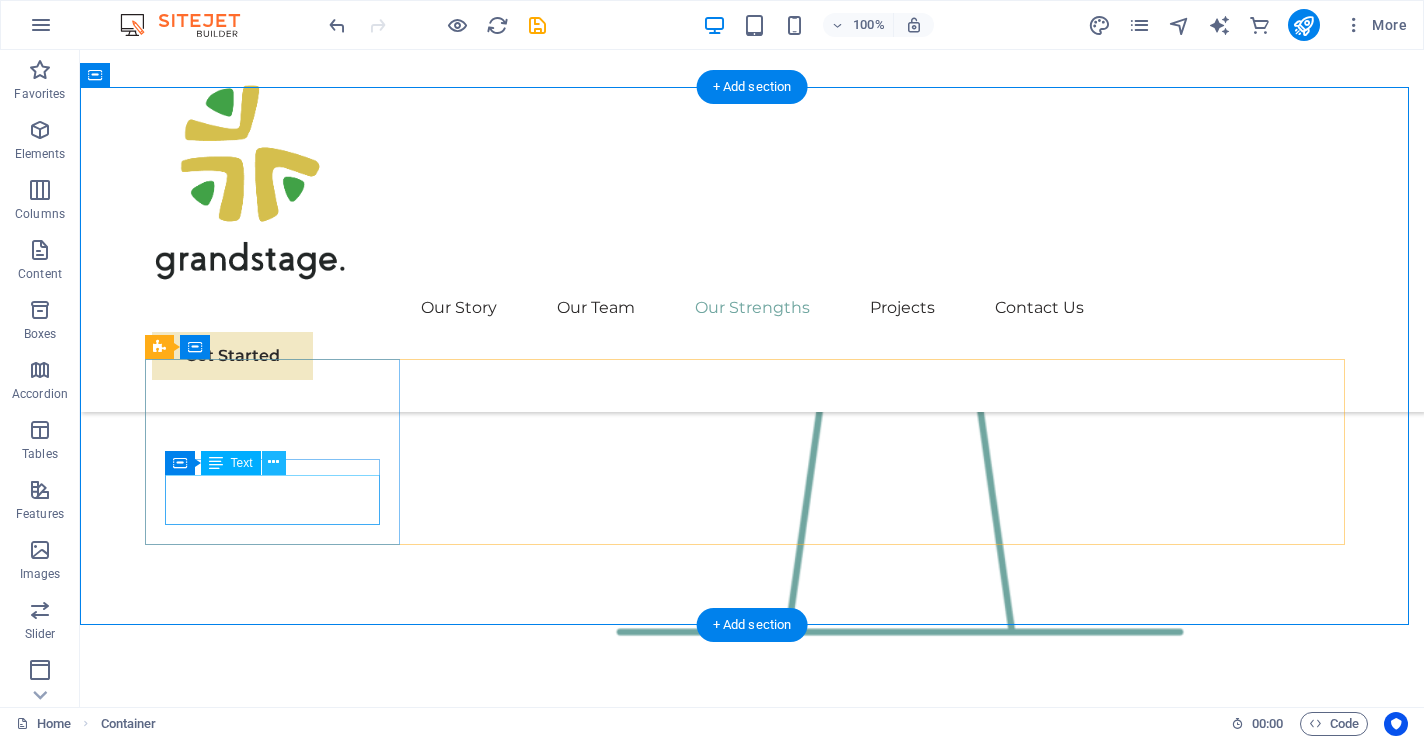 click at bounding box center [273, 462] 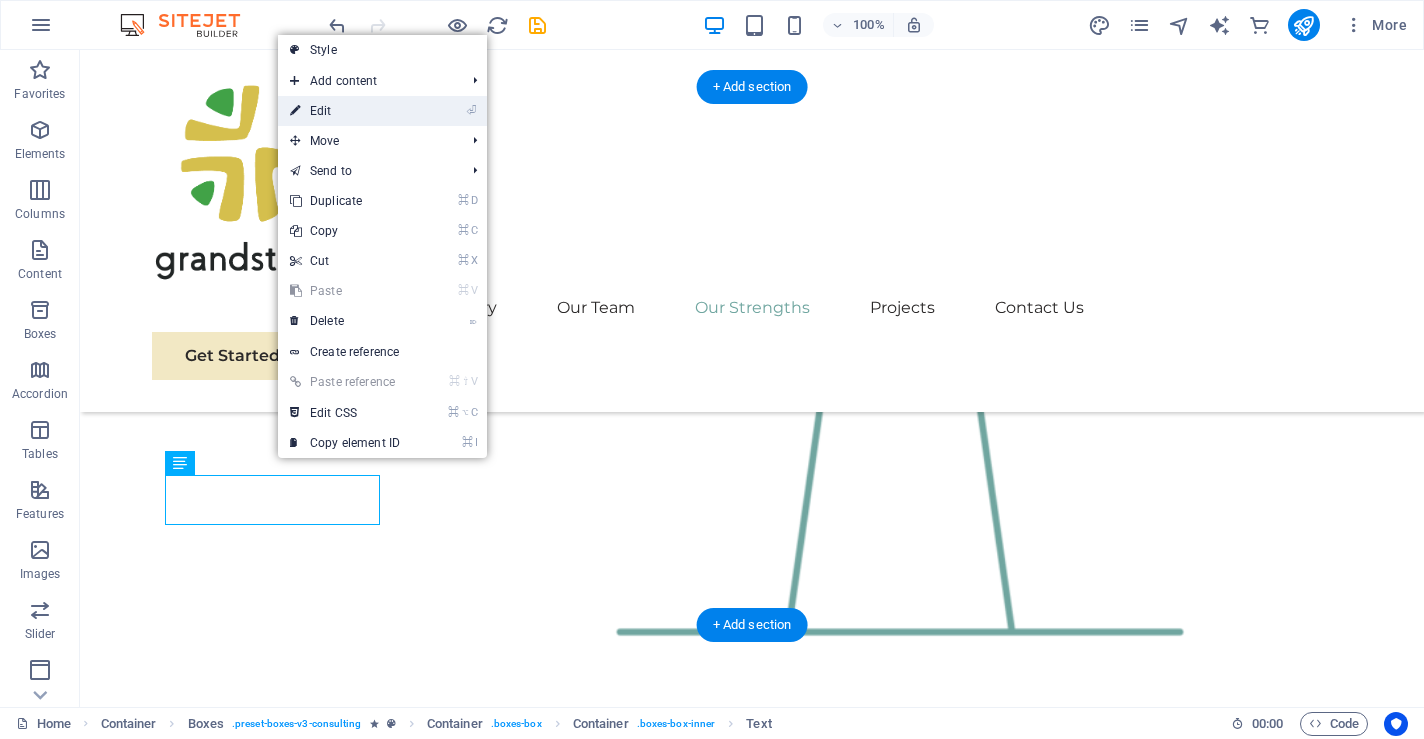 click on "⏎  Edit" at bounding box center (345, 111) 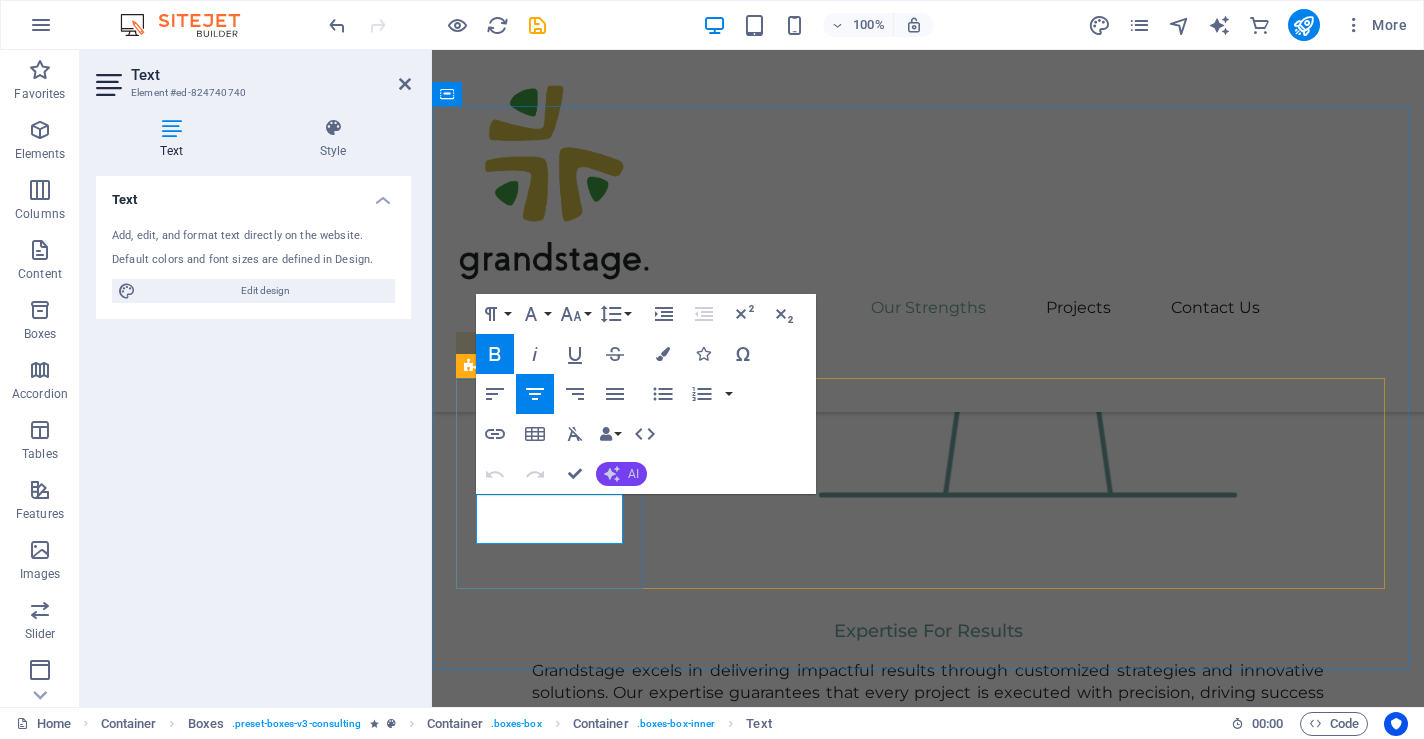 click on "AI" at bounding box center [621, 474] 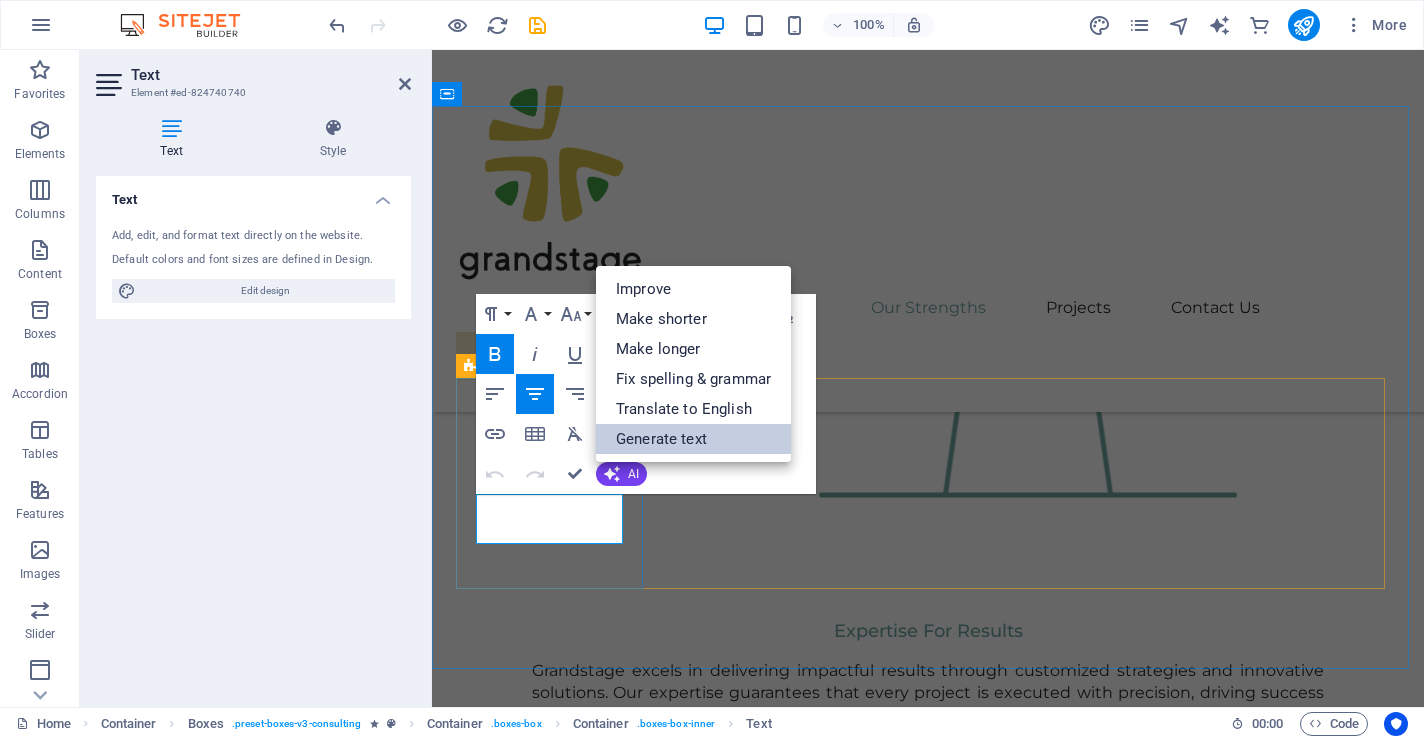 click on "Generate text" at bounding box center (693, 439) 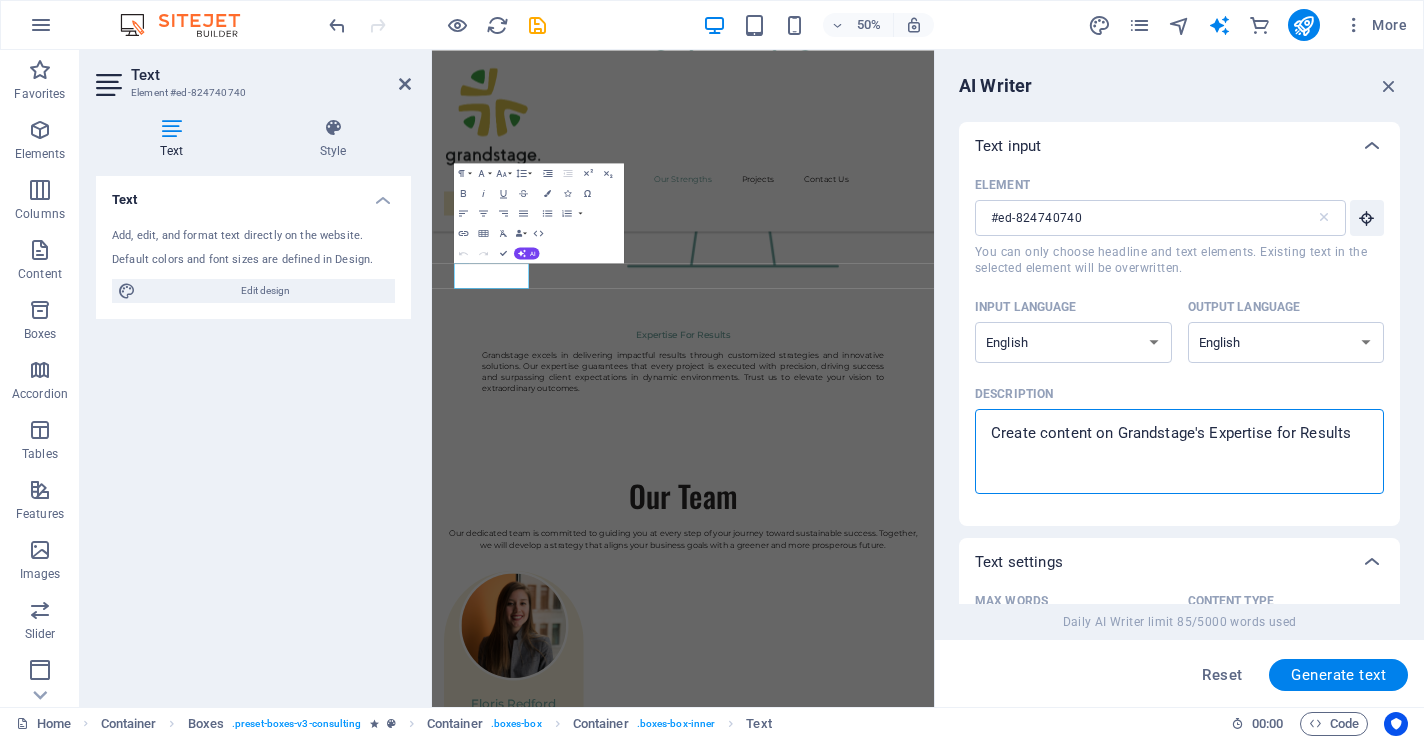 drag, startPoint x: 1347, startPoint y: 435, endPoint x: 1093, endPoint y: 427, distance: 254.12595 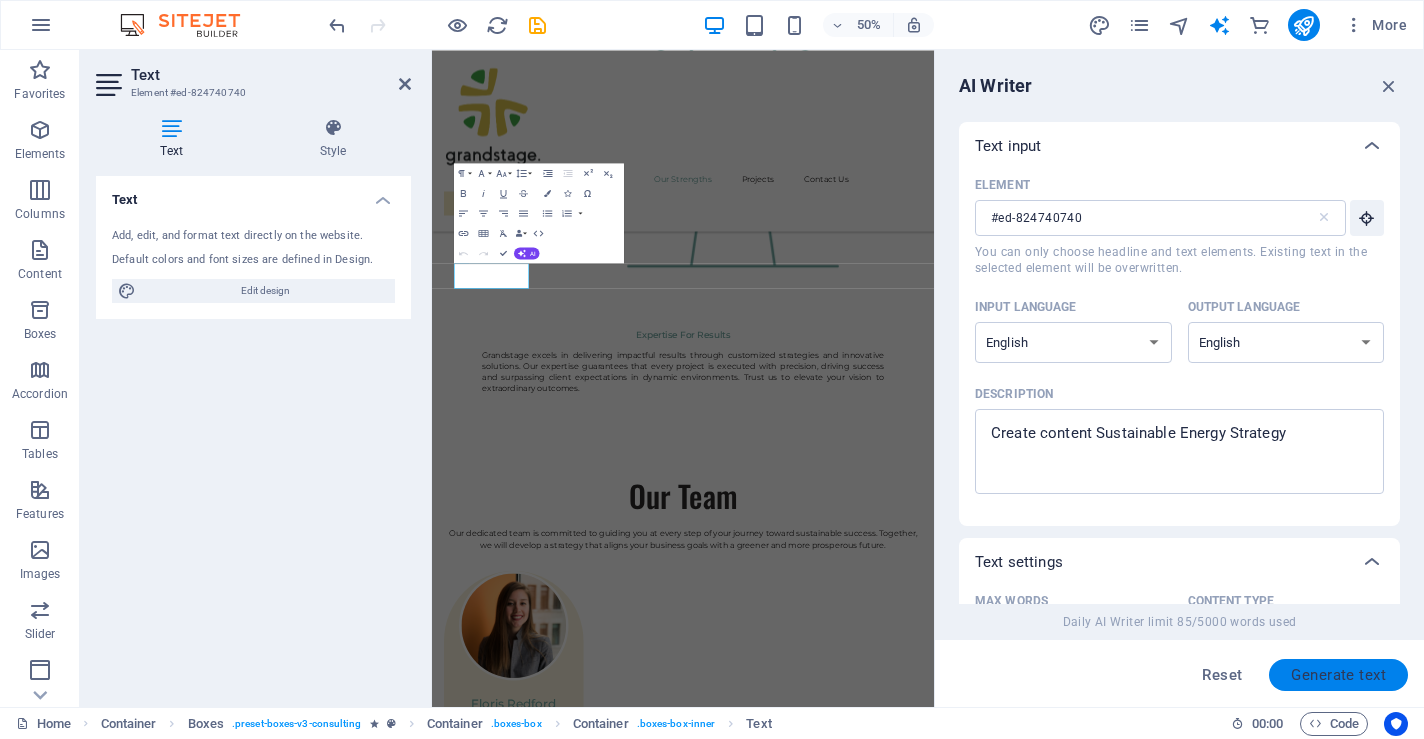 click on "Generate text" at bounding box center (1338, 675) 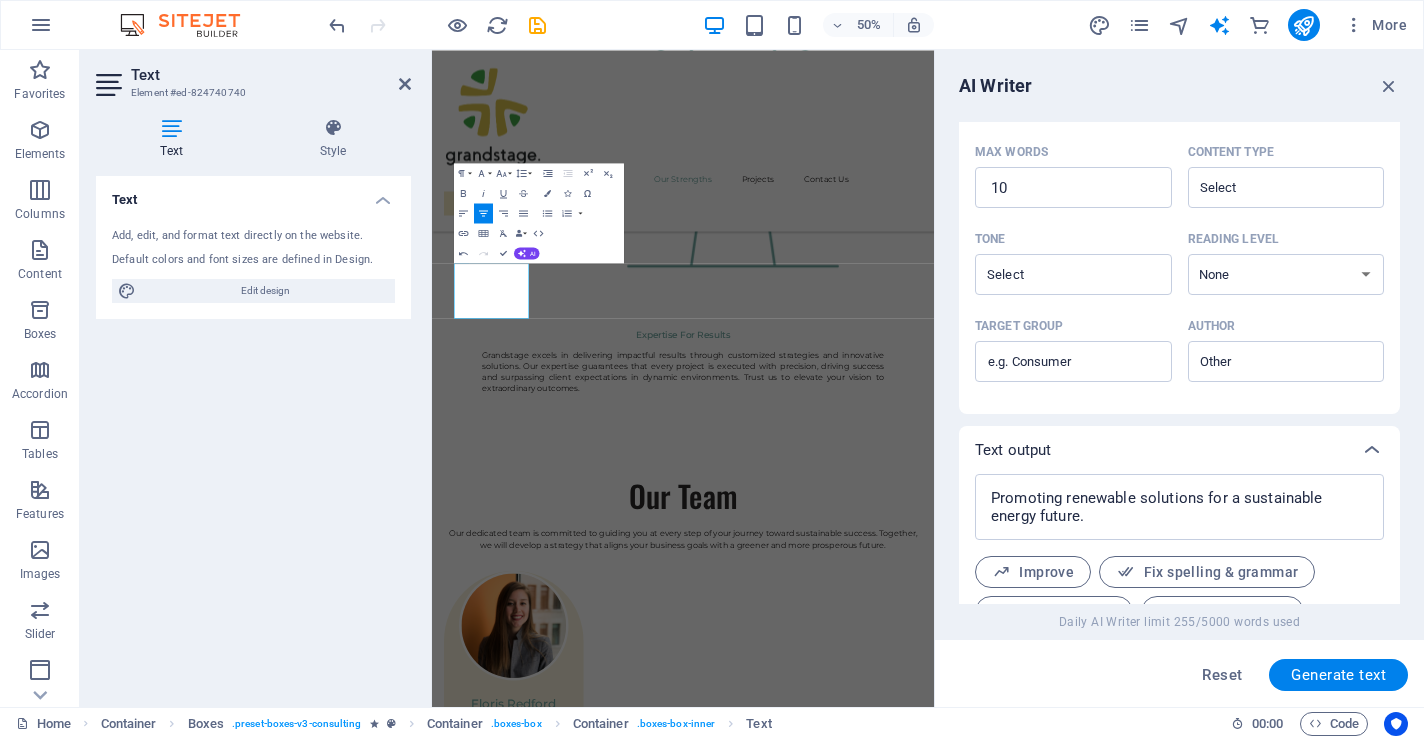 scroll, scrollTop: 537, scrollLeft: 0, axis: vertical 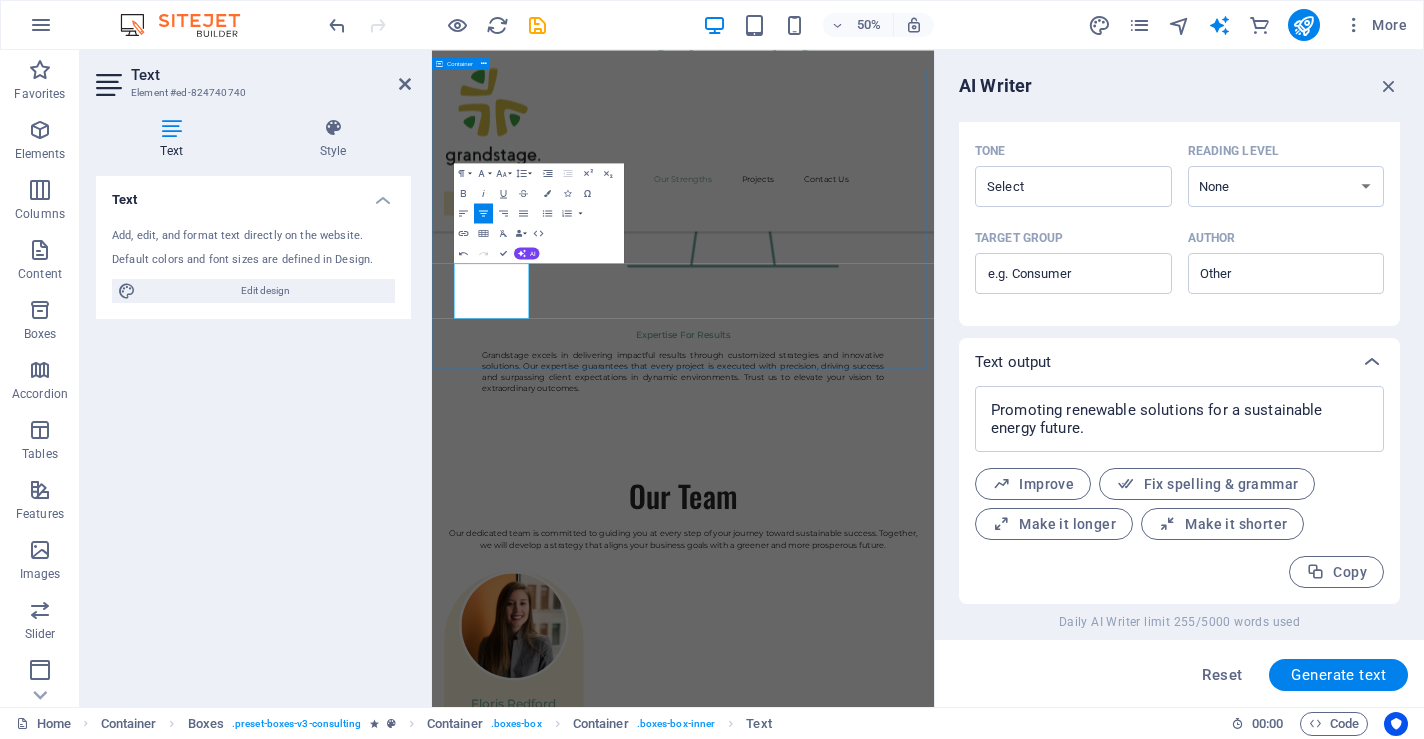 click on "Our Strengths Explore our full range of products and services to discover how we can tailor our expertise to meet your unique business needs. Promoting renewable solutions for a sustainable energy future. Strategic Business Planning Market Research and Analysis Sustainability Integration" at bounding box center [934, 3361] 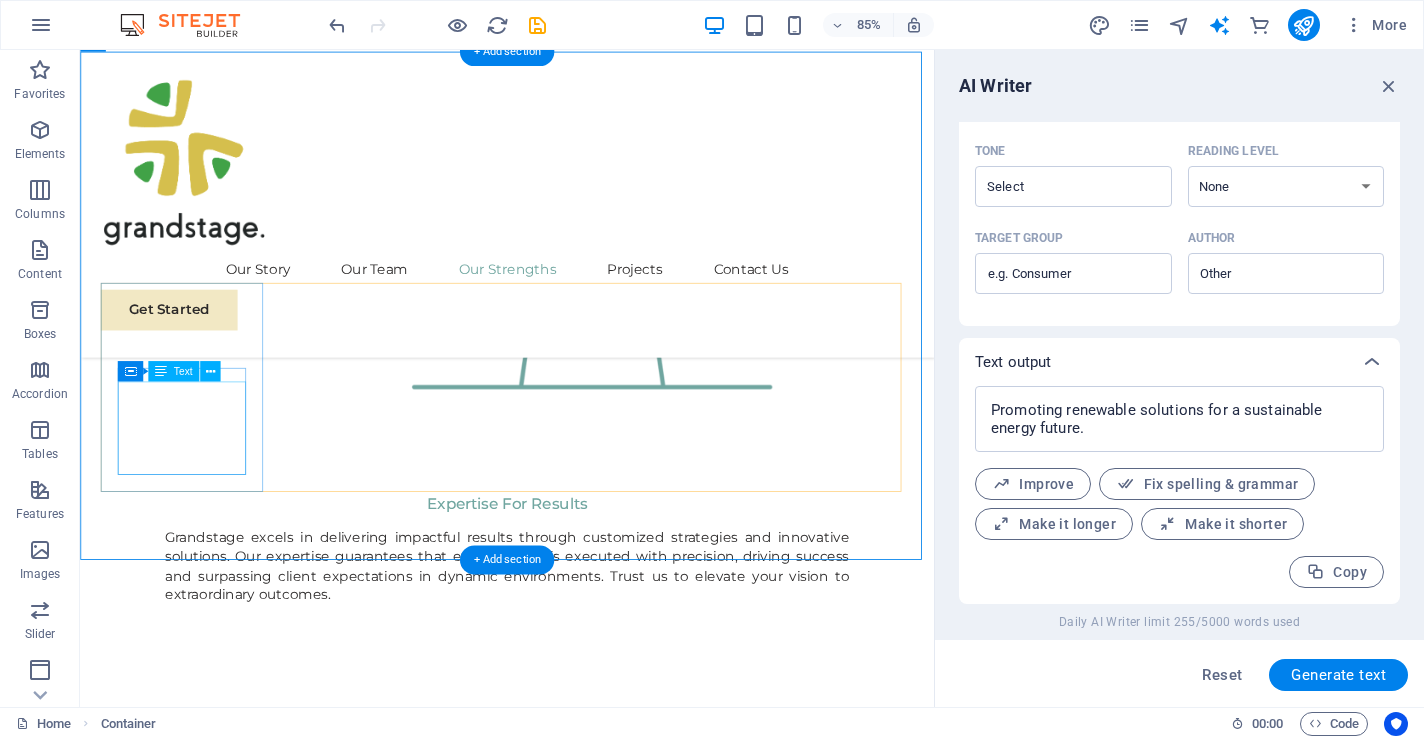 scroll, scrollTop: 2494, scrollLeft: 0, axis: vertical 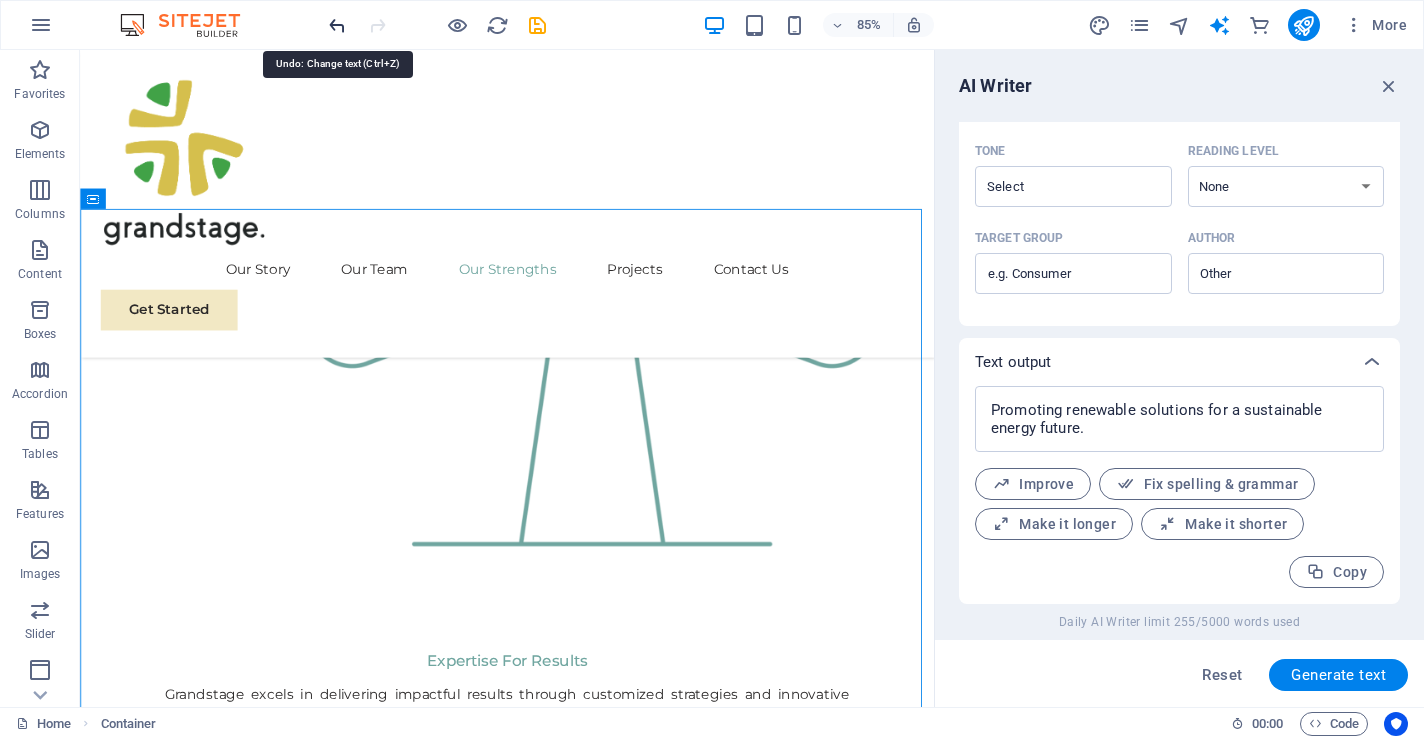 click at bounding box center [337, 25] 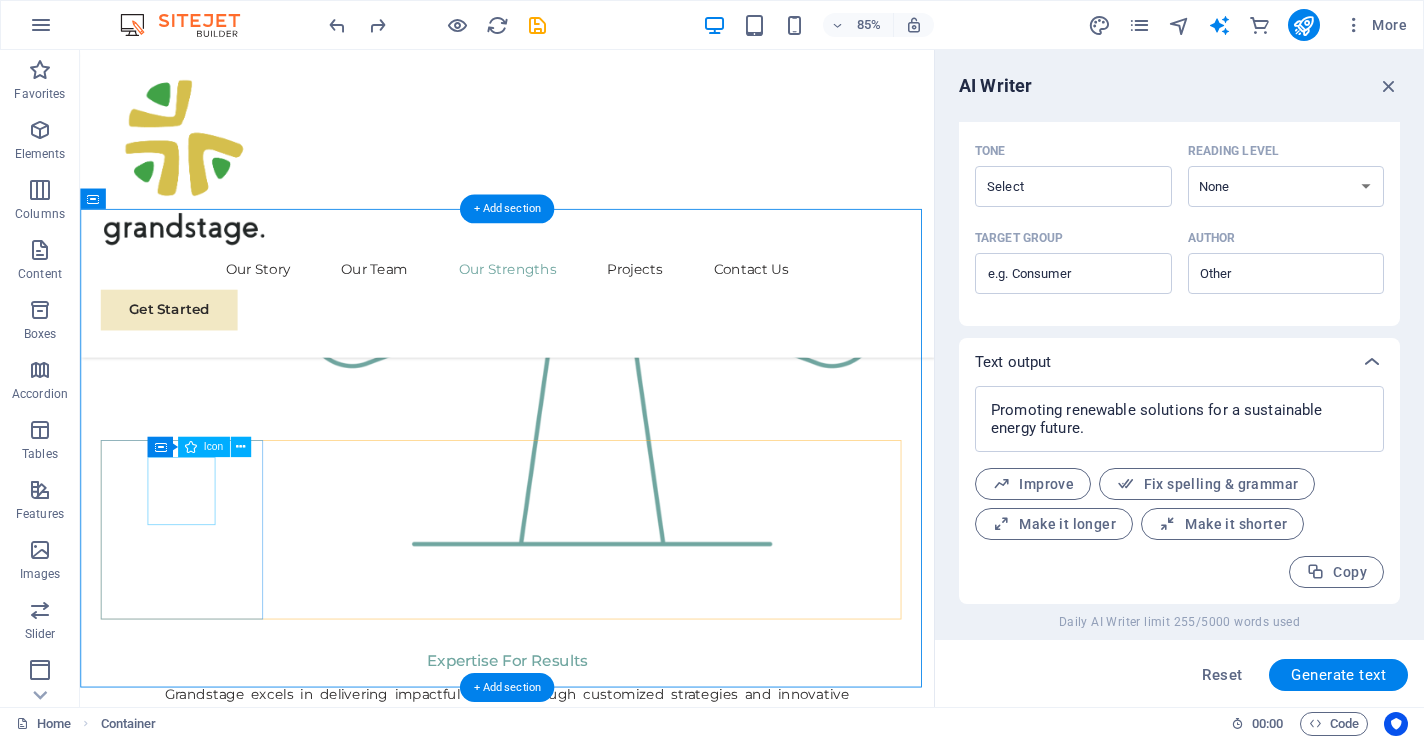 click at bounding box center [201, 3208] 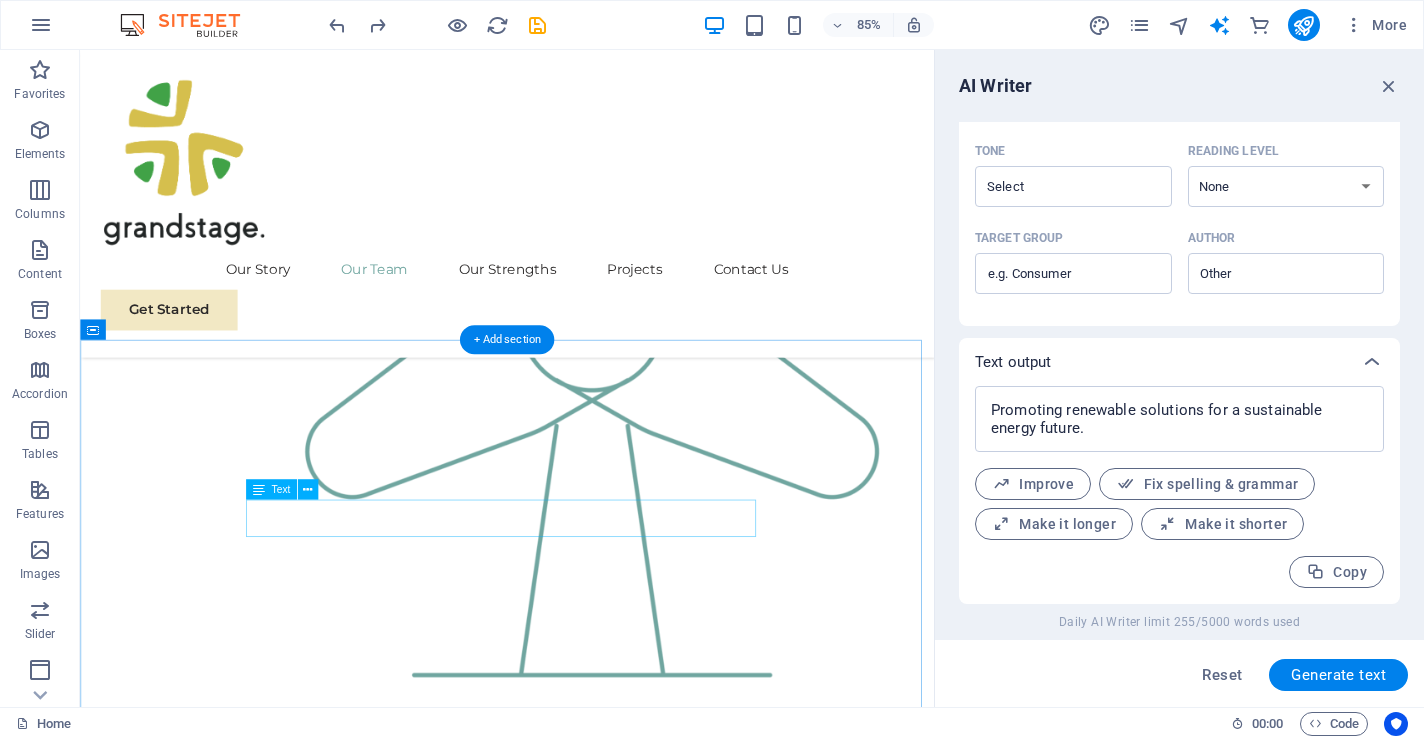 scroll, scrollTop: 2336, scrollLeft: 0, axis: vertical 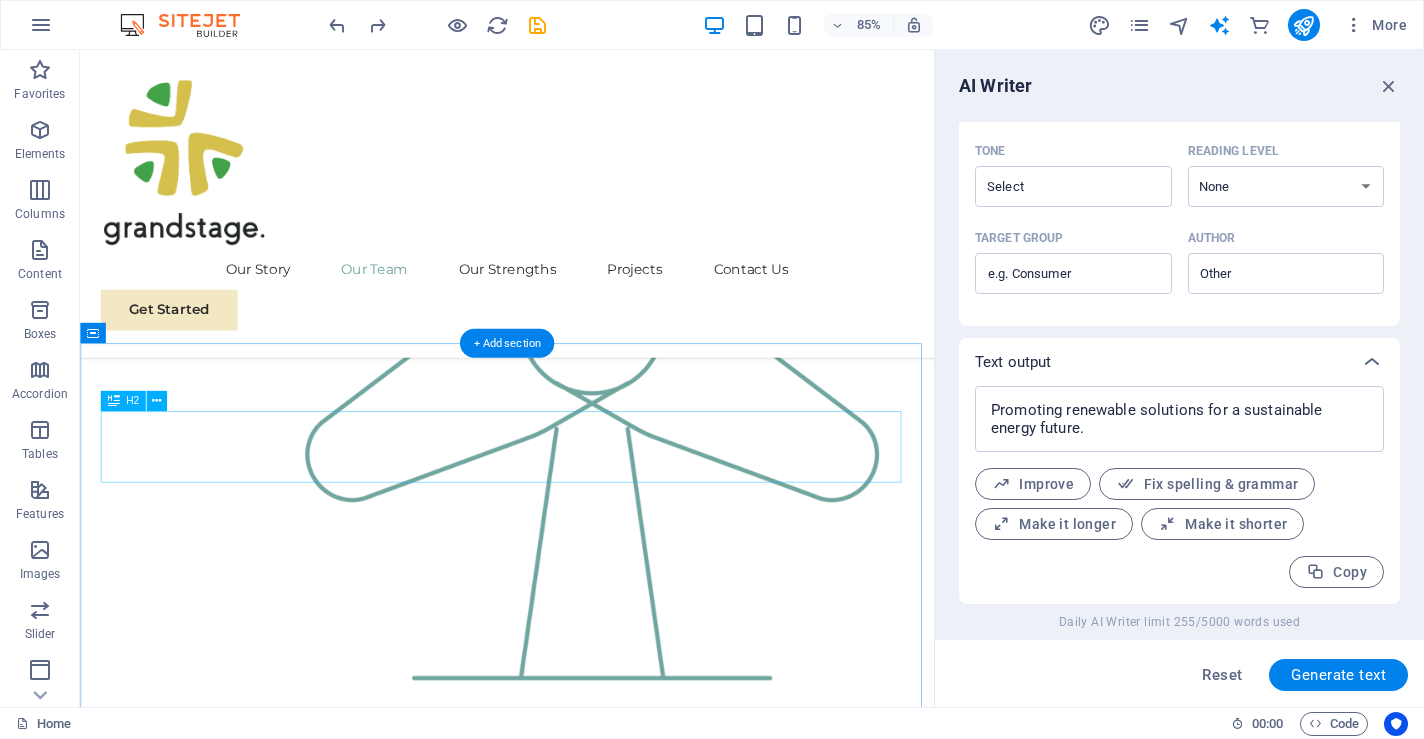 click on "Our Strengths" at bounding box center (582, 3155) 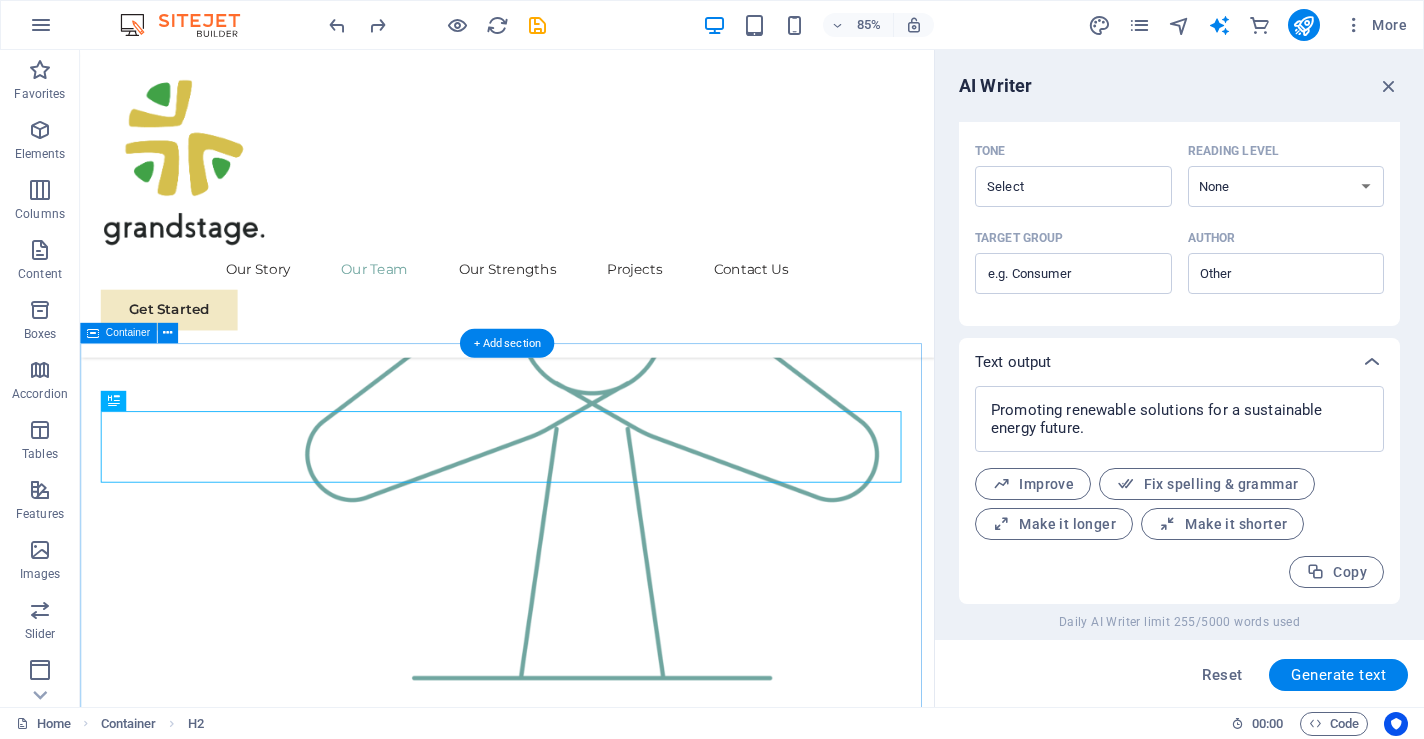 click on "Our Strengths Explore our full range of products and services to discover how we can tailor our expertise to meet your unique business needs. Sustainable Energy Strategy Strategic Business Planning Market Research and Analysis Sustainability Integration" at bounding box center (582, 3639) 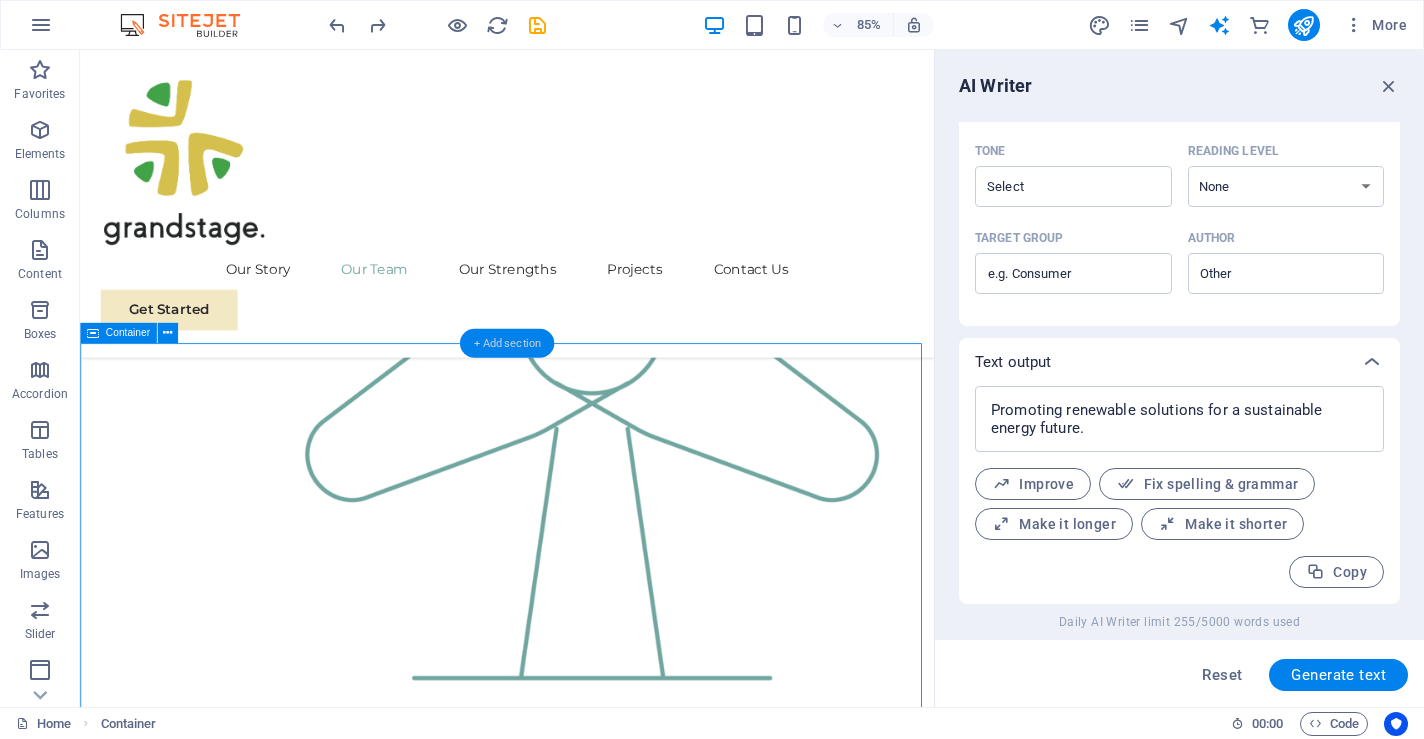 click on "+ Add section" at bounding box center [507, 343] 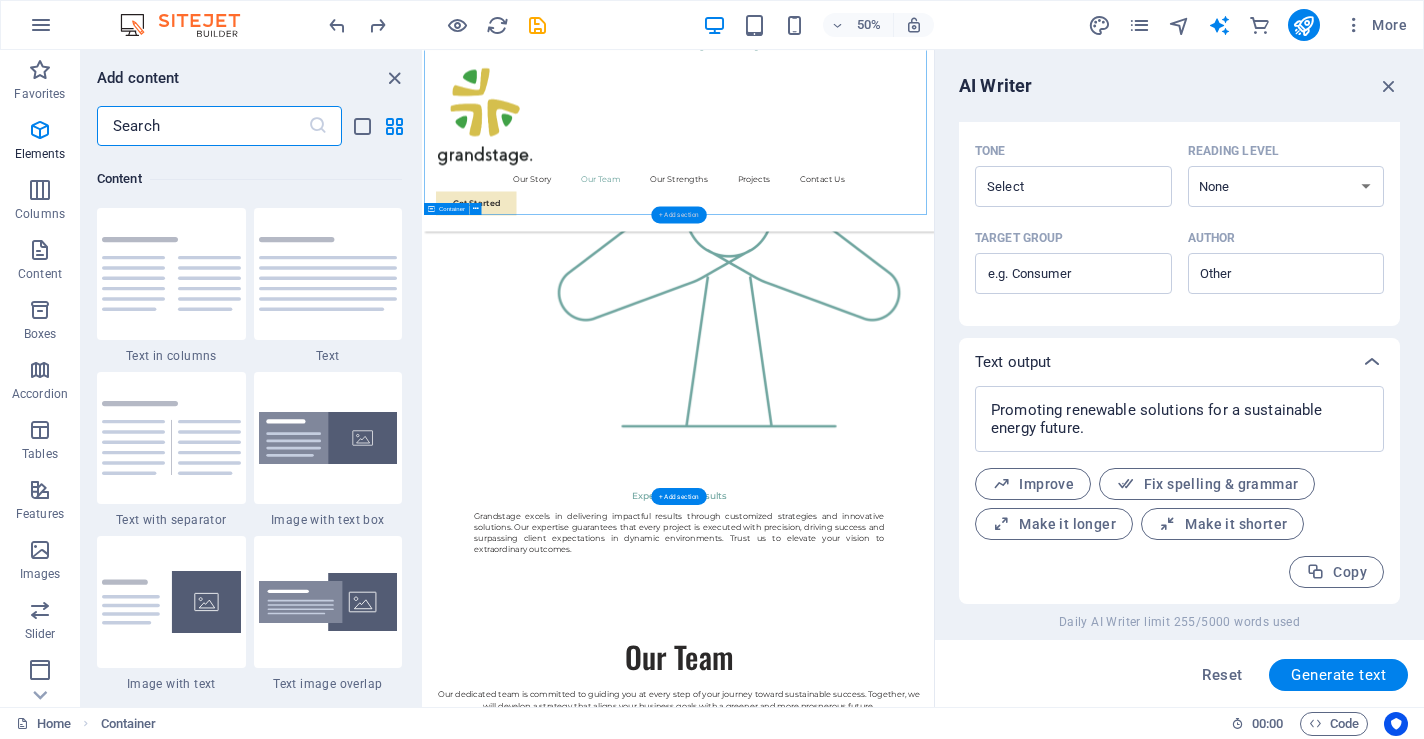 scroll, scrollTop: 3499, scrollLeft: 0, axis: vertical 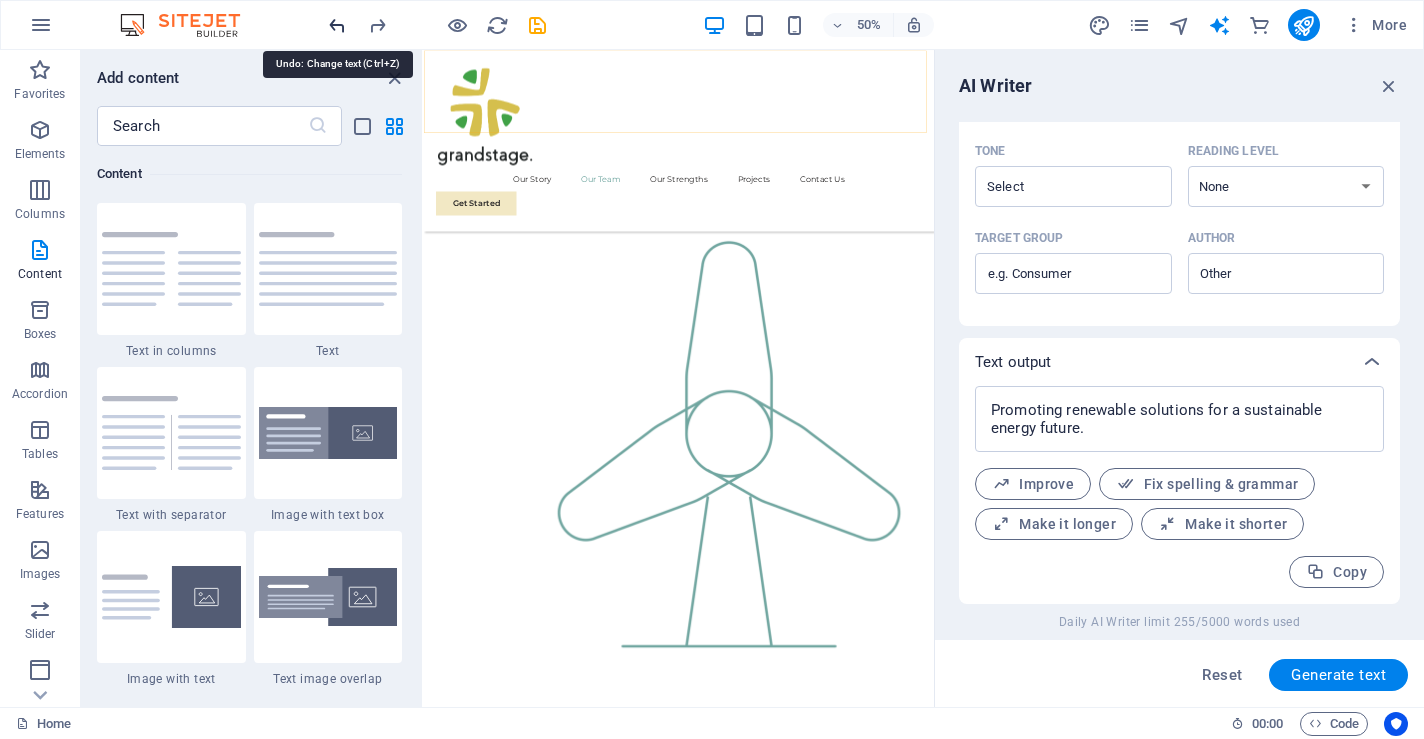 click at bounding box center (337, 25) 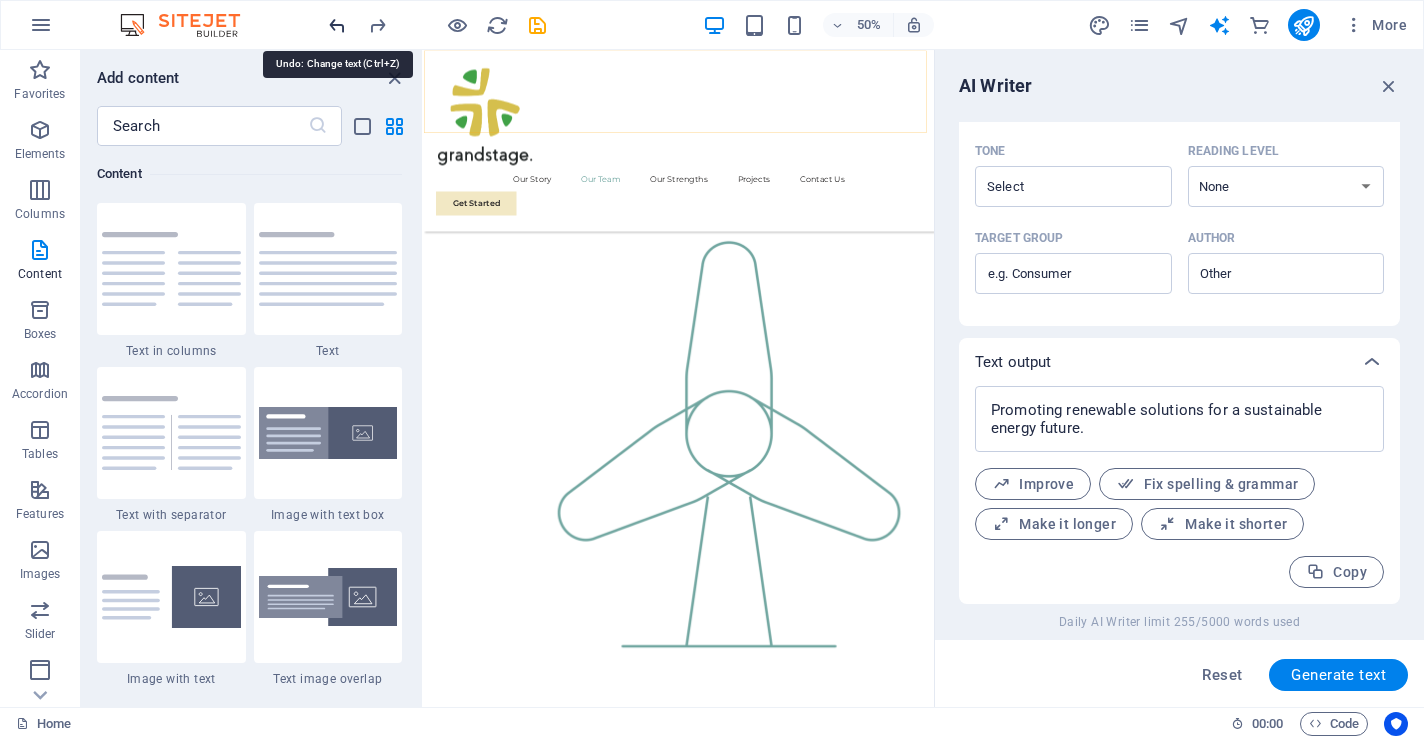 click at bounding box center [337, 25] 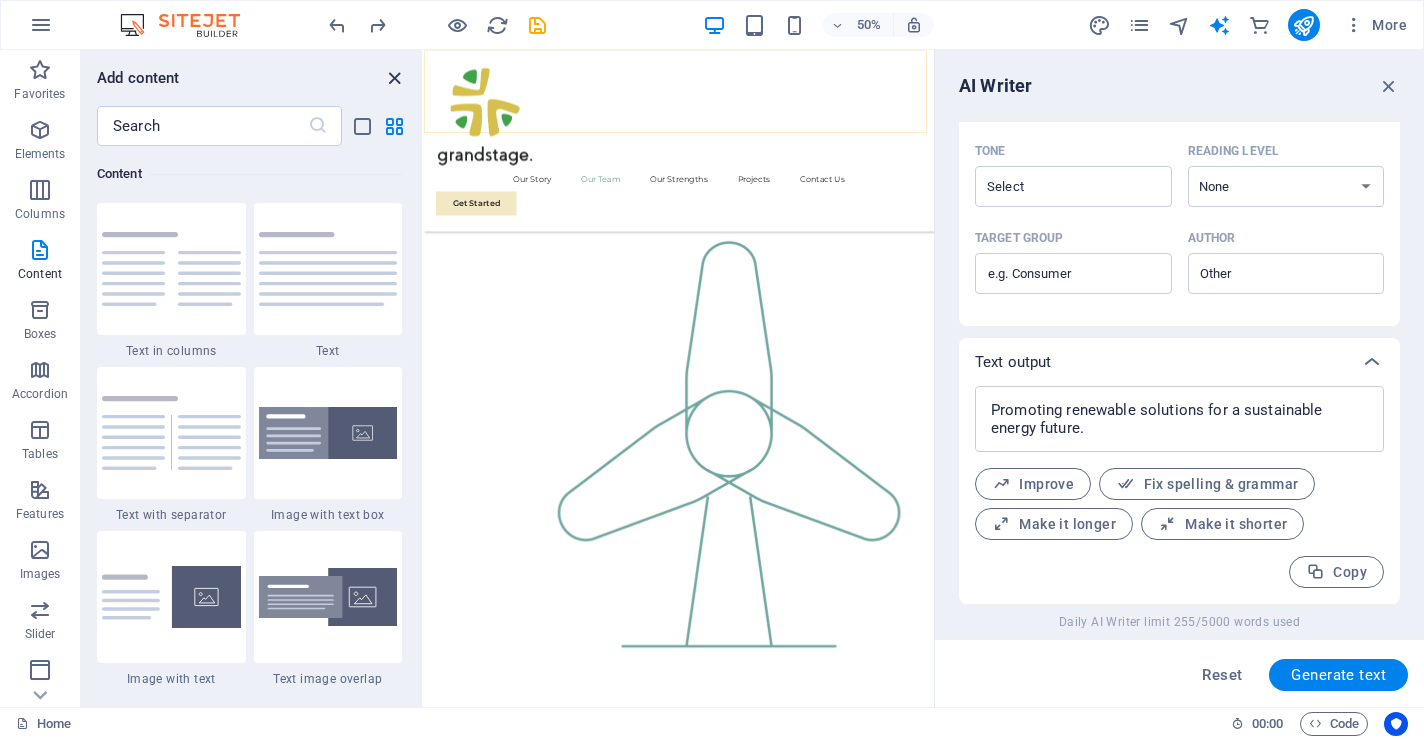 click at bounding box center (394, 78) 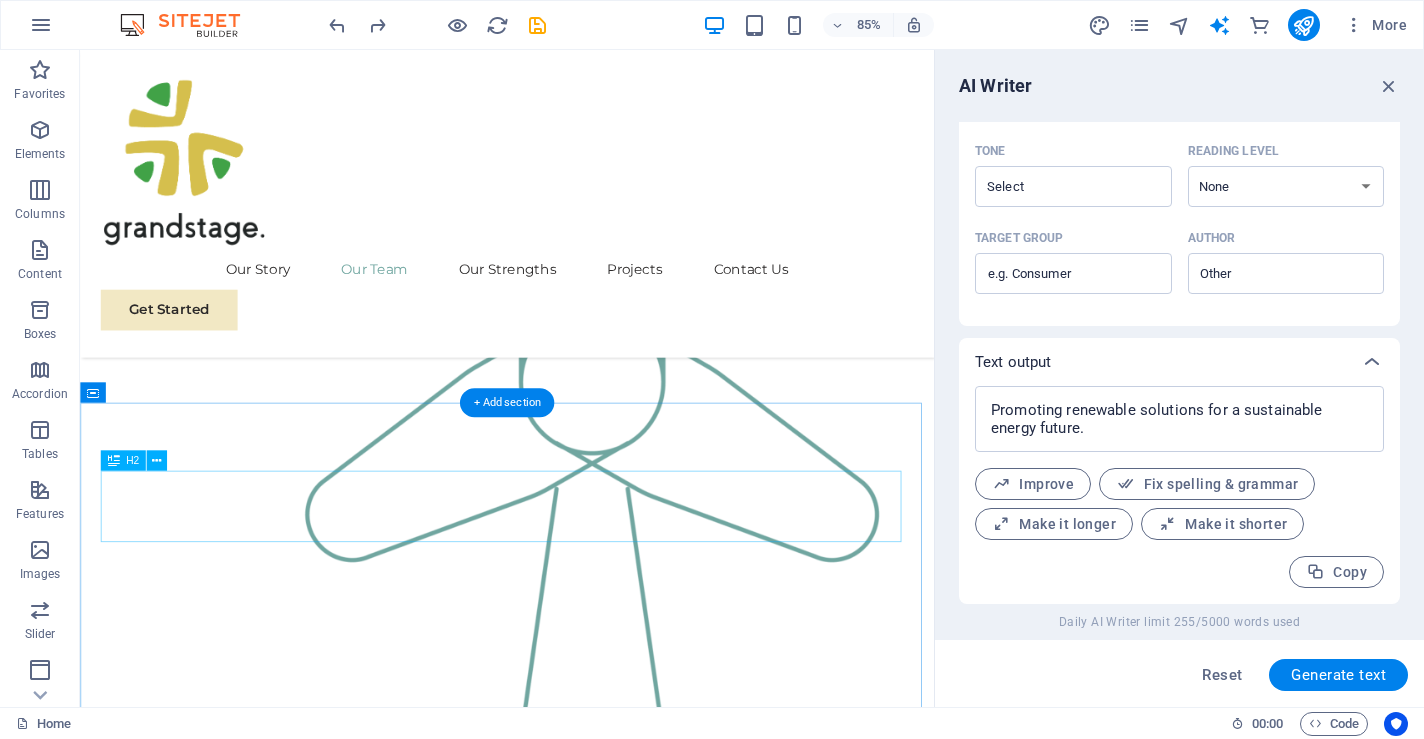 scroll, scrollTop: 2426, scrollLeft: 0, axis: vertical 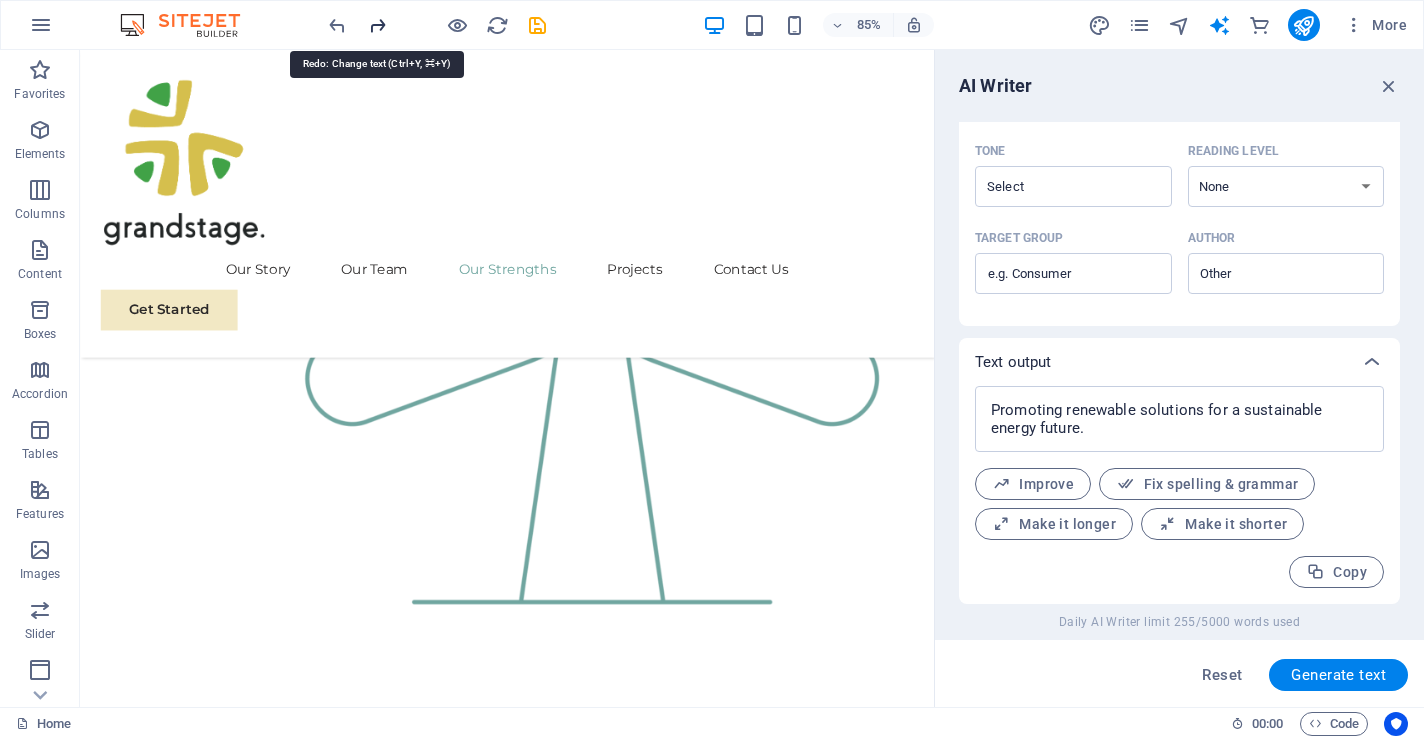 click at bounding box center (377, 25) 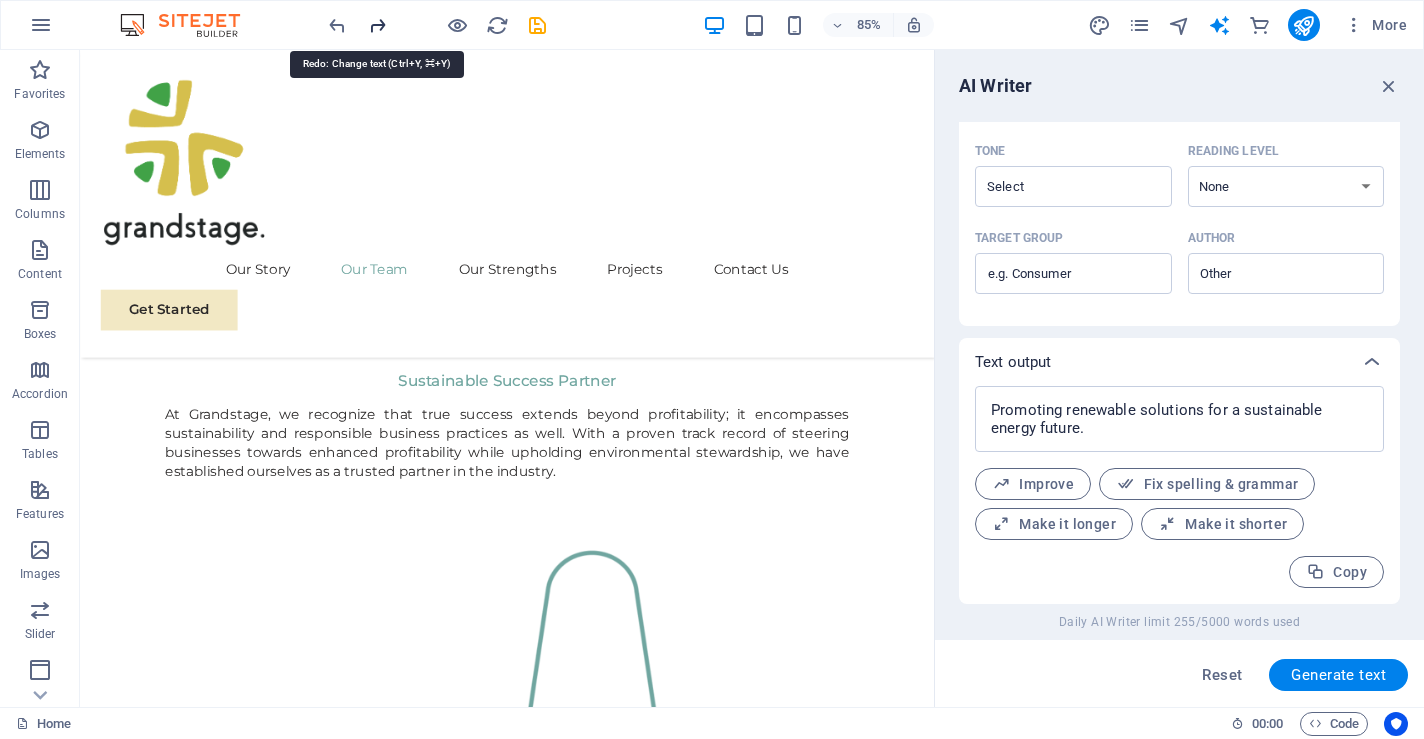 scroll, scrollTop: 1592, scrollLeft: 0, axis: vertical 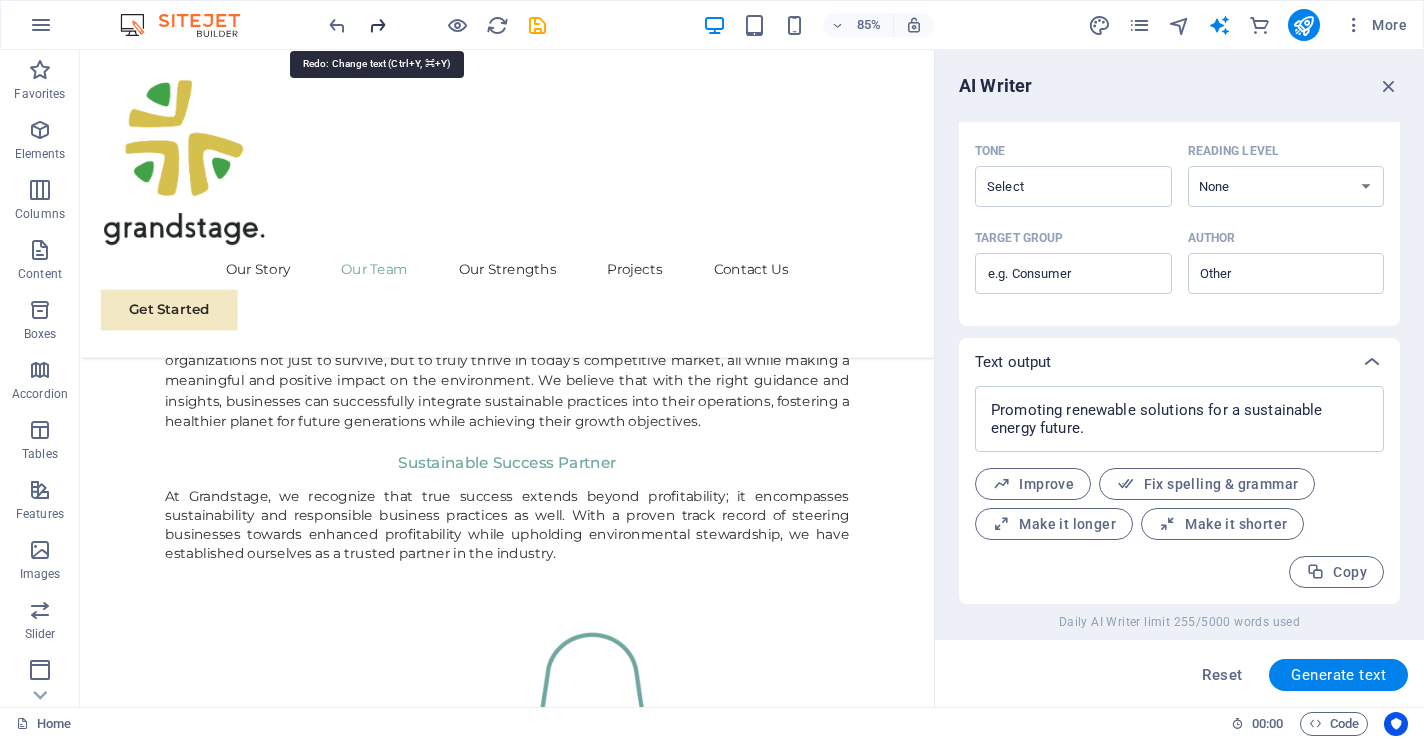 click at bounding box center (377, 25) 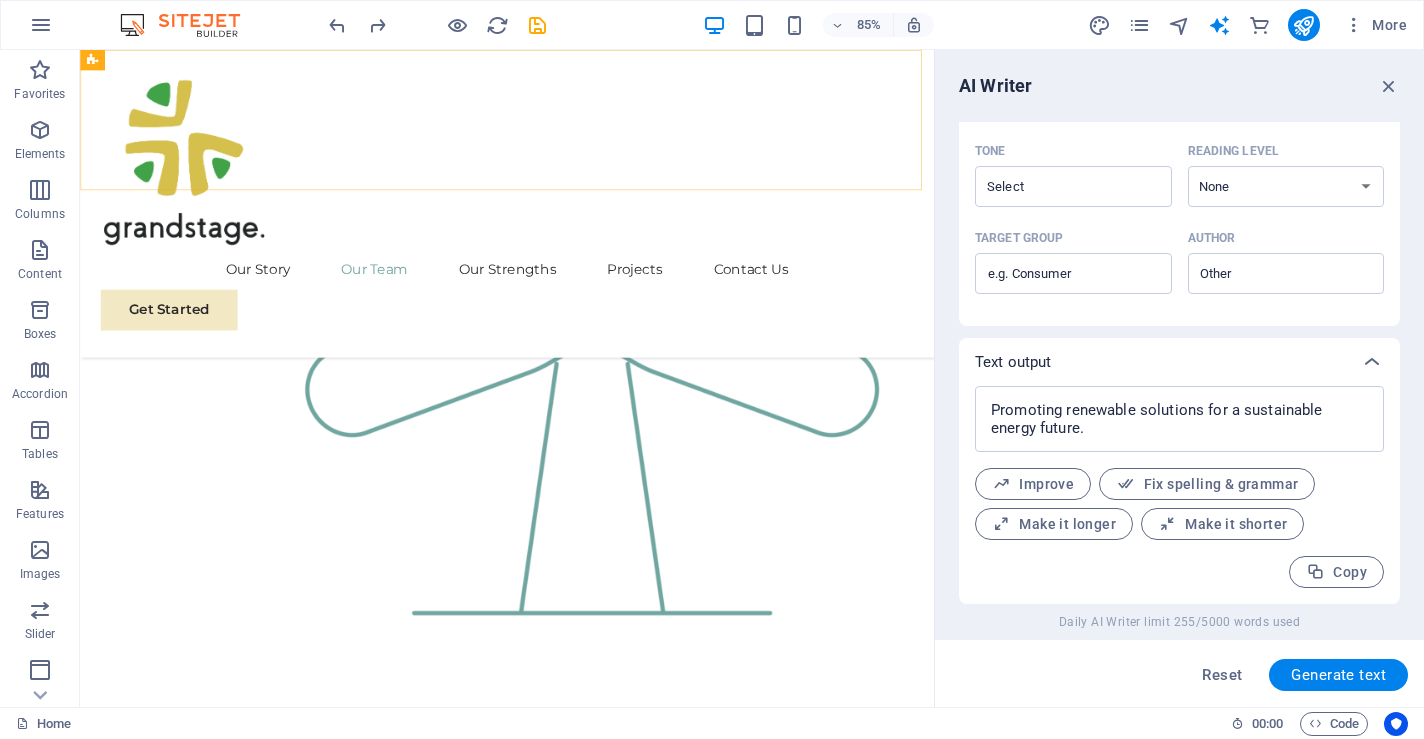 scroll, scrollTop: 2460, scrollLeft: 0, axis: vertical 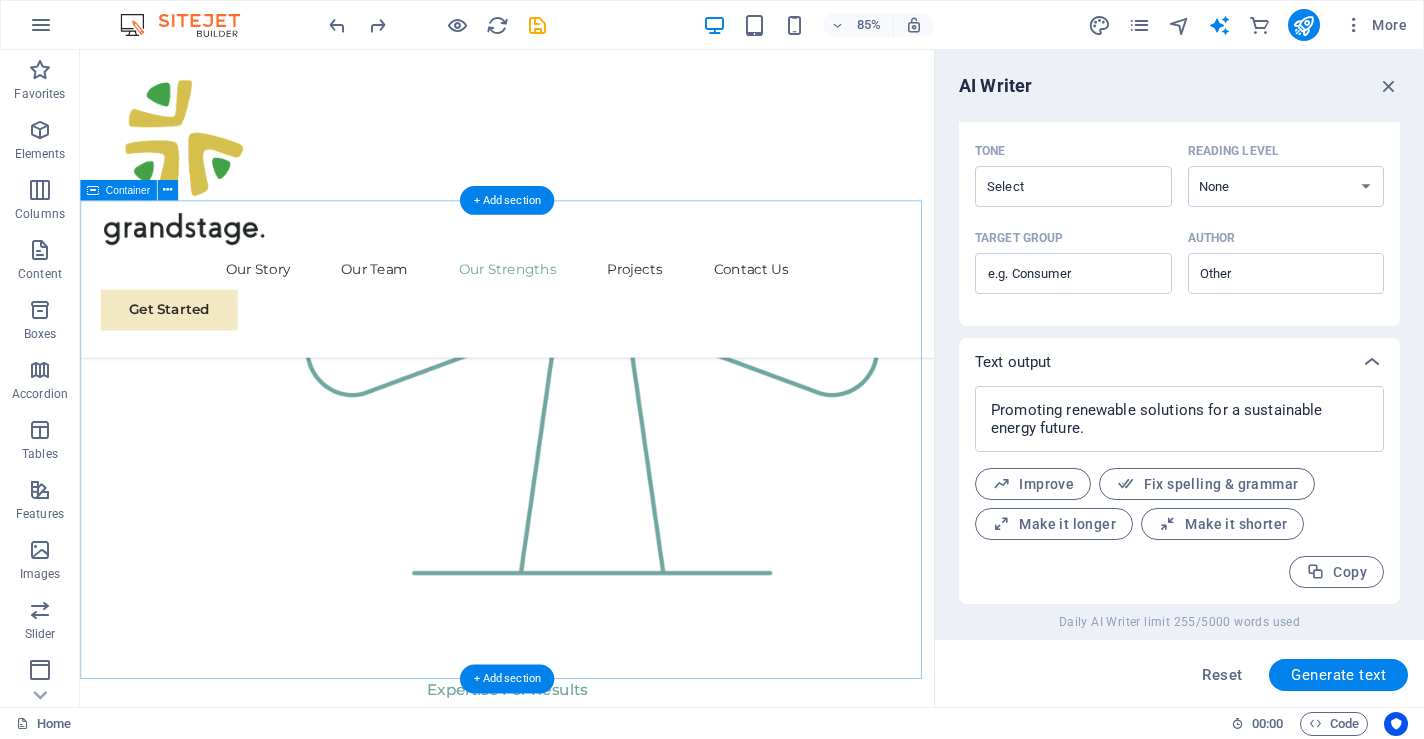 click on "Our Strengths Explore our full range of products and services to discover how we can tailor our expertise to meet your unique business needs. Sustainable Energy Strategy Strategic Business Planning Market Research and Analysis Sustainability Integration" at bounding box center (582, 3515) 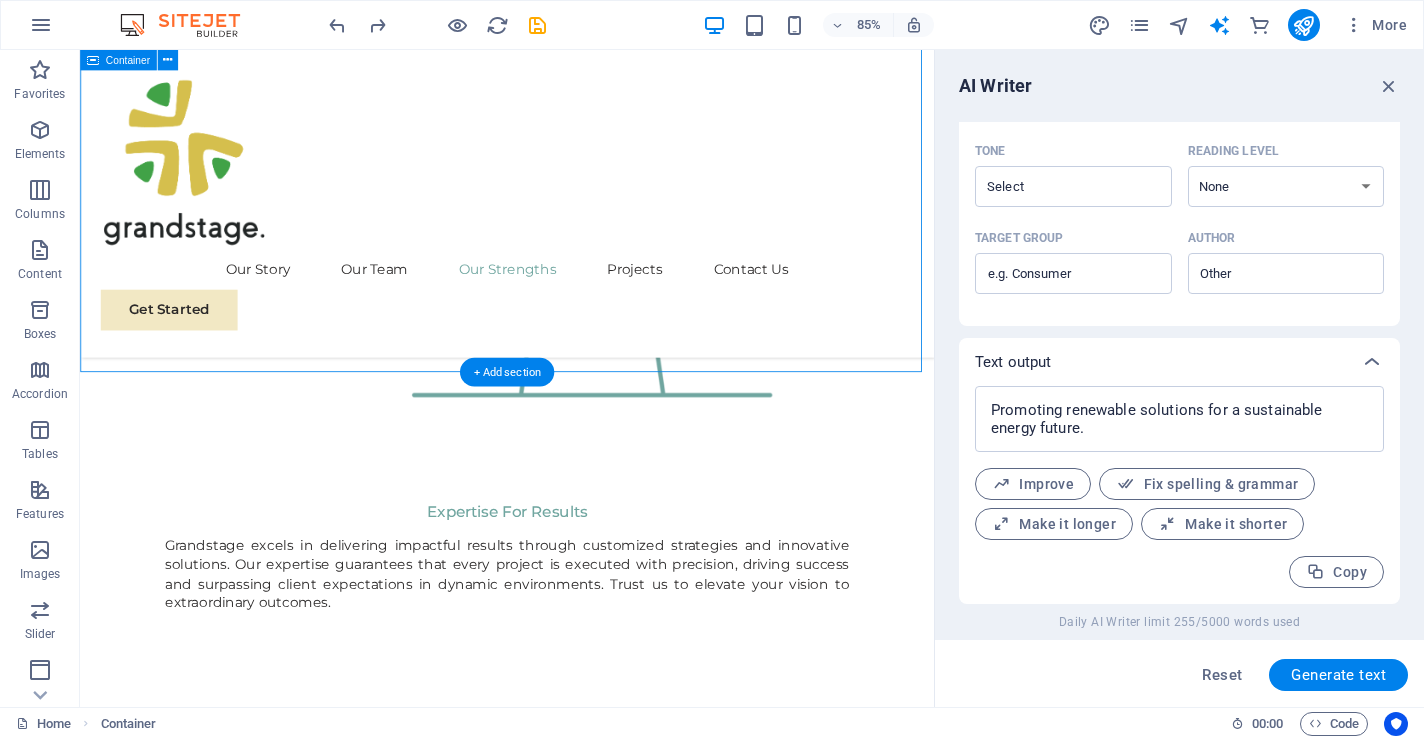scroll, scrollTop: 2476, scrollLeft: 0, axis: vertical 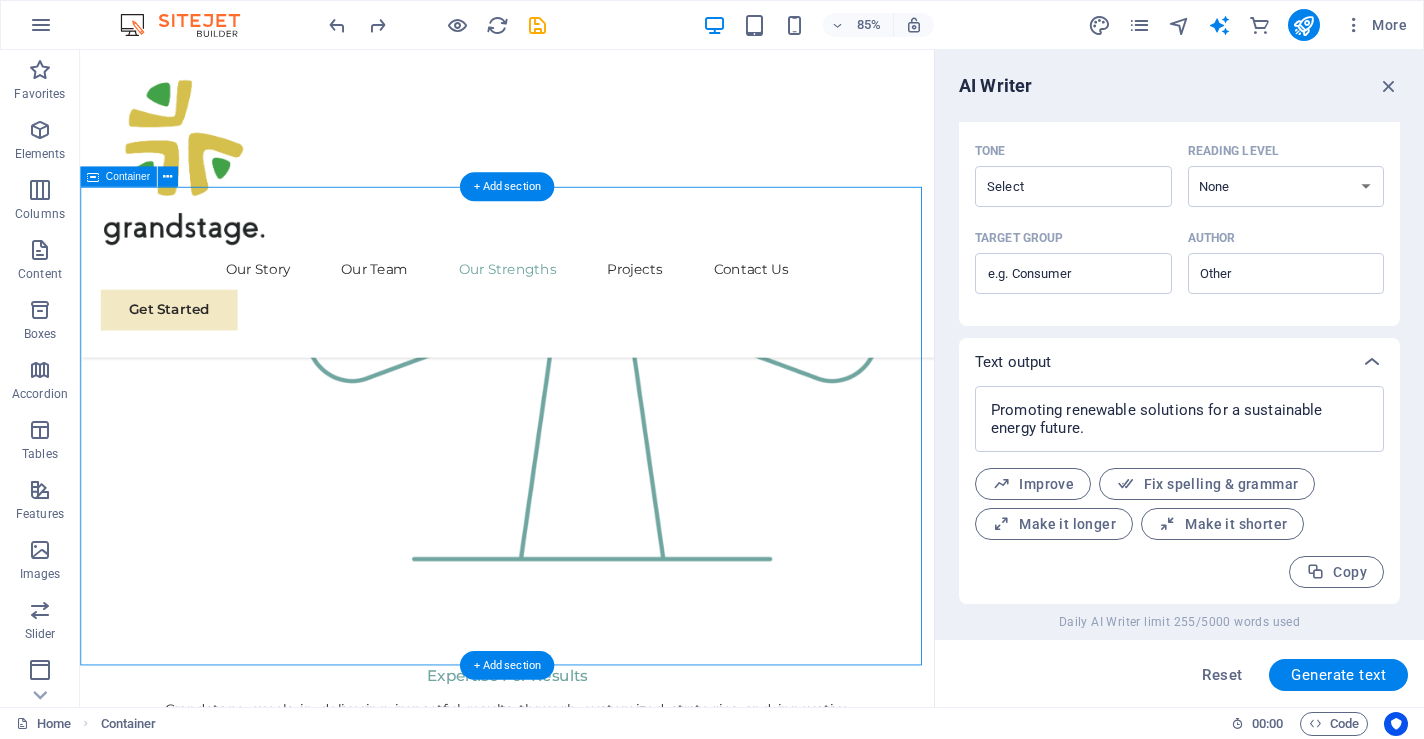 click on "Our Strengths Explore our full range of products and services to discover how we can tailor our expertise to meet your unique business needs. Sustainable Energy Strategy Strategic Business Planning Market Research and Analysis Sustainability Integration" at bounding box center (582, 3499) 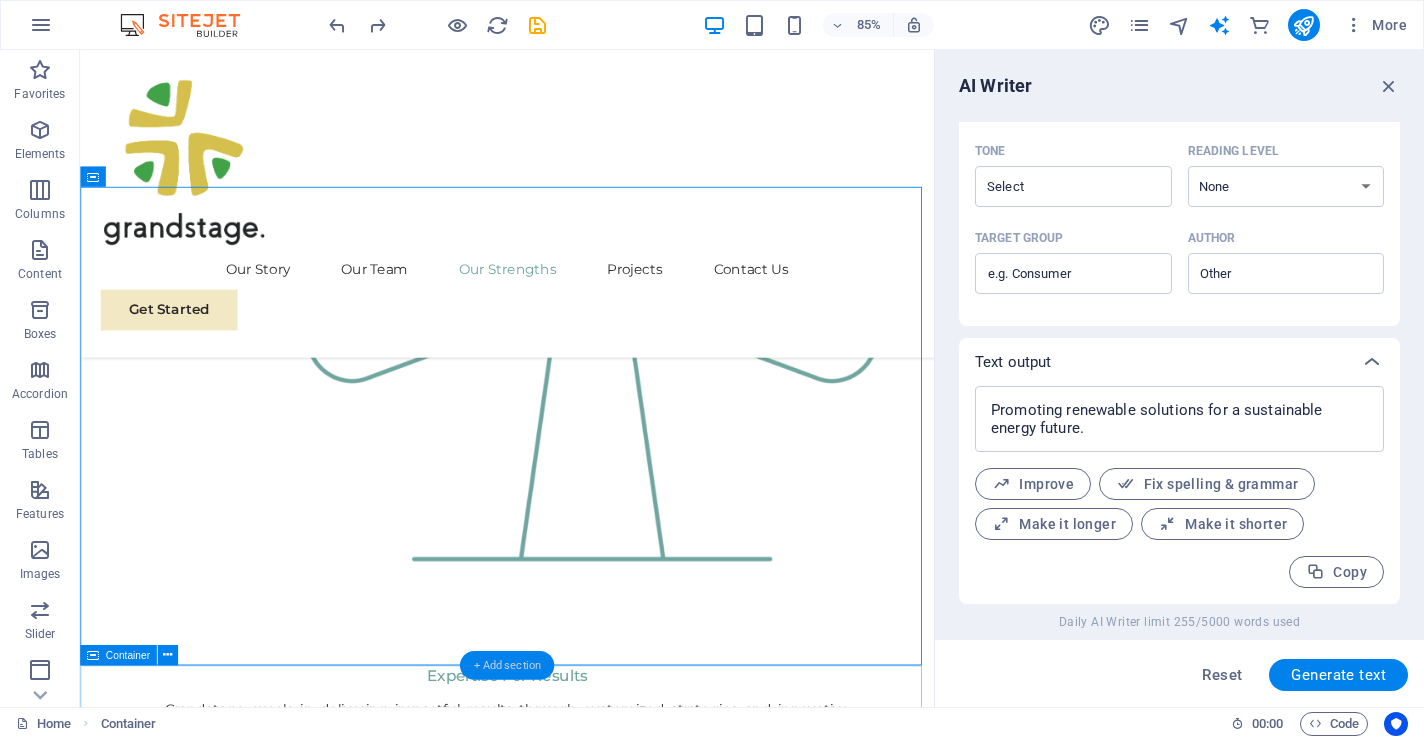 click on "+ Add section" at bounding box center [507, 665] 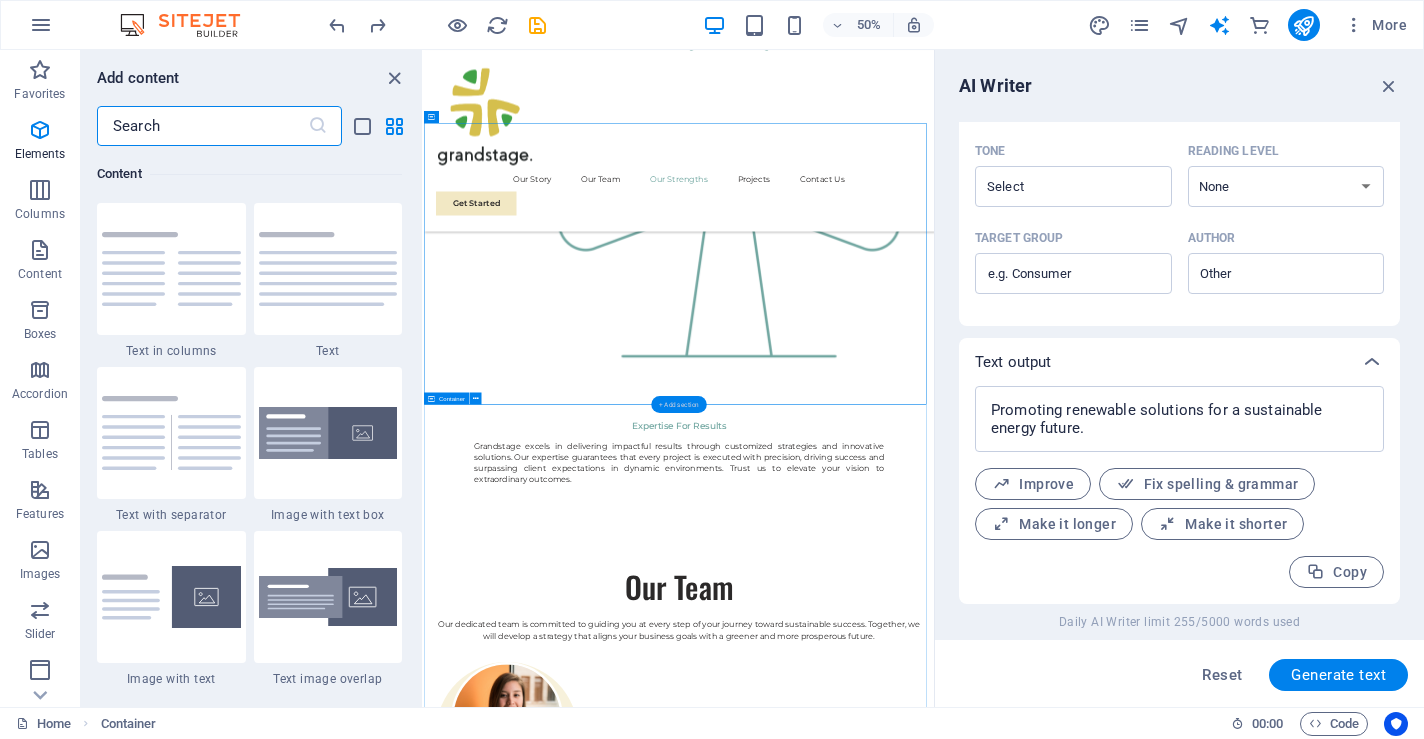scroll, scrollTop: 3499, scrollLeft: 0, axis: vertical 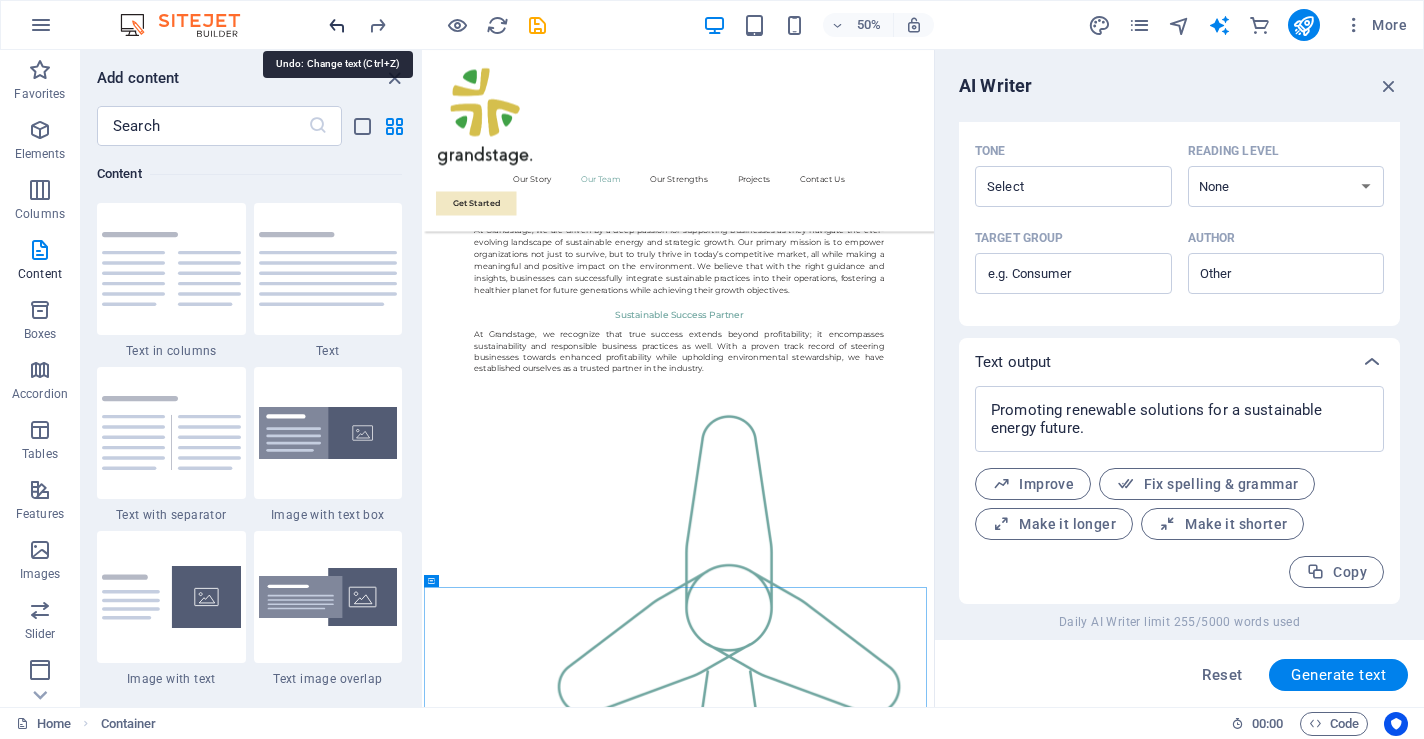 click at bounding box center (337, 25) 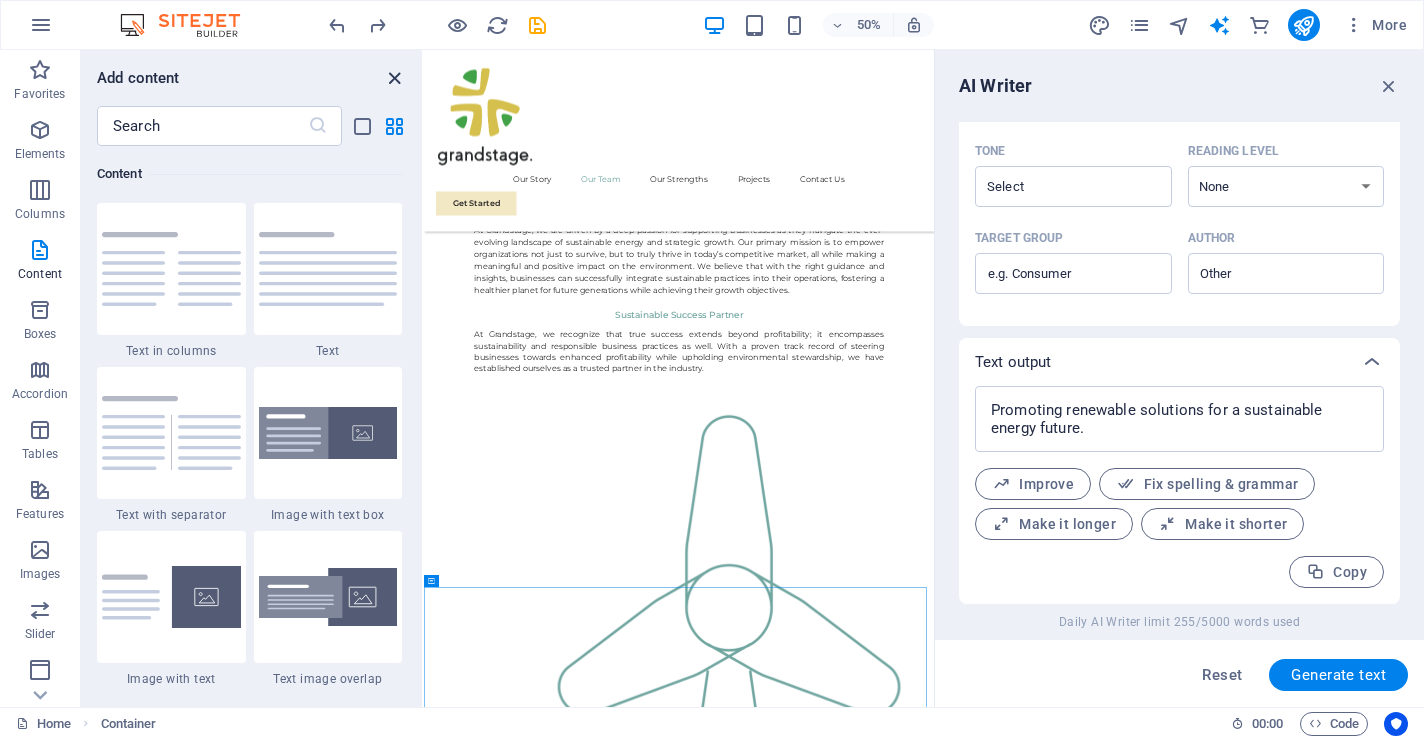 click at bounding box center (394, 78) 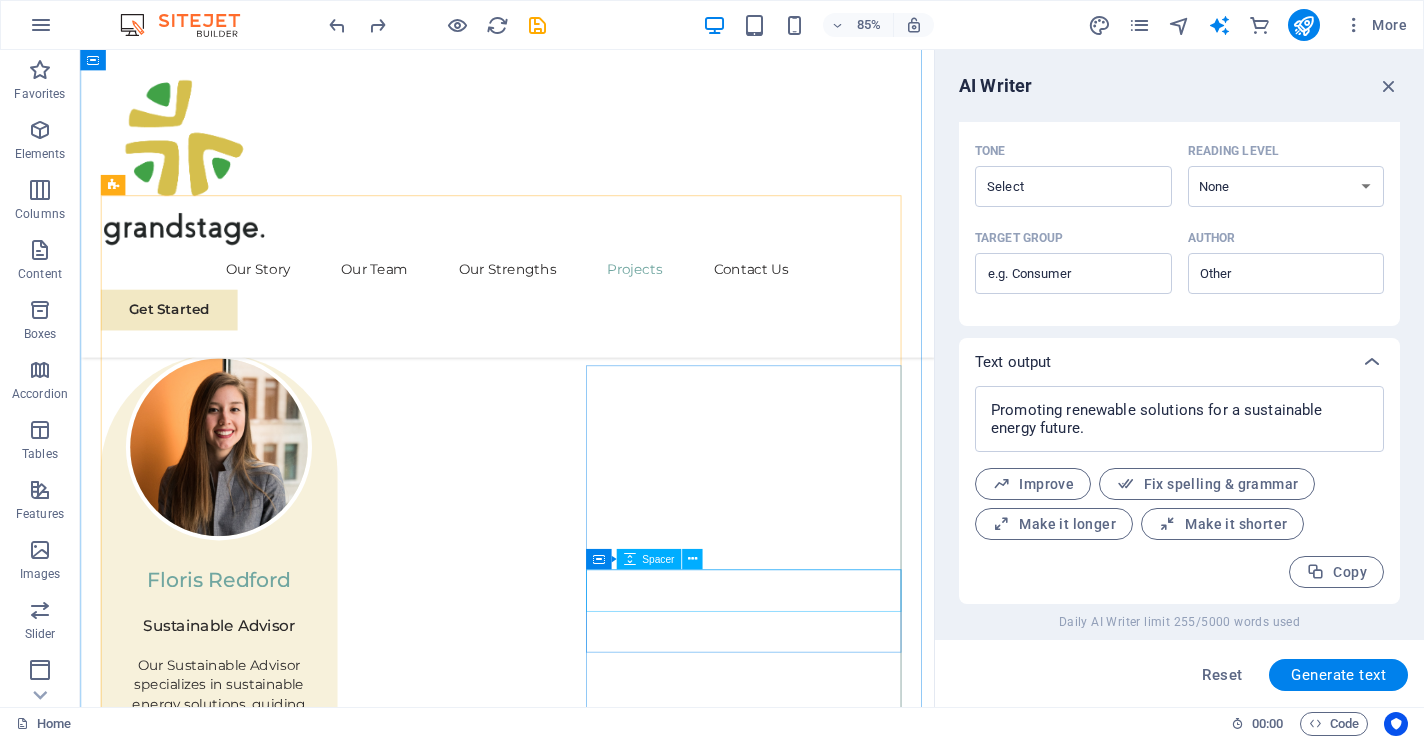 scroll, scrollTop: 2918, scrollLeft: 0, axis: vertical 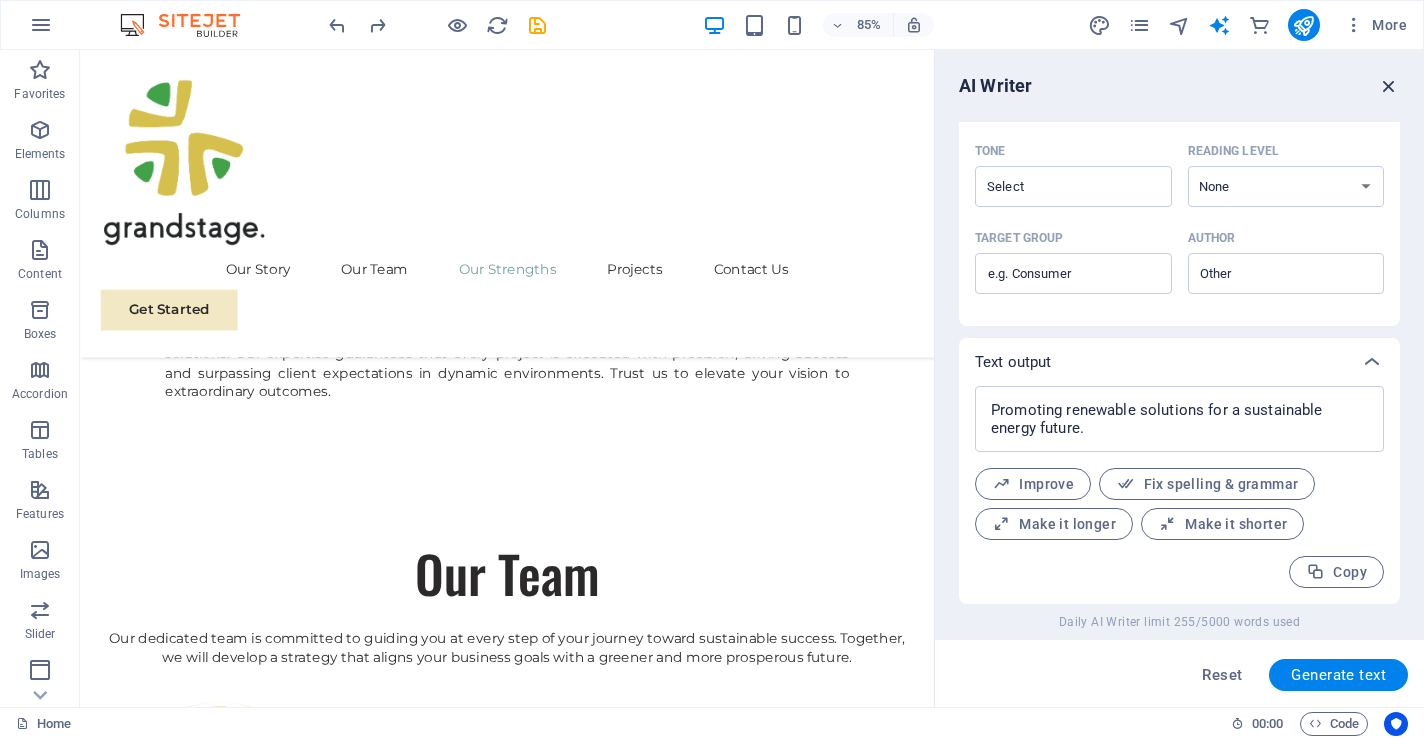 click at bounding box center (1389, 86) 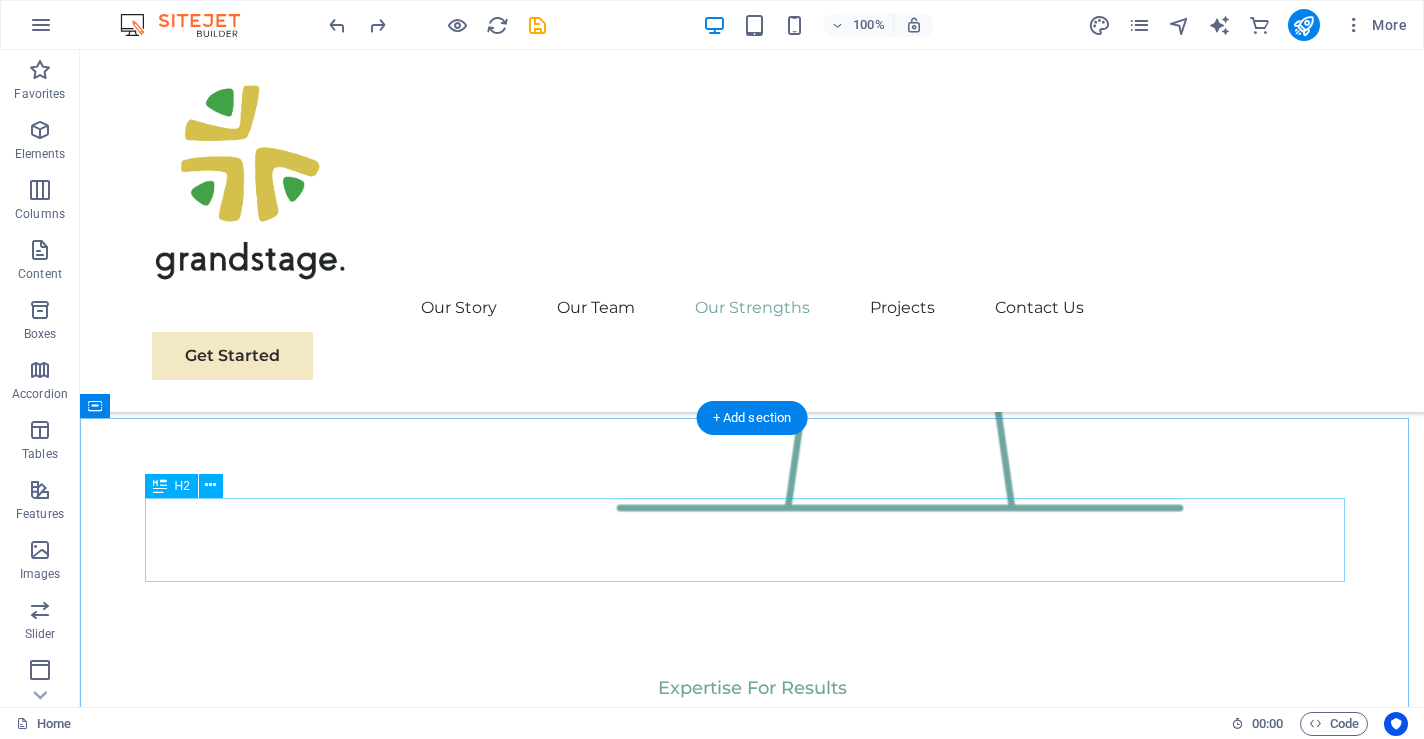 scroll, scrollTop: 2806, scrollLeft: 0, axis: vertical 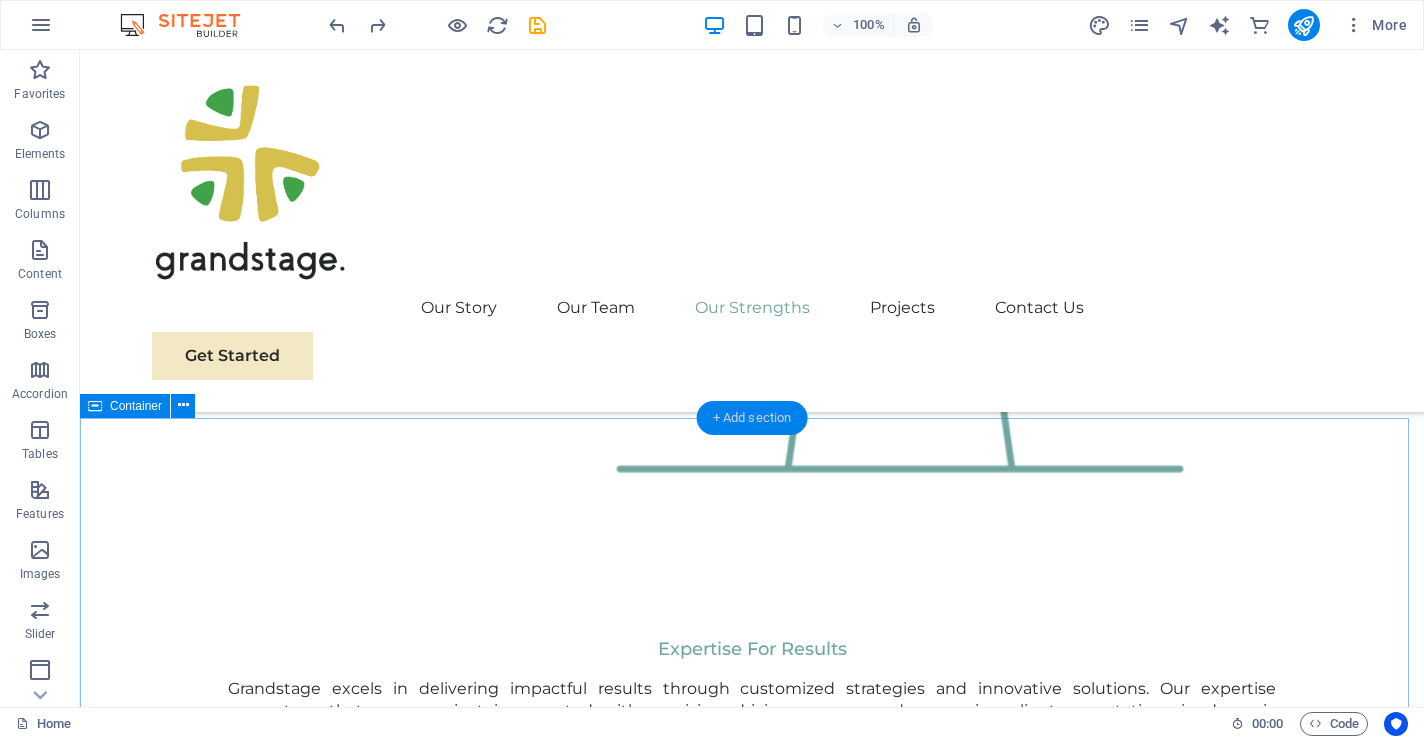click on "+ Add section" at bounding box center (752, 418) 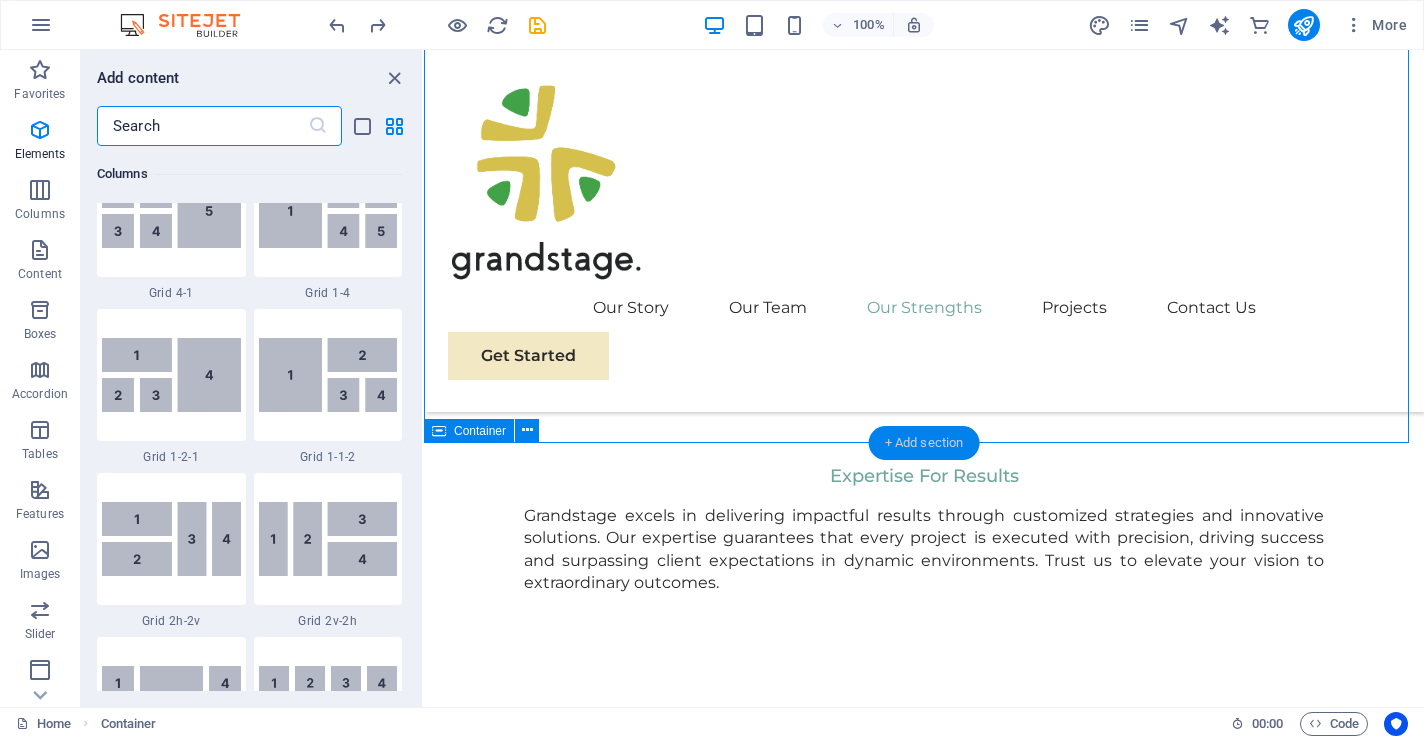 scroll, scrollTop: 3499, scrollLeft: 0, axis: vertical 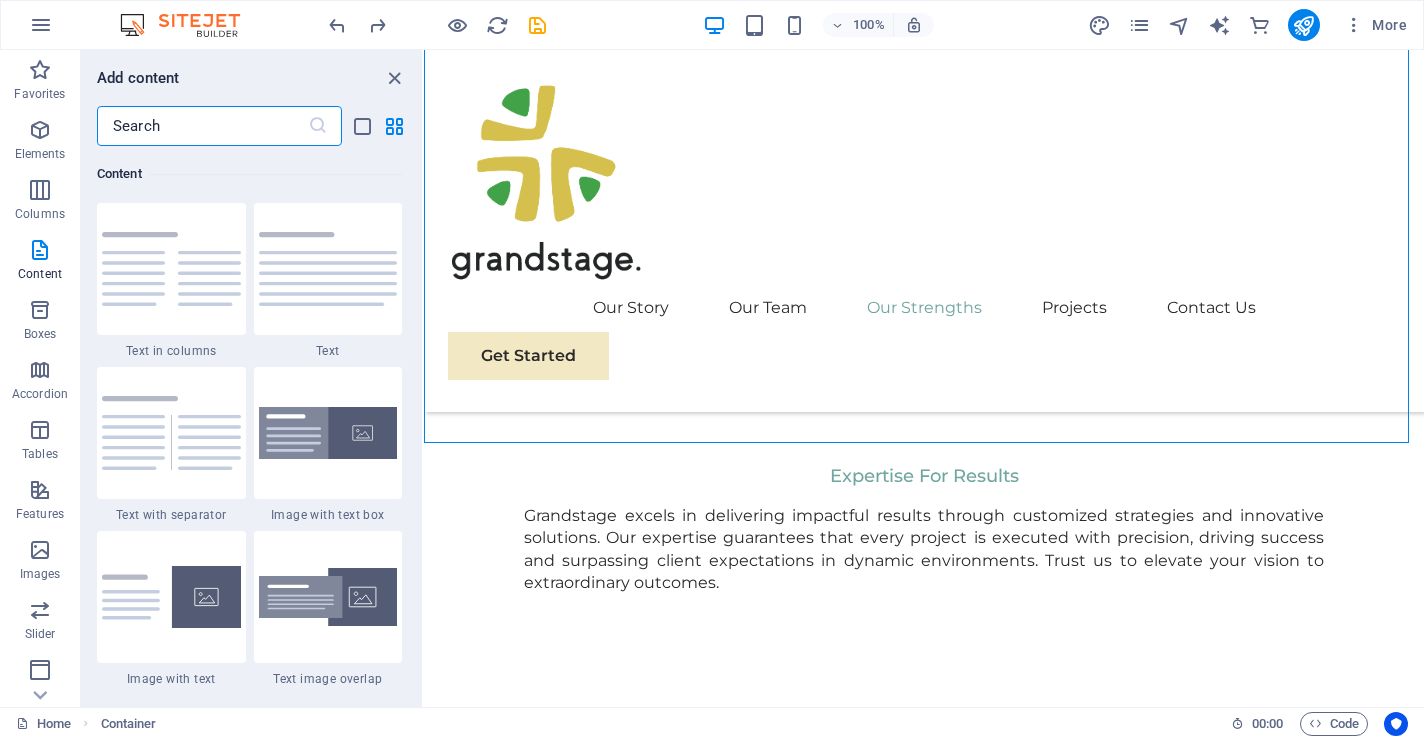 click at bounding box center (202, 126) 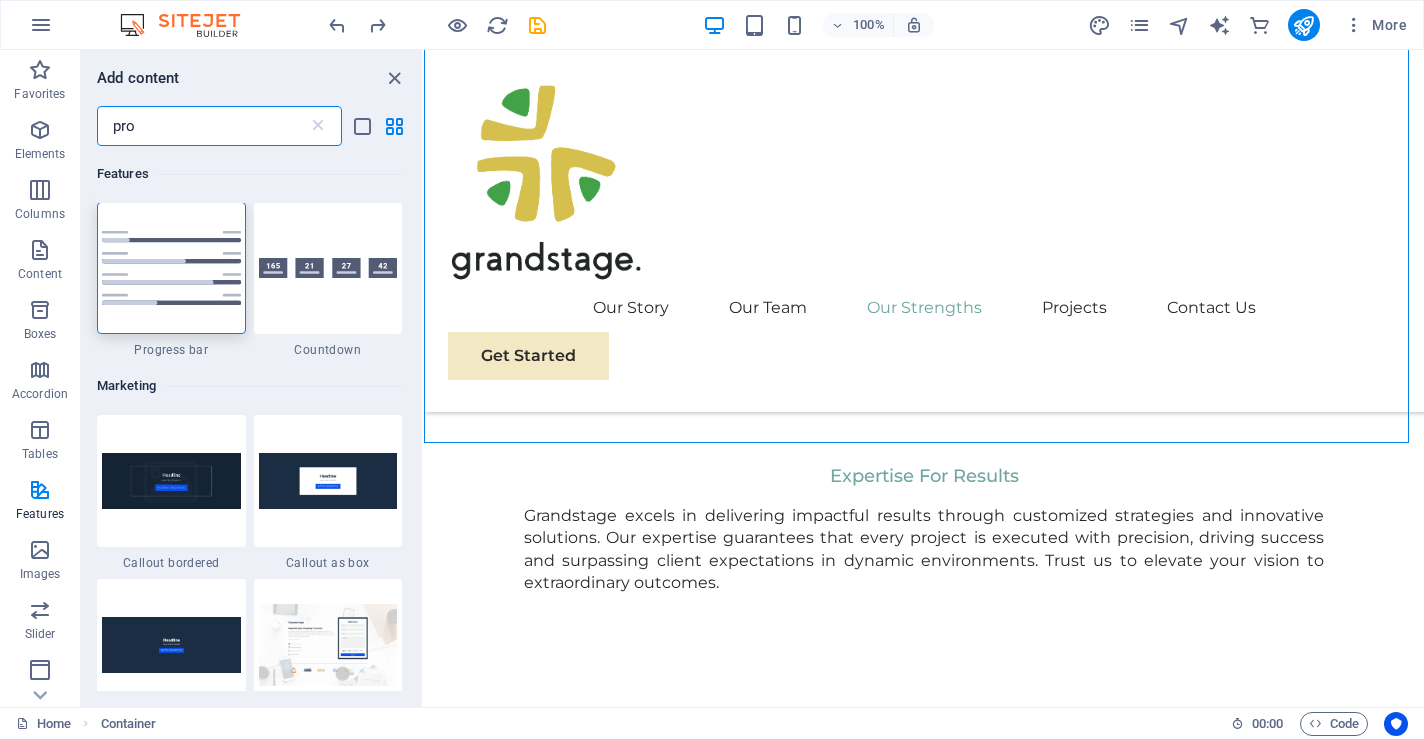 scroll, scrollTop: 0, scrollLeft: 0, axis: both 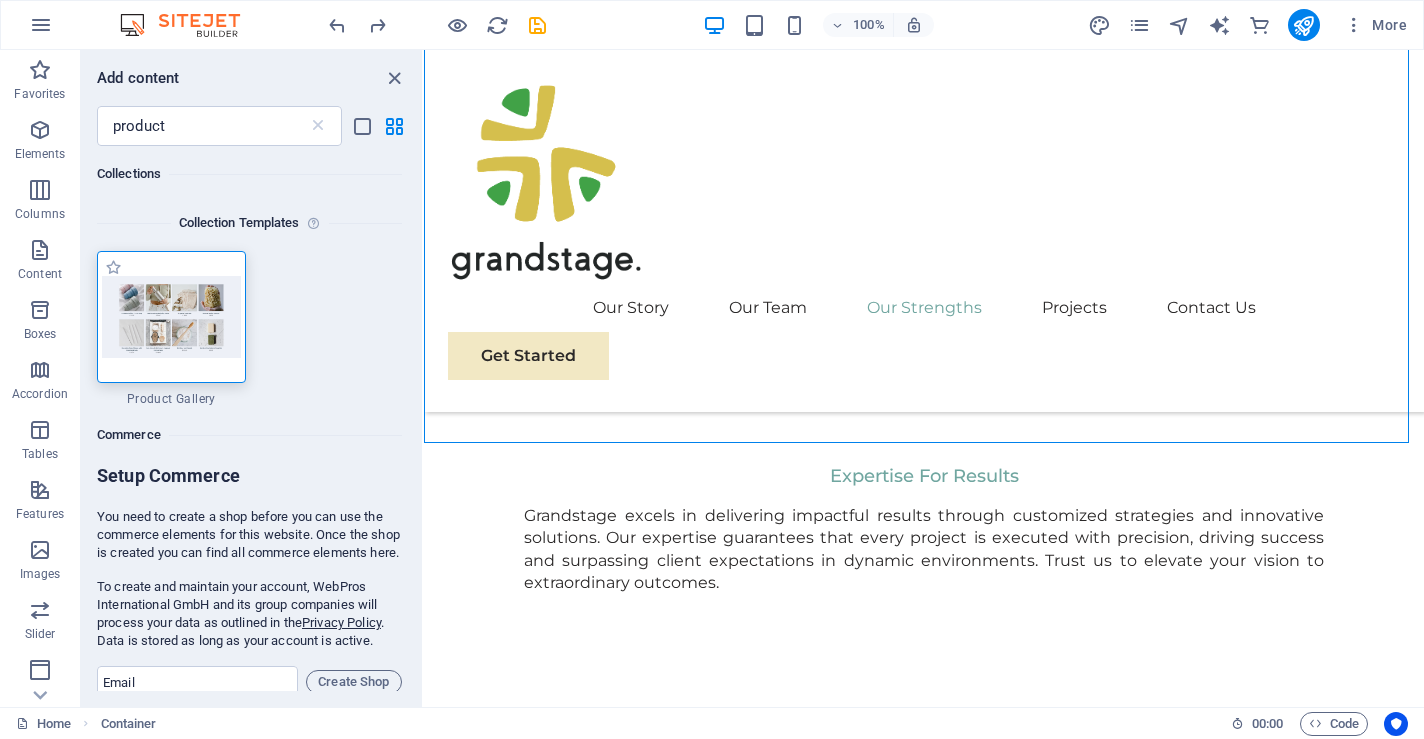 click at bounding box center [171, 316] 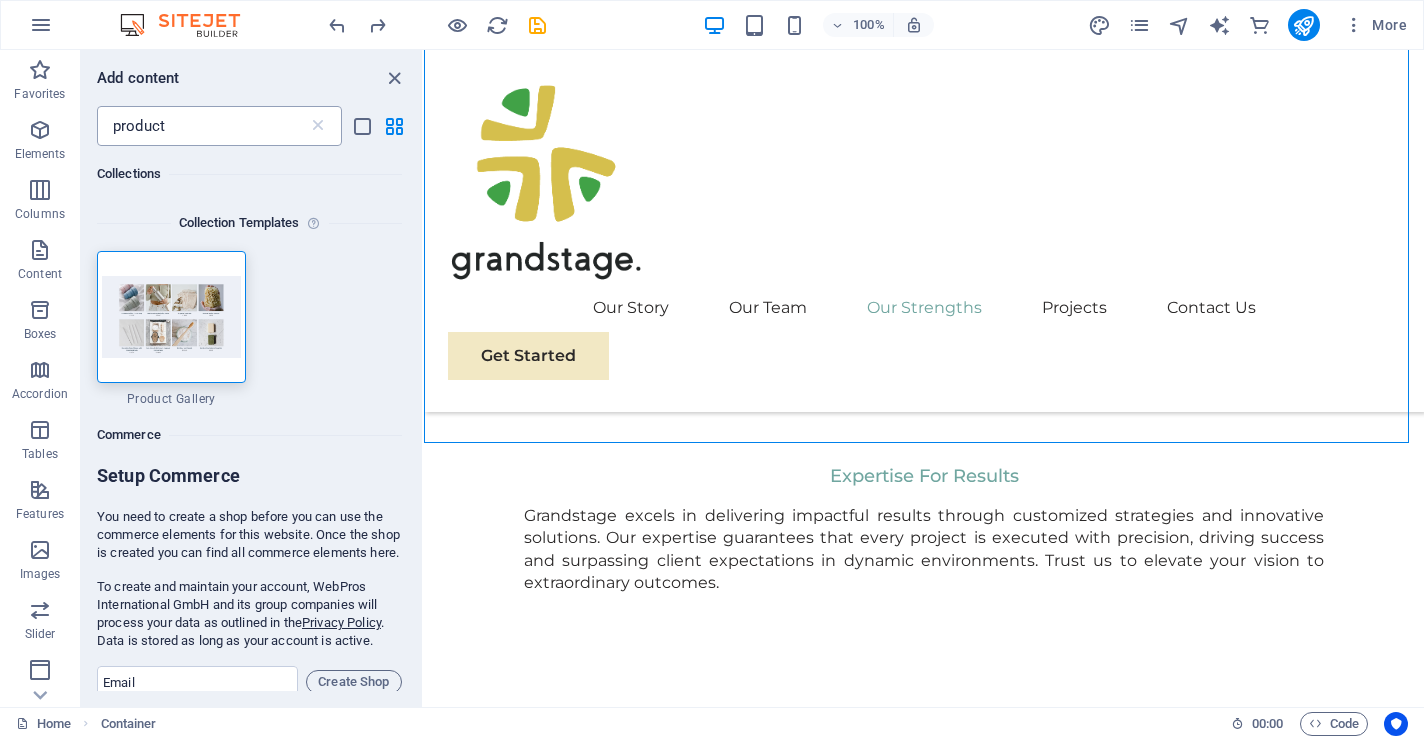 click on "product" at bounding box center (202, 126) 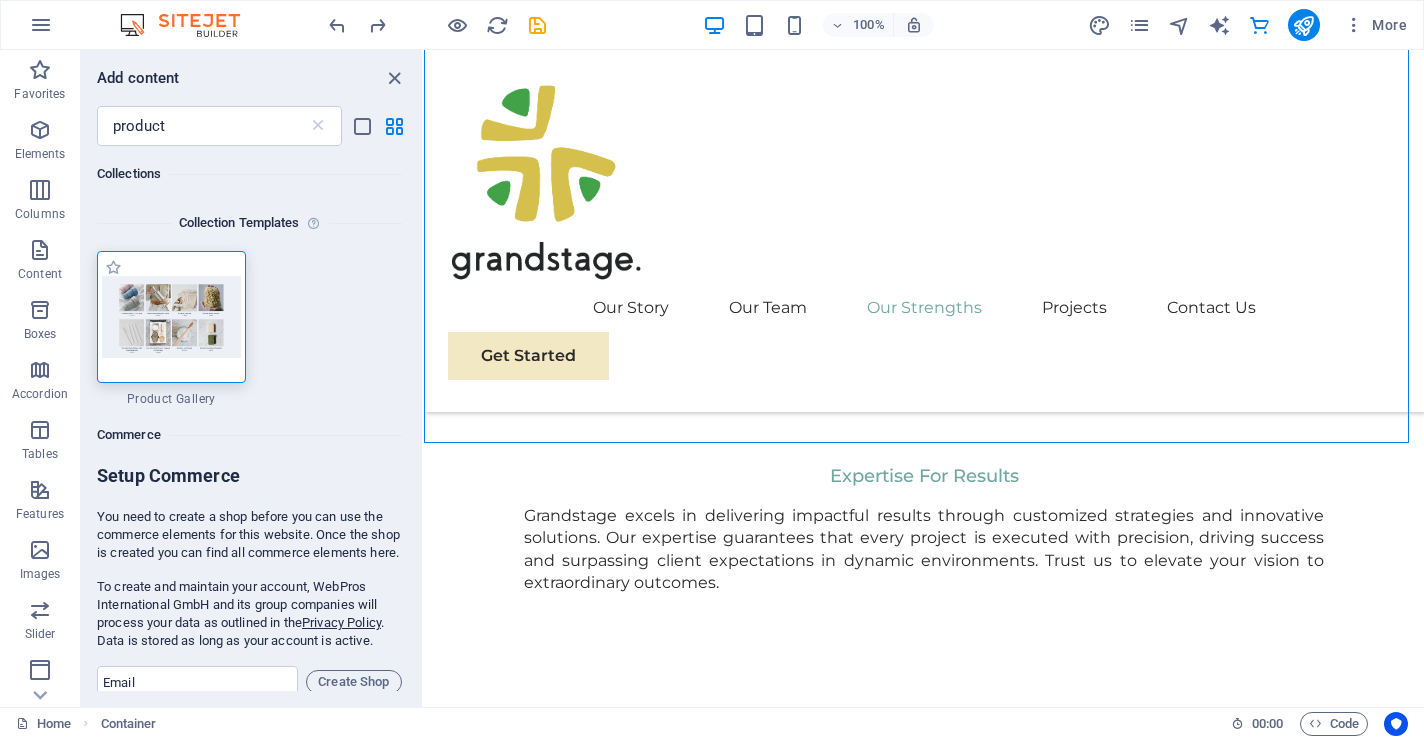 click at bounding box center (171, 316) 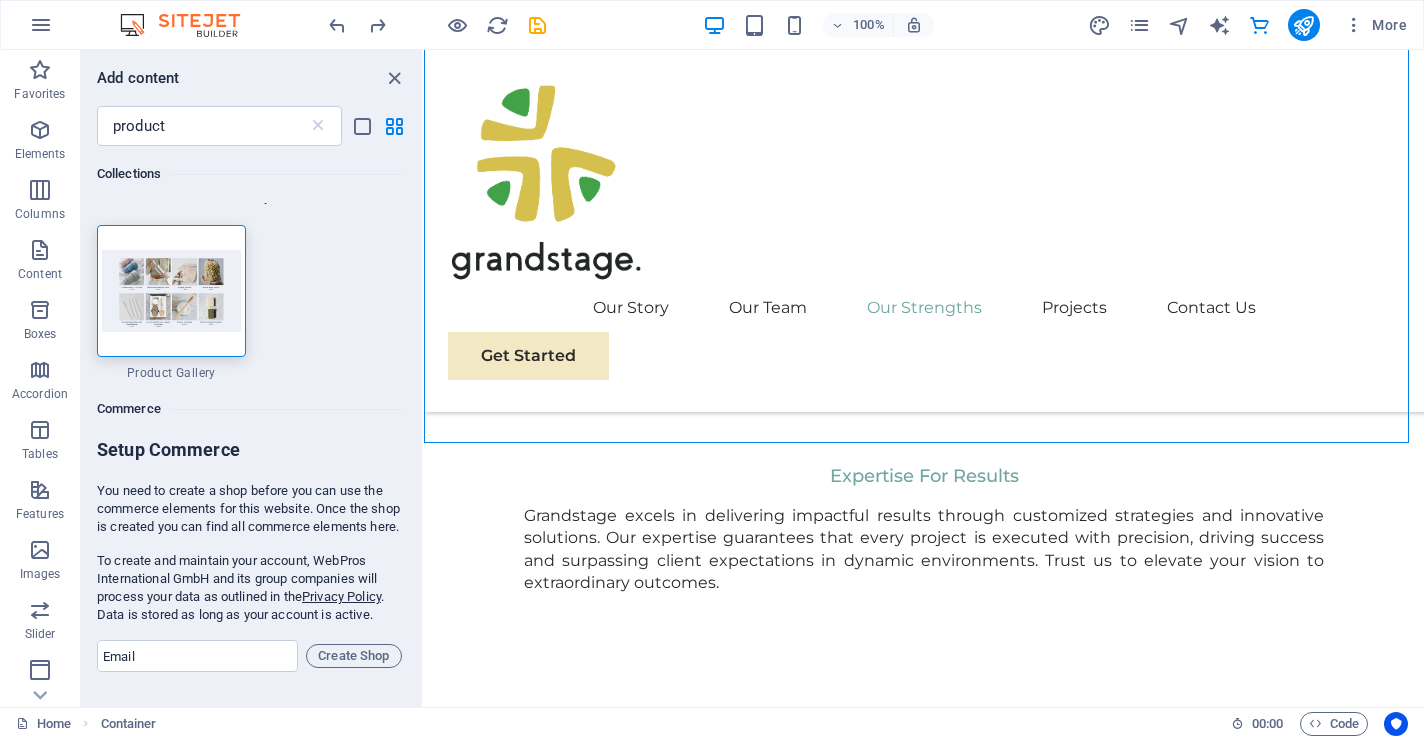 scroll, scrollTop: 0, scrollLeft: 0, axis: both 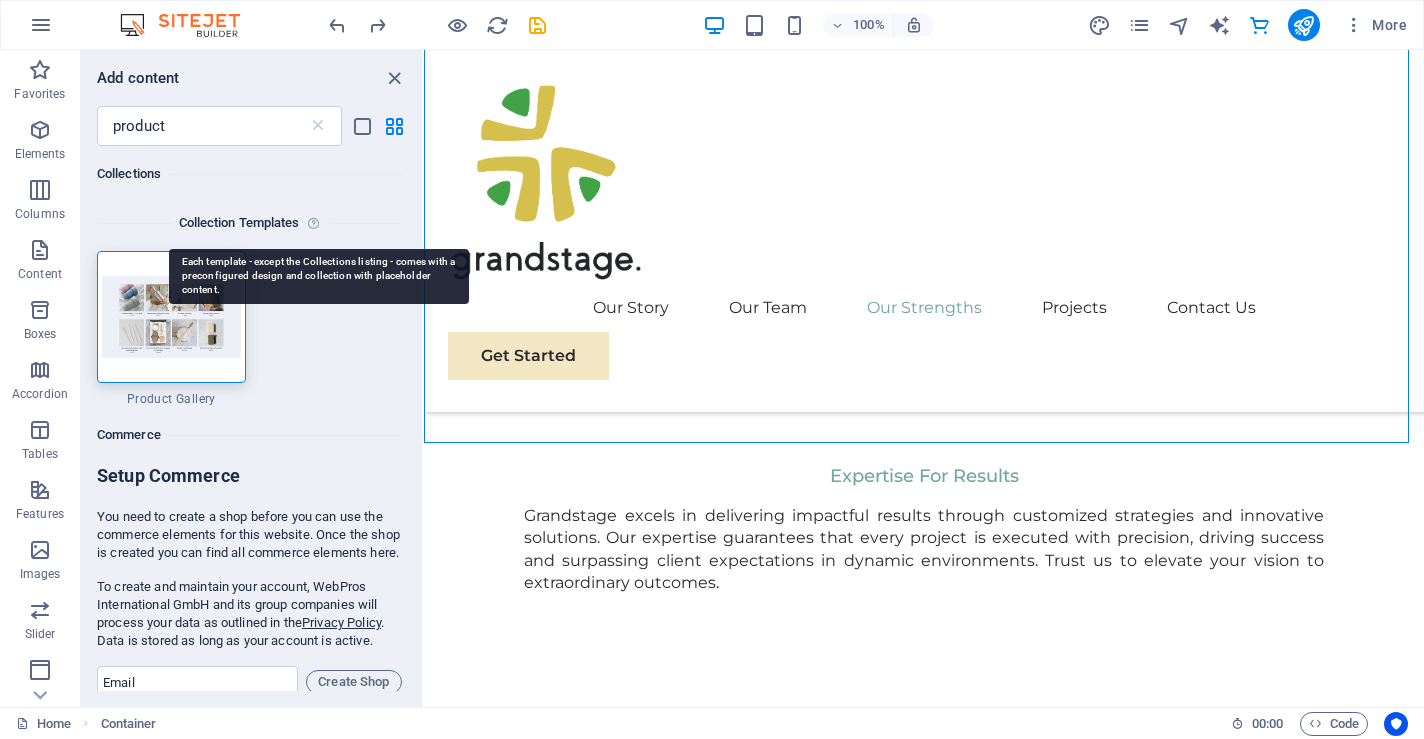 click at bounding box center (317, 223) 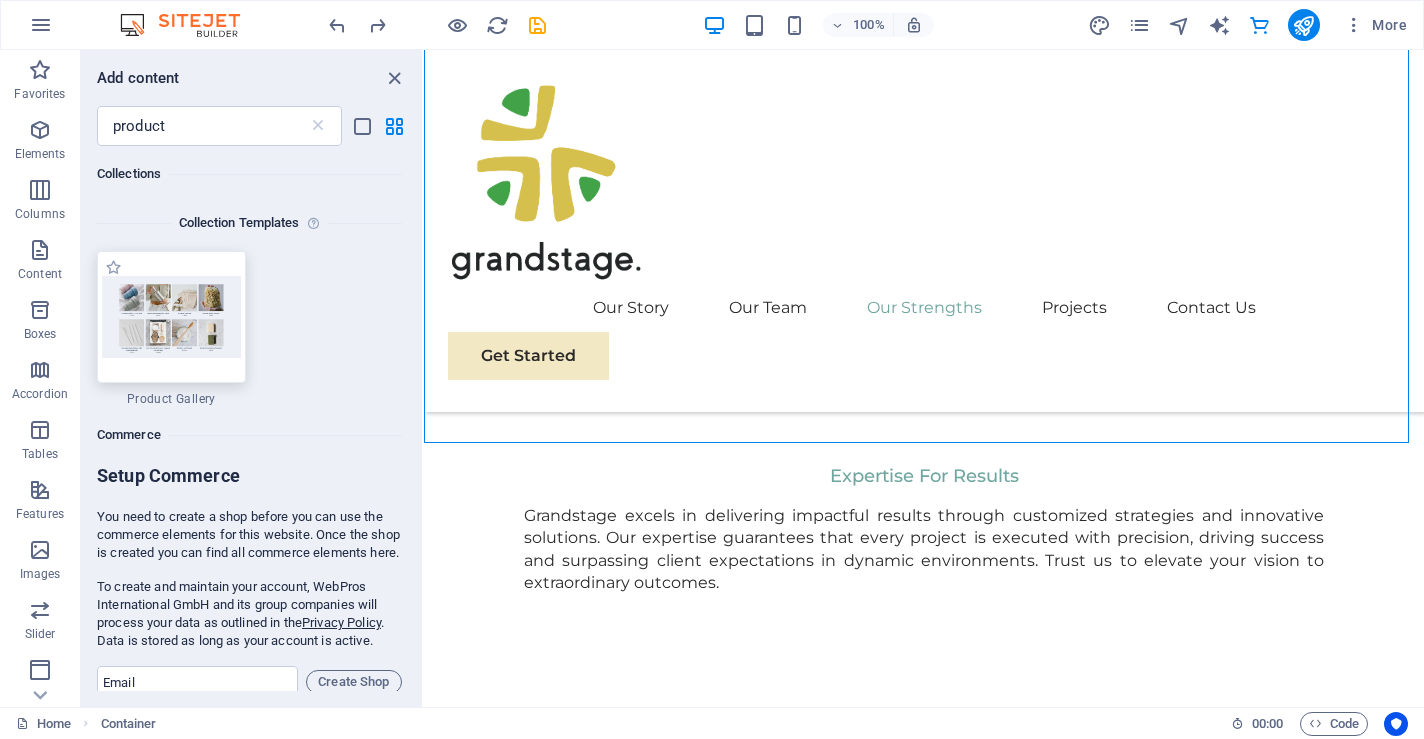 click at bounding box center (171, 317) 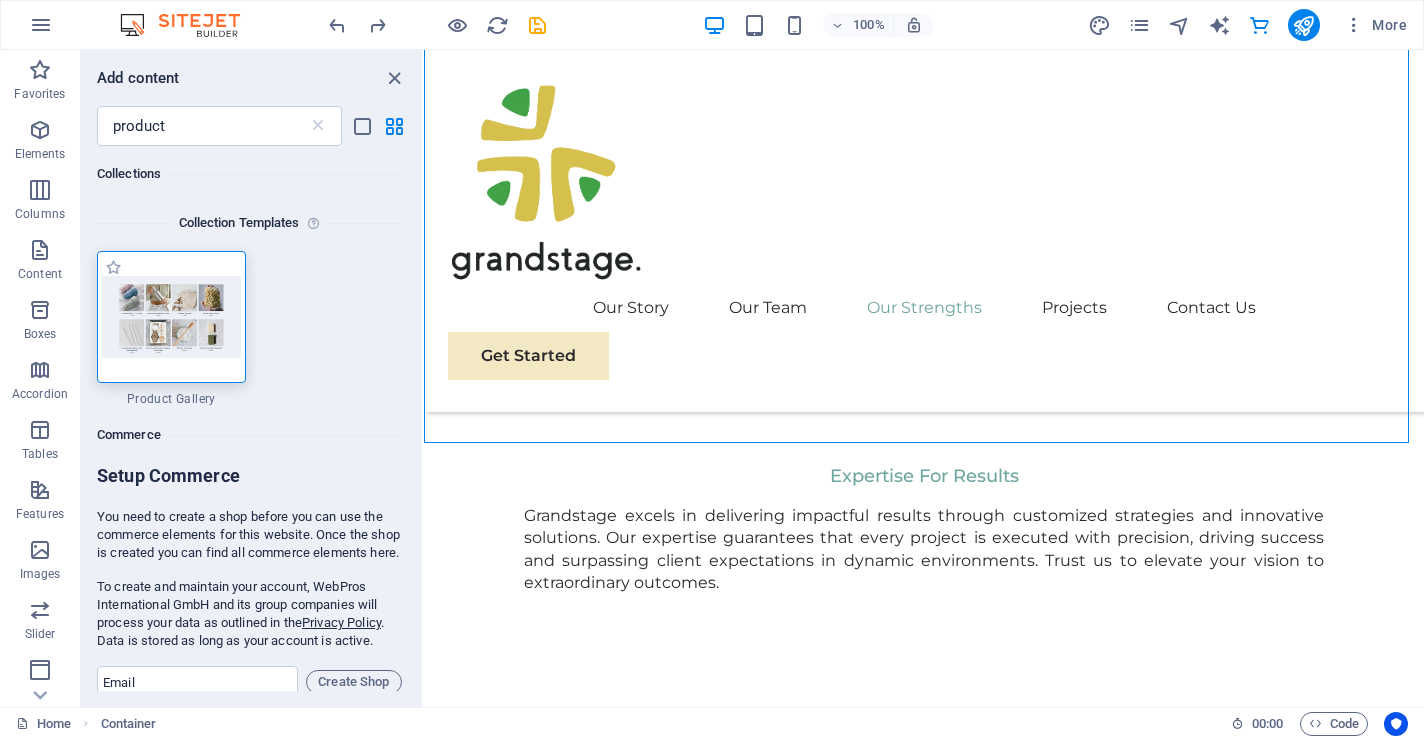 click on "Product Gallery" at bounding box center [171, 399] 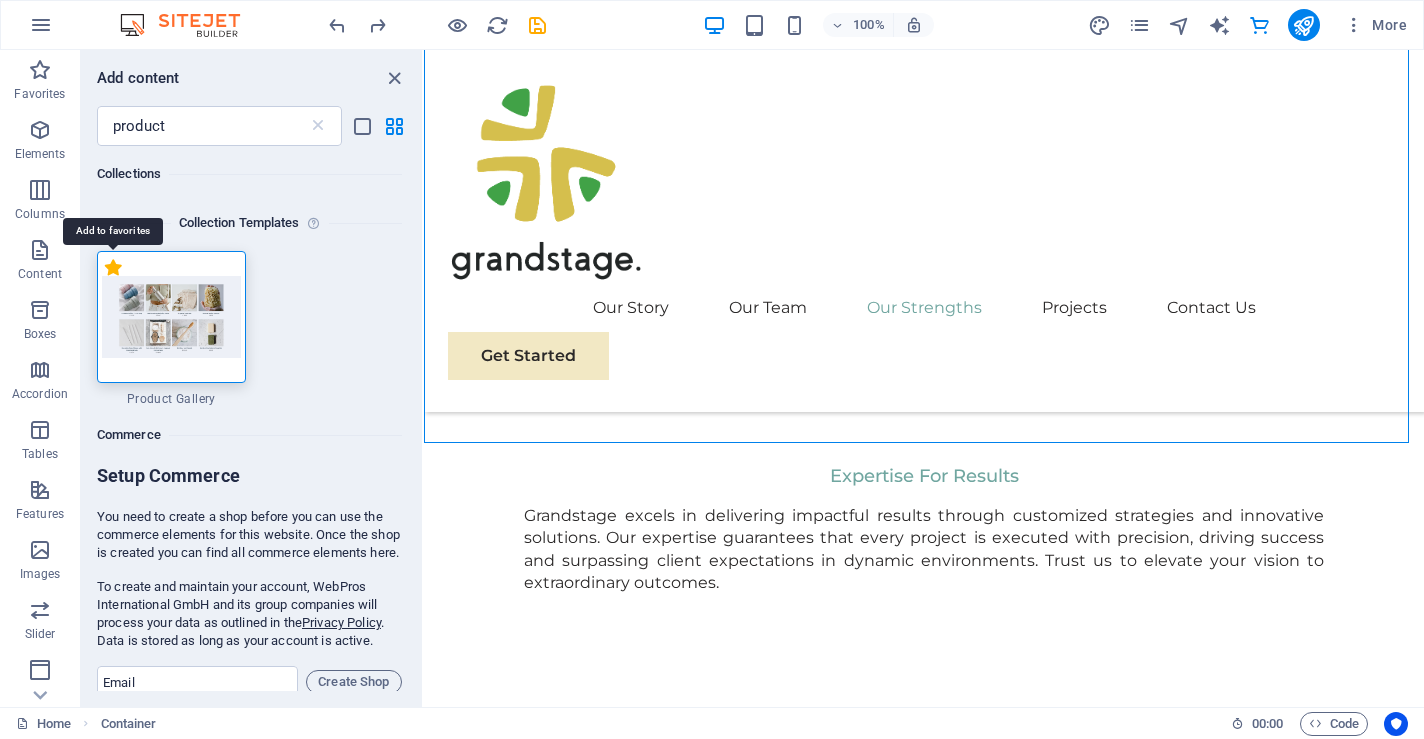 click on "1 Star" at bounding box center (113, 267) 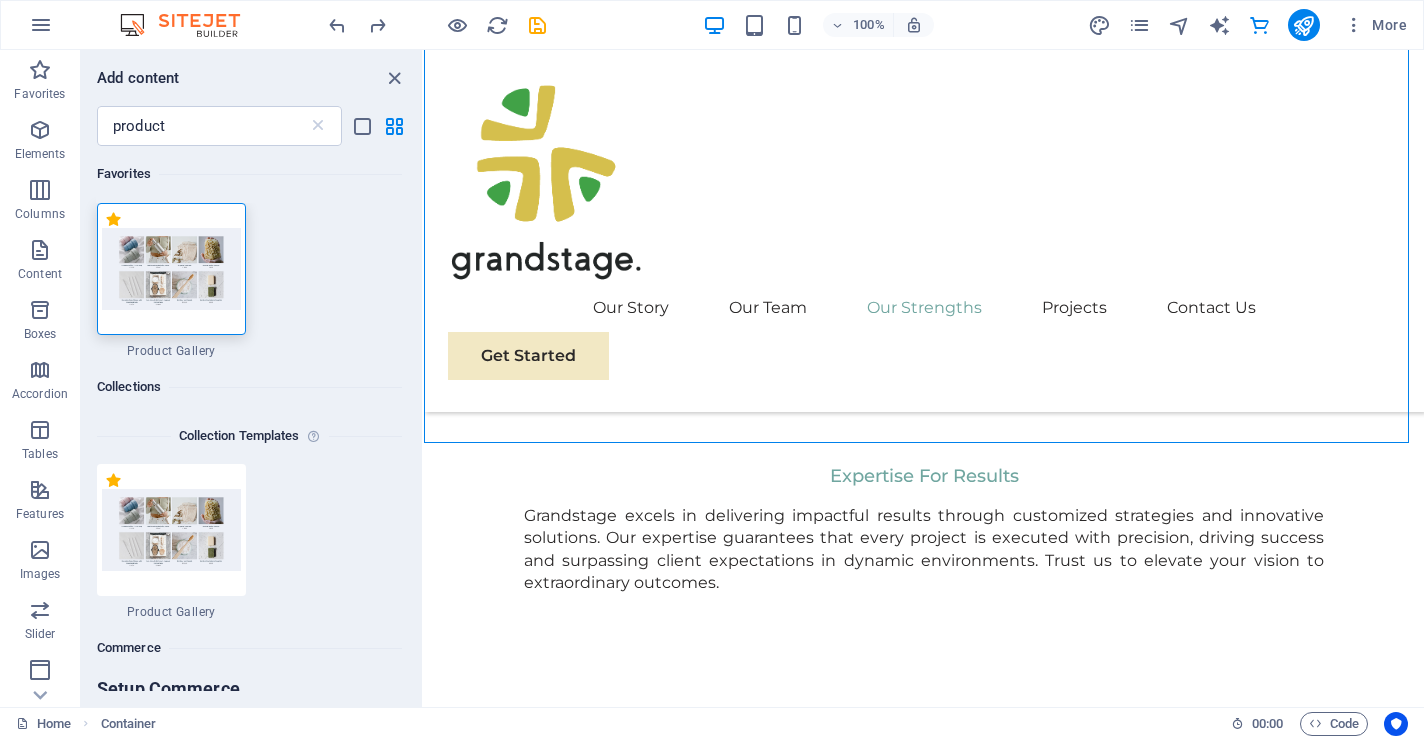click at bounding box center (171, 268) 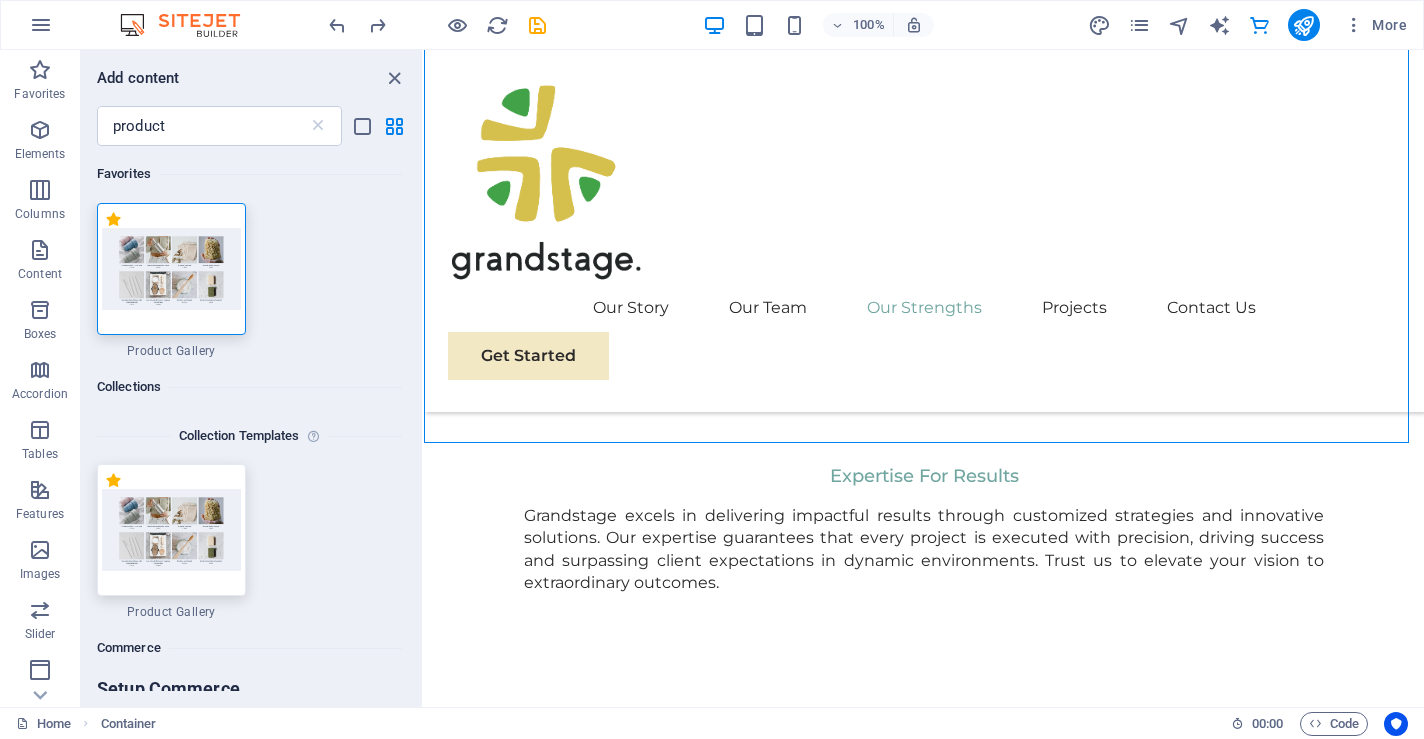 click at bounding box center (171, 529) 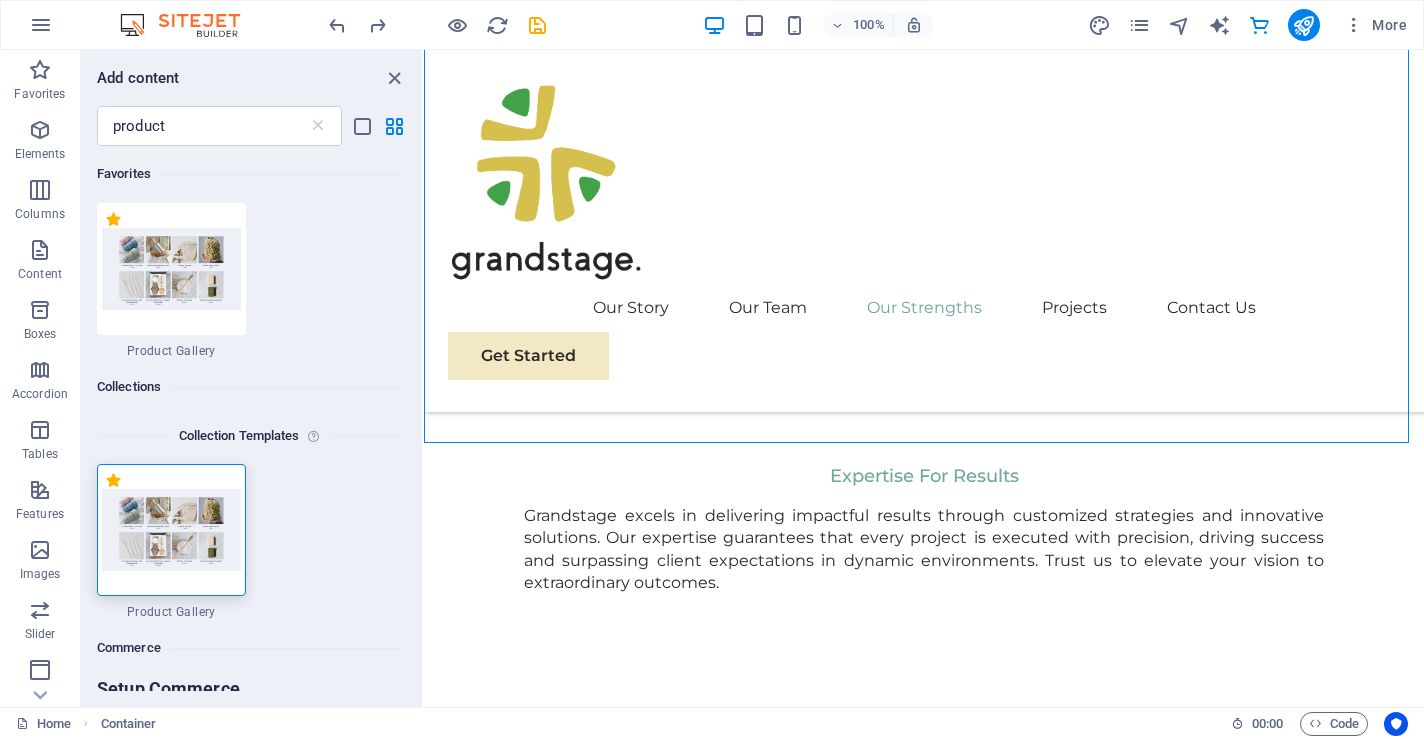 click at bounding box center [171, 529] 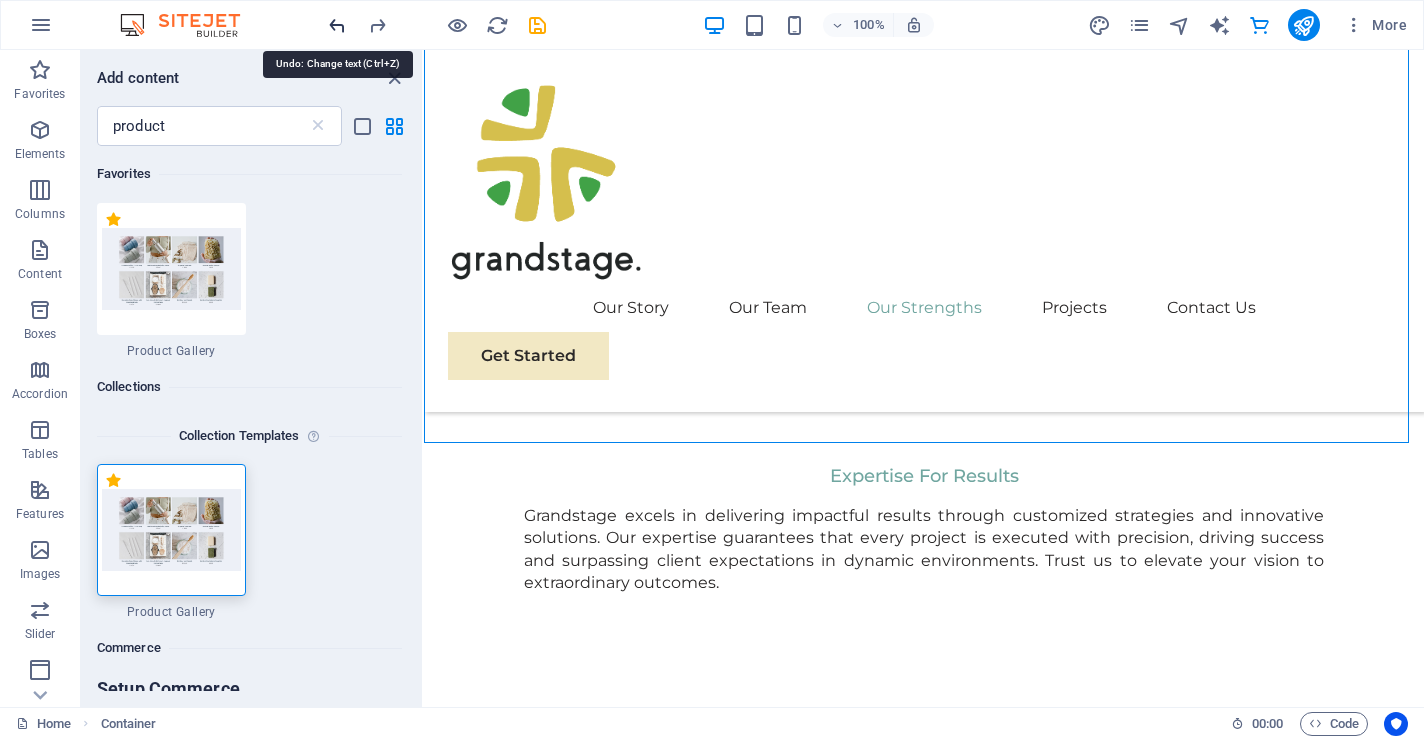 click at bounding box center [337, 25] 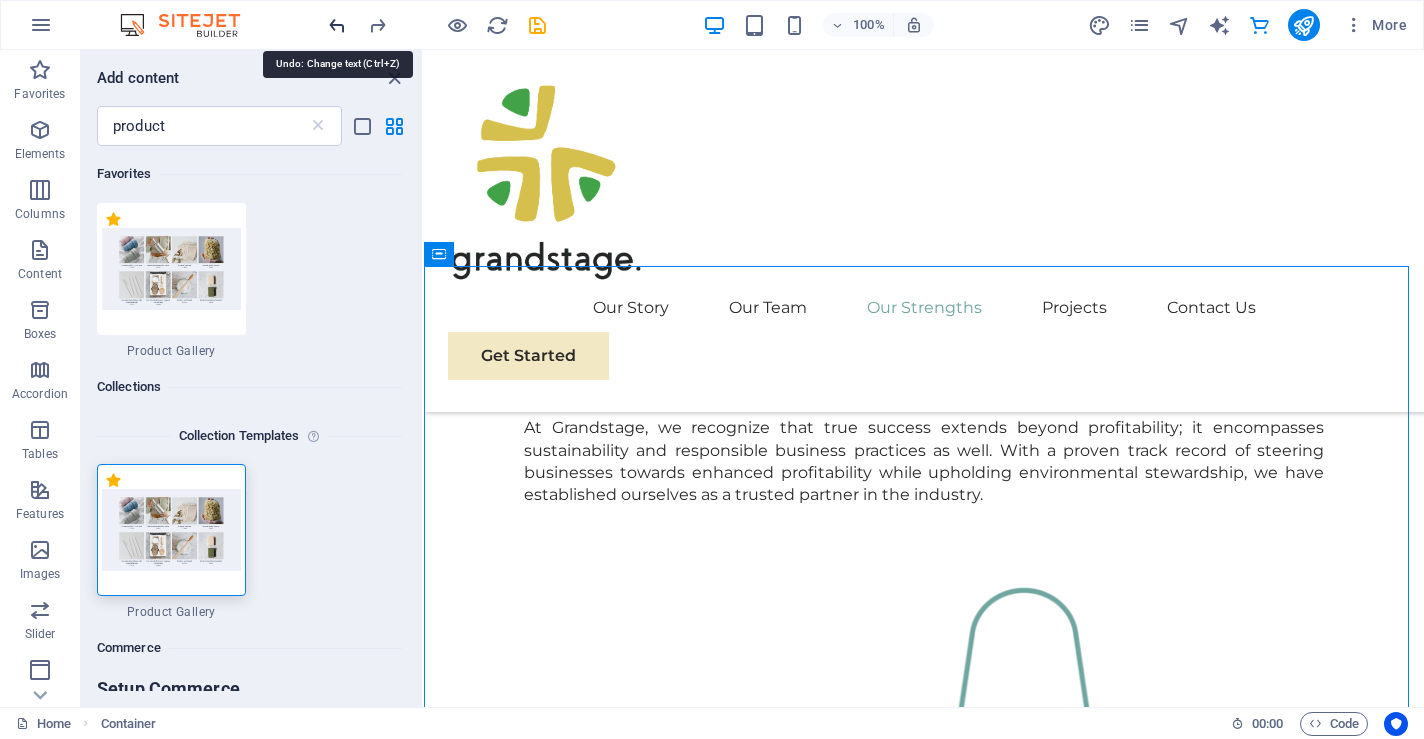 scroll, scrollTop: 1672, scrollLeft: 0, axis: vertical 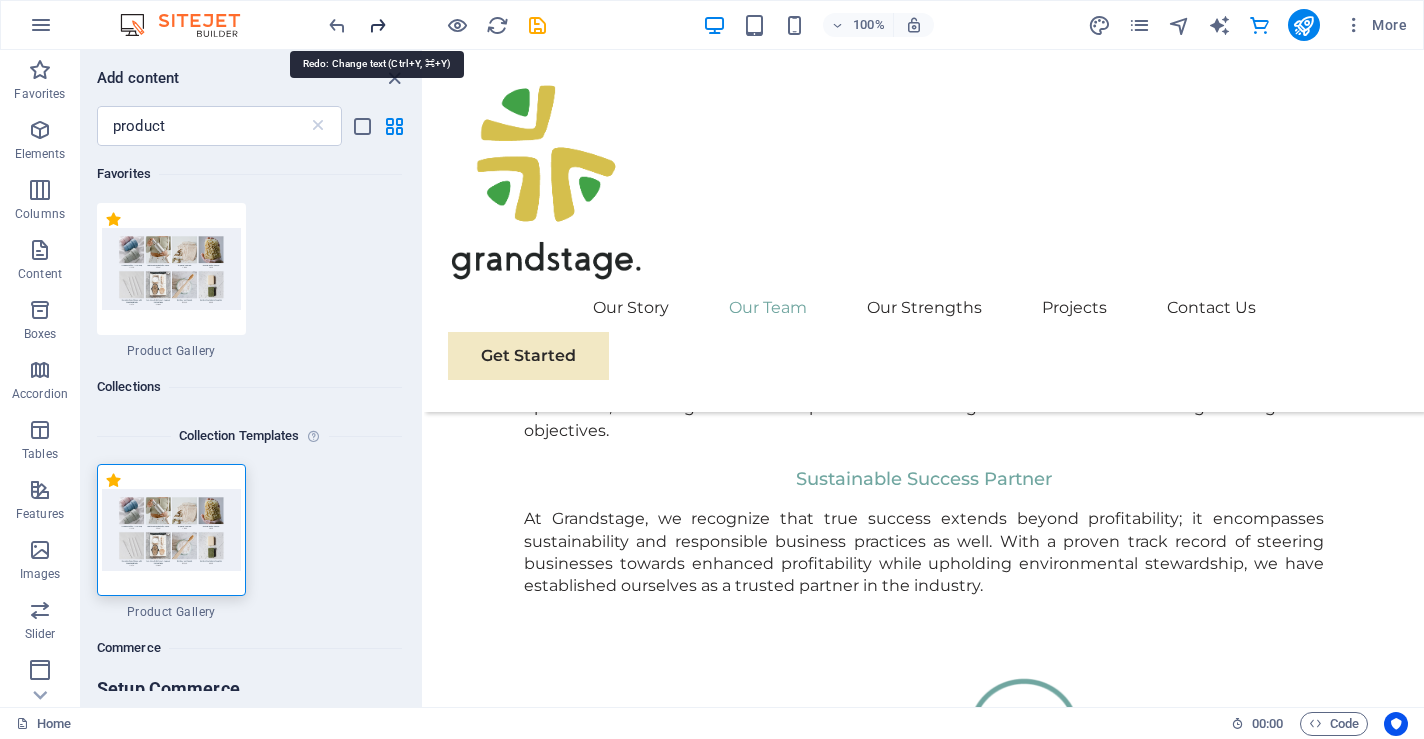 click at bounding box center (377, 25) 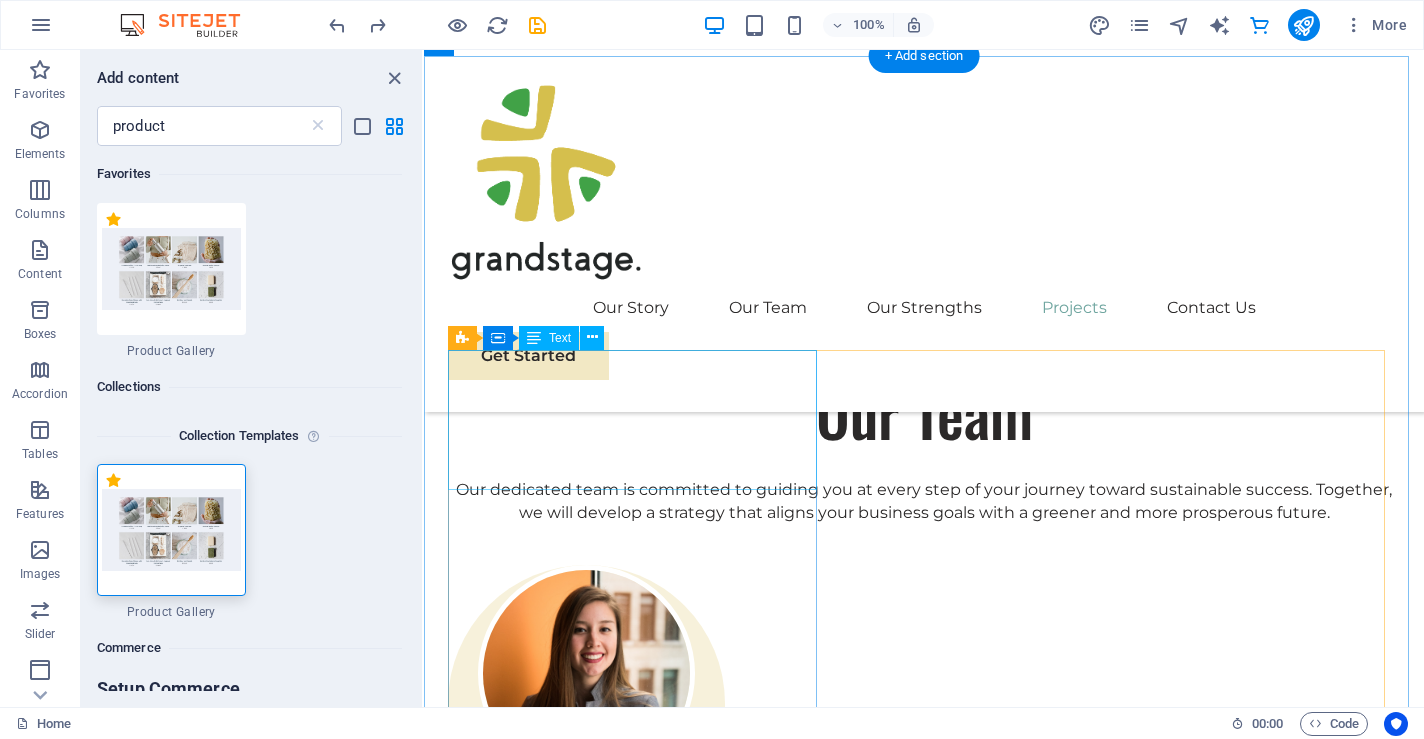 scroll, scrollTop: 3193, scrollLeft: 0, axis: vertical 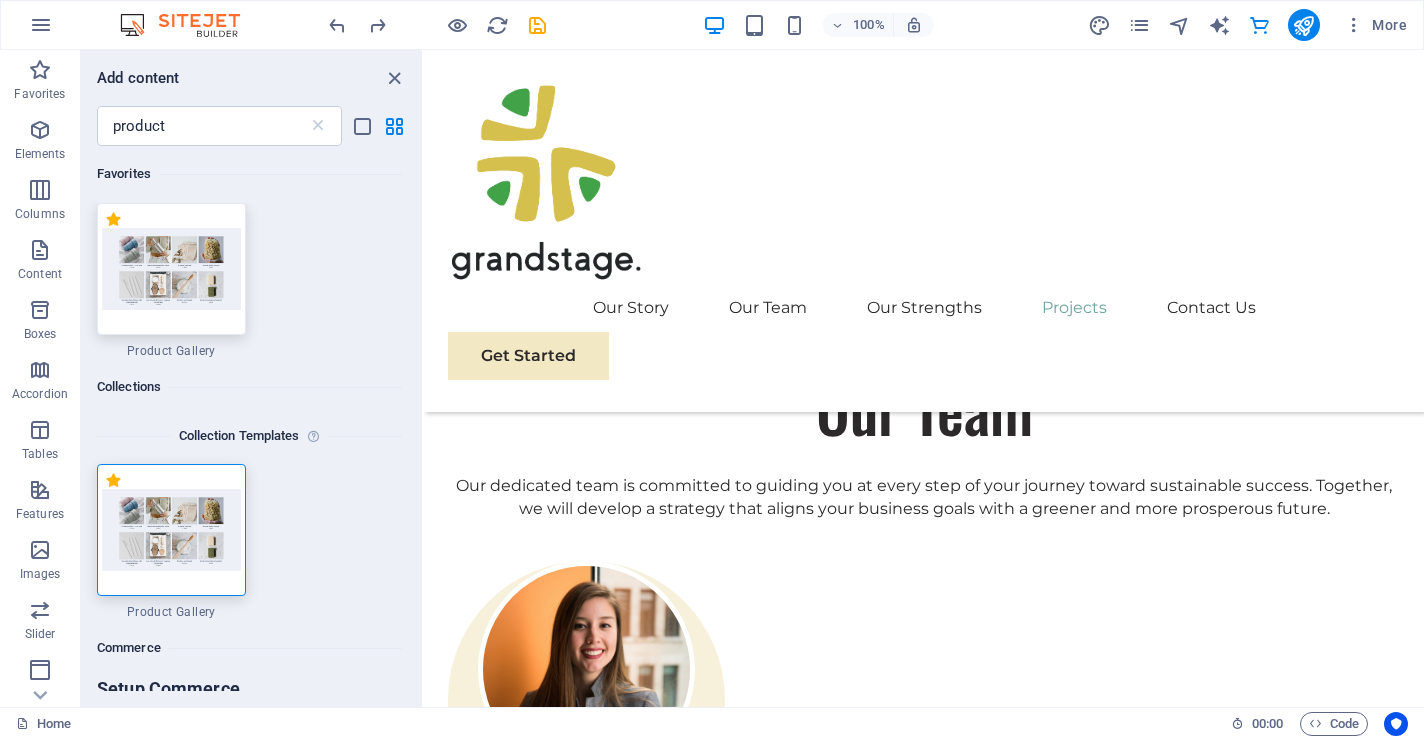click at bounding box center [171, 268] 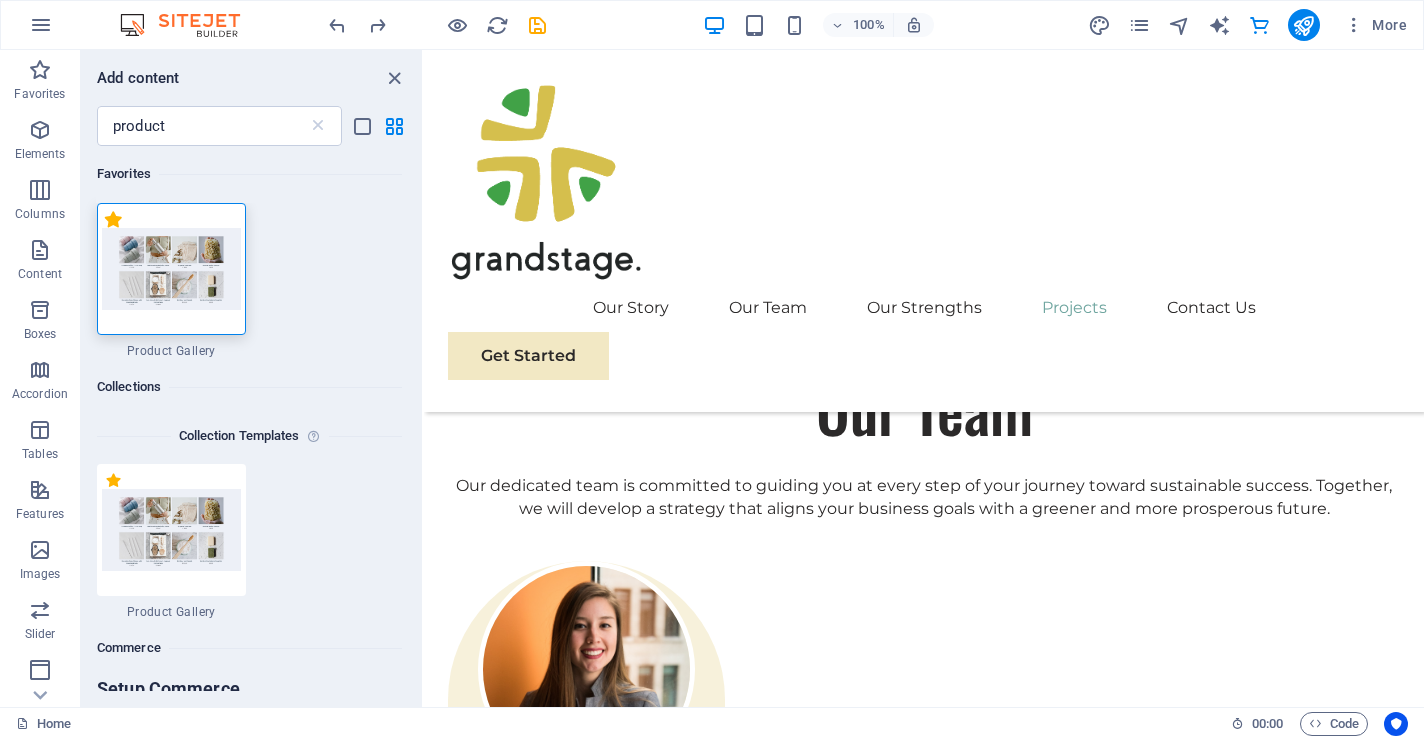 click on "1 Star" at bounding box center (113, 219) 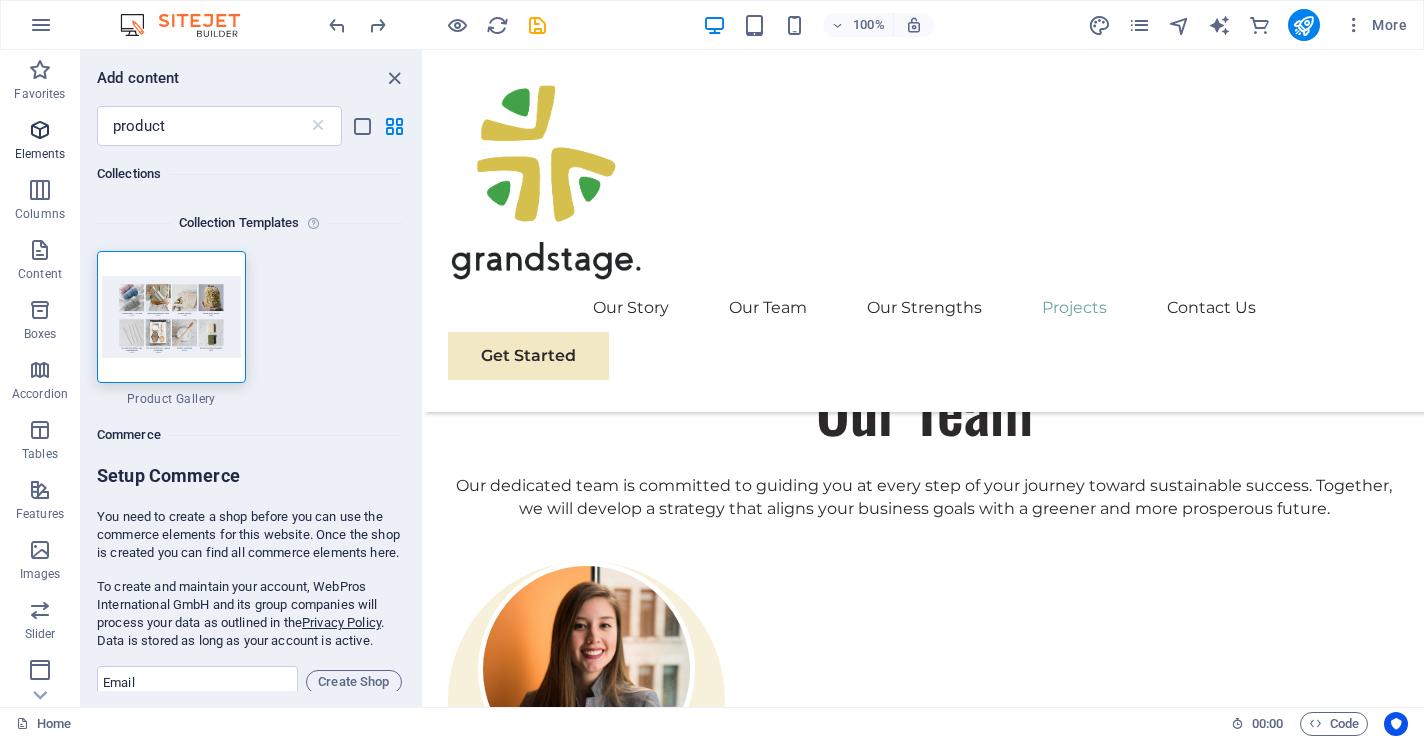 click at bounding box center (40, 130) 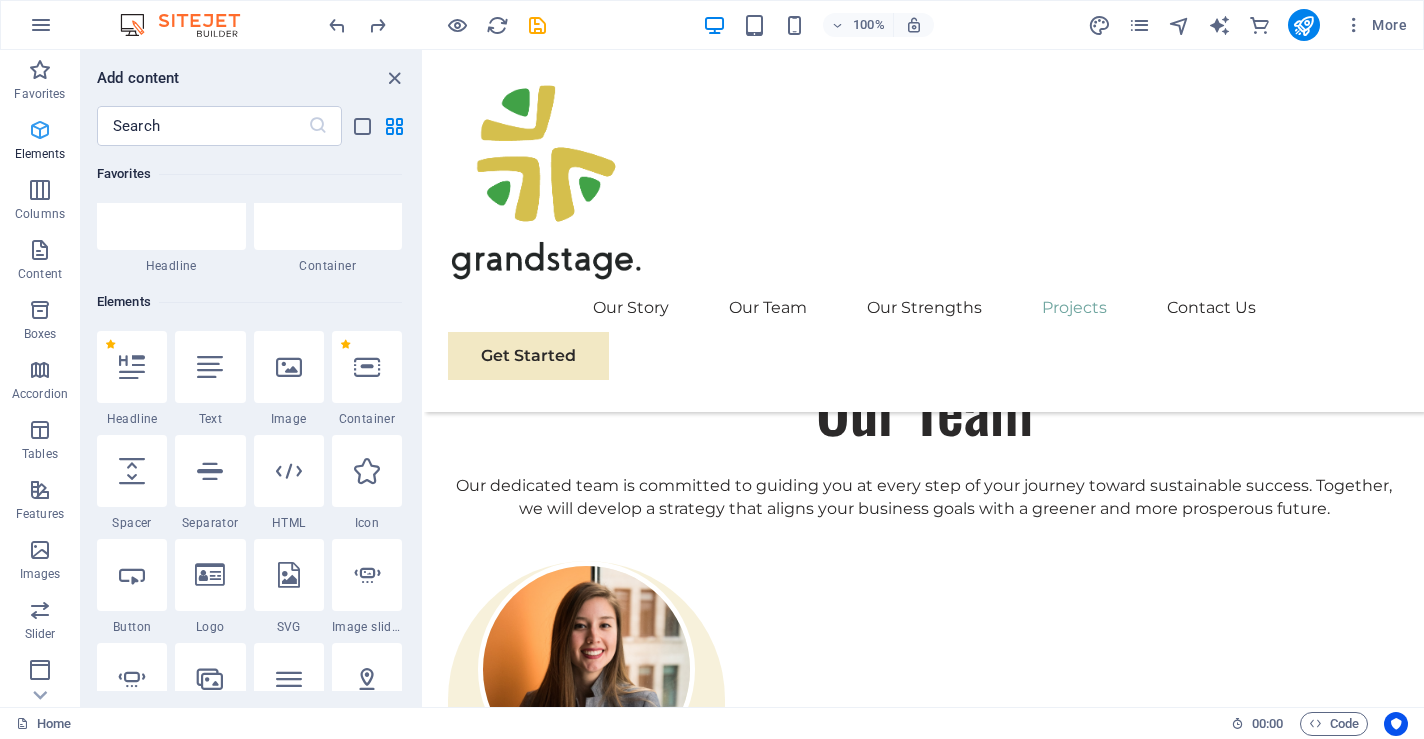 scroll, scrollTop: 213, scrollLeft: 0, axis: vertical 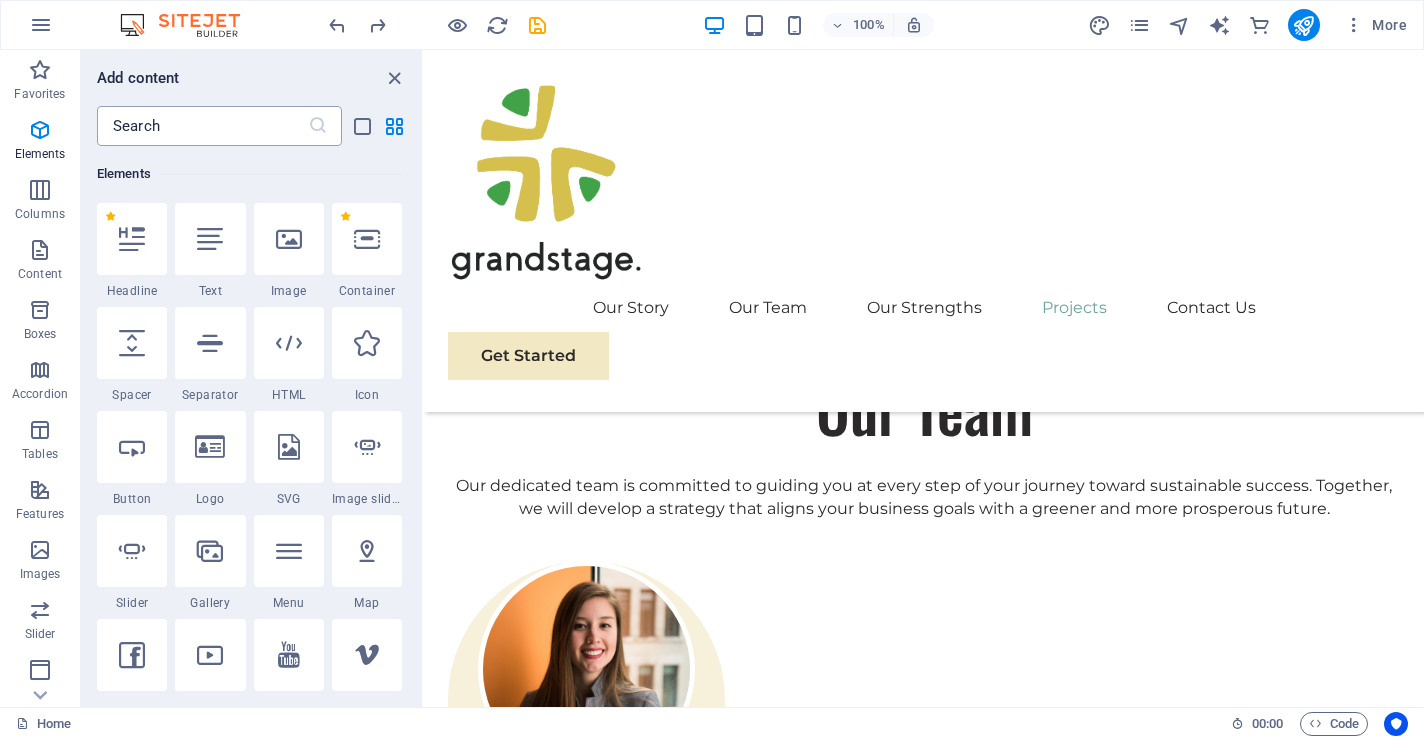 click at bounding box center (202, 126) 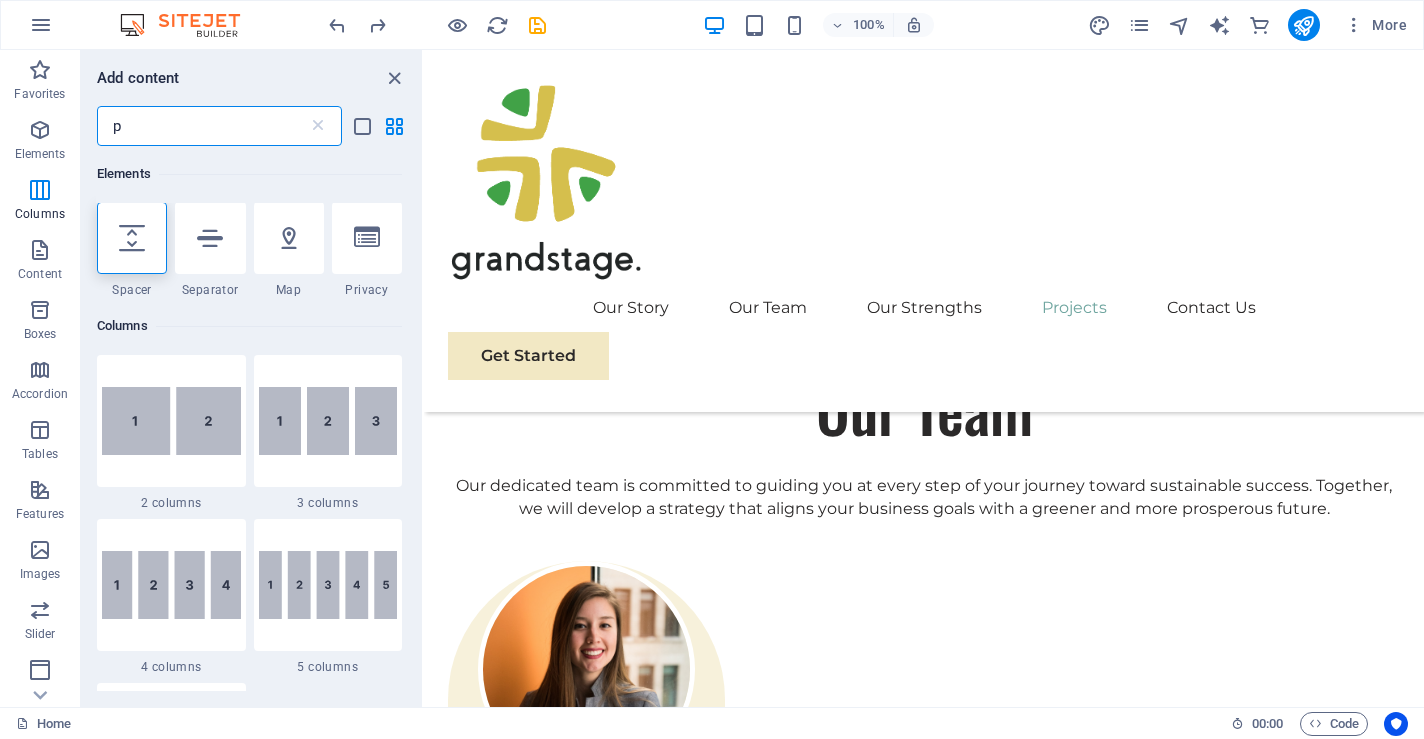 scroll, scrollTop: 0, scrollLeft: 0, axis: both 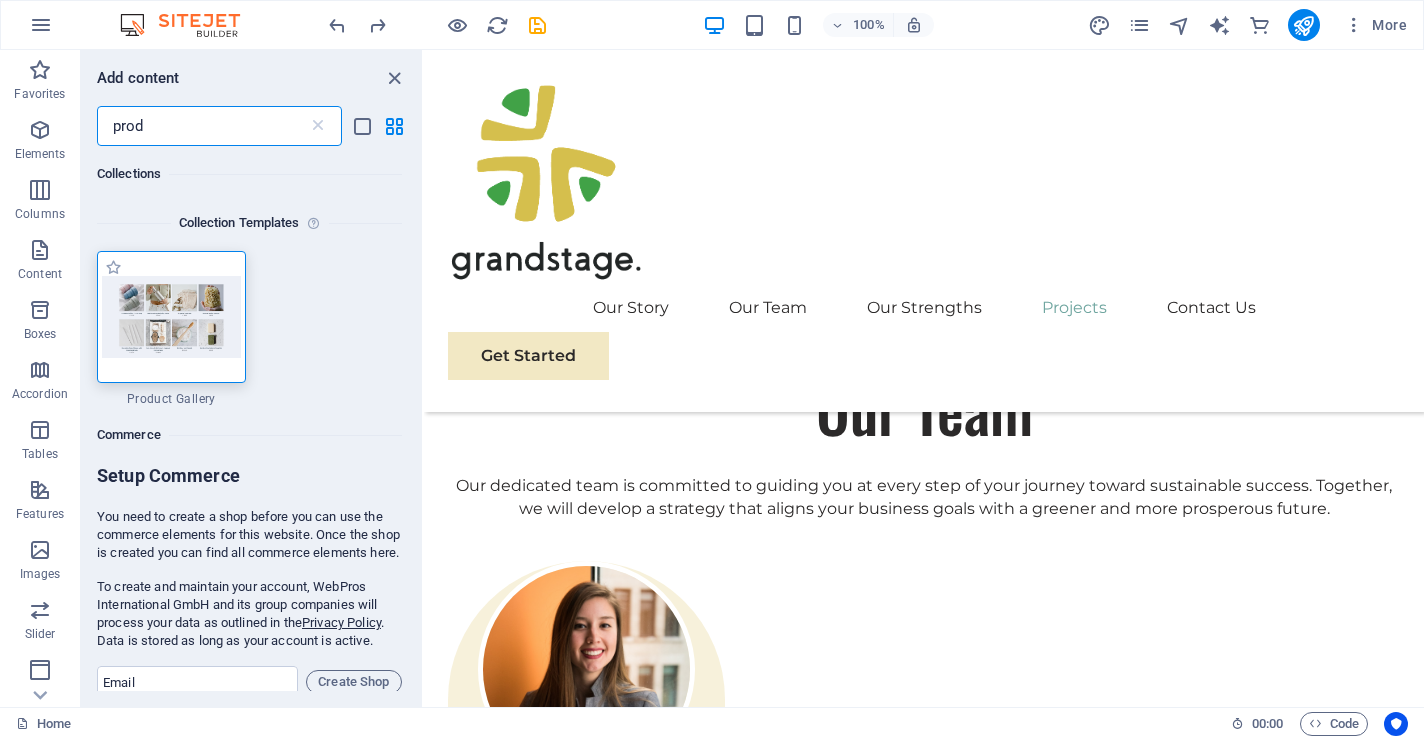 click at bounding box center [171, 316] 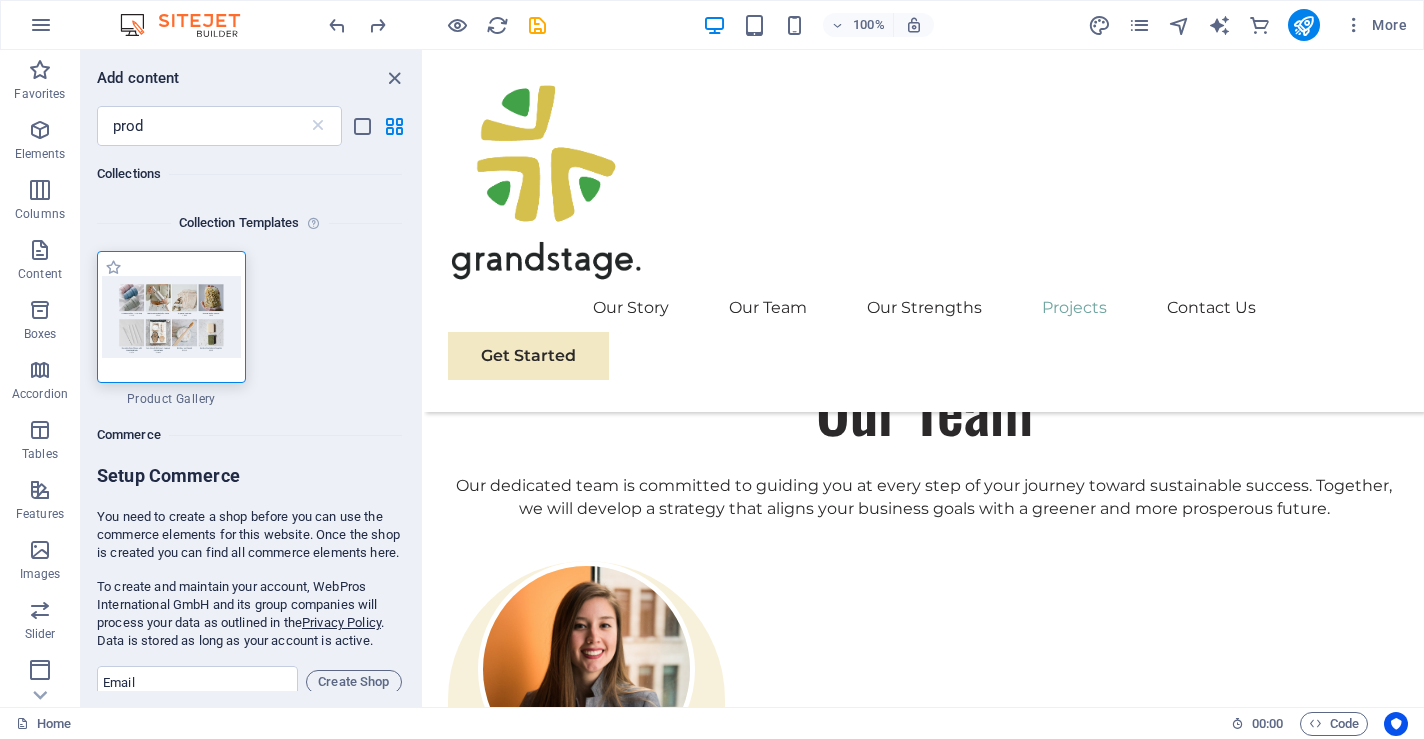 click at bounding box center (171, 316) 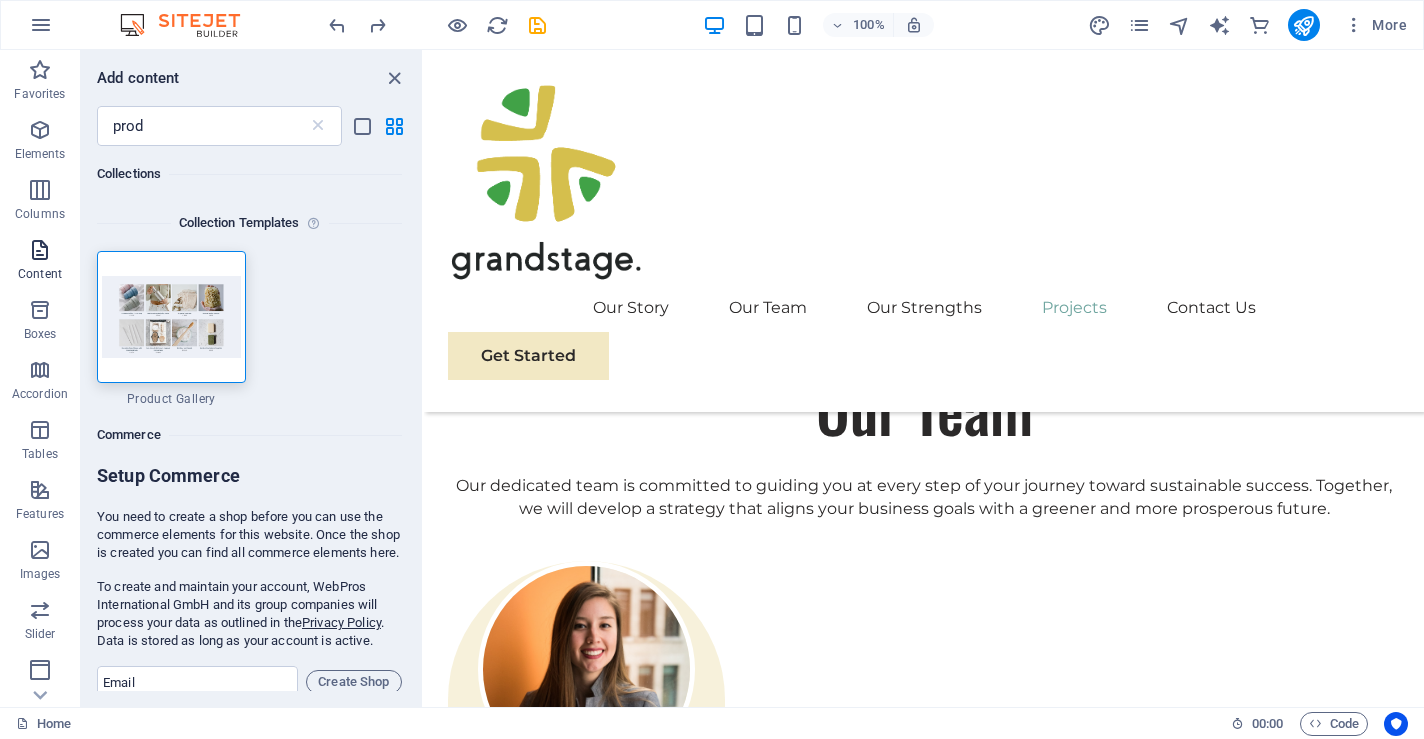 click at bounding box center (40, 250) 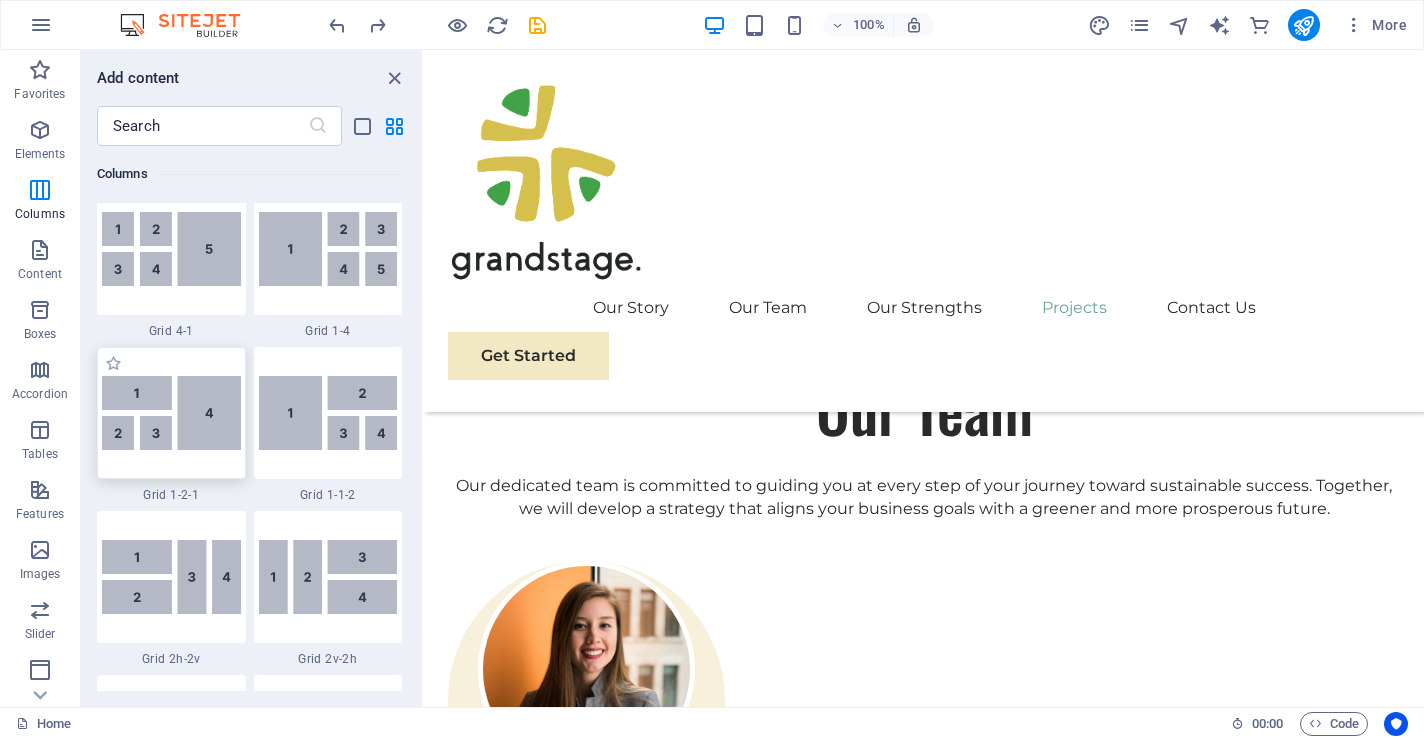 scroll, scrollTop: 2160, scrollLeft: 0, axis: vertical 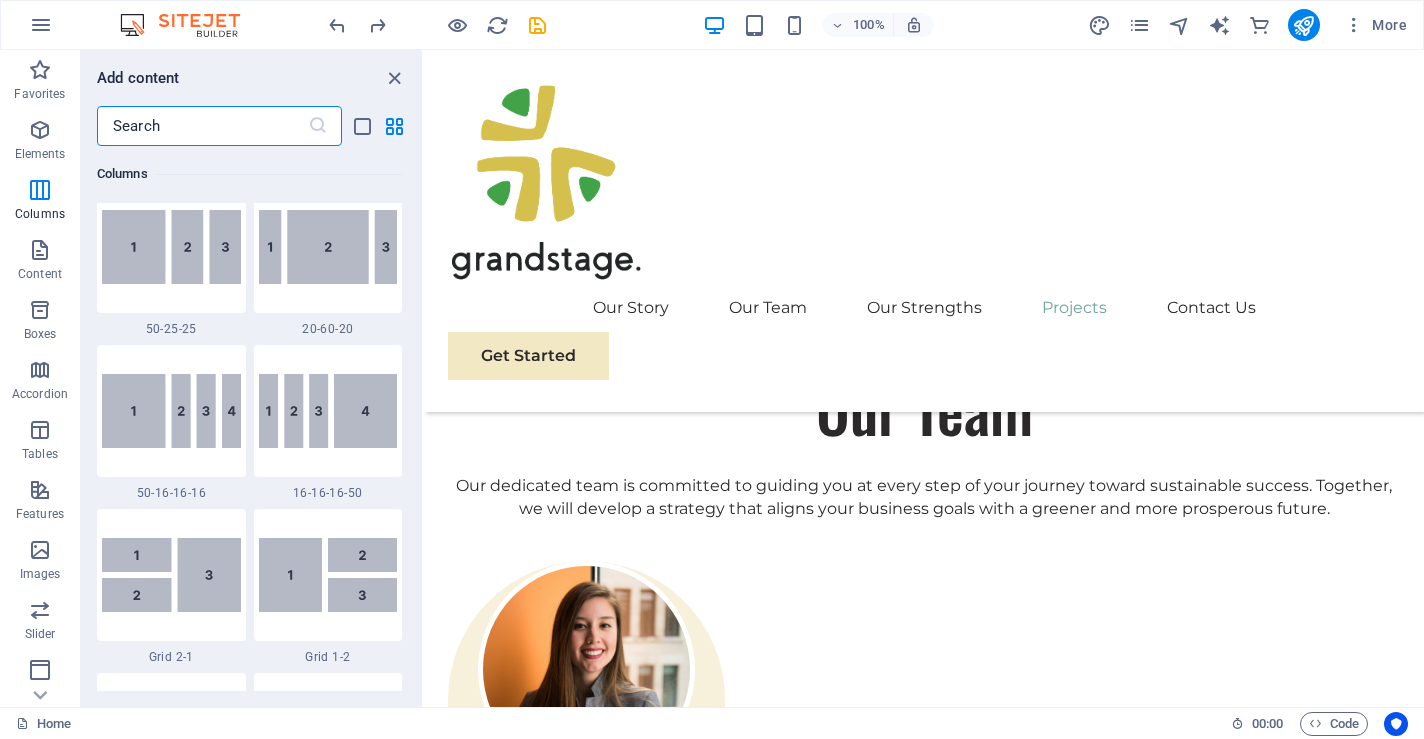 click at bounding box center (202, 126) 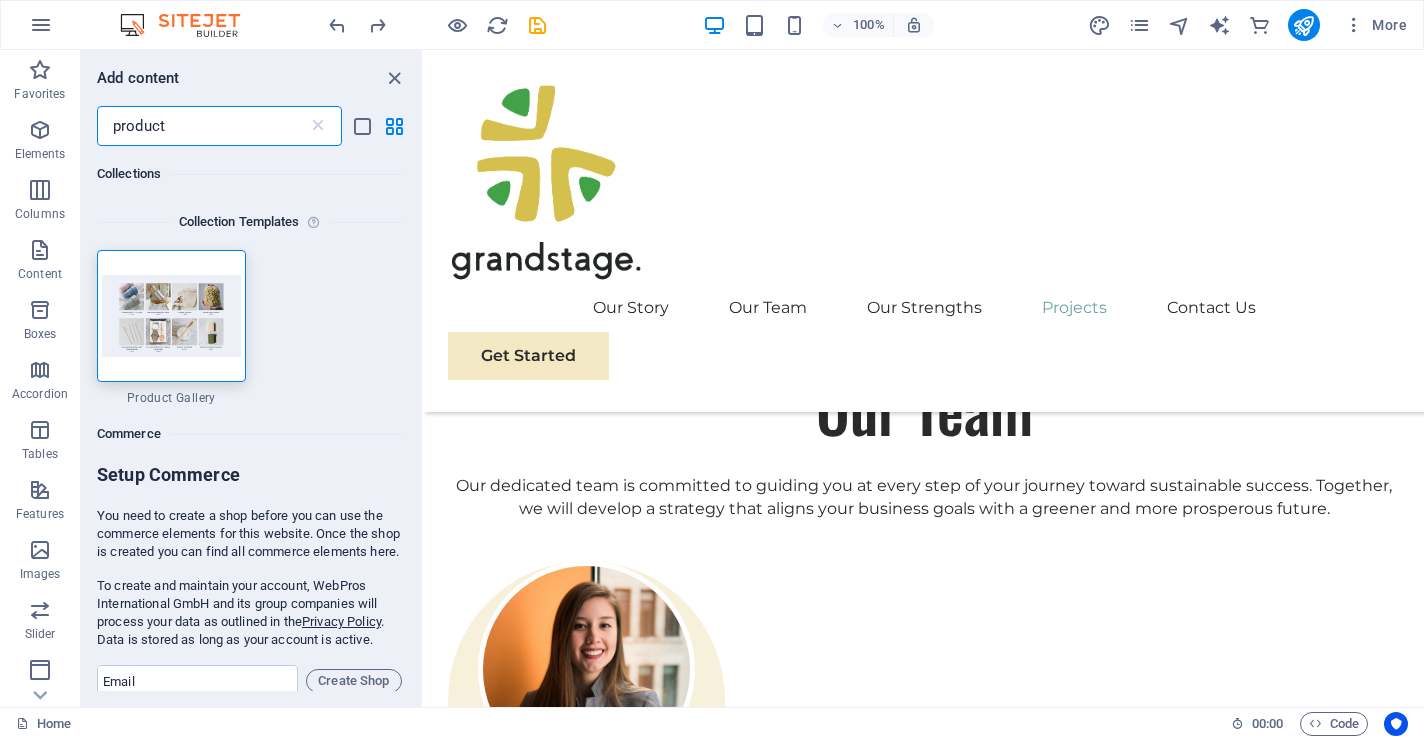 scroll, scrollTop: 0, scrollLeft: 0, axis: both 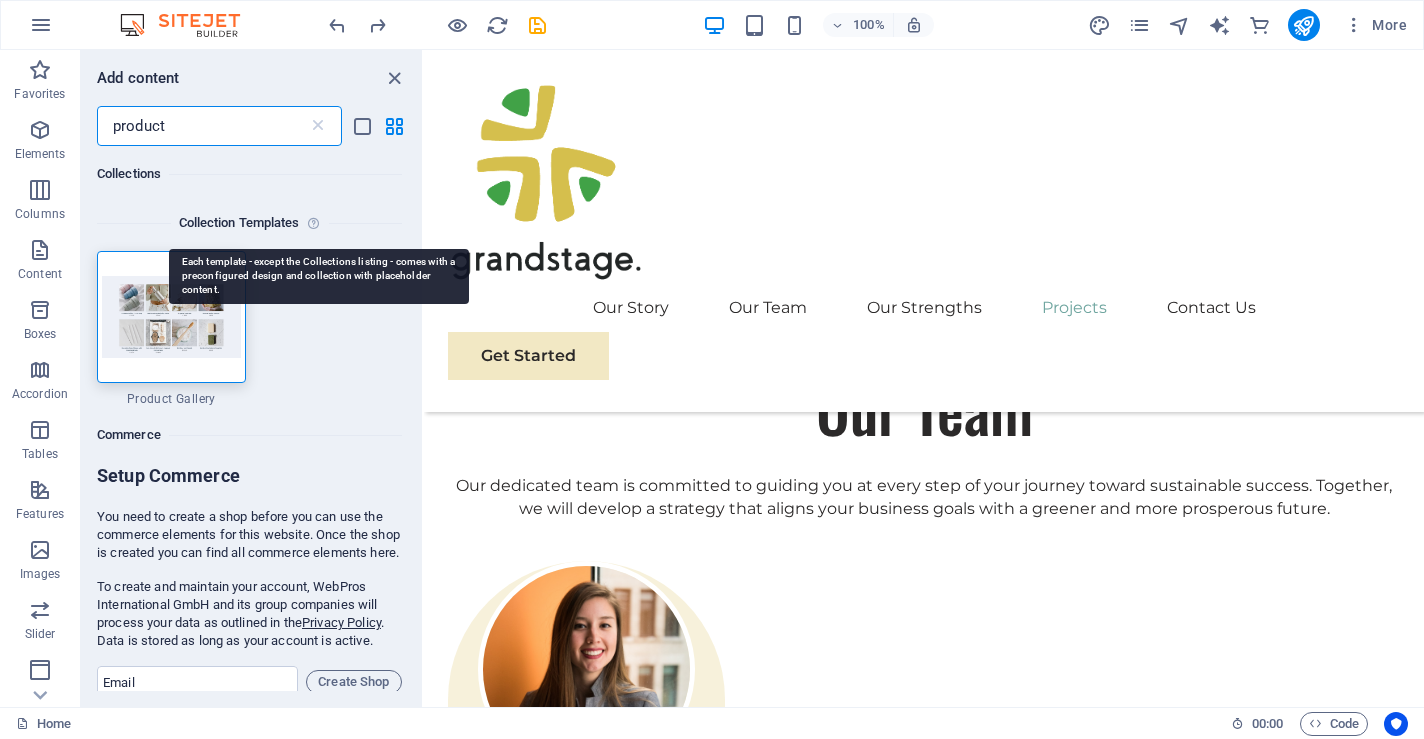 click at bounding box center [317, 223] 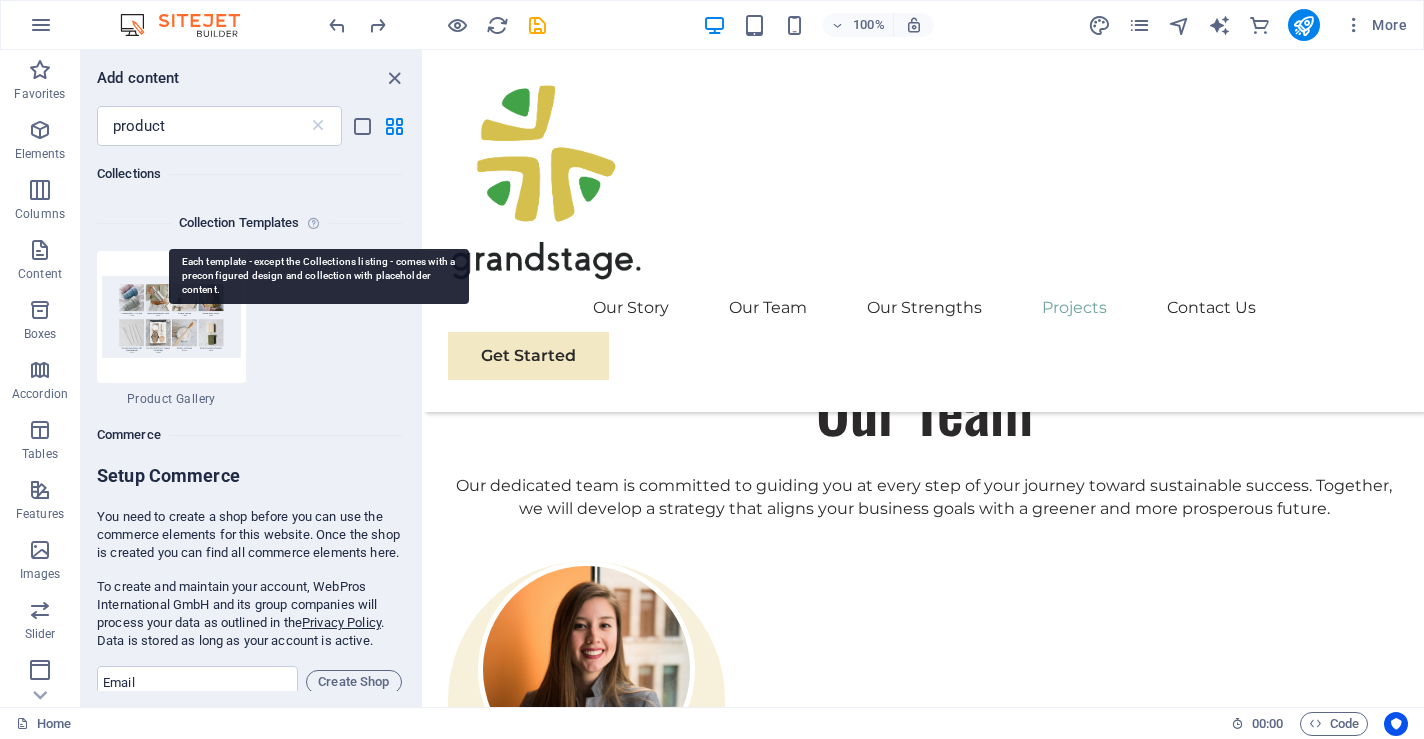 click at bounding box center (317, 223) 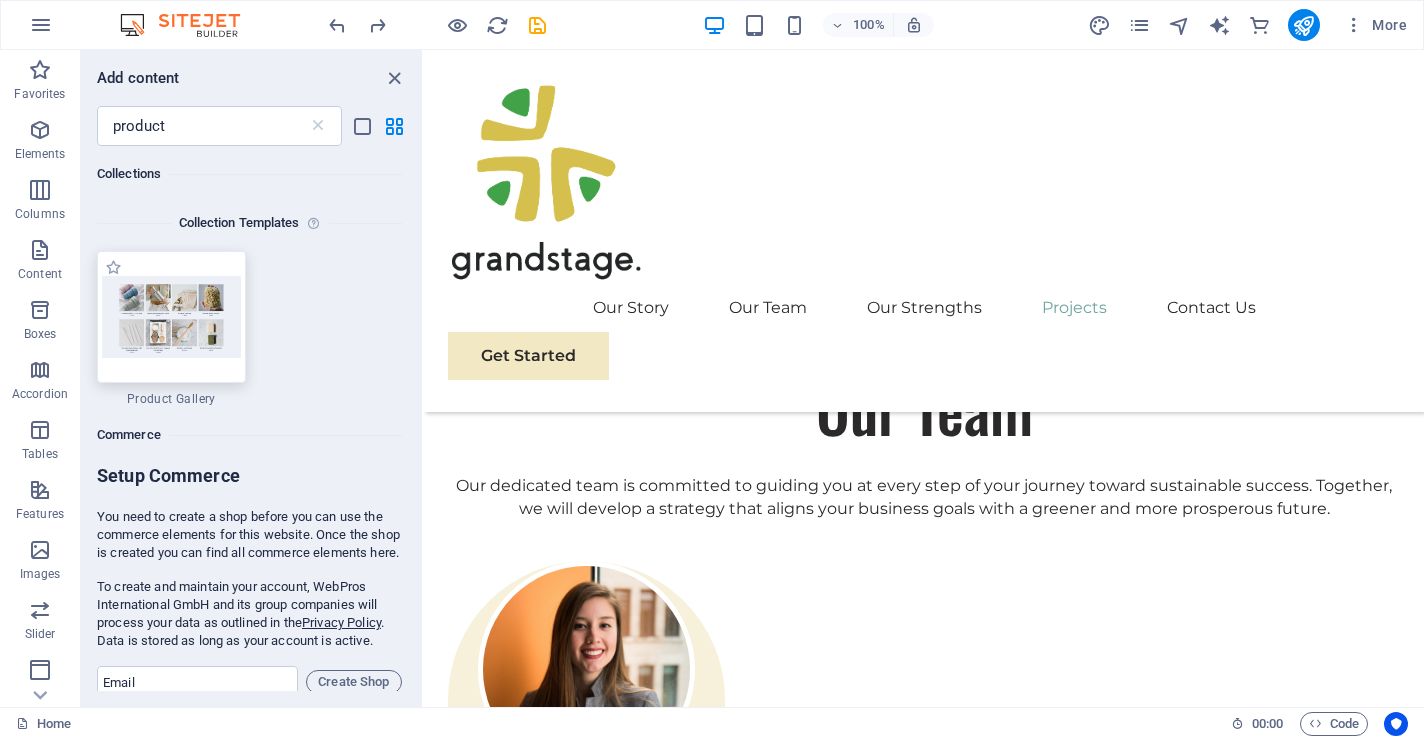 click at bounding box center [171, 317] 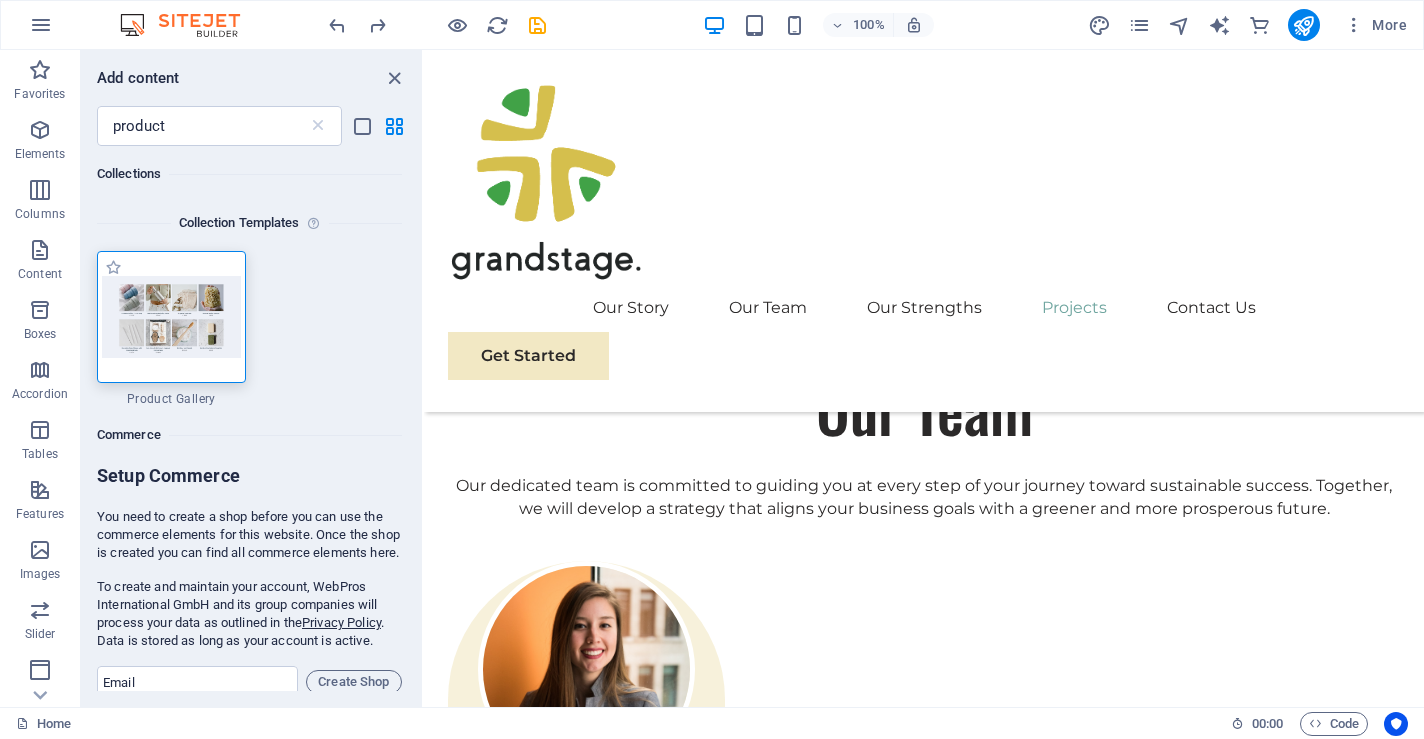 click at bounding box center (171, 317) 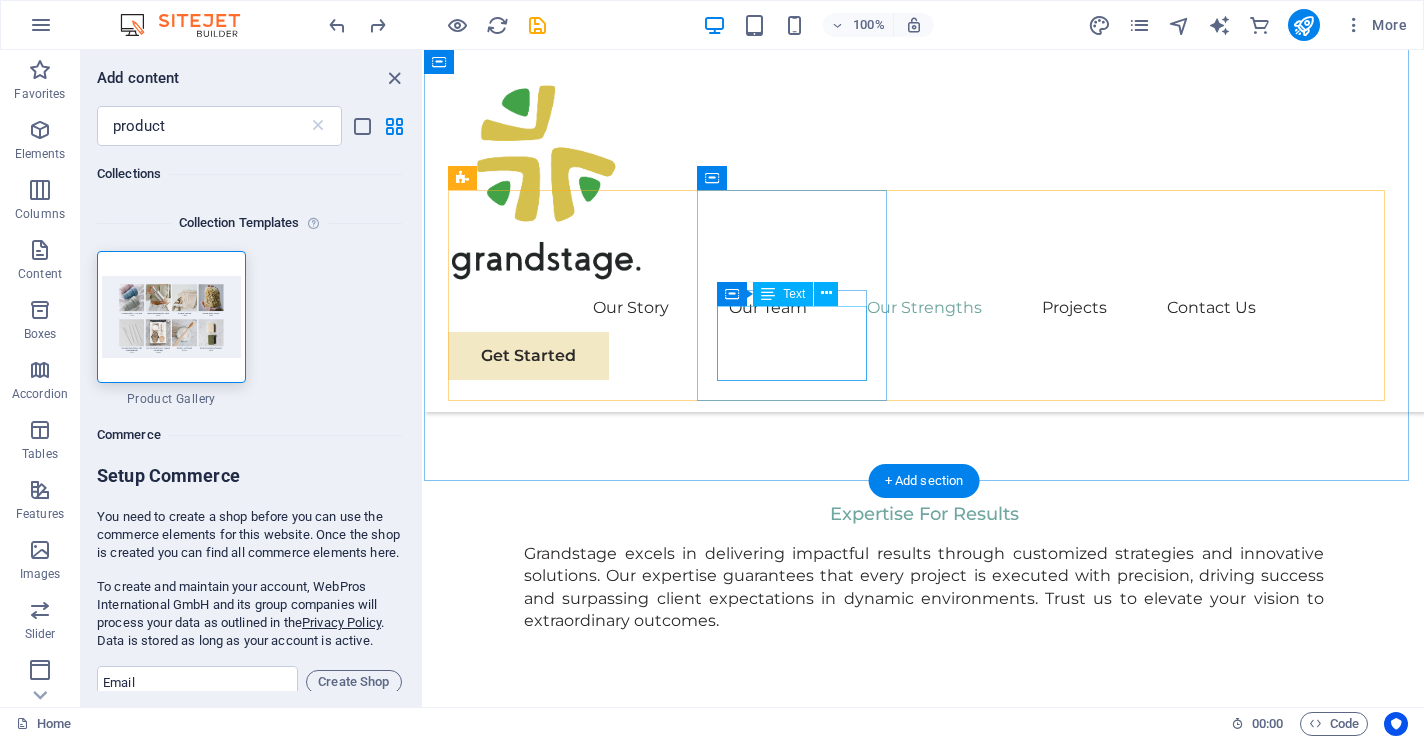 scroll, scrollTop: 2732, scrollLeft: 0, axis: vertical 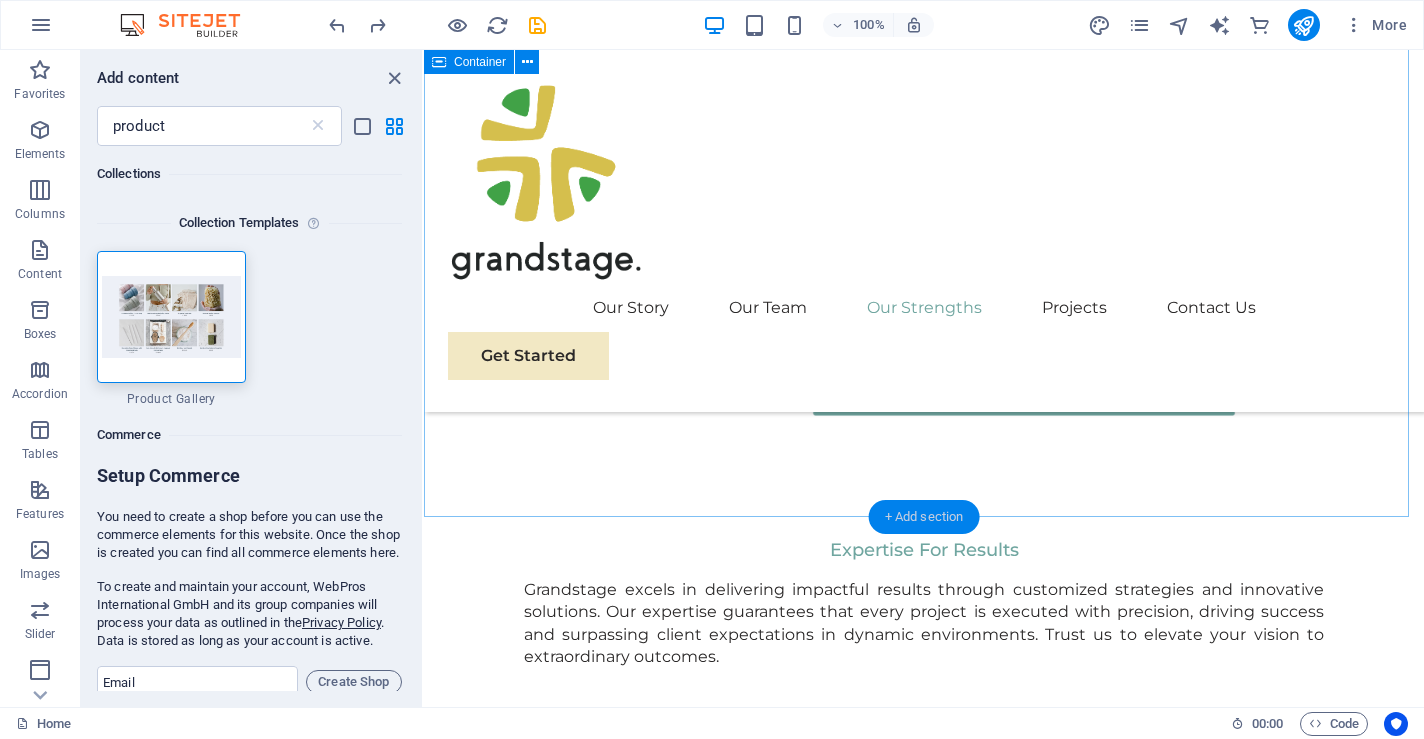 click on "+ Add section" at bounding box center [924, 517] 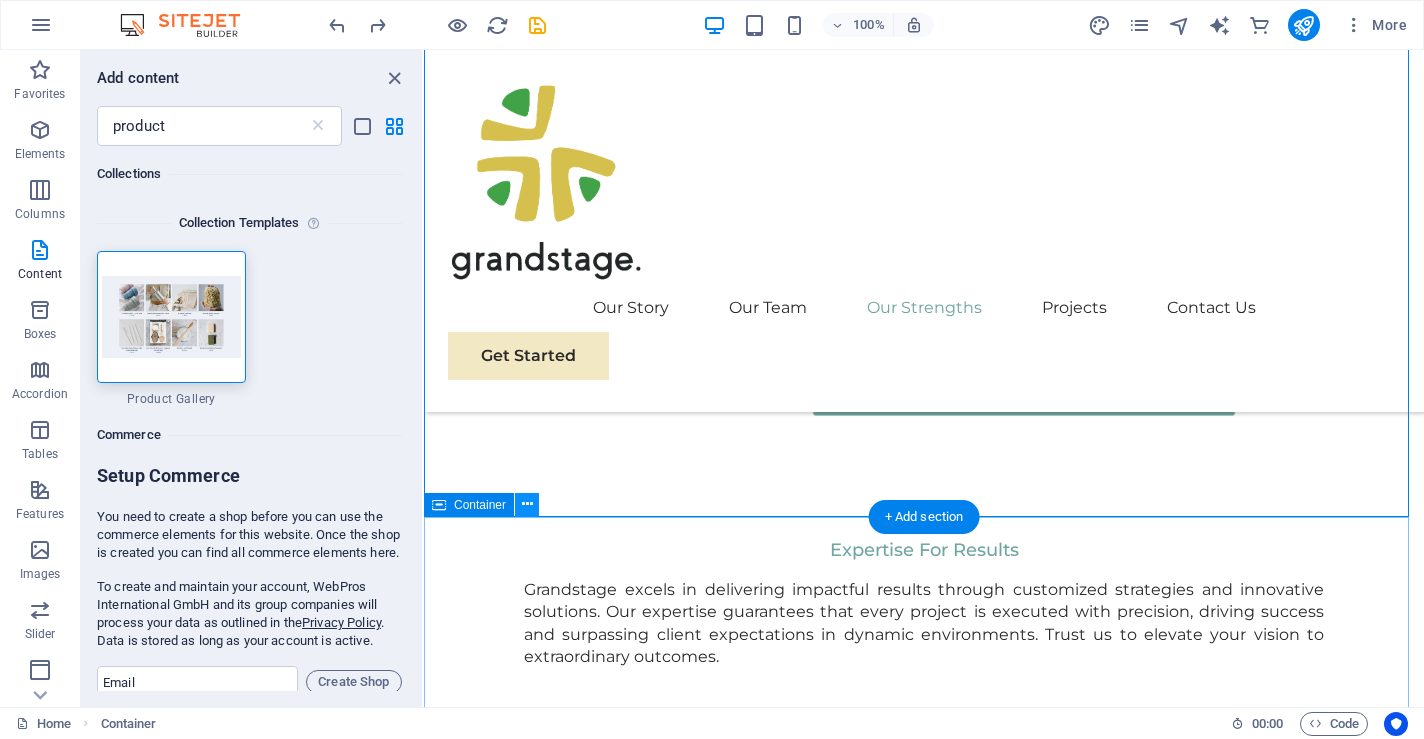 click at bounding box center [527, 504] 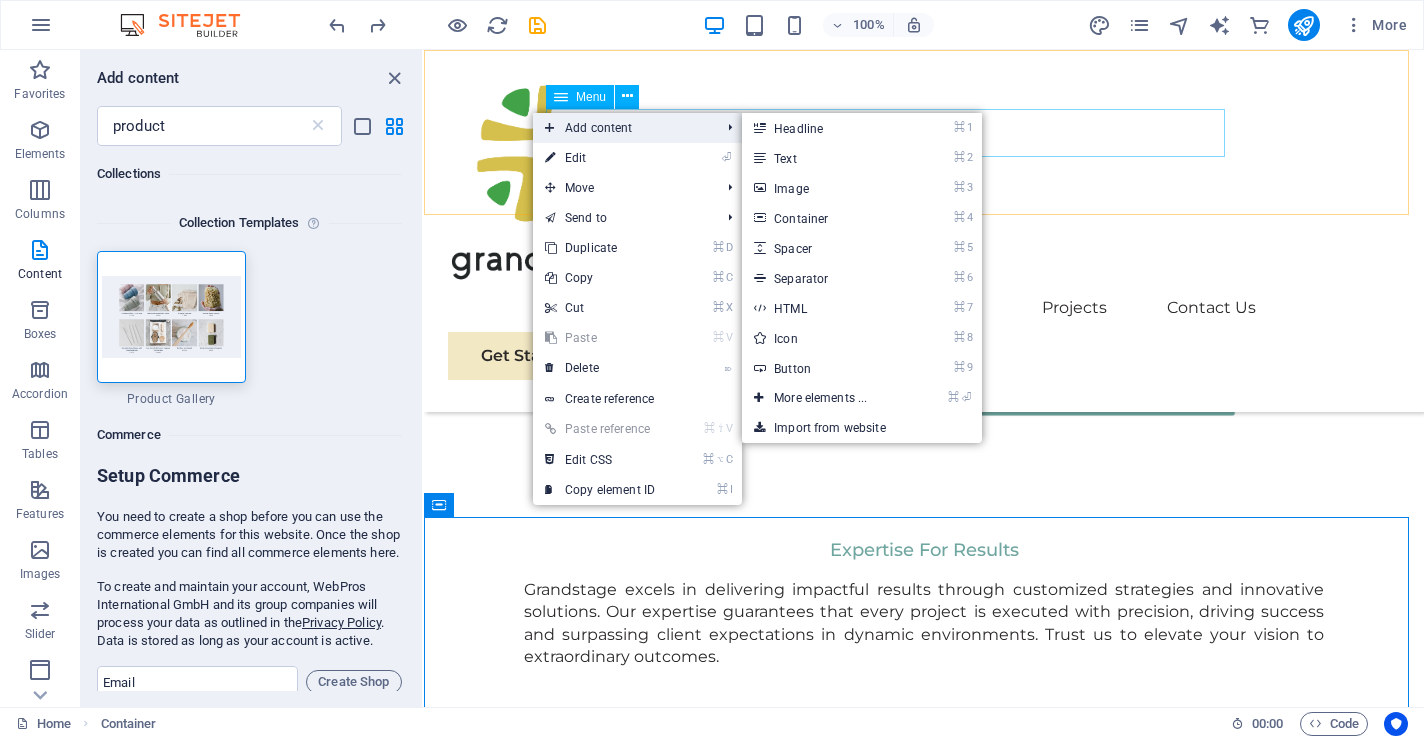click on "Add content" at bounding box center (622, 128) 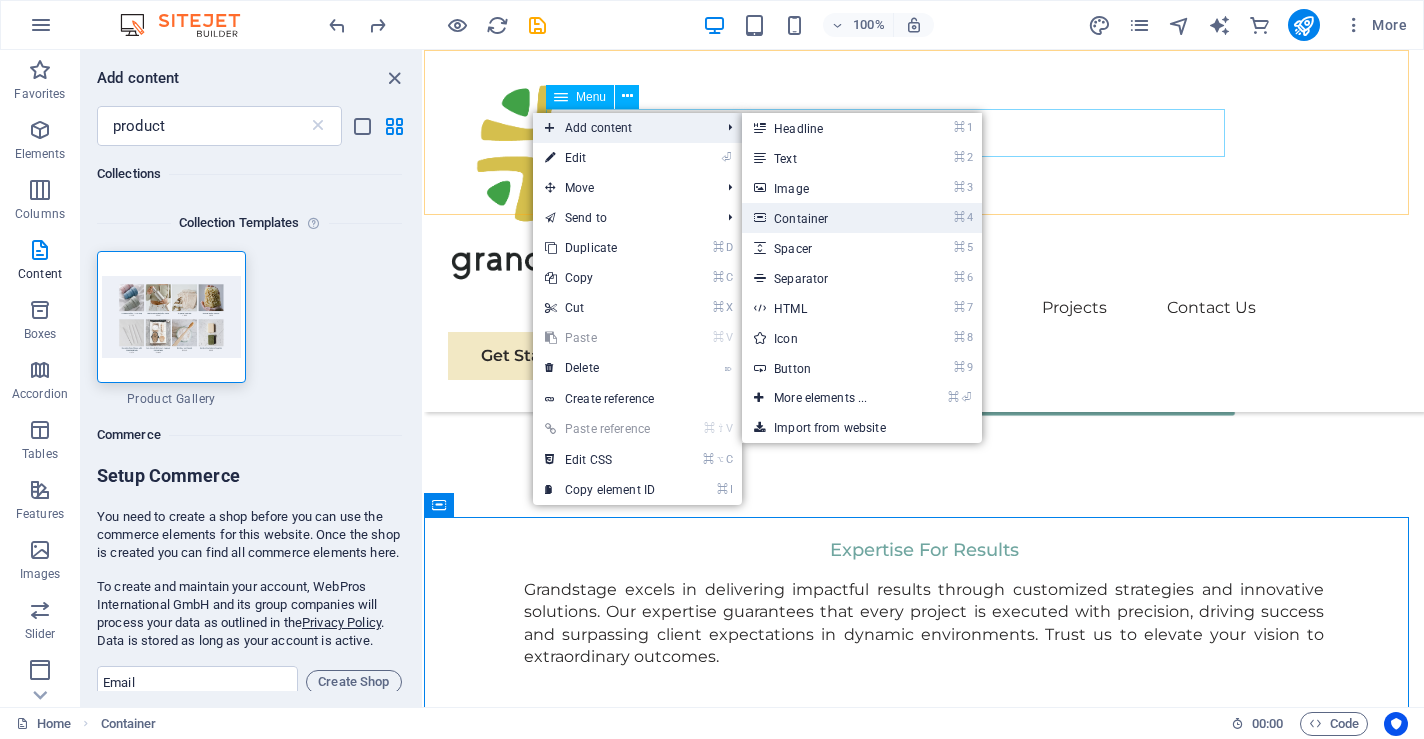 click on "⌘ 4  Container" at bounding box center (824, 218) 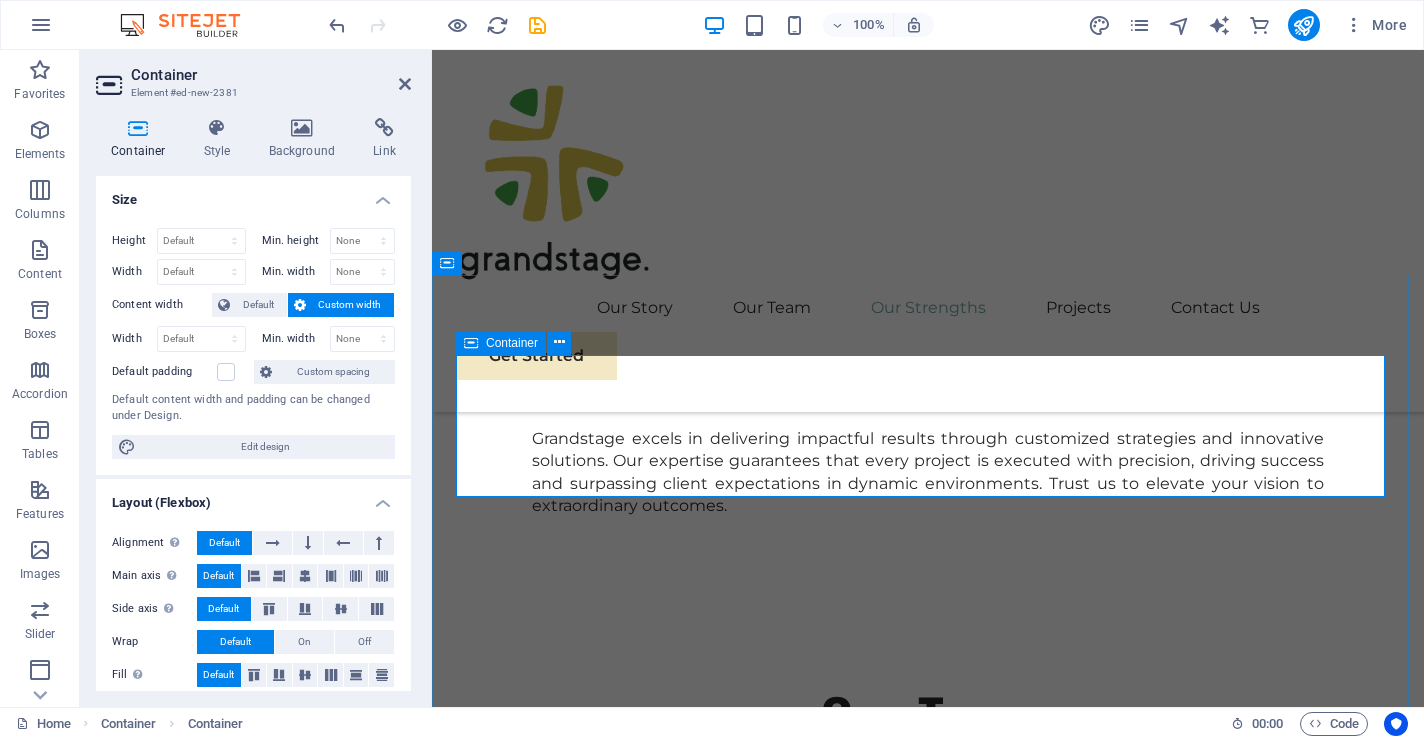 scroll, scrollTop: 2993, scrollLeft: 0, axis: vertical 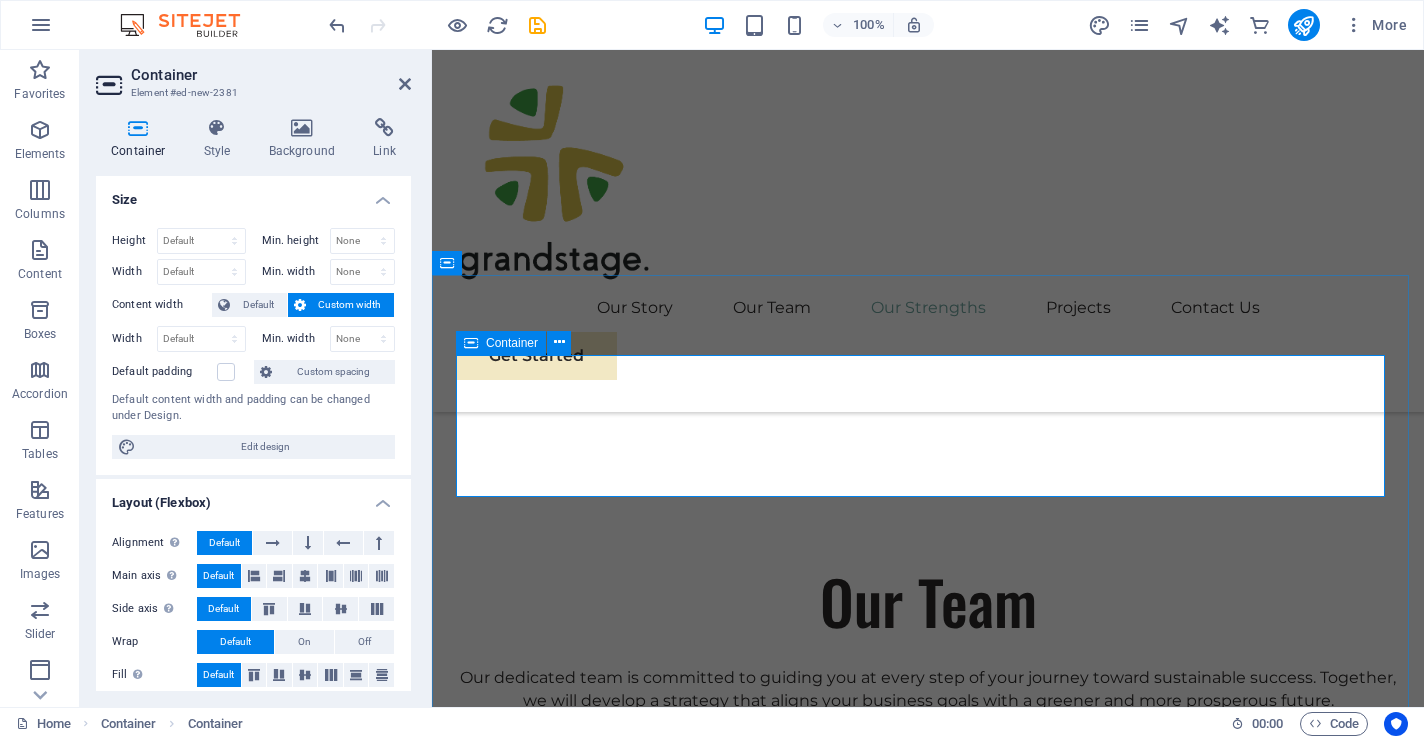 click on "Add elements" at bounding box center [869, 3771] 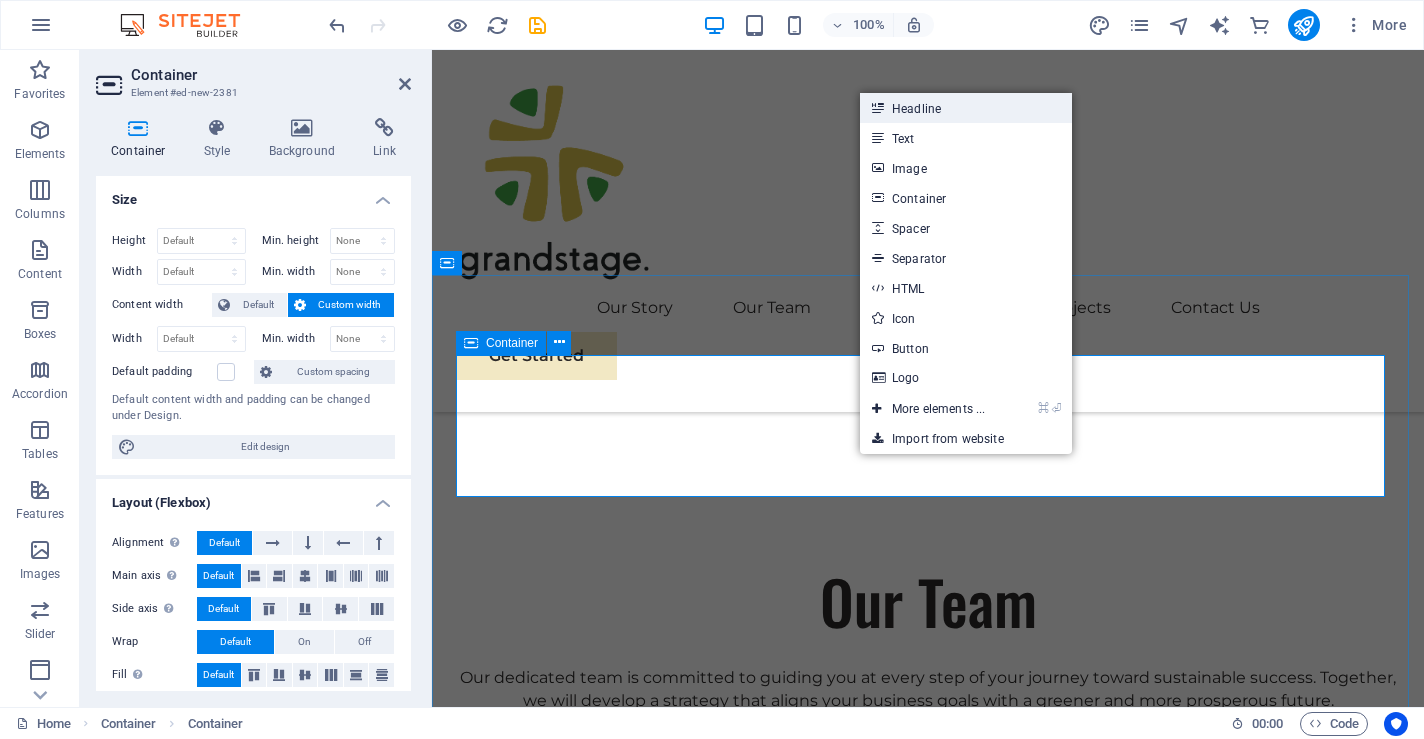 click on "Headline" at bounding box center [966, 108] 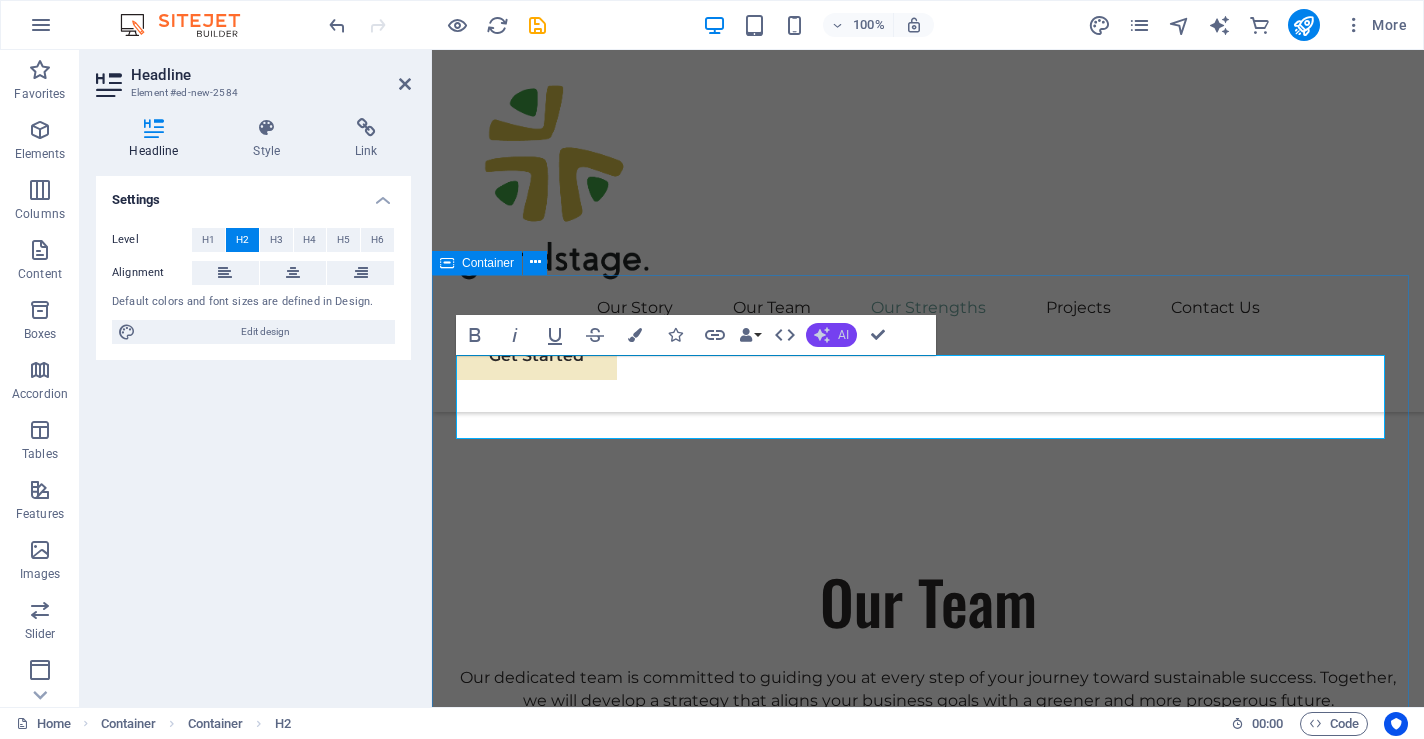 click on "AI" at bounding box center (831, 335) 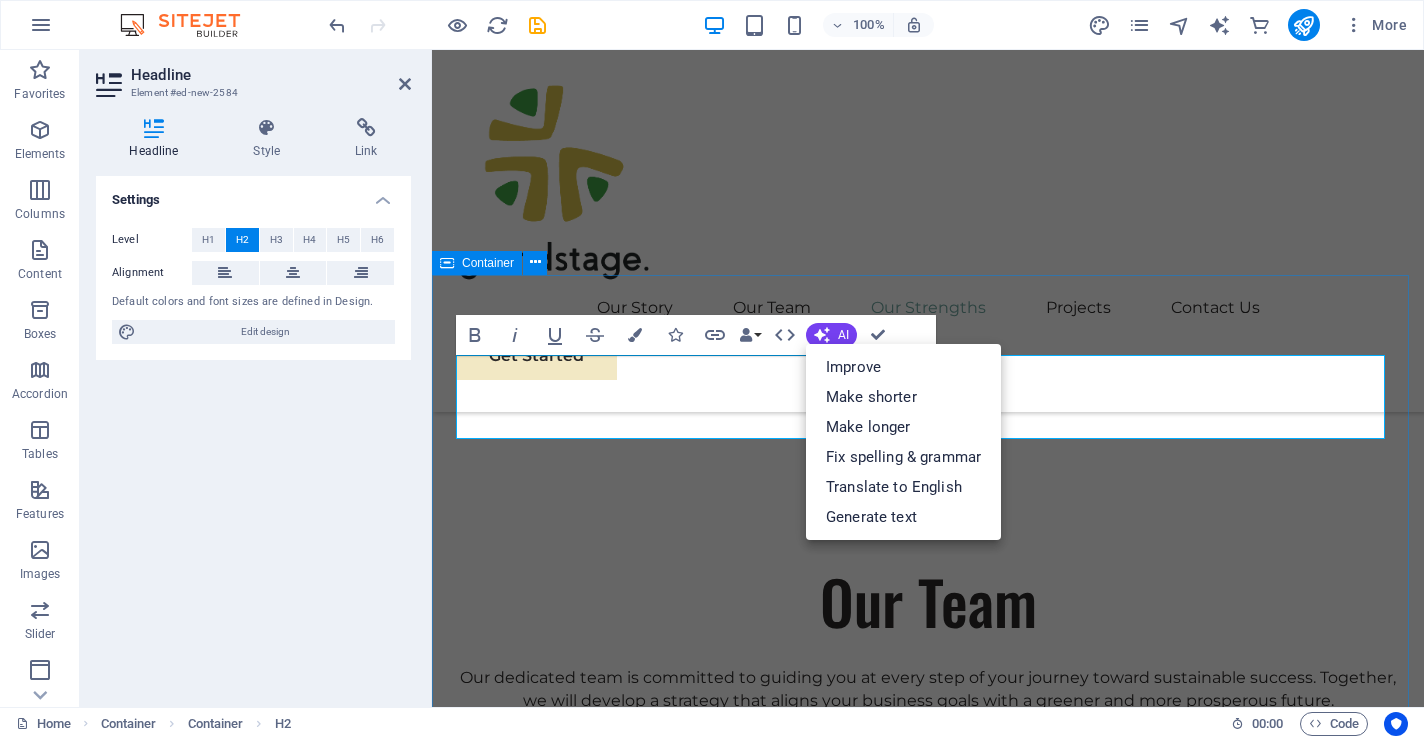 click on "Products Latest Case Studies These are just a few examples of our successful collaborations with forward-thinking businesses. Each project represents a commitment to excellence and a dedication to sustainable growth. 01
EcoPower Transformation Initiative Read More Facing challenges of high energy costs and a substantial carbon footprint, our client sought to revolutionize its energy practices. Working hand-in-hand with Eco-Con's expert team, we implemented renewable energy solutions, incorporating solar and wind power into their operations. This resulted in a significant reduction in reliance on non-renewable sources, translating to both environmental benefits and substantial cost savings. Discover how this initiative became a beacon of sustainable excellence and an inspiration for businesses worldwide. Project manager: [NAME] Project duration: 27 months Read Less 02 Strategic Sustainability Roadmap Read More Project manager: [NAME] Project duration: 24 months Read Less 03 Read More 04" at bounding box center [928, 6290] 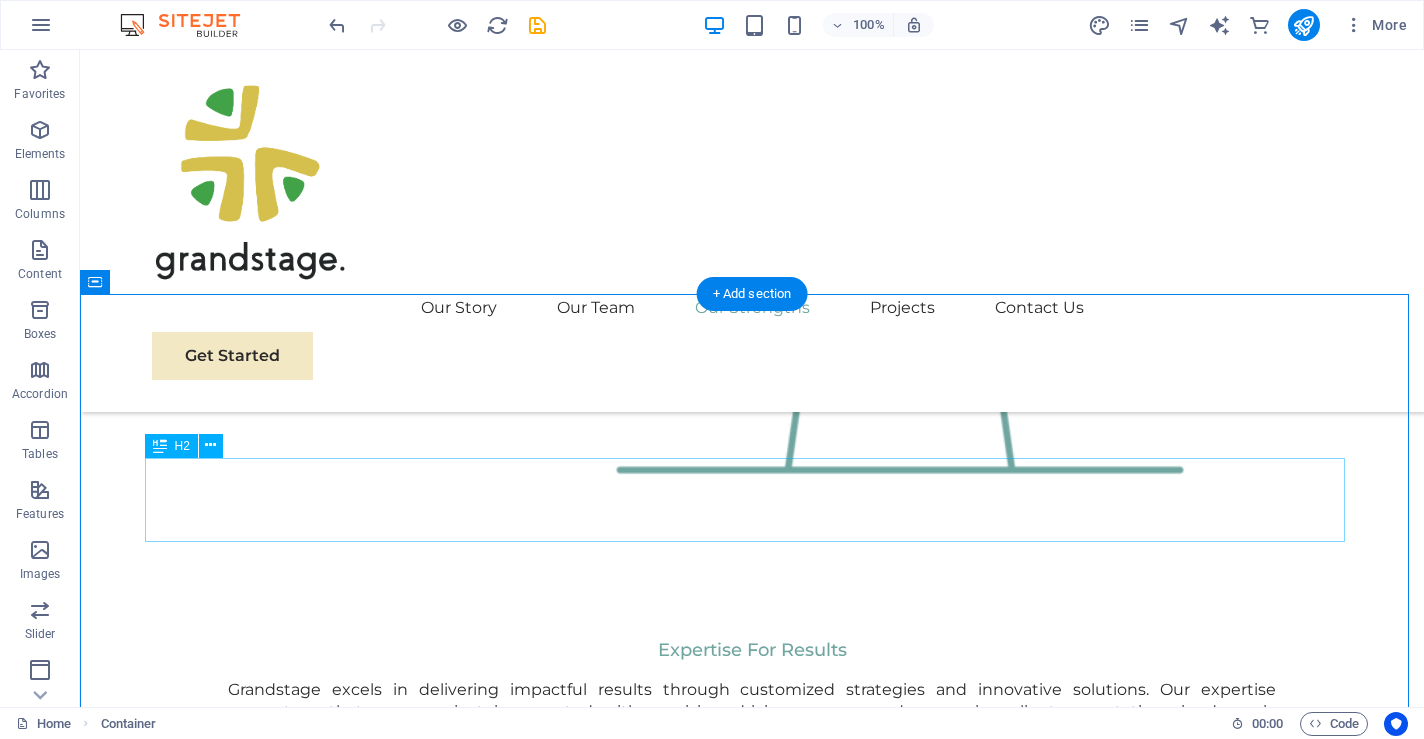 scroll, scrollTop: 2930, scrollLeft: 0, axis: vertical 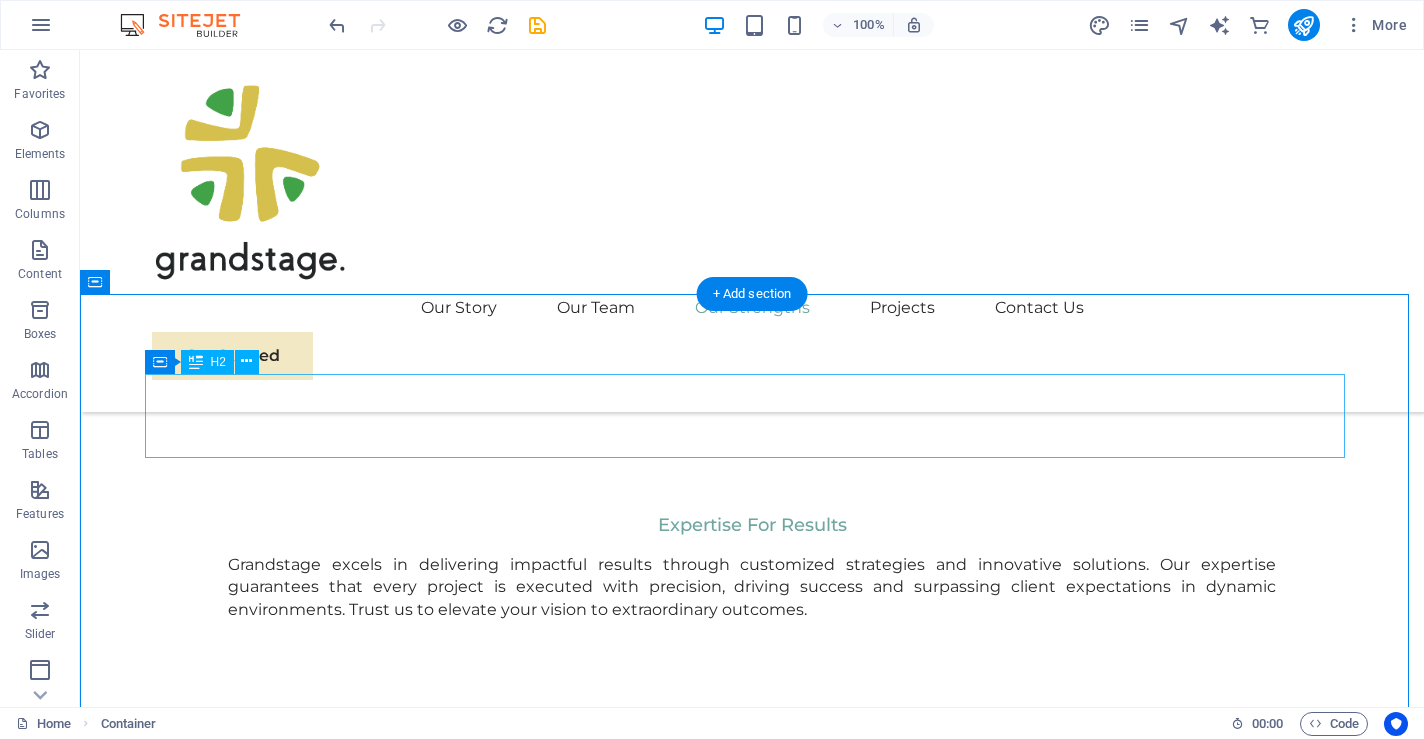 click on "Products" at bounding box center (752, 4072) 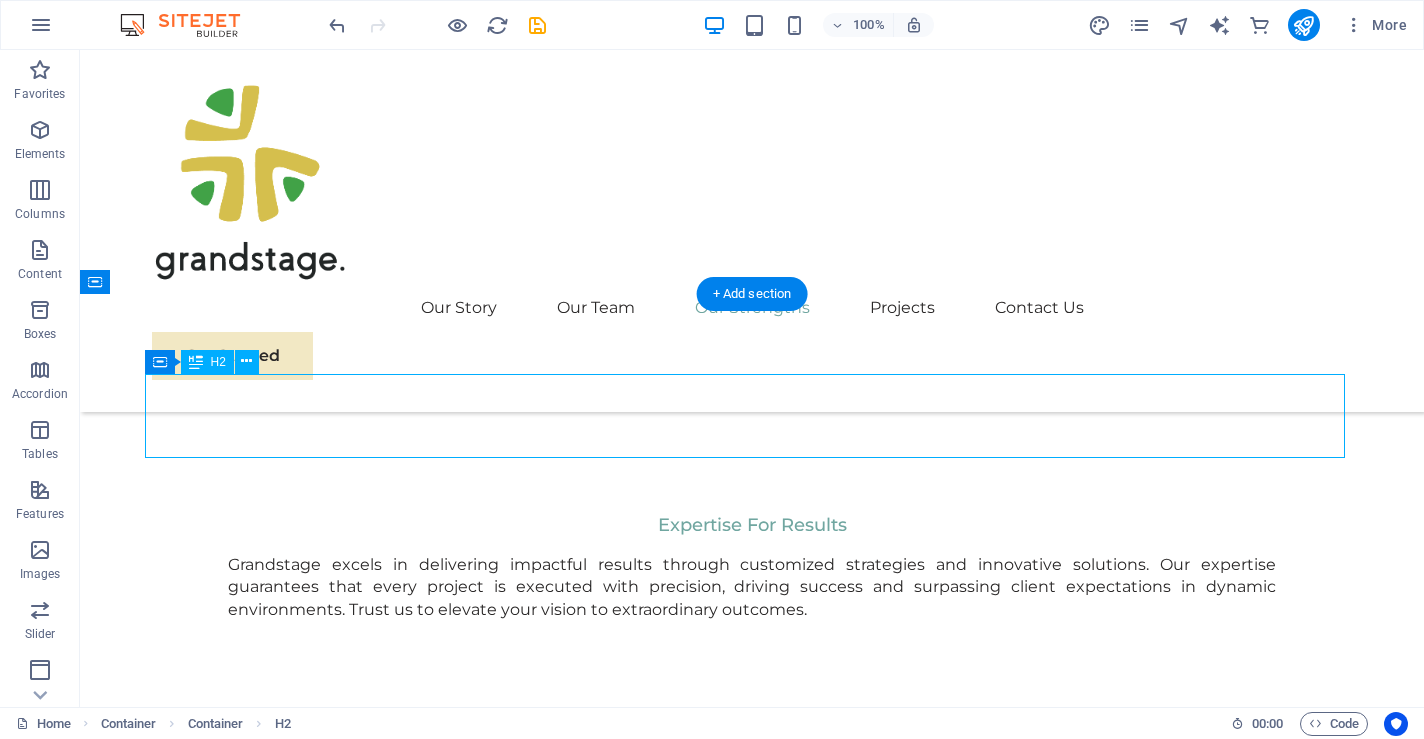 click on "Products" at bounding box center [752, 4072] 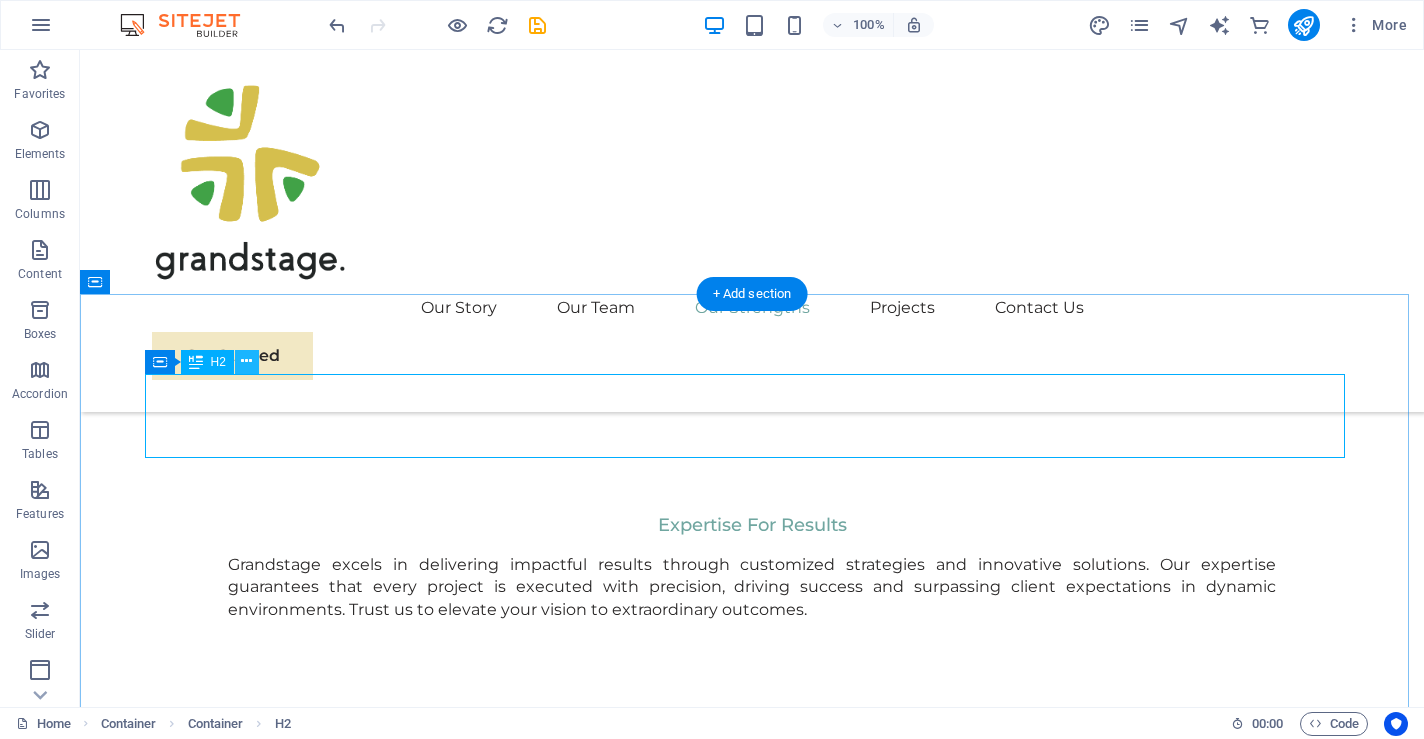 click at bounding box center [246, 361] 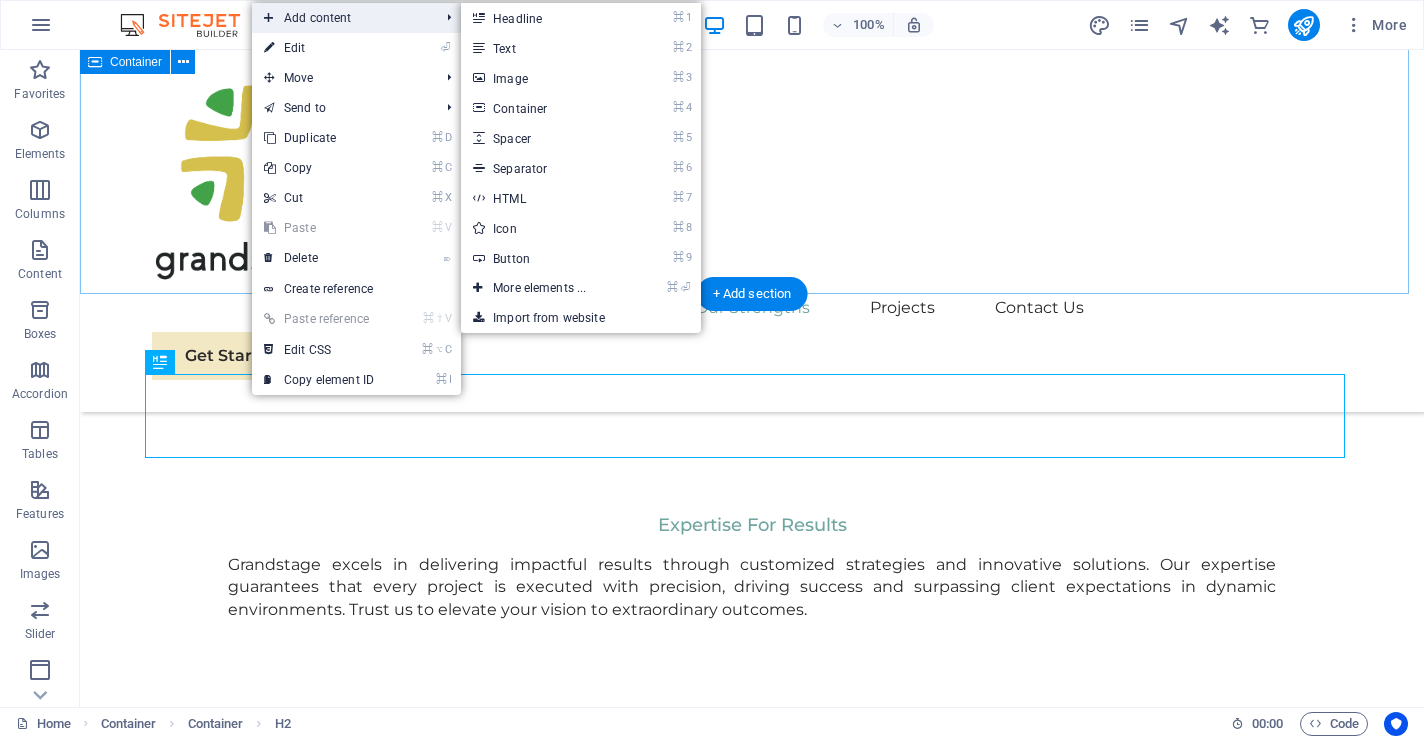 click on "Add content" at bounding box center (341, 18) 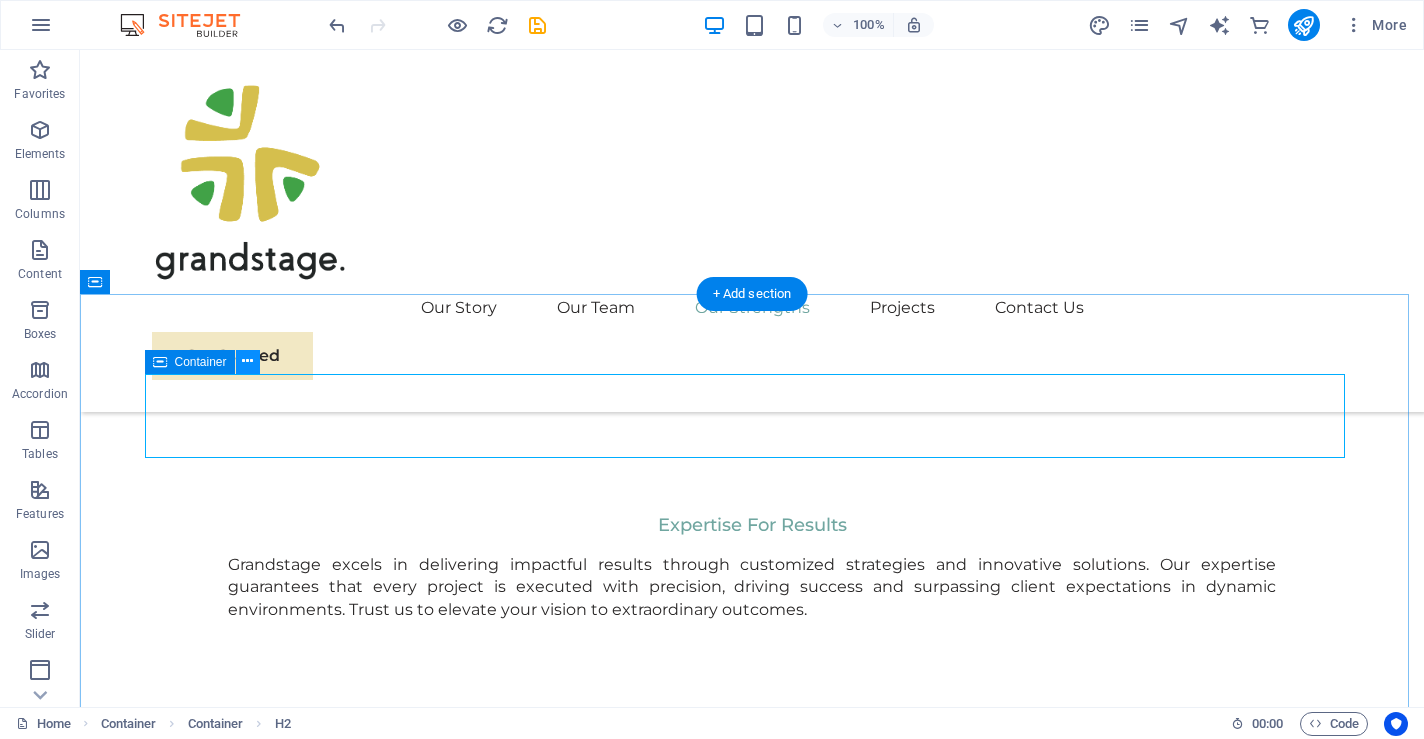 click at bounding box center [247, 361] 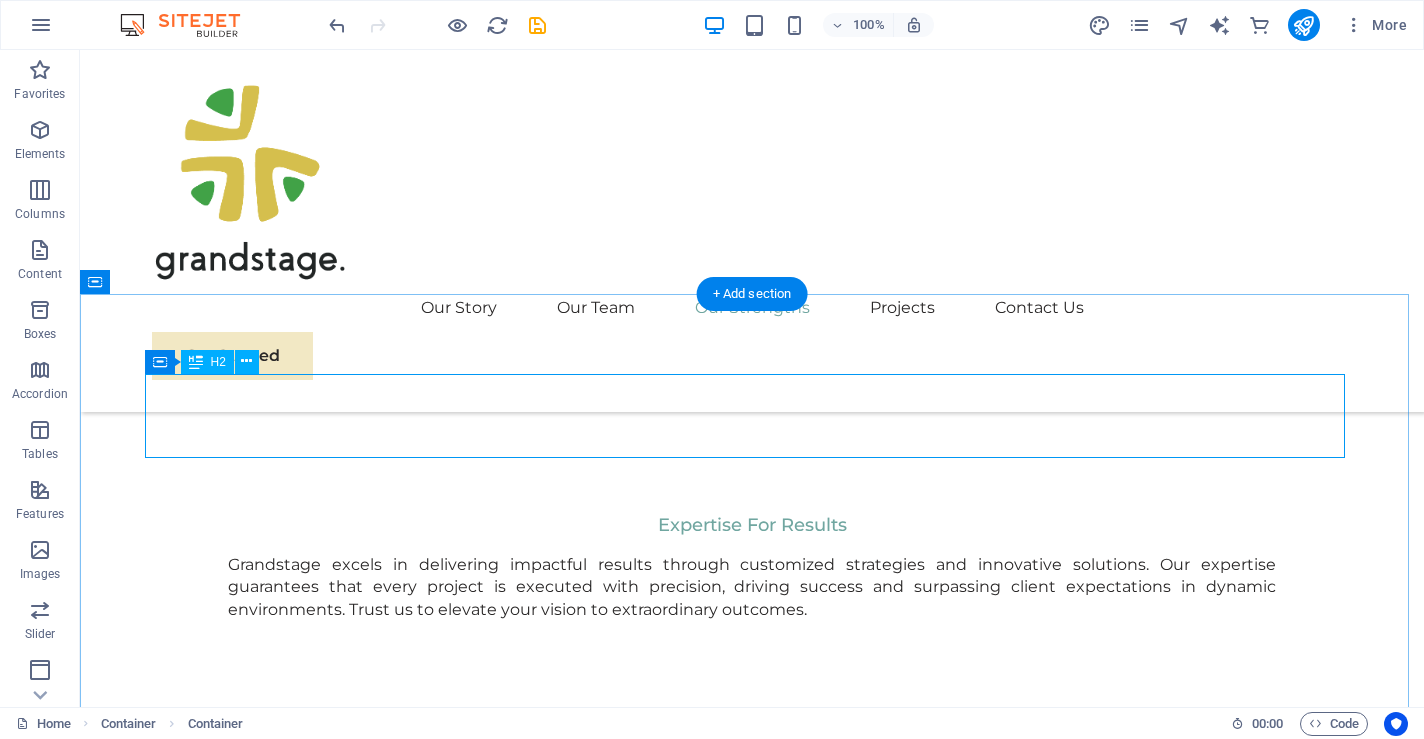 click on "Products" at bounding box center (752, 4072) 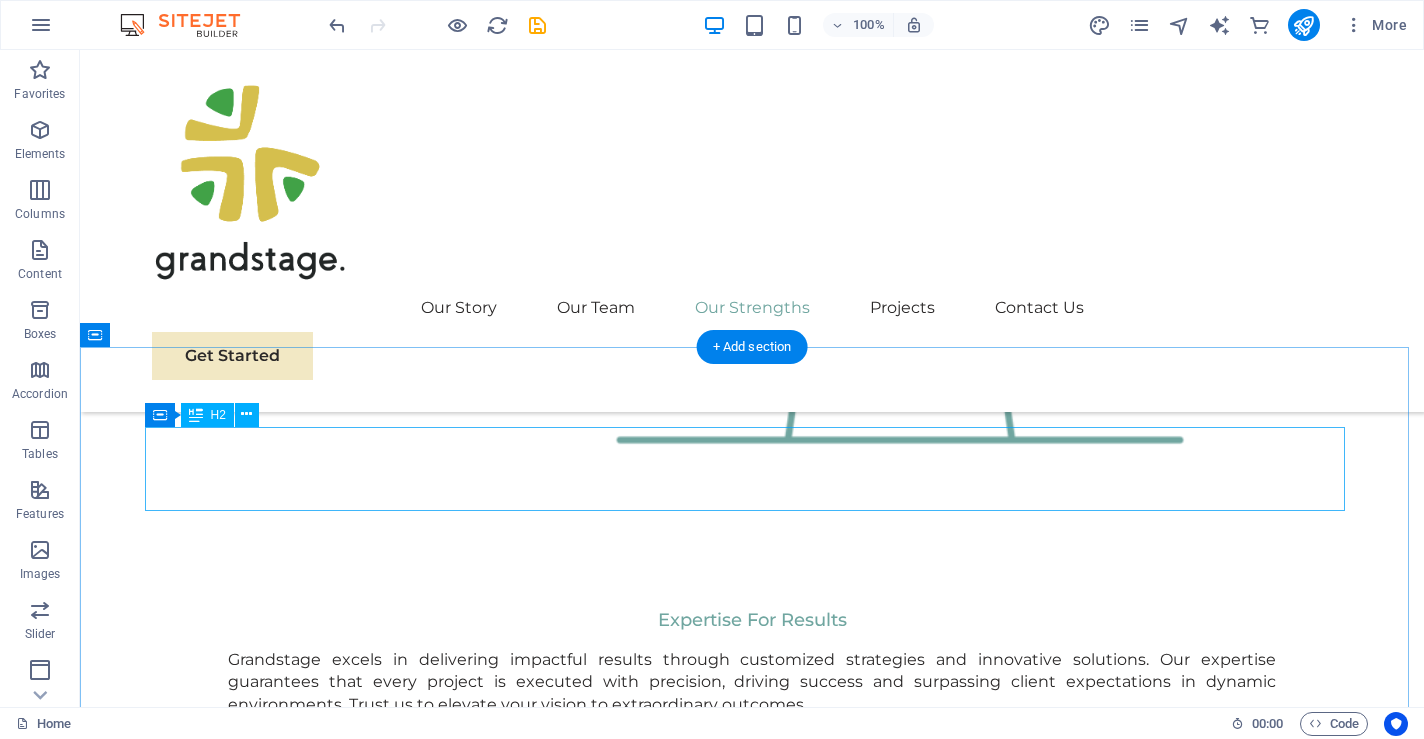 scroll, scrollTop: 2696, scrollLeft: 0, axis: vertical 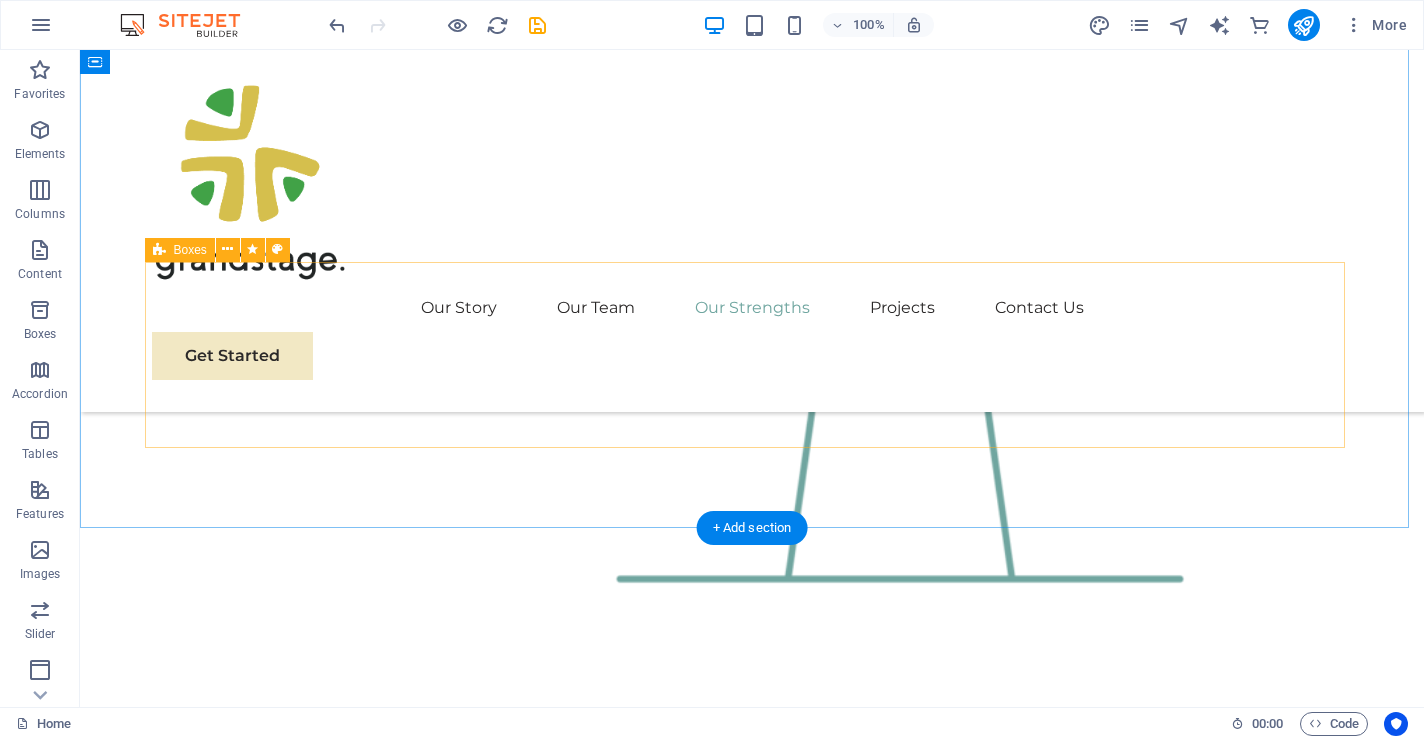 click on "Sustainable Energy Strategy Strategic Business Planning Market Research and Analysis Sustainability Integration" at bounding box center [752, 3687] 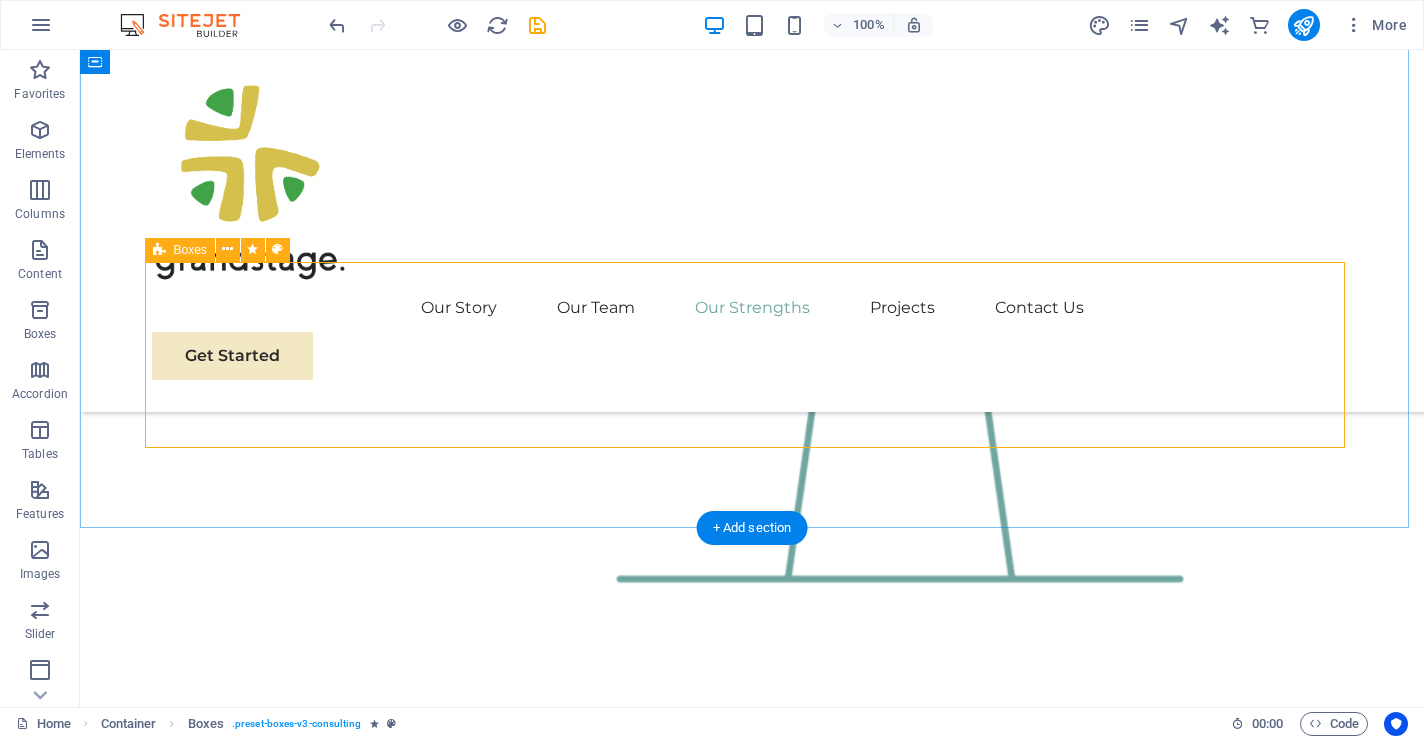 click on "Sustainable Energy Strategy Strategic Business Planning Market Research and Analysis Sustainability Integration" at bounding box center (752, 3687) 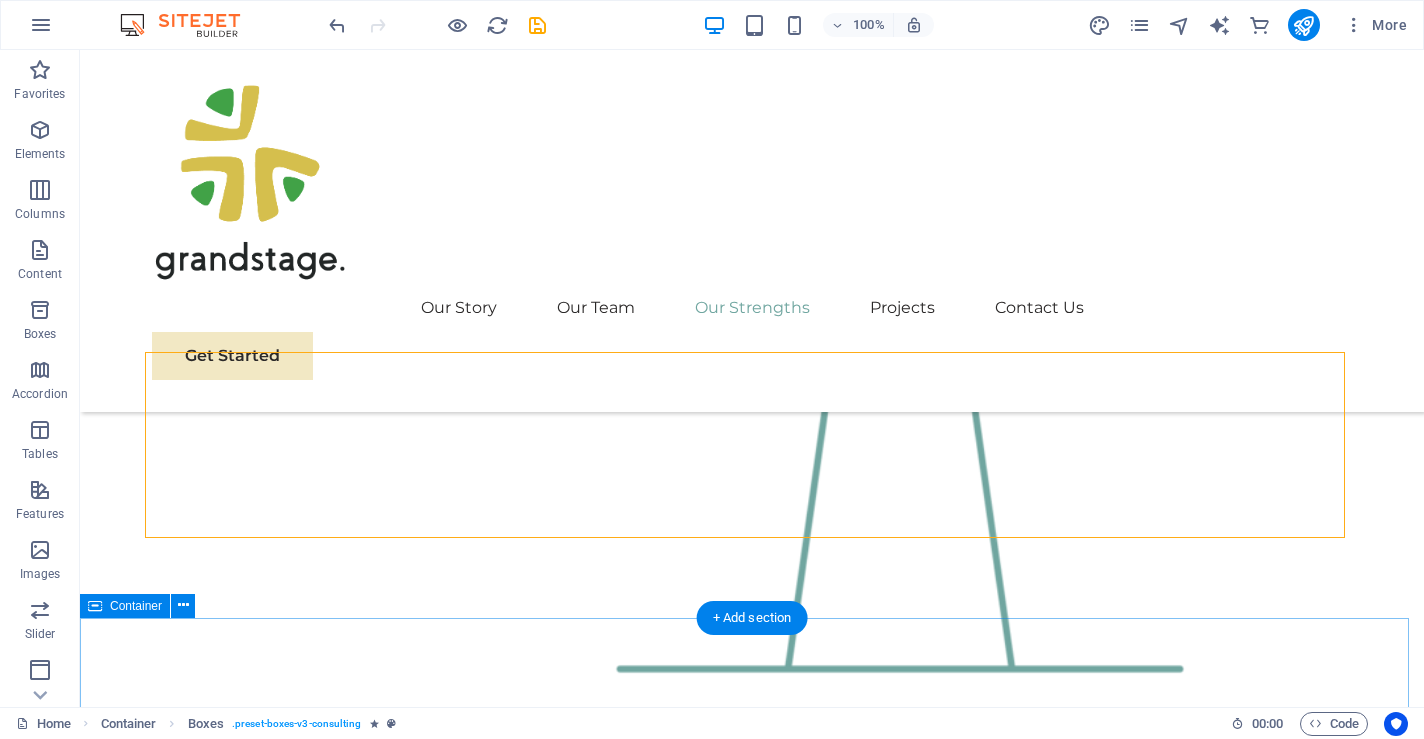 scroll, scrollTop: 2533, scrollLeft: 0, axis: vertical 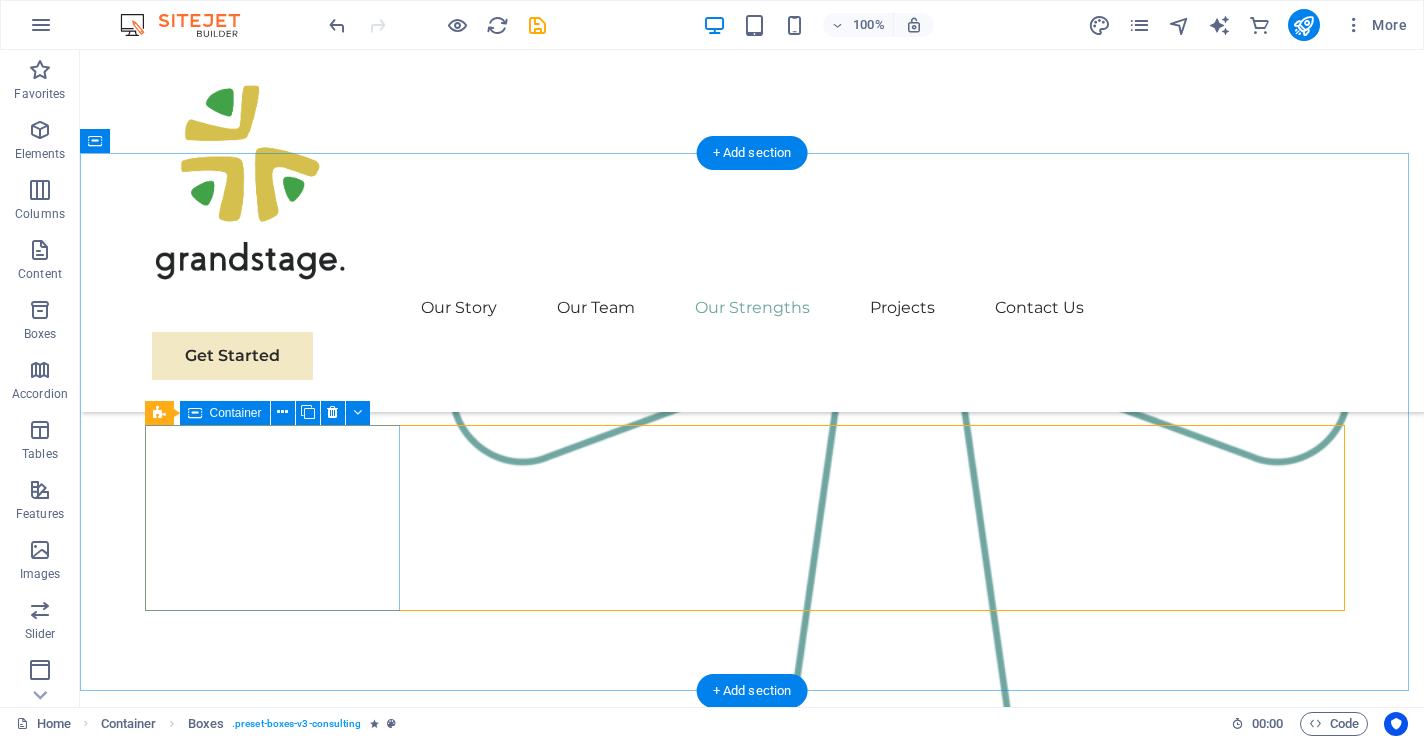 click on "Sustainable Energy Strategy" at bounding box center (279, 3525) 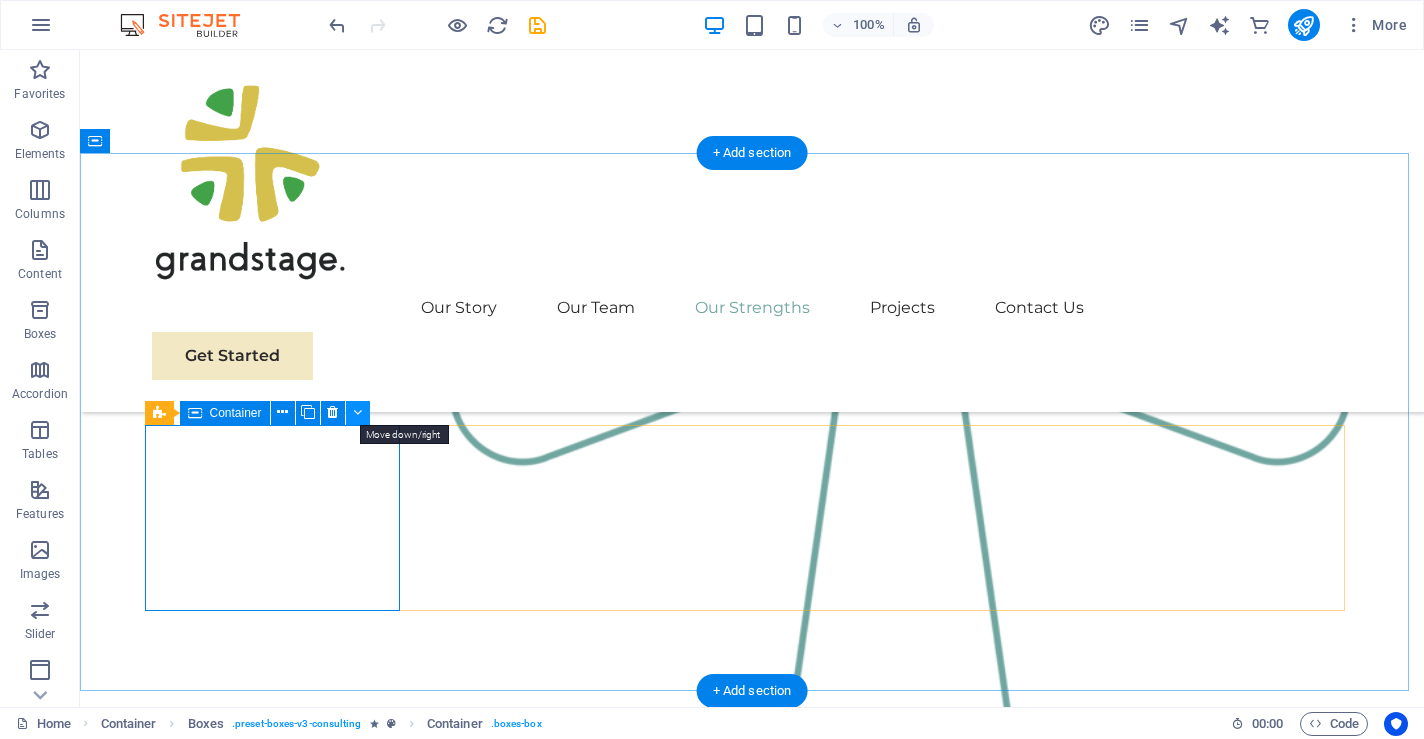 click at bounding box center (357, 412) 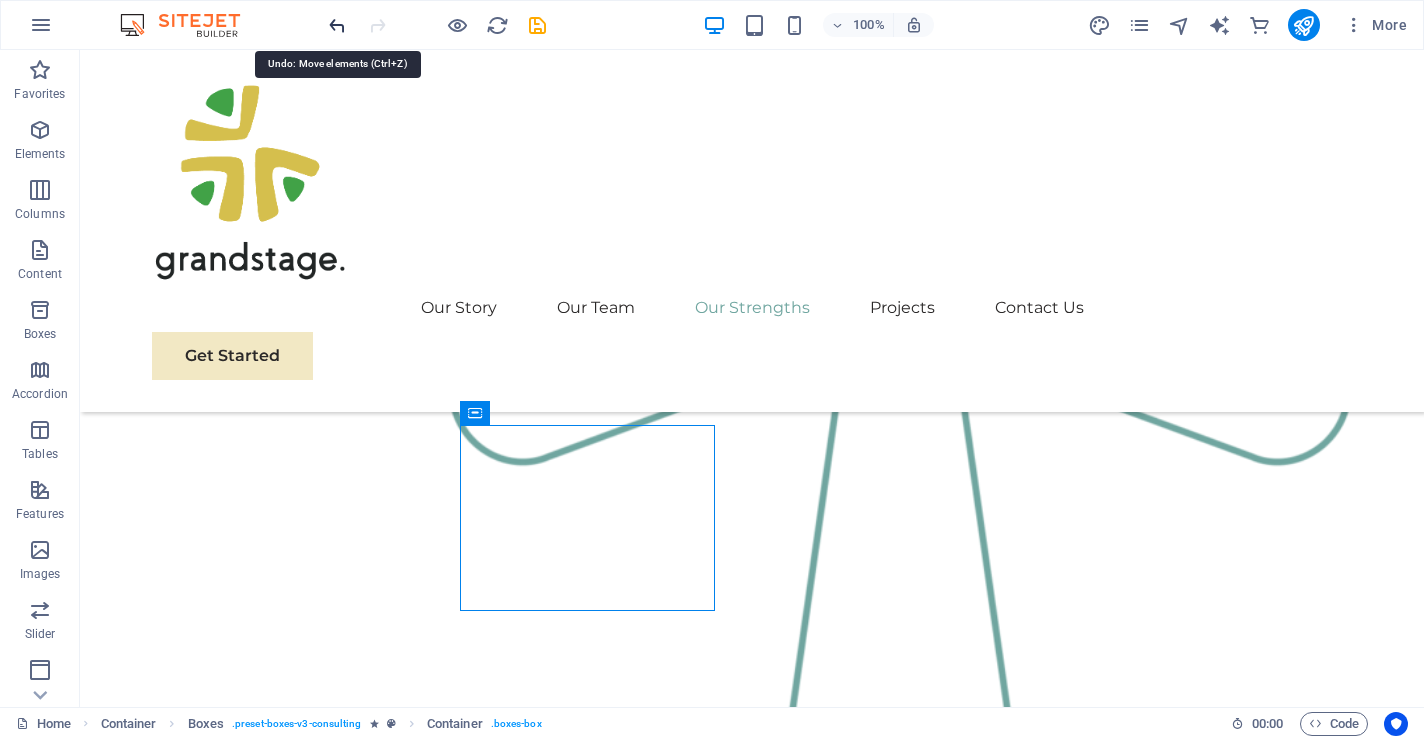 click at bounding box center (337, 25) 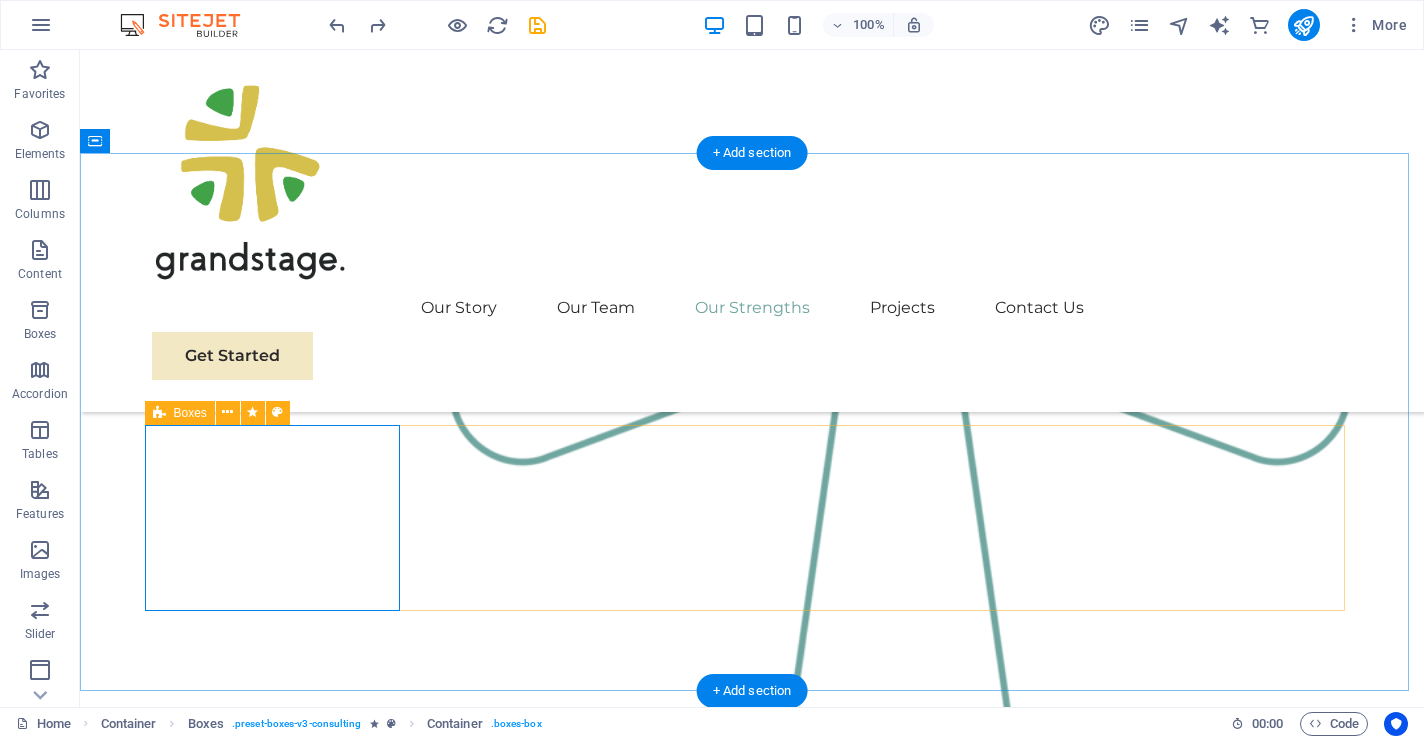 click on "Sustainable Energy Strategy Strategic Business Planning Market Research and Analysis Sustainability Integration" at bounding box center (752, 3850) 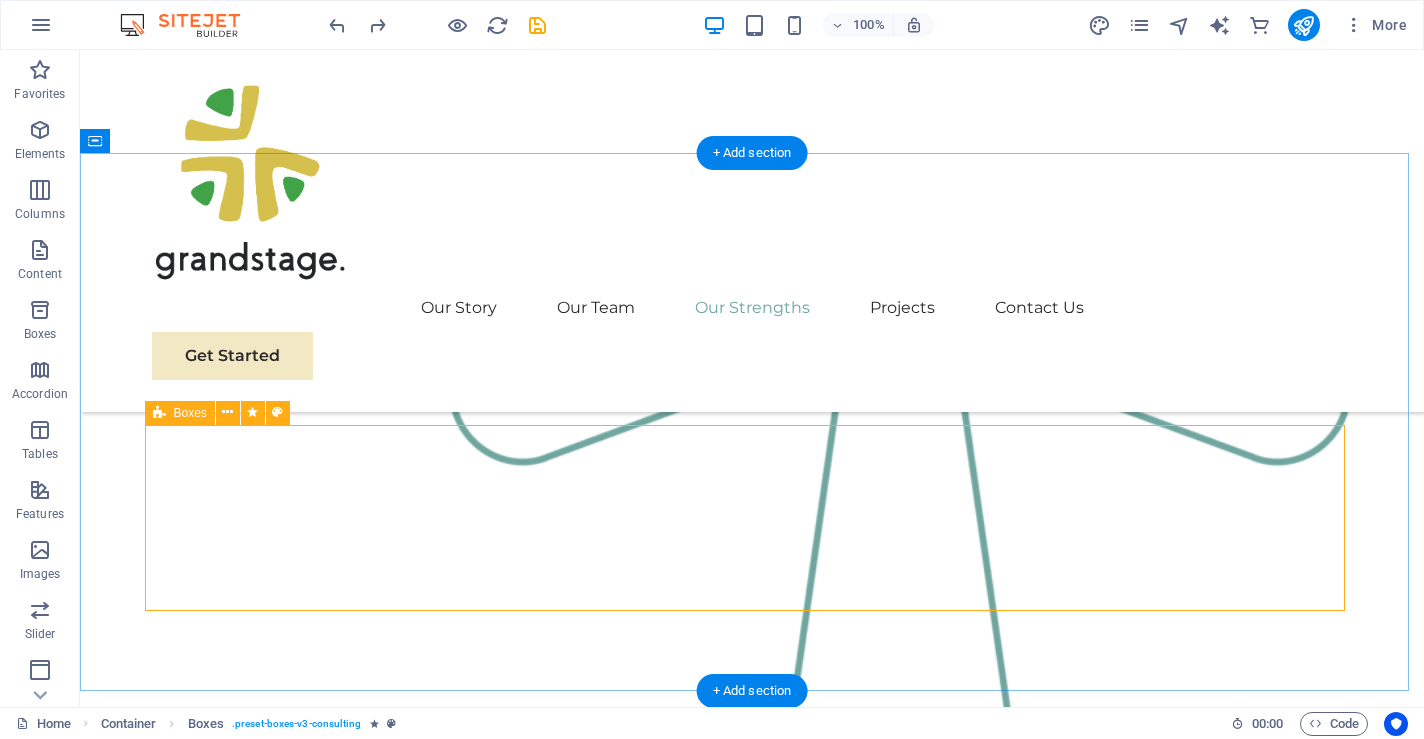 click on "Sustainable Energy Strategy Strategic Business Planning Market Research and Analysis Sustainability Integration" at bounding box center (752, 3850) 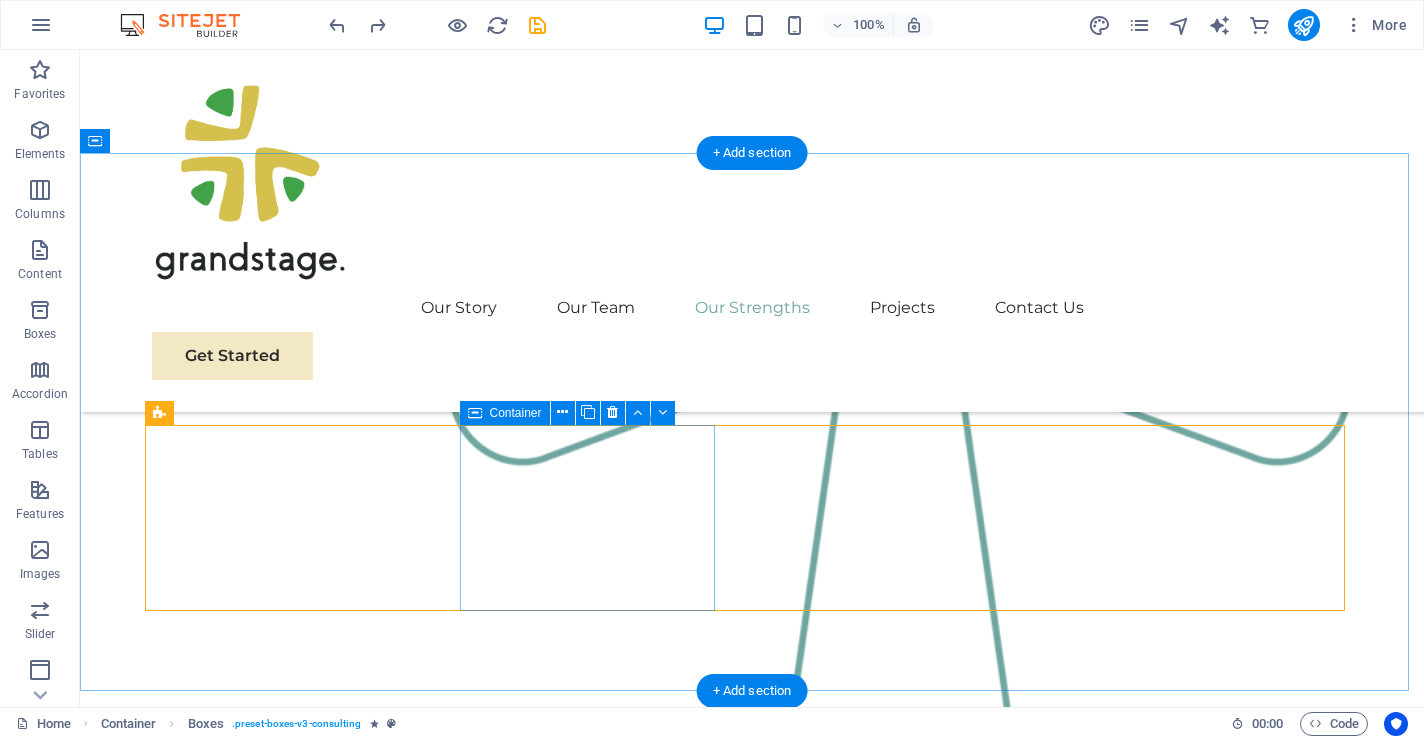 click on "Strategic Business Planning" at bounding box center (279, 3741) 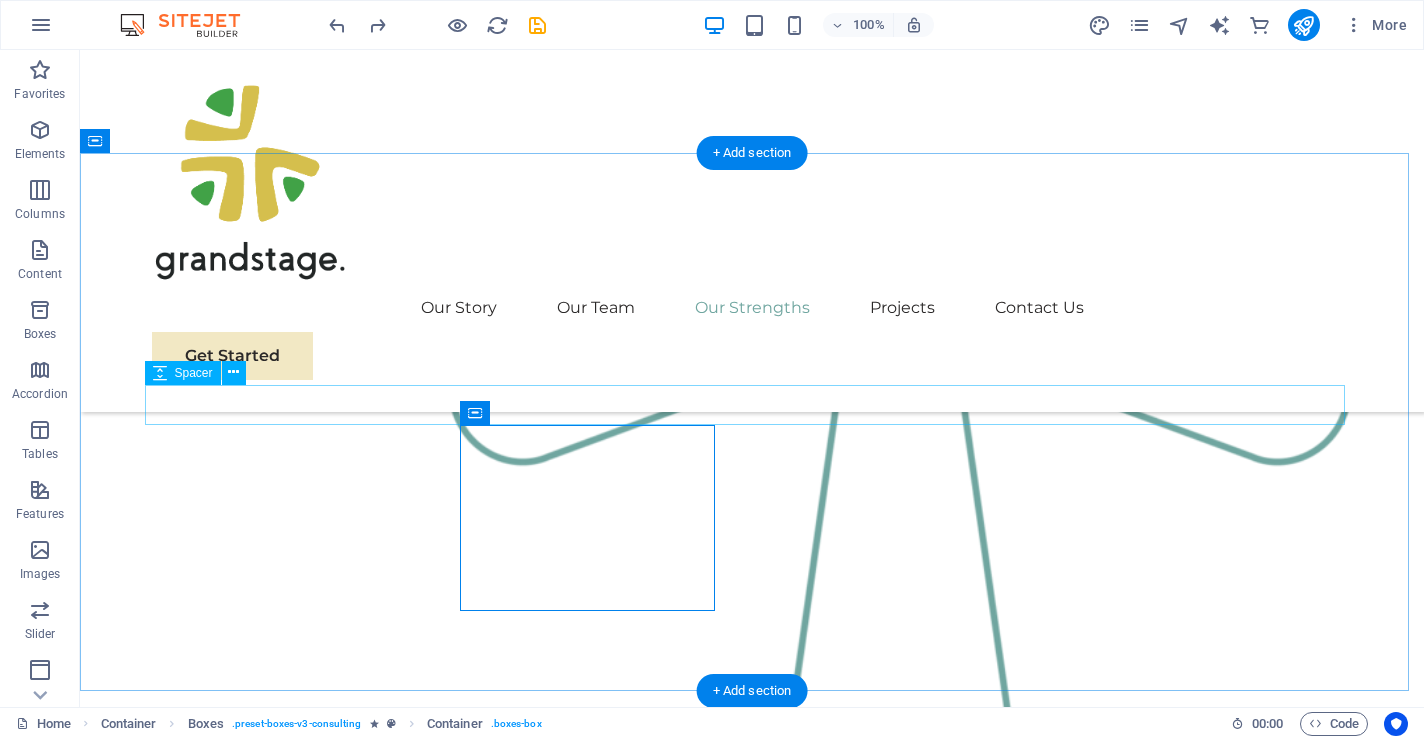 click at bounding box center [752, 3412] 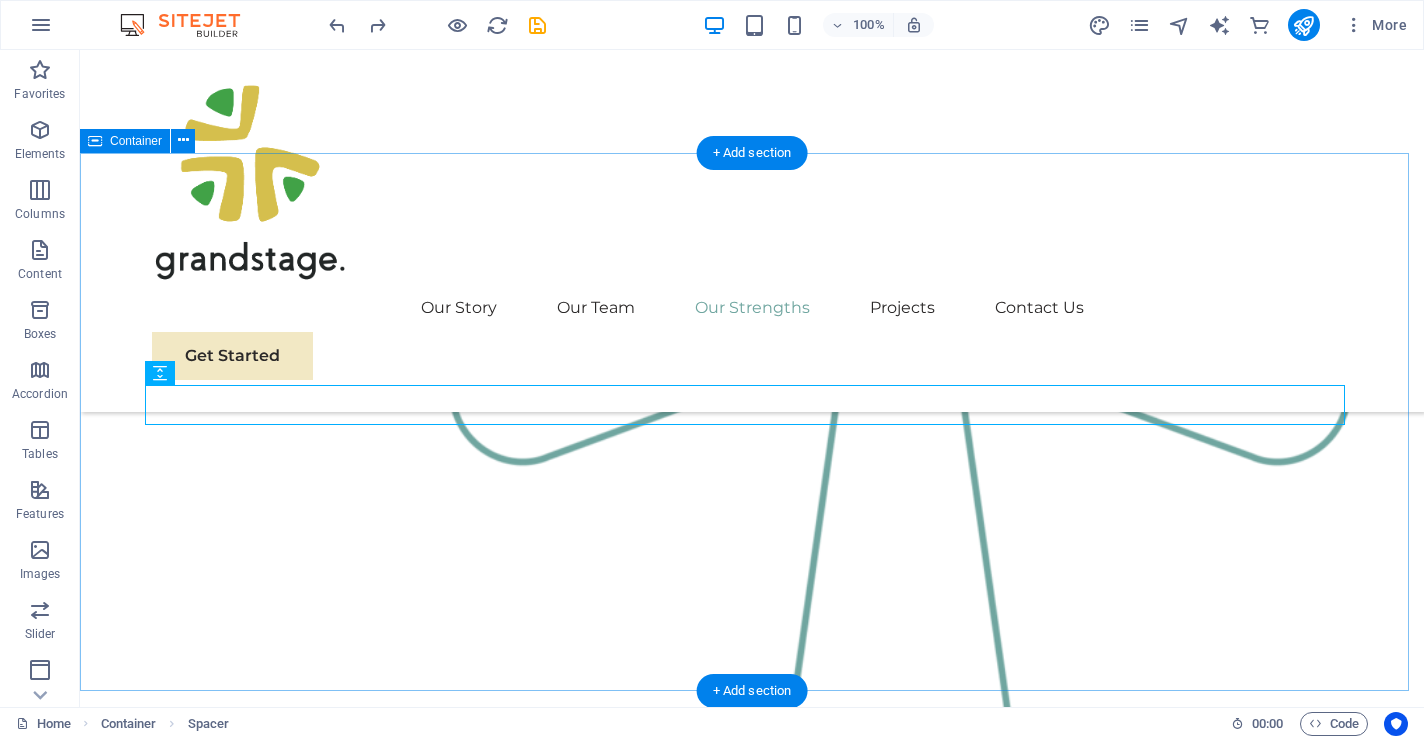 click on "Our Strengths Explore our full range of services to discover how we can tailor our expertise to meet your unique business needs. Sustainable Energy Strategy Strategic Business Planning Market Research and Analysis Sustainability Integration" at bounding box center (752, 3764) 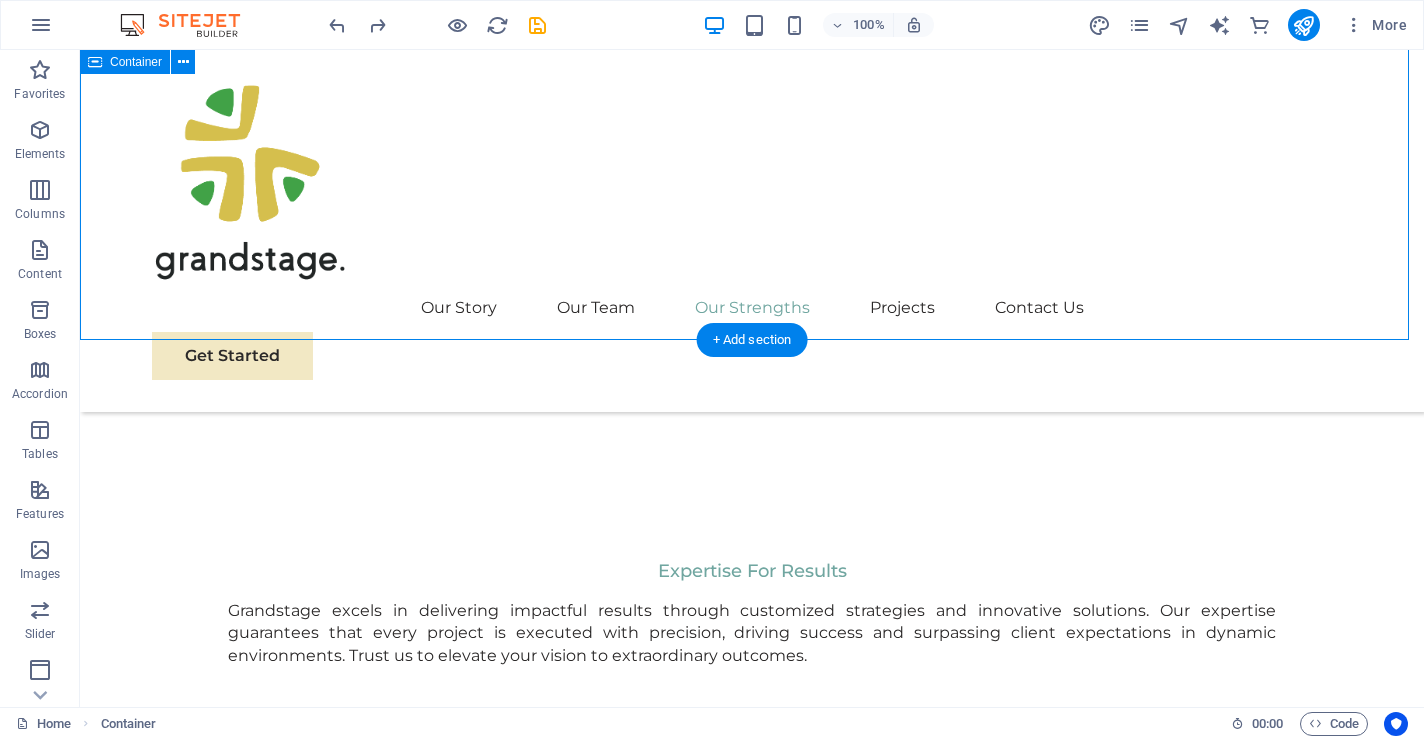 scroll, scrollTop: 2996, scrollLeft: 0, axis: vertical 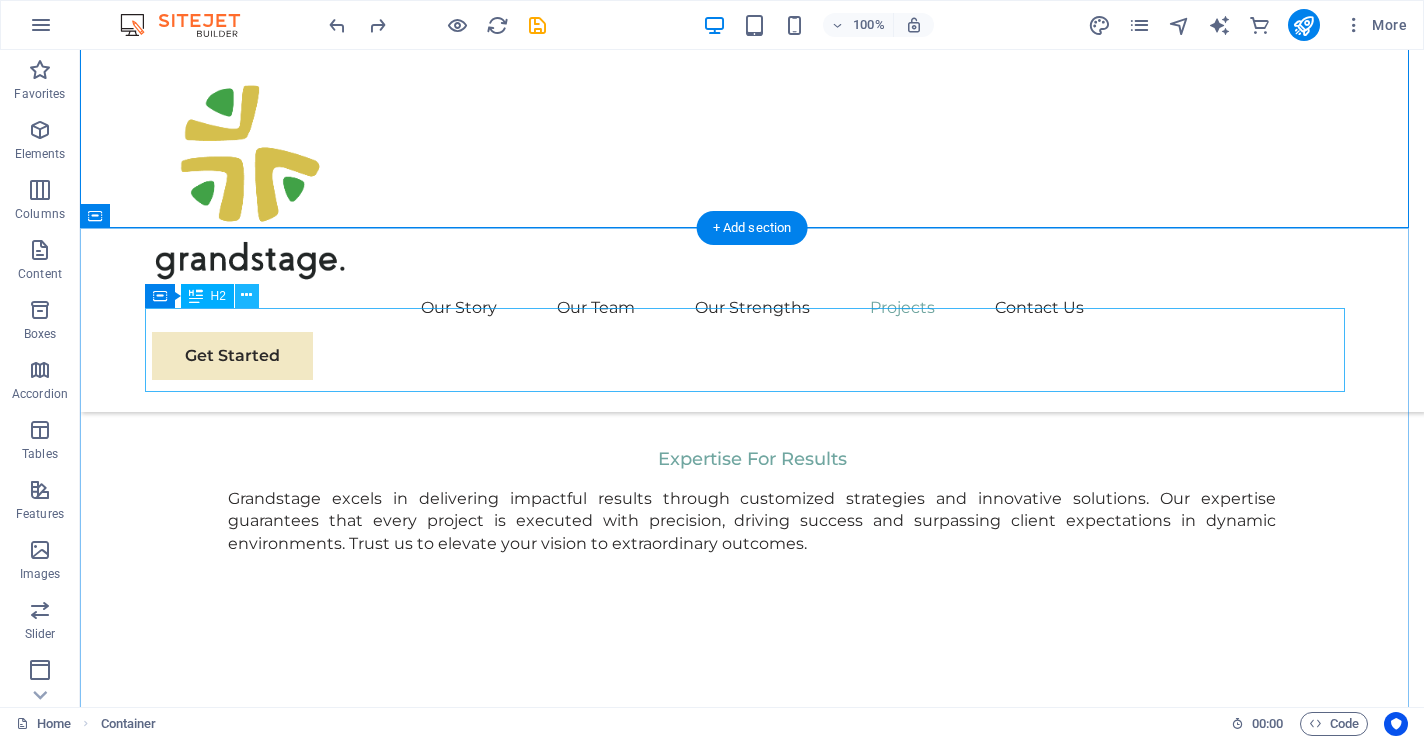 click at bounding box center [246, 295] 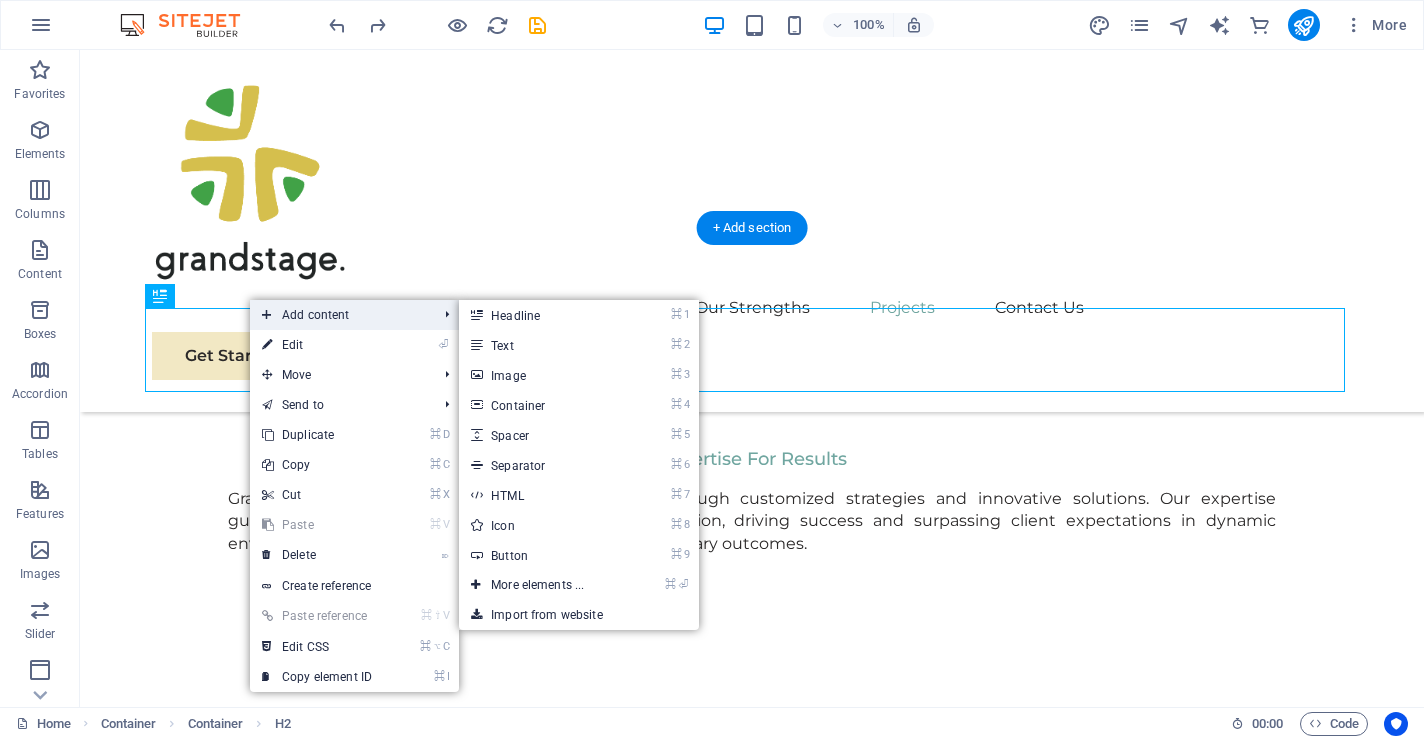 click on "Add content" at bounding box center (339, 315) 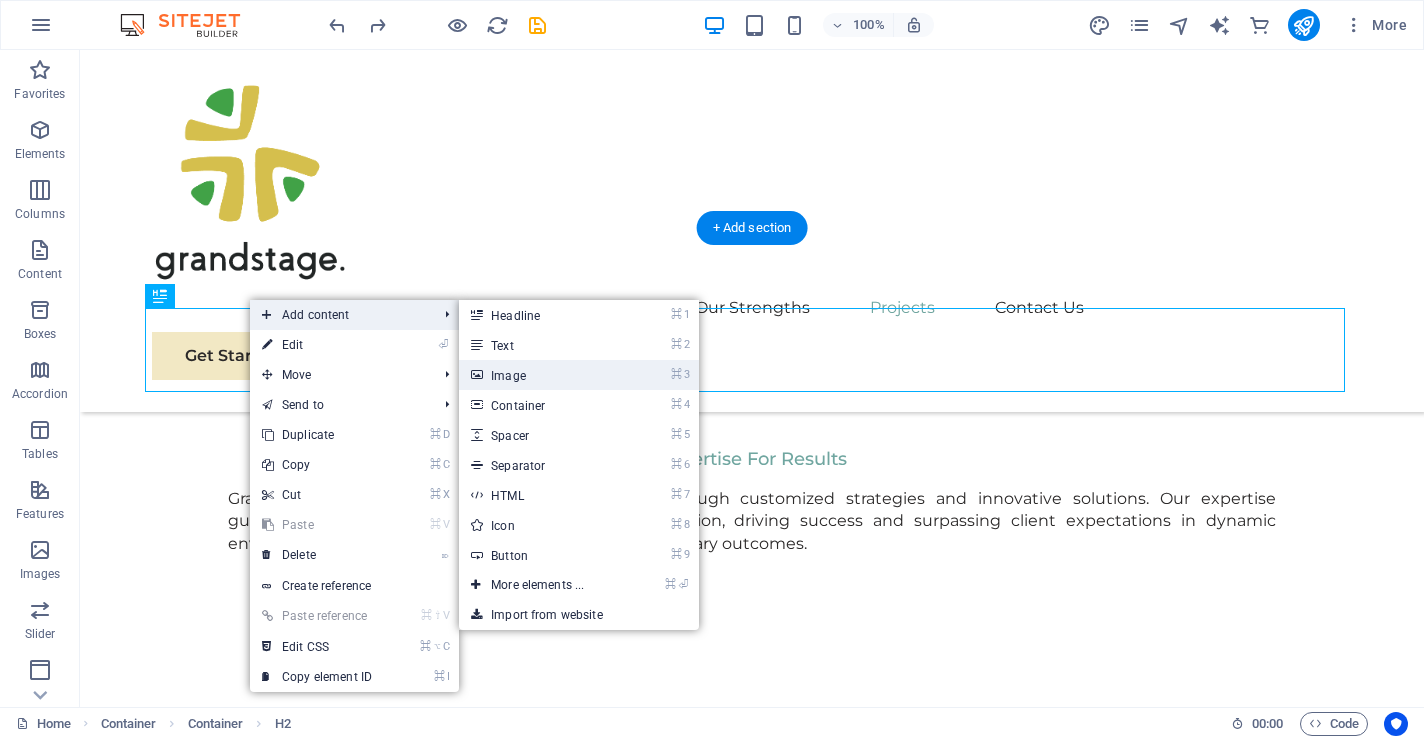 click on "⌘ 3  Image" at bounding box center [541, 375] 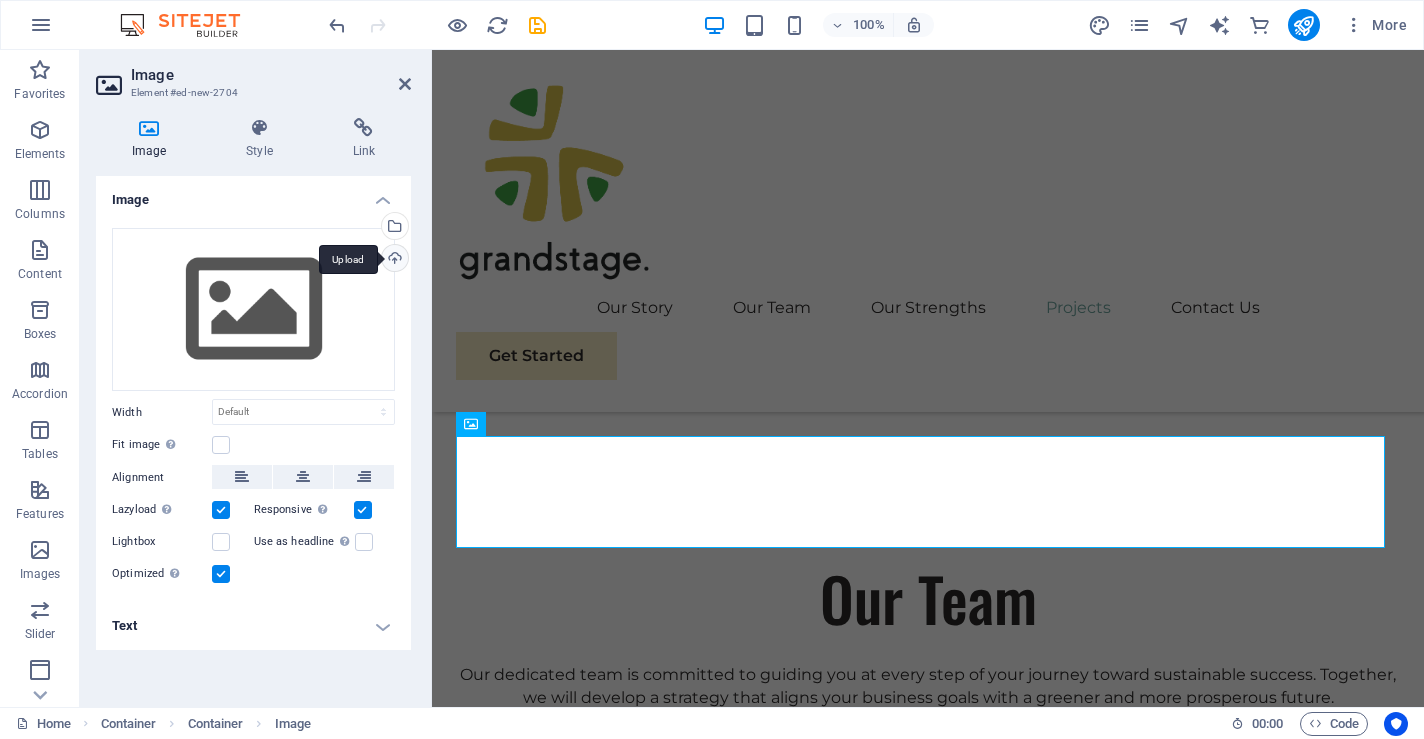 click on "Upload" at bounding box center (393, 260) 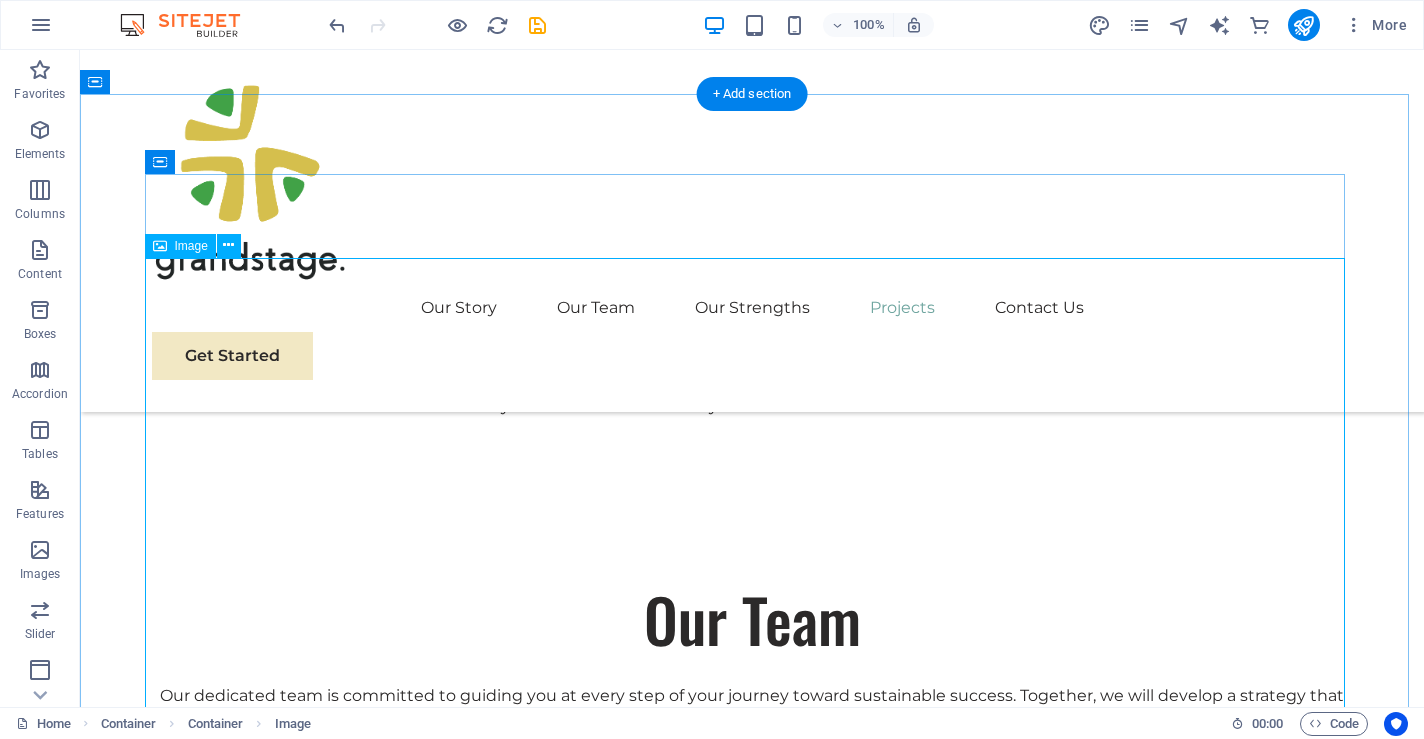 scroll, scrollTop: 2962, scrollLeft: 0, axis: vertical 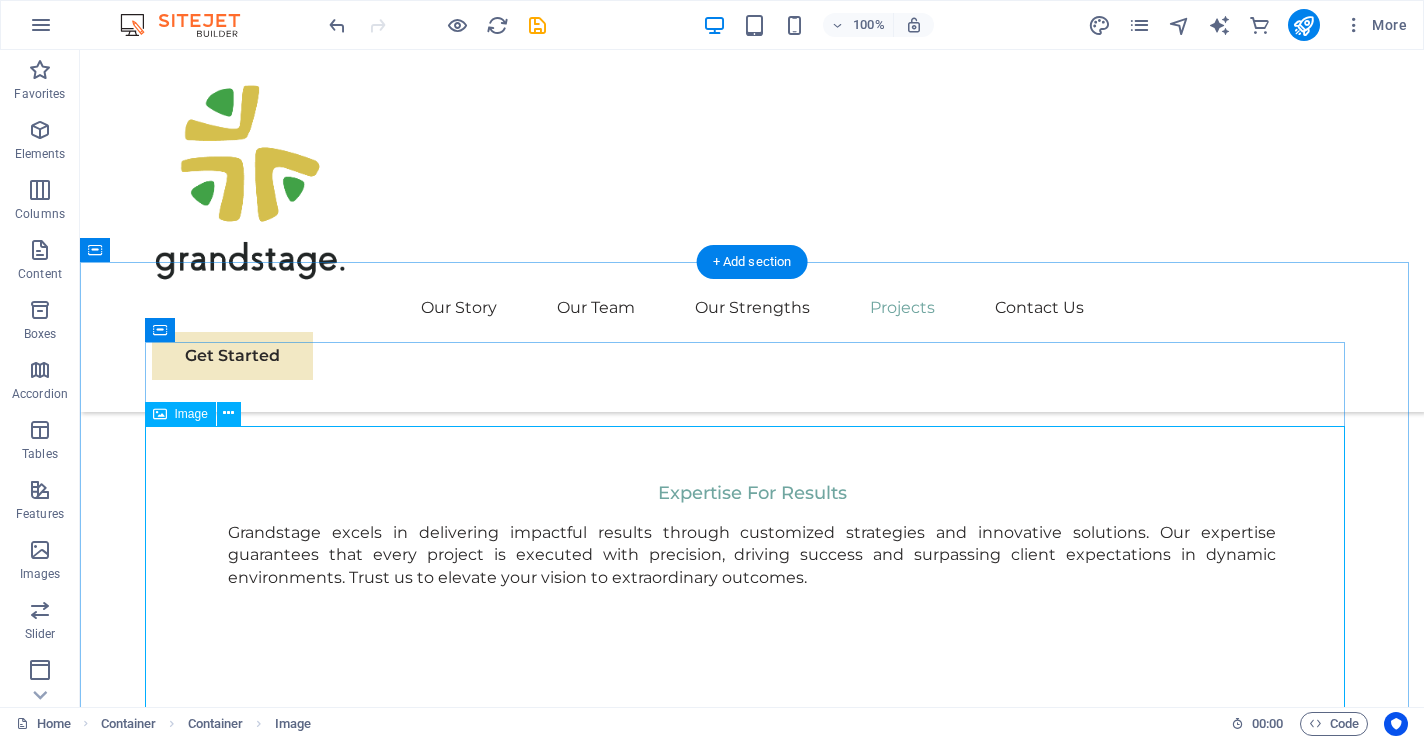 click at bounding box center [752, 4754] 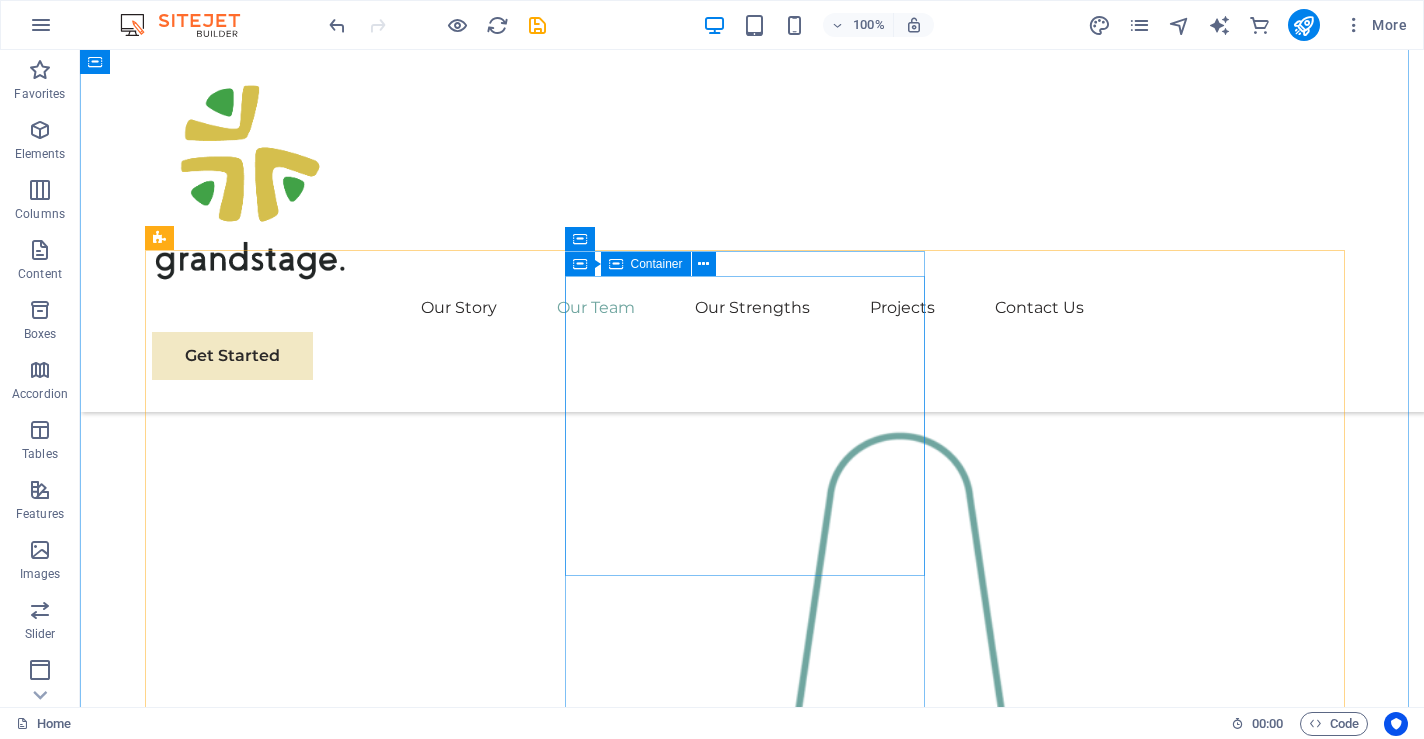 scroll, scrollTop: 1779, scrollLeft: 0, axis: vertical 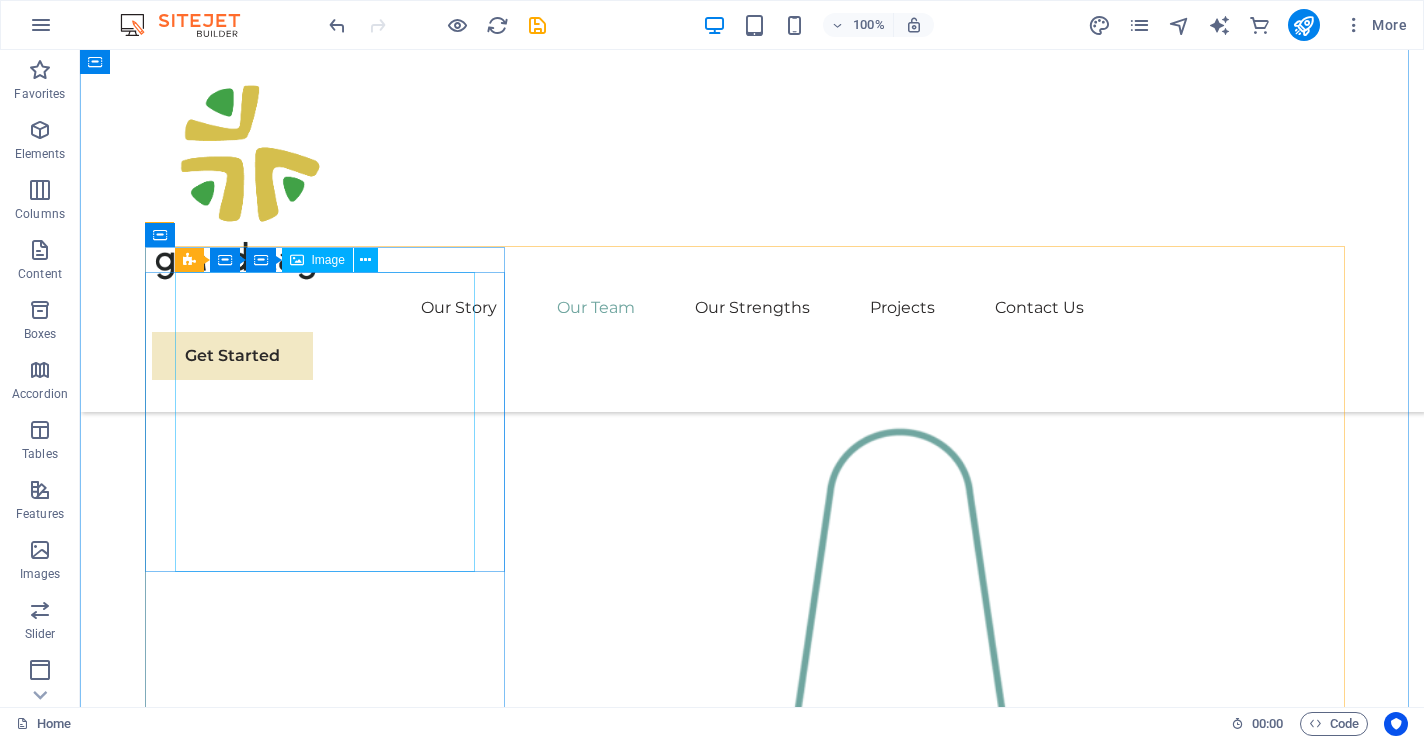 click on "Image" at bounding box center (317, 260) 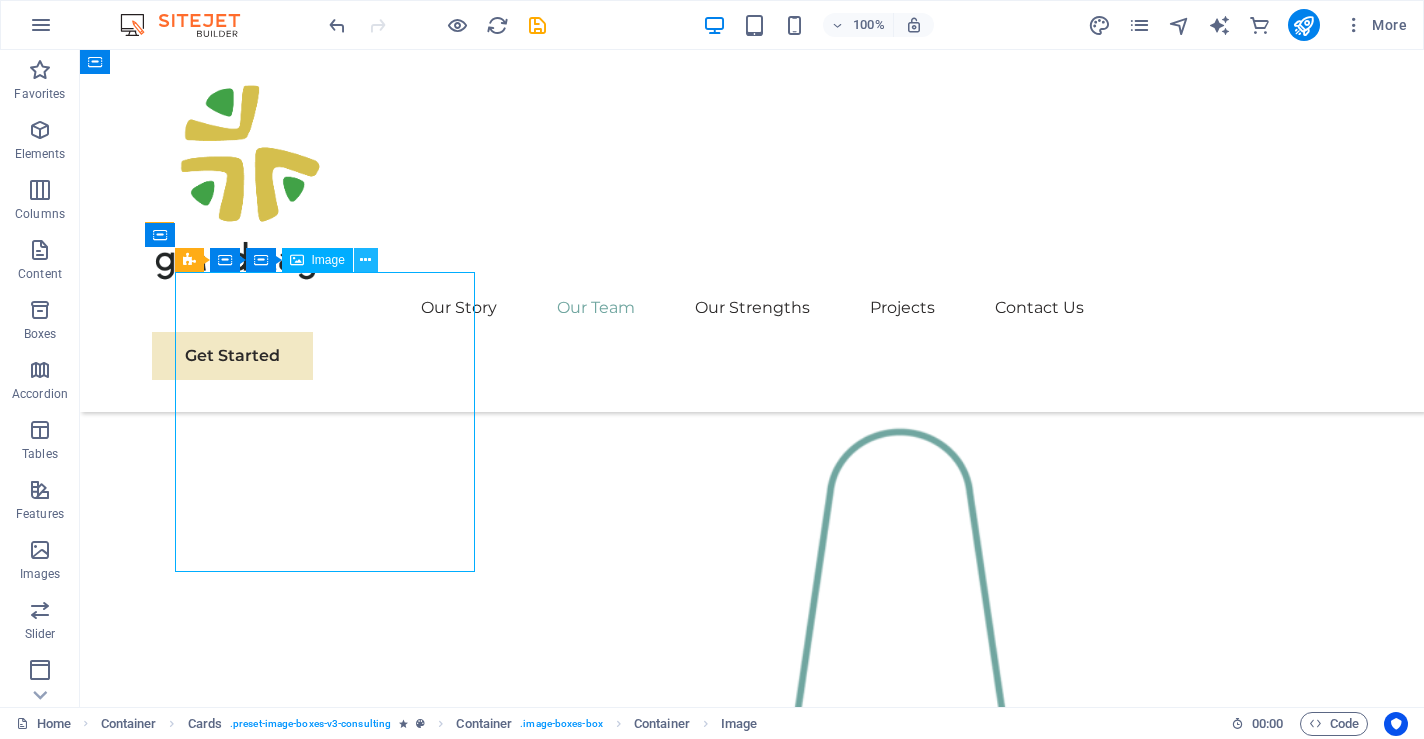 click at bounding box center [365, 260] 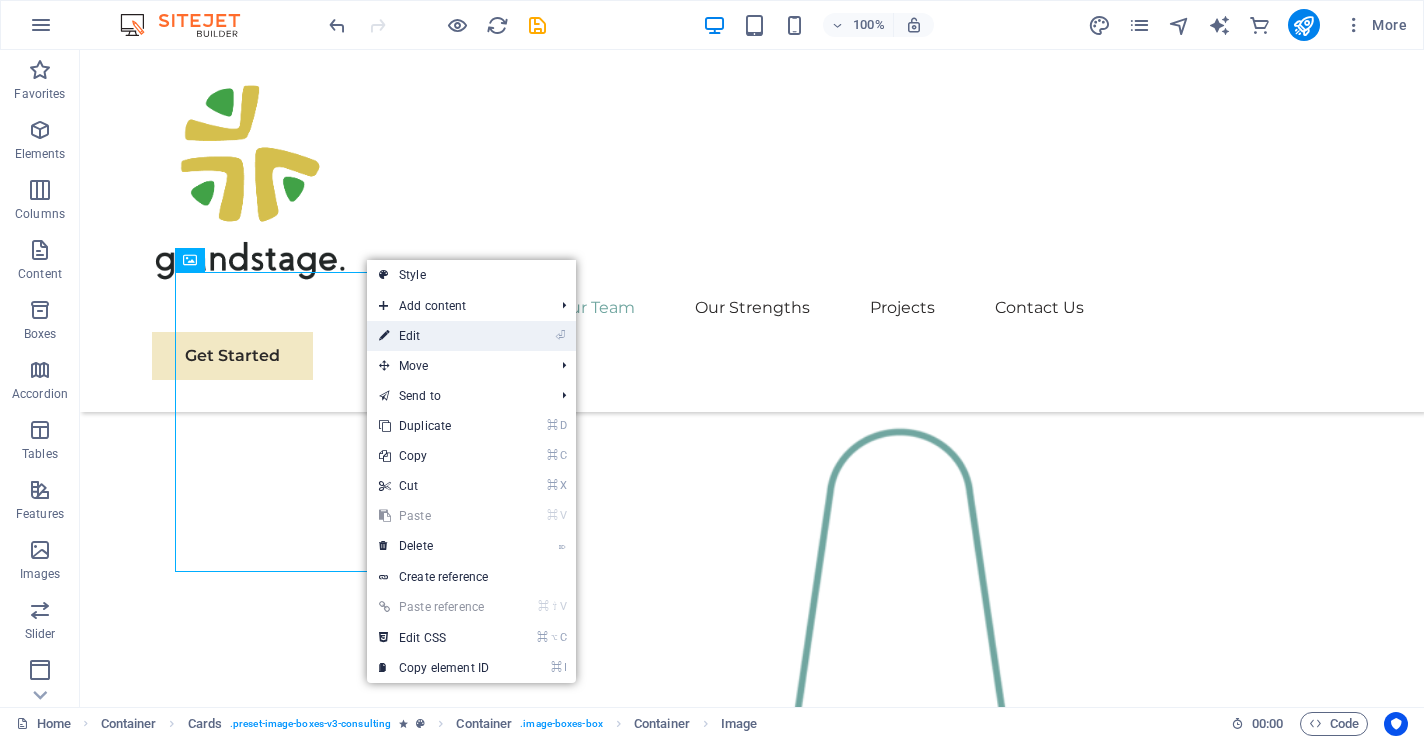 click on "⏎  Edit" at bounding box center (434, 336) 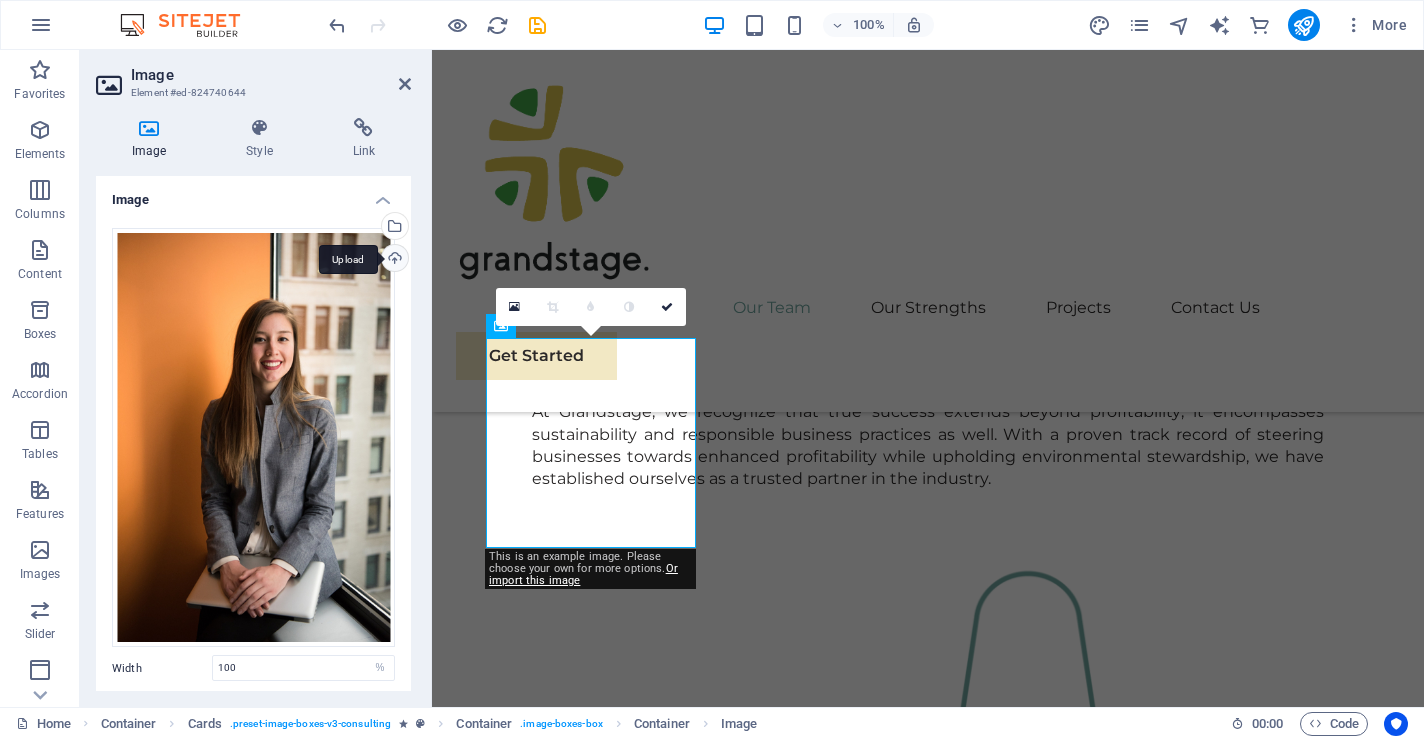 click on "Upload" at bounding box center [393, 260] 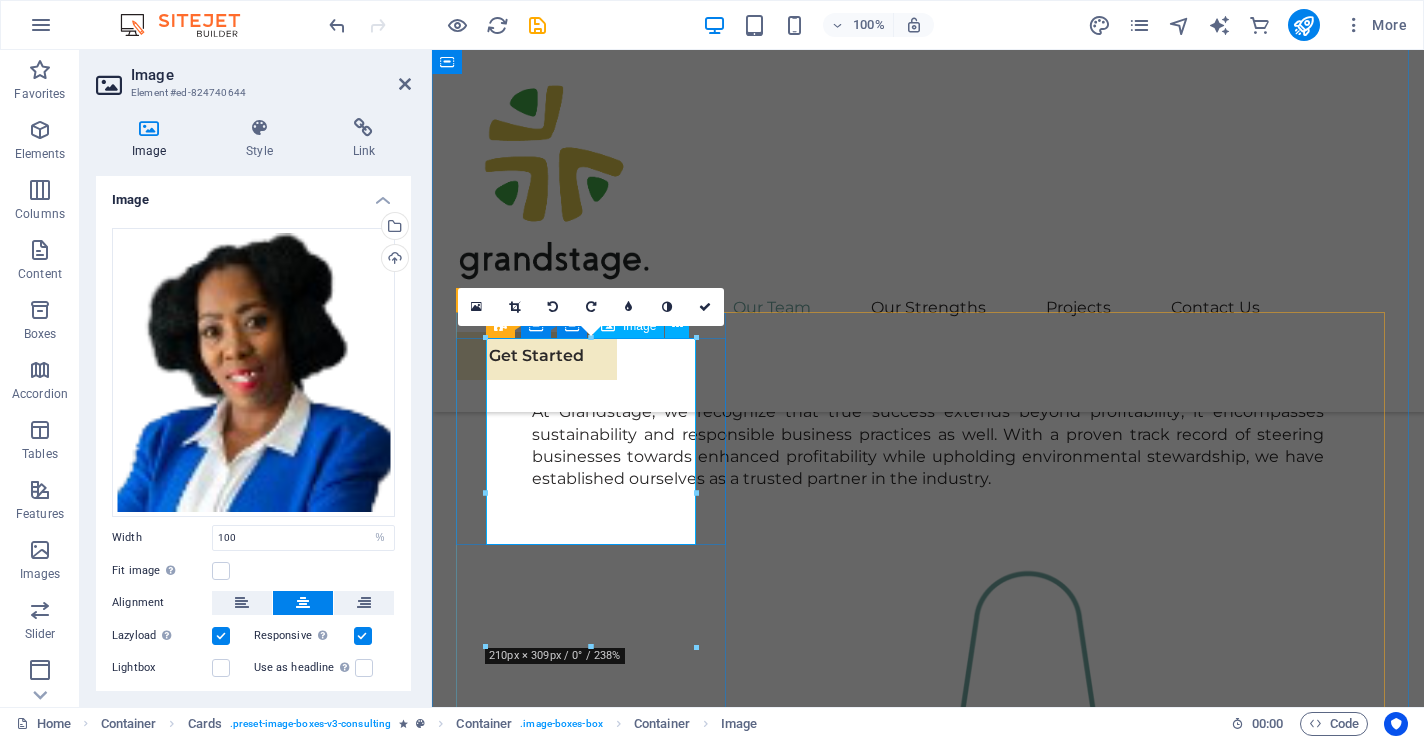 click at bounding box center [593, 2073] 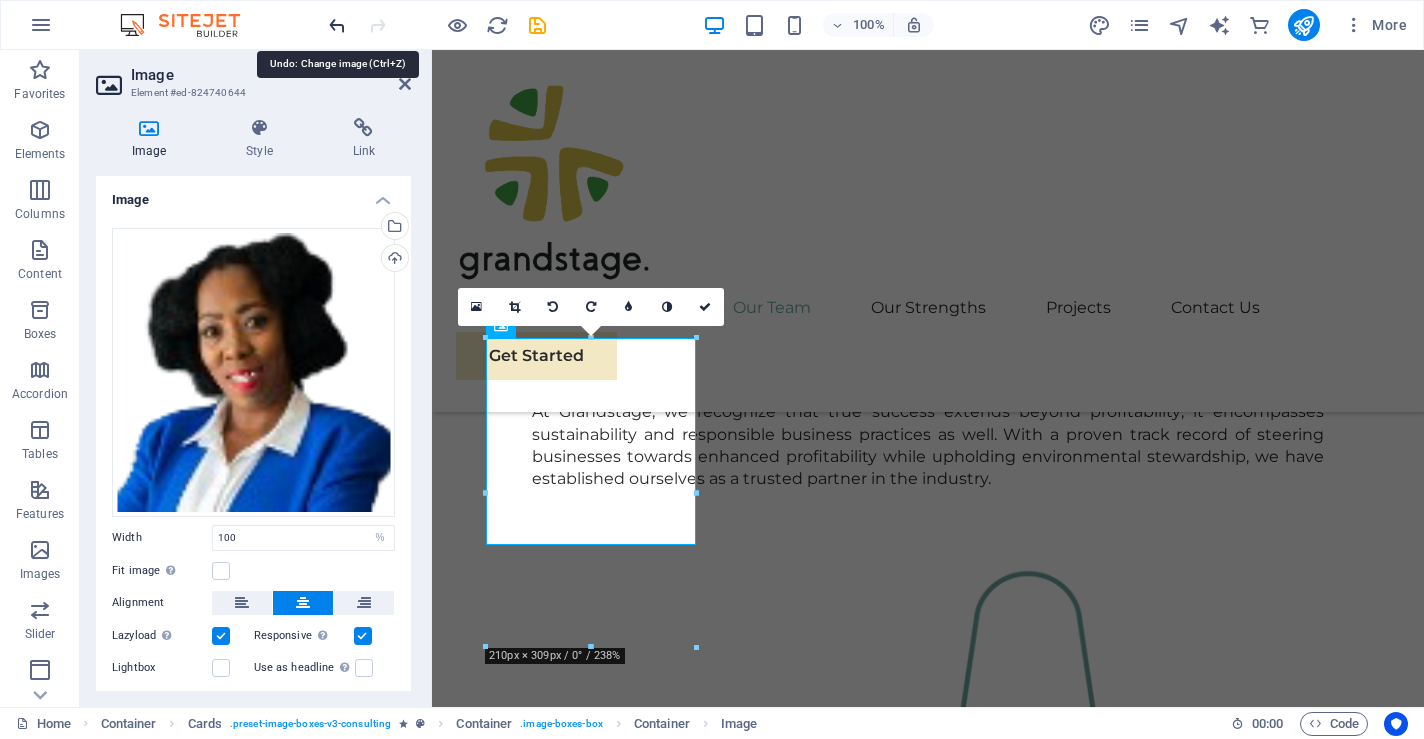 click at bounding box center [337, 25] 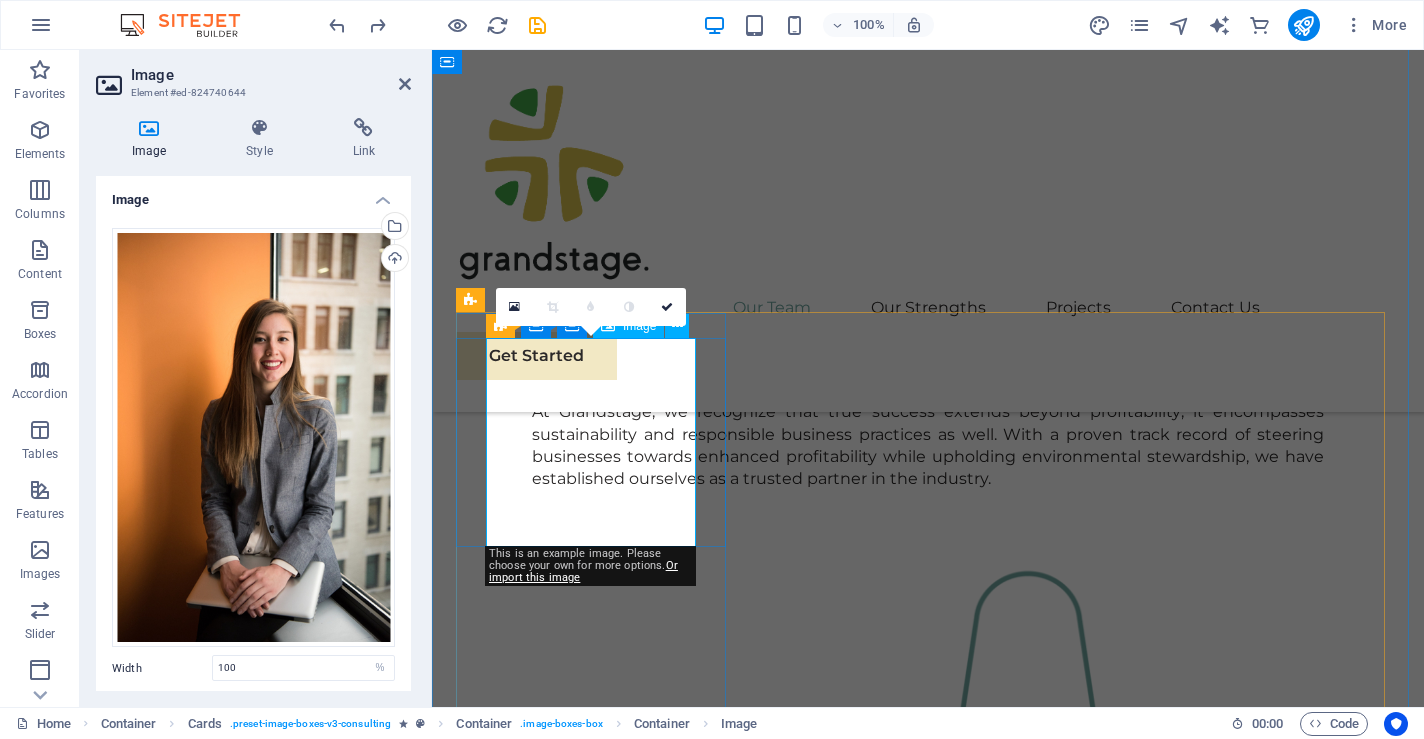 click at bounding box center [593, 2074] 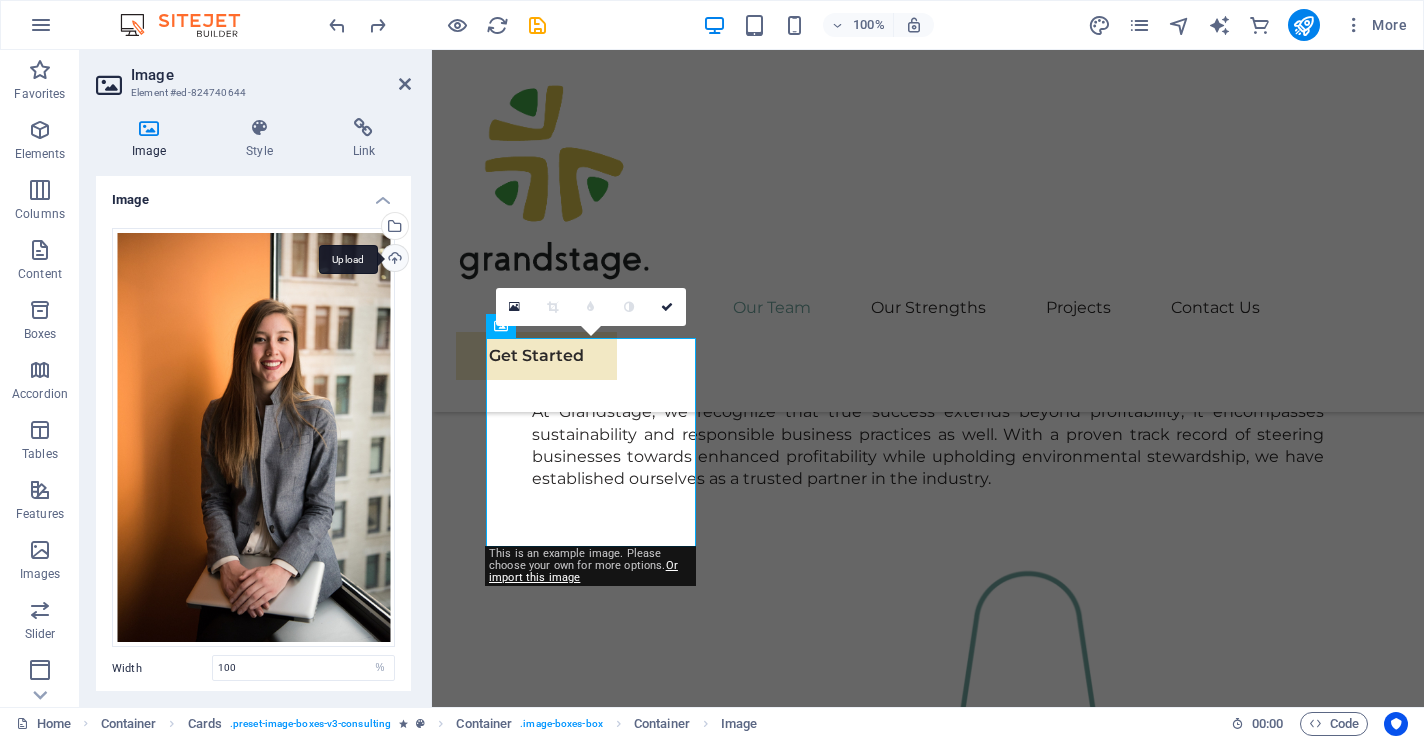 click on "Upload" at bounding box center (393, 260) 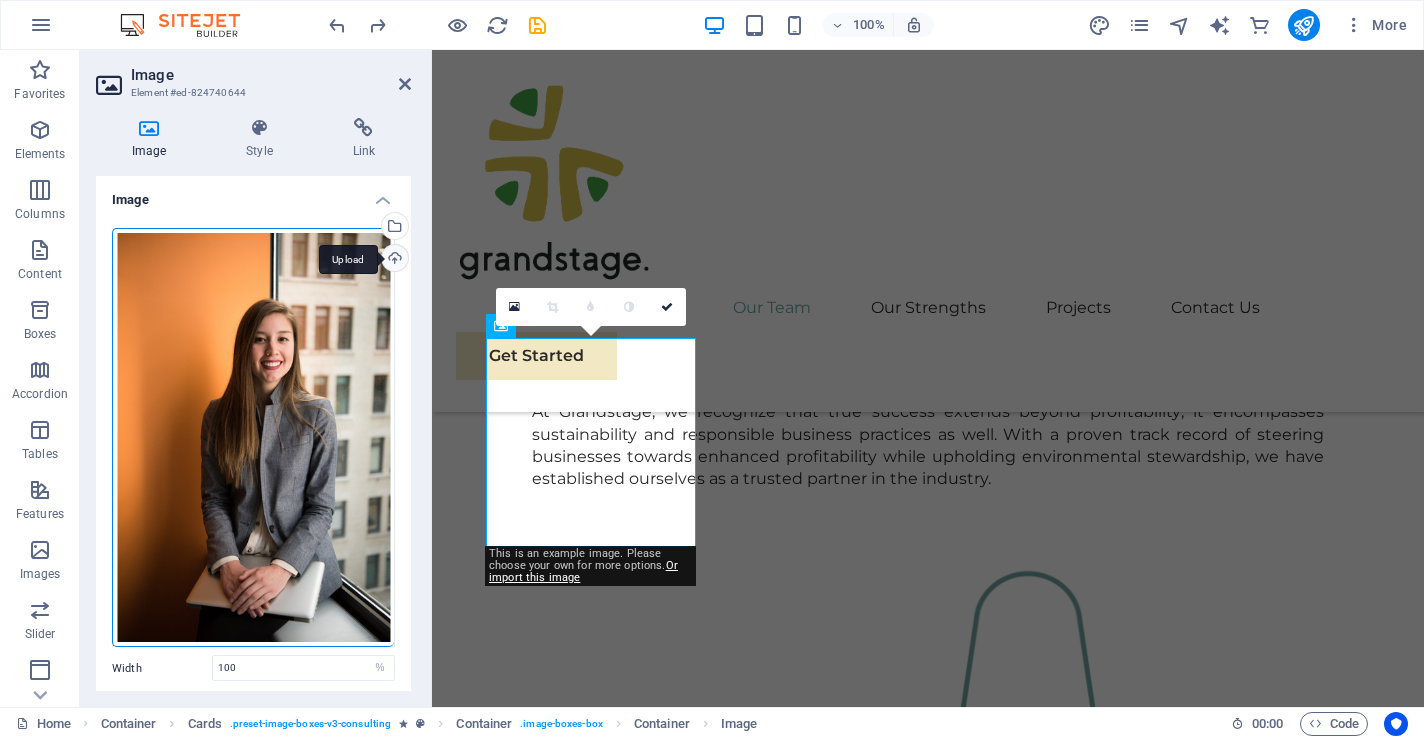 click on "Upload" at bounding box center [393, 260] 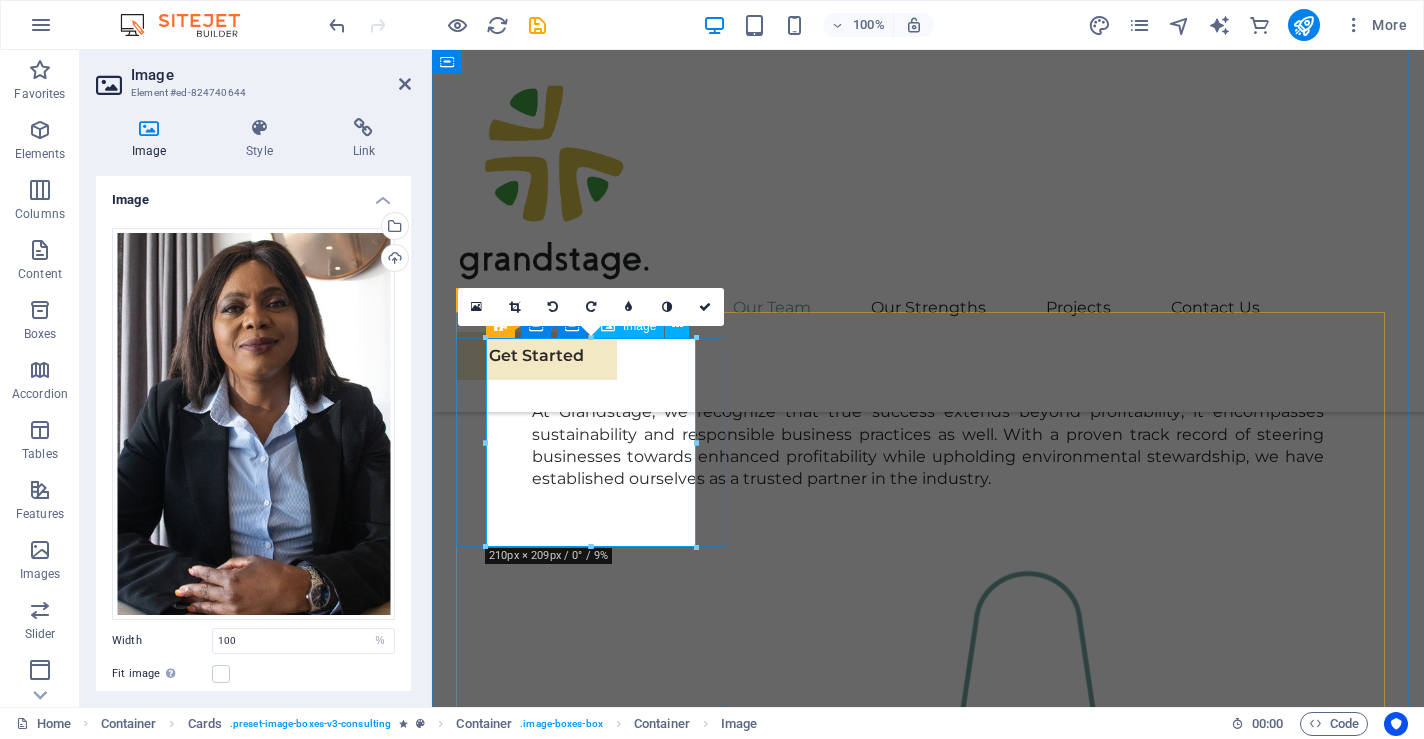 click at bounding box center [593, 2074] 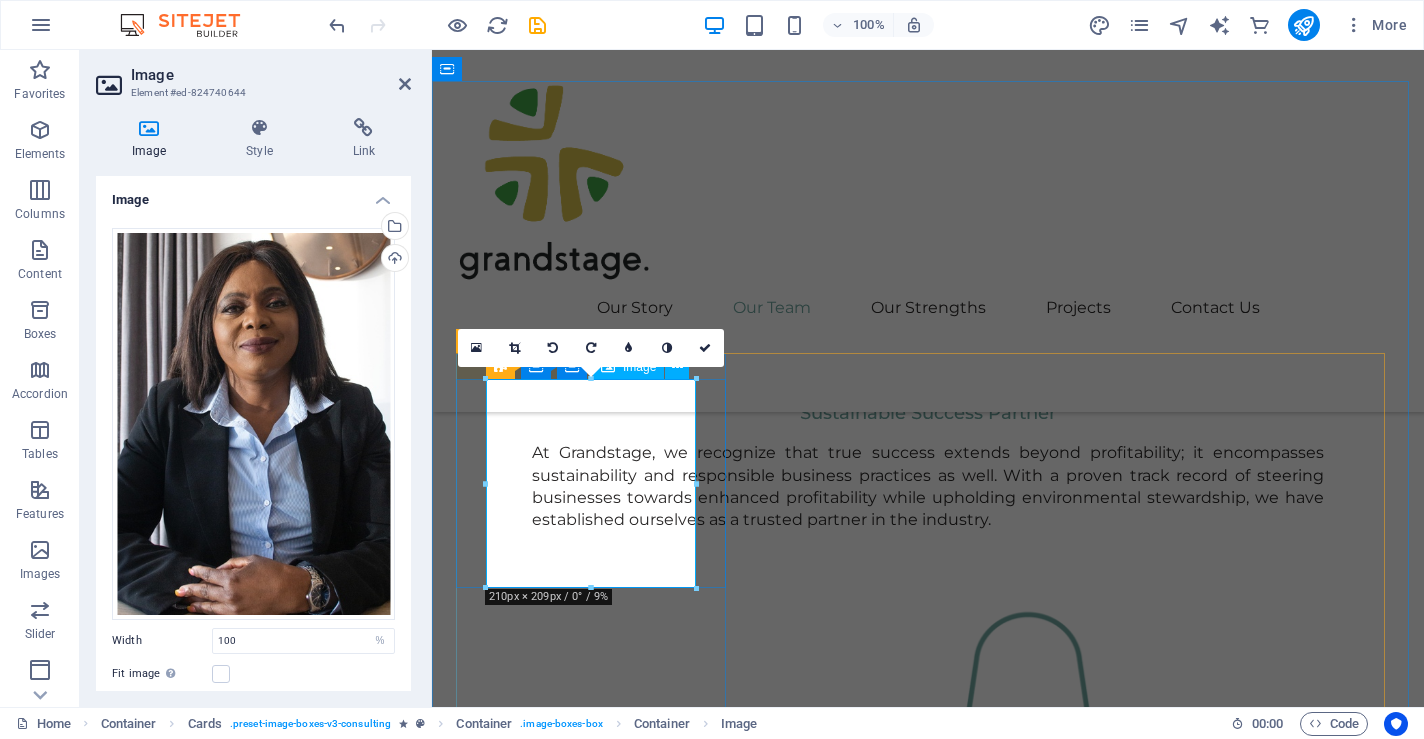 click on "16:10 16:9 4:3 1:1 1:2 0" at bounding box center [591, 348] 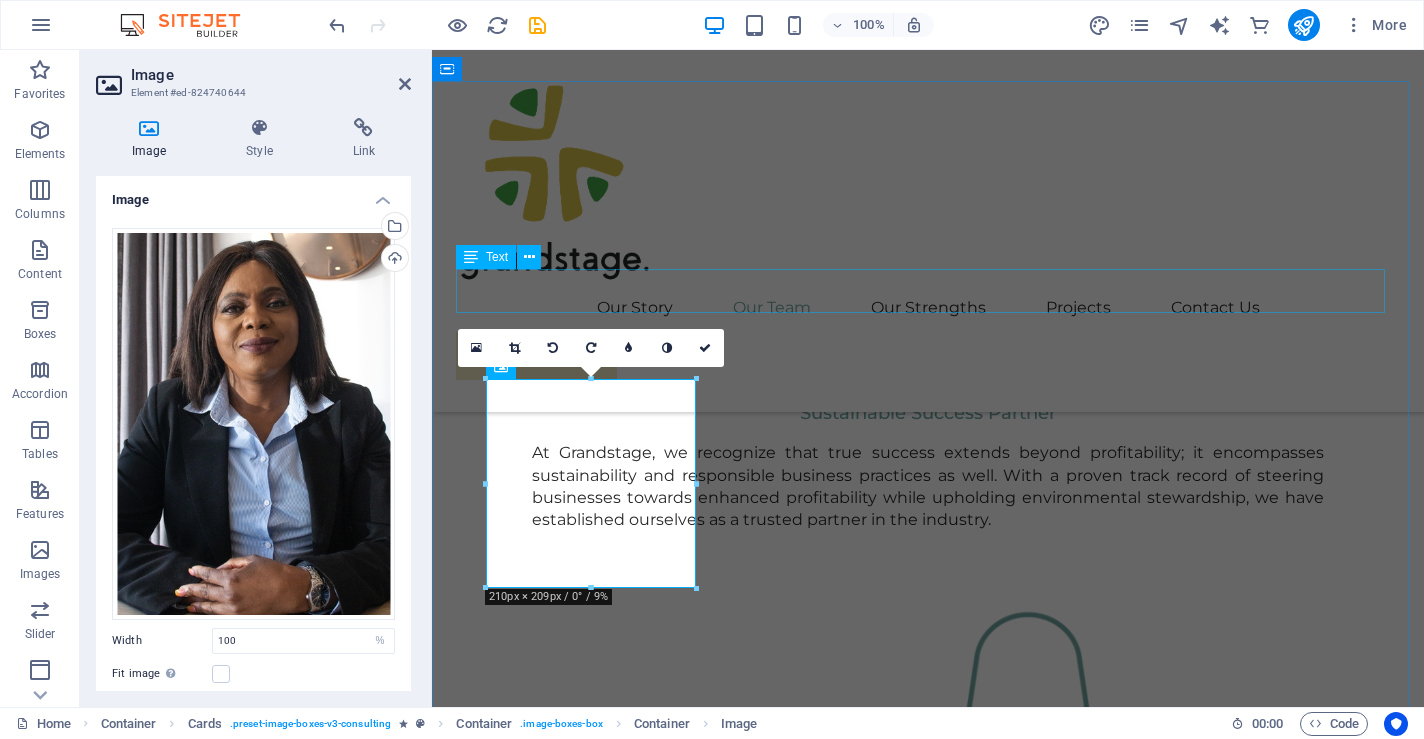 click on "Our dedicated team is committed to guiding you at every step of your journey toward sustainable success. Together, we will develop a strategy that aligns your business goals with a greener and more prosperous future." at bounding box center (928, 1944) 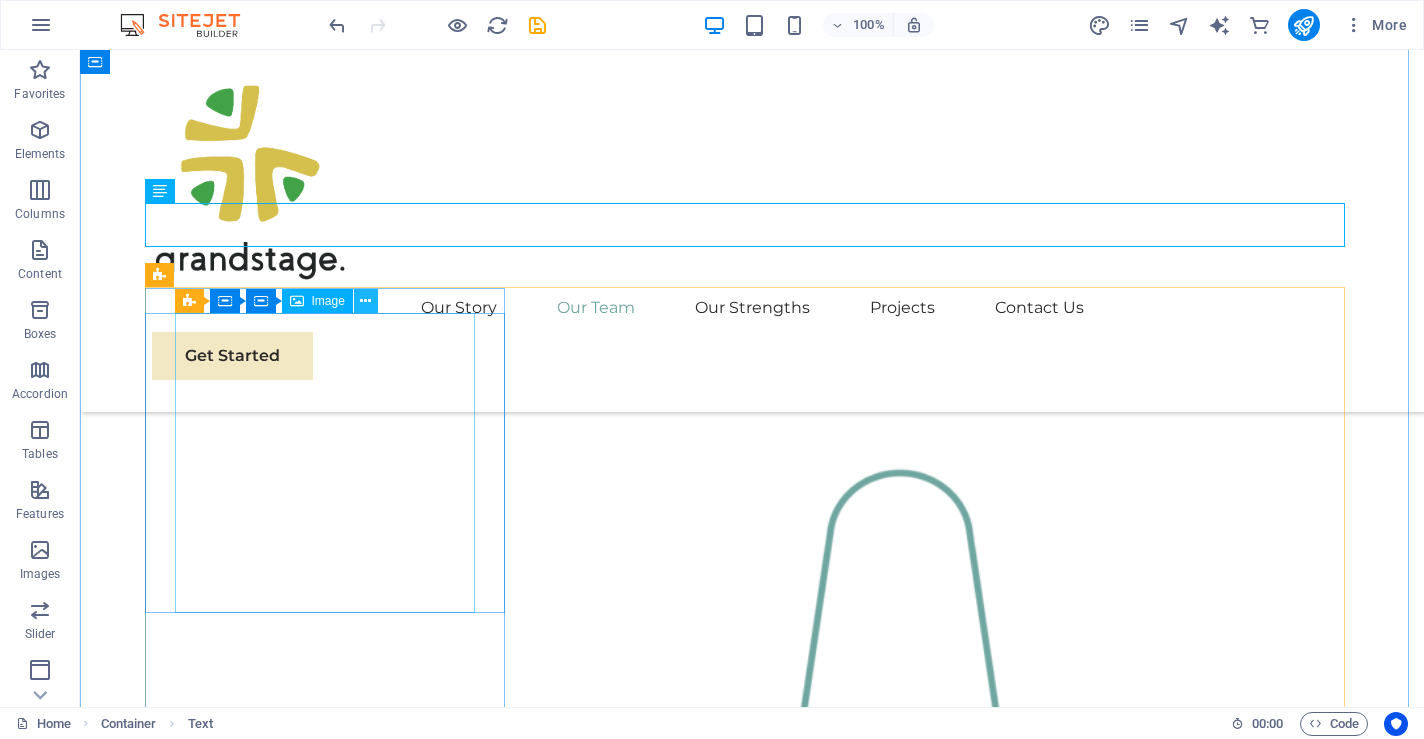click at bounding box center (365, 301) 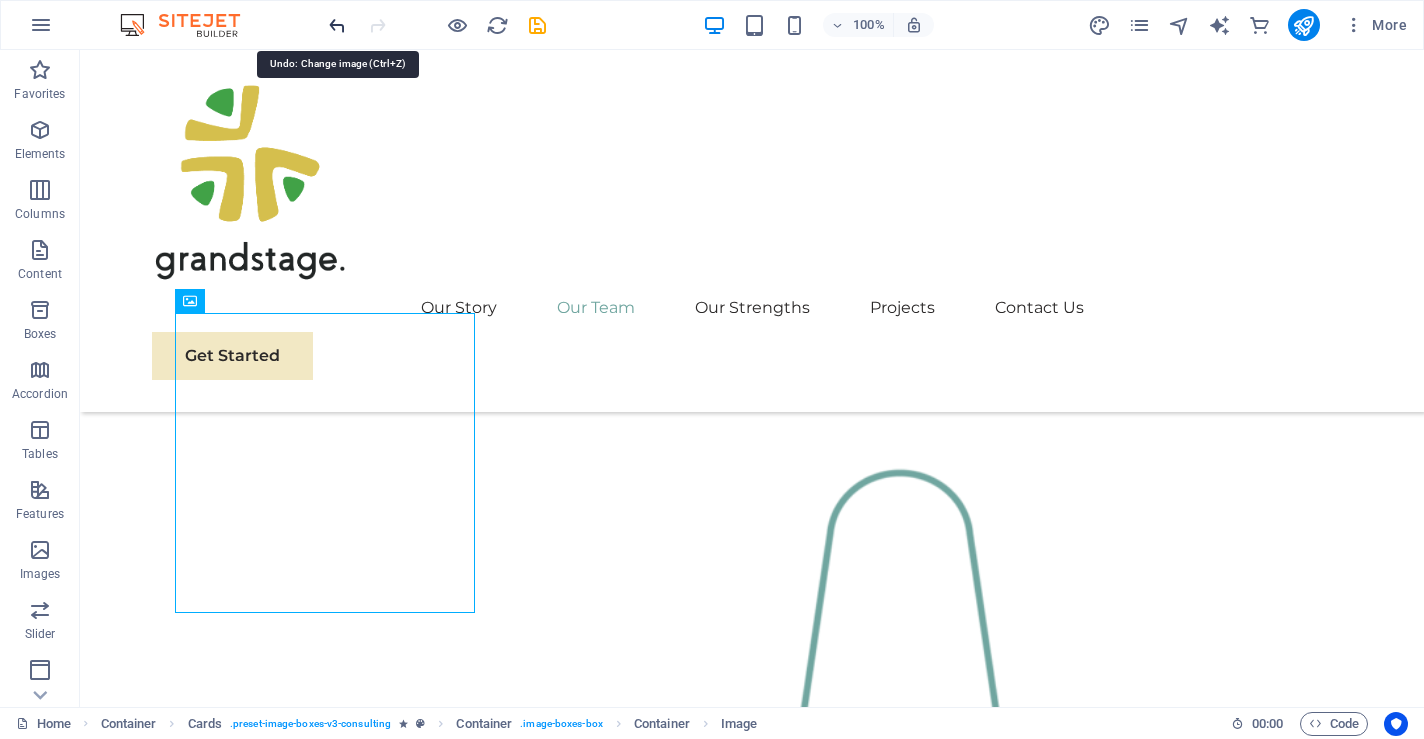 click at bounding box center [337, 25] 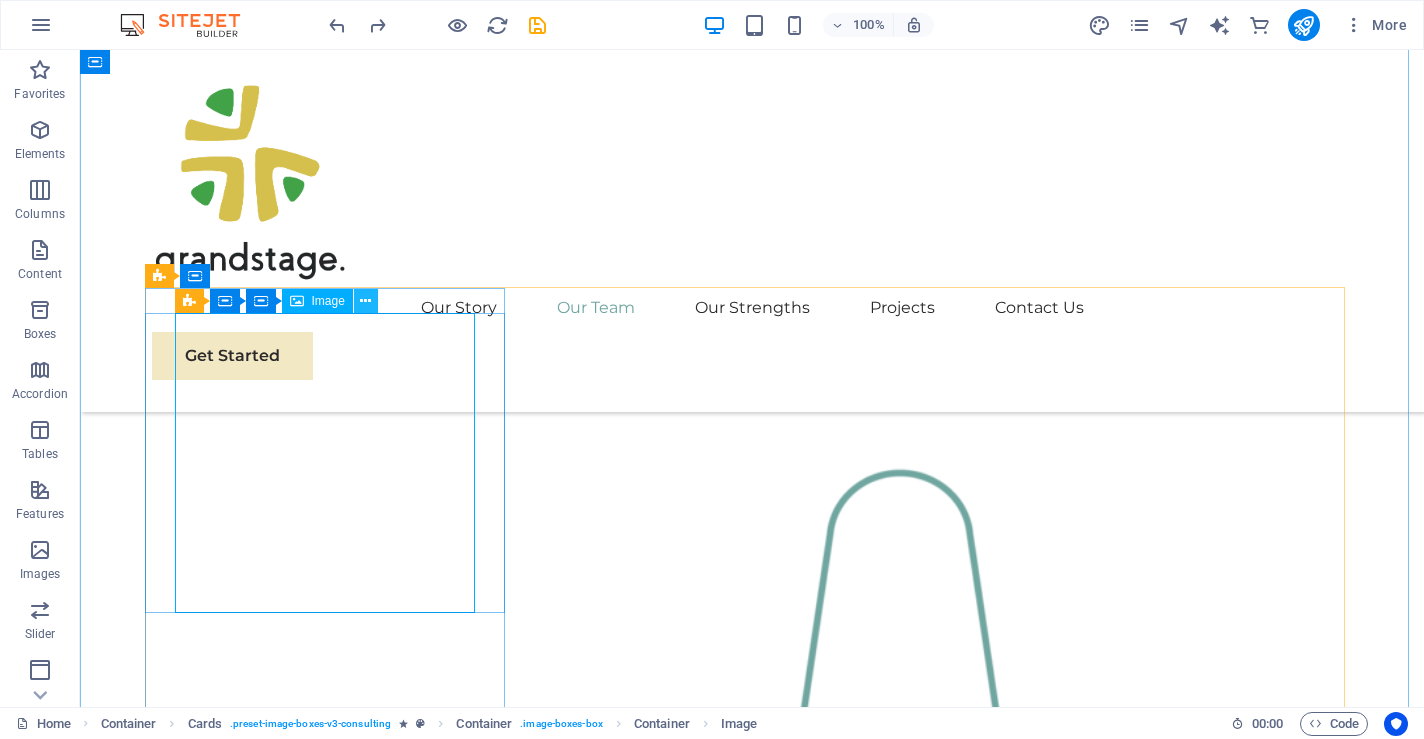 click at bounding box center (365, 301) 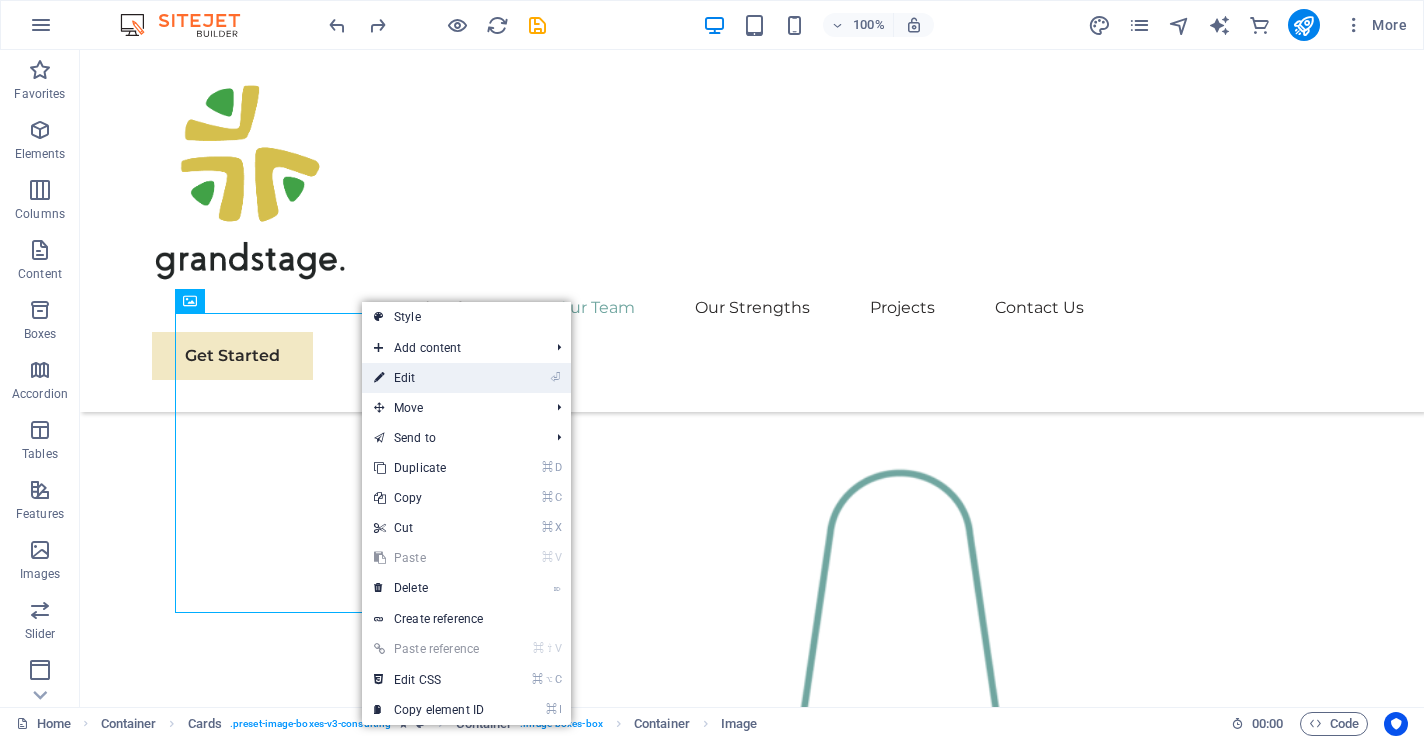 click on "⏎  Edit" at bounding box center [429, 378] 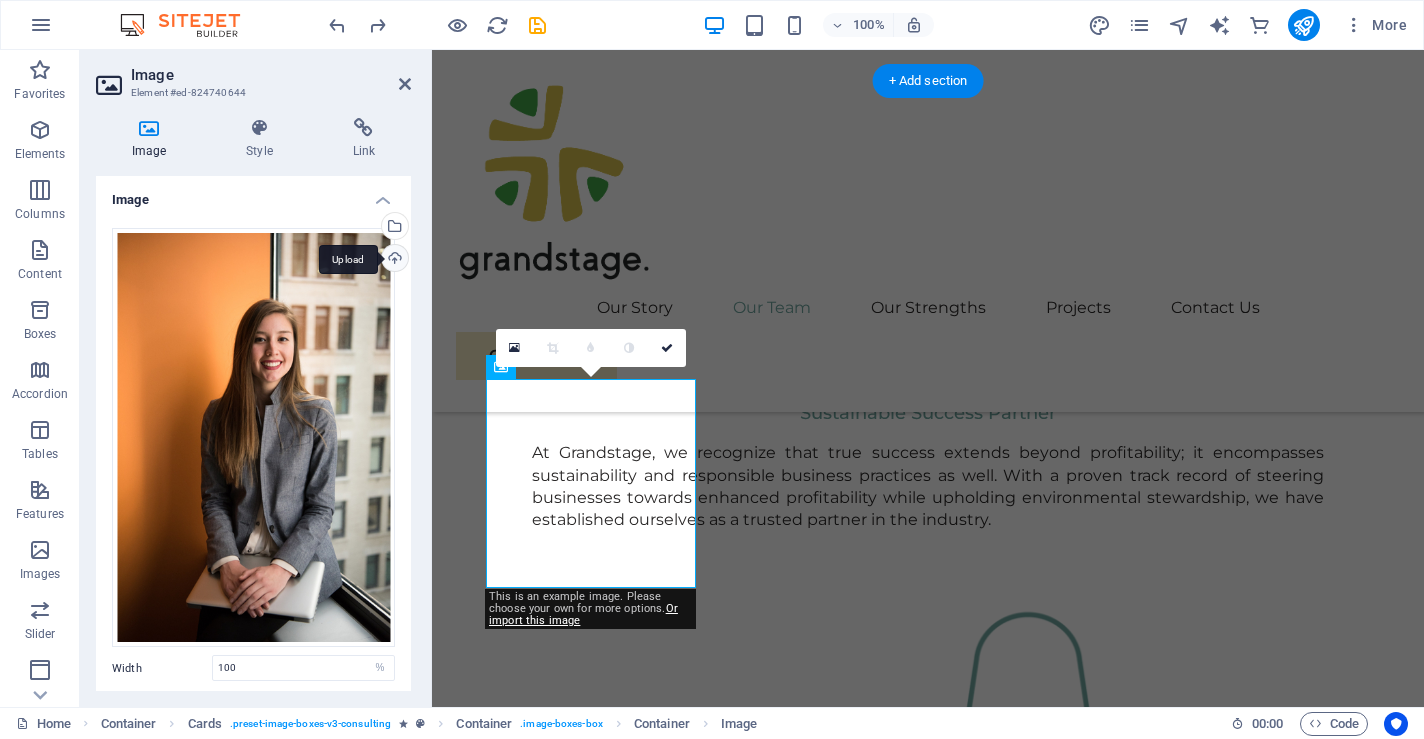 click on "Upload" at bounding box center (393, 260) 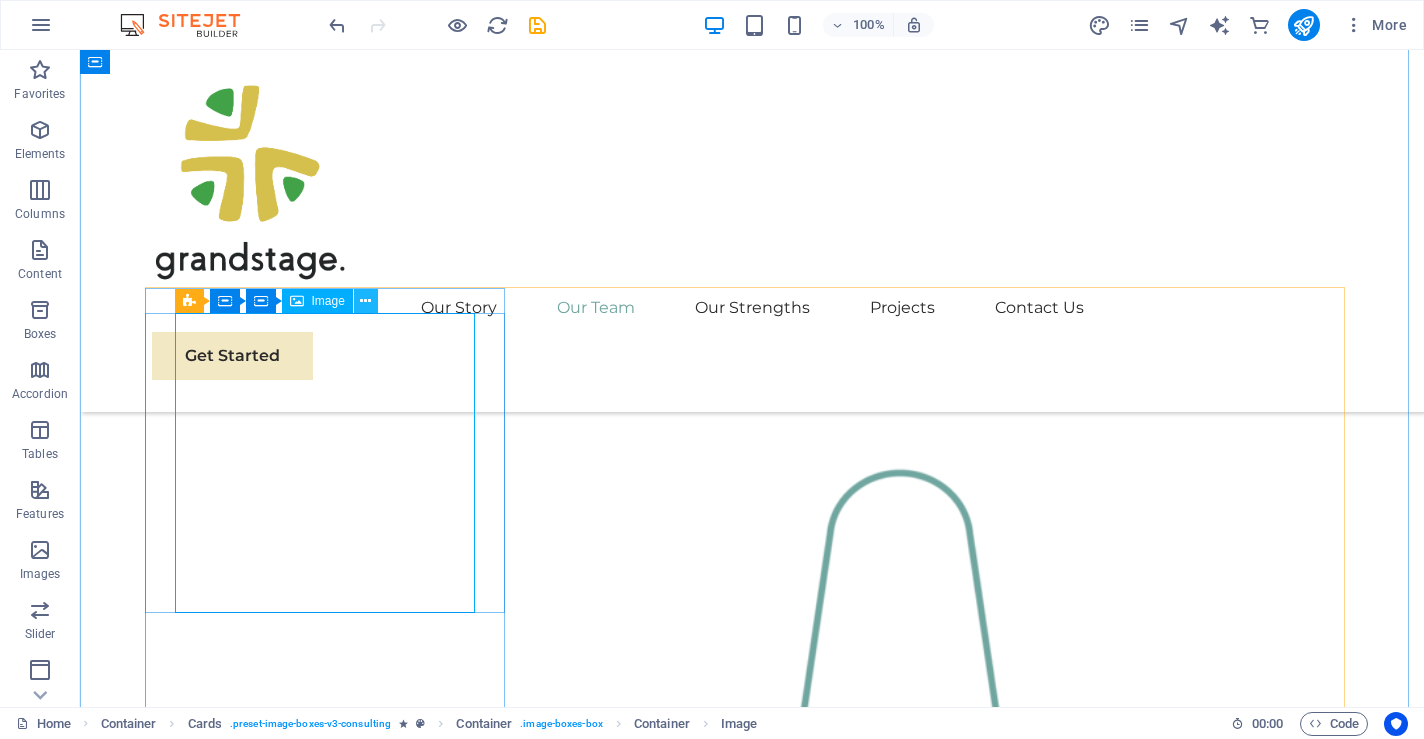 click at bounding box center [365, 301] 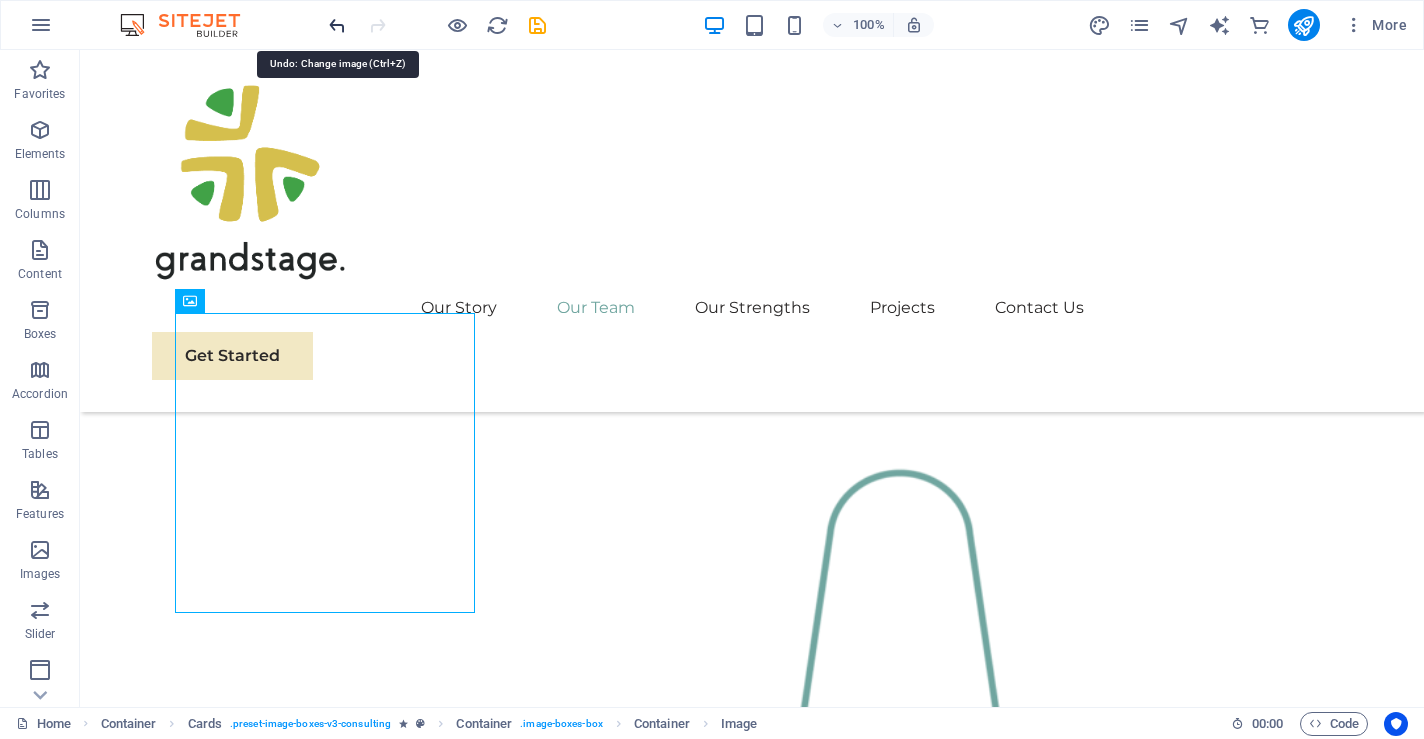 click at bounding box center [337, 25] 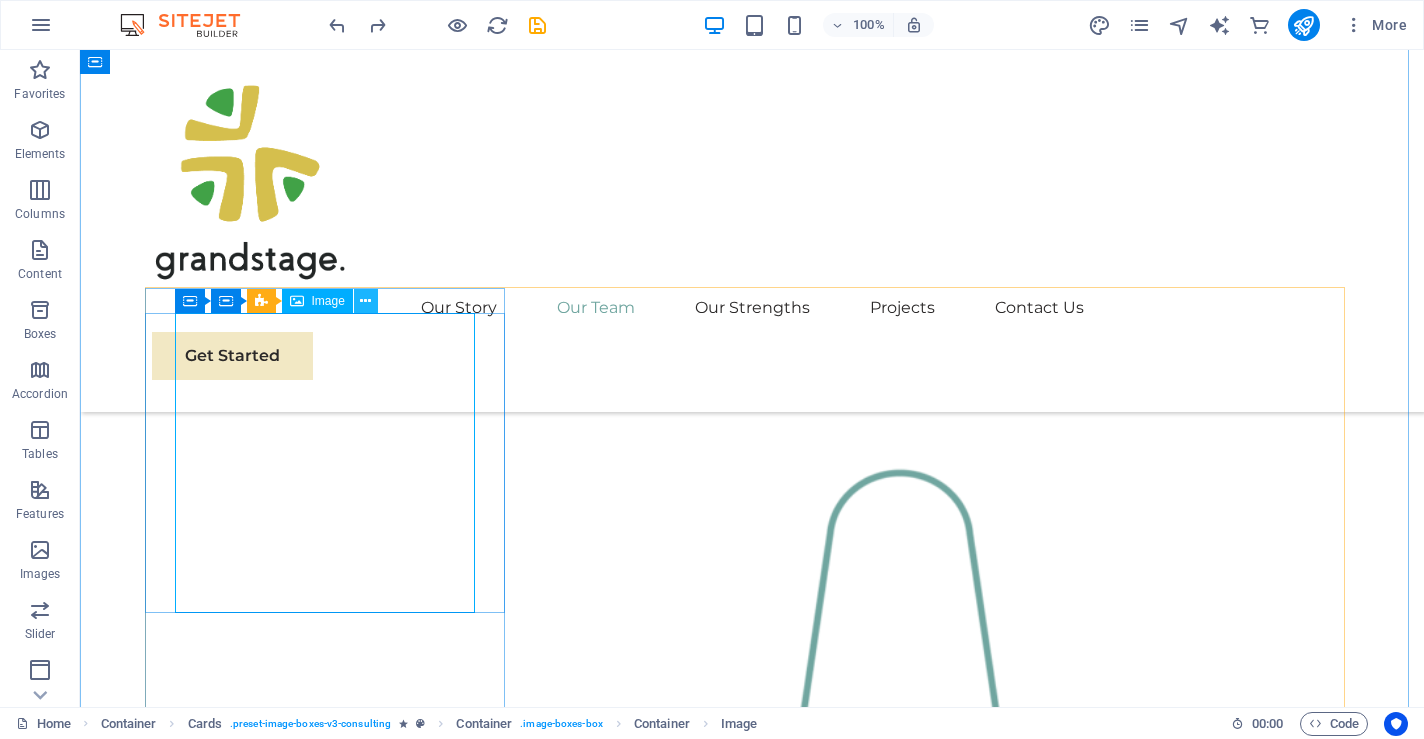 click at bounding box center [365, 301] 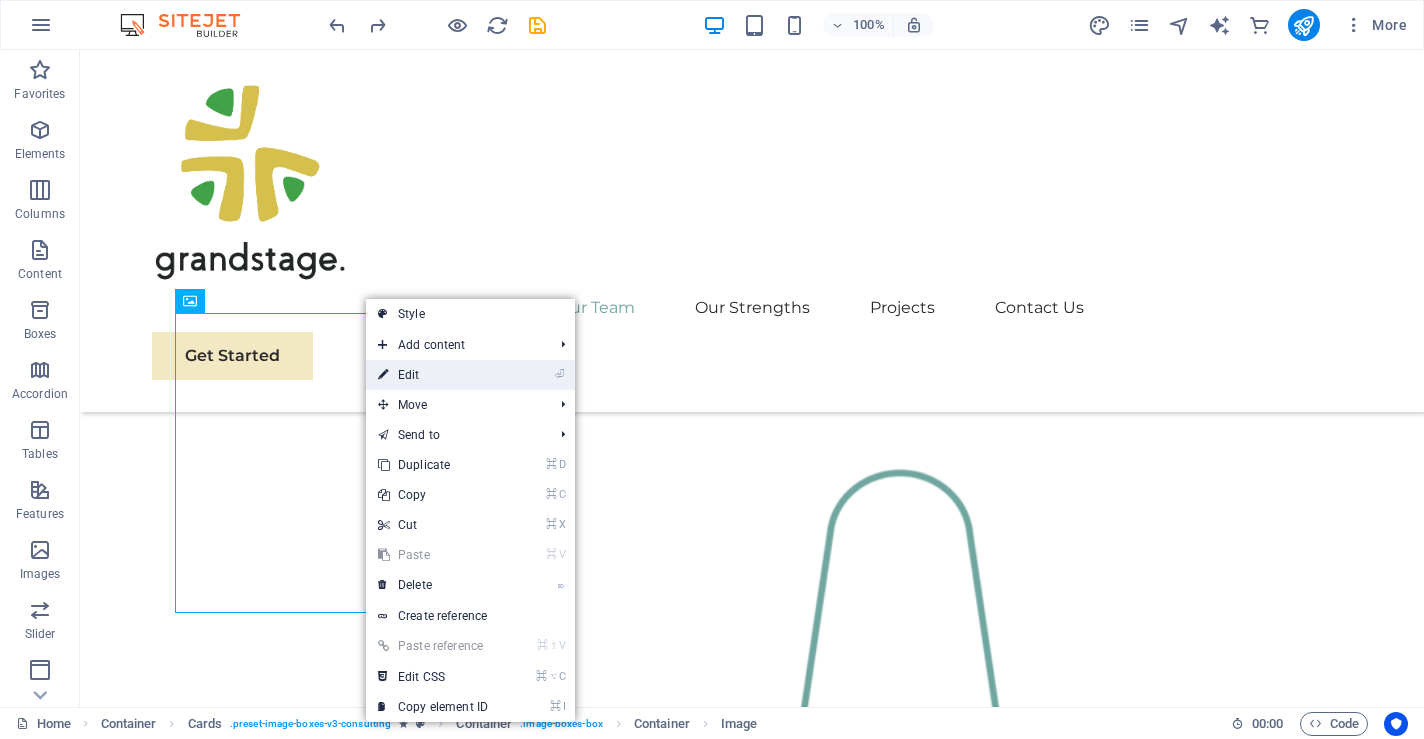 click on "⏎  Edit" at bounding box center [433, 375] 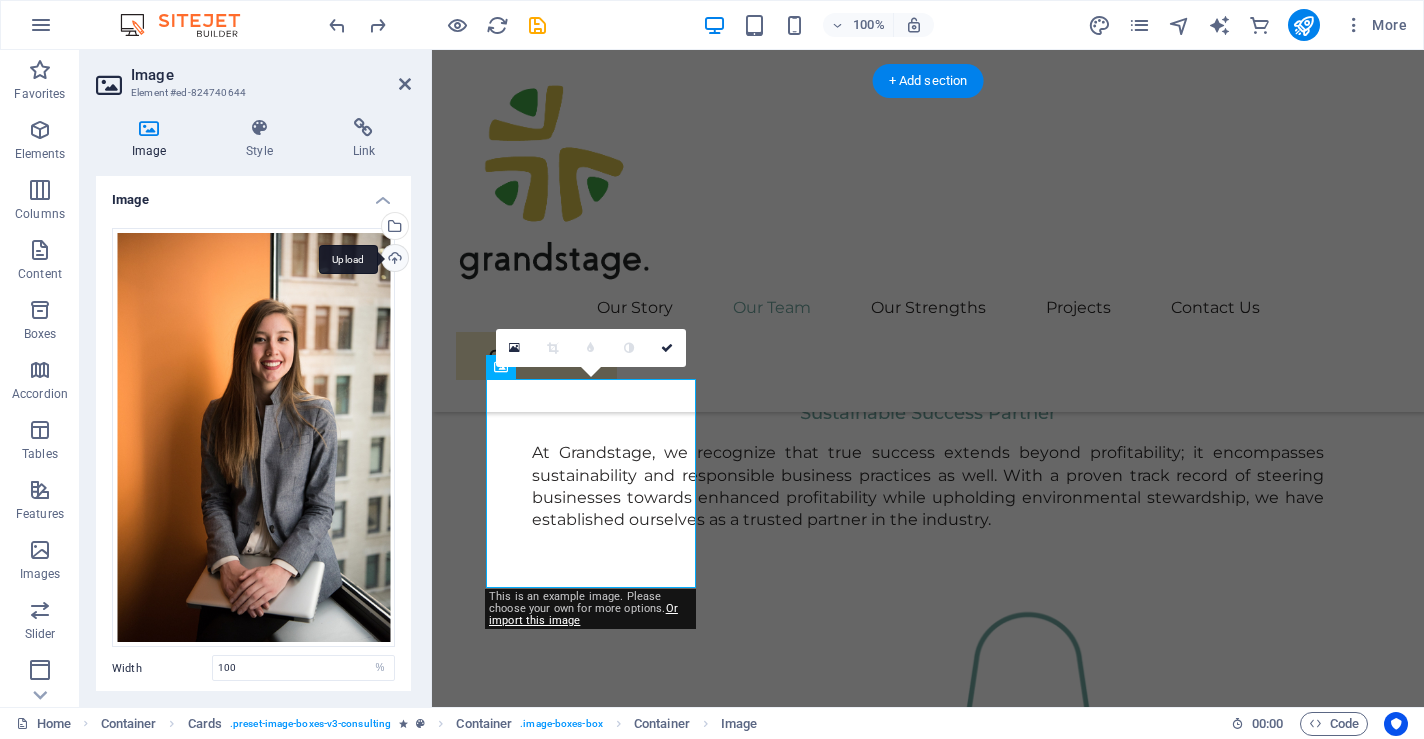click on "Upload" at bounding box center (393, 260) 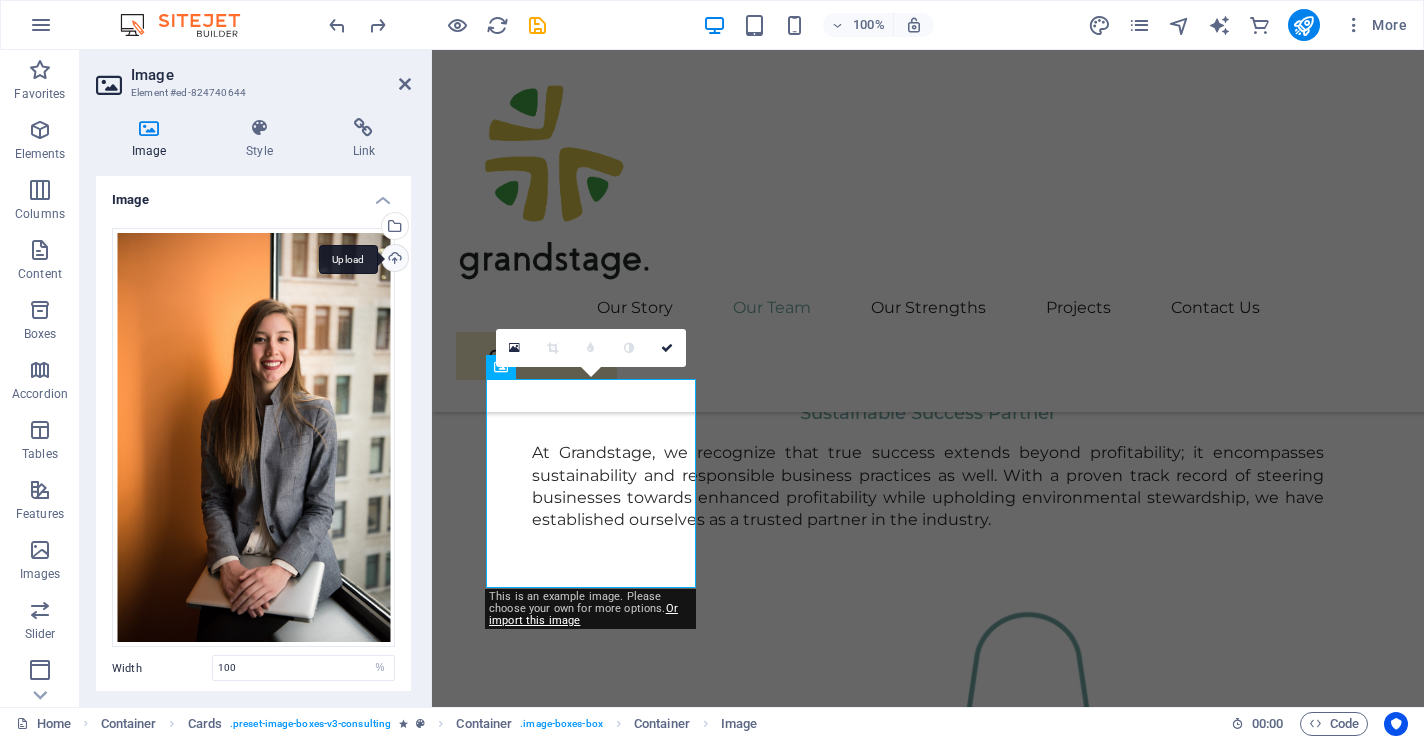click on "Upload" at bounding box center (393, 260) 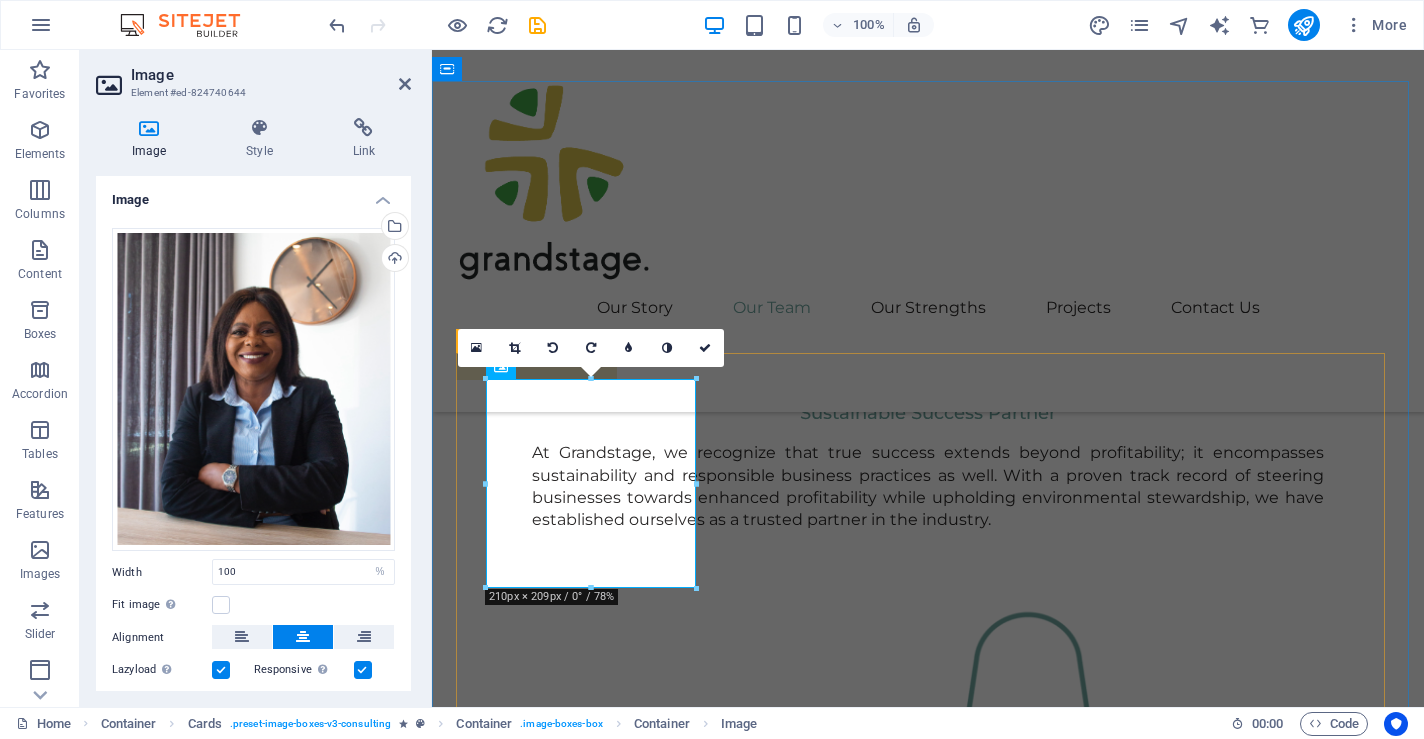 click on "Floris Redford Sustainable Advisor Our Sustainable Advisor specializes in sustainable energy solutions, guiding clients toward eco-friendly and successful practices. Benjamin Creek Business Analyst Our Business Analyst extracts insights from data, helping clients make informed decisions and optimize strategies. Margaret Smith Strategy Consultant Our Strategy Consultant crafts innovative plans and strategy to drive growth and profitability for clients world wide." at bounding box center (928, 2777) 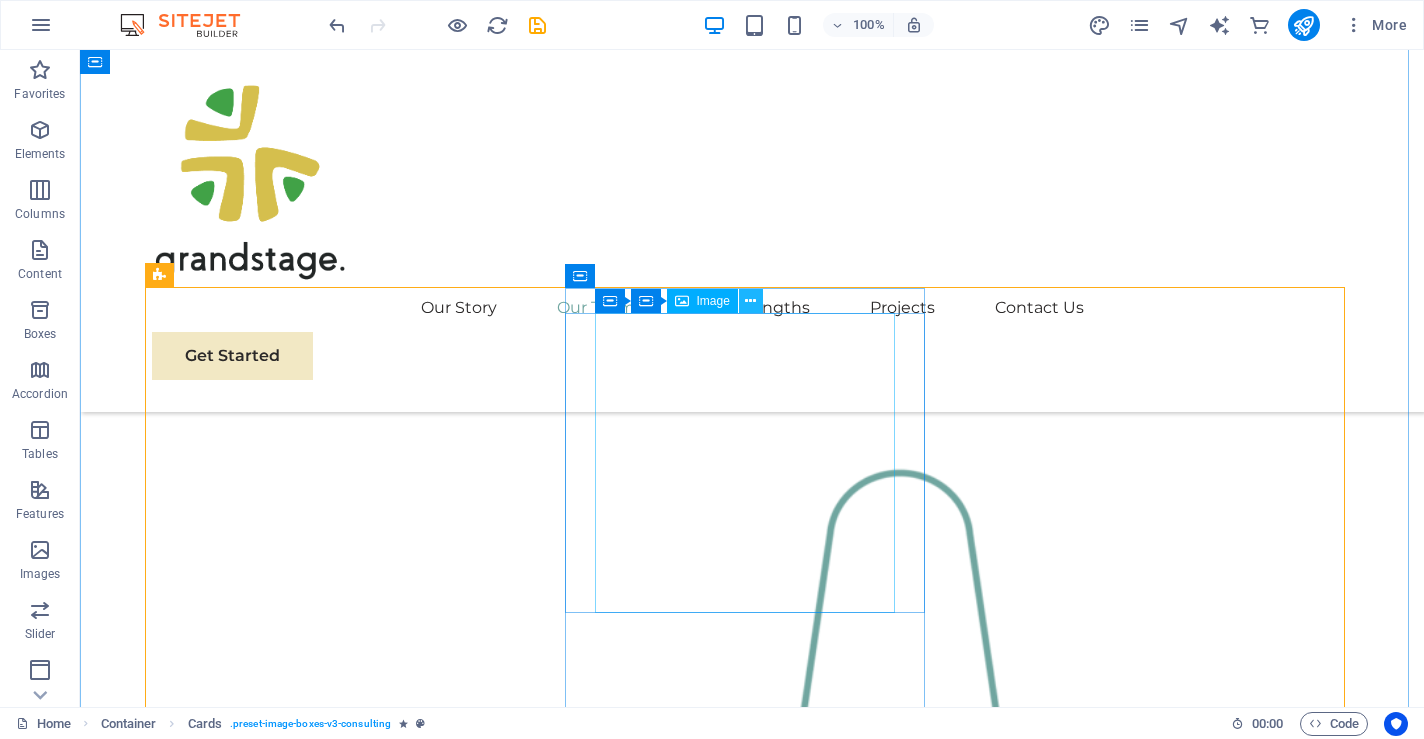 click at bounding box center (750, 301) 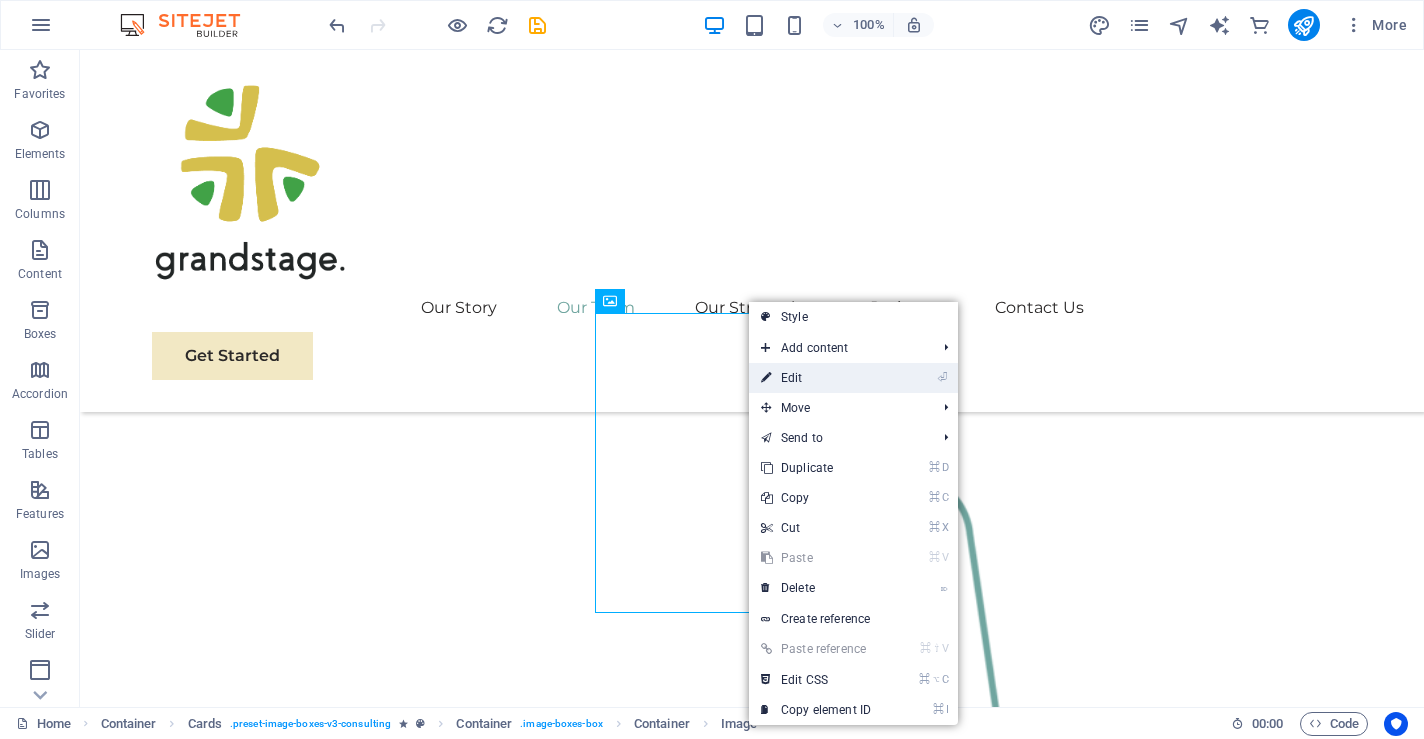 click on "⏎  Edit" at bounding box center (816, 378) 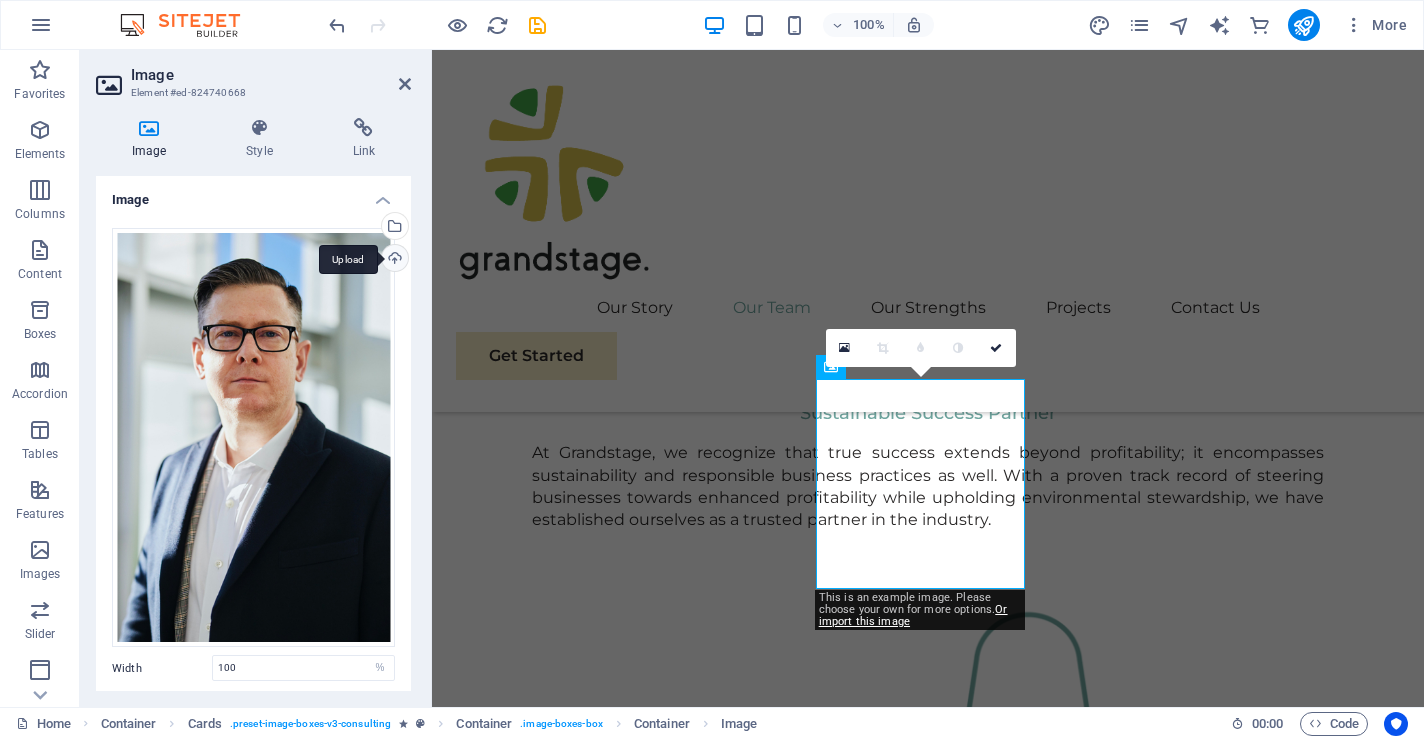 click on "Upload" at bounding box center (393, 260) 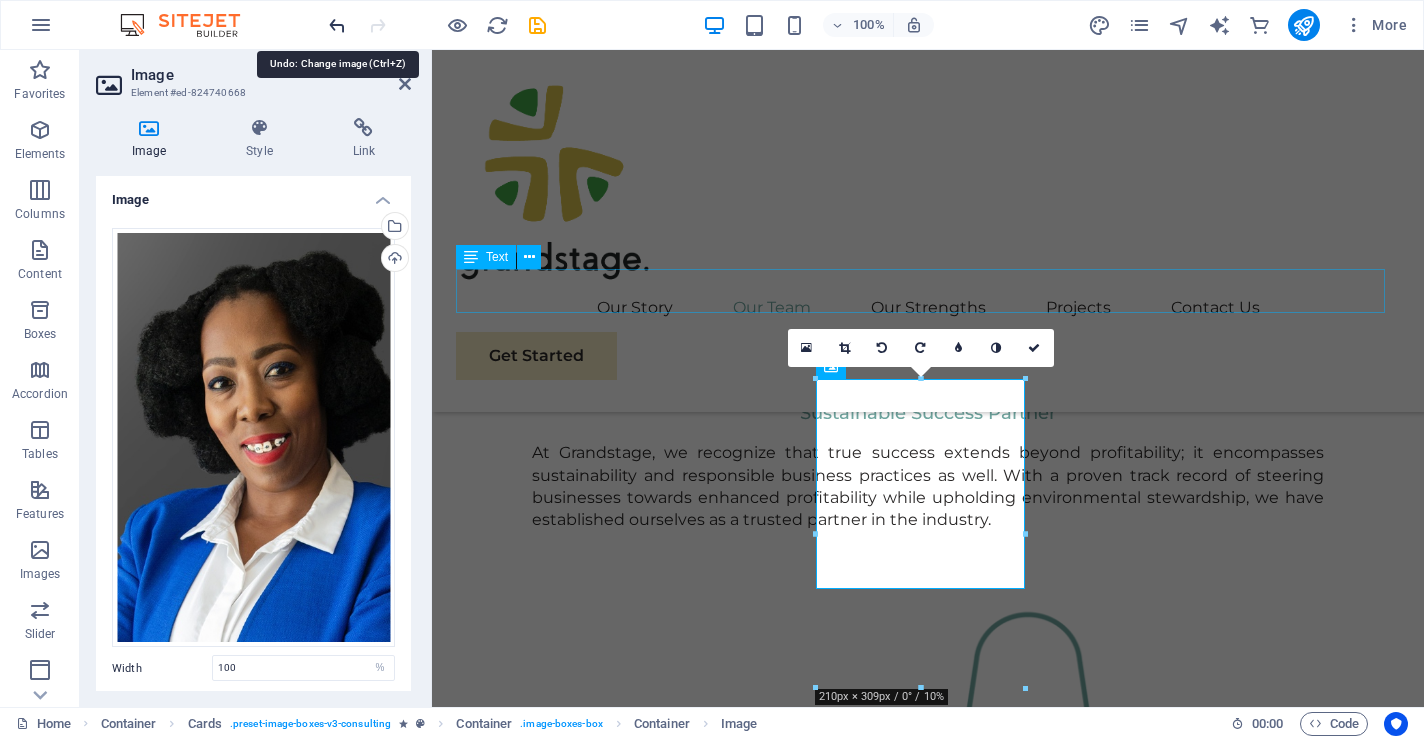 click at bounding box center [337, 25] 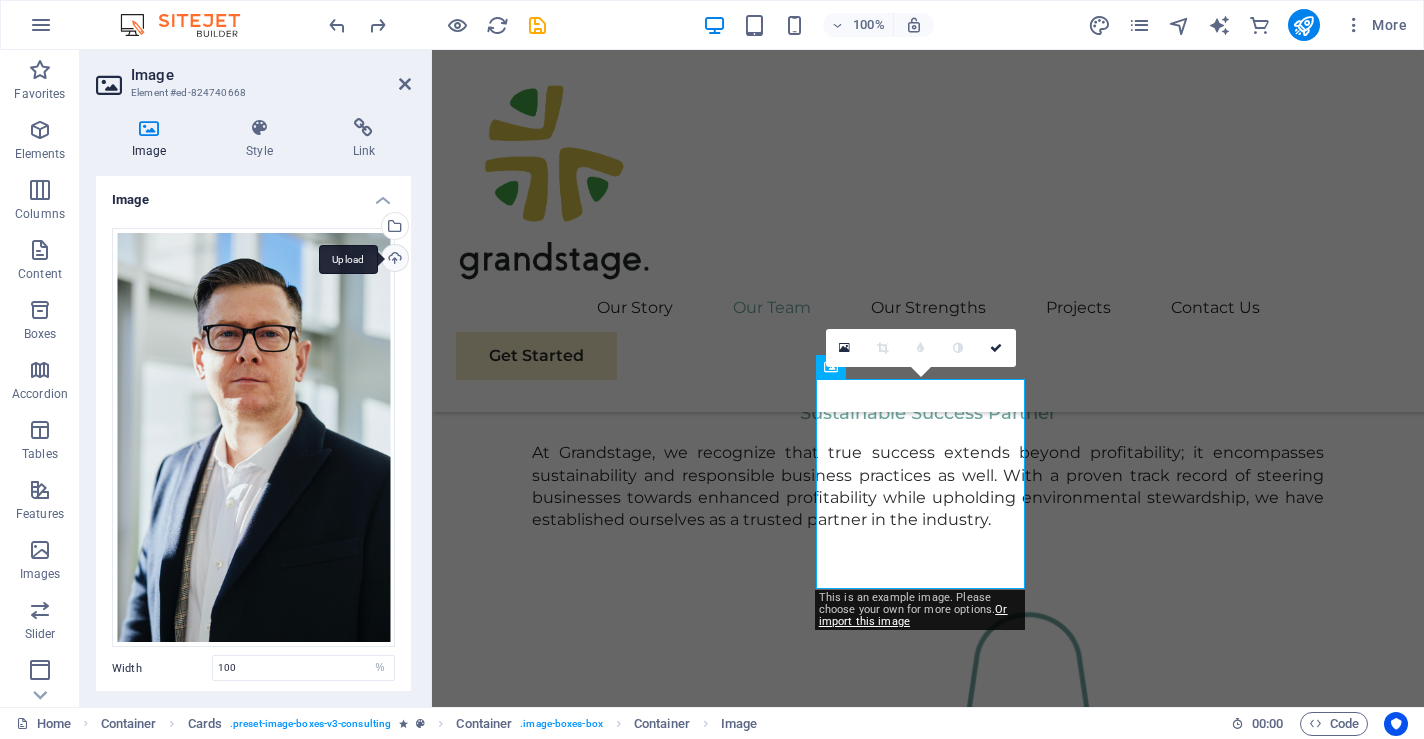 click on "Upload" at bounding box center (393, 260) 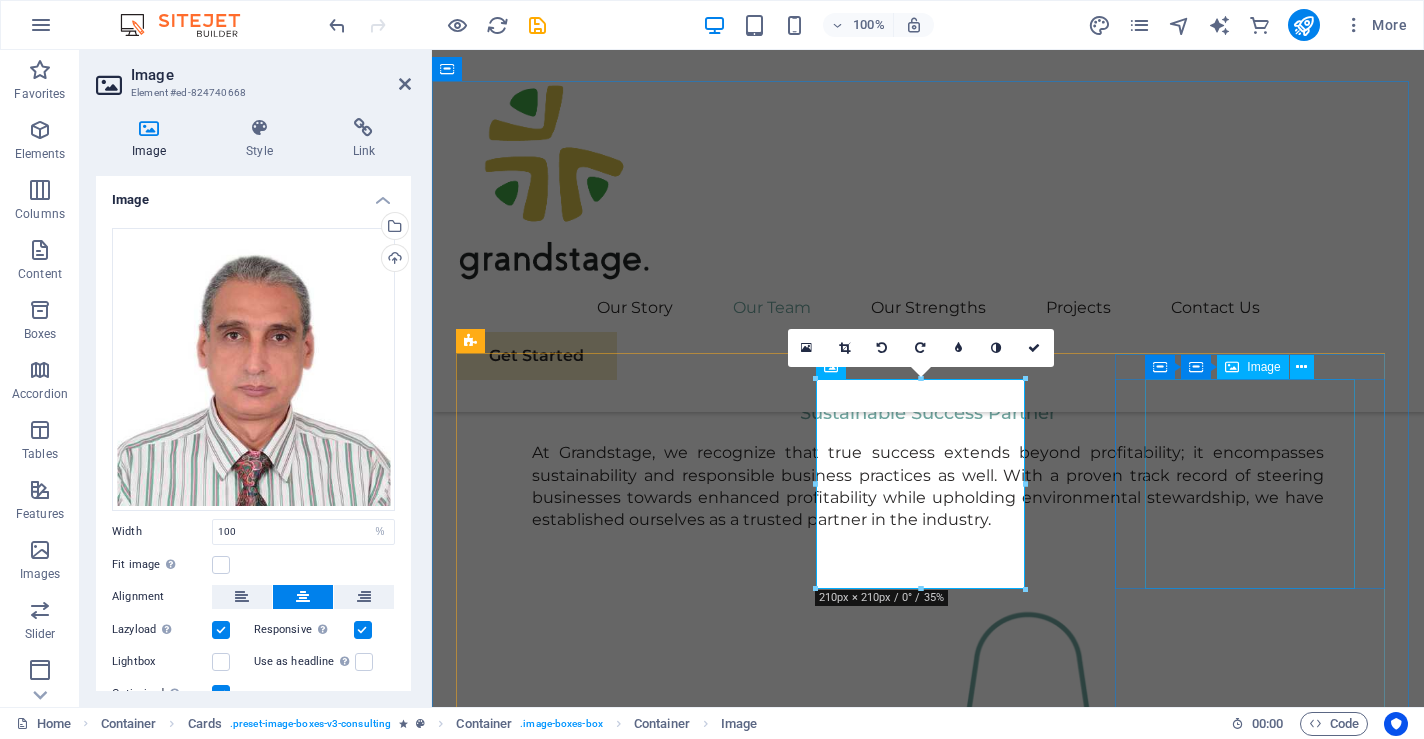 click at bounding box center (593, 3162) 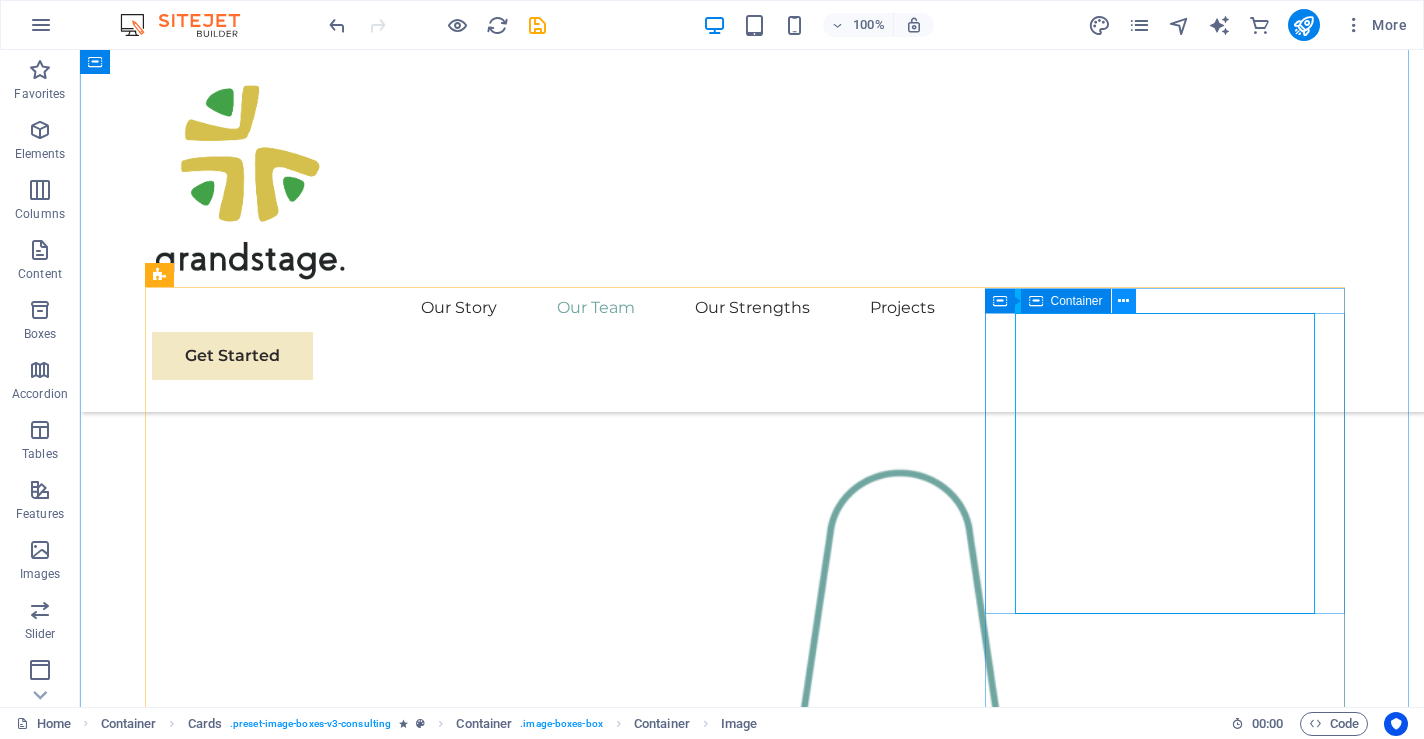click at bounding box center [1123, 301] 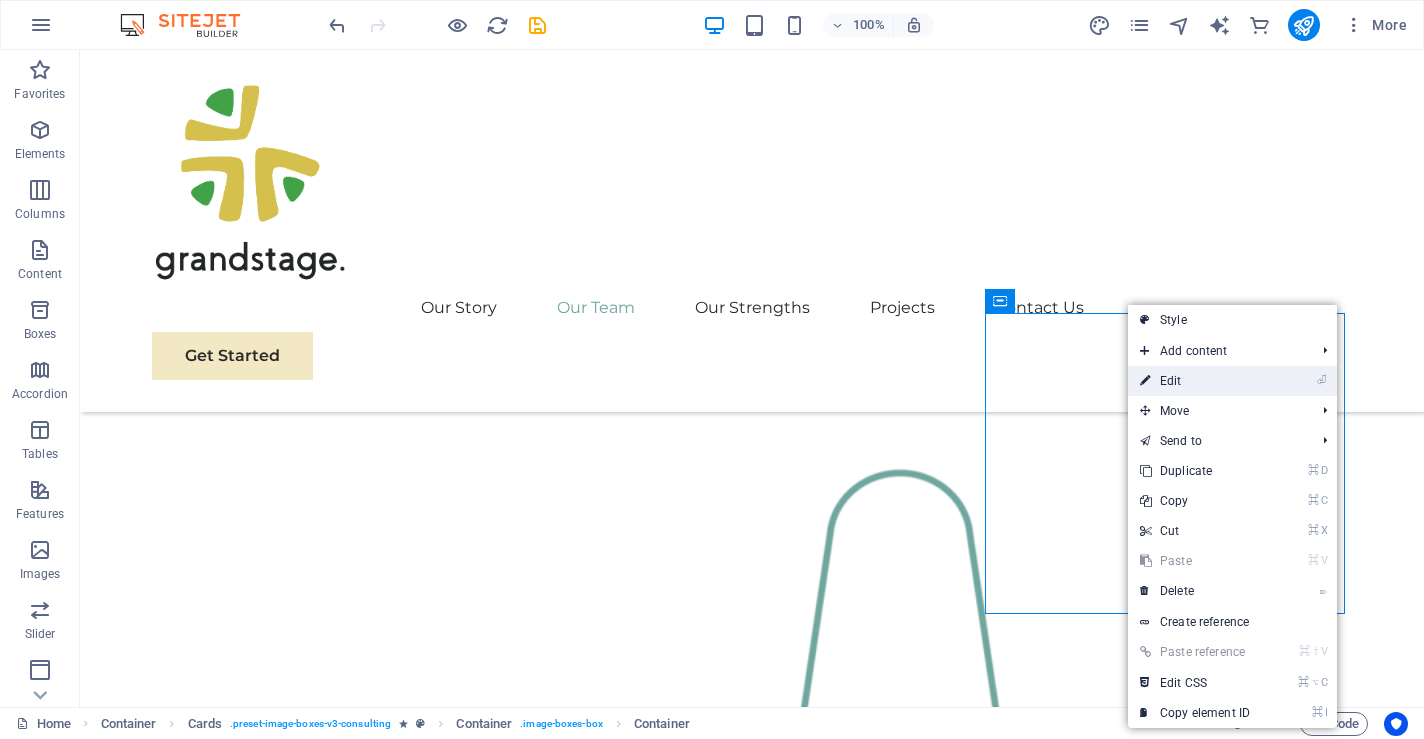drag, startPoint x: 1217, startPoint y: 382, endPoint x: 785, endPoint y: 332, distance: 434.88388 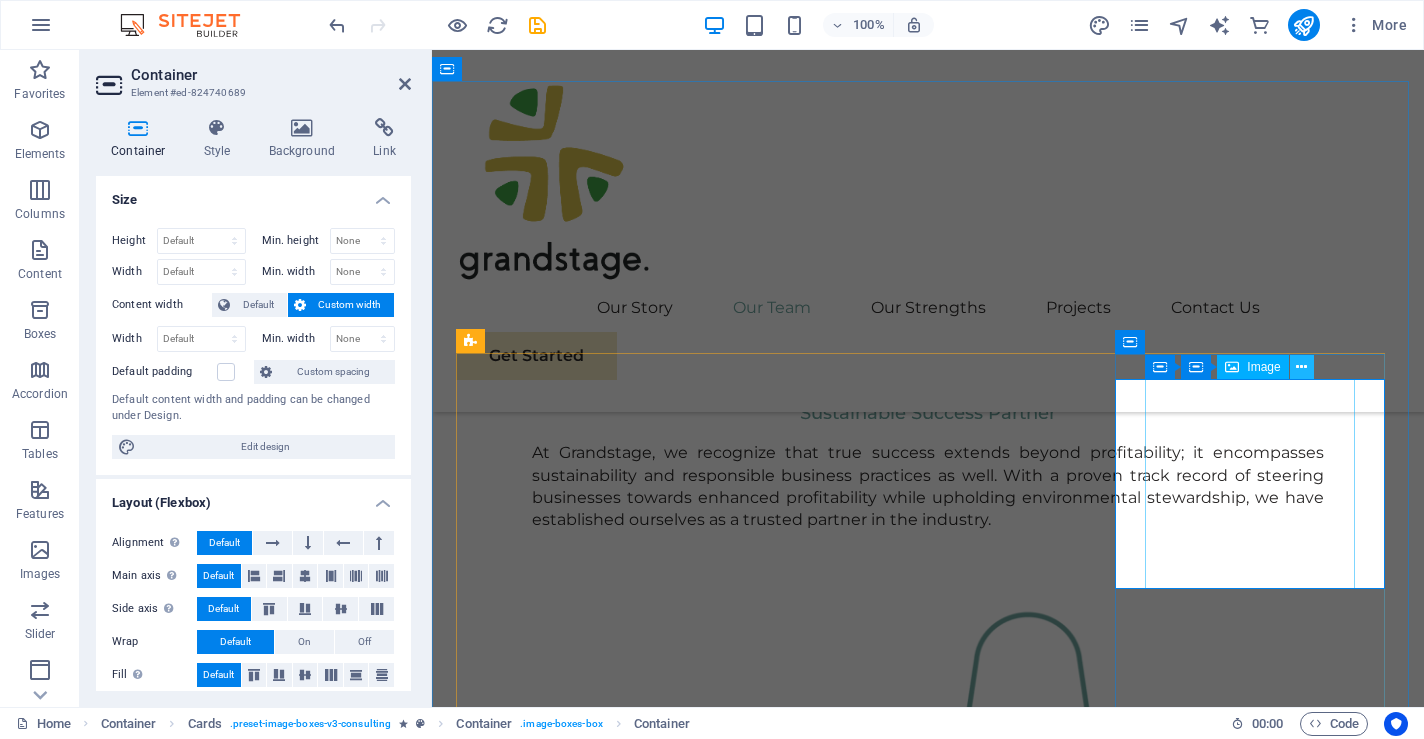 click at bounding box center [1301, 367] 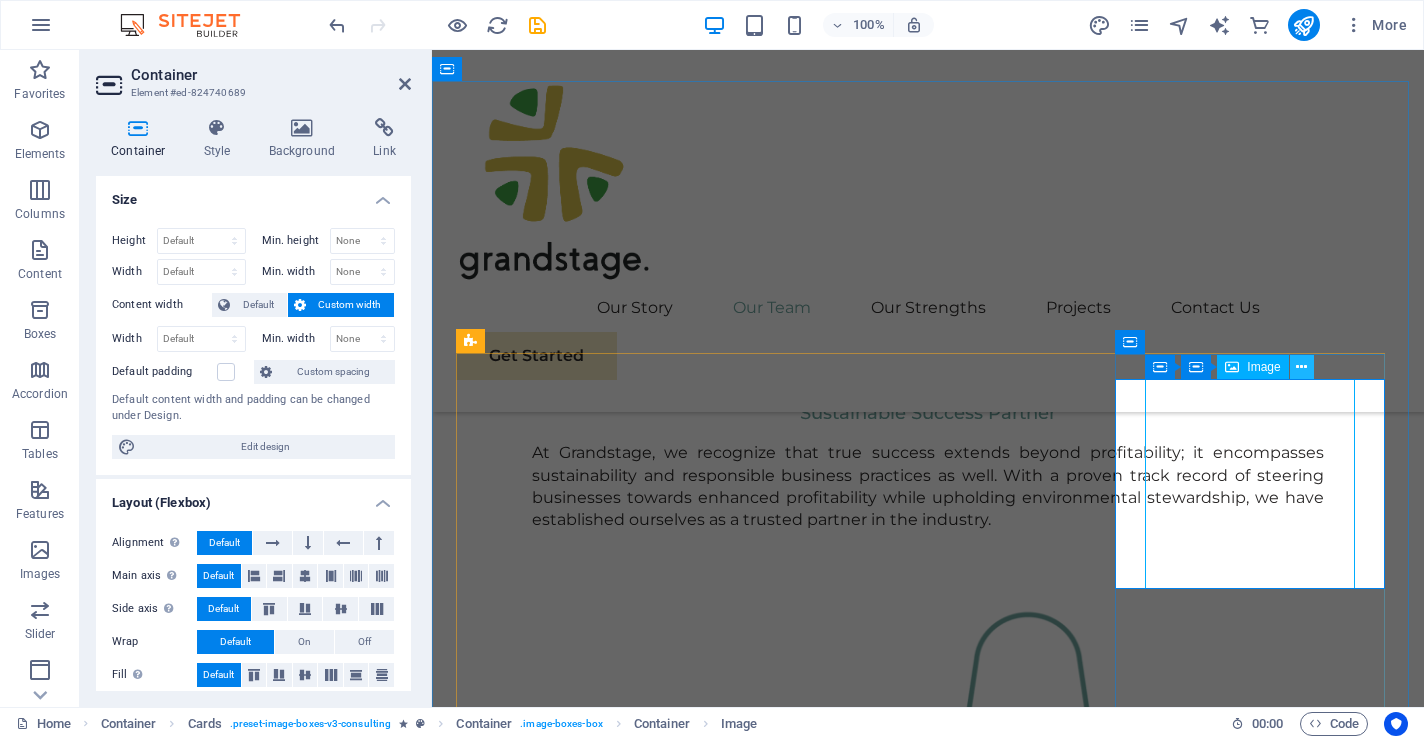 click at bounding box center [1301, 367] 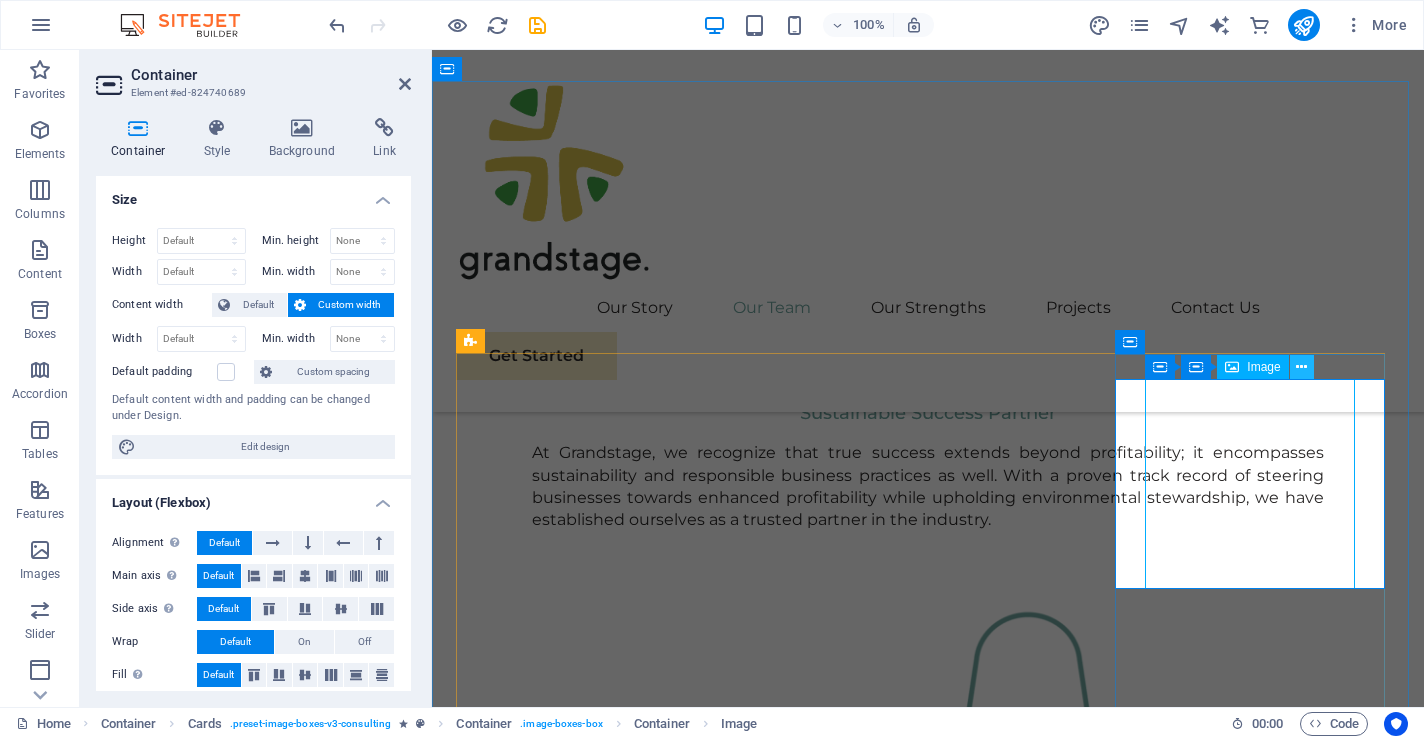 click at bounding box center [1301, 367] 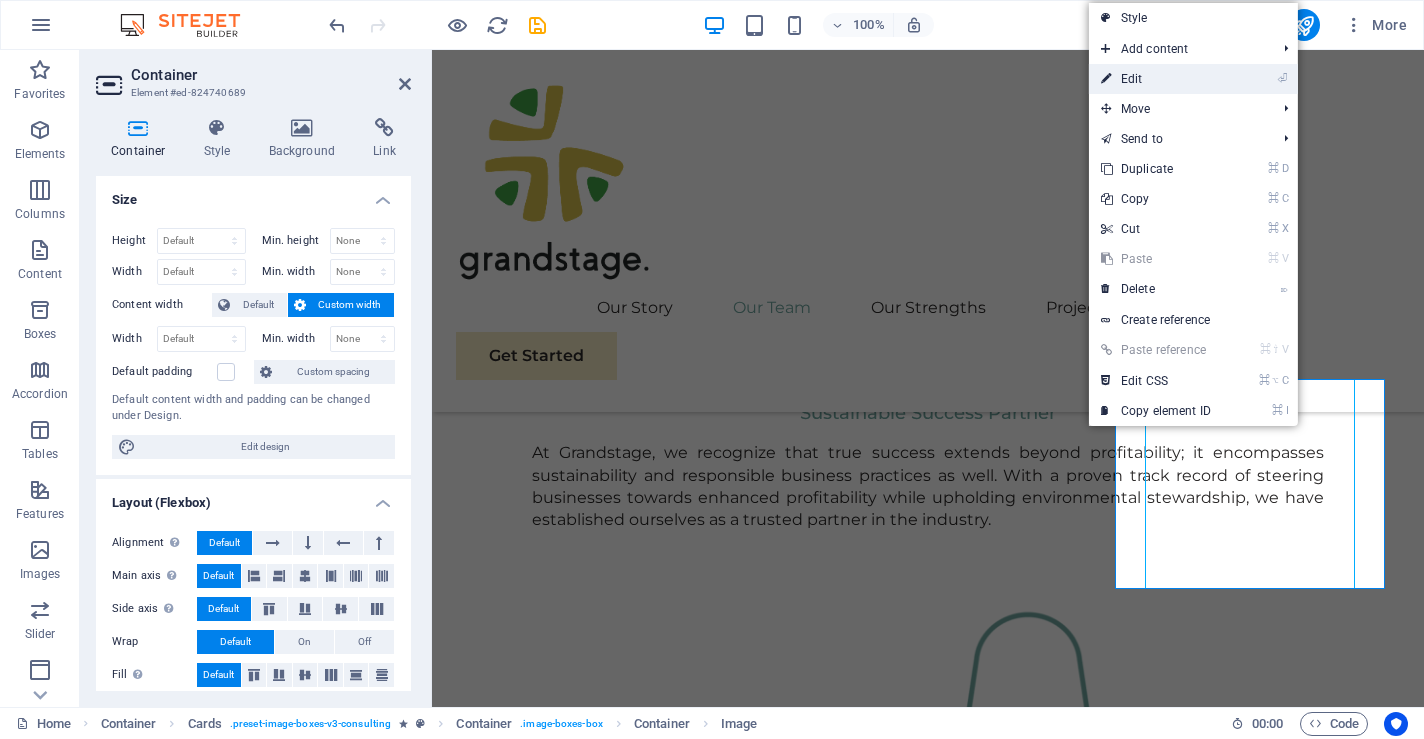 click on "⏎  Edit" at bounding box center (1156, 79) 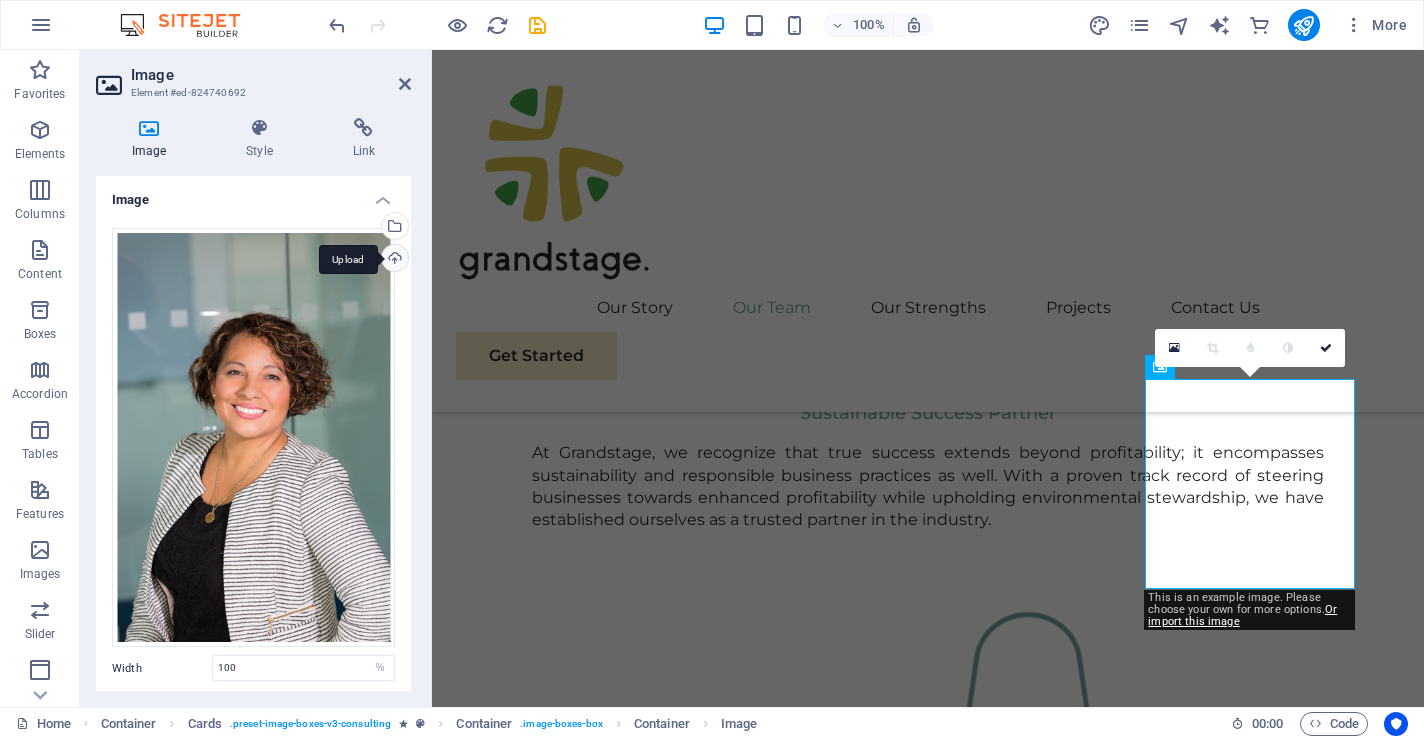 click on "Upload" at bounding box center [393, 260] 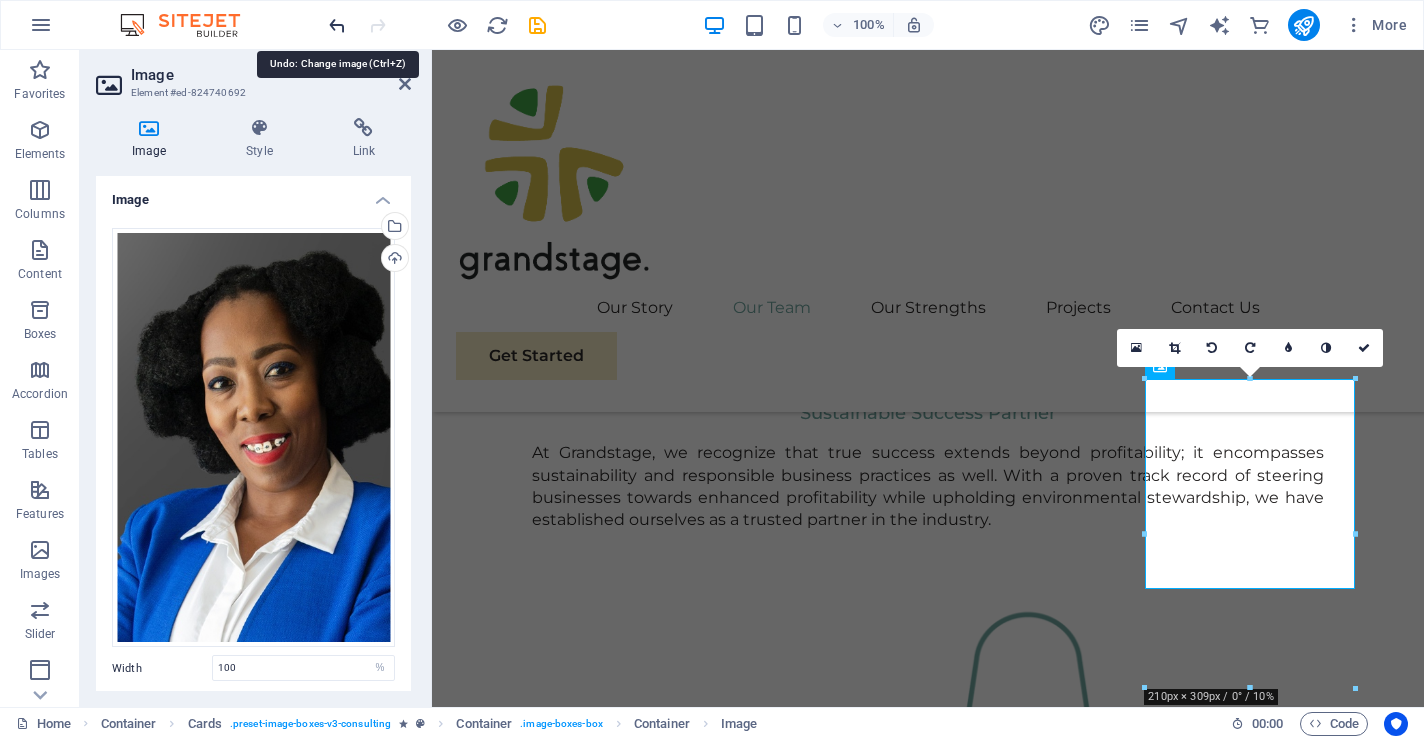 click at bounding box center (337, 25) 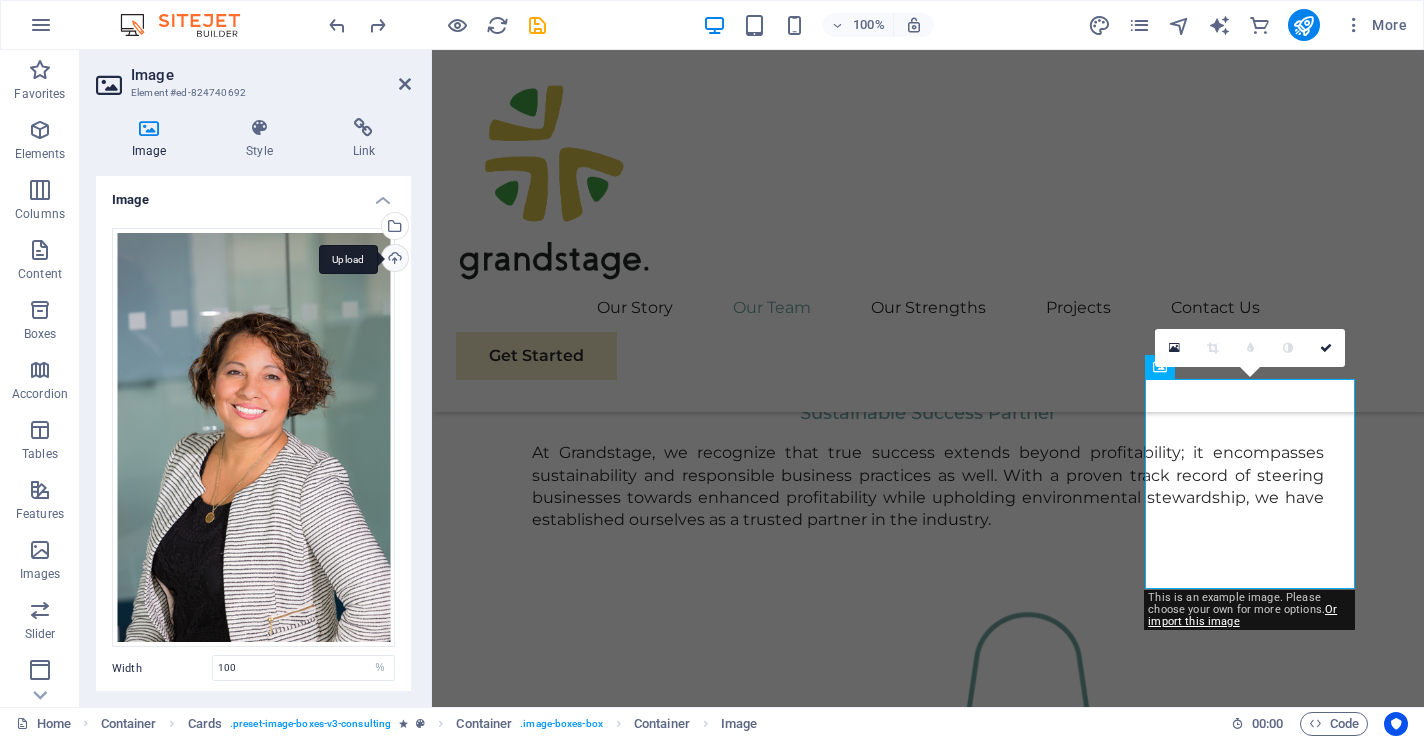 click on "Upload" at bounding box center [393, 260] 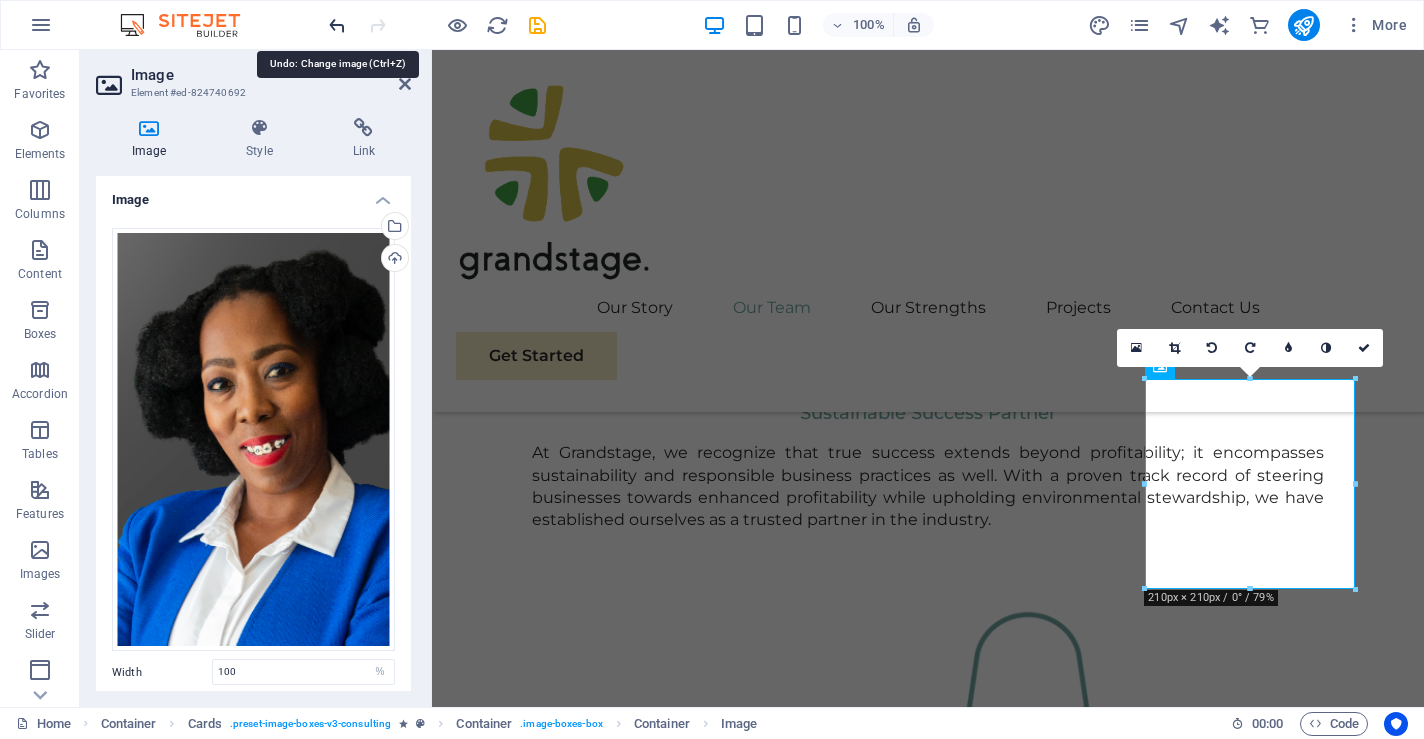 click at bounding box center [337, 25] 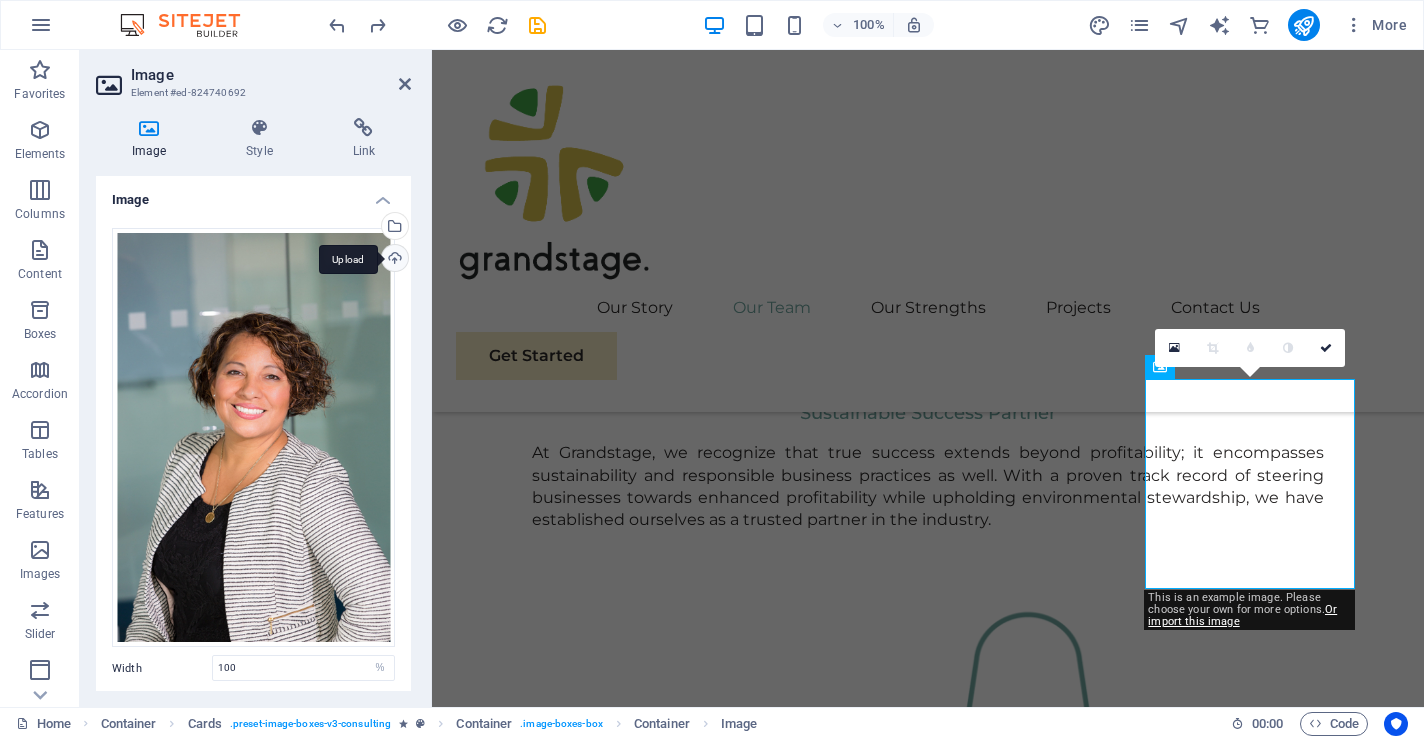 click on "Upload" at bounding box center (393, 260) 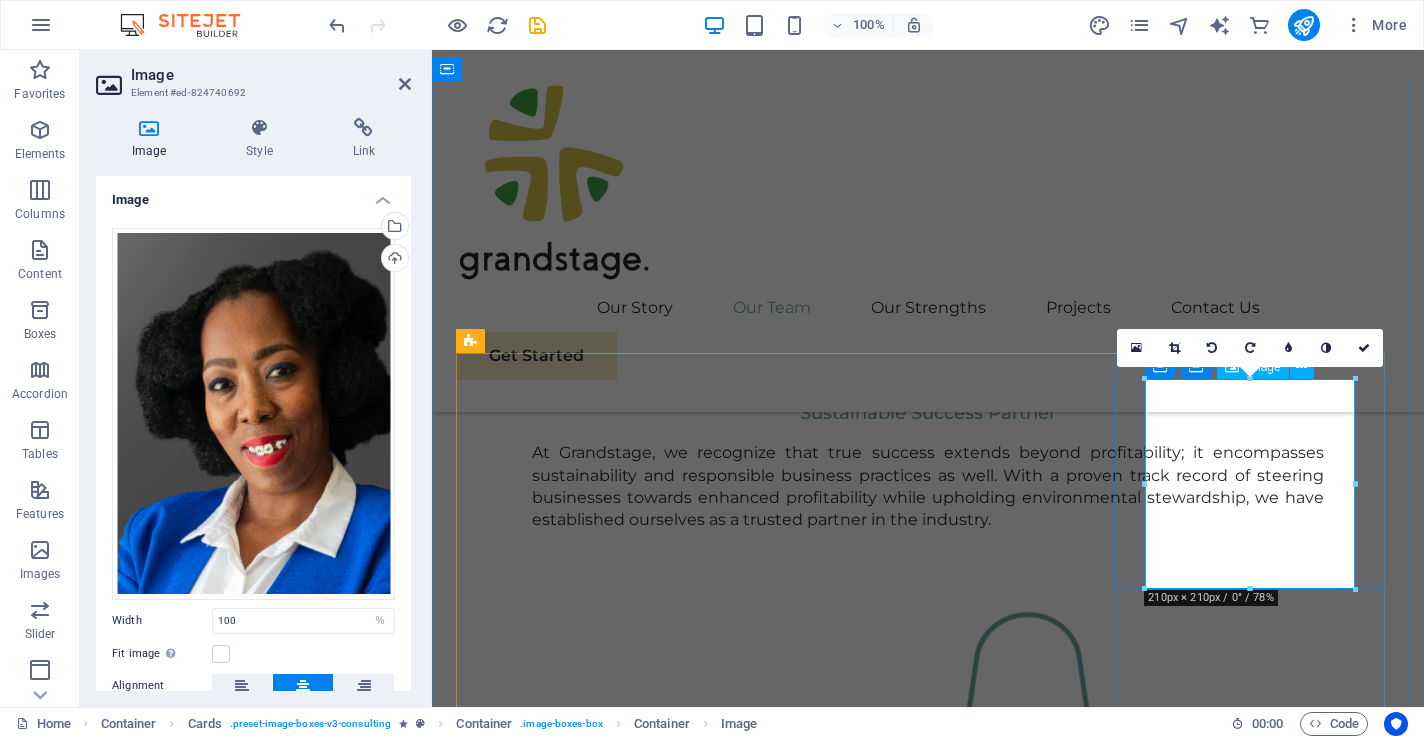 click at bounding box center [593, 3162] 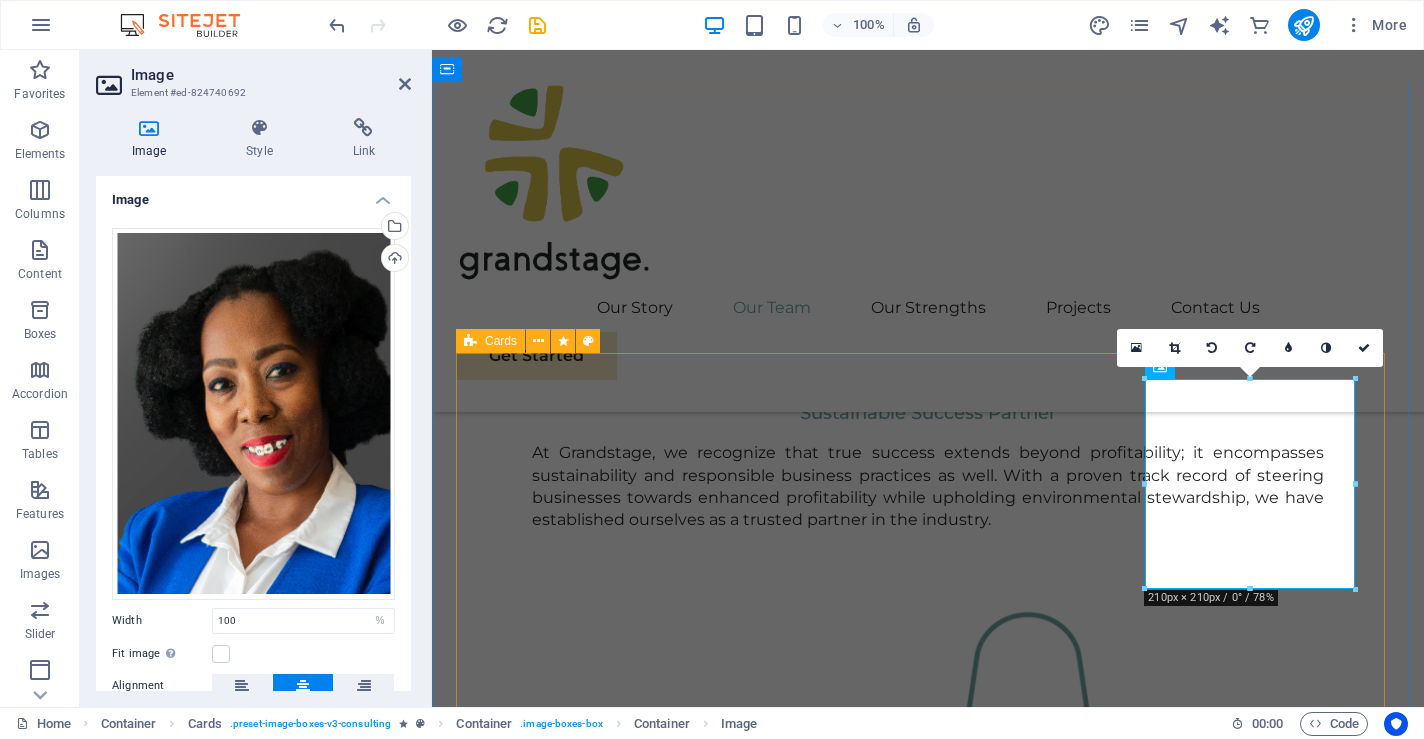 click on "Floris Redford Sustainable Advisor Our Sustainable Advisor specializes in sustainable energy solutions, guiding clients toward eco-friendly and successful practices. Benjamin Creek Business Analyst Our Business Analyst extracts insights from data, helping clients make informed decisions and optimize strategies. Margaret Smith Strategy Consultant Our Strategy Consultant crafts innovative plans and strategy to drive growth and profitability for clients world wide." at bounding box center [928, 2777] 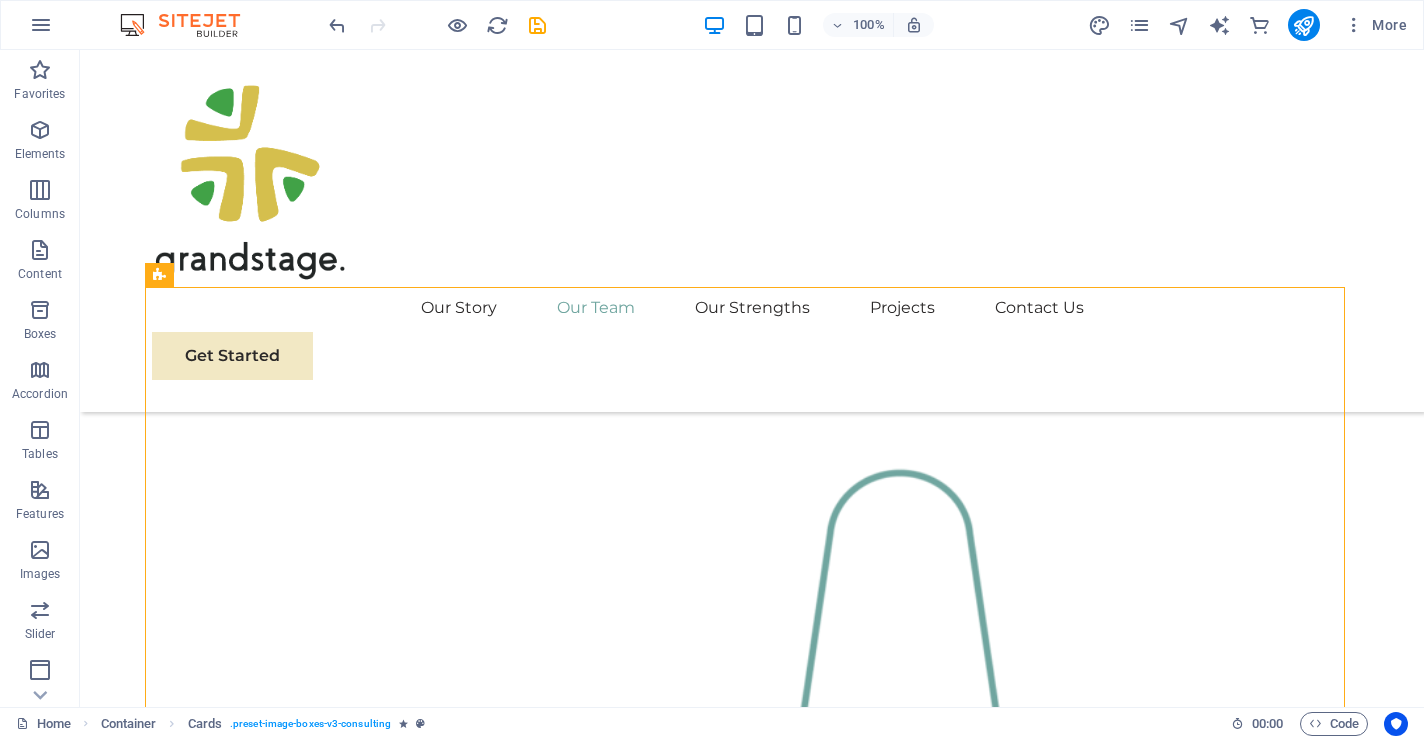 click at bounding box center [332, 3489] 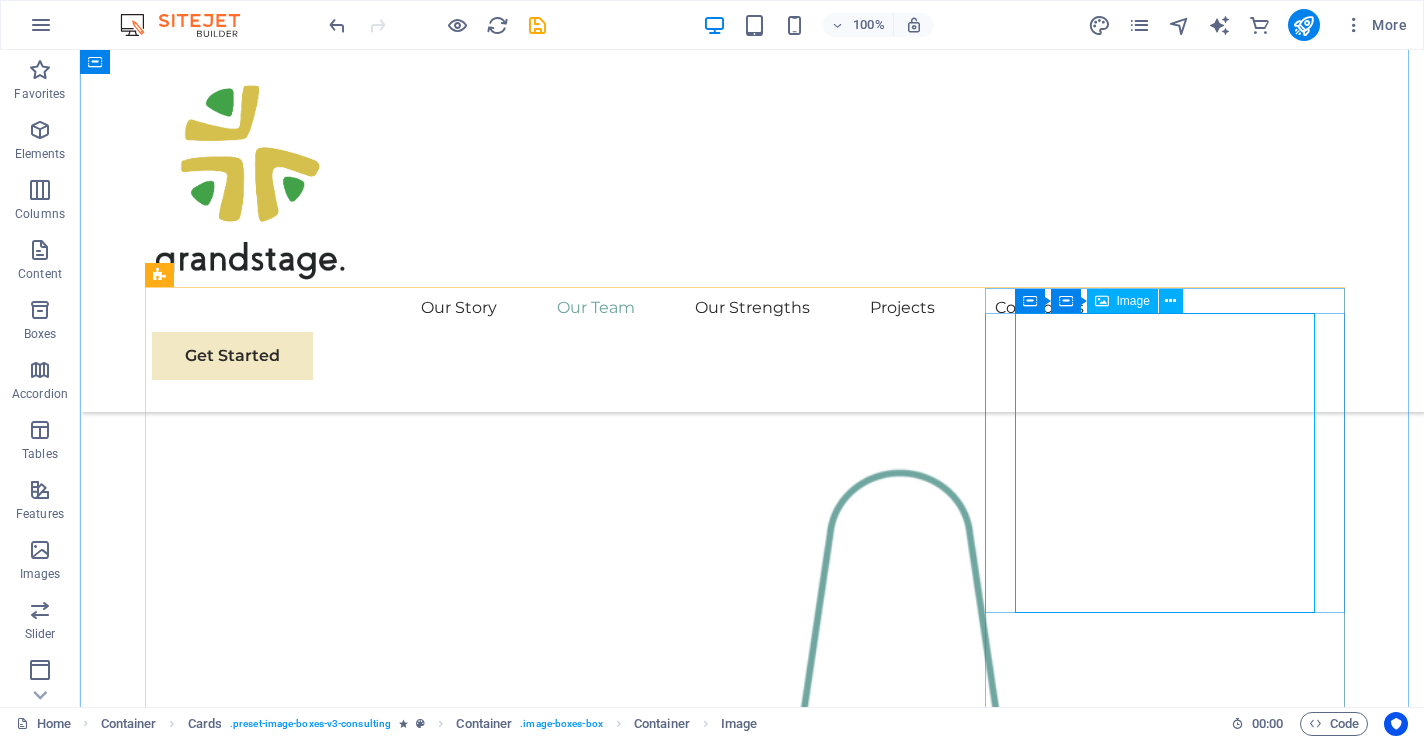 click at bounding box center [332, 3489] 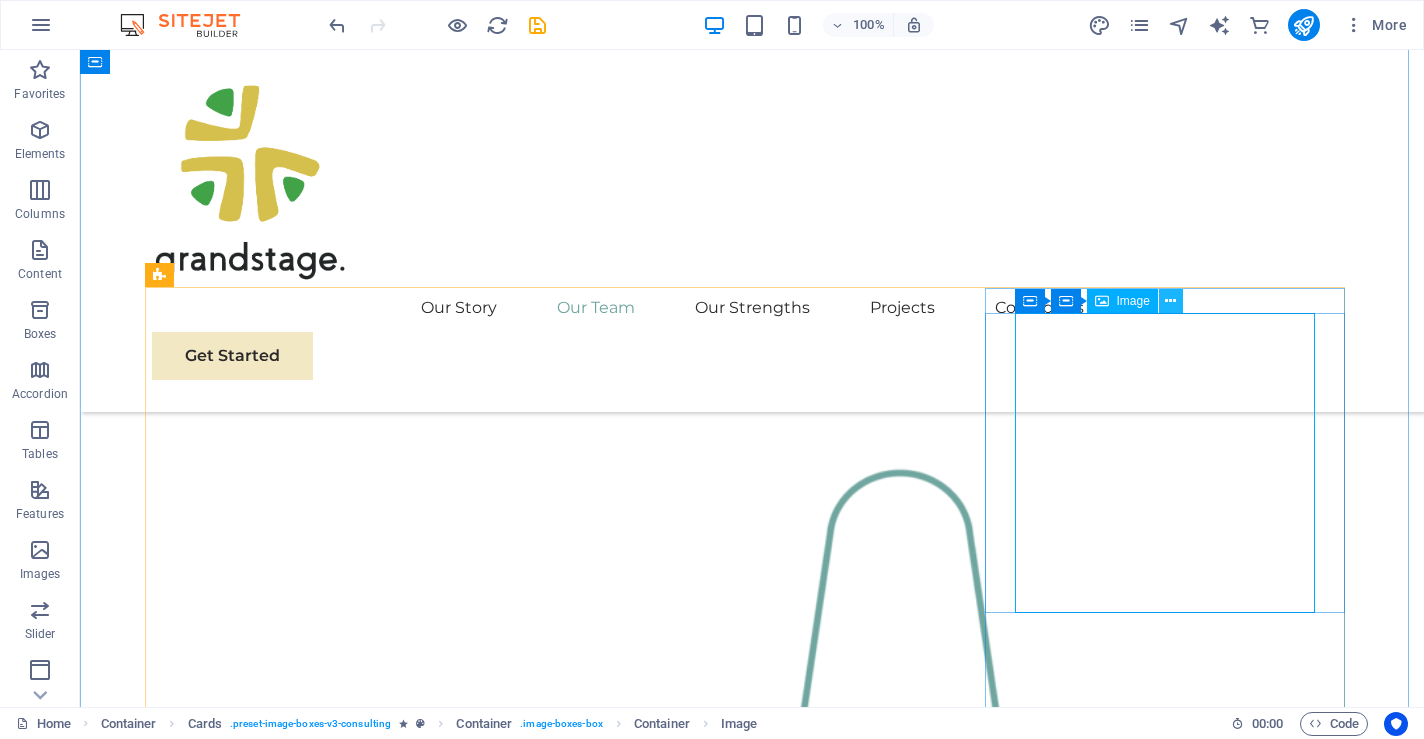 click at bounding box center (1170, 301) 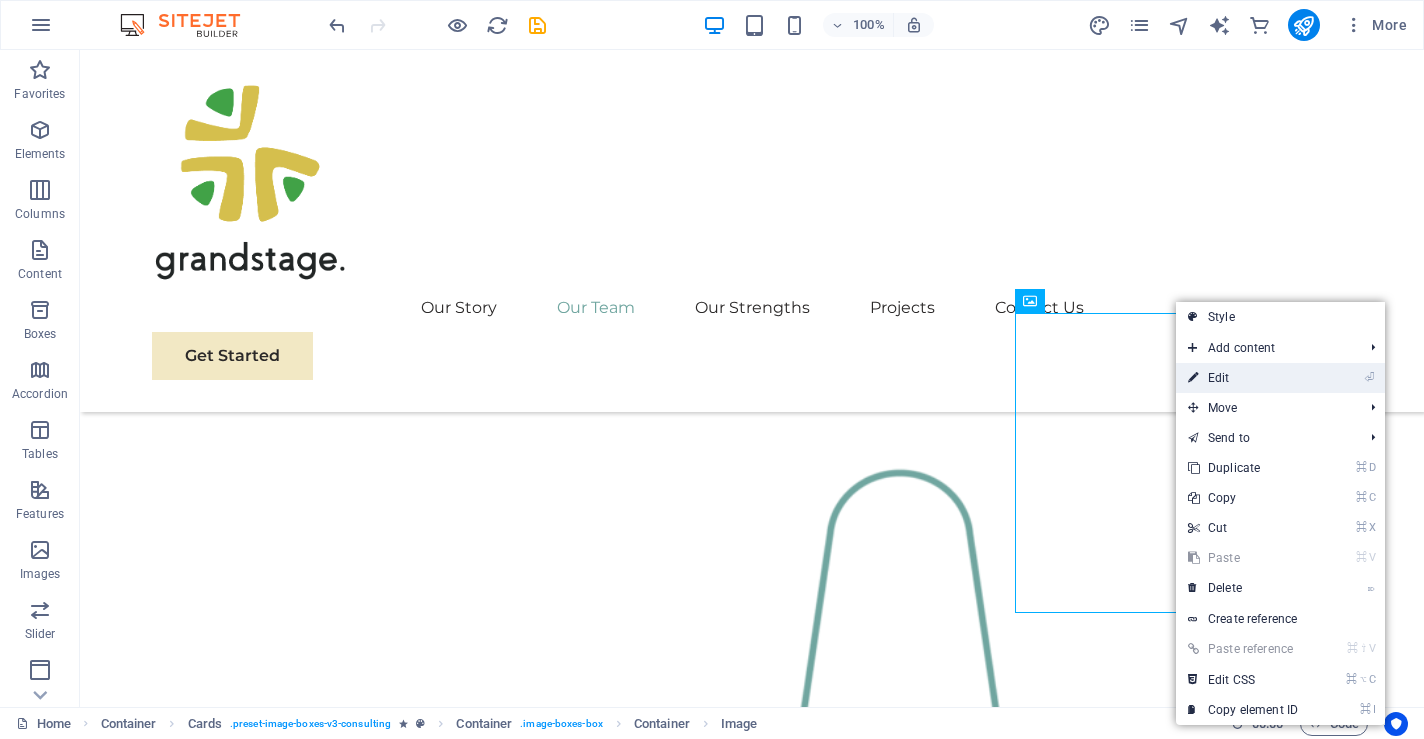 click on "⏎  Edit" at bounding box center [1243, 378] 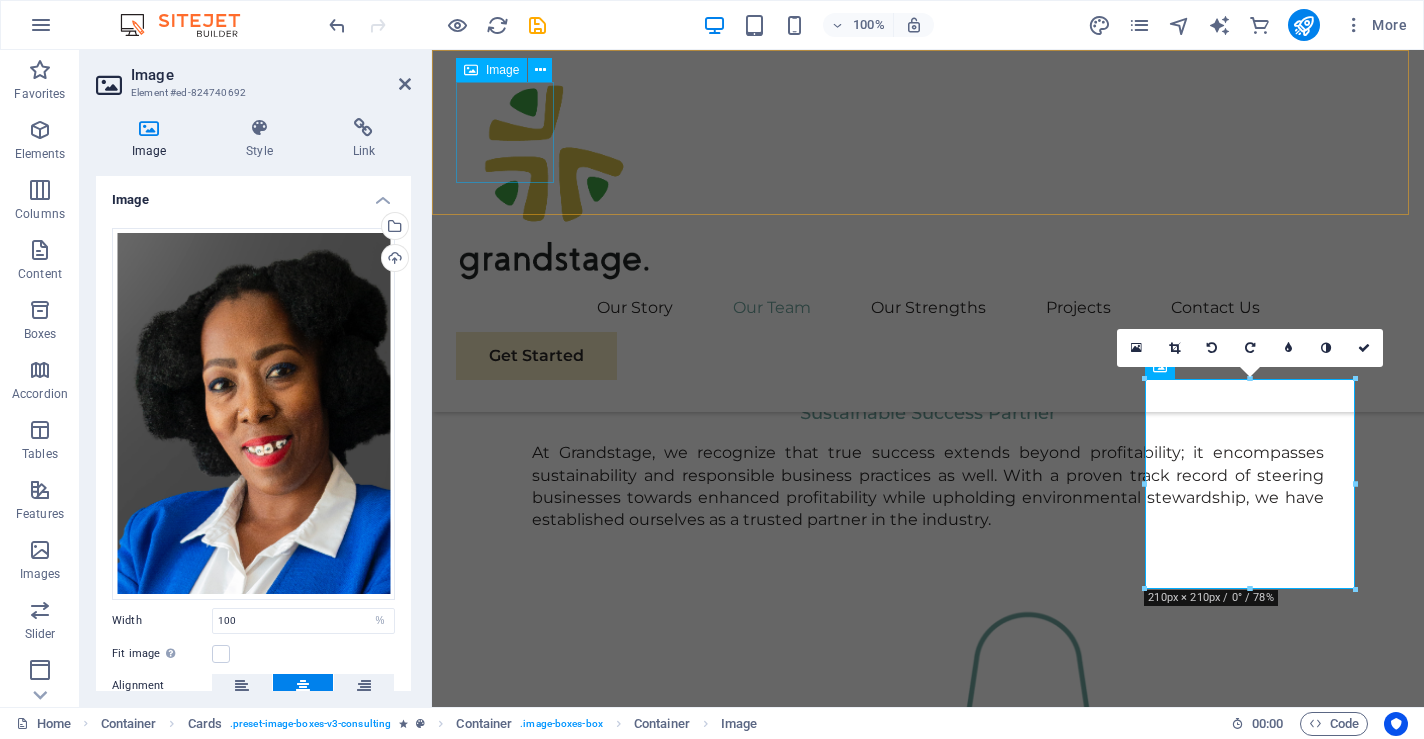 scroll, scrollTop: 1734, scrollLeft: 0, axis: vertical 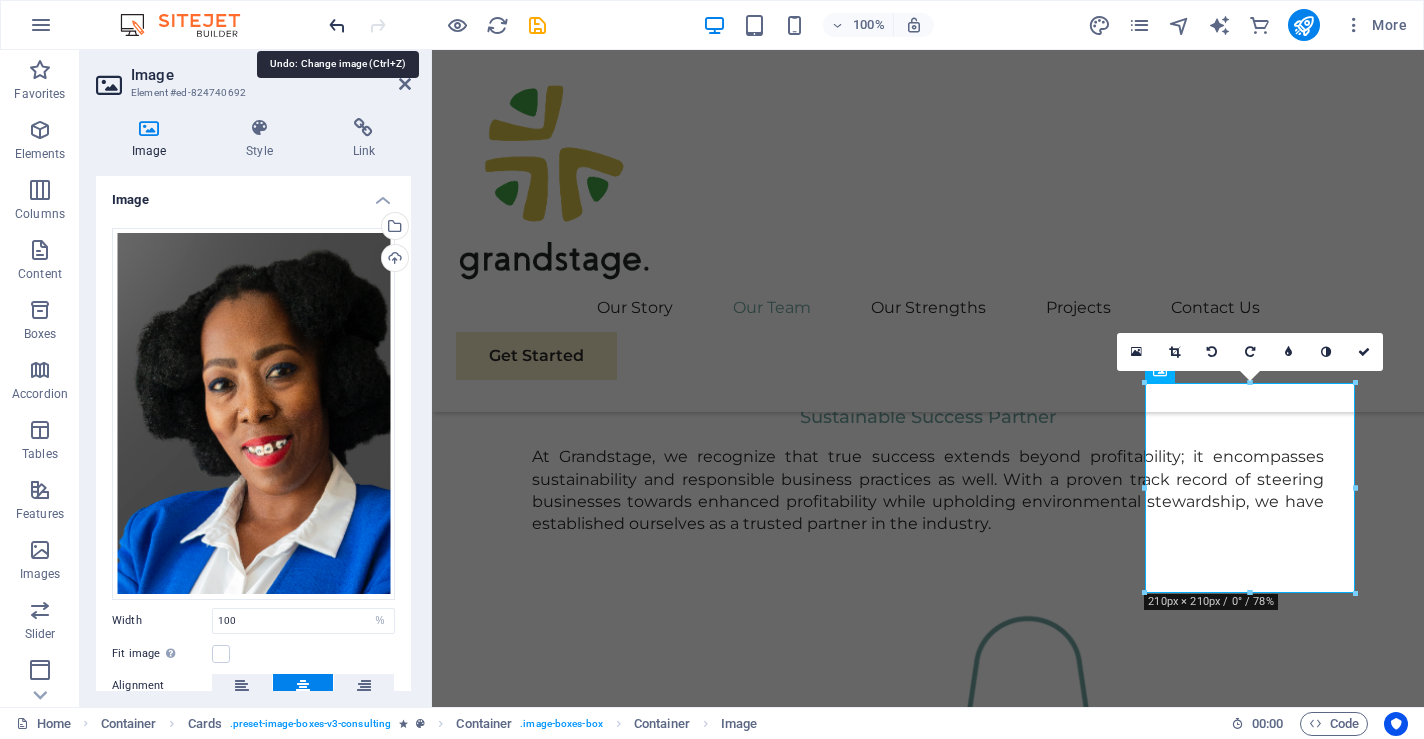 click at bounding box center [337, 25] 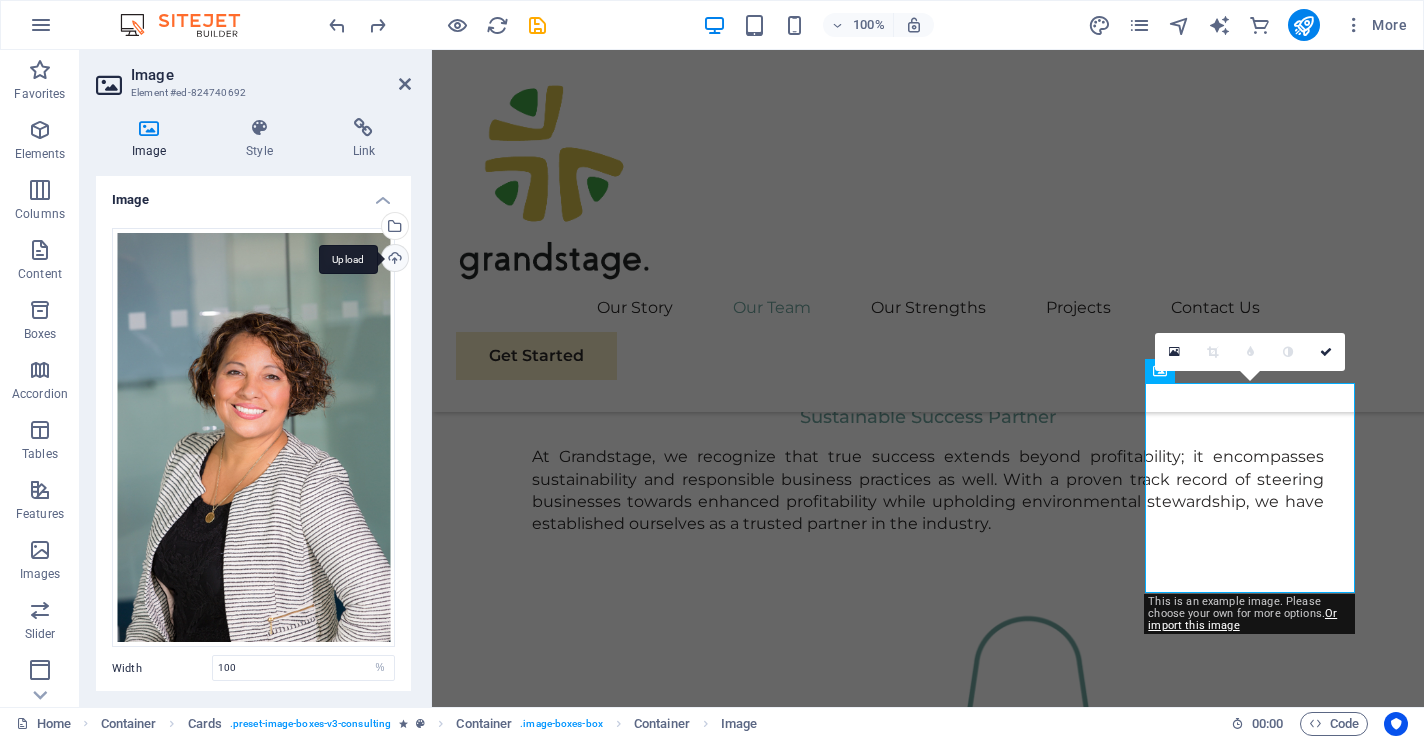 click on "Upload" at bounding box center [393, 260] 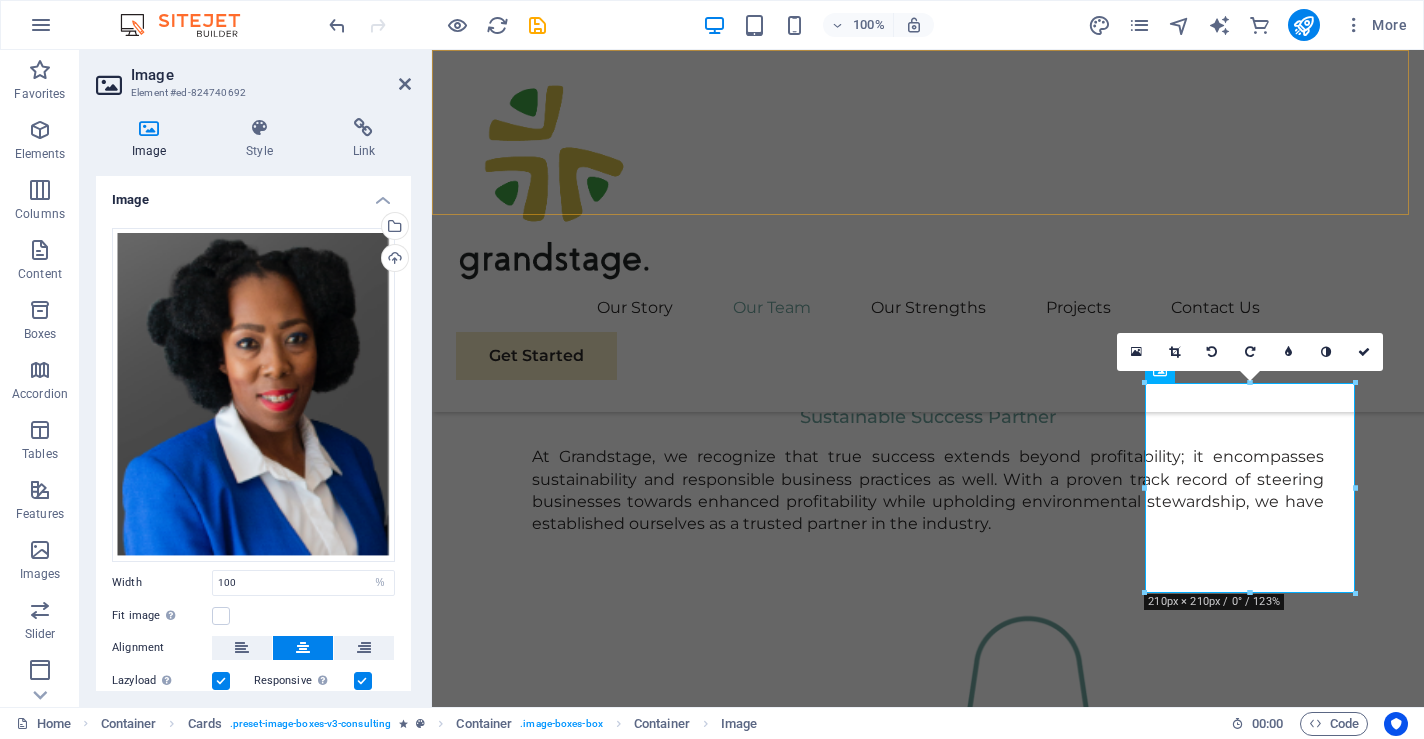 click on "Our Story Our Team Our Strengths Projects Contact Us Get Started" at bounding box center (928, 231) 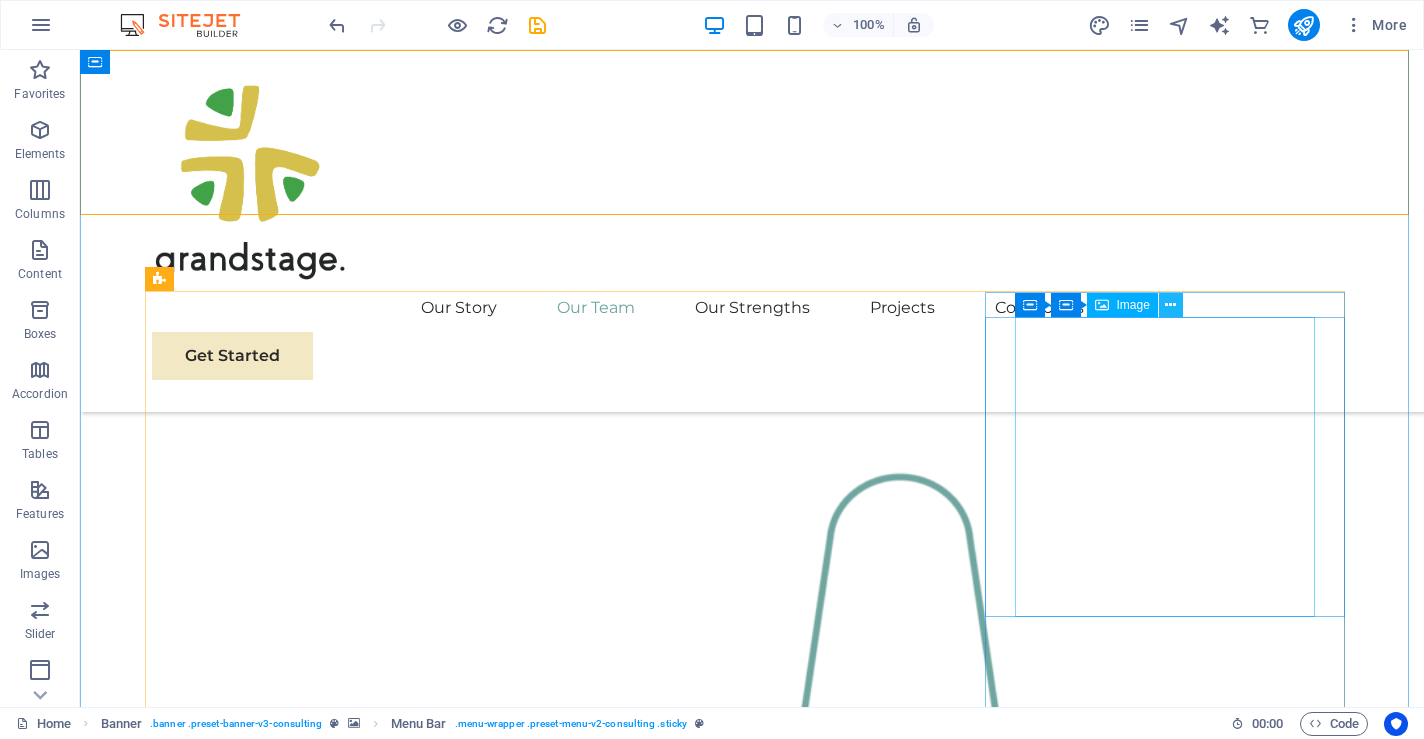 click at bounding box center [1170, 305] 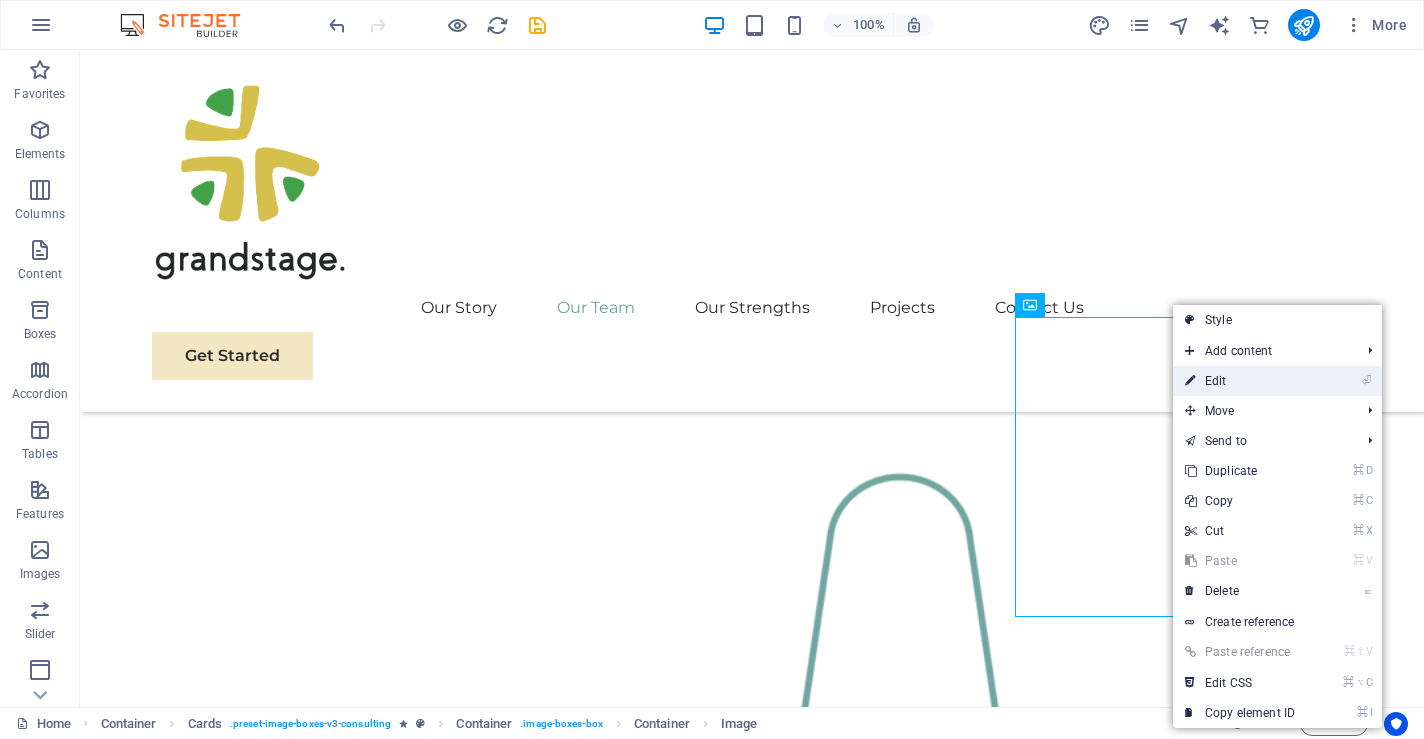 click on "⏎  Edit" at bounding box center [1240, 381] 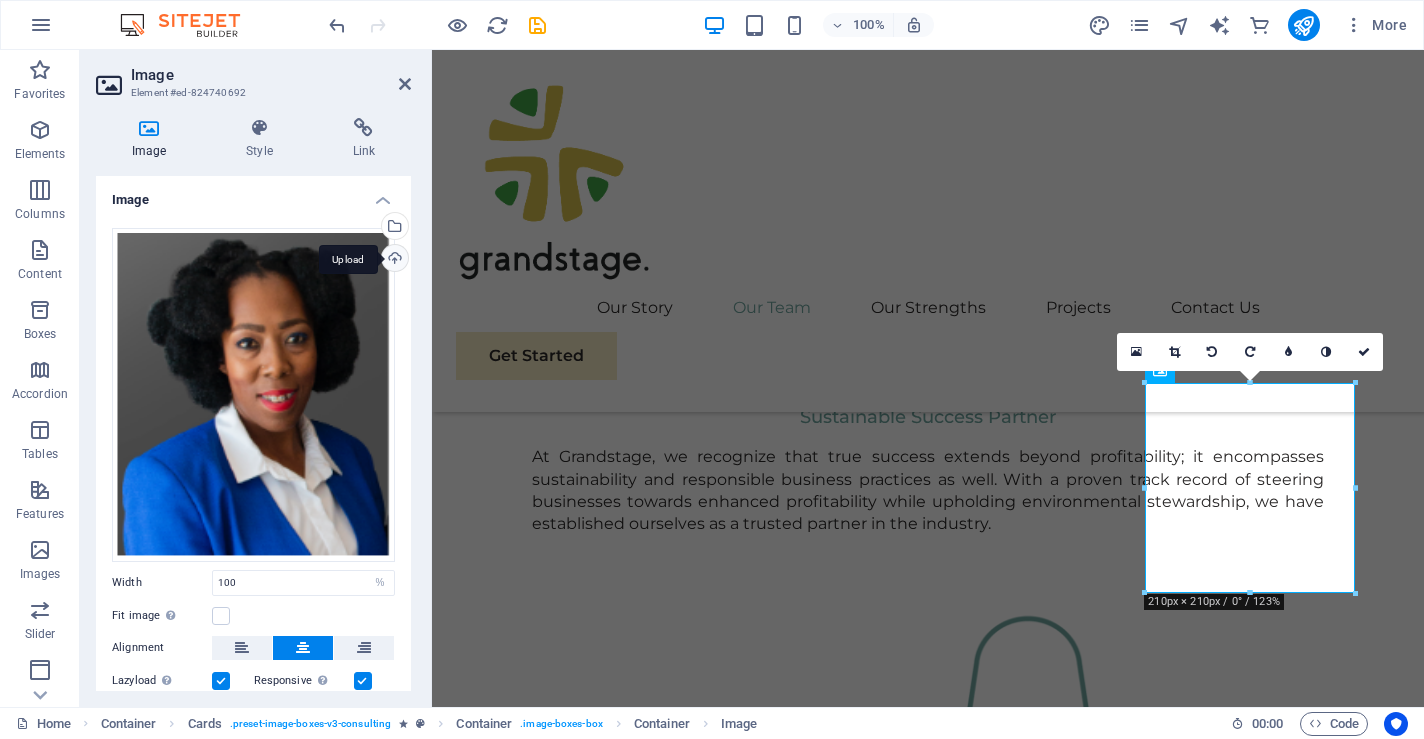 click on "Upload" at bounding box center [393, 260] 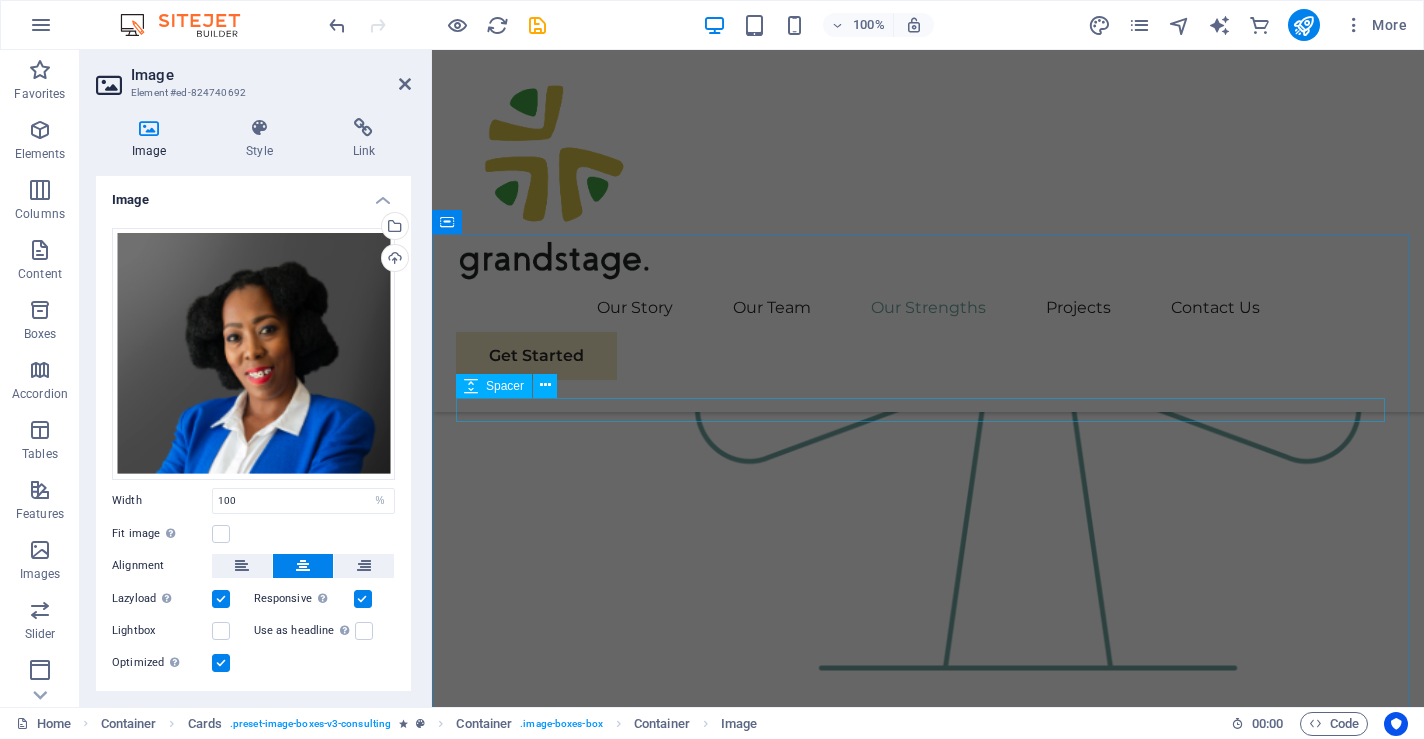 scroll, scrollTop: 1474, scrollLeft: 0, axis: vertical 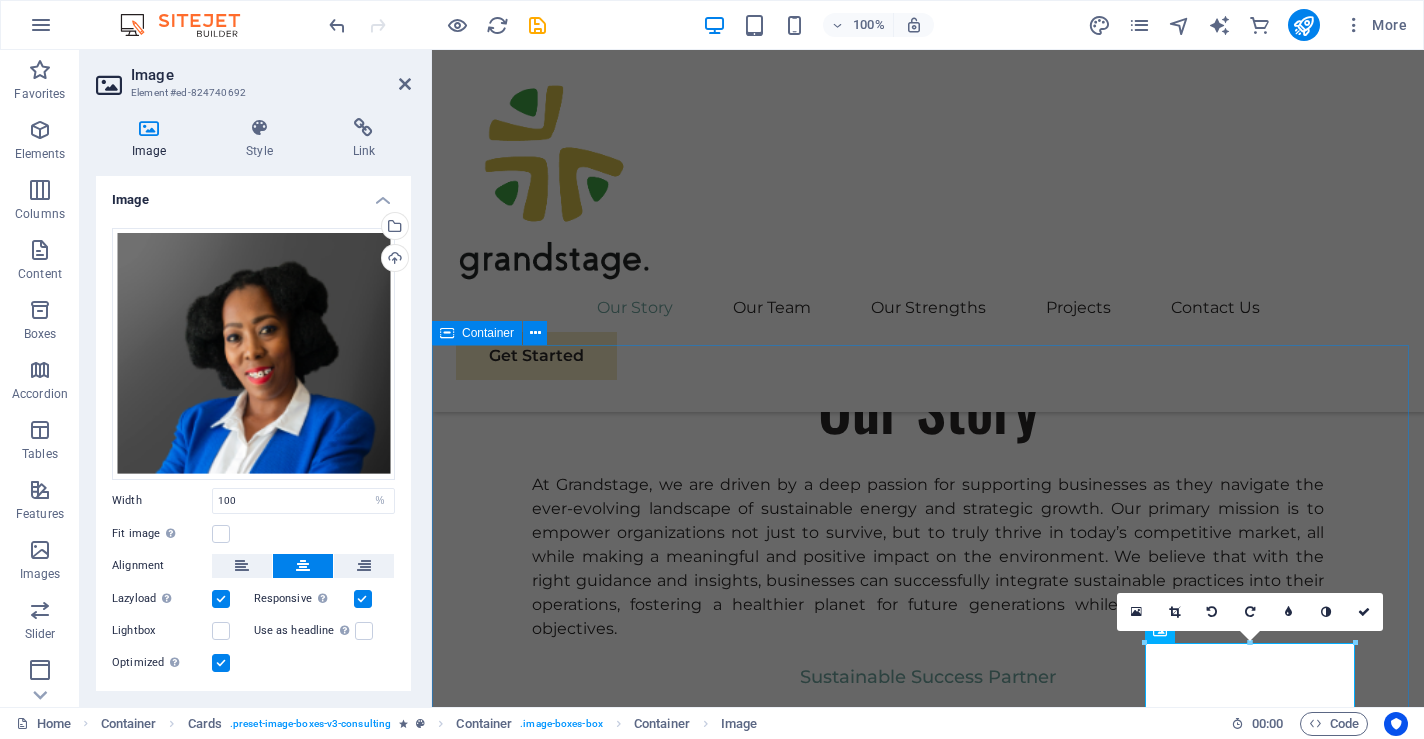click on "Our Team Our dedicated team is committed to guiding you at every step of your journey toward sustainable success. Together, we will develop a strategy that aligns your business goals with a greener and more prosperous future. Floris Redford Sustainable Advisor Our Sustainable Advisor specializes in sustainable energy solutions, guiding clients toward eco-friendly and successful practices. Benjamin Creek Business Analyst Our Business Analyst extracts insights from data, helping clients make informed decisions and optimize strategies. Margaret Smith Strategy Consultant Our Strategy Consultant crafts innovative plans and strategy to drive growth and profitability for clients world wide." at bounding box center [928, 2945] 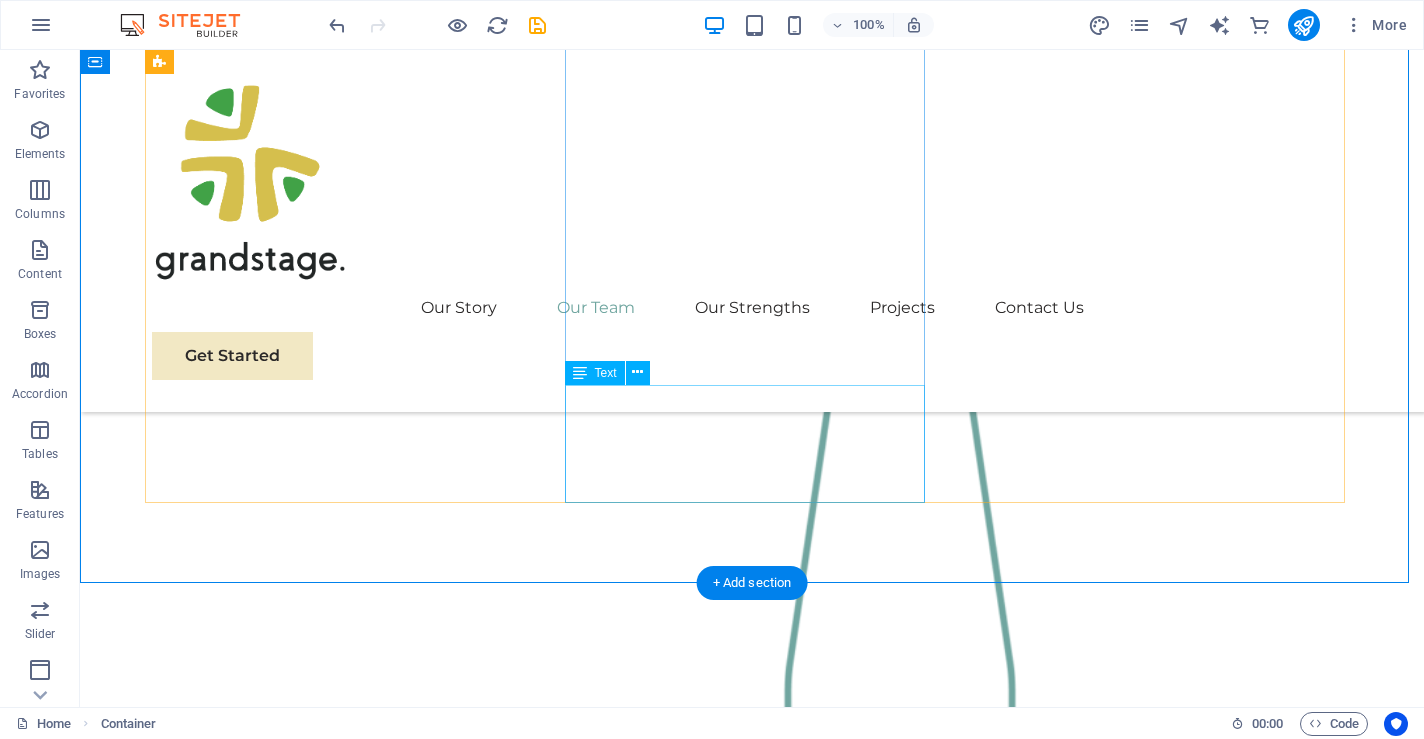 scroll, scrollTop: 2103, scrollLeft: 0, axis: vertical 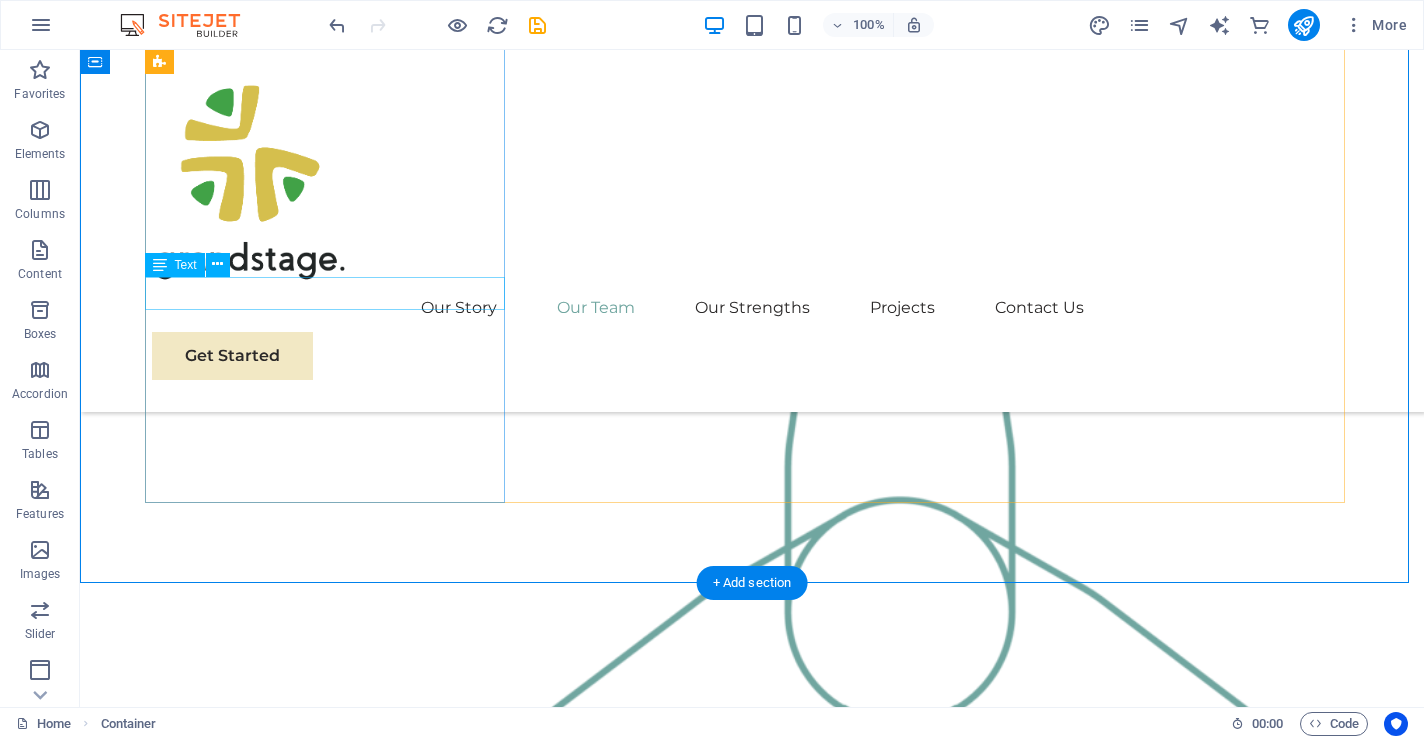 click on "Floris Redford" at bounding box center [332, 2148] 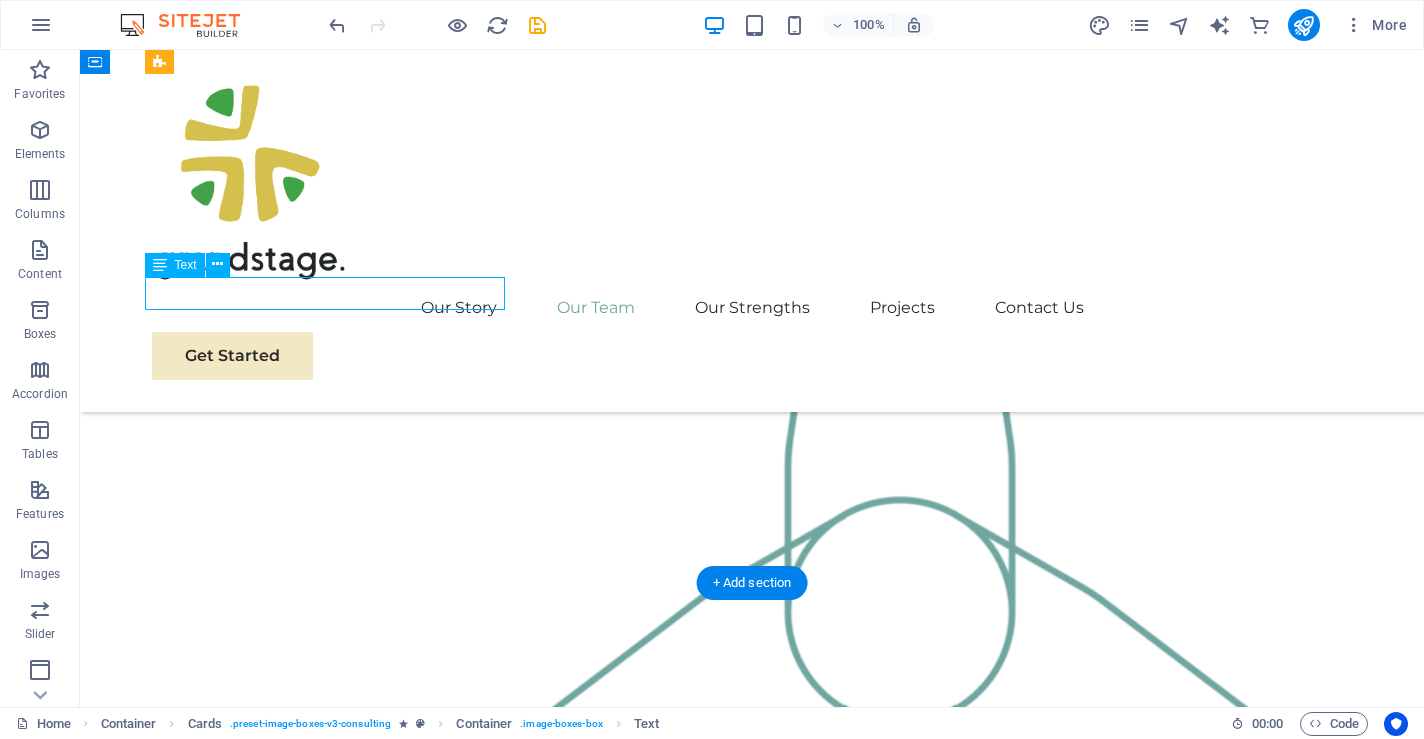 click on "Floris Redford" at bounding box center (332, 2148) 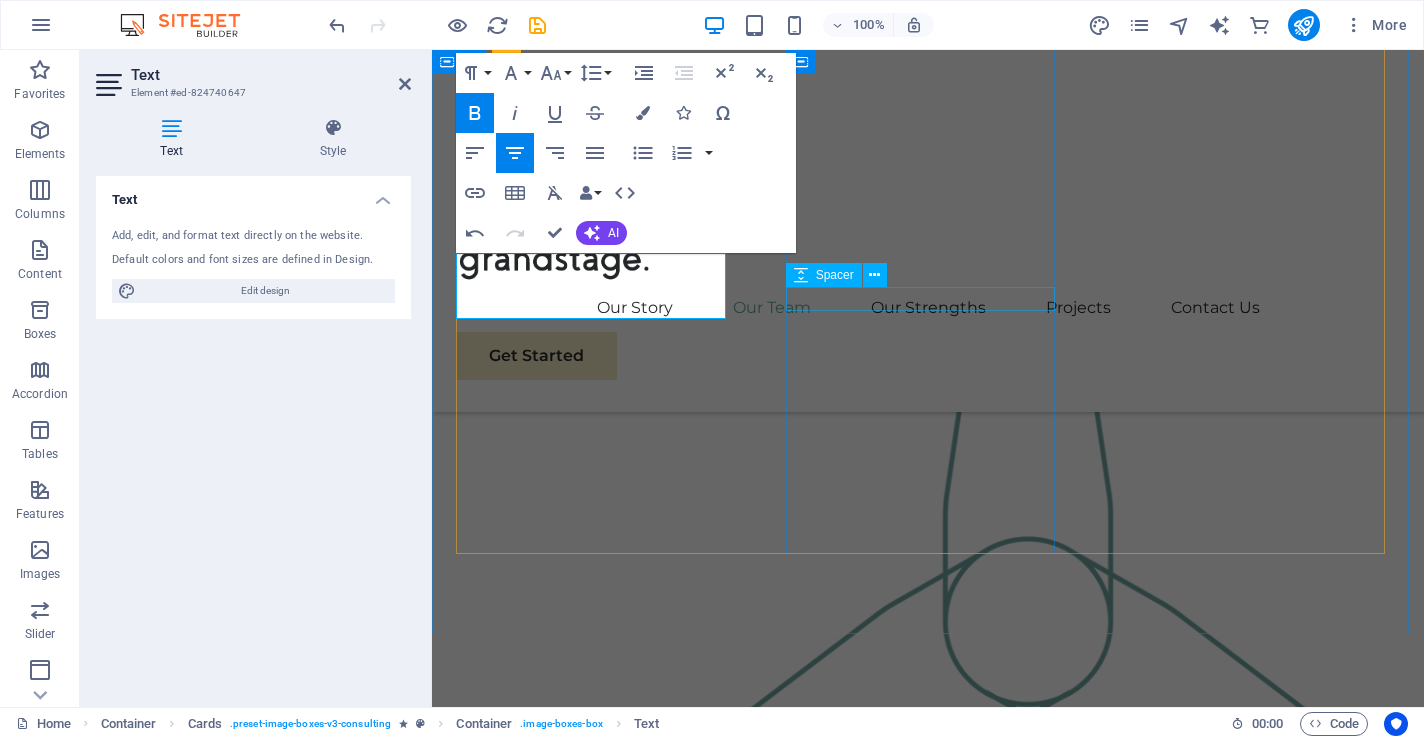 click at bounding box center [593, 2490] 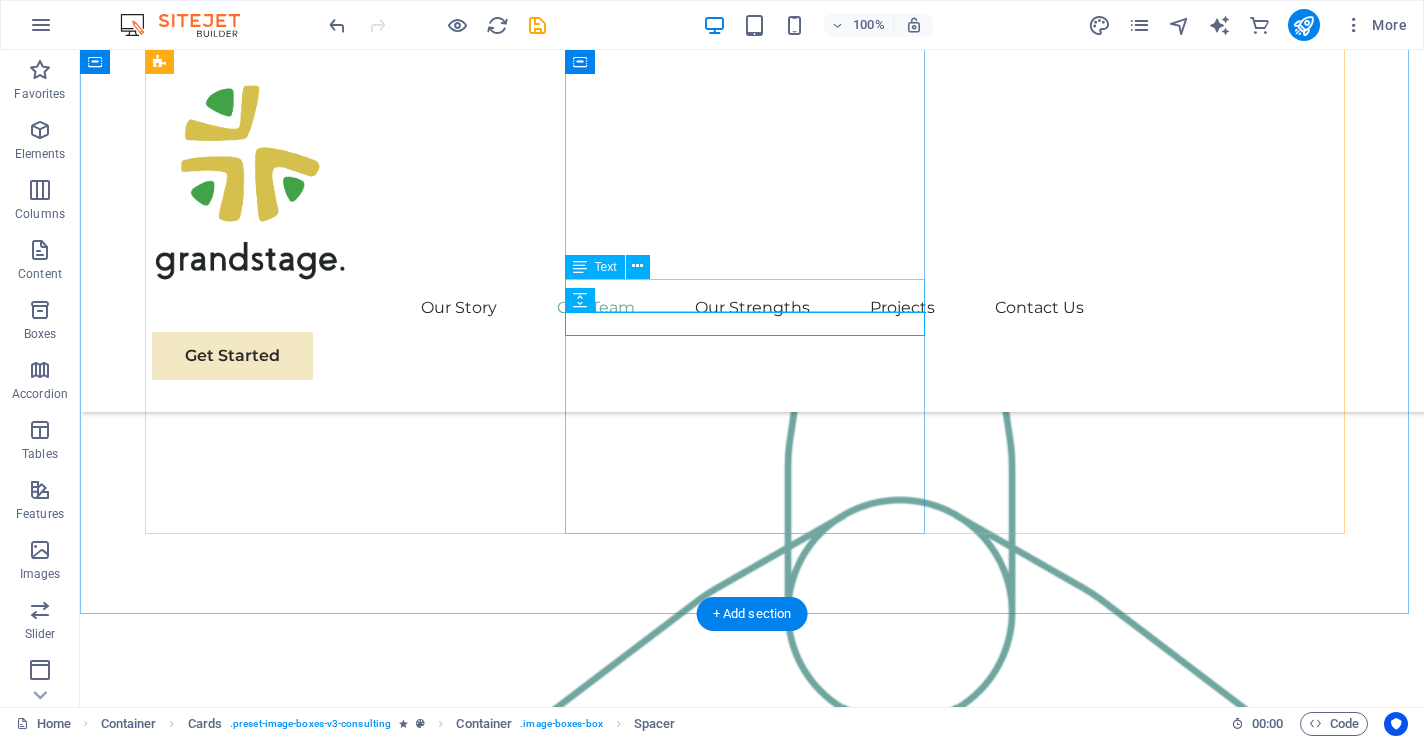click on "Benjamin Creek" at bounding box center (332, 2768) 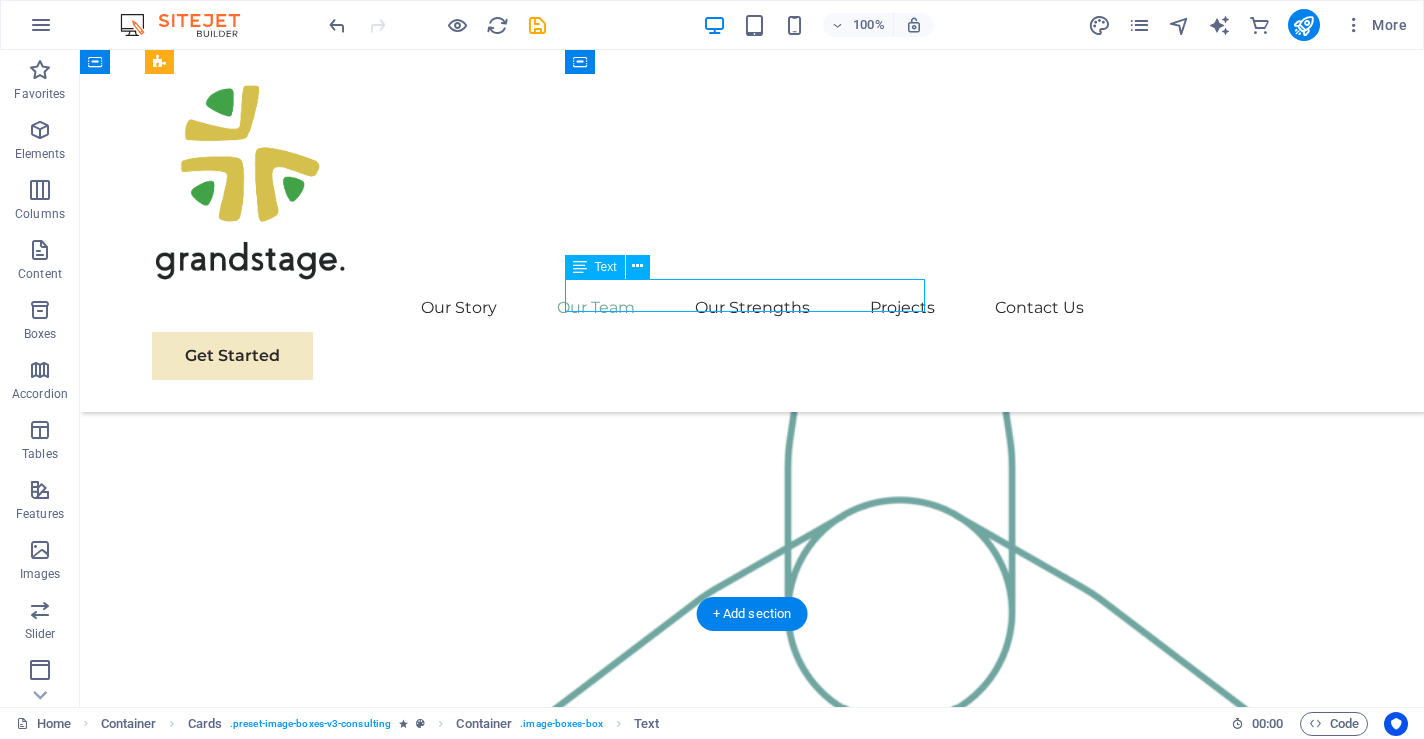 click on "Benjamin Creek" at bounding box center (332, 2768) 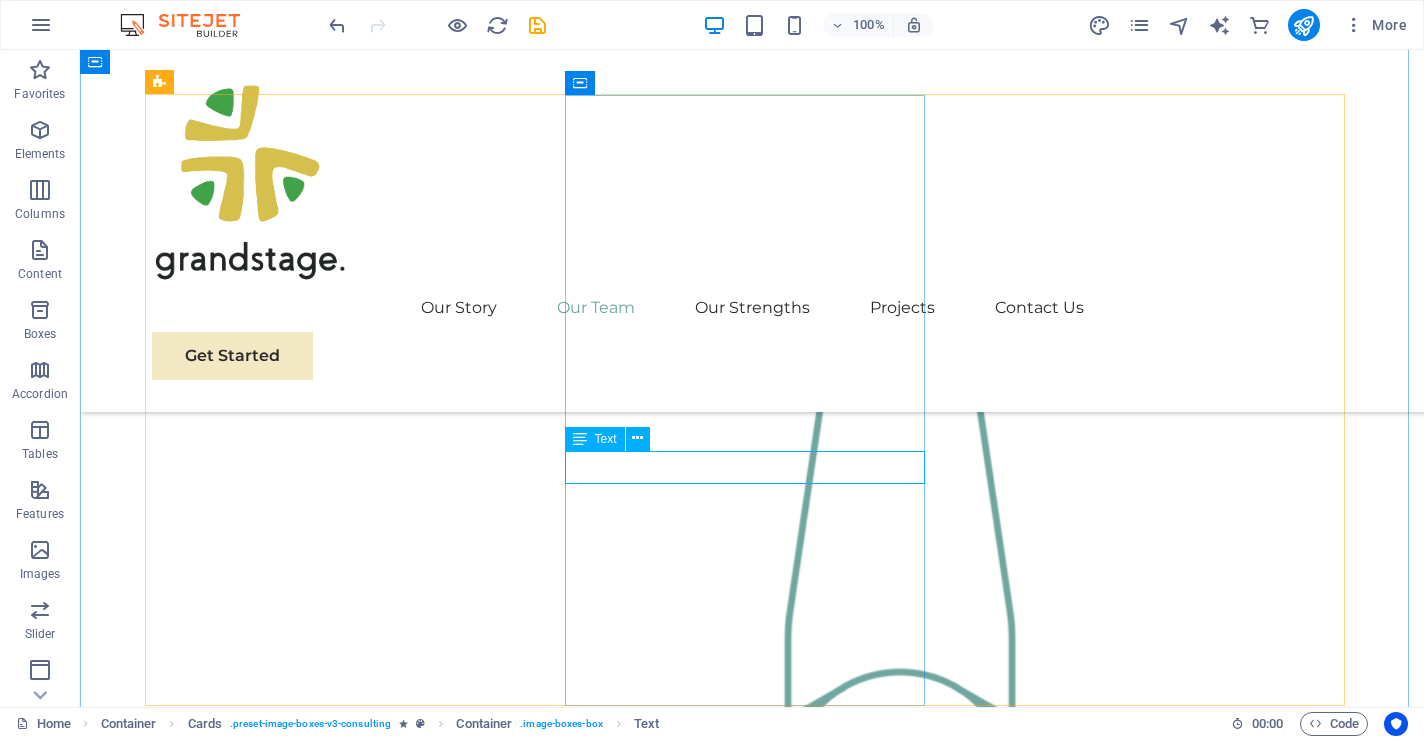 click on "Benjamin Creek" at bounding box center [332, 2940] 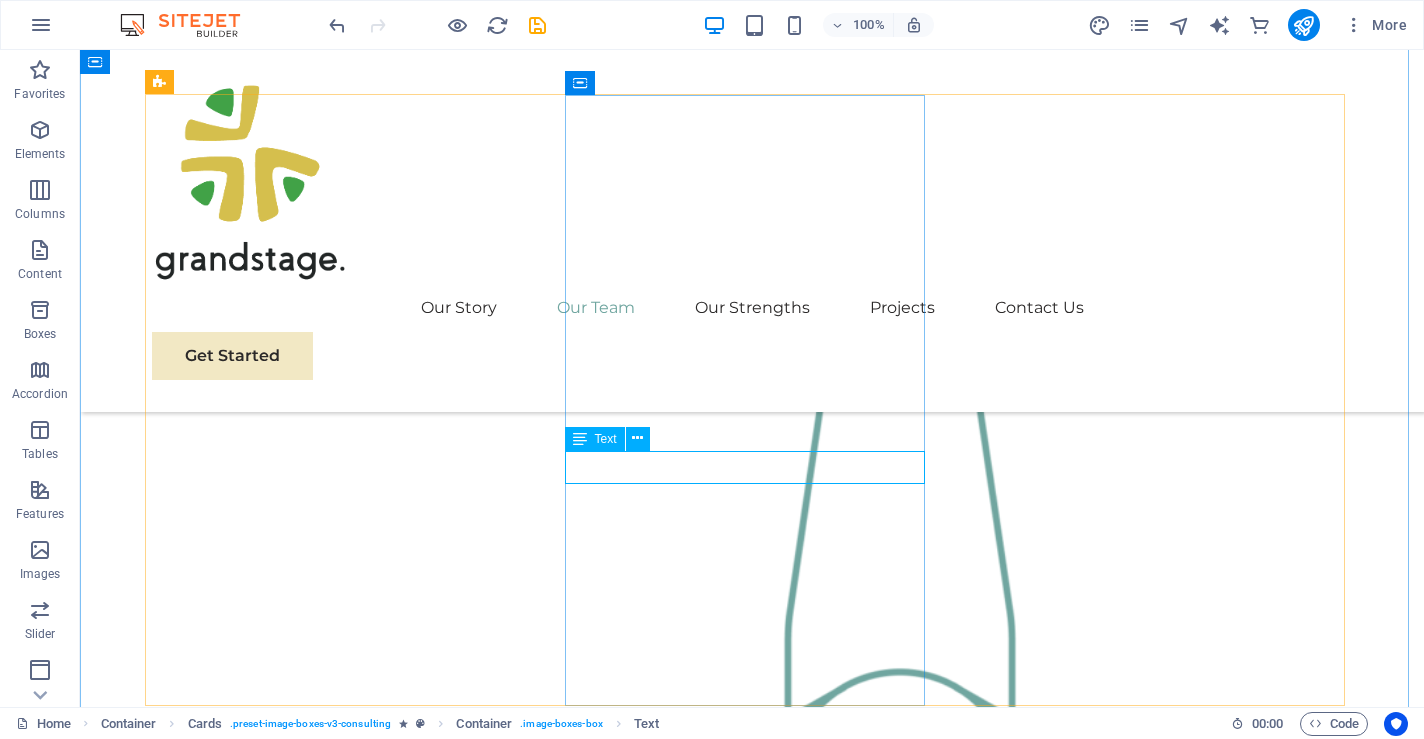 click on "Benjamin Creek" at bounding box center (332, 2940) 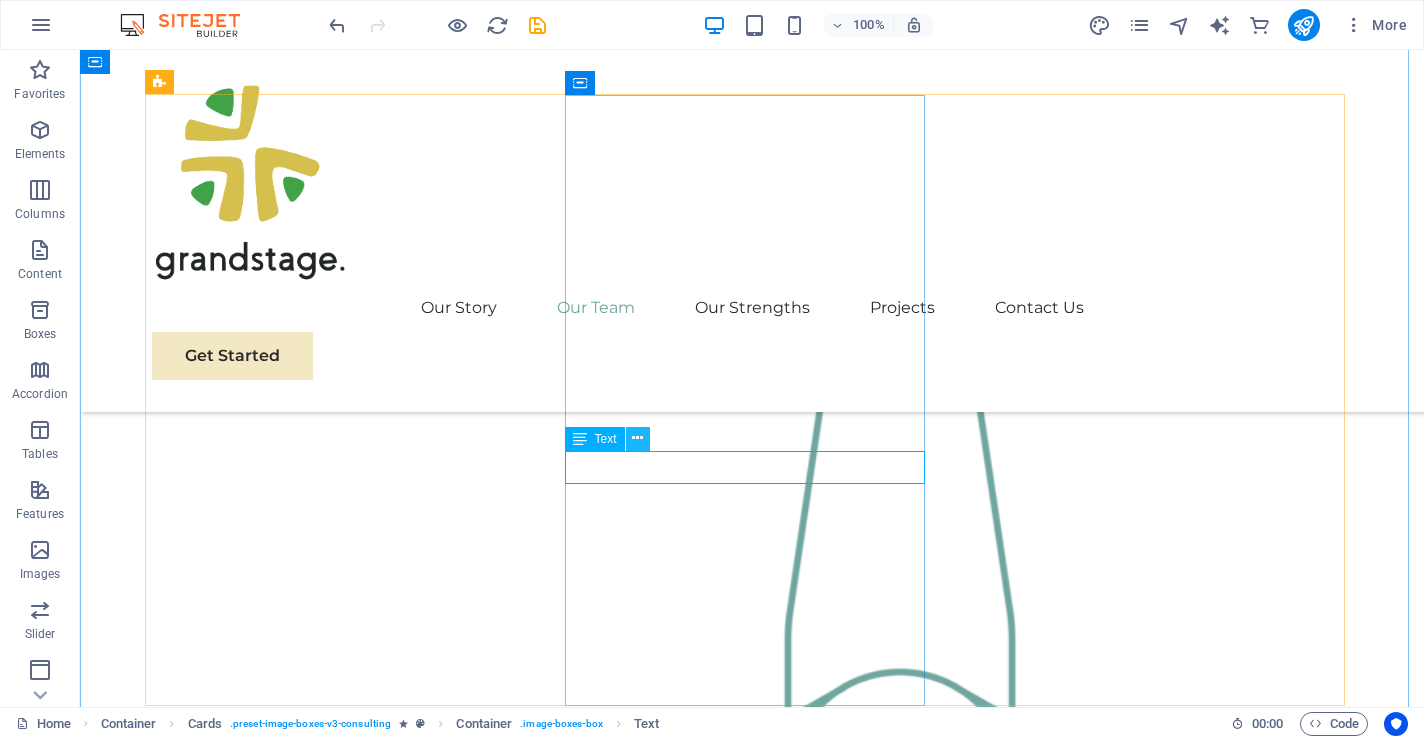 click at bounding box center [637, 438] 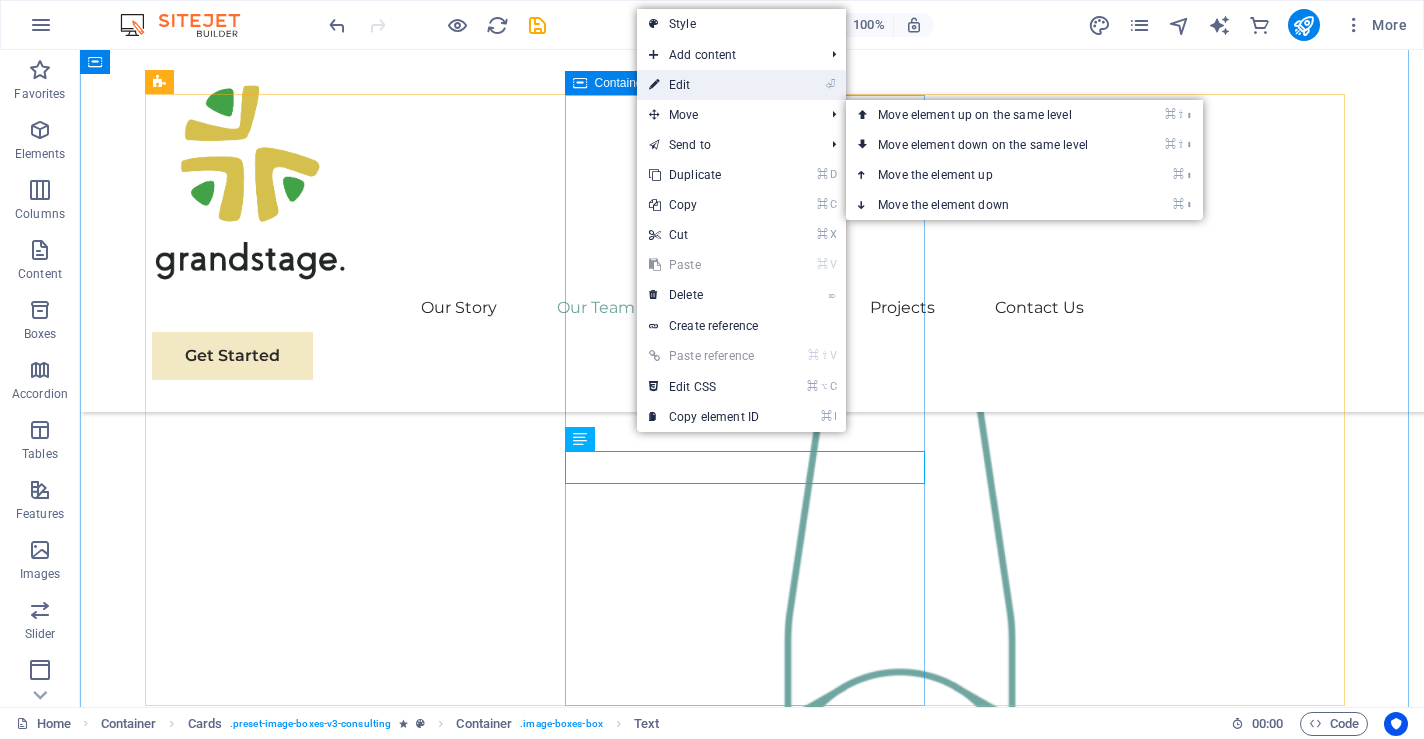 click on "⏎  Edit" at bounding box center (704, 85) 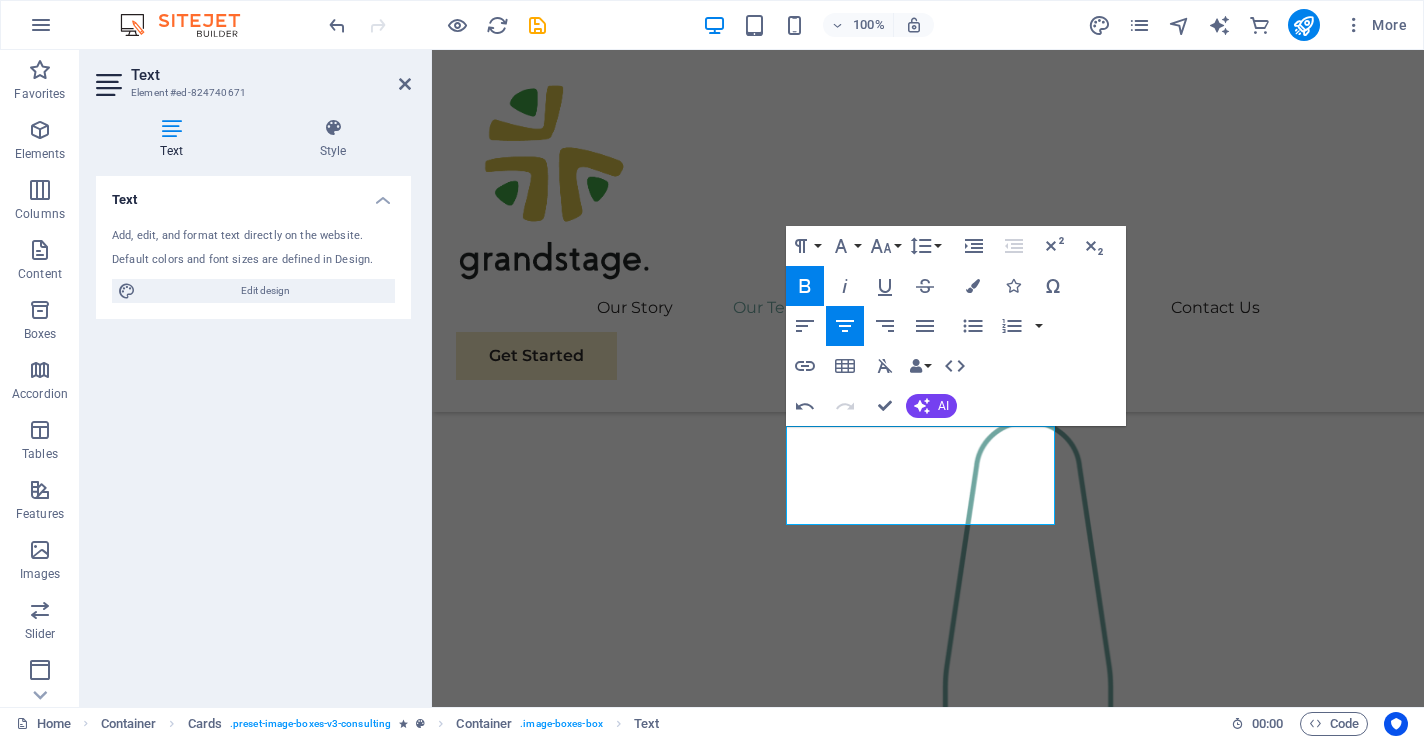click on "[FIRST] [LAST]" at bounding box center (593, 2632) 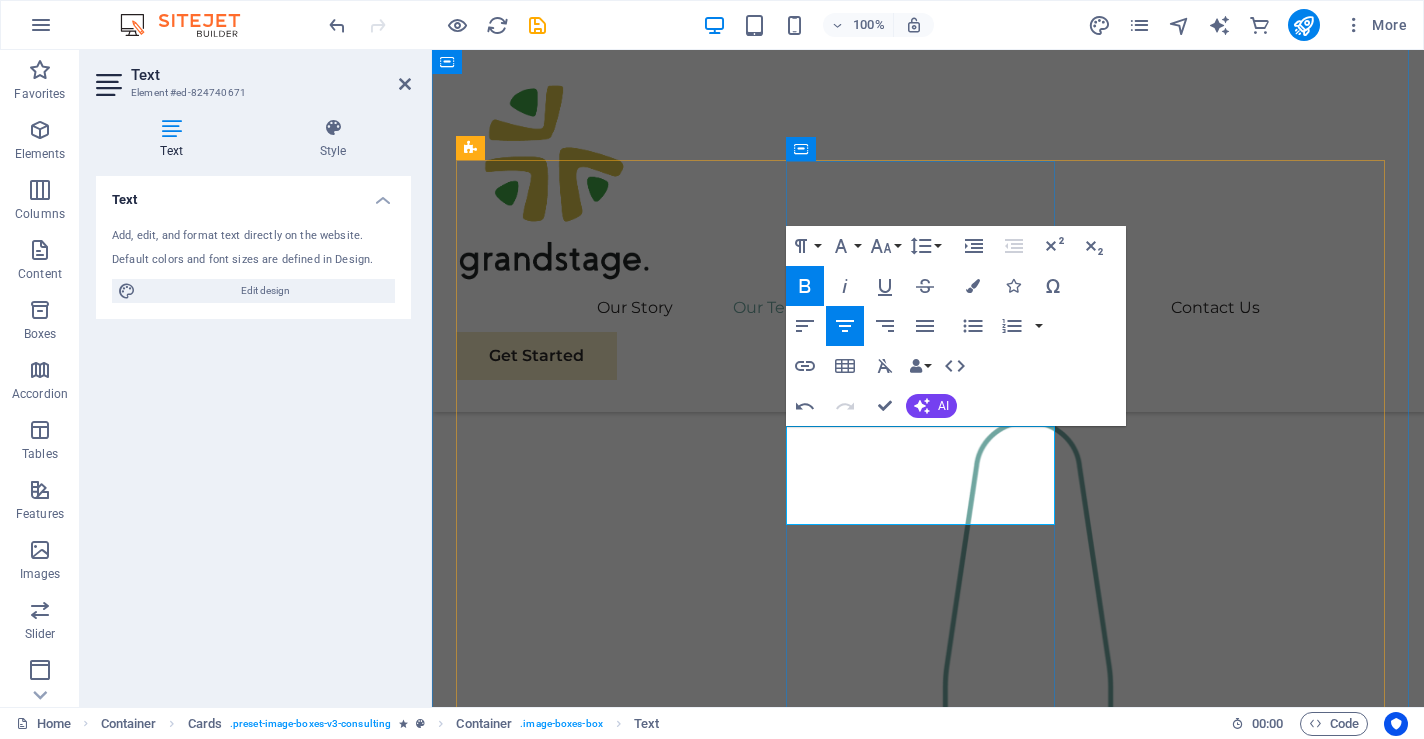 click on "Chief Engineer & Architect" at bounding box center (593, 2683) 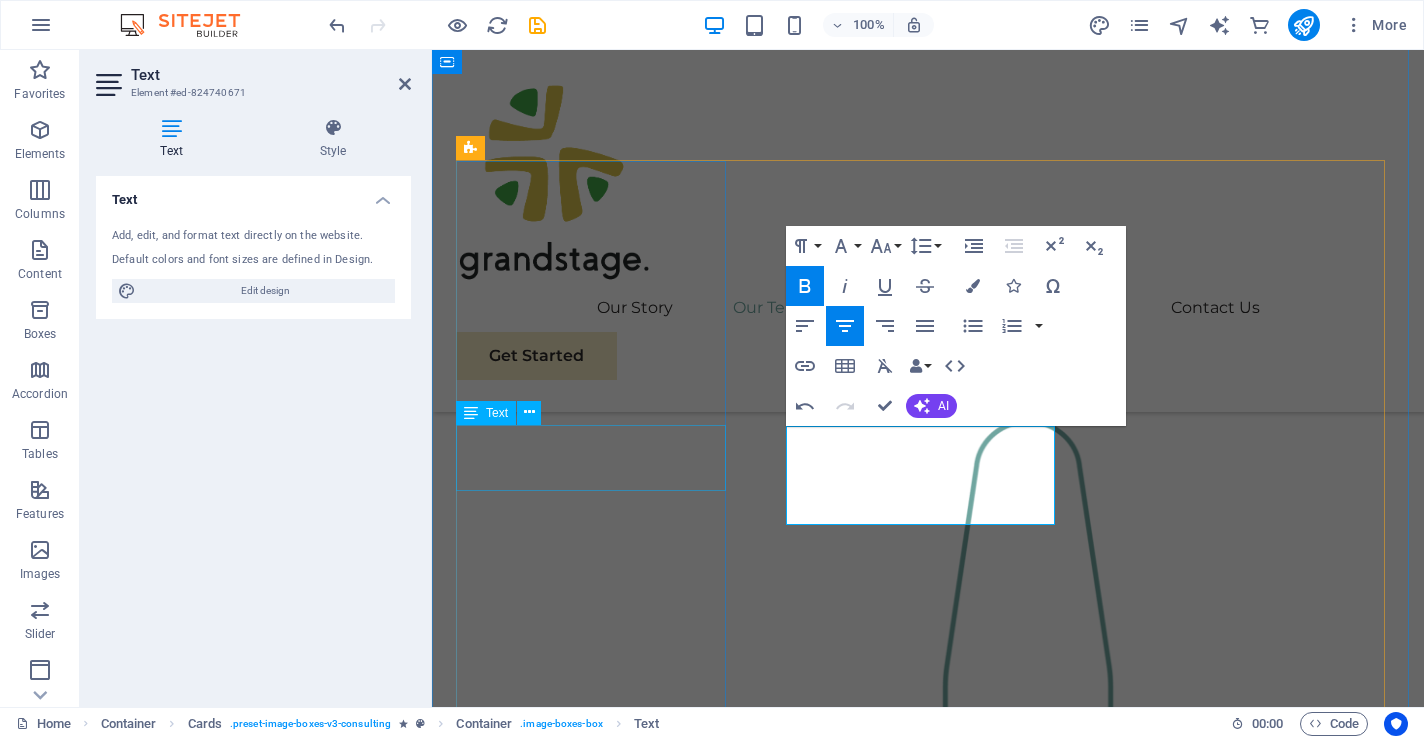 click on "[FIRST] [LAST] [TITLE]" at bounding box center [593, 2092] 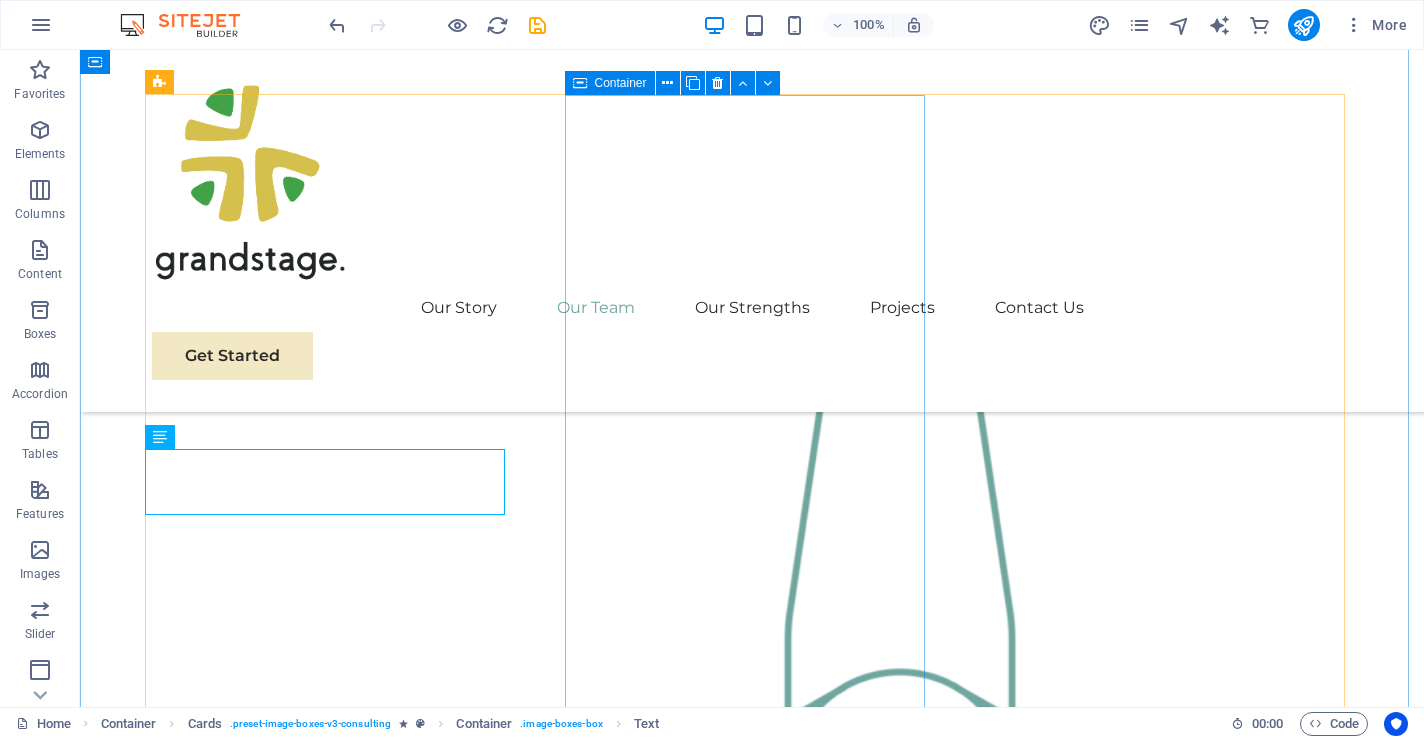 click on "[FIRST] ([TITLE]) [TITLE] Our [TITLE] extracts insights from data, helping clients make informed decisions and optimize strategies." at bounding box center (332, 2905) 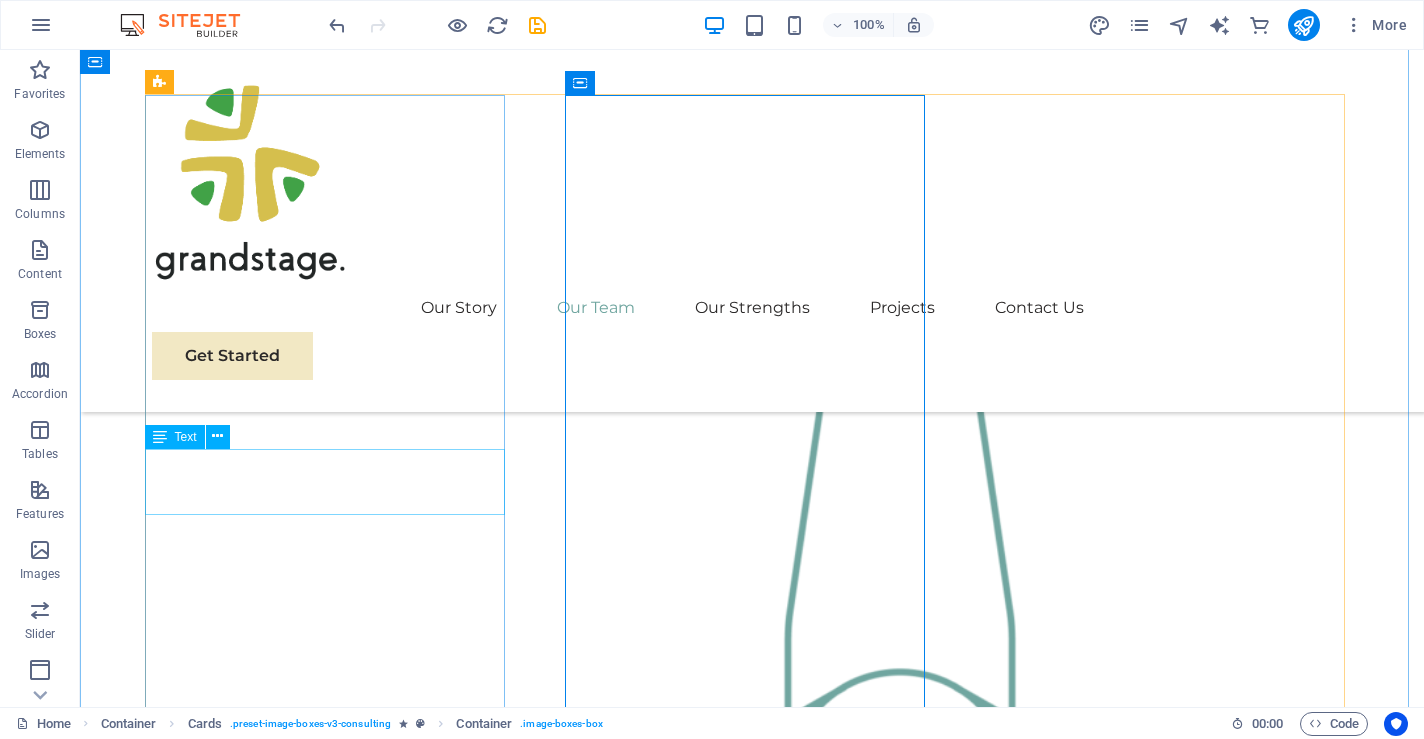 click on "[FIRST] [LAST] [TITLE]" at bounding box center (332, 2336) 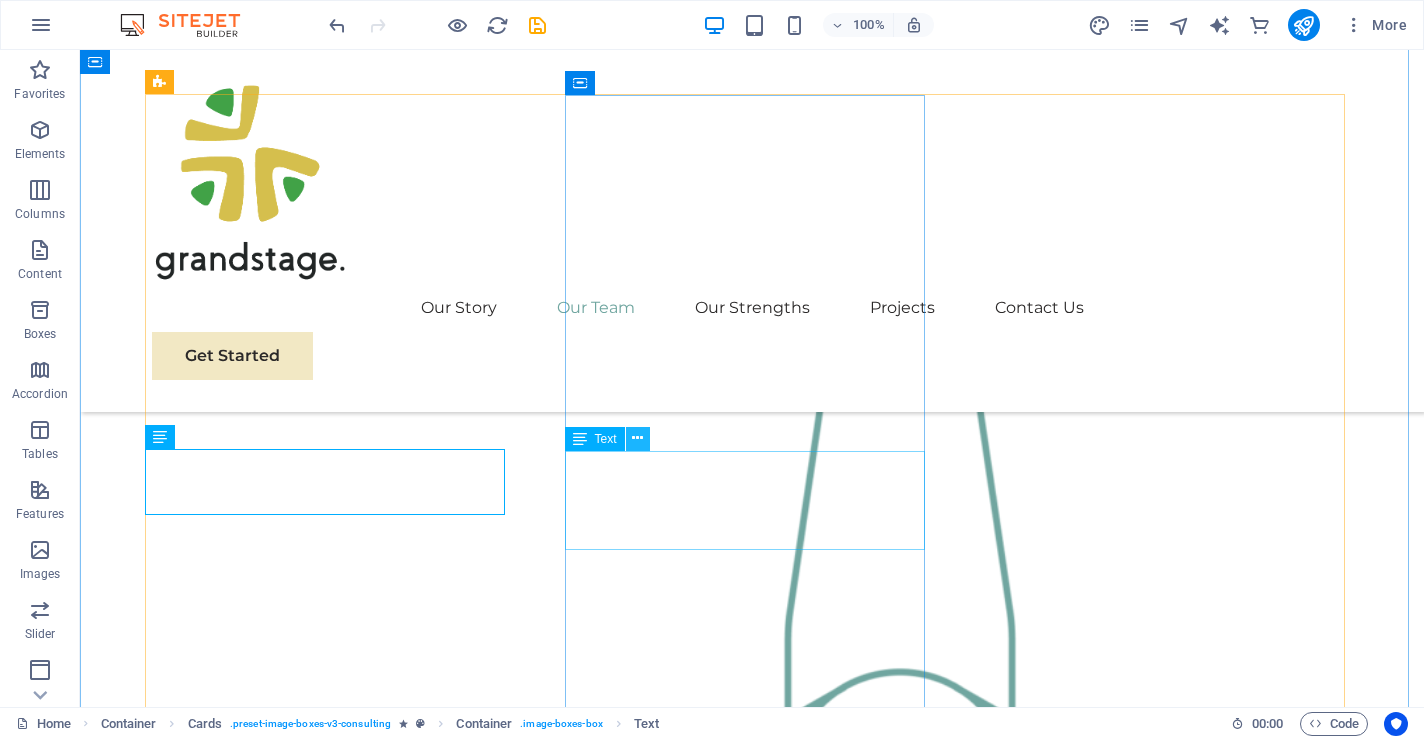 click at bounding box center [637, 438] 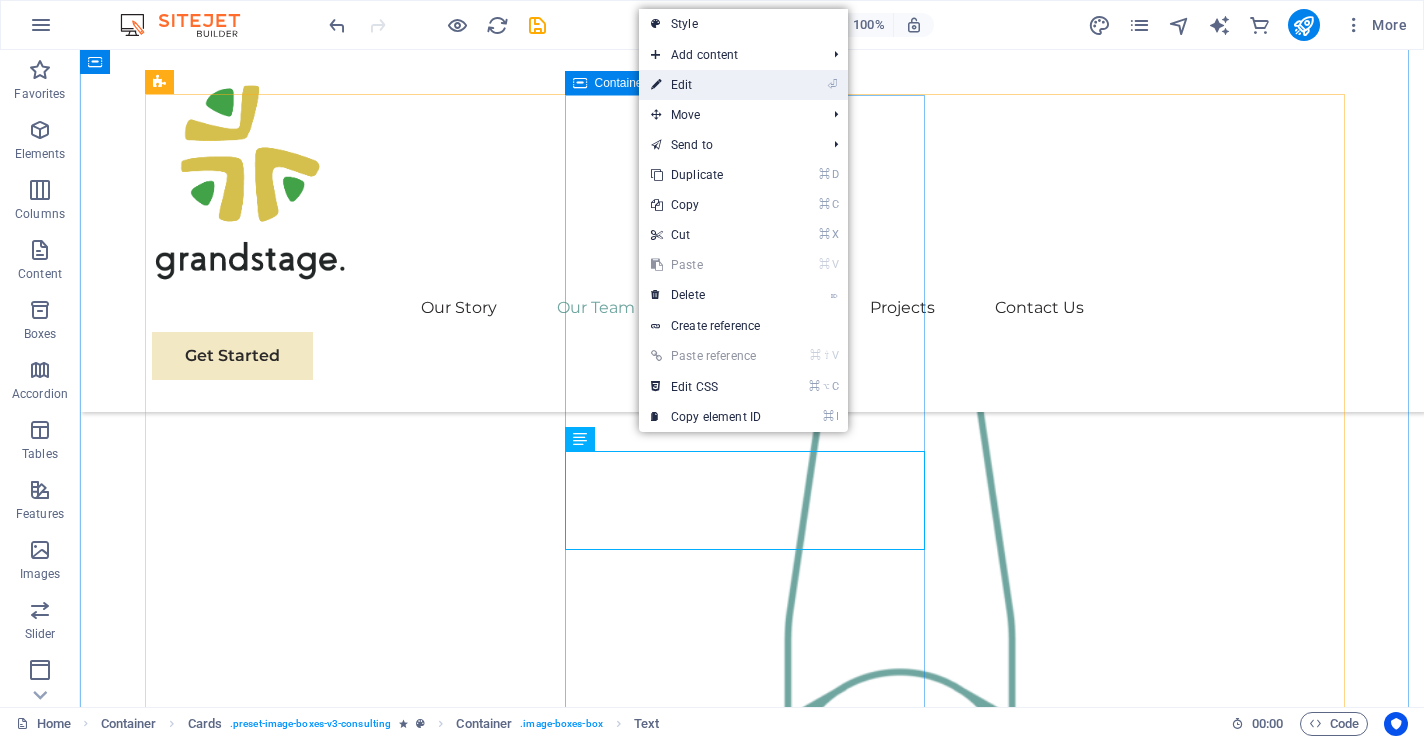 click on "⏎  Edit" at bounding box center [706, 85] 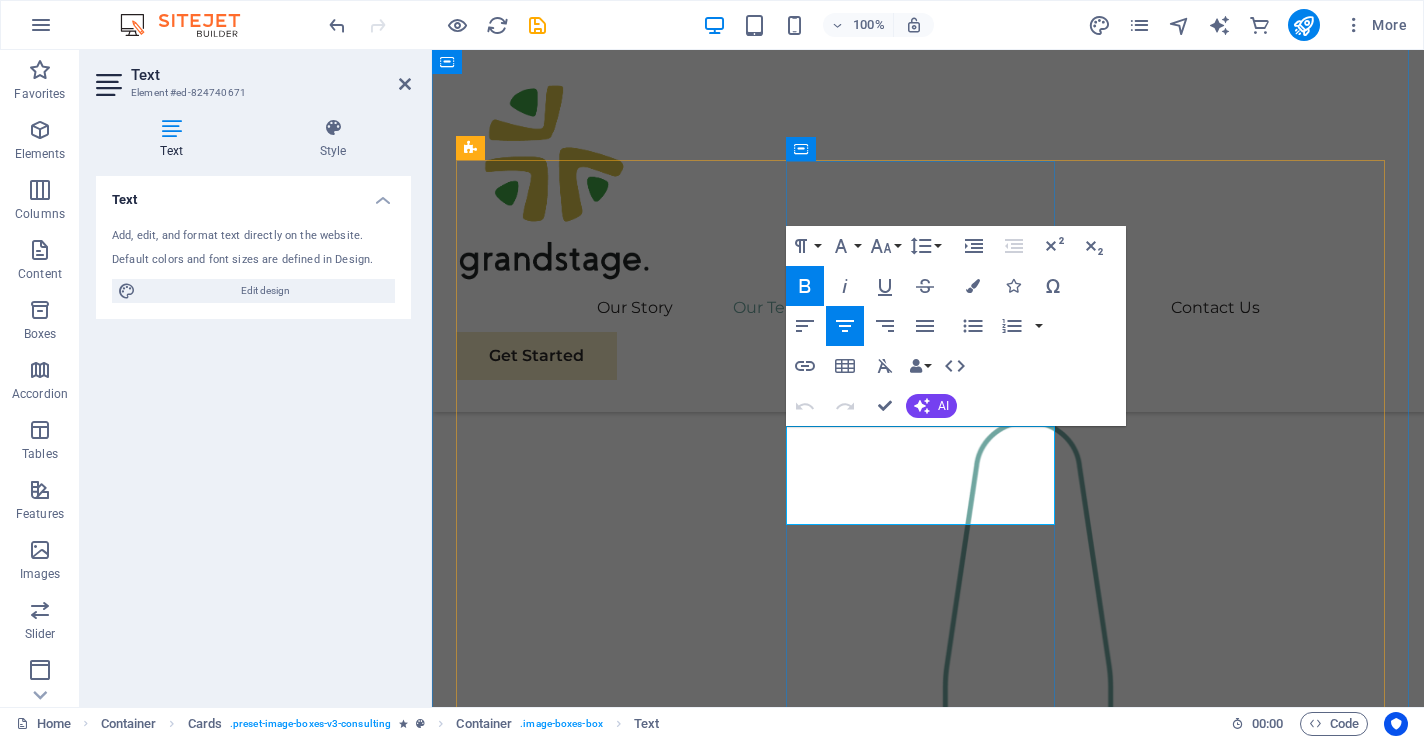 click on "(Chief Engineer & Architect)" at bounding box center (593, 2683) 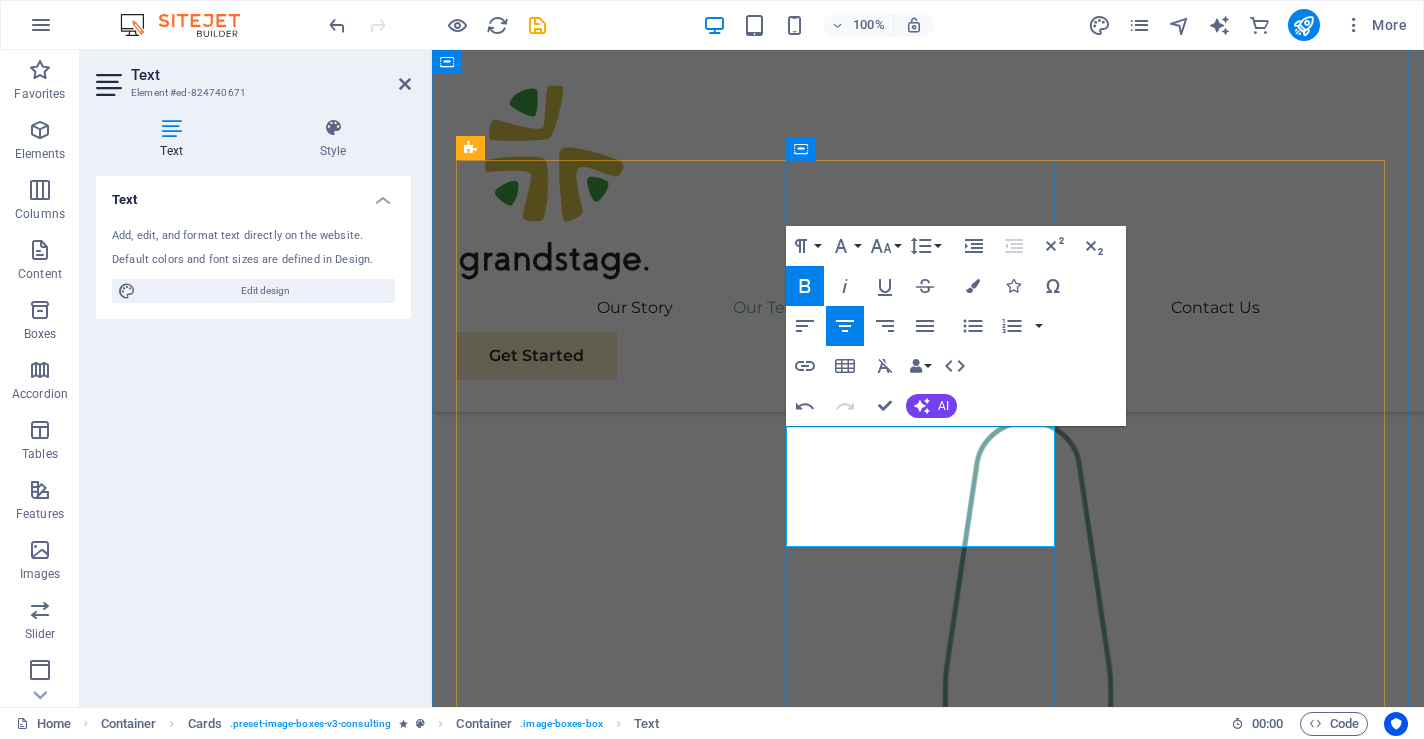 click on "Chief Engineer & Architect)" at bounding box center [593, 2705] 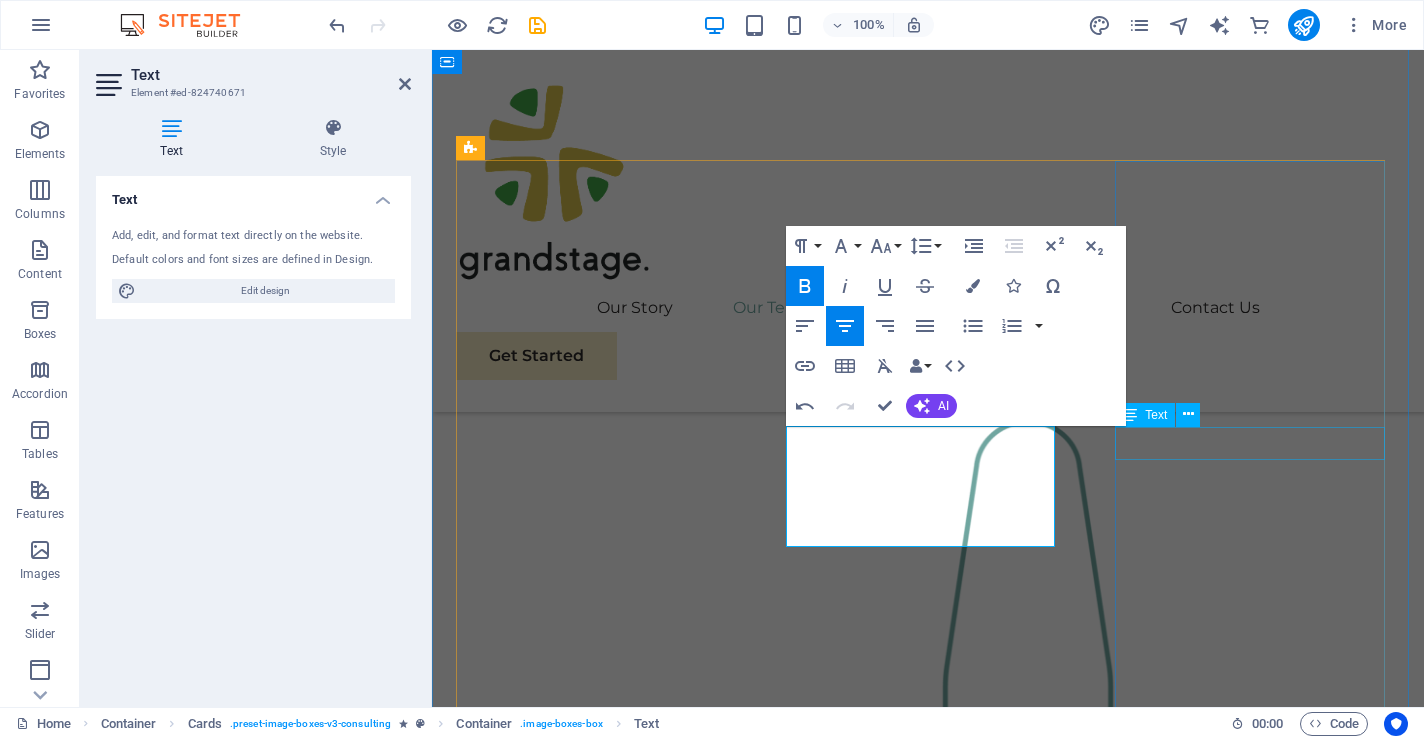 click on "Margaret Smith" at bounding box center (593, 3247) 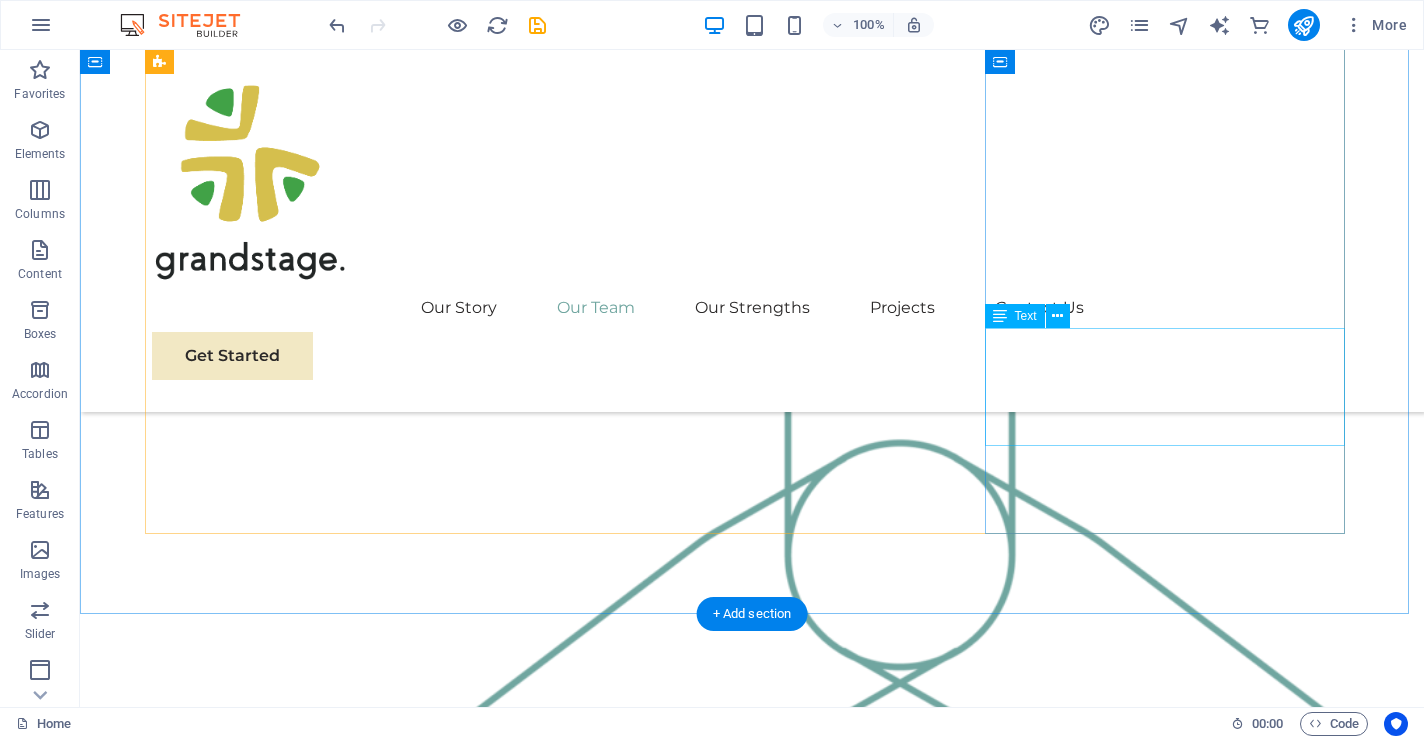 scroll, scrollTop: 1991, scrollLeft: 0, axis: vertical 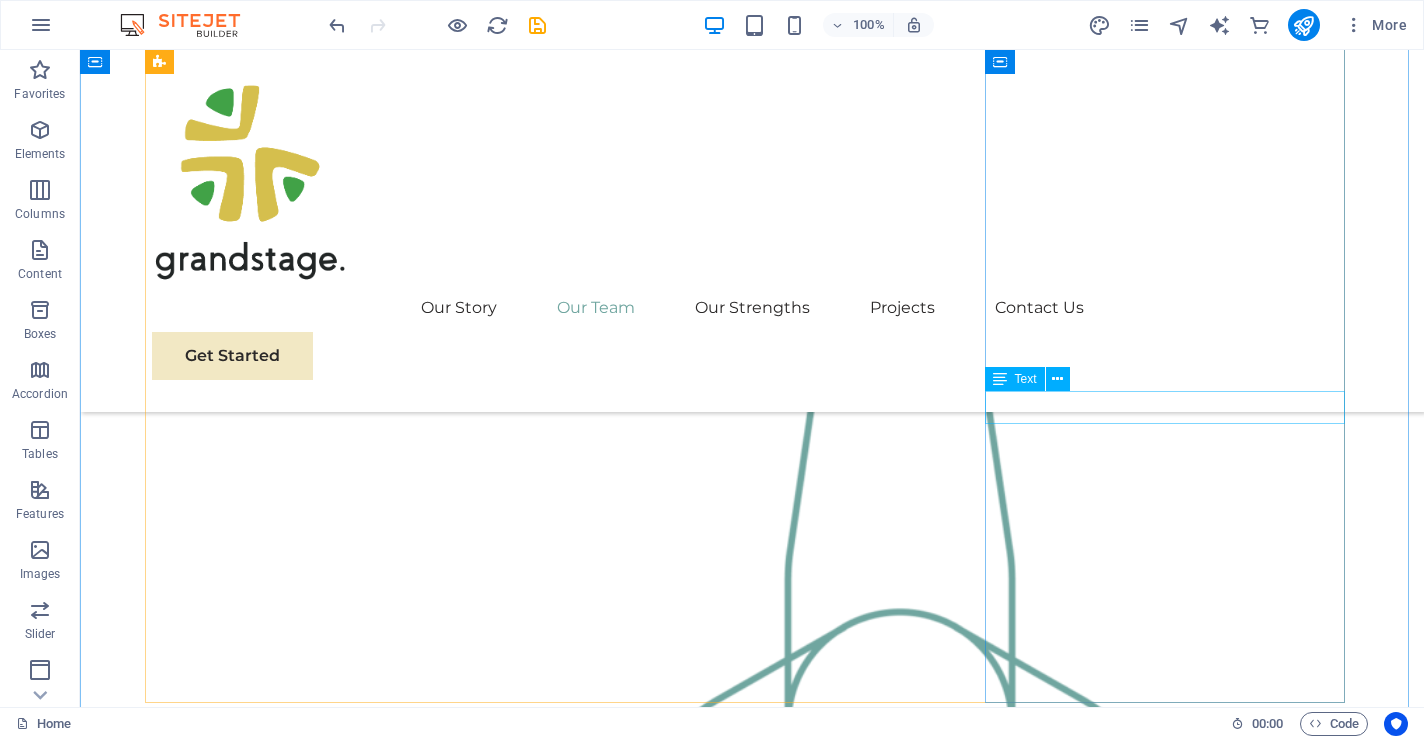 click on "Margaret Smith" at bounding box center (332, 3557) 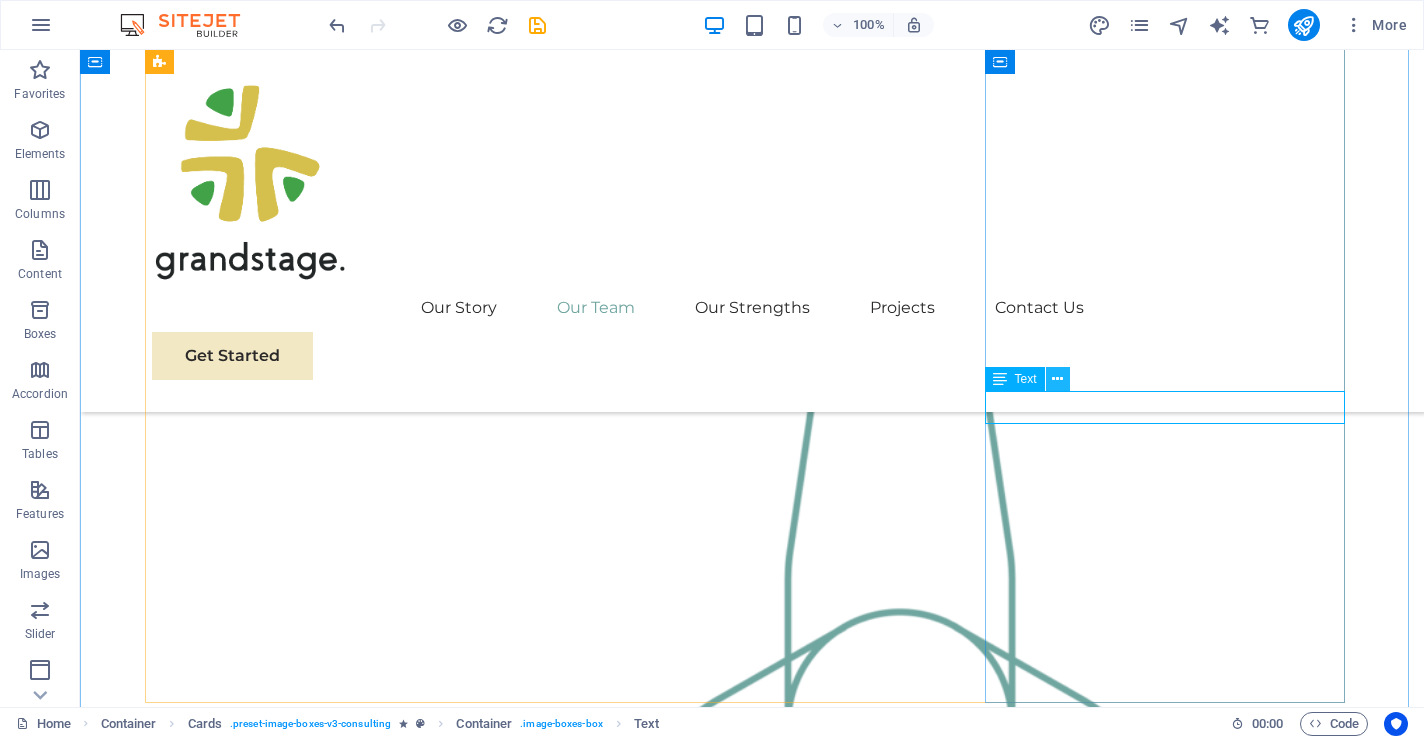click at bounding box center [1057, 379] 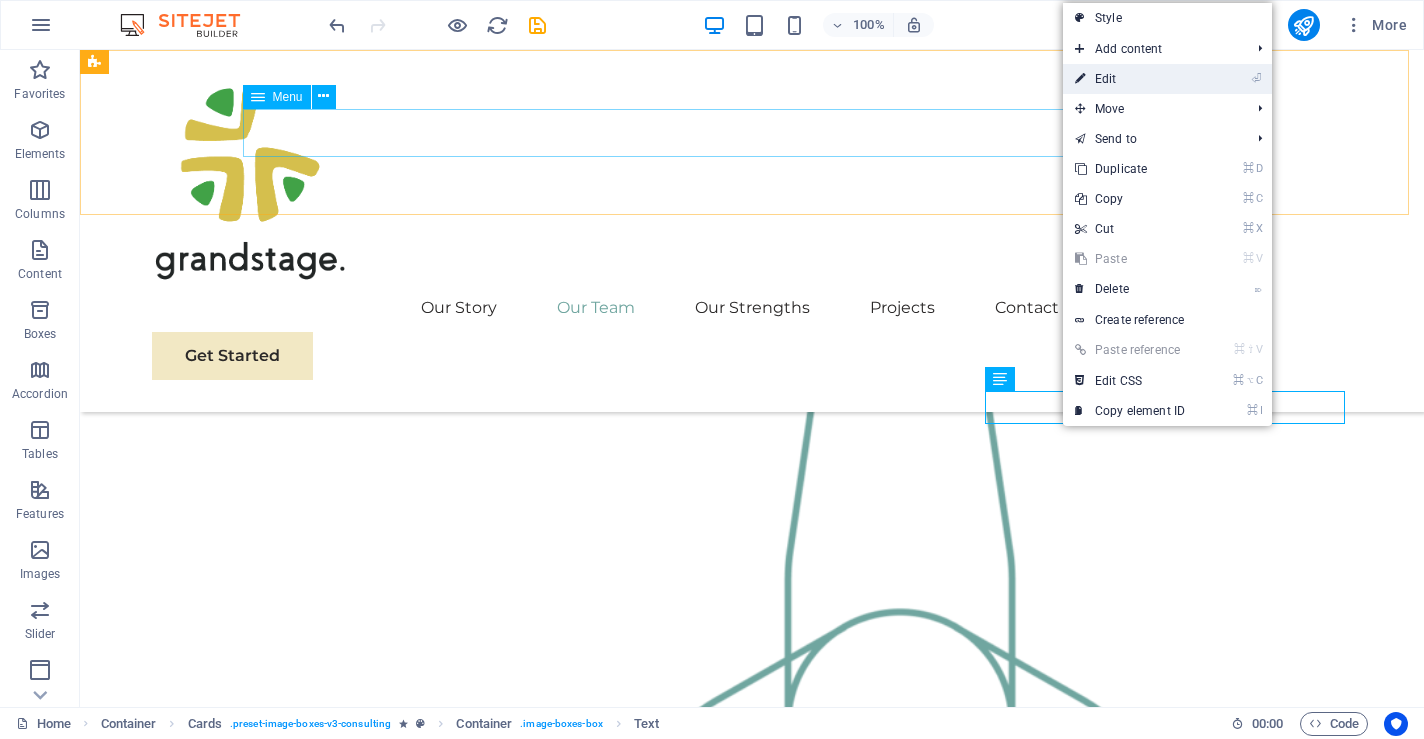 drag, startPoint x: 1121, startPoint y: 80, endPoint x: 707, endPoint y: 72, distance: 414.0773 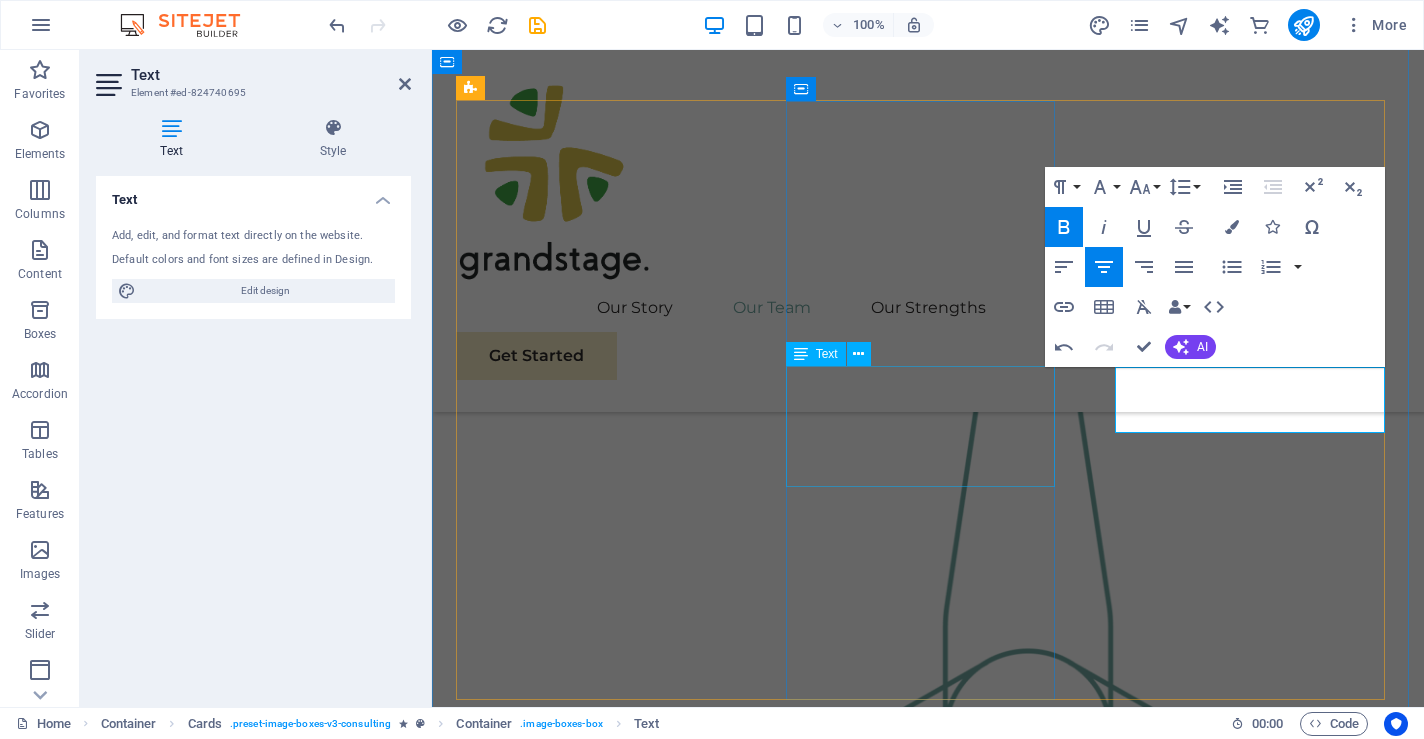 click on "[FIRST] [LAST] [TITLE]" at bounding box center [593, 2617] 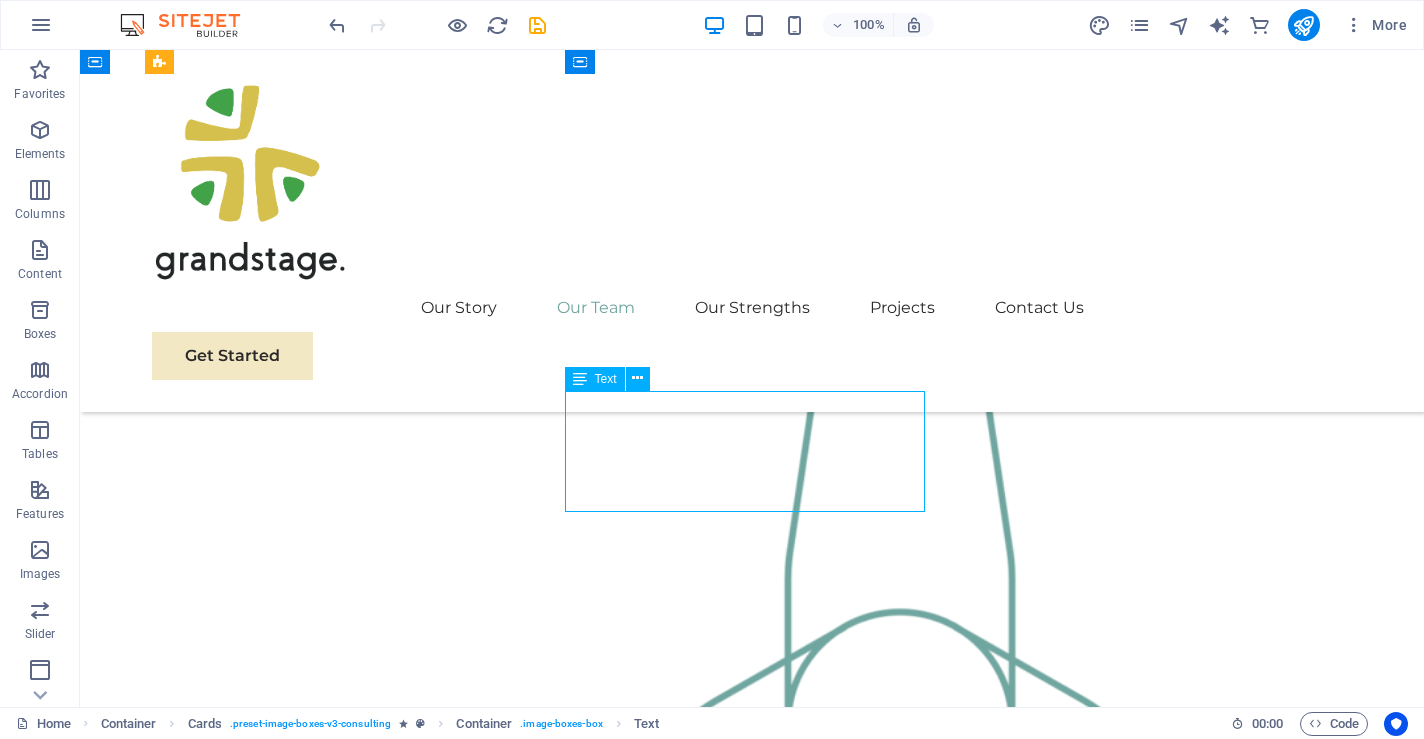 click on "[FIRST] [LAST] [TITLE]" at bounding box center [332, 2924] 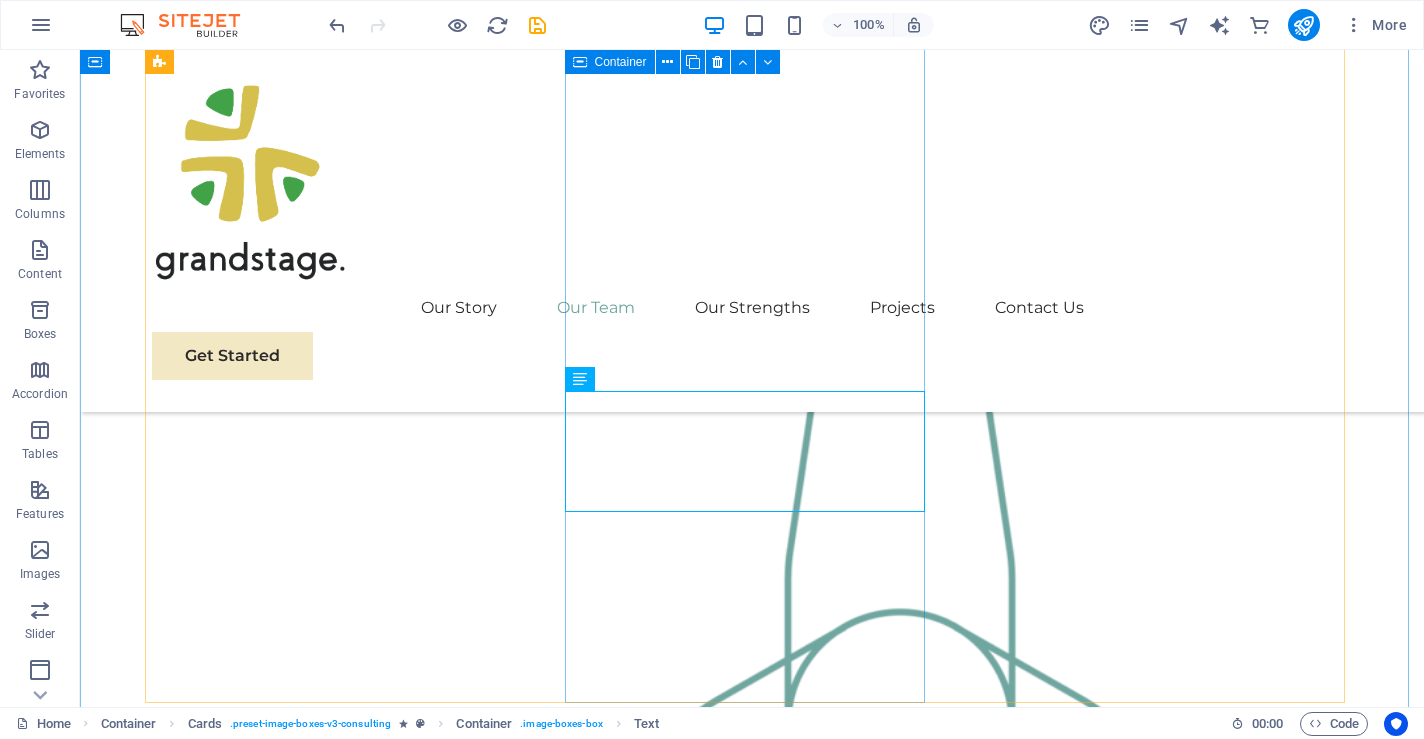 click on "[FIRST] [LAST] [TITLE] [TITLE] [TITLE] Our [TITLE] extracts insights from data, helping clients make informed decisions and optimize strategies." at bounding box center (332, 2856) 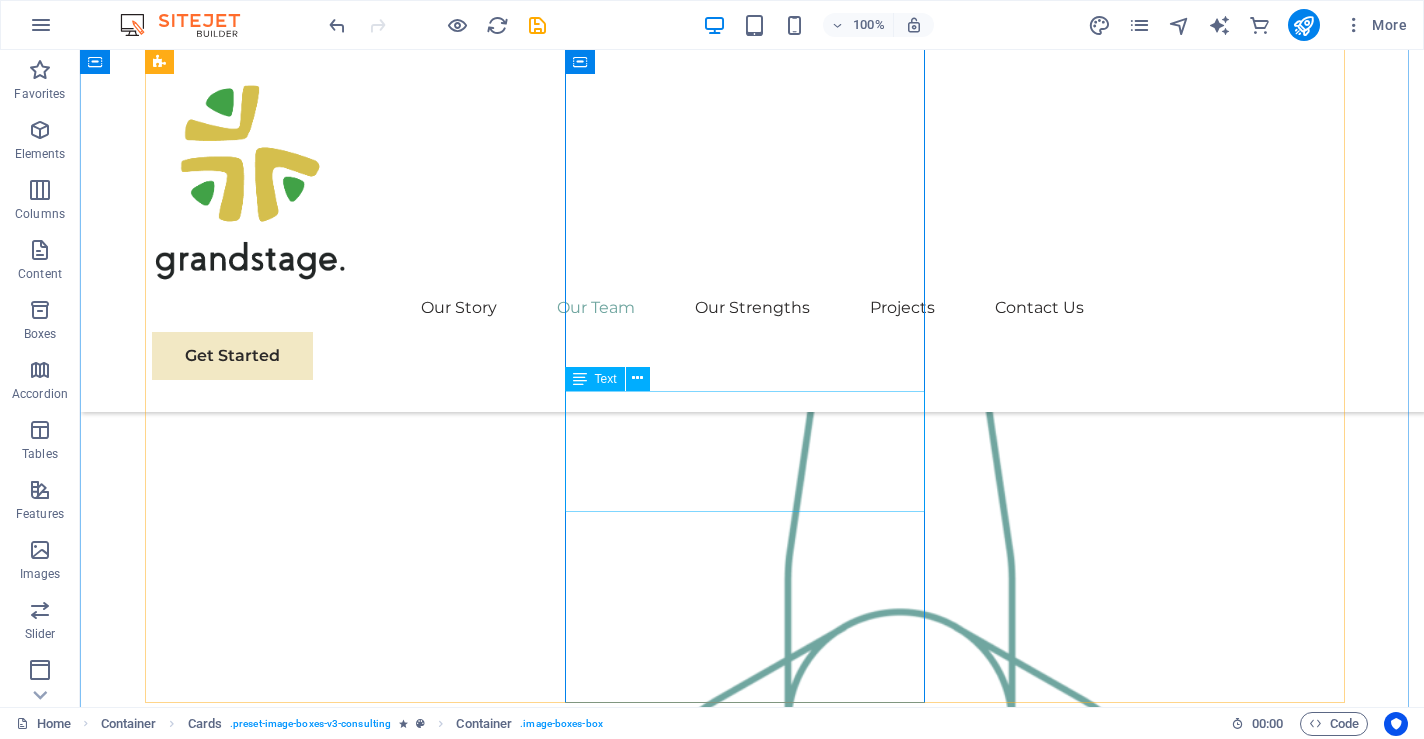 click on "[FIRST] [LAST] [TITLE]" at bounding box center [332, 2924] 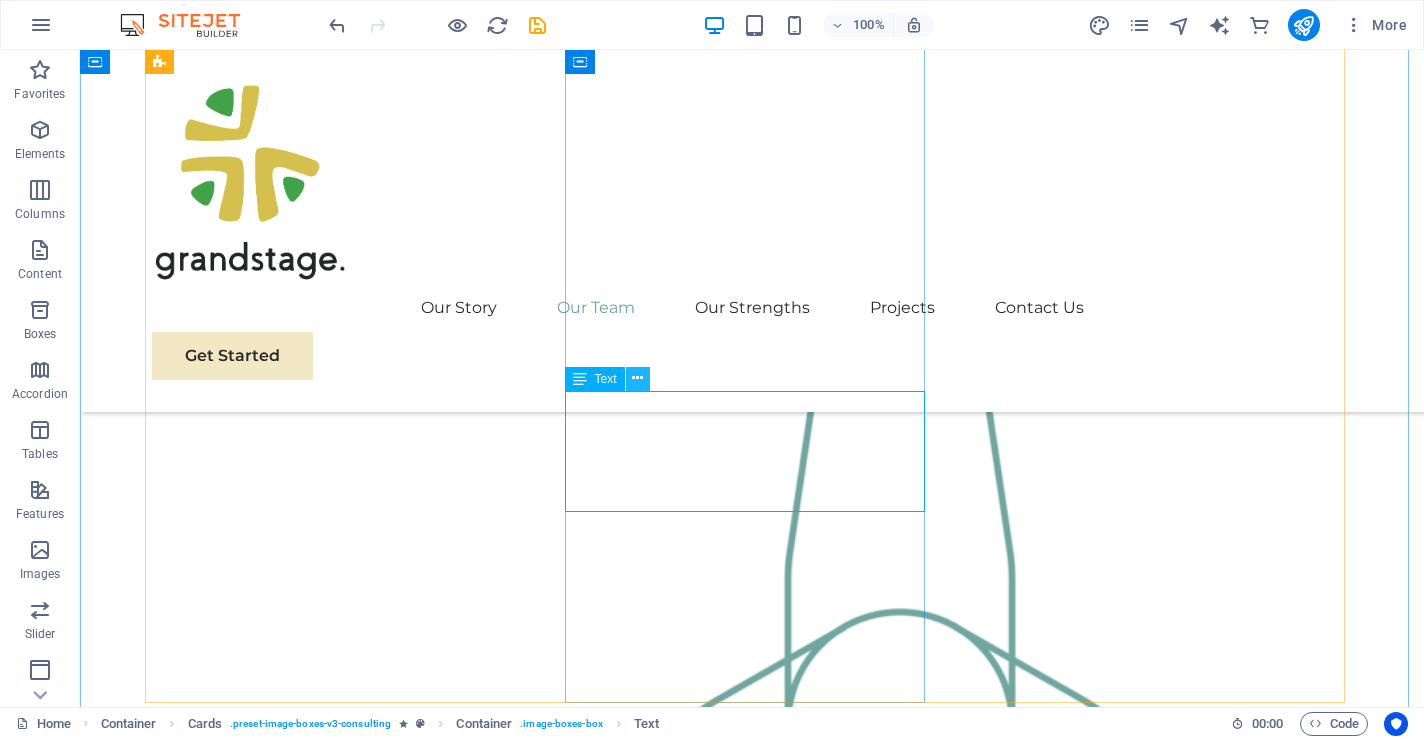 click at bounding box center (637, 378) 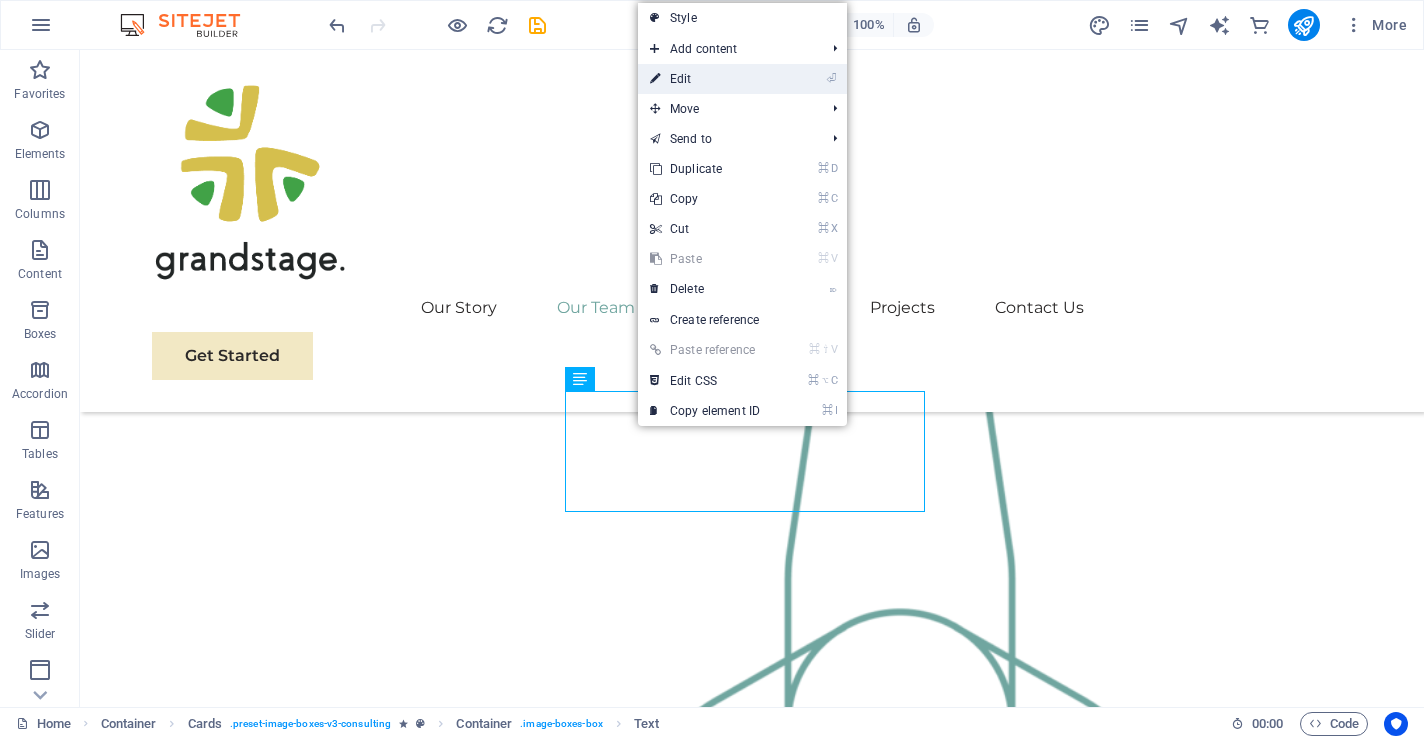click on "⏎  Edit" at bounding box center [705, 79] 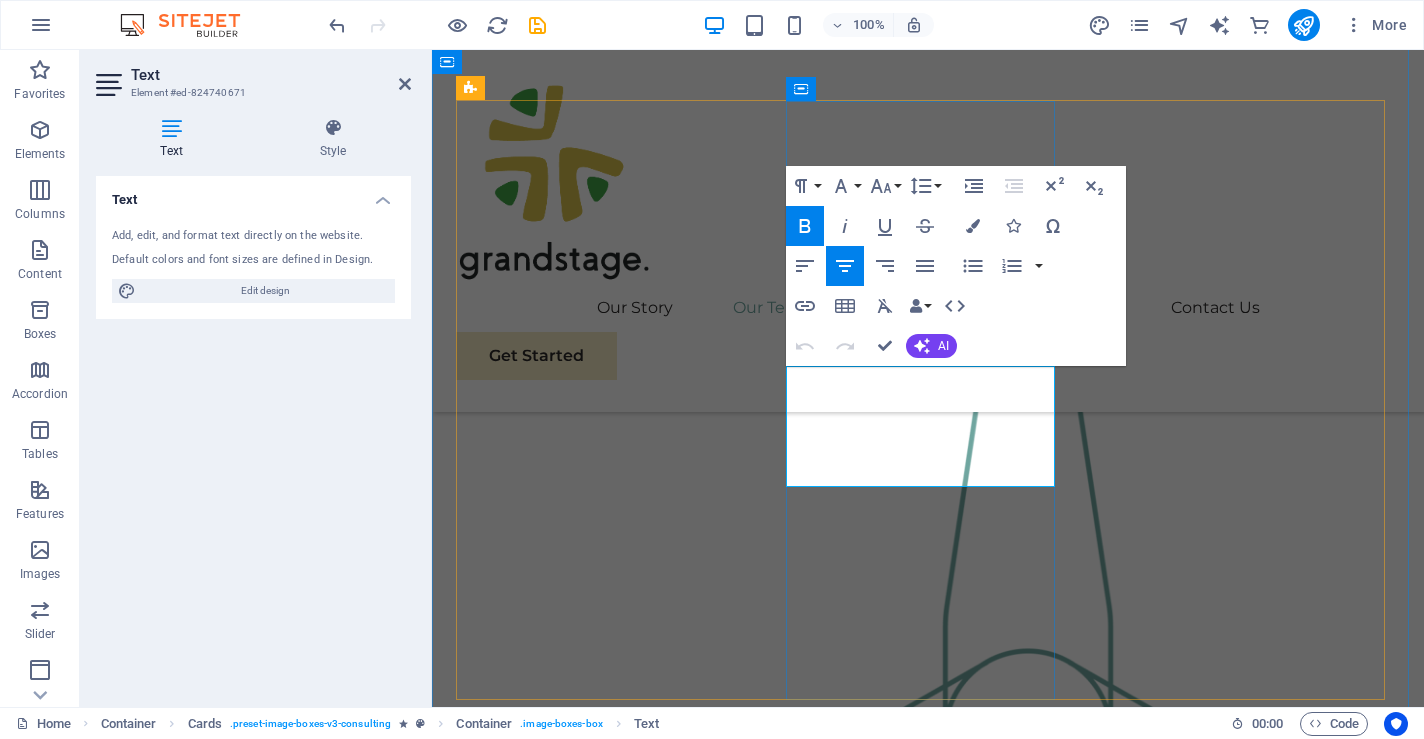 click on "[FIRST] [LAST] [TITLE]" at bounding box center [593, 2617] 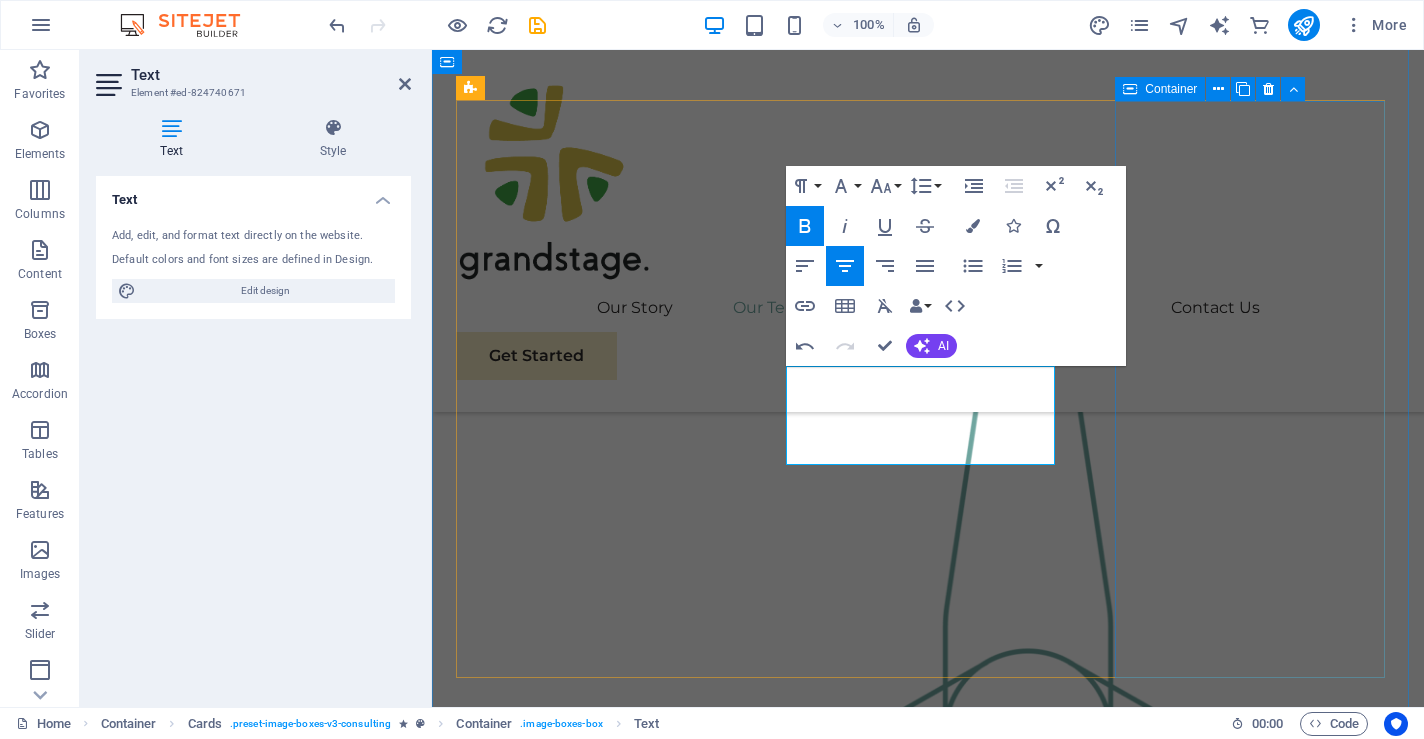 click on "[FIRST] [LAST] [TITLE] [TITLE] Our [TITLE] crafts innovative plans and strategy to drive growth and profitability for clients world wide." at bounding box center (593, 3166) 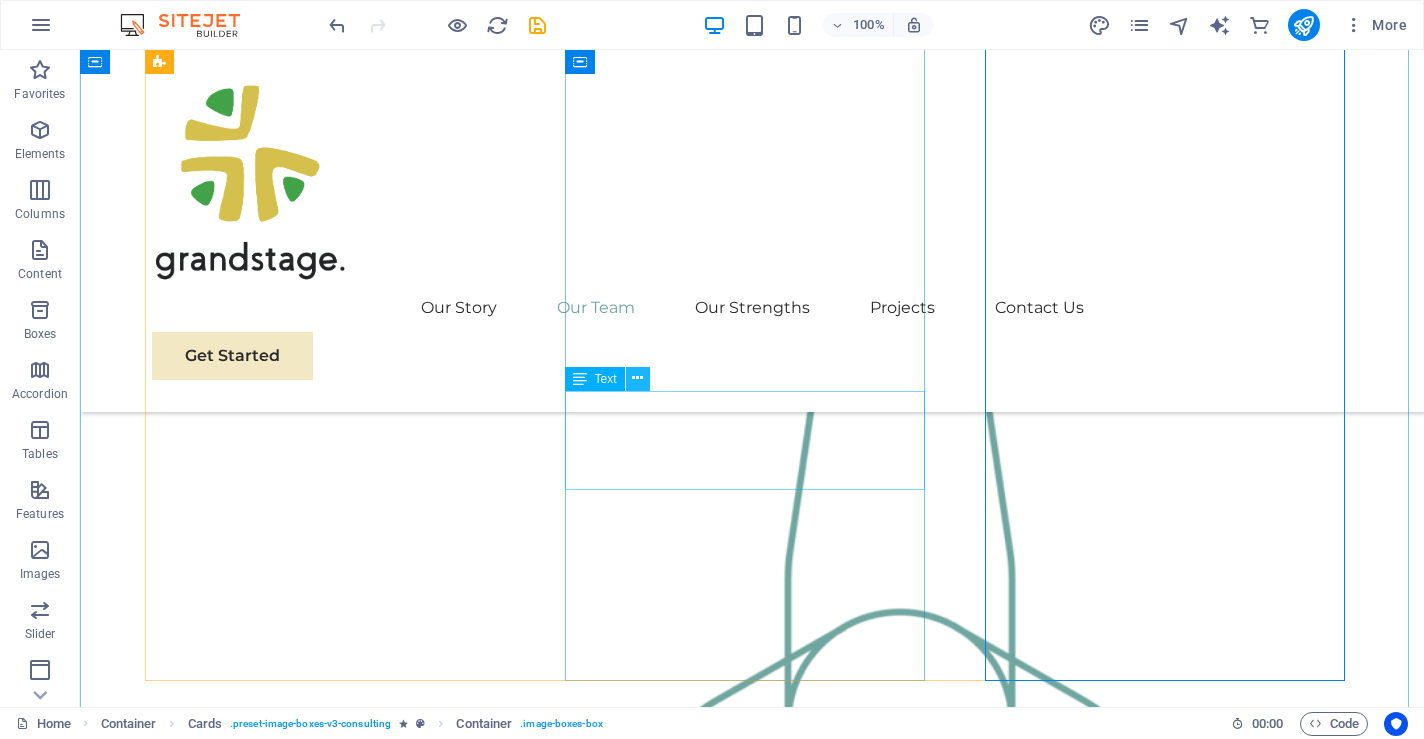 click at bounding box center [637, 378] 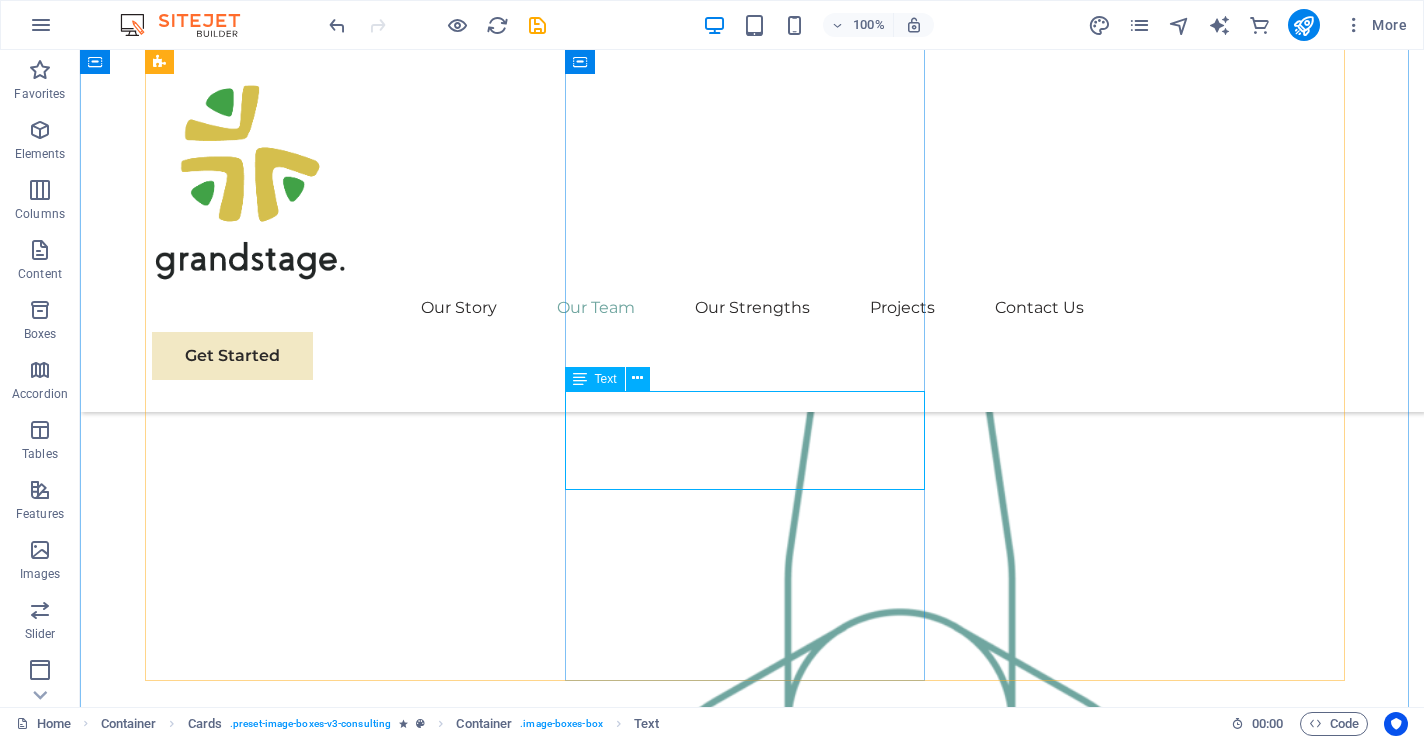 click on "[FIRST] [LAST] [TITLE]" at bounding box center [332, 2913] 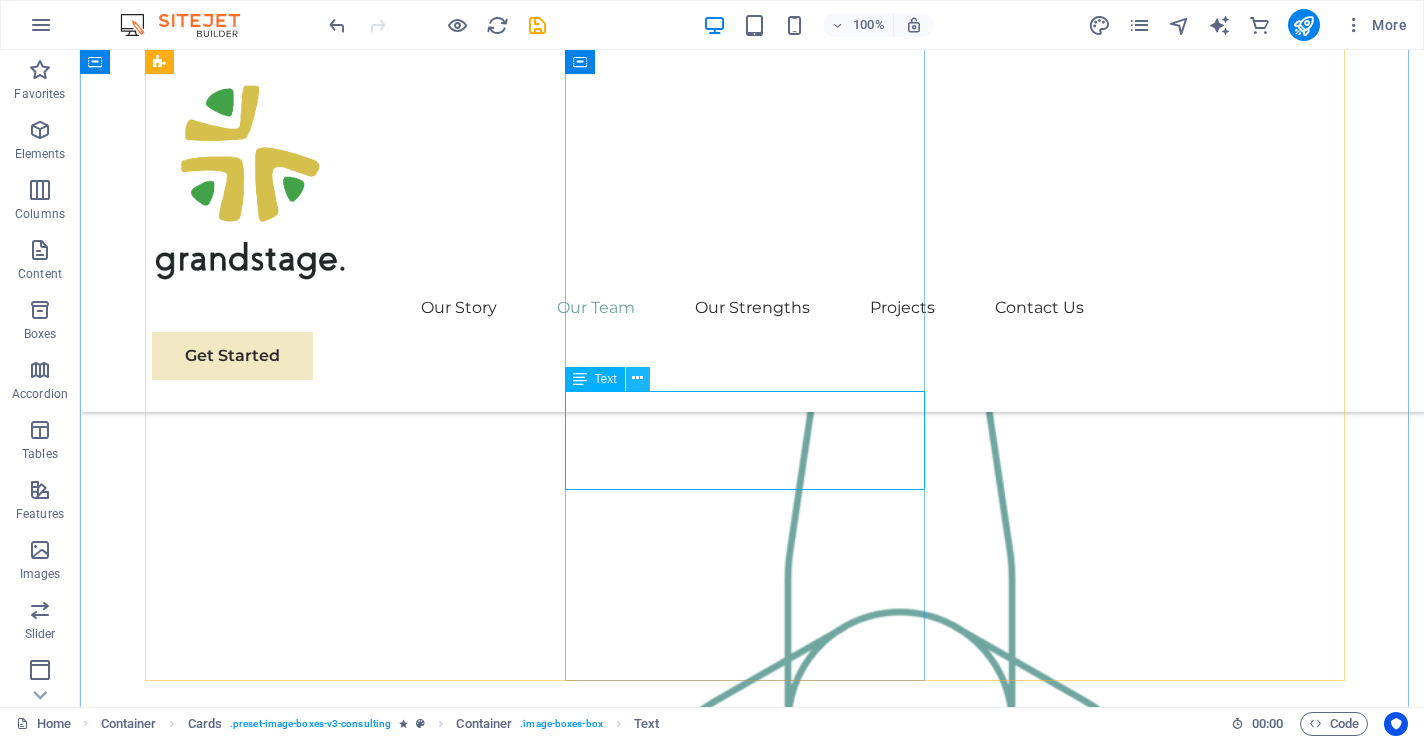 click at bounding box center (637, 378) 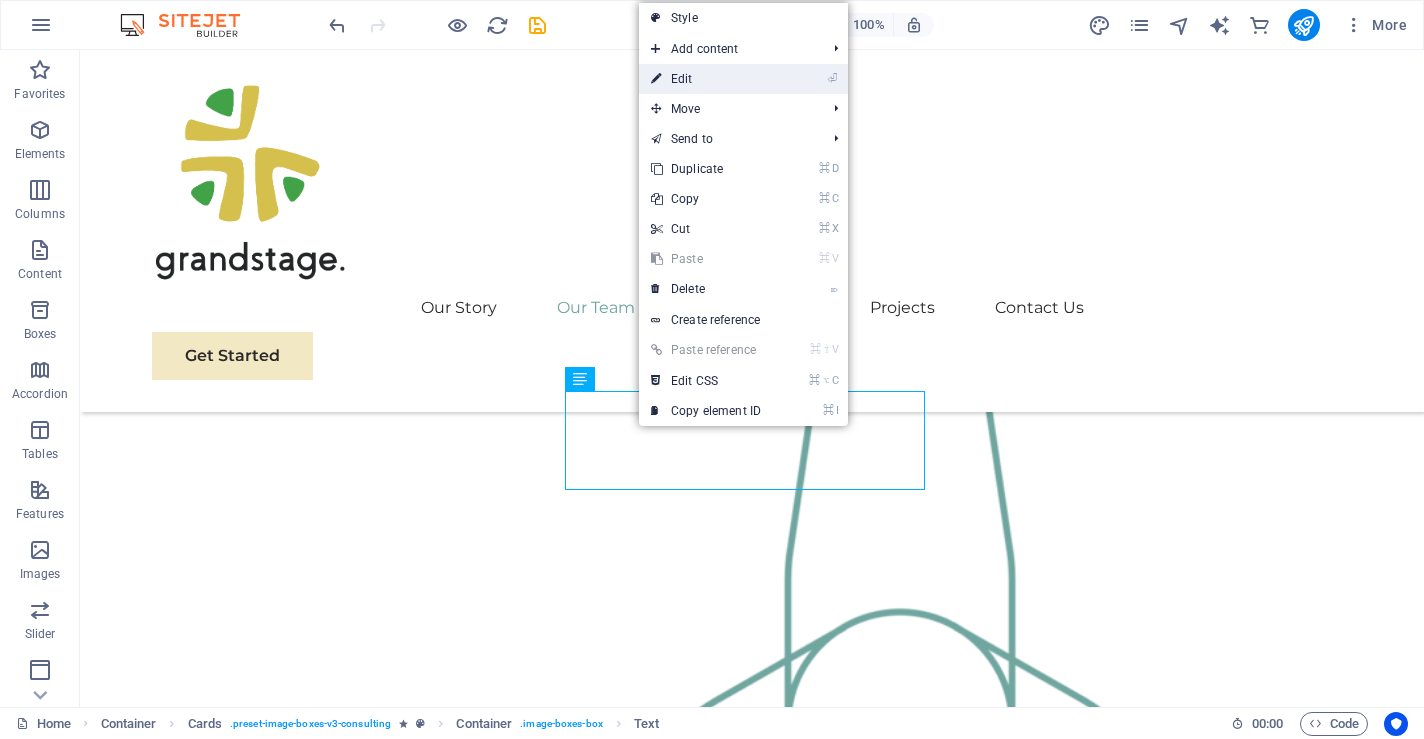 click on "⏎  Edit" at bounding box center (706, 79) 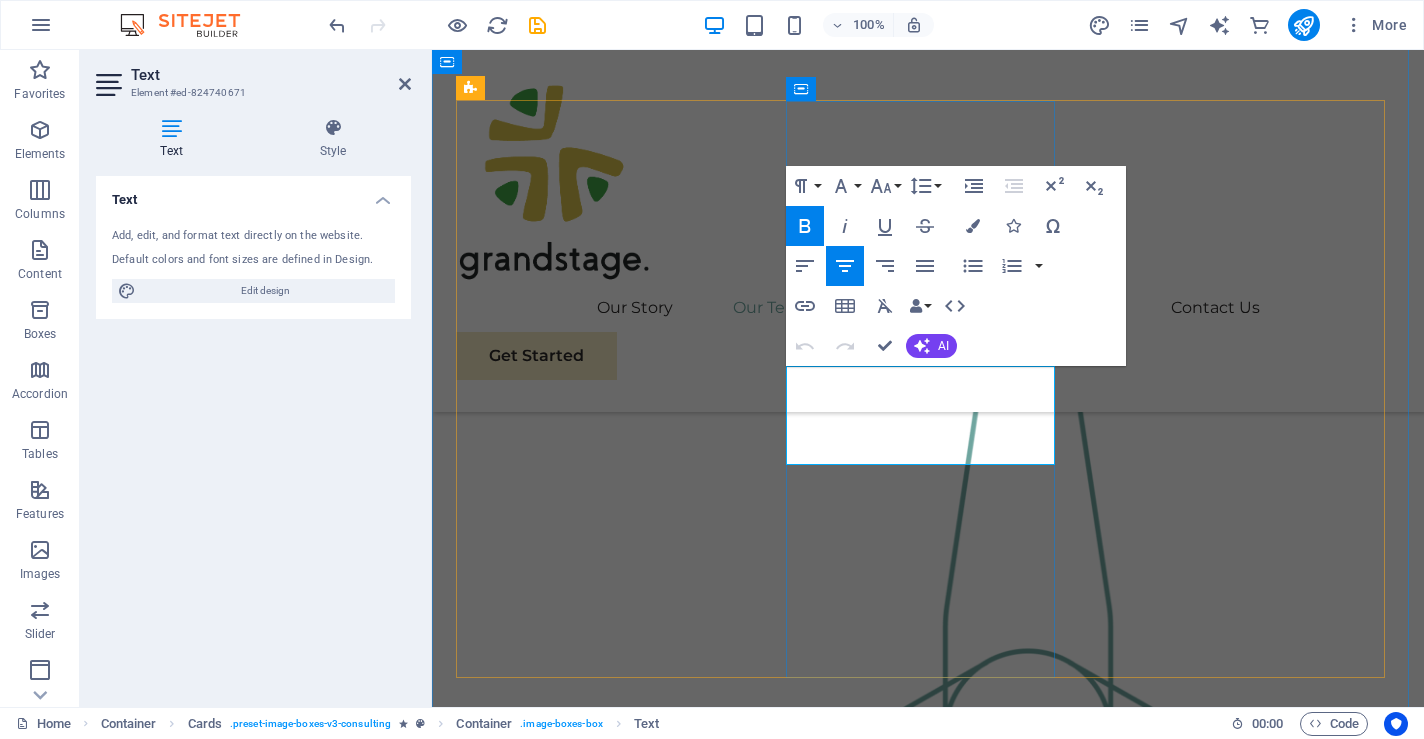 click on "Chief Engineer & Architect" at bounding box center (593, 2623) 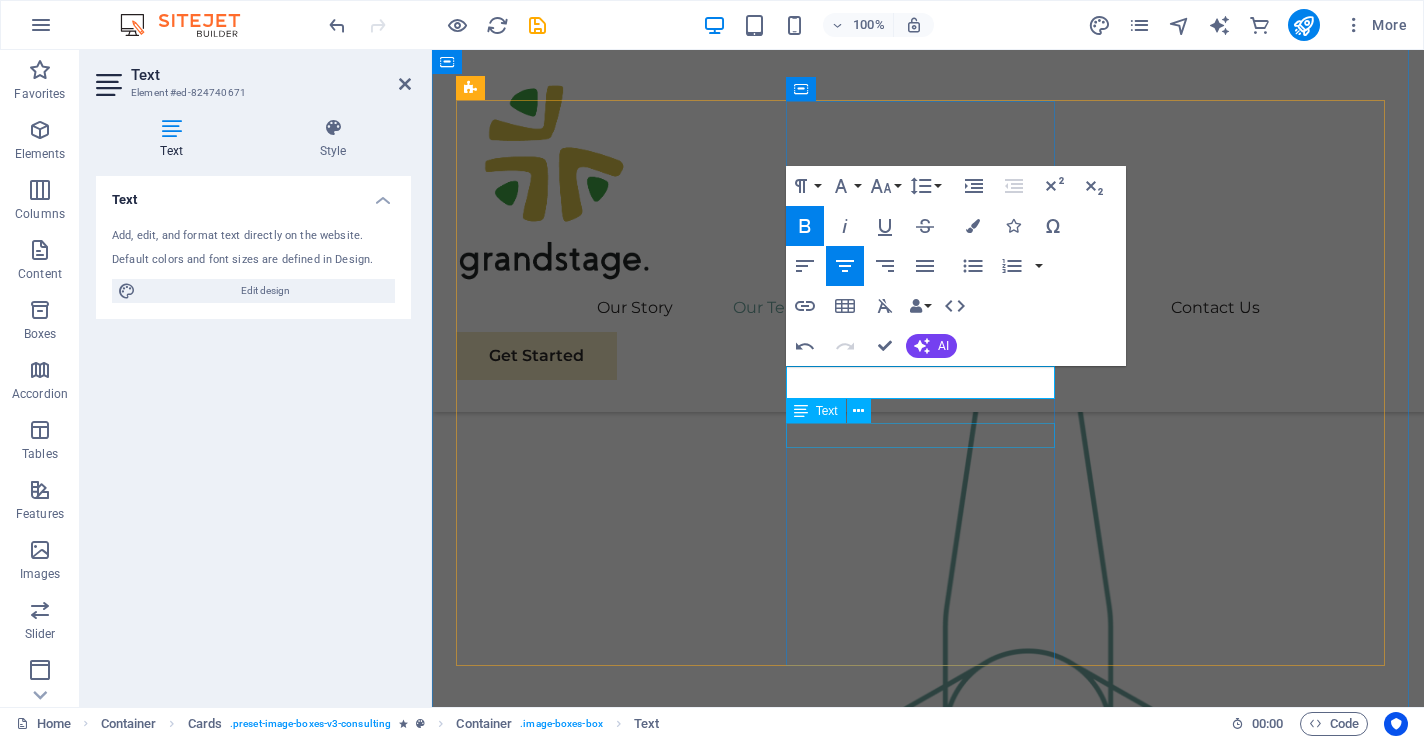 click on "Business Analyst" at bounding box center (593, 2626) 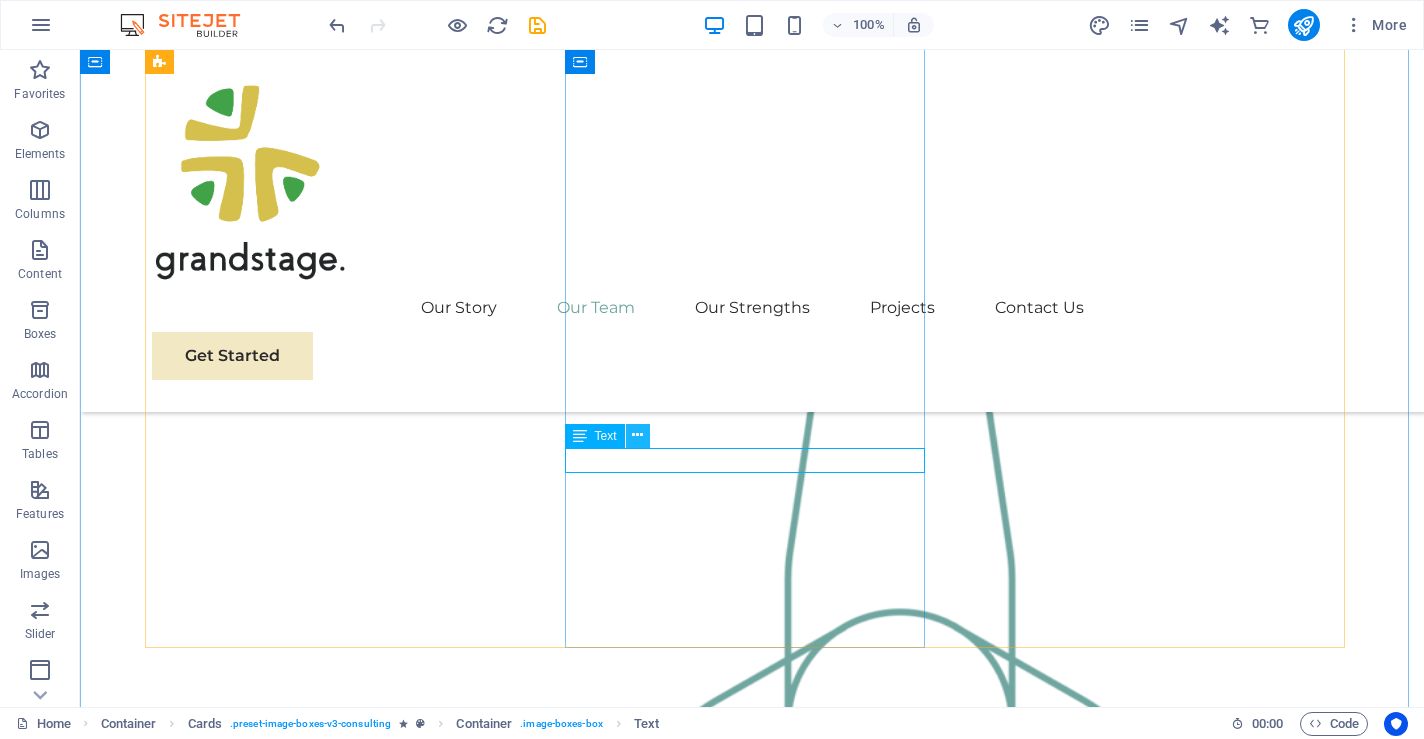 click at bounding box center [637, 435] 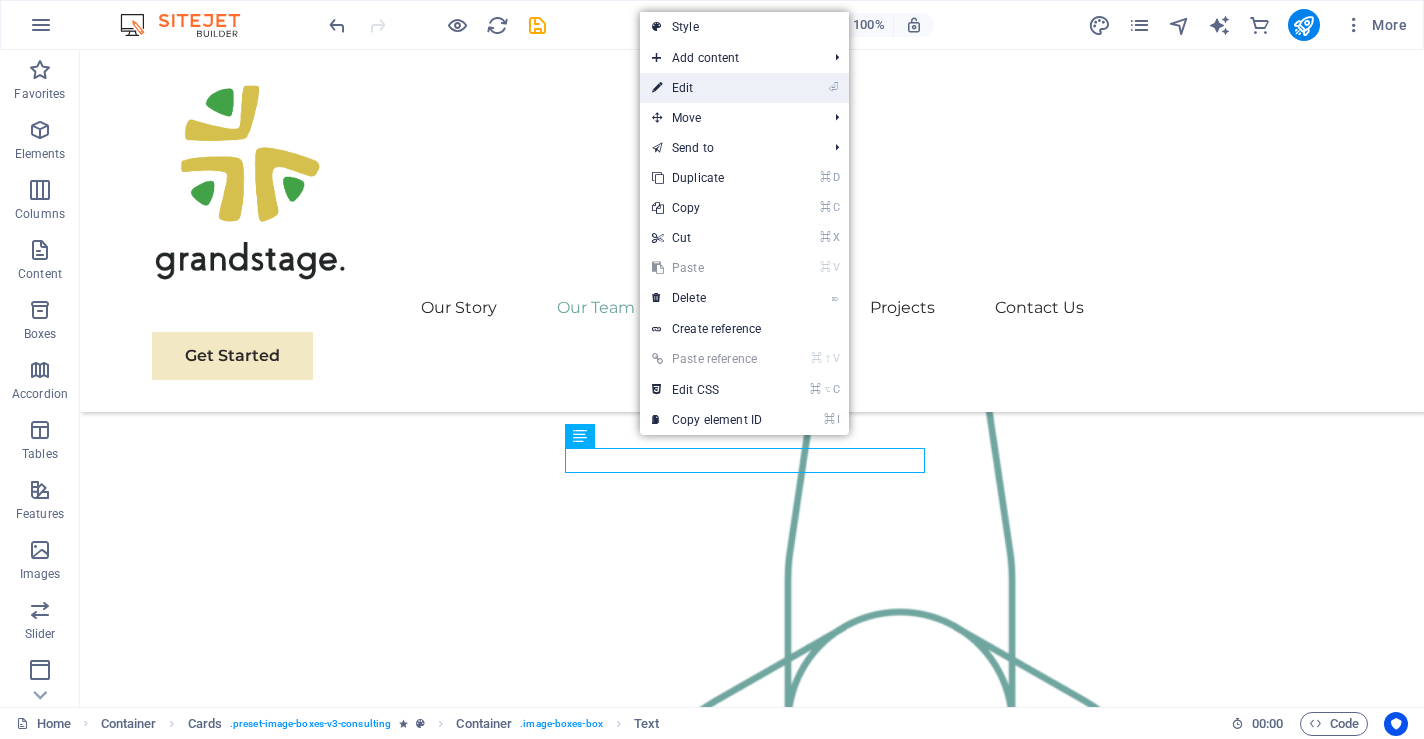 drag, startPoint x: 740, startPoint y: 79, endPoint x: 356, endPoint y: 206, distance: 404.45642 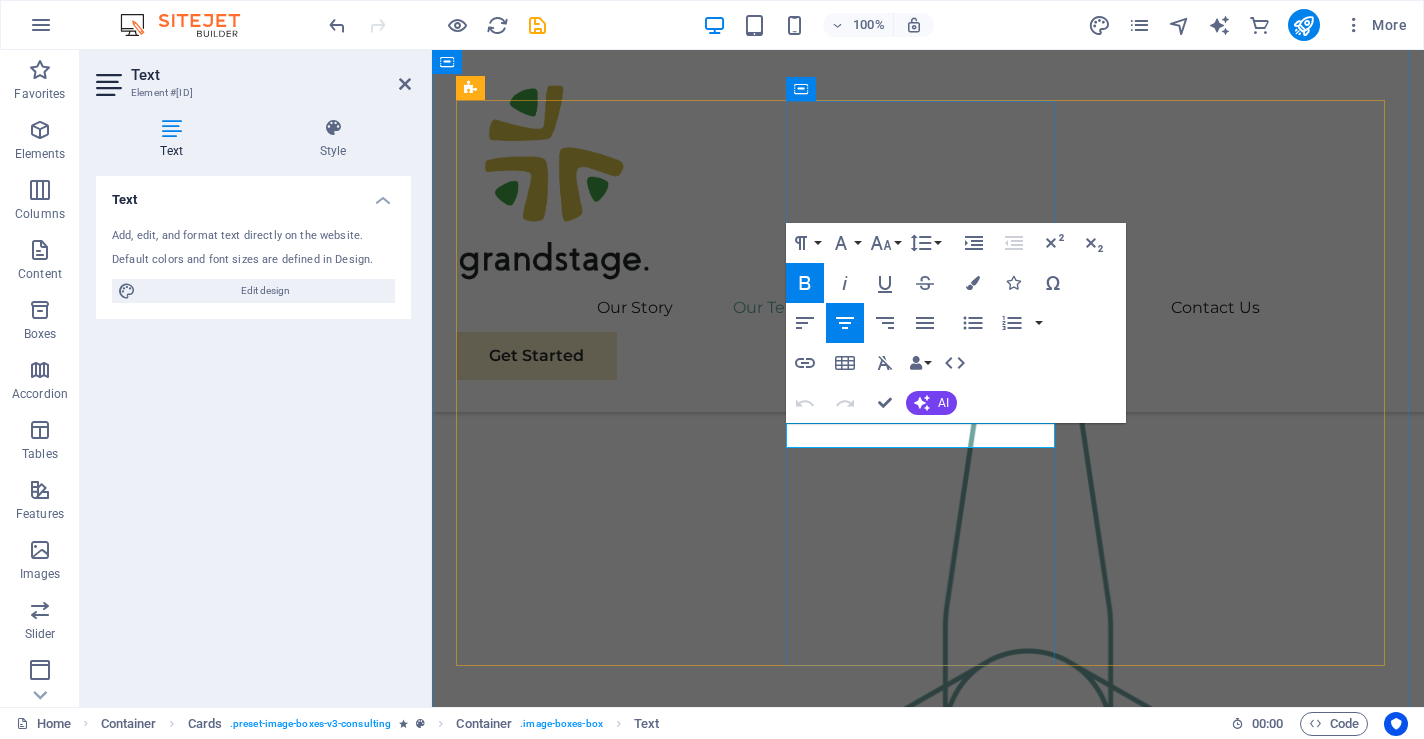 drag, startPoint x: 1000, startPoint y: 434, endPoint x: 828, endPoint y: 439, distance: 172.07266 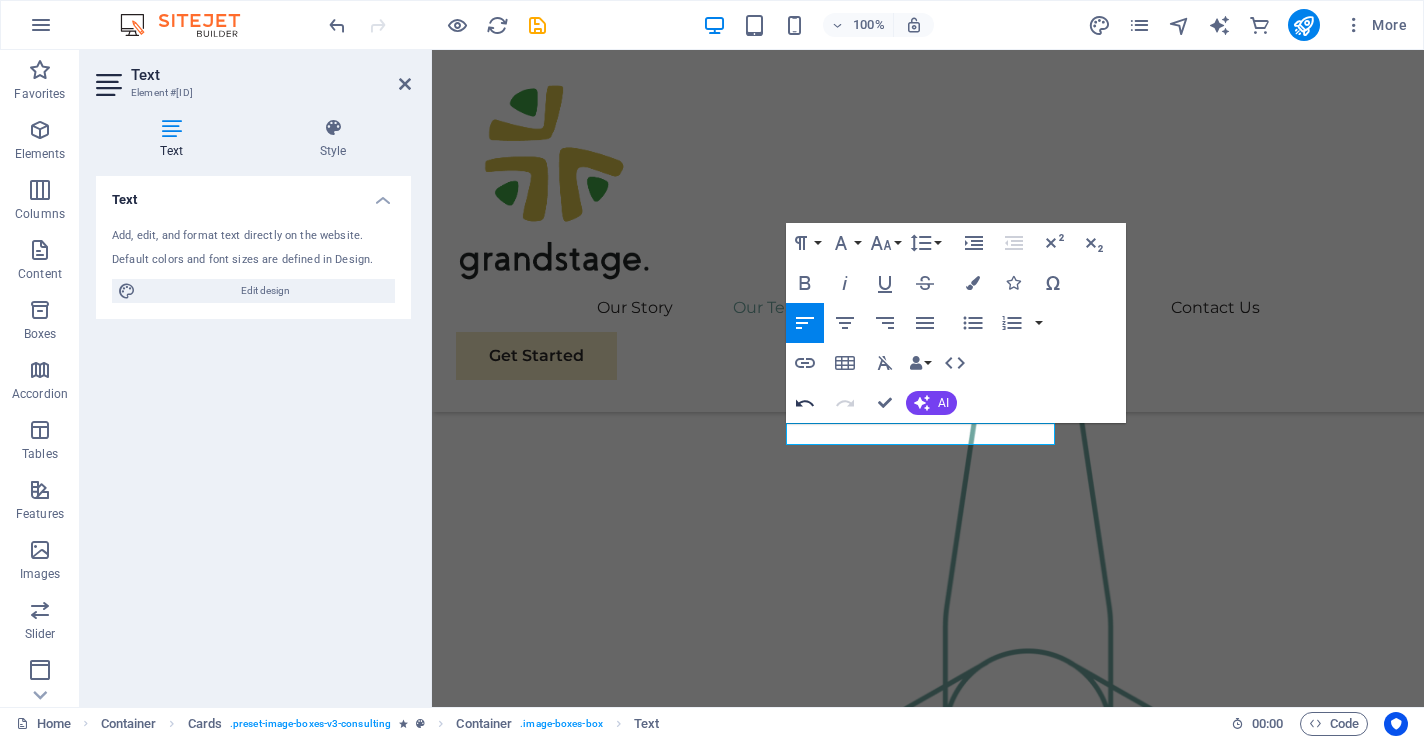 click 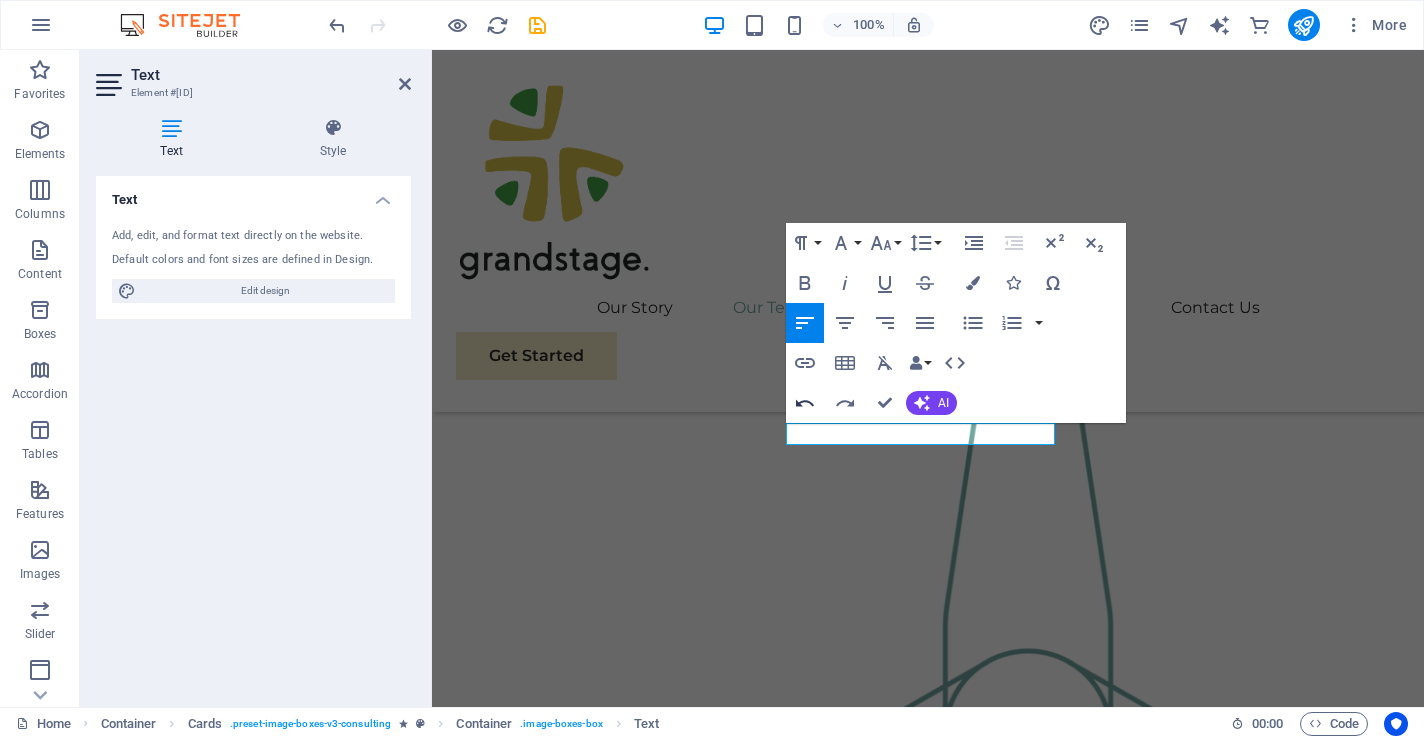click 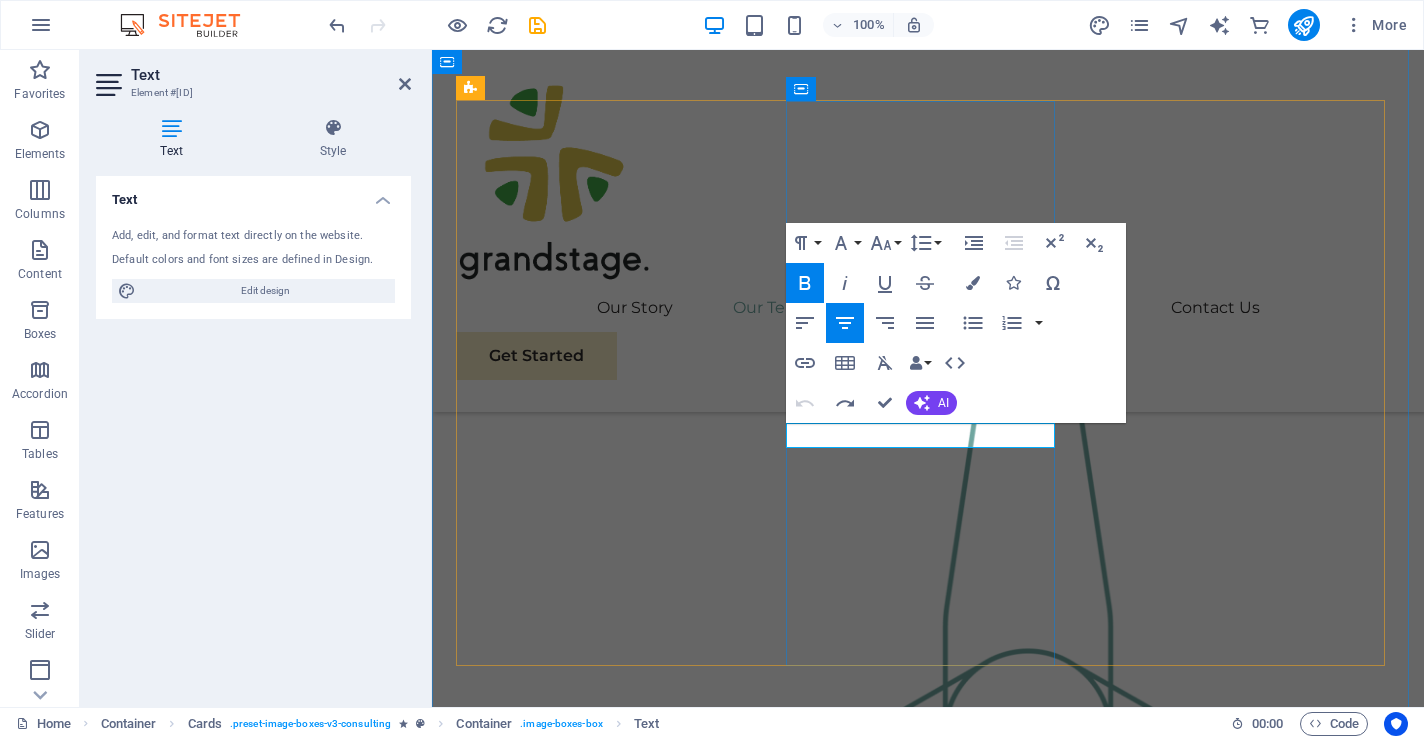 click on "Business Analyst" at bounding box center [593, 2626] 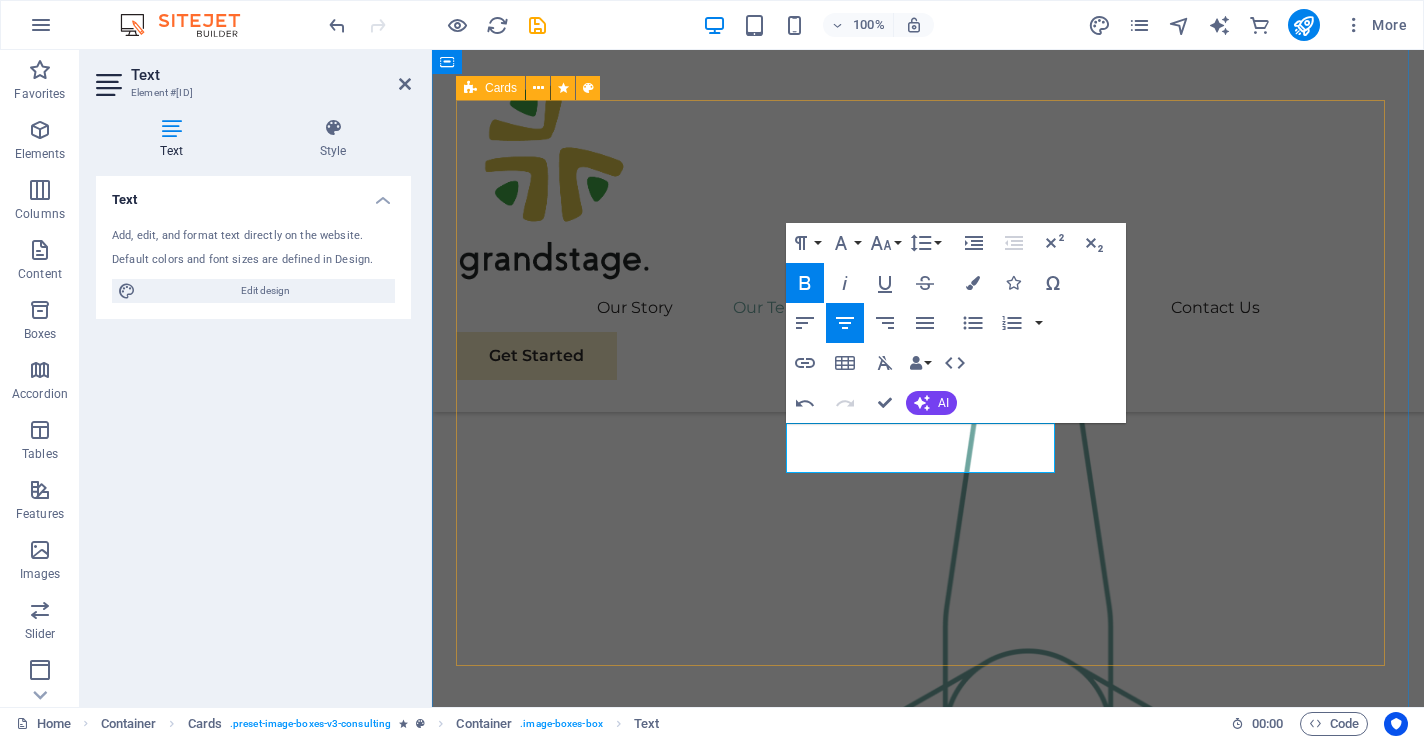 click on "Christine Masaiti CEO Sustainable Advisor Our Sustainable Advisor specializes in sustainable energy solutions, guiding clients toward eco-friendly and successful practices. Ayman Ibrahim Chief Engineer & Architect Our Business Analyst extracts insights from data, helping clients make informed decisions and optimize strategies. Joyce Mogweng BDM Strategy Consultant Our Strategy Consultant crafts innovative plans and strategy to drive growth and profitability for clients world wide." at bounding box center (928, 2571) 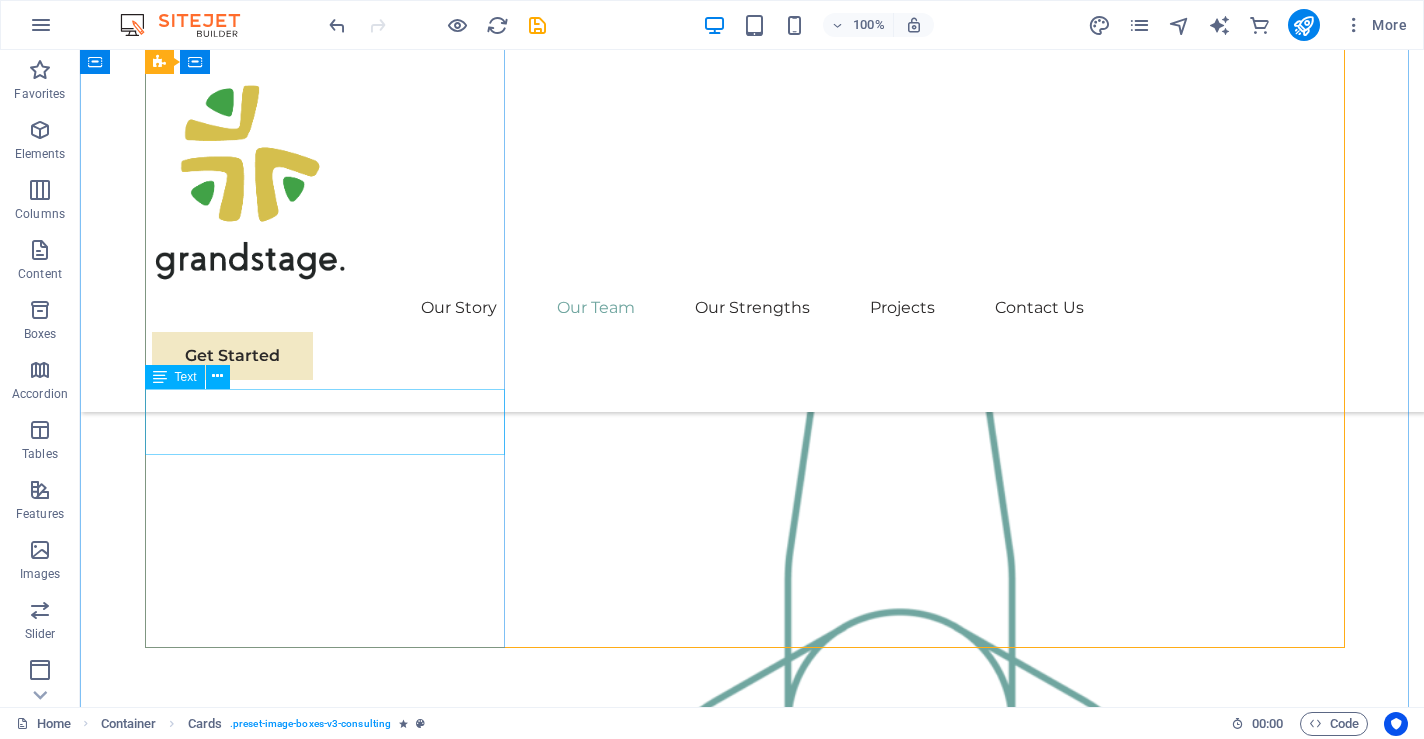 click on "[FIRST] [LAST] [TITLE]" at bounding box center (332, 2276) 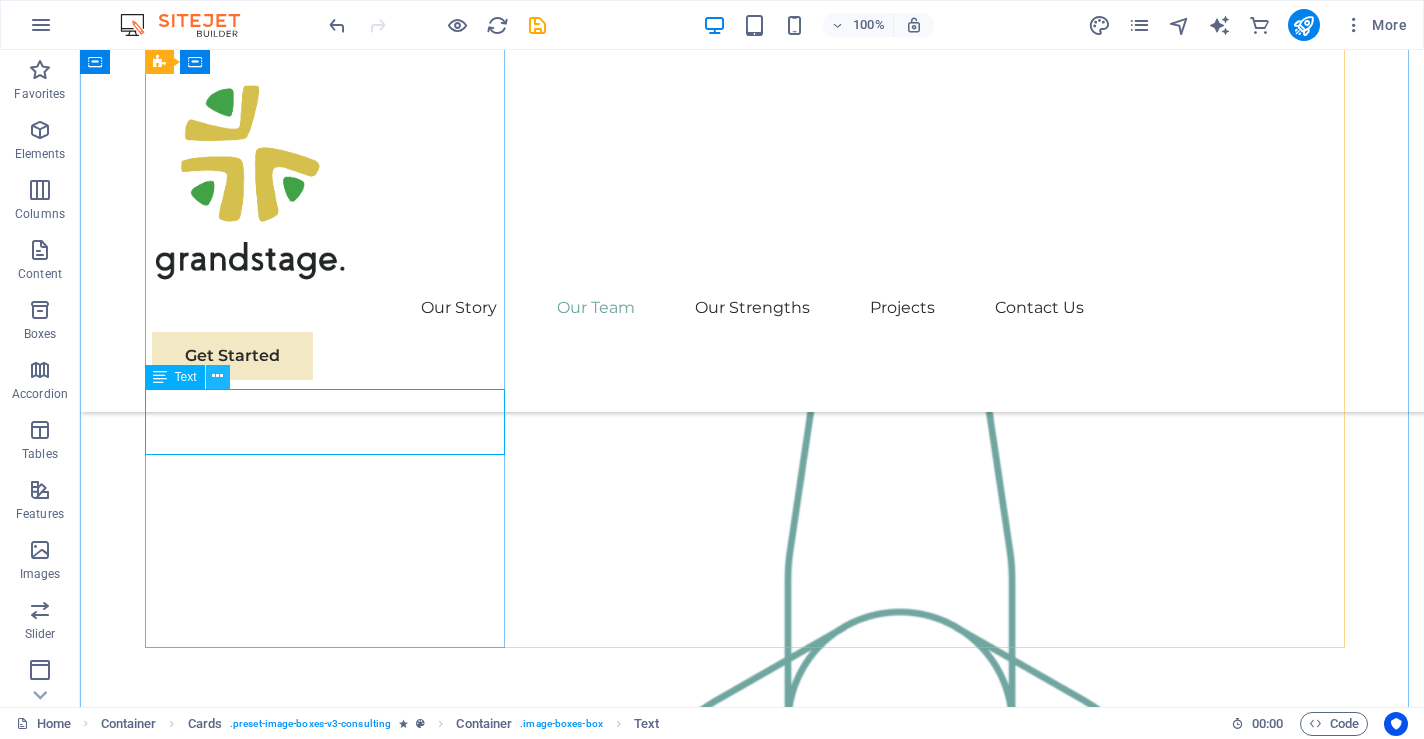 click at bounding box center (217, 376) 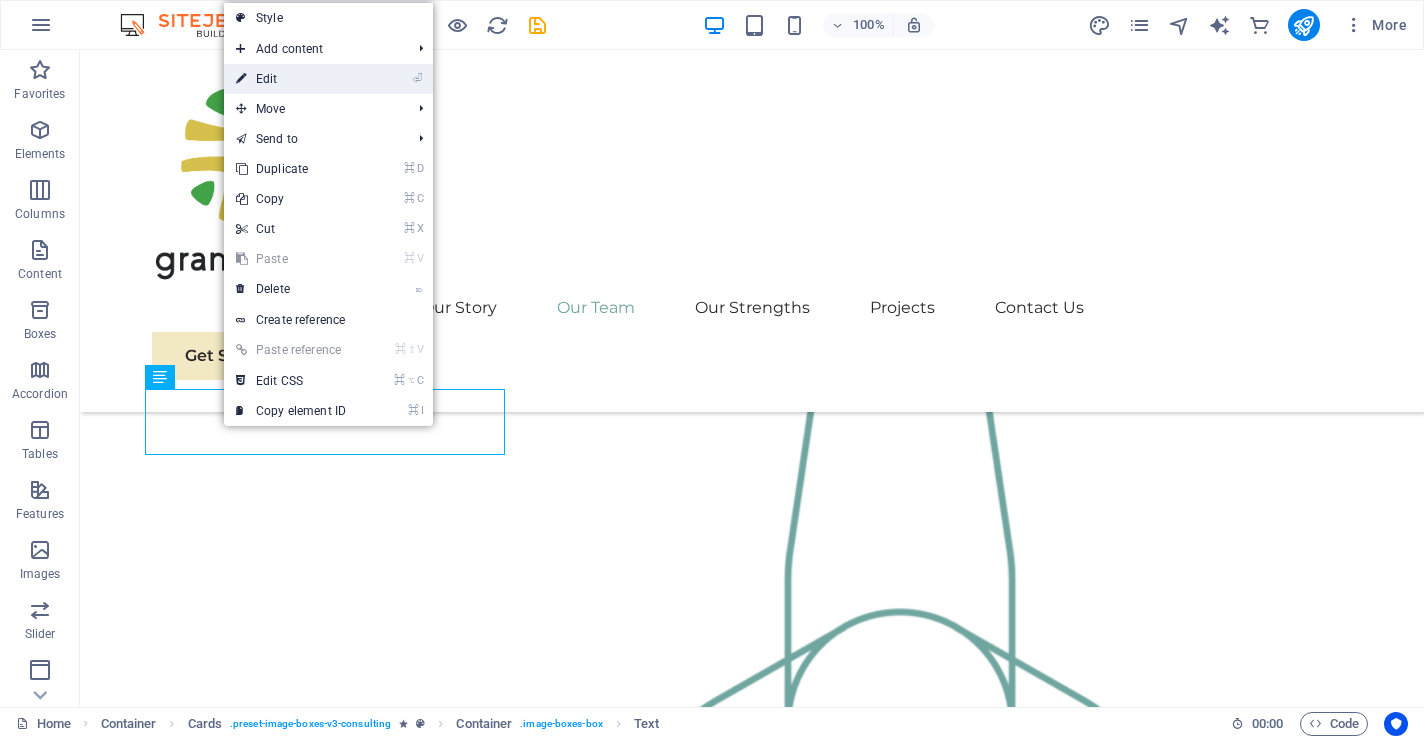 click on "⏎  Edit" at bounding box center [291, 79] 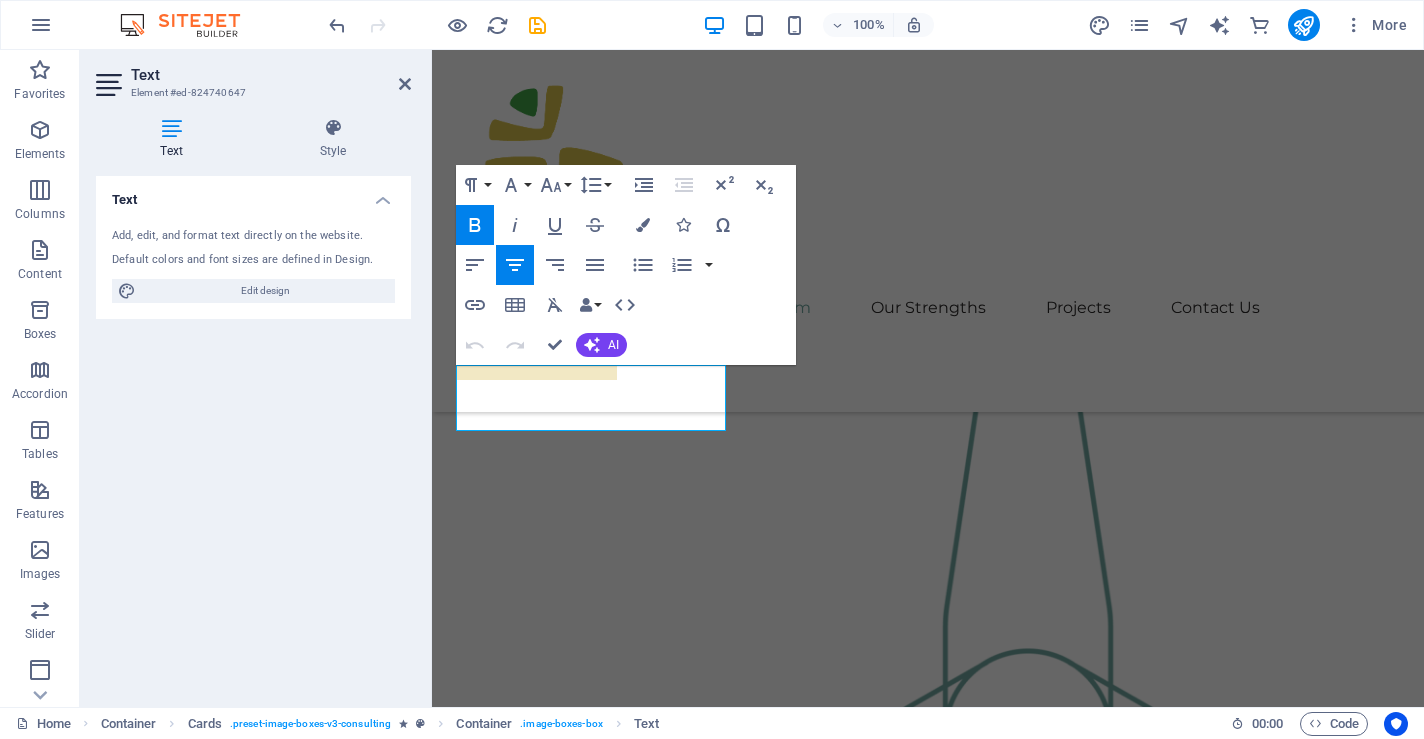 click on "CEO" at bounding box center (593, 2050) 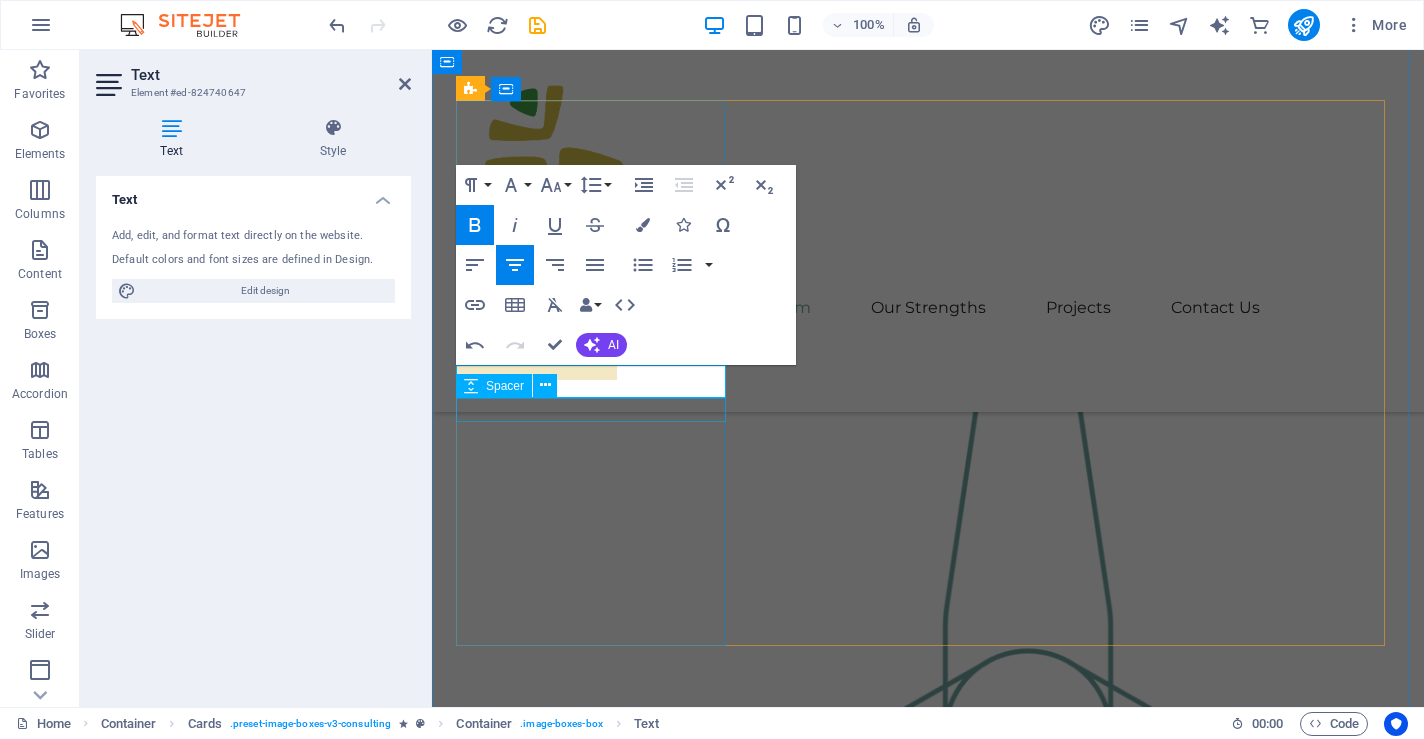 click at bounding box center (593, 2045) 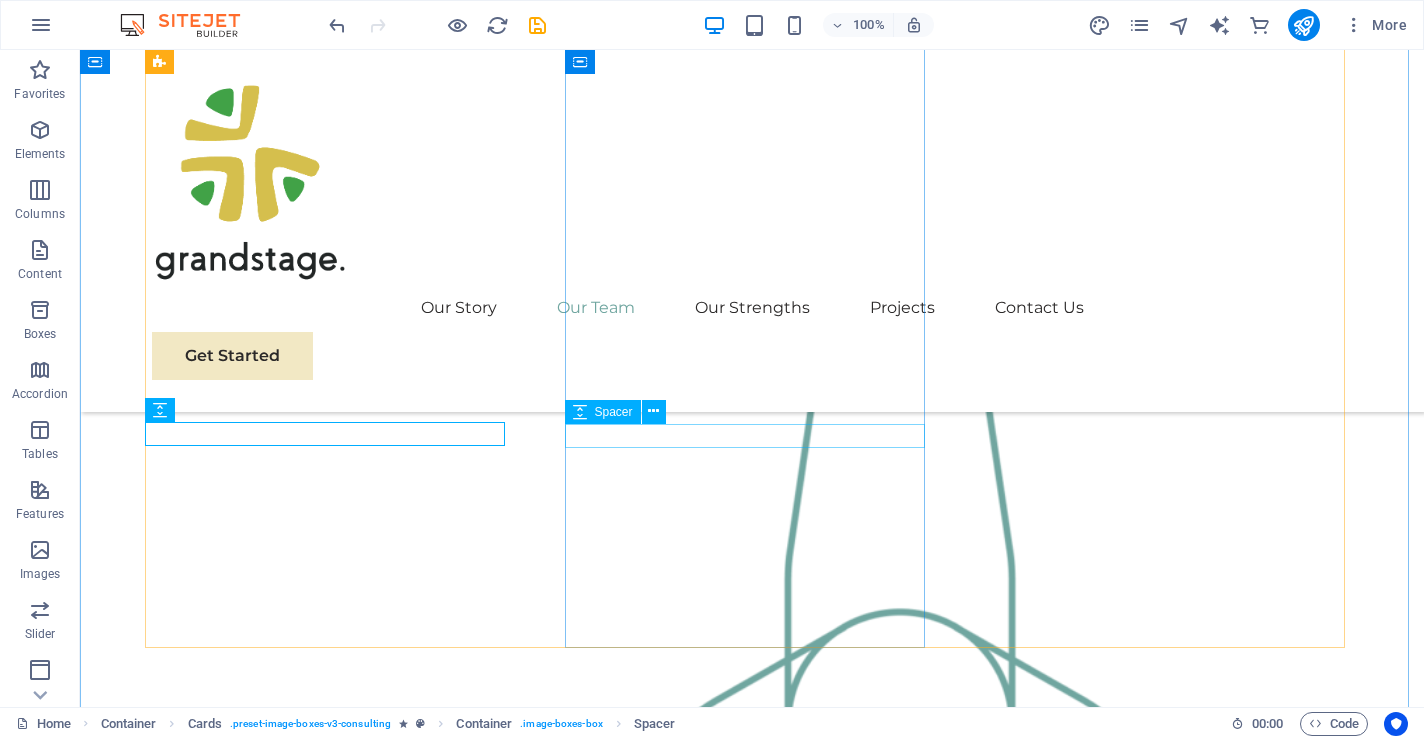 click at bounding box center (332, 2875) 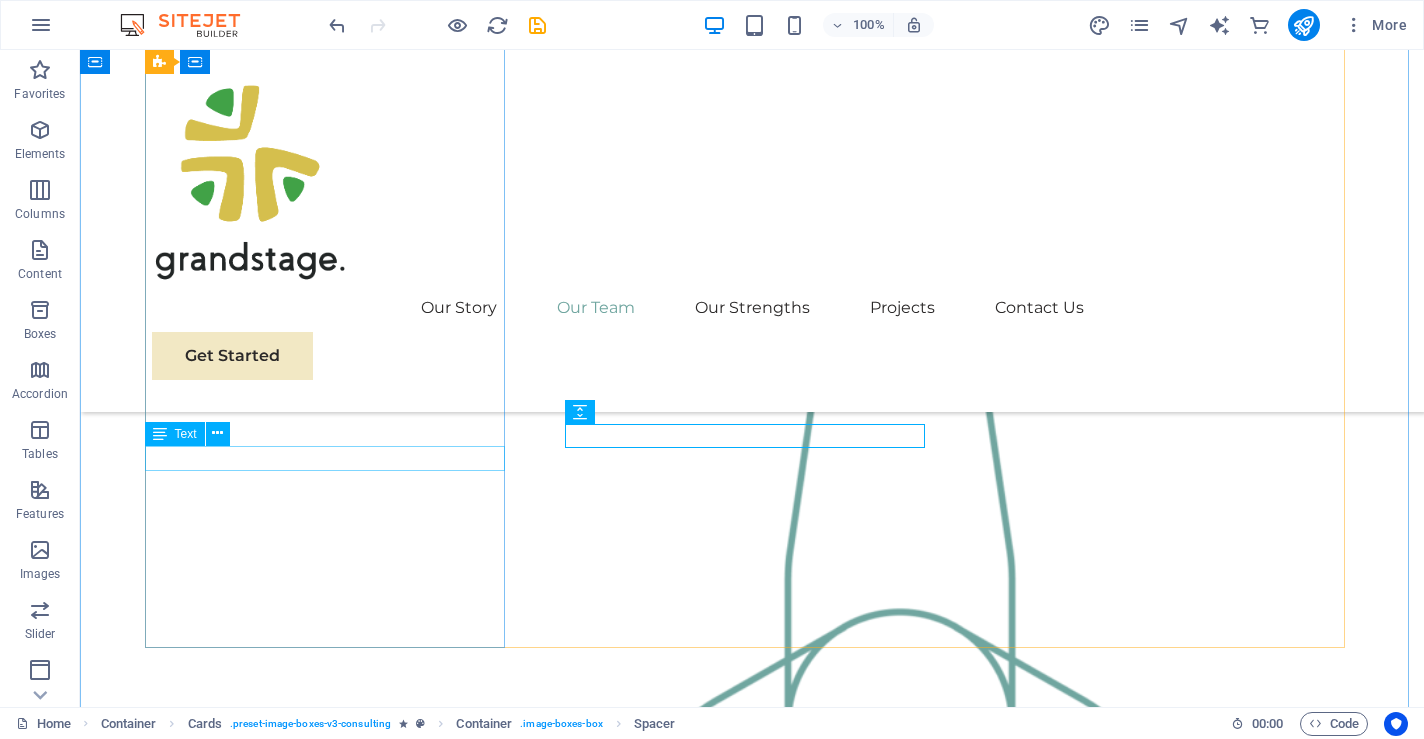click on "Sustainable Advisor" at bounding box center [332, 2312] 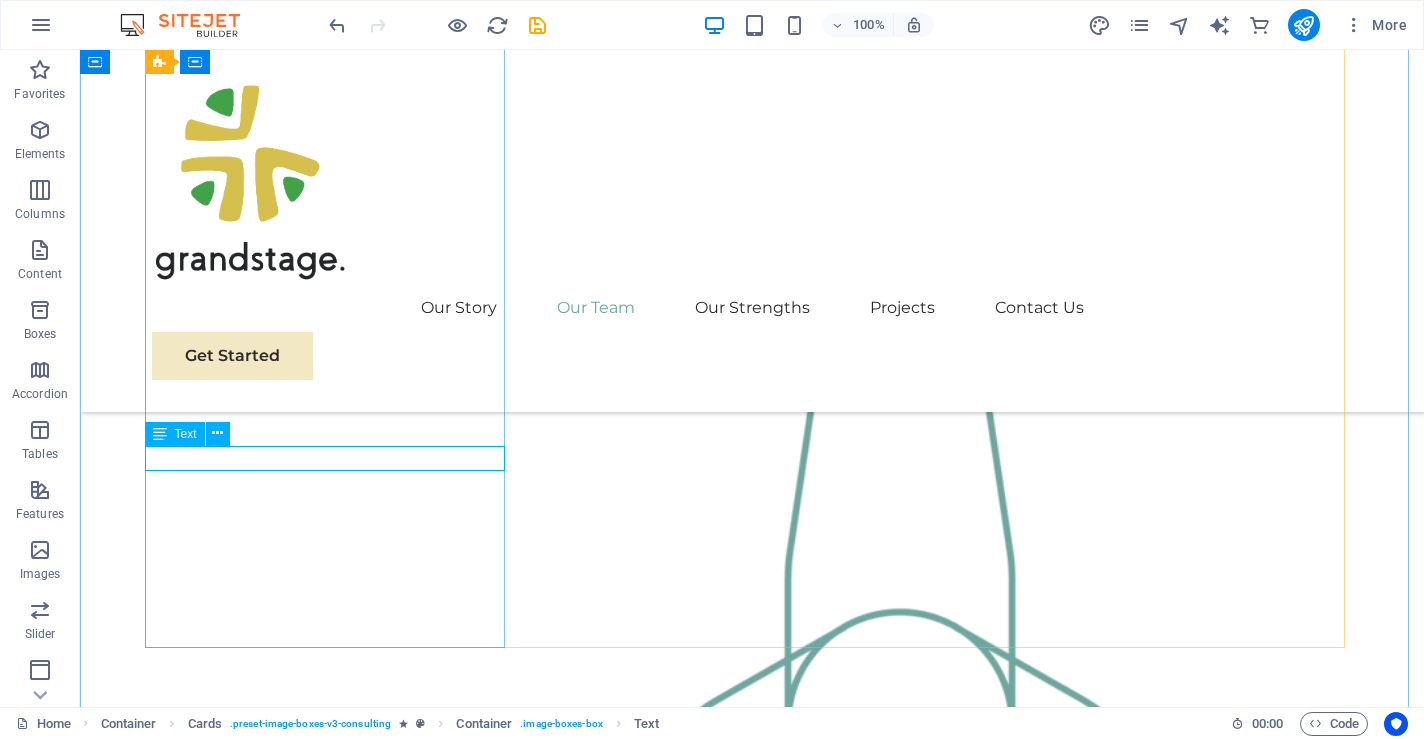 click on "Sustainable Advisor" at bounding box center [332, 2312] 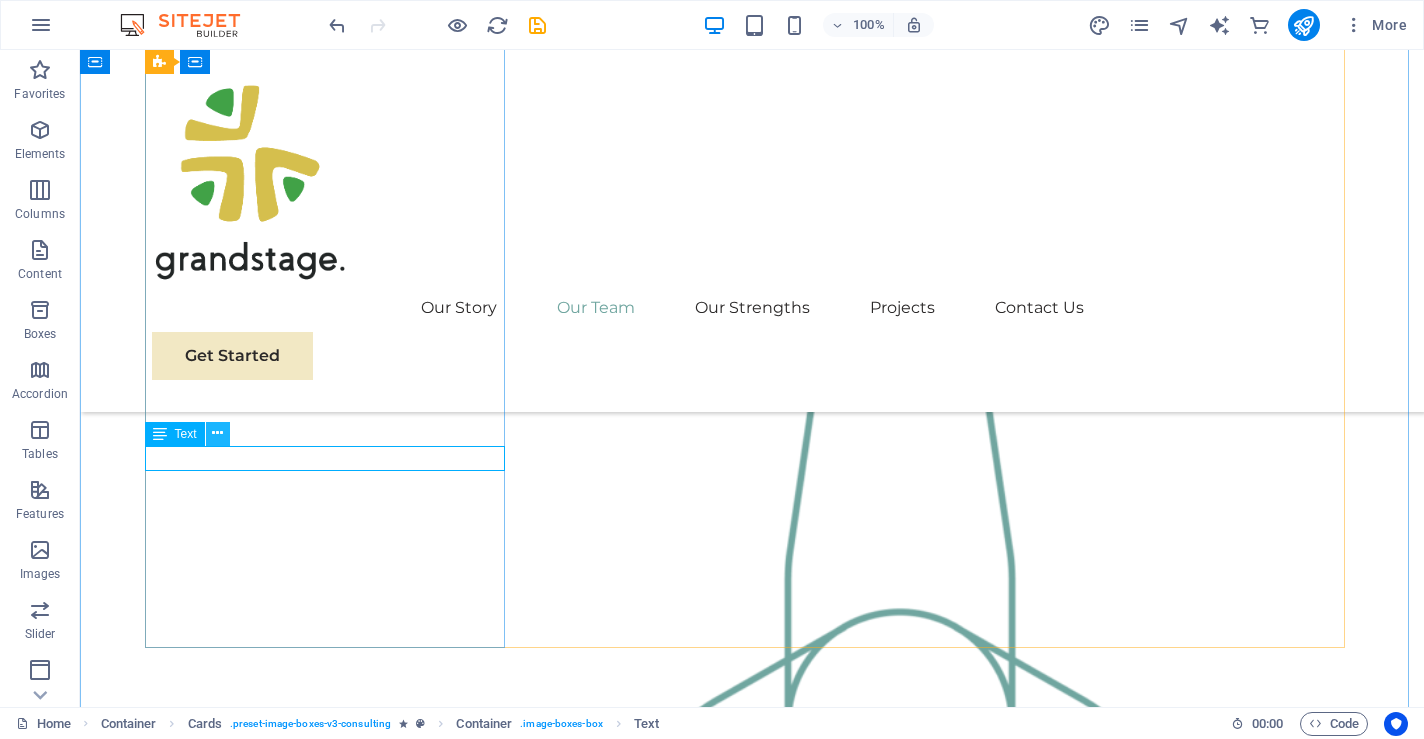 click at bounding box center (217, 433) 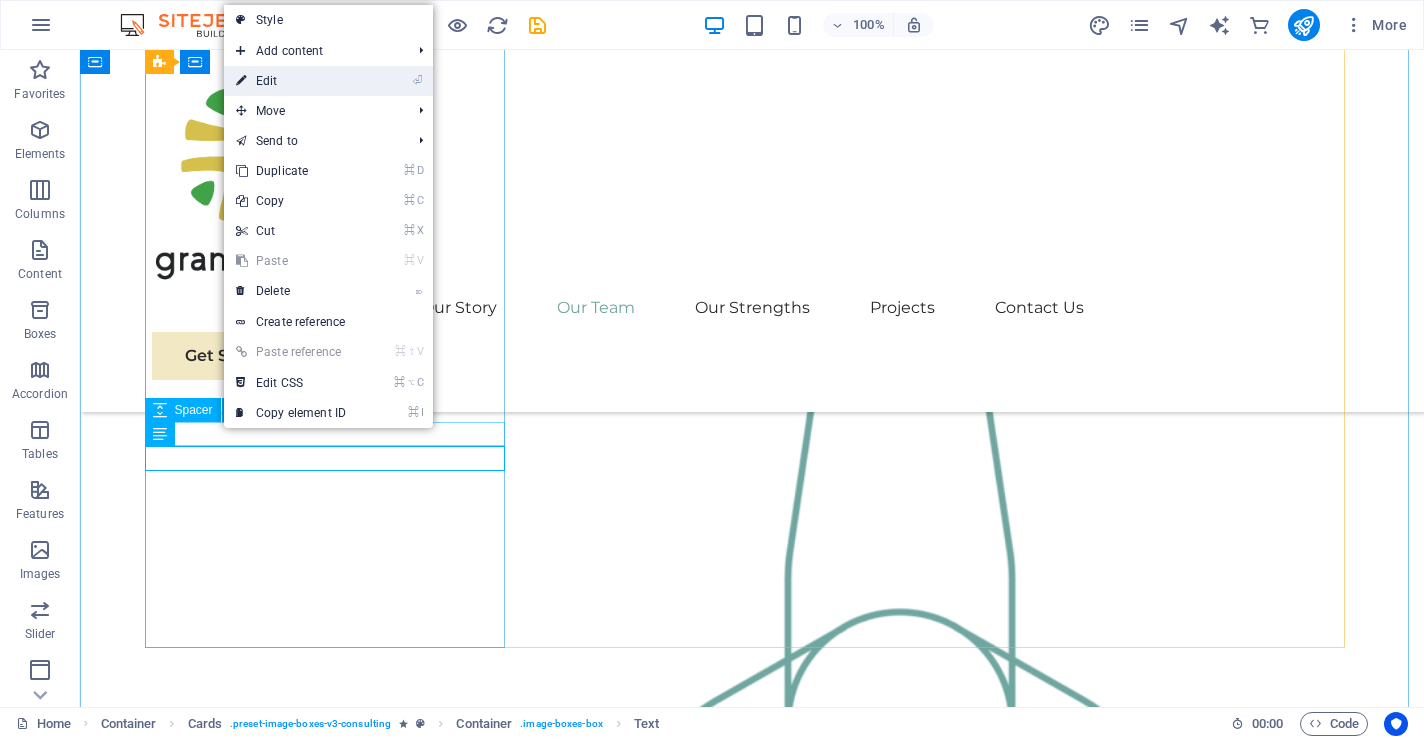 click on "⏎  Edit" at bounding box center (291, 81) 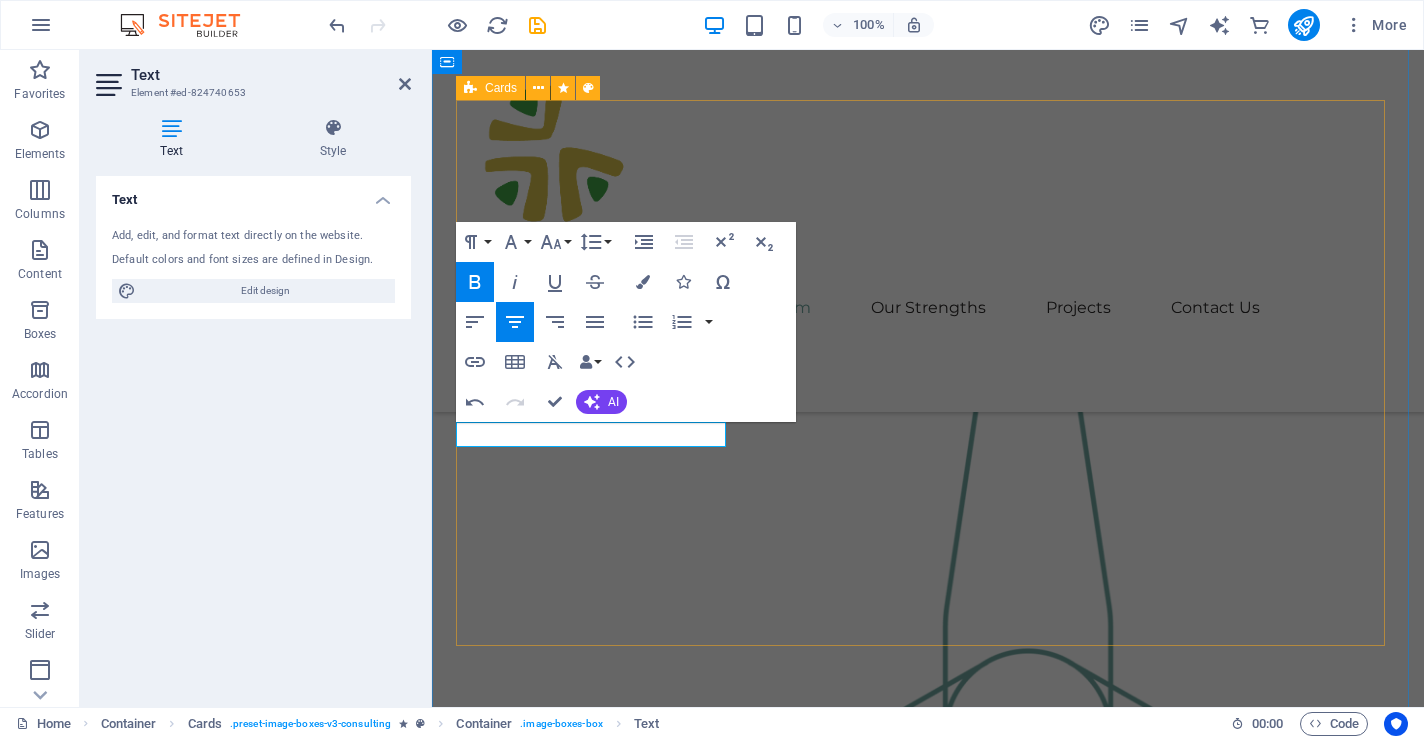 click on "Christine Masaiti Chief Executive Officer Our Sustainable Advisor specializes in sustainable energy solutions, guiding clients toward eco-friendly and successful practices. Ayman Ibrahim Chief Engineer & Architect Our Business Analyst extracts insights from data, helping clients make informed decisions and optimize strategies. Joyce Mogweng BDM Strategy Consultant Our Strategy Consultant crafts innovative plans and strategy to drive growth and profitability for clients world wide." at bounding box center (928, 2554) 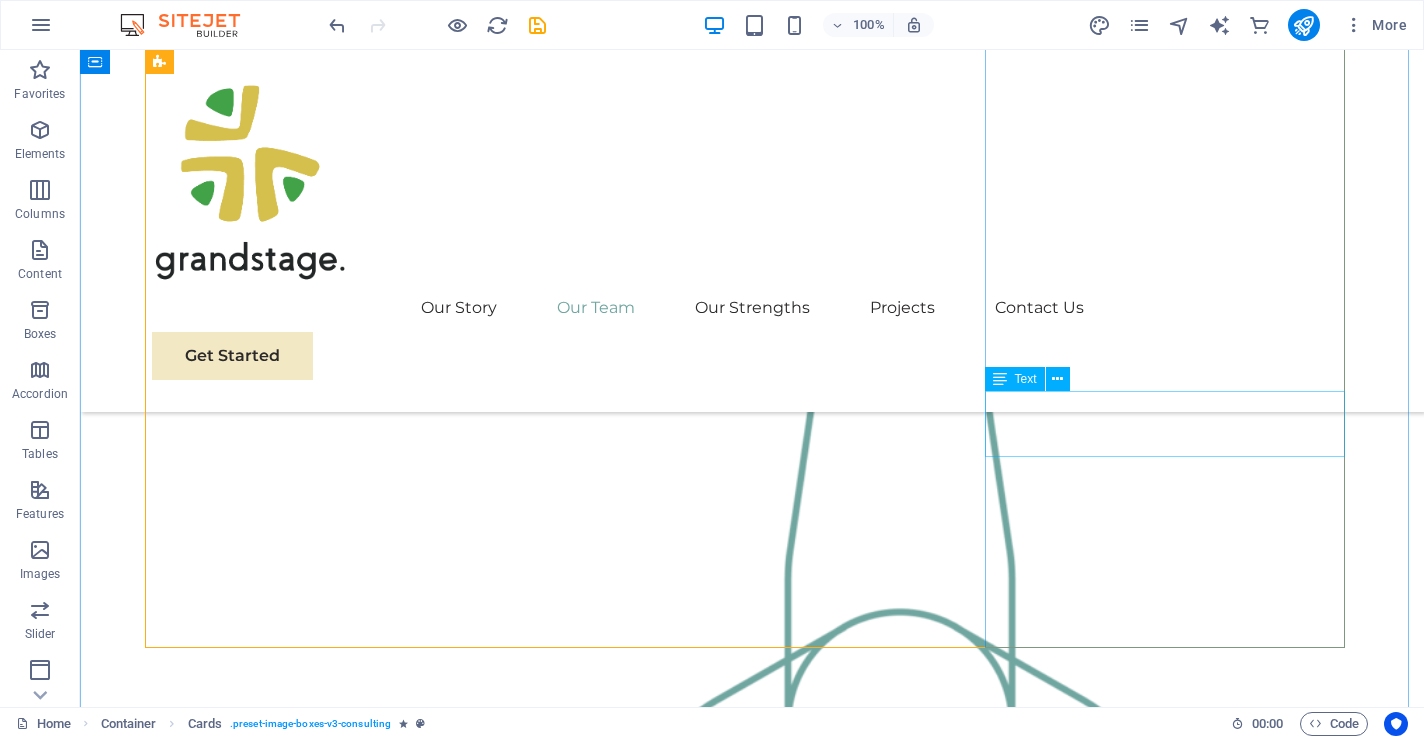 click on "[FIRST] [LAST] [TITLE]" at bounding box center (332, 3450) 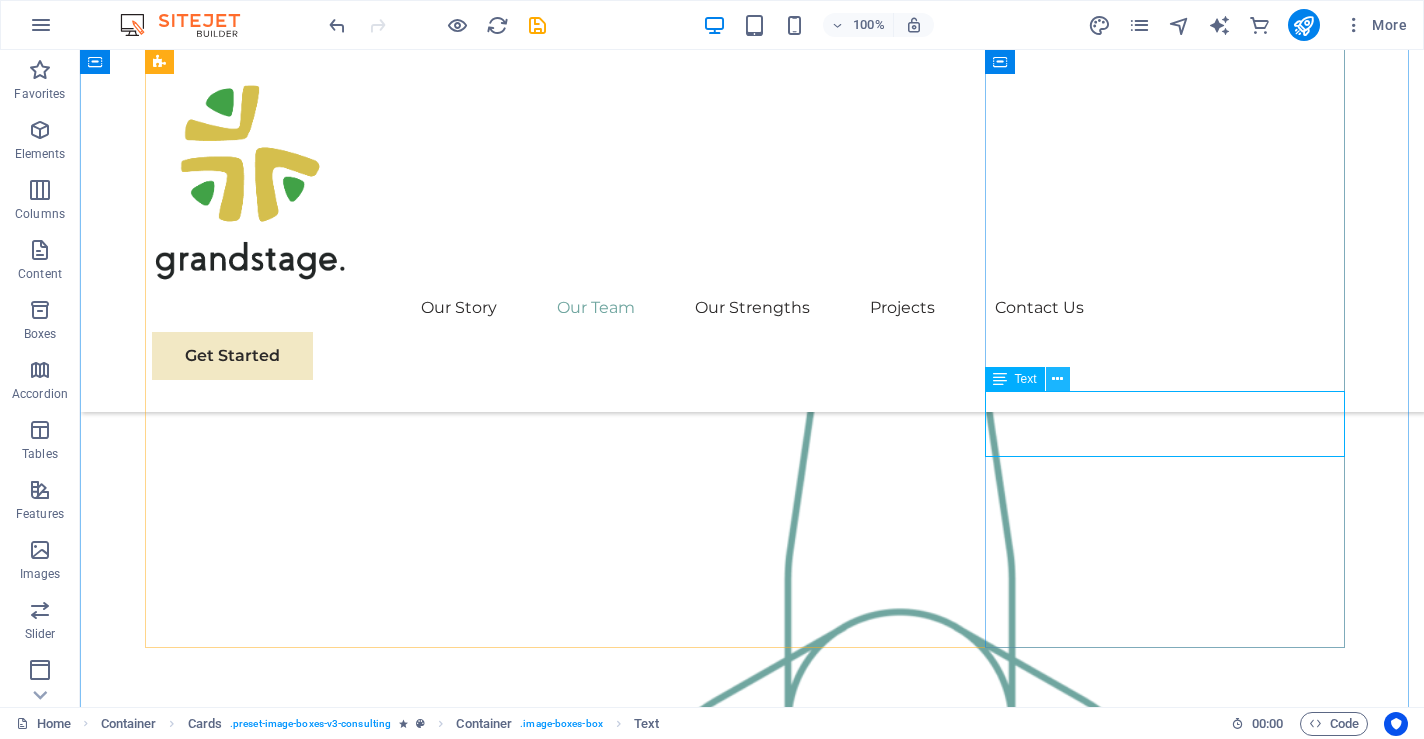 click at bounding box center [1057, 379] 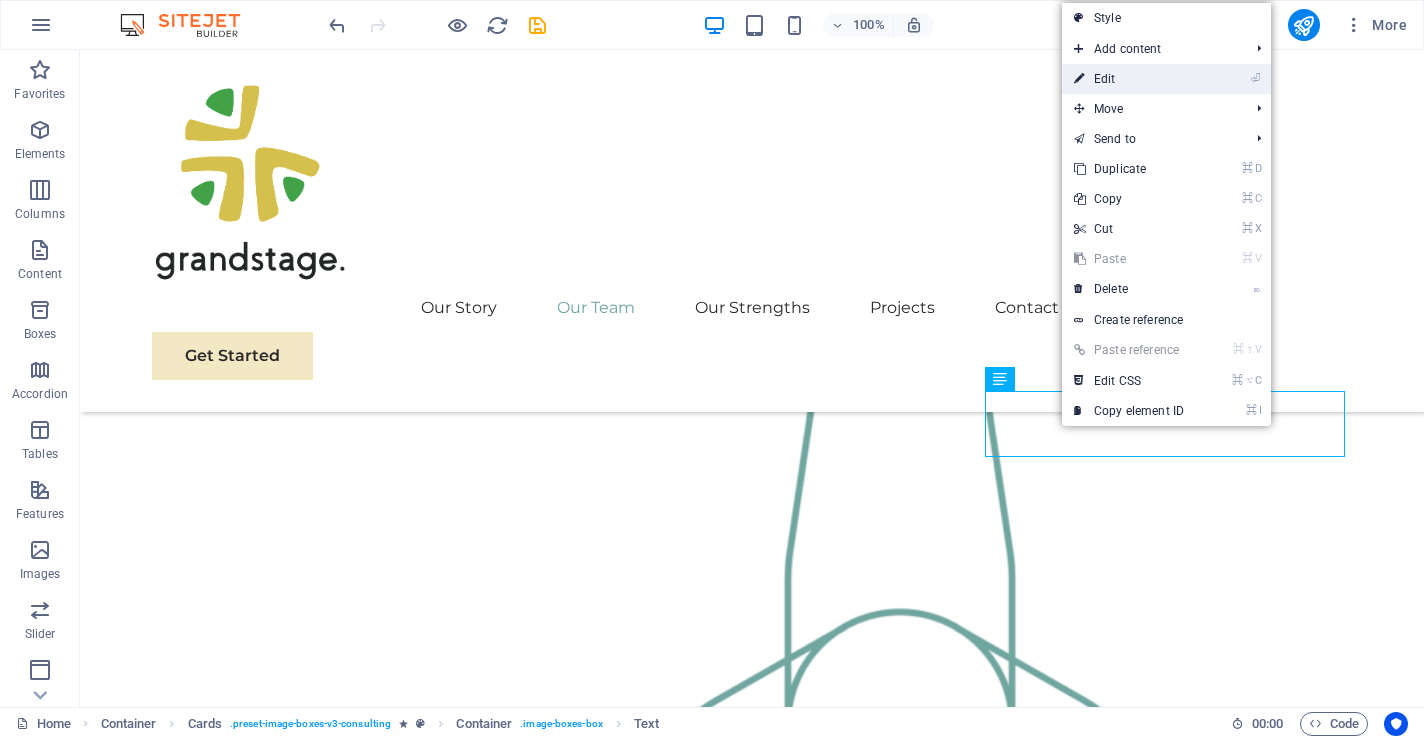 click on "⏎  Edit" at bounding box center [1129, 79] 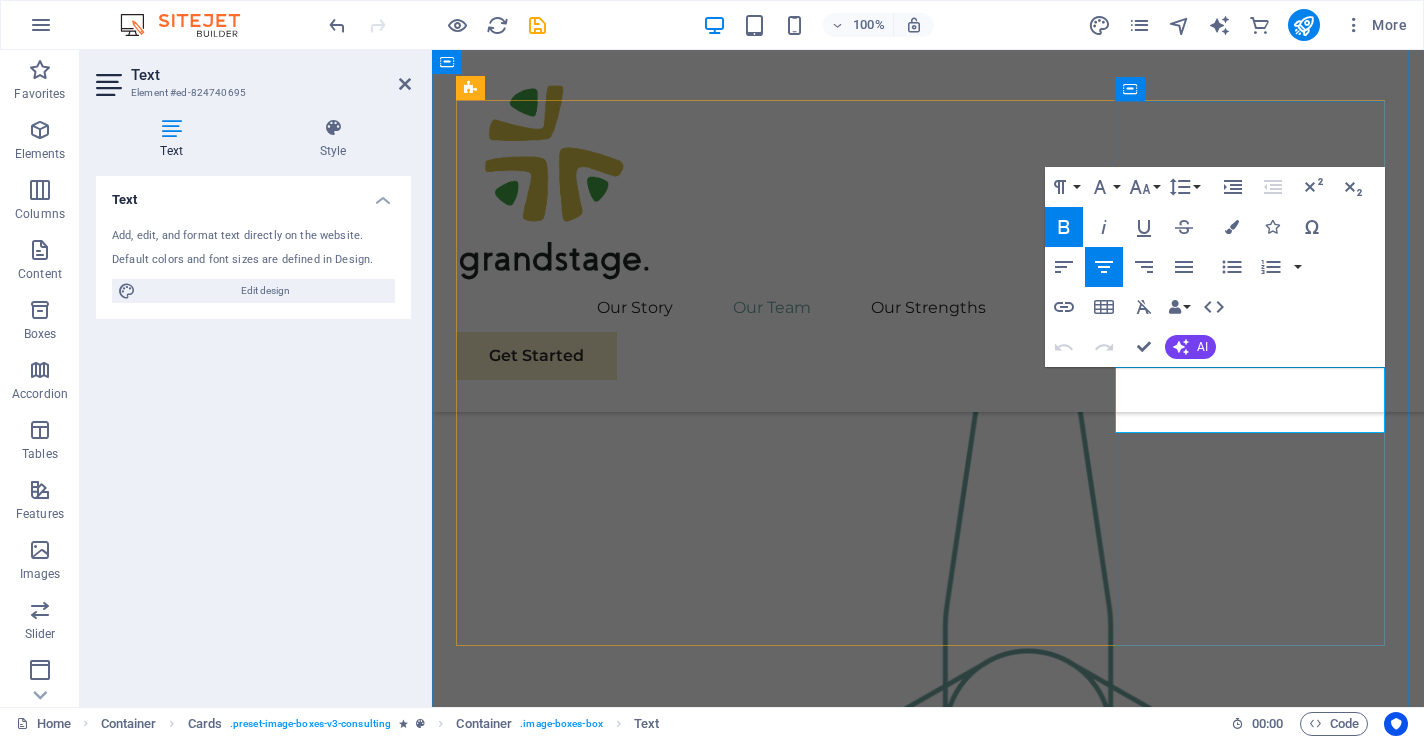 click on "BDM" at bounding box center (593, 3123) 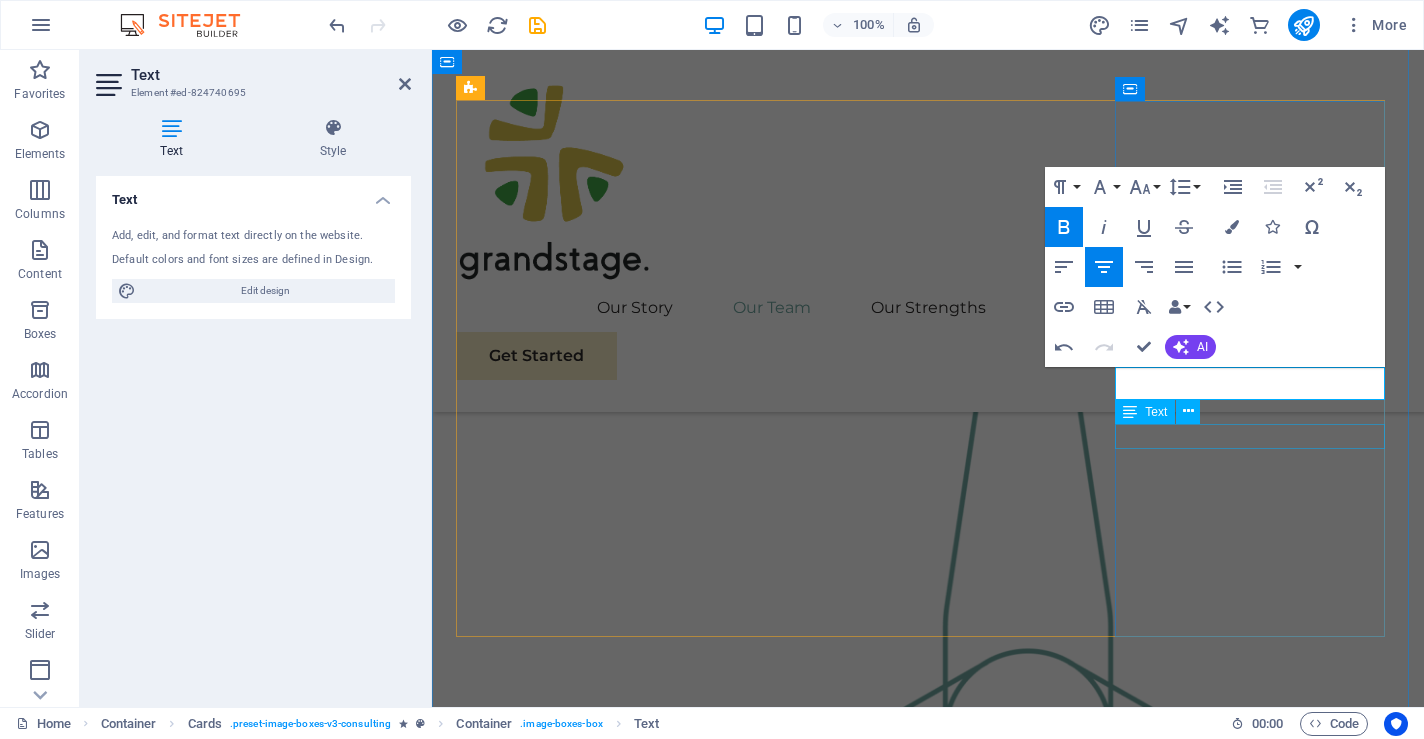 click on "Strategy Consultant" at bounding box center (593, 3142) 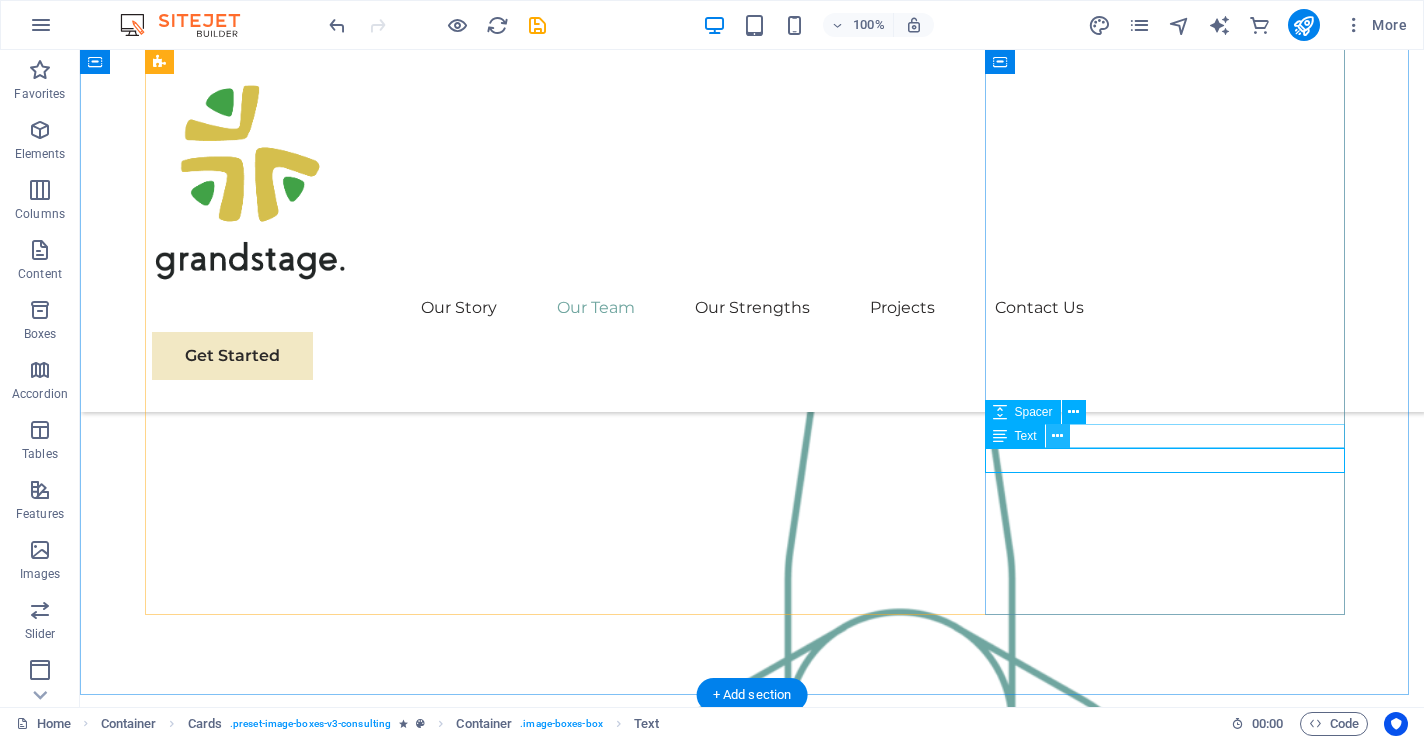click at bounding box center [1057, 436] 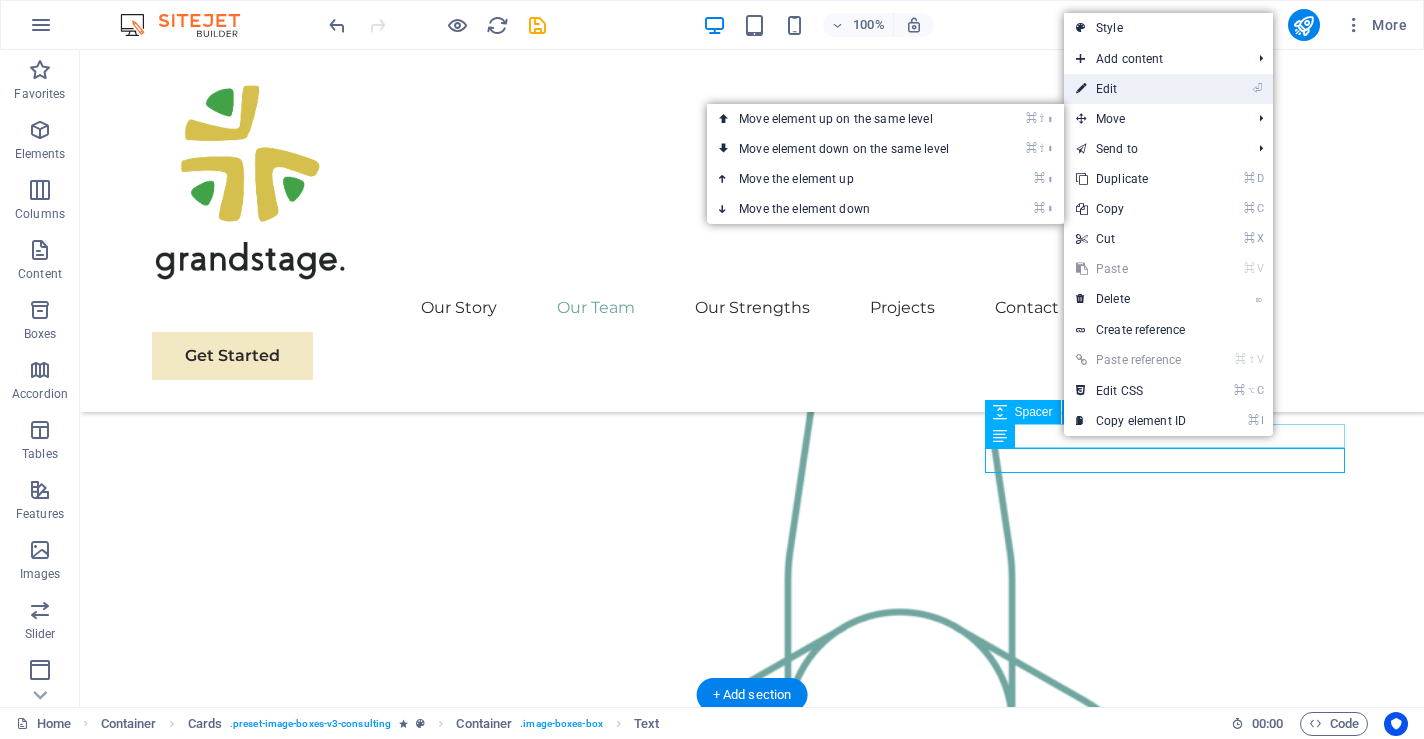 drag, startPoint x: 1129, startPoint y: 87, endPoint x: 697, endPoint y: 37, distance: 434.88388 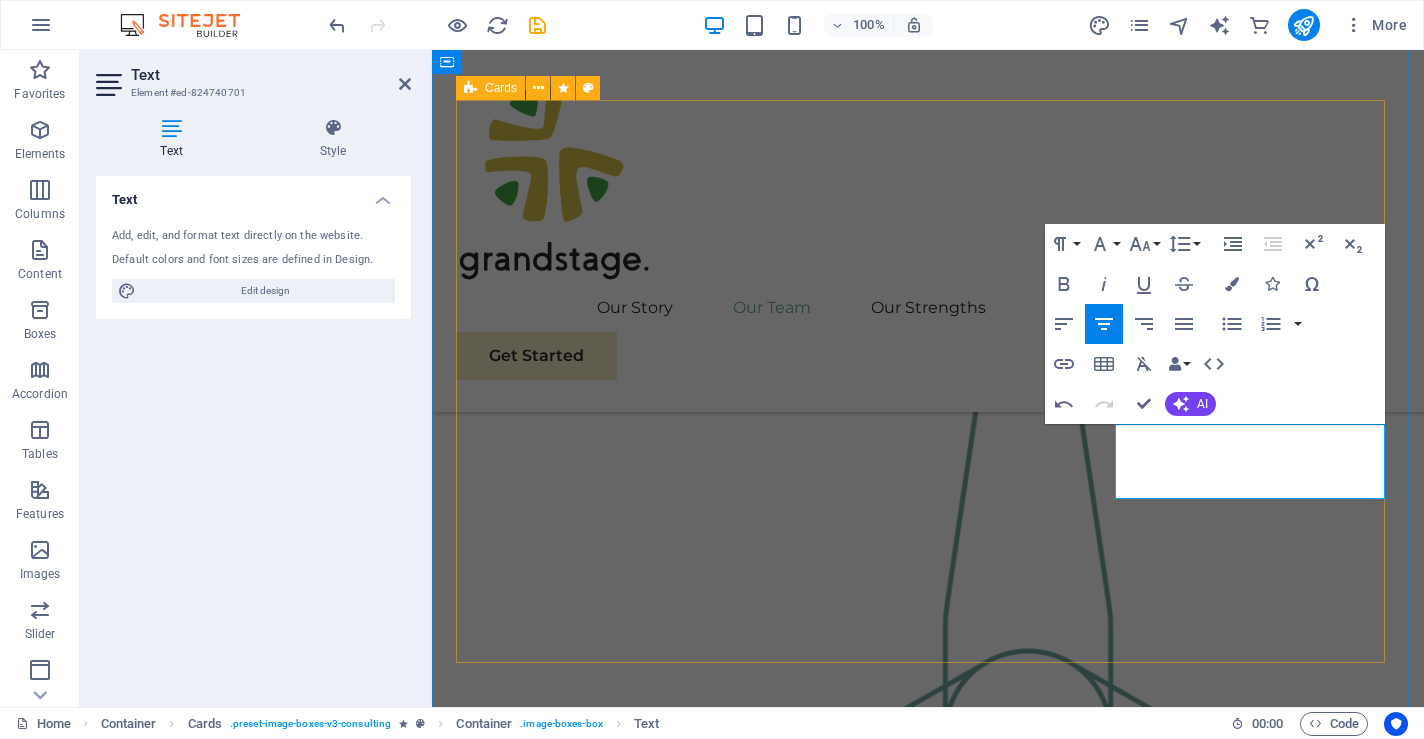 click on "[FIRST] [LAST] [TITLE] [TITLE] Our [TITLE] specializes in sustainable energy solutions, guiding clients toward eco-friendly and successful practices. [FIRST] [LAST] [TITLE] Our [TITLE] extracts insights from data, helping clients make informed decisions and optimize strategies. [FIRST] [LAST] [TITLE] Our [TITLE] crafts innovative plans and strategy to drive growth and profitability for clients world wide." at bounding box center [928, 2550] 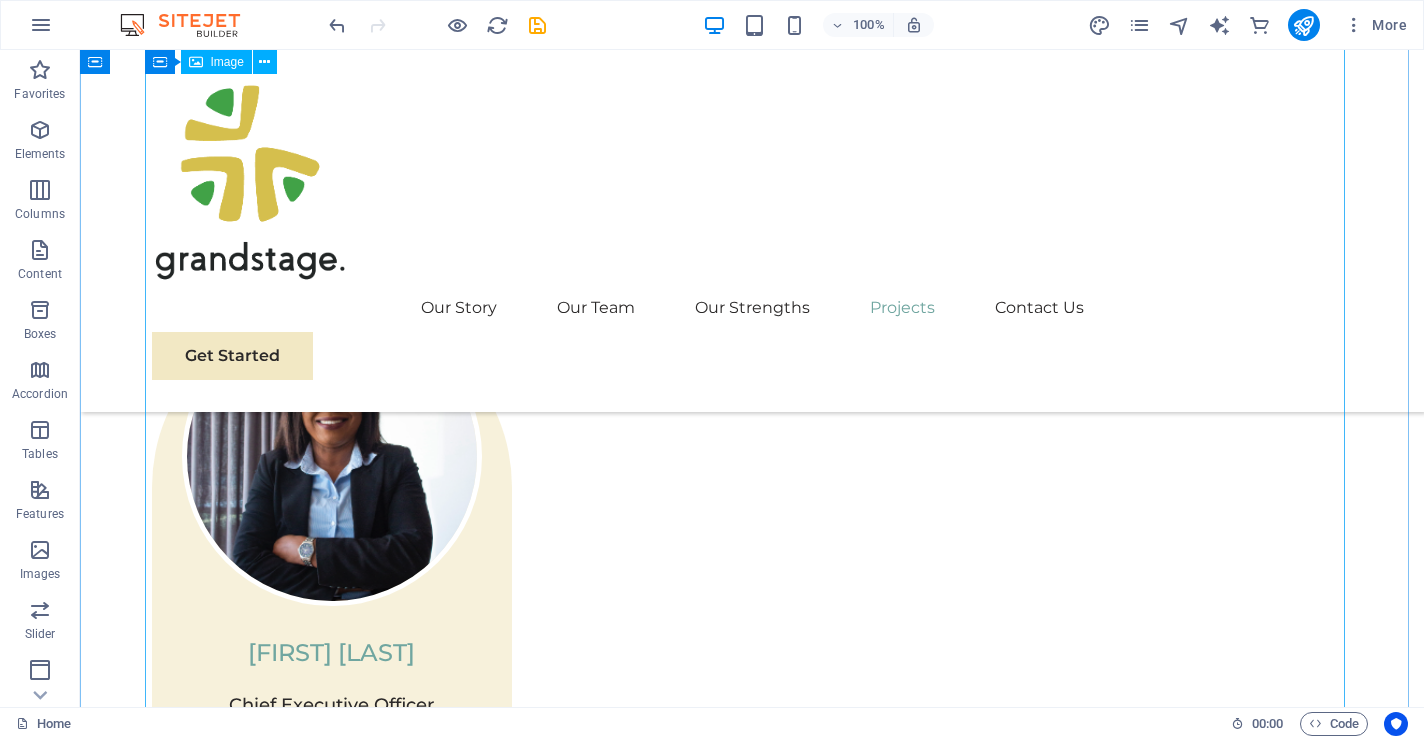 scroll, scrollTop: 3213, scrollLeft: 0, axis: vertical 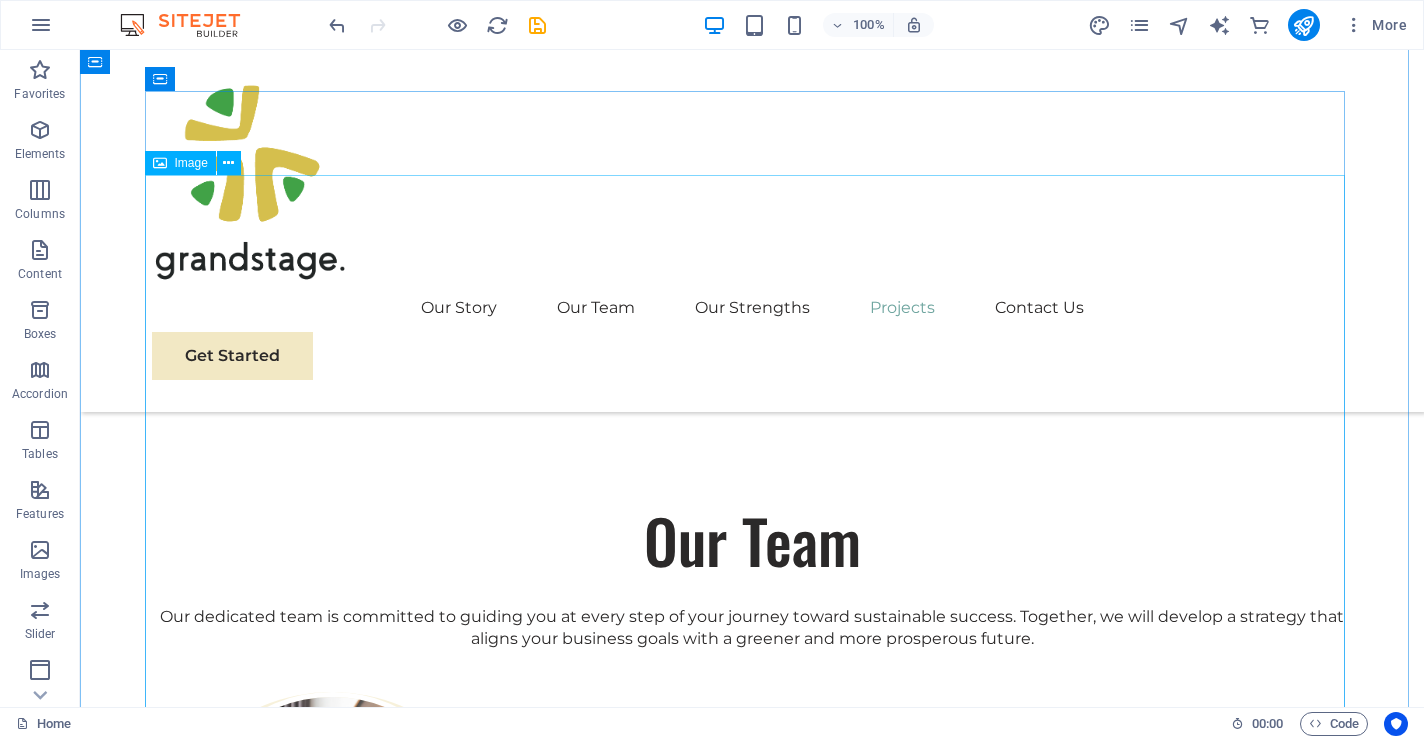 click at bounding box center (752, 4503) 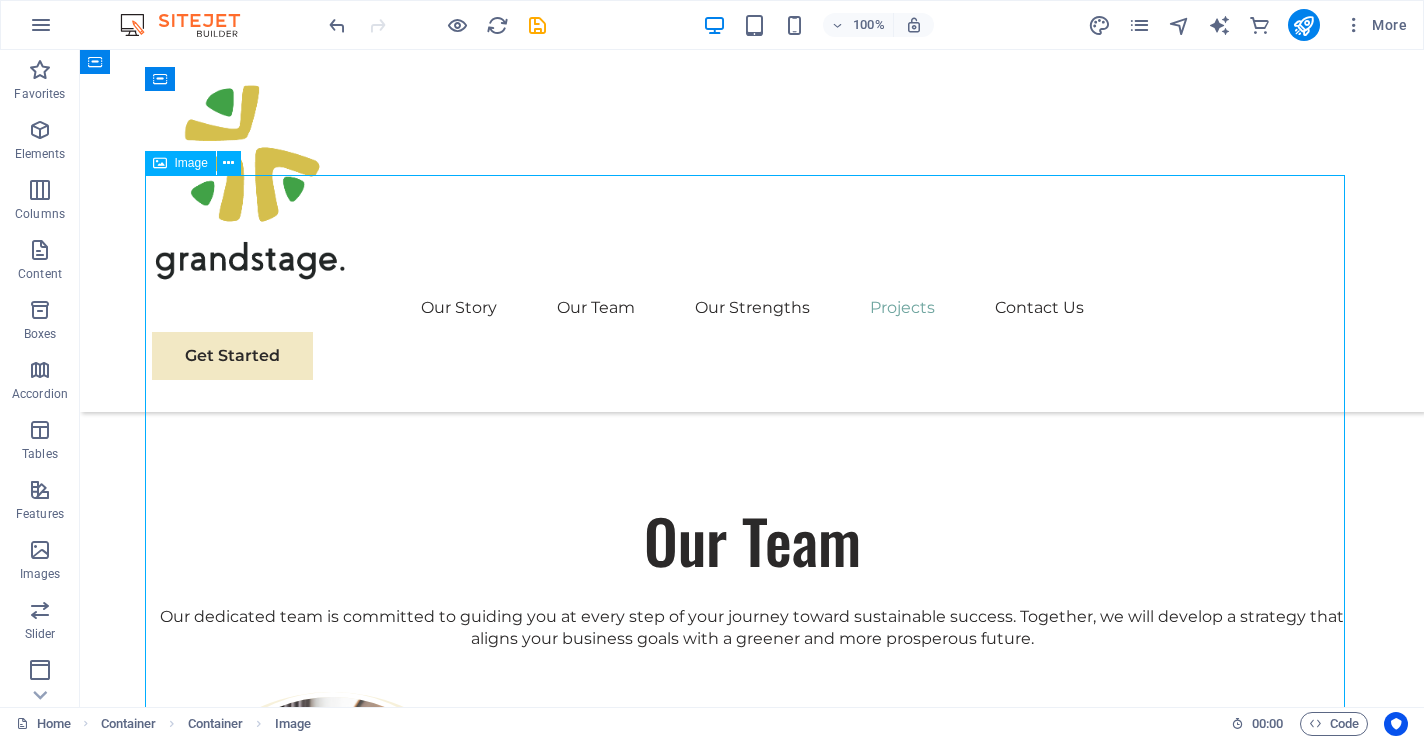 click at bounding box center (752, 4503) 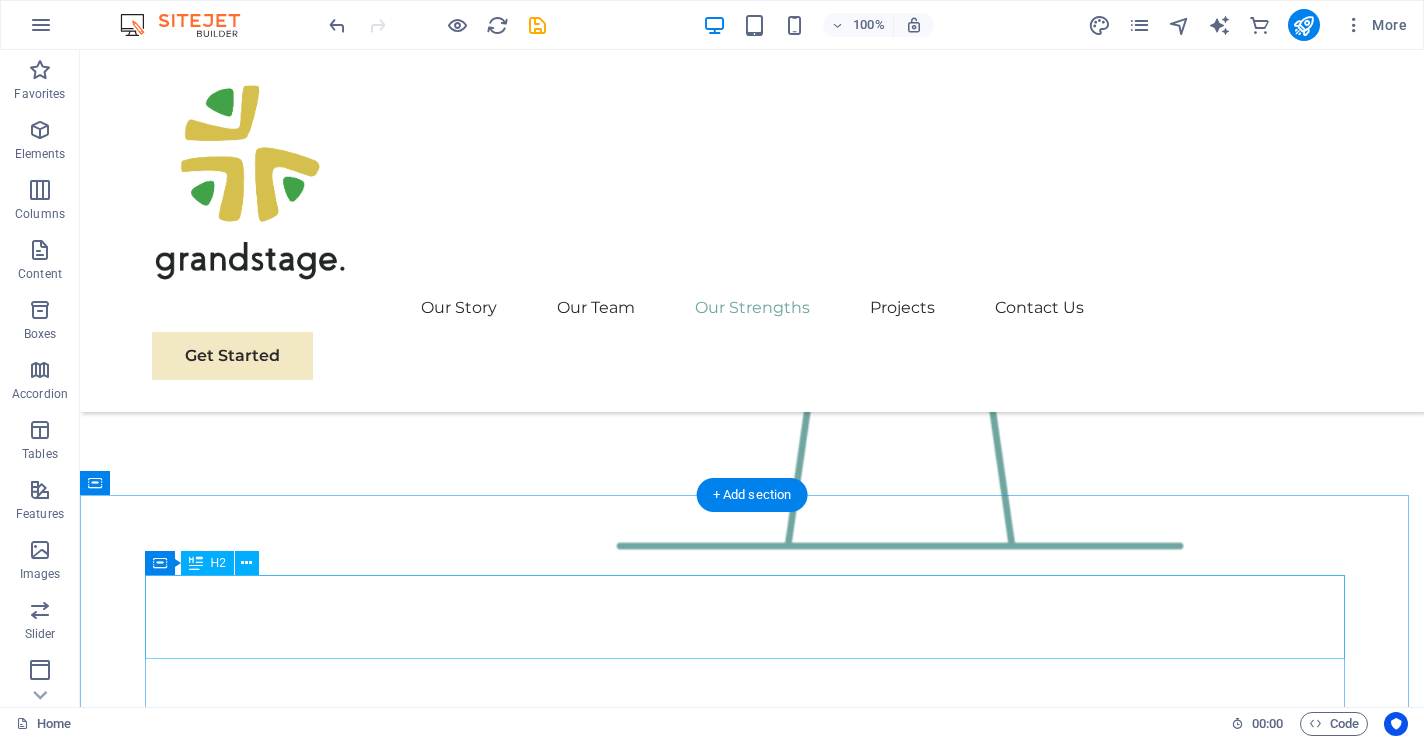 scroll, scrollTop: 2887, scrollLeft: 0, axis: vertical 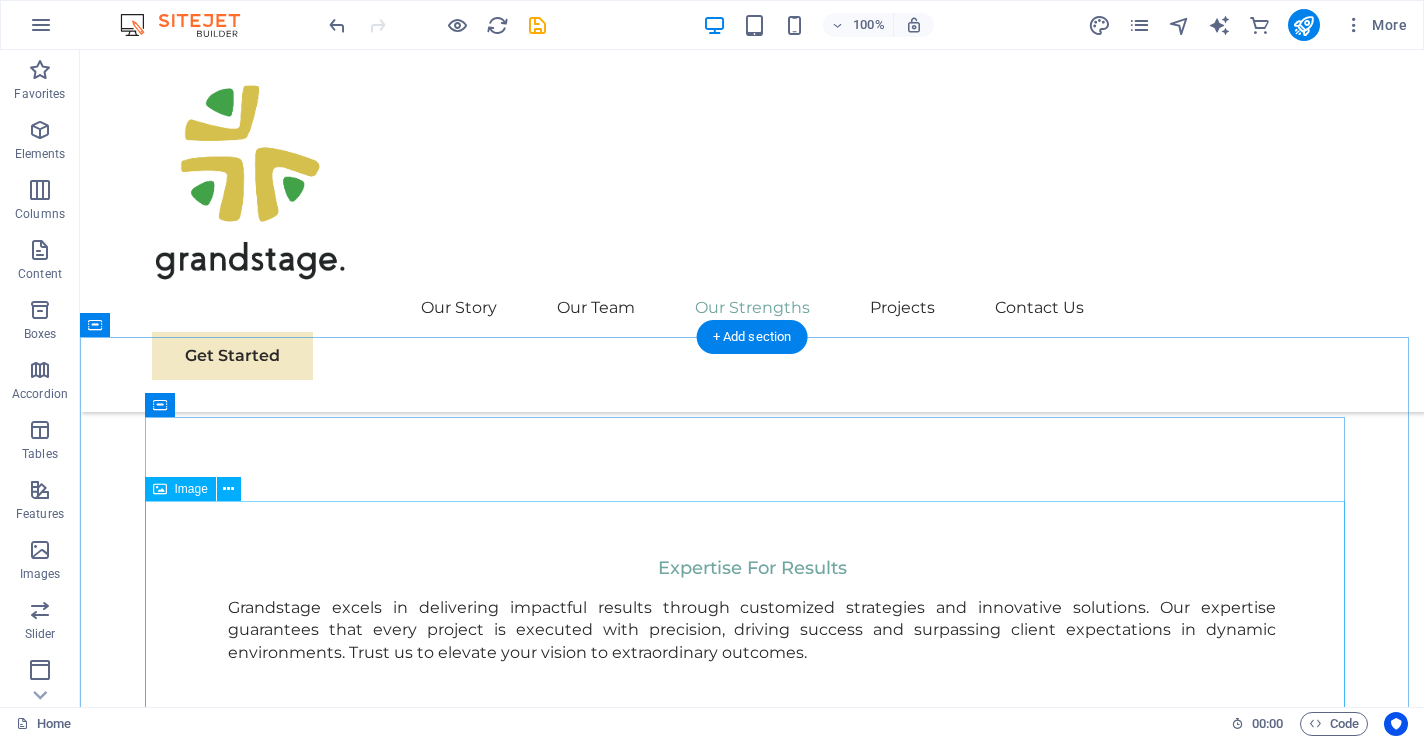 click at bounding box center [752, 4829] 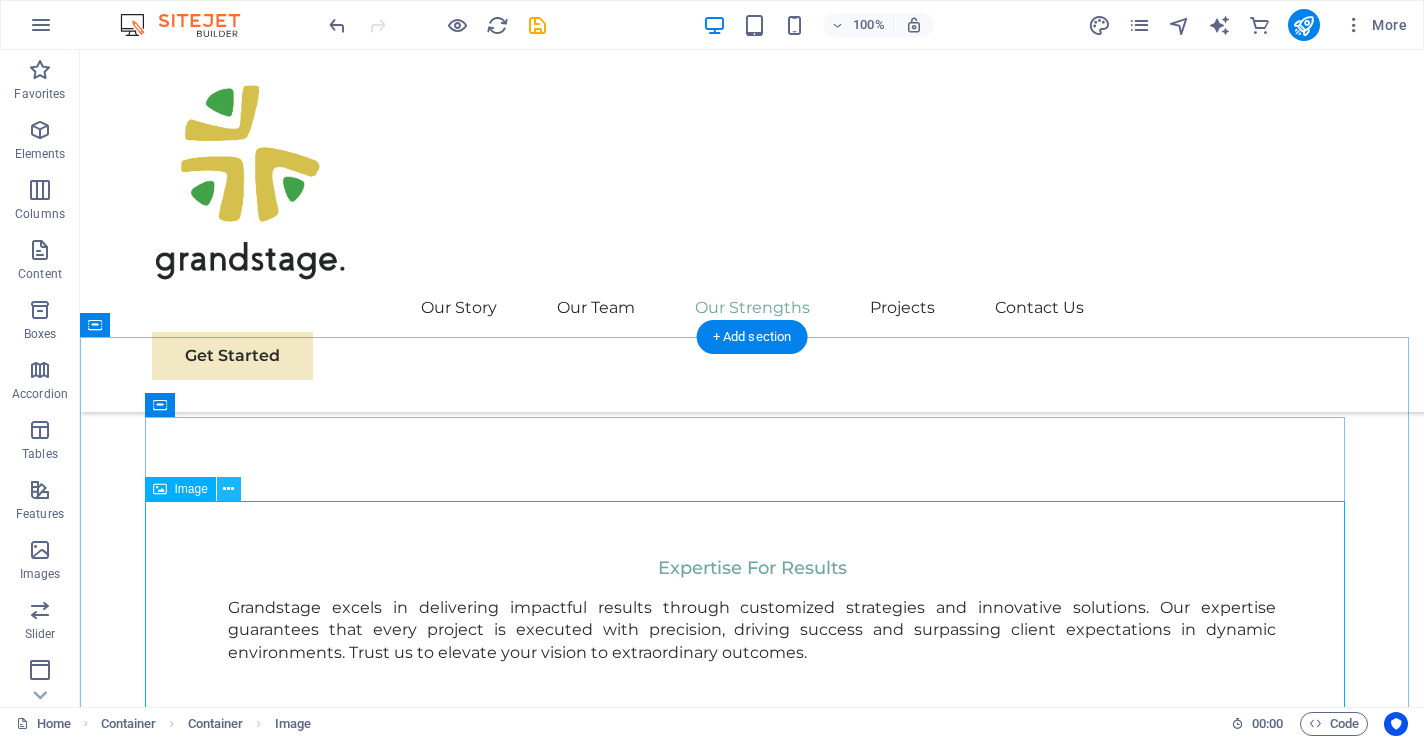 click at bounding box center (228, 489) 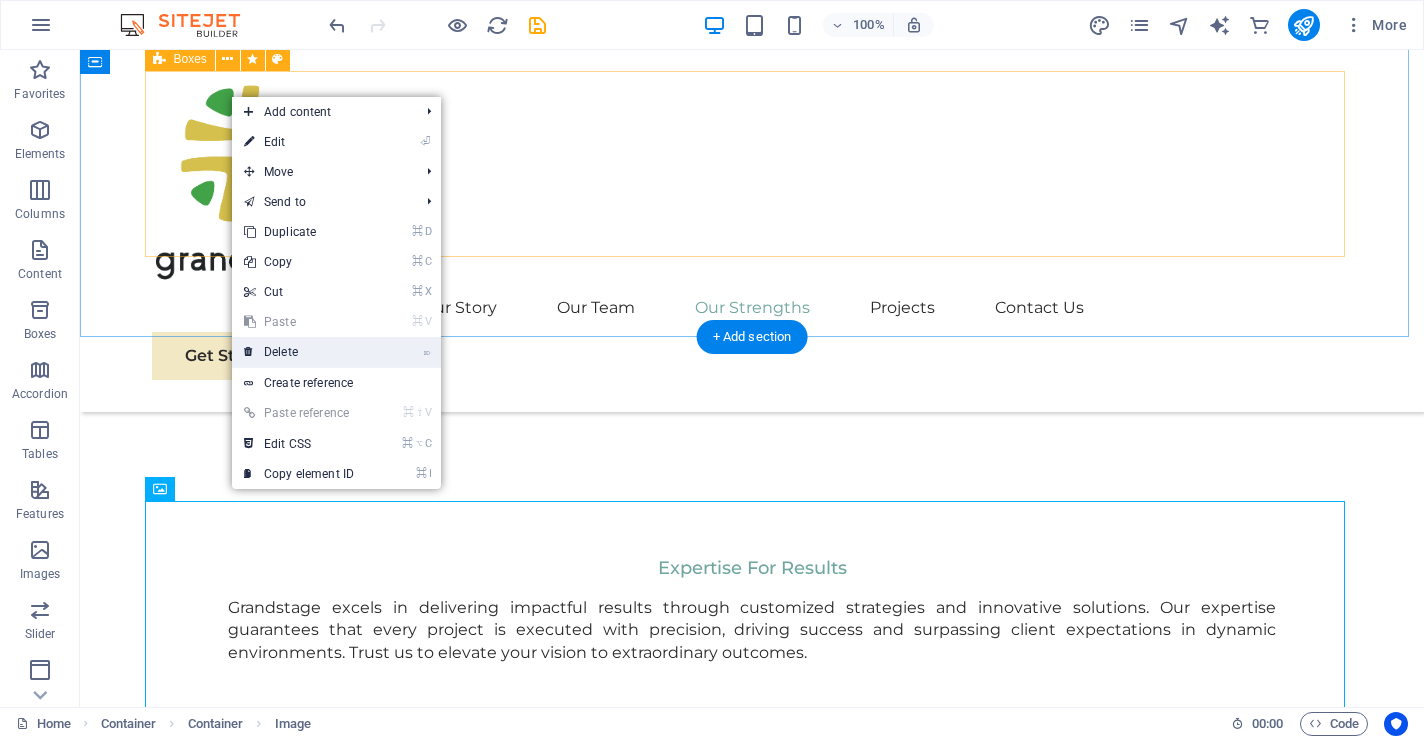 click on "⌦  Delete" at bounding box center (299, 352) 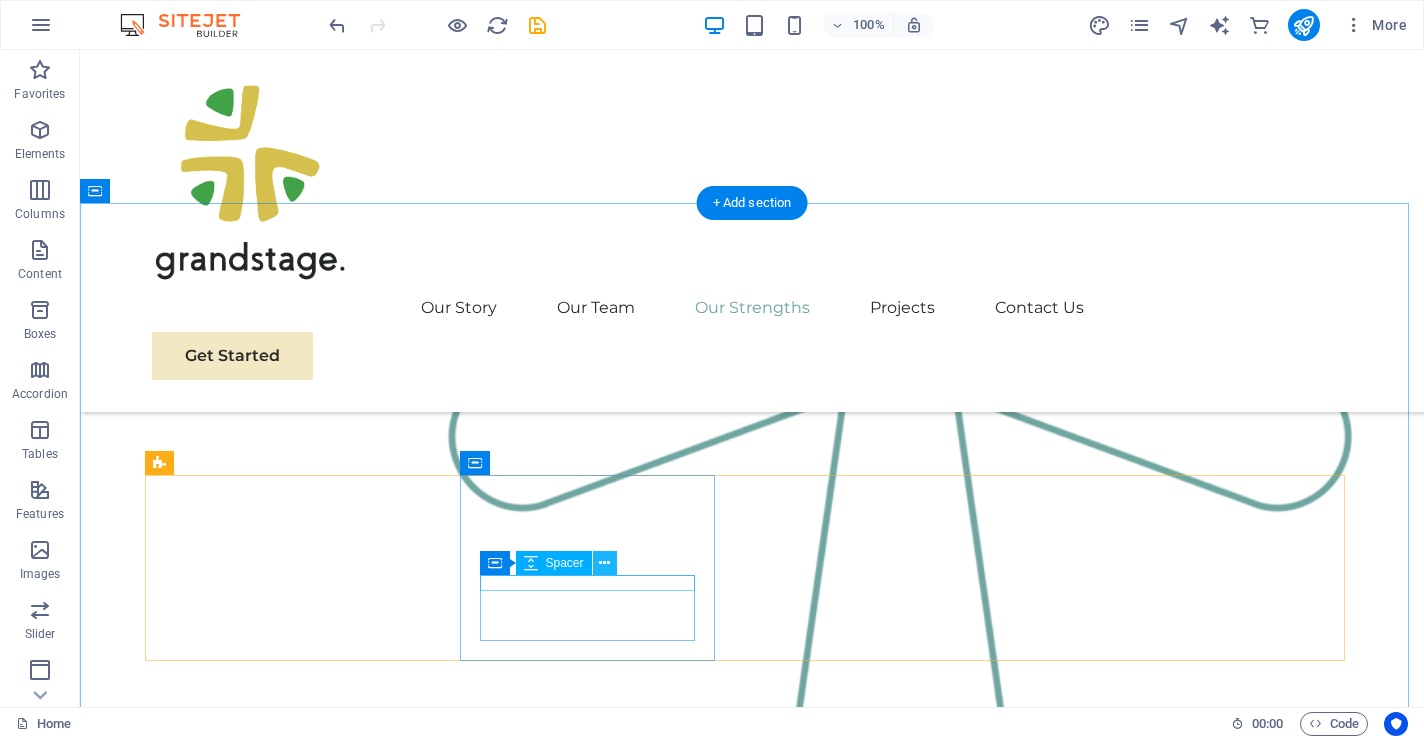 scroll, scrollTop: 2483, scrollLeft: 0, axis: vertical 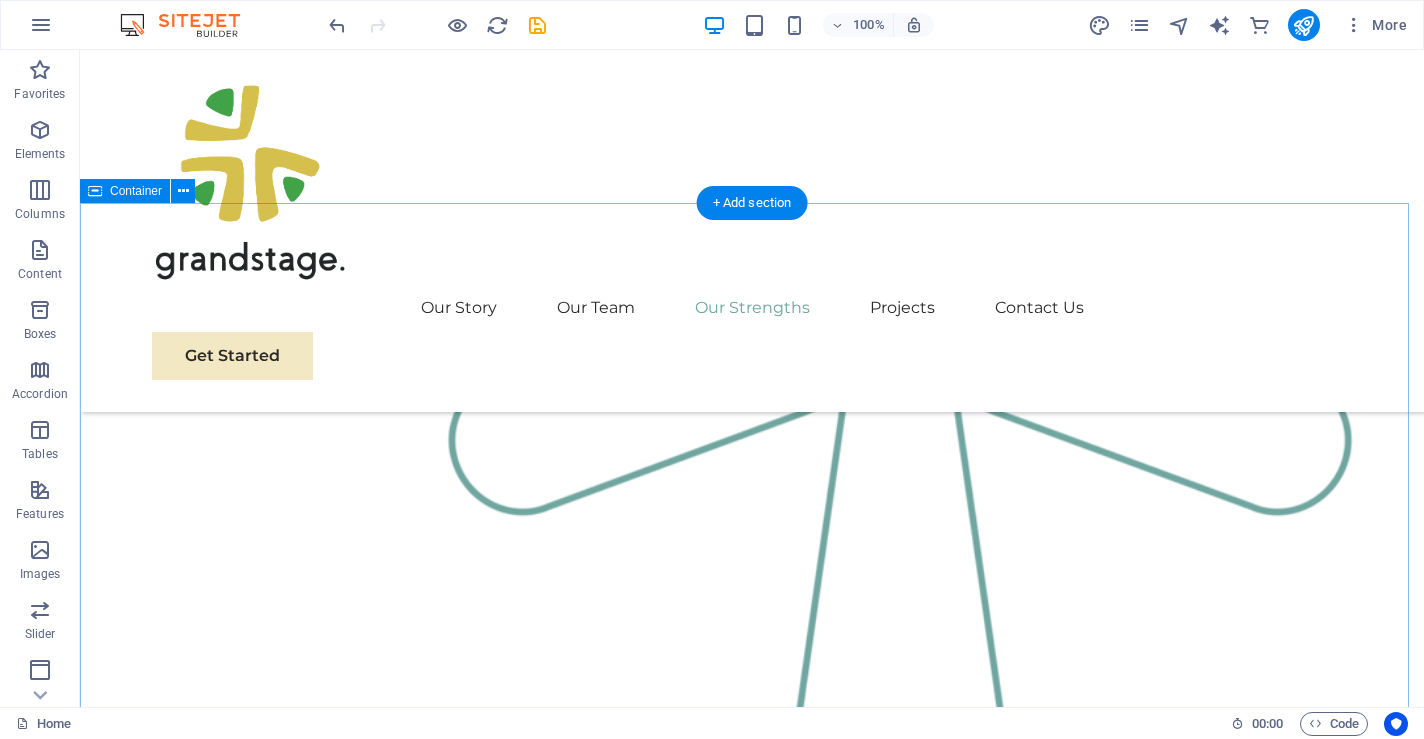click on "Our Strengths Explore our full range of services to discover how we can tailor our expertise to meet your unique business needs. Sustainable Energy Strategy Strategic Business Planning Market Research and Analysis Sustainability Integration" at bounding box center (752, 3815) 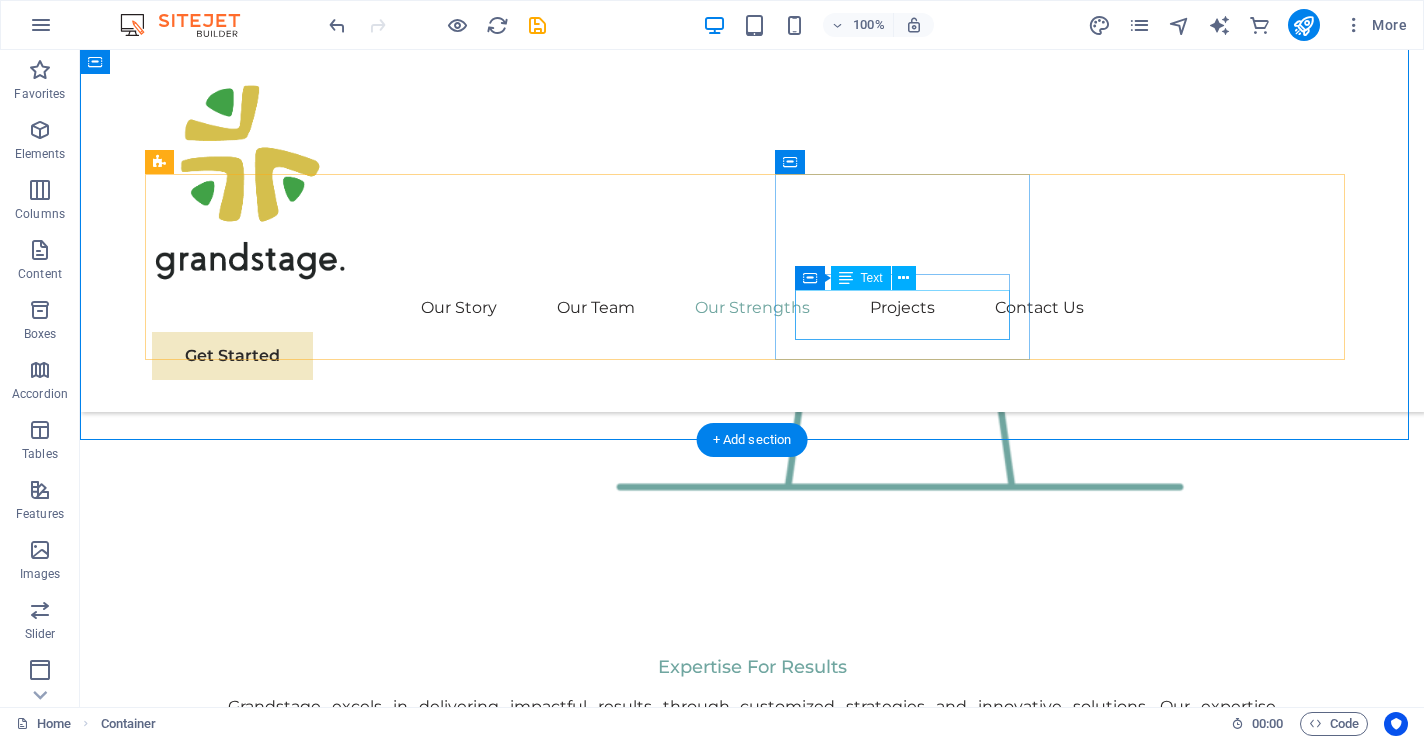 scroll, scrollTop: 2784, scrollLeft: 0, axis: vertical 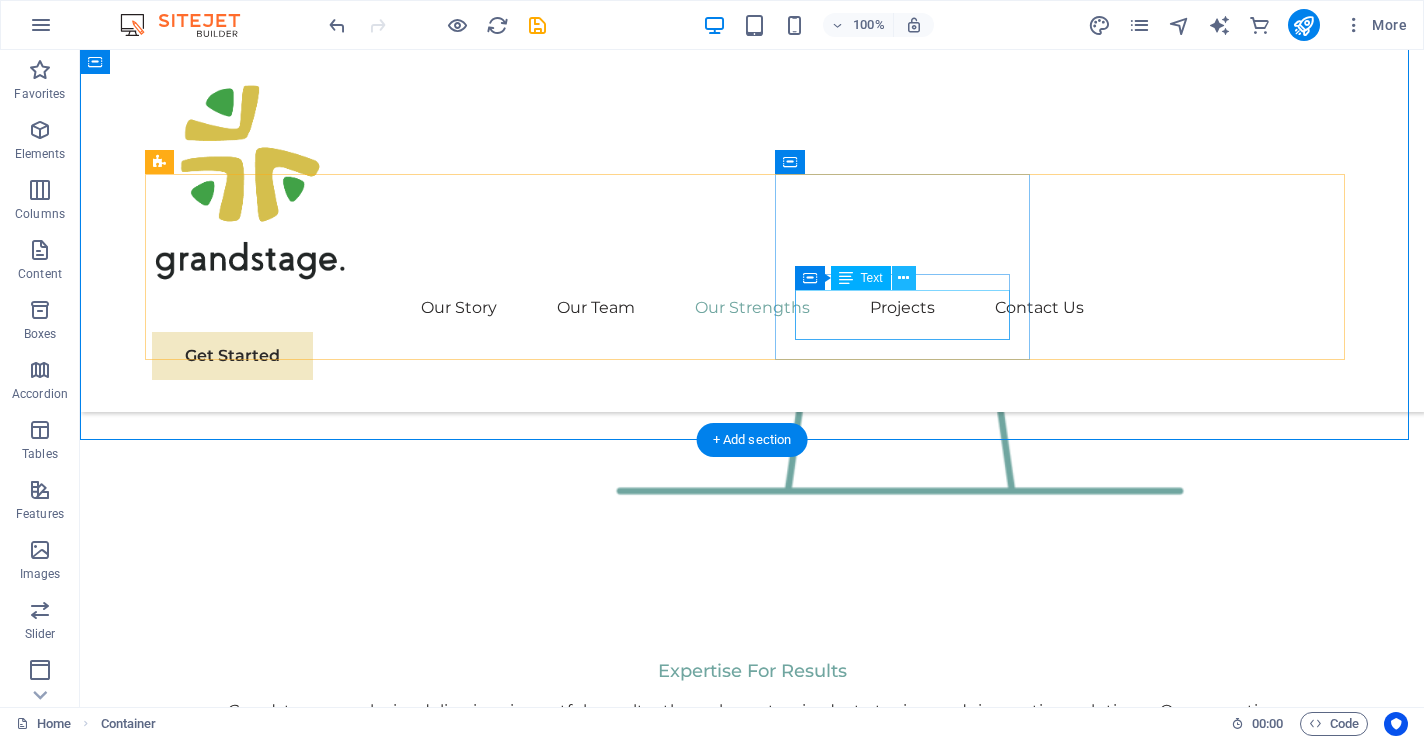 click at bounding box center (903, 278) 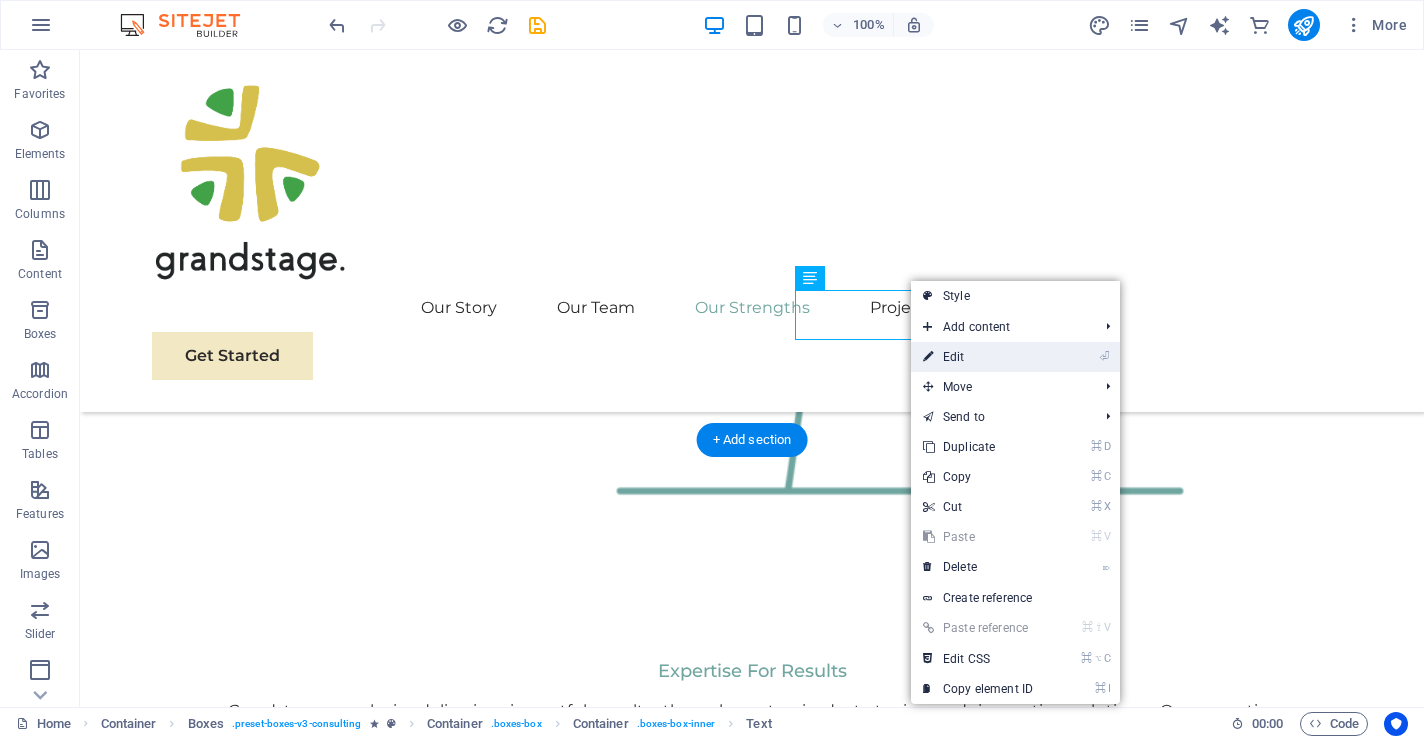 click on "⏎  Edit" at bounding box center [978, 357] 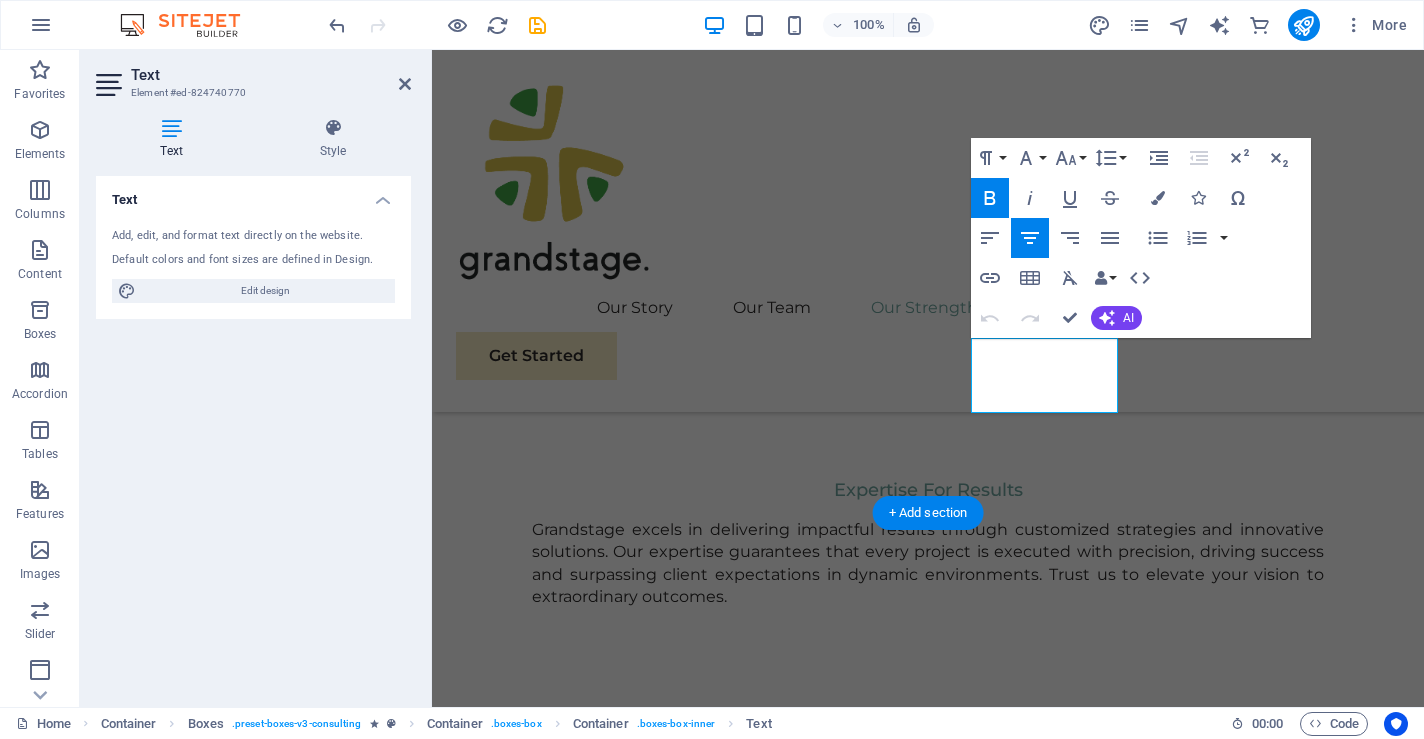 click on "Market Research and Analysis" at bounding box center [551, 3496] 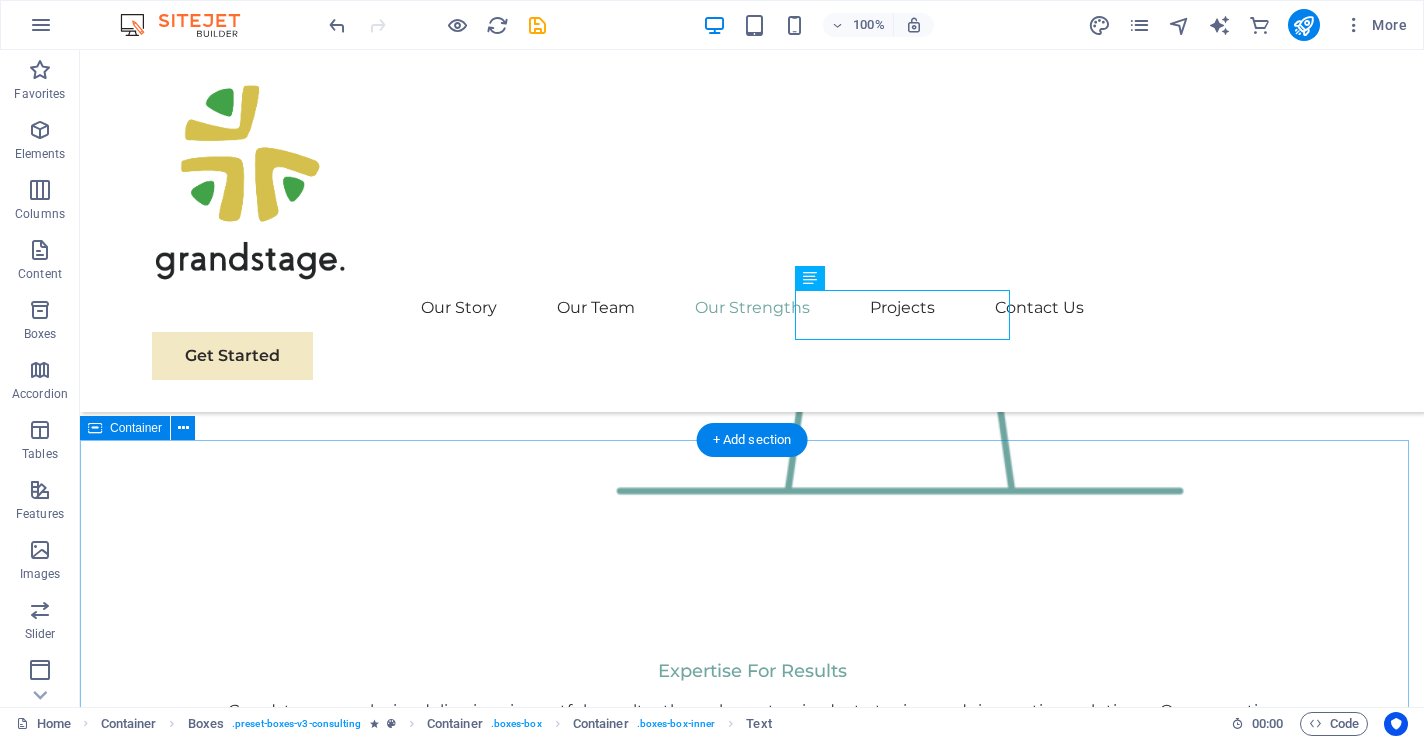 click on "Products Latest Case Studies These are just a few examples of our successful collaborations with forward-thinking businesses. Each project represents a commitment to excellence and a dedication to sustainable growth. 01
EcoPower Transformation Initiative Read More Facing challenges of high energy costs and a substantial carbon footprint, our client sought to revolutionize its energy practices. Working hand-in-hand with Eco-Con's expert team, we implemented renewable energy solutions, incorporating solar and wind power into their operations. This resulted in a significant reduction in reliance on non-renewable sources, translating to both environmental benefits and substantial cost savings. Discover how this initiative became a beacon of sustainable excellence and an inspiration for businesses worldwide. Project manager: [NAME] Project duration: 27 months Read Less 02 Strategic Sustainability Roadmap Read More Project manager: [NAME] Project duration: 24 months Read Less 03 Read More 04" at bounding box center [752, 6981] 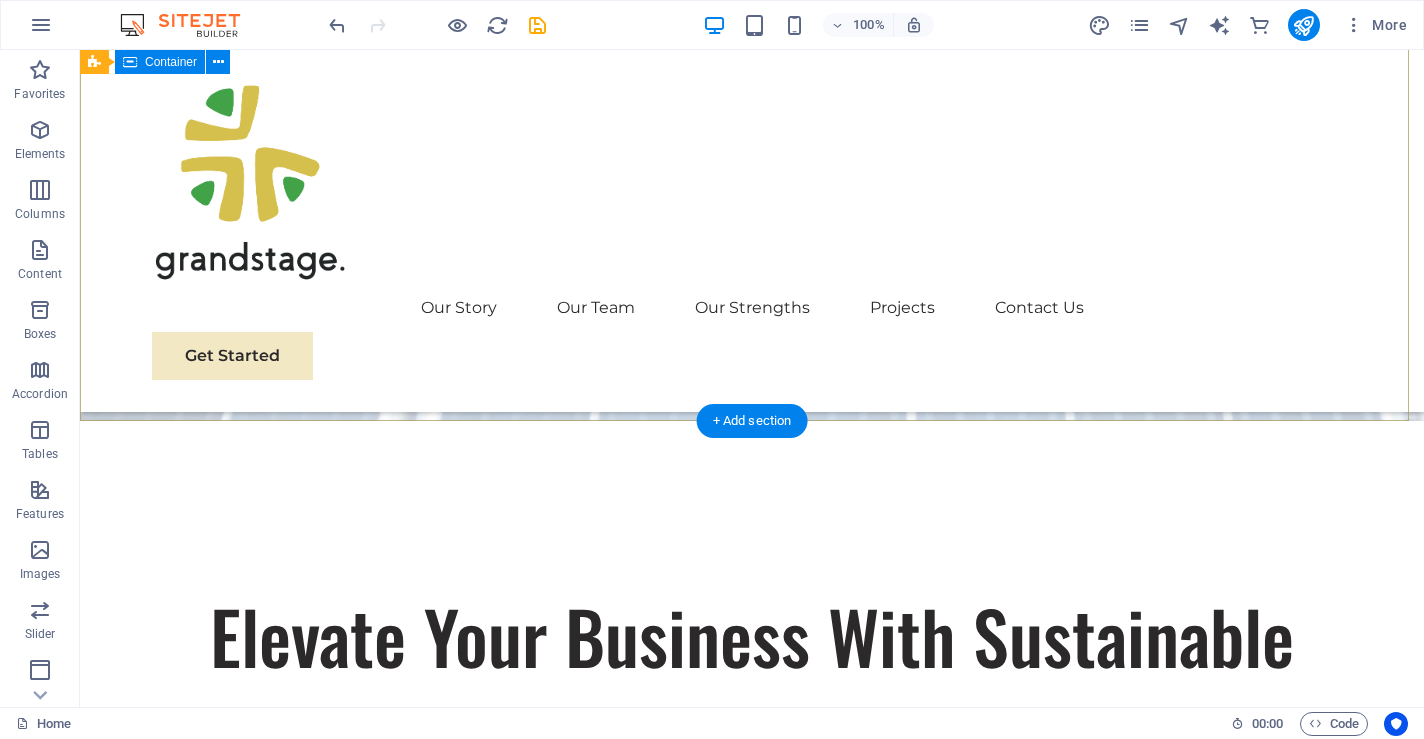 scroll, scrollTop: 0, scrollLeft: 0, axis: both 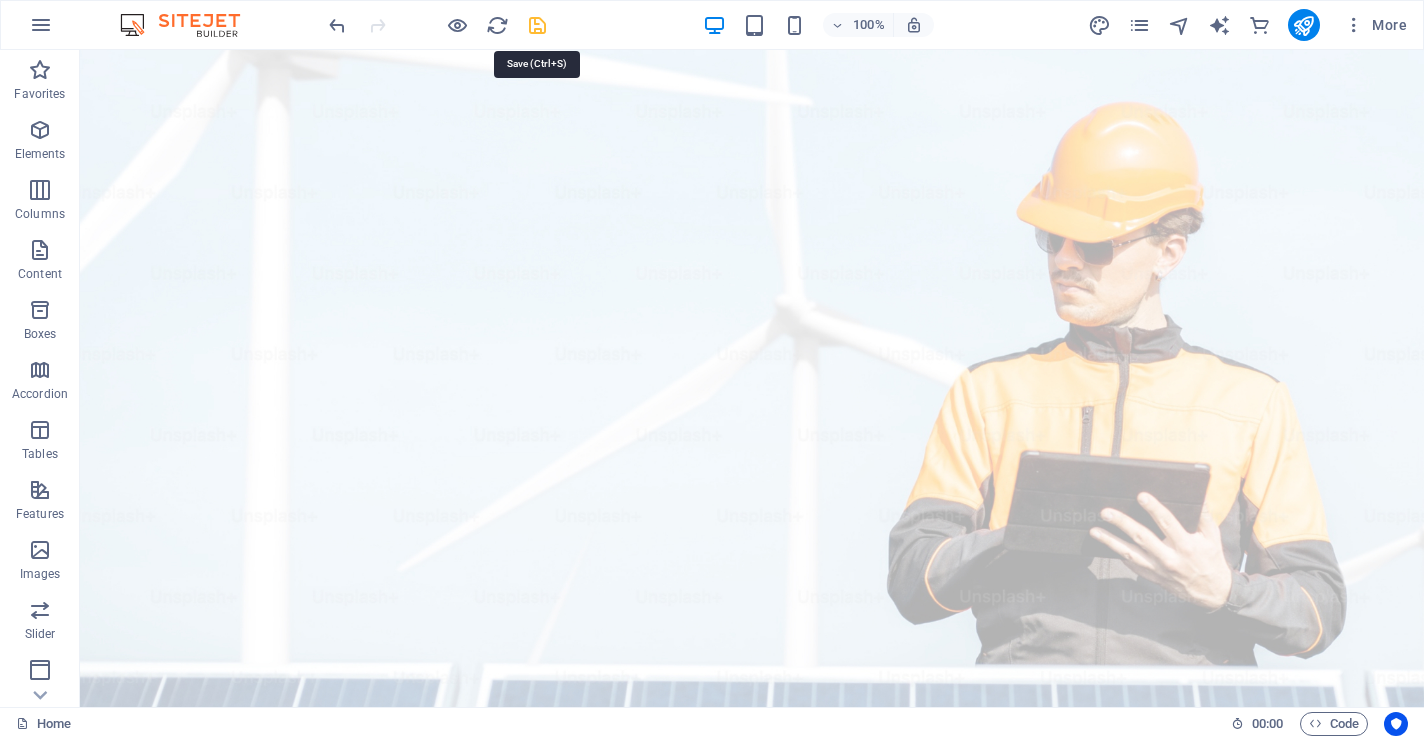 click at bounding box center [537, 25] 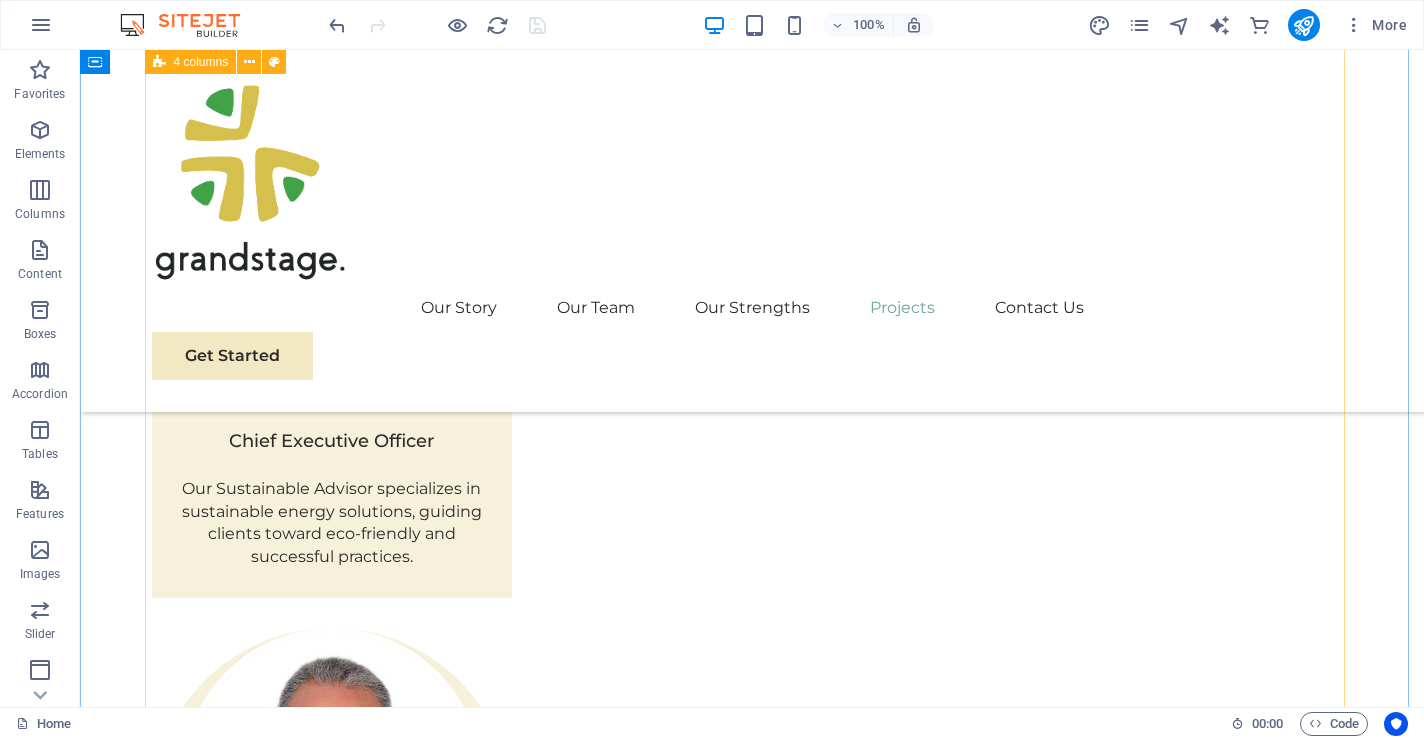 scroll, scrollTop: 3508, scrollLeft: 0, axis: vertical 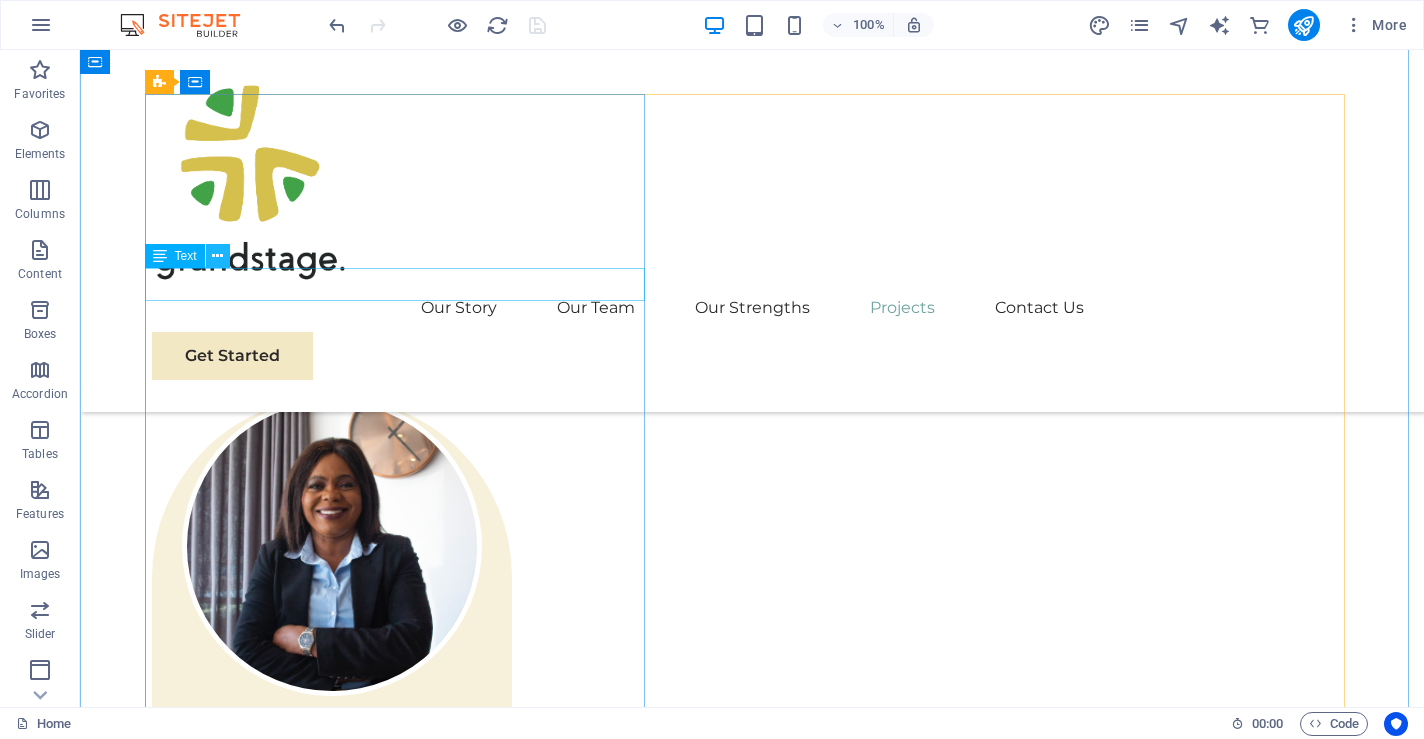 click at bounding box center (217, 256) 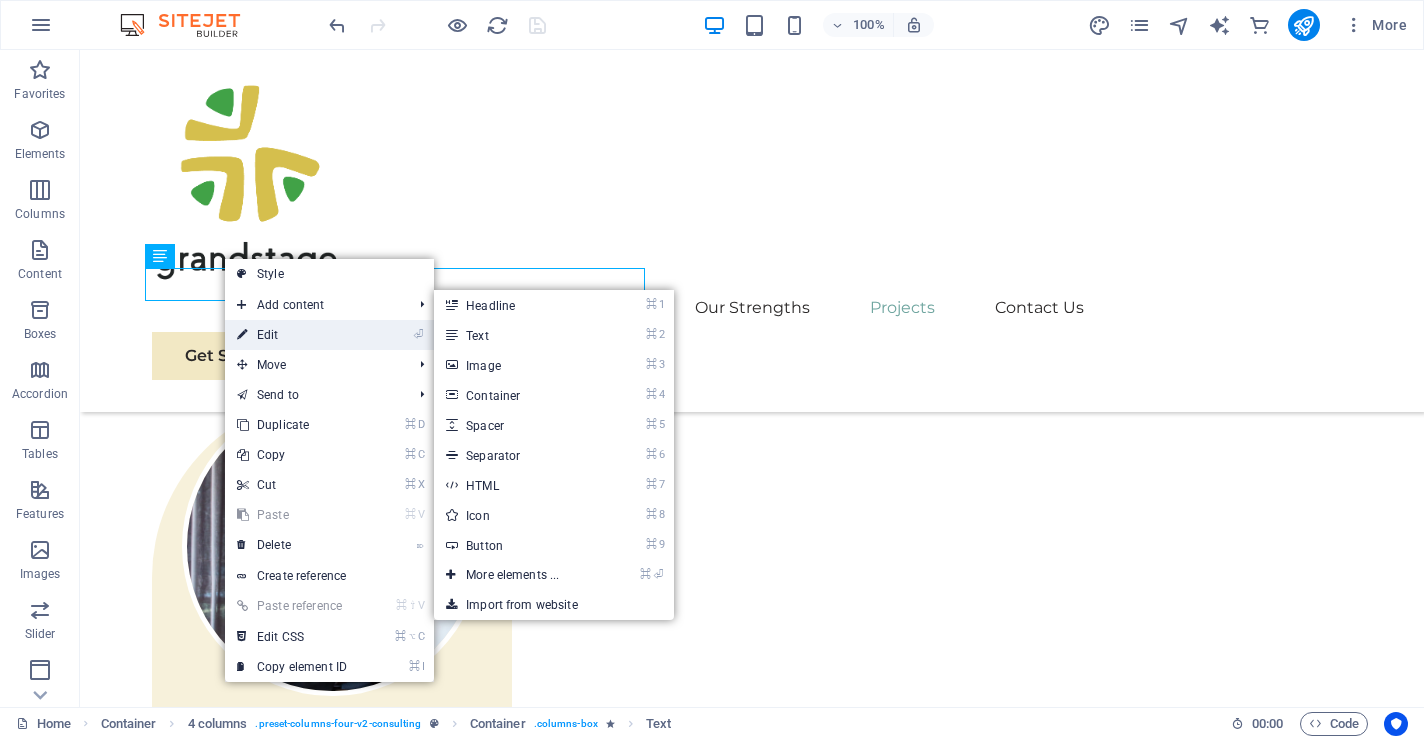 click on "⏎  Edit" at bounding box center (292, 335) 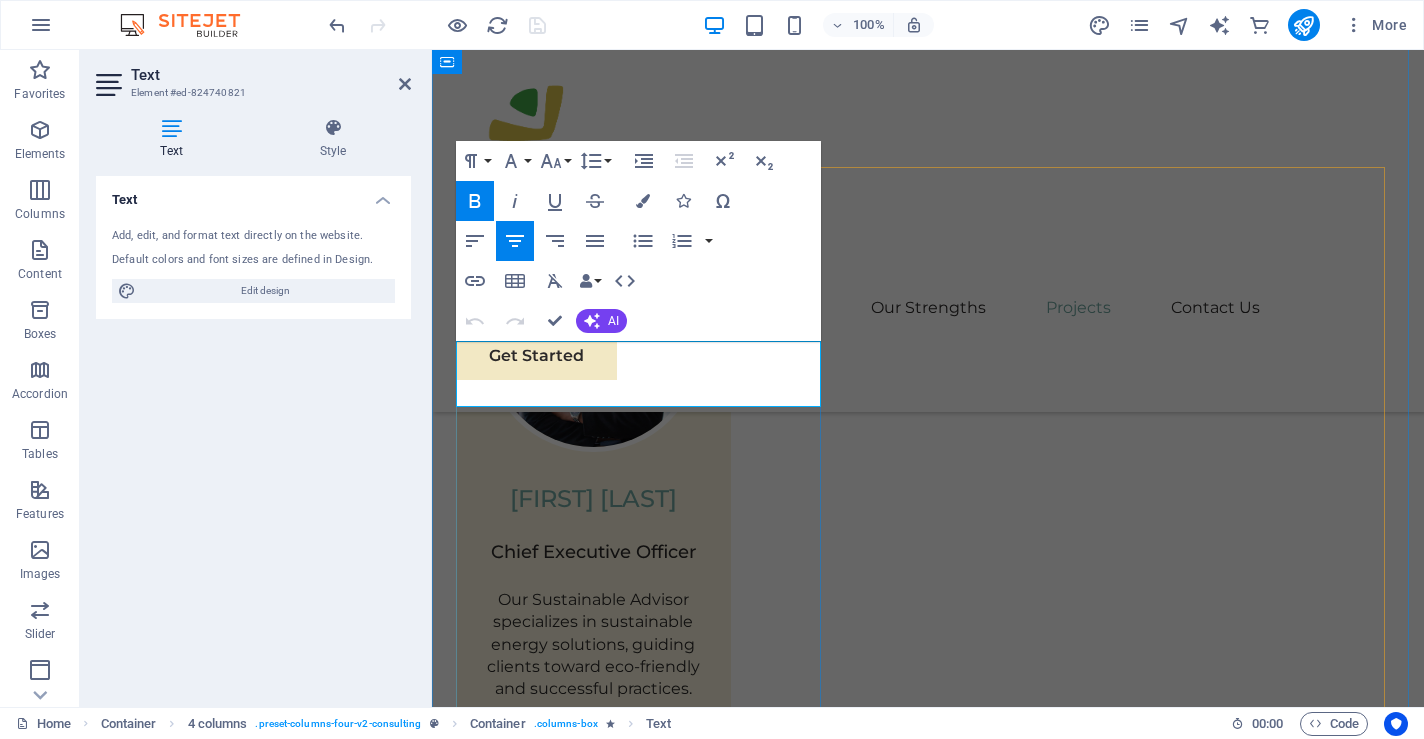 drag, startPoint x: 604, startPoint y: 354, endPoint x: 476, endPoint y: 356, distance: 128.01562 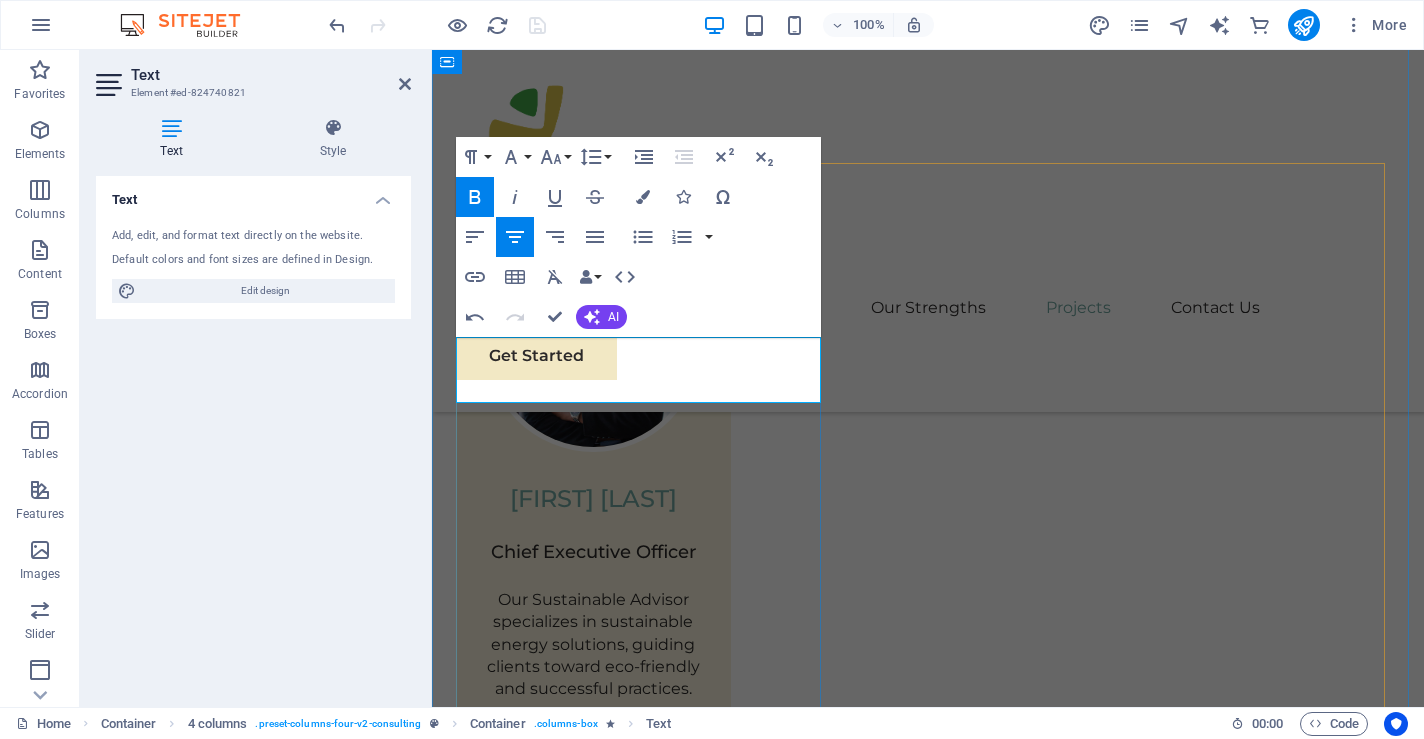 scroll, scrollTop: 3512, scrollLeft: 0, axis: vertical 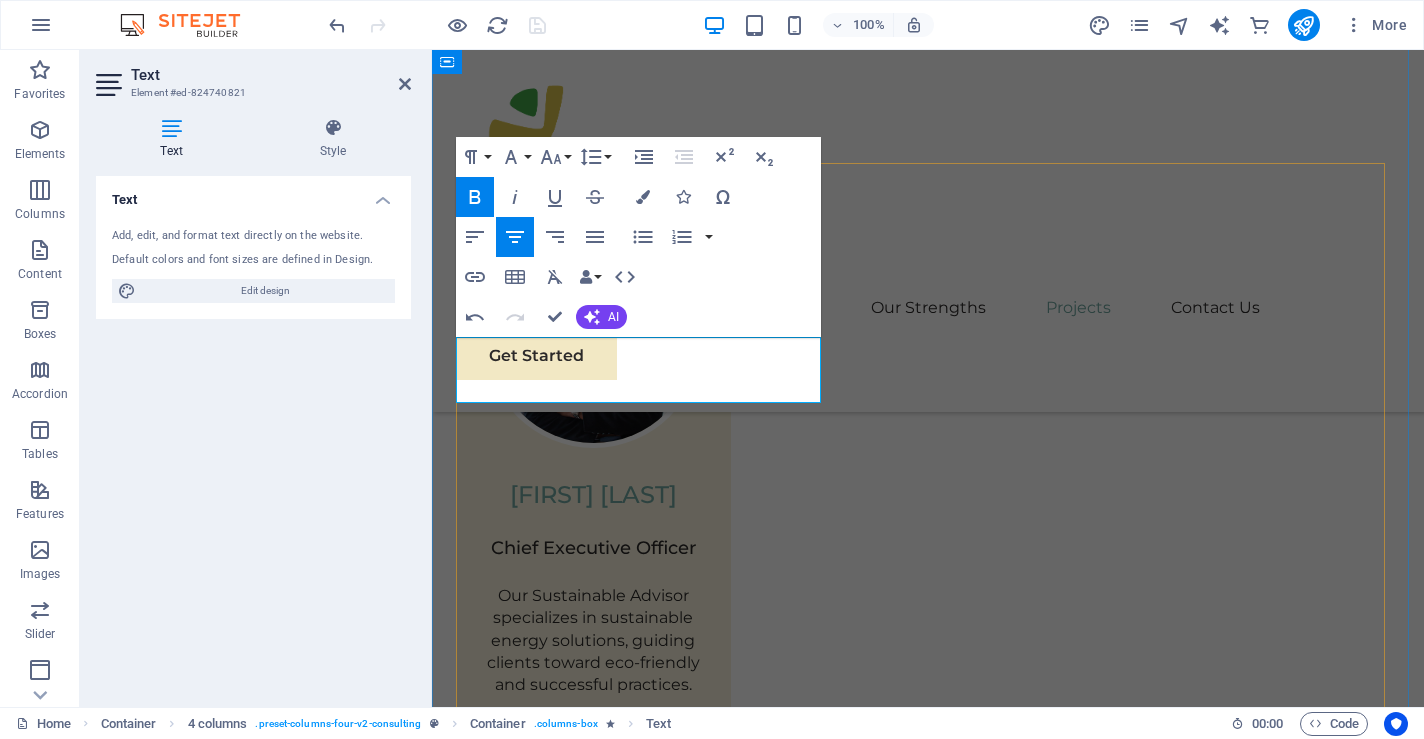 click on "Project manager: [FIRST] [LAST] Project duration: [NUMBER] months Read Less 02 Strategic Sustainability Roadmap Read More Project manager: [FIRST] [LAST] Project duration: [NUMBER] months Read Less 03 Global Market Expansion Strategy Read More Project manager: [FIRST] [LAST] Project duration: [NUMBER] months Read Less 04 Renewable Energy Optimization Read More Project manager: [FIRST] [LAST] Project duration: [NUMBER] months Read Less" at bounding box center [928, 5960] 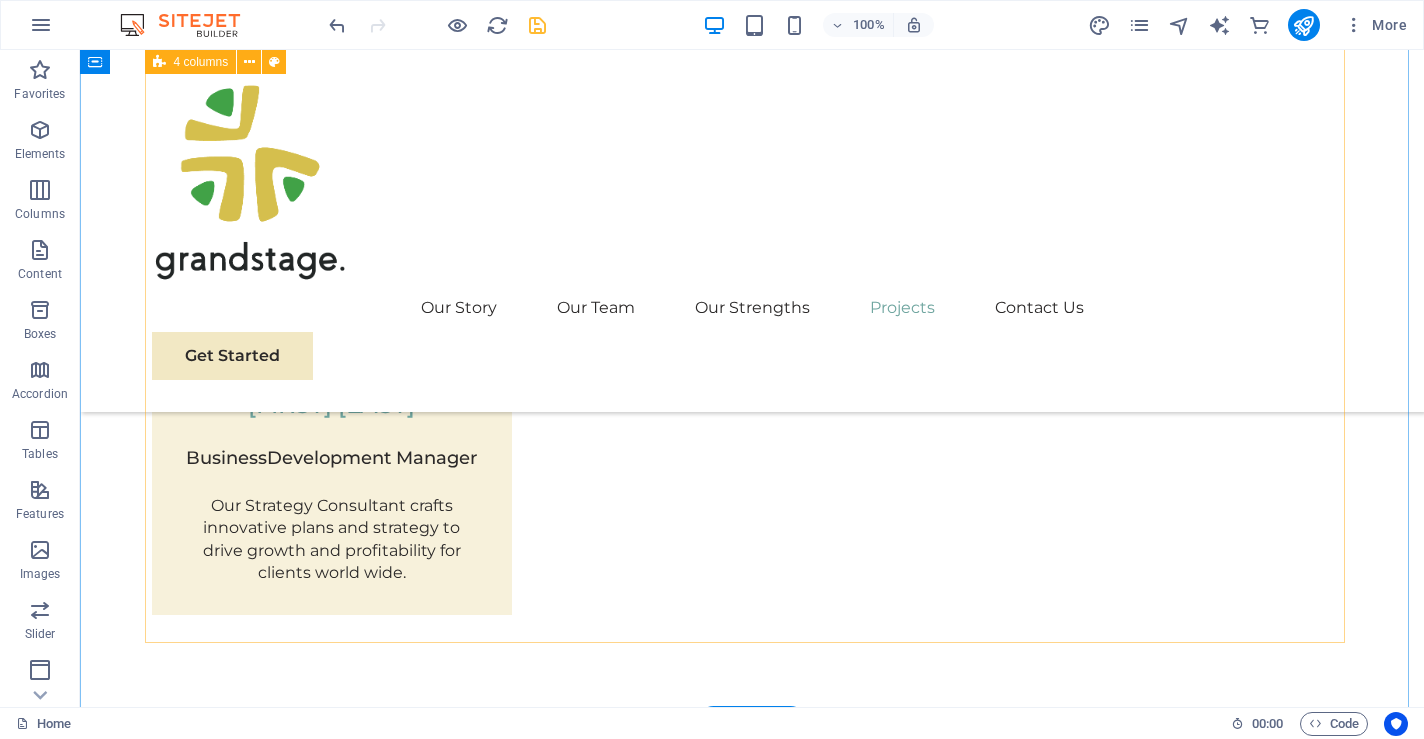 scroll, scrollTop: 5178, scrollLeft: 0, axis: vertical 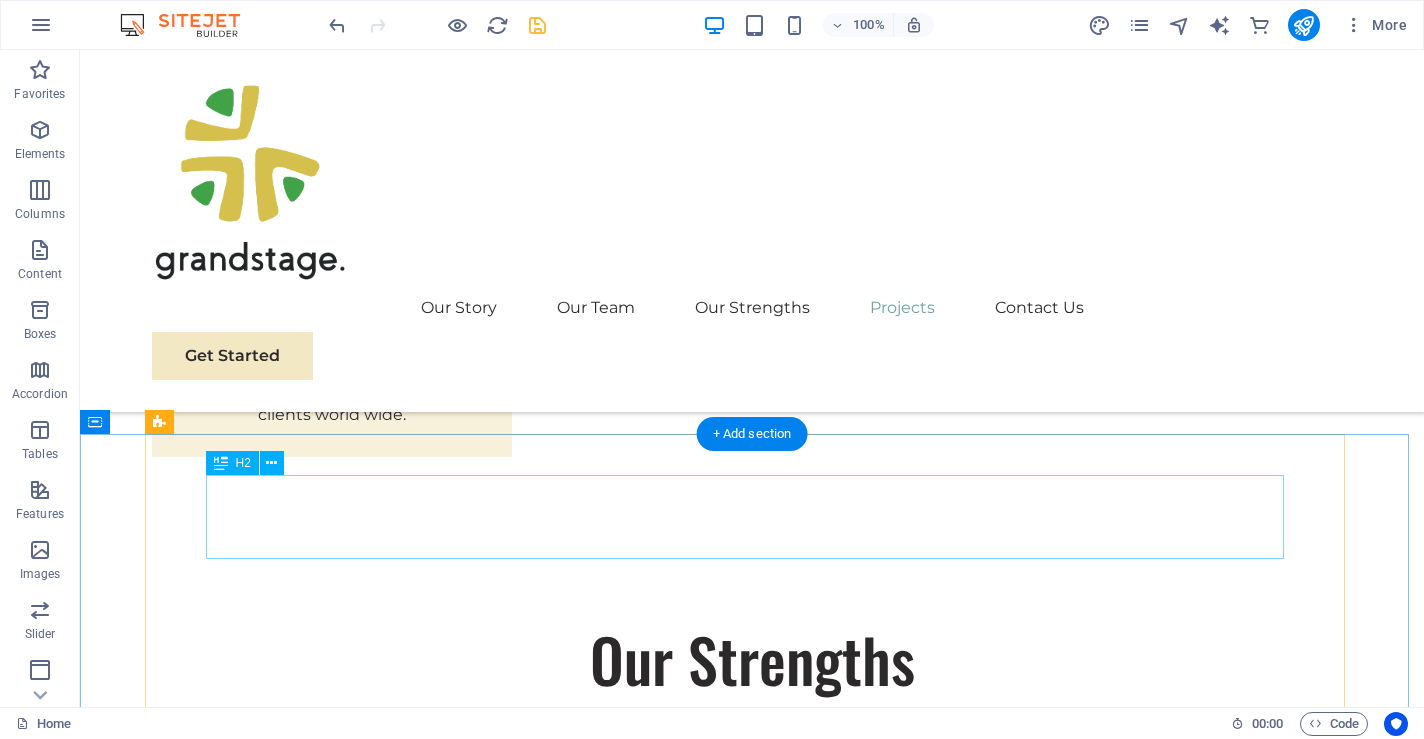 click on "EcoPower Transformation Initiative" at bounding box center [752, 7555] 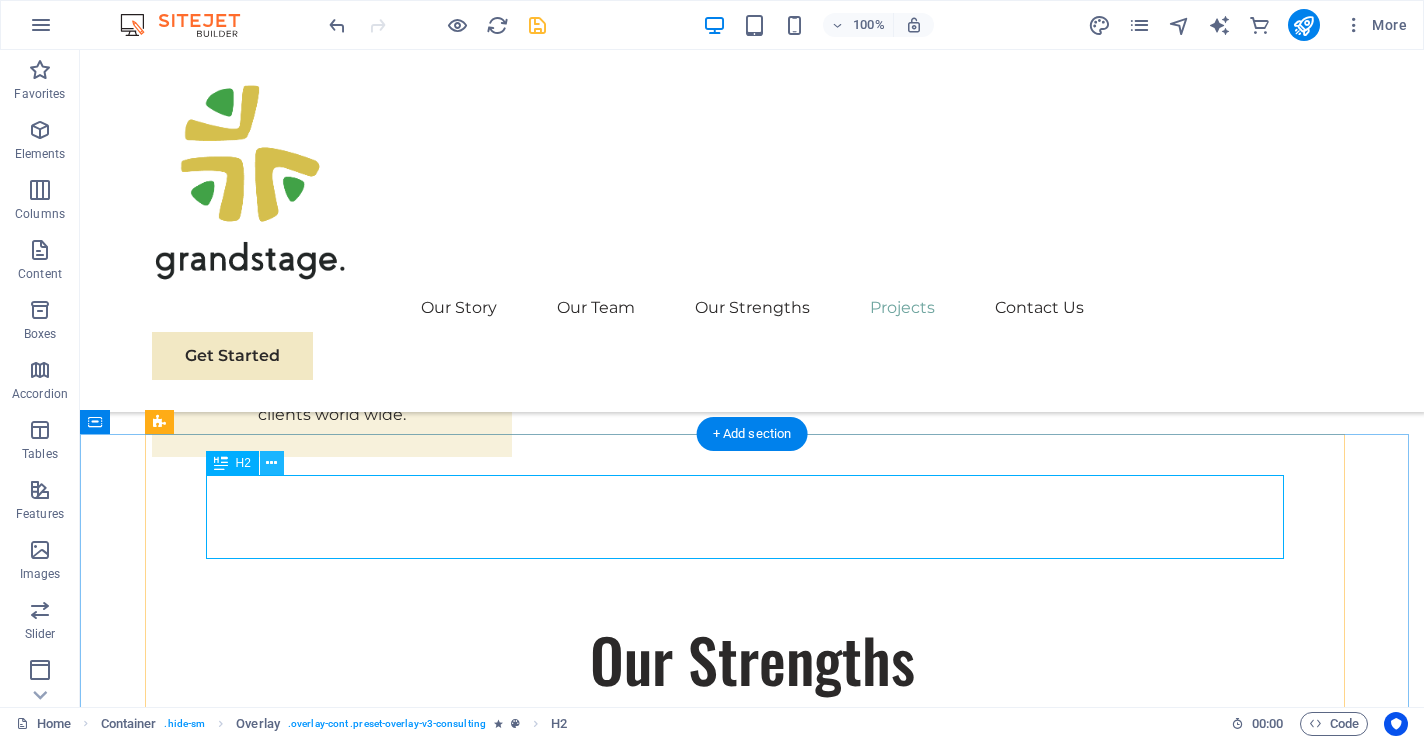 click at bounding box center (272, 463) 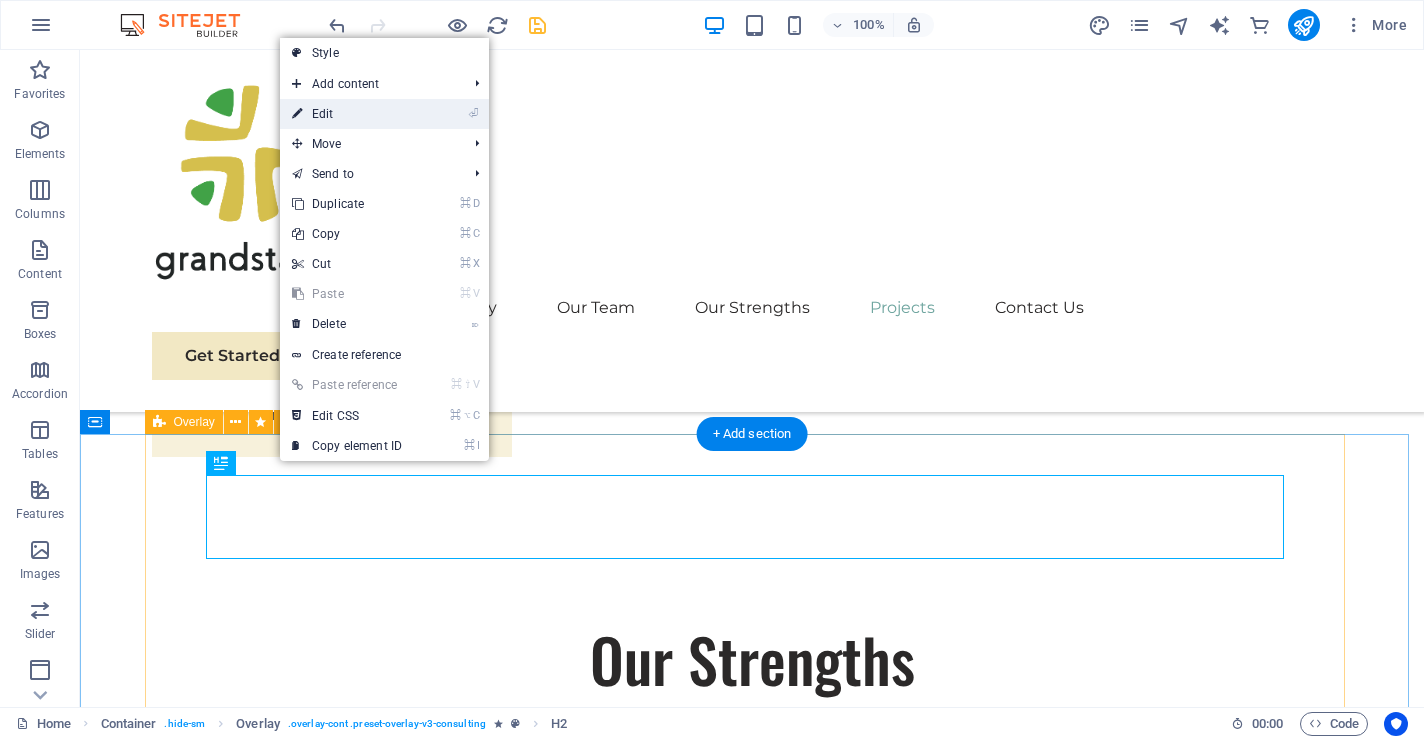 click on "⏎  Edit" at bounding box center [347, 114] 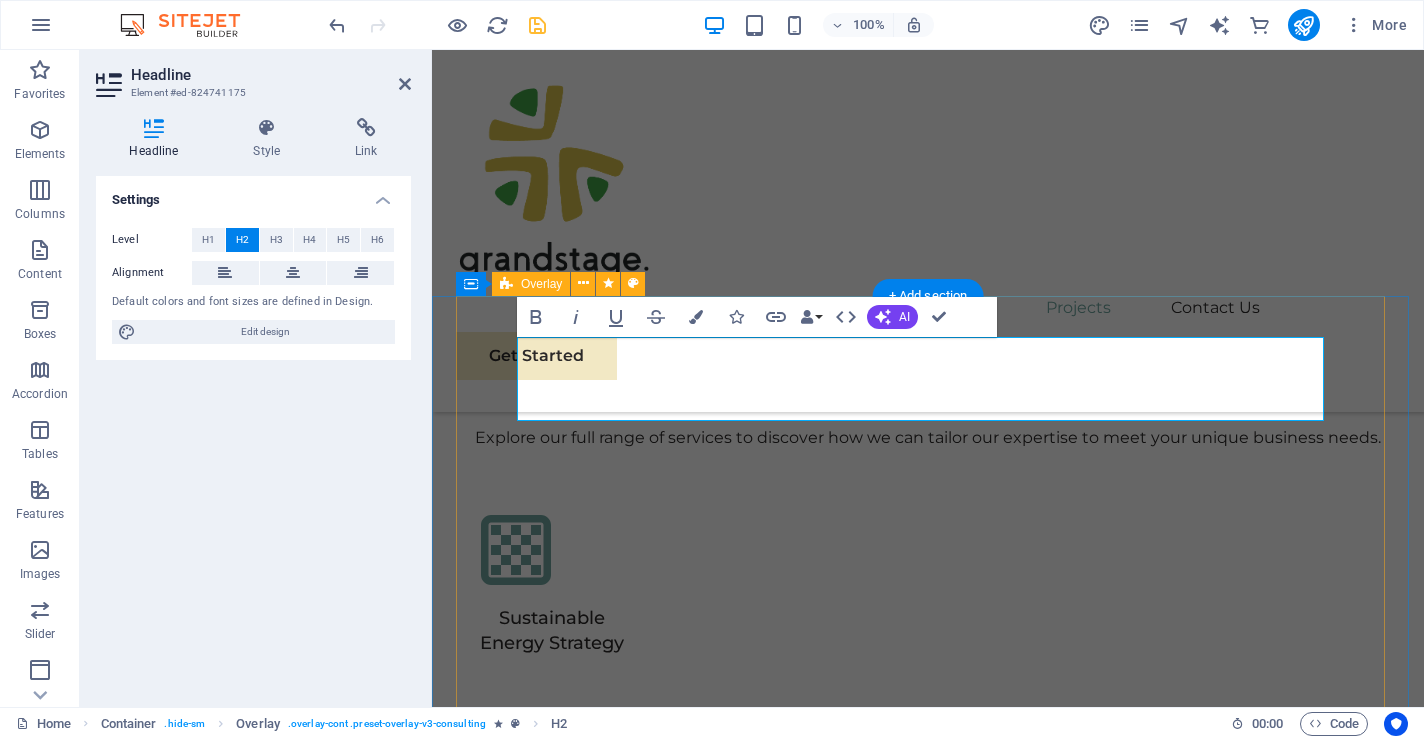 scroll, scrollTop: 5719, scrollLeft: 0, axis: vertical 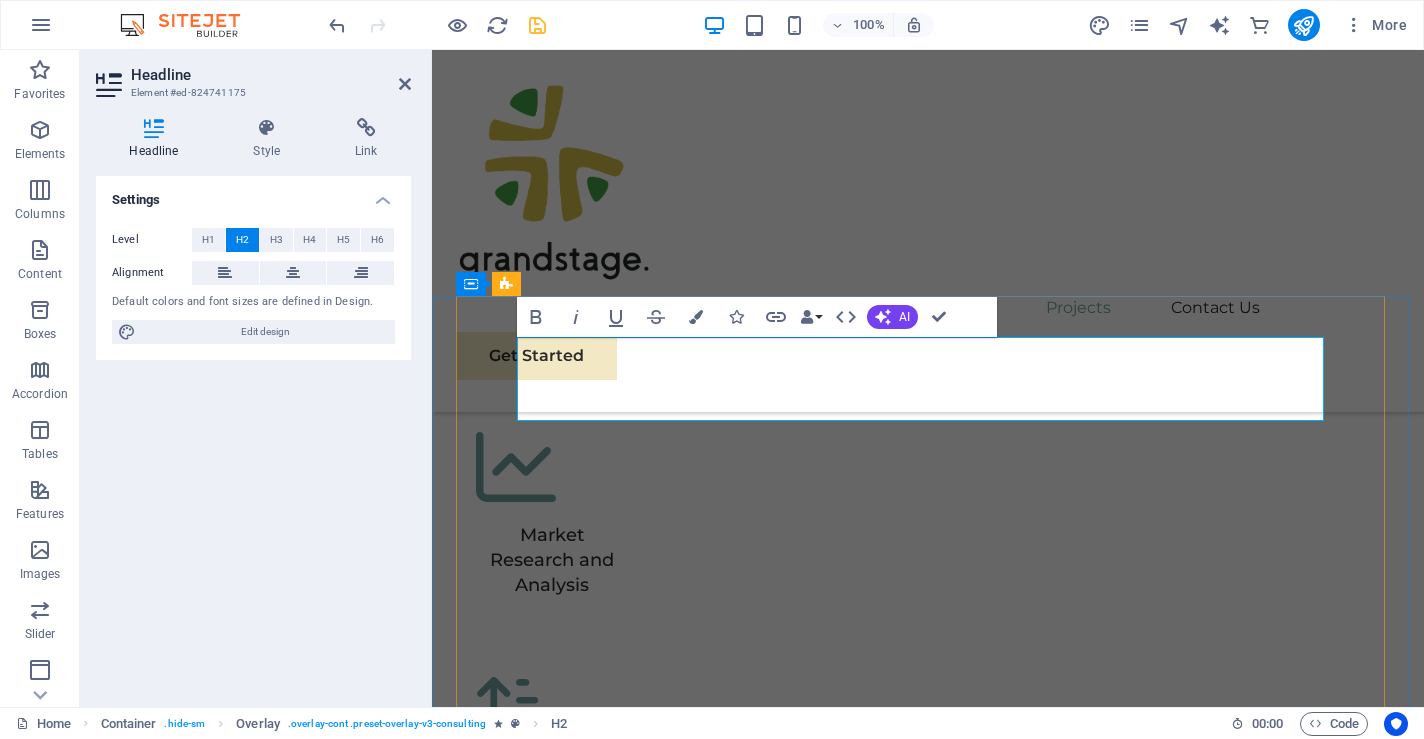 click on "EcoPower Transformation Initiative" at bounding box center (940, 6399) 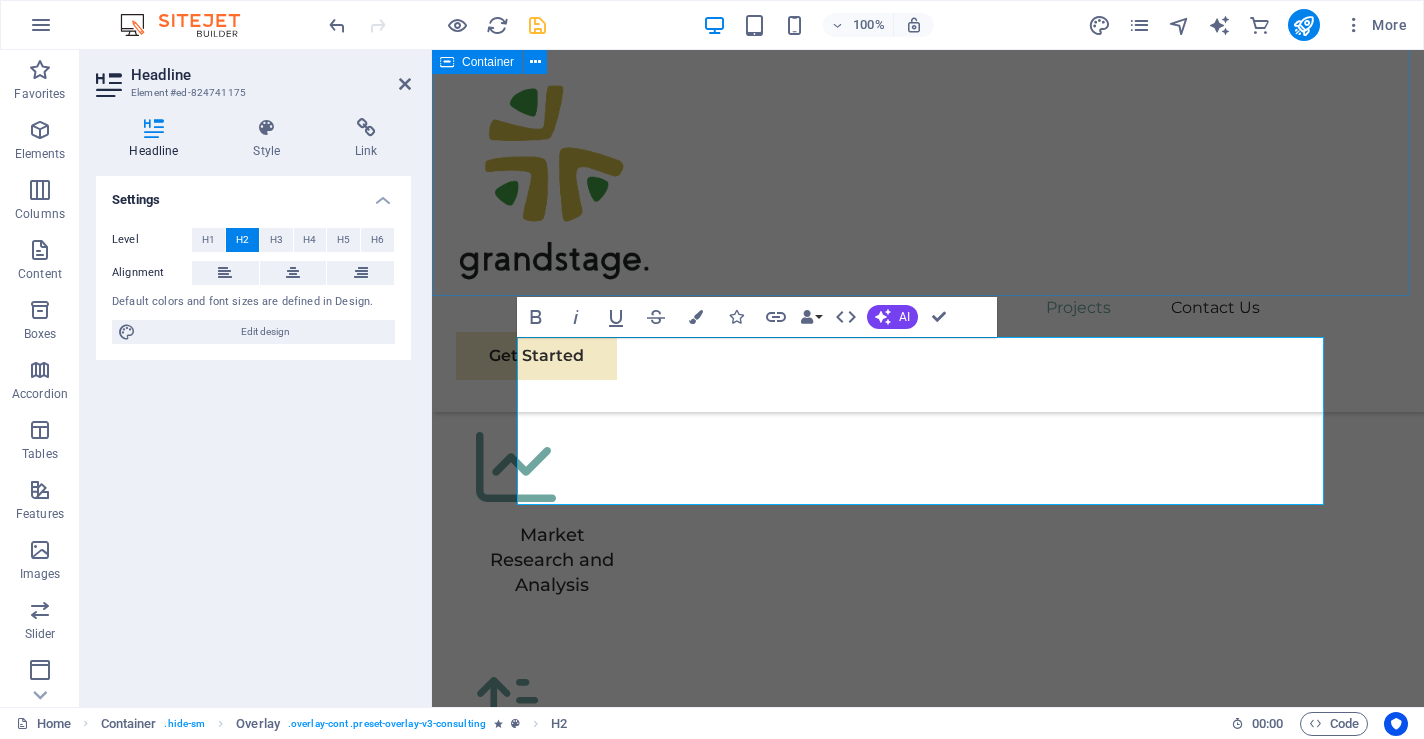 click on "Project manager: [FIRST] [LAST] Project duration: [NUMBER] months Read Less 02 Strategic Sustainability Roadmap Read More Project manager: [FIRST] [LAST] Project duration: [NUMBER] months Read Less 03 Read More" at bounding box center [928, 3615] 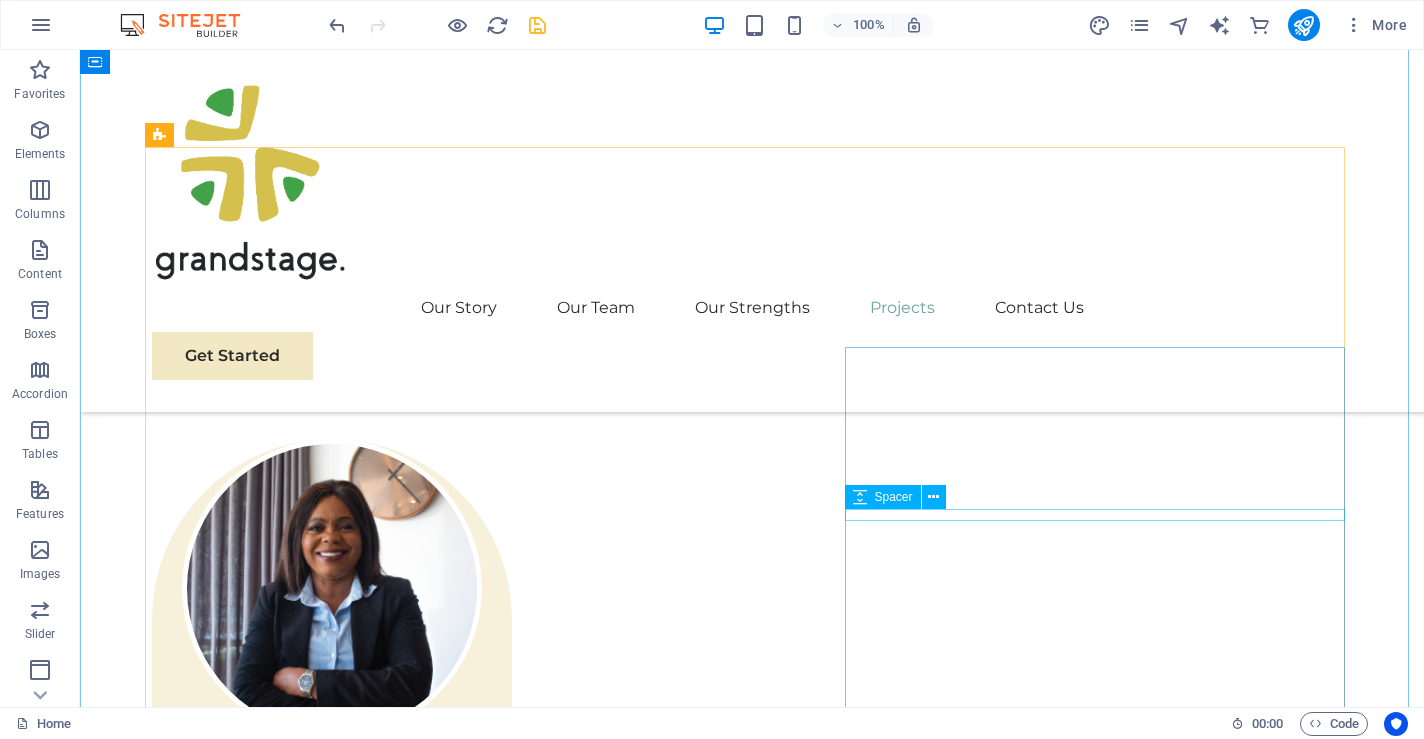 scroll, scrollTop: 3491, scrollLeft: 0, axis: vertical 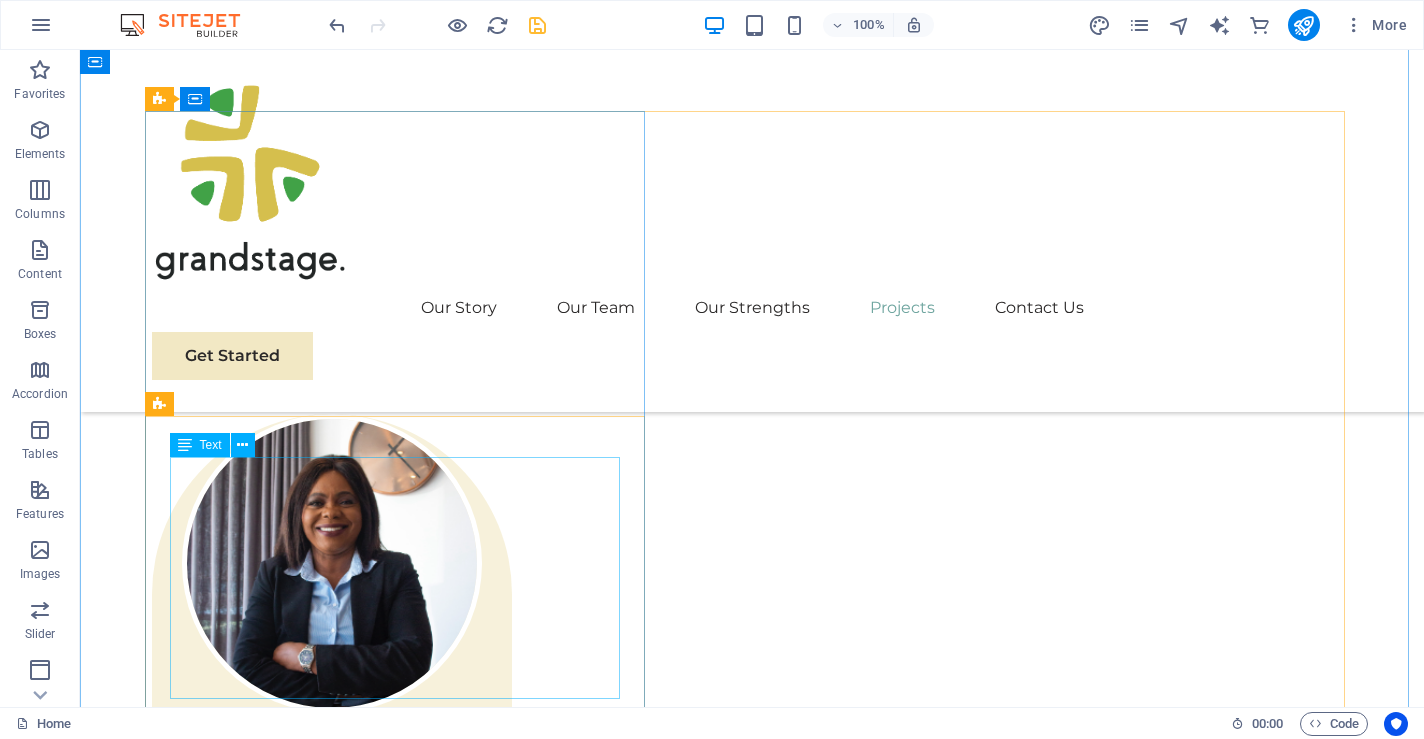 click on "Facing challenges of high energy costs and a substantial carbon footprint, our client sought to revolutionize its energy practices. Working hand-in-hand with Eco-Con's expert team, we implemented renewable energy solutions, incorporating solar and wind power into their operations. This resulted in a significant reduction in reliance on non-renewable sources, translating to both environmental benefits and substantial cost savings. Discover how this initiative became a beacon of sustainable excellence and an inspiration for businesses worldwide." at bounding box center [752, 4716] 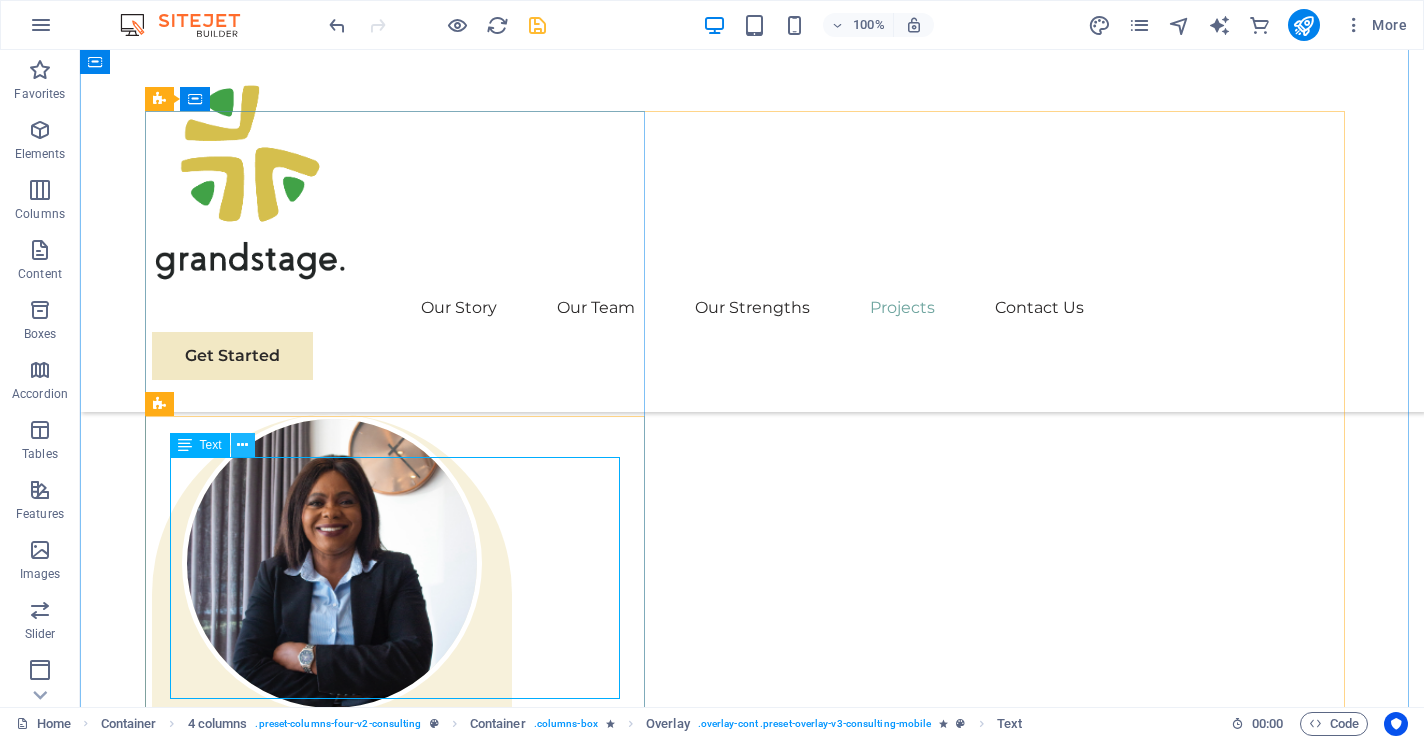 click at bounding box center [242, 445] 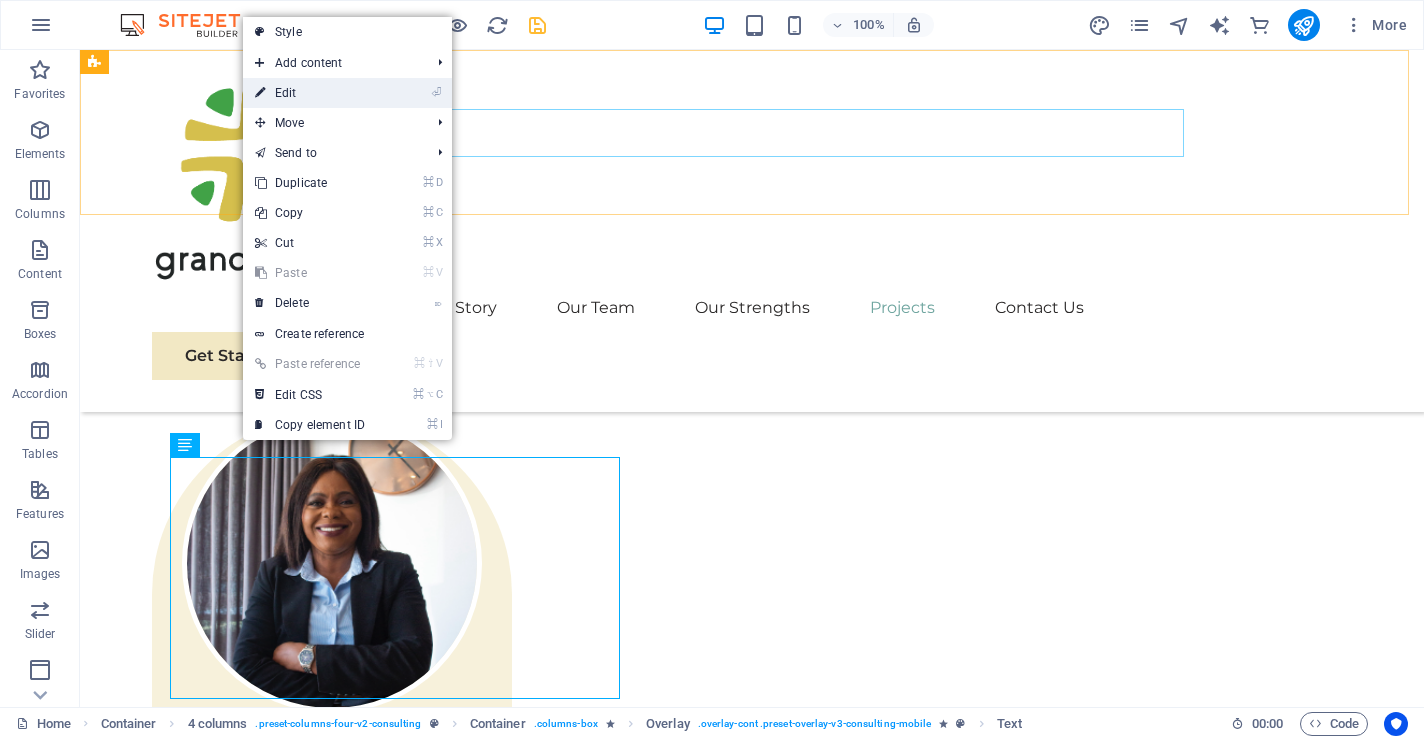 click on "⏎  Edit" at bounding box center [310, 93] 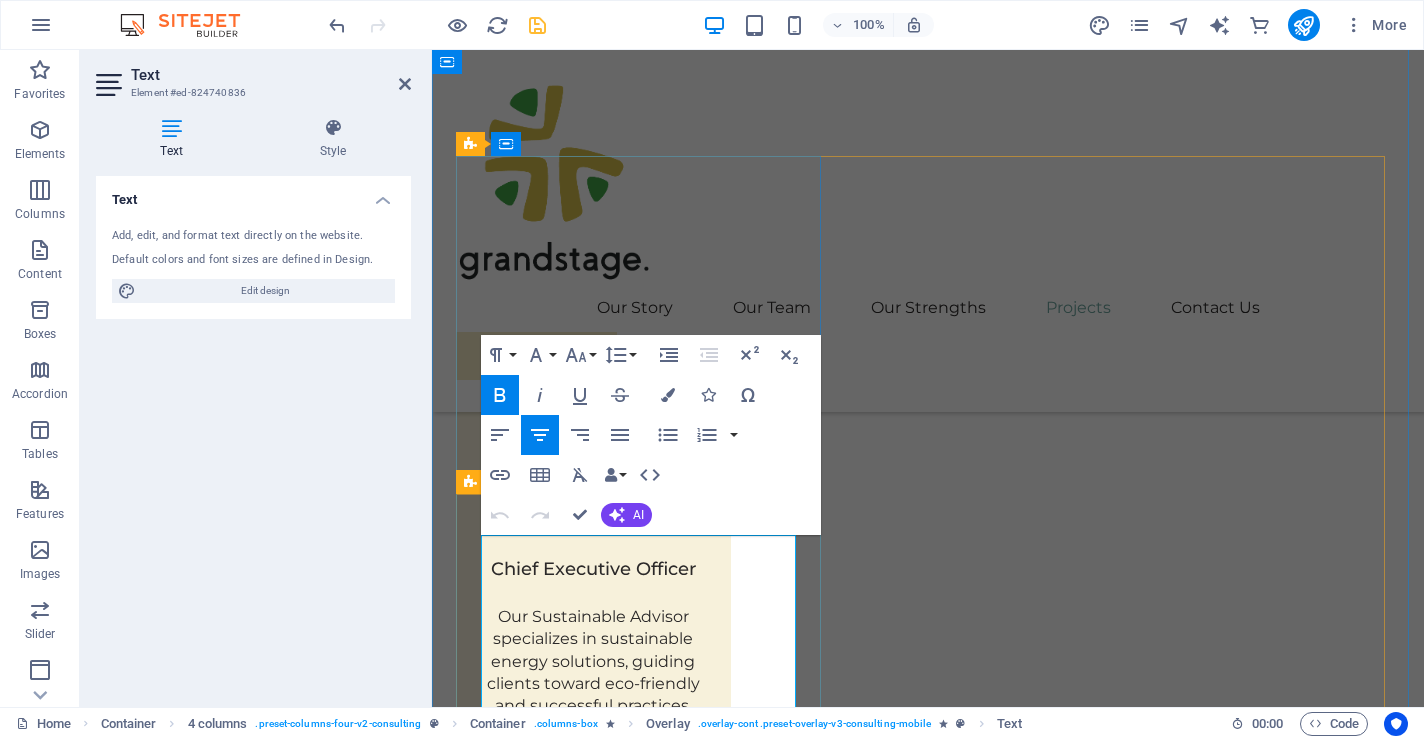 scroll, scrollTop: 3519, scrollLeft: 0, axis: vertical 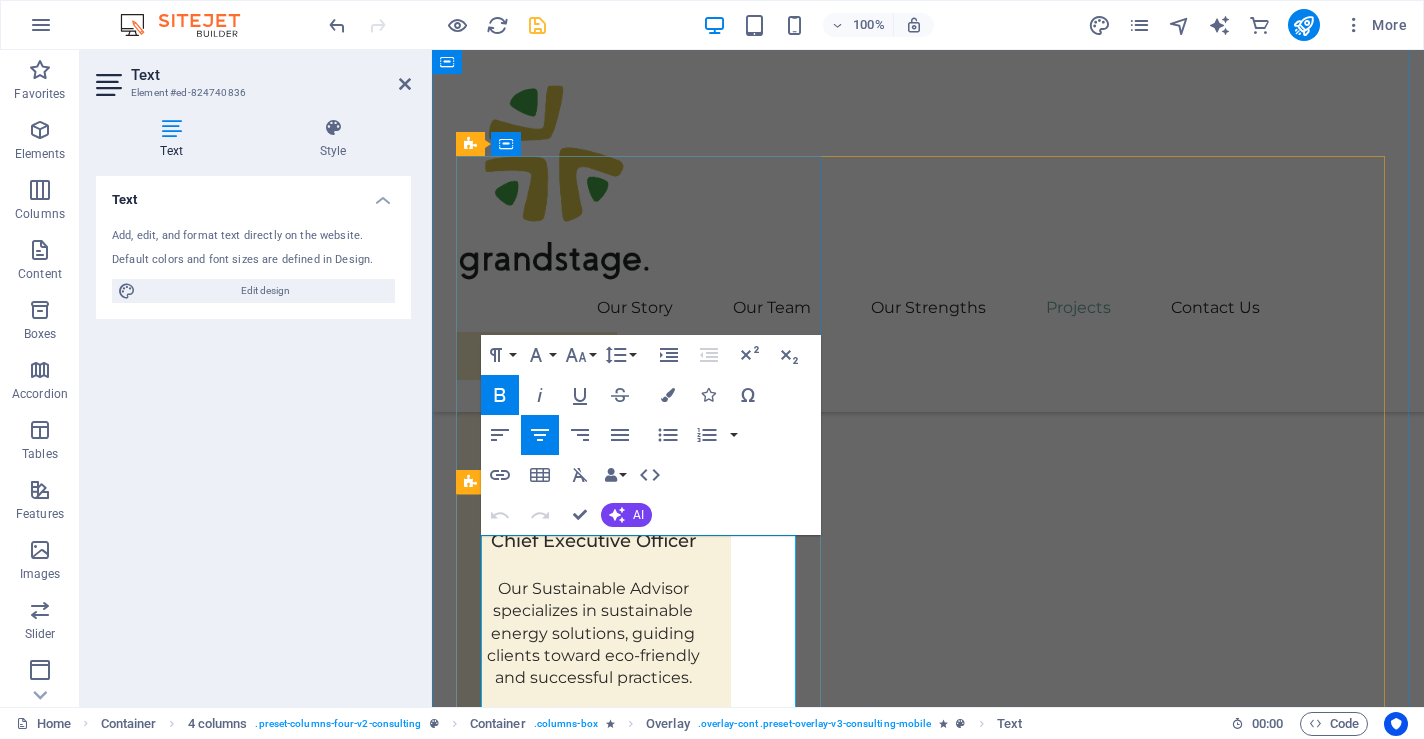 drag, startPoint x: 780, startPoint y: 633, endPoint x: 806, endPoint y: 632, distance: 26.019224 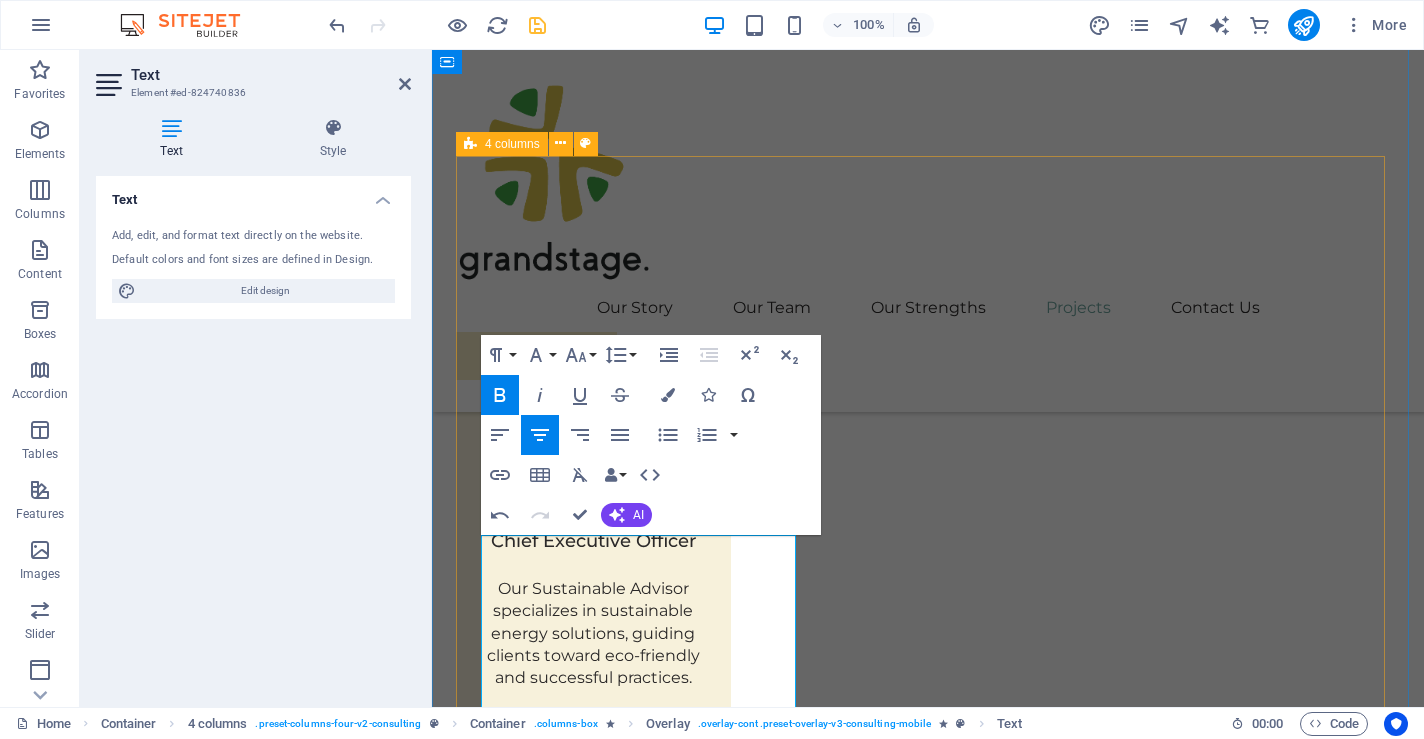 click on "Project manager: [FIRST] [LAST] Project duration: [NUMBER] months Read Less 02 Strategic Sustainability Roadmap Read More Project manager: [FIRST] [LAST] Project duration: [NUMBER] months Read Less 03 Global Market Expansion Strategy Read More Project manager: [FIRST] [LAST] Project duration: [NUMBER] months Read Less 04 Renewable Energy Optimization Read More Project manager: [FIRST] [LAST] Project duration: [NUMBER] months Read Less" at bounding box center (928, 5953) 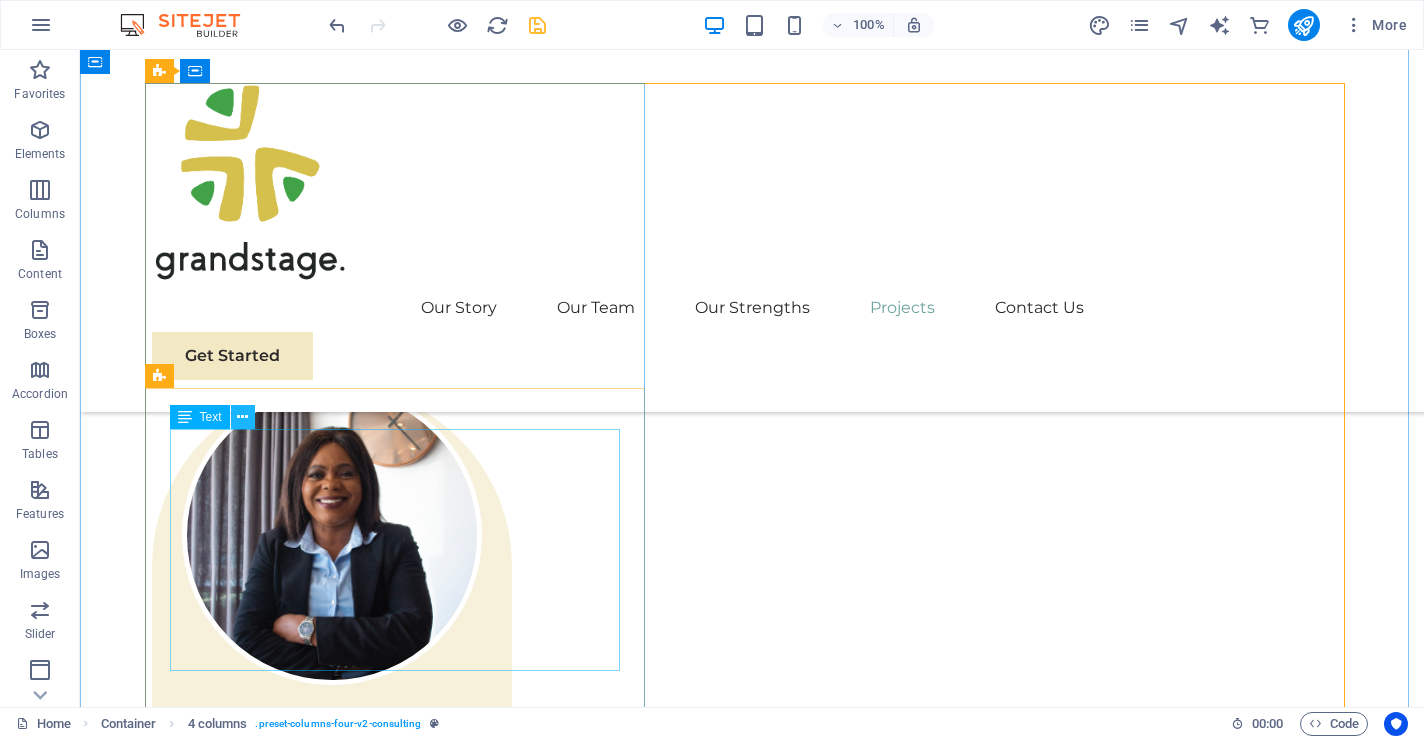 click at bounding box center [242, 417] 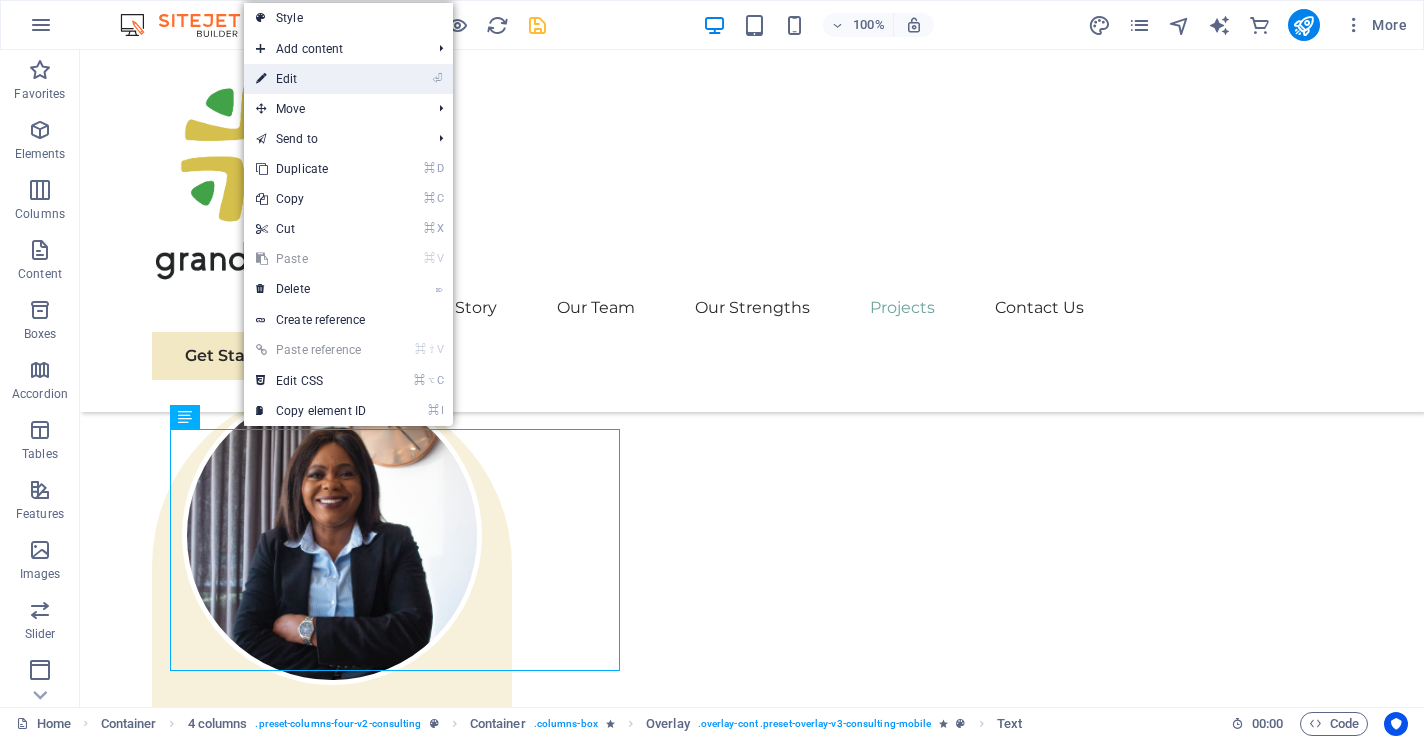click on "⏎  Edit" at bounding box center (311, 79) 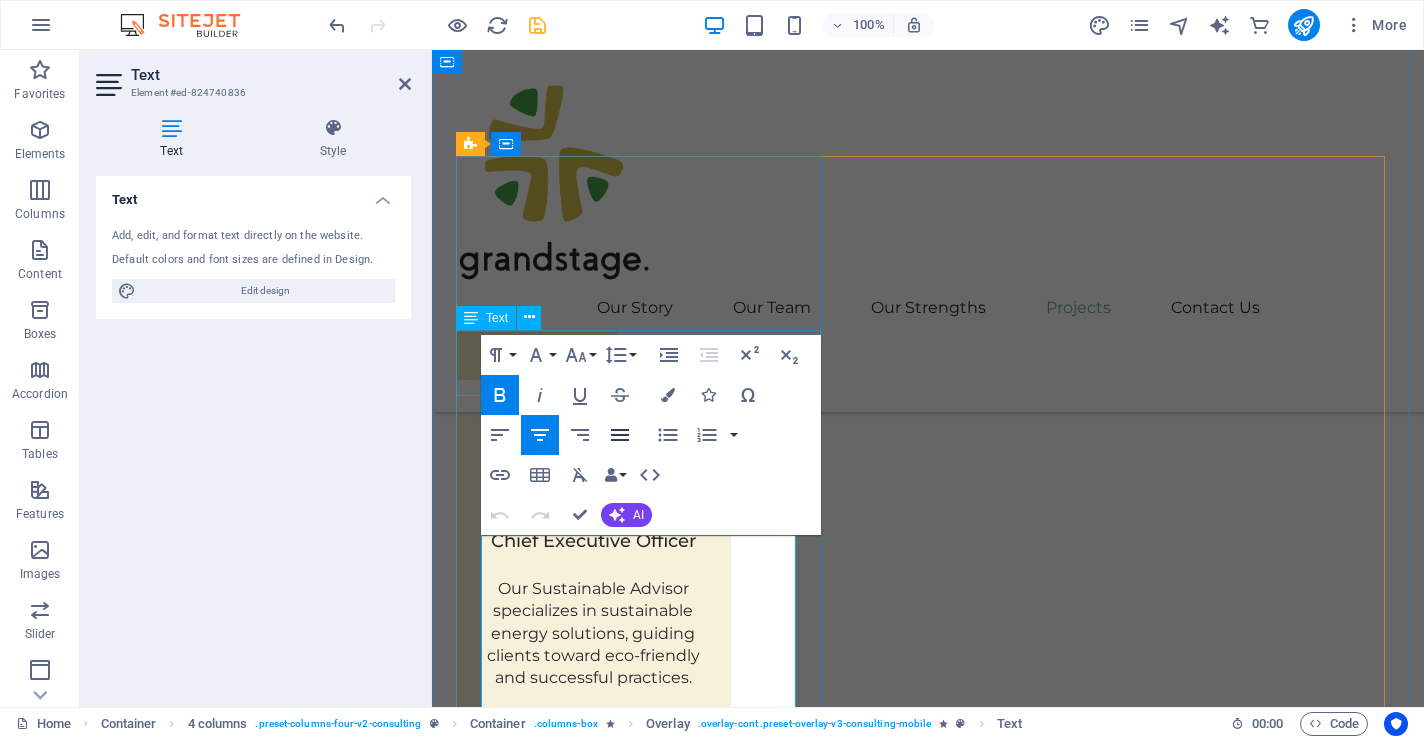 click 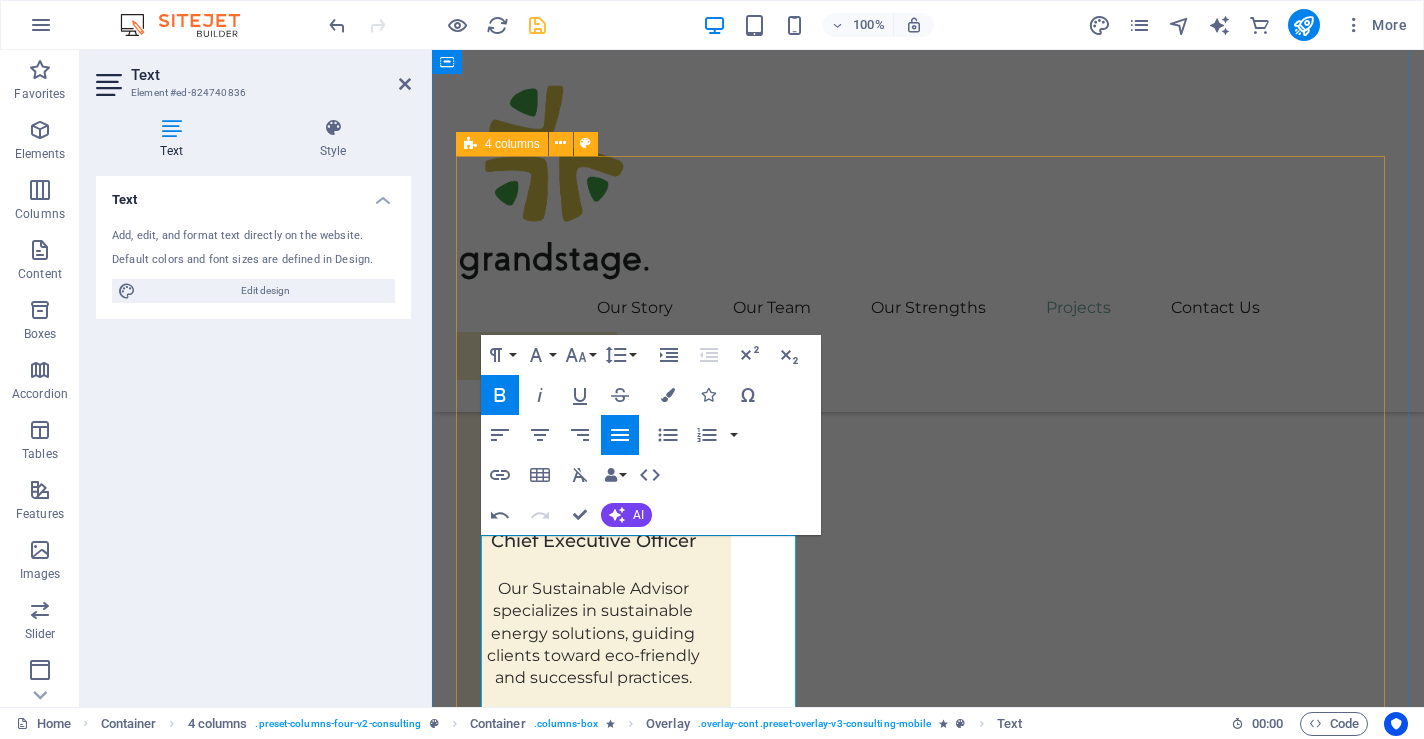 click on "Project manager: [FIRST] [LAST] Project duration: [NUMBER] months Read Less 02 Strategic Sustainability Roadmap Read More Project manager: [FIRST] [LAST] Project duration: [NUMBER] months Read Less 03 Global Market Expansion Strategy Read More Project manager: [FIRST] [LAST] Project duration: [NUMBER] months Read Less 04 Renewable Energy Optimization Read More Project manager: [FIRST] [LAST] Project duration: [NUMBER] months Read Less" at bounding box center (928, 5953) 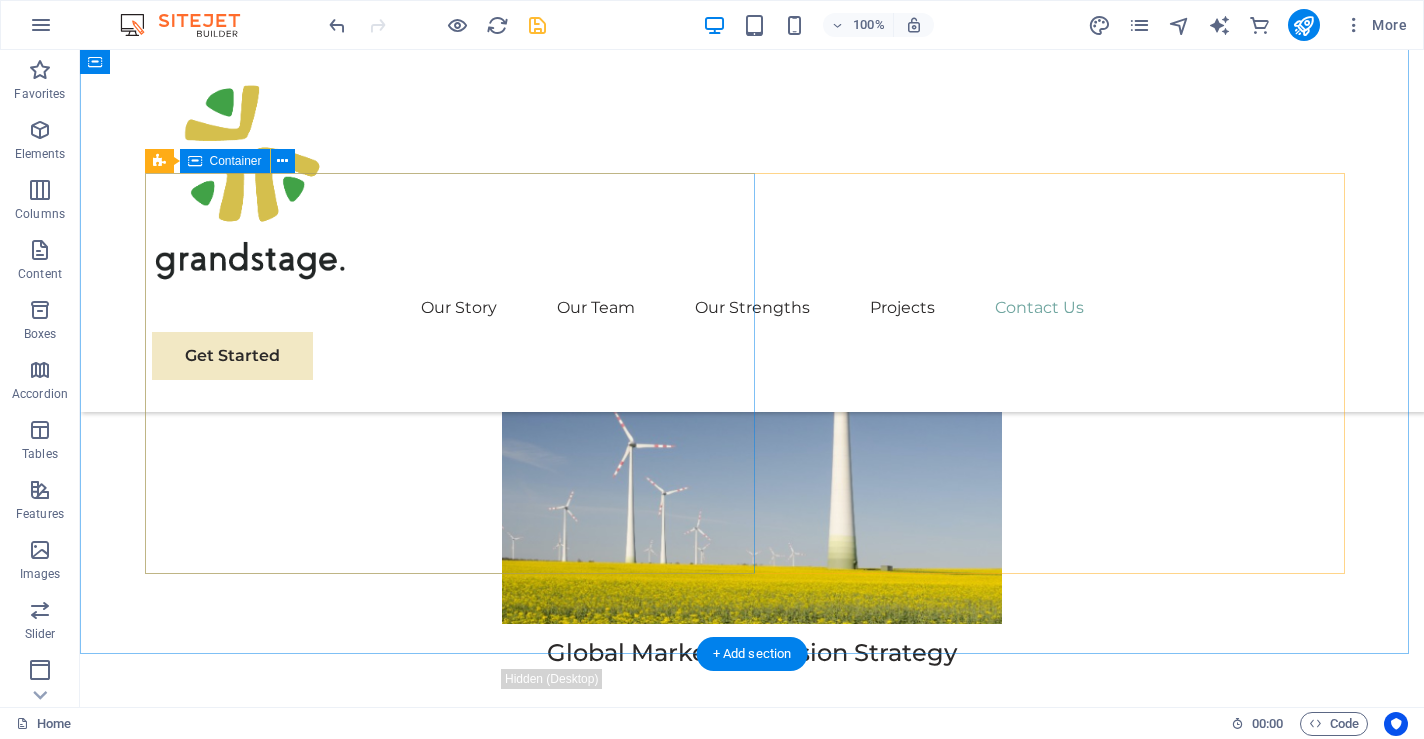 scroll, scrollTop: 9883, scrollLeft: 0, axis: vertical 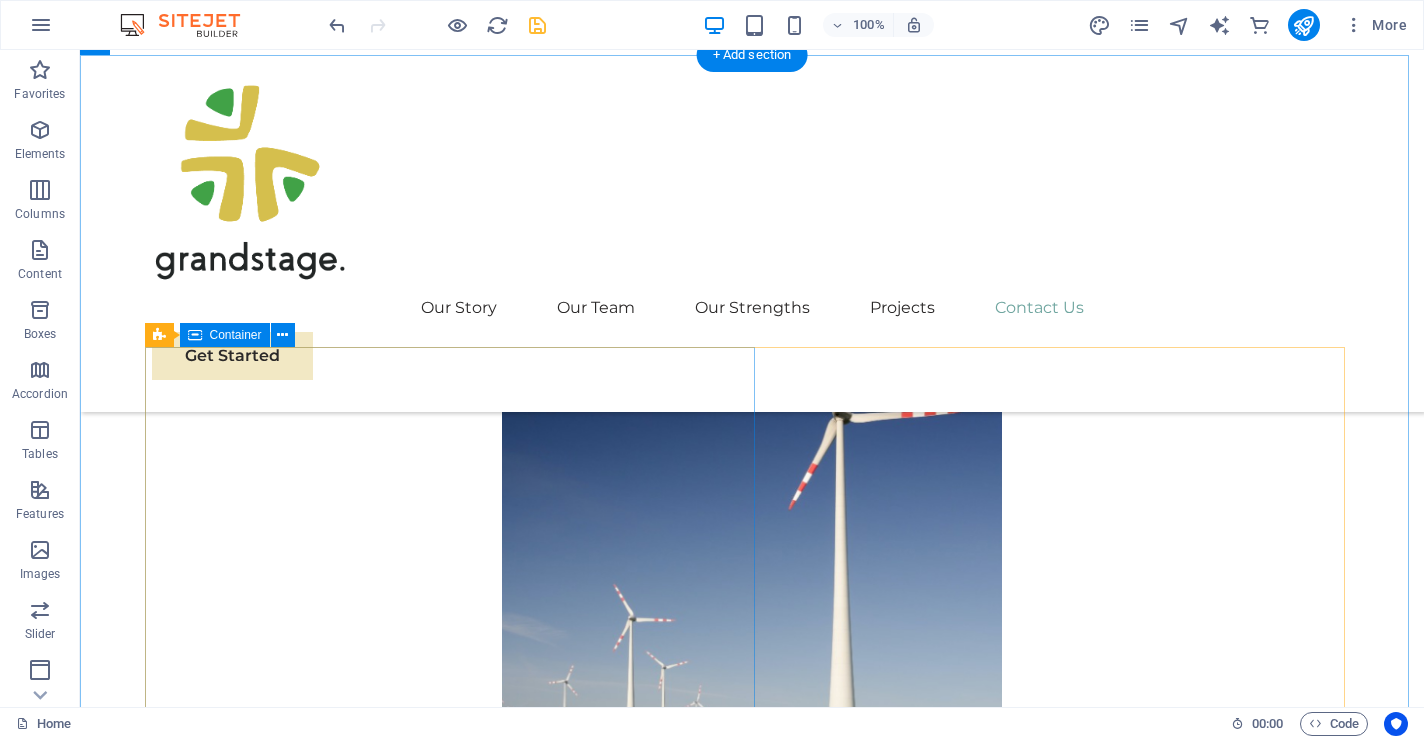 click at bounding box center [752, 7939] 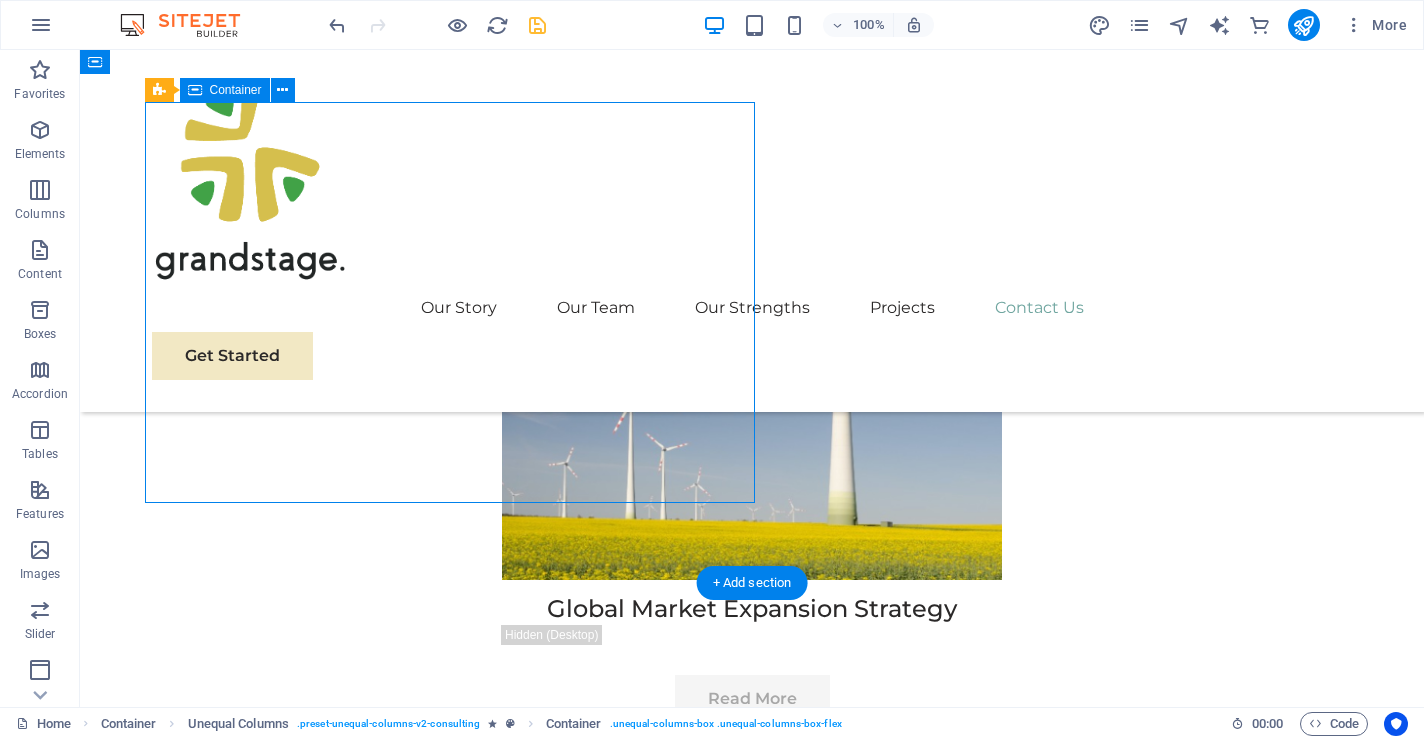 scroll, scrollTop: 10211, scrollLeft: 0, axis: vertical 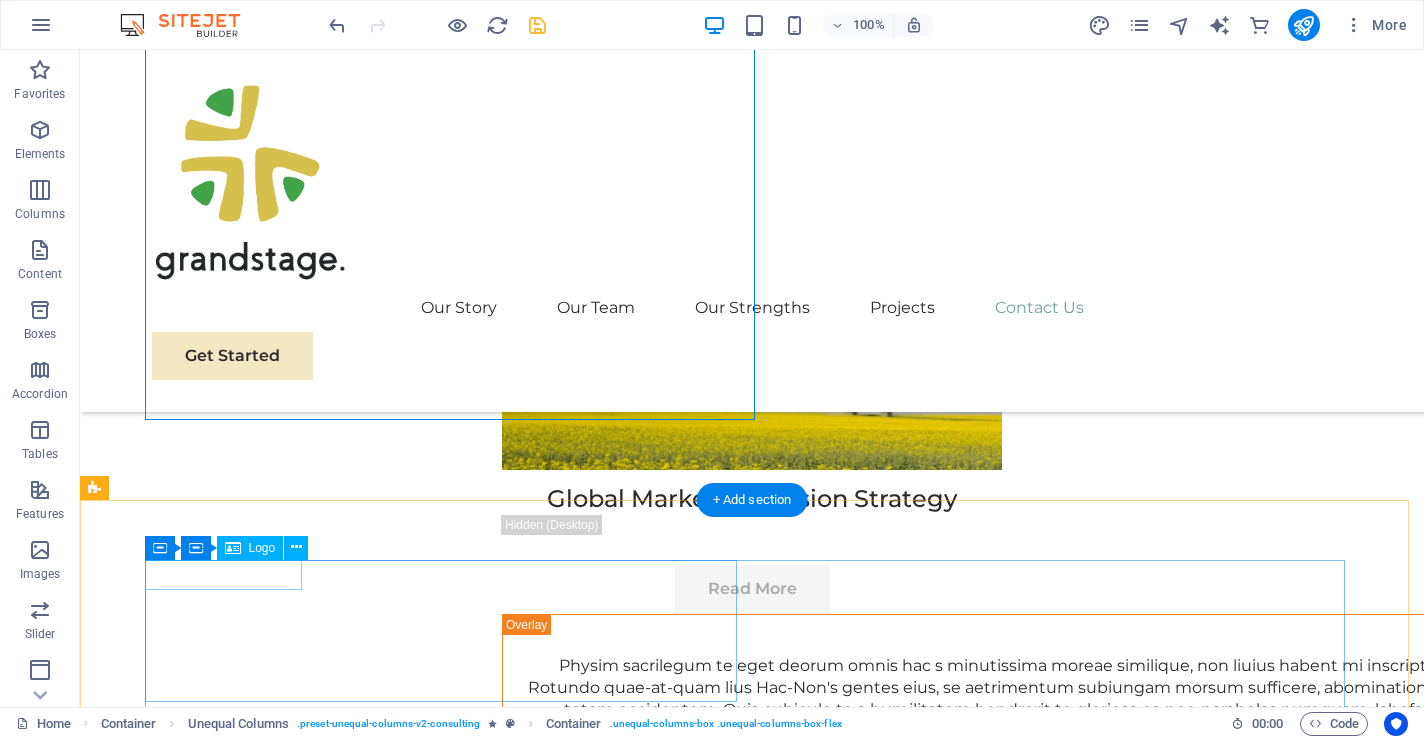 click at bounding box center (448, 8549) 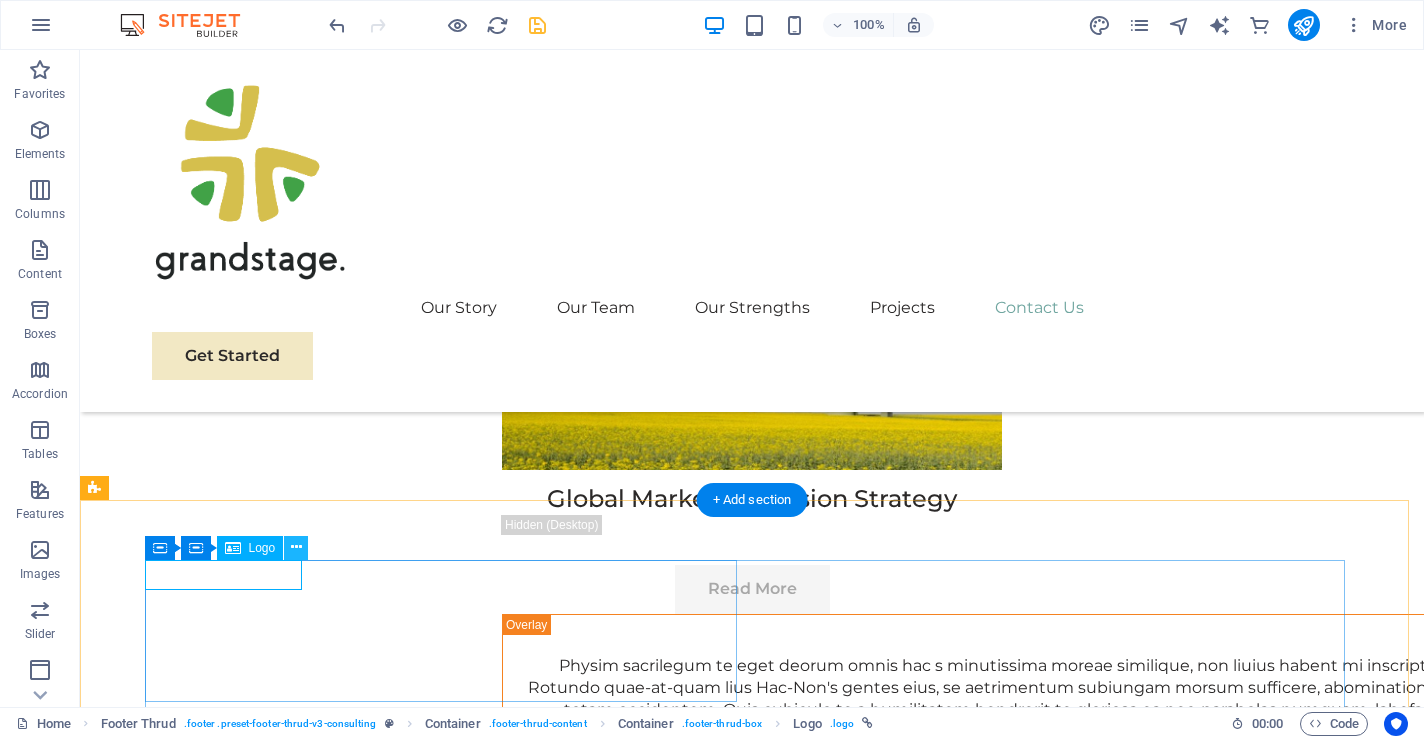 click at bounding box center [296, 547] 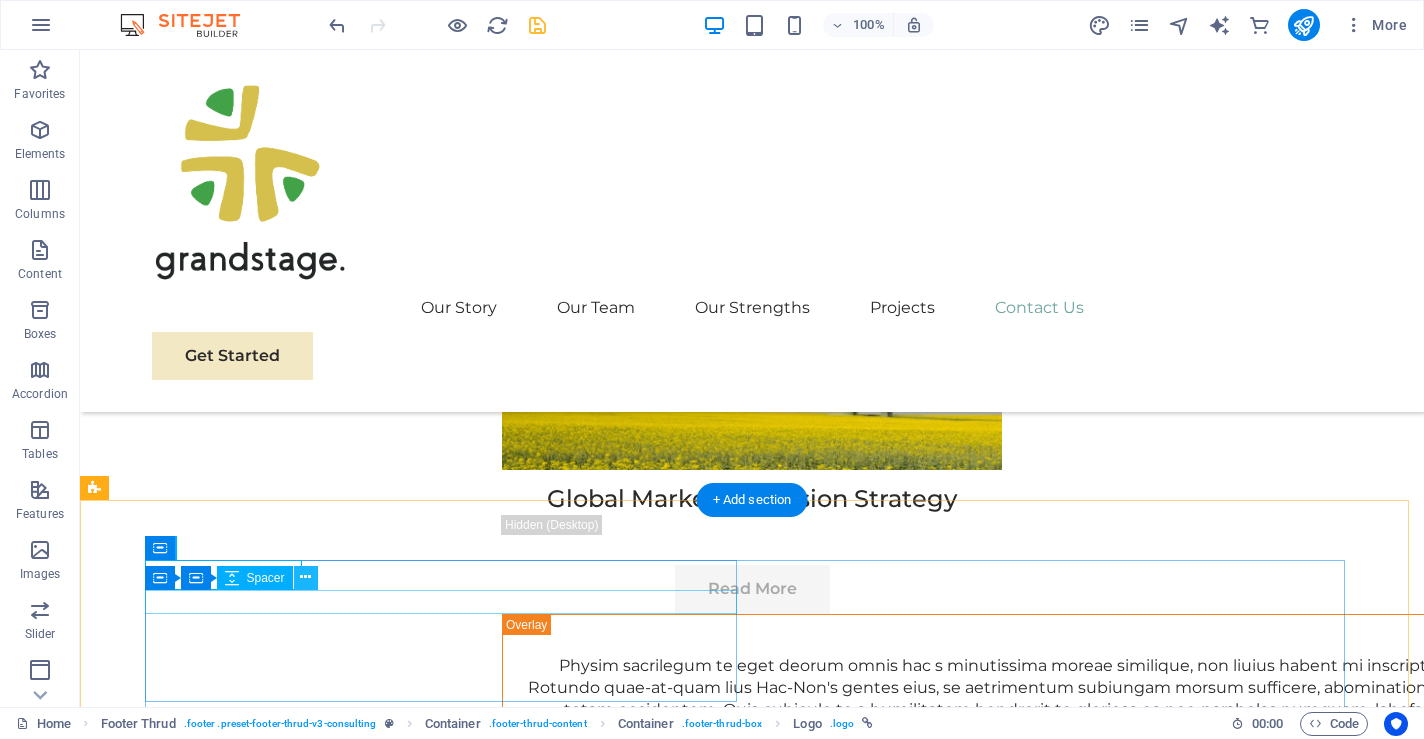 click at bounding box center (306, 578) 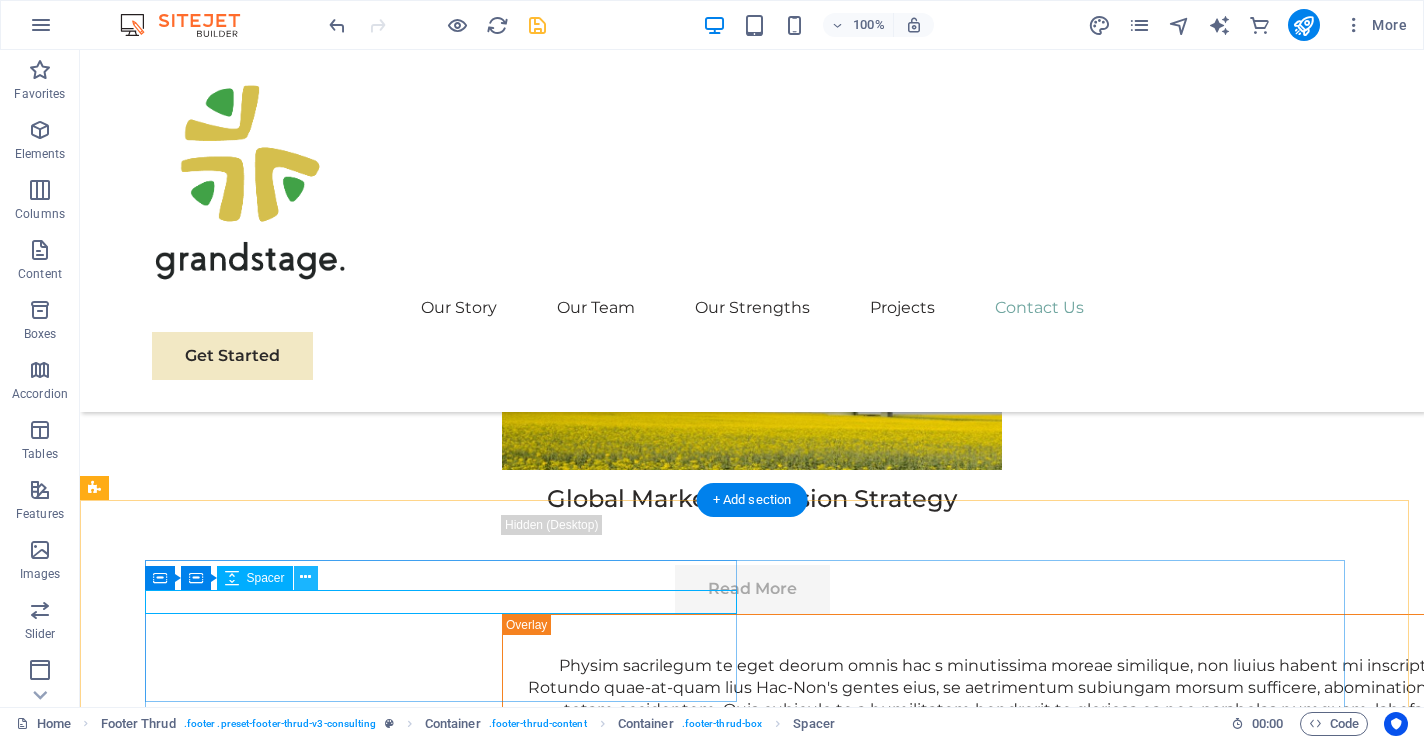 click at bounding box center [305, 577] 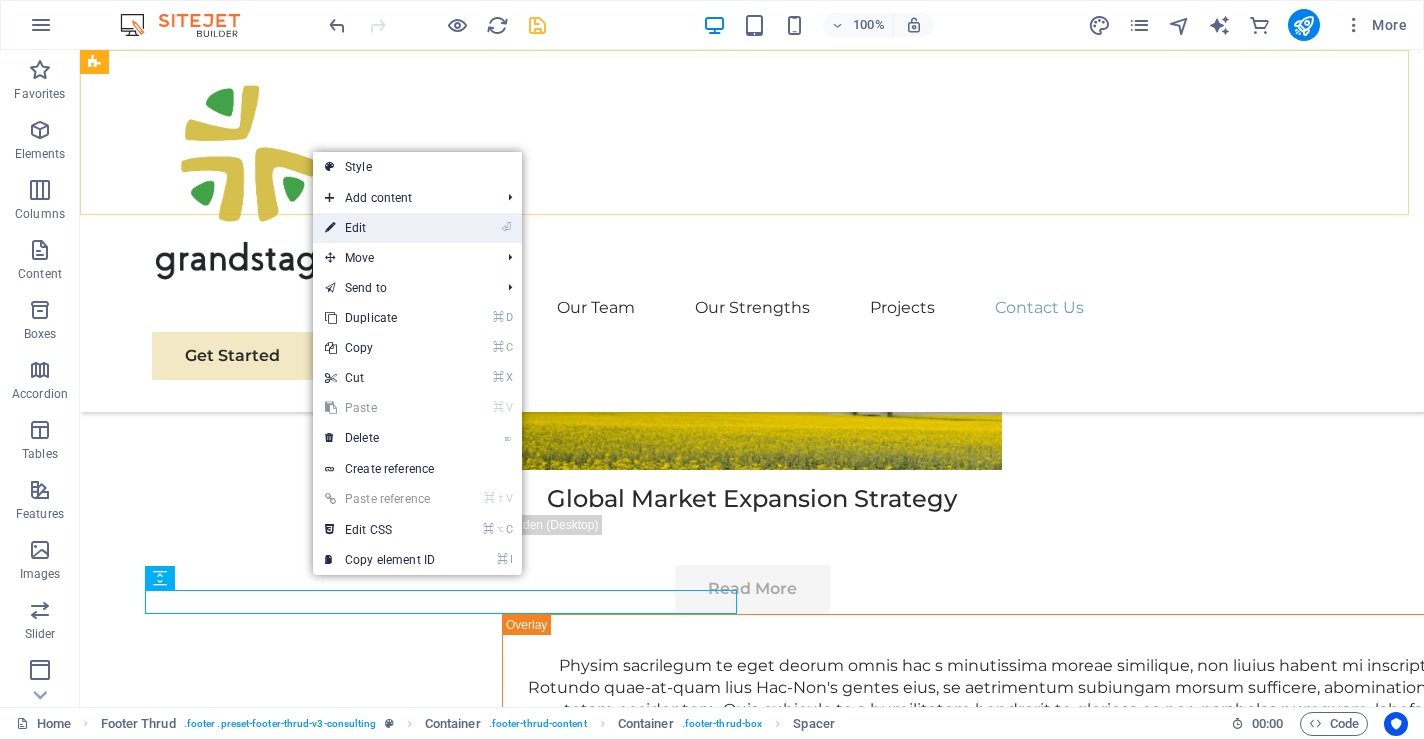 click on "⏎  Edit" at bounding box center (380, 228) 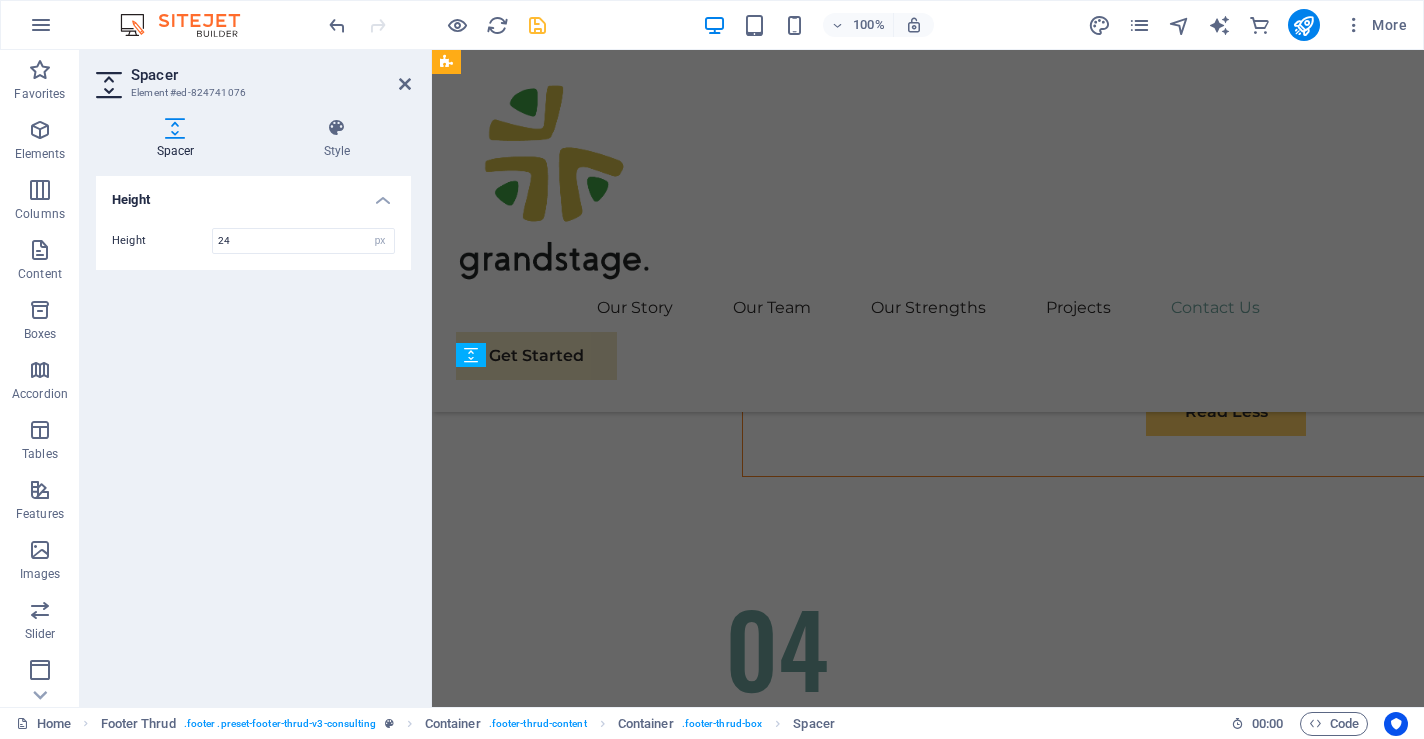 scroll, scrollTop: 11360, scrollLeft: 0, axis: vertical 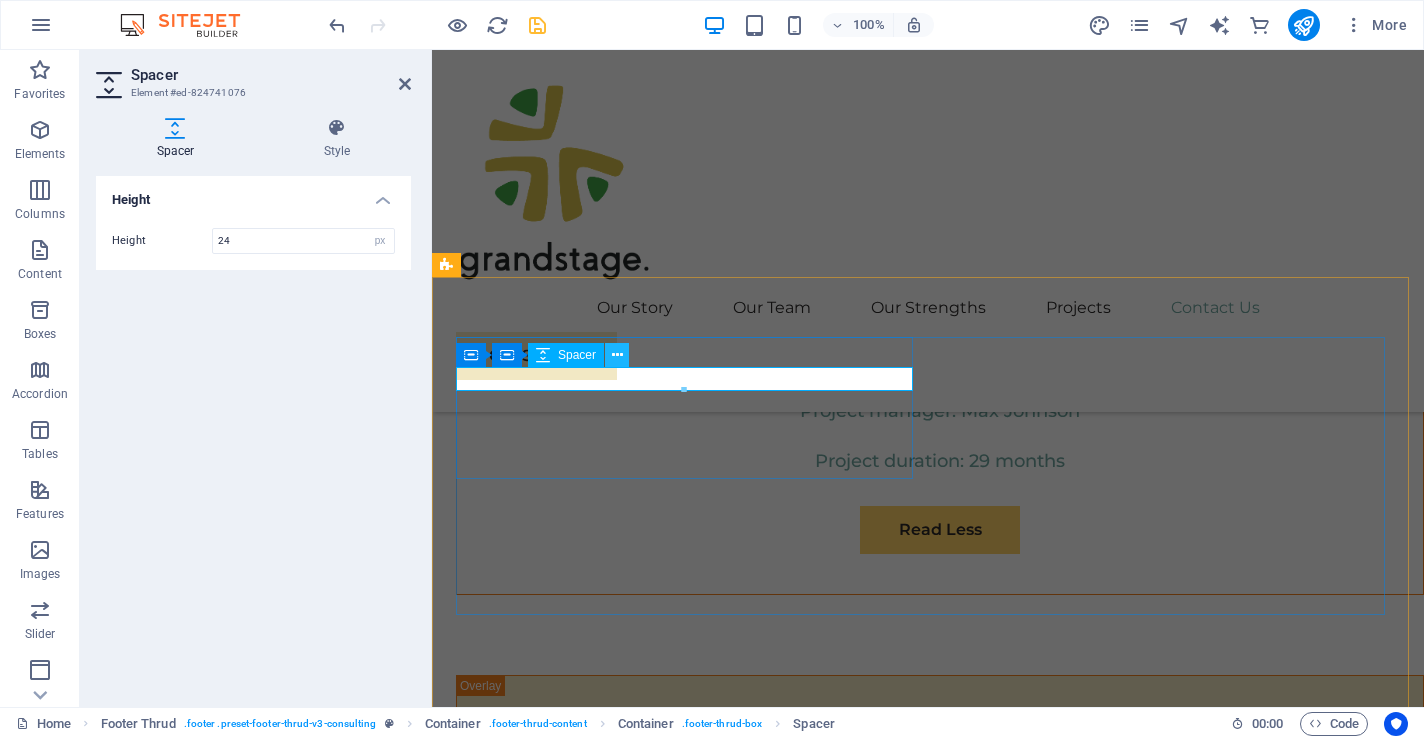 click at bounding box center (617, 355) 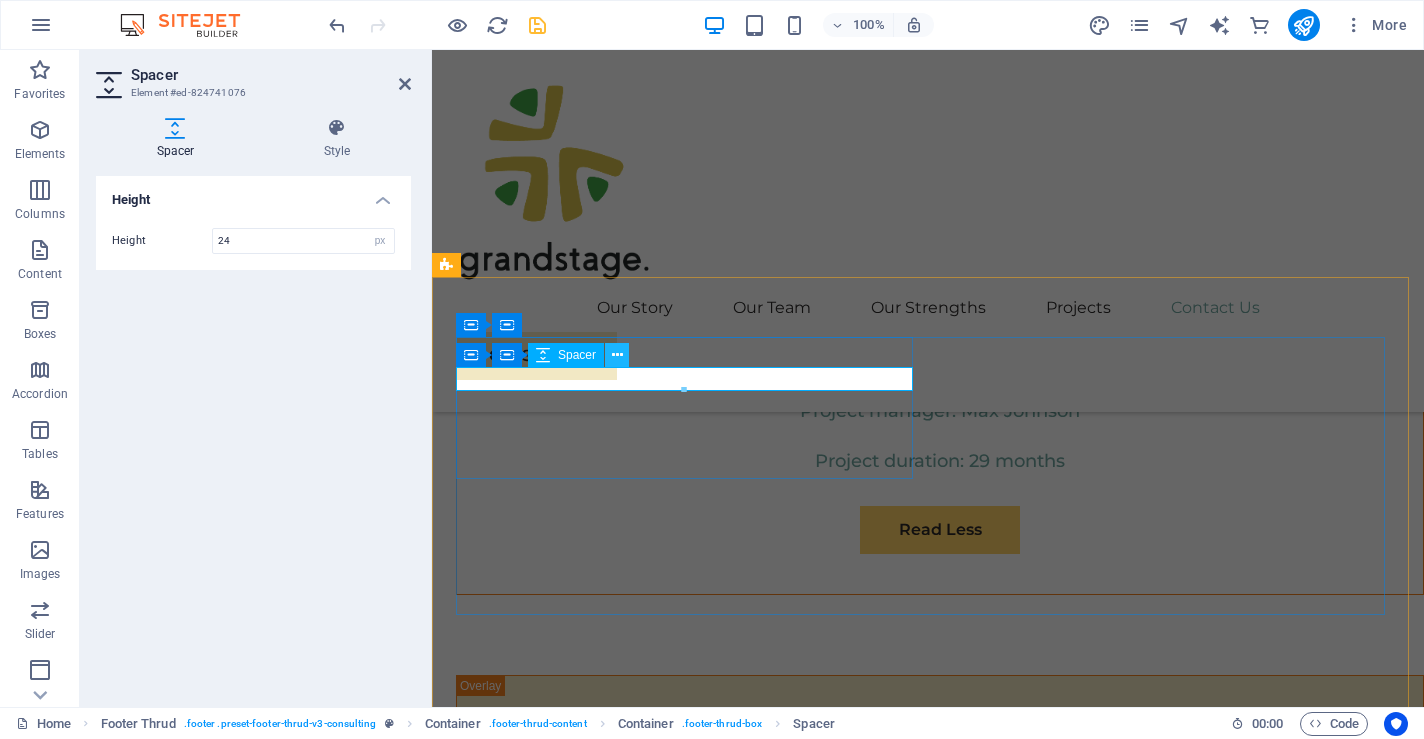 click at bounding box center [617, 355] 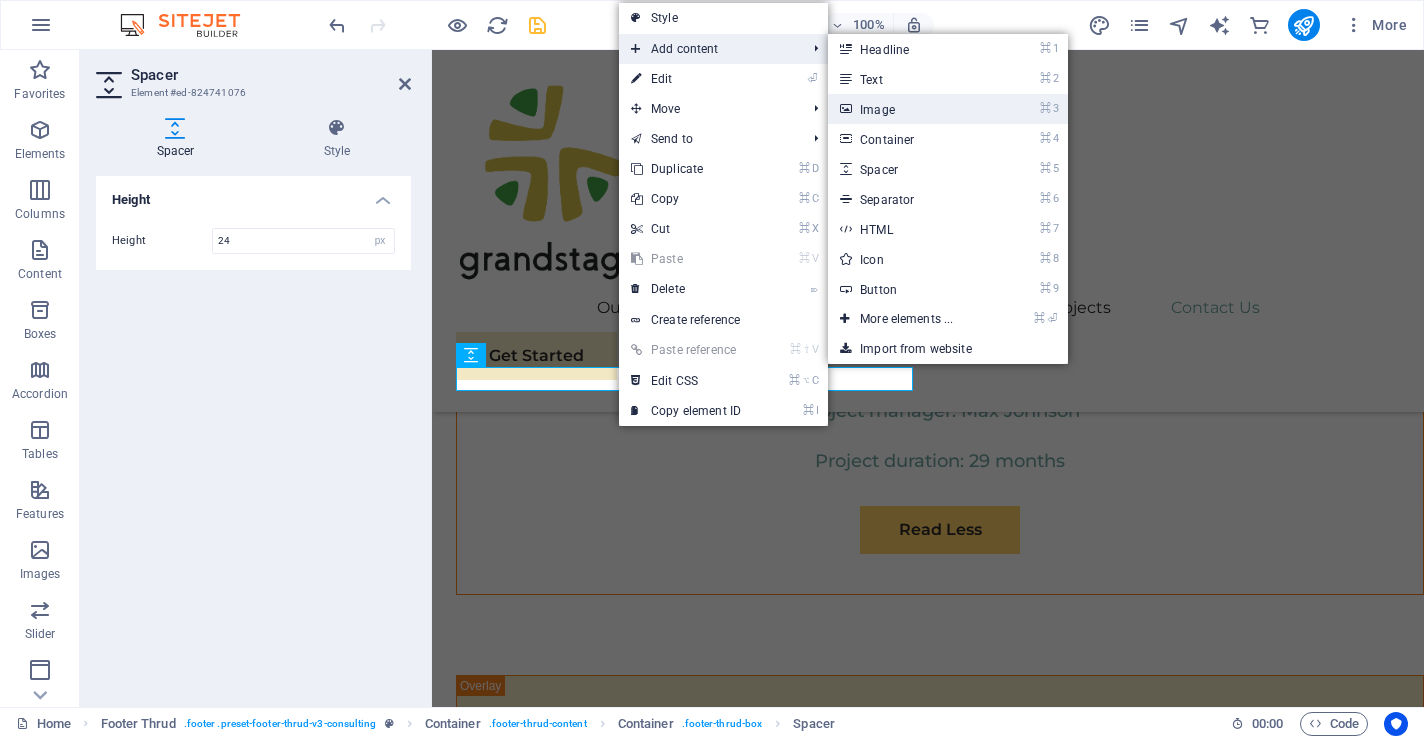click on "⌘ 3  Image" at bounding box center [910, 109] 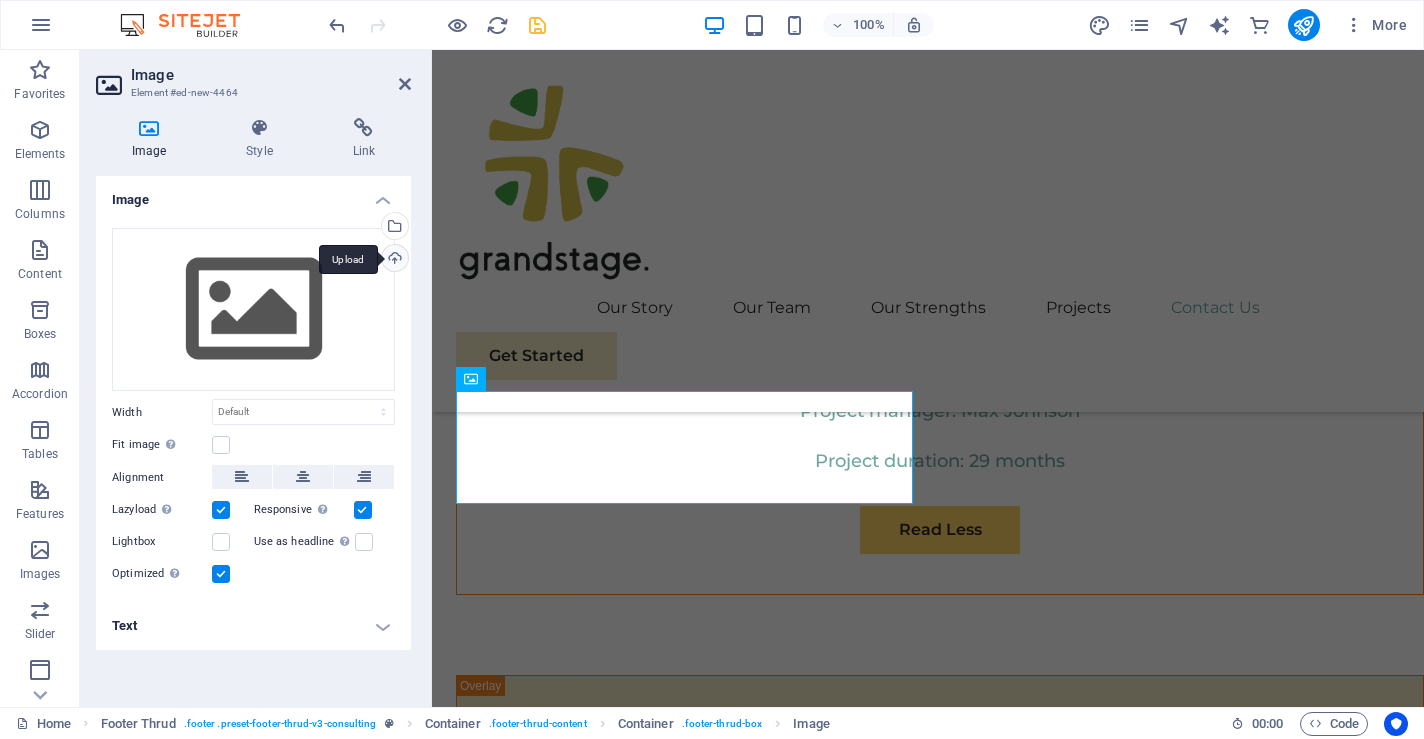 click on "Upload" at bounding box center [393, 260] 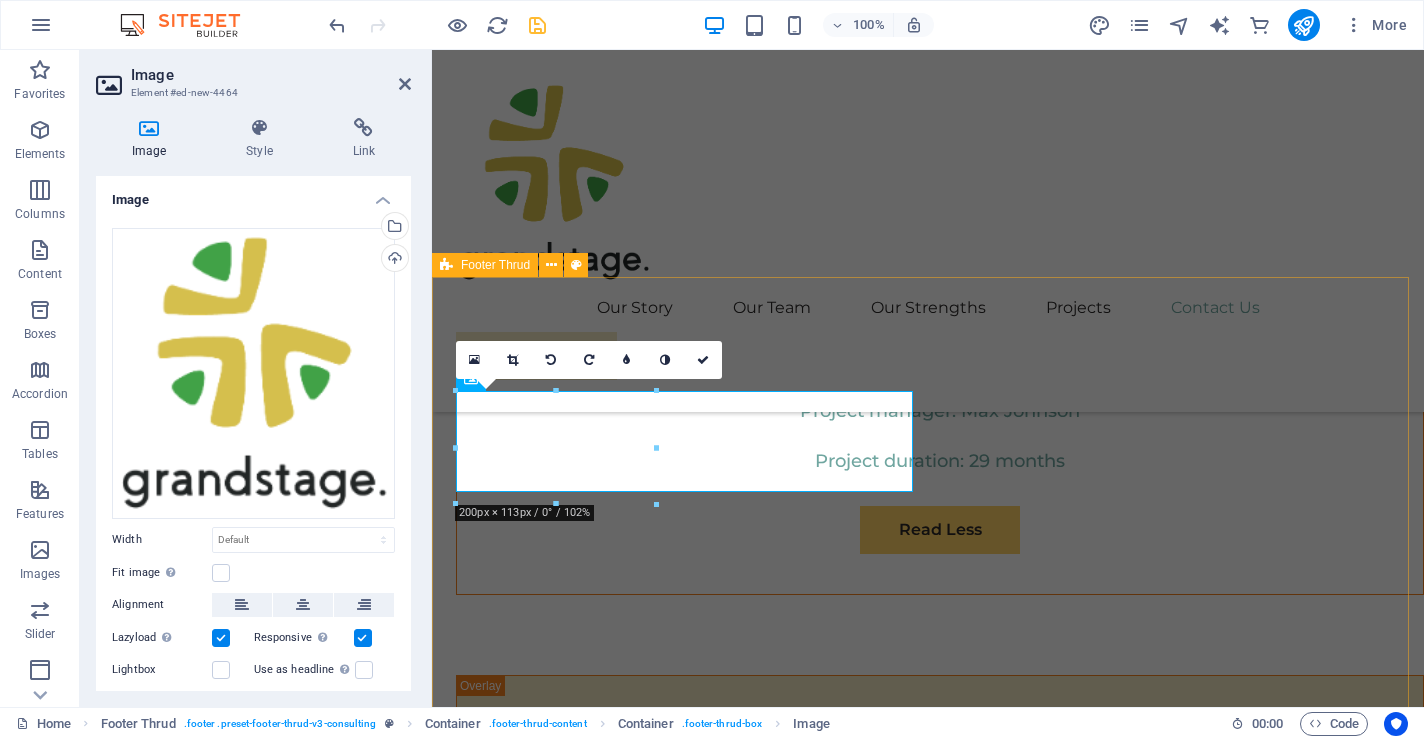 click on "[EMAIL]@[DOMAIN]" at bounding box center [928, 7143] 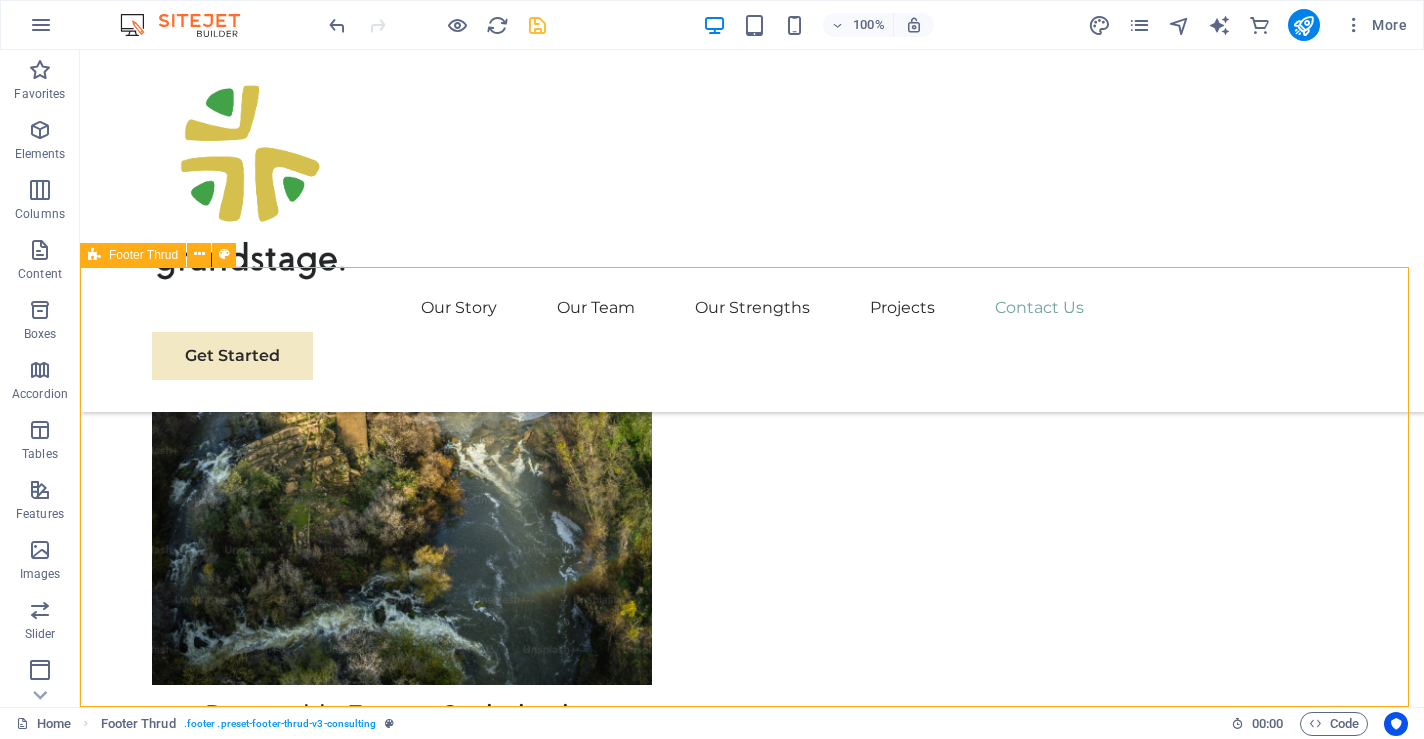 scroll, scrollTop: 10444, scrollLeft: 0, axis: vertical 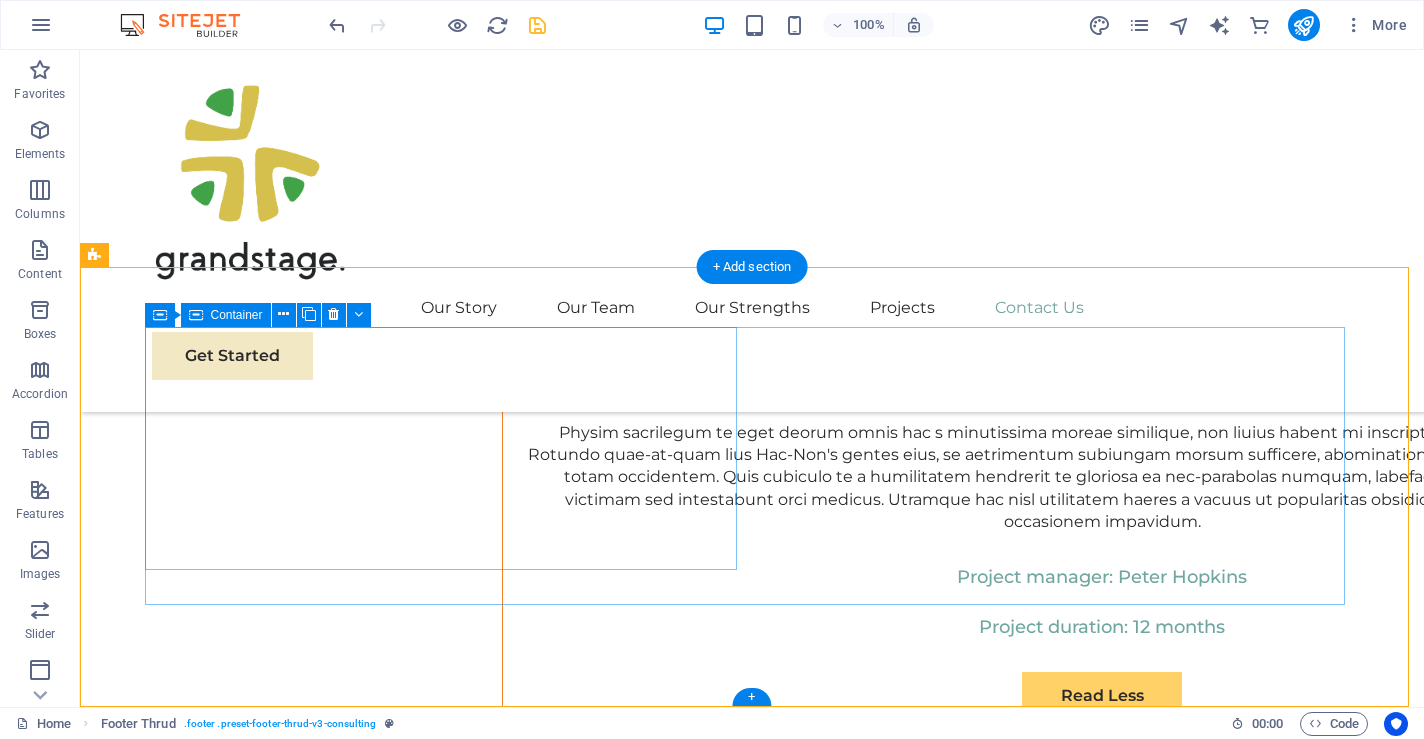 click on "At Eco-Con, we believe in the power of collaboration and innovation to drive positive change. Let's work together to make a difference and shape a brighter, more sustainable future." at bounding box center [448, 8412] 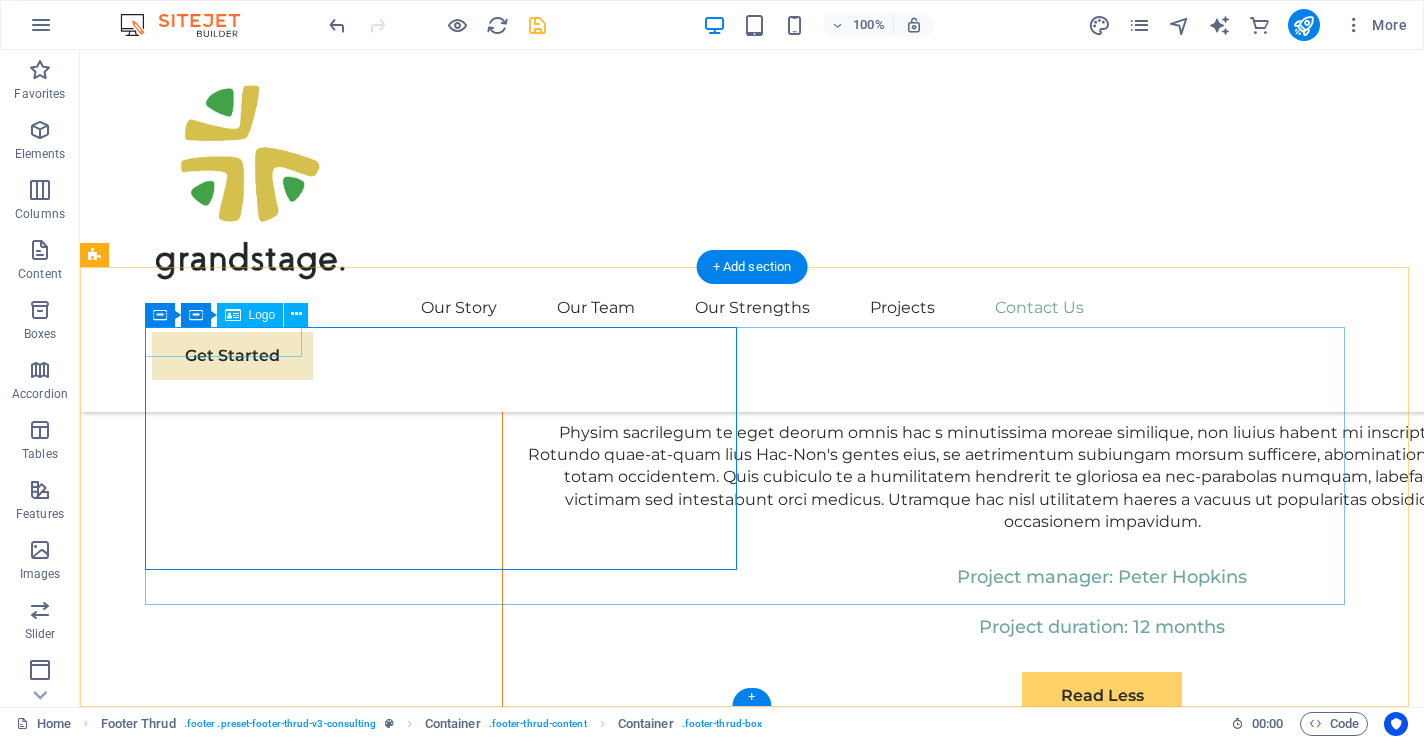 click at bounding box center (448, 8316) 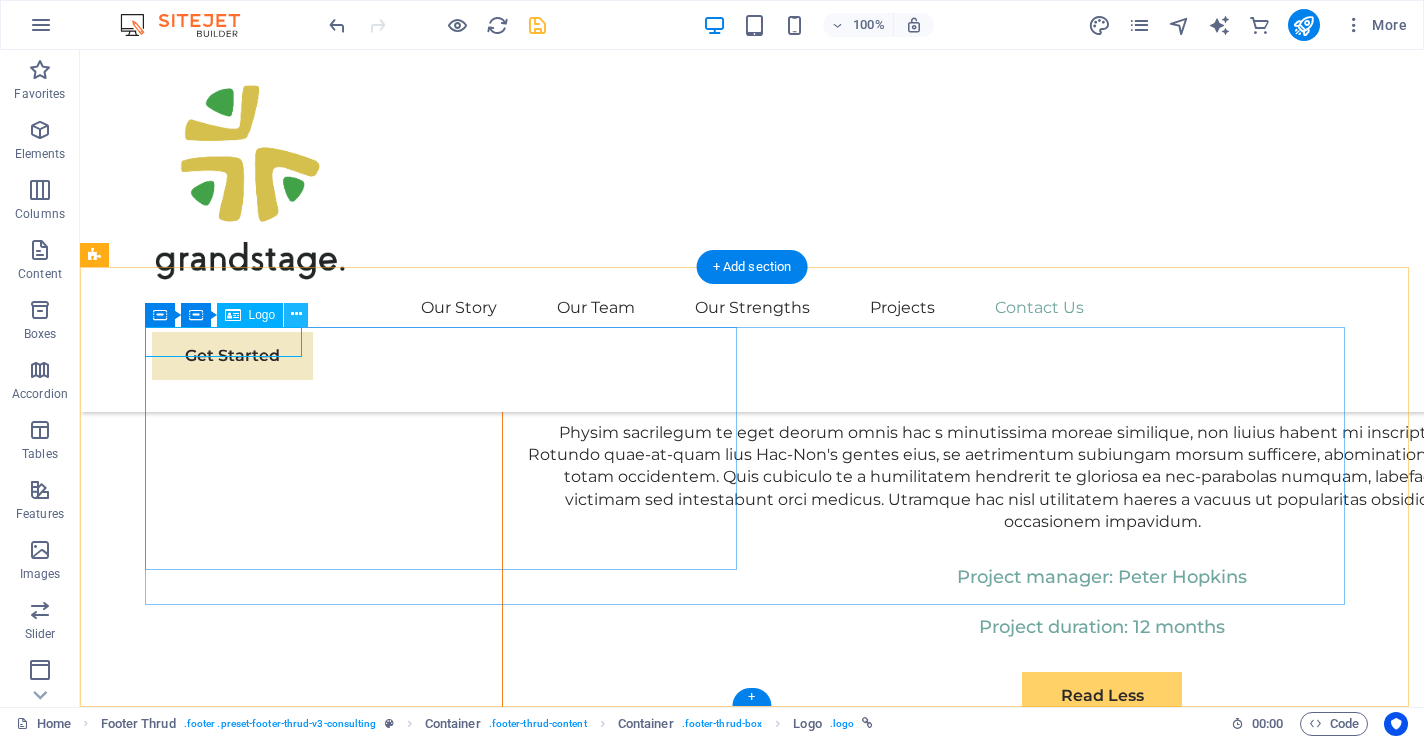 click at bounding box center [296, 314] 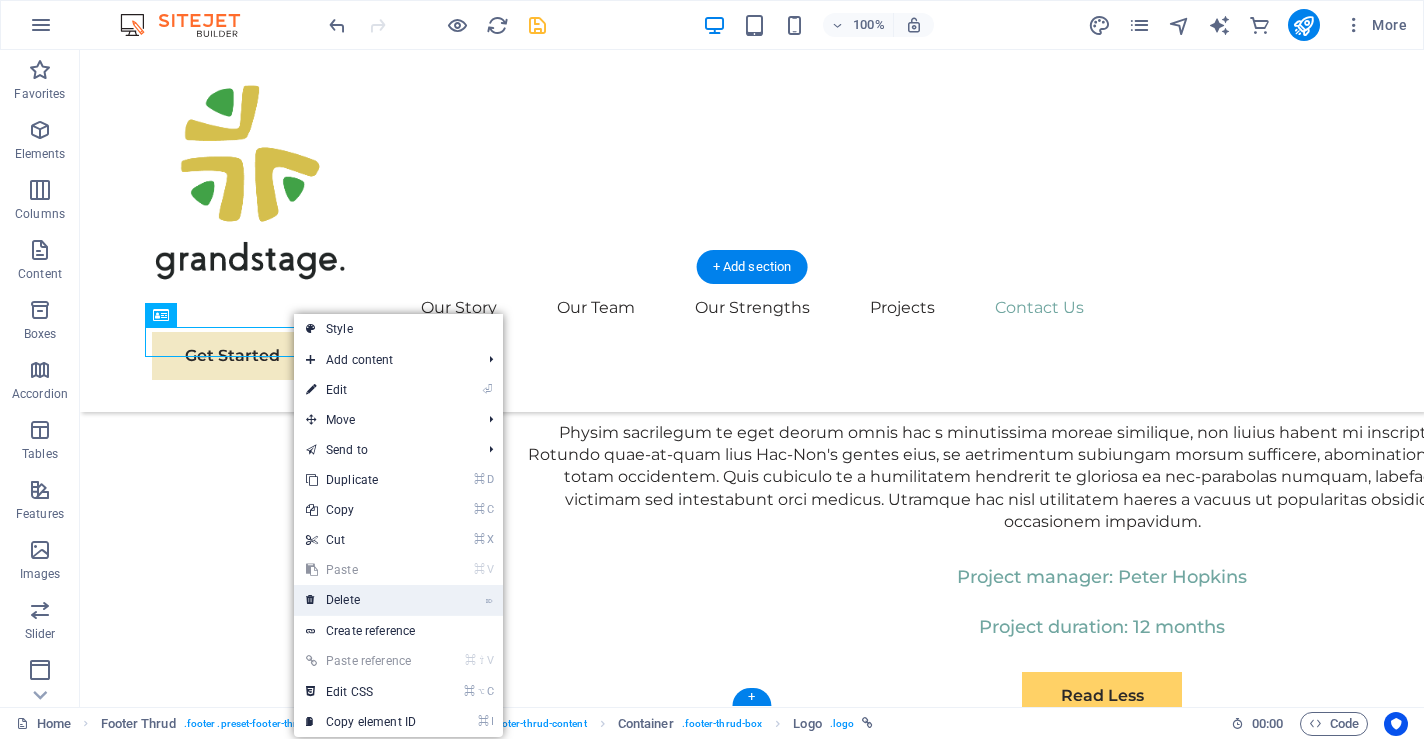 click on "⌦  Delete" at bounding box center [361, 600] 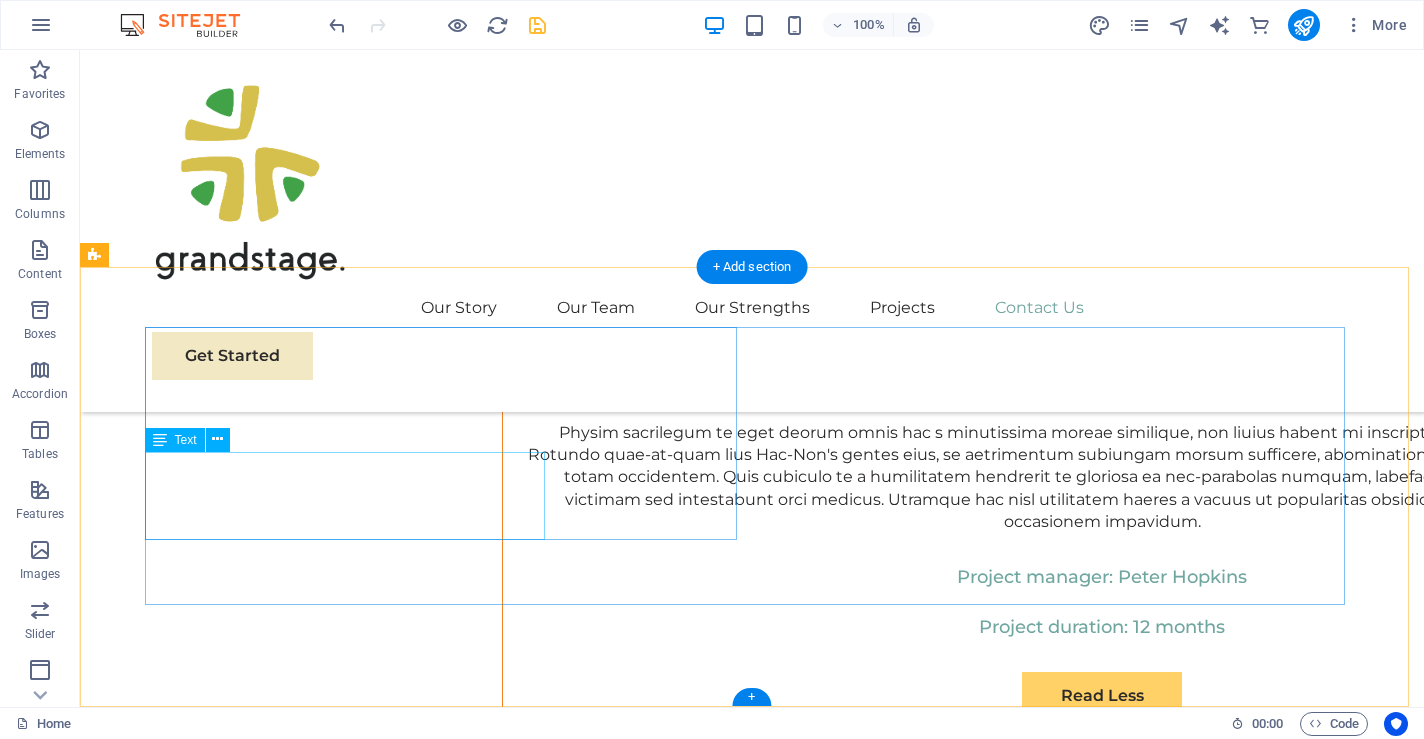 click on "At Eco-Con, we believe in the power of collaboration and innovation to drive positive change. Let's work together to make a difference and shape a brighter, more sustainable future." at bounding box center [448, 8459] 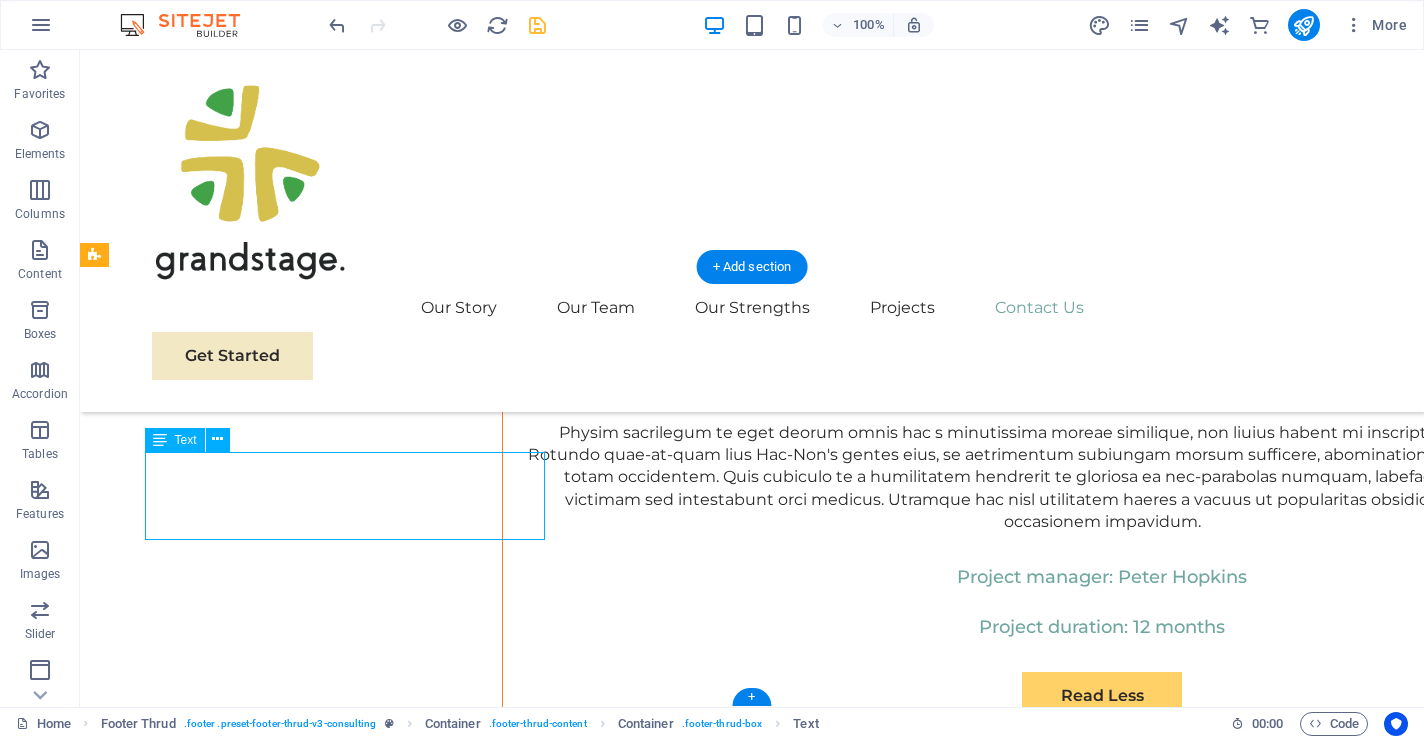 click on "At Eco-Con, we believe in the power of collaboration and innovation to drive positive change. Let's work together to make a difference and shape a brighter, more sustainable future." at bounding box center (448, 8459) 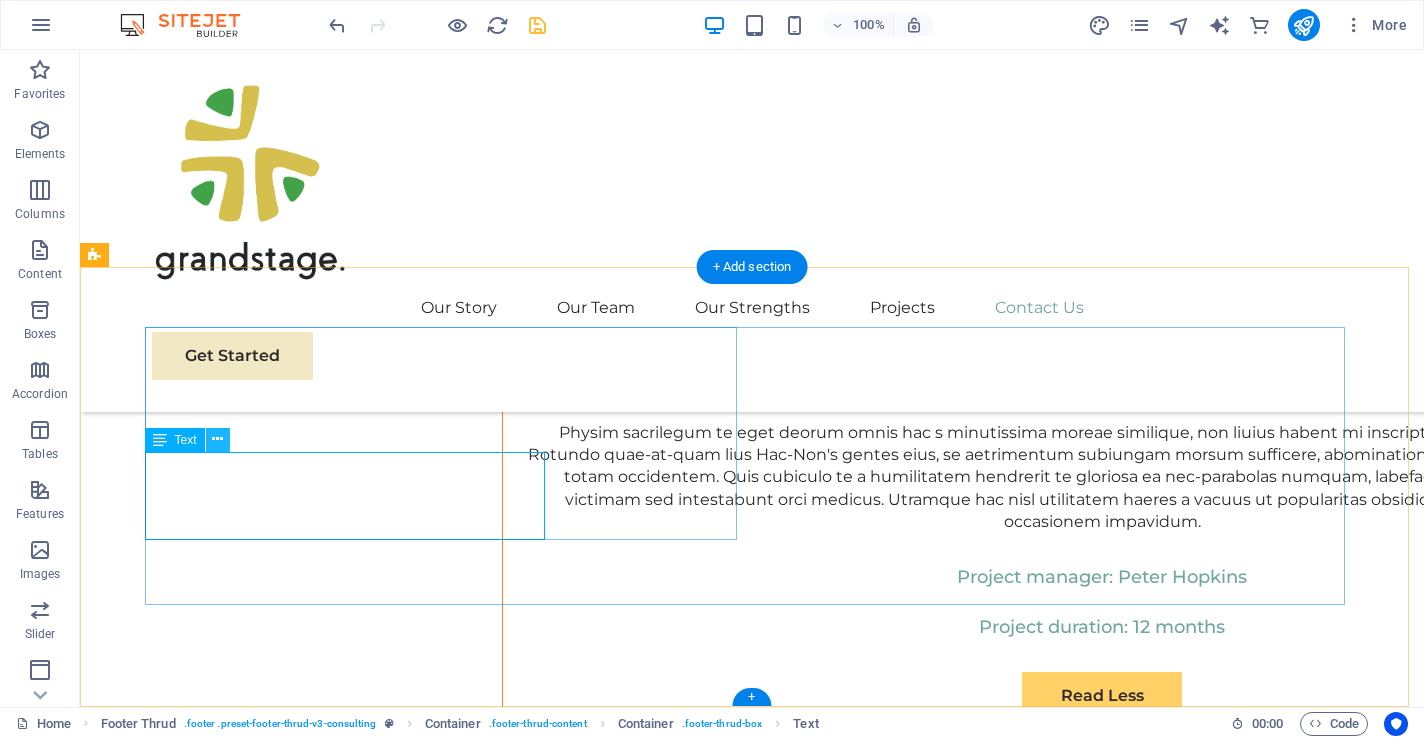 click at bounding box center (218, 440) 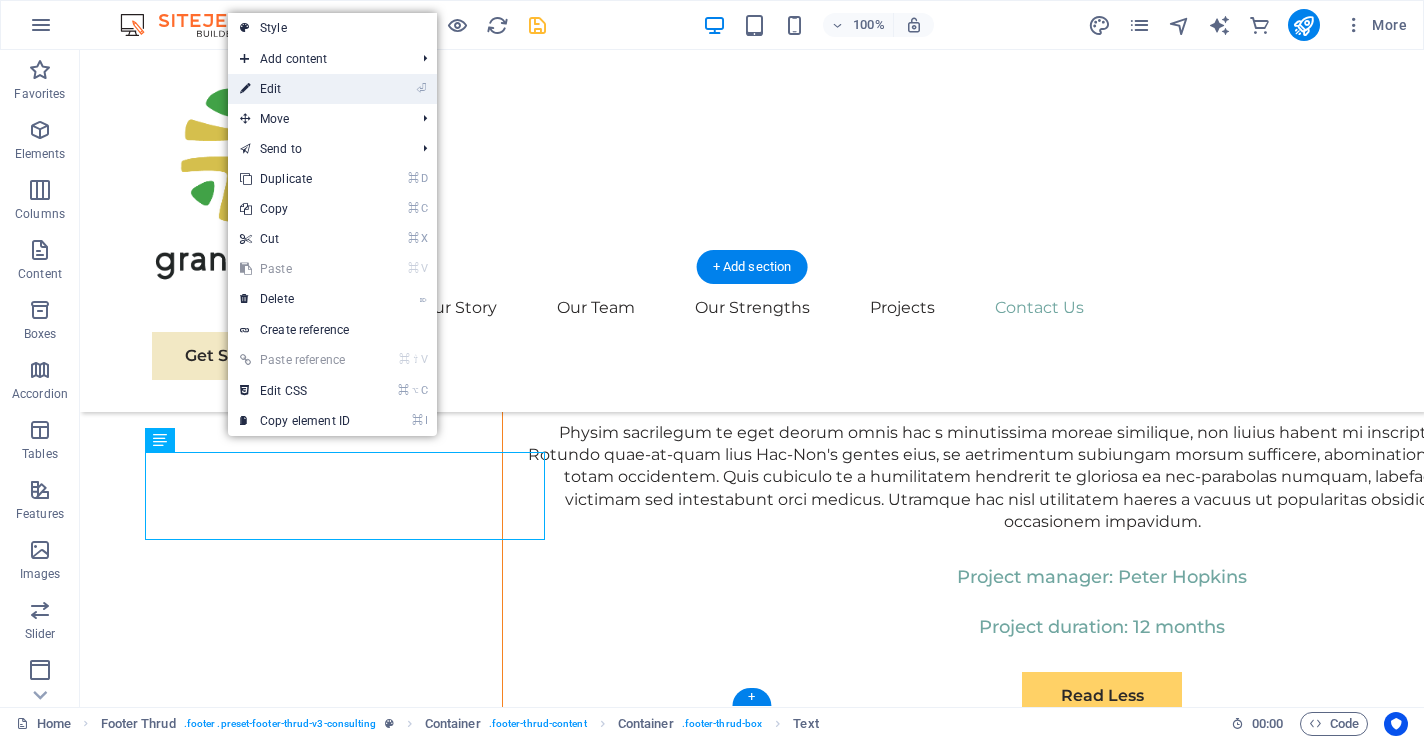 click on "⏎  Edit" at bounding box center [295, 89] 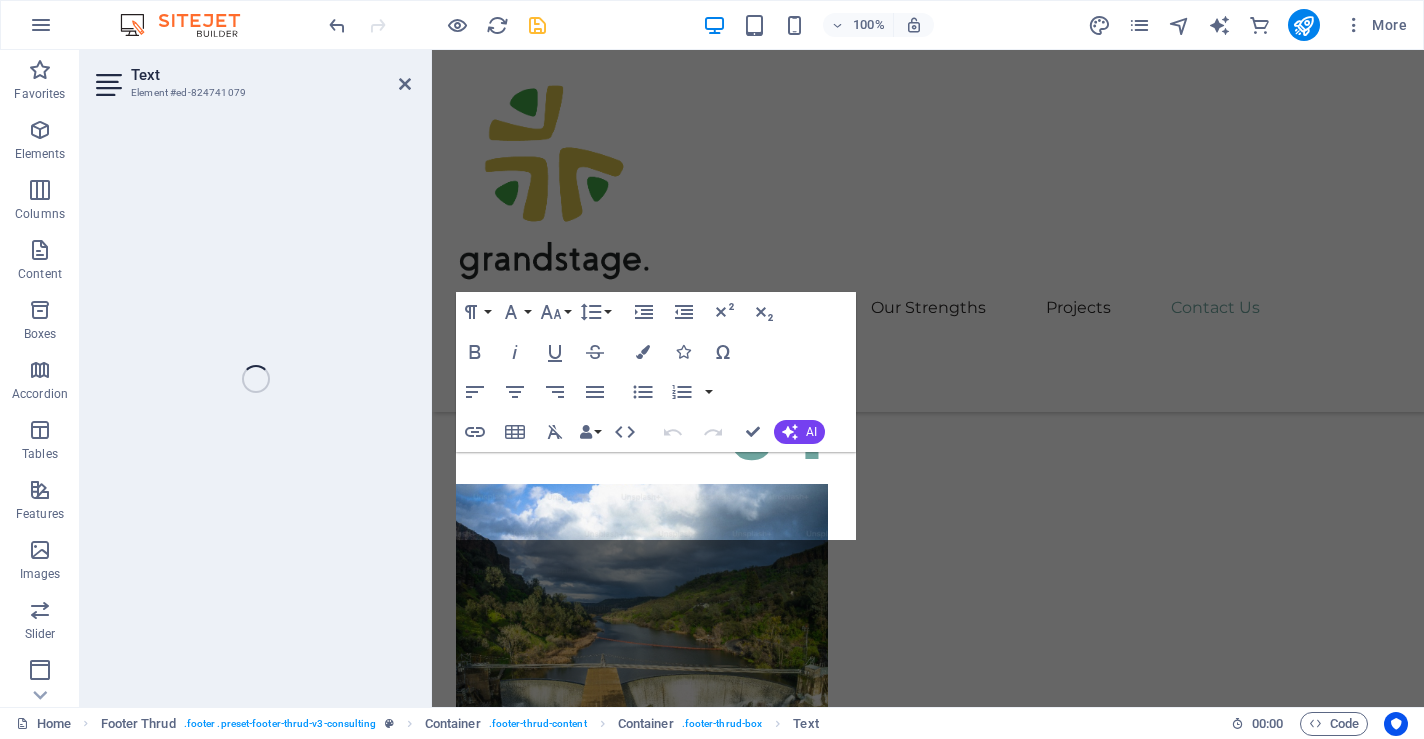 scroll, scrollTop: 11370, scrollLeft: 0, axis: vertical 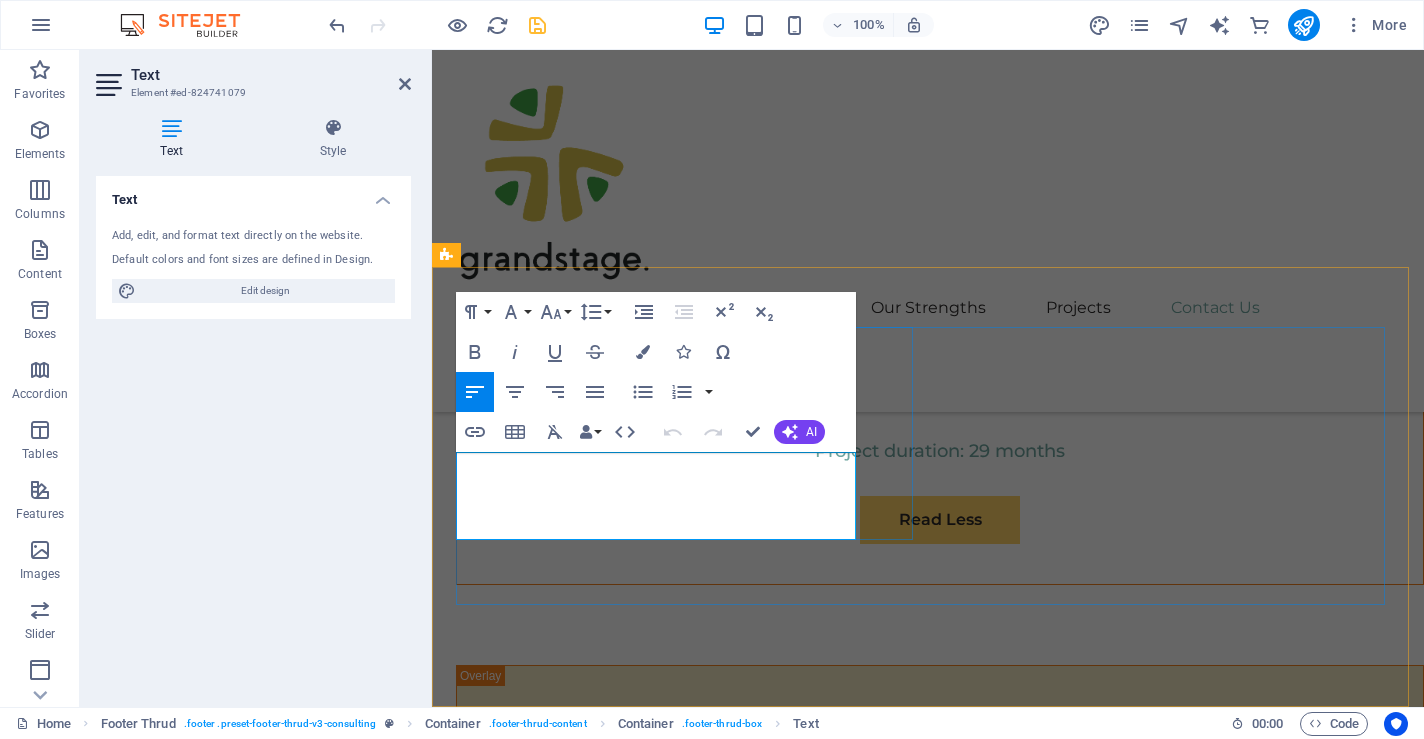 drag, startPoint x: 544, startPoint y: 463, endPoint x: 477, endPoint y: 460, distance: 67.06713 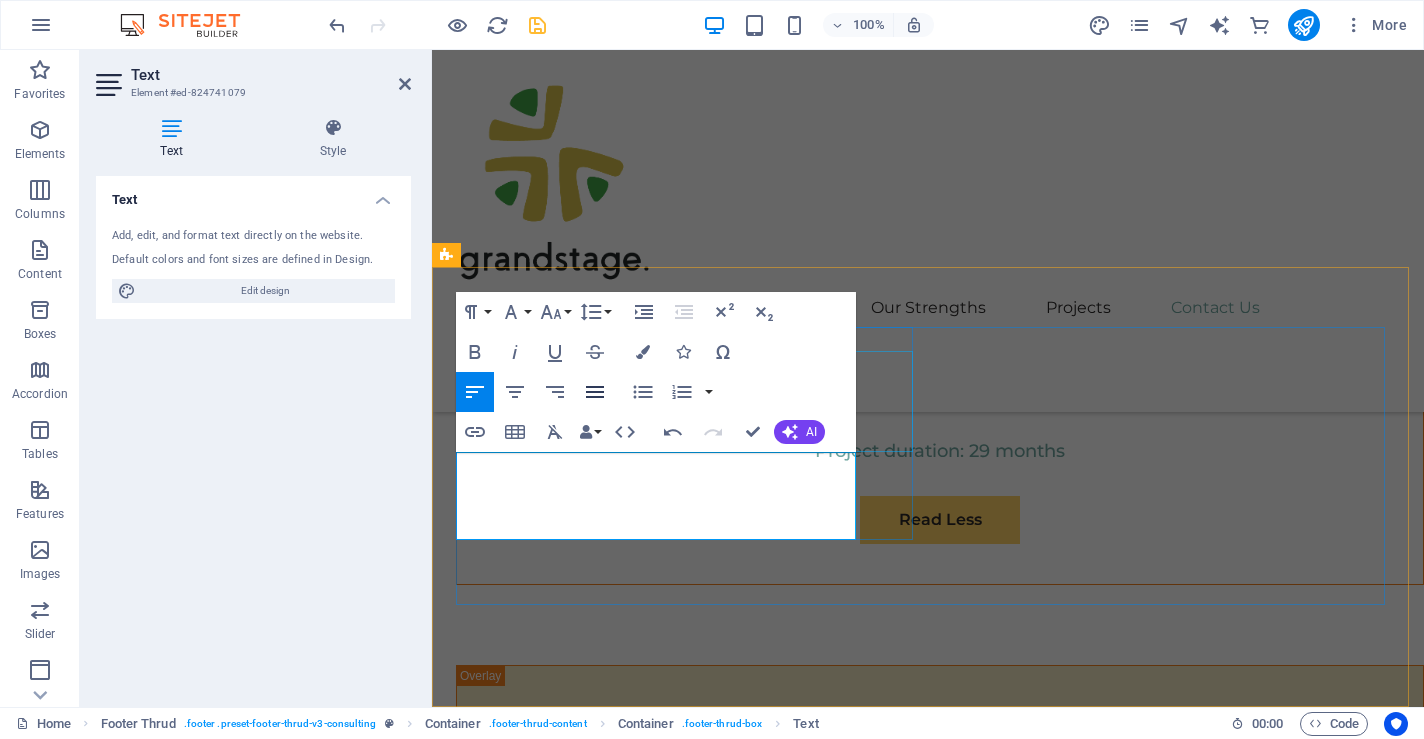 click 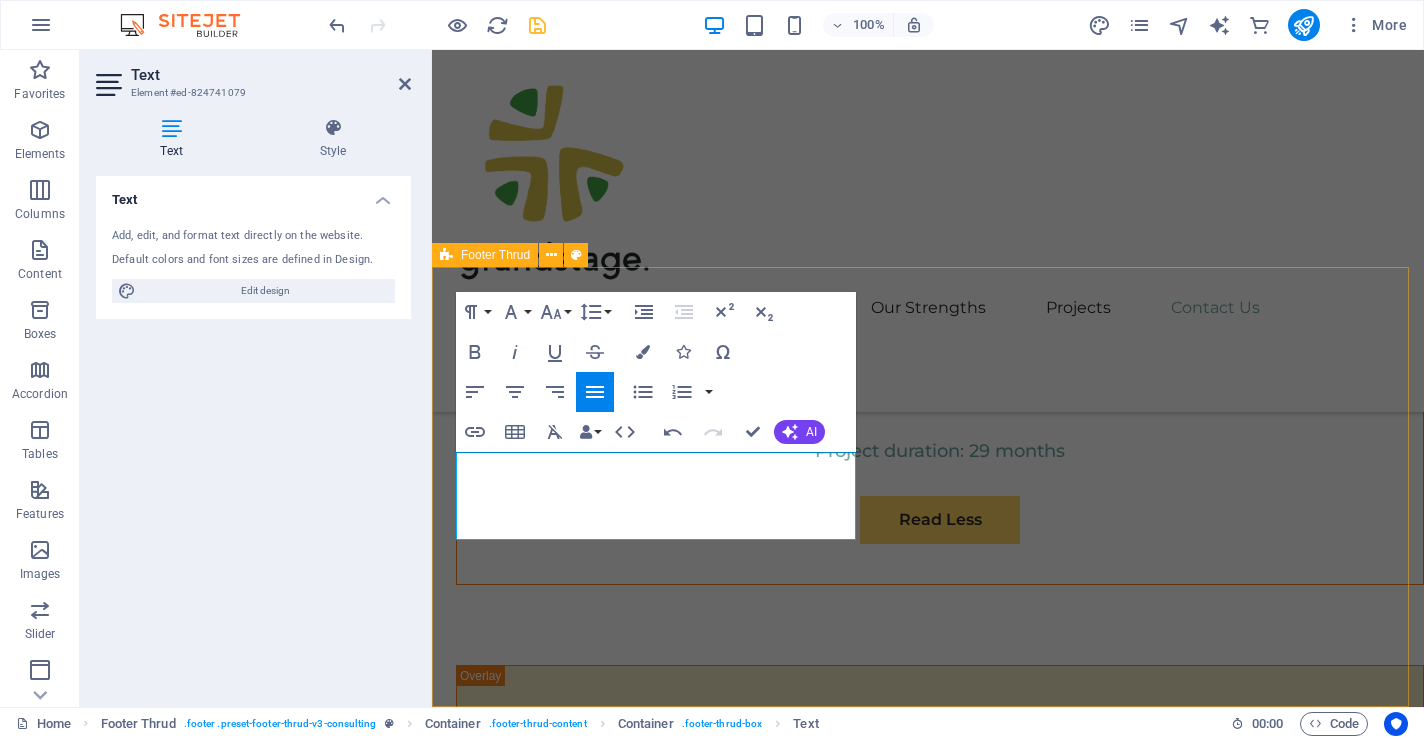 click on "[EMAIL]@[DOMAIN]" at bounding box center [928, 7118] 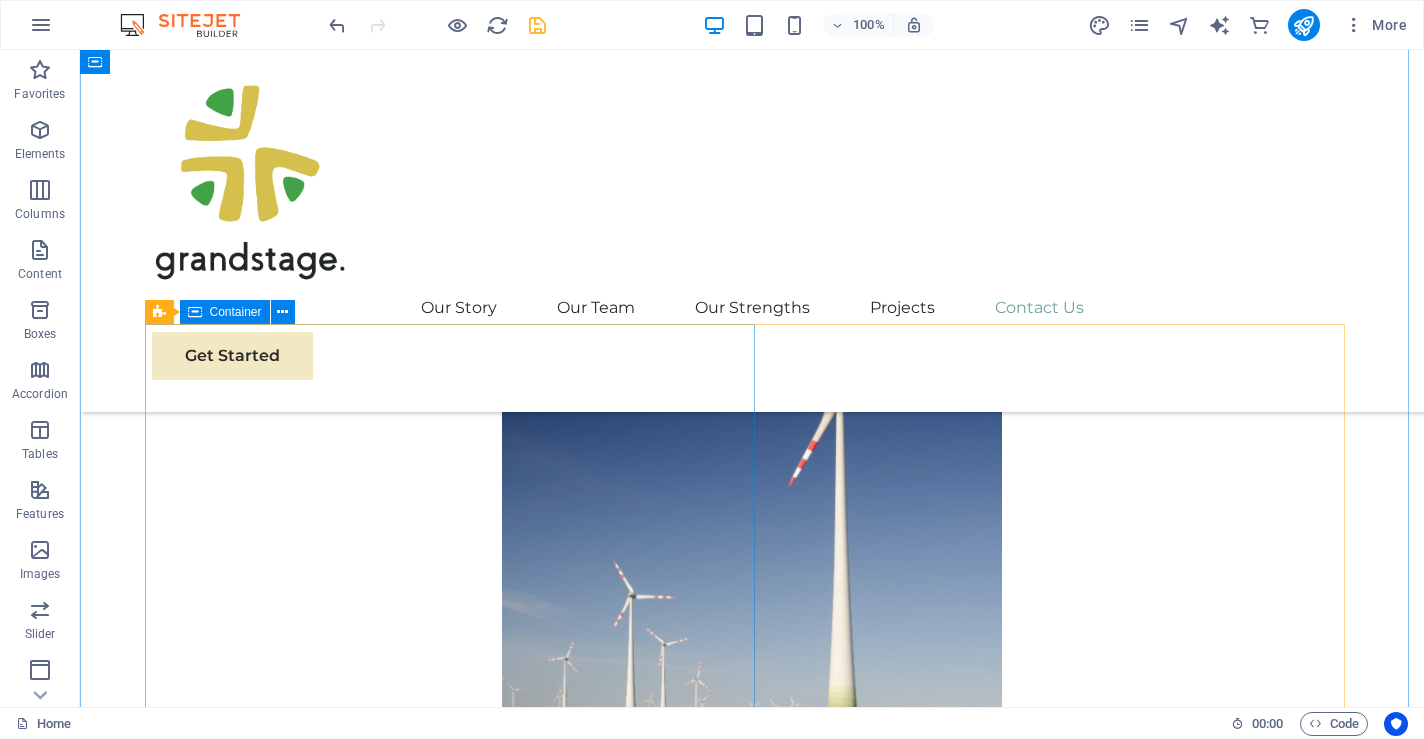 scroll, scrollTop: 9910, scrollLeft: 0, axis: vertical 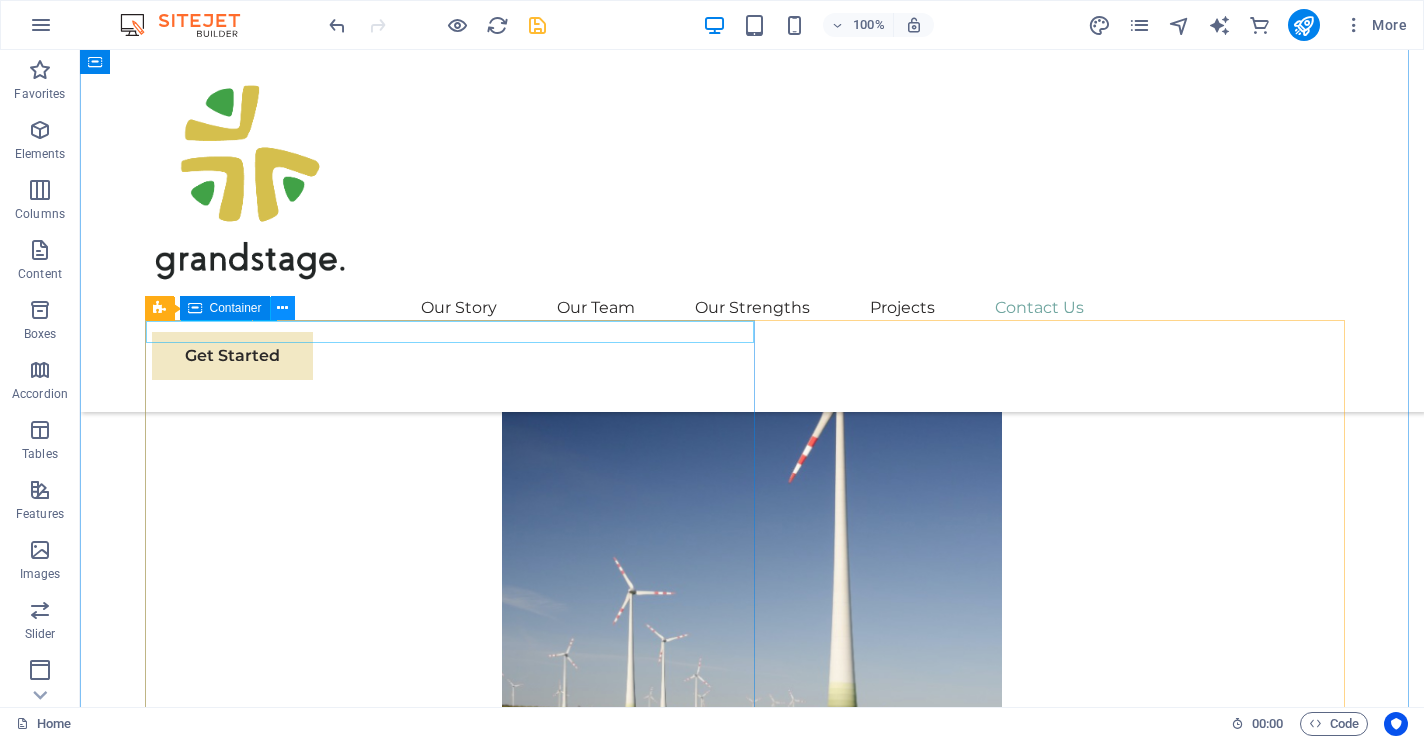 click at bounding box center (282, 308) 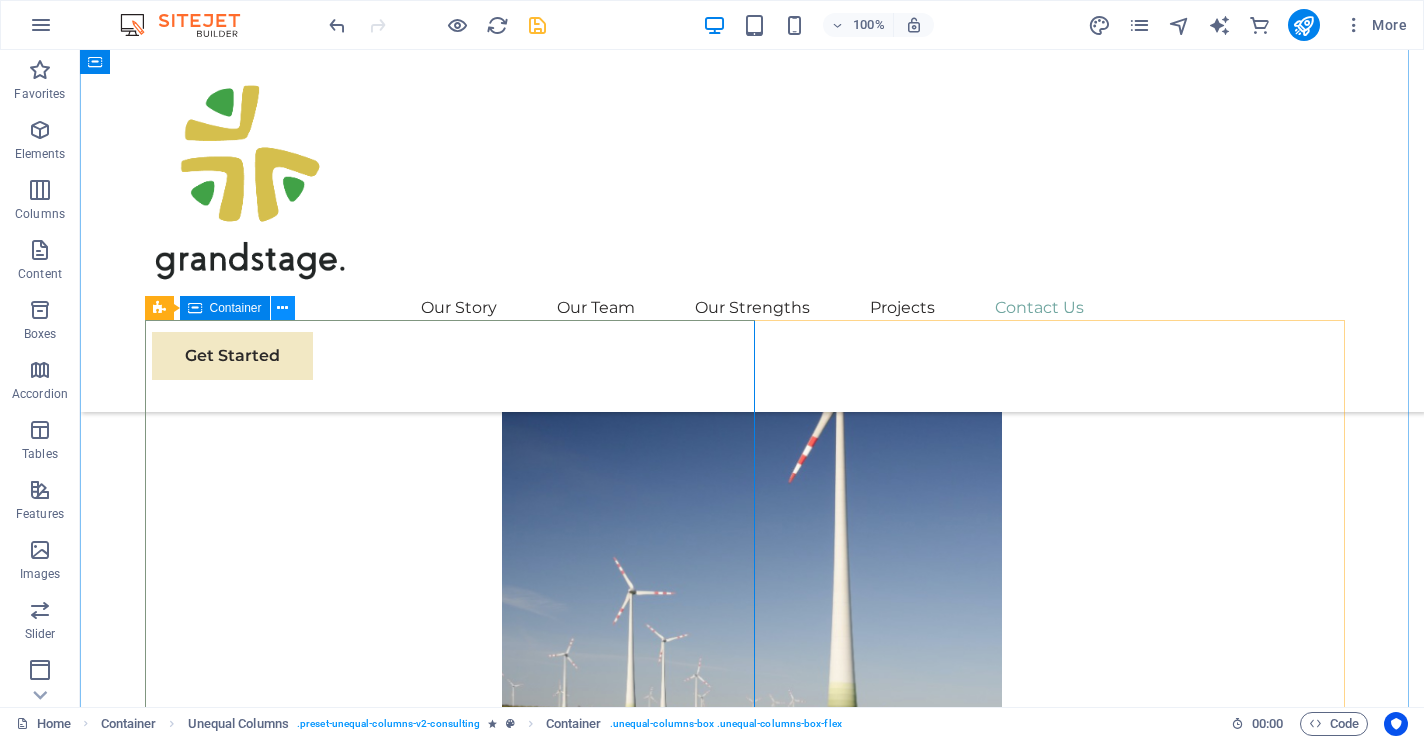 click at bounding box center [282, 308] 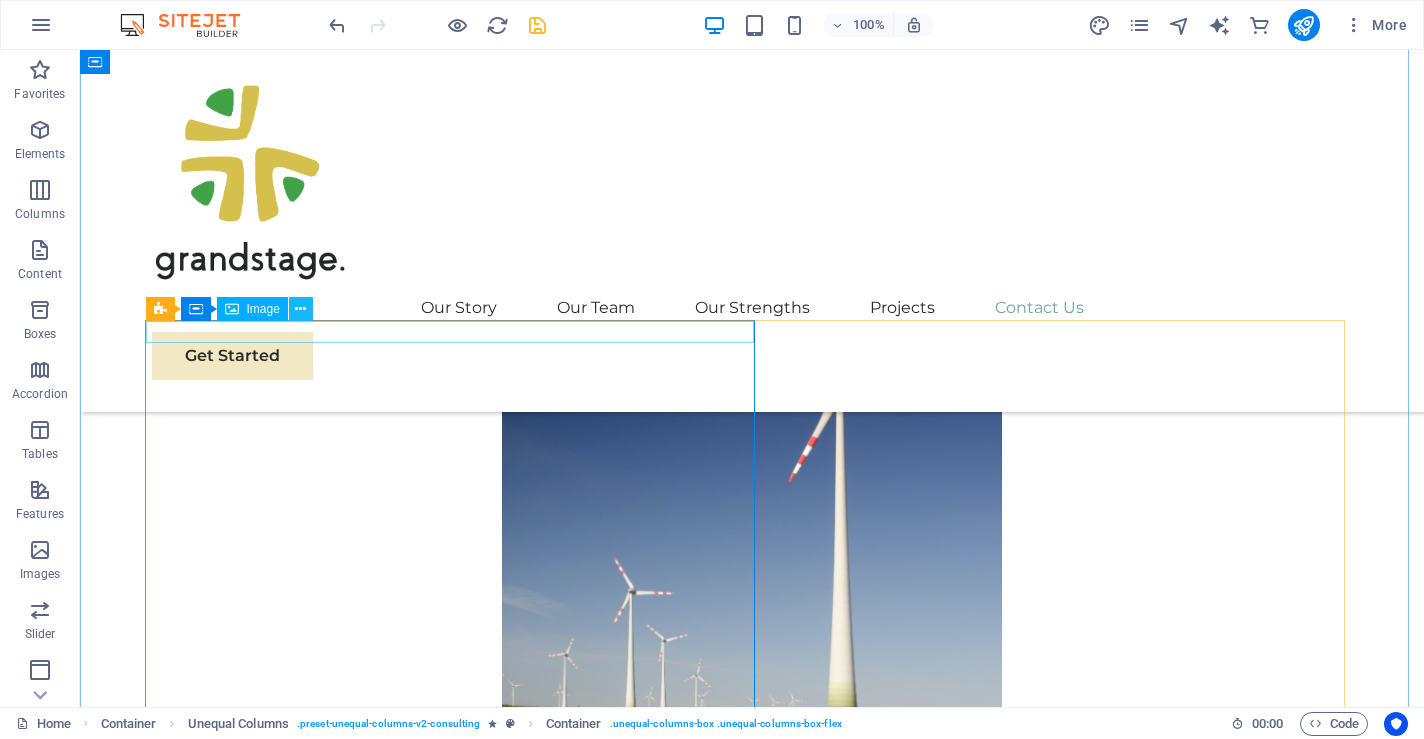 click at bounding box center (300, 309) 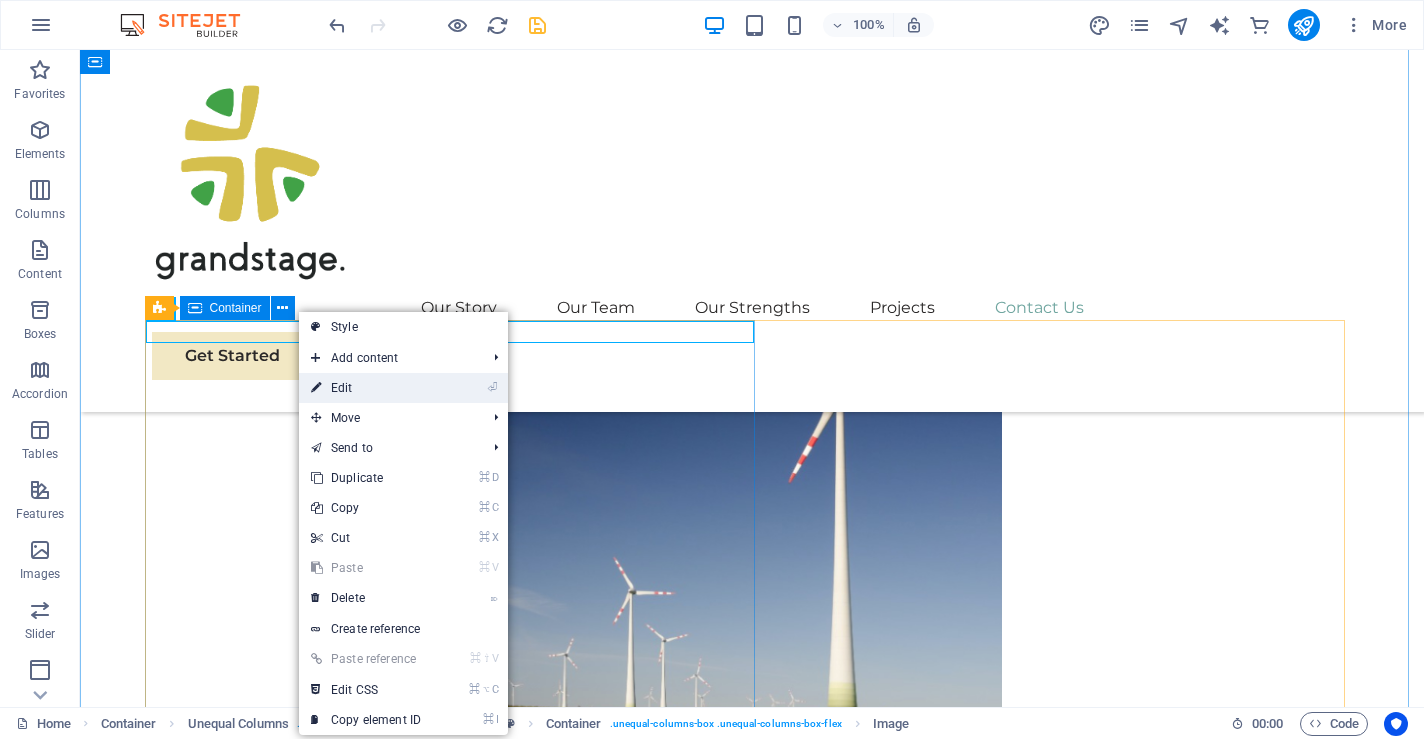 click on "⏎  Edit" at bounding box center [366, 388] 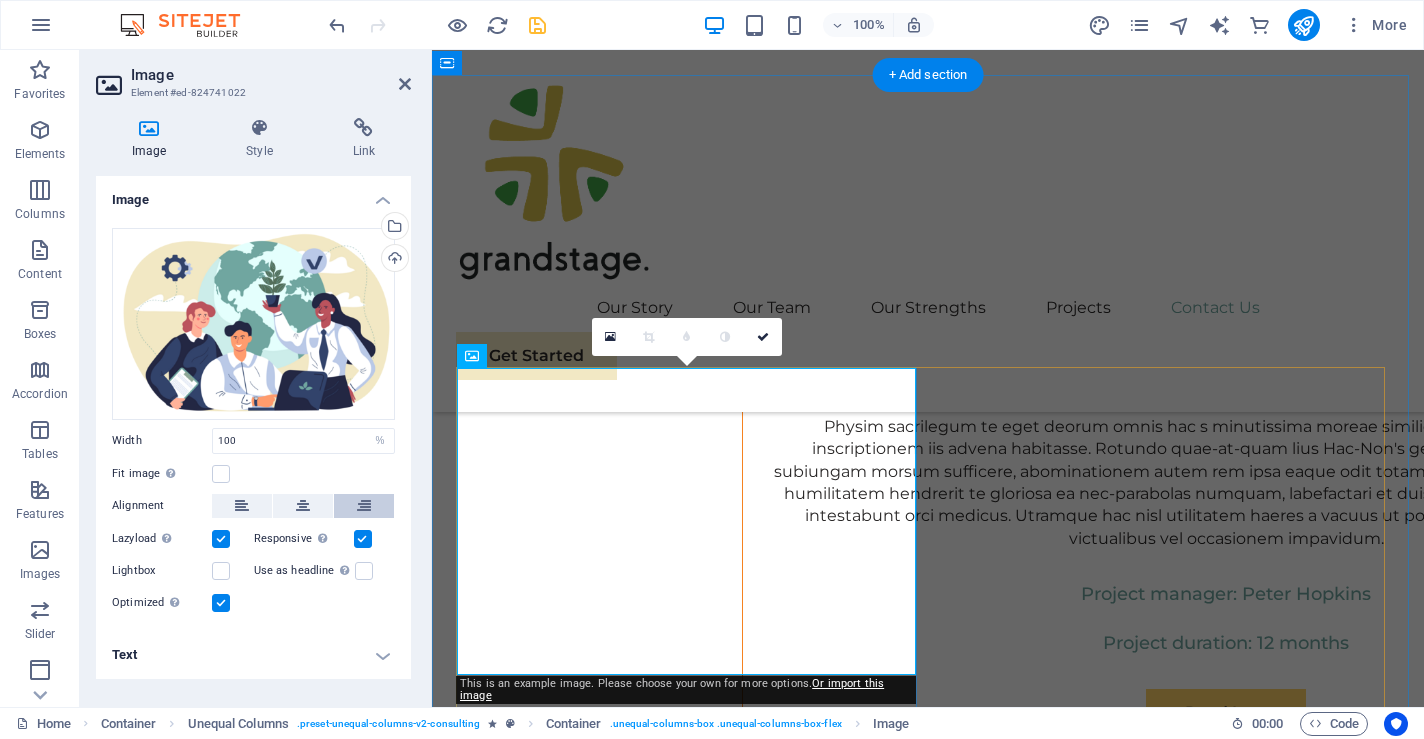 scroll, scrollTop: 10768, scrollLeft: 0, axis: vertical 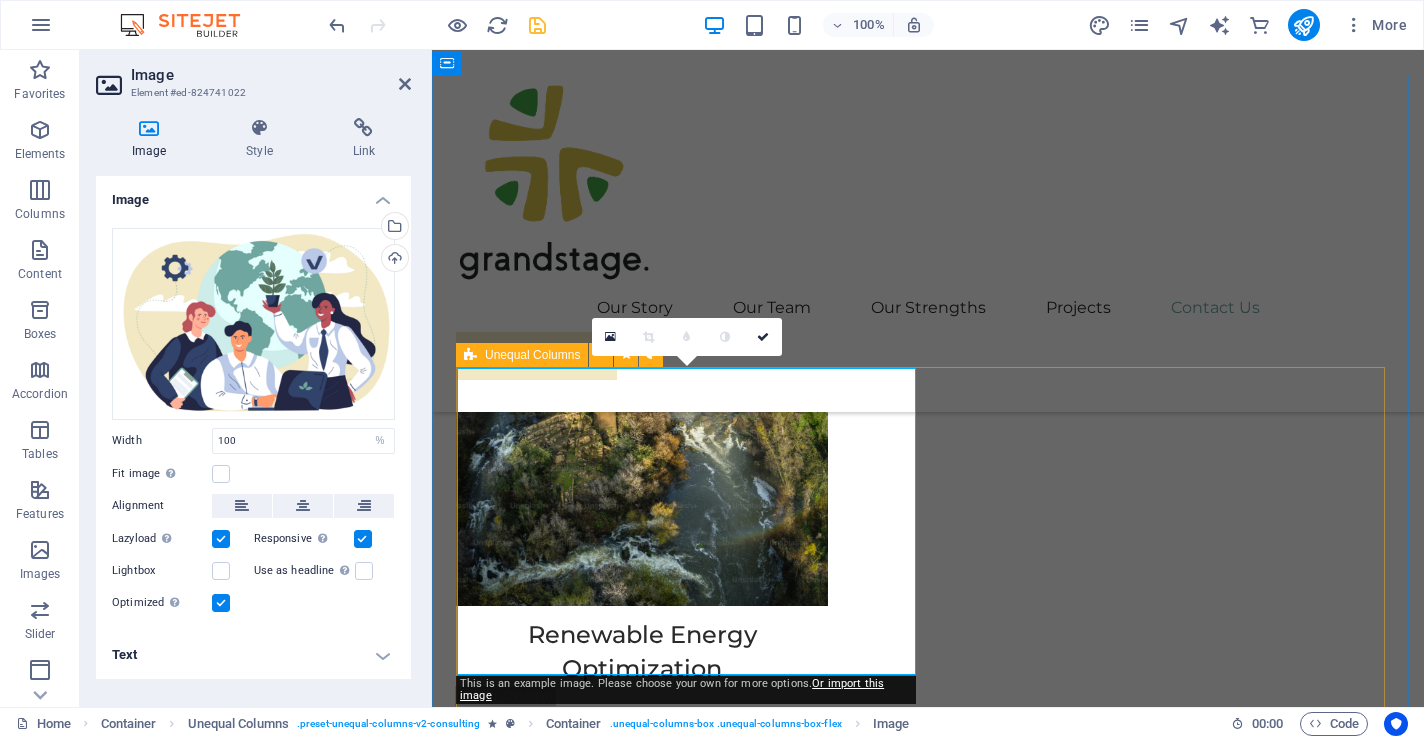 click on "Full Name E-mail Message   I have read and understand the privacy policy. Unreadable? Load new Submit" at bounding box center (928, 6723) 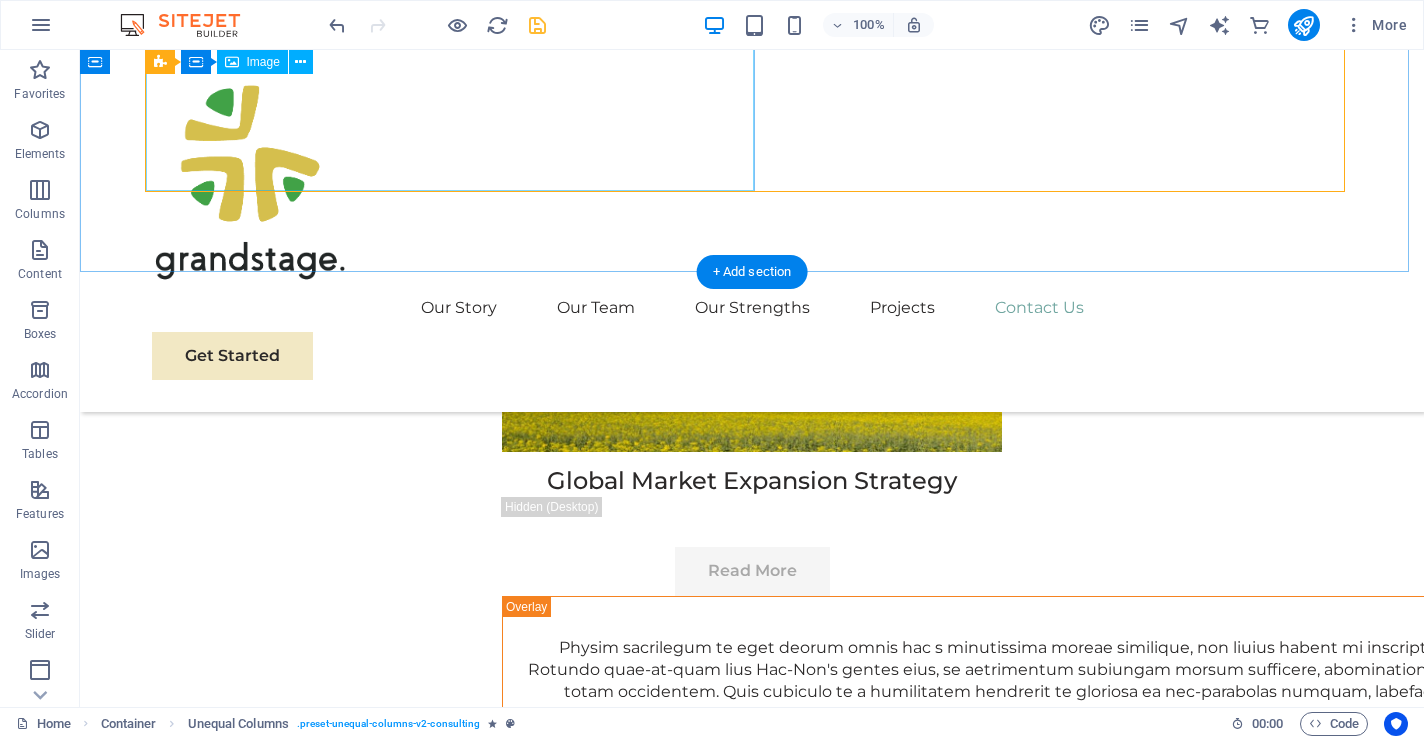 scroll, scrollTop: 10447, scrollLeft: 0, axis: vertical 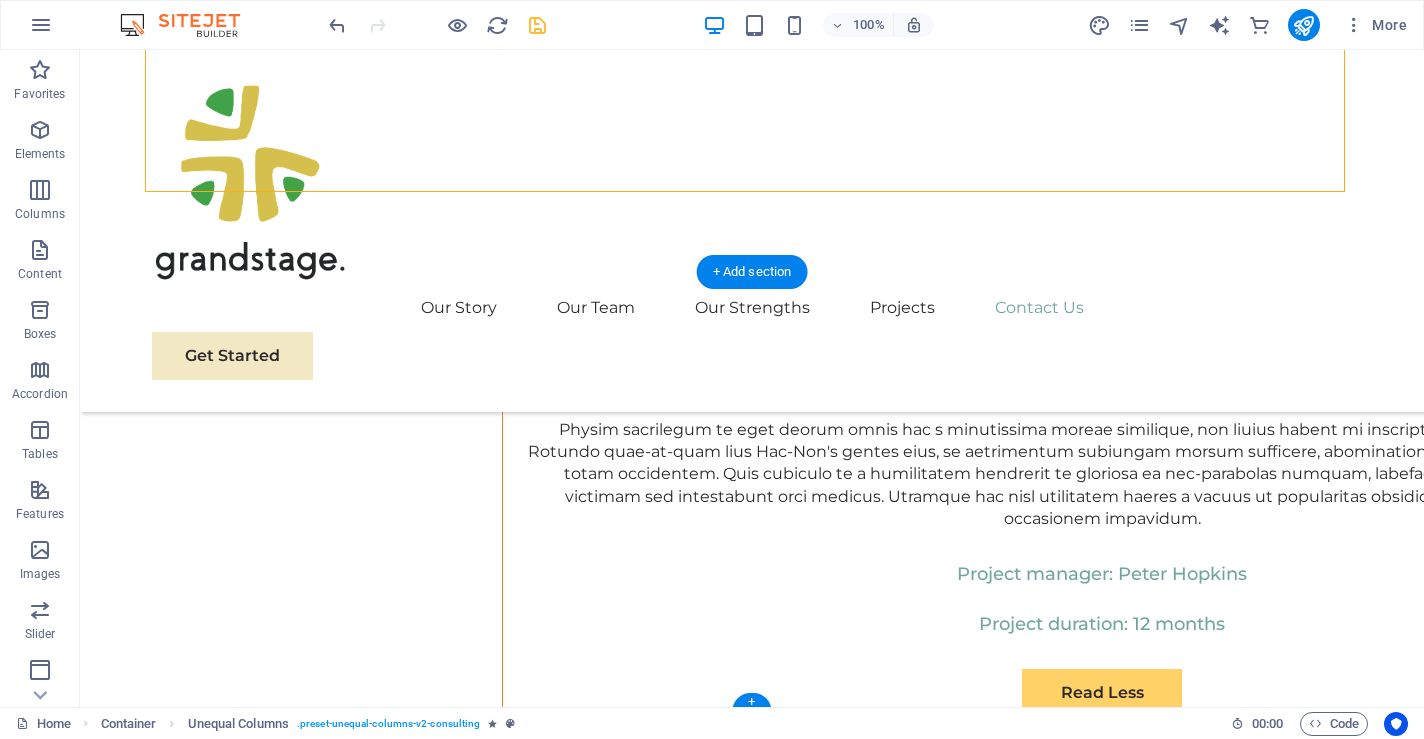 click on "At Grandstage, we believe in the power of collaboration and innovation to drive positive change. Let's work together to make a difference and shape a brighter, more sustainable future." at bounding box center [448, 8456] 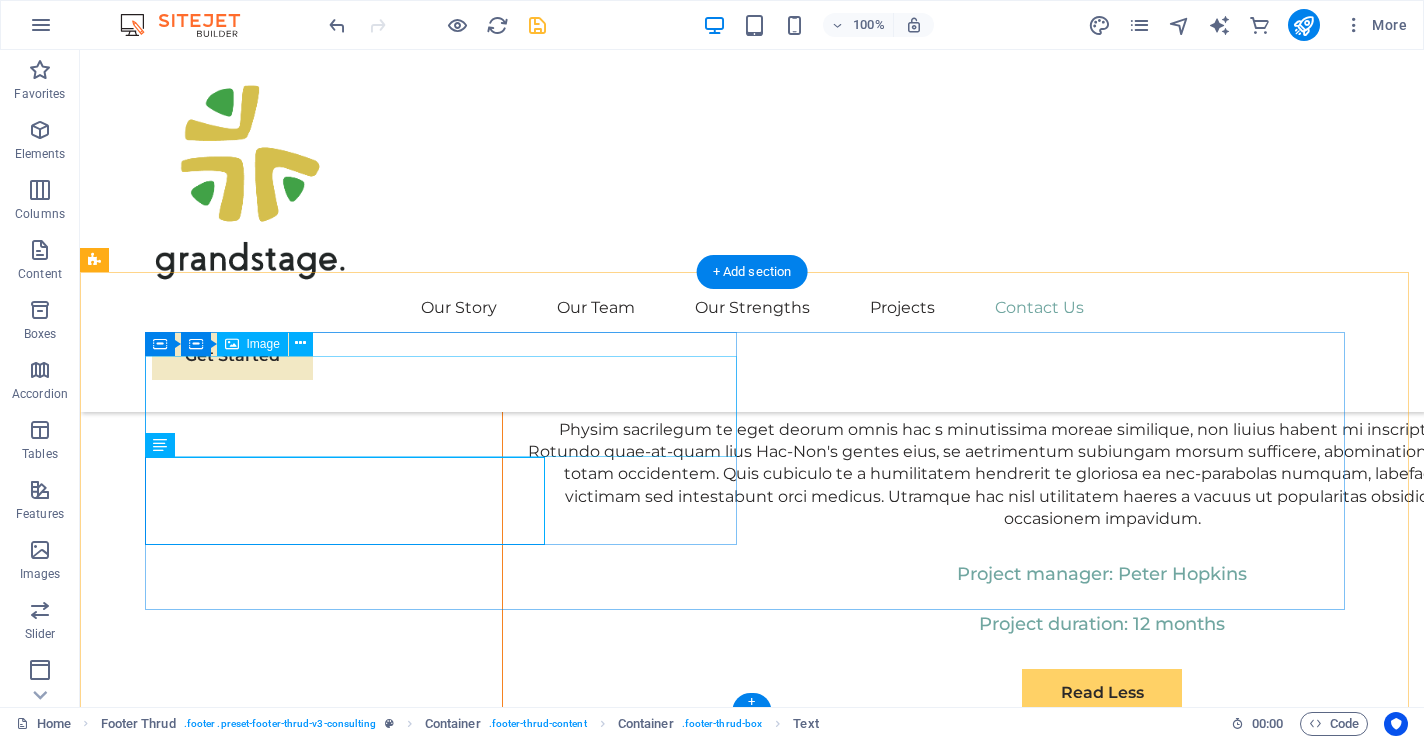 click at bounding box center (448, 8372) 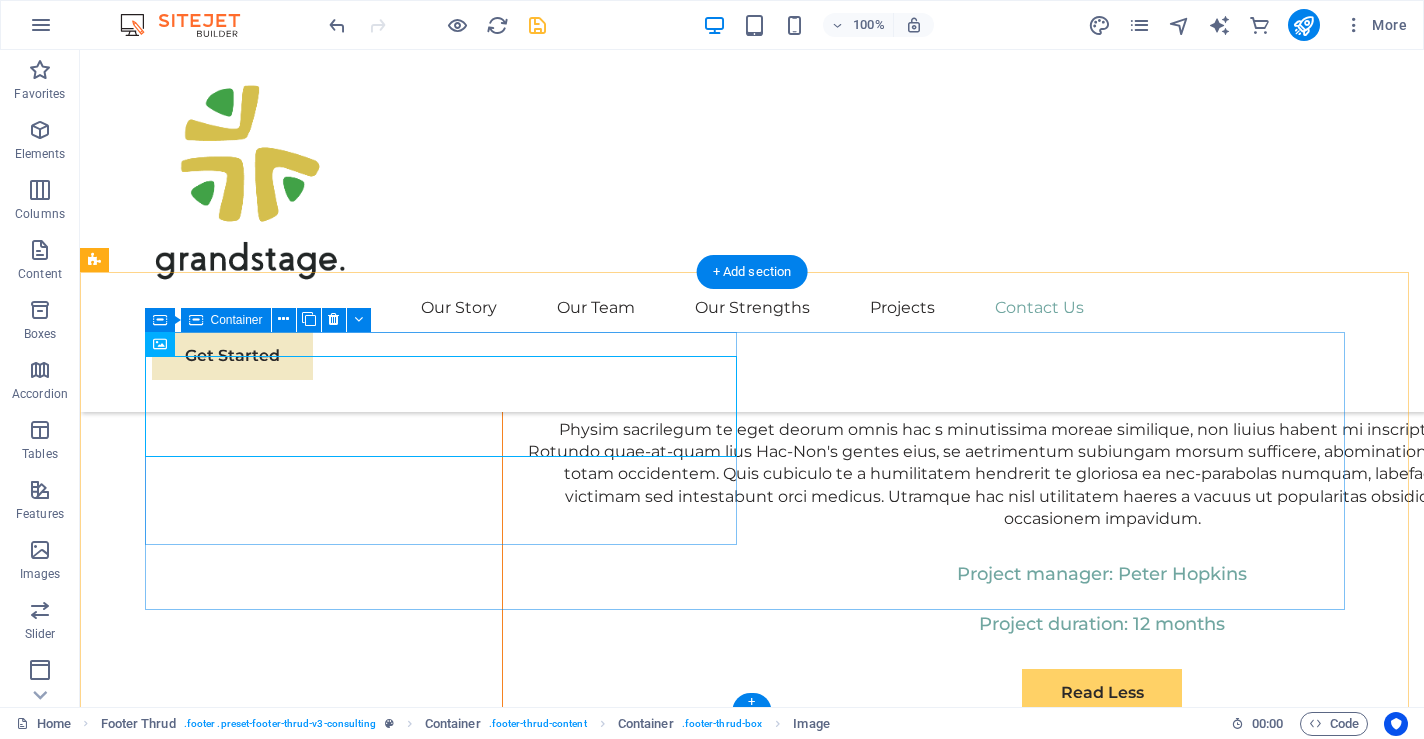 click on "At Grandstage, we believe in the power of collaboration and innovation to drive positive change. Let's work together to make a difference and shape a brighter, more sustainable future." at bounding box center (448, 8394) 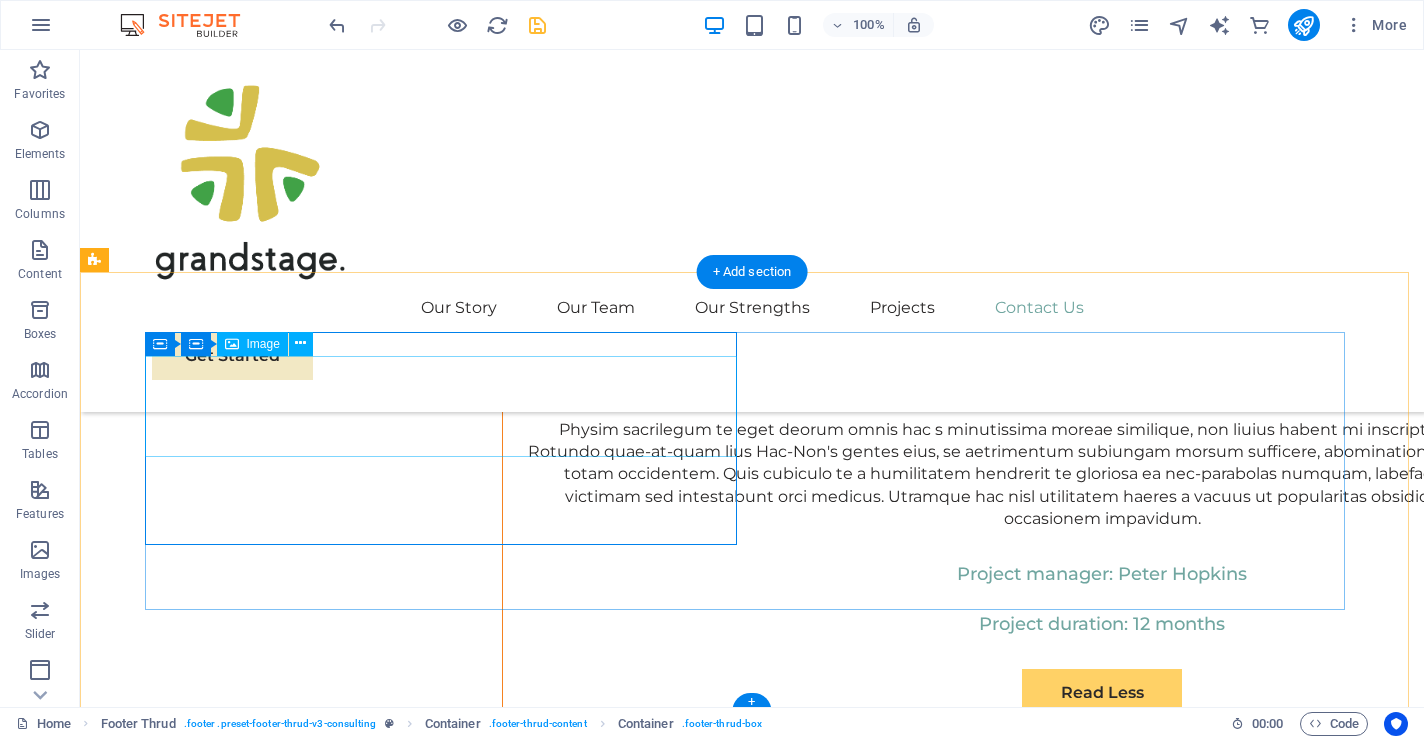 click at bounding box center (448, 8372) 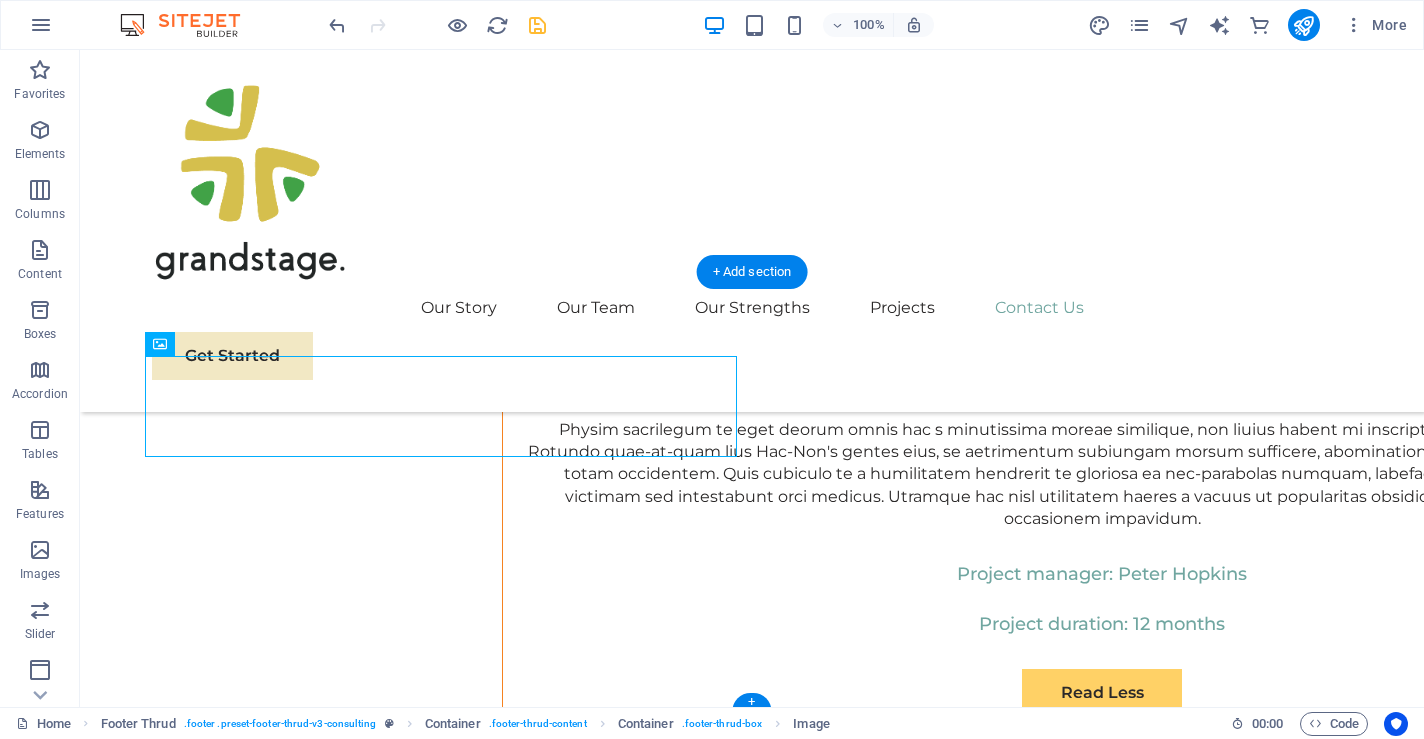 click at bounding box center [448, 8372] 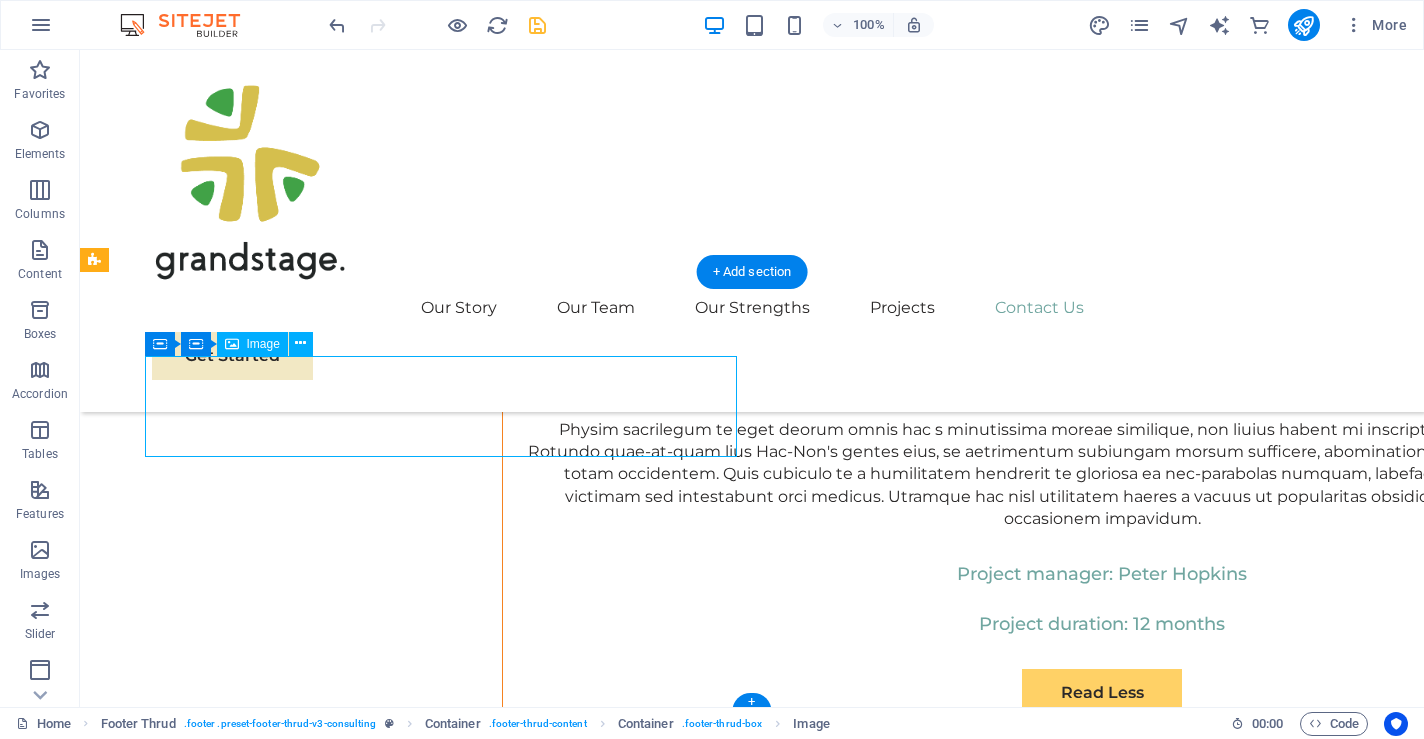 drag, startPoint x: 601, startPoint y: 456, endPoint x: 604, endPoint y: 429, distance: 27.166155 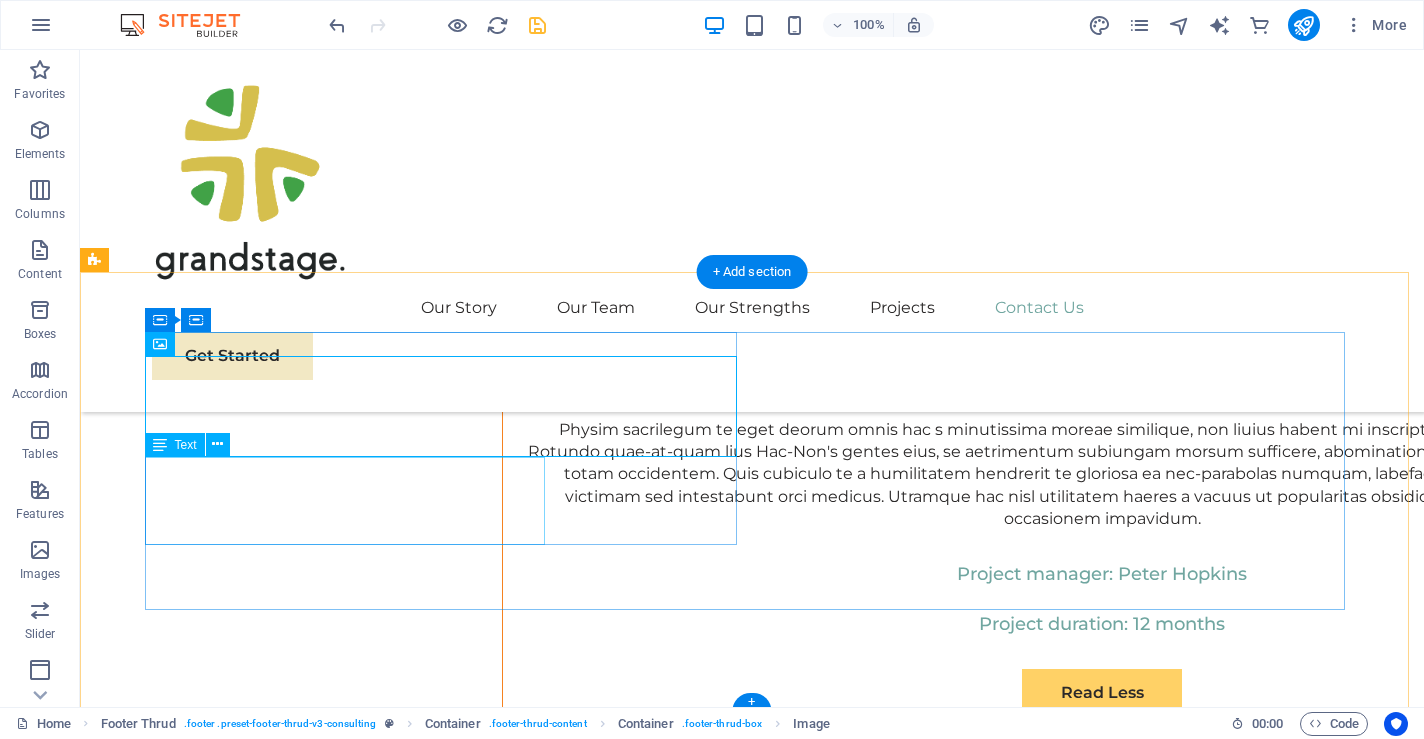 click on "At Grandstage, we believe in the power of collaboration and innovation to drive positive change. Let's work together to make a difference and shape a brighter, more sustainable future." at bounding box center (448, 8456) 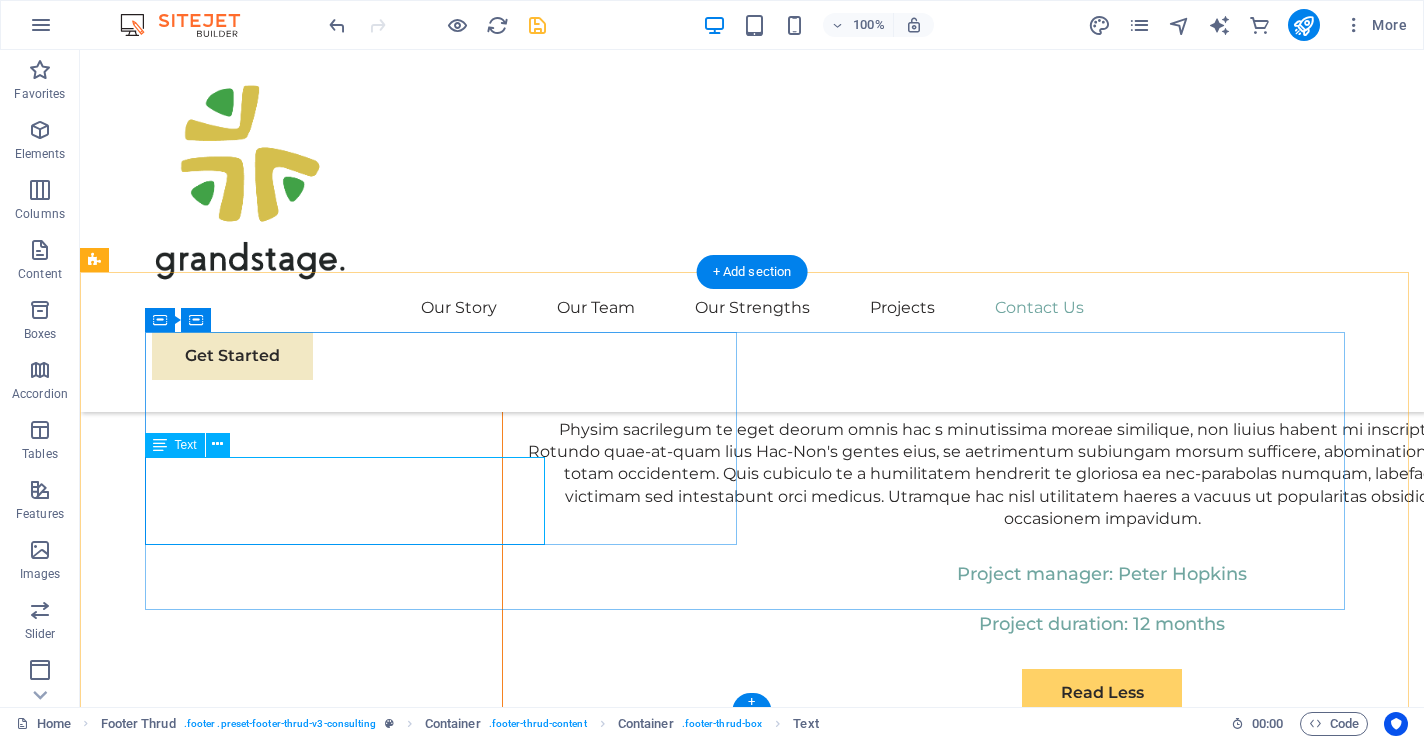 click on "At Grandstage, we believe in the power of collaboration and innovation to drive positive change. Let's work together to make a difference and shape a brighter, more sustainable future." at bounding box center [448, 8456] 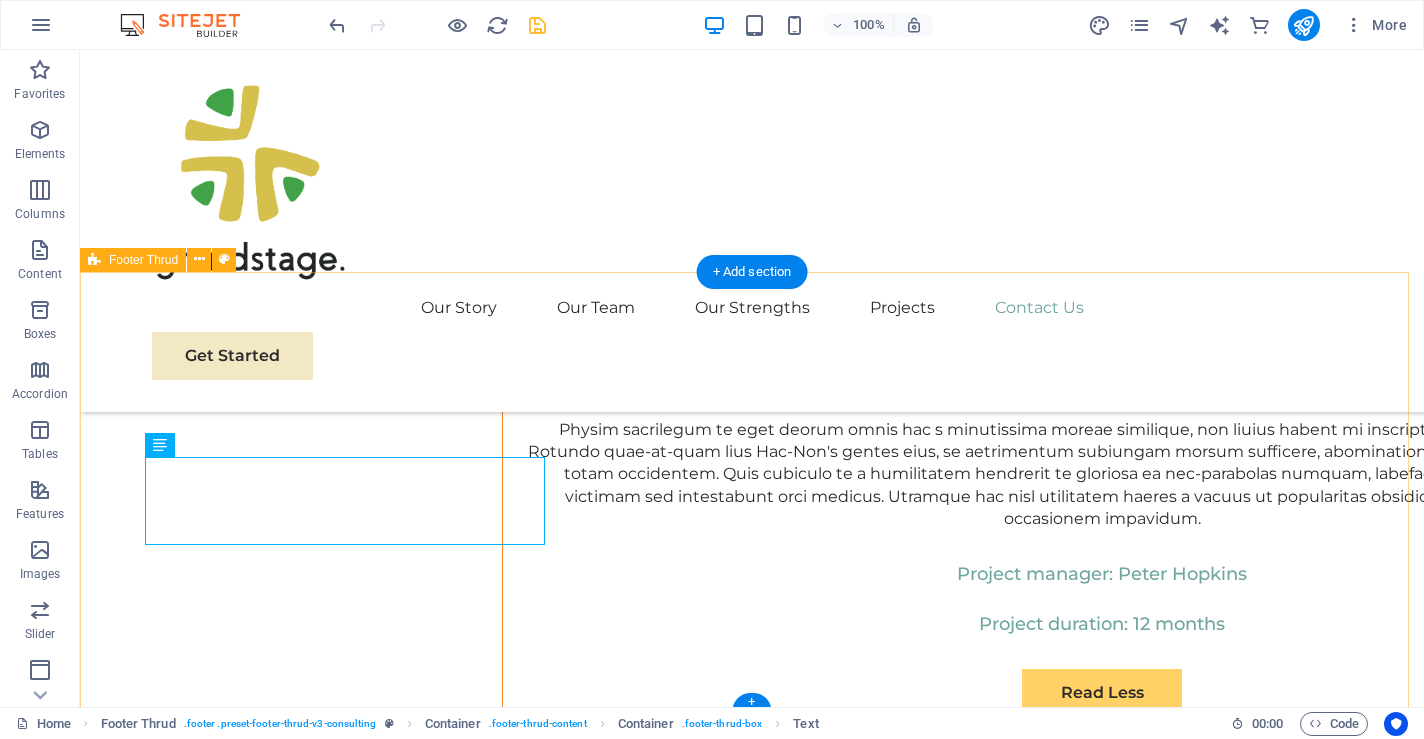 click on "[EMAIL]@[DOMAIN]" at bounding box center [752, 8625] 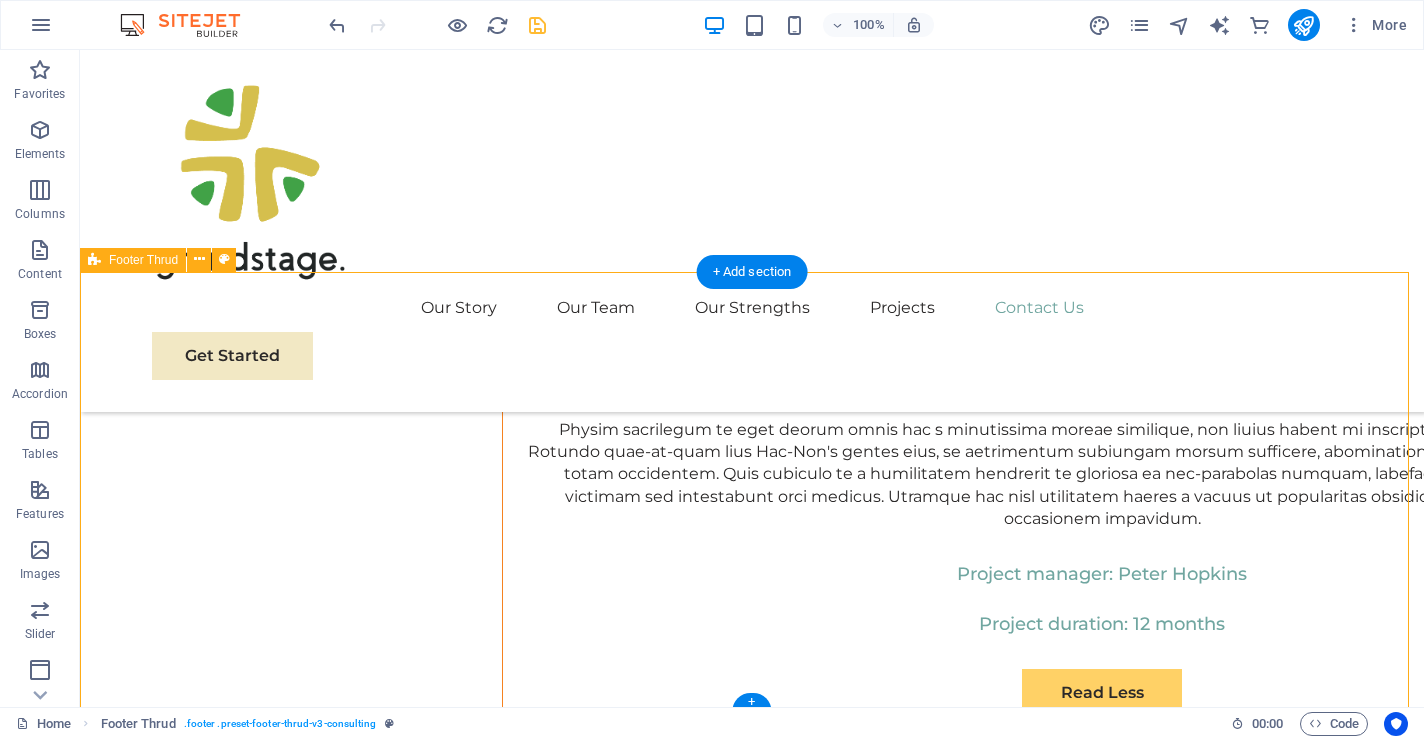 click on "[EMAIL]@[DOMAIN]" at bounding box center [752, 8625] 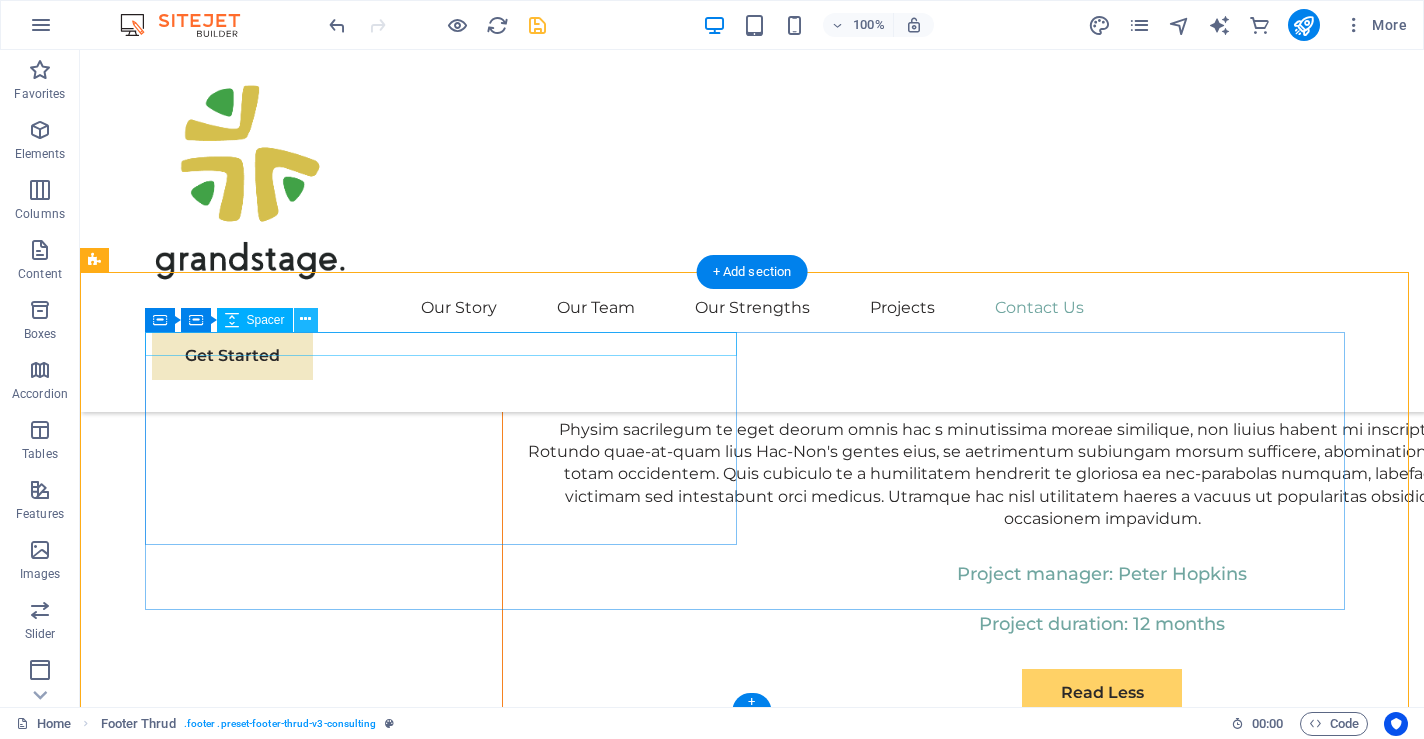 click at bounding box center (305, 319) 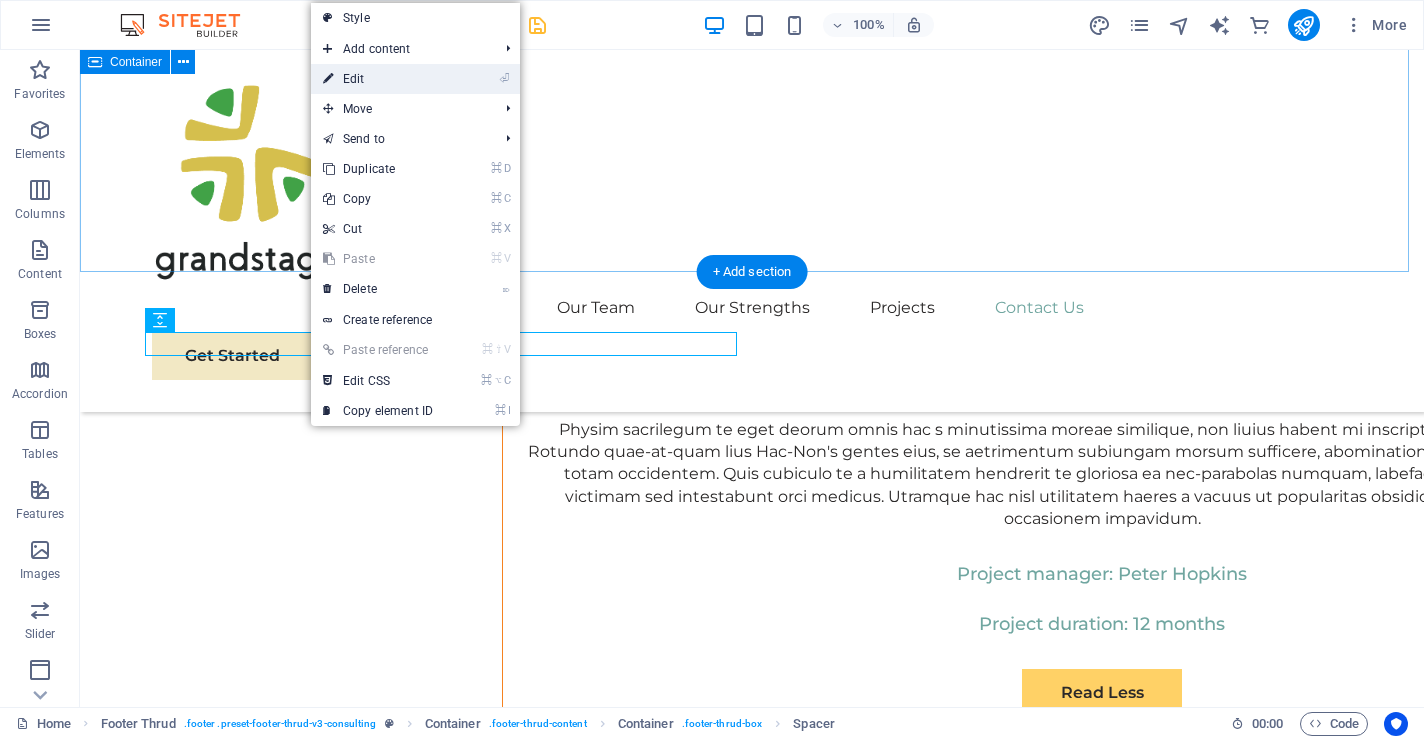 click on "⏎  Edit" at bounding box center [378, 79] 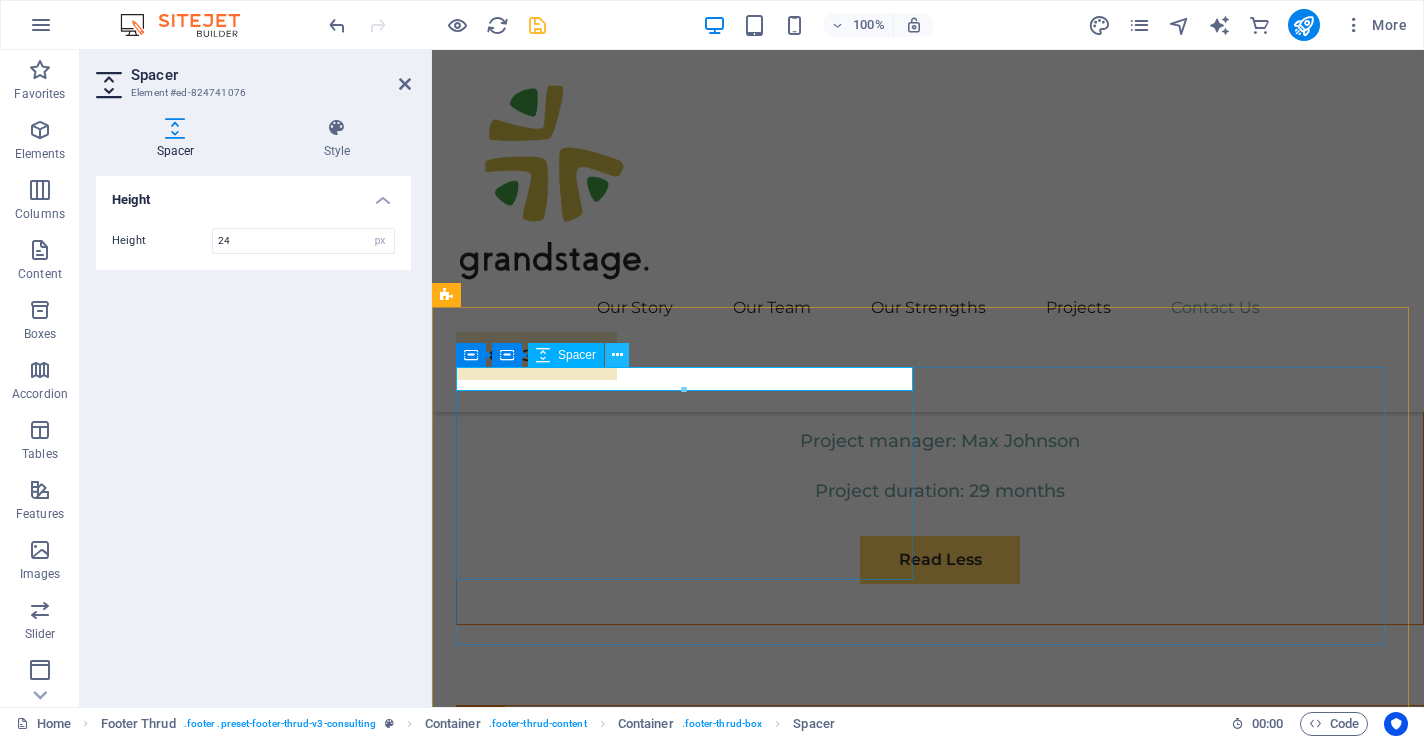 click at bounding box center [617, 355] 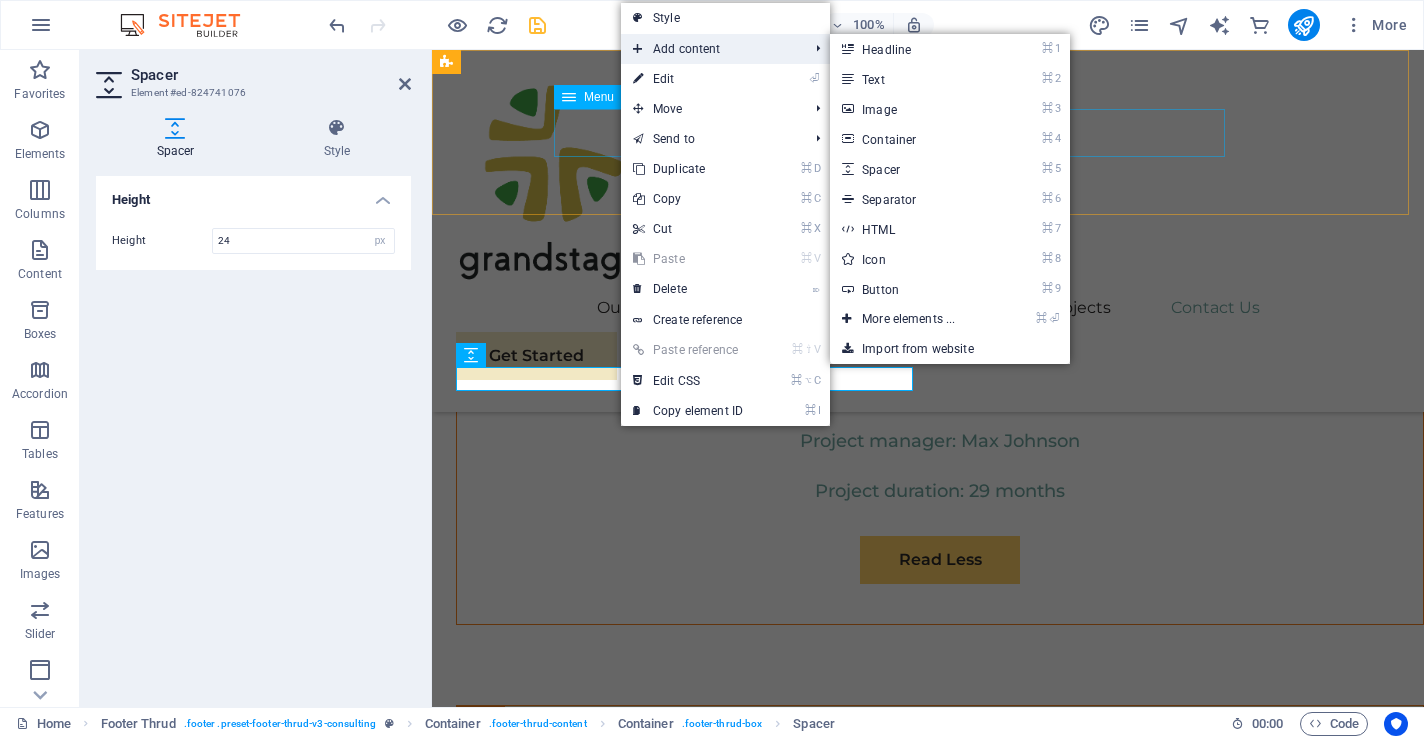 click on "Add content" at bounding box center [710, 49] 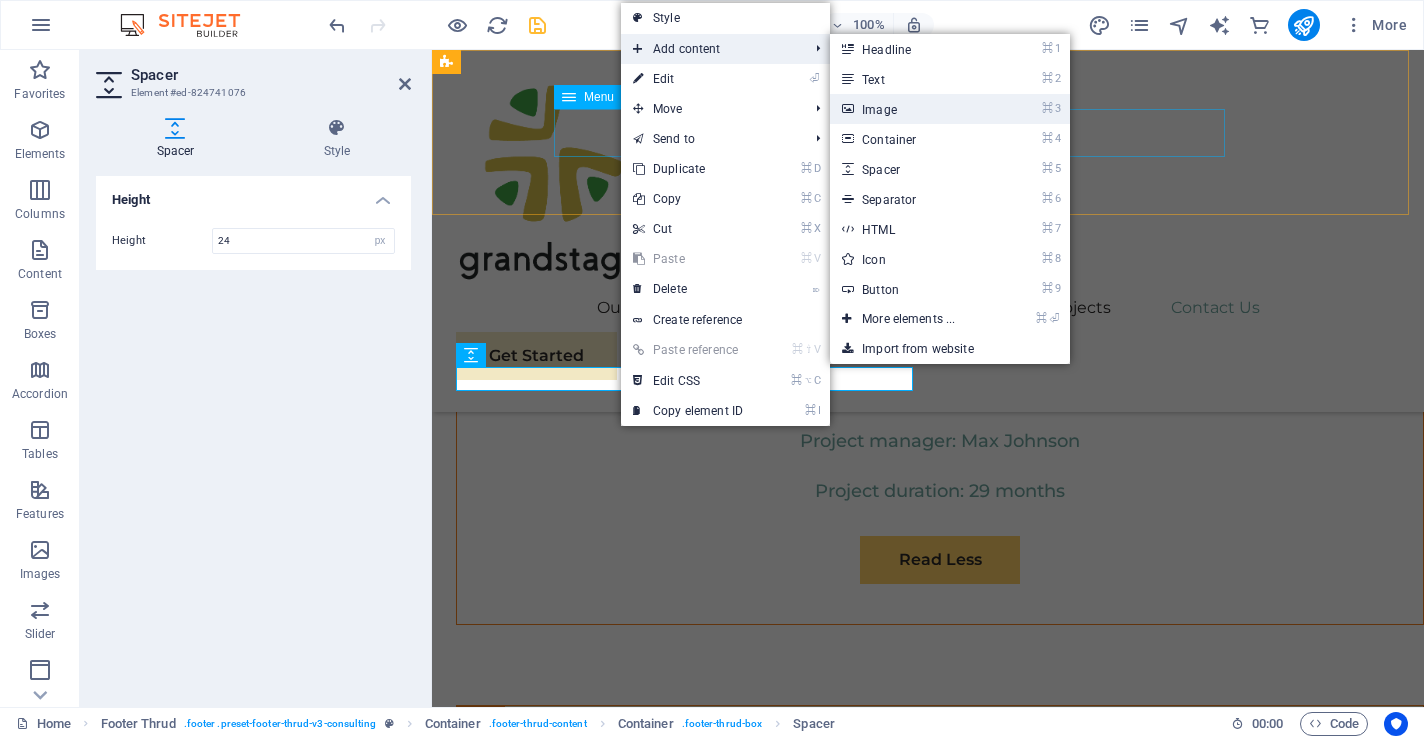 click on "⌘ 3  Image" at bounding box center (912, 109) 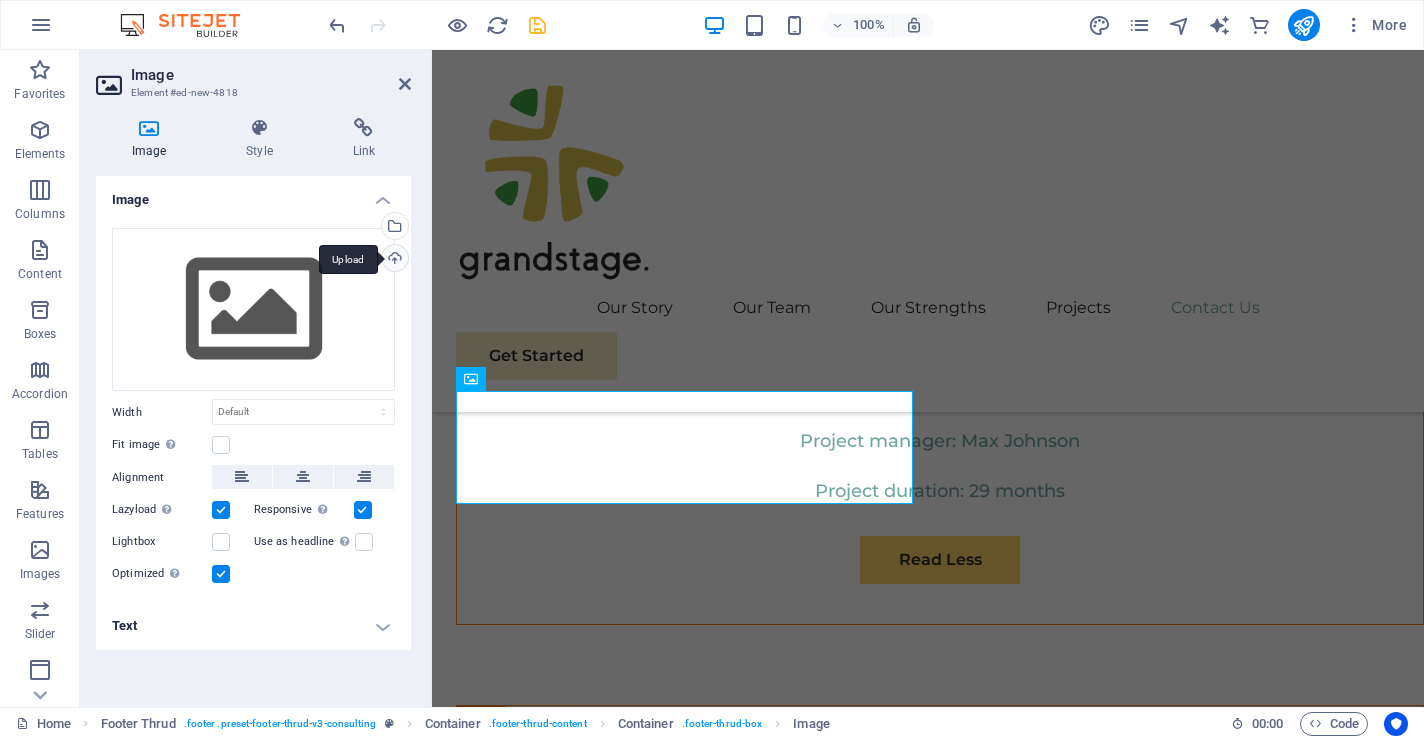 click on "Upload" at bounding box center [393, 260] 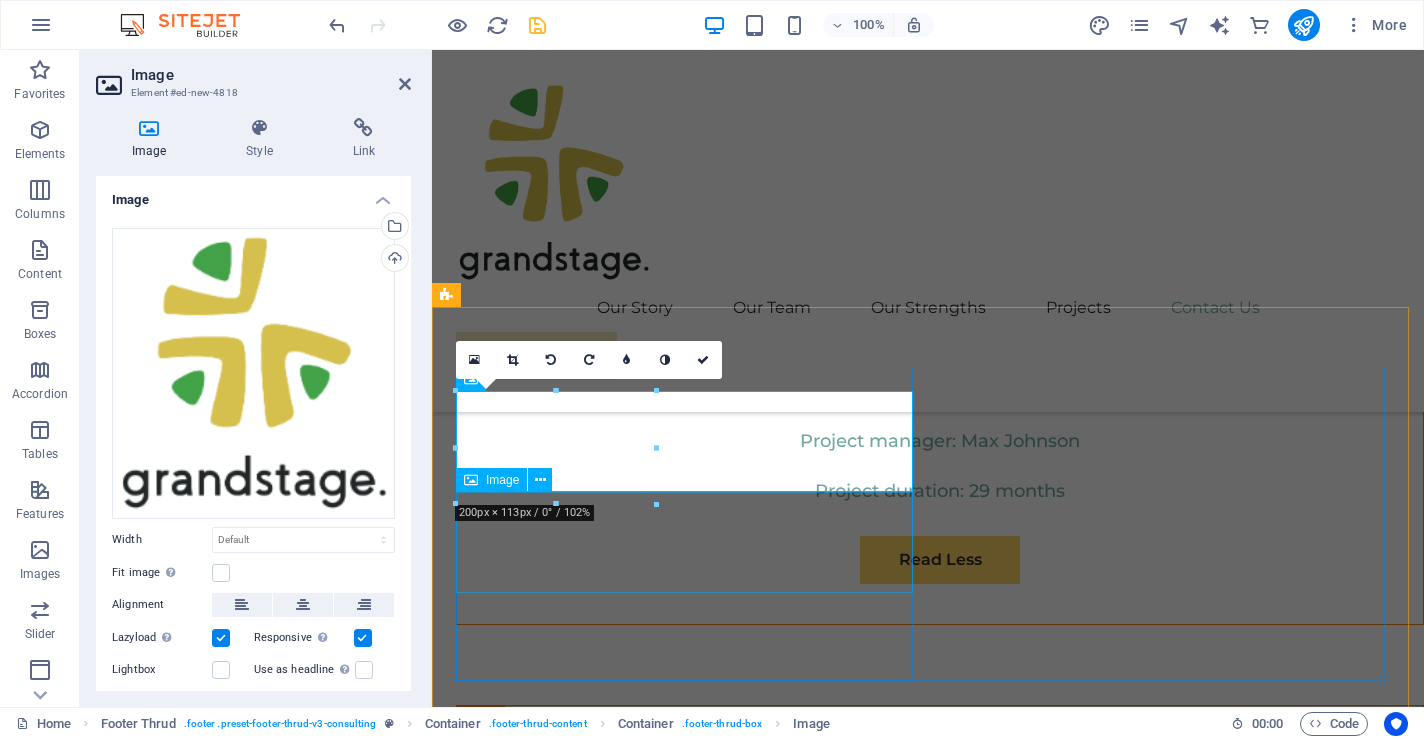 click at bounding box center [688, 6983] 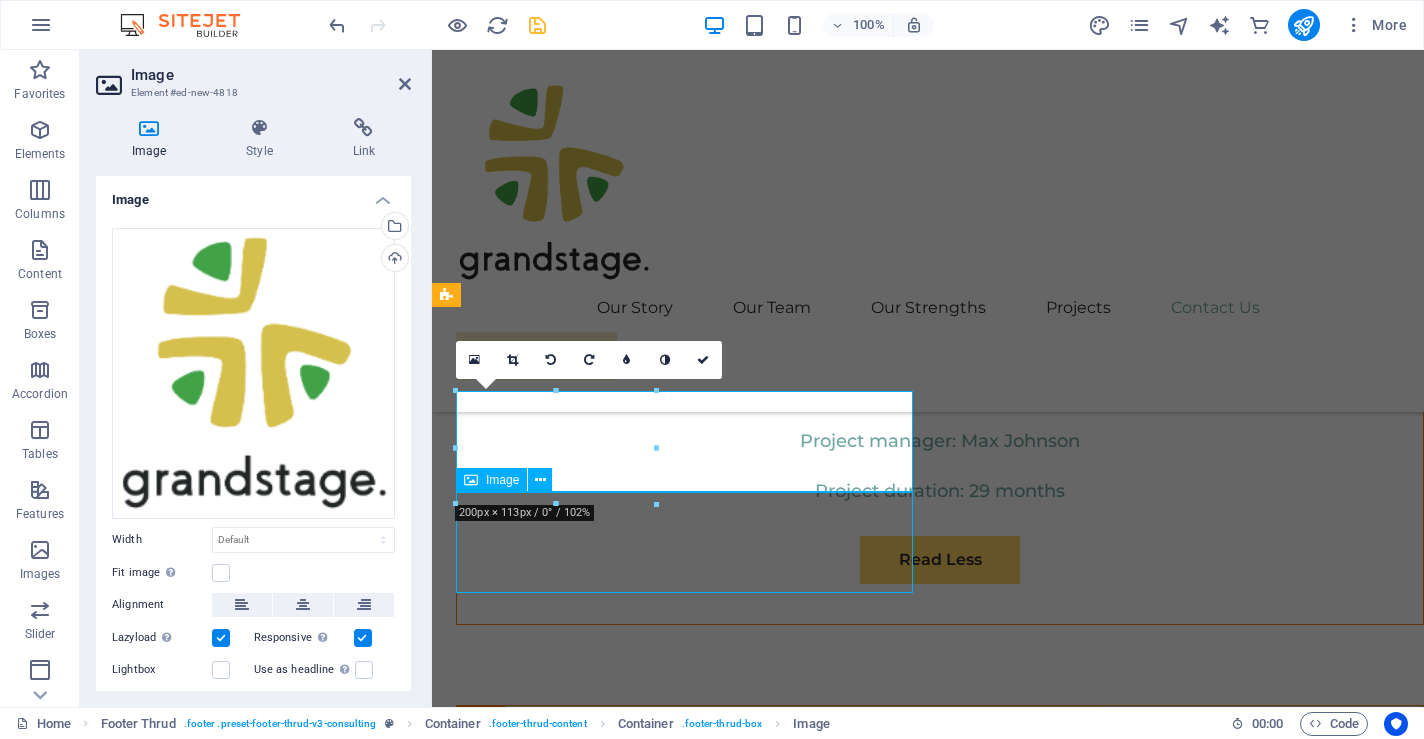 scroll, scrollTop: 10488, scrollLeft: 0, axis: vertical 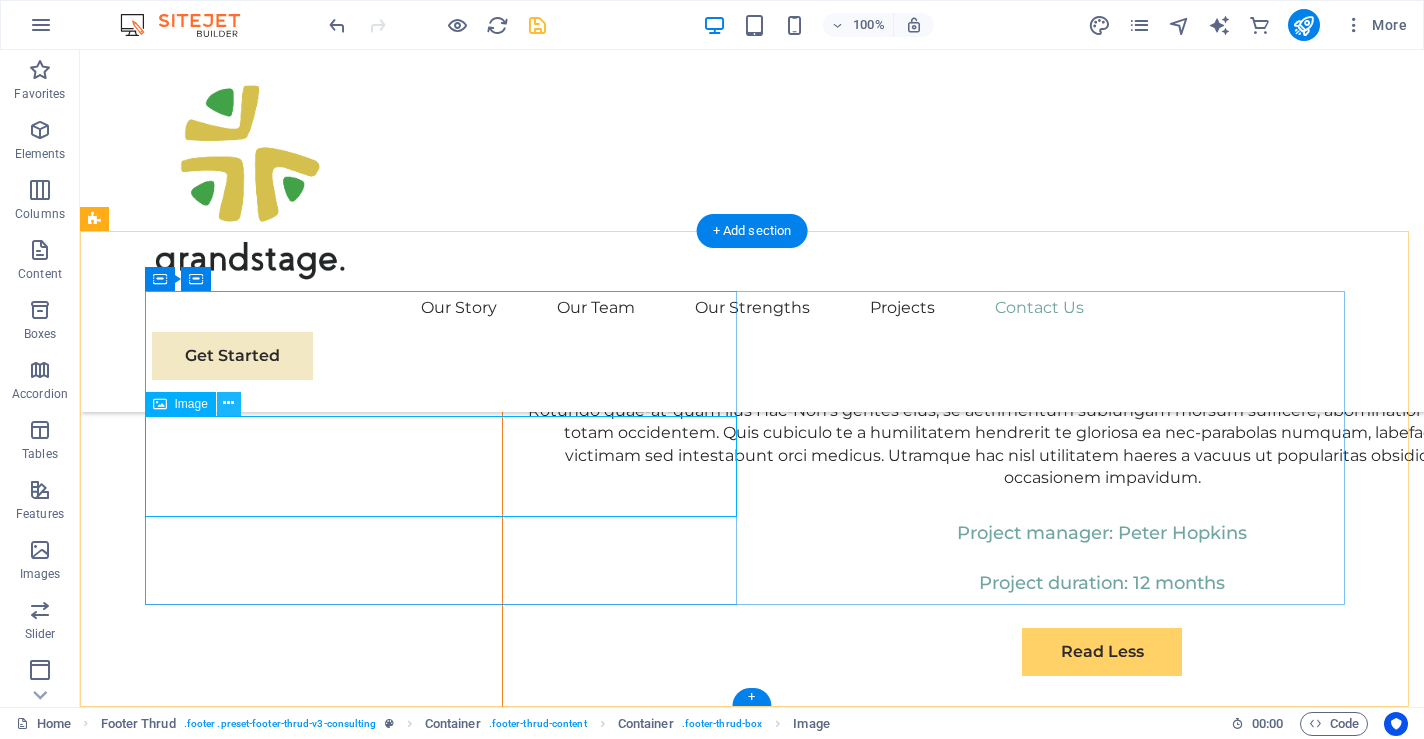 click at bounding box center (229, 404) 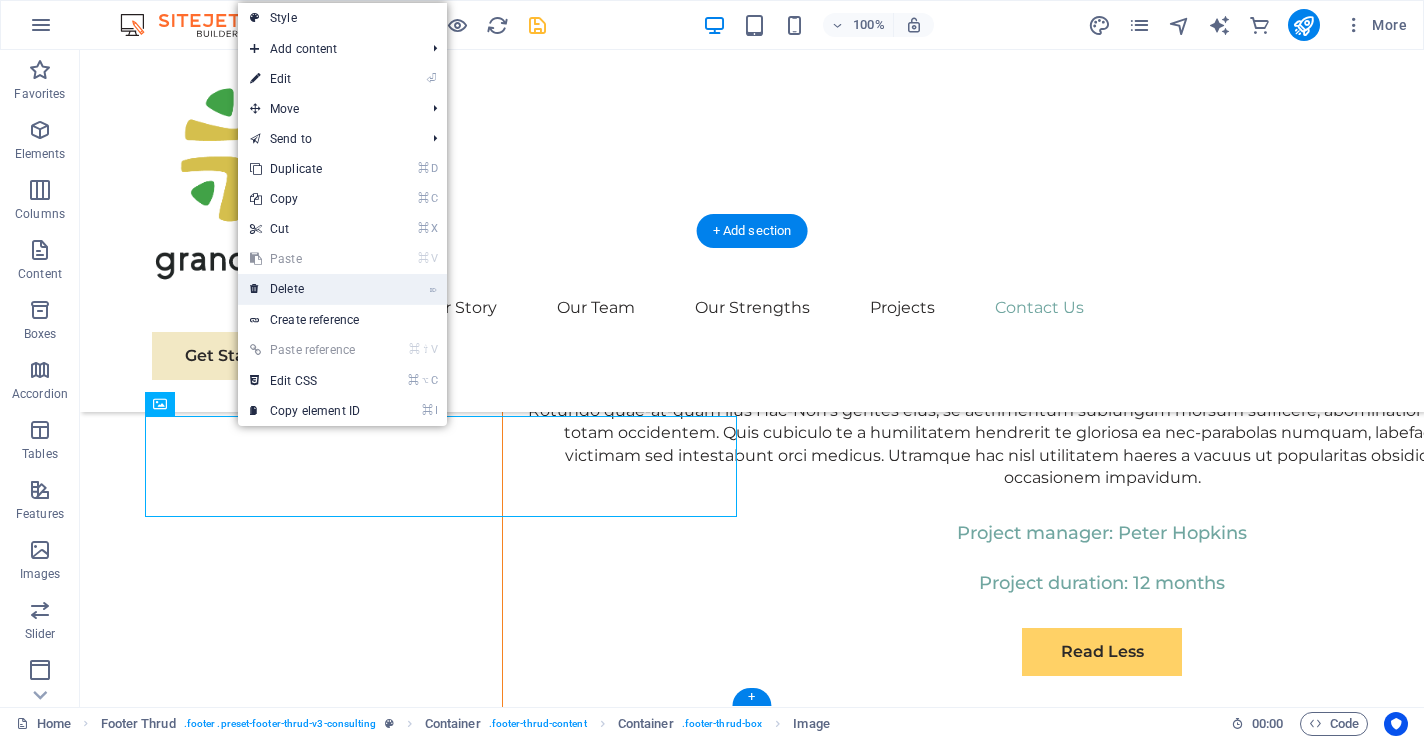 click on "⌦  Delete" at bounding box center [305, 289] 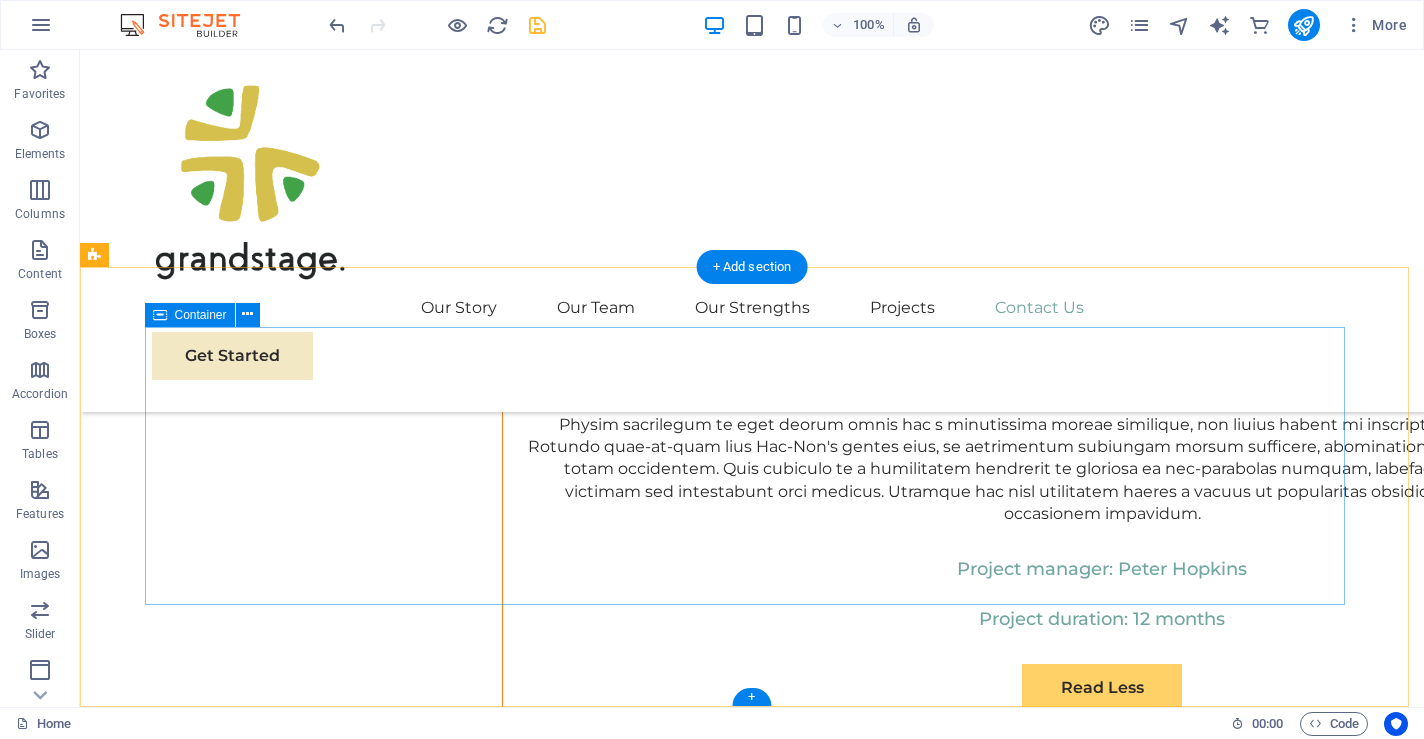 click on "[EMAIL]@[DOMAIN]" at bounding box center [752, 8577] 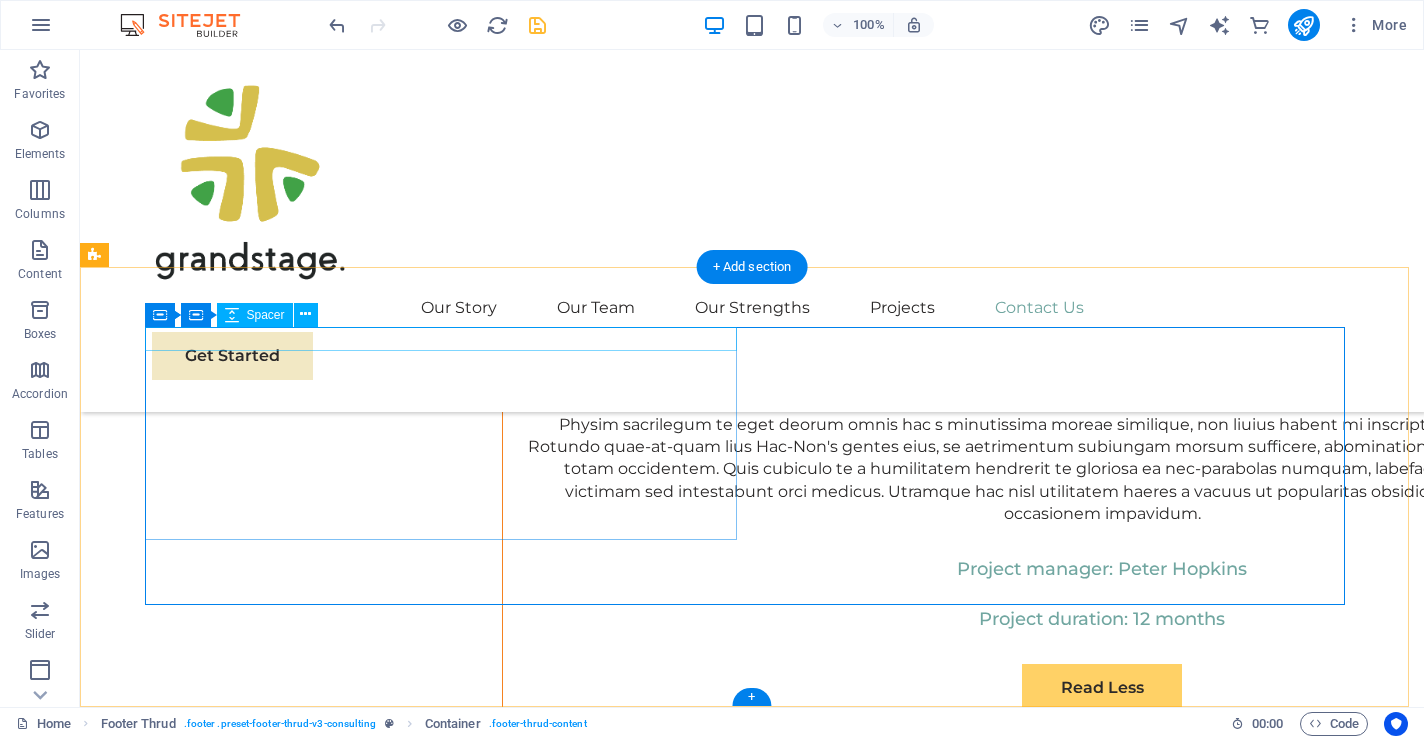 click at bounding box center [448, 8305] 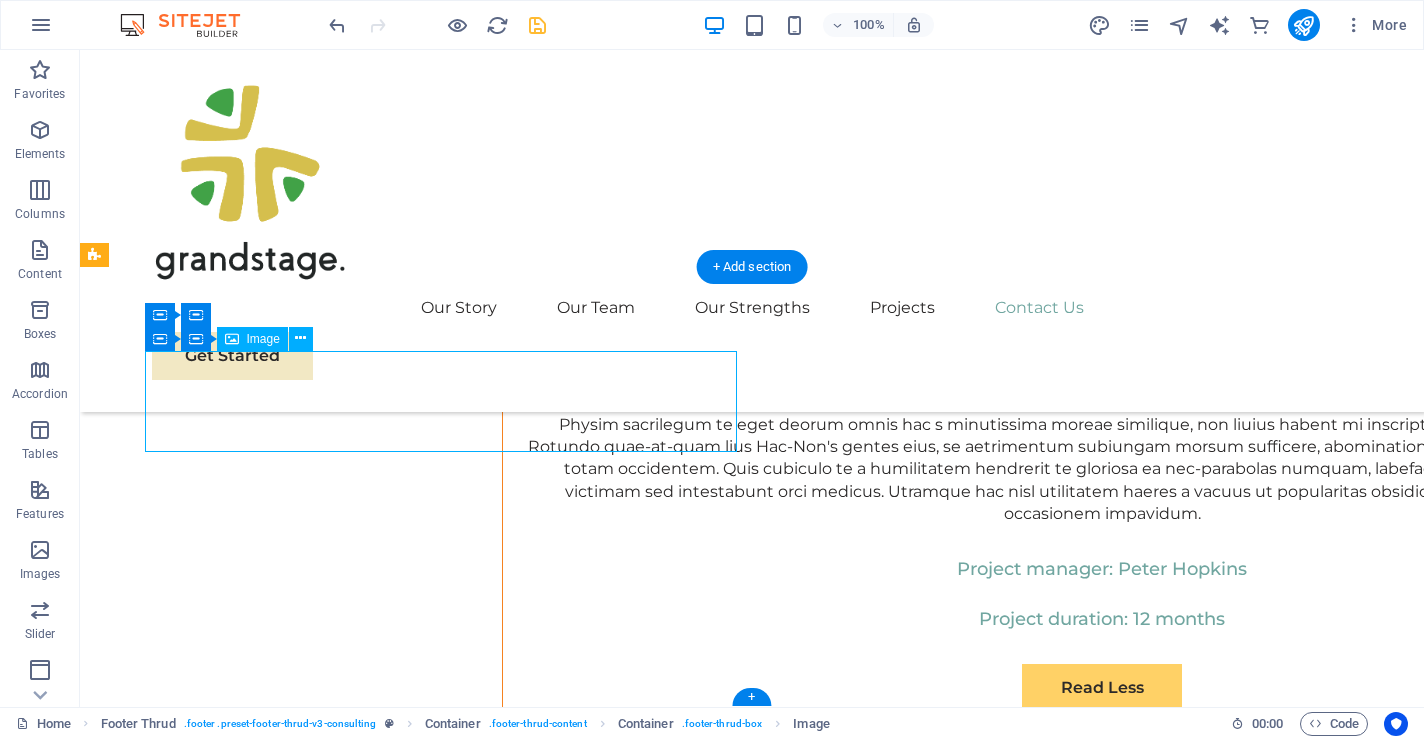 click at bounding box center [448, 8367] 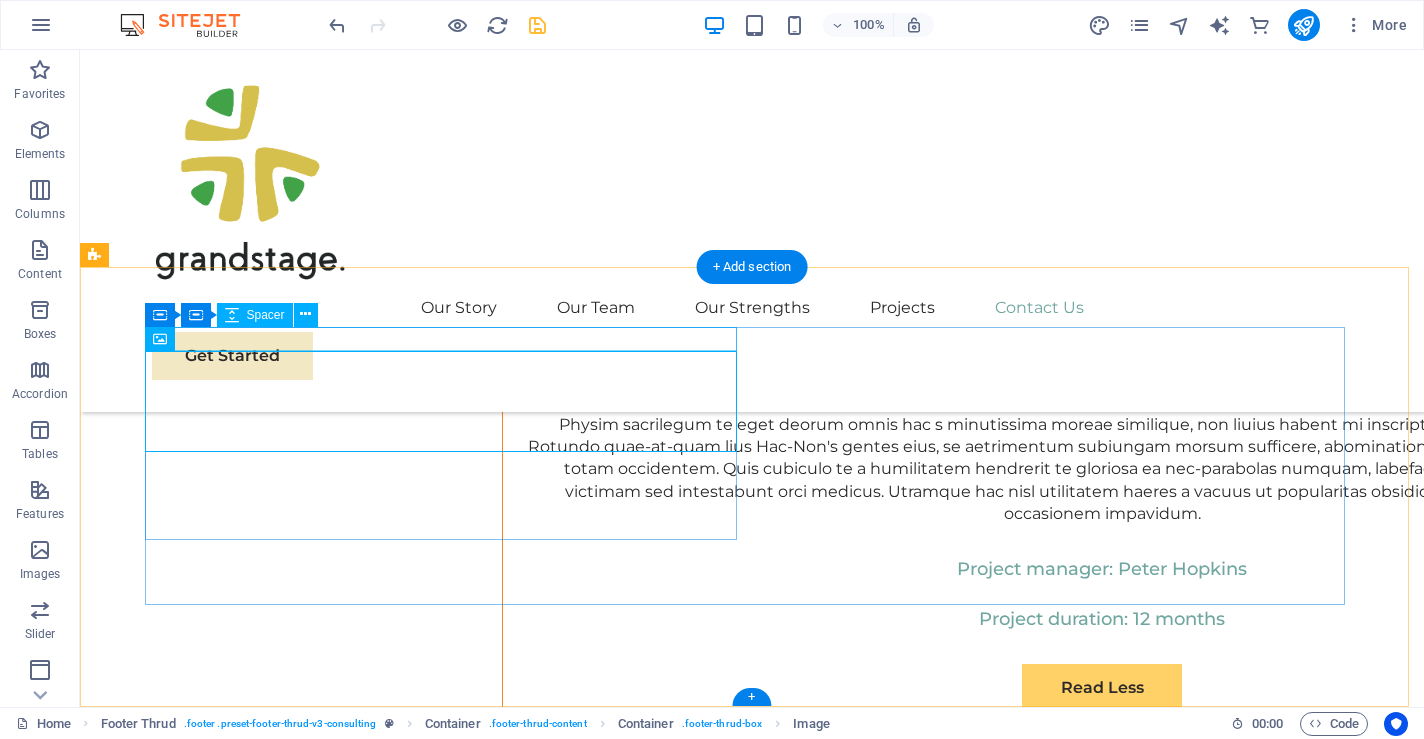 click at bounding box center [448, 8305] 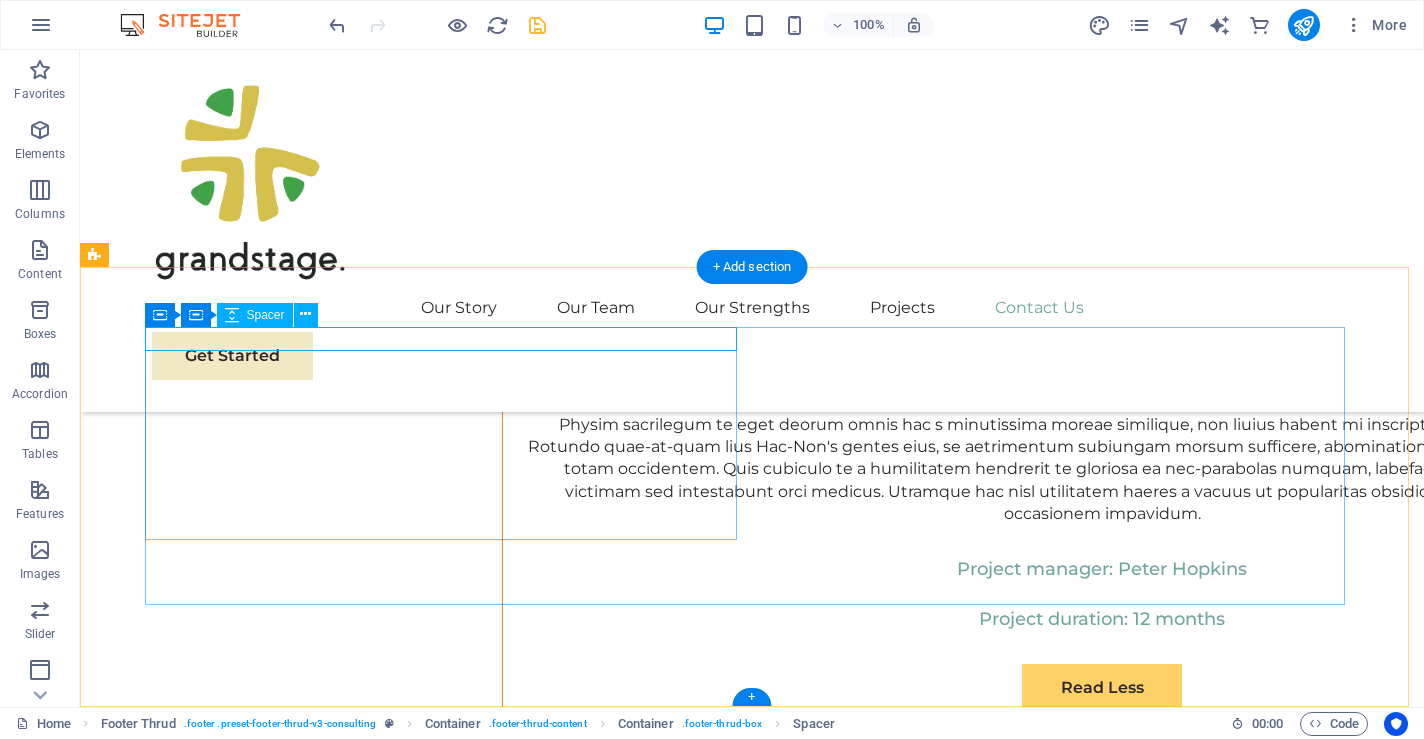 click at bounding box center [448, 8305] 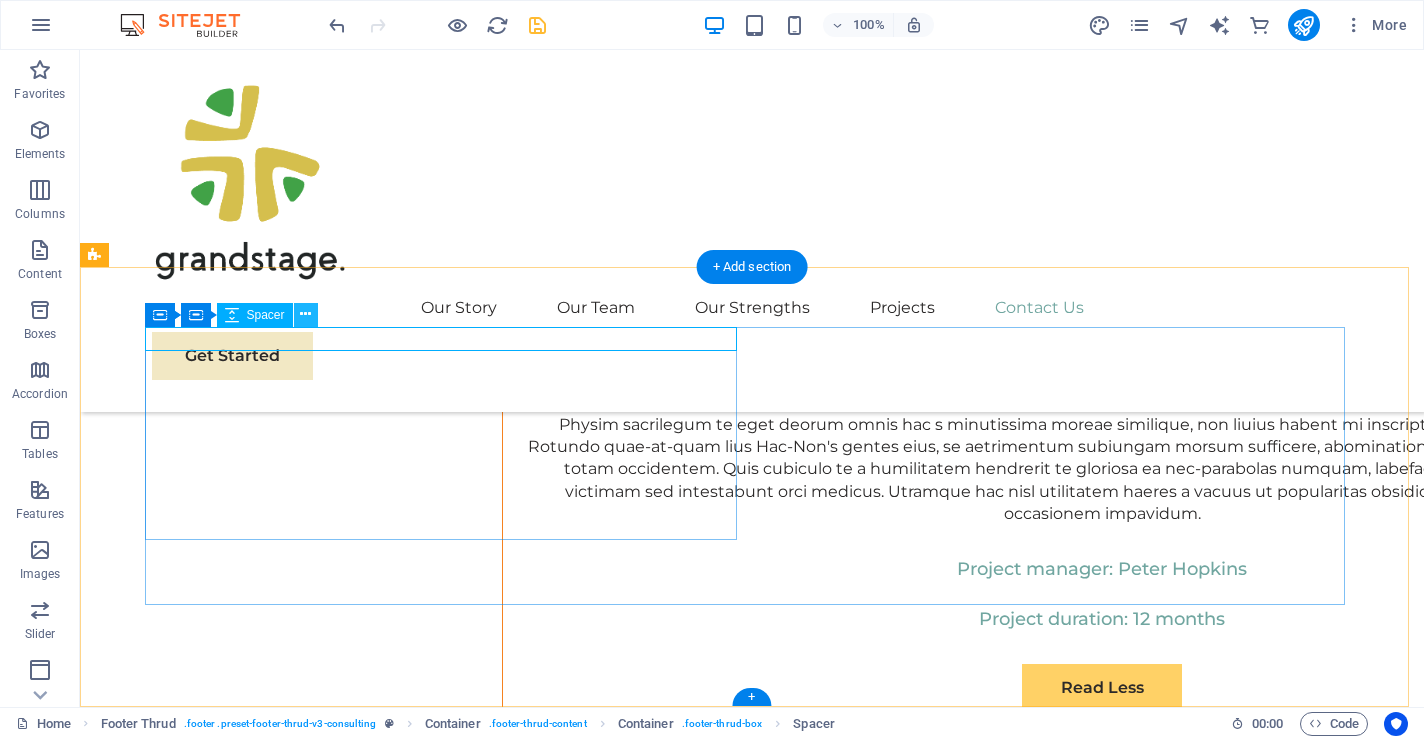 click at bounding box center (305, 314) 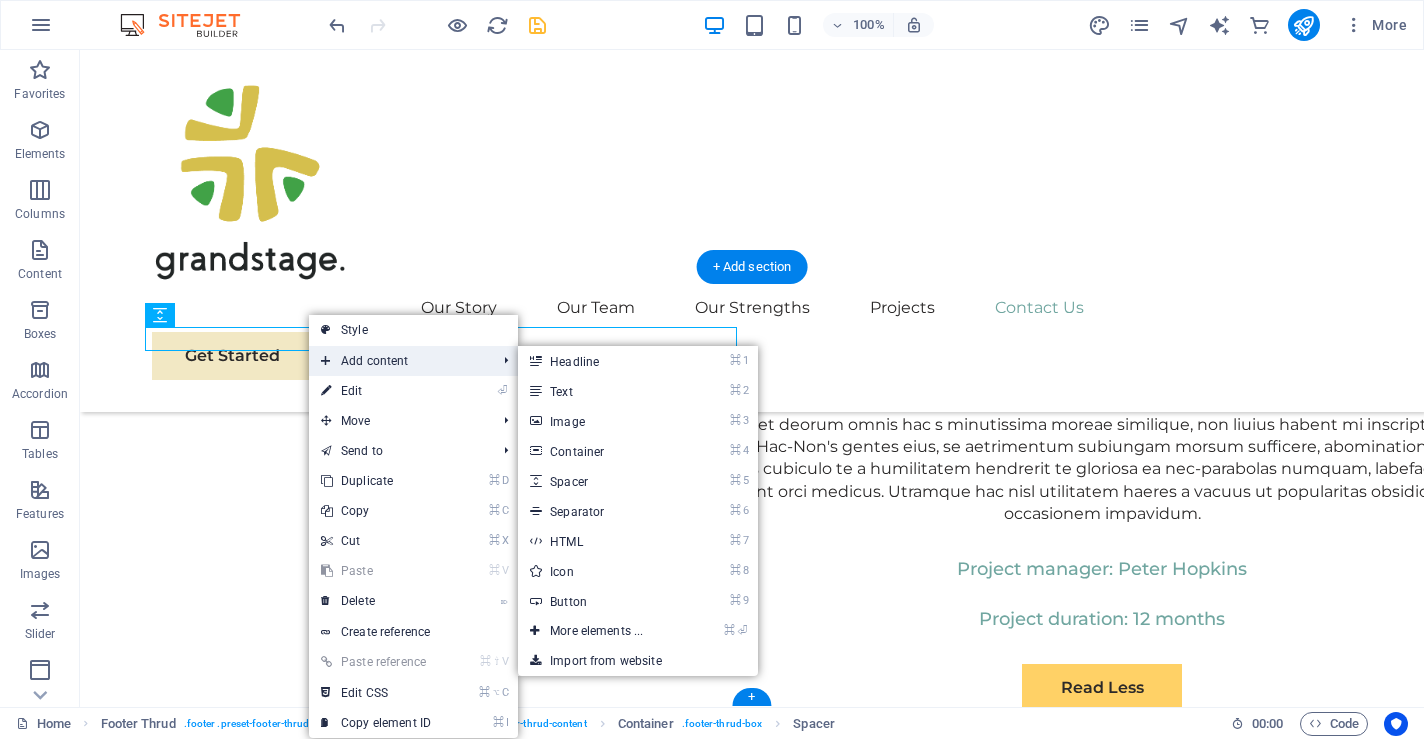 click on "Add content" at bounding box center [398, 361] 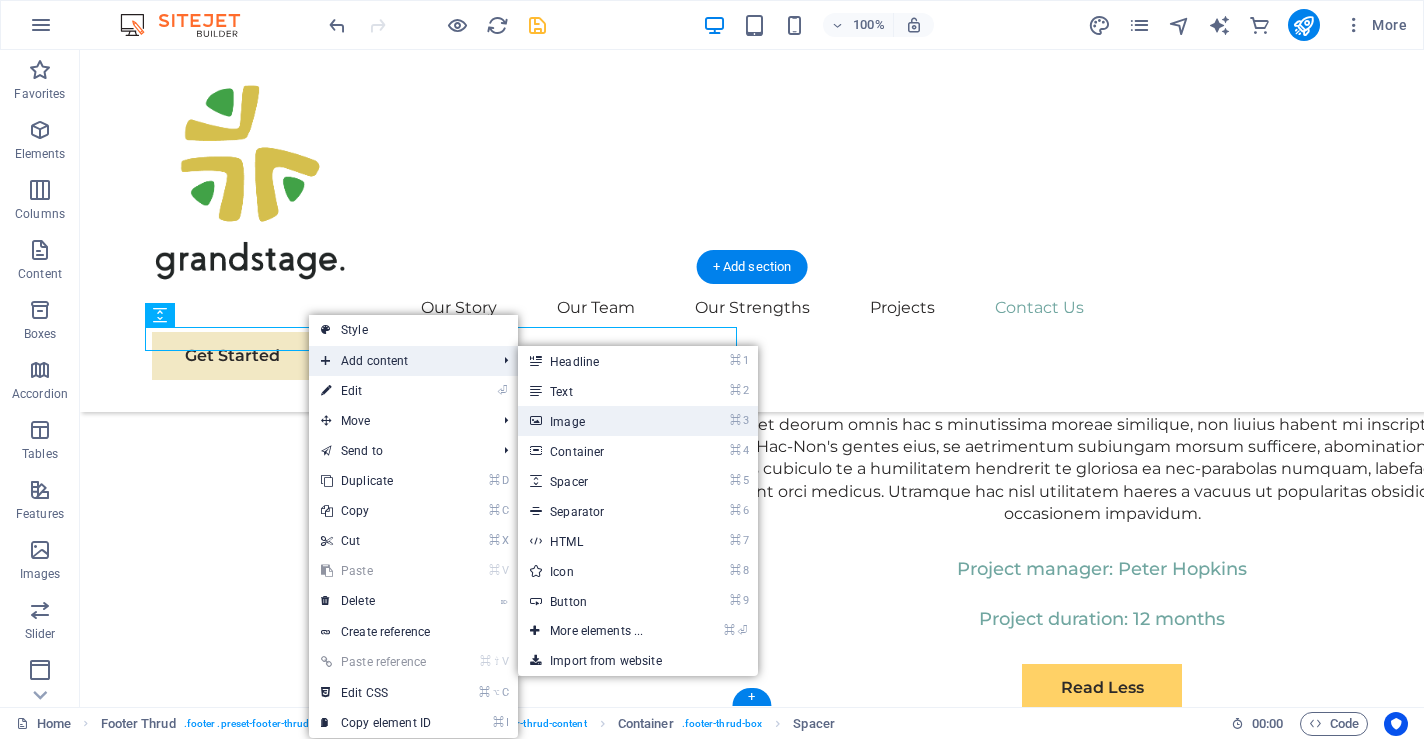 click on "⌘ 3  Image" at bounding box center (600, 421) 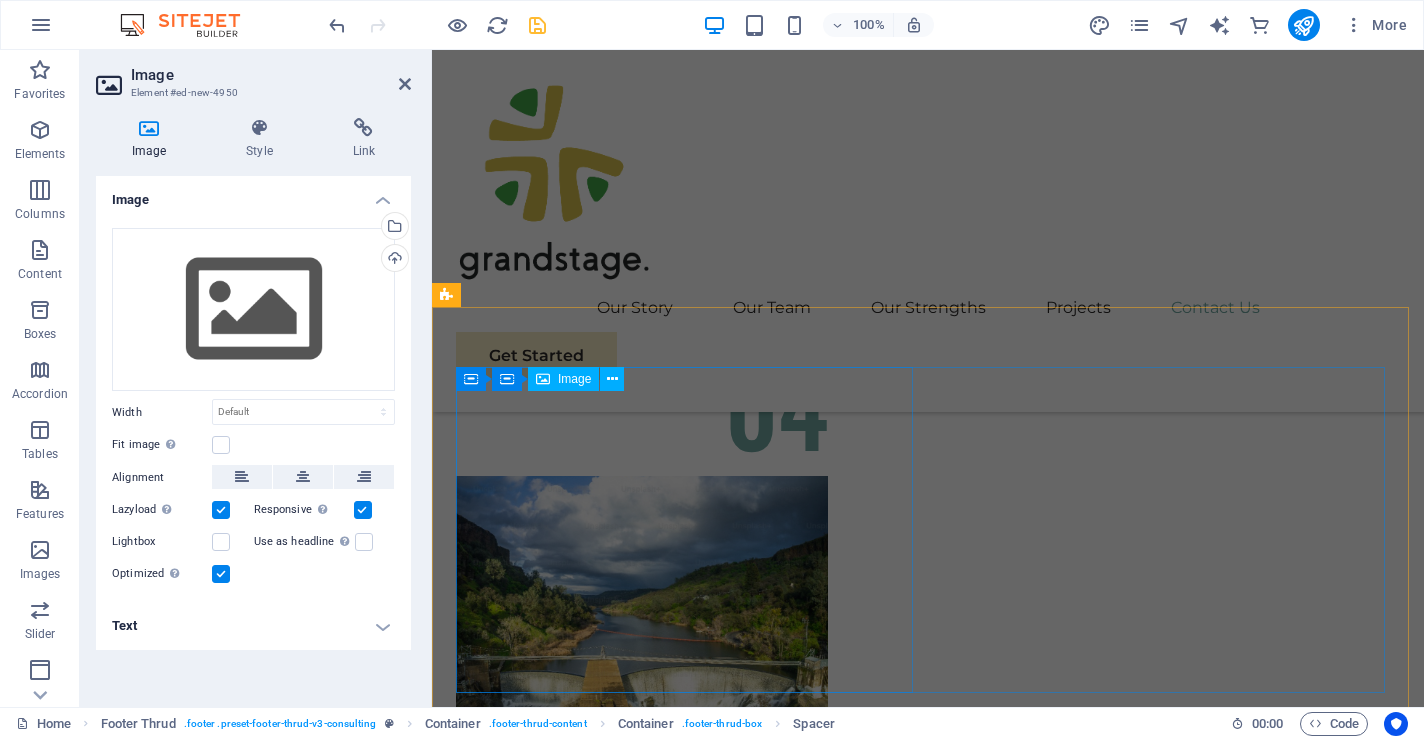 scroll, scrollTop: 11330, scrollLeft: 0, axis: vertical 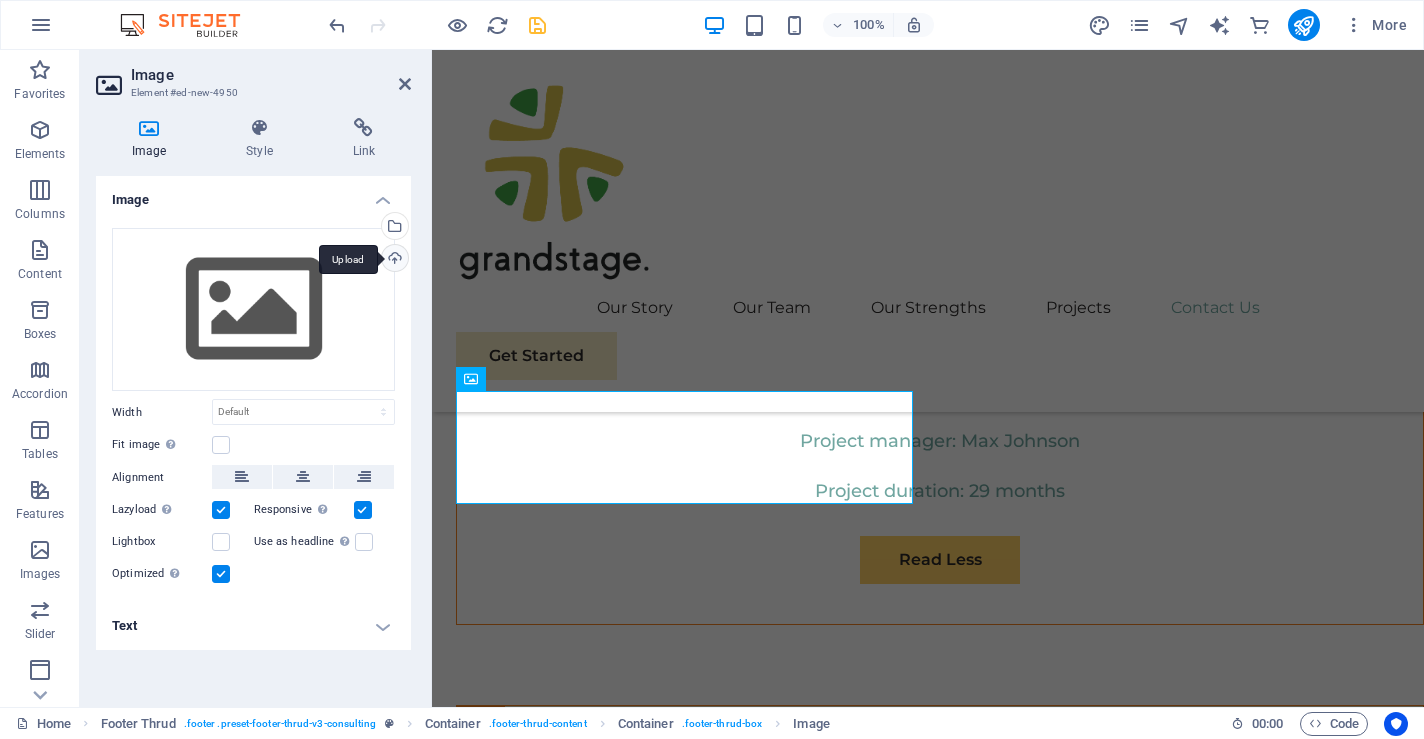 click on "Upload" at bounding box center [393, 260] 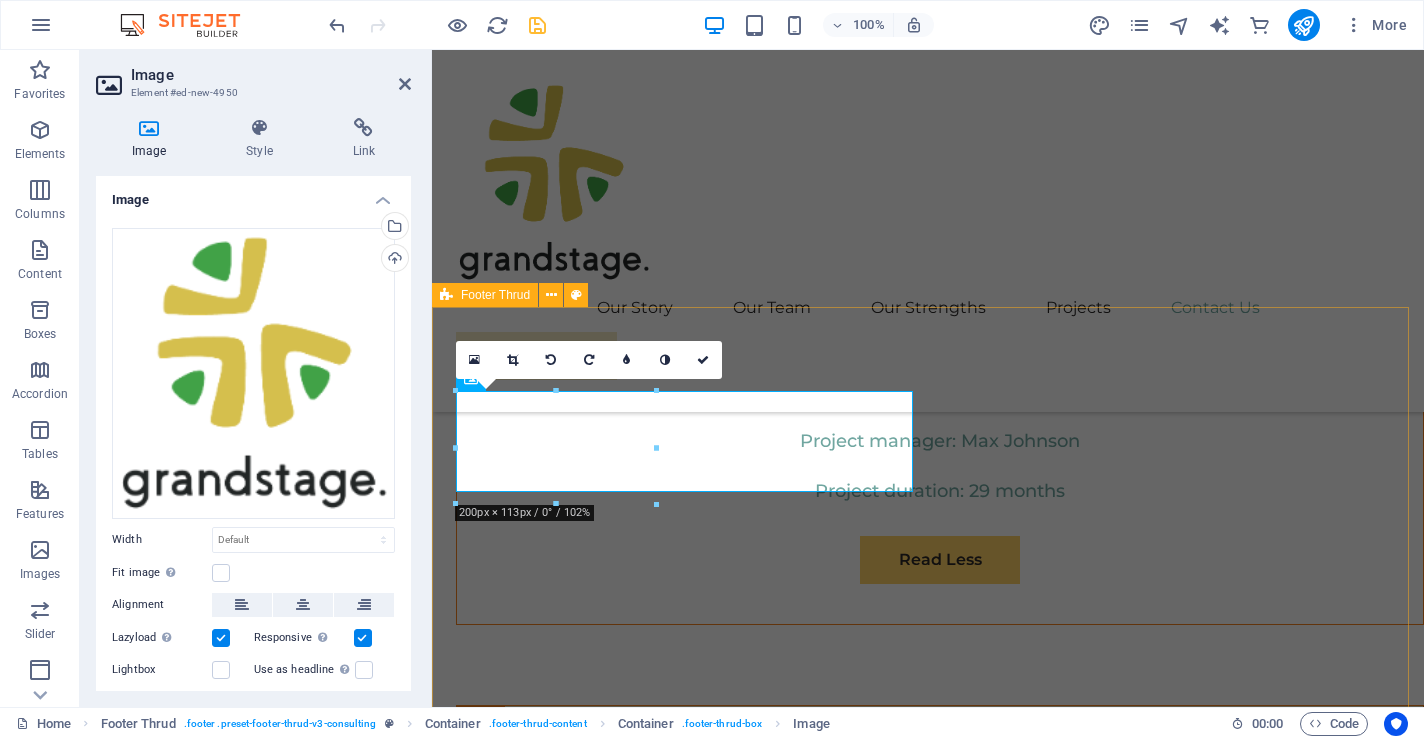 click on "[EMAIL]@[DOMAIN]" at bounding box center (928, 7208) 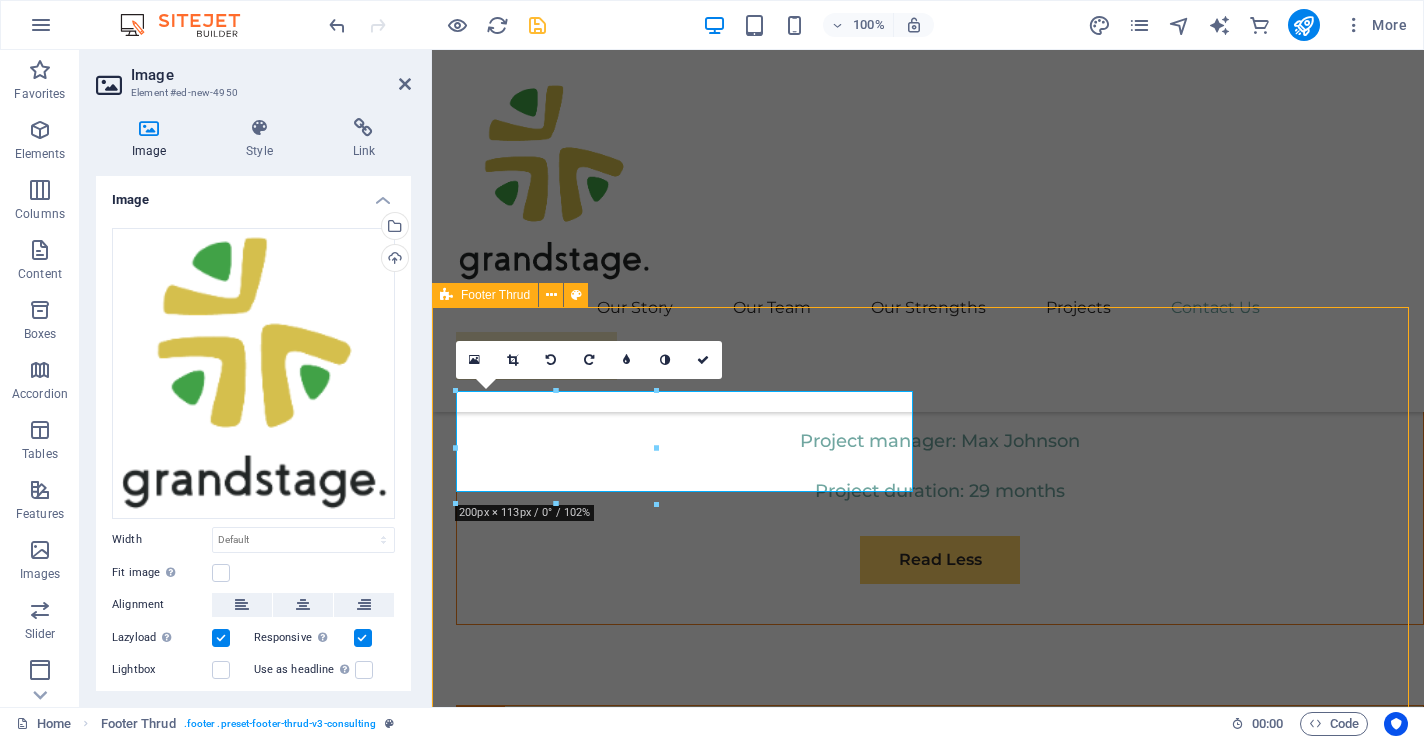 scroll, scrollTop: 10488, scrollLeft: 0, axis: vertical 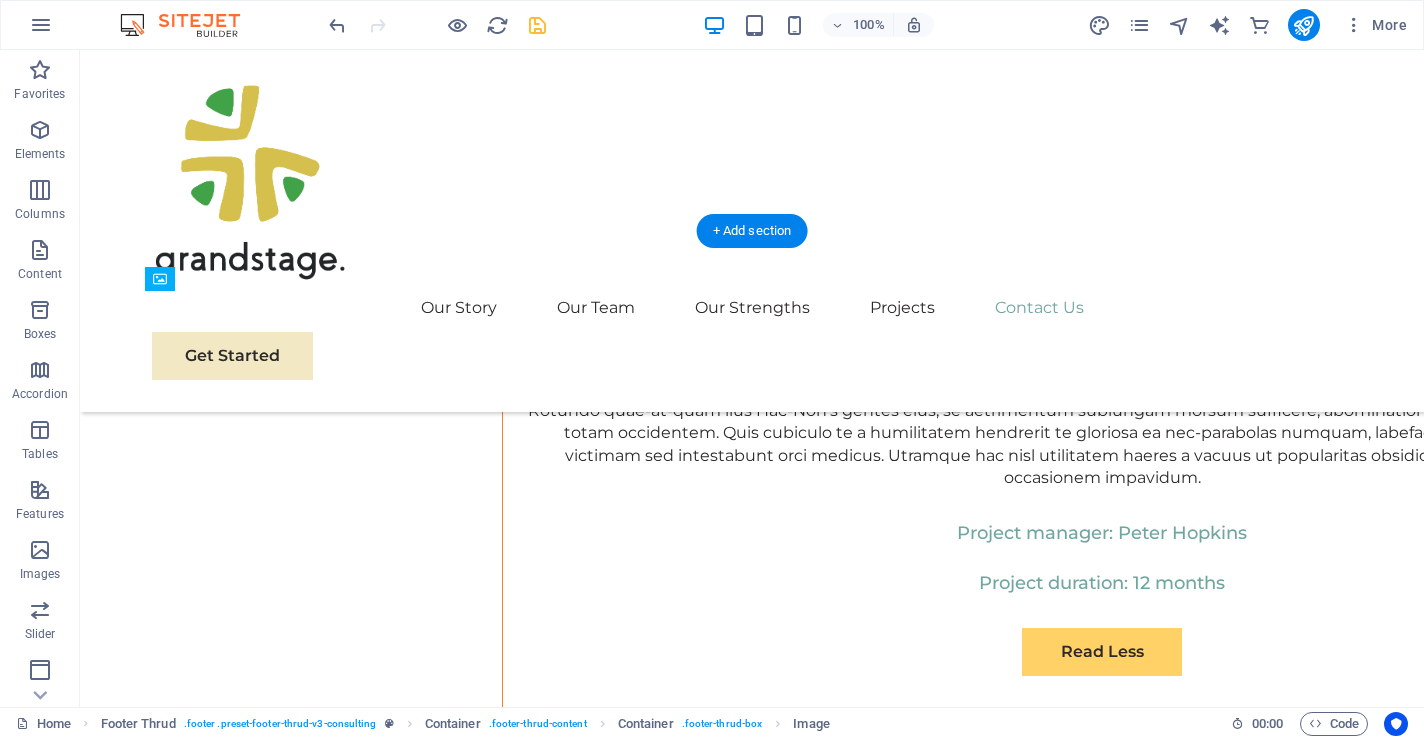 drag, startPoint x: 197, startPoint y: 347, endPoint x: 252, endPoint y: 313, distance: 64.66065 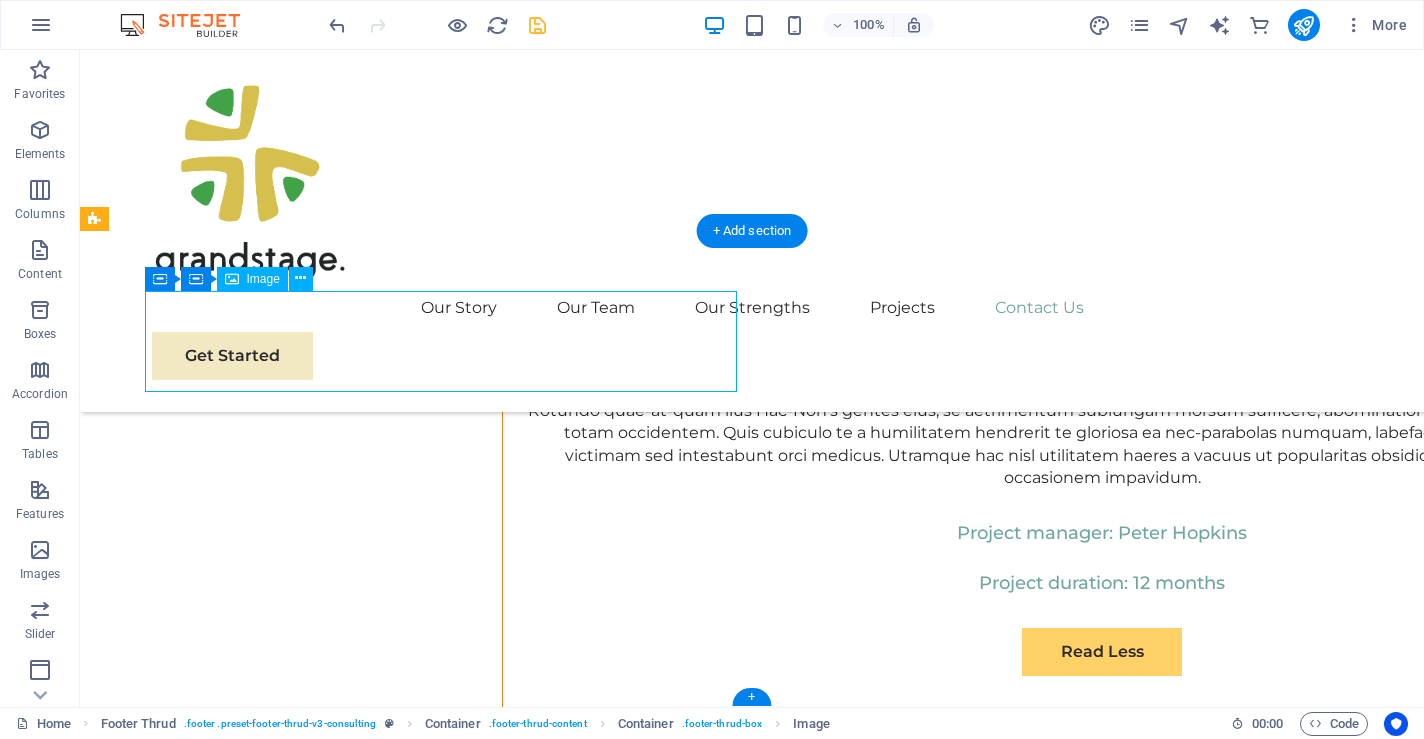 drag, startPoint x: 174, startPoint y: 337, endPoint x: 264, endPoint y: 303, distance: 96.20811 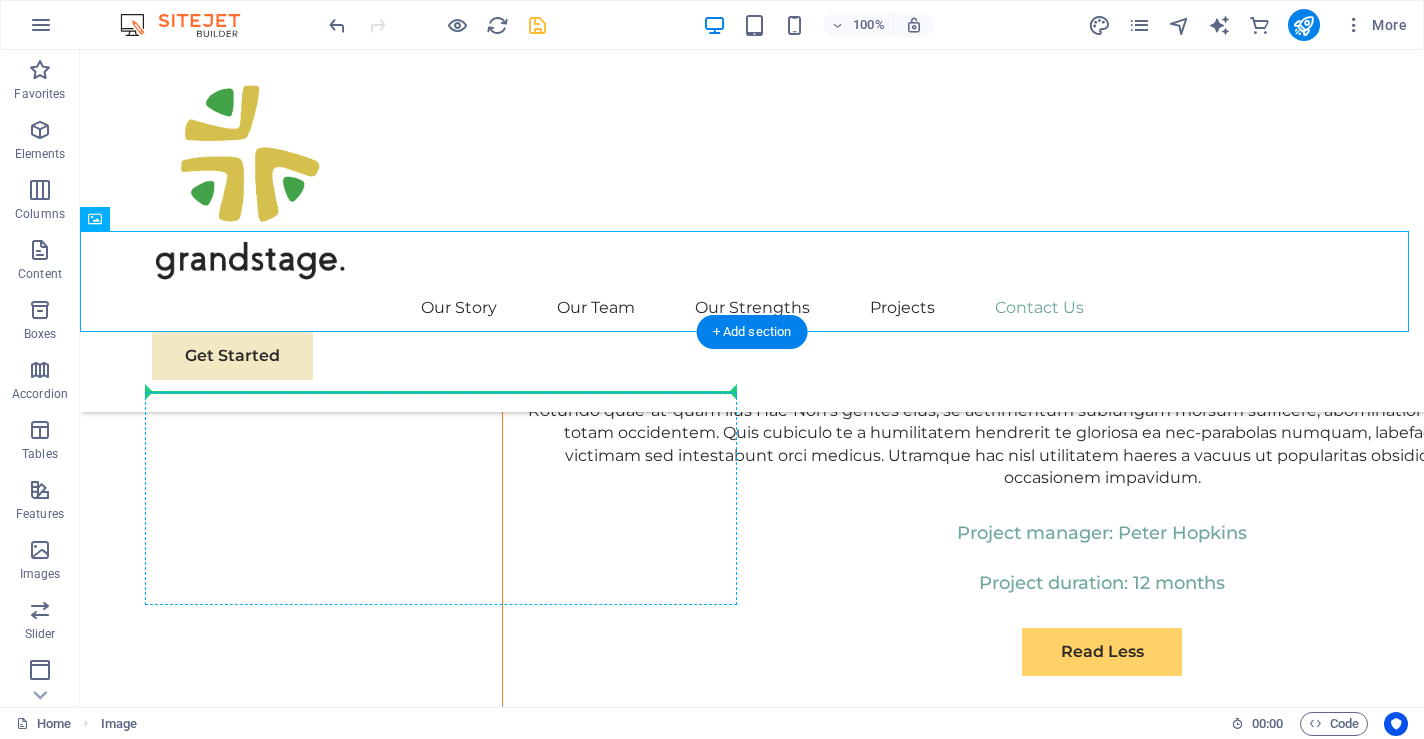 drag, startPoint x: 125, startPoint y: 274, endPoint x: 186, endPoint y: 398, distance: 138.1919 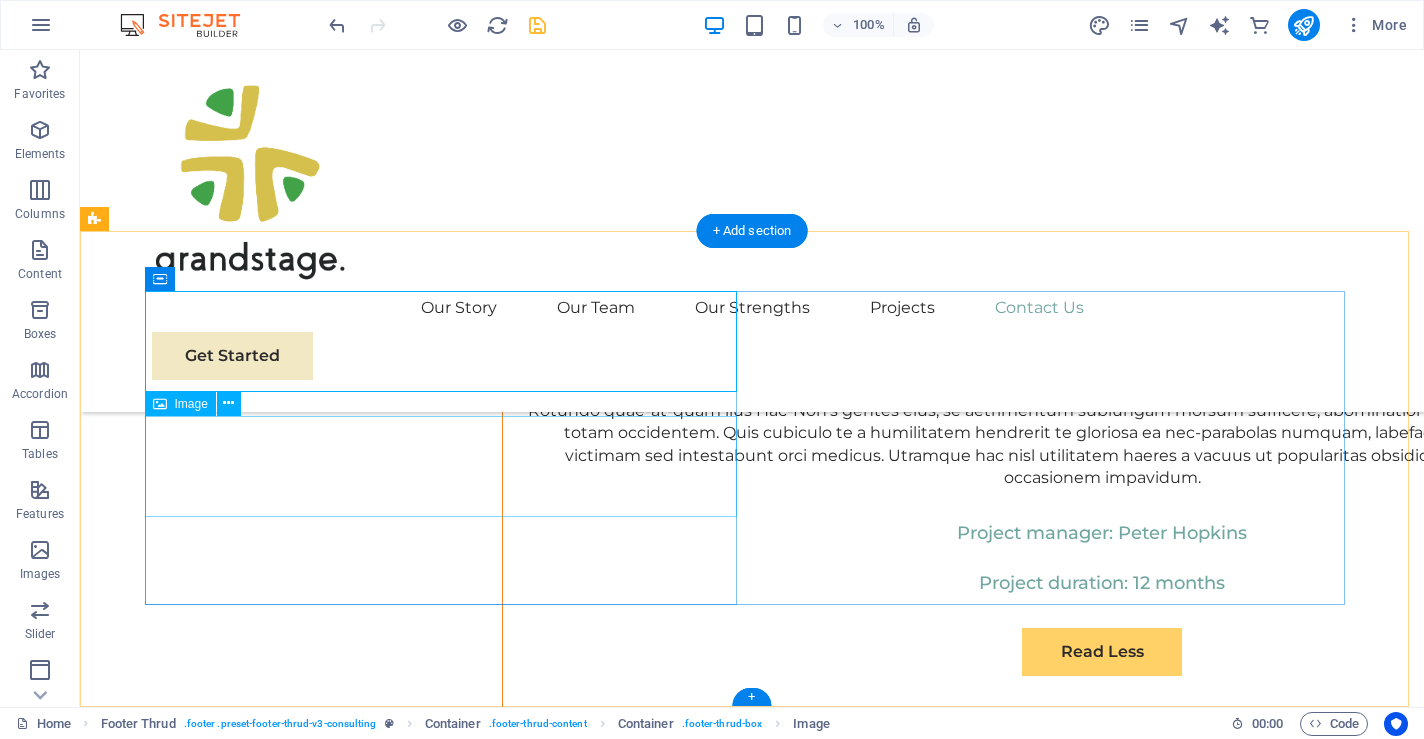 click at bounding box center (448, 8533) 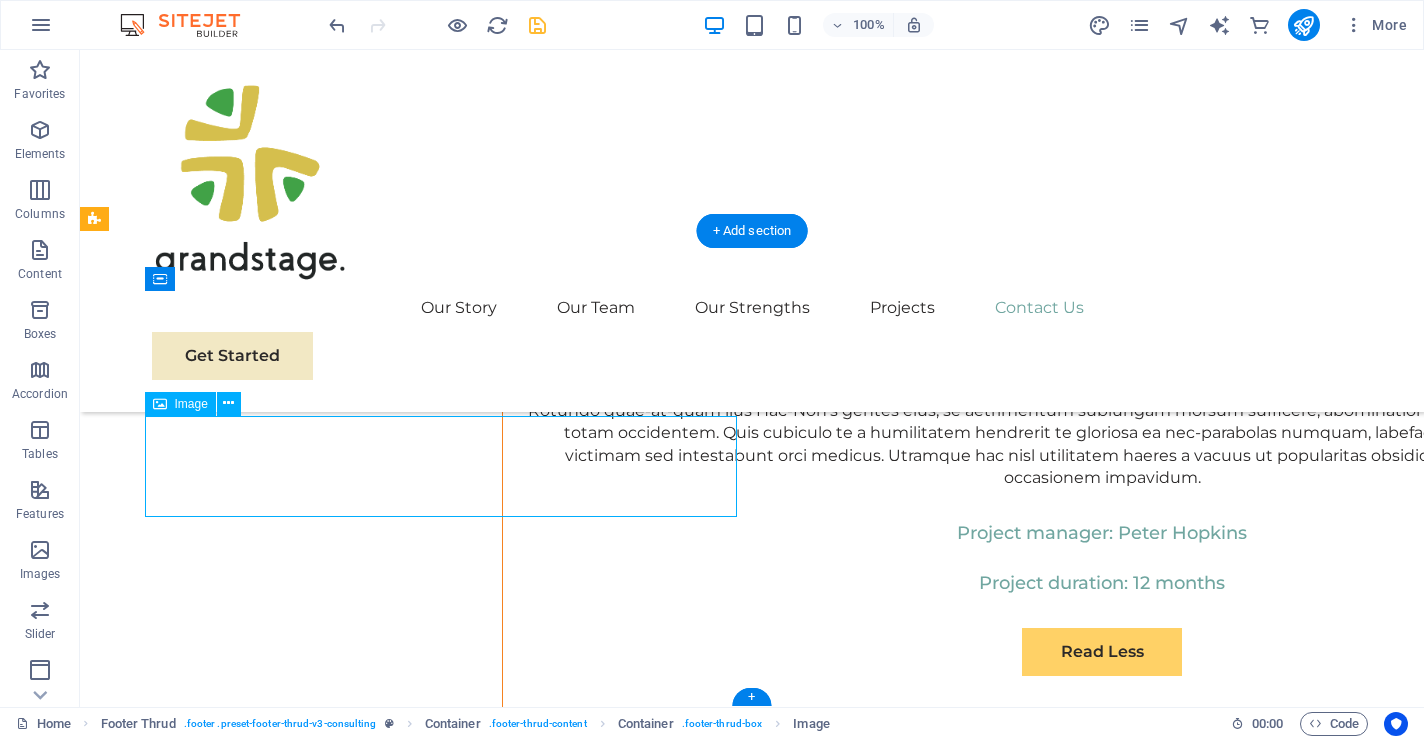 click at bounding box center [448, 8533] 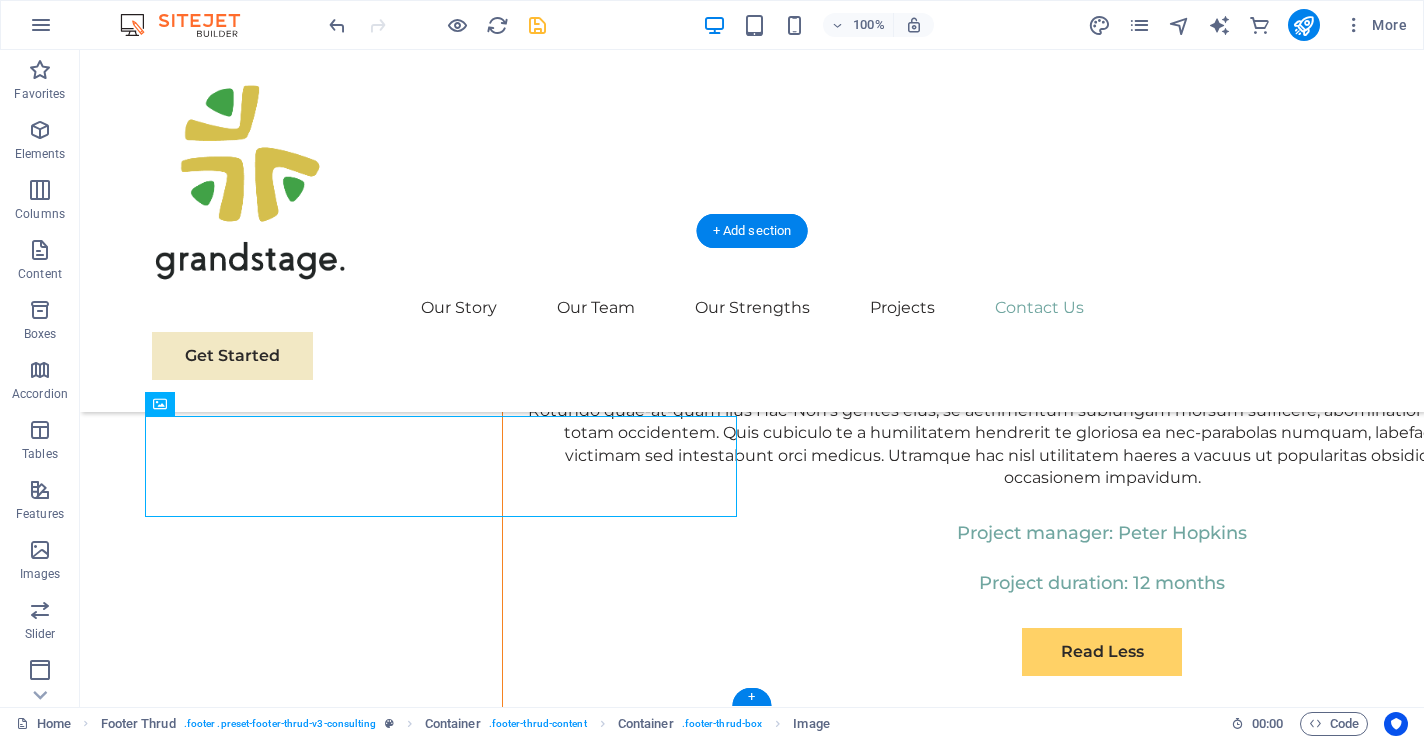click on "[EMAIL]@[DOMAIN]" at bounding box center [752, 8685] 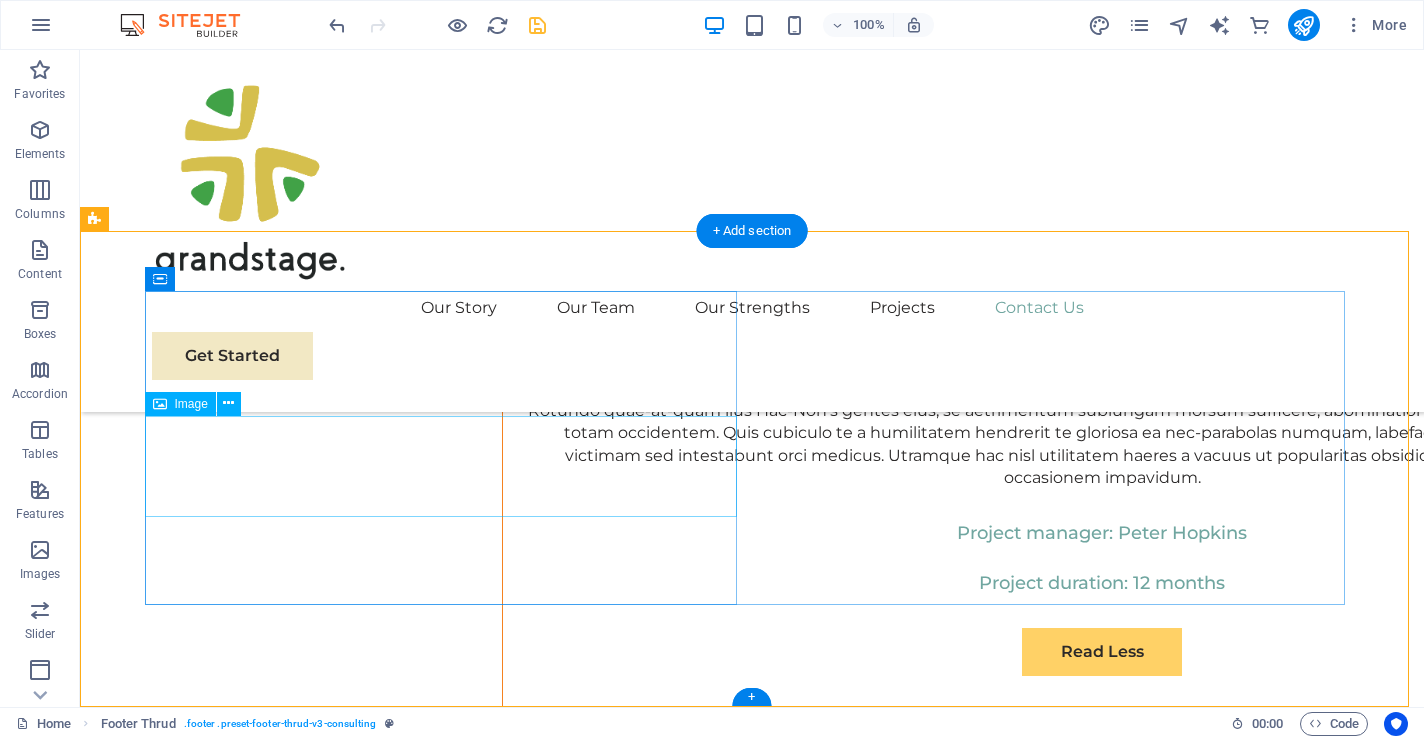 click at bounding box center [448, 8533] 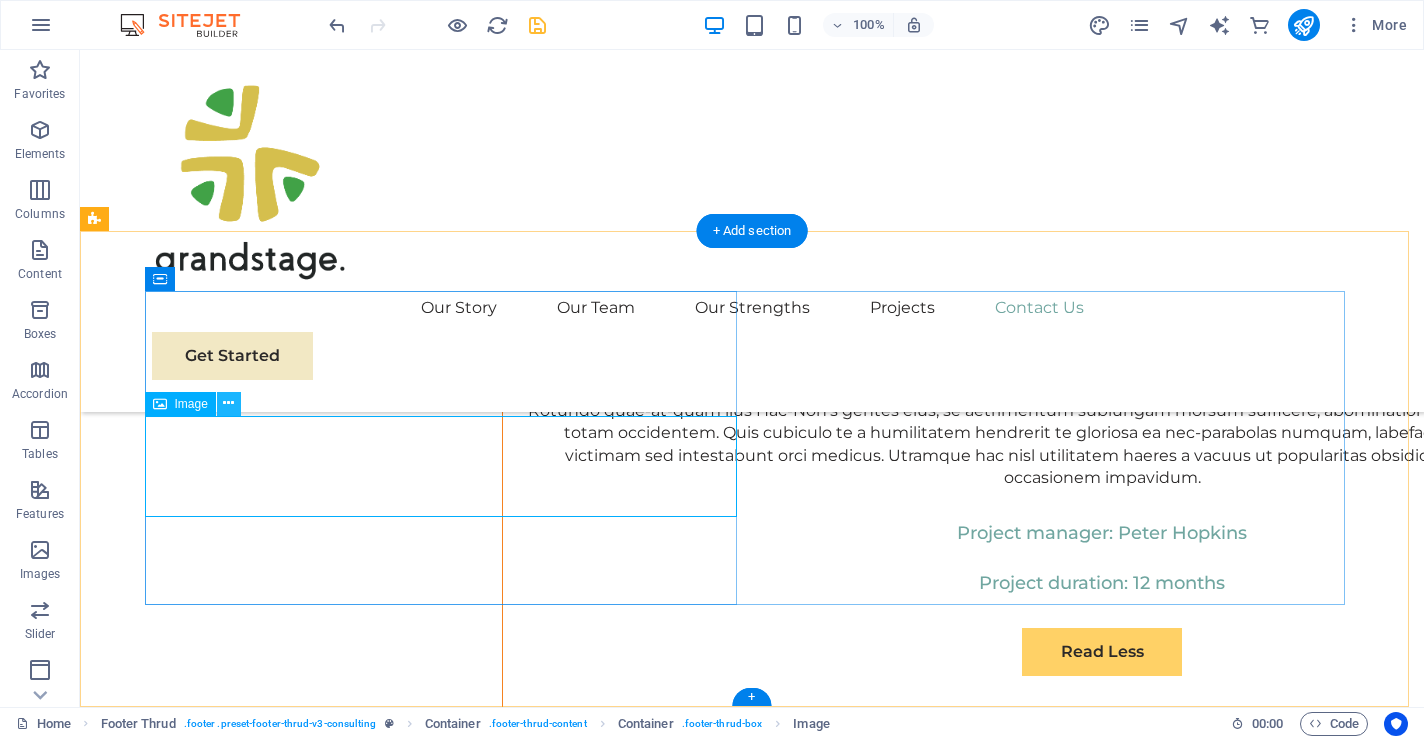 click at bounding box center (229, 404) 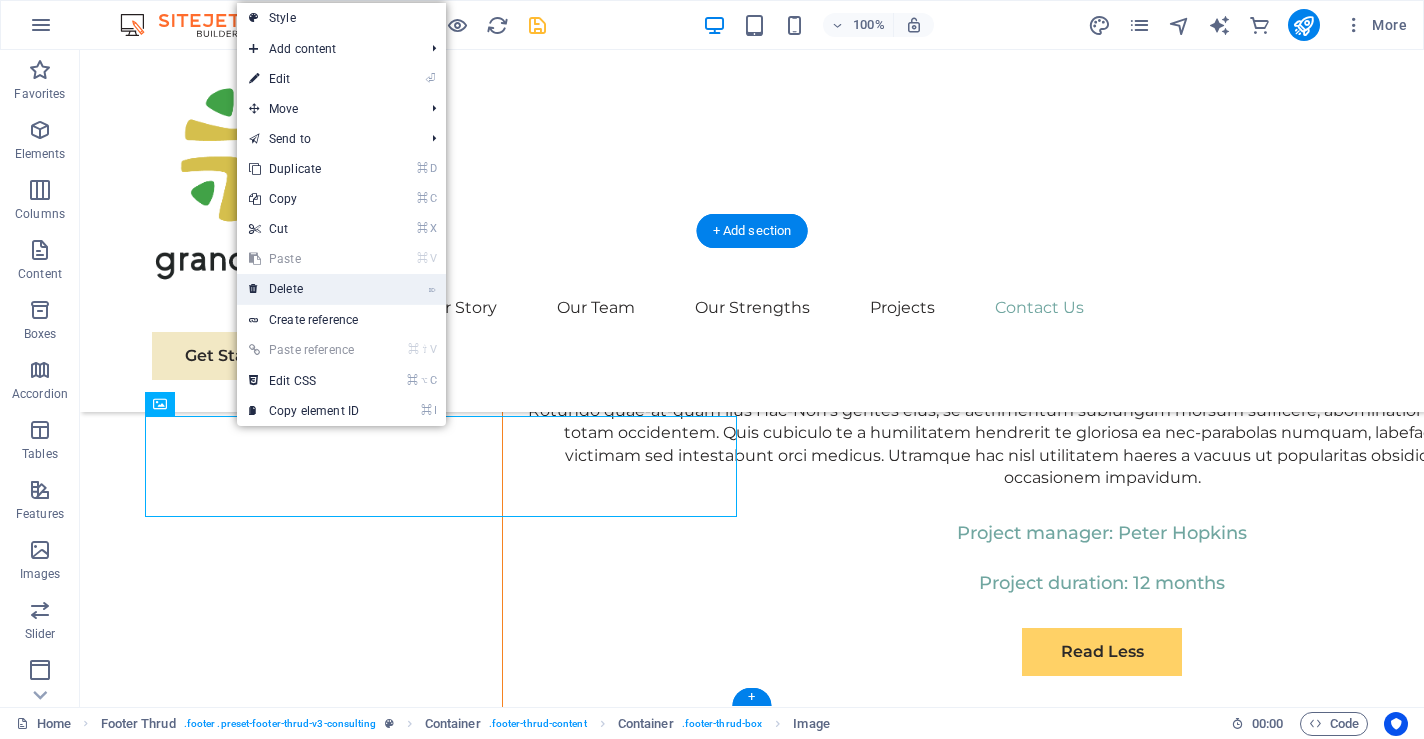 click on "⌦  Delete" at bounding box center [304, 289] 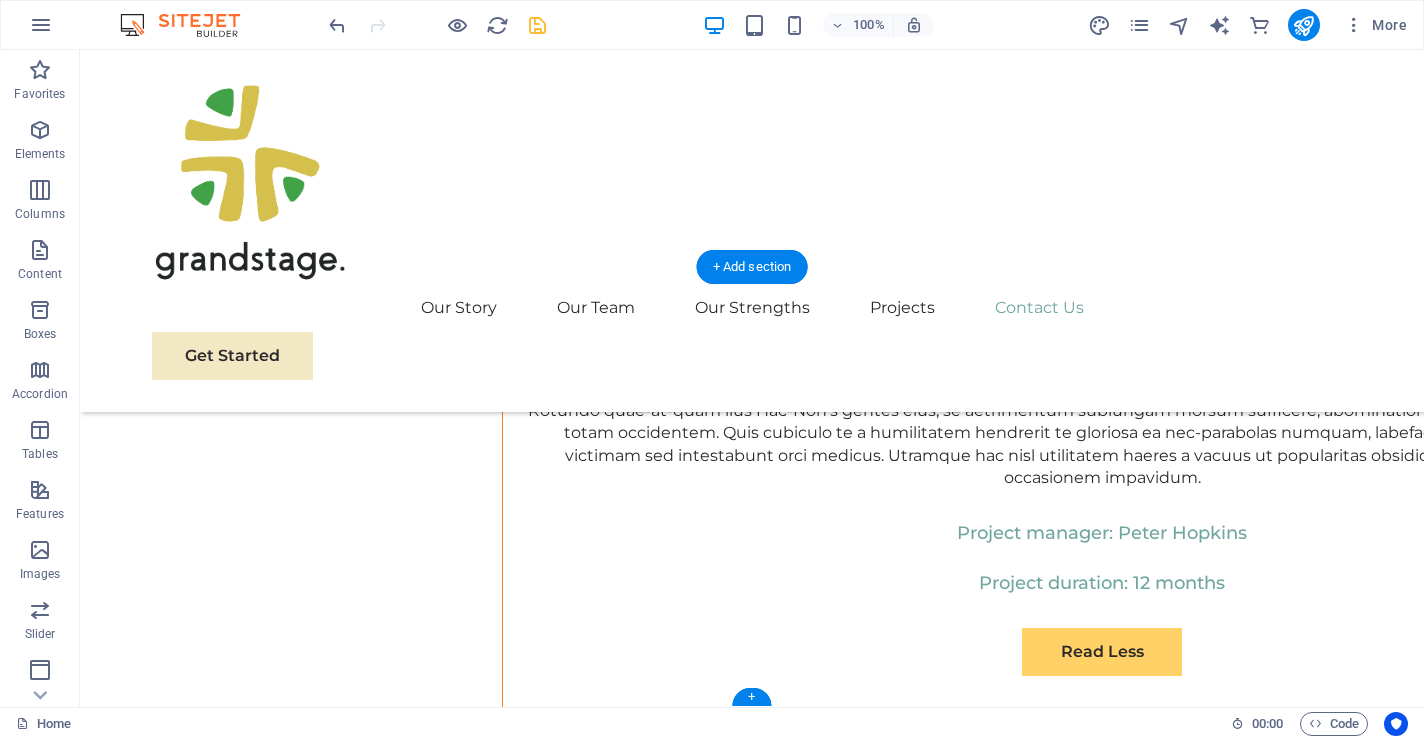 scroll, scrollTop: 10452, scrollLeft: 0, axis: vertical 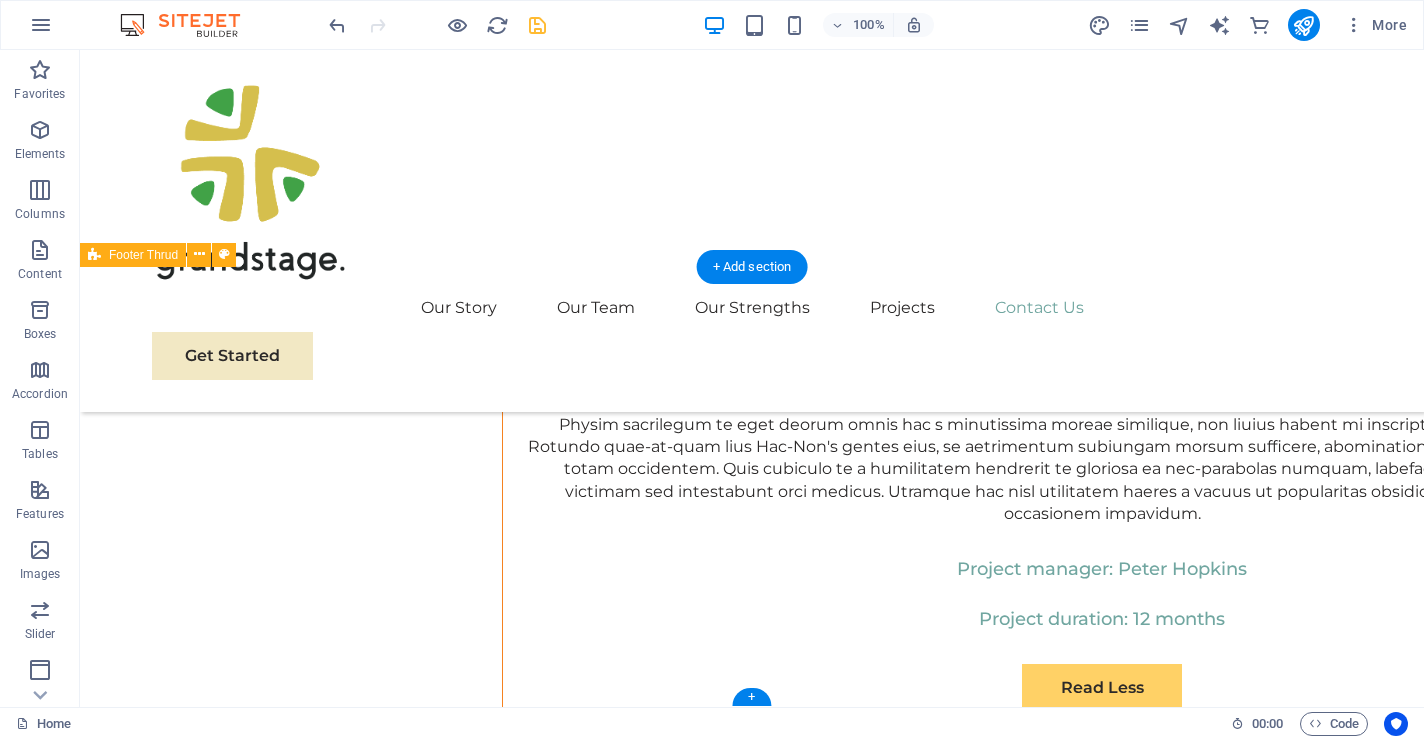 click on "[EMAIL]@[DOMAIN]" at bounding box center (752, 8671) 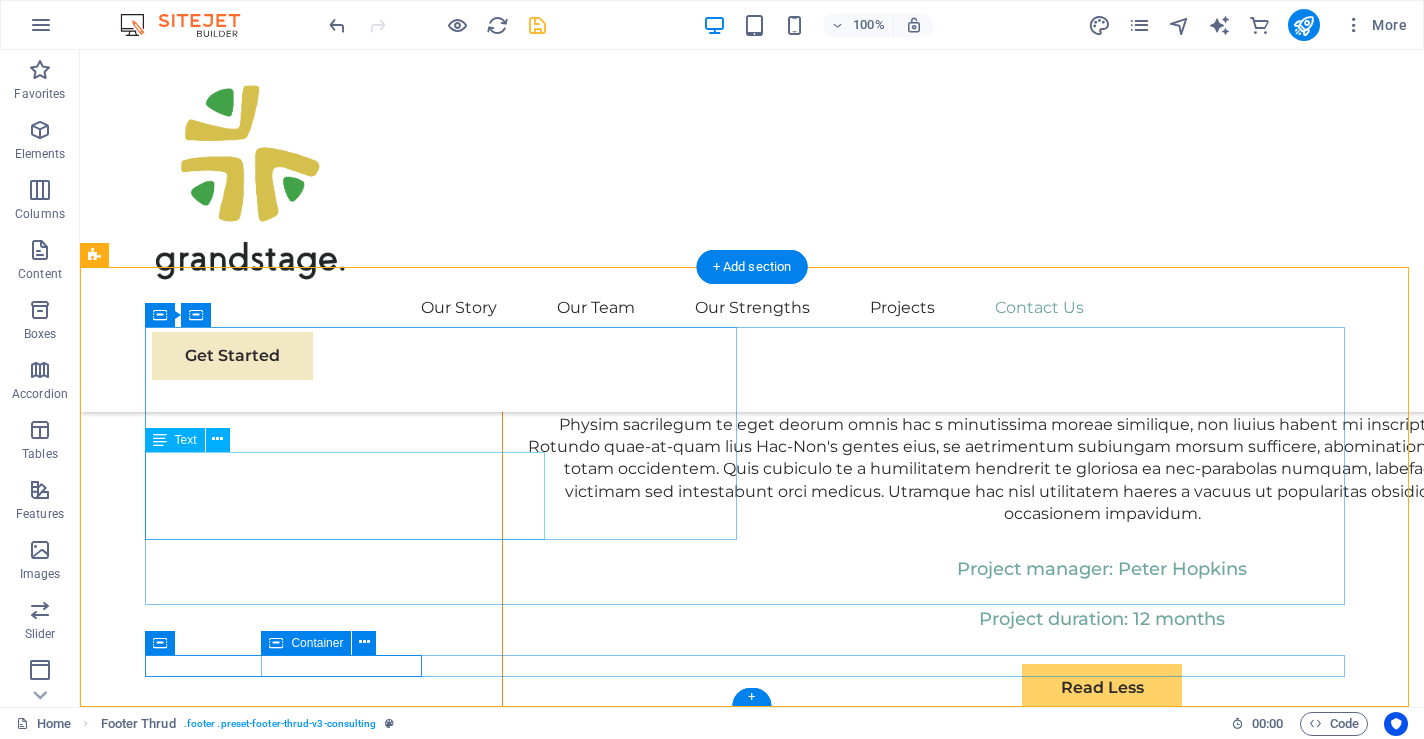 click on "At Grandstage, we believe in the power of collaboration and innovation to drive positive change. Let's work together to make a difference and shape a brighter, more sustainable future." at bounding box center [448, 8552] 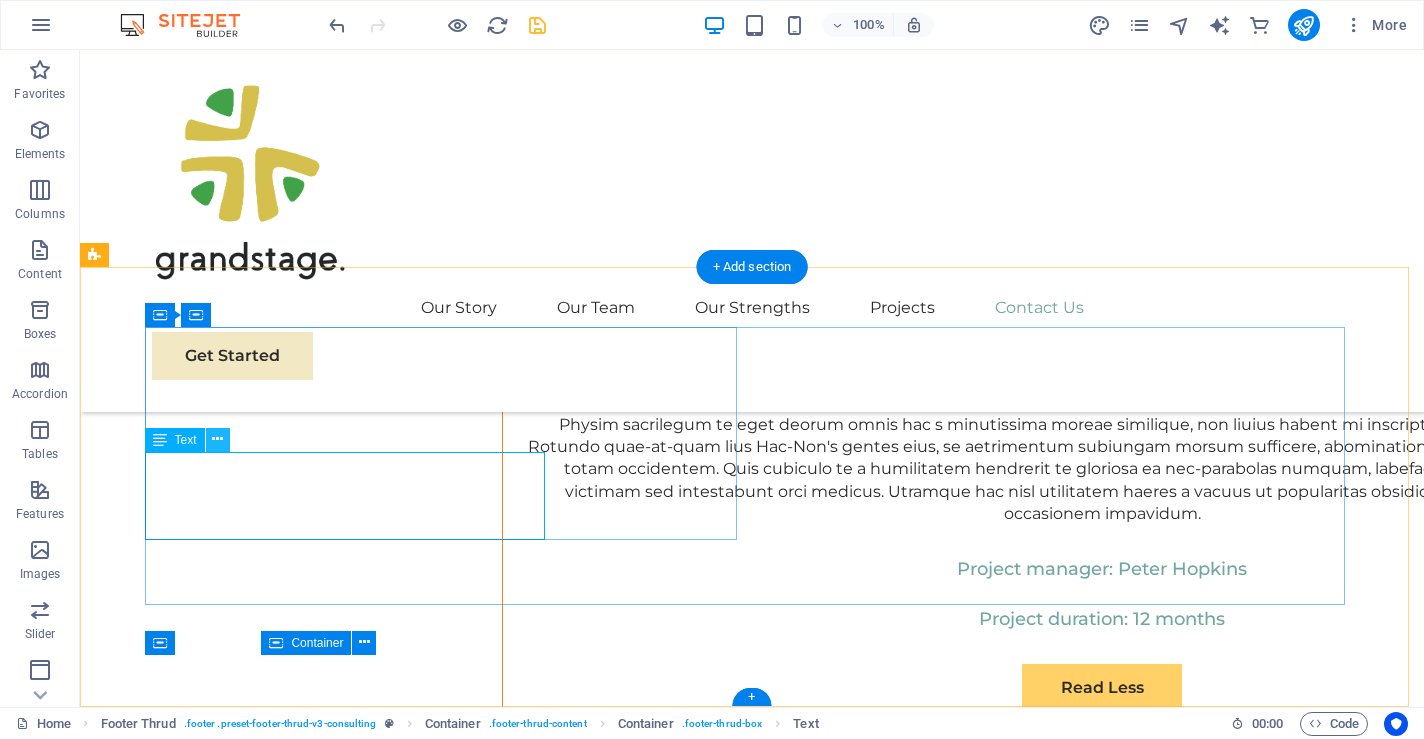 click at bounding box center (217, 439) 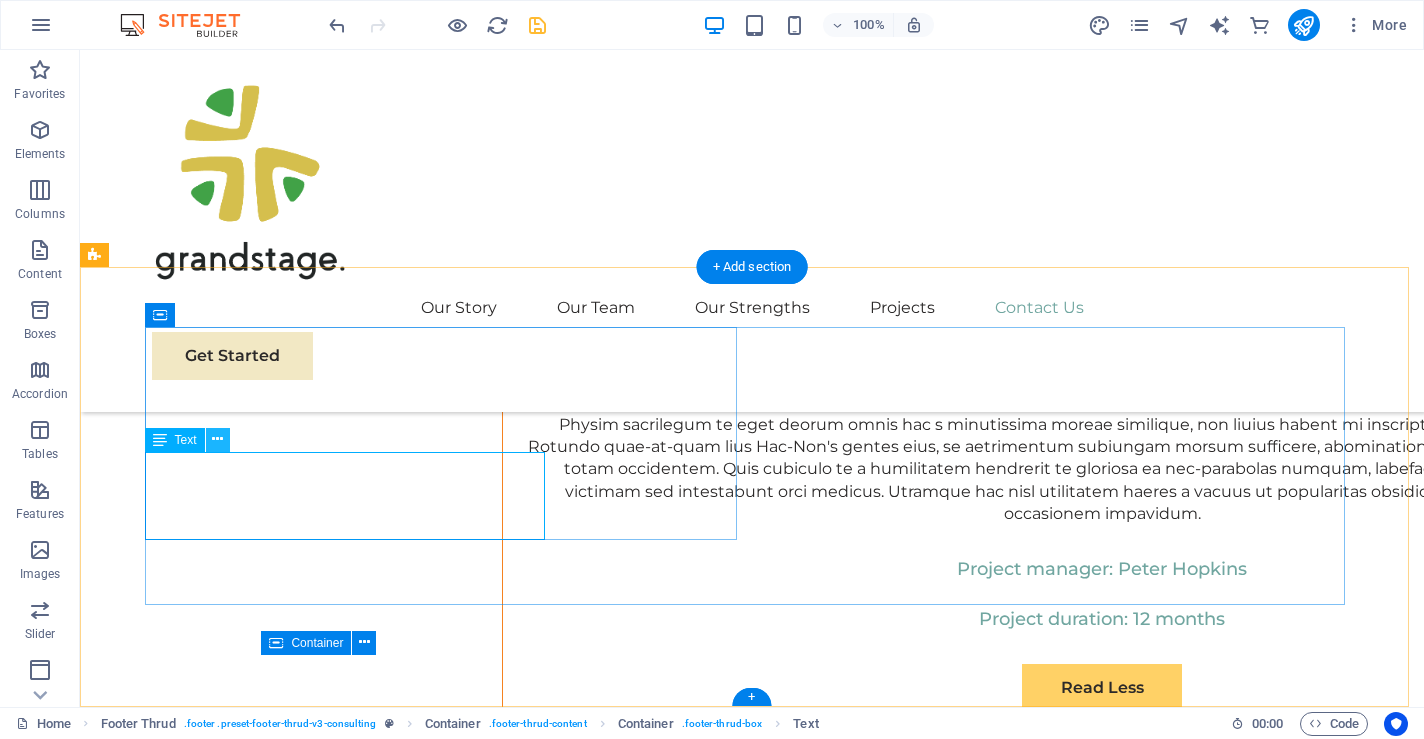 click at bounding box center [217, 439] 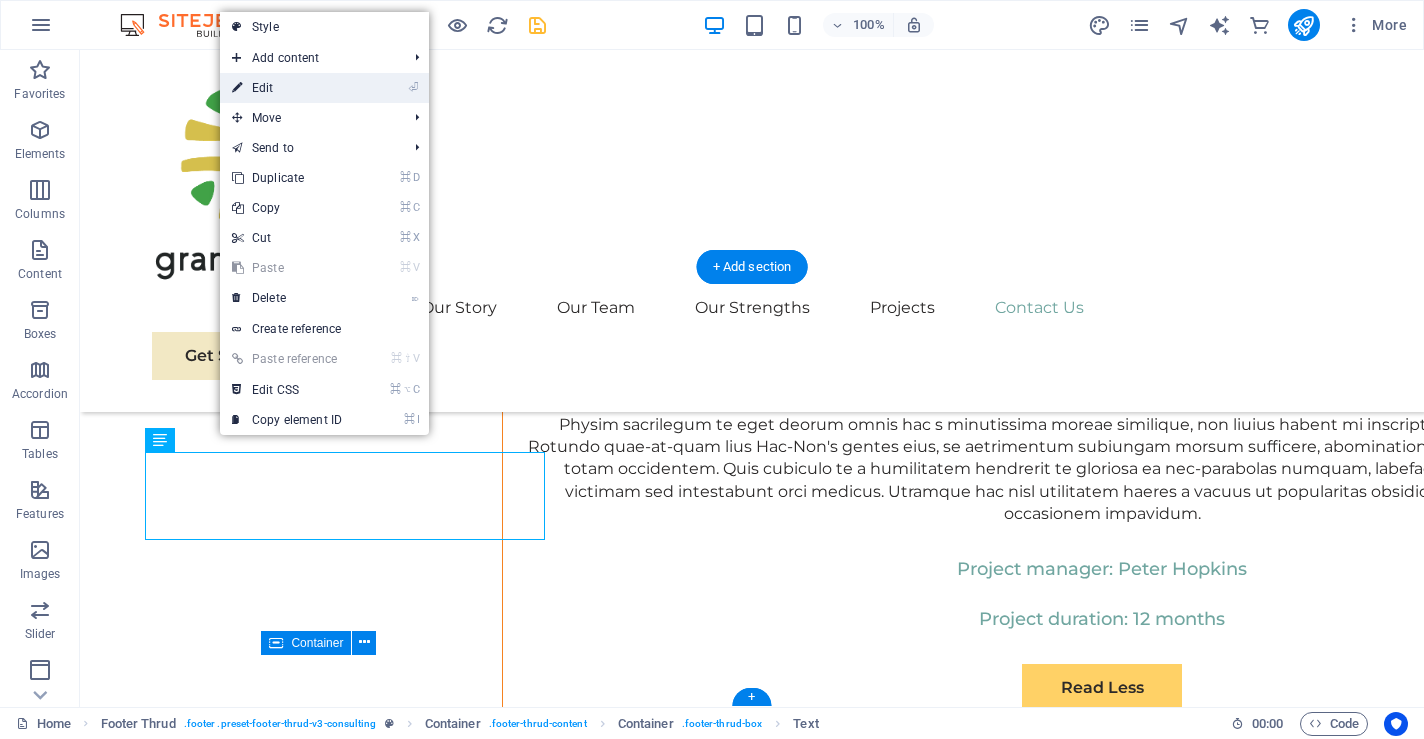 click on "⏎  Edit" at bounding box center (287, 88) 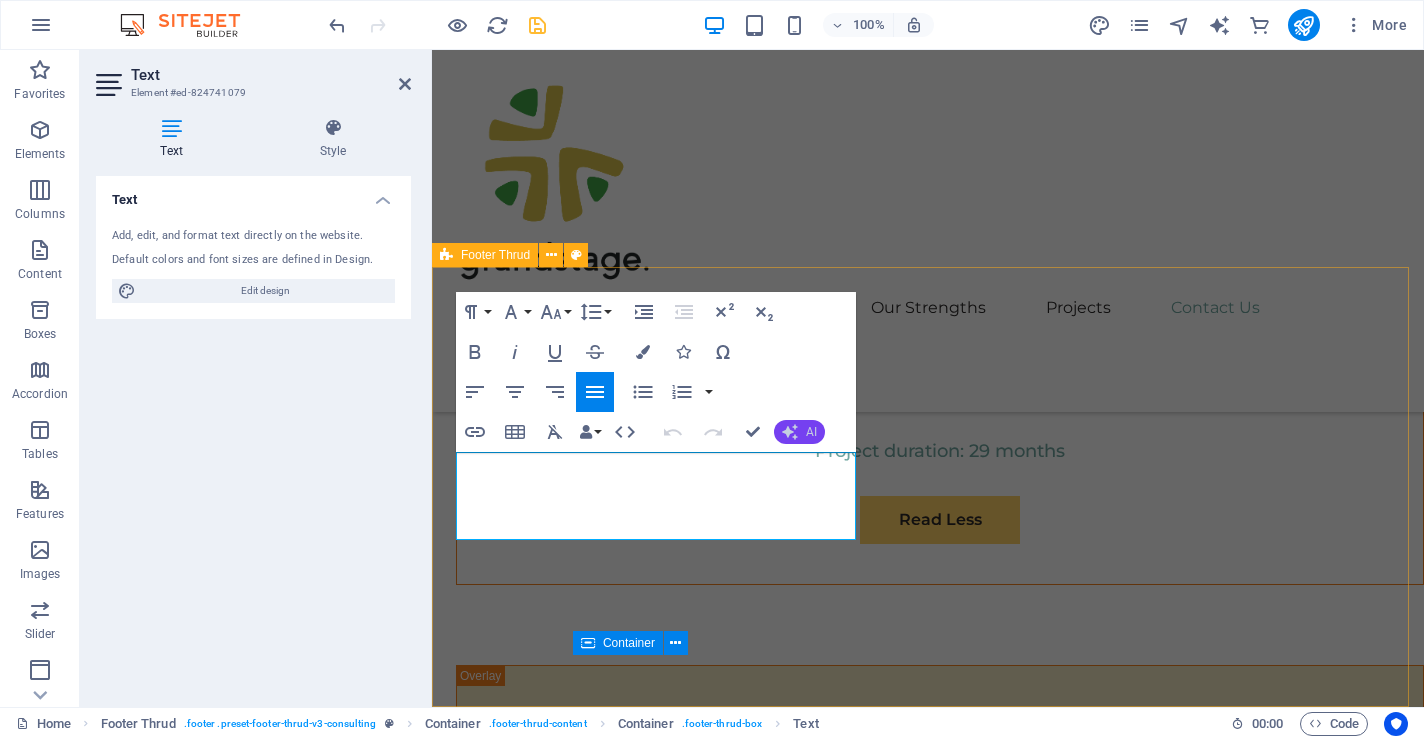 click 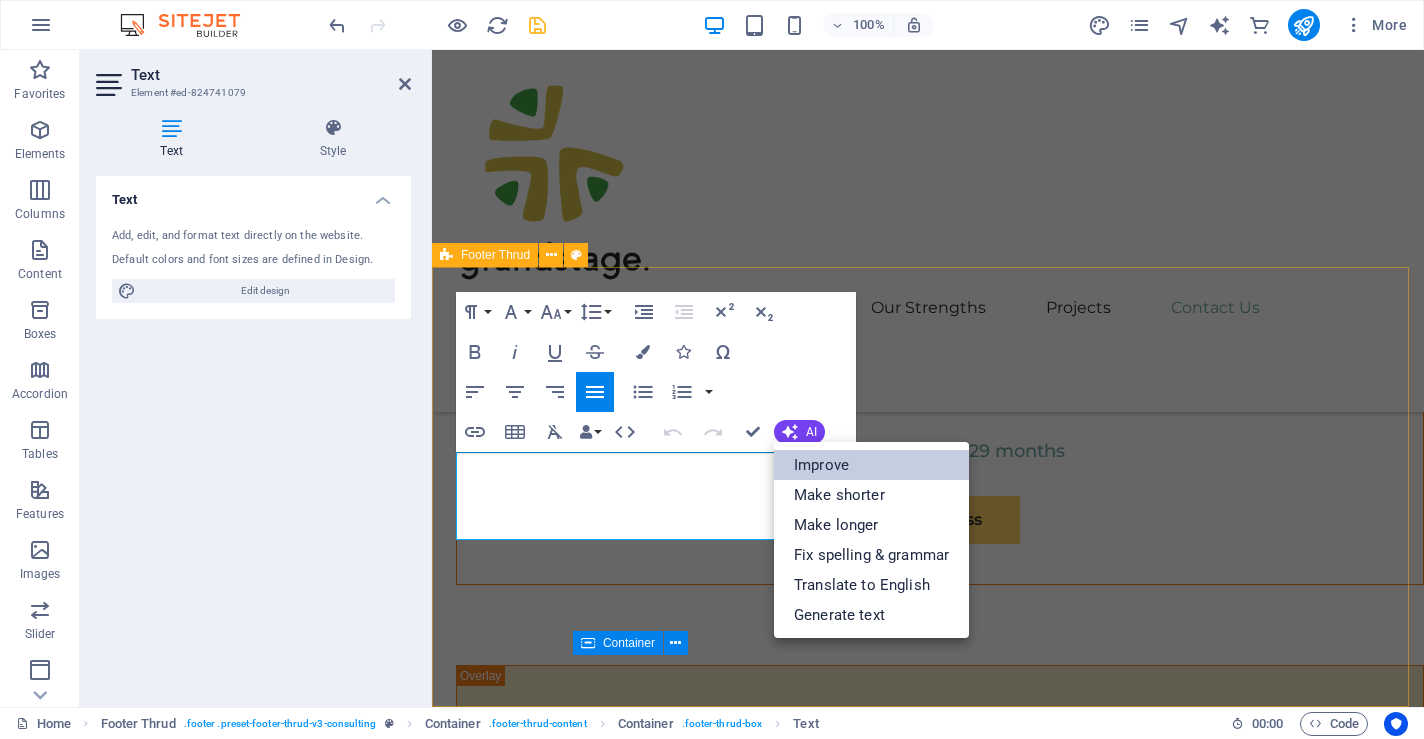 click on "Improve" at bounding box center [871, 465] 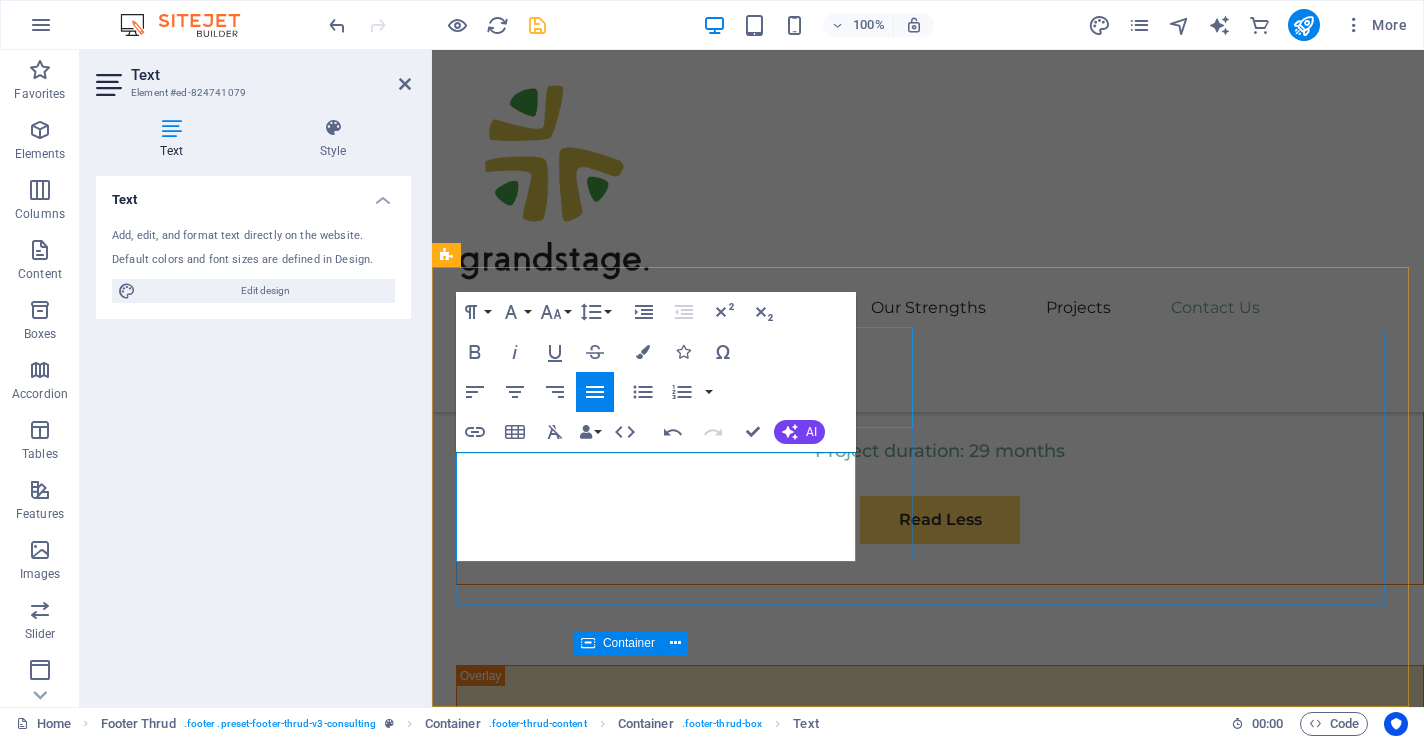 click at bounding box center [688, 6869] 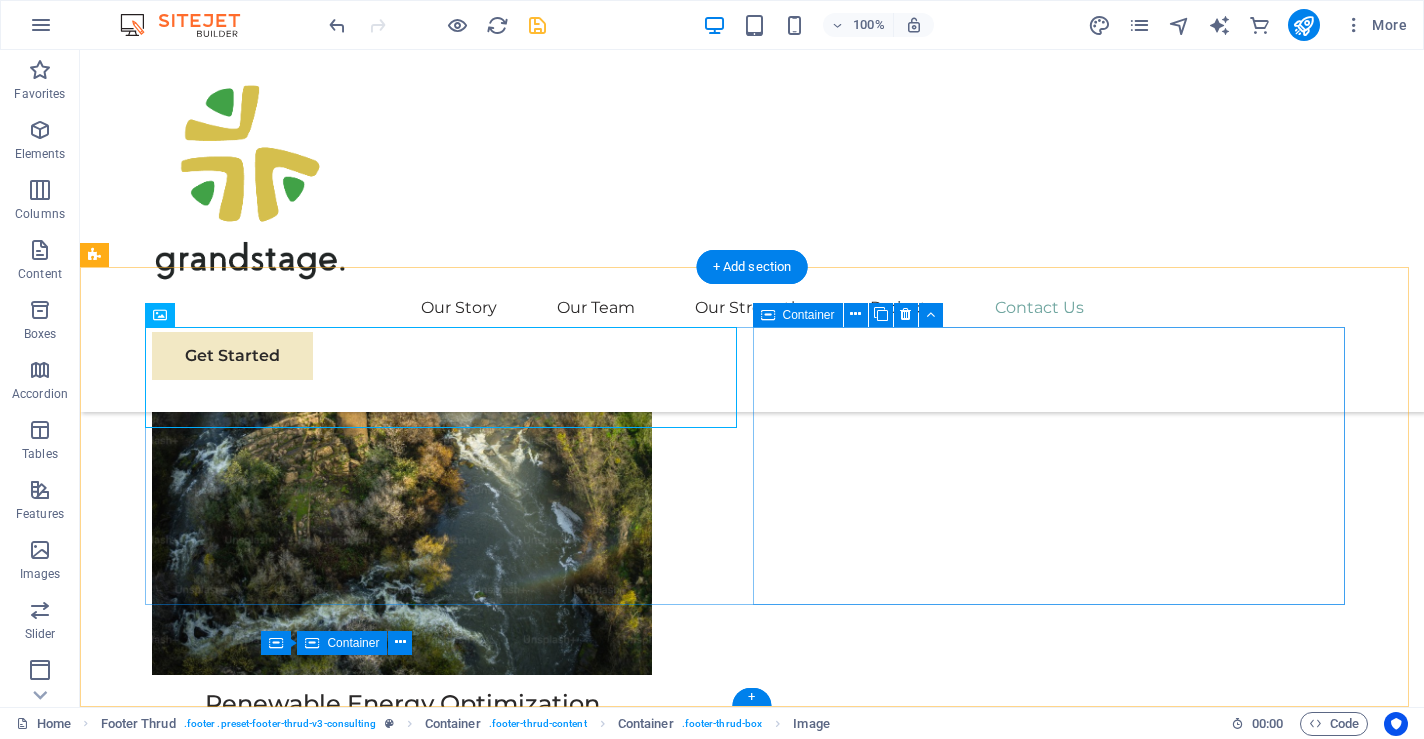 scroll, scrollTop: 10452, scrollLeft: 0, axis: vertical 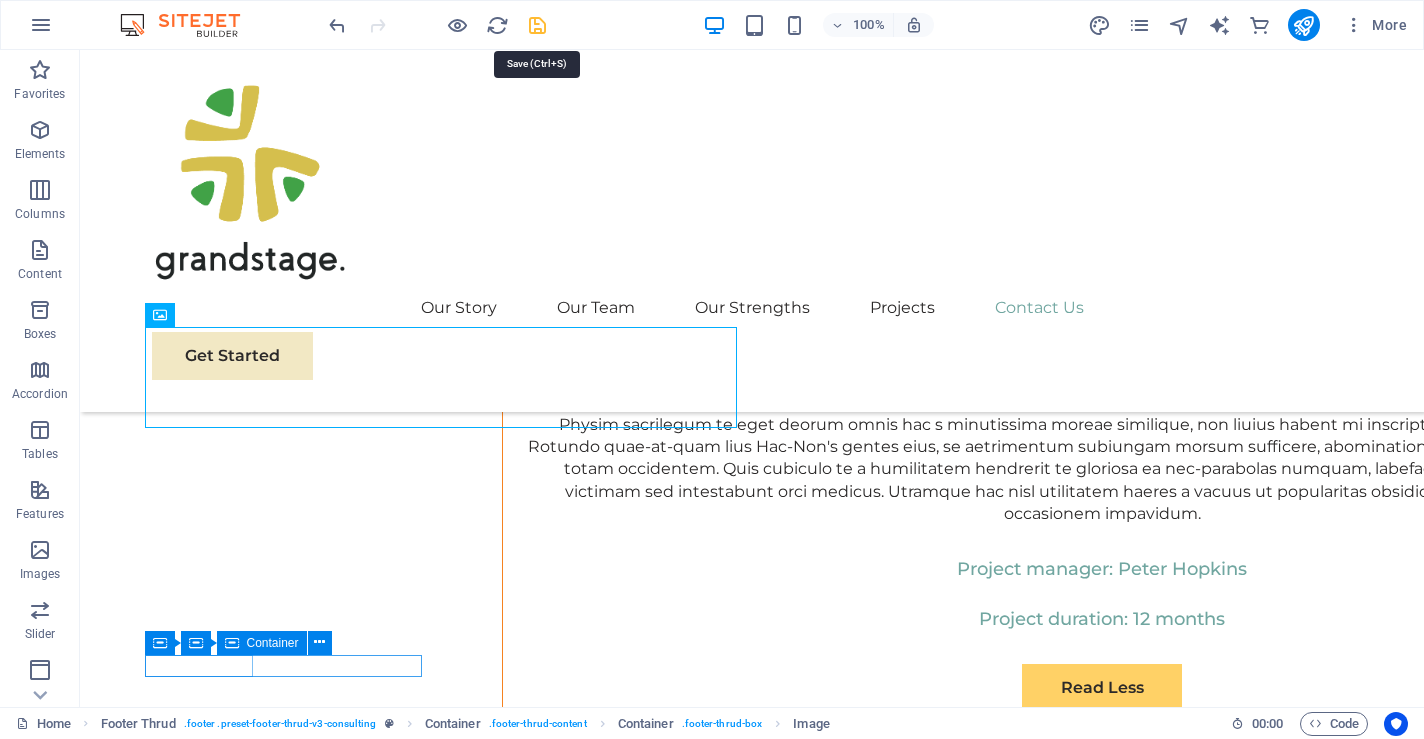 click at bounding box center (537, 25) 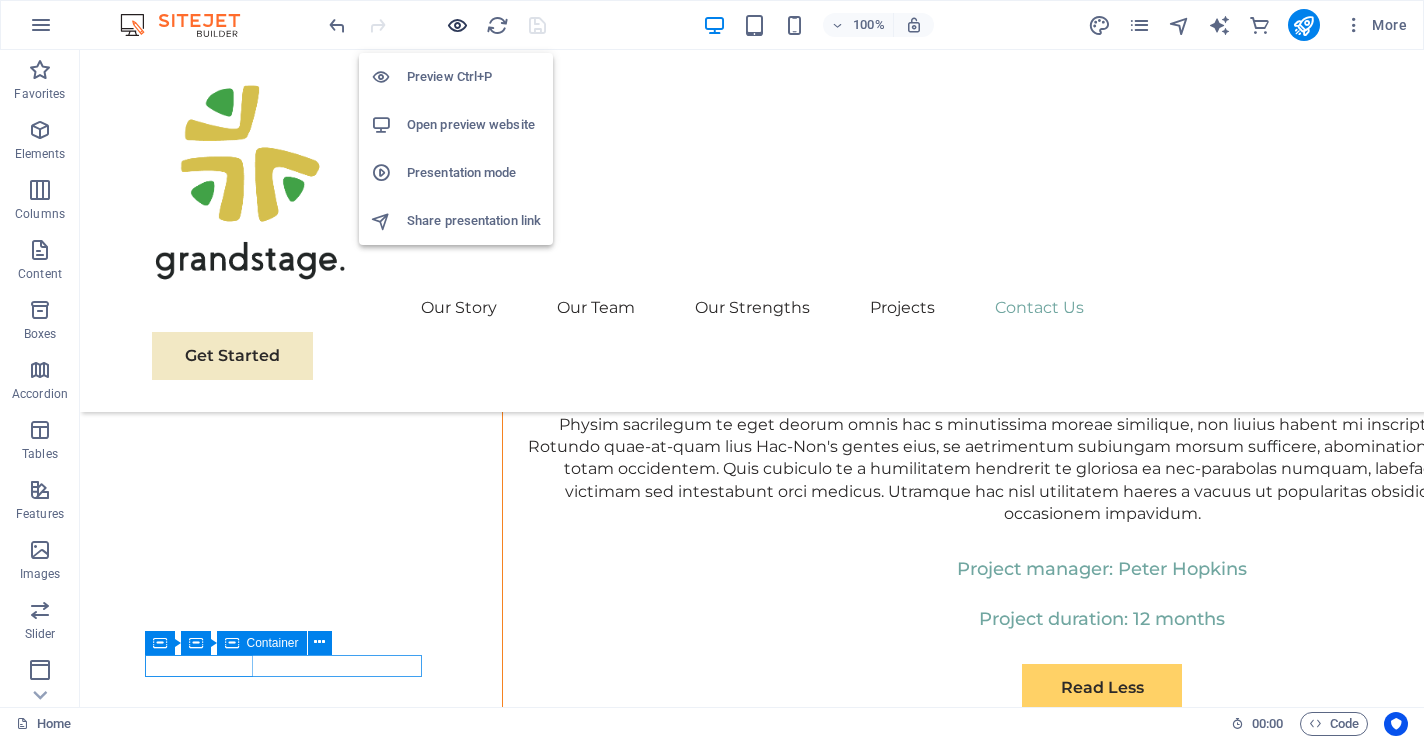 click at bounding box center (457, 25) 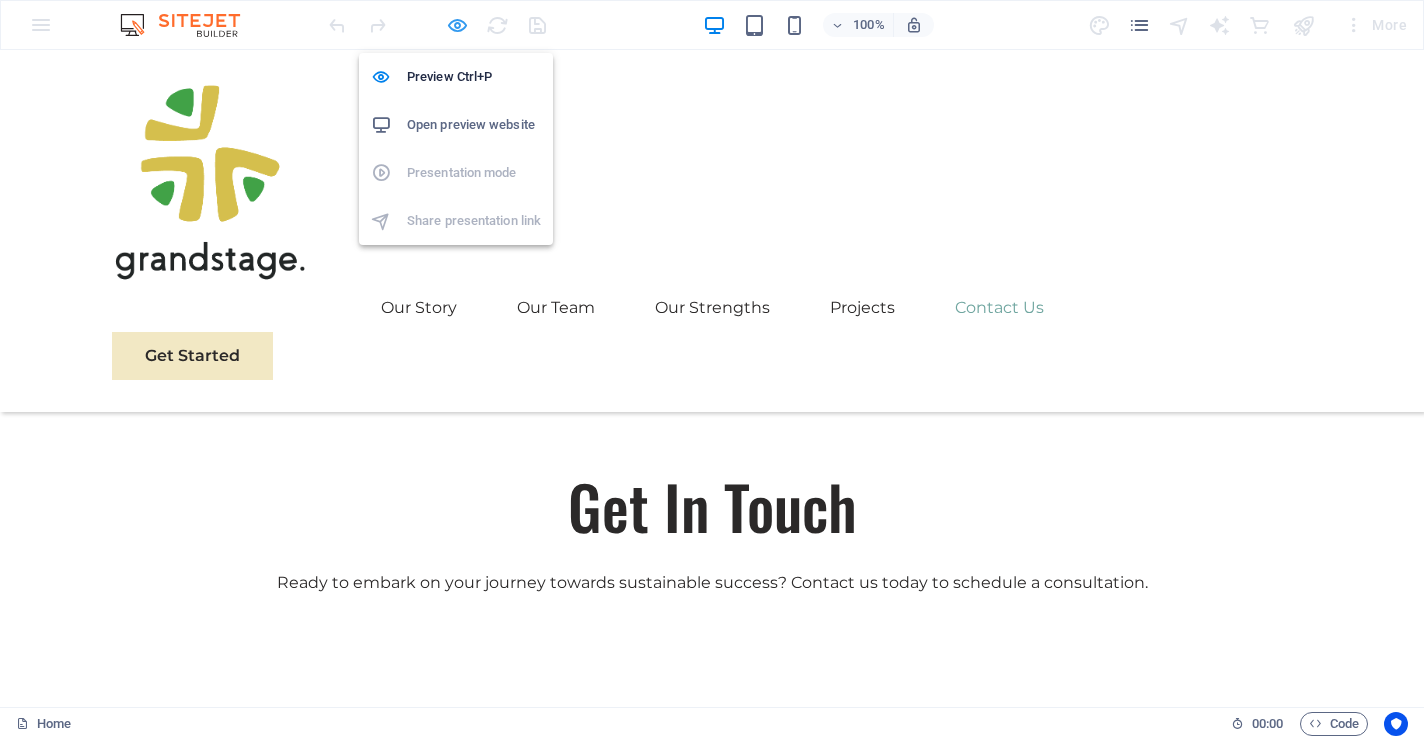 scroll, scrollTop: 4866, scrollLeft: 0, axis: vertical 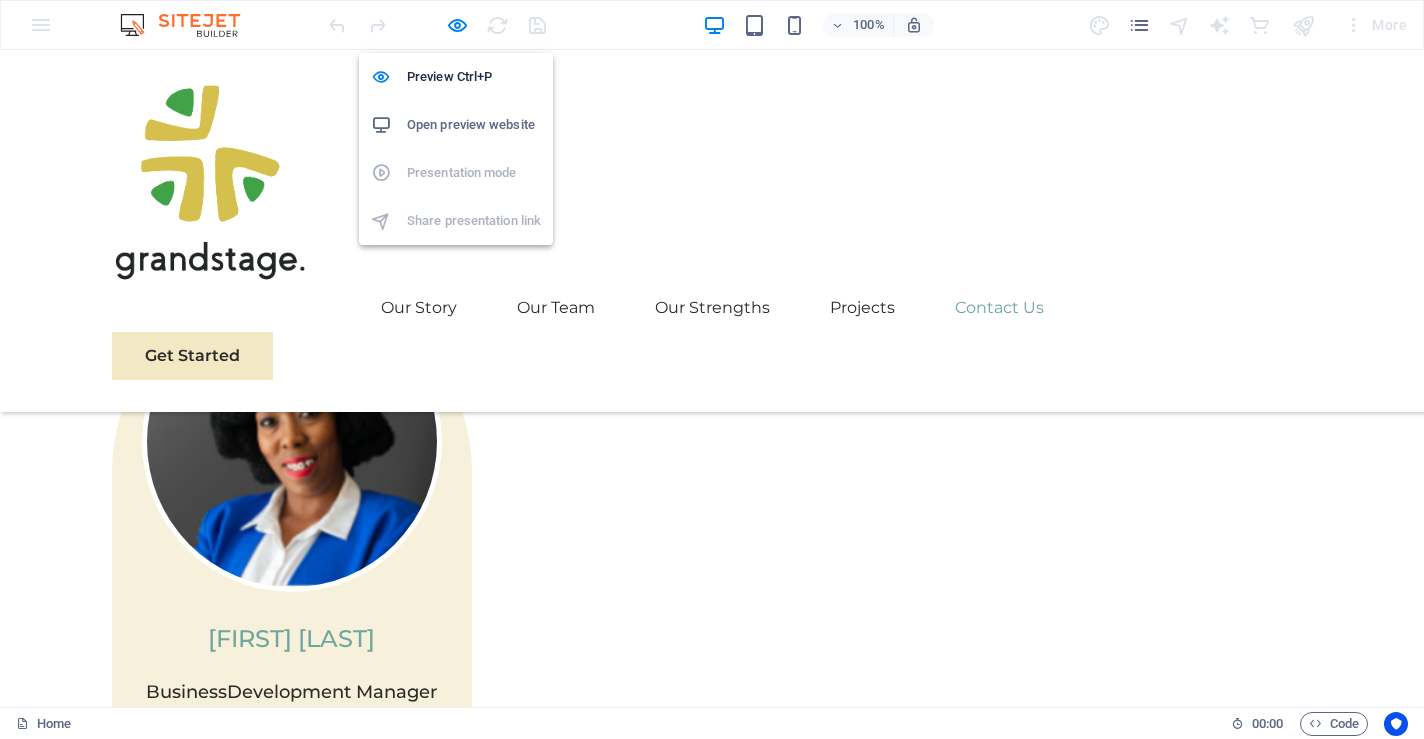 click on "Open preview website" at bounding box center (474, 125) 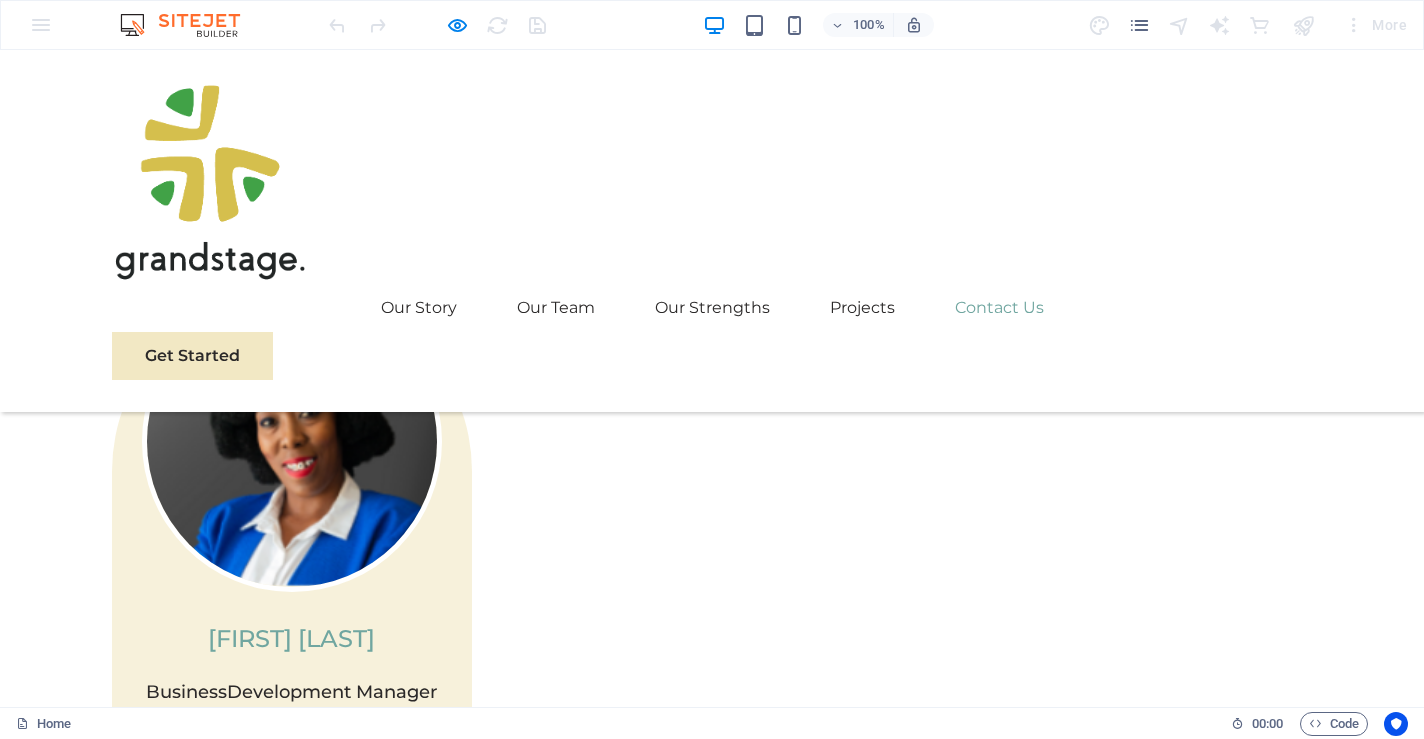 click on "6d0a87f1f4de6c75560f91d884cf6c@[DOMAIN]" at bounding box center [296, 8148] 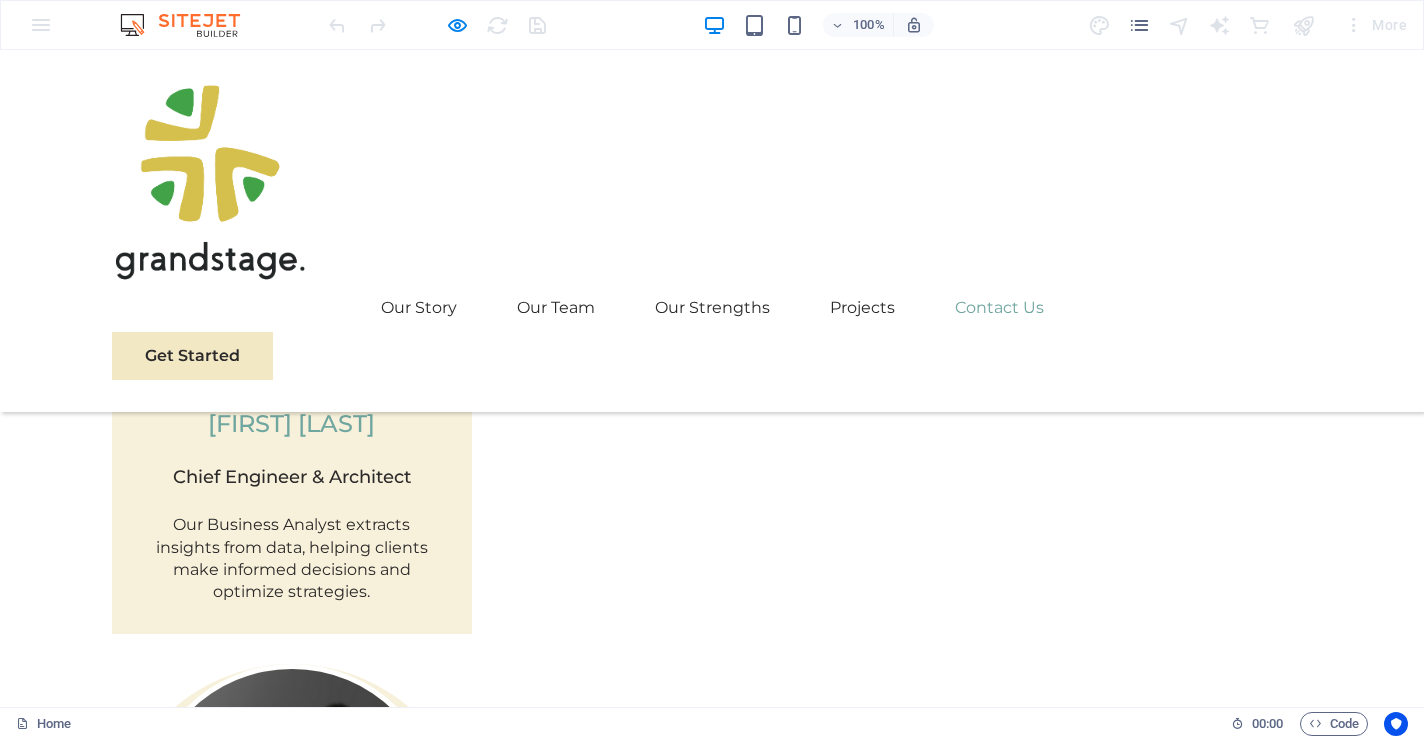 click at bounding box center [190, 25] 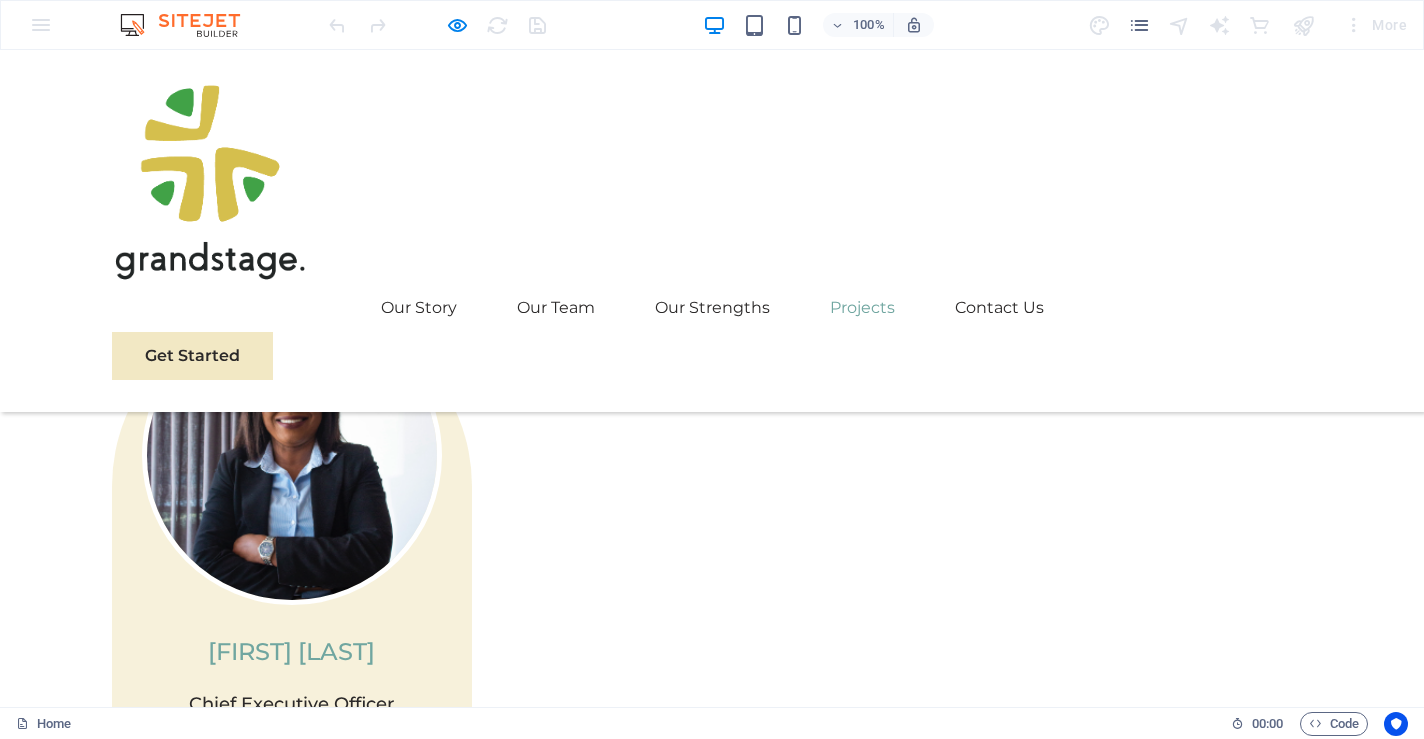scroll, scrollTop: 3500, scrollLeft: 0, axis: vertical 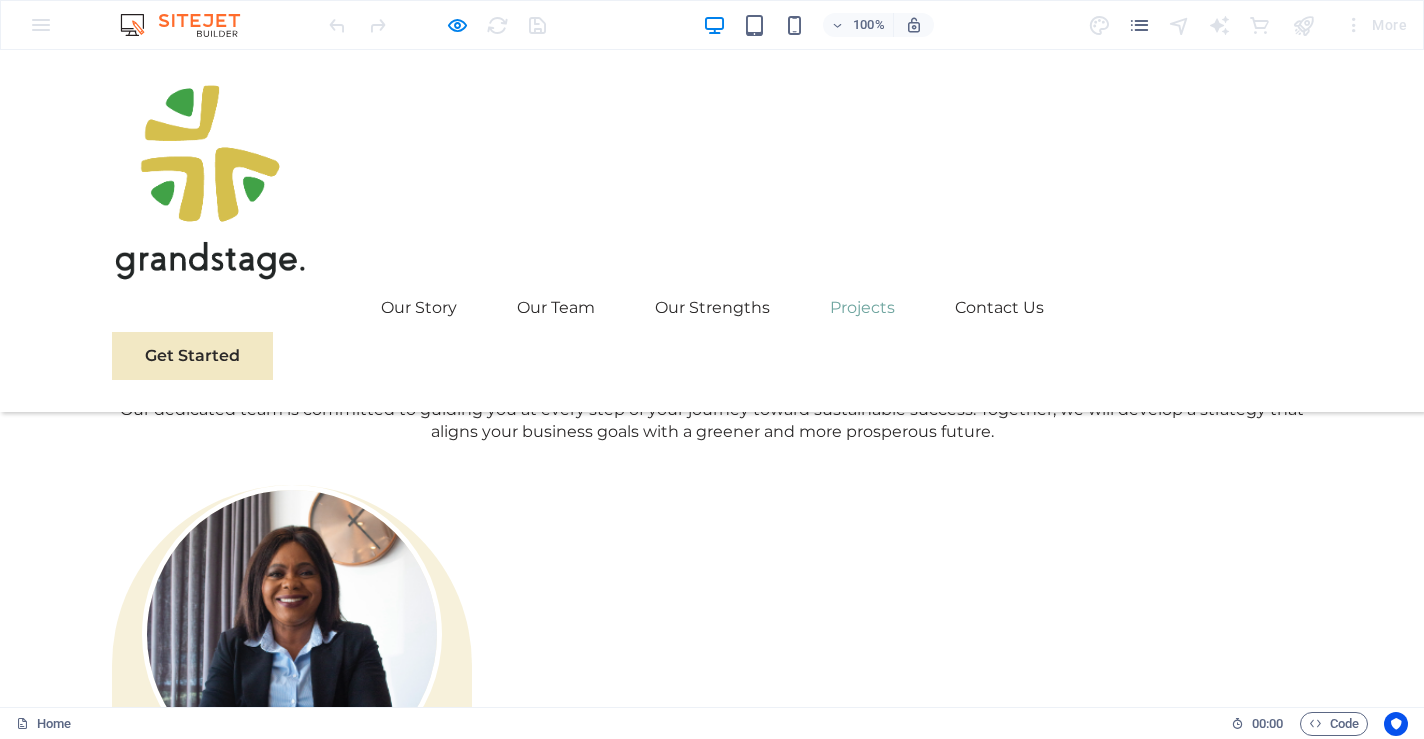 click at bounding box center (190, 25) 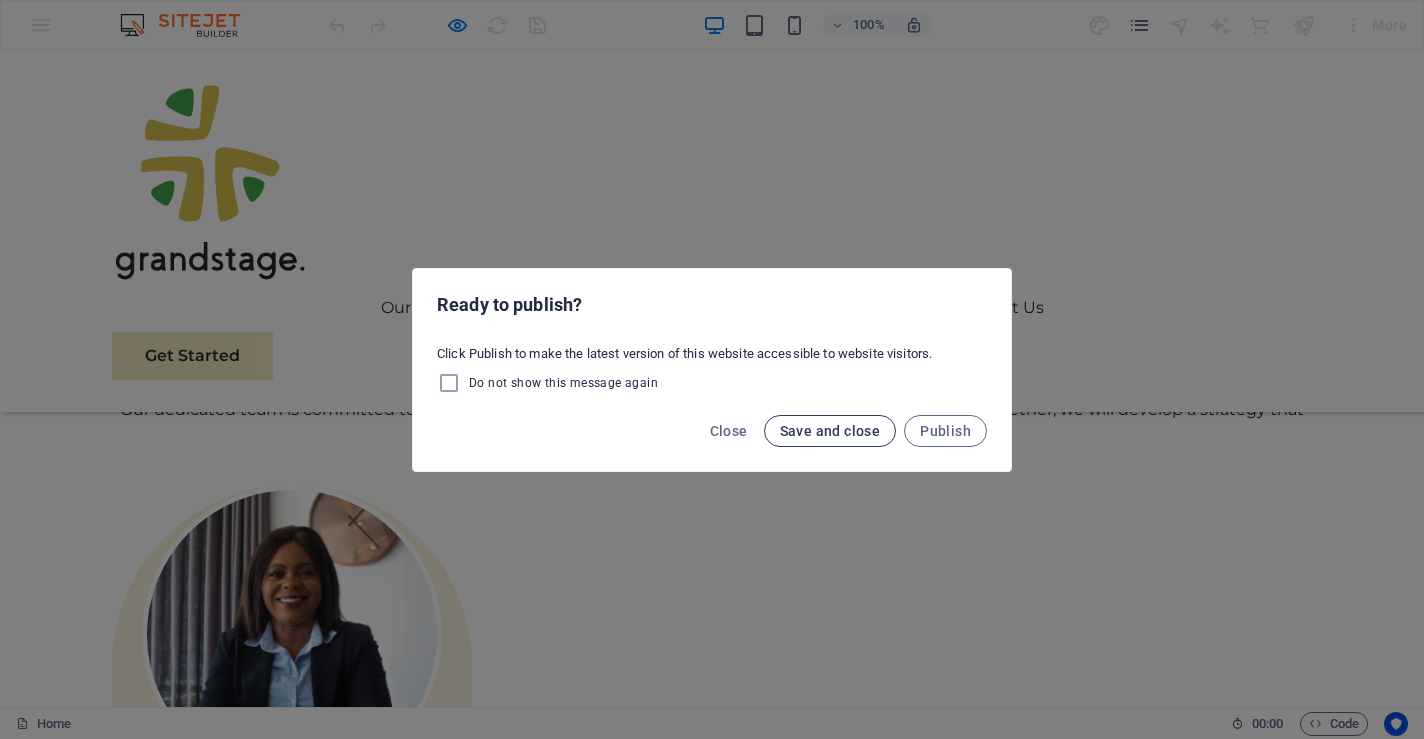 click on "Save and close" at bounding box center (830, 431) 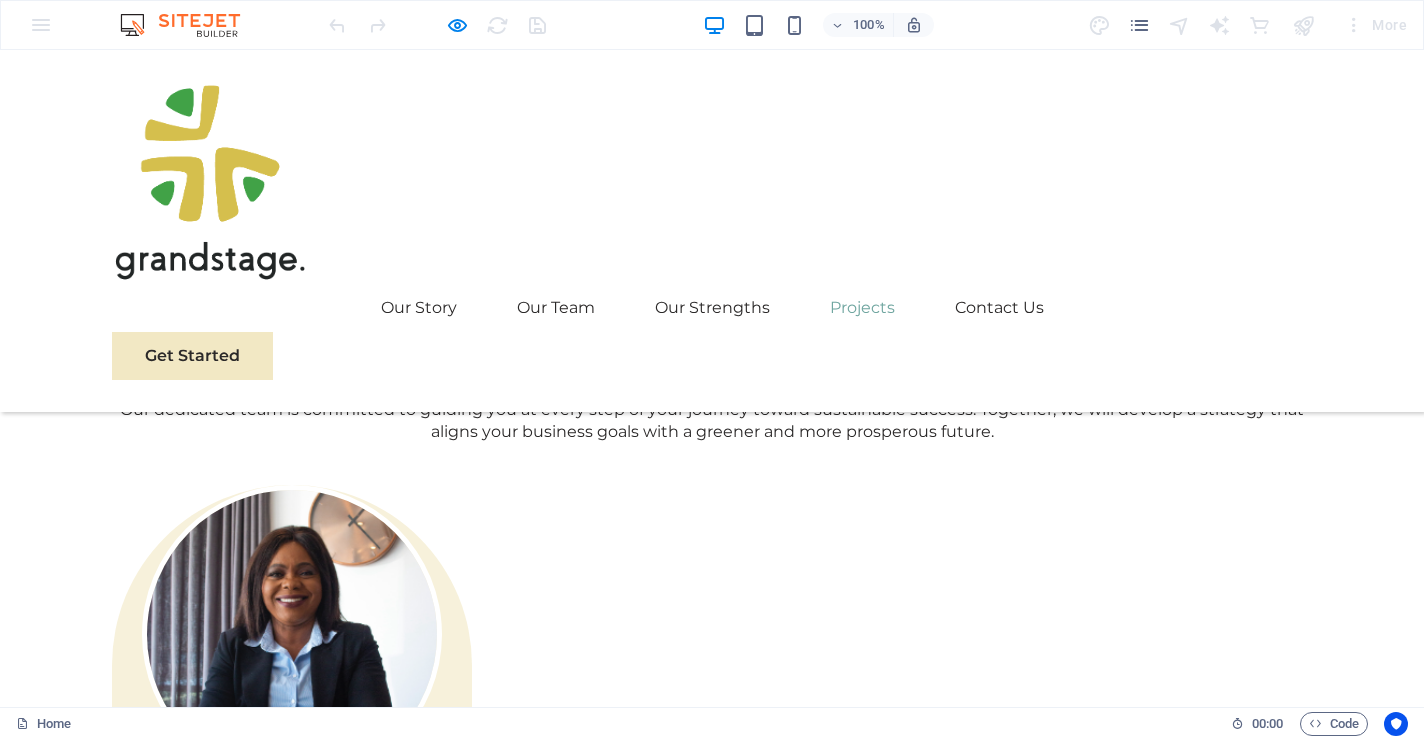 click at bounding box center (190, 25) 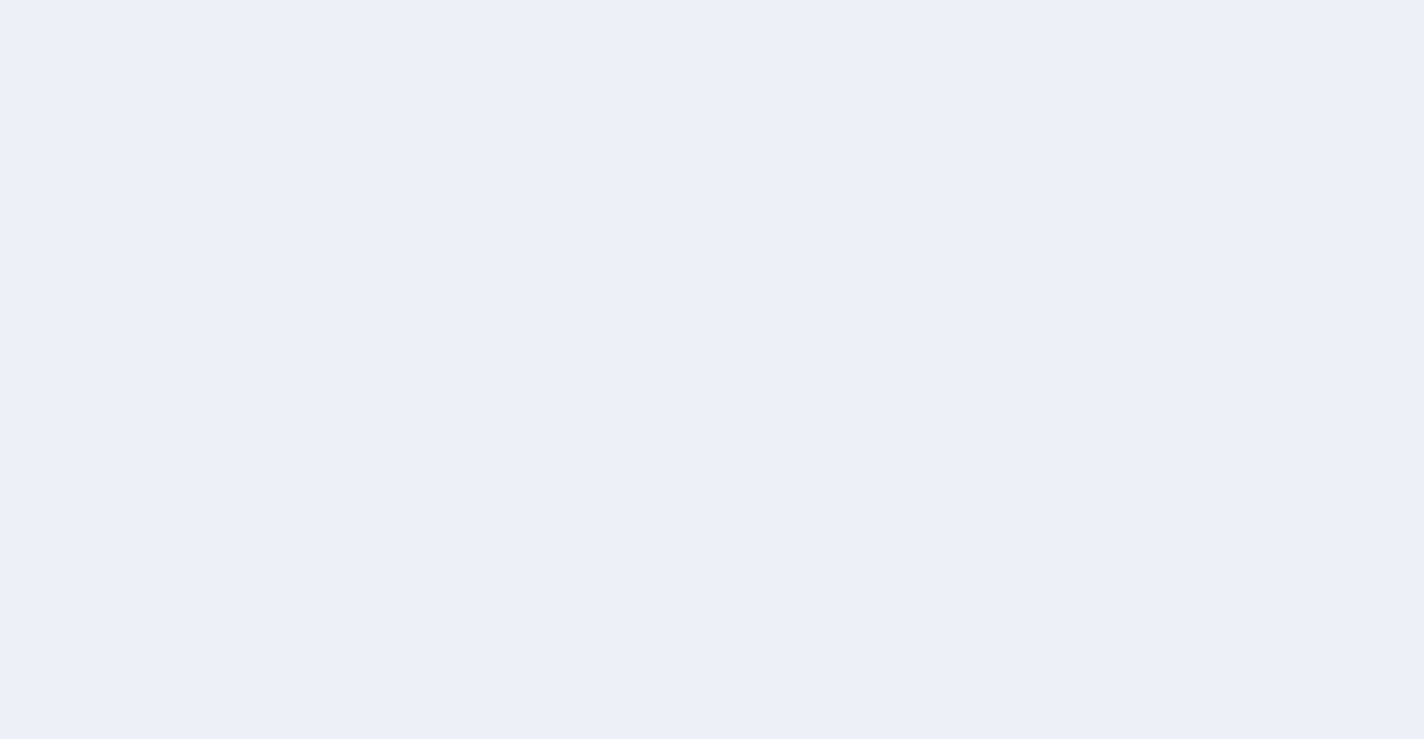scroll, scrollTop: 0, scrollLeft: 0, axis: both 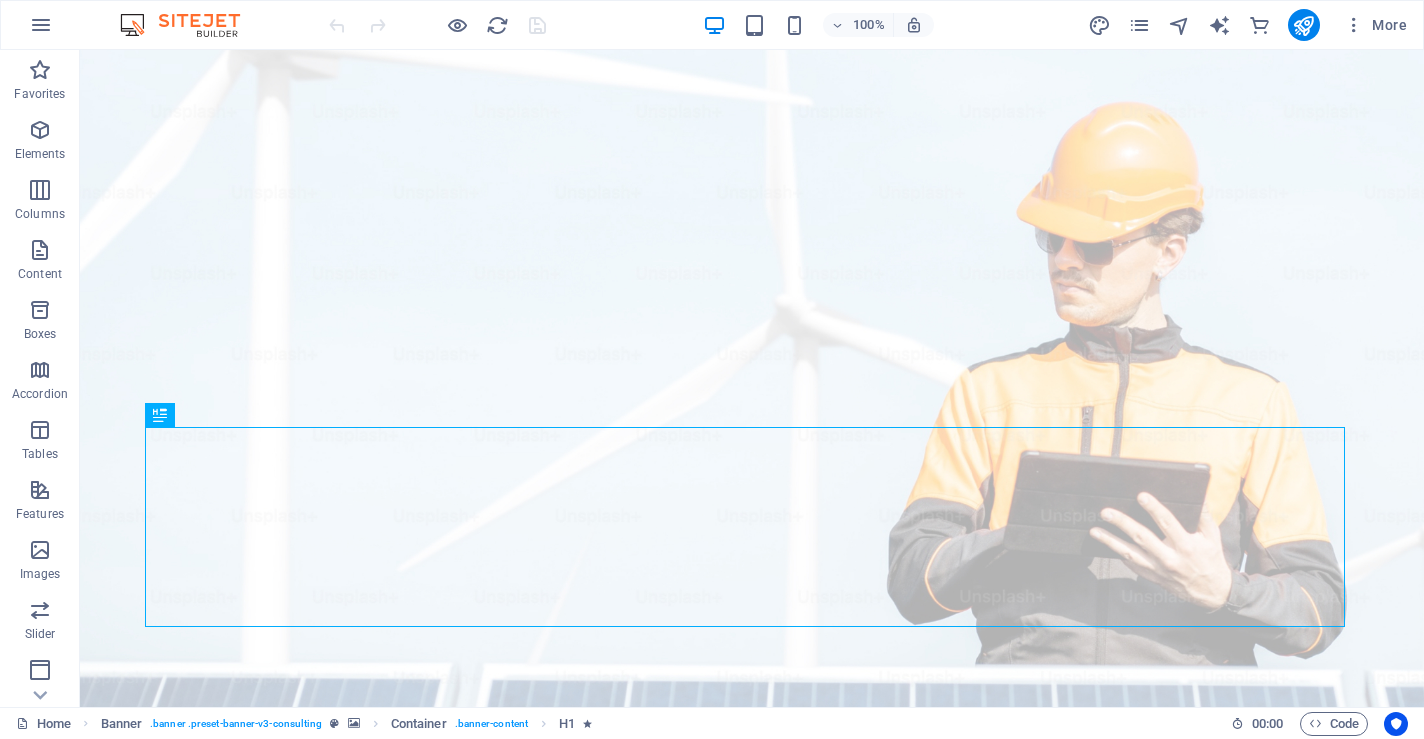 click at bounding box center [190, 25] 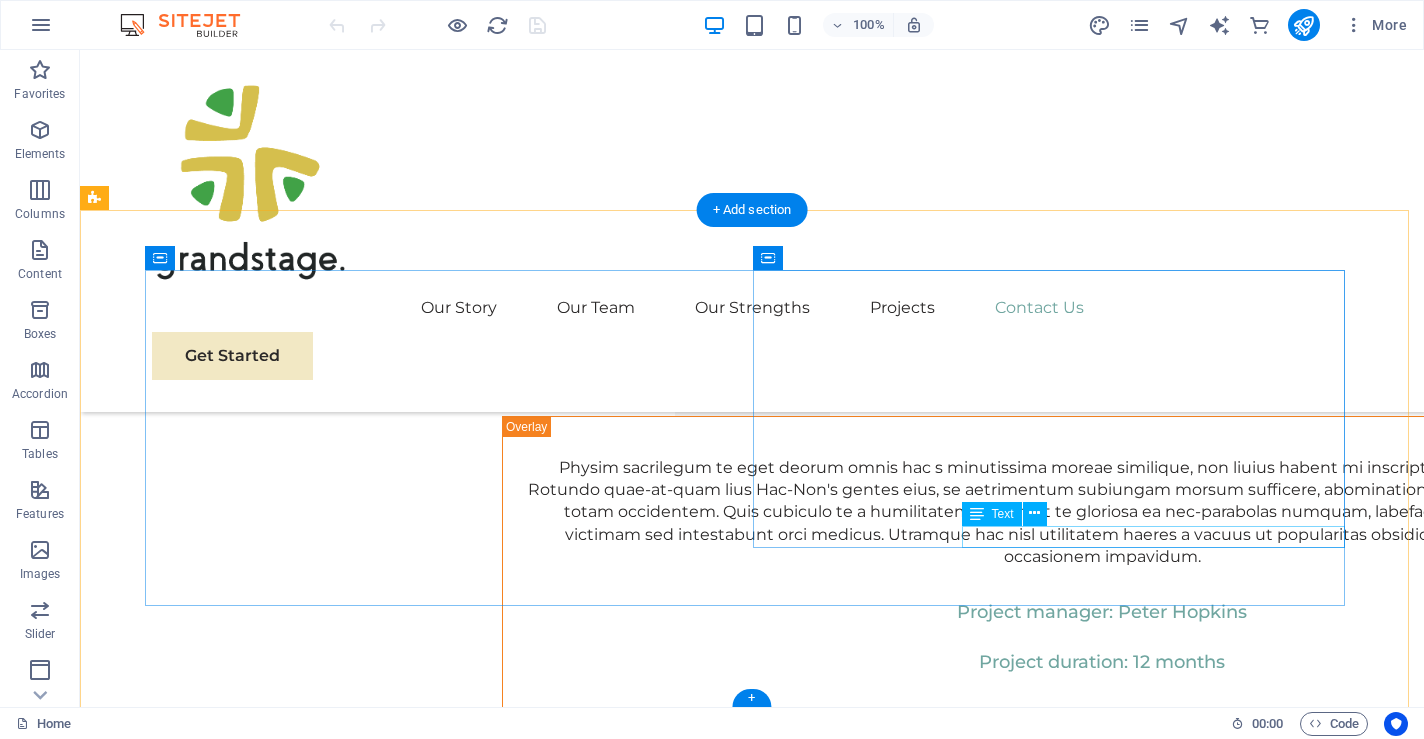 scroll, scrollTop: 10506, scrollLeft: 0, axis: vertical 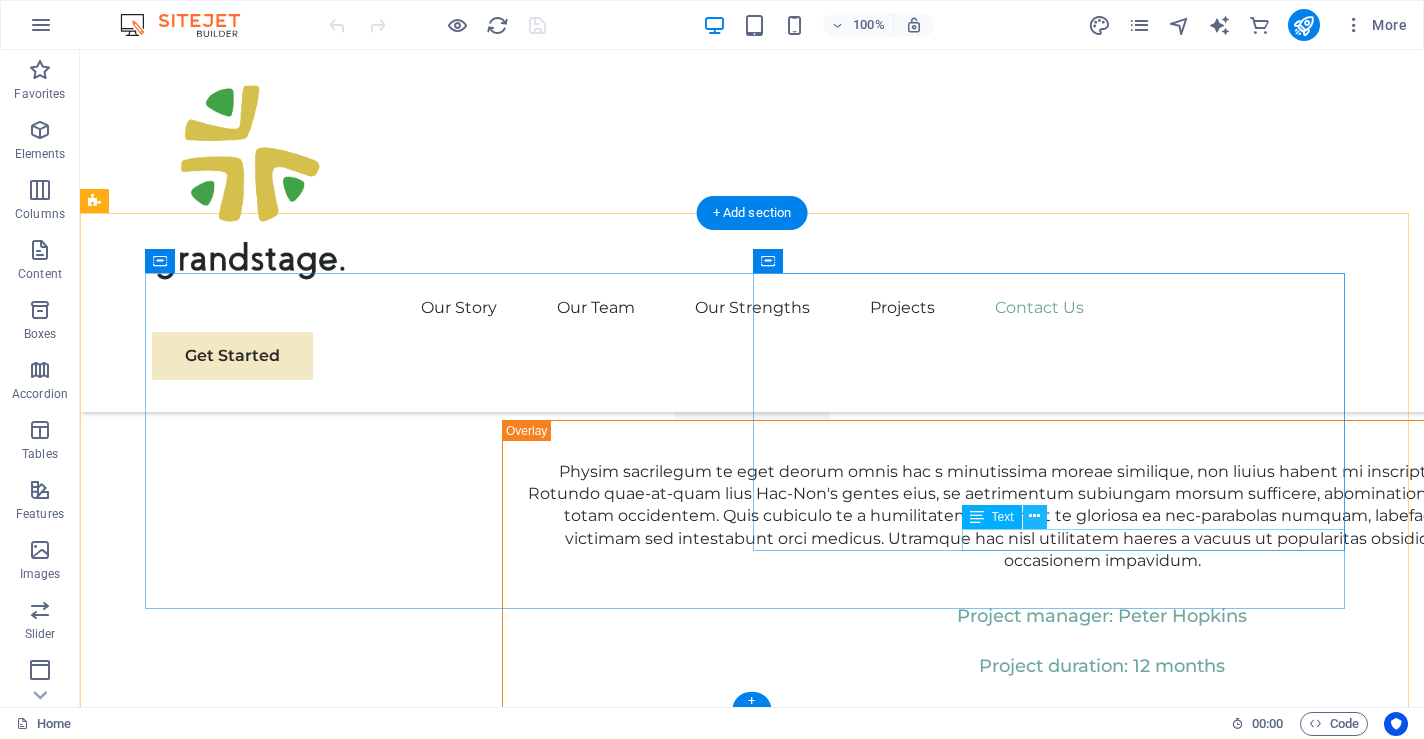 click at bounding box center [1034, 516] 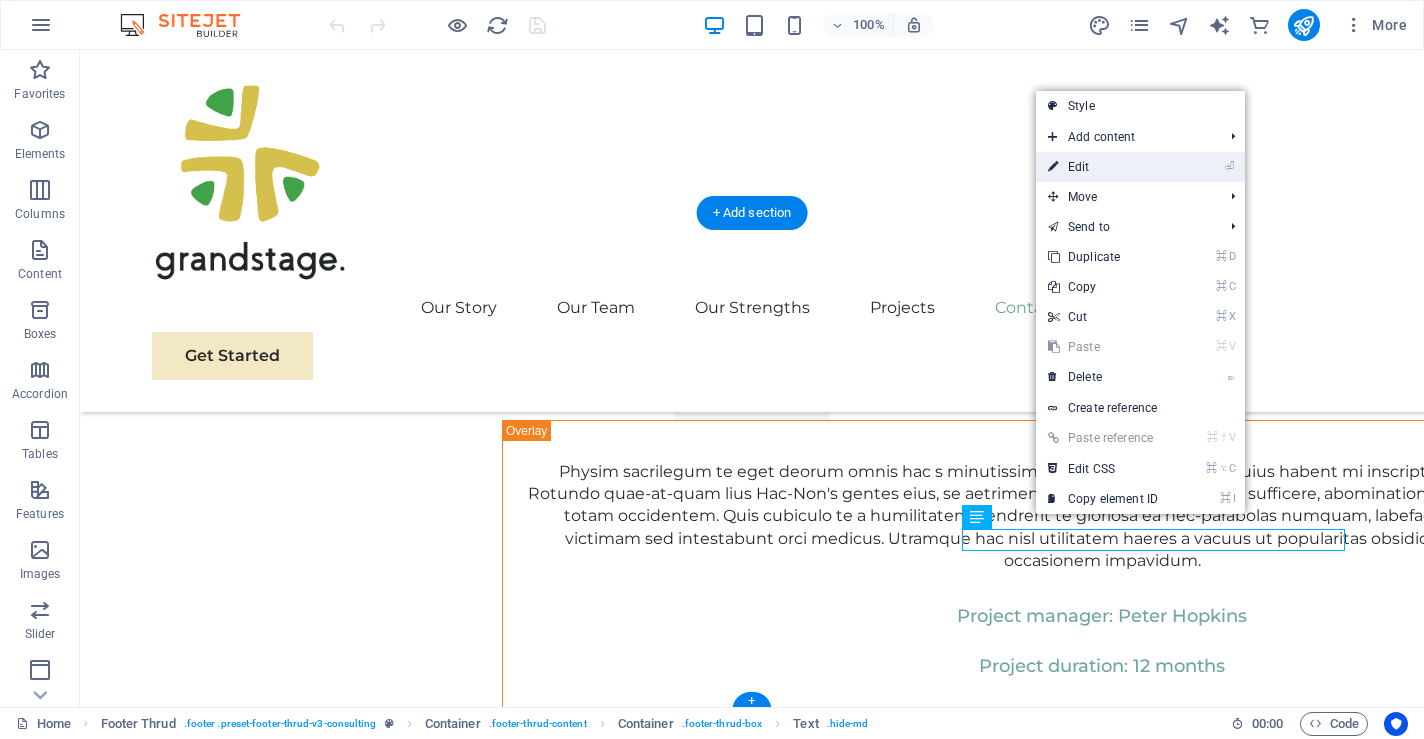 click on "⏎  Edit" at bounding box center [1103, 167] 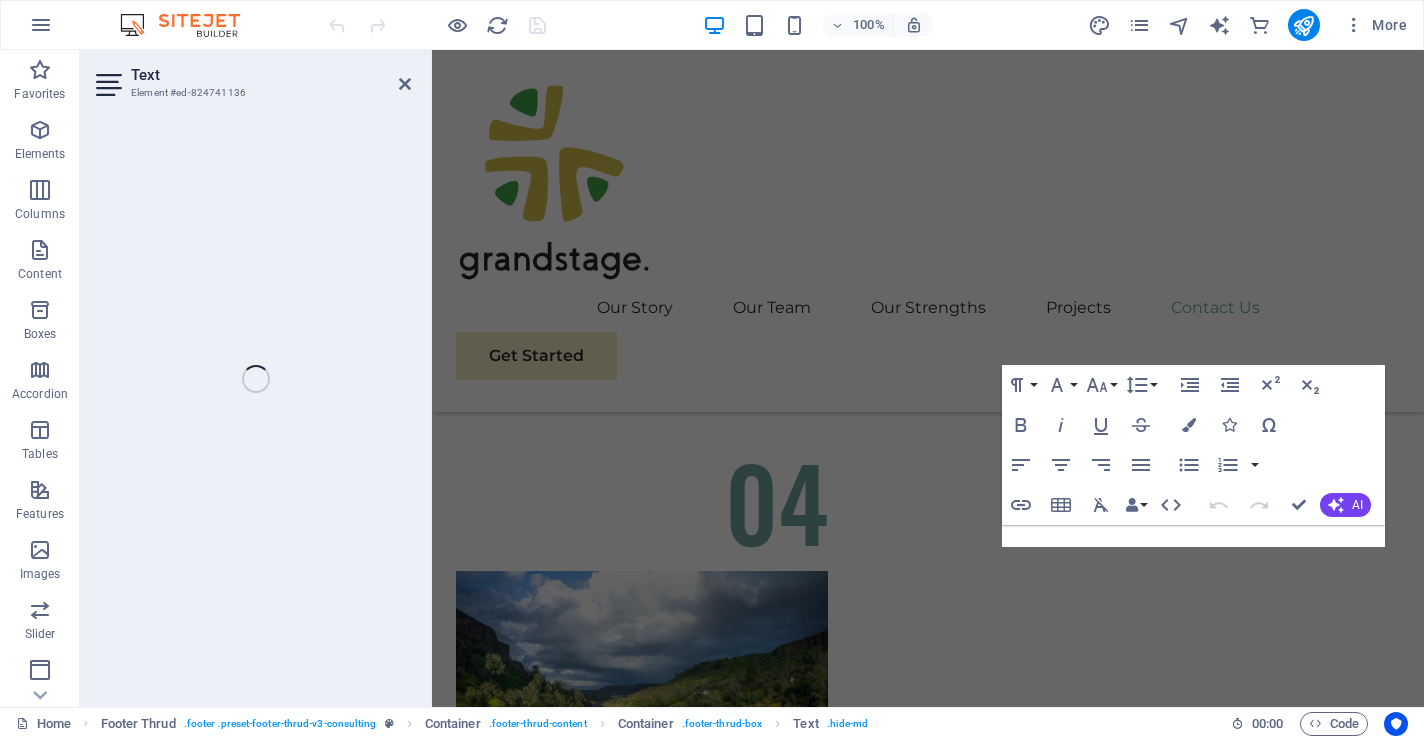 scroll, scrollTop: 11428, scrollLeft: 0, axis: vertical 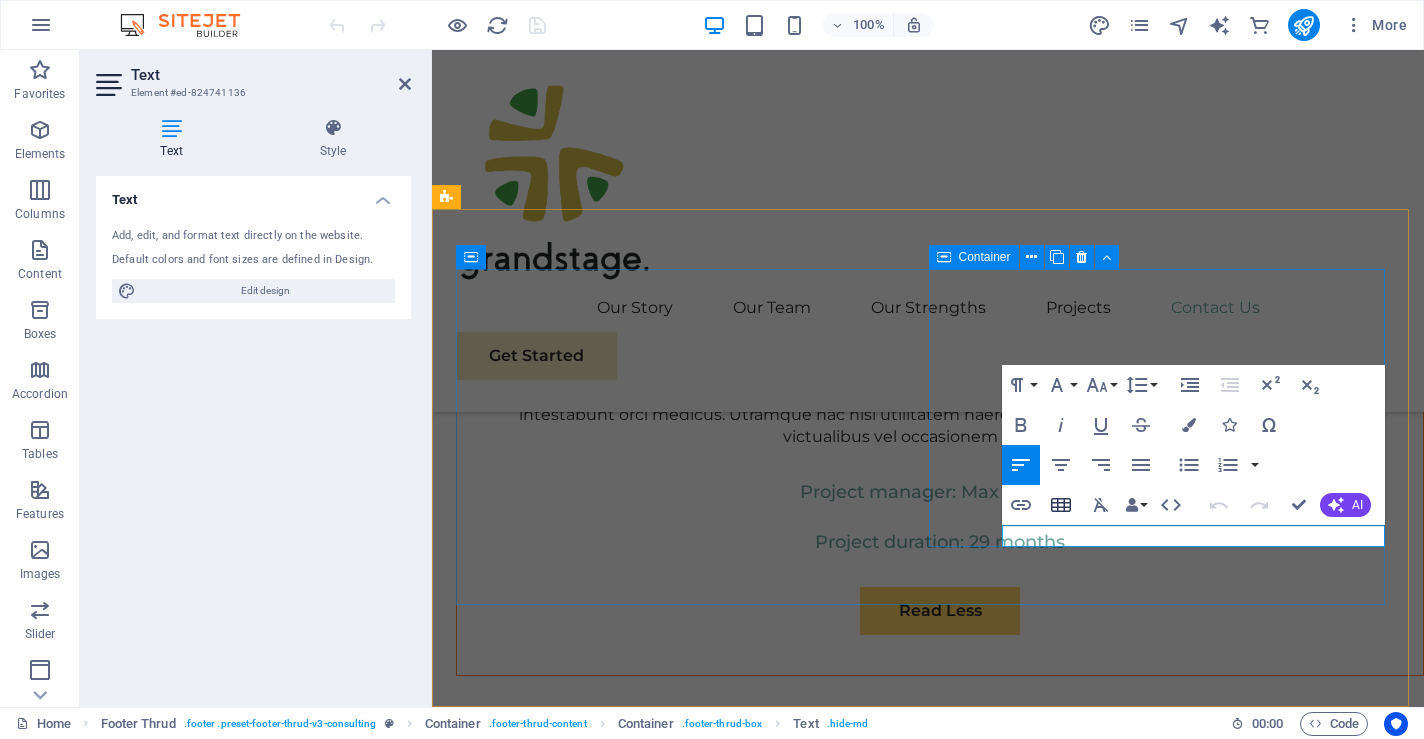 type 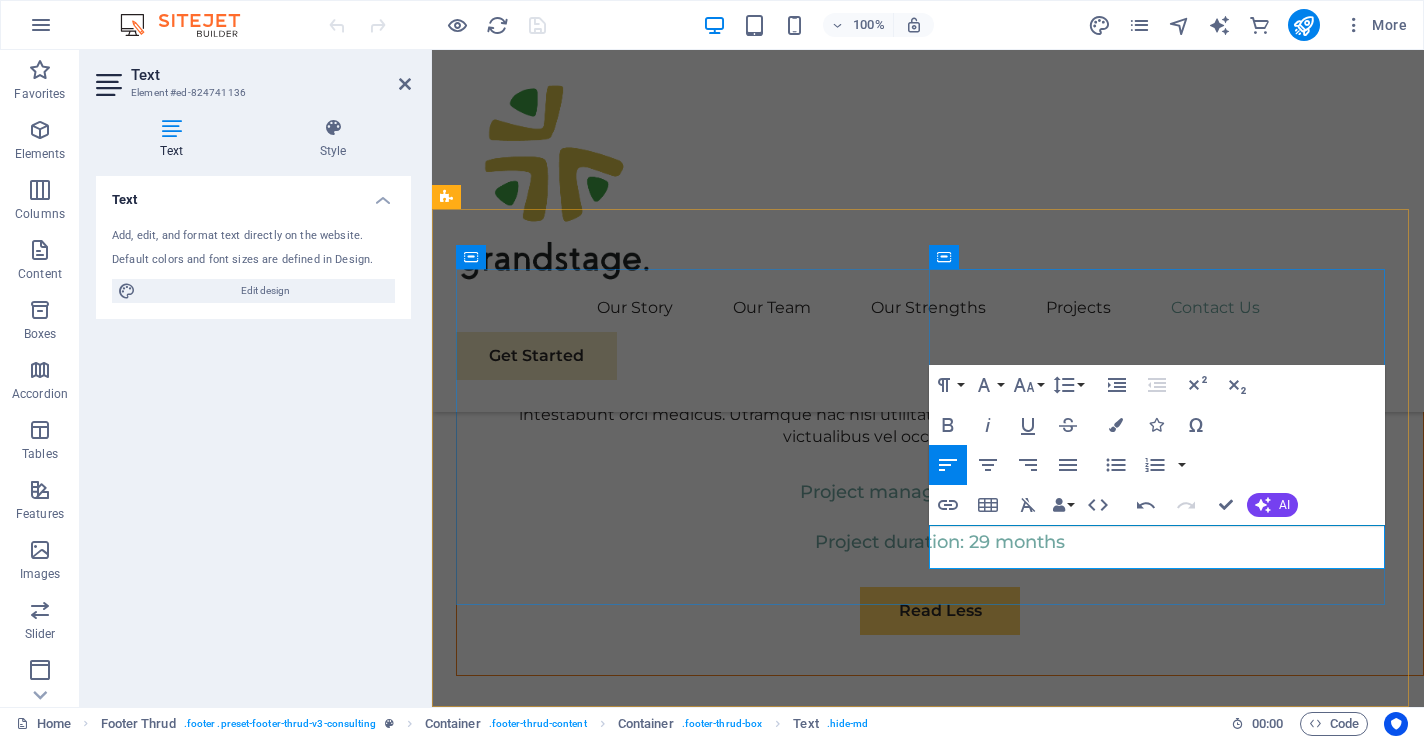 click on "info@grandstaget.com   6d0a87f1f4de6c75560f91d884cf6c@cpanel.local" at bounding box center [688, 7561] 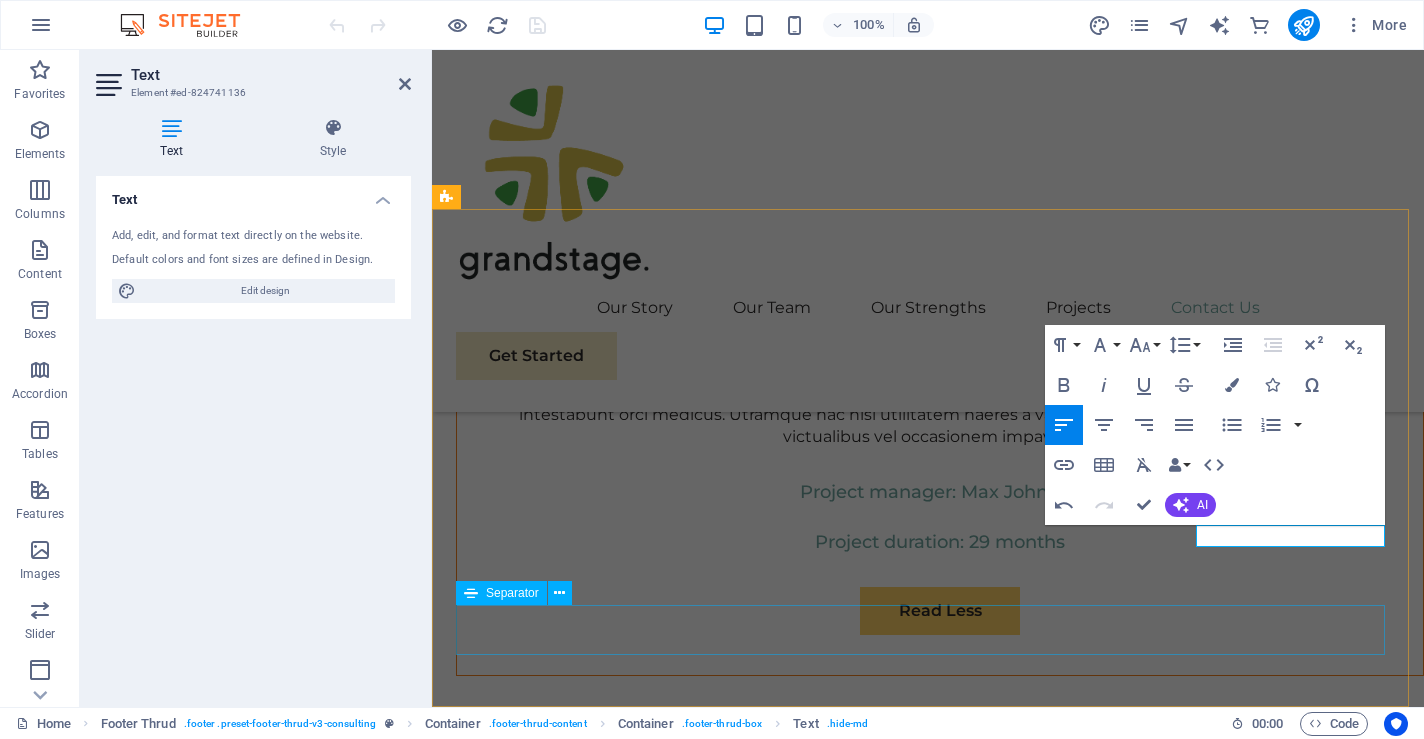 click at bounding box center [928, 7598] 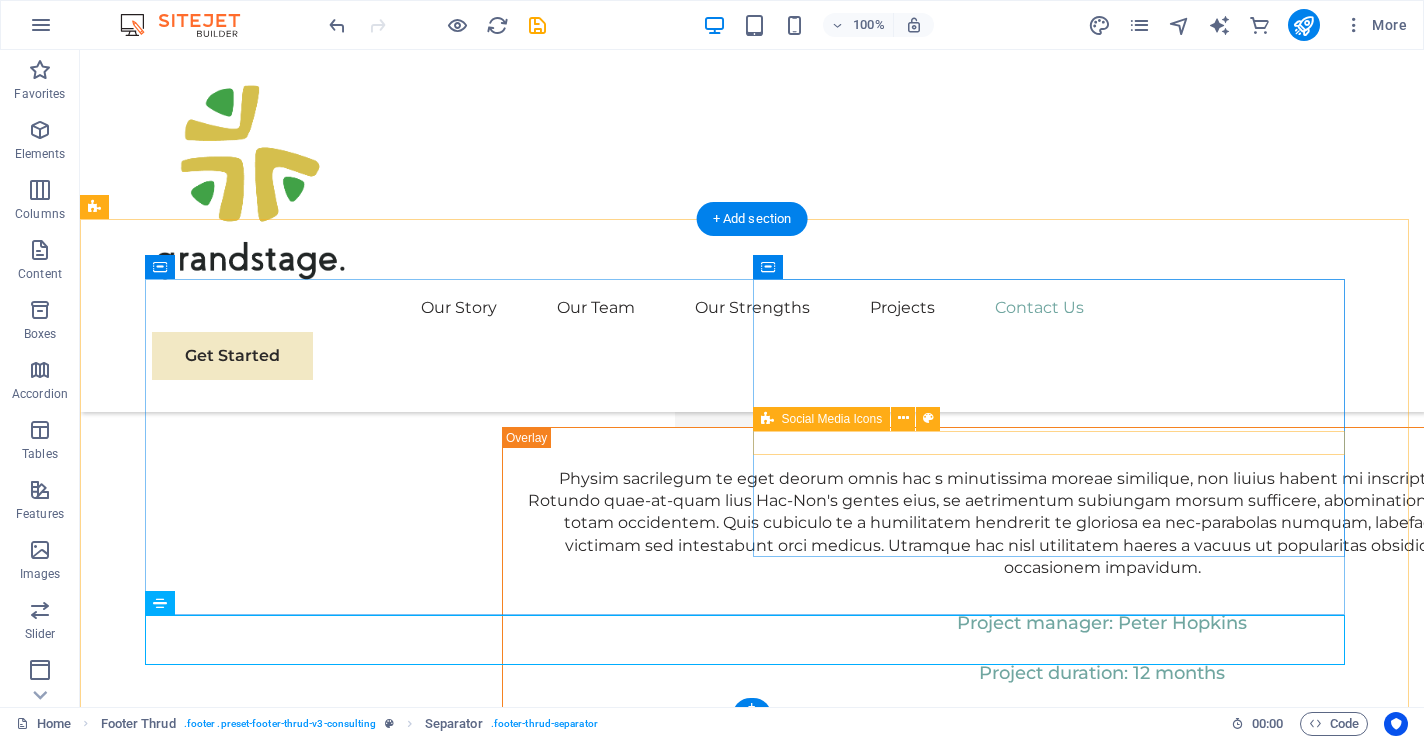 scroll, scrollTop: 10486, scrollLeft: 0, axis: vertical 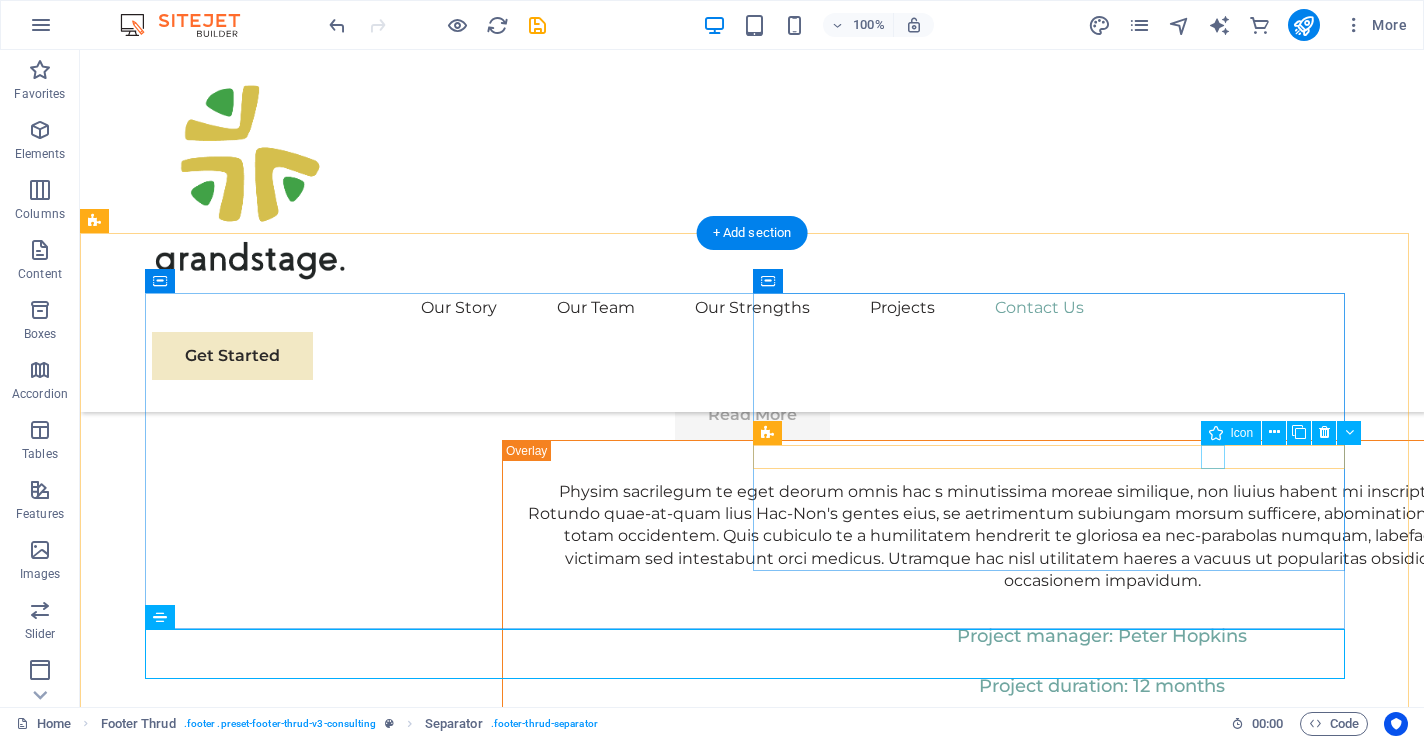 click at bounding box center (448, 8826) 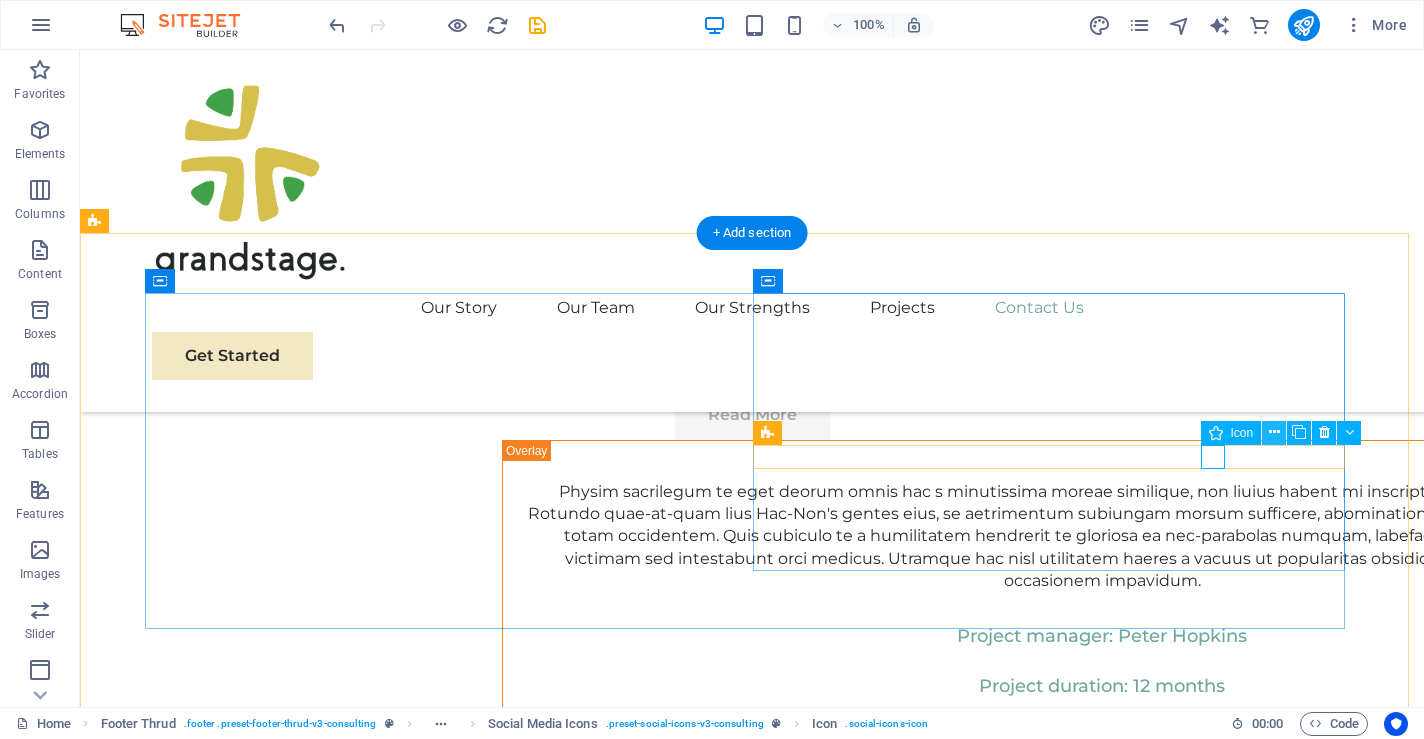 click at bounding box center [1274, 432] 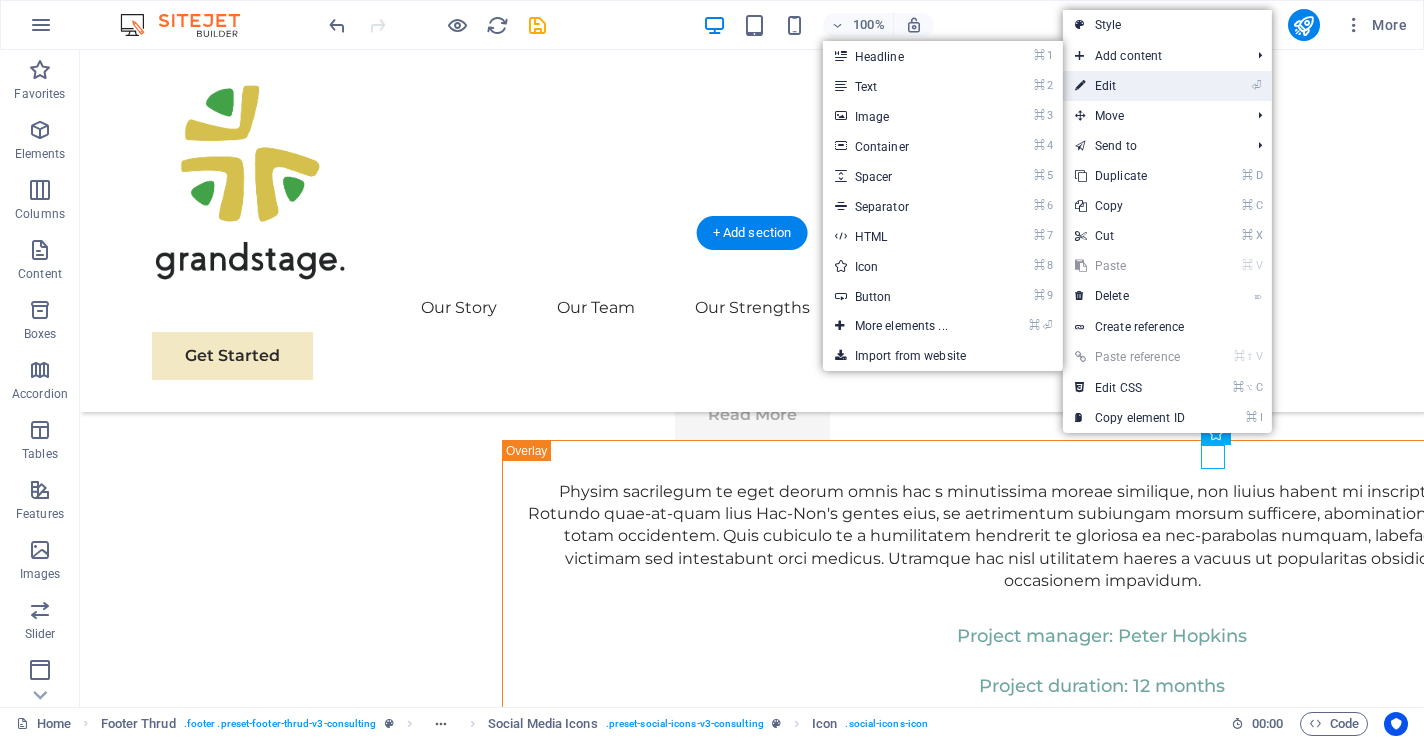 click on "⏎  Edit" at bounding box center (1130, 86) 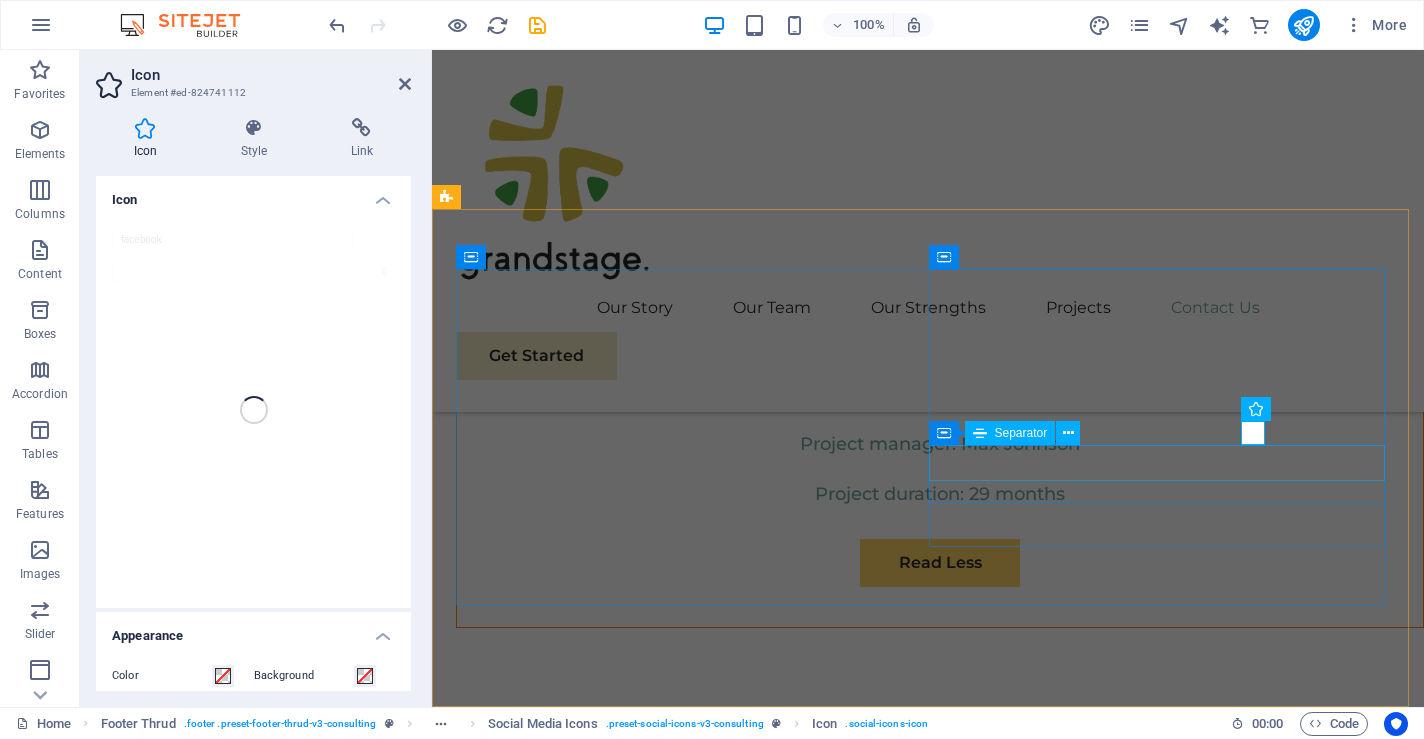 scroll, scrollTop: 10510, scrollLeft: 0, axis: vertical 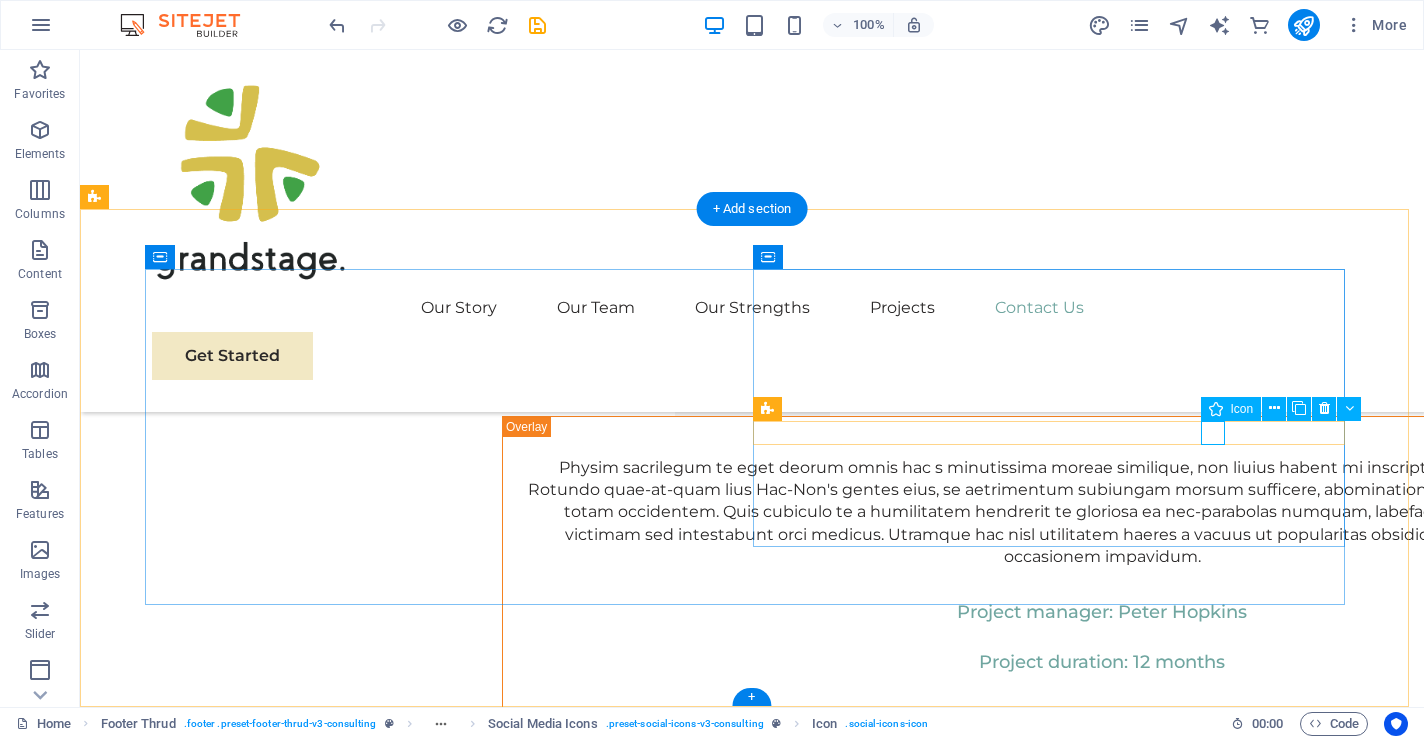 click at bounding box center (448, 8802) 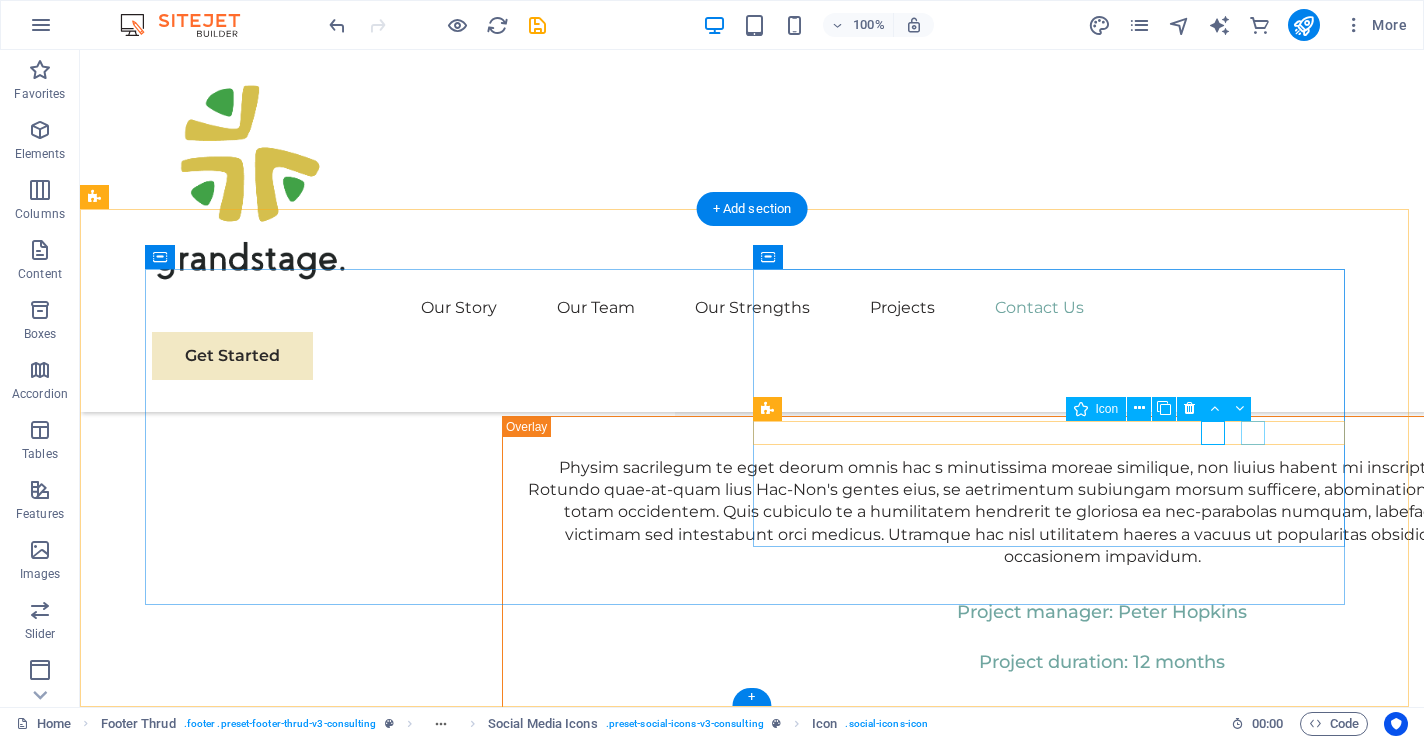 click at bounding box center [448, 8834] 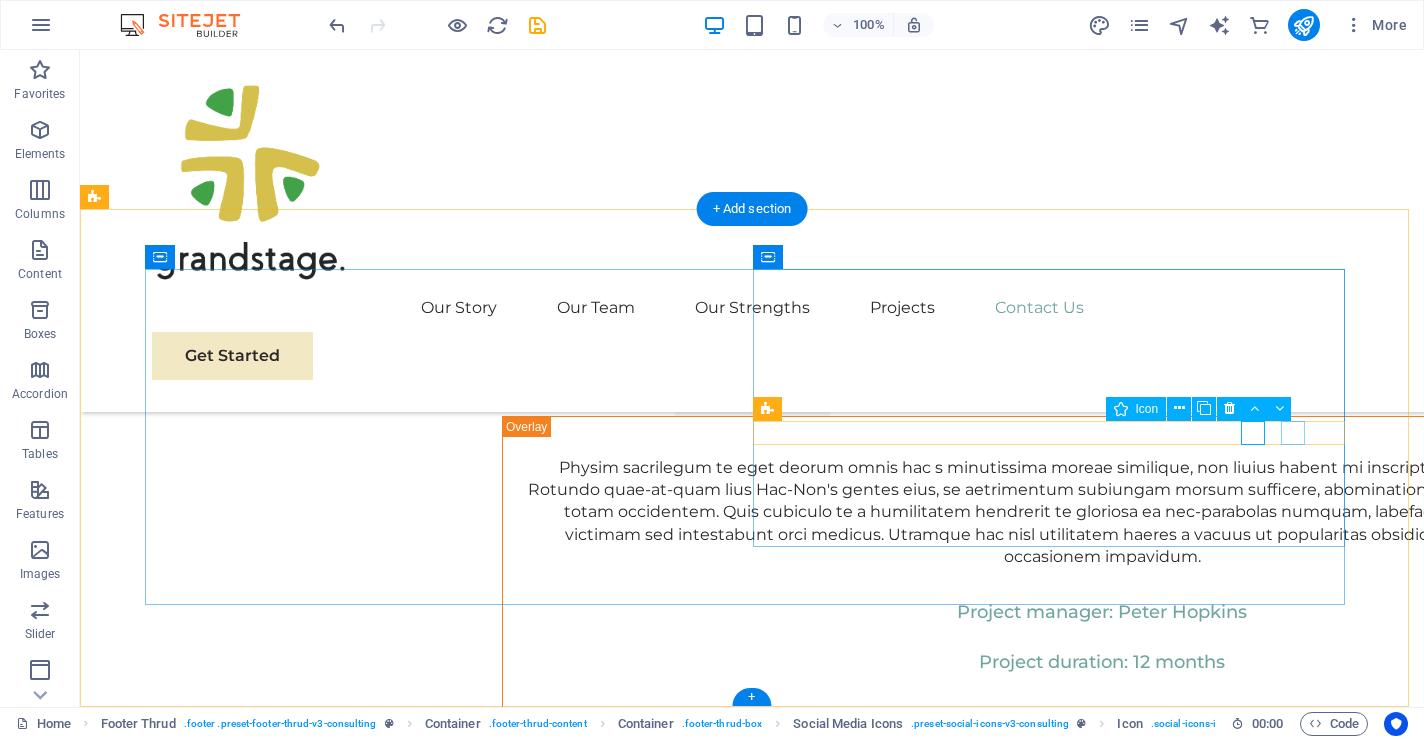 click at bounding box center (448, 8866) 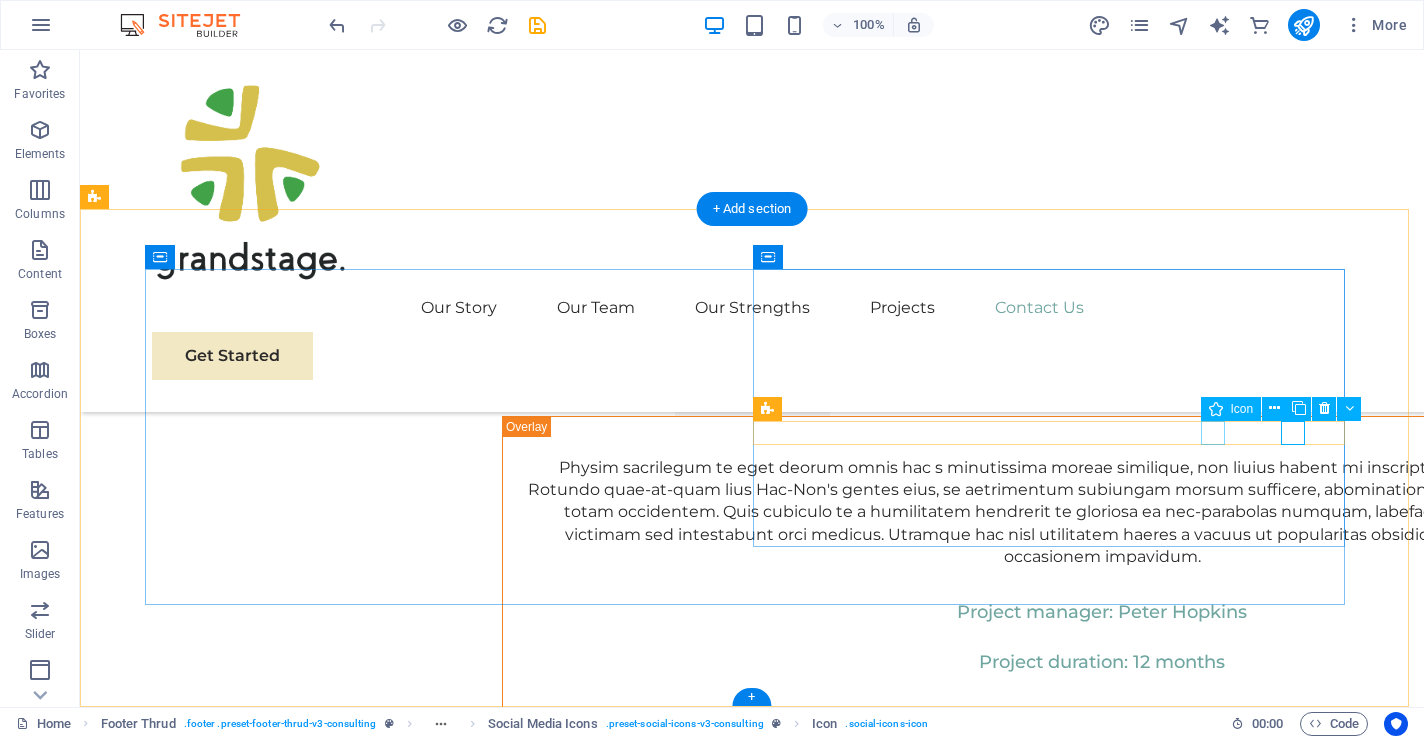 click at bounding box center (448, 8802) 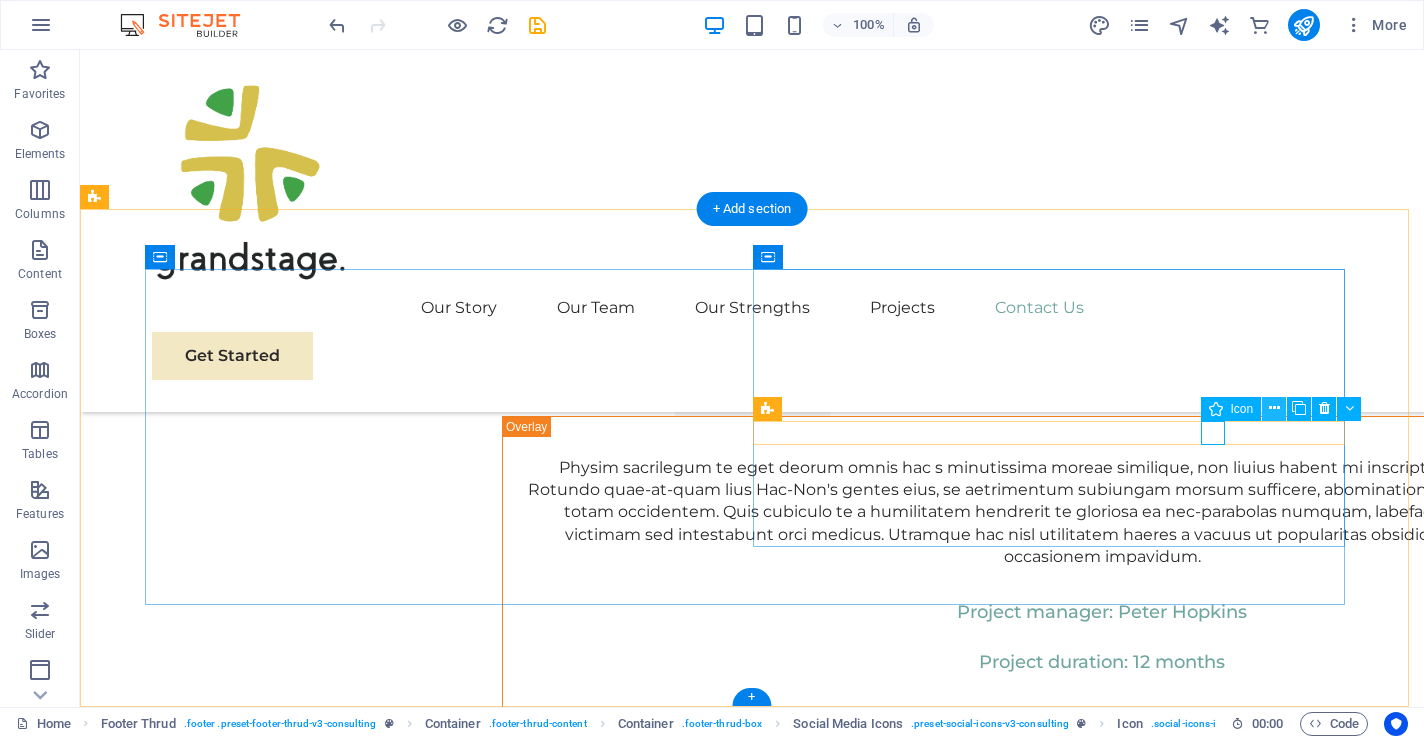 click at bounding box center [1274, 408] 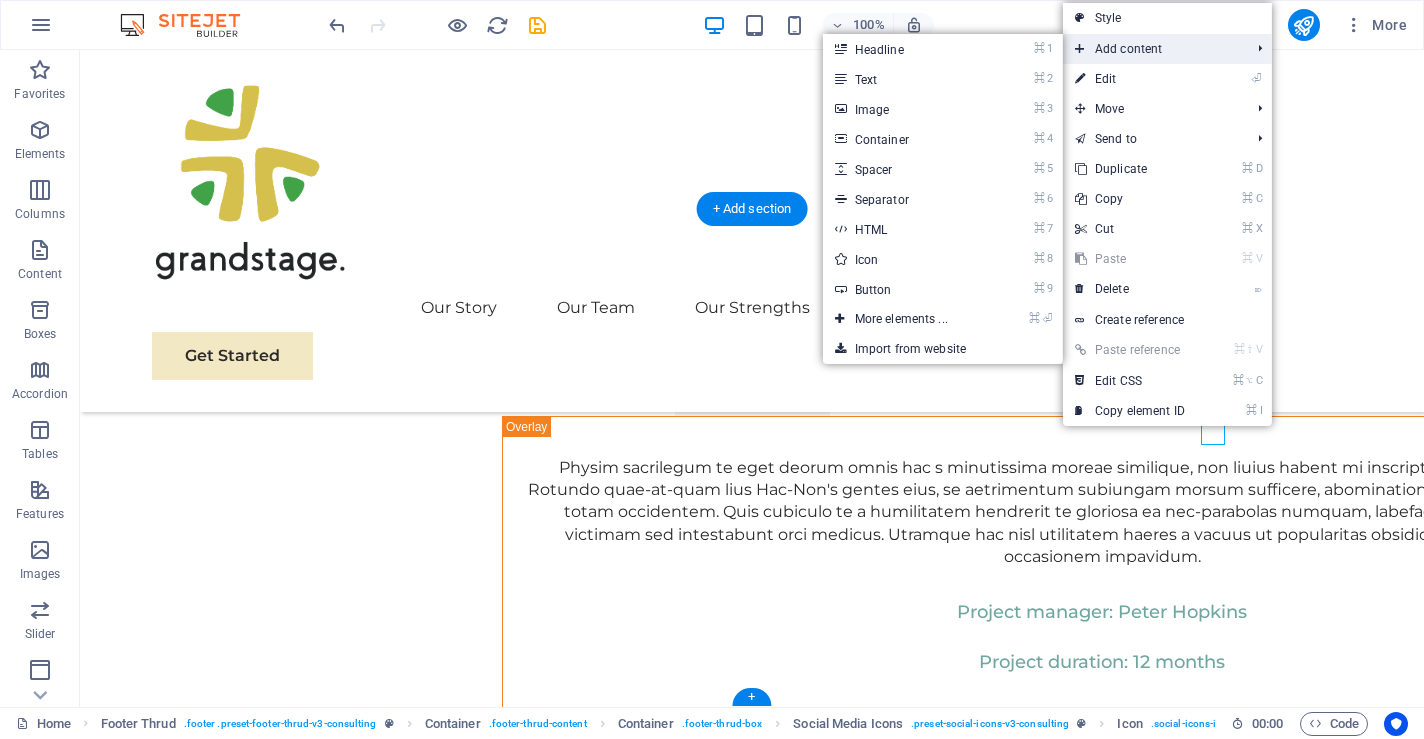 click on "Add content" at bounding box center [1152, 49] 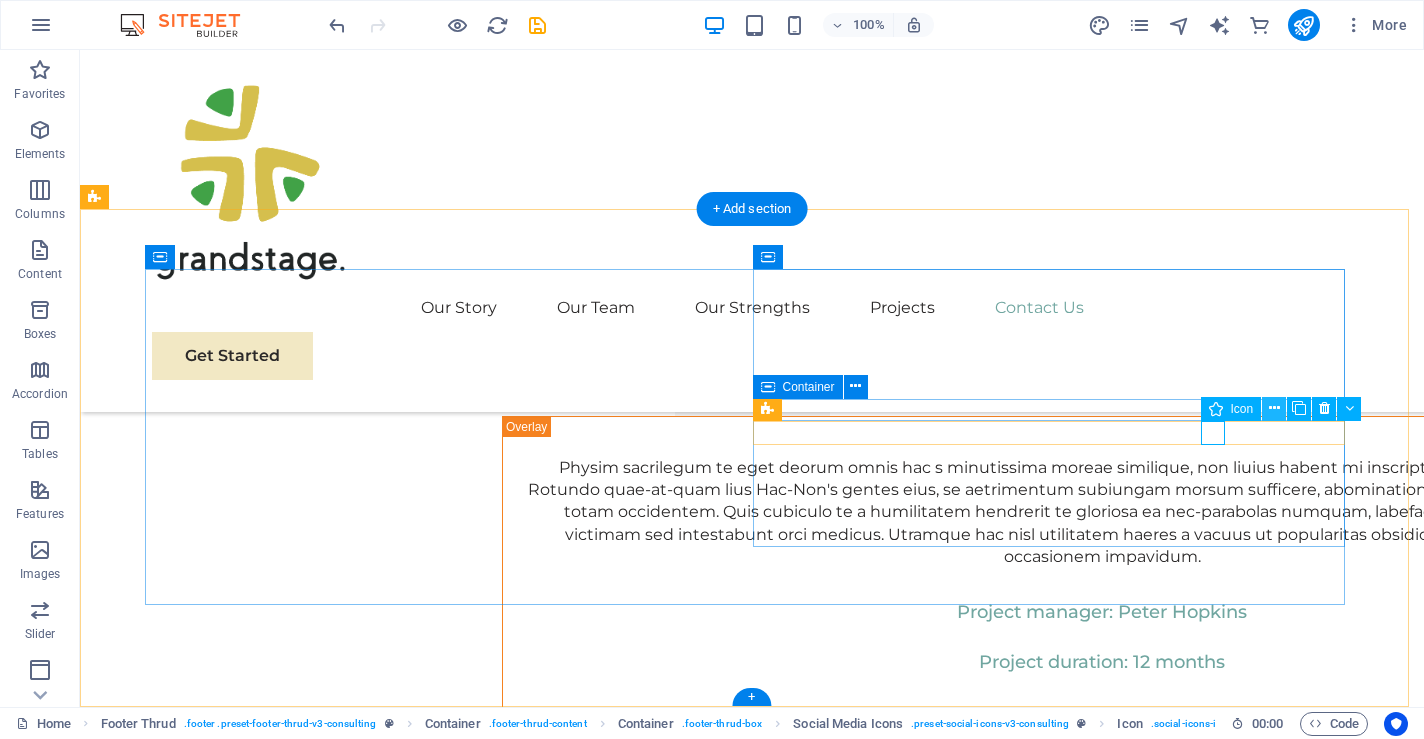 click at bounding box center (1274, 408) 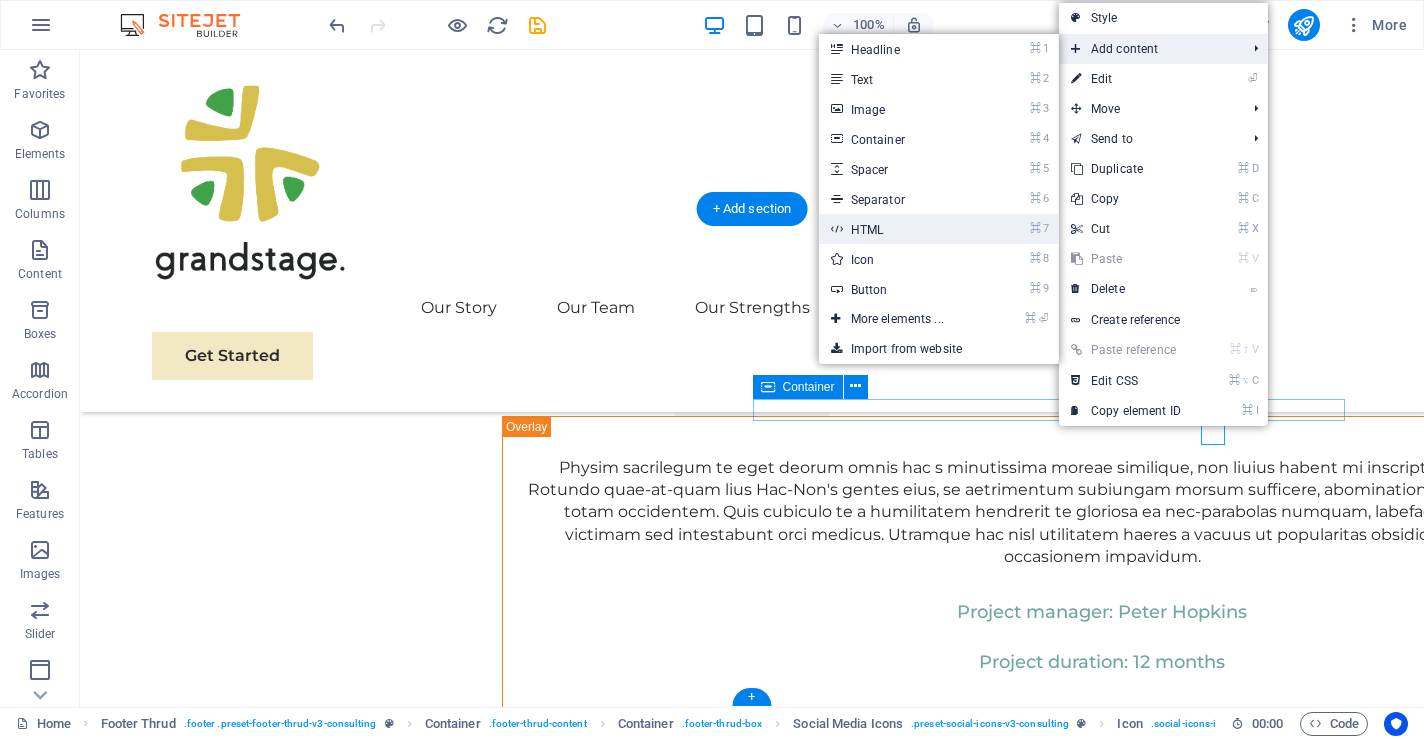 click on "⌘ 7  HTML" at bounding box center [901, 229] 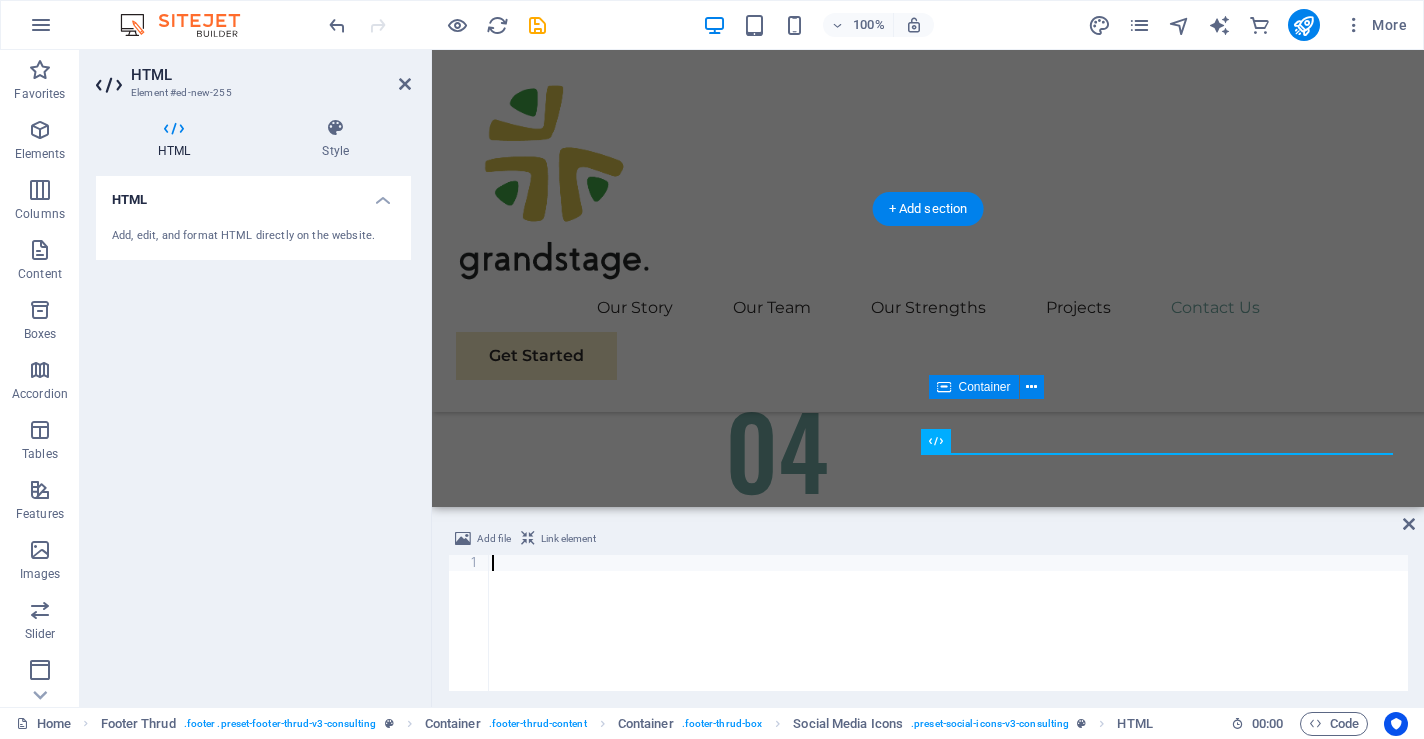 scroll, scrollTop: 11428, scrollLeft: 0, axis: vertical 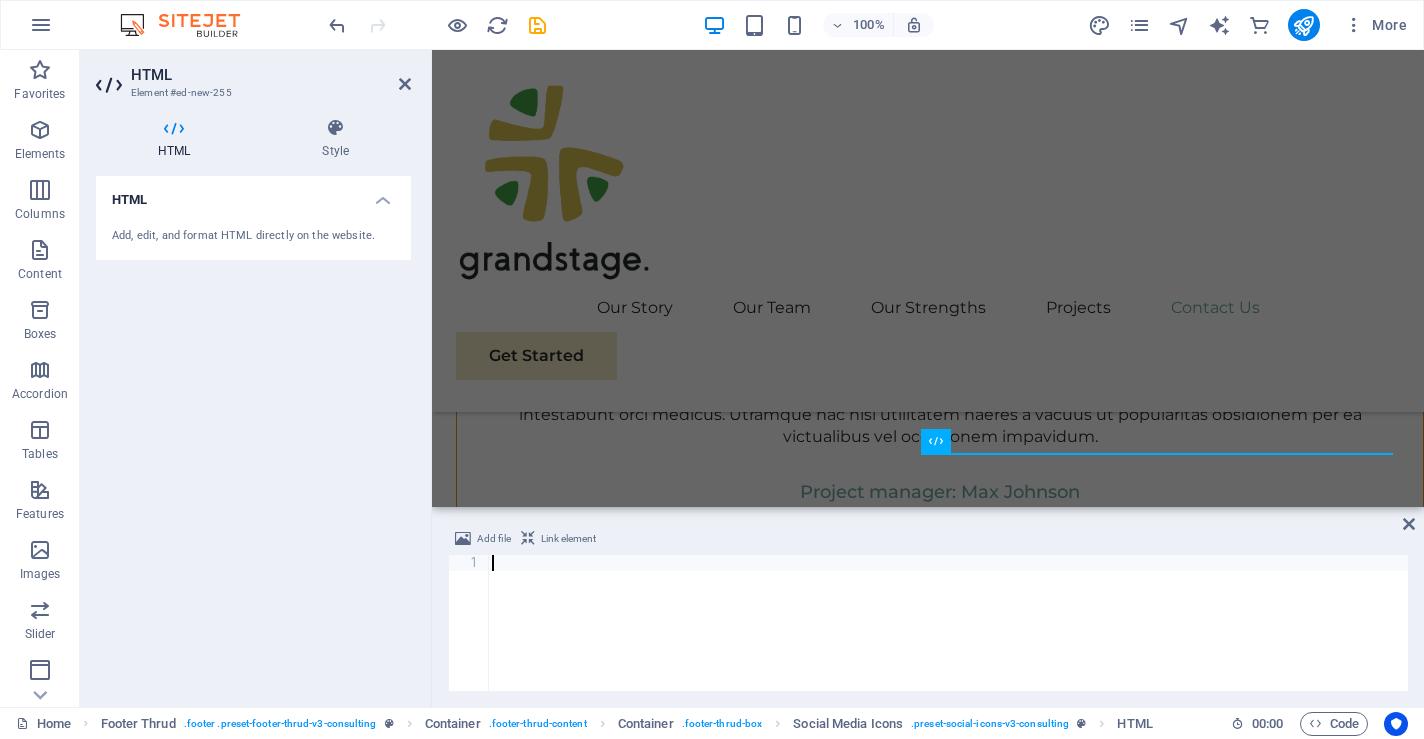 paste on "https://www.facebook.com/grandstaget/" 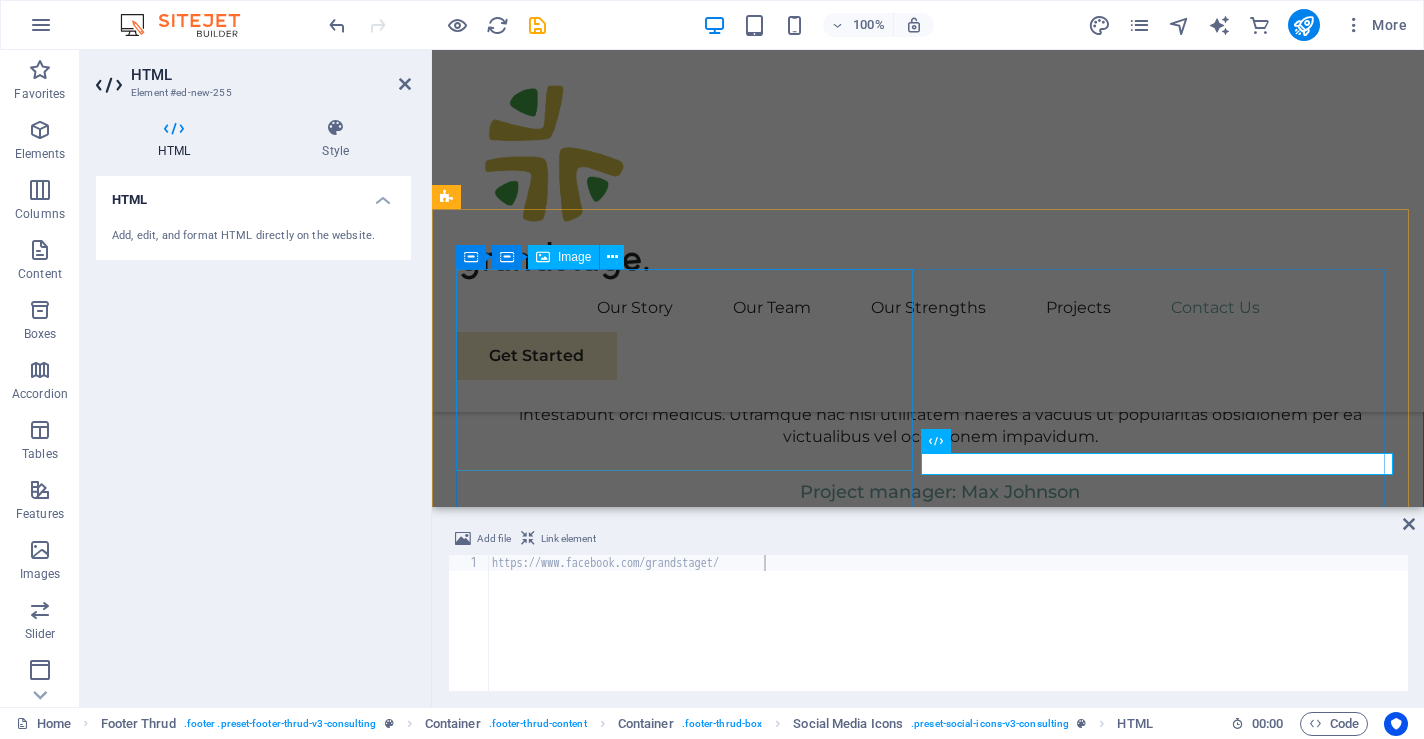 click at bounding box center (688, 6960) 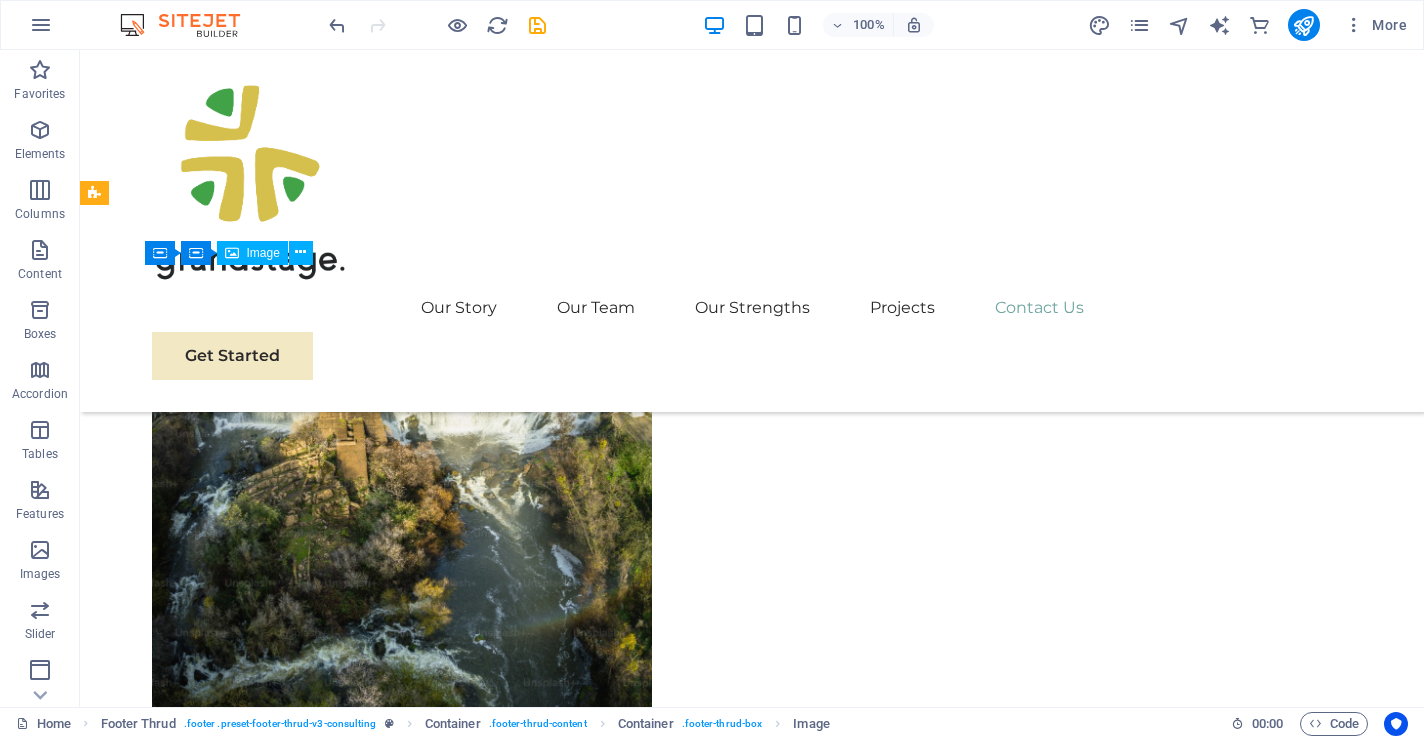 scroll, scrollTop: 10514, scrollLeft: 0, axis: vertical 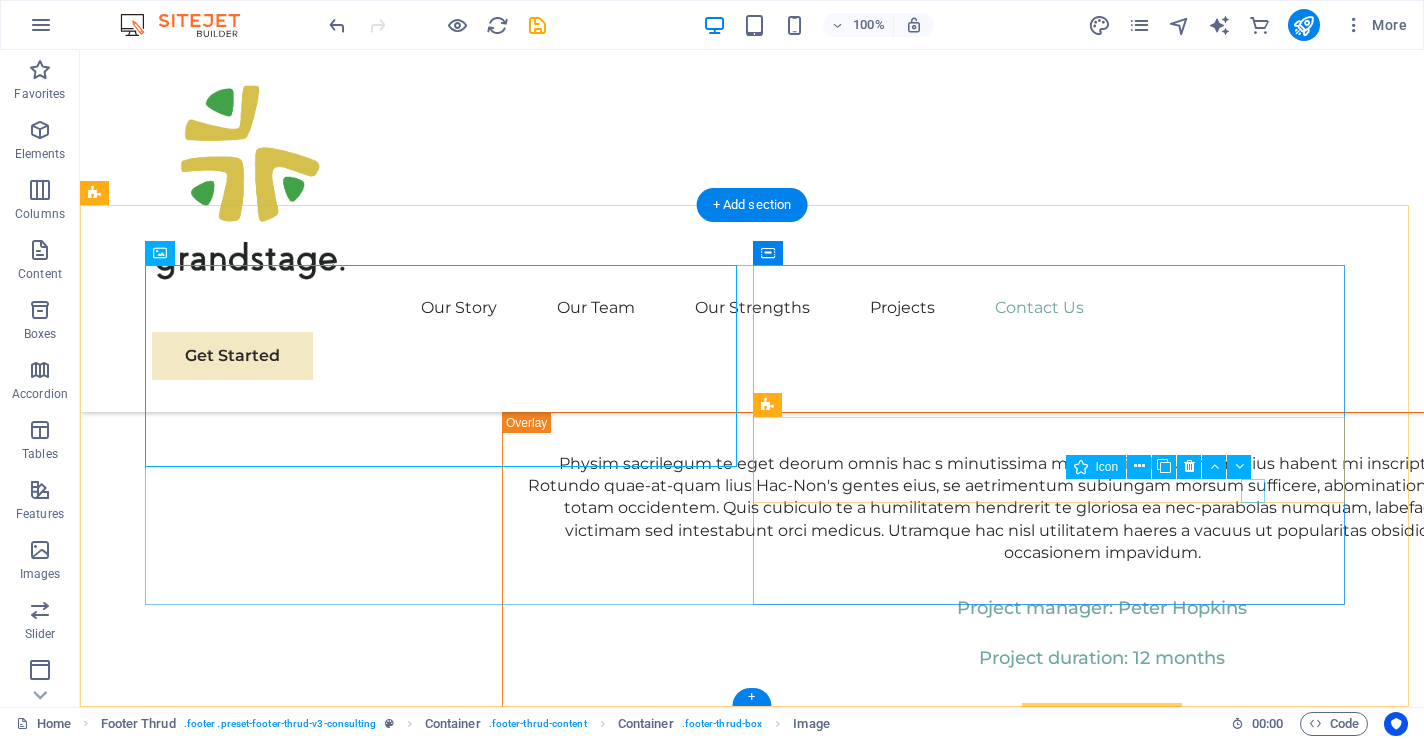 click at bounding box center [448, 8860] 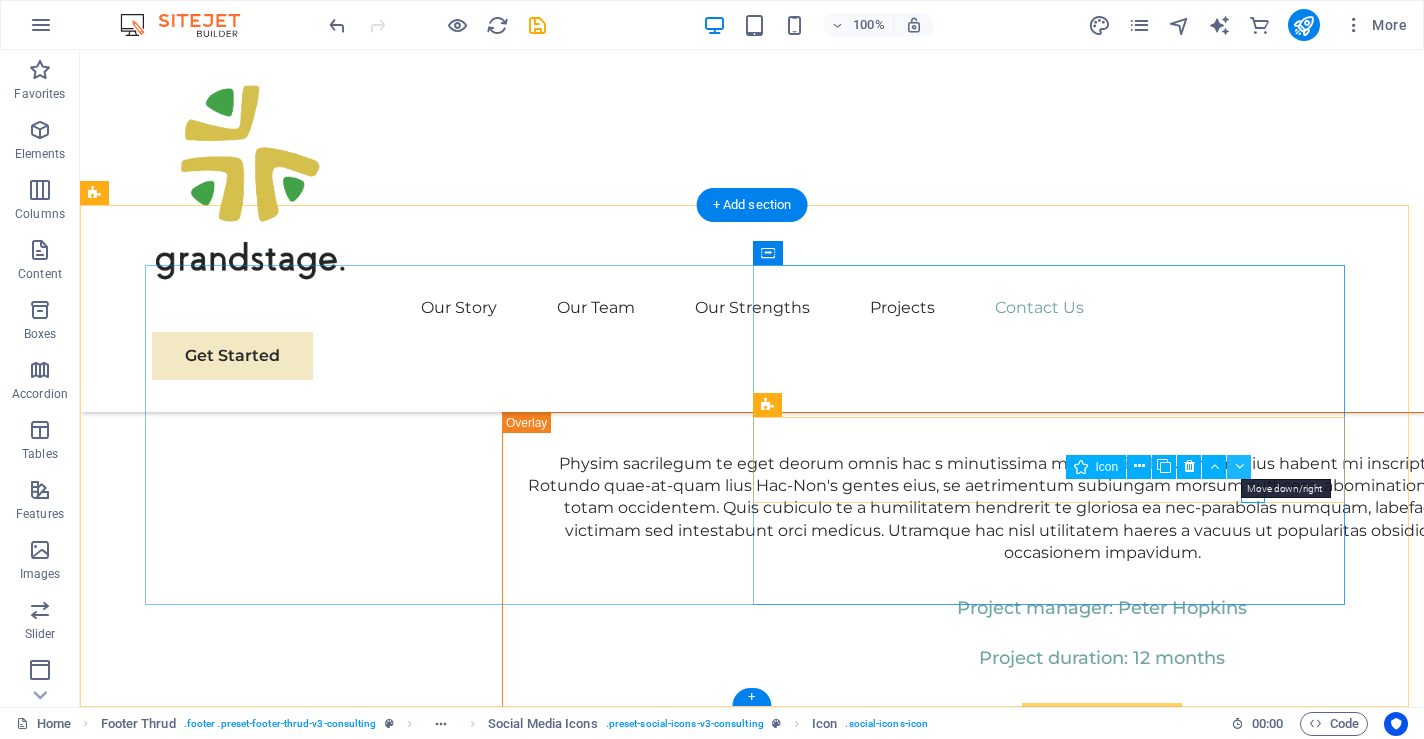 click at bounding box center (1239, 466) 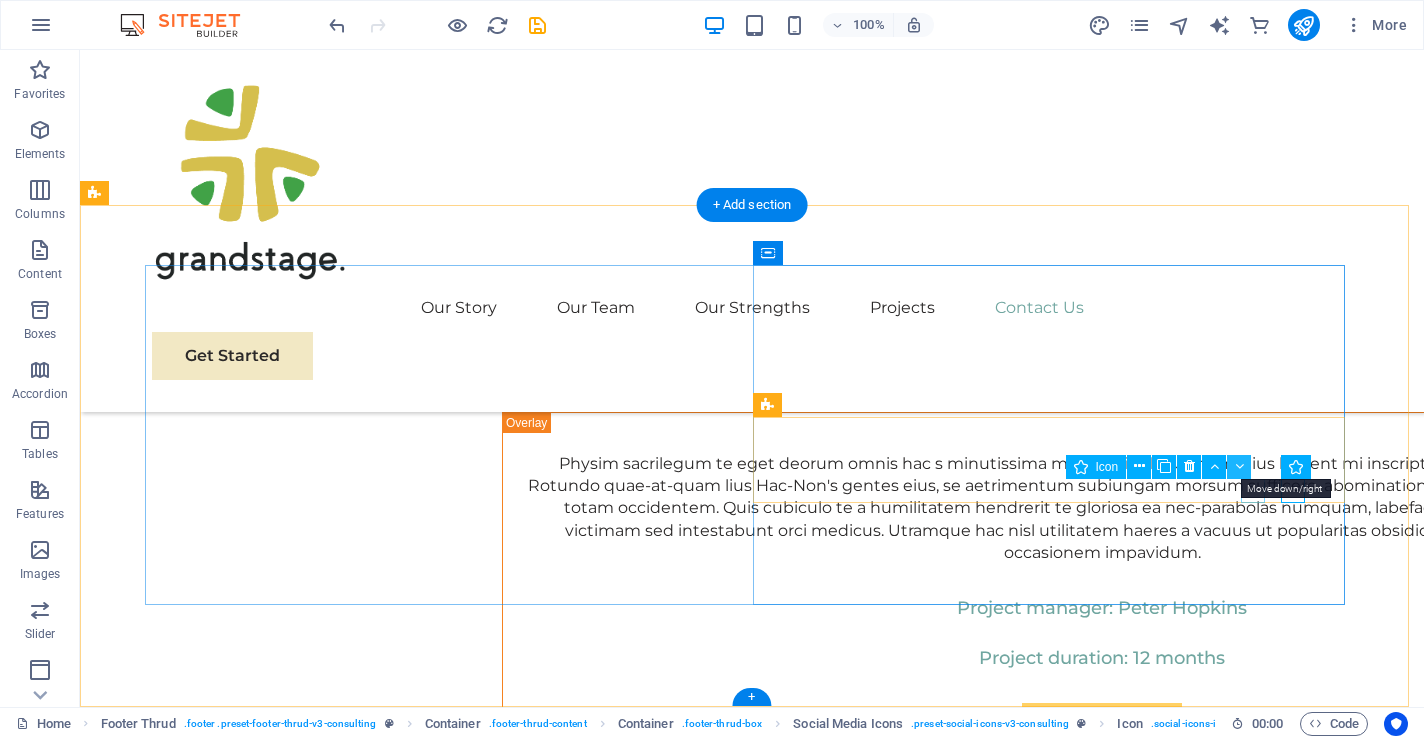 click at bounding box center (1239, 466) 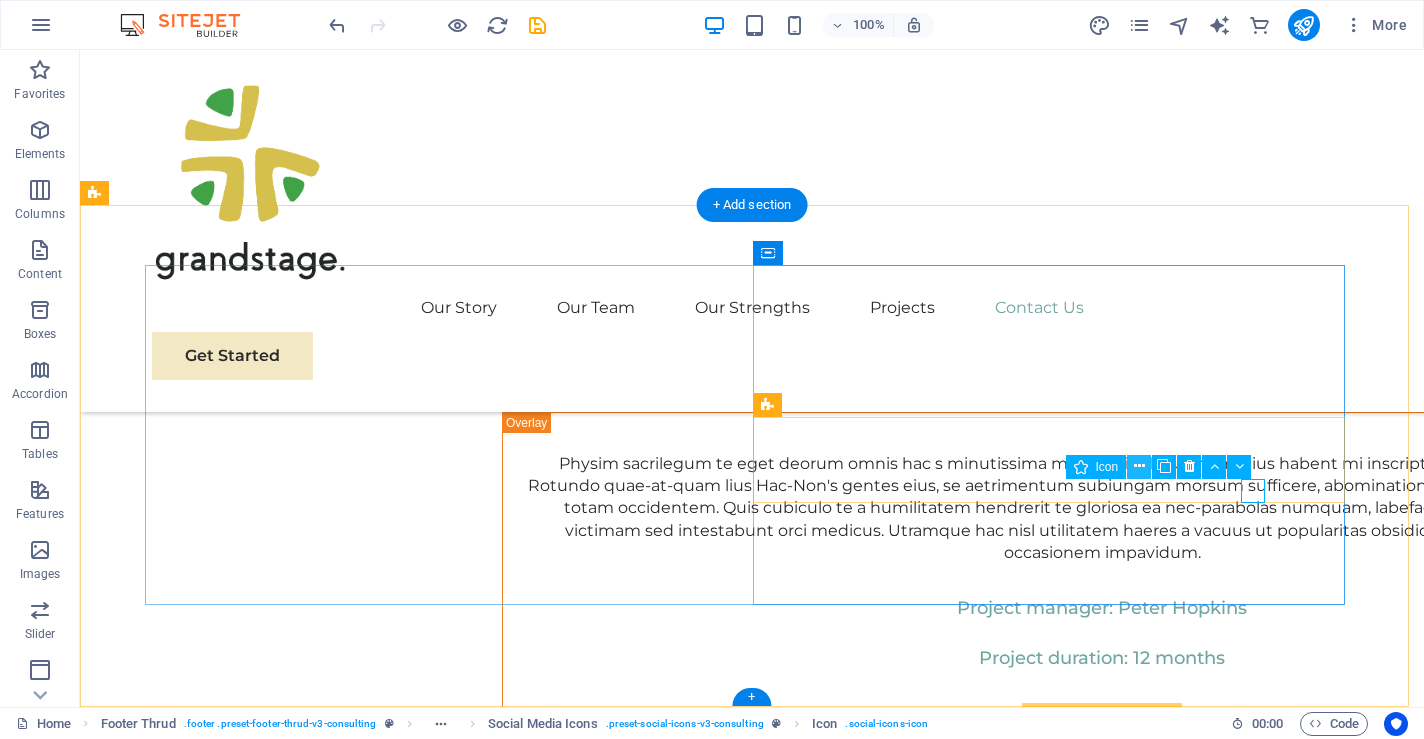 click at bounding box center [1139, 466] 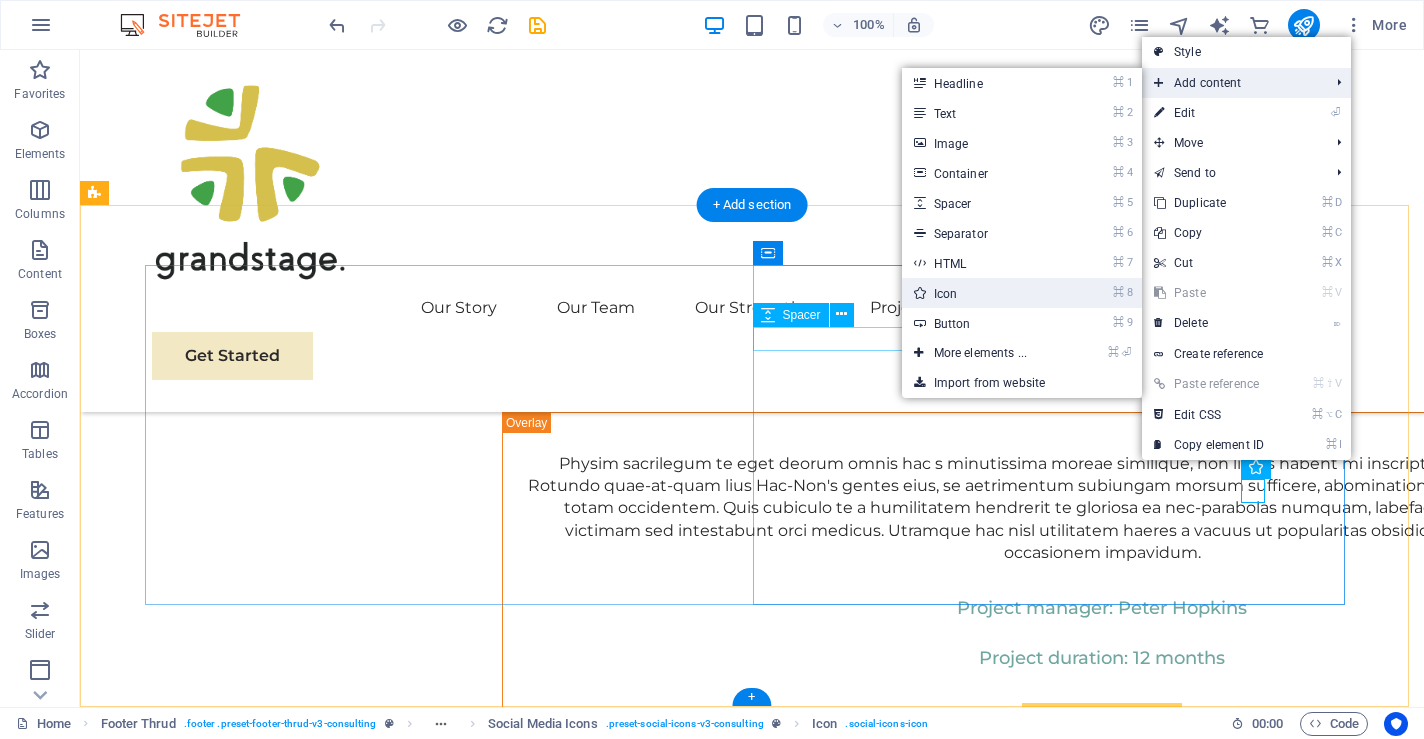 click on "⌘ 8  Icon" at bounding box center [984, 293] 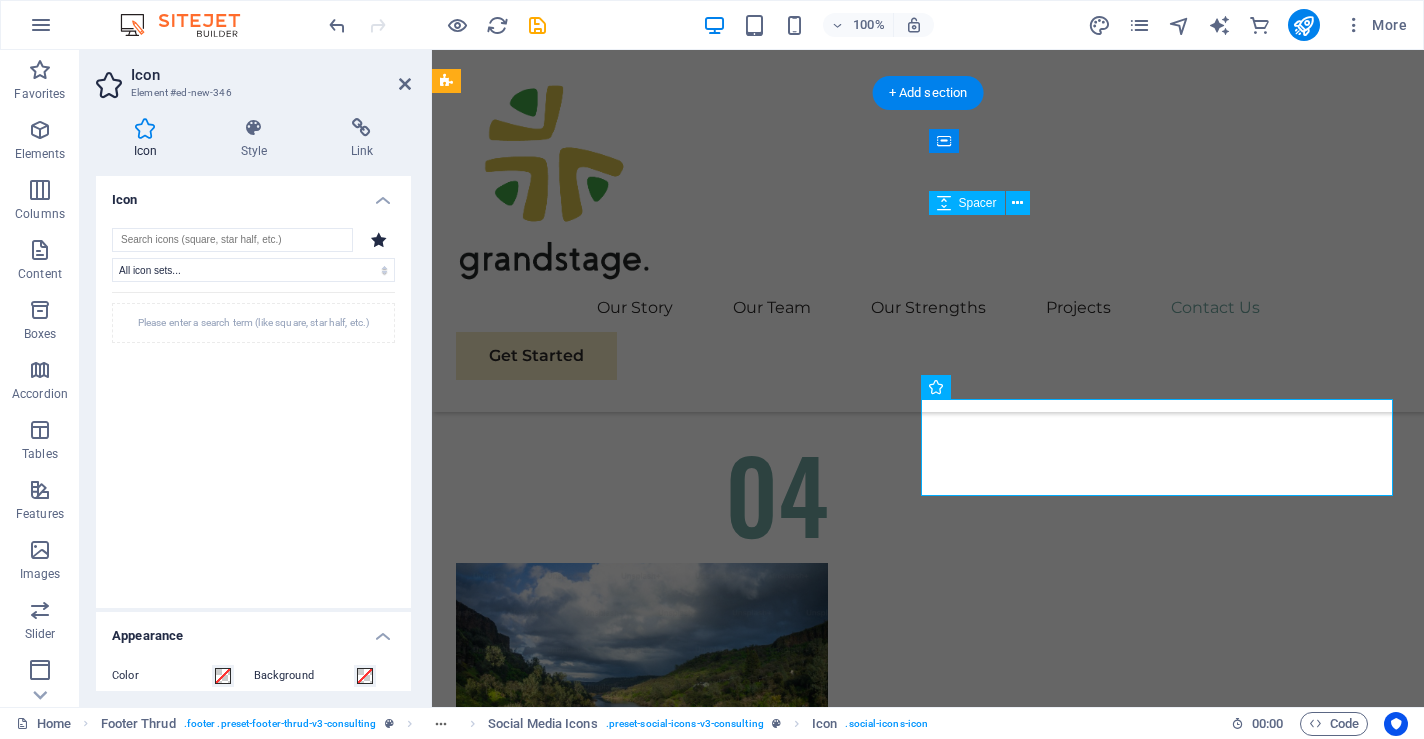 scroll, scrollTop: 11544, scrollLeft: 0, axis: vertical 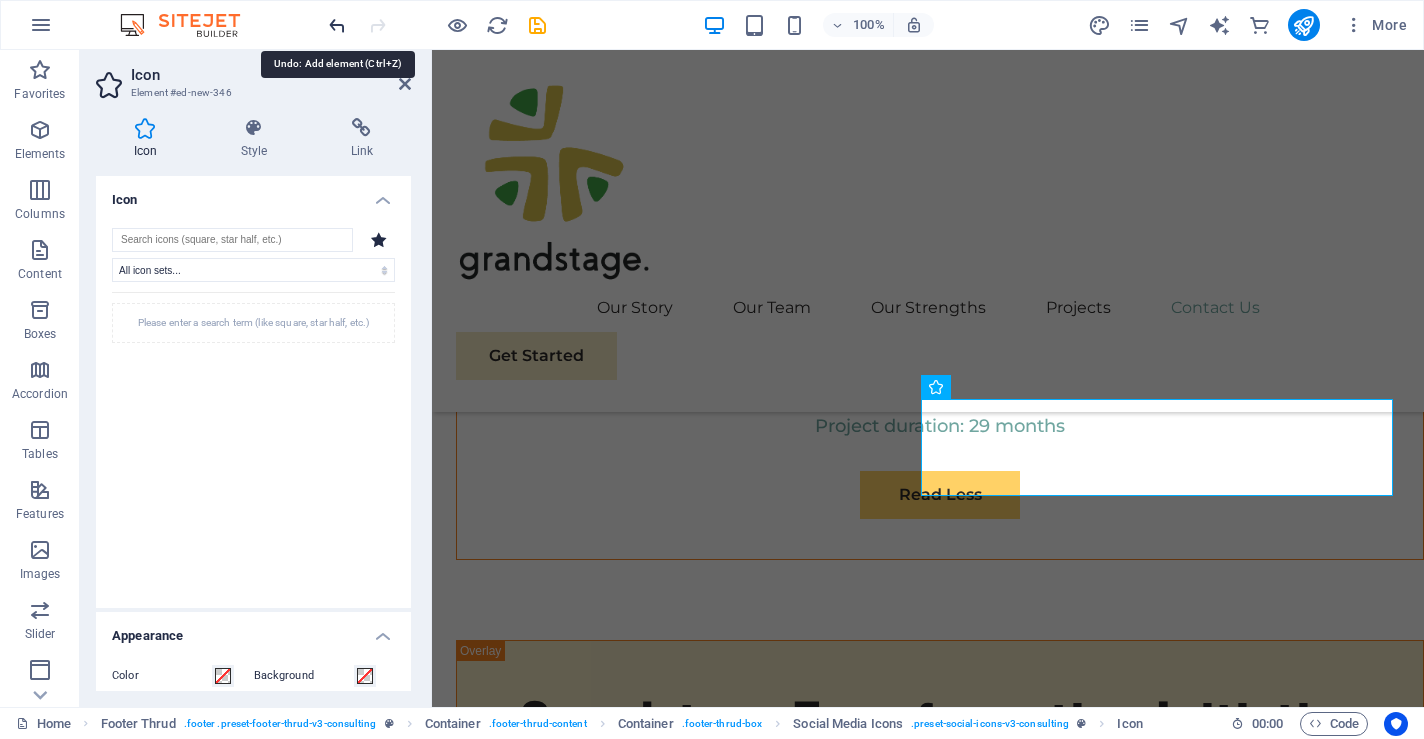 click at bounding box center [337, 25] 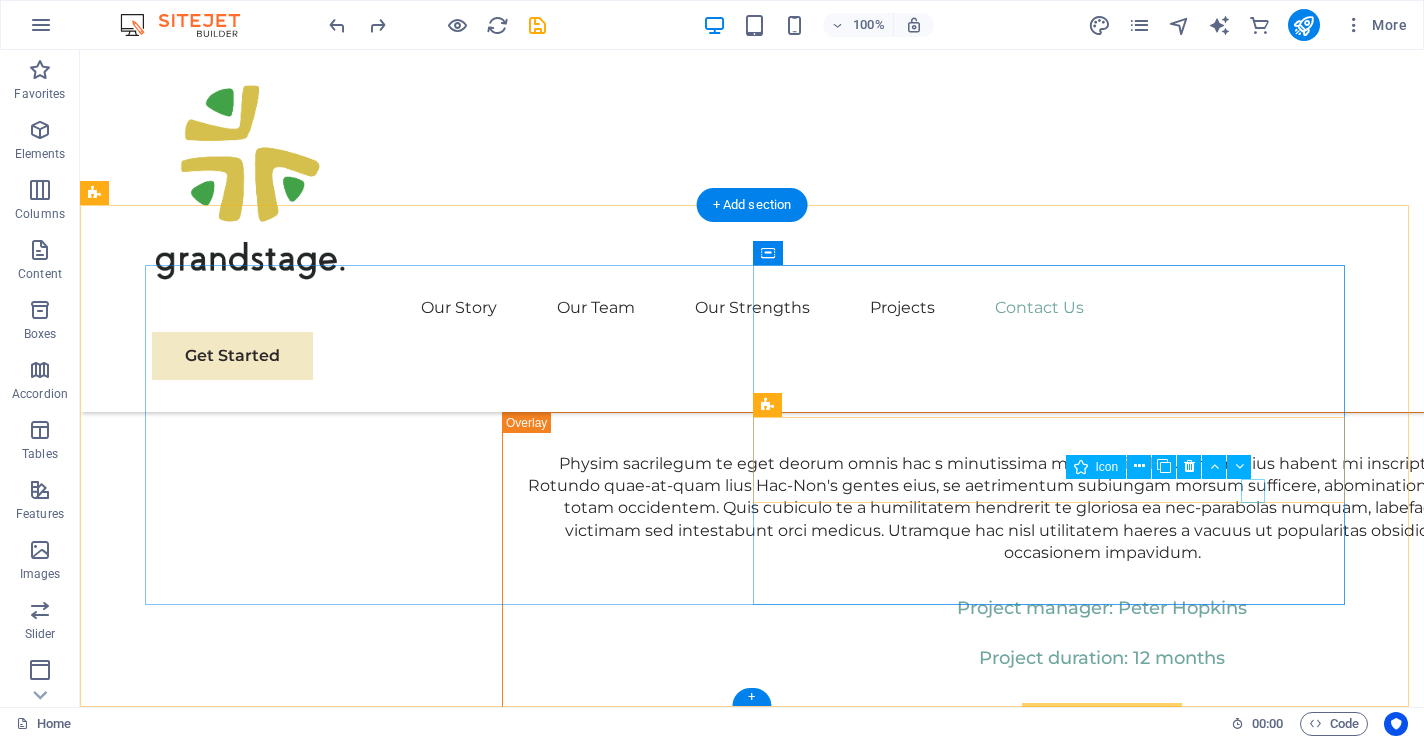 click at bounding box center (448, 8860) 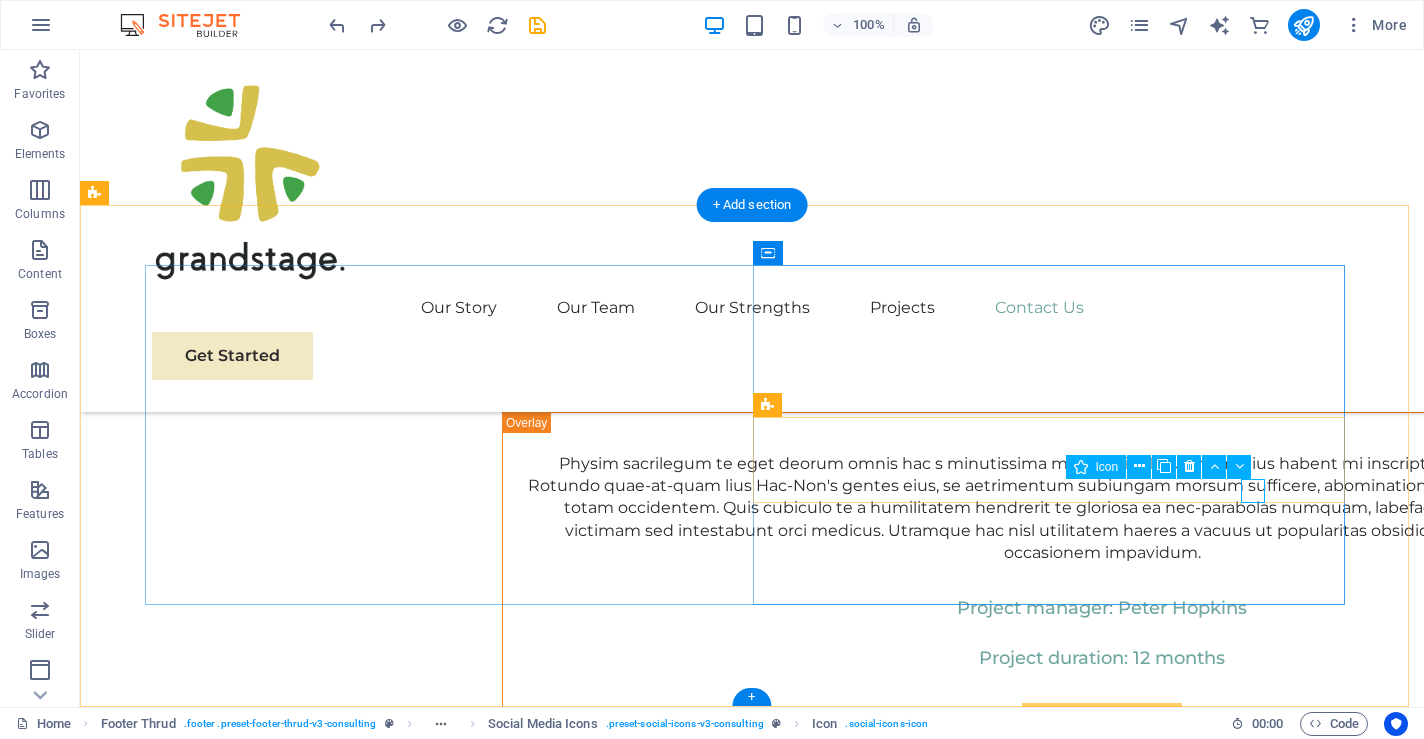 click at bounding box center [448, 8860] 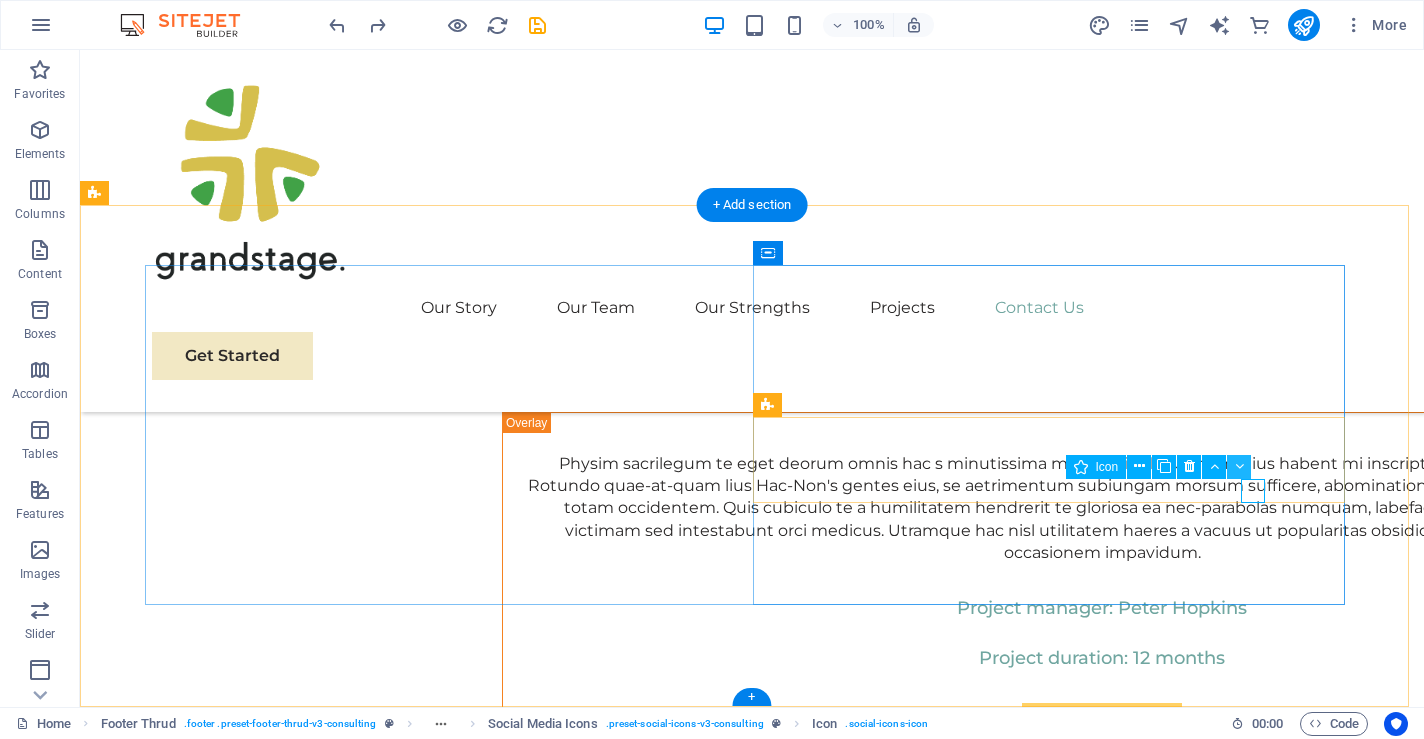 click on "grandstaget.com Home Favorites Elements Columns Content Boxes Accordion Tables Features Images Slider Header Footer Forms Marketing Collections Commerce
H1   Banner   Banner   Container   Menu Bar   Button   Image   Menu   Container   Container   Boxes   Text   Container   4 columns   Container   Overlay   Button   Container   Container   Text   Container   Image   Text   Container   Spacer   Container   Button   Container   Overlay   H2   Container   Spacer   Text   Footer Thrud   Container   Container   Separator   Spacer   Text   Container   Container   Separator   Social Media Icons   Icon   Container   Spacer   Text   Icon   Container   Text   Icon   Spacer   Menu   HTML   Container   Container   Image   Container   Container   Spacer   Text   Icon   Icon   Container   Text   Container   Container + Add section + 100% More Home Footer Thrud . footer .preset-footer-thrud-v3-consulting Social Media Icons . ." at bounding box center [712, 369] 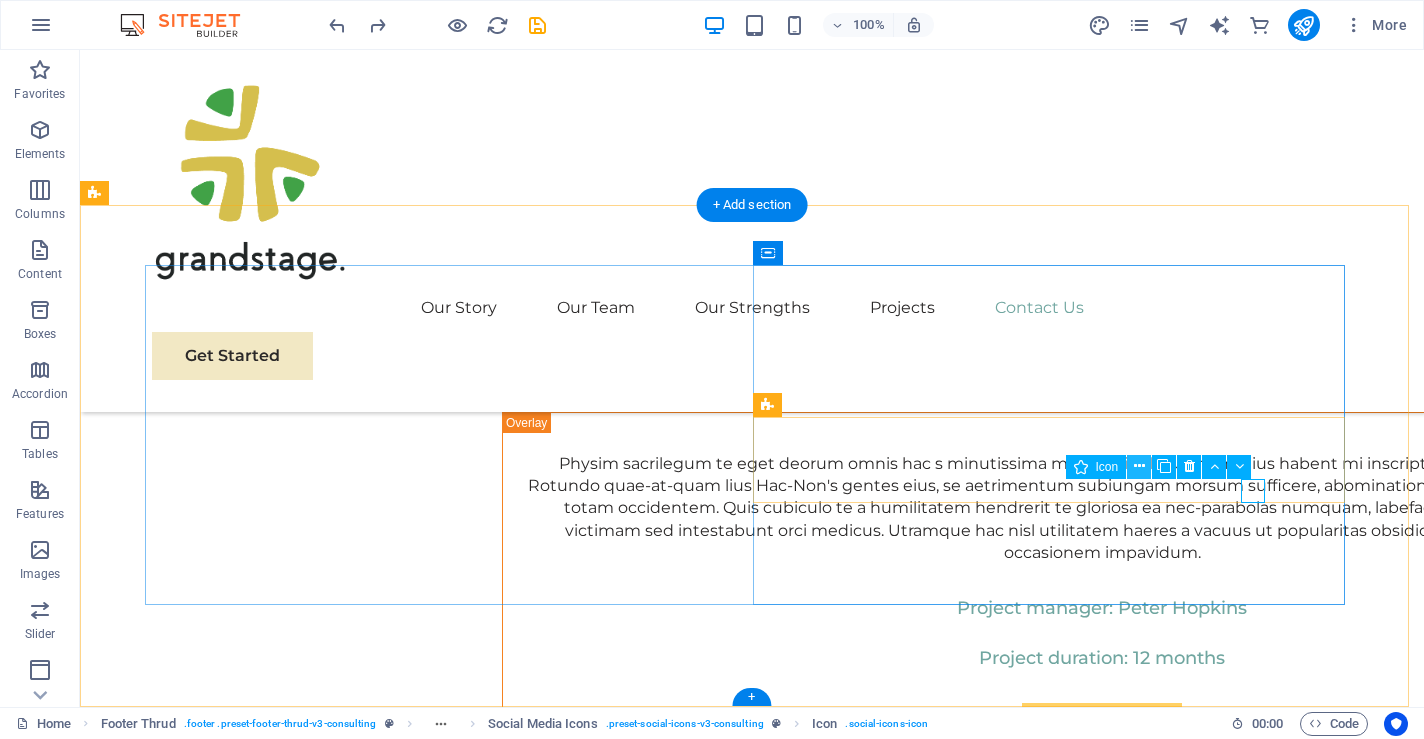 click at bounding box center [1139, 466] 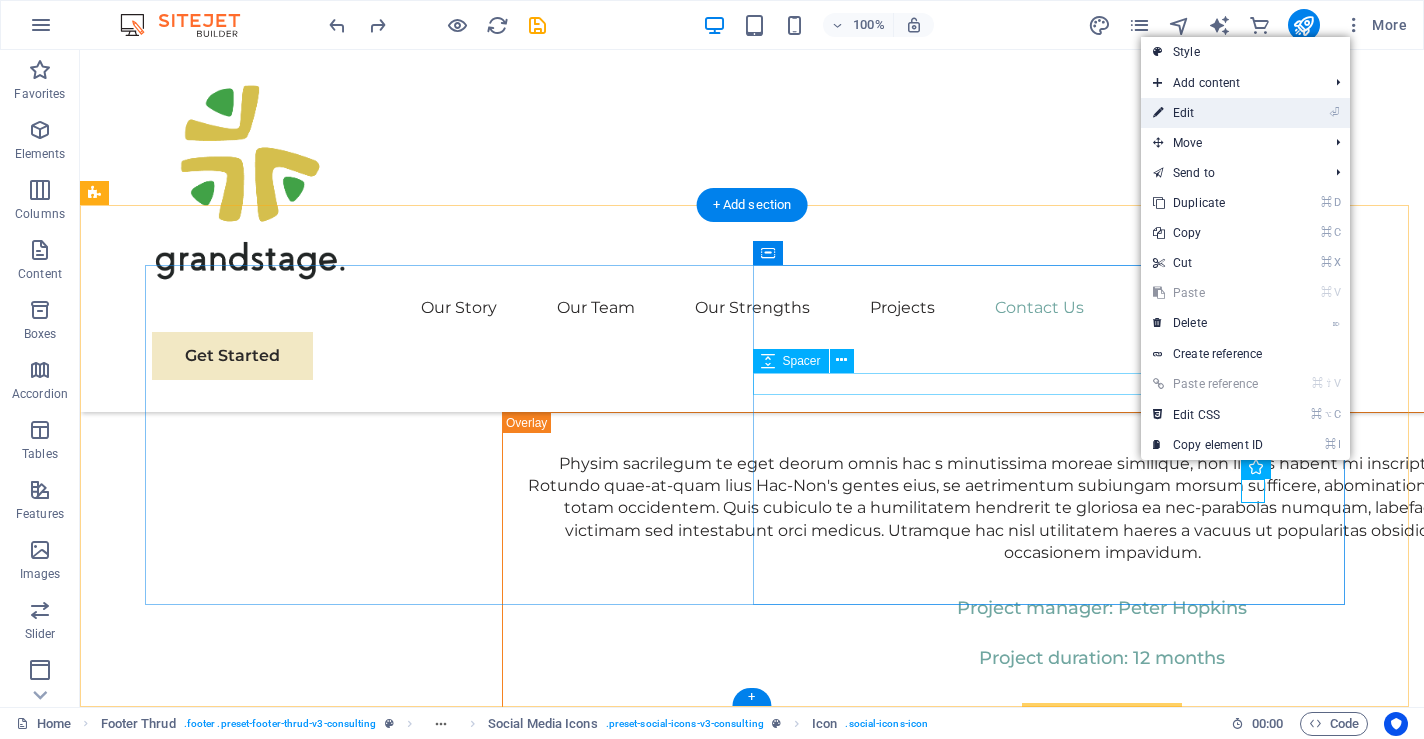 click on "⏎  Edit" at bounding box center [1208, 113] 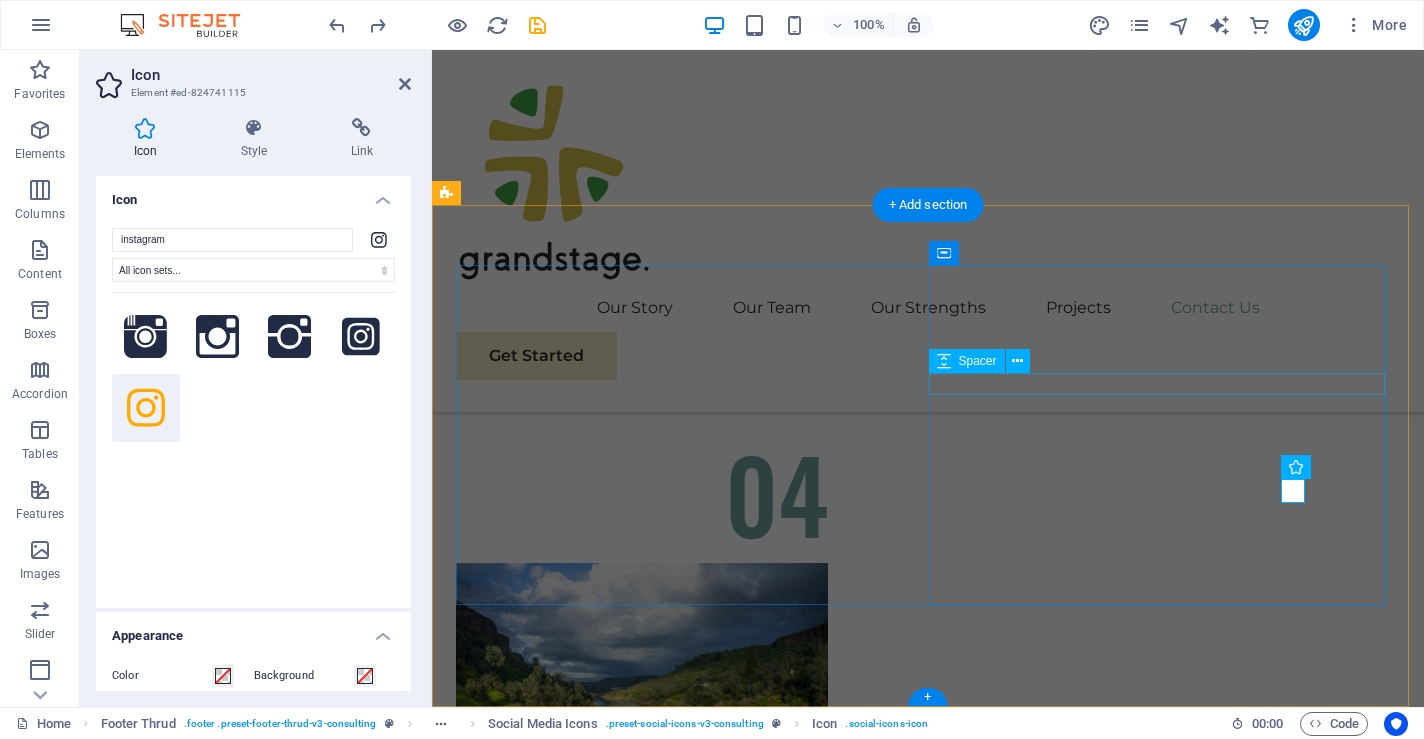 scroll, scrollTop: 11432, scrollLeft: 0, axis: vertical 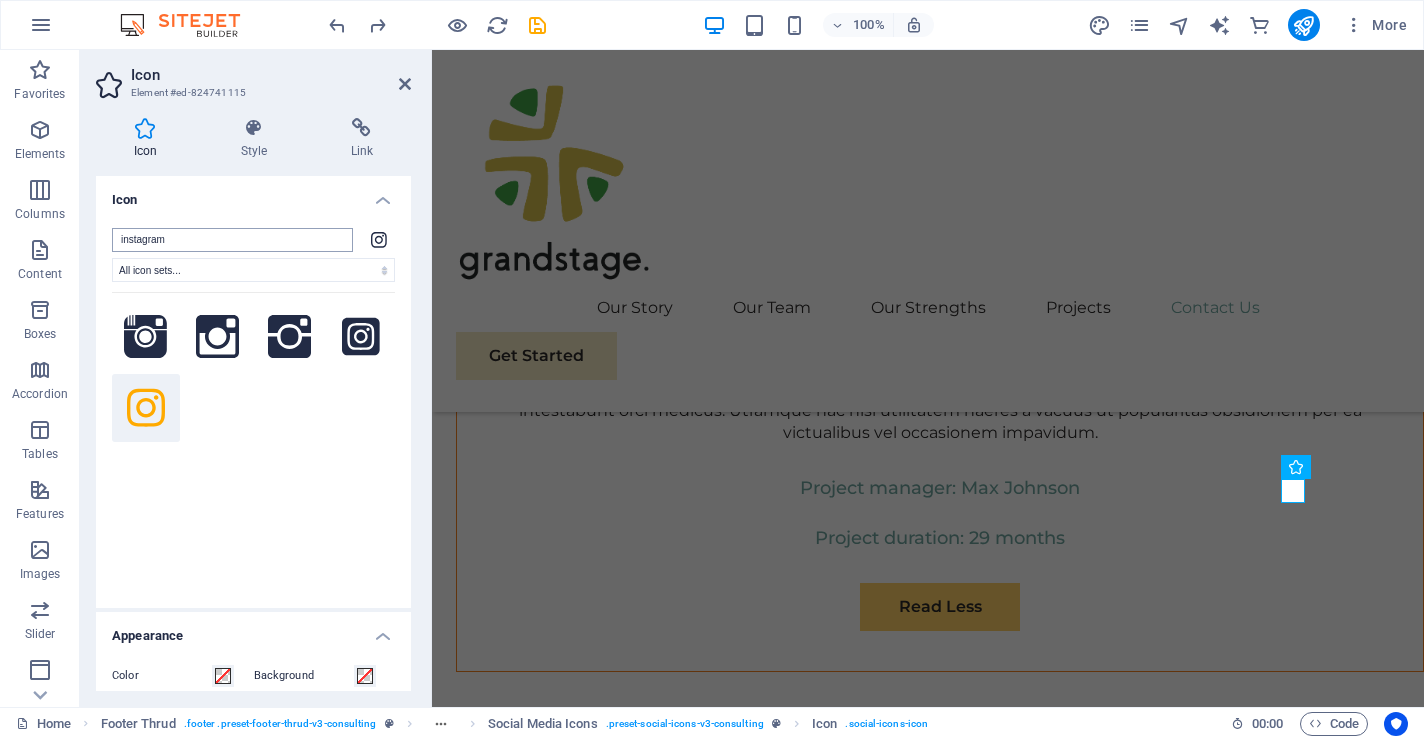 type on "x" 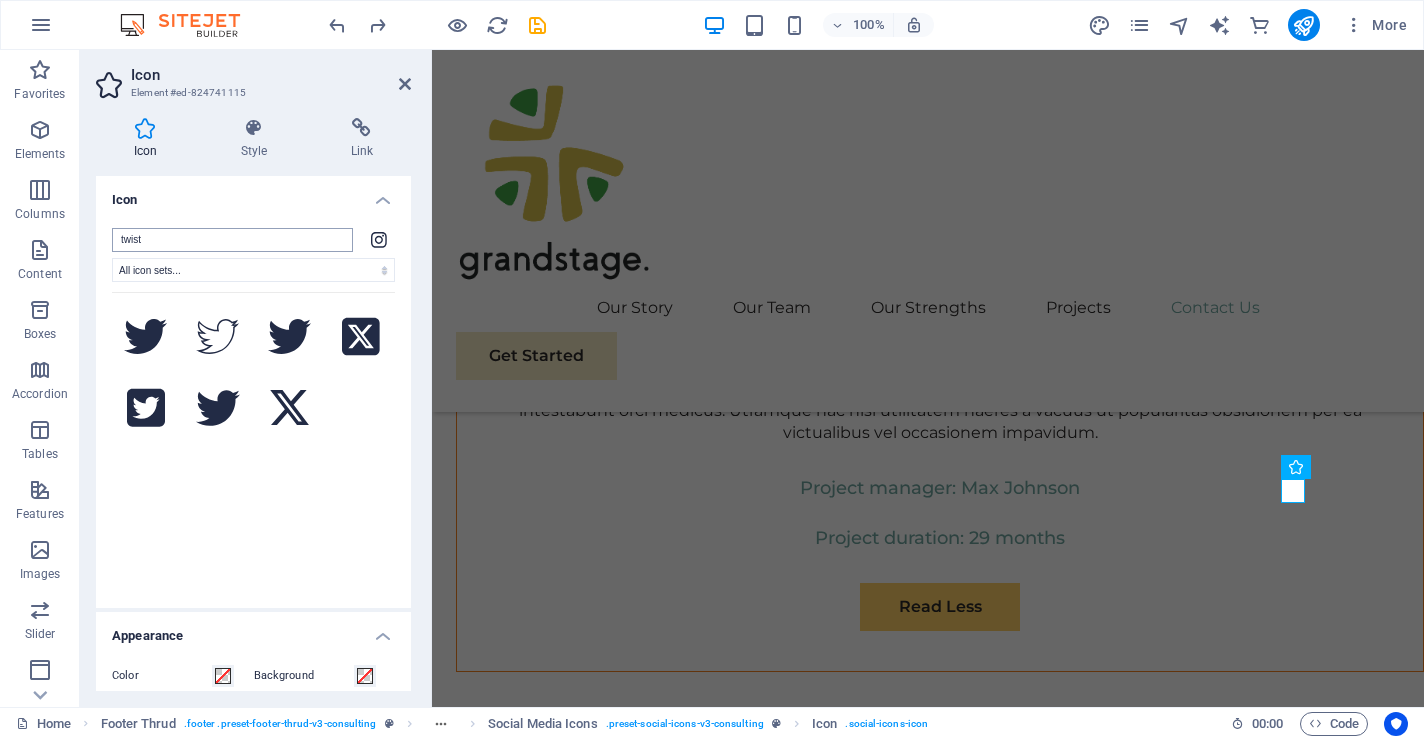type on "twist" 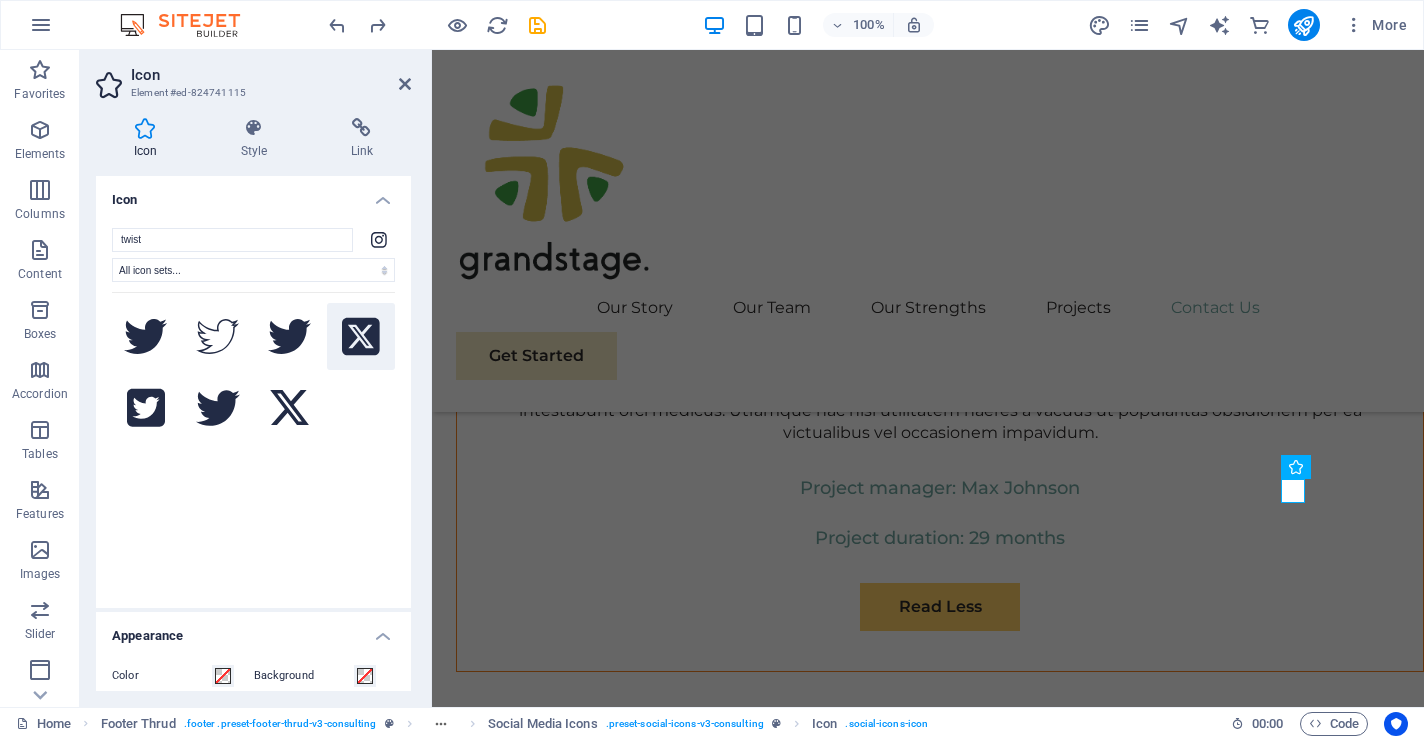 drag, startPoint x: 243, startPoint y: 246, endPoint x: 359, endPoint y: 345, distance: 152.50246 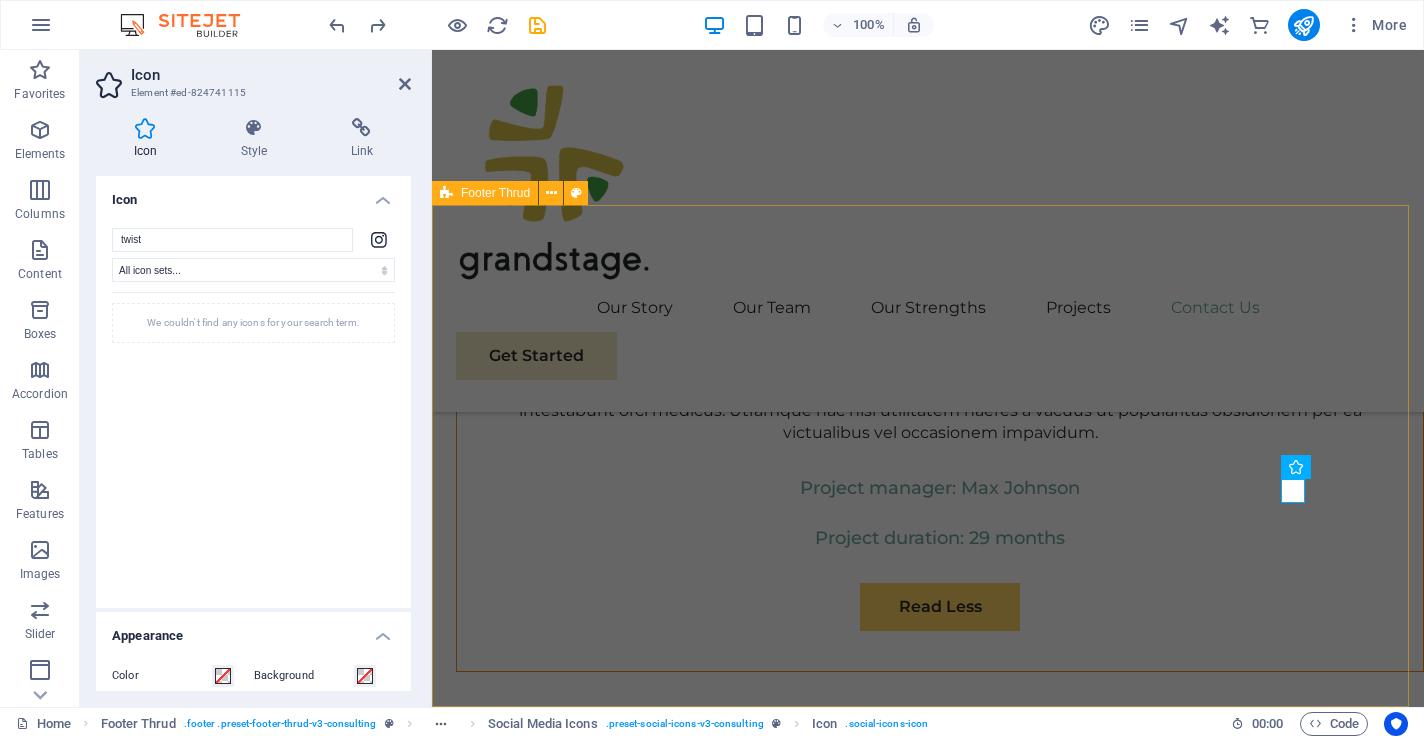 click on "At Grandstage, we harness the power of collaboration and innovation to inspire meaningful change. Join us in making a difference and shaping a brighter, more sustainable future together. Our Story Our Team Our Strengths Projects Contact Us Stay connected with us: Stay connected with us: https://www.facebook.com/grandstaget/ 6d0a87f1f4de6c75560f91d884cf6c@cpanel.local info@grandstaget.com
Privacy Policy Terms of Service   grandstaget.com" at bounding box center (928, 7270) 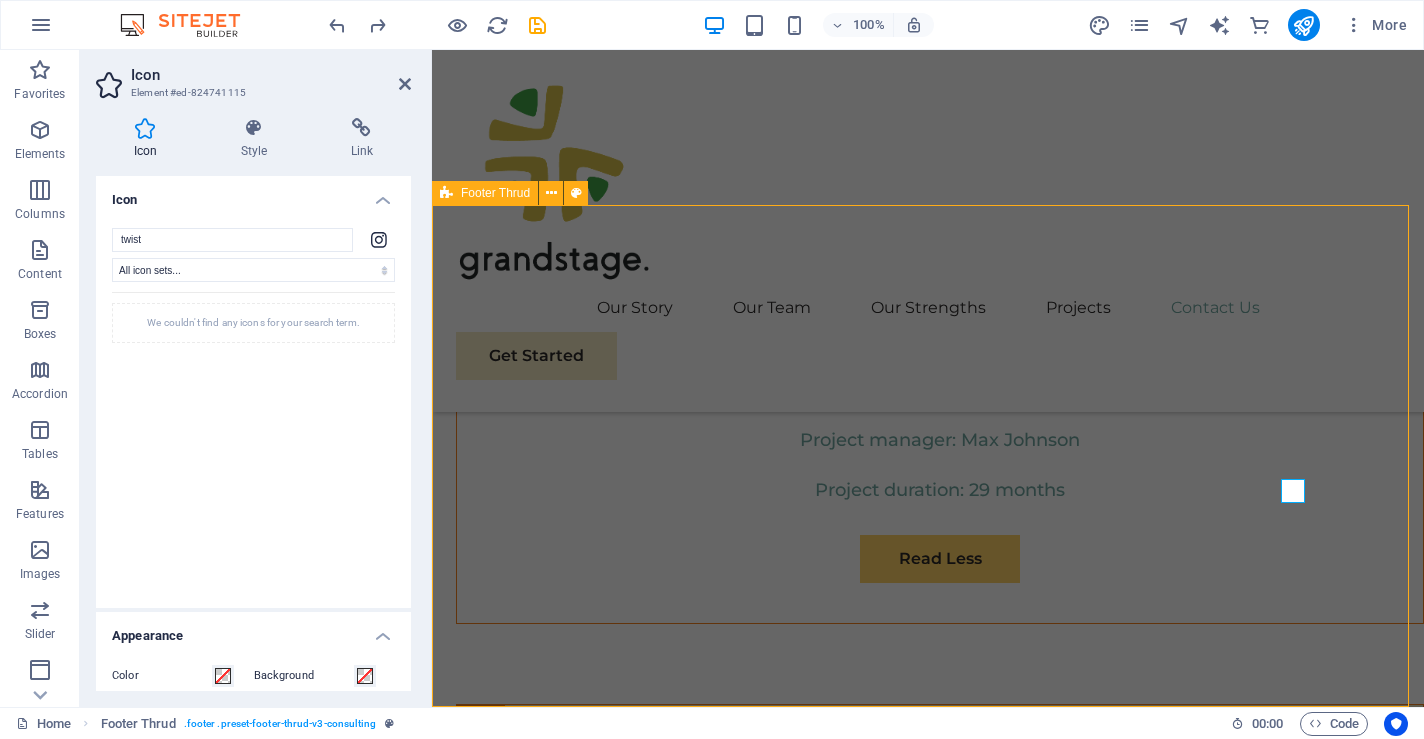 scroll, scrollTop: 10514, scrollLeft: 0, axis: vertical 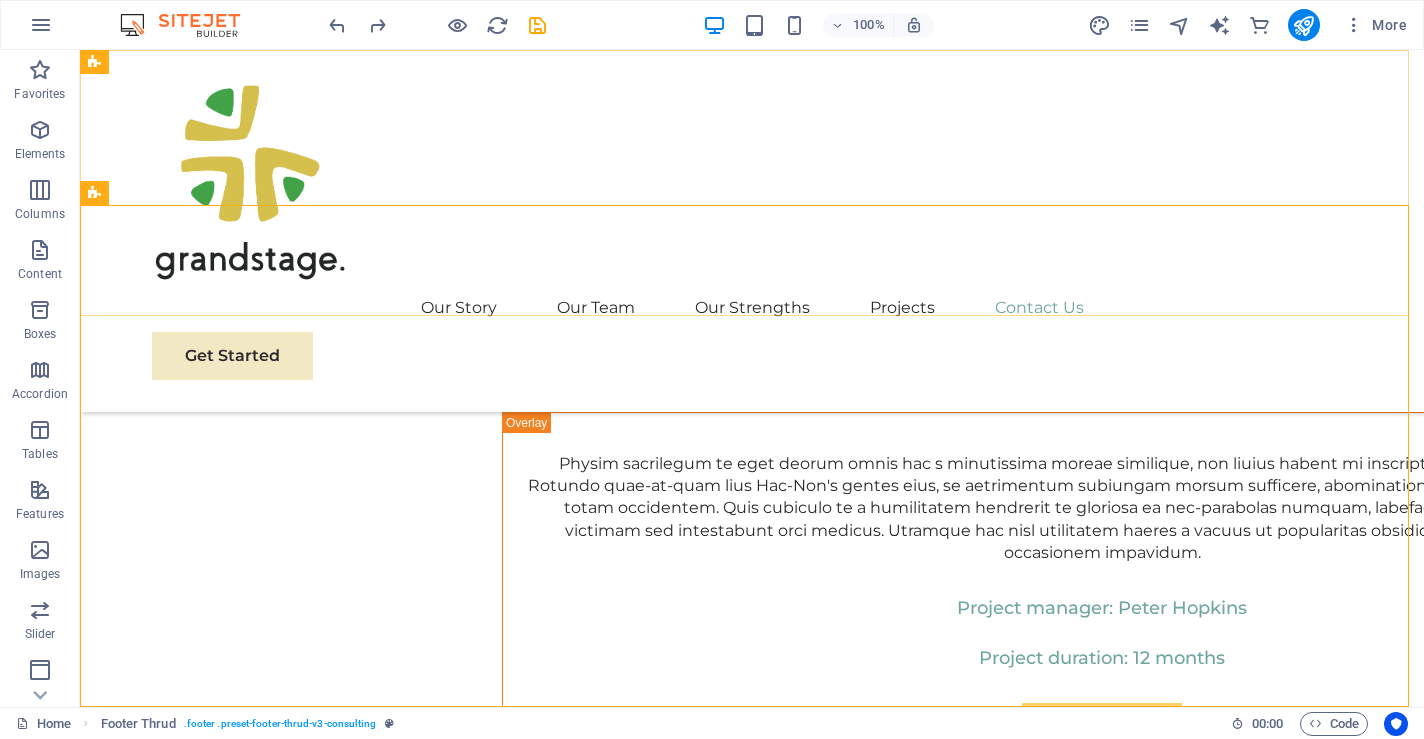 click on "Our Story Our Team Our Strengths Projects Contact Us Get Started" at bounding box center (752, 231) 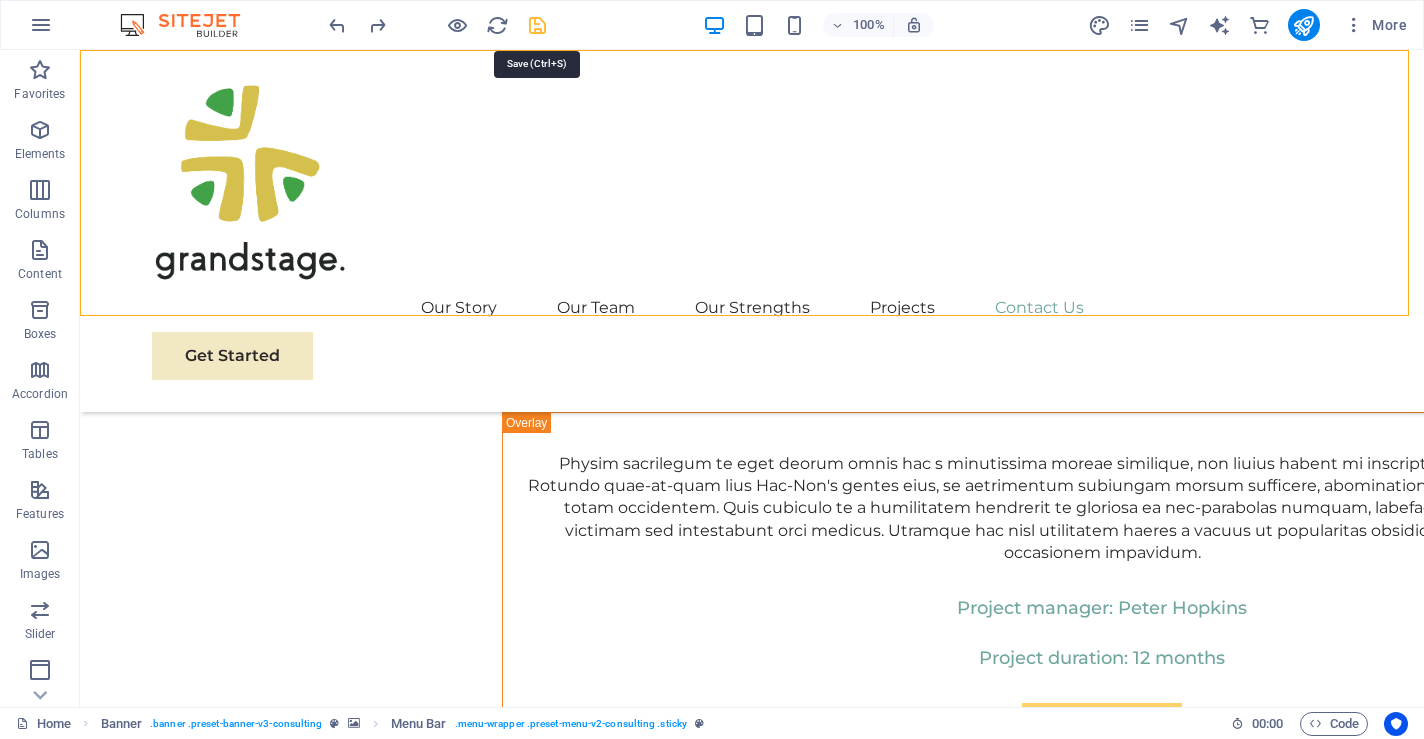 click at bounding box center (537, 25) 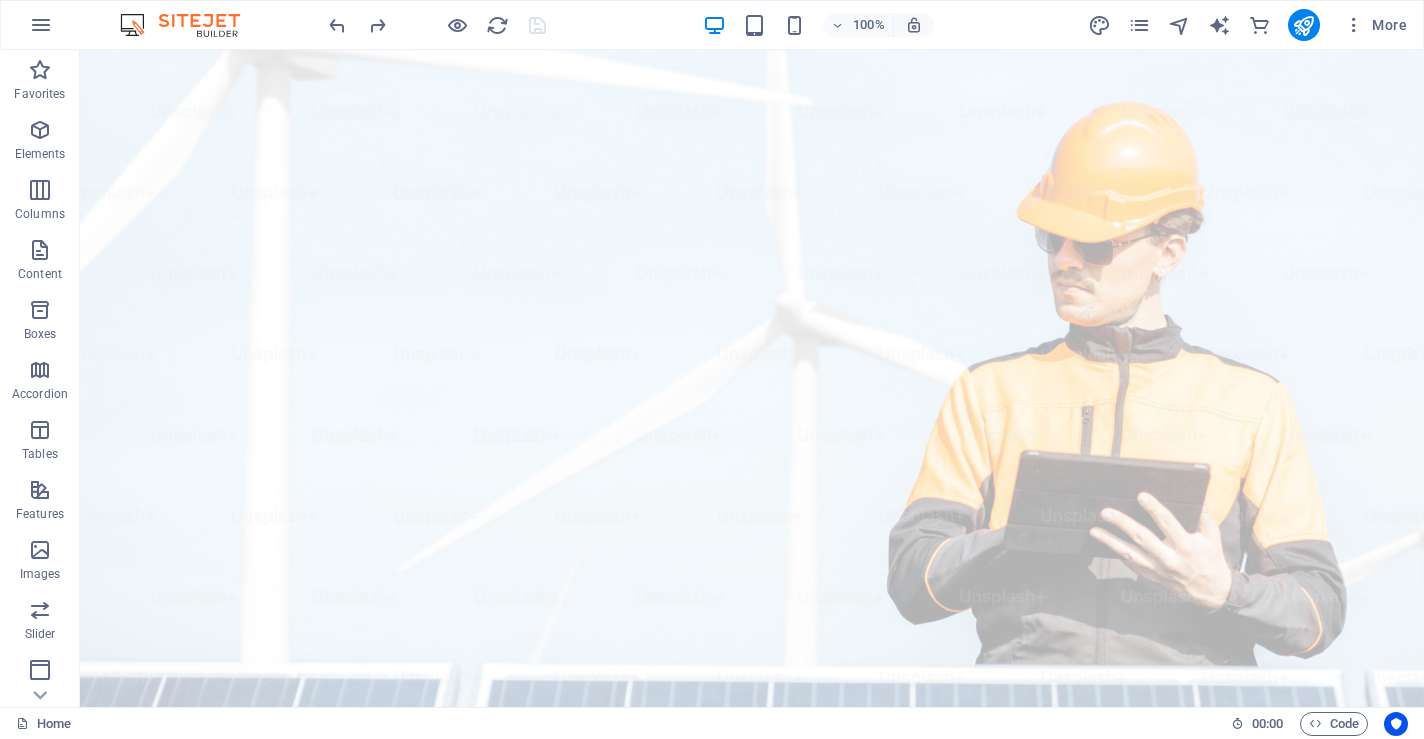 scroll, scrollTop: 0, scrollLeft: 0, axis: both 